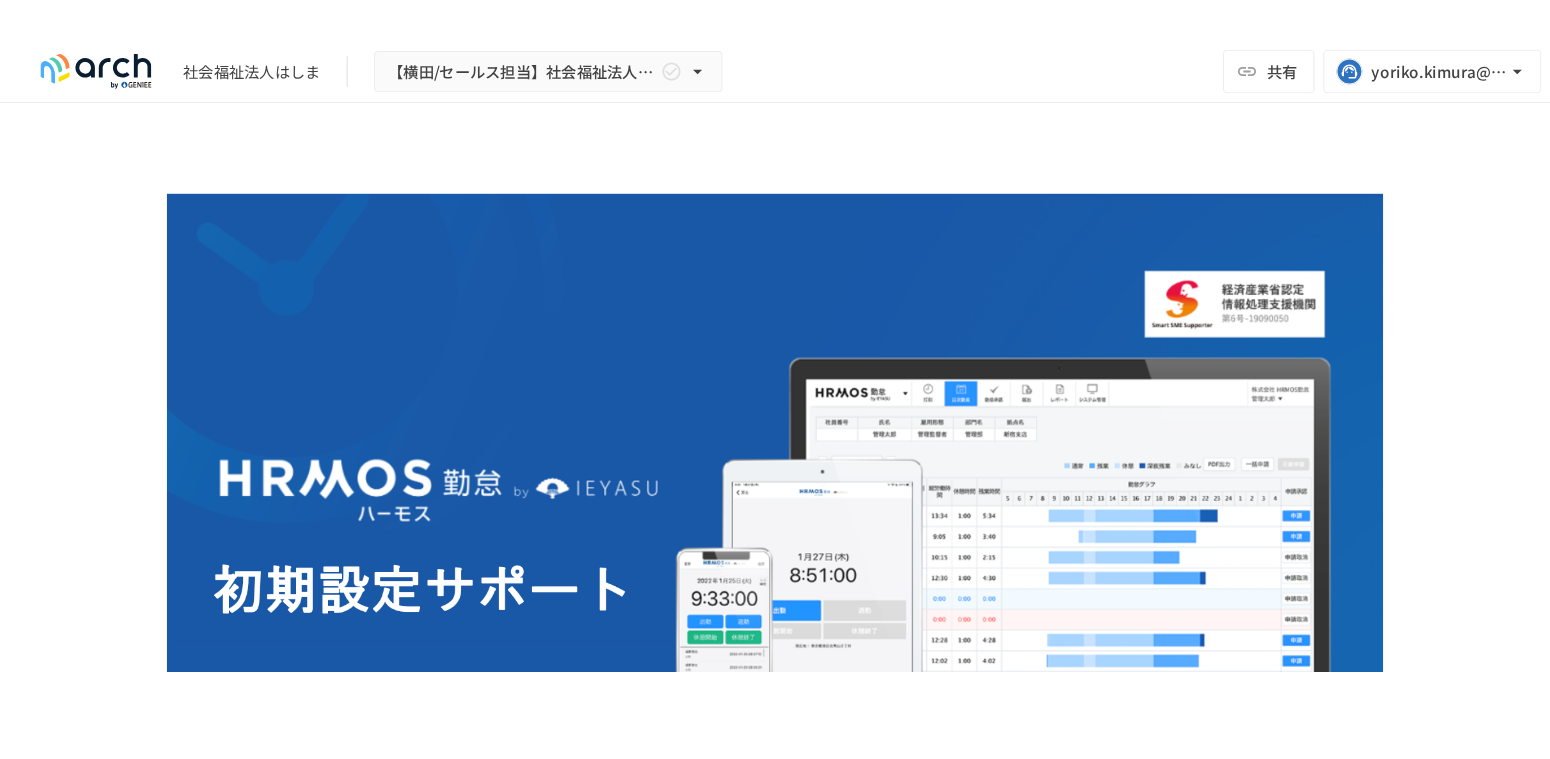 scroll, scrollTop: 0, scrollLeft: 0, axis: both 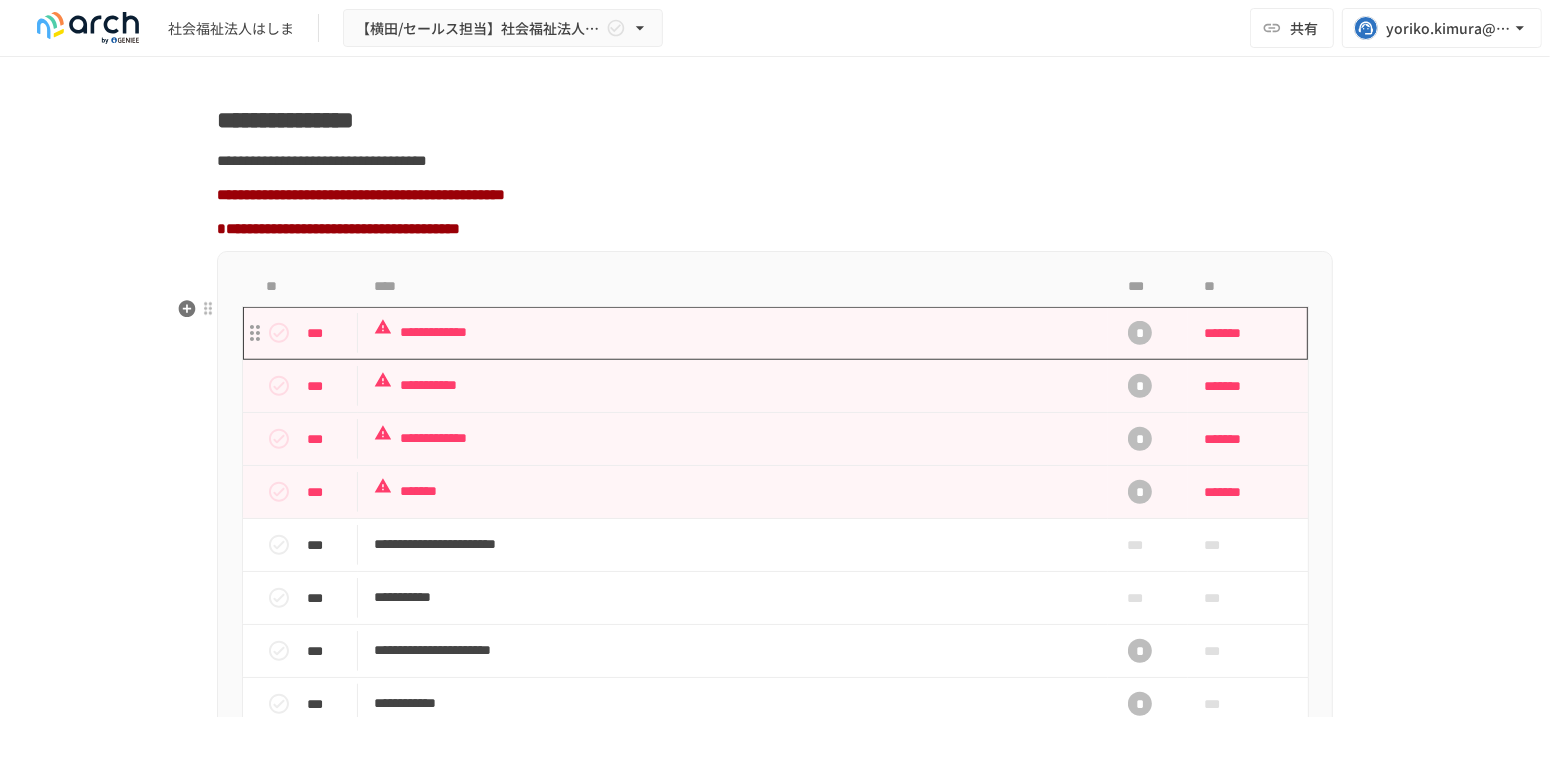 click on "**********" at bounding box center (733, 333) 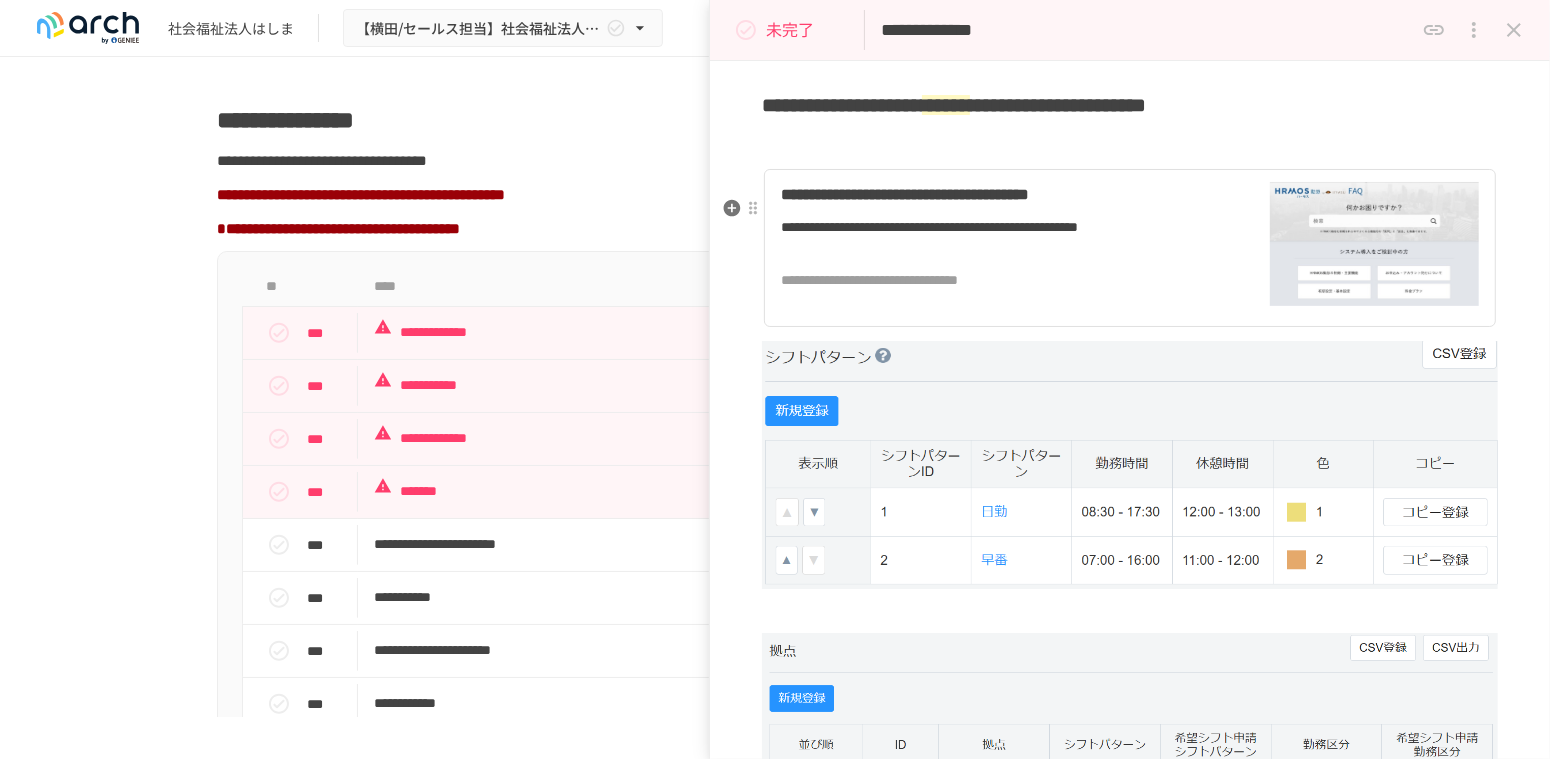 scroll, scrollTop: 333, scrollLeft: 0, axis: vertical 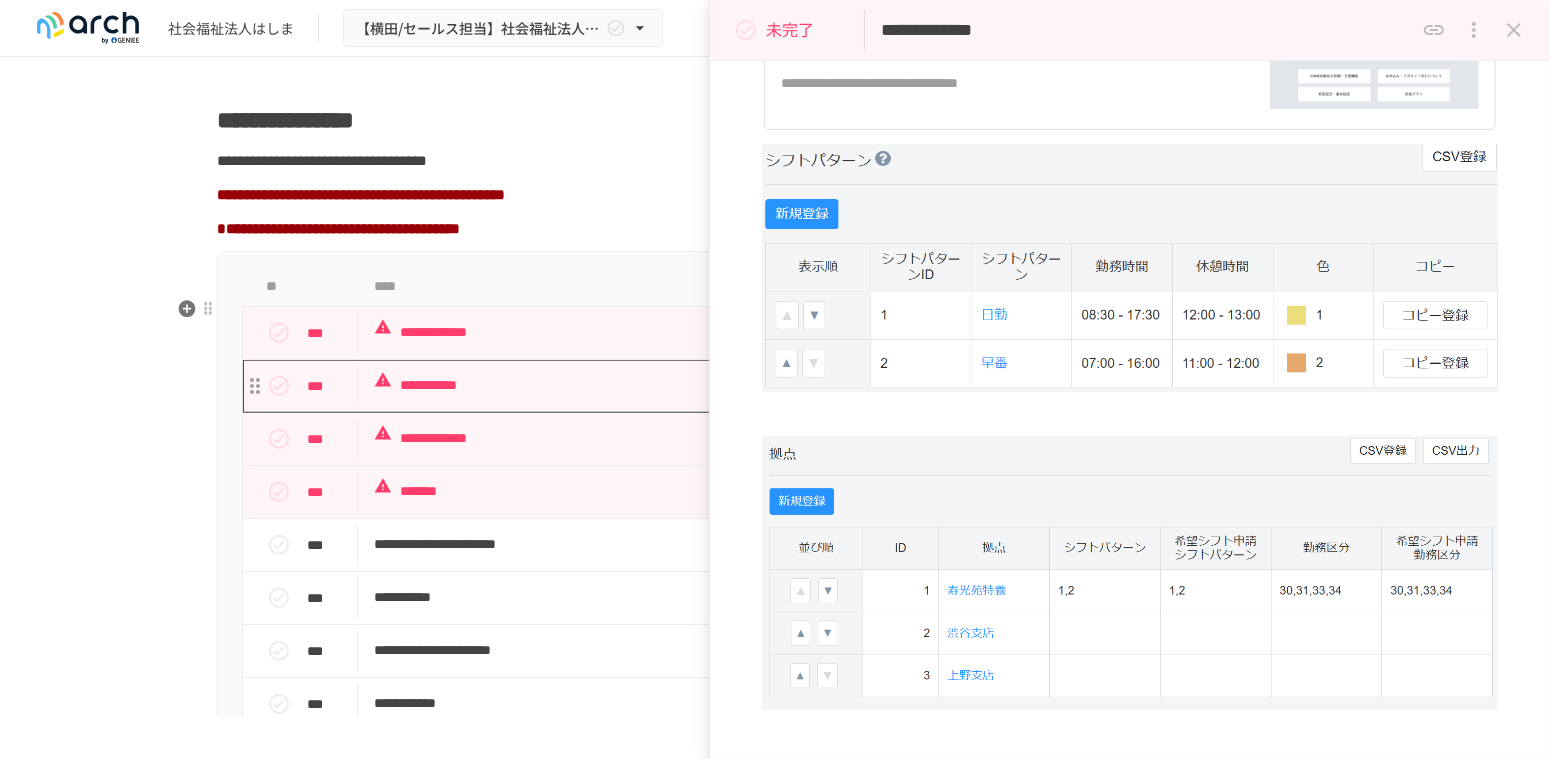 click on "**********" at bounding box center [733, 385] 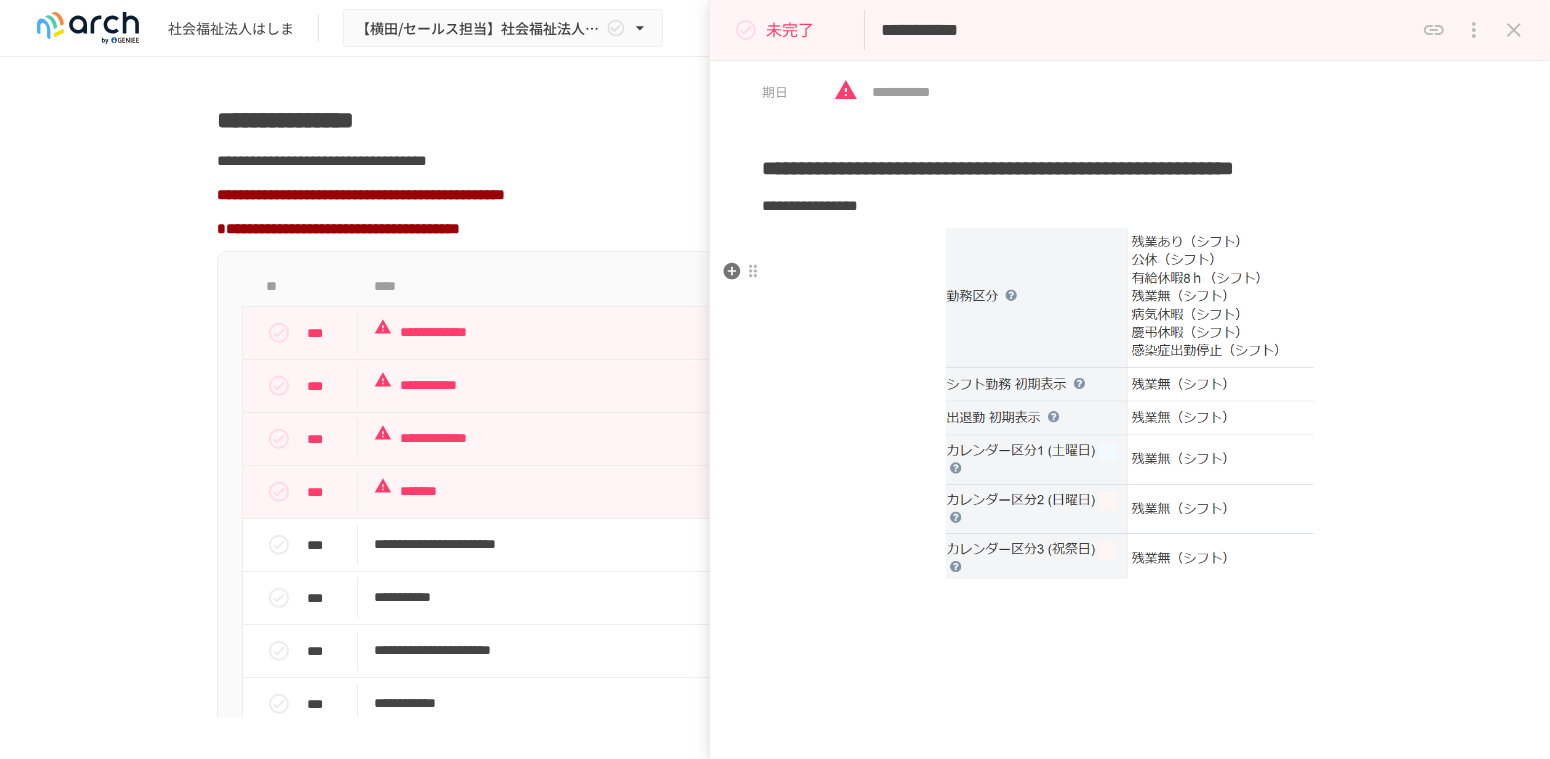 scroll, scrollTop: 111, scrollLeft: 0, axis: vertical 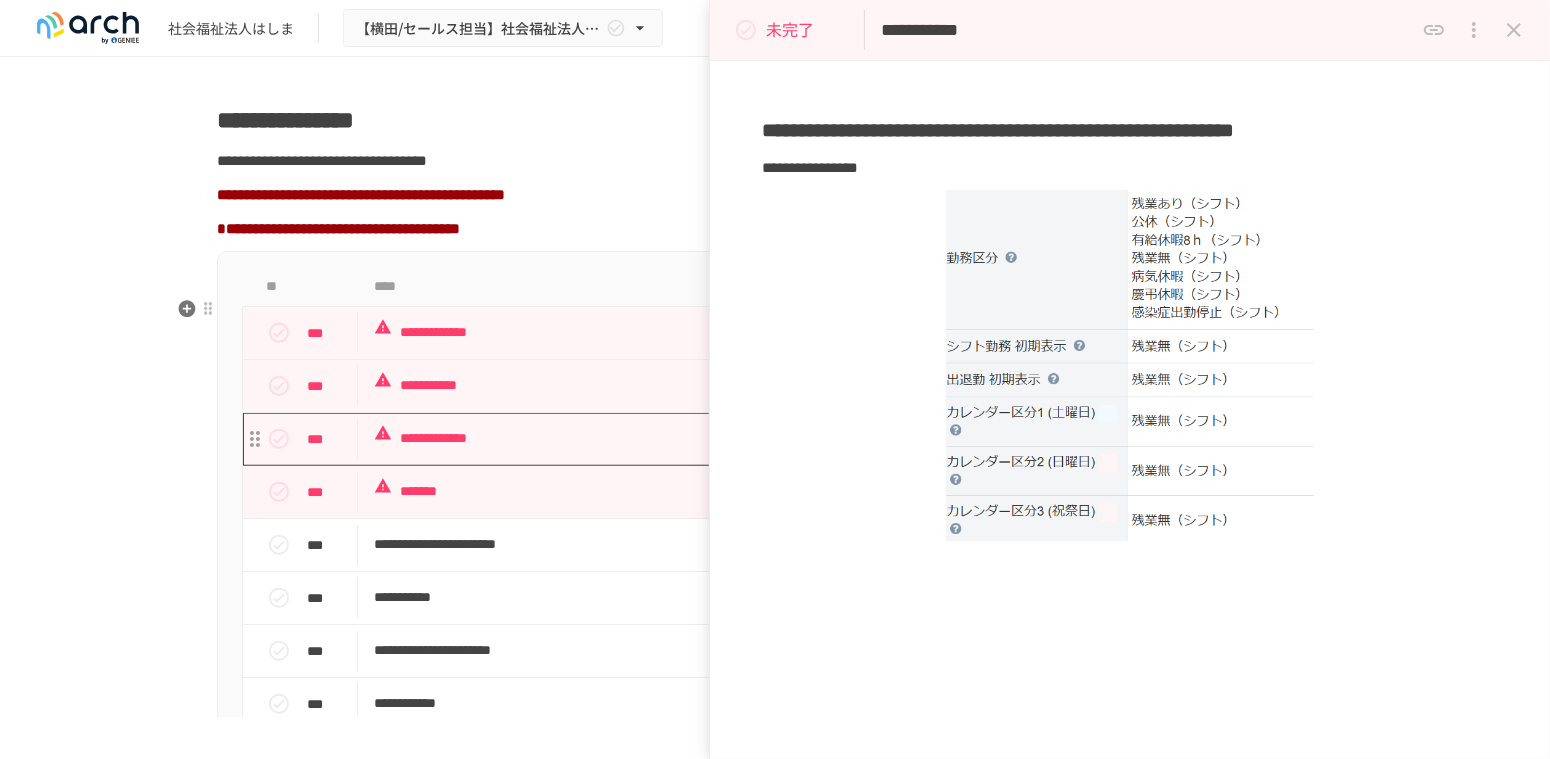click on "**********" at bounding box center (733, 439) 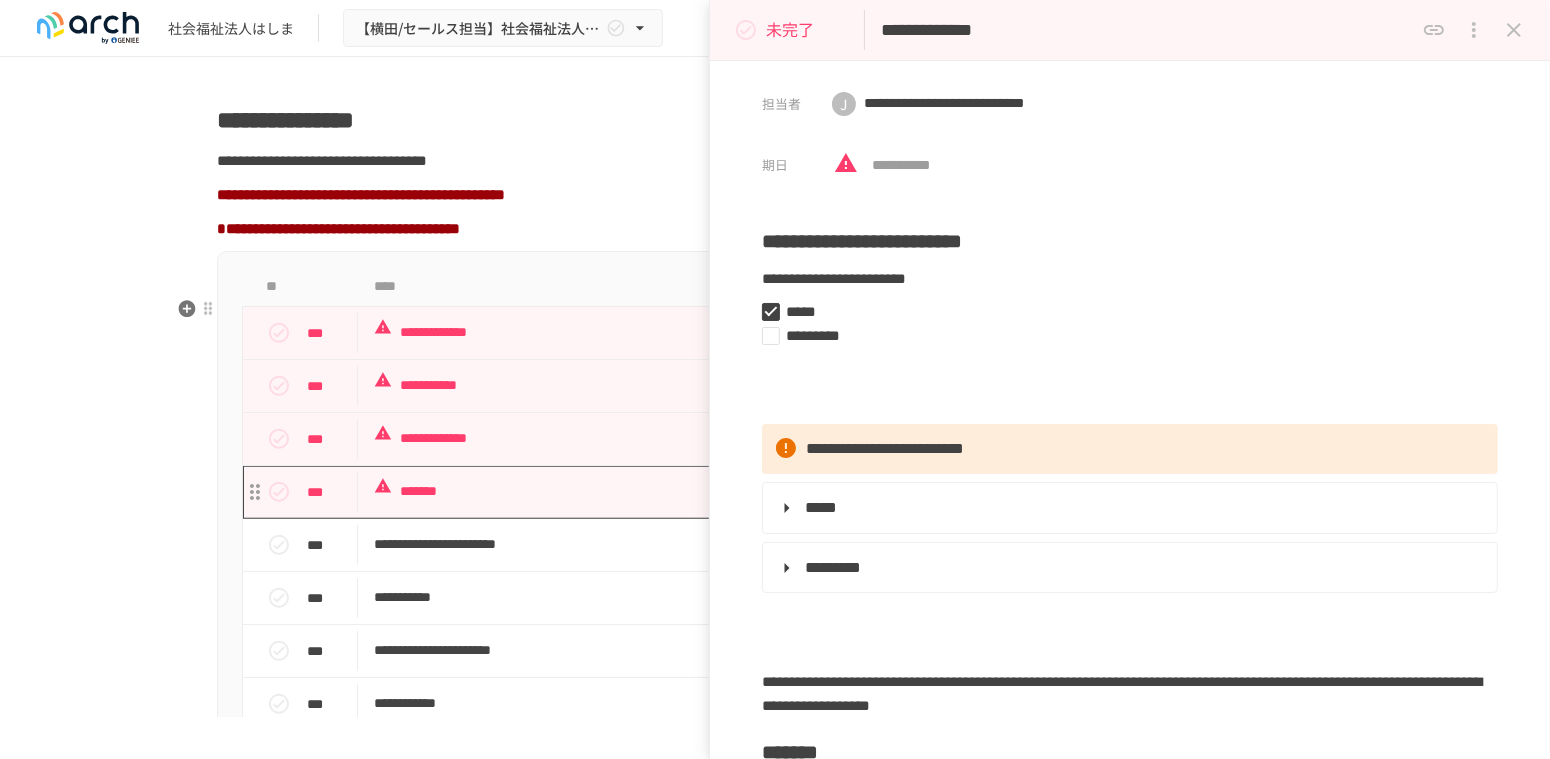 click on "*******" at bounding box center (733, 491) 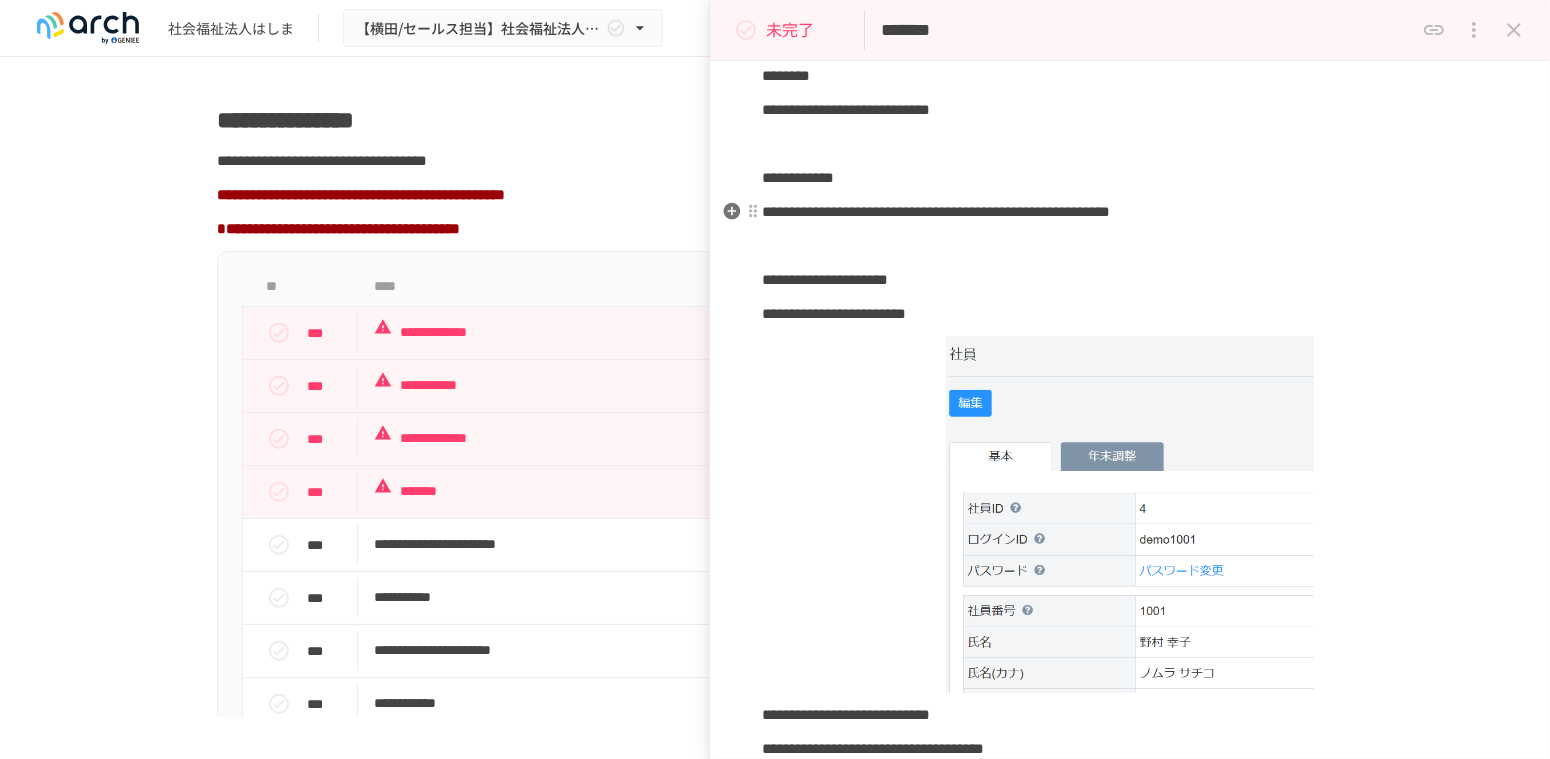 scroll, scrollTop: 0, scrollLeft: 0, axis: both 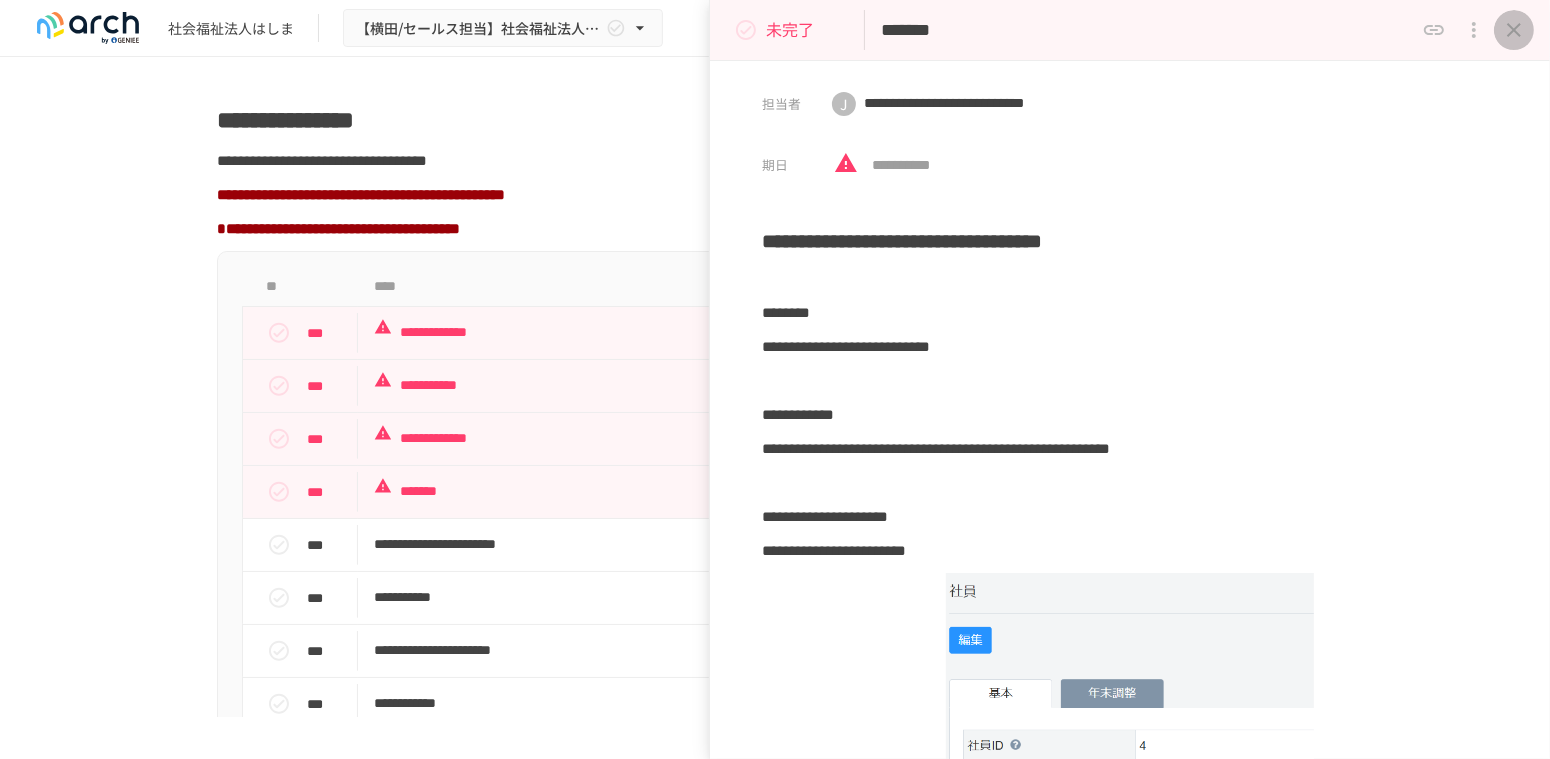 click 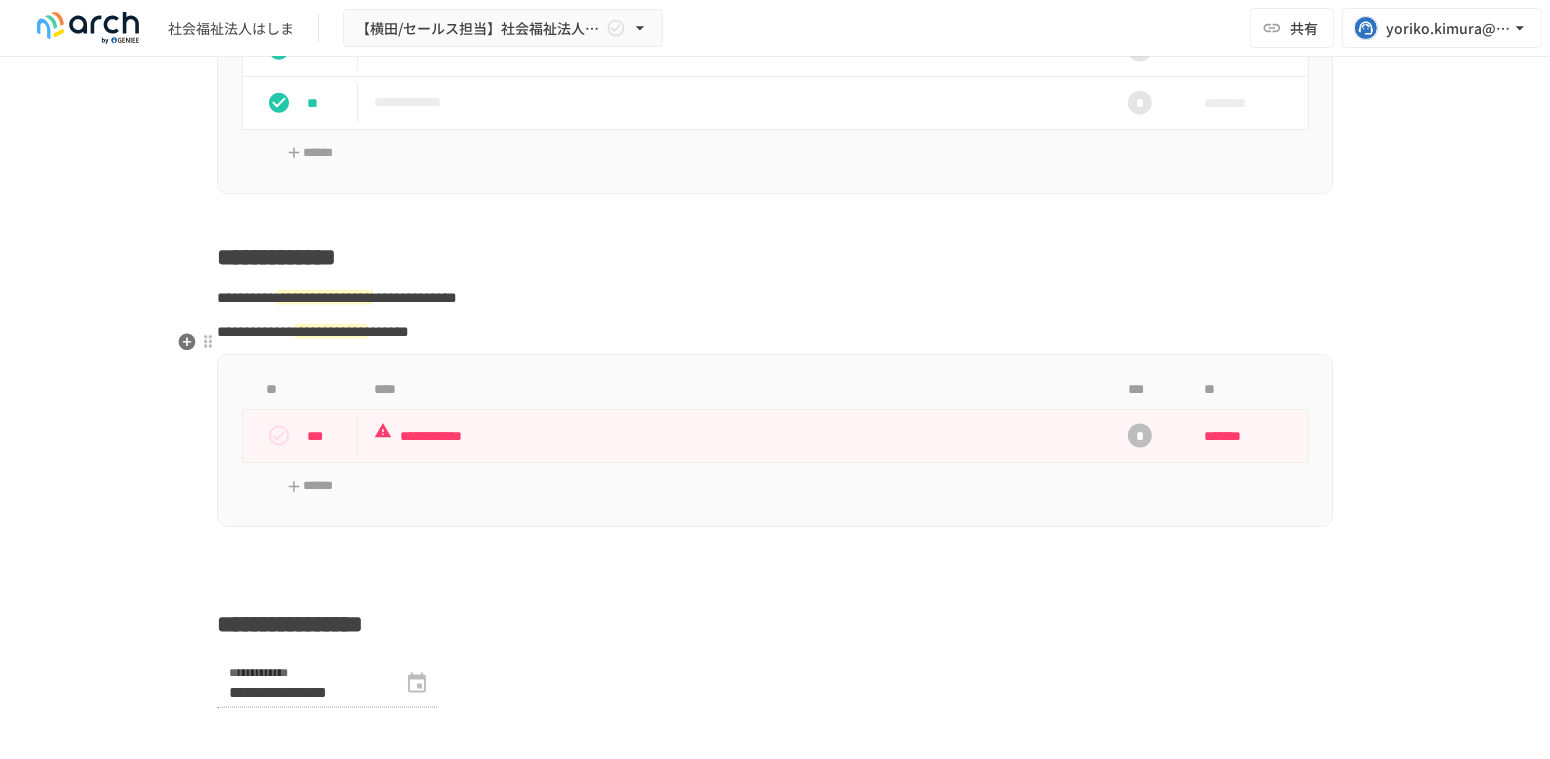 scroll, scrollTop: 2666, scrollLeft: 0, axis: vertical 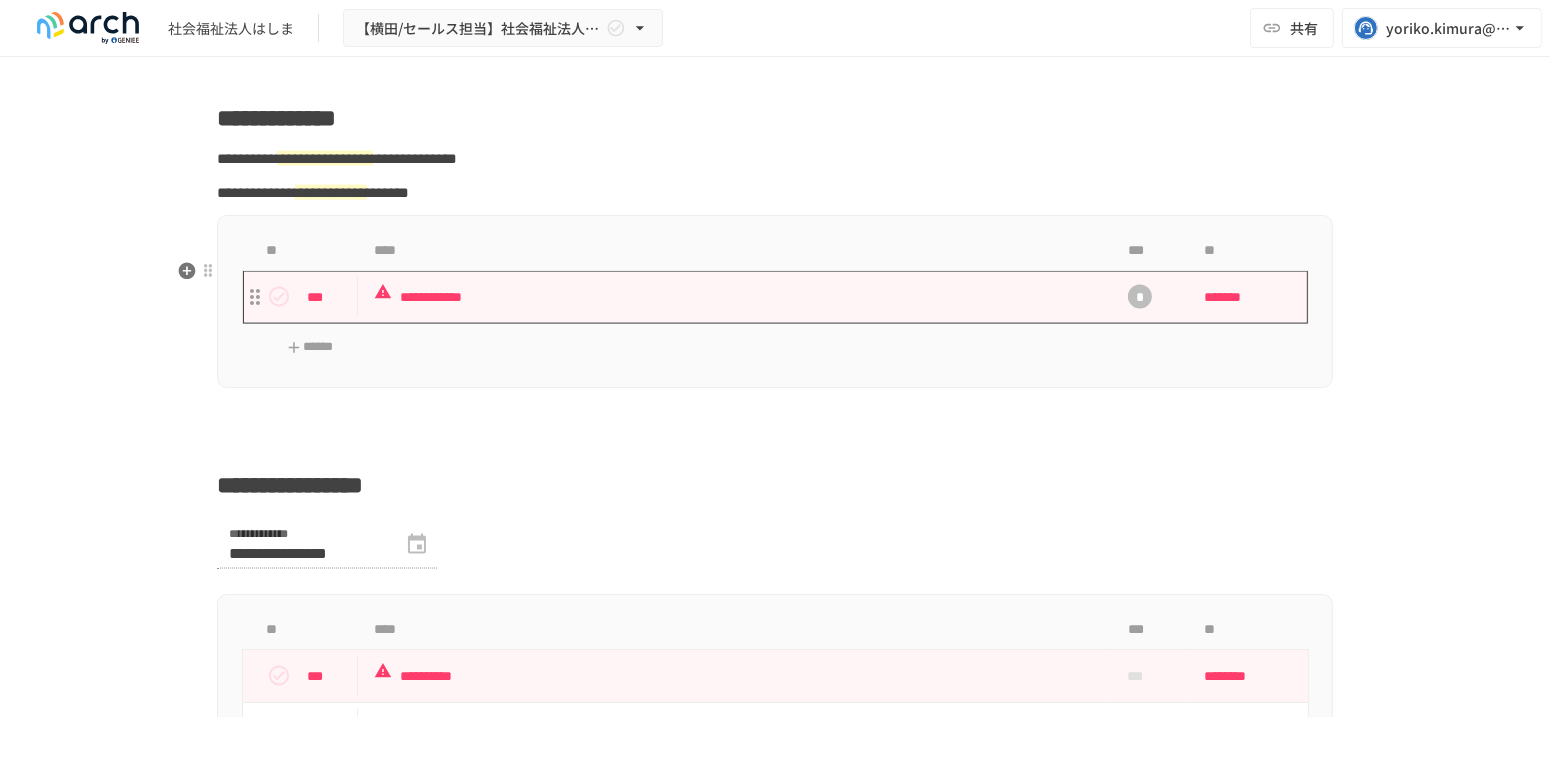 click on "**********" at bounding box center (733, 297) 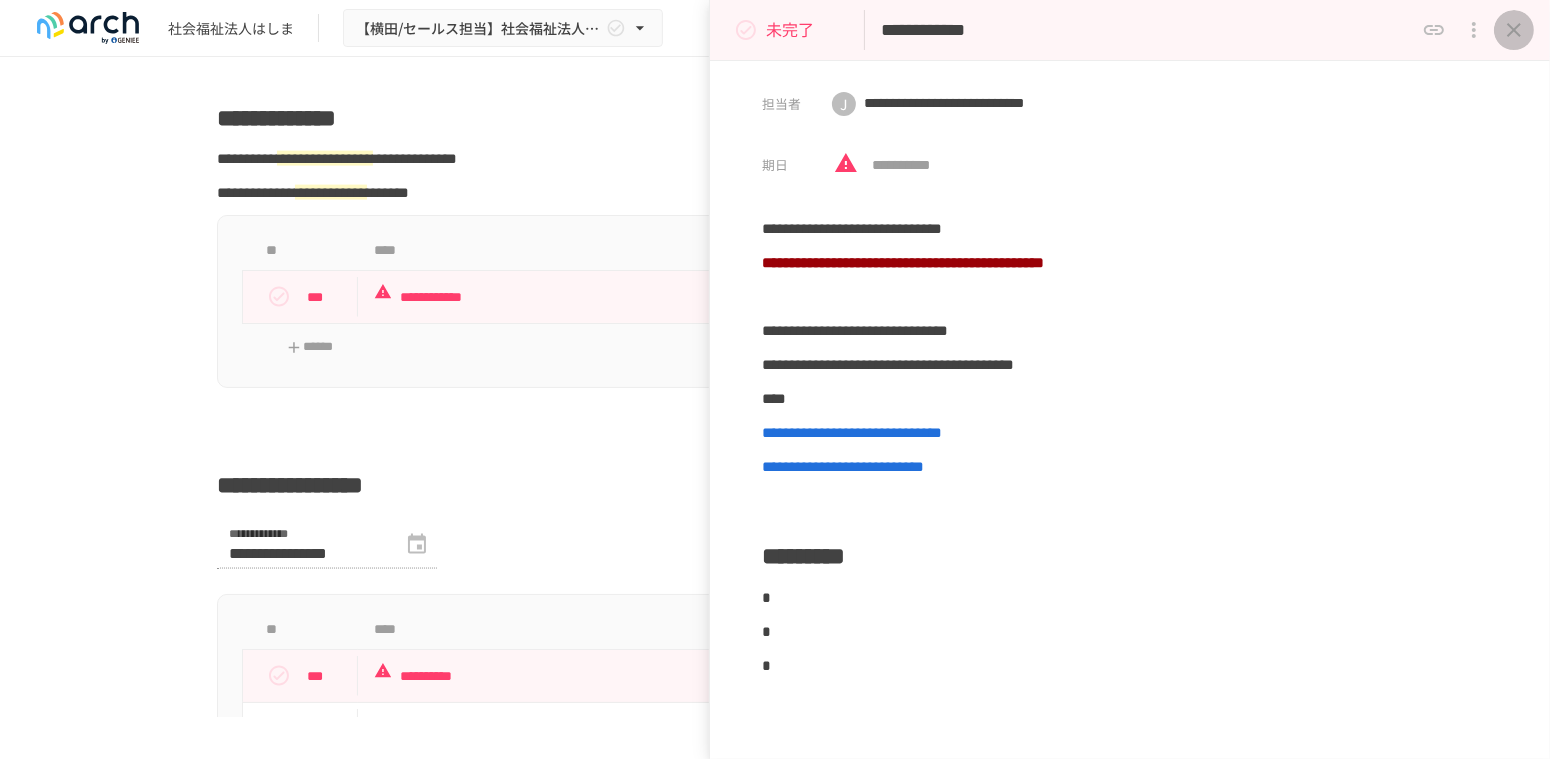 click 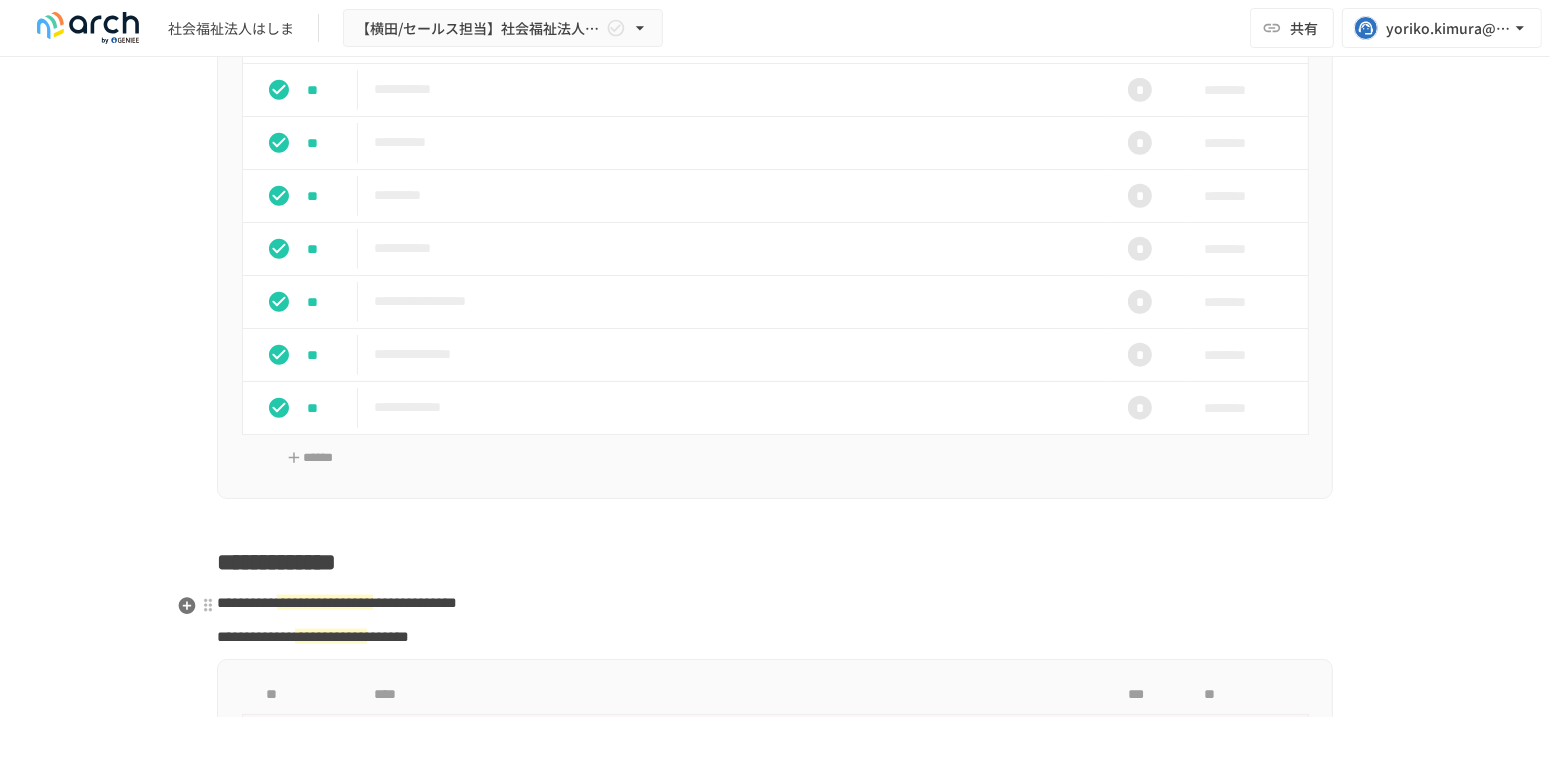 scroll, scrollTop: 1777, scrollLeft: 0, axis: vertical 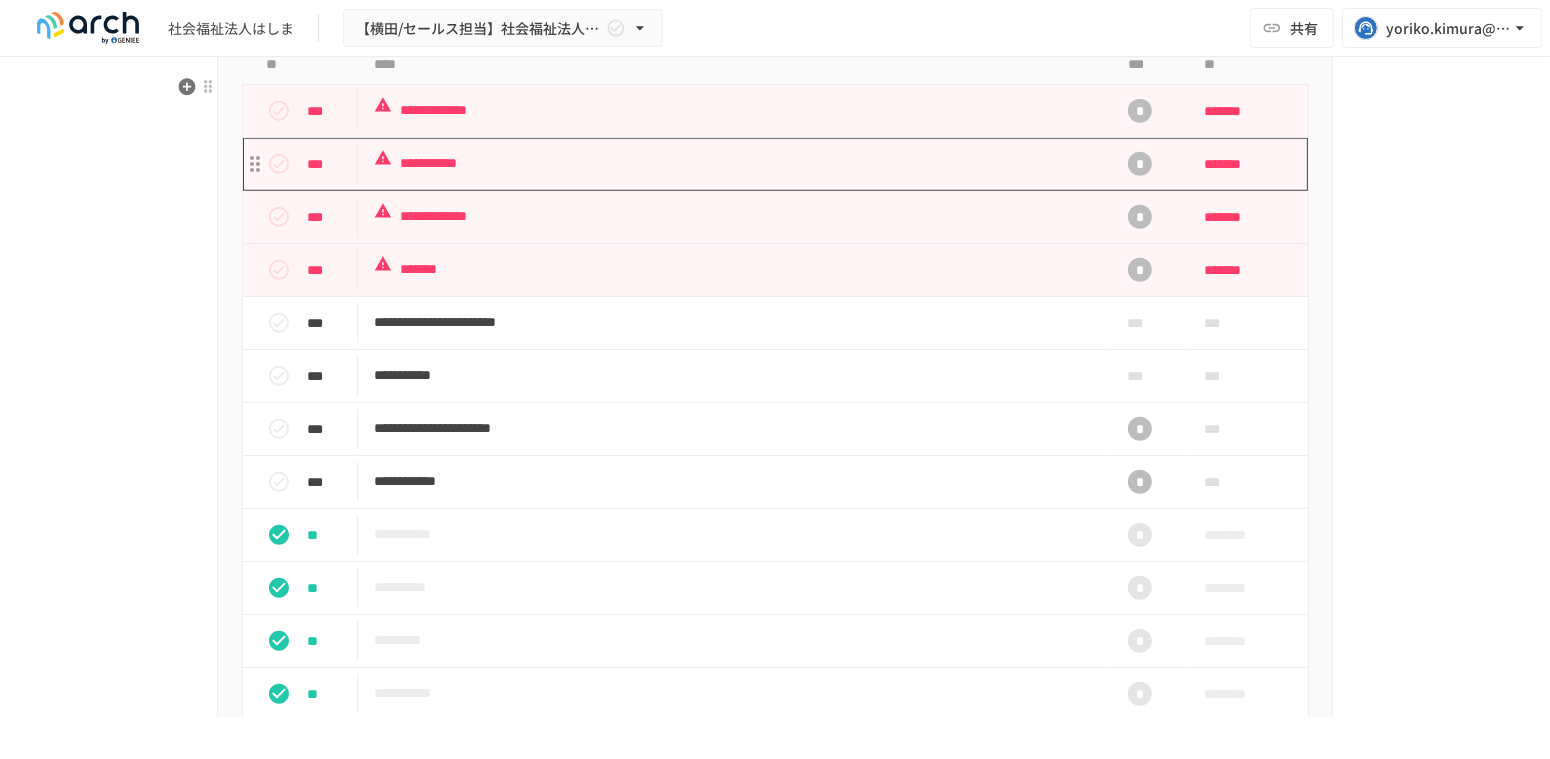 click on "**********" at bounding box center (733, 163) 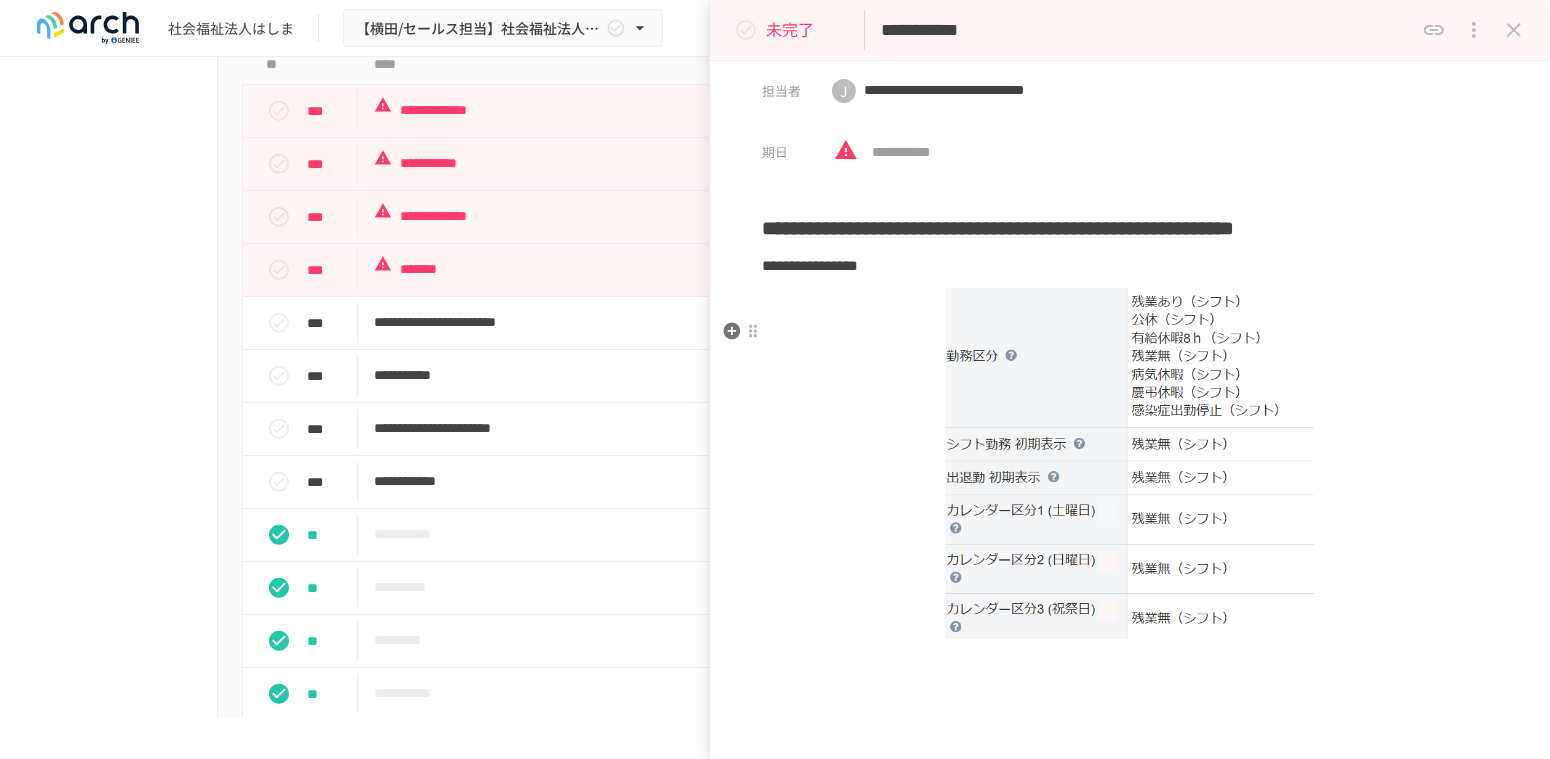 scroll, scrollTop: 0, scrollLeft: 0, axis: both 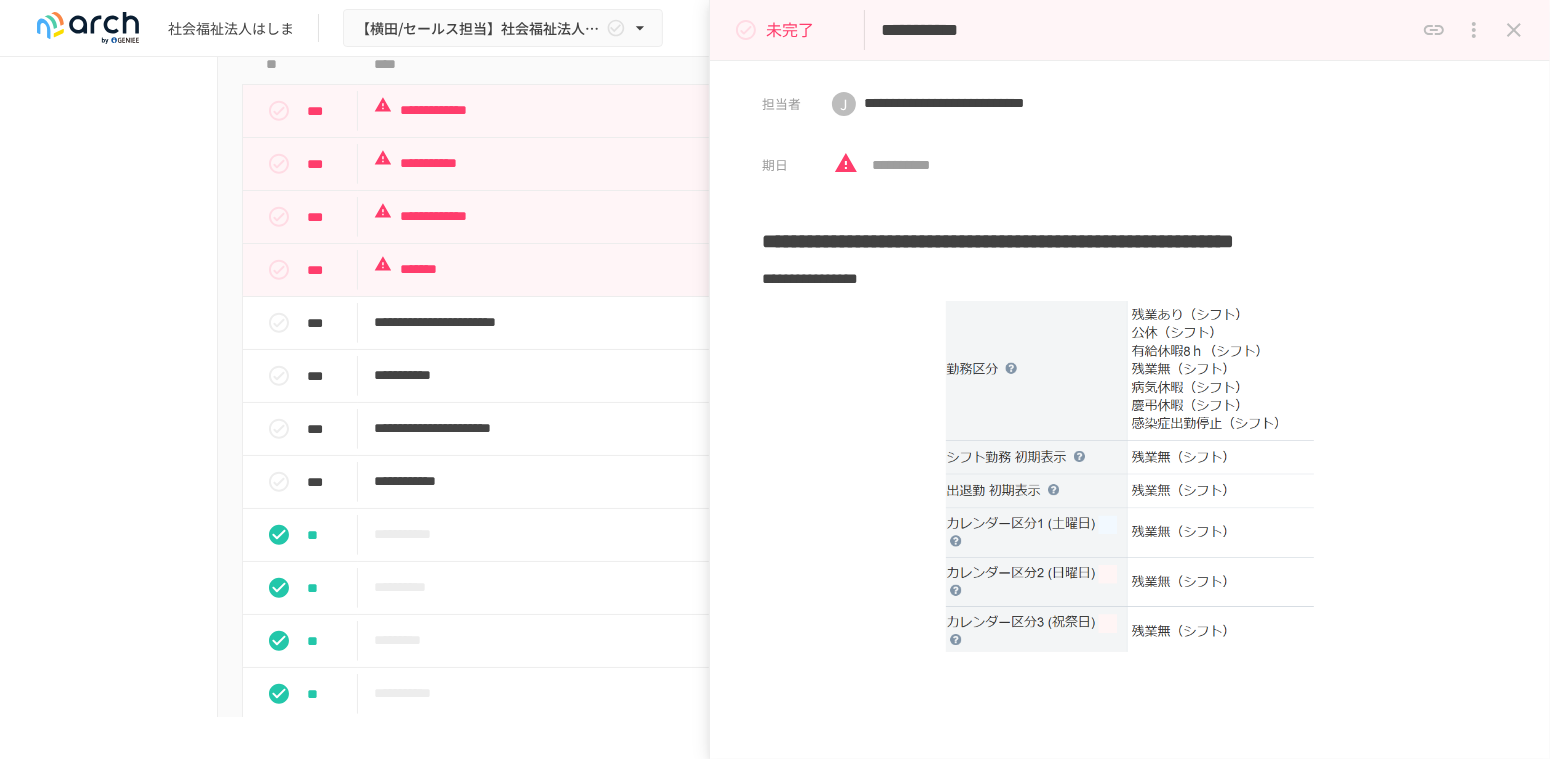 click 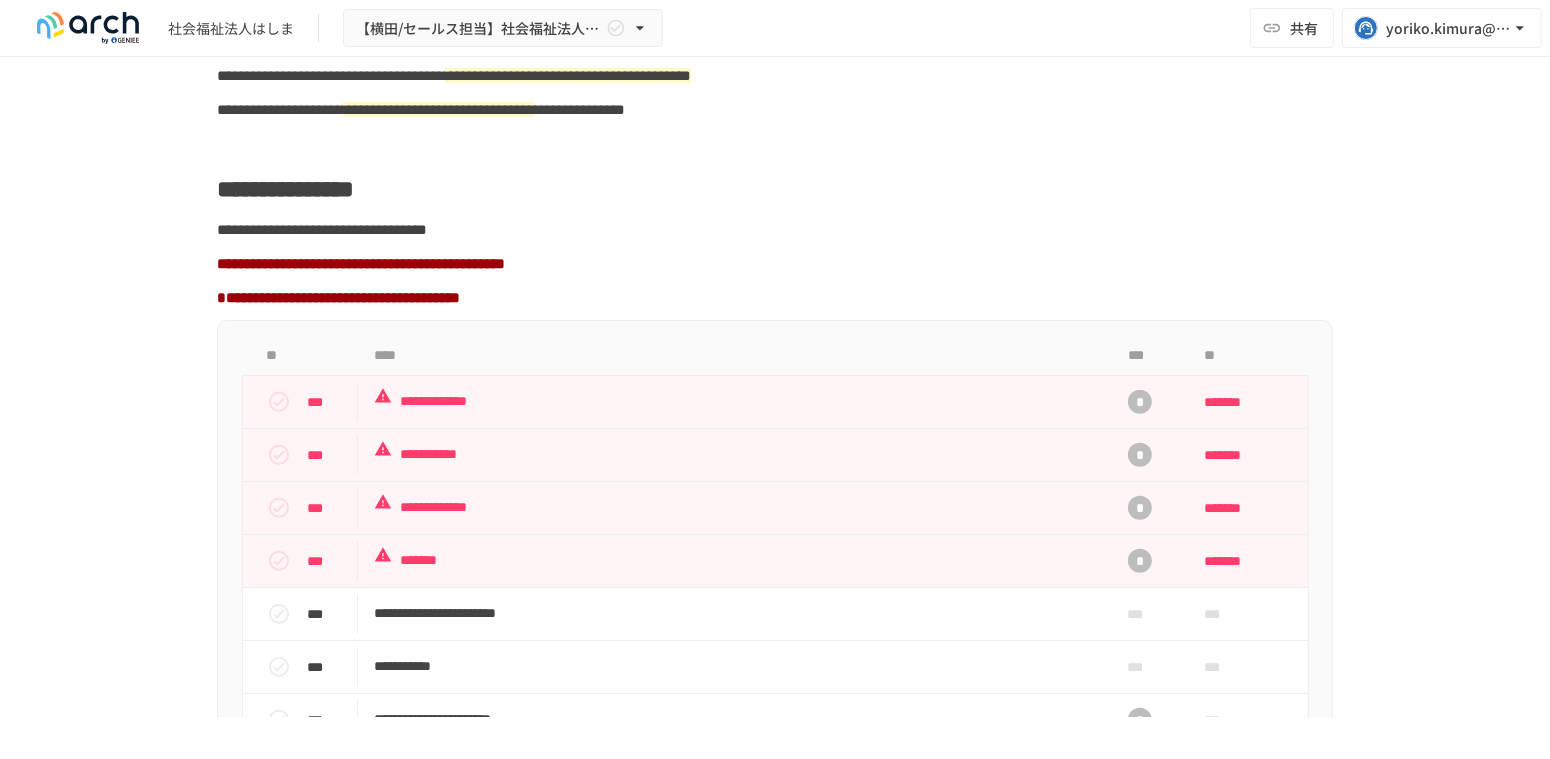 scroll, scrollTop: 1494, scrollLeft: 0, axis: vertical 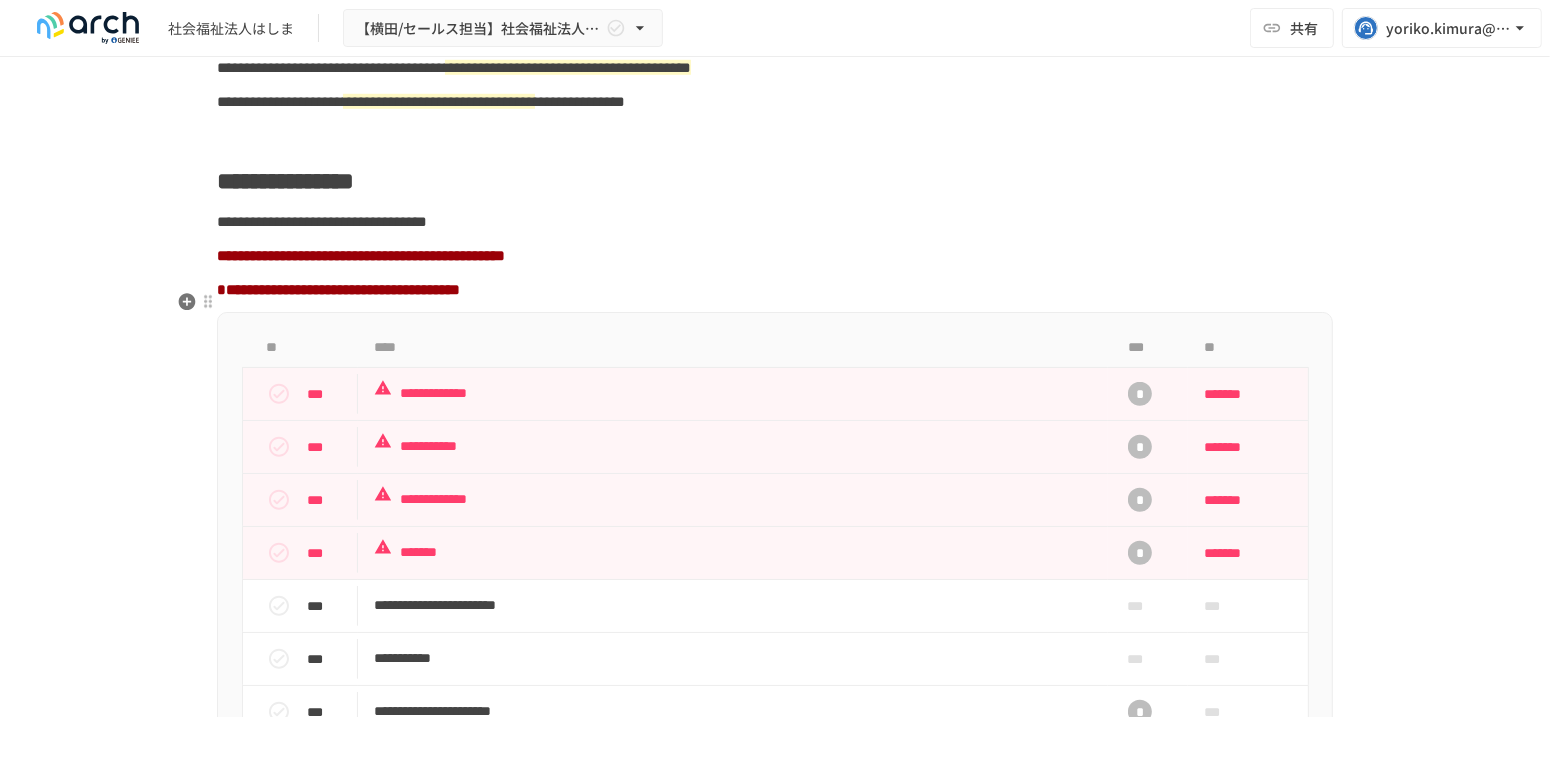 click on "**********" at bounding box center (361, 255) 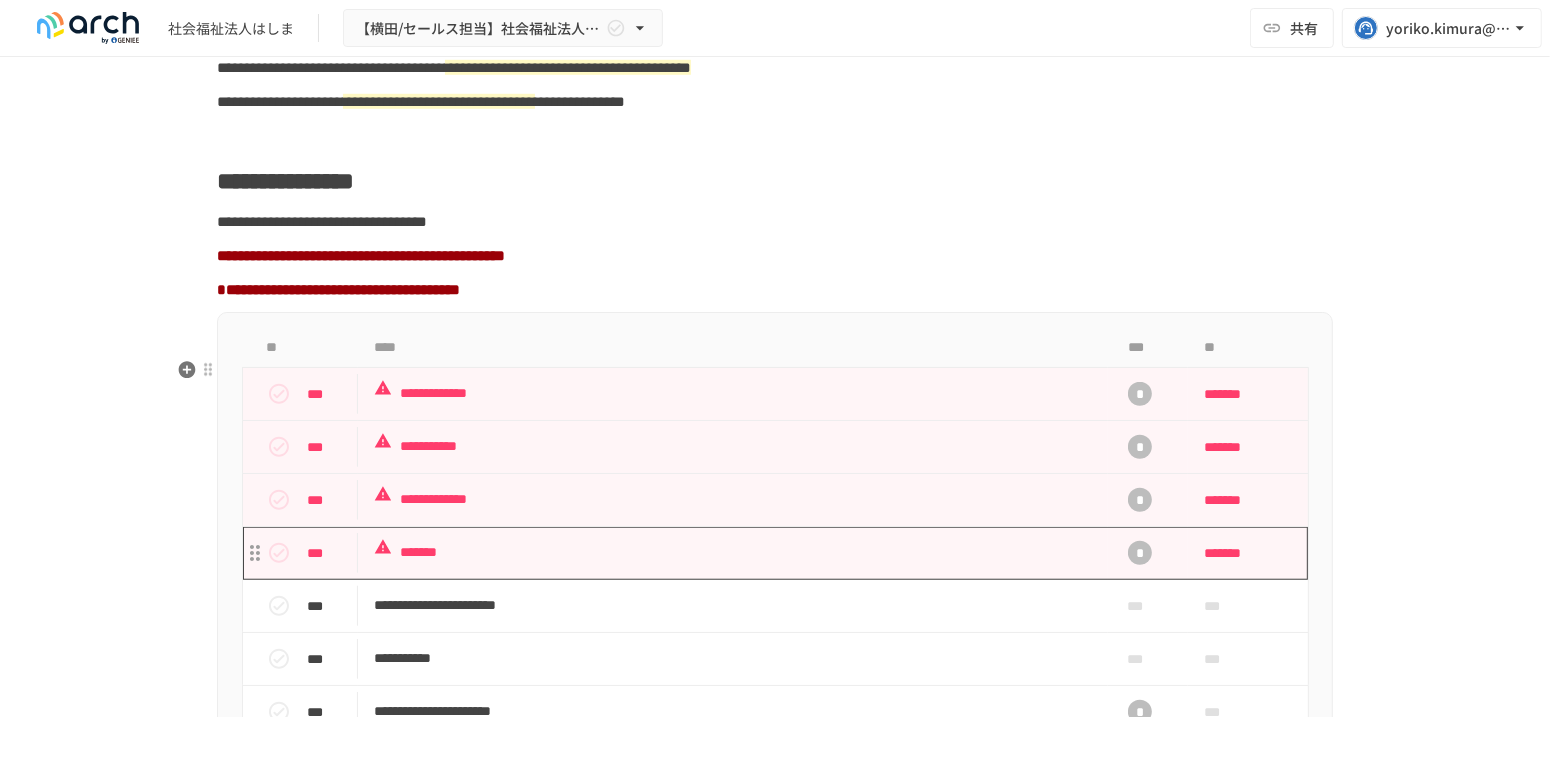 click on "*******" at bounding box center [733, 552] 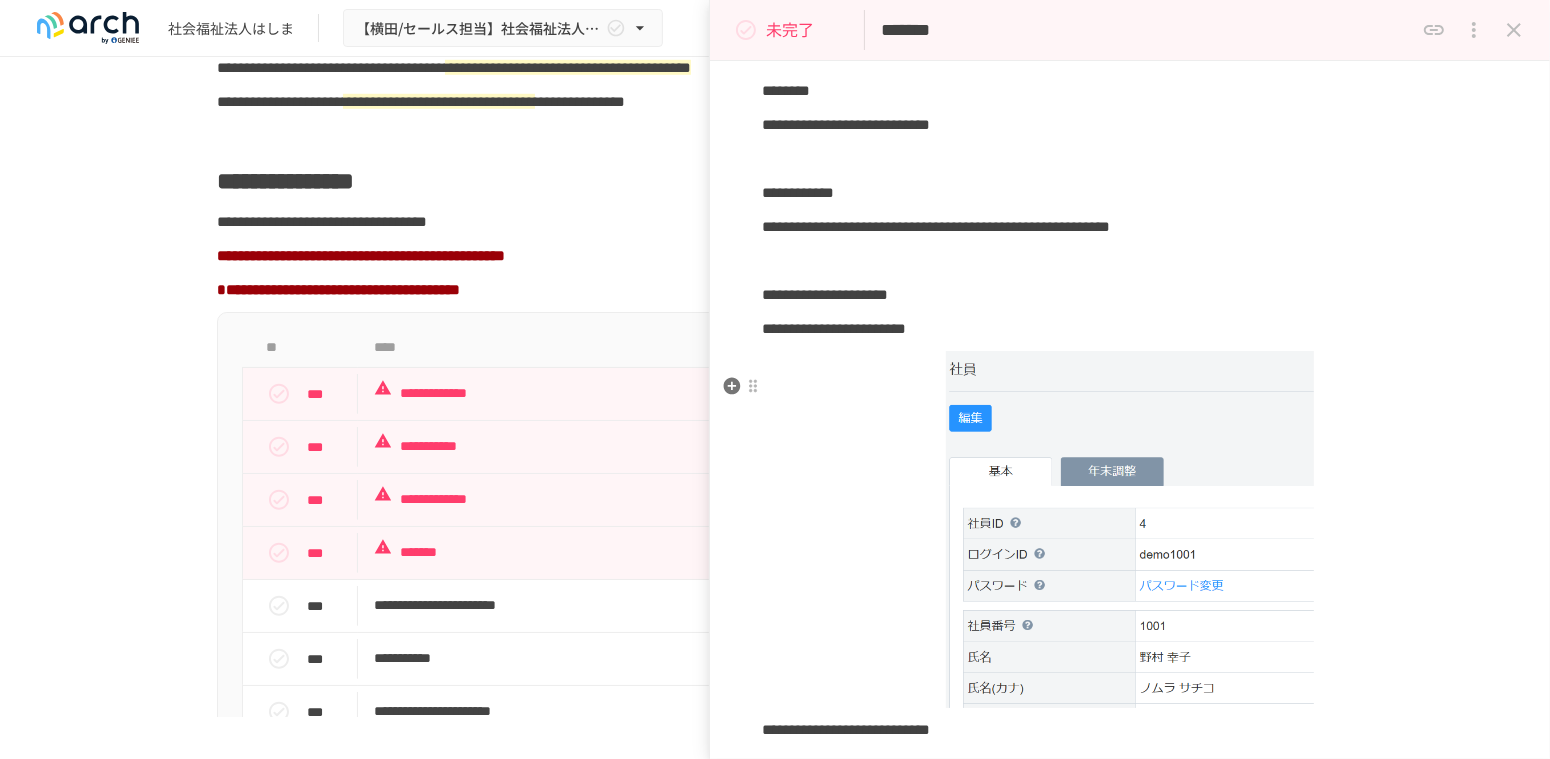 scroll, scrollTop: 888, scrollLeft: 0, axis: vertical 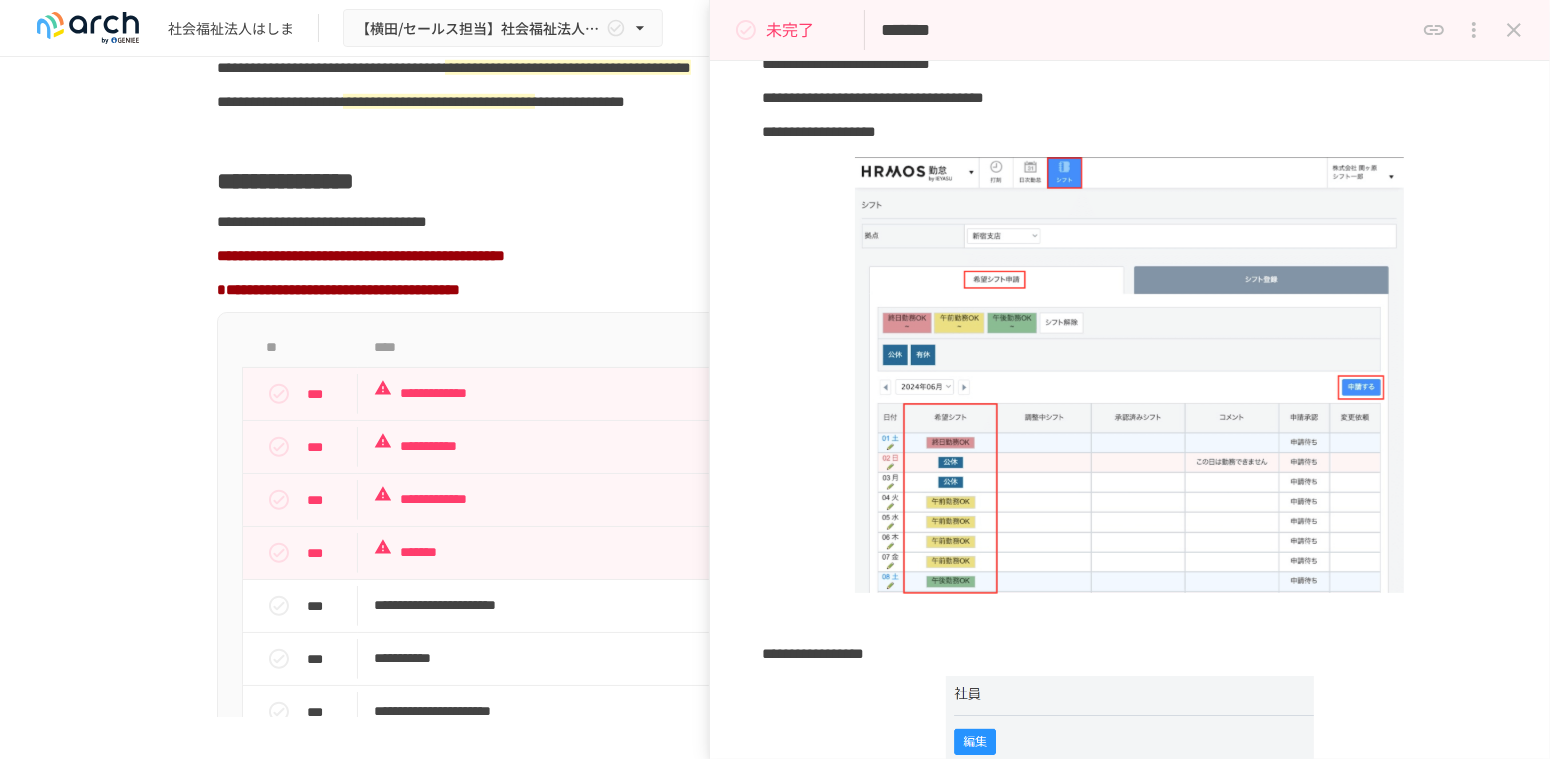 click 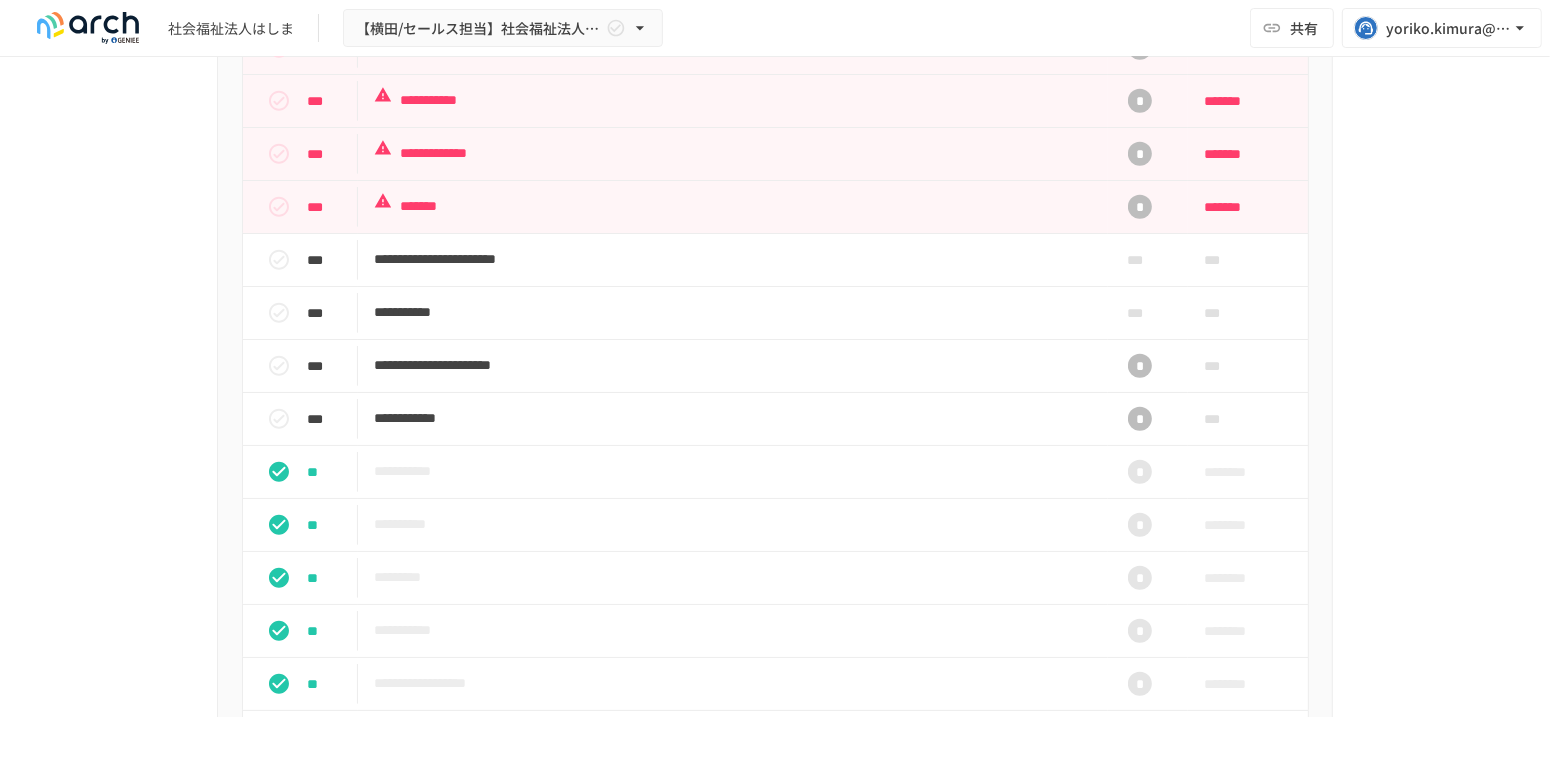 scroll, scrollTop: 1938, scrollLeft: 0, axis: vertical 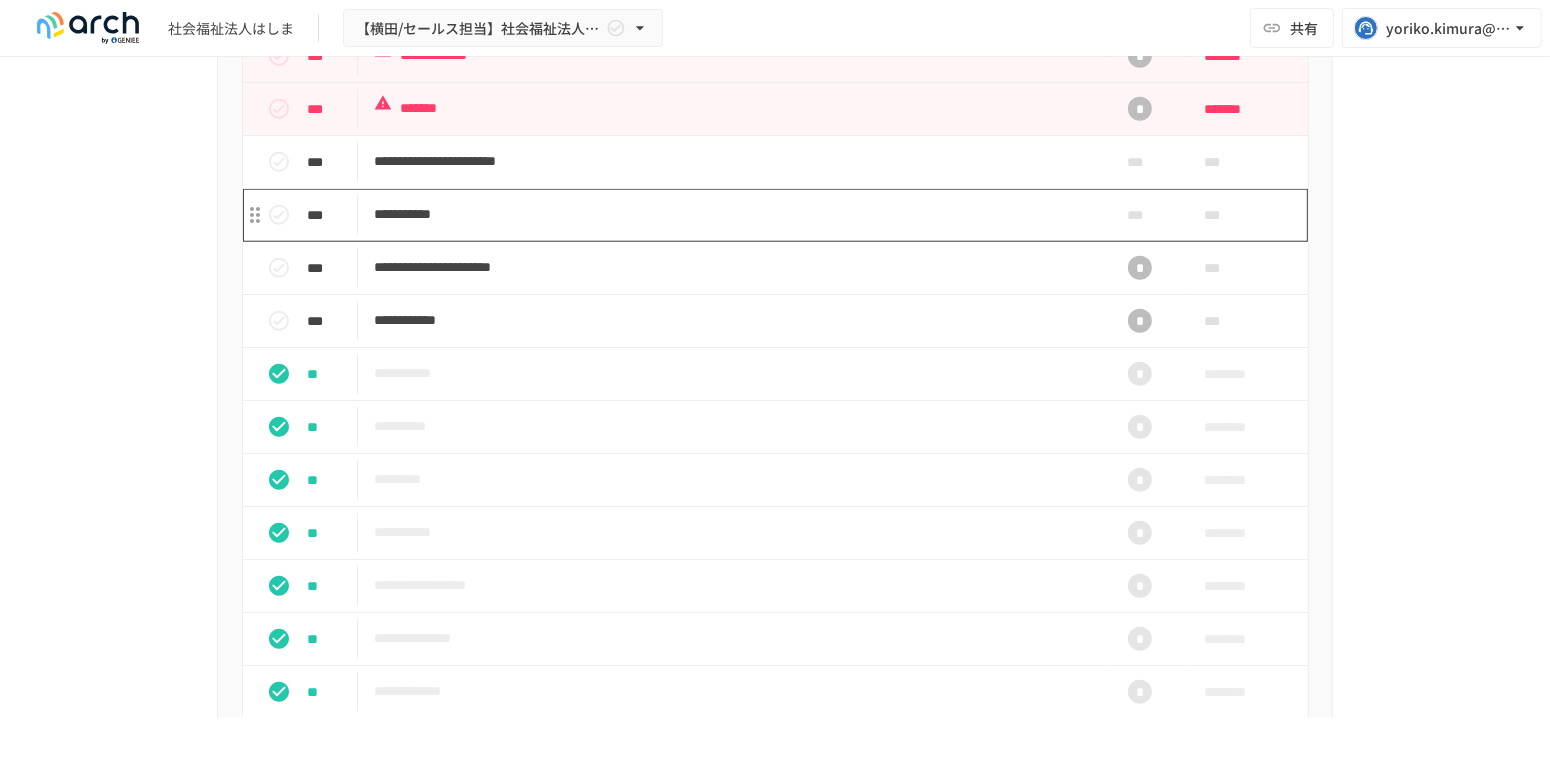 click on "**********" at bounding box center (733, 214) 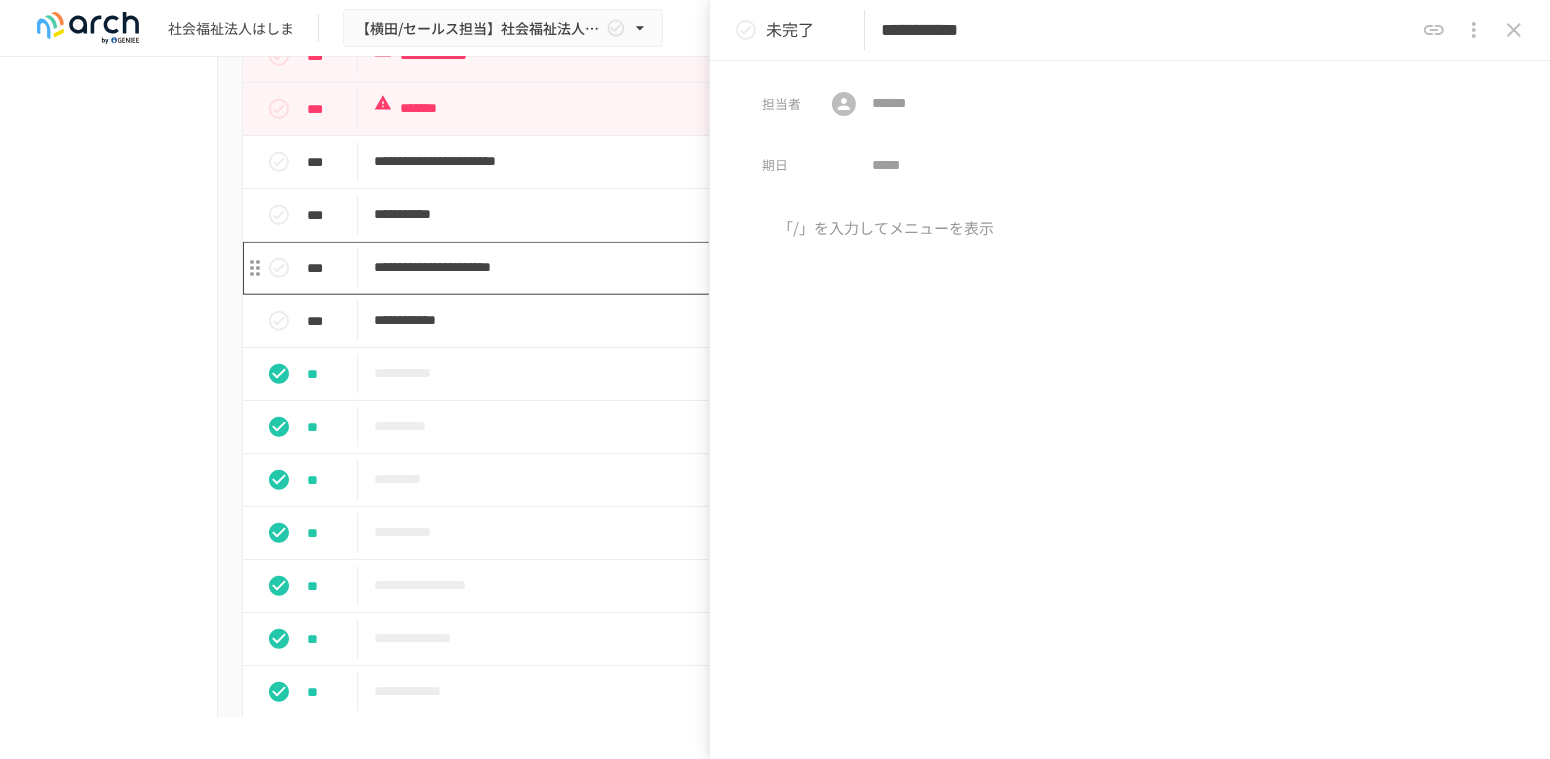 click on "**********" at bounding box center [733, 267] 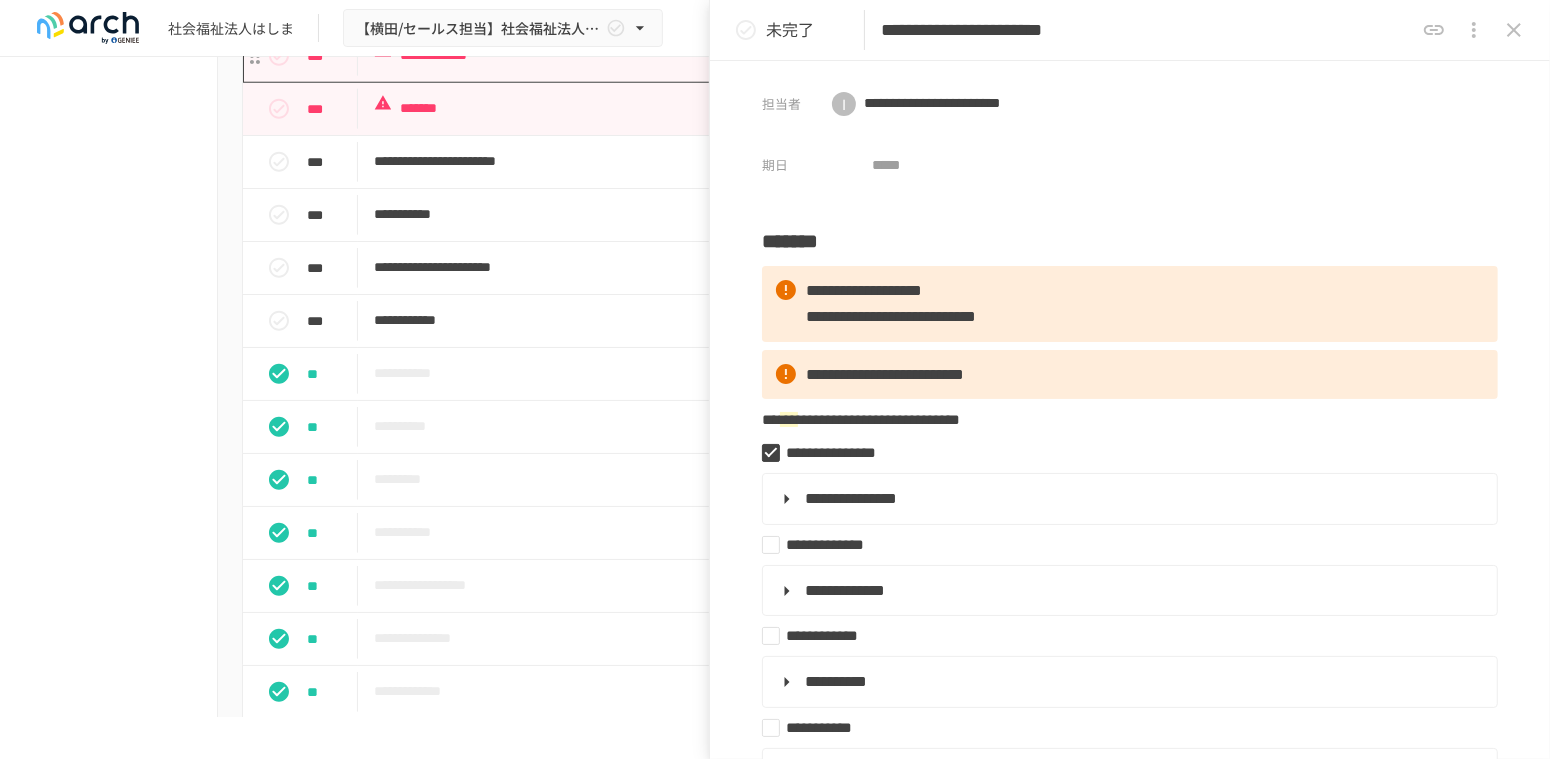 scroll, scrollTop: 1728, scrollLeft: 0, axis: vertical 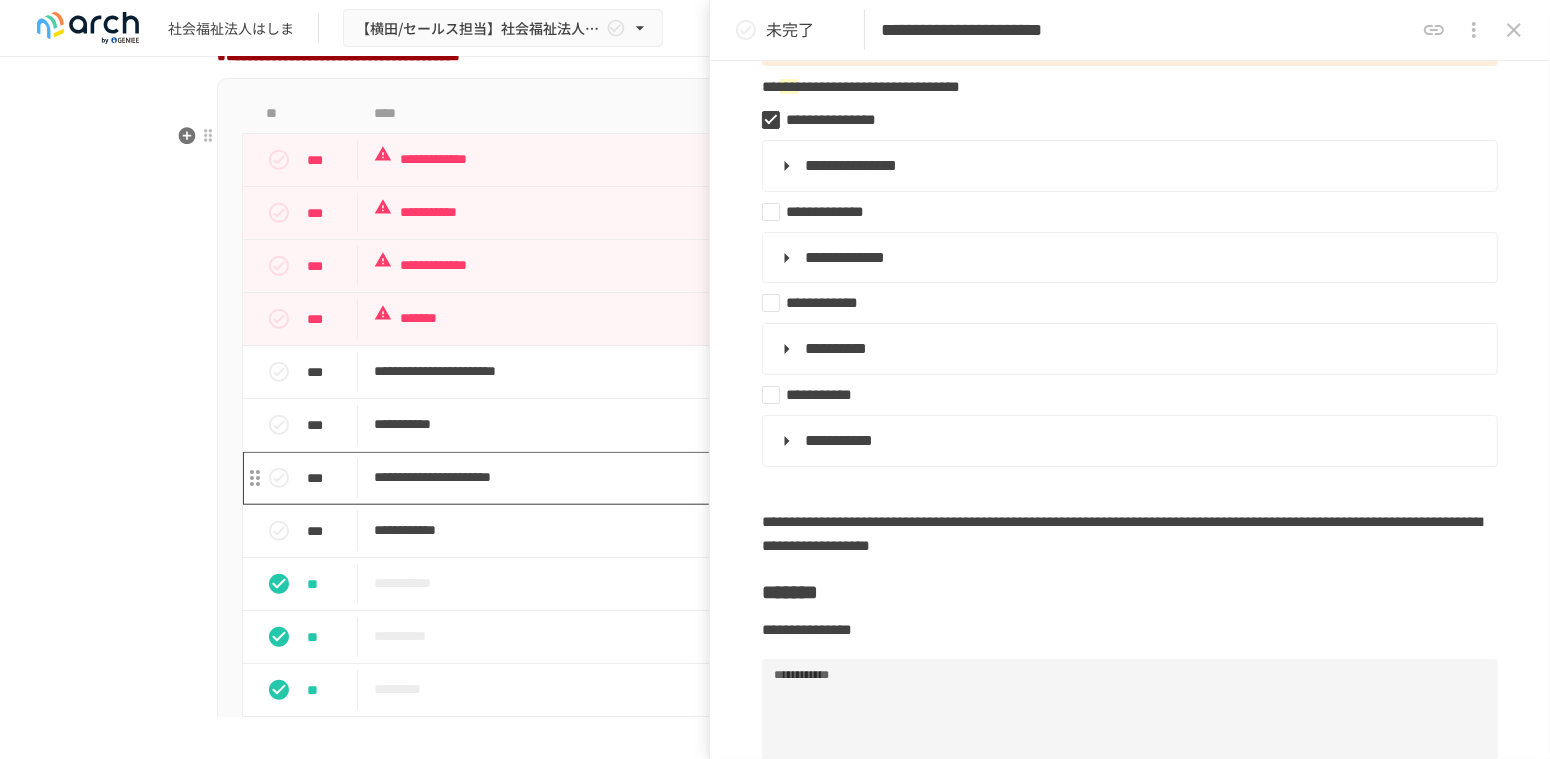 click on "**********" at bounding box center [733, 477] 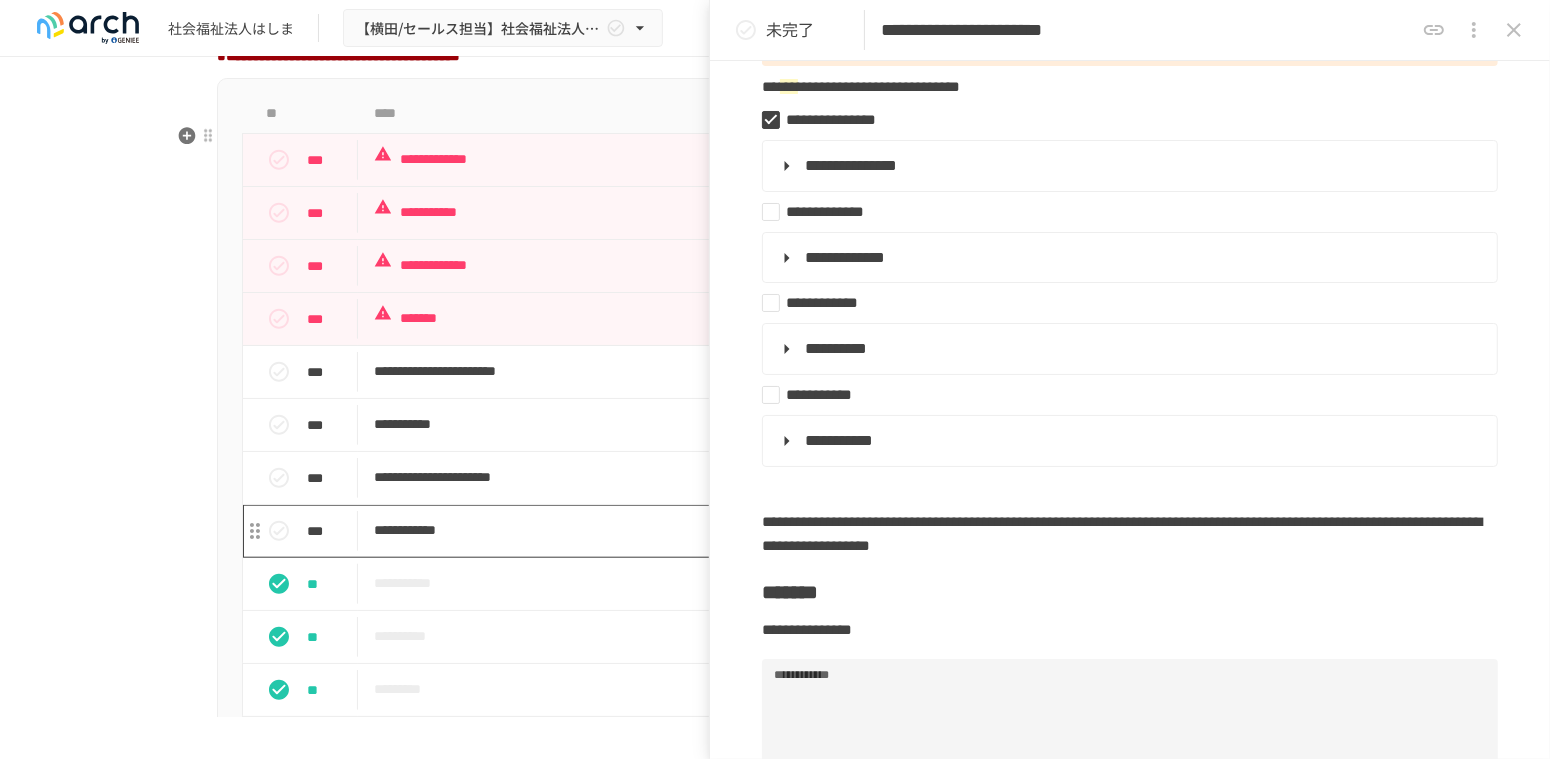 click on "**********" at bounding box center (733, 530) 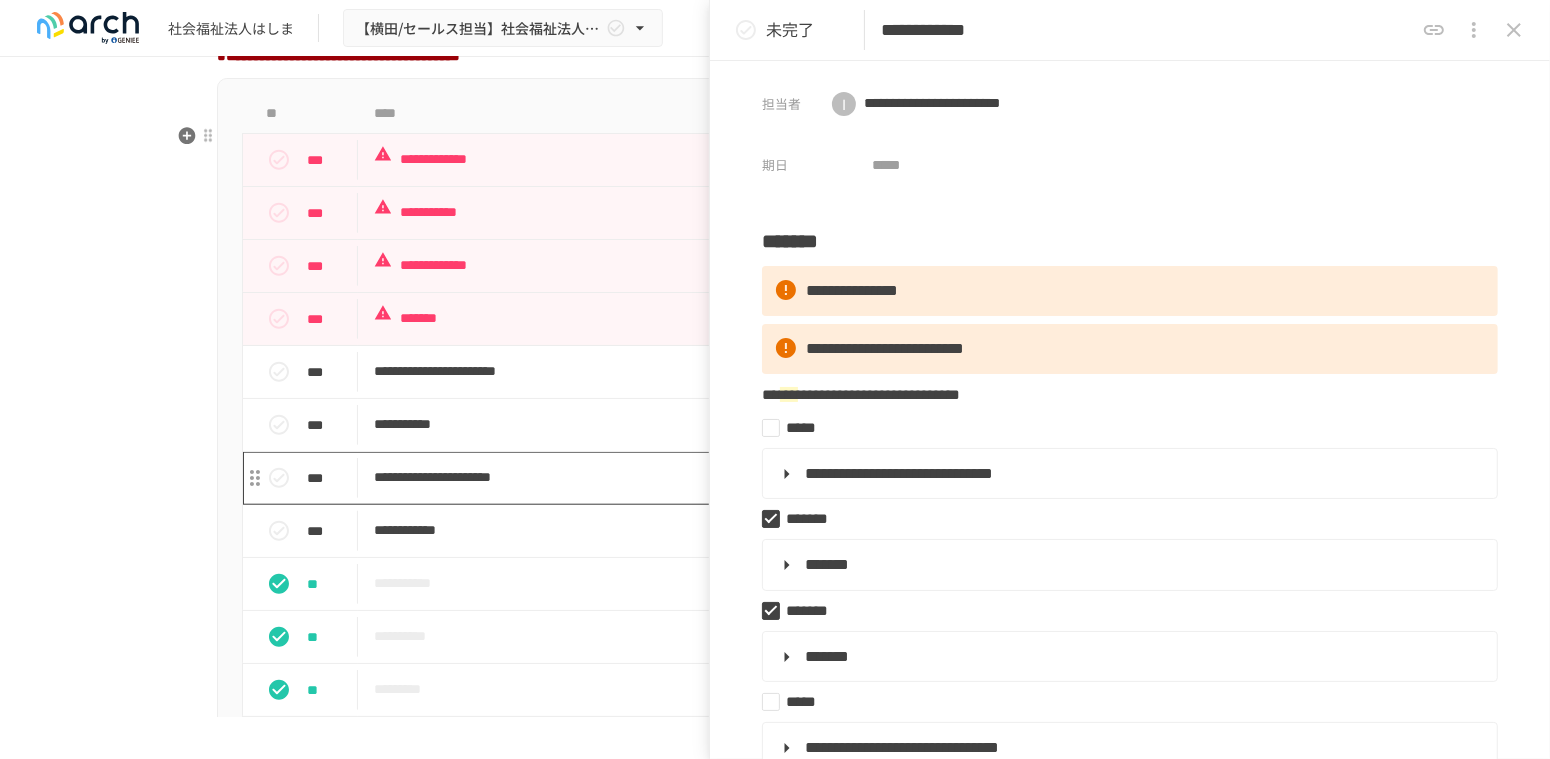 click on "**********" at bounding box center (733, 477) 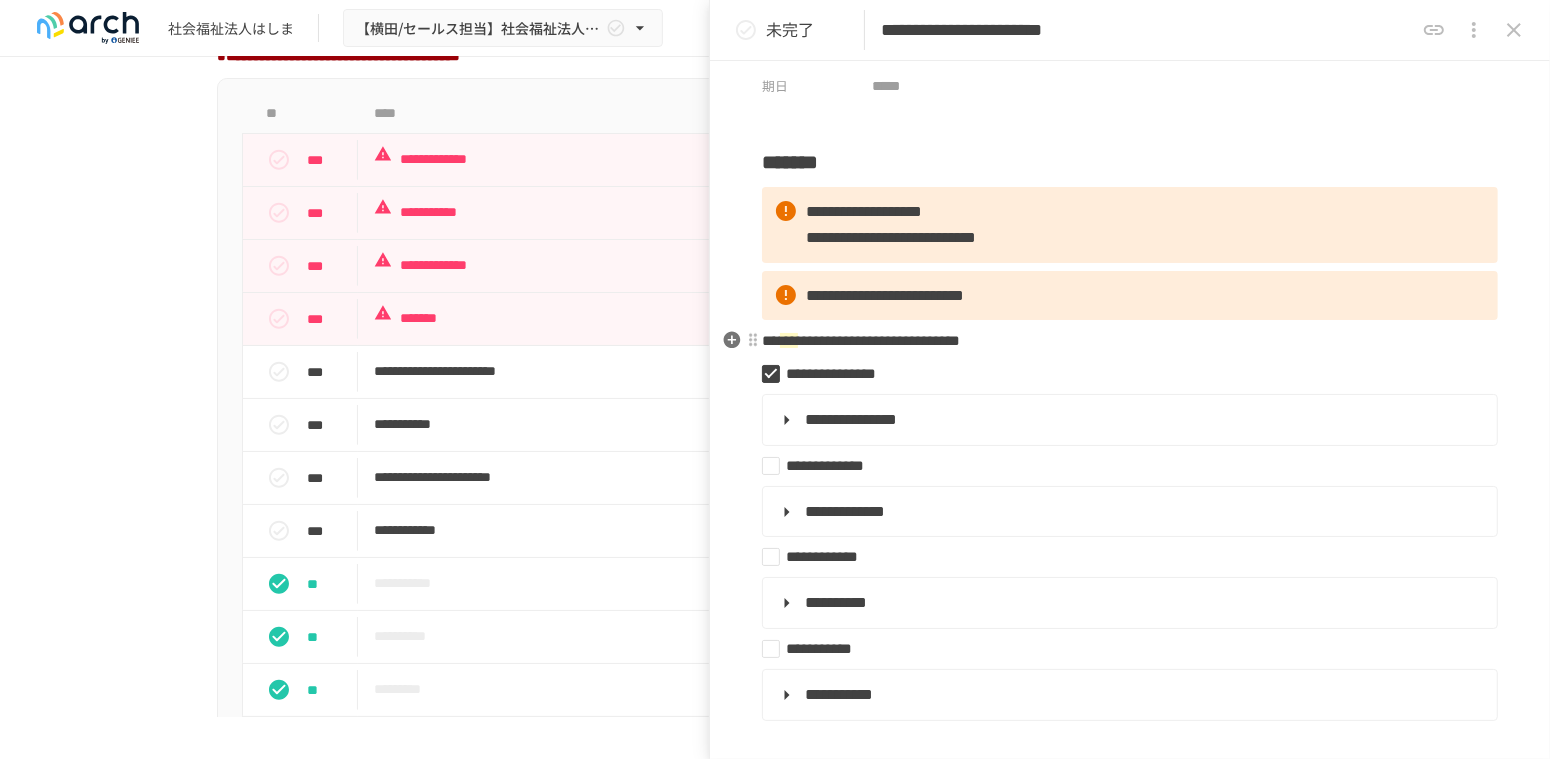 scroll, scrollTop: 111, scrollLeft: 0, axis: vertical 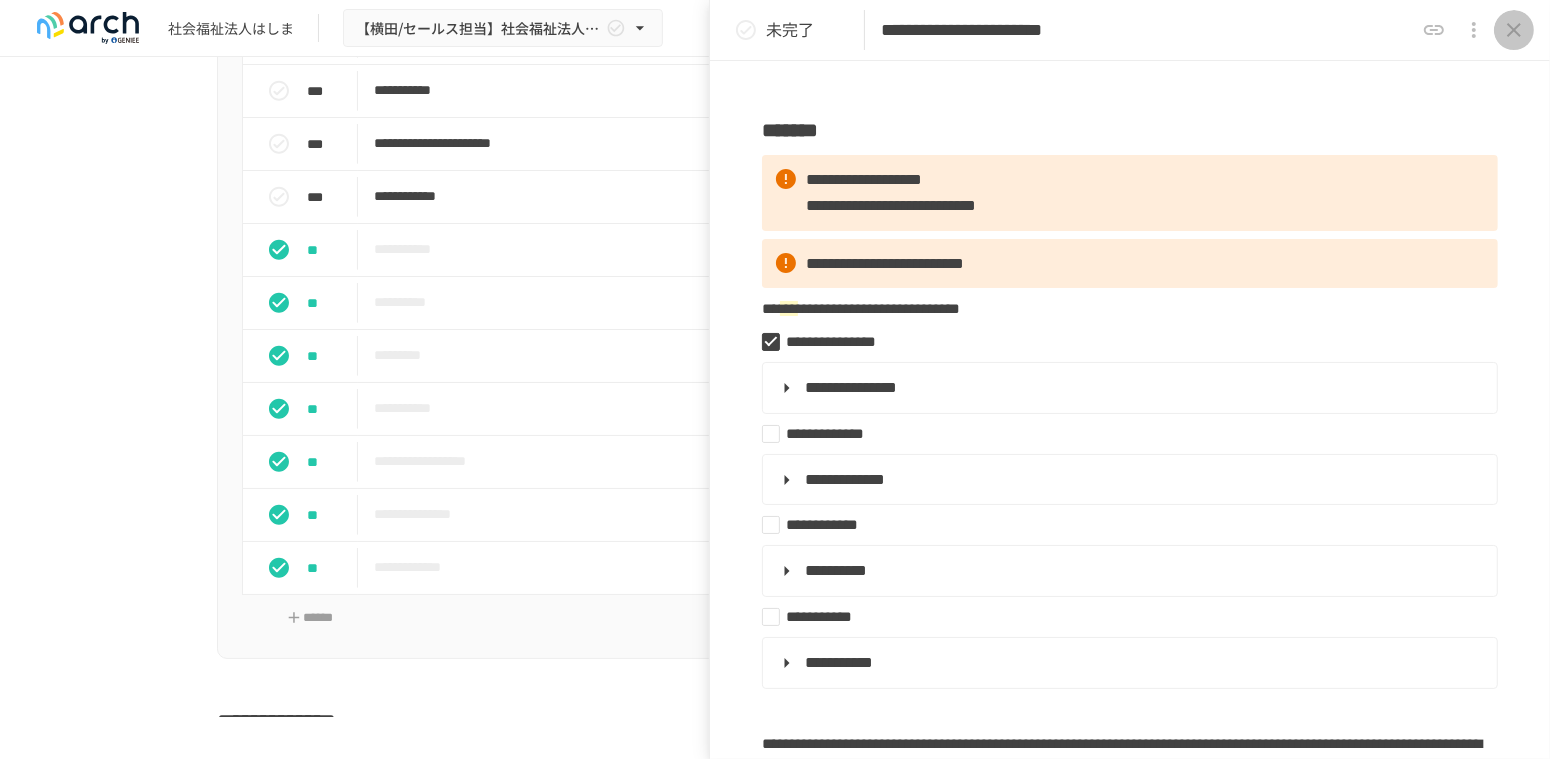 click at bounding box center [1514, 30] 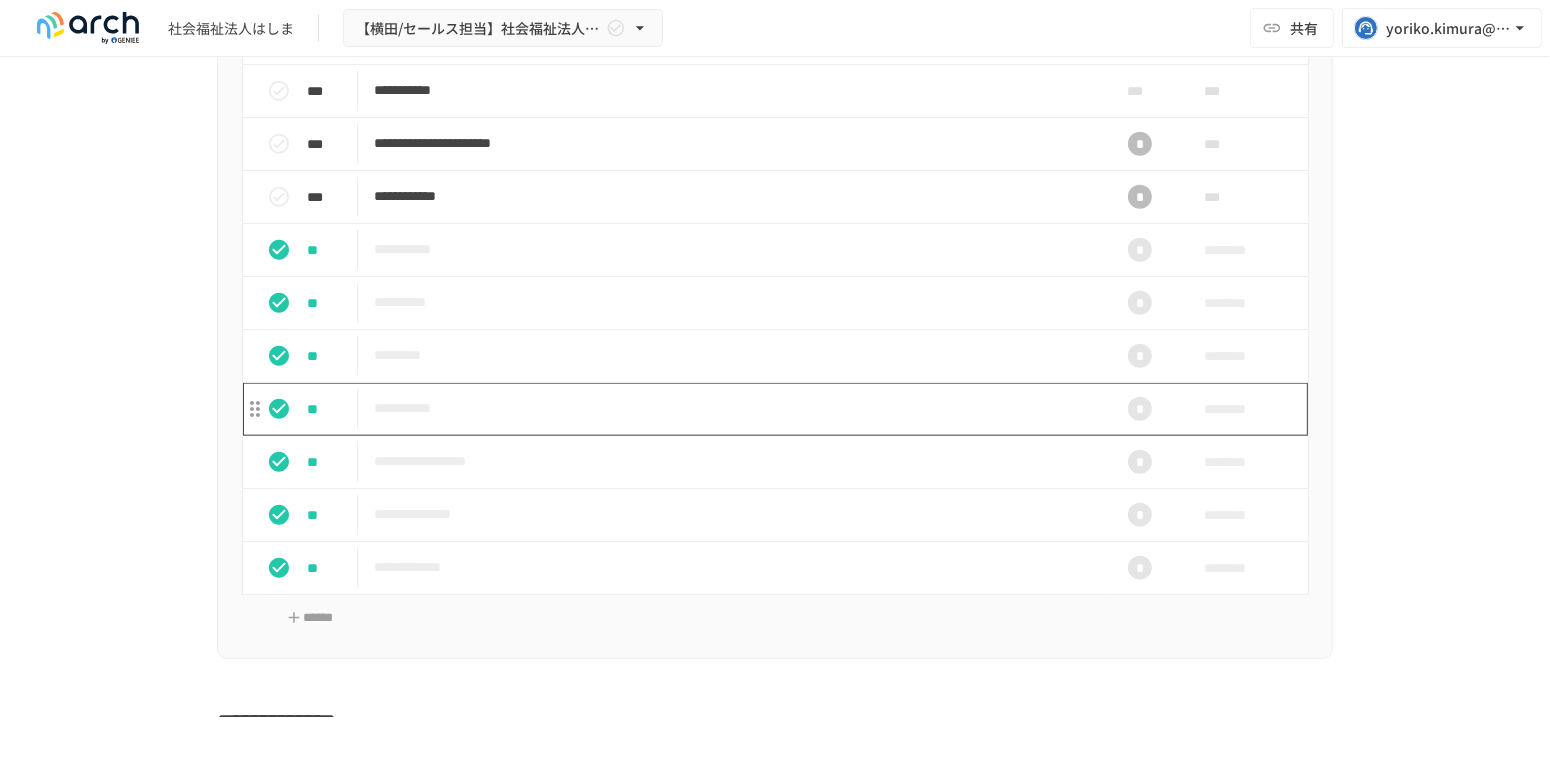 scroll, scrollTop: 2173, scrollLeft: 0, axis: vertical 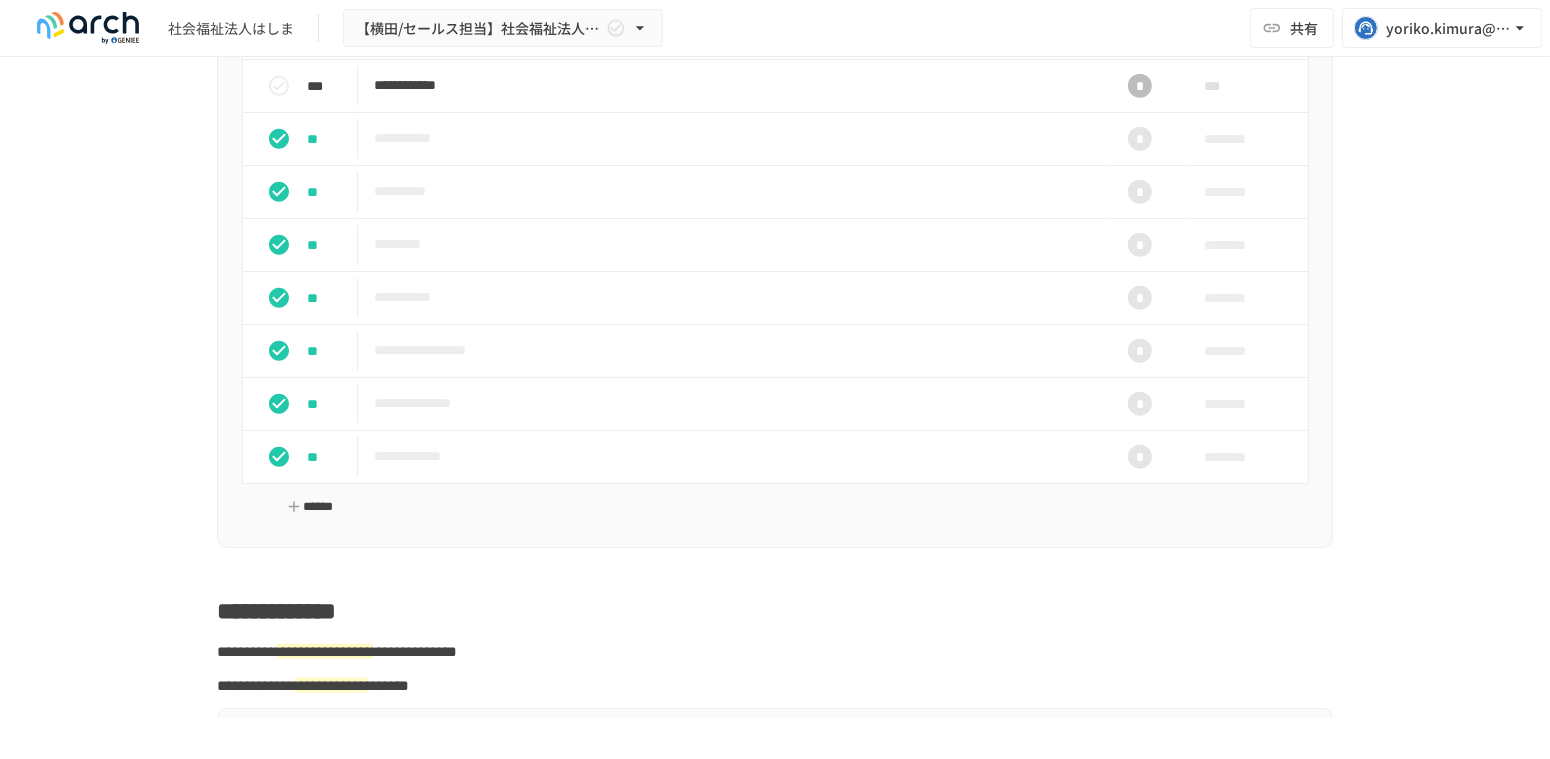 click on "******" at bounding box center [310, 507] 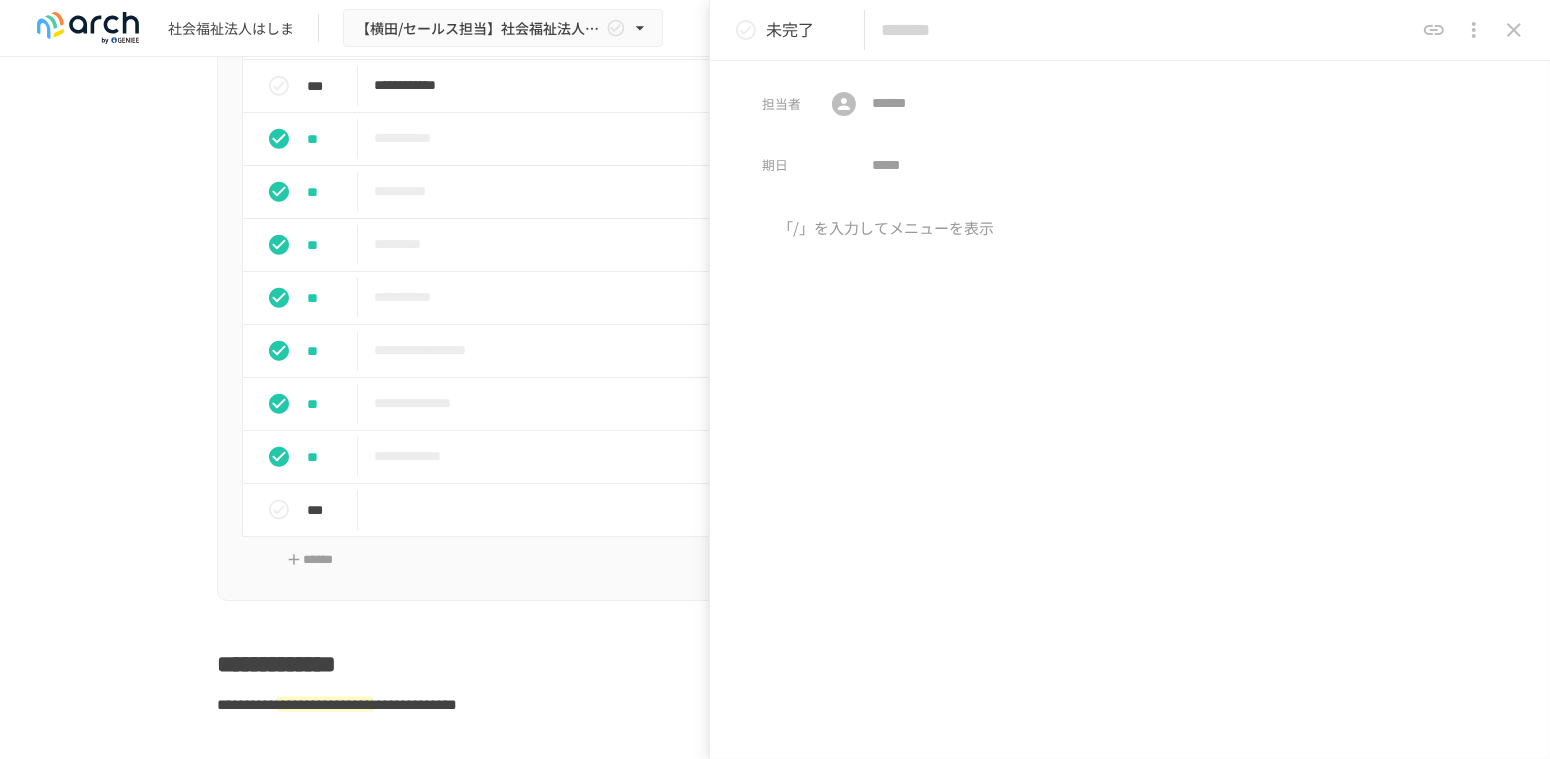 click at bounding box center [1147, 30] 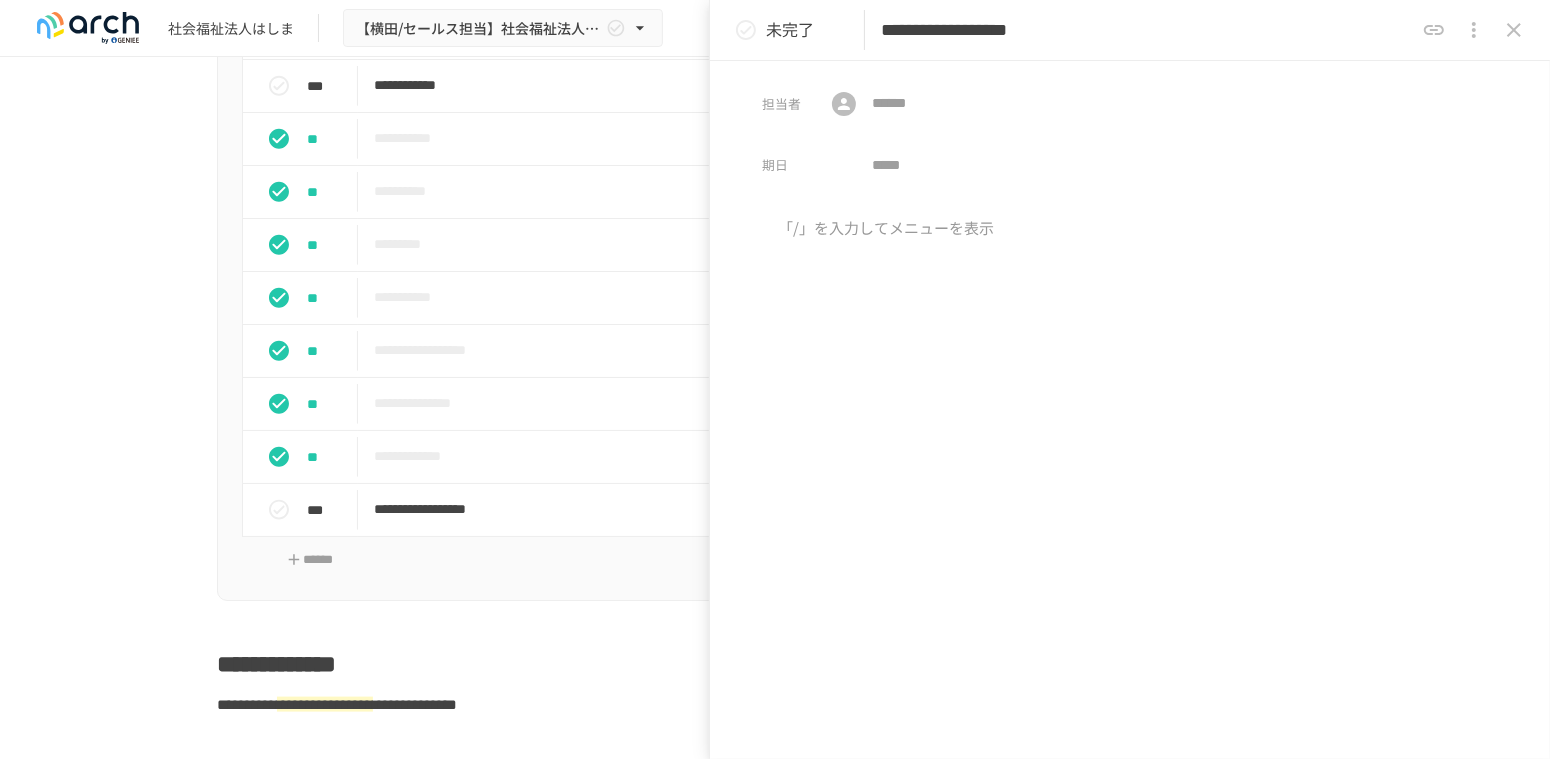 type on "**********" 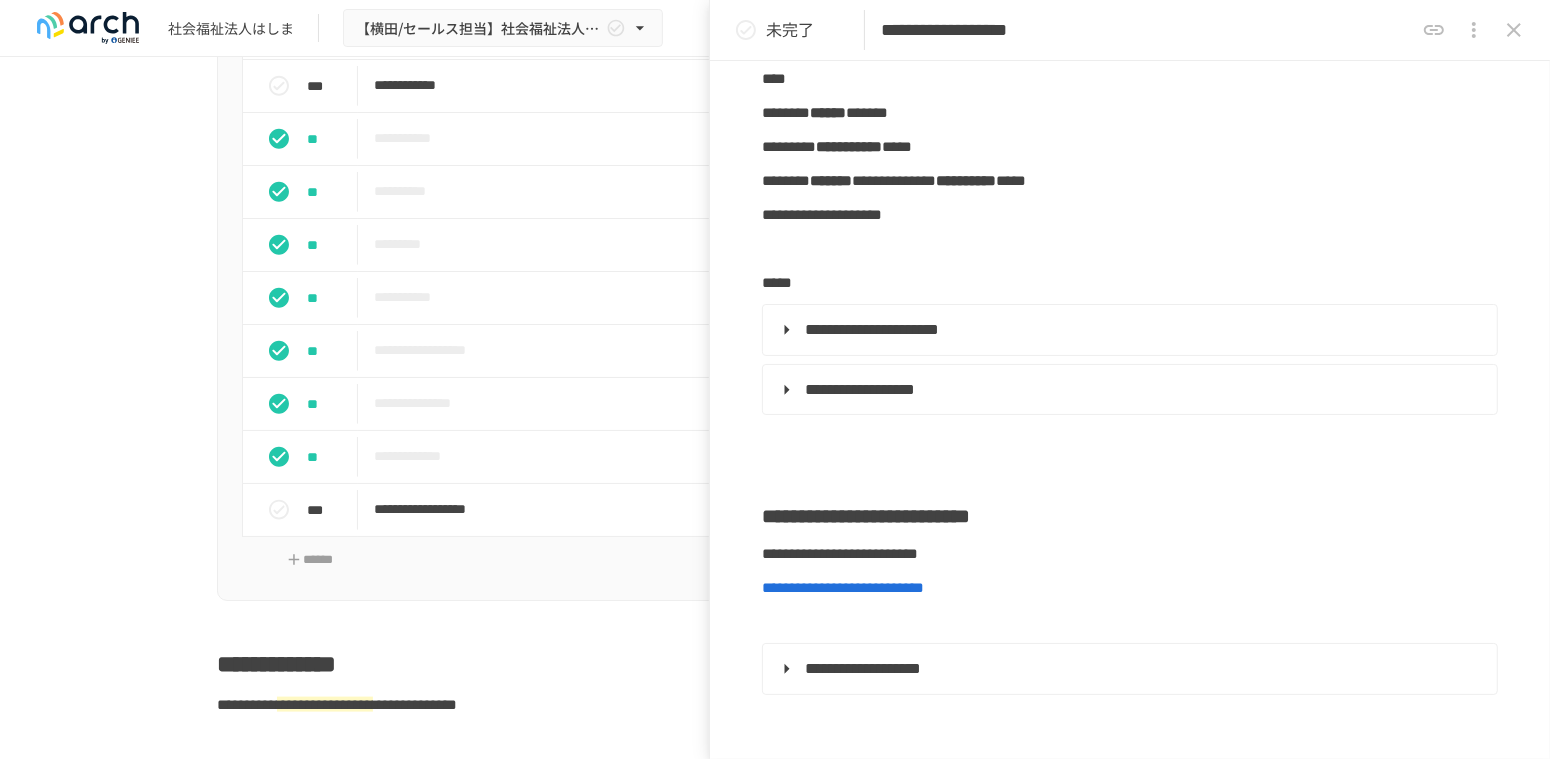 click 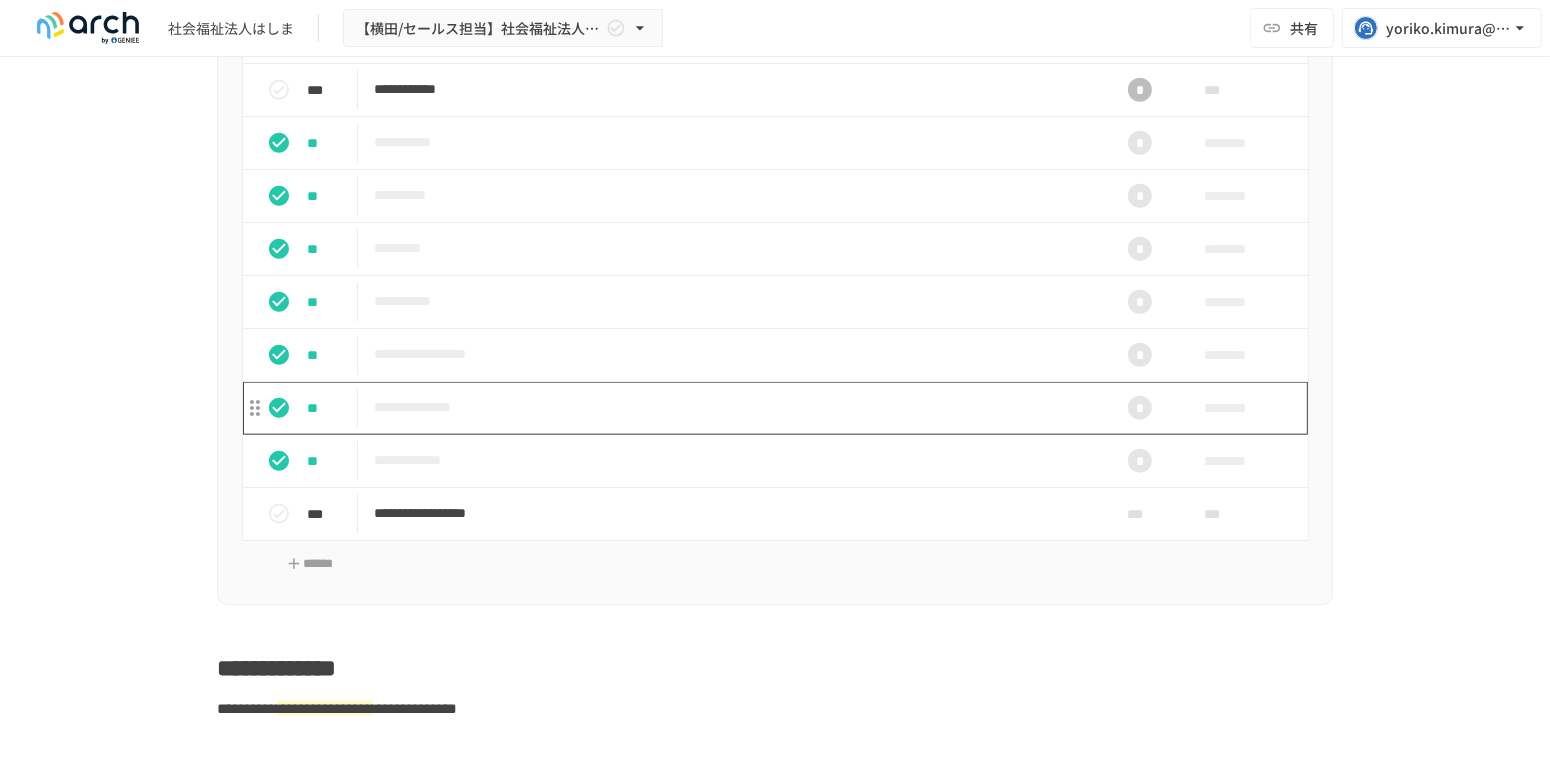 scroll, scrollTop: 2173, scrollLeft: 0, axis: vertical 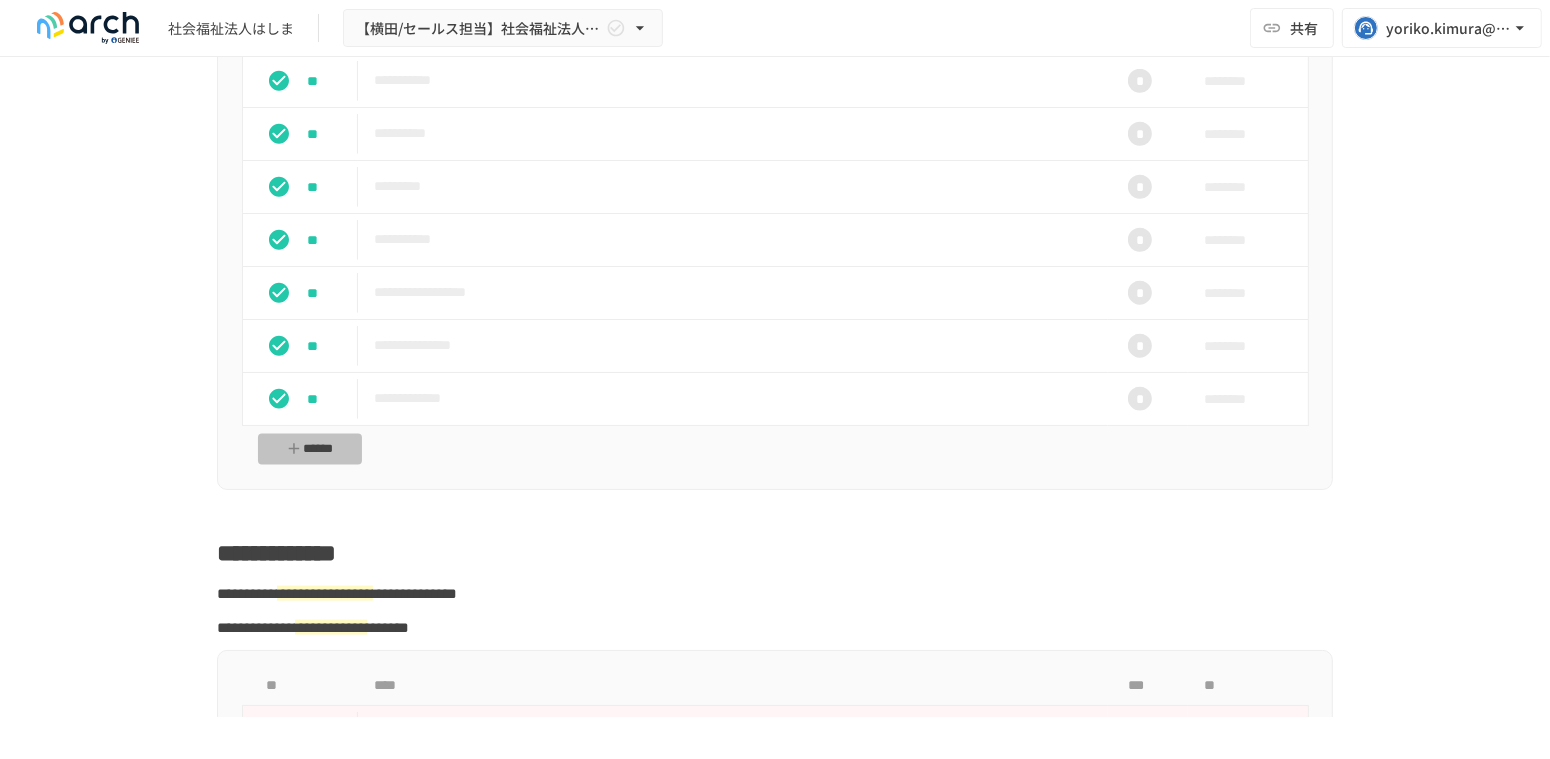 click on "******" at bounding box center [310, 449] 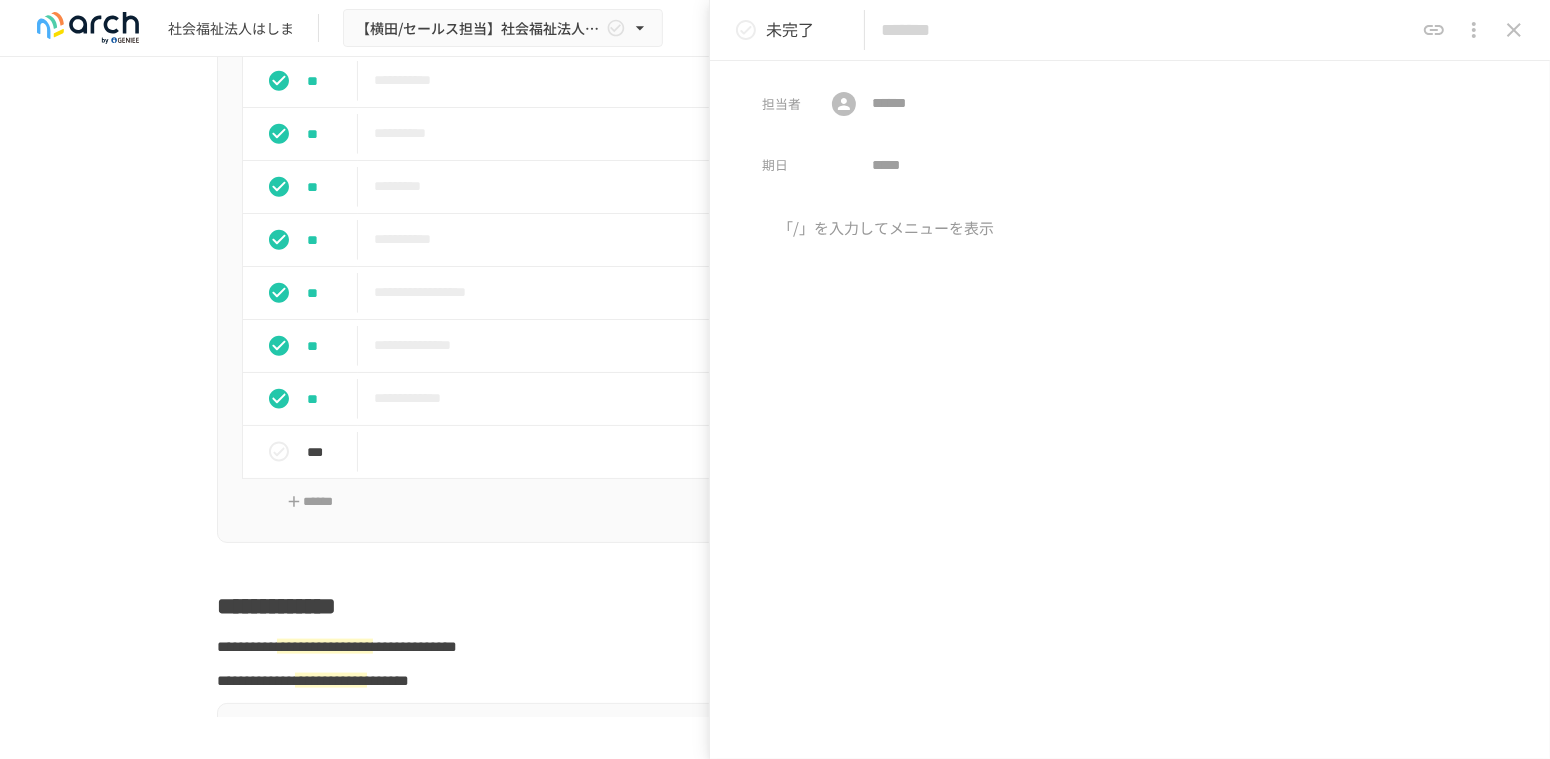 click at bounding box center (1147, 30) 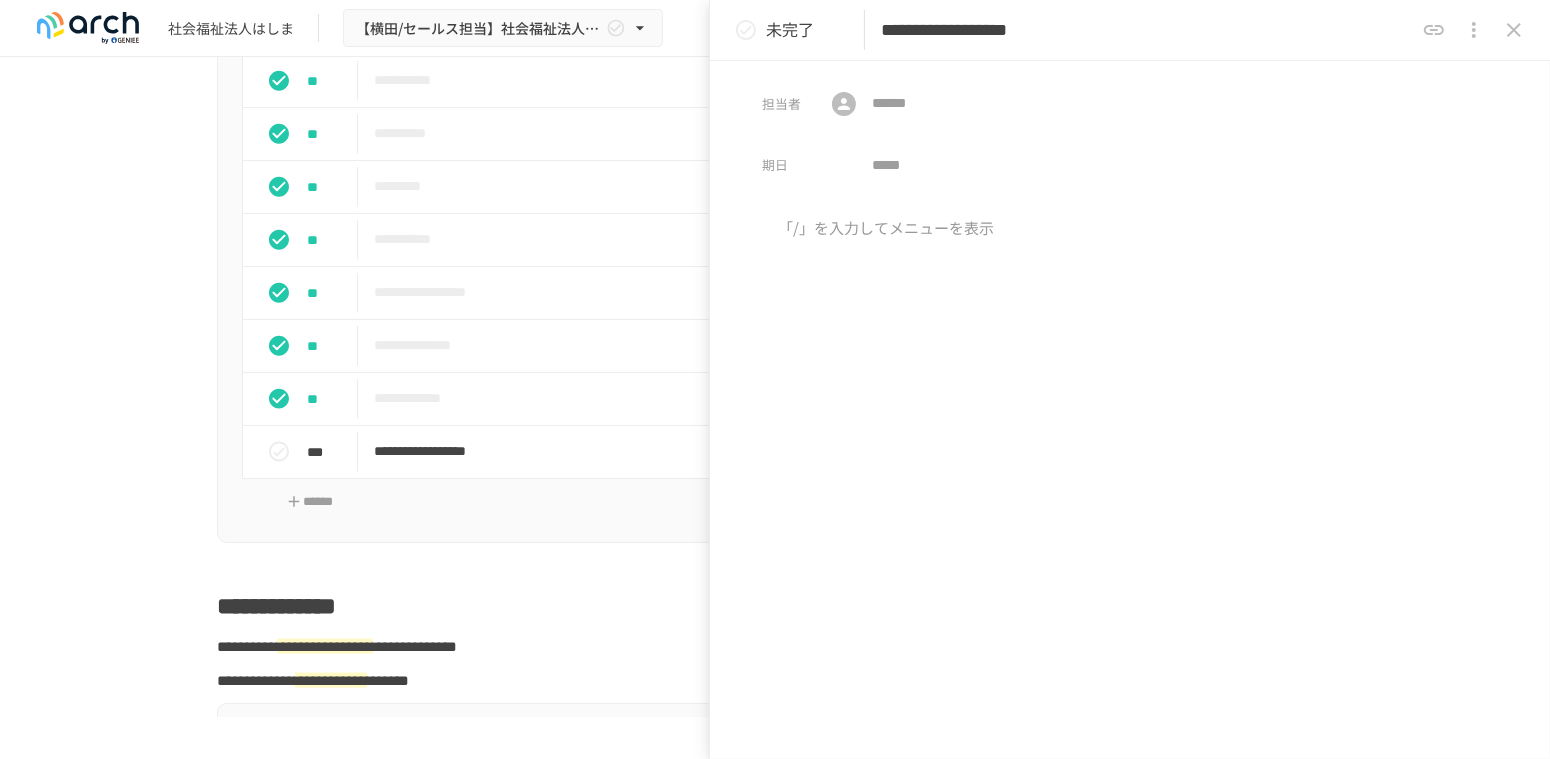 type on "**********" 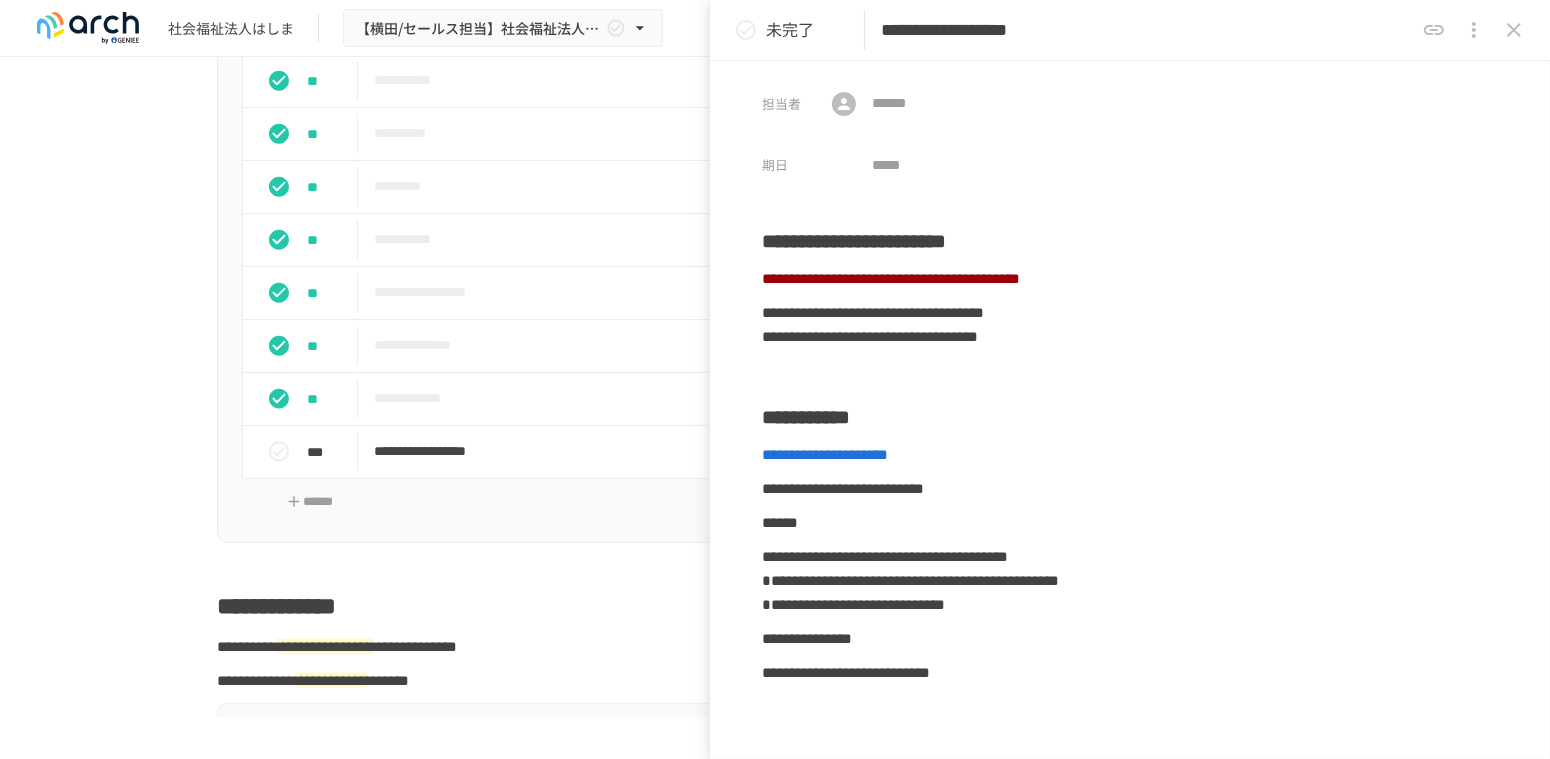 scroll, scrollTop: 299, scrollLeft: 0, axis: vertical 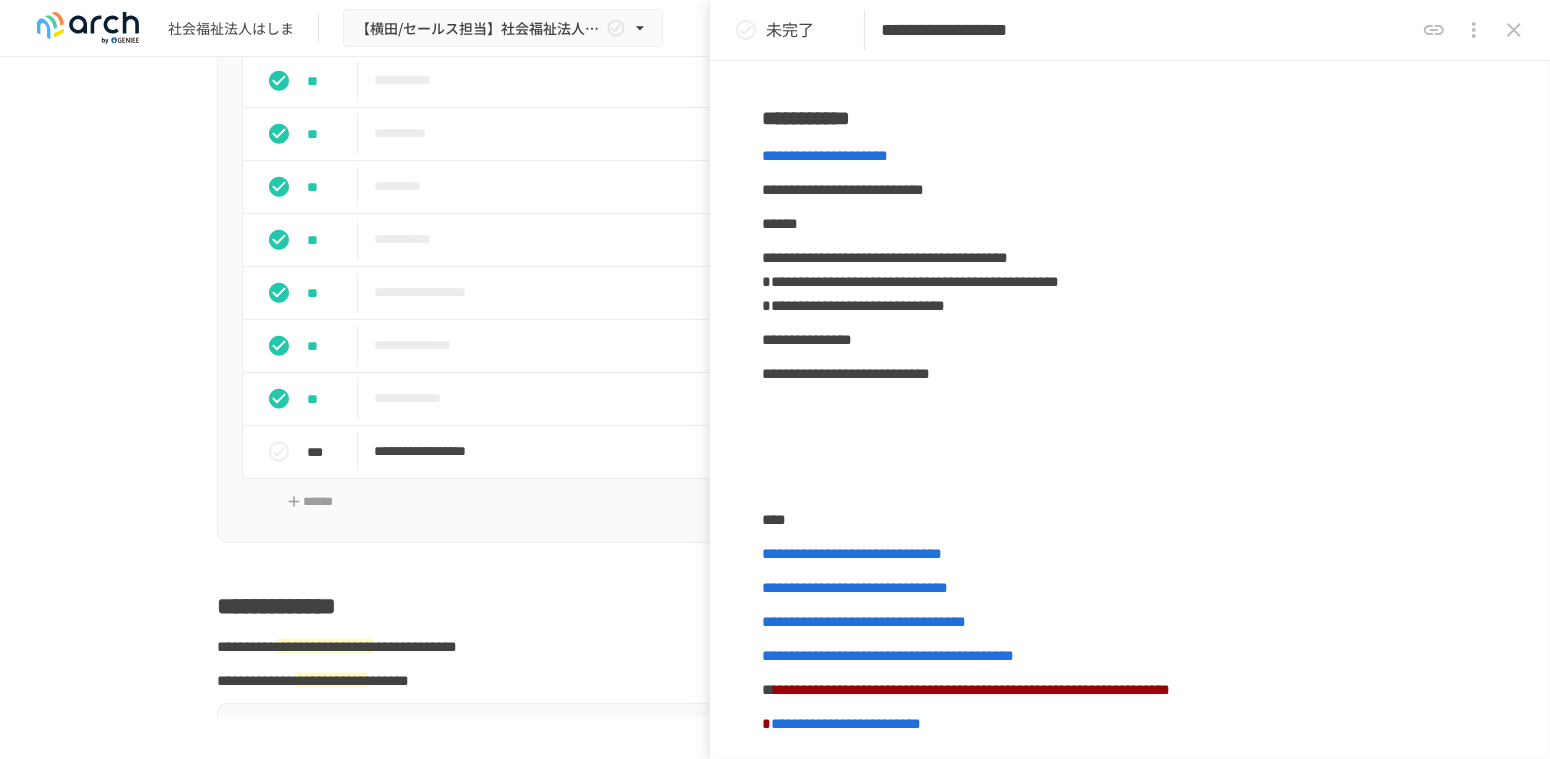 click 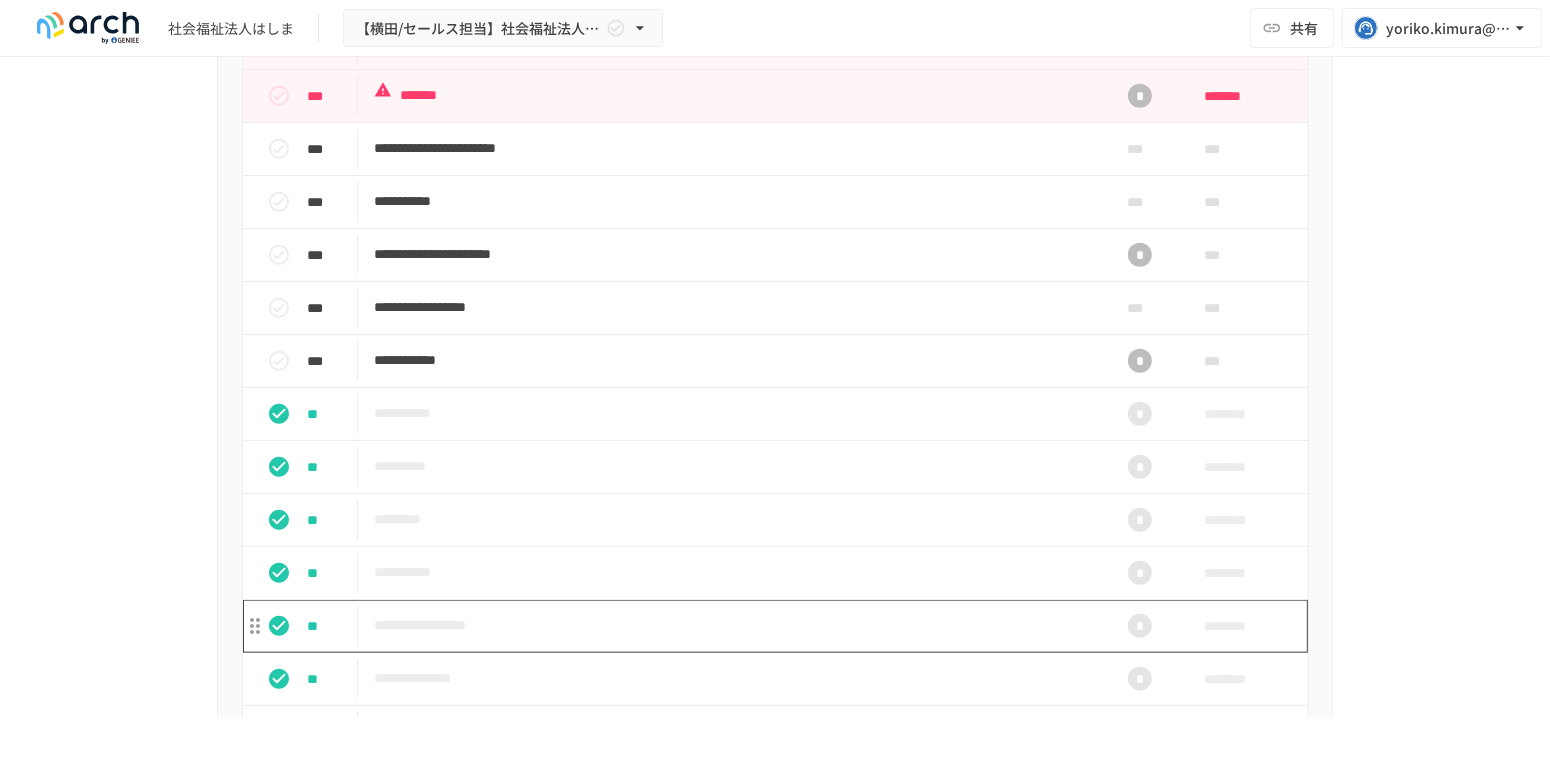 scroll, scrollTop: 2062, scrollLeft: 0, axis: vertical 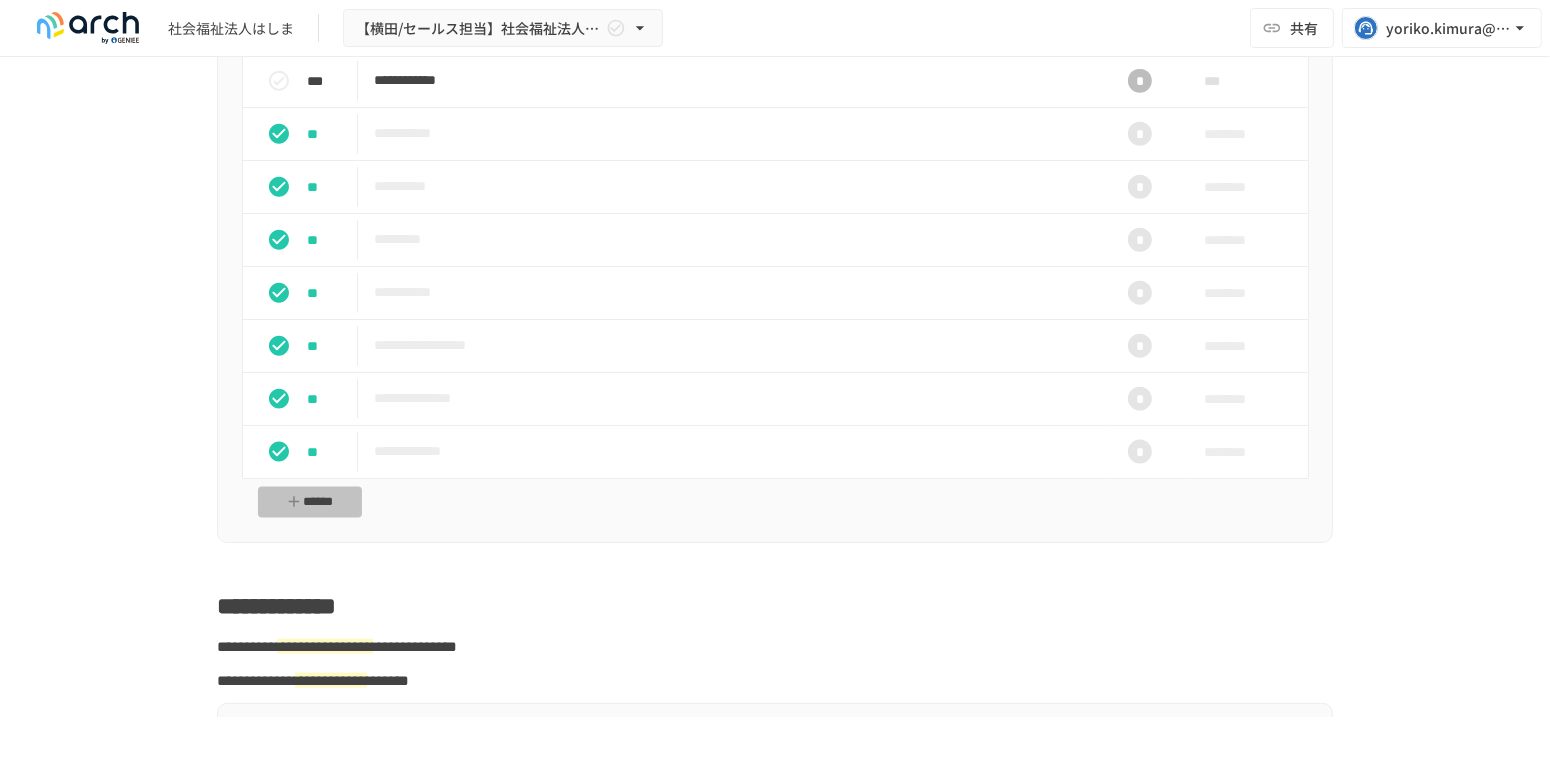 click on "******" at bounding box center [310, 502] 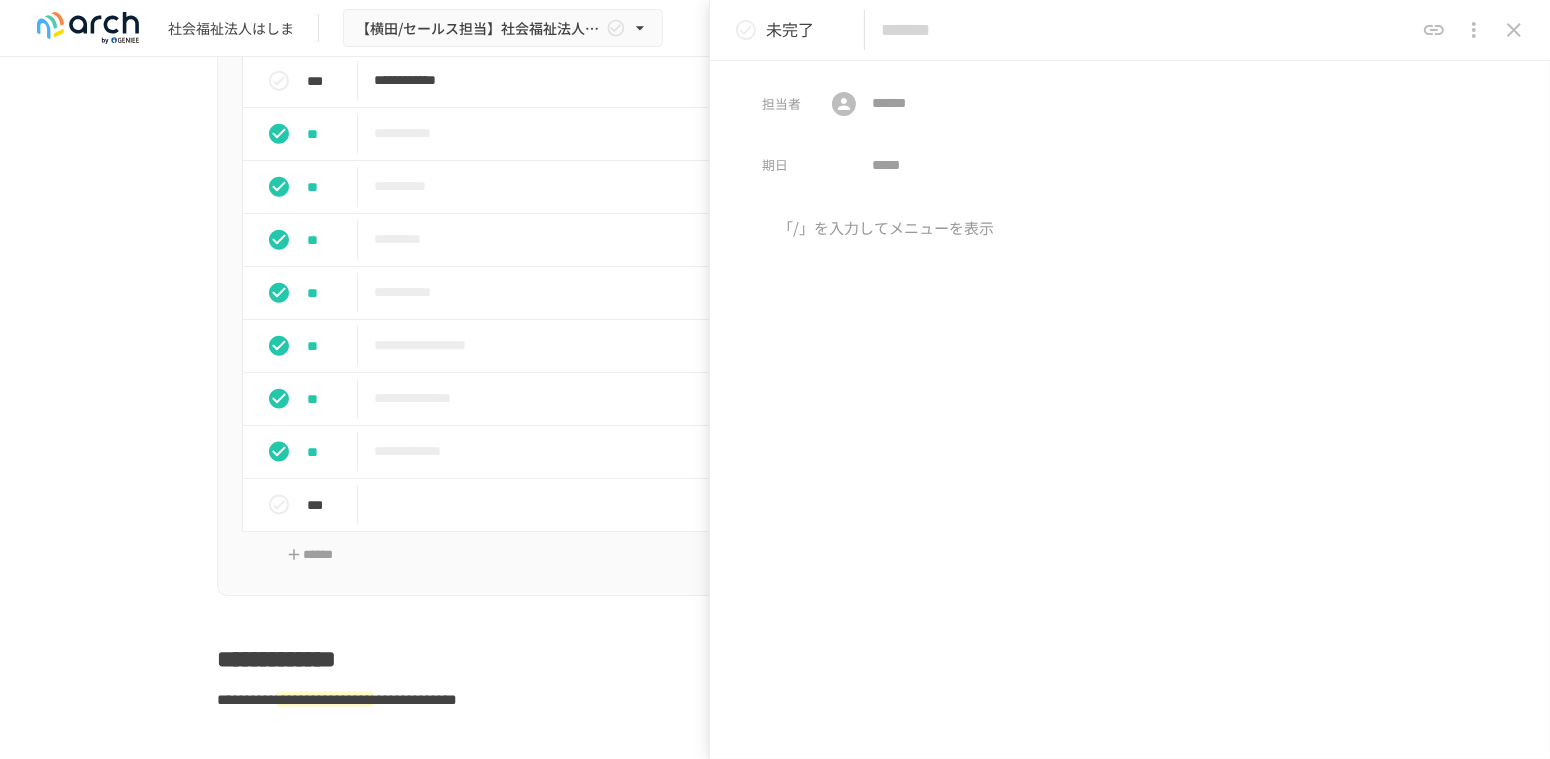click at bounding box center (1147, 30) 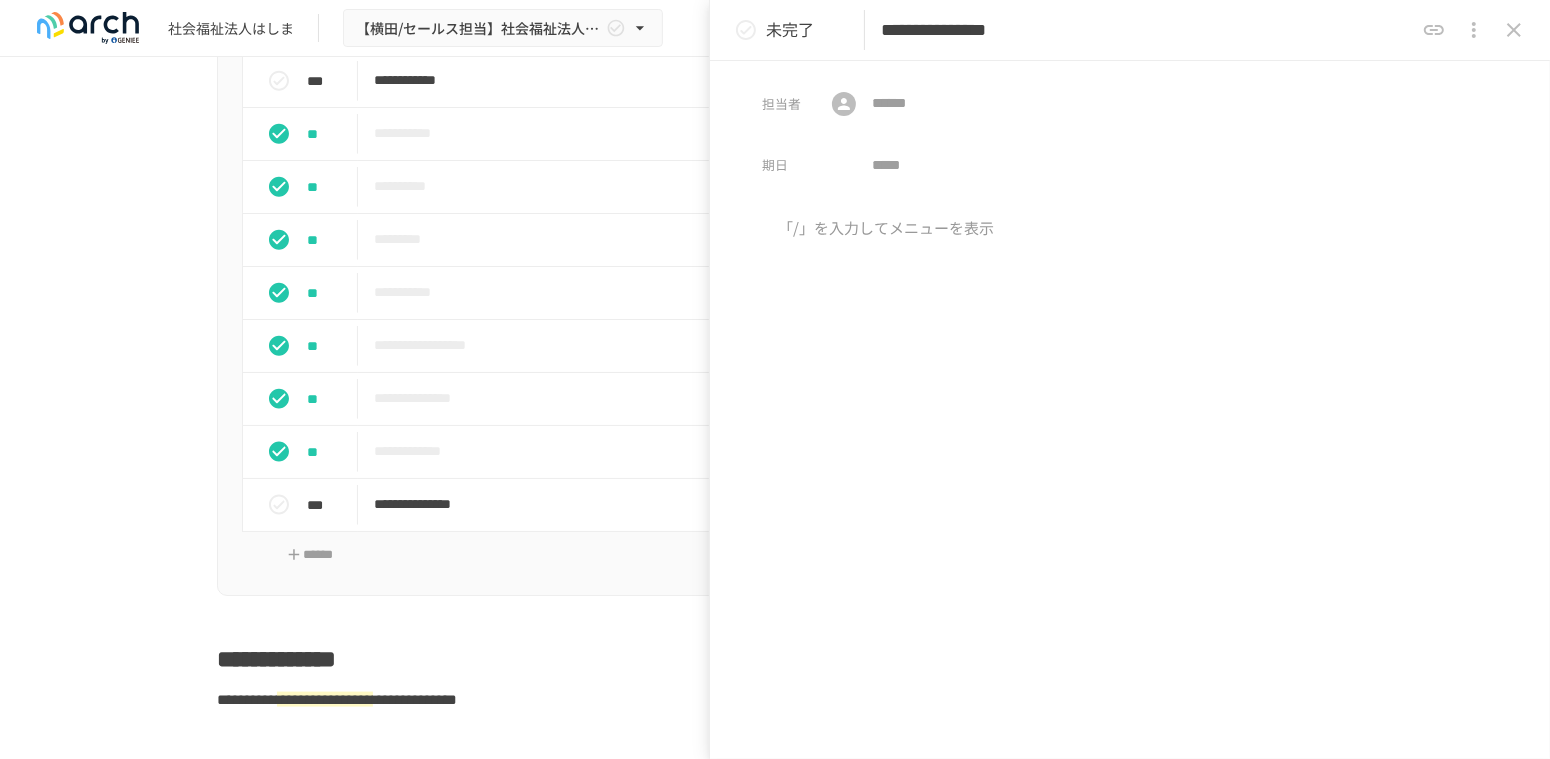 type on "**********" 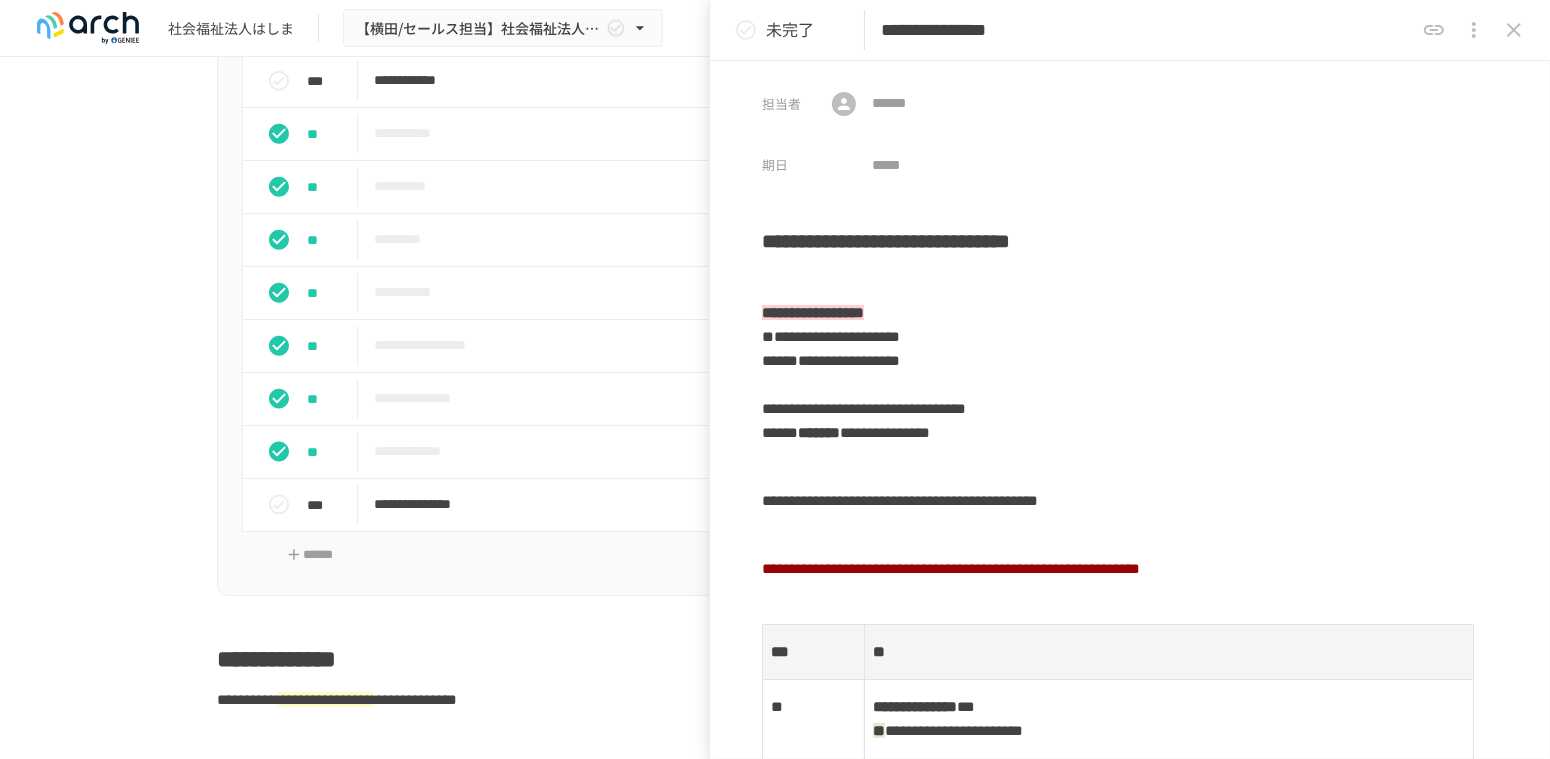 scroll, scrollTop: 117, scrollLeft: 0, axis: vertical 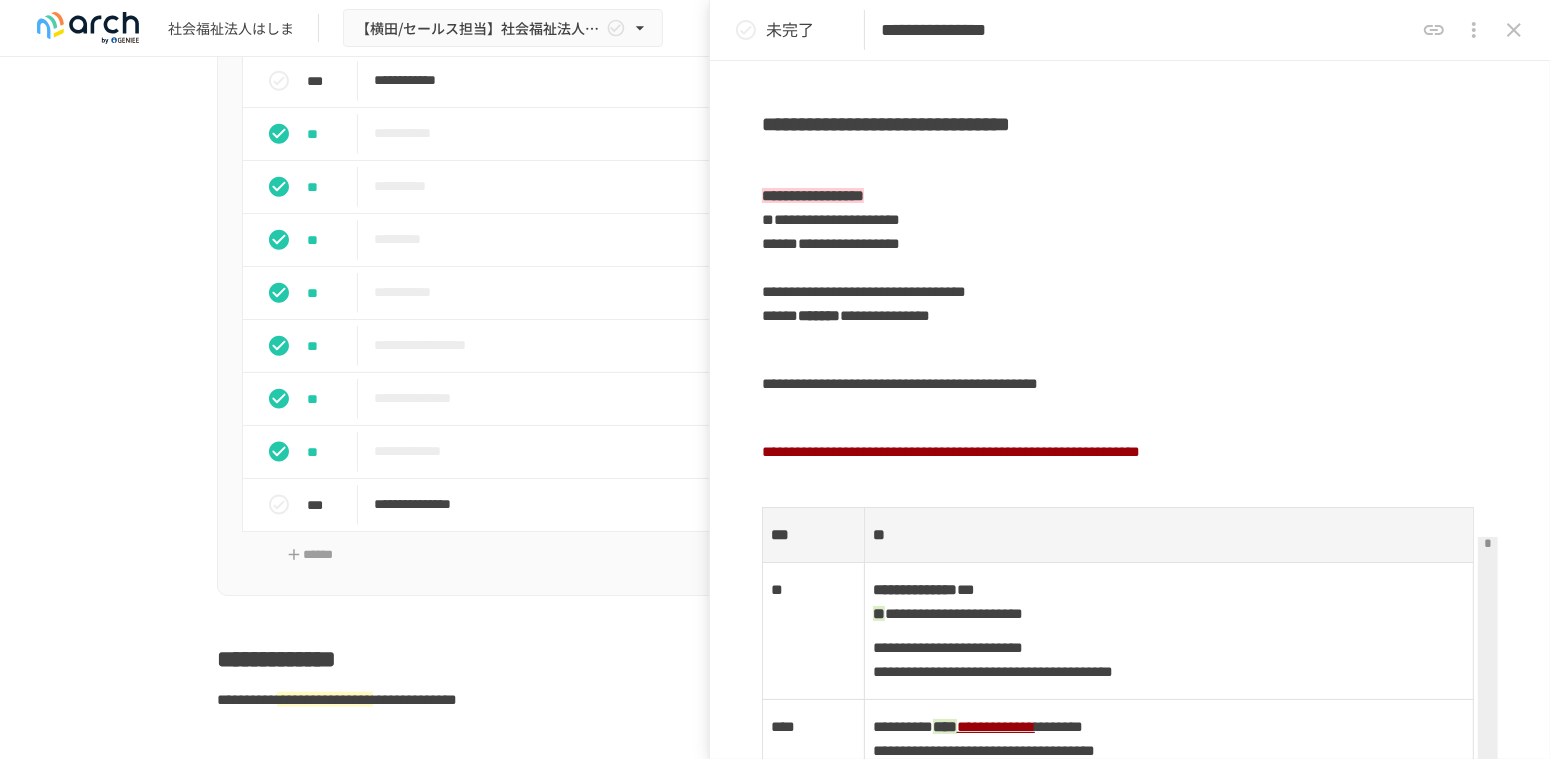 click 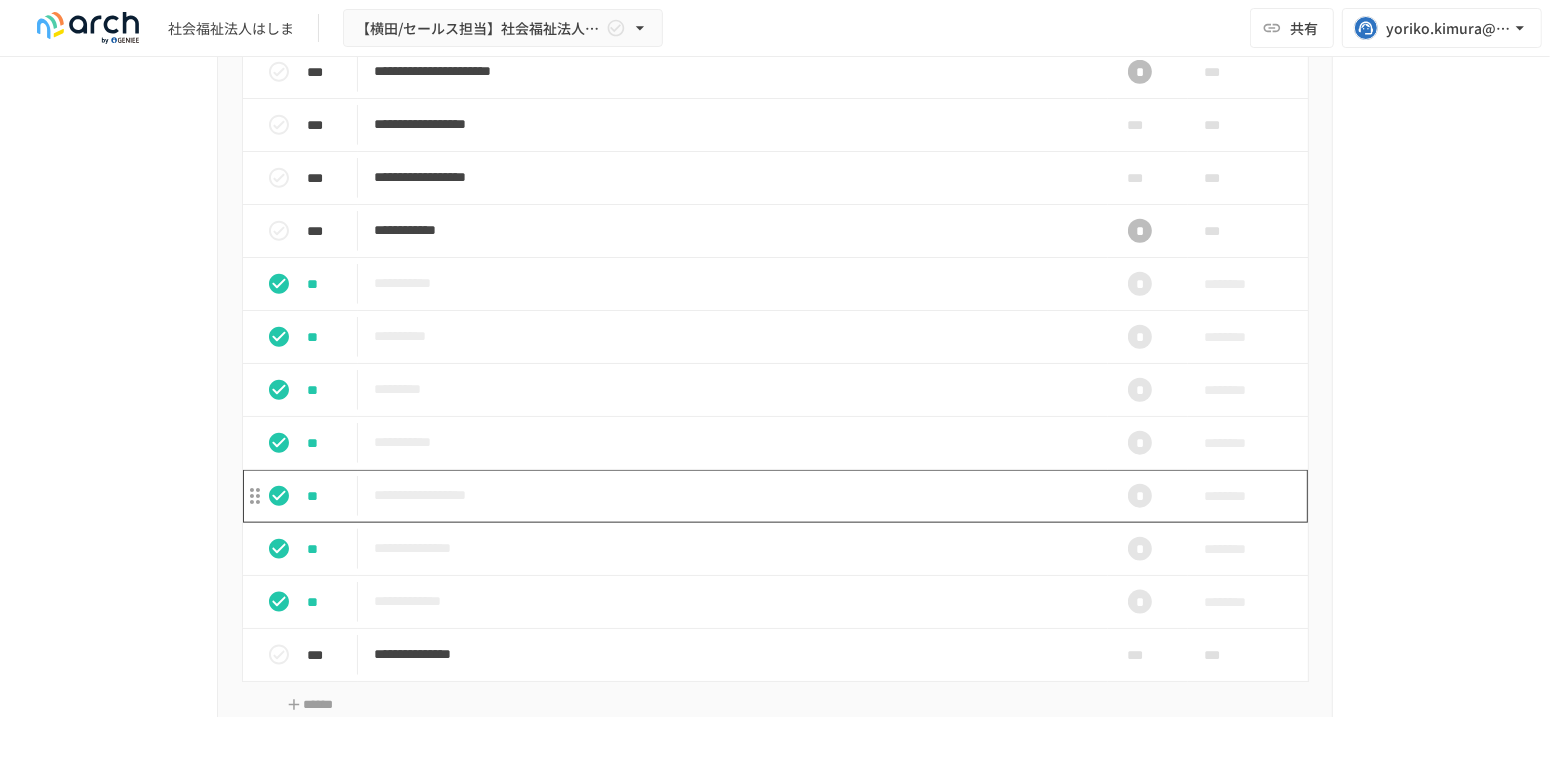 scroll, scrollTop: 2173, scrollLeft: 0, axis: vertical 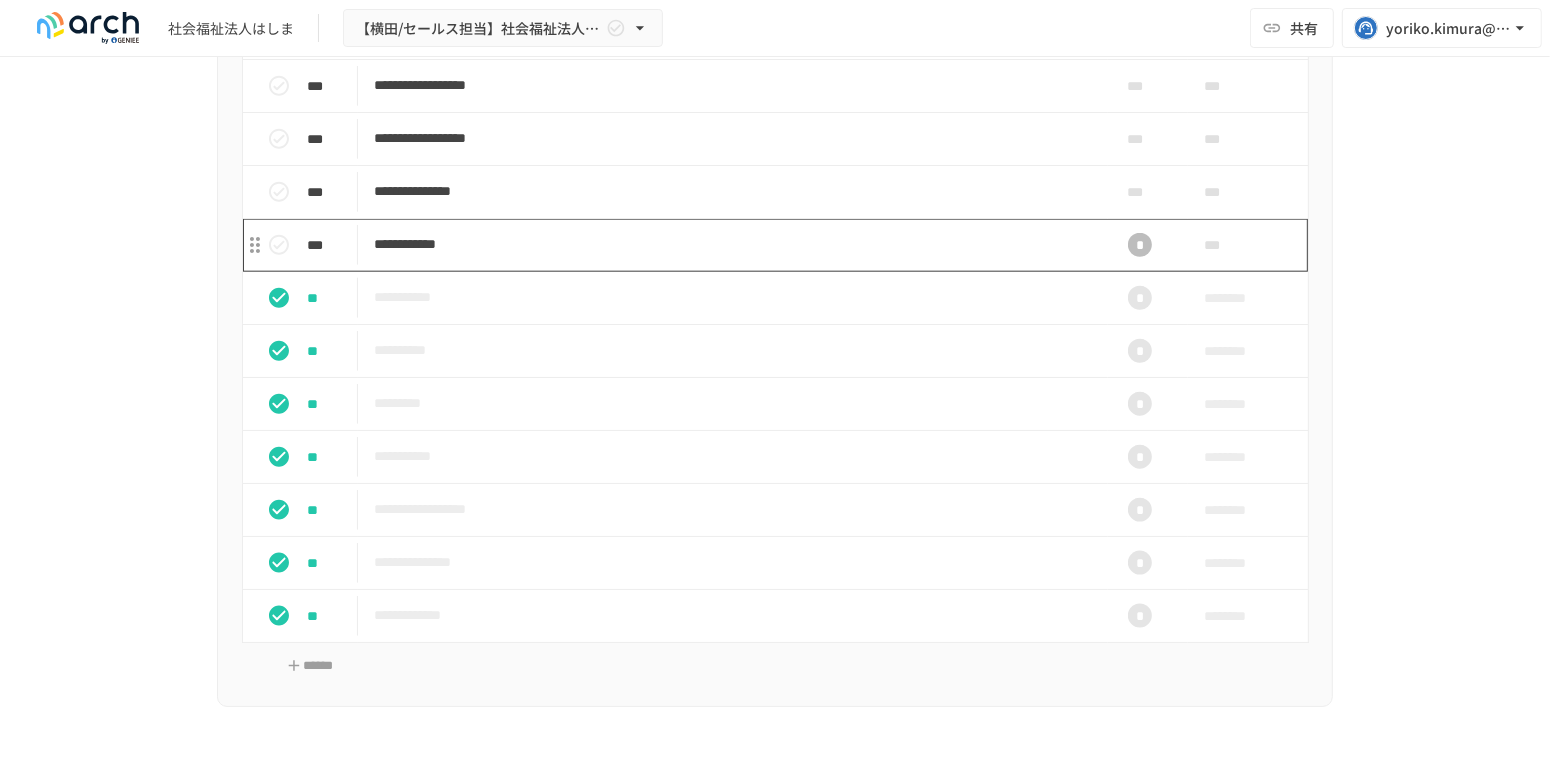 click on "**********" at bounding box center (733, 245) 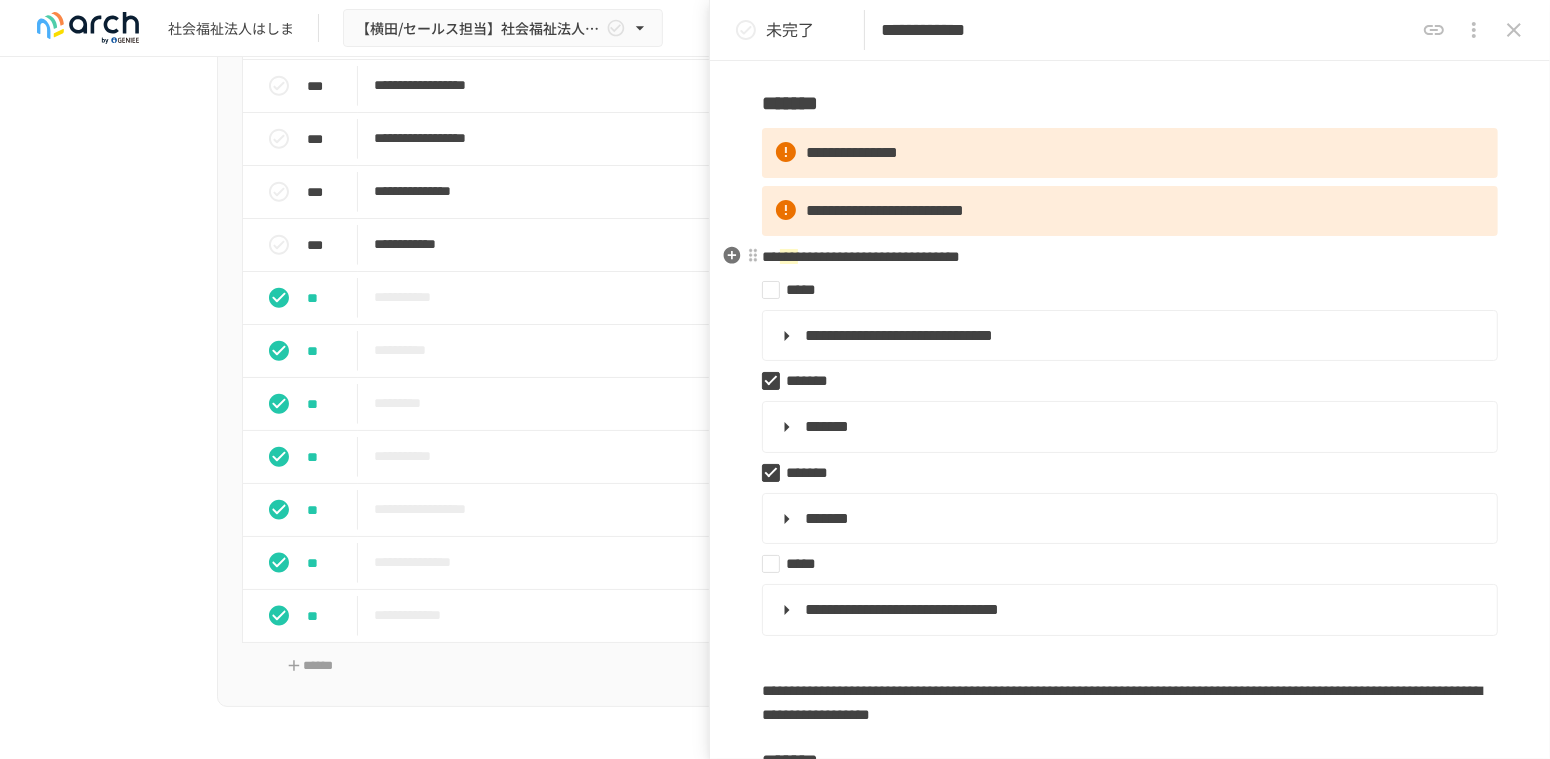 scroll, scrollTop: 222, scrollLeft: 0, axis: vertical 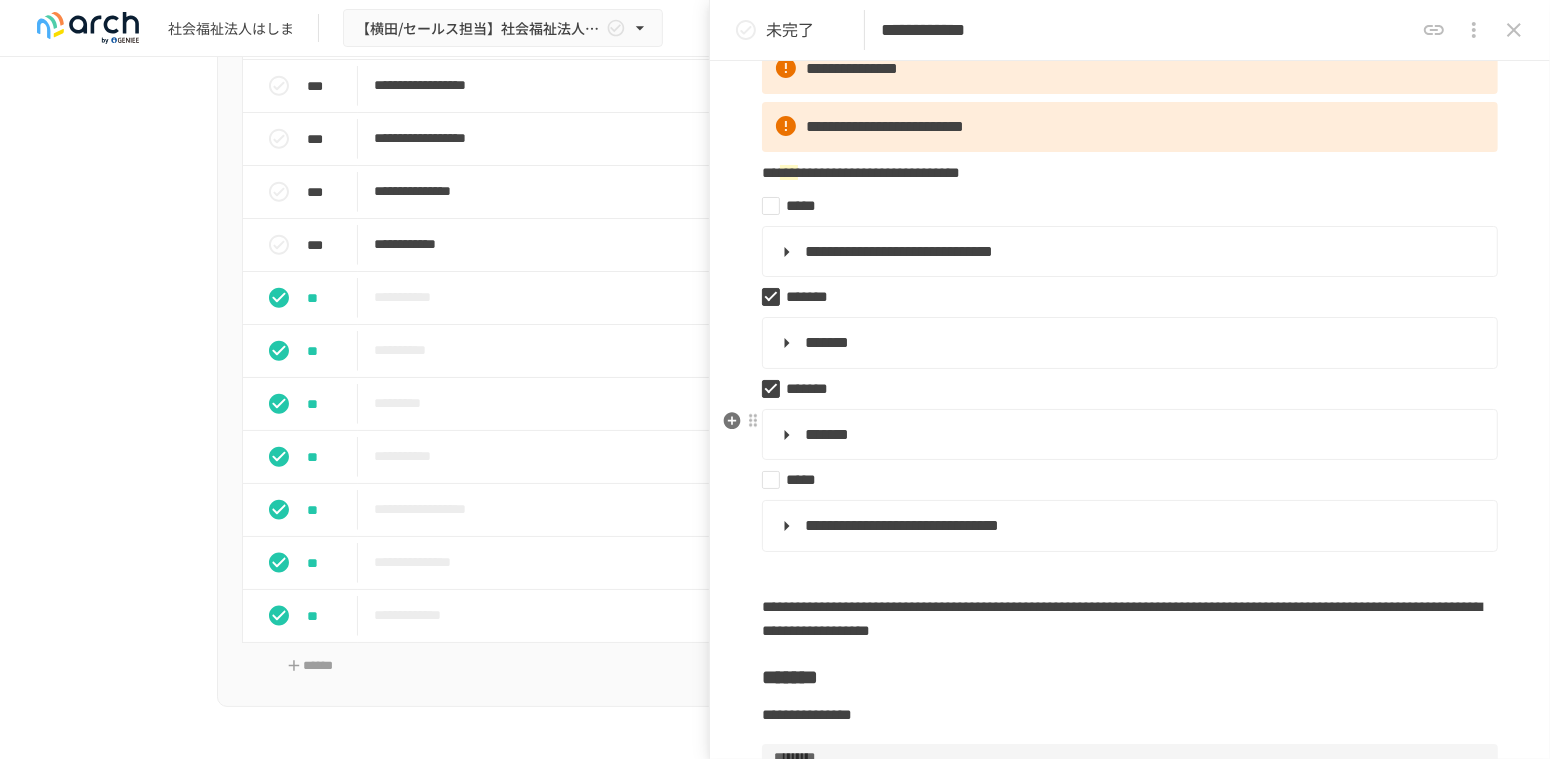 click on "*******" at bounding box center [1128, 435] 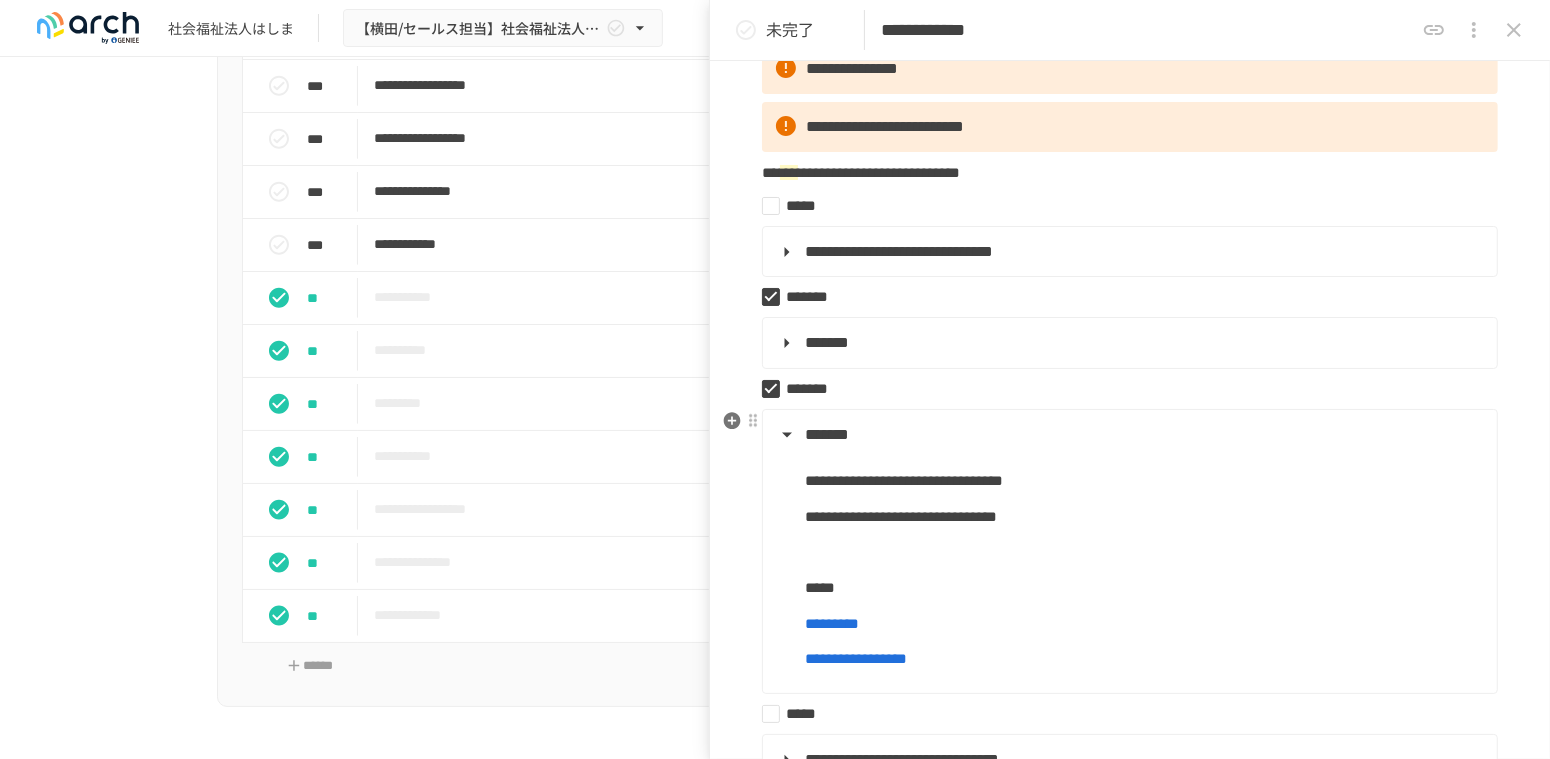click on "*******" at bounding box center [1128, 435] 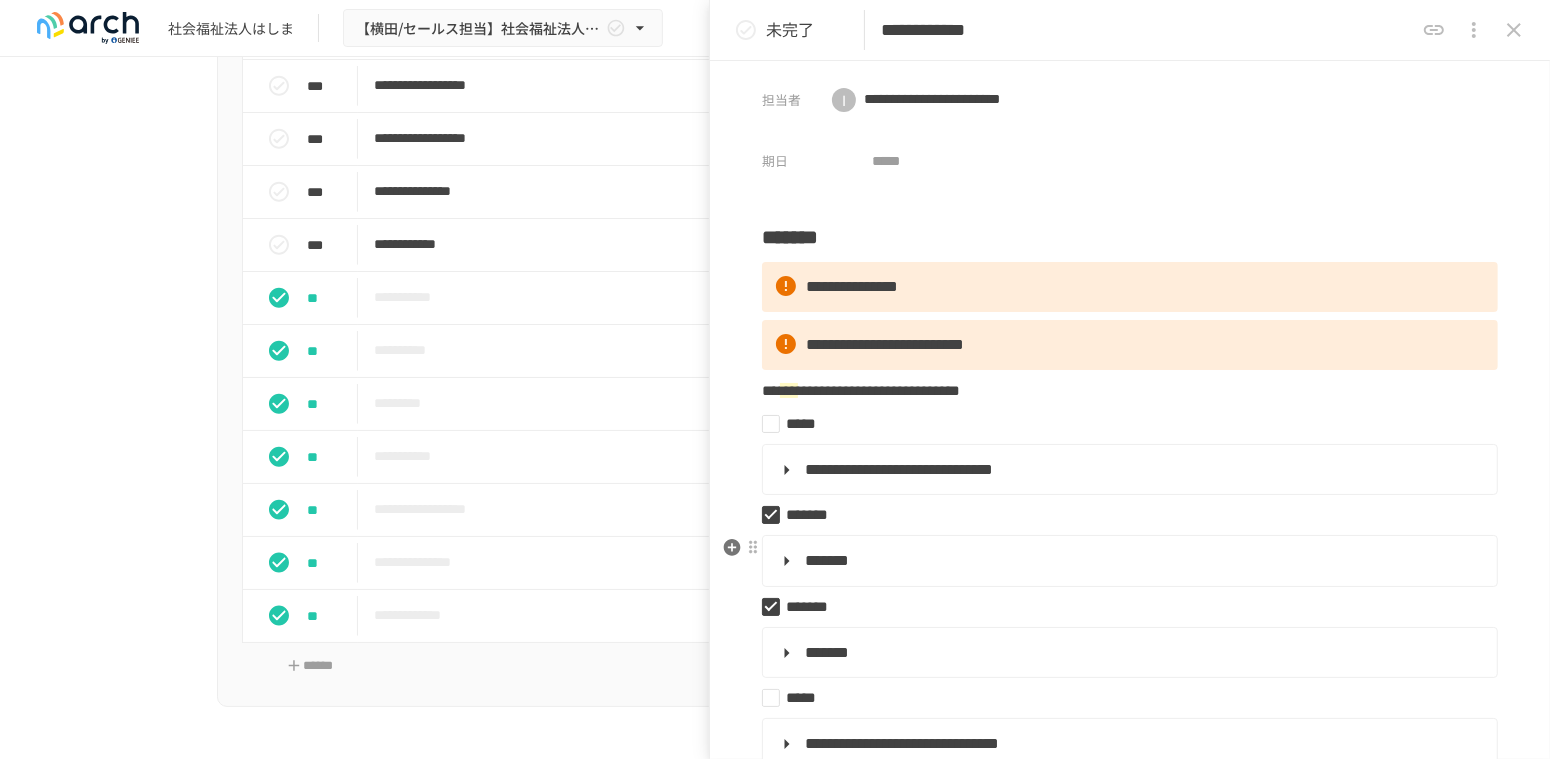scroll, scrollTop: 0, scrollLeft: 0, axis: both 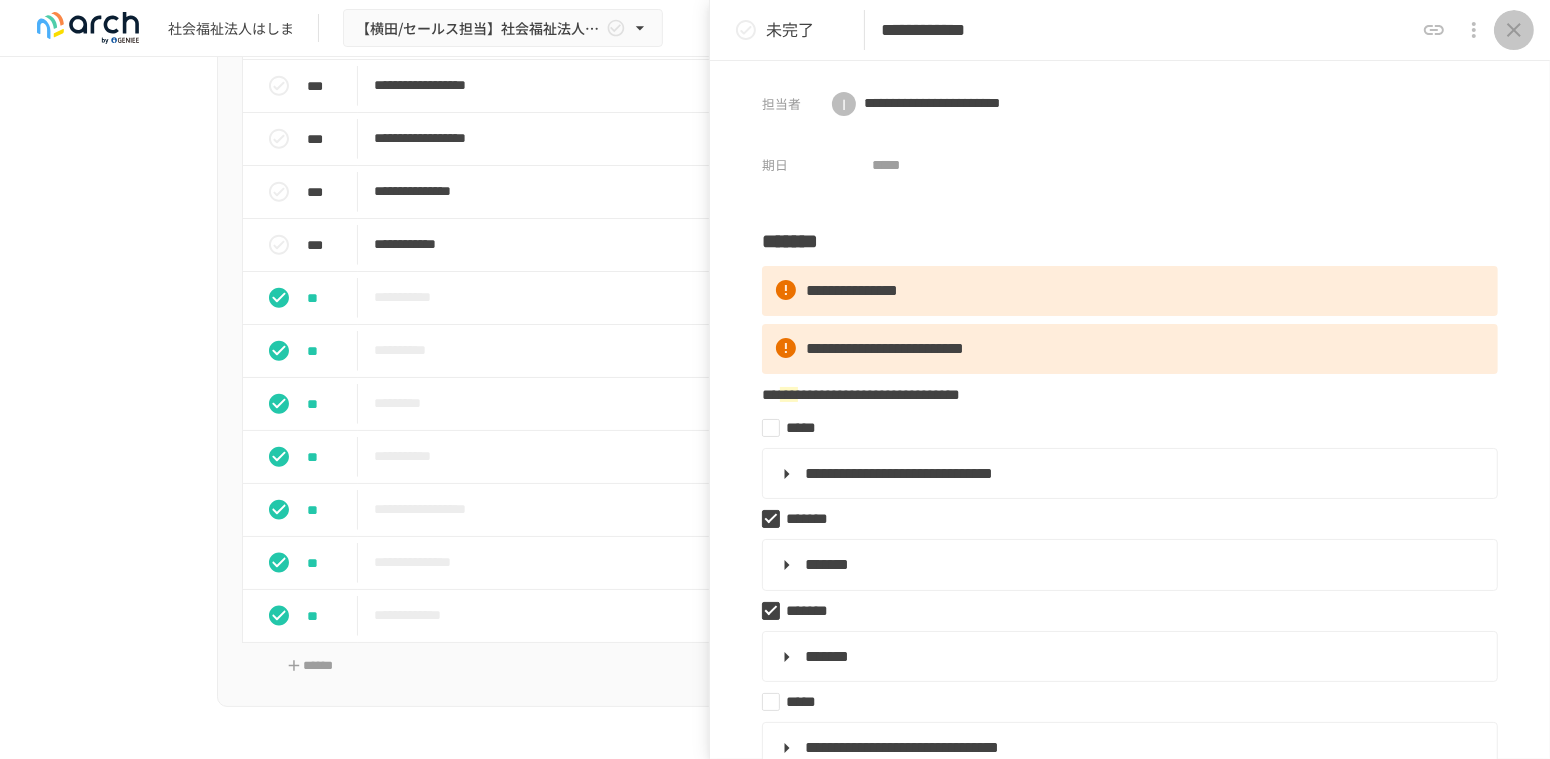 click 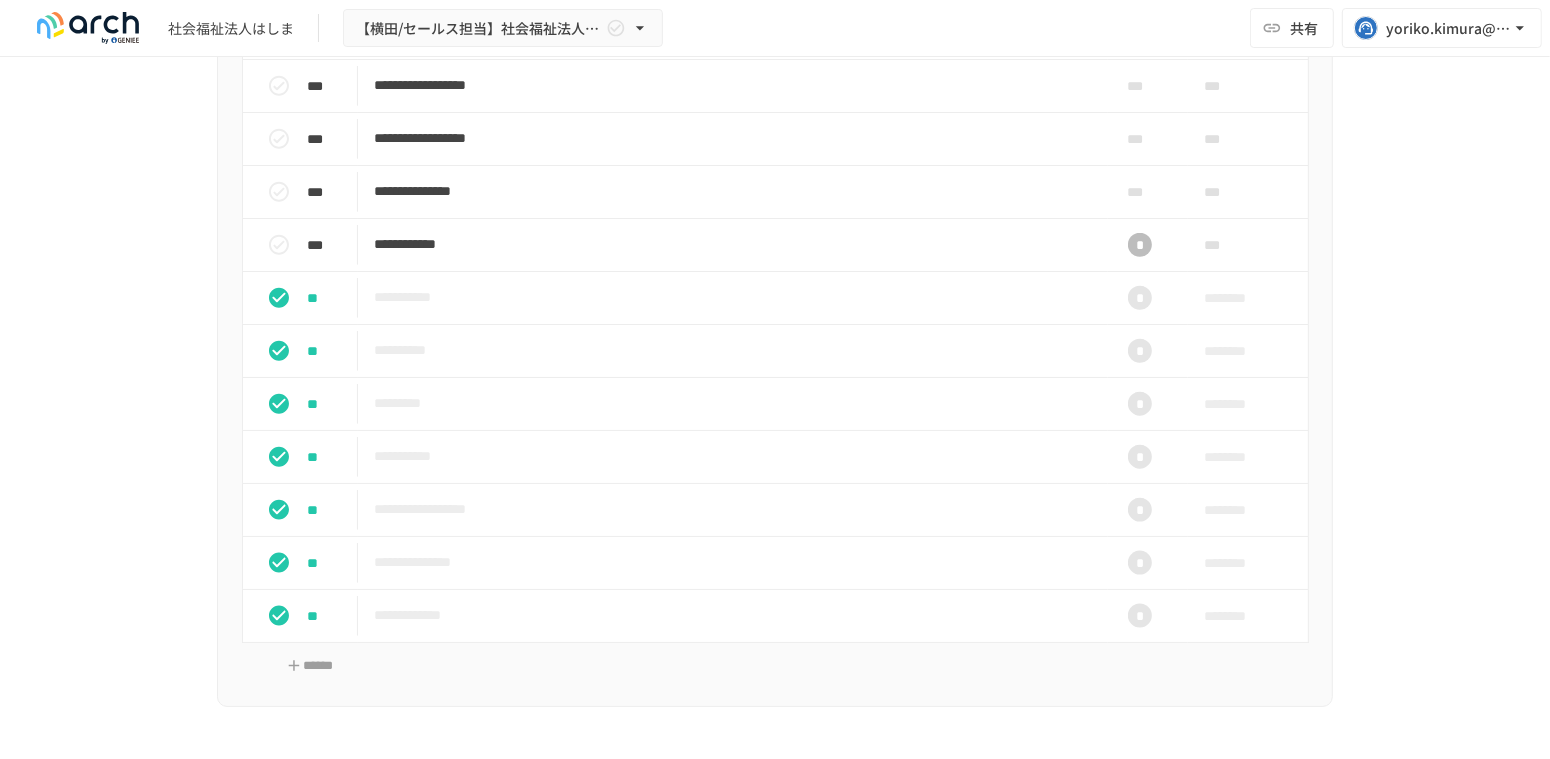 scroll, scrollTop: 1728, scrollLeft: 0, axis: vertical 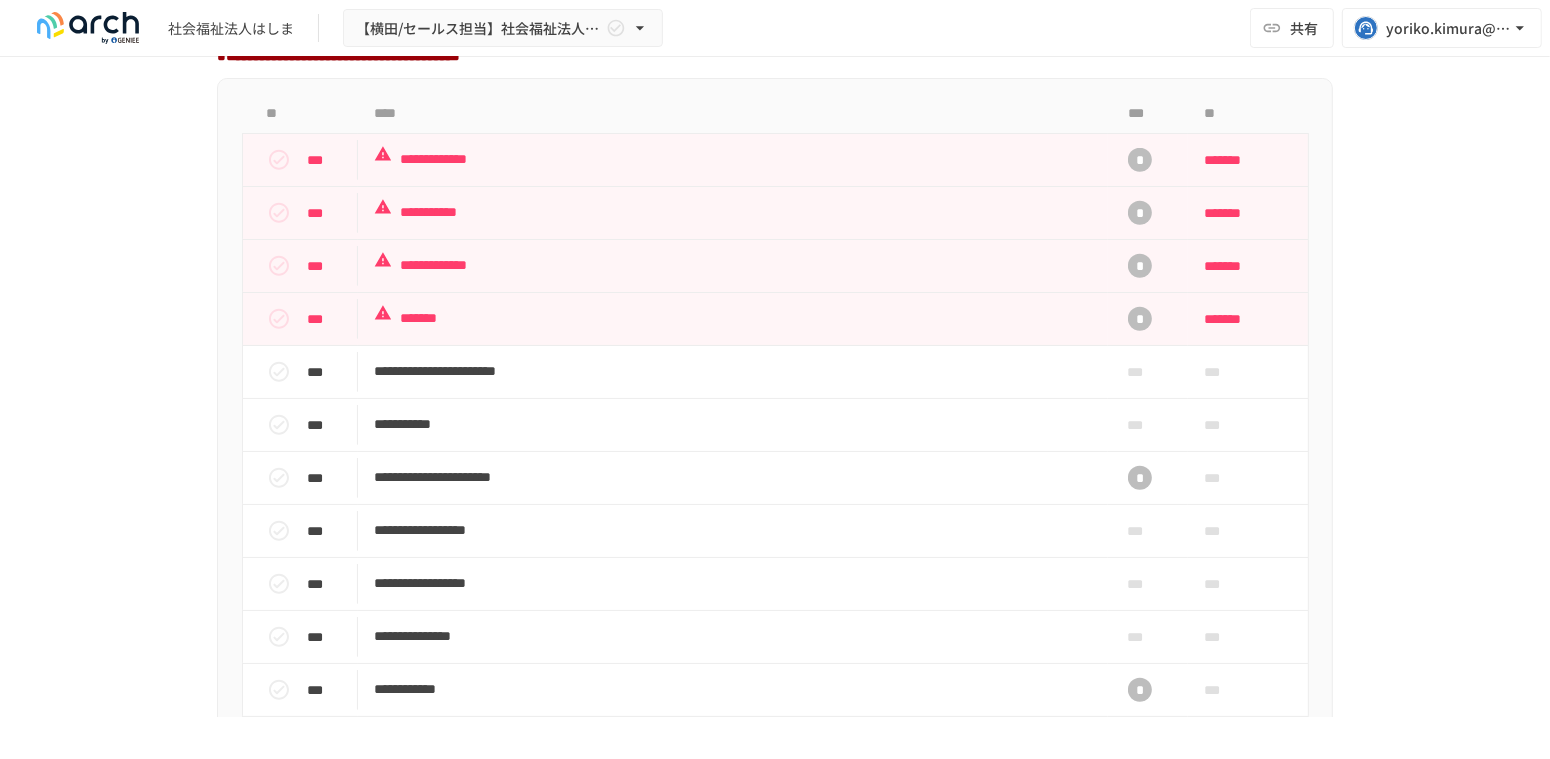 click on "**********" at bounding box center [775, 387] 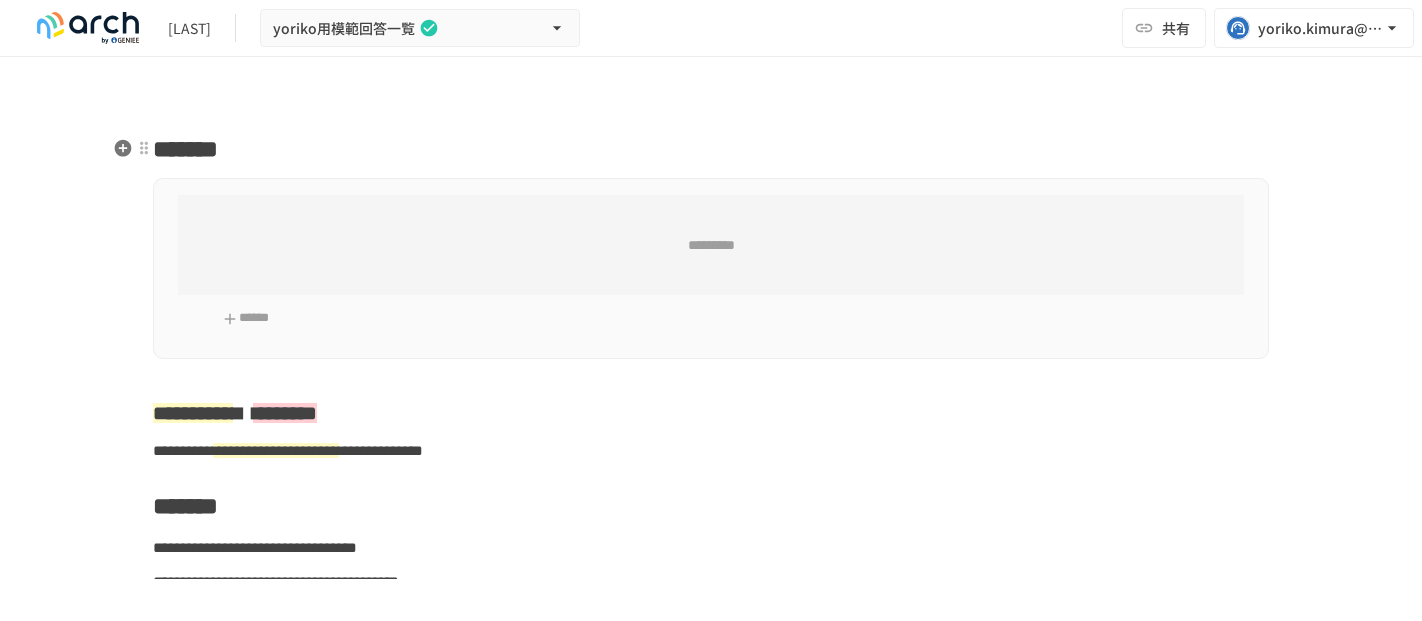 scroll, scrollTop: 0, scrollLeft: 0, axis: both 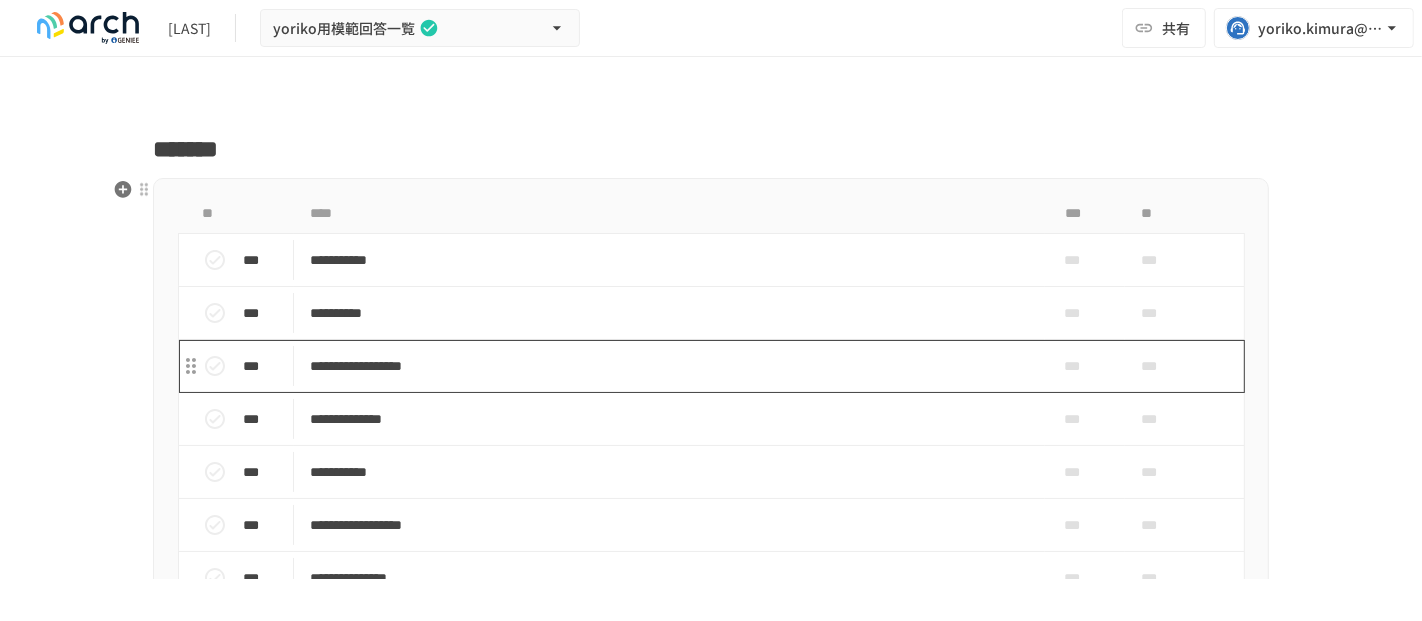 click on "**********" at bounding box center (669, 366) 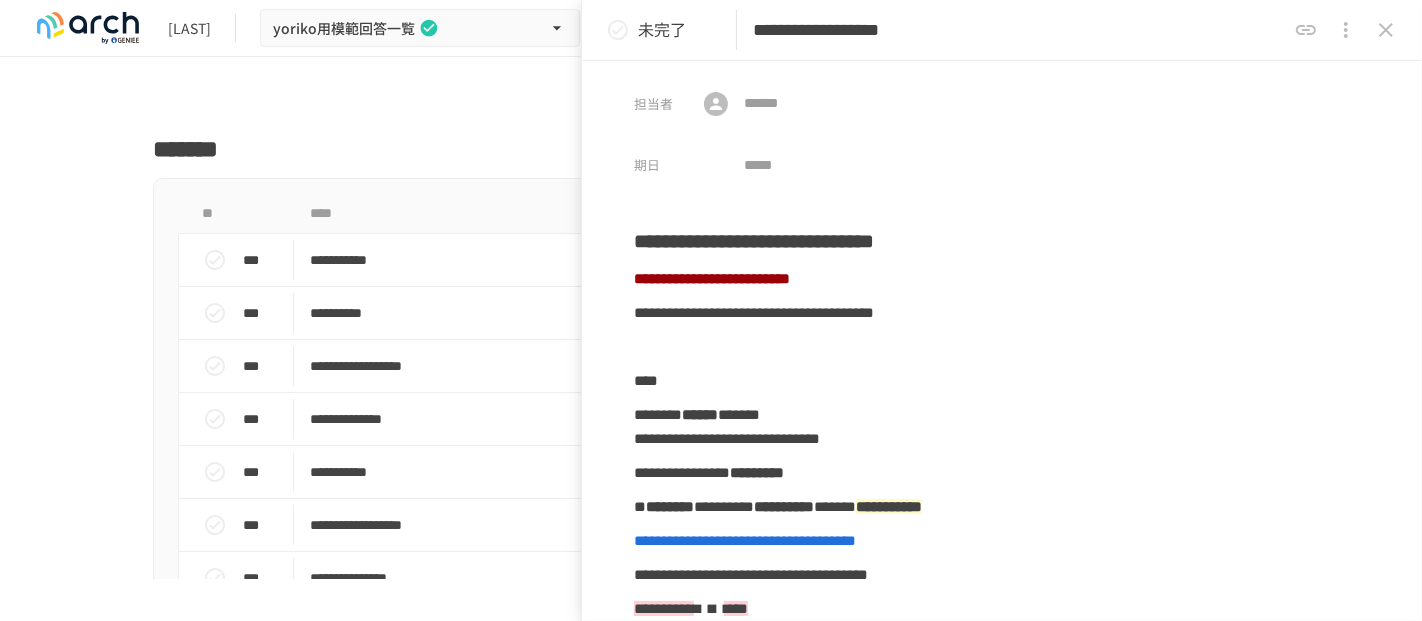 drag, startPoint x: 1087, startPoint y: 20, endPoint x: 754, endPoint y: 41, distance: 333.6615 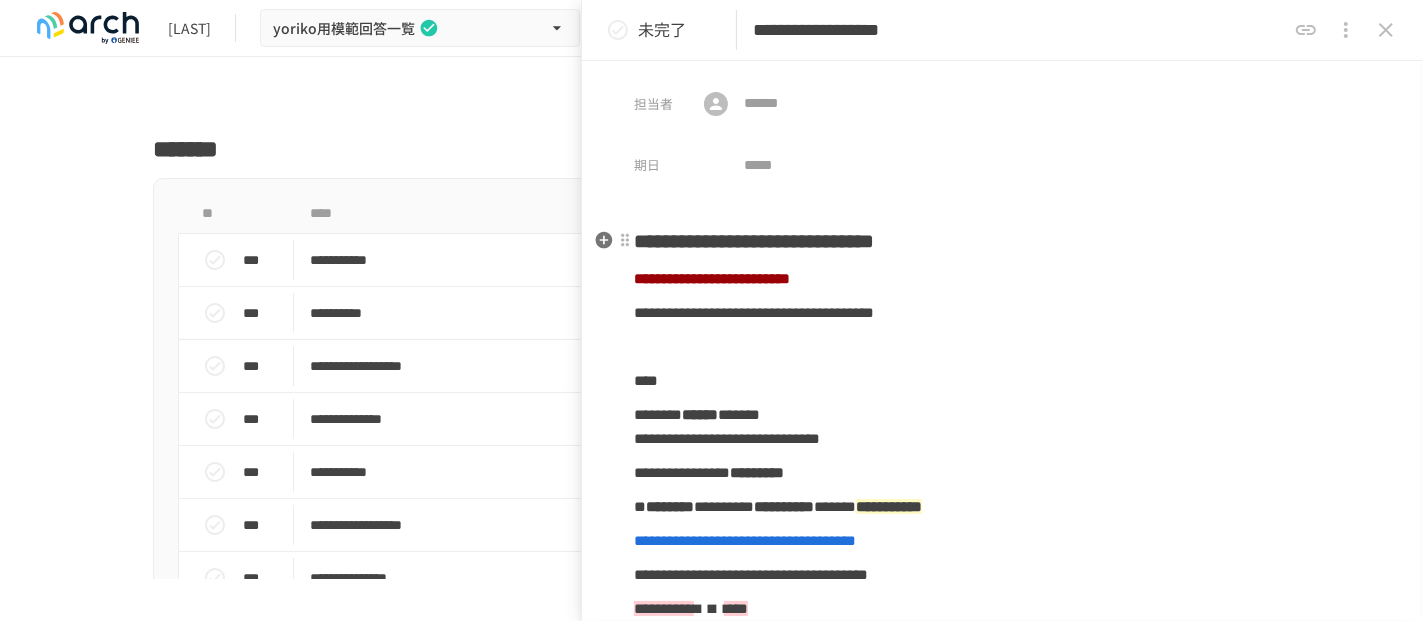 click on "**********" at bounding box center (1002, 898) 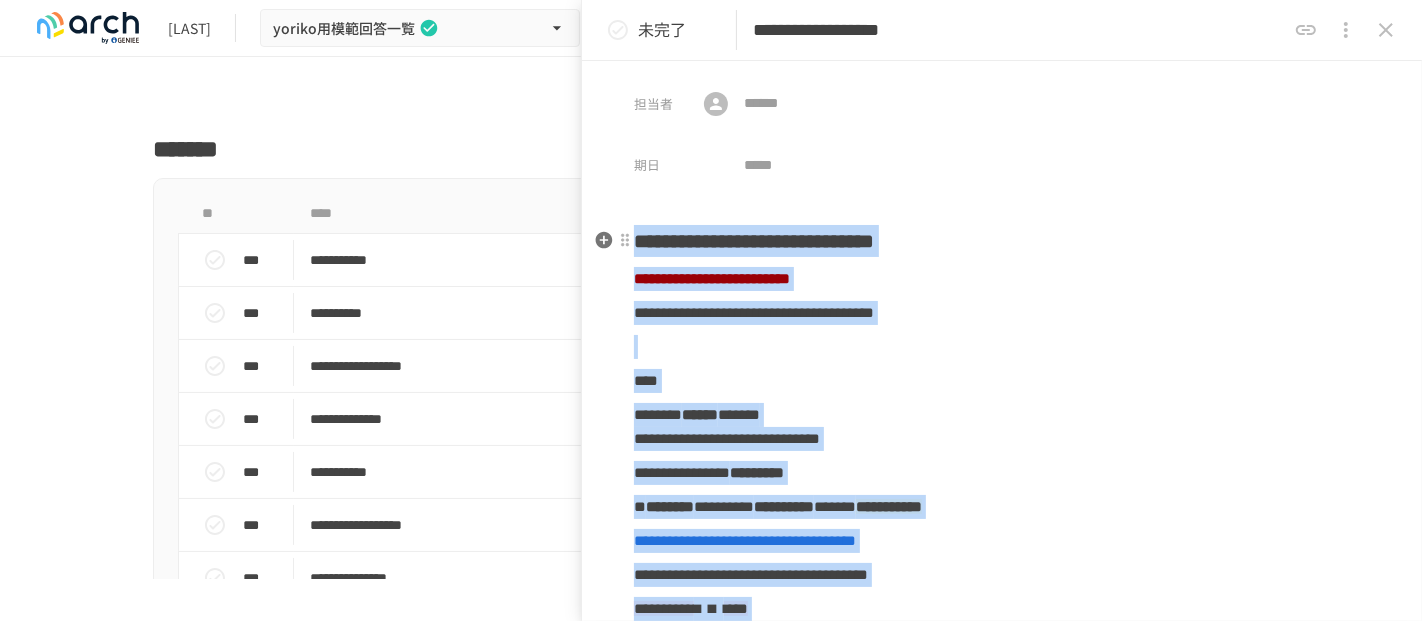 copy on "**********" 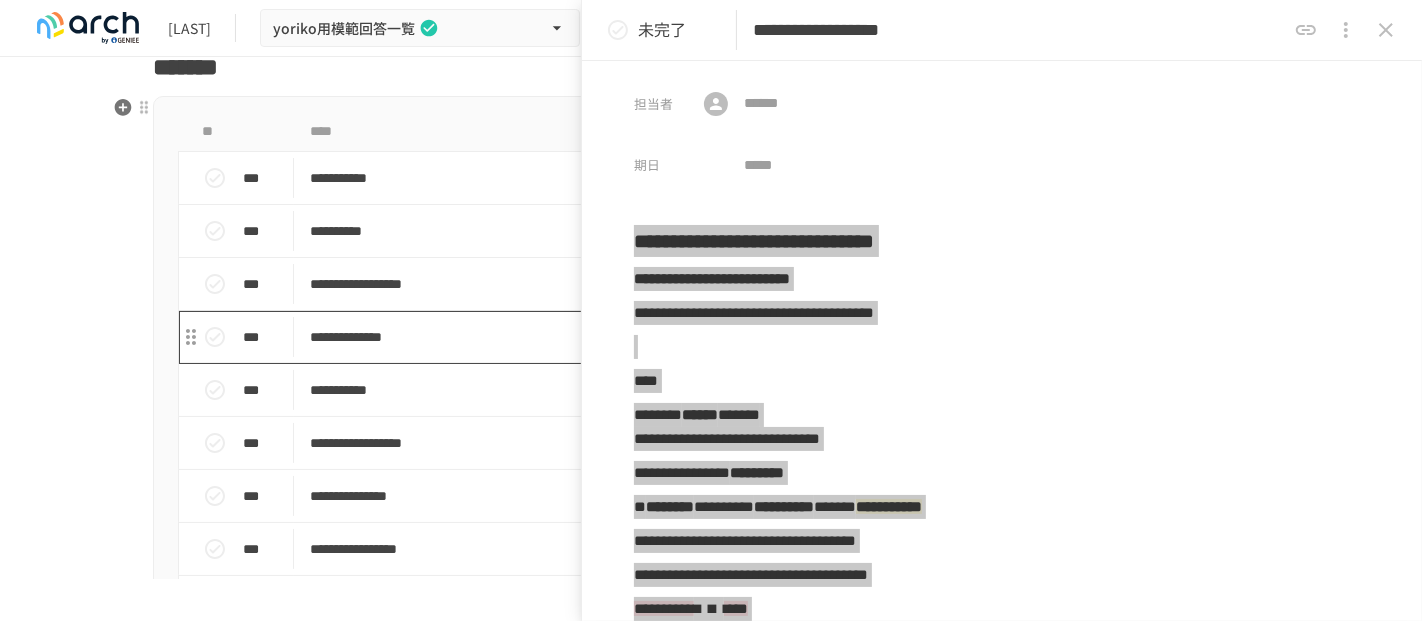 scroll, scrollTop: 111, scrollLeft: 0, axis: vertical 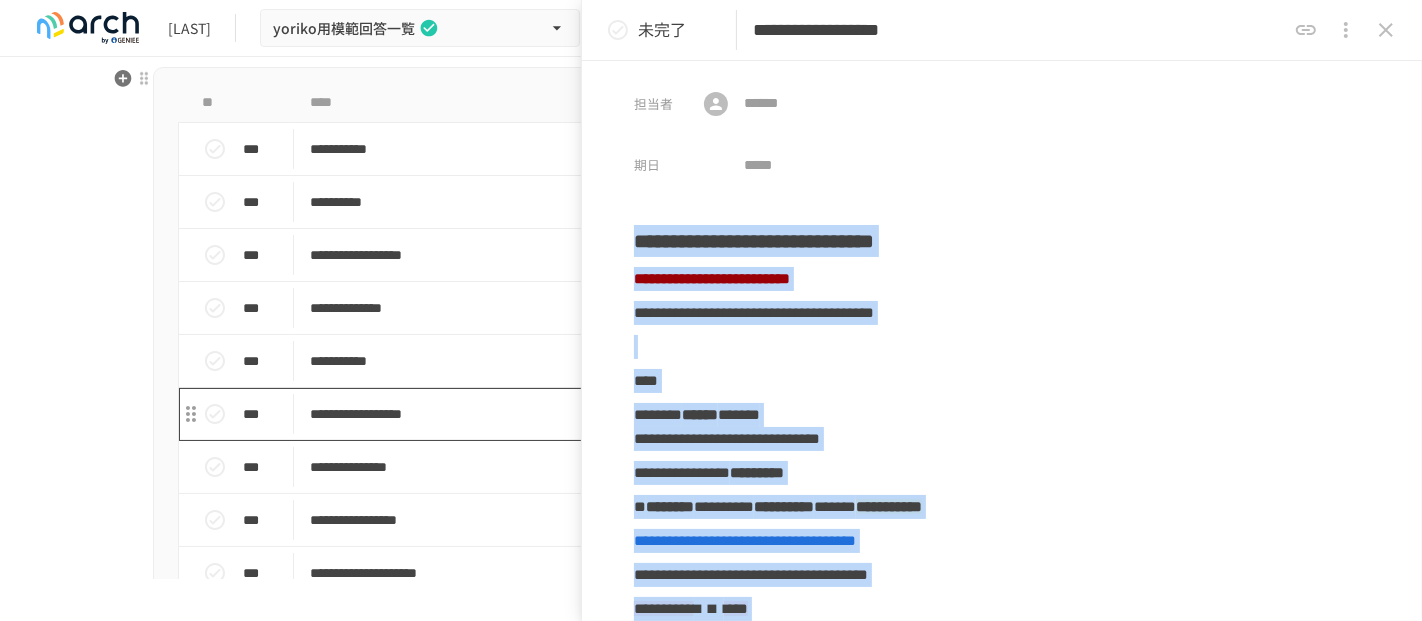 click on "**********" at bounding box center (669, 414) 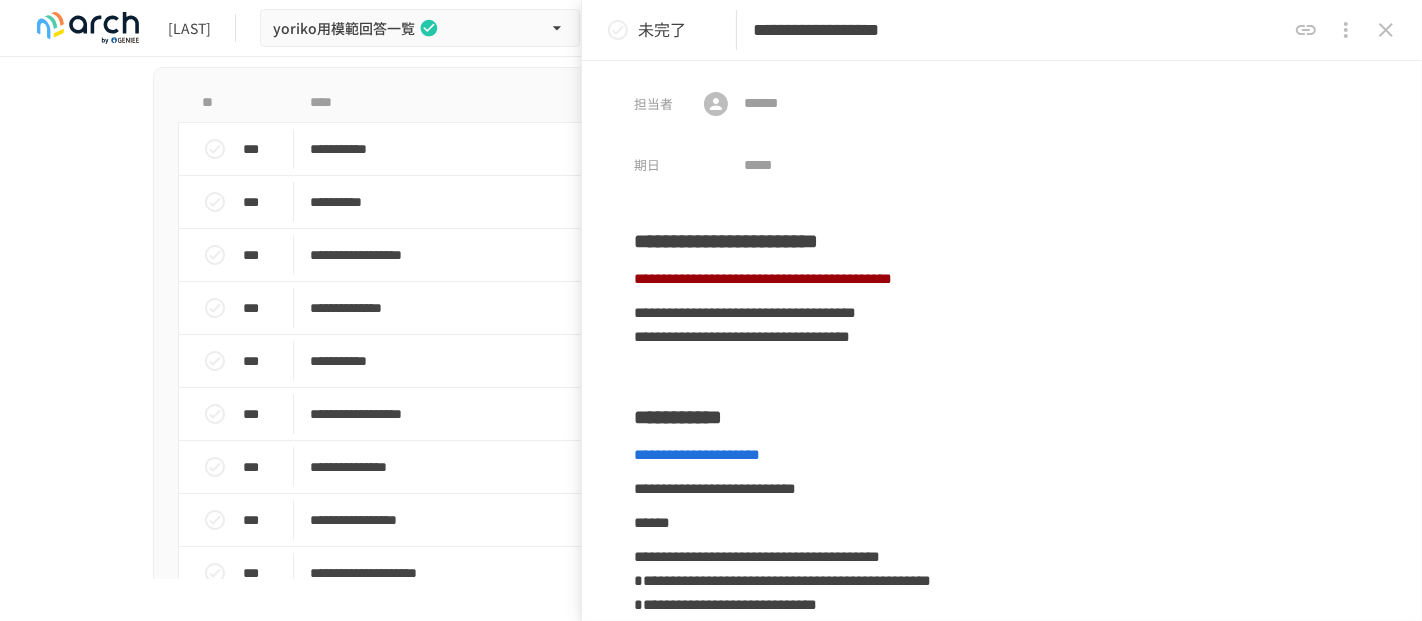 drag, startPoint x: 1060, startPoint y: 27, endPoint x: 638, endPoint y: 68, distance: 423.98703 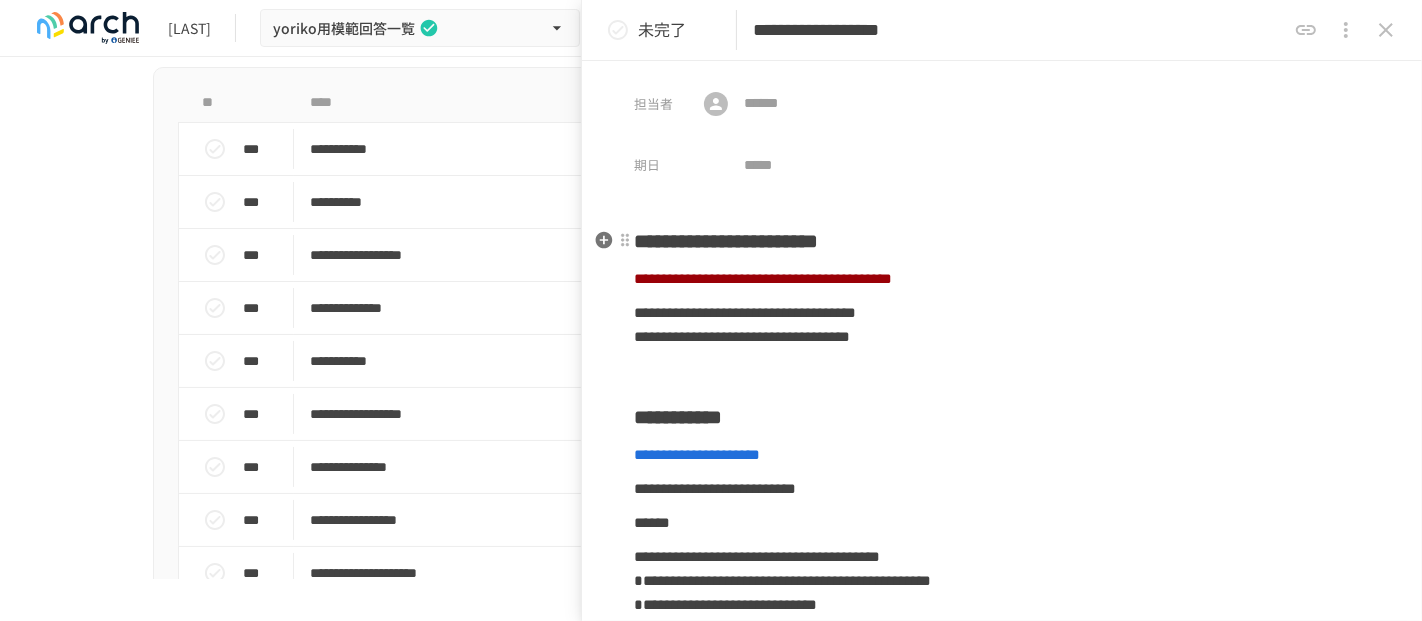 click on "**********" at bounding box center [726, 241] 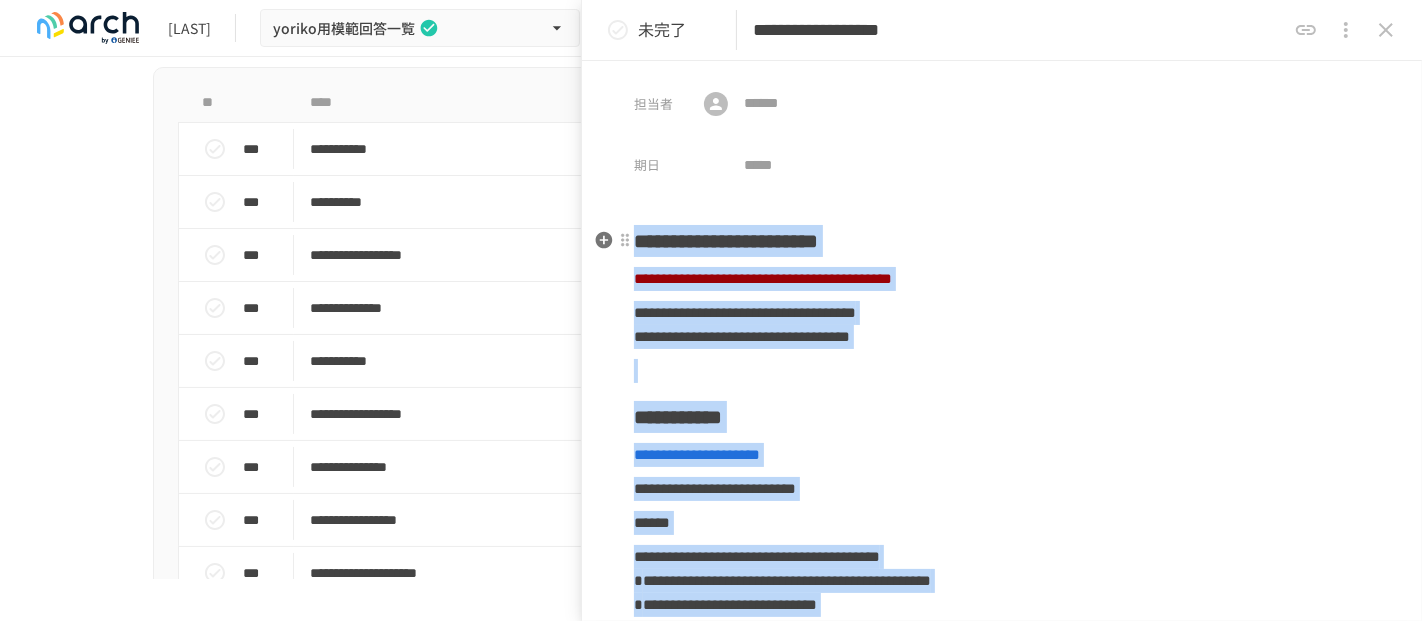 copy on "**********" 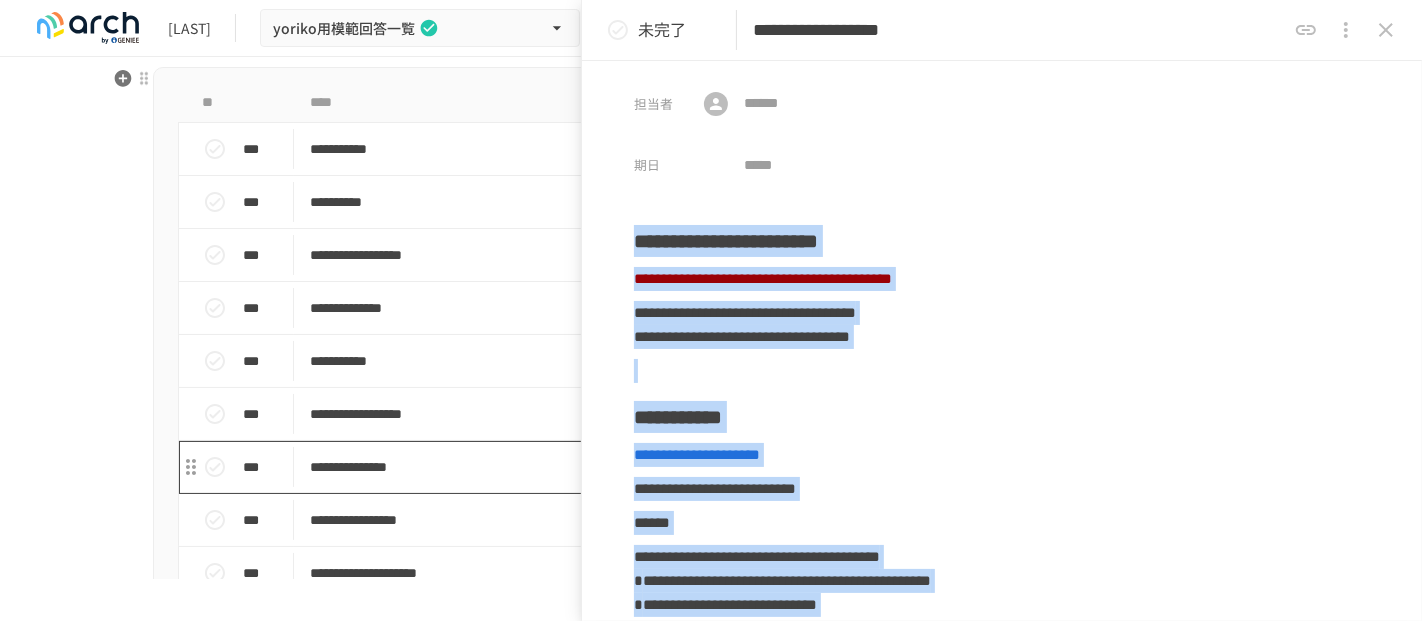 click on "**********" at bounding box center [669, 467] 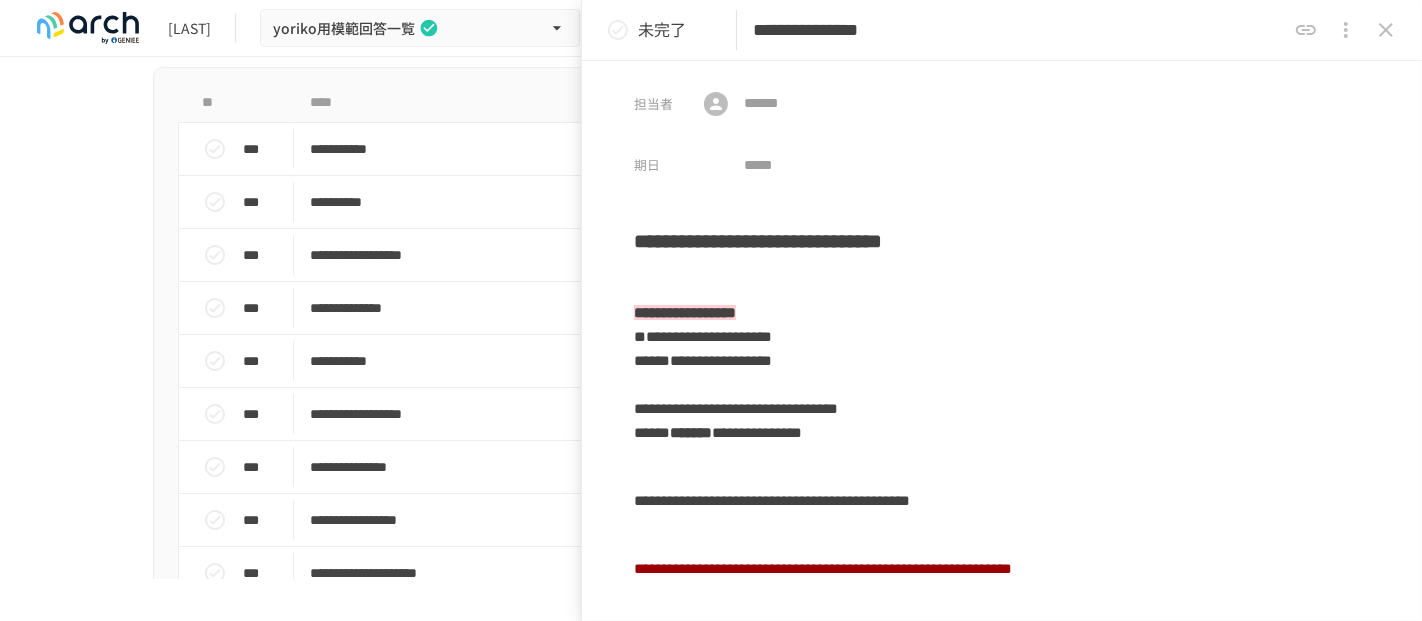 drag, startPoint x: 1052, startPoint y: 16, endPoint x: 668, endPoint y: 44, distance: 385.01947 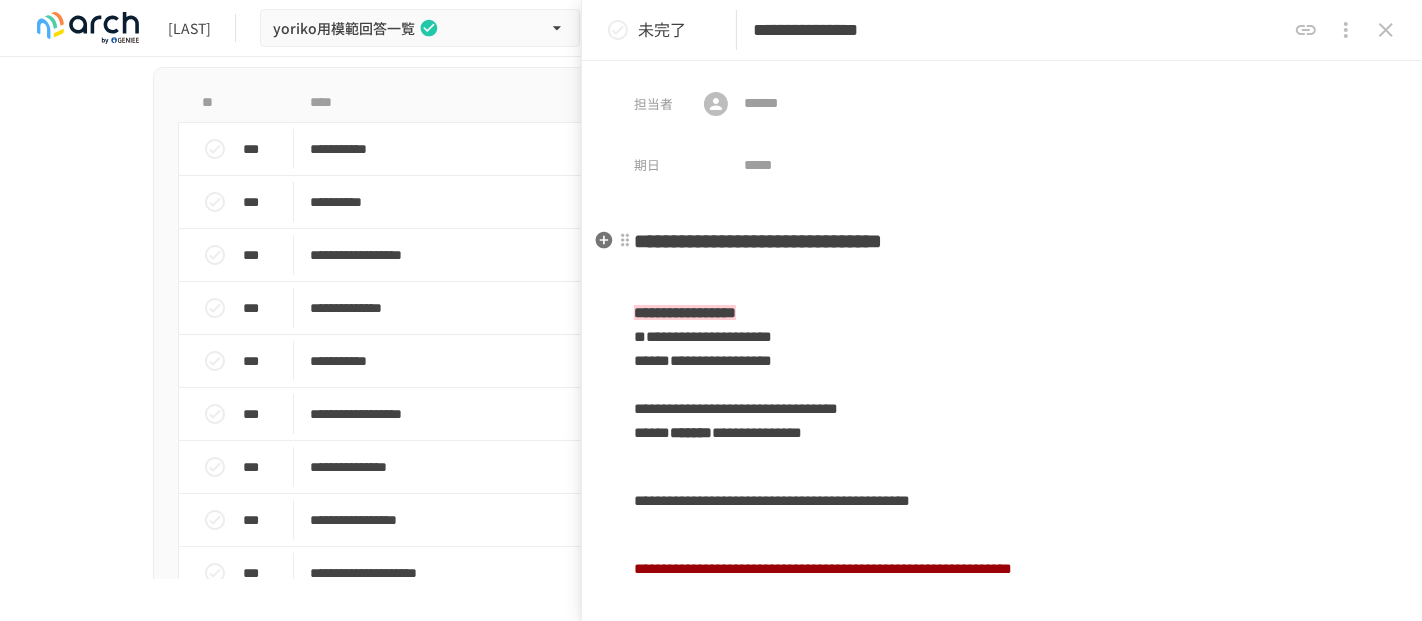 click on "**********" at bounding box center (758, 241) 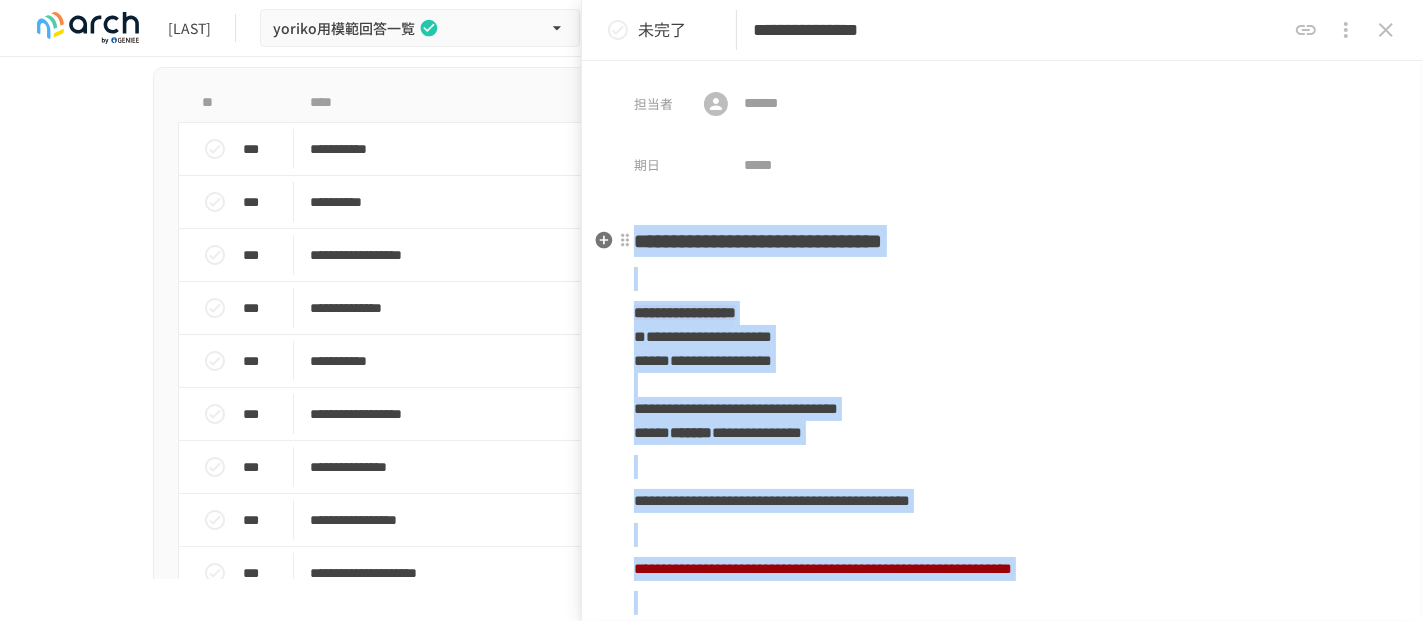 copy on "**********" 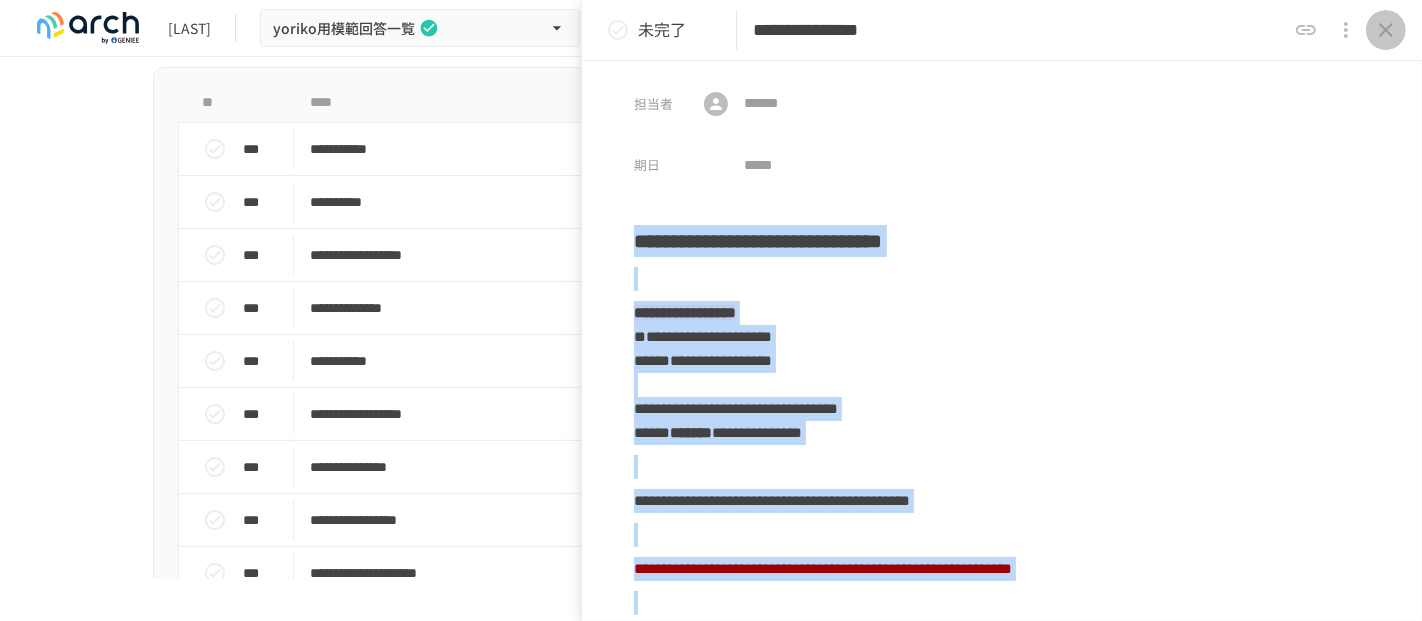 click 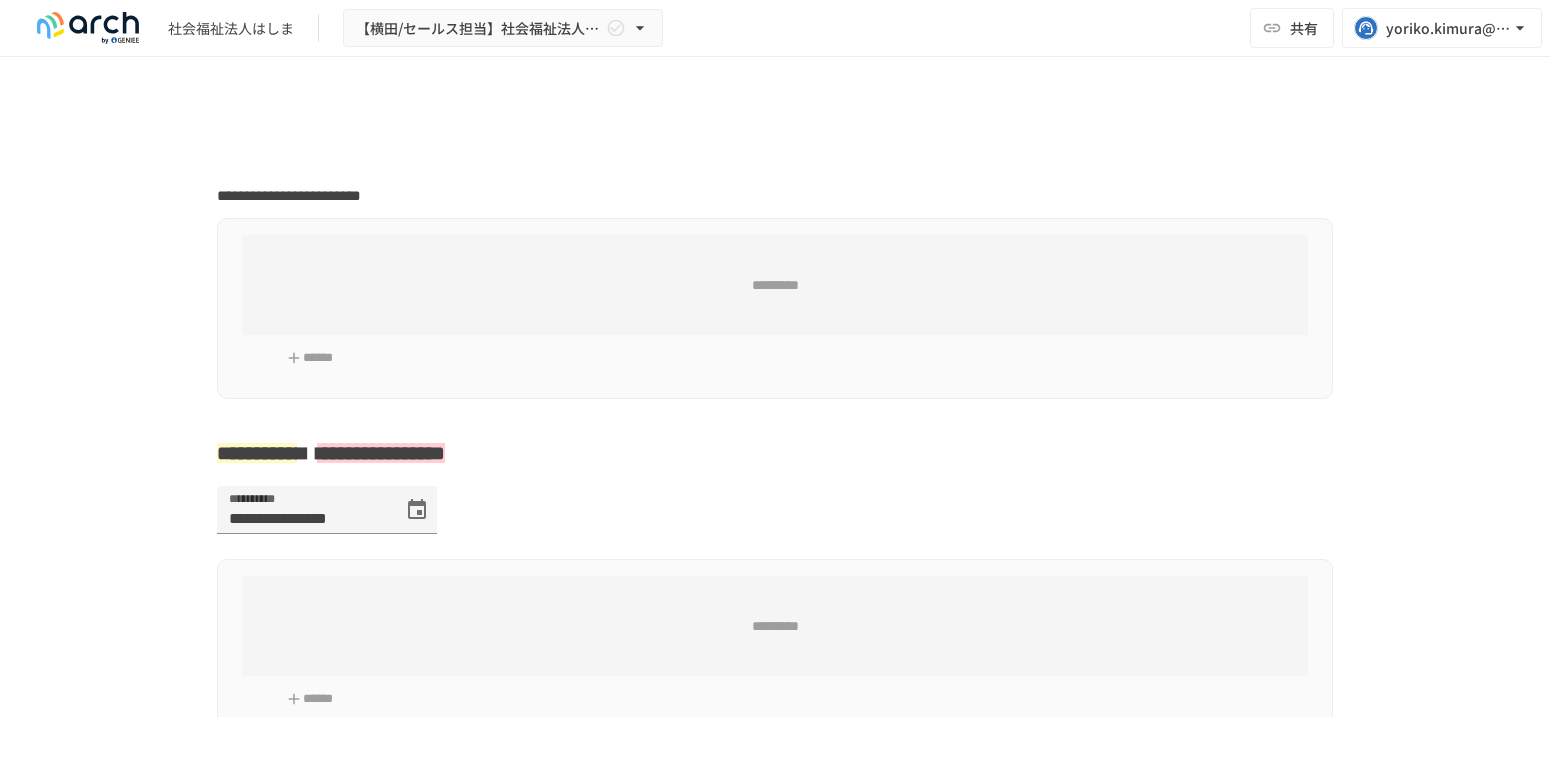 scroll, scrollTop: 0, scrollLeft: 0, axis: both 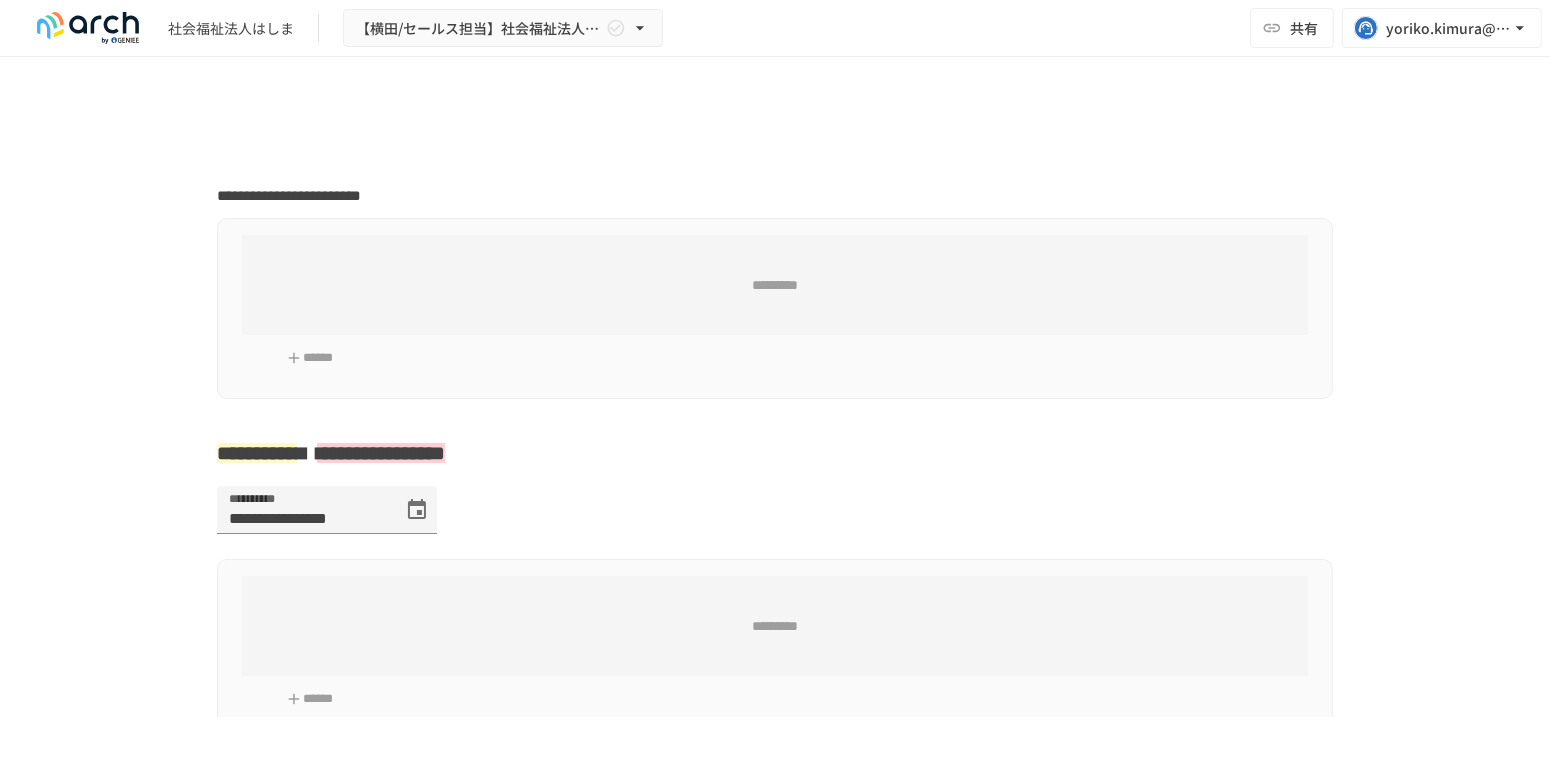 type on "**********" 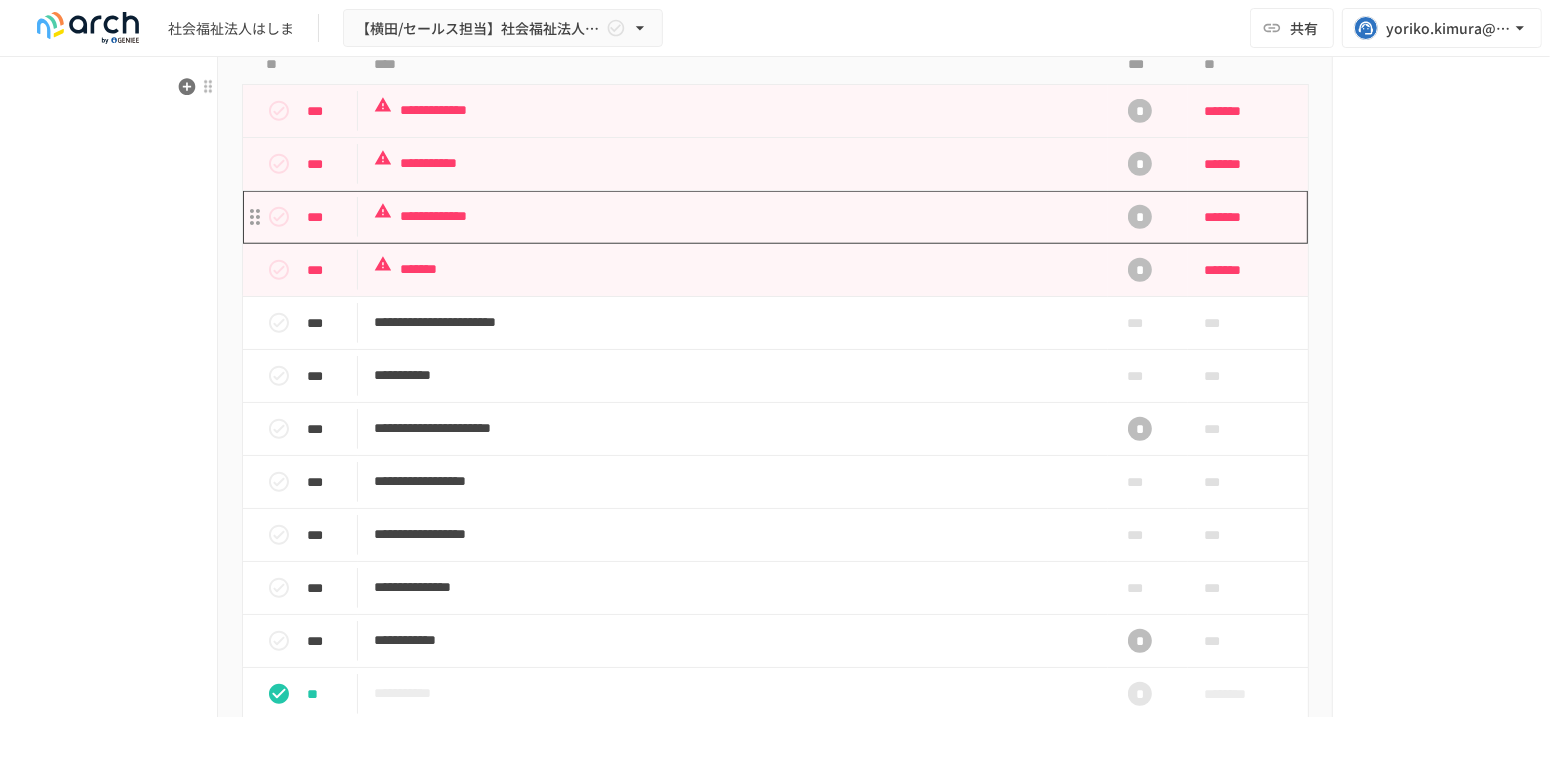 scroll, scrollTop: 1666, scrollLeft: 0, axis: vertical 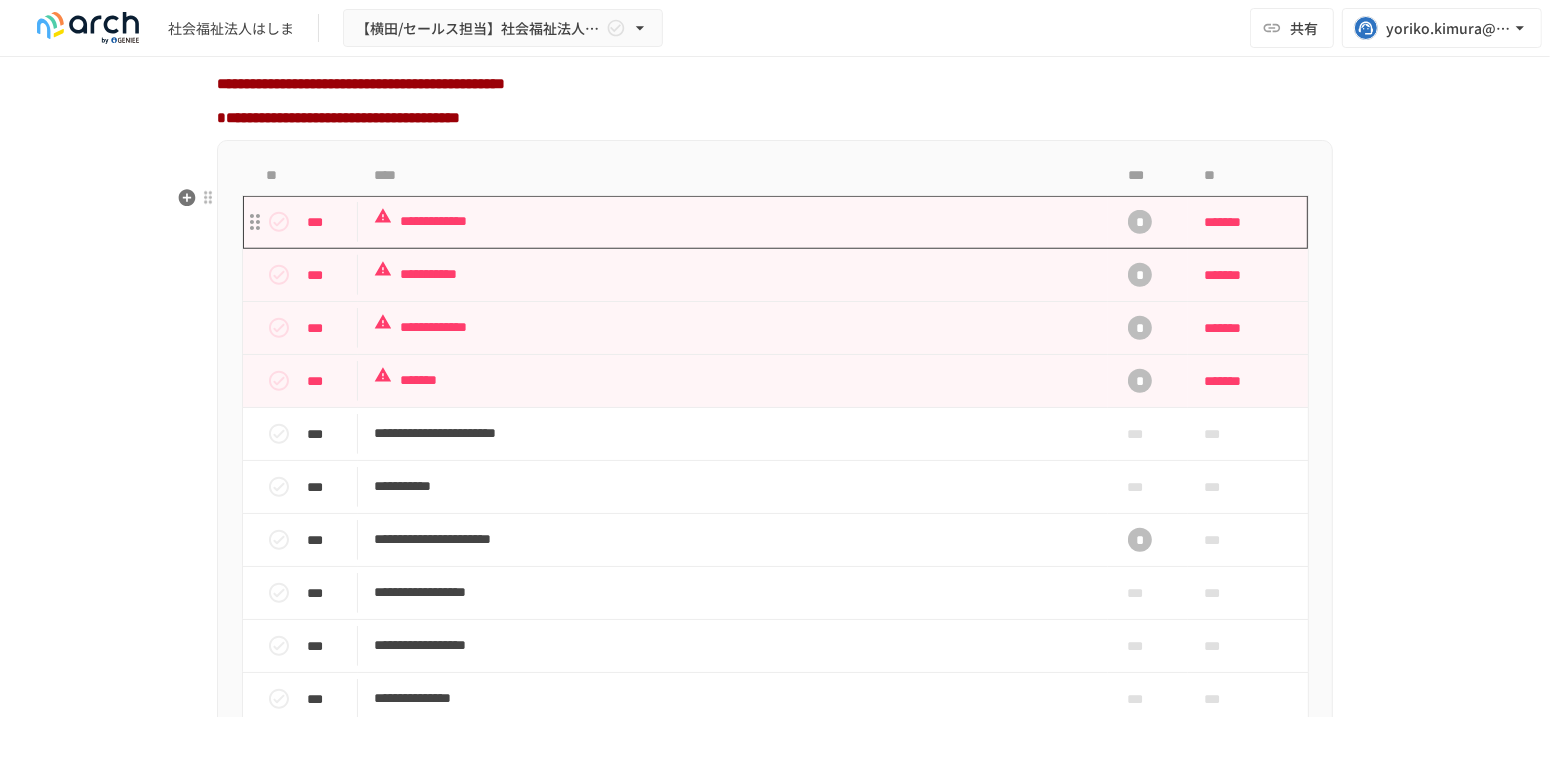 click on "**********" at bounding box center (733, 222) 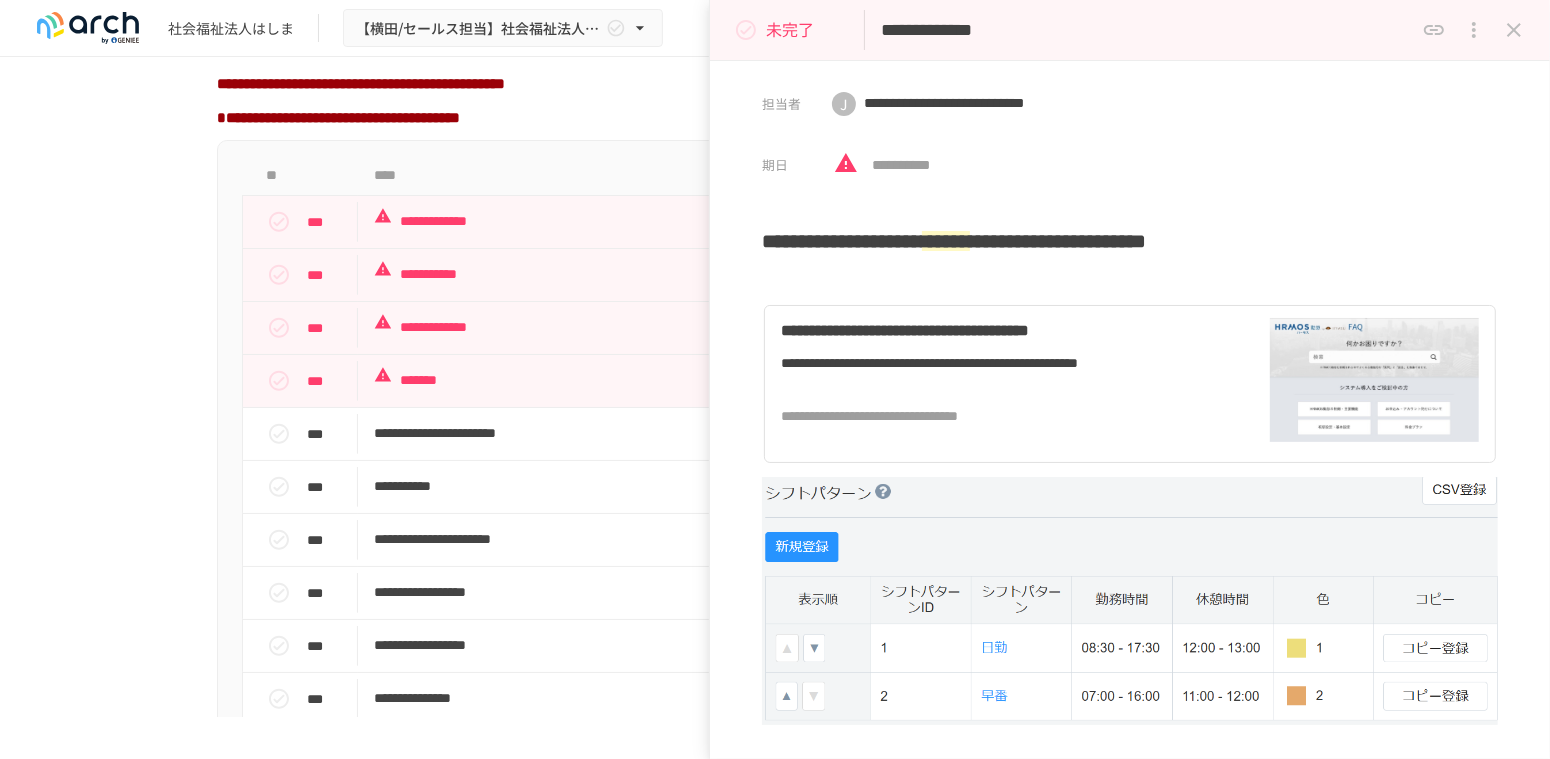 click 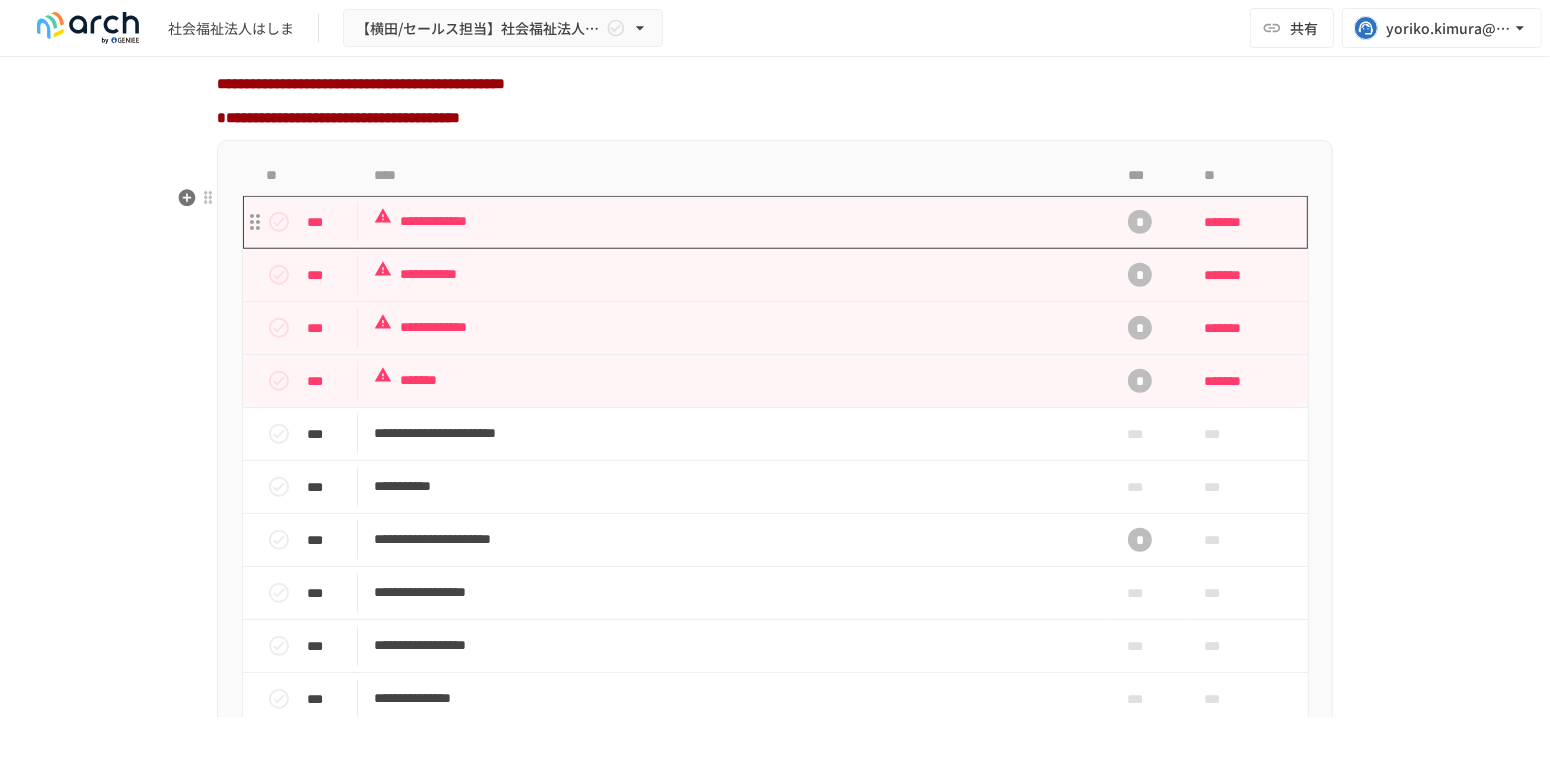 click on "**********" at bounding box center (733, 221) 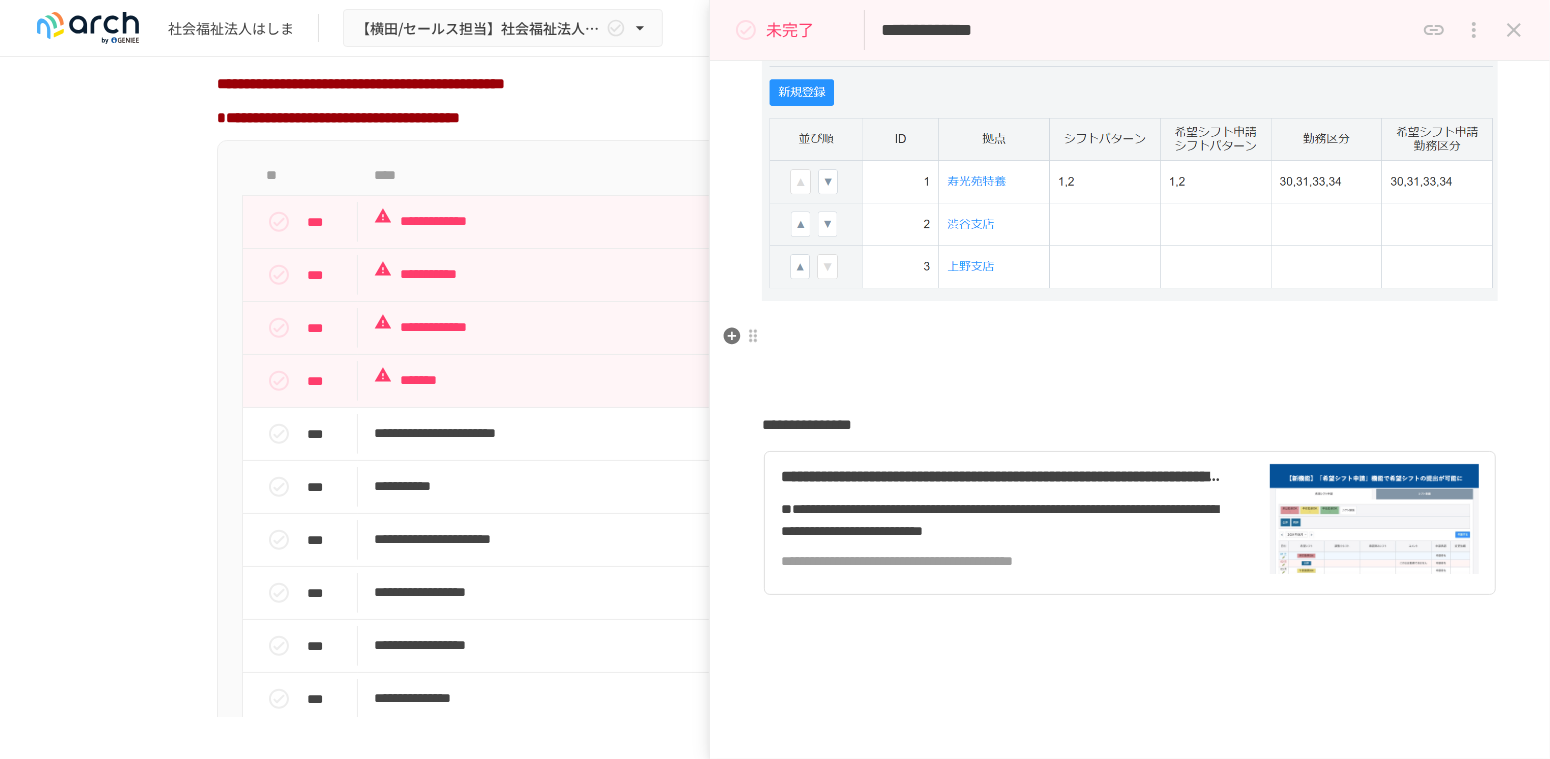 scroll, scrollTop: 888, scrollLeft: 0, axis: vertical 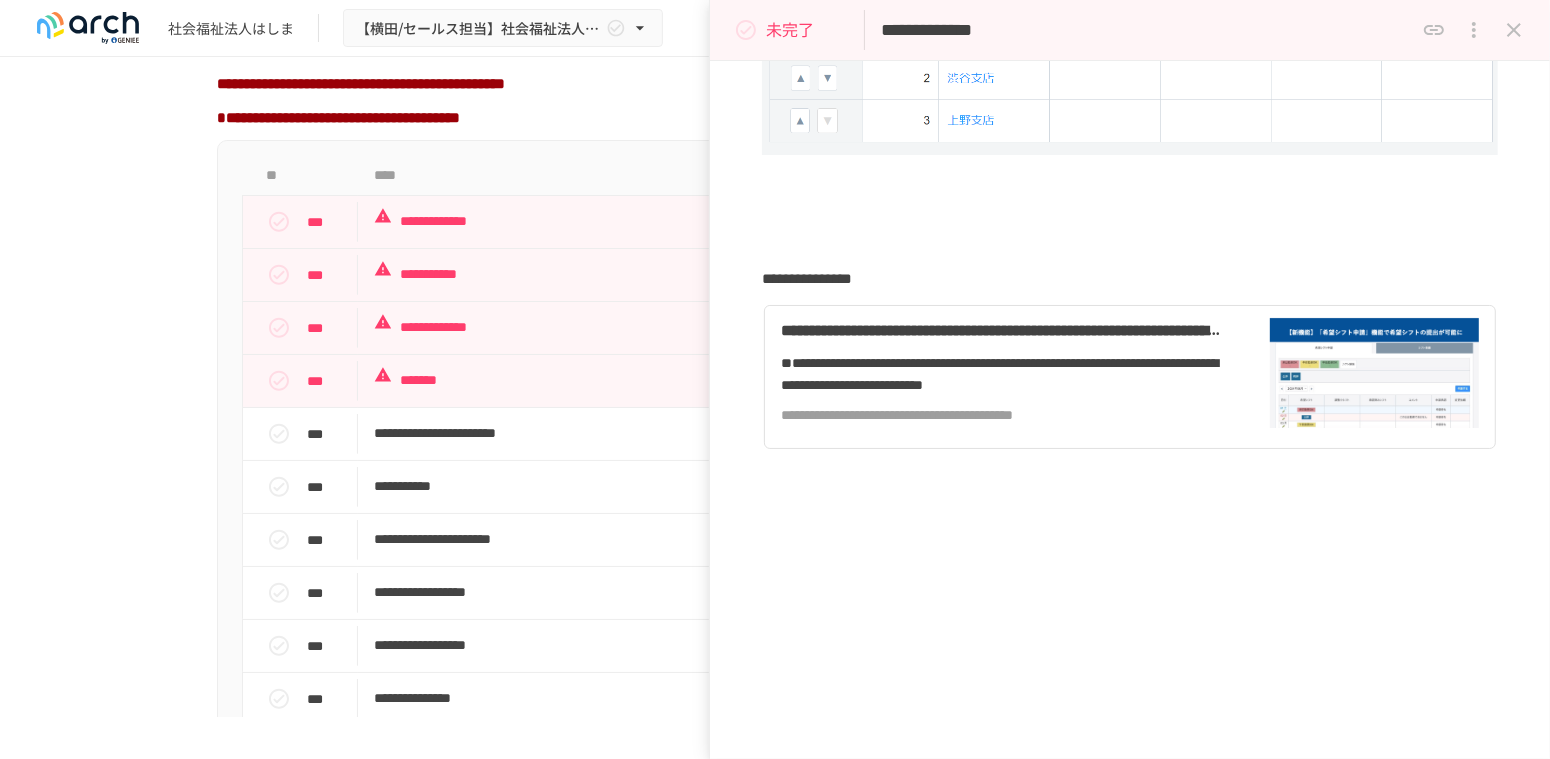 click on "**********" at bounding box center (1147, 30) 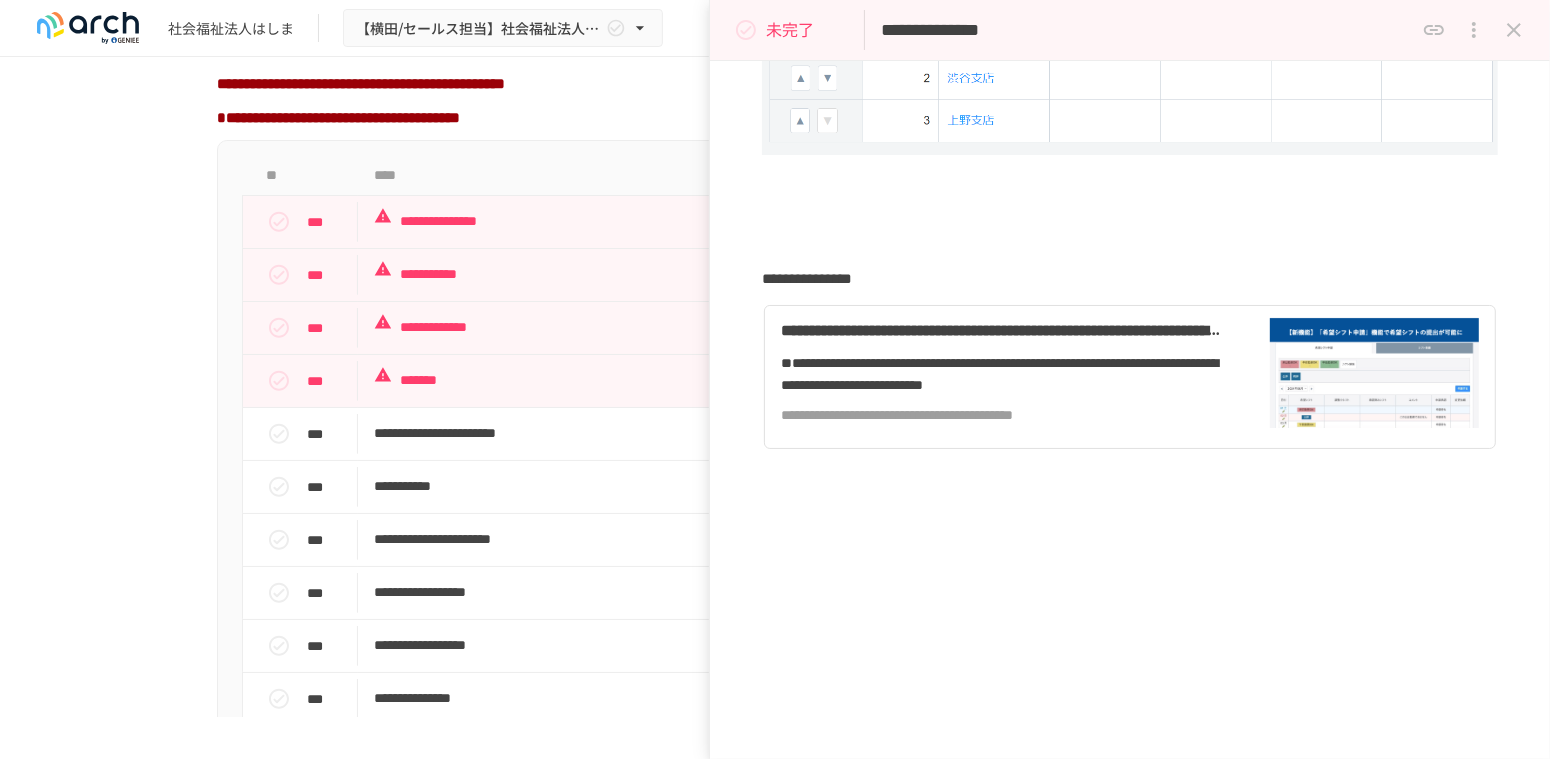 type on "**********" 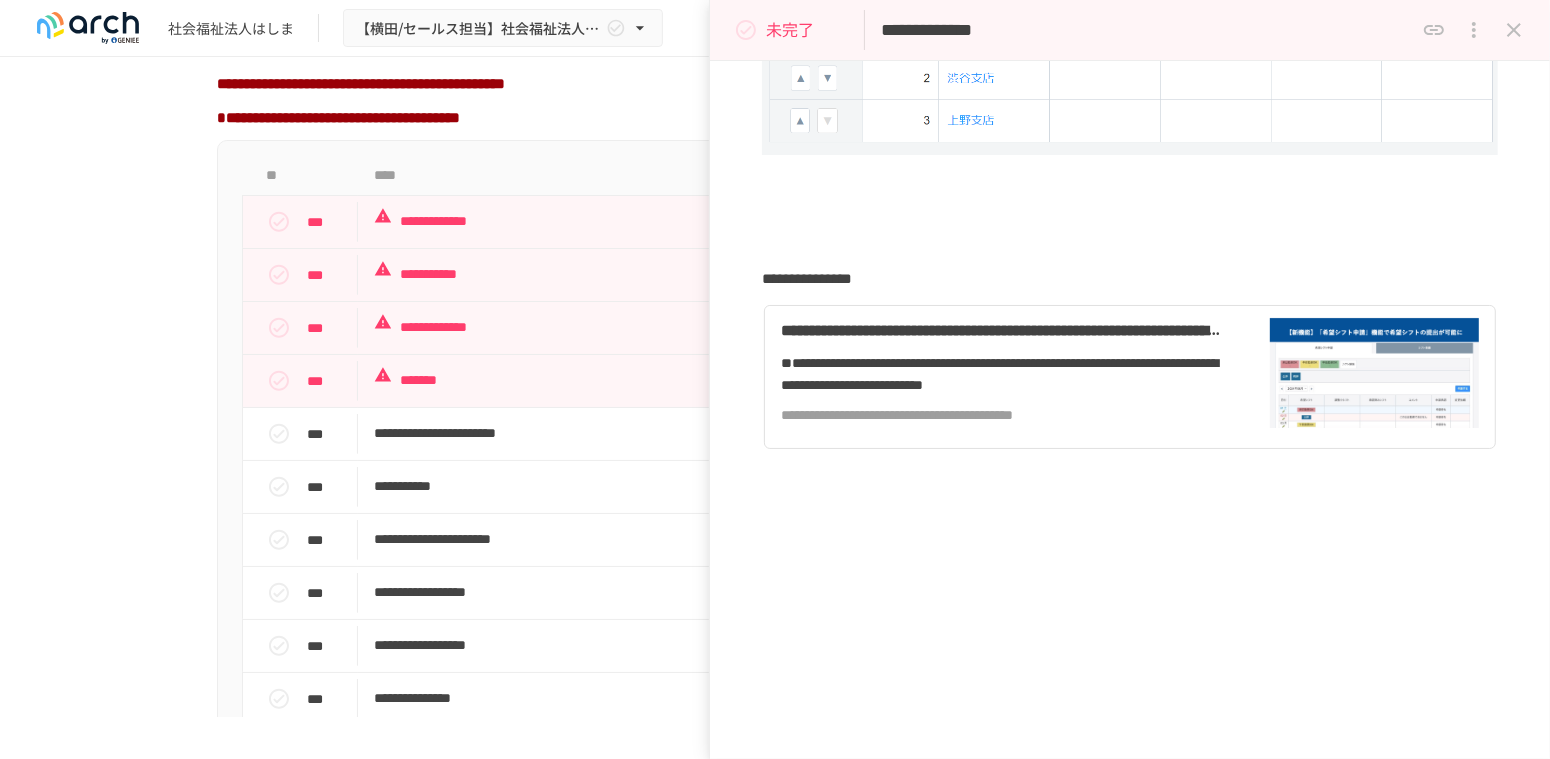 click 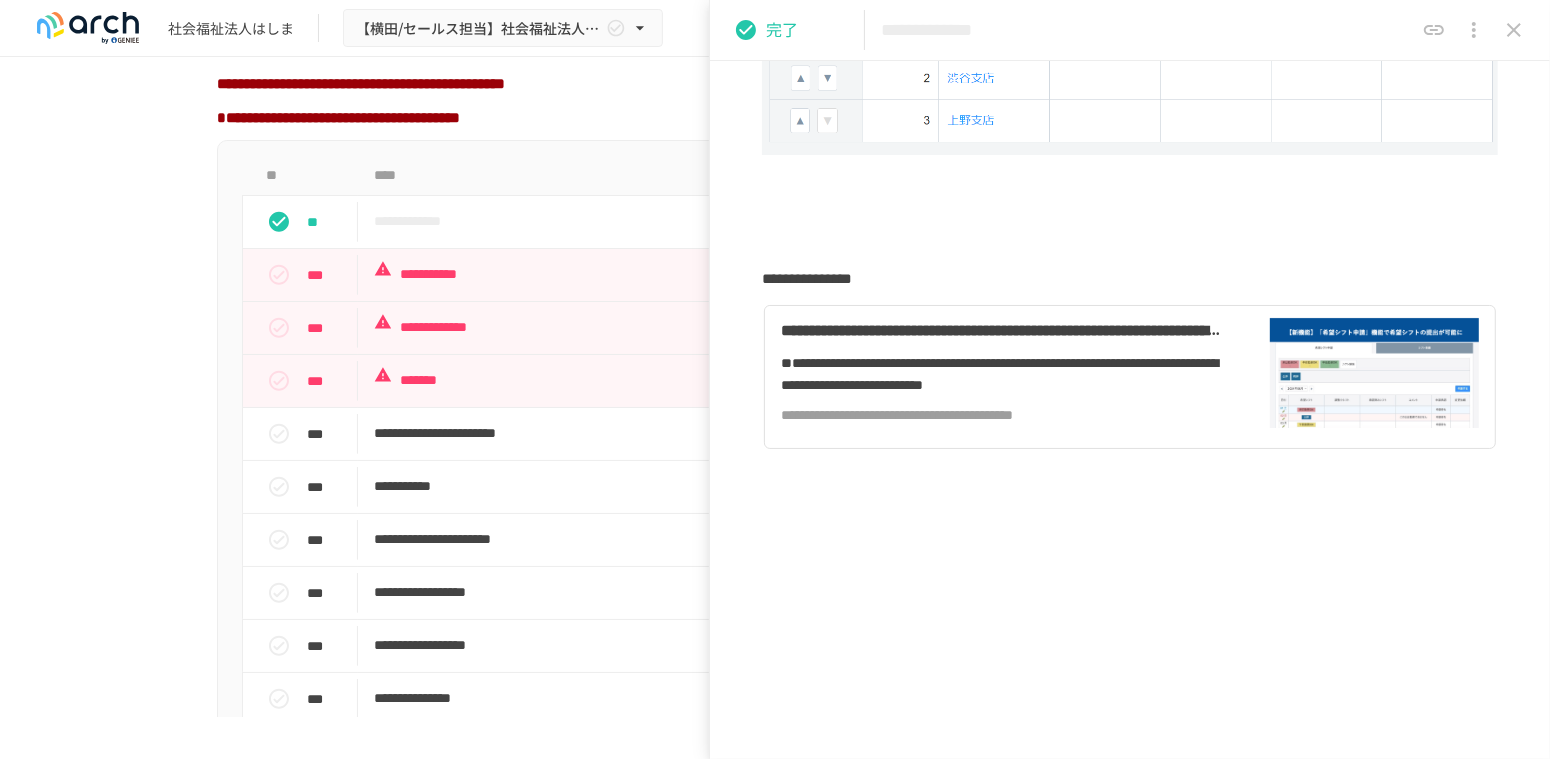 drag, startPoint x: 1516, startPoint y: 32, endPoint x: 1211, endPoint y: 151, distance: 327.39273 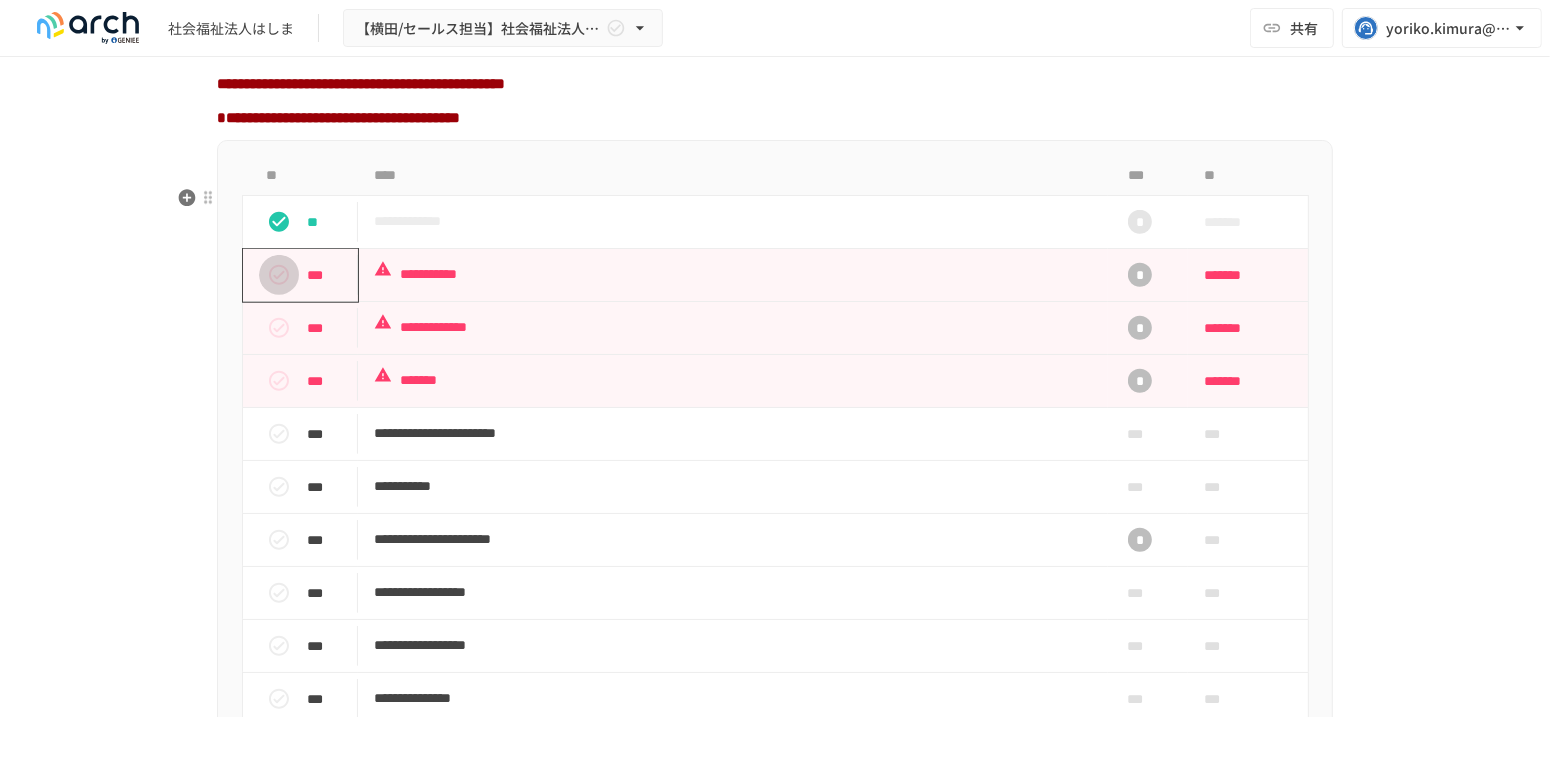 click 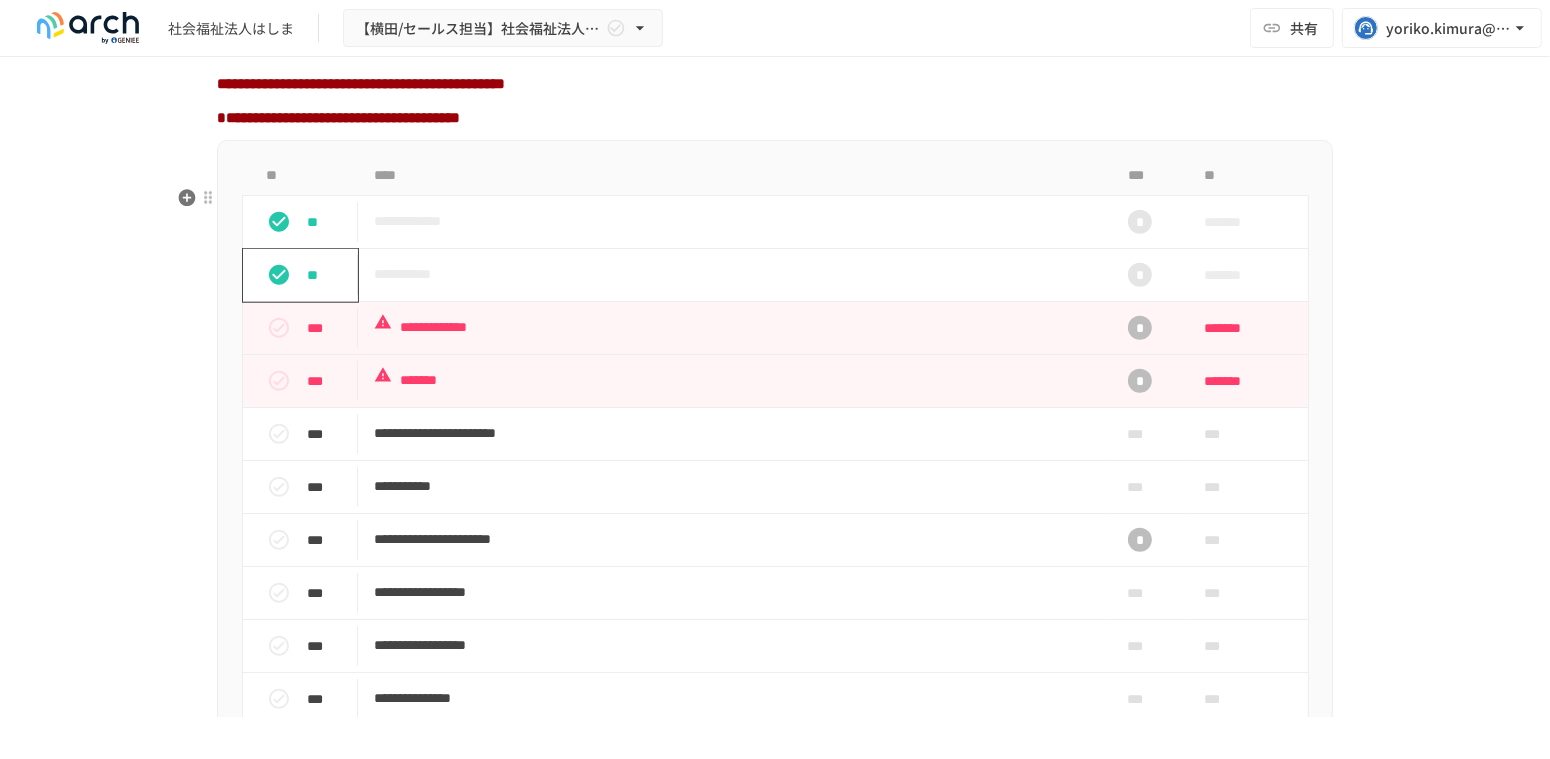 click 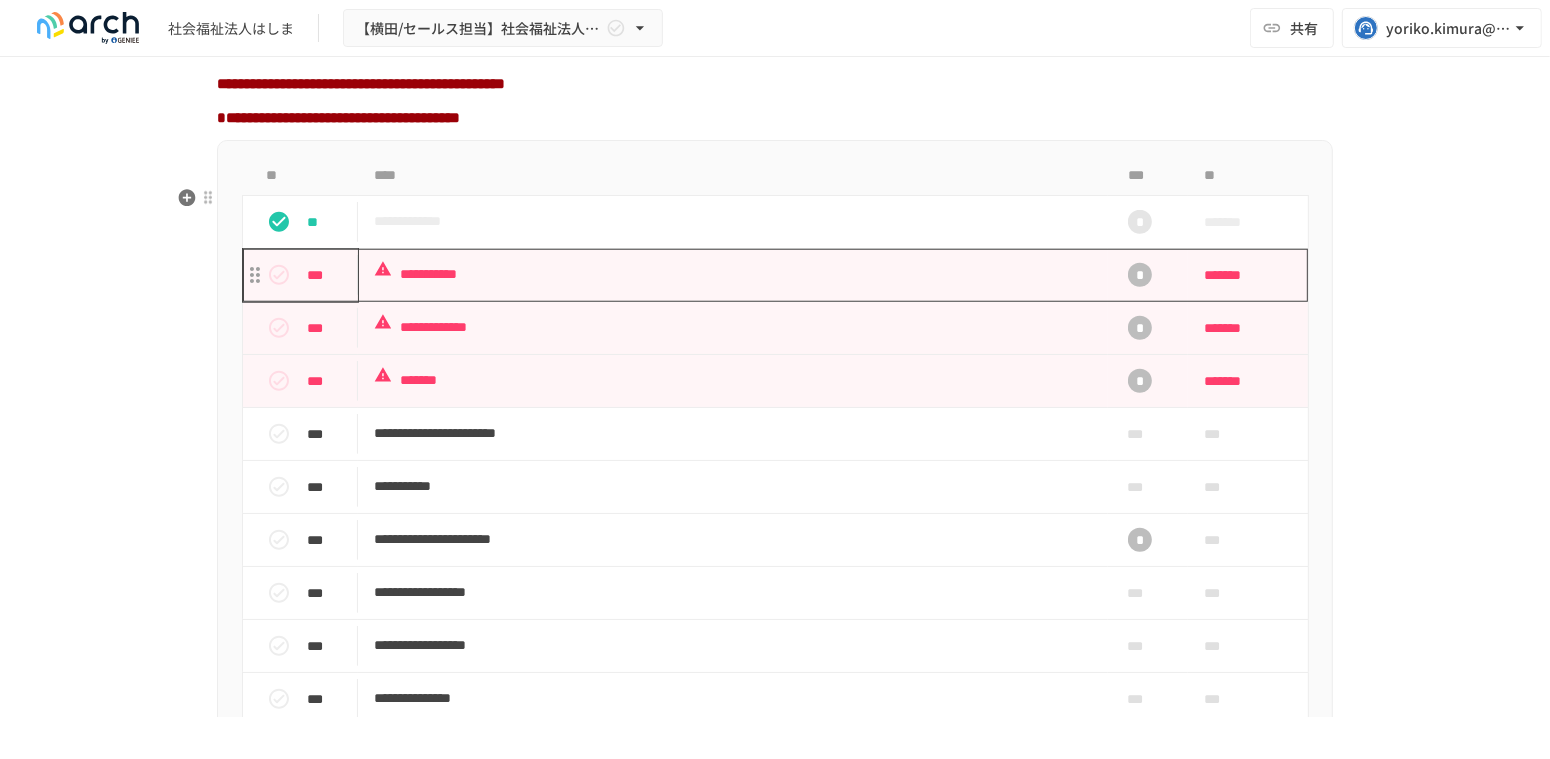 click on "**********" at bounding box center [733, 274] 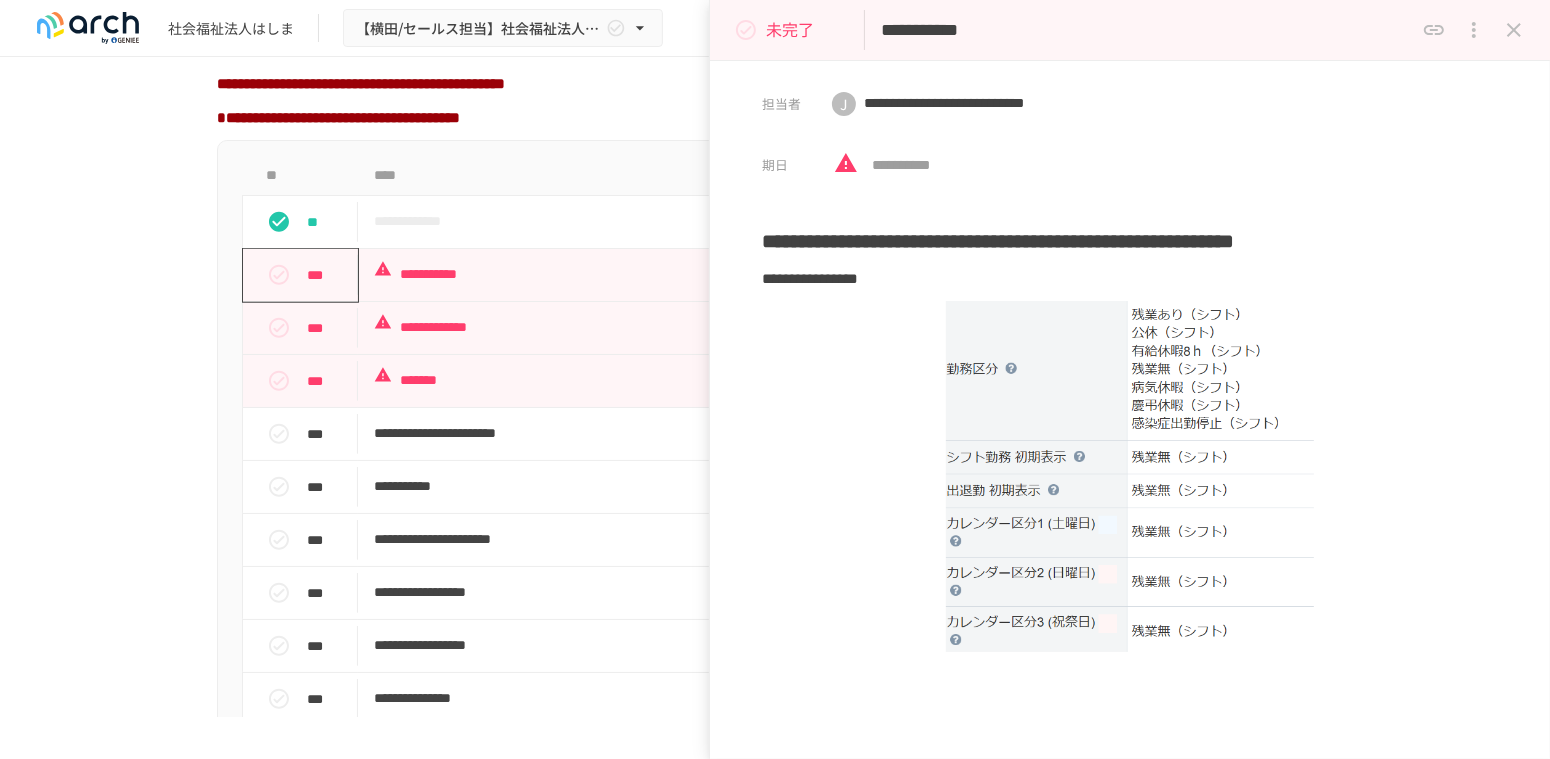 drag, startPoint x: 1517, startPoint y: 31, endPoint x: 1313, endPoint y: 113, distance: 219.8636 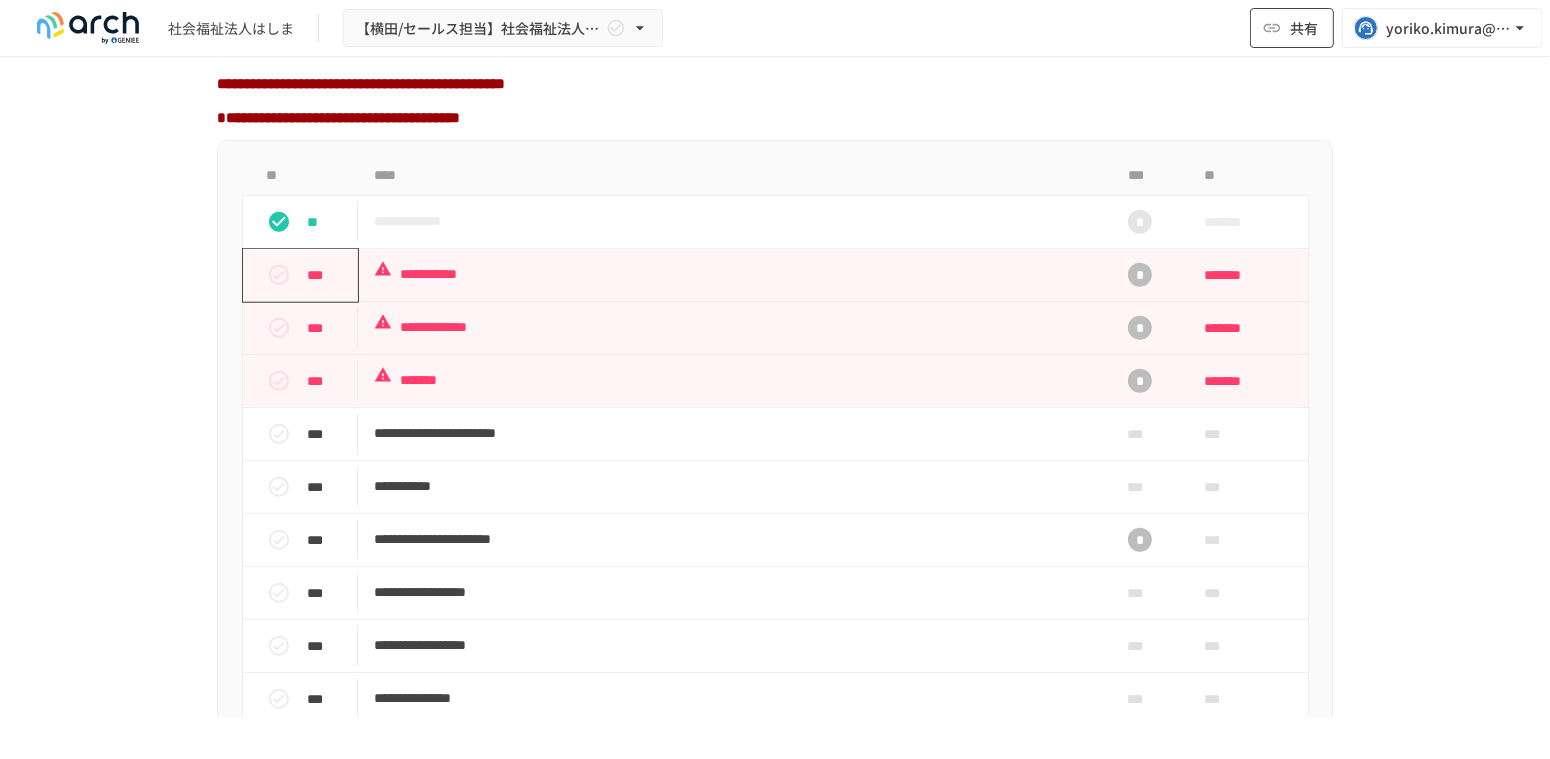 click on "共有" at bounding box center [1304, 28] 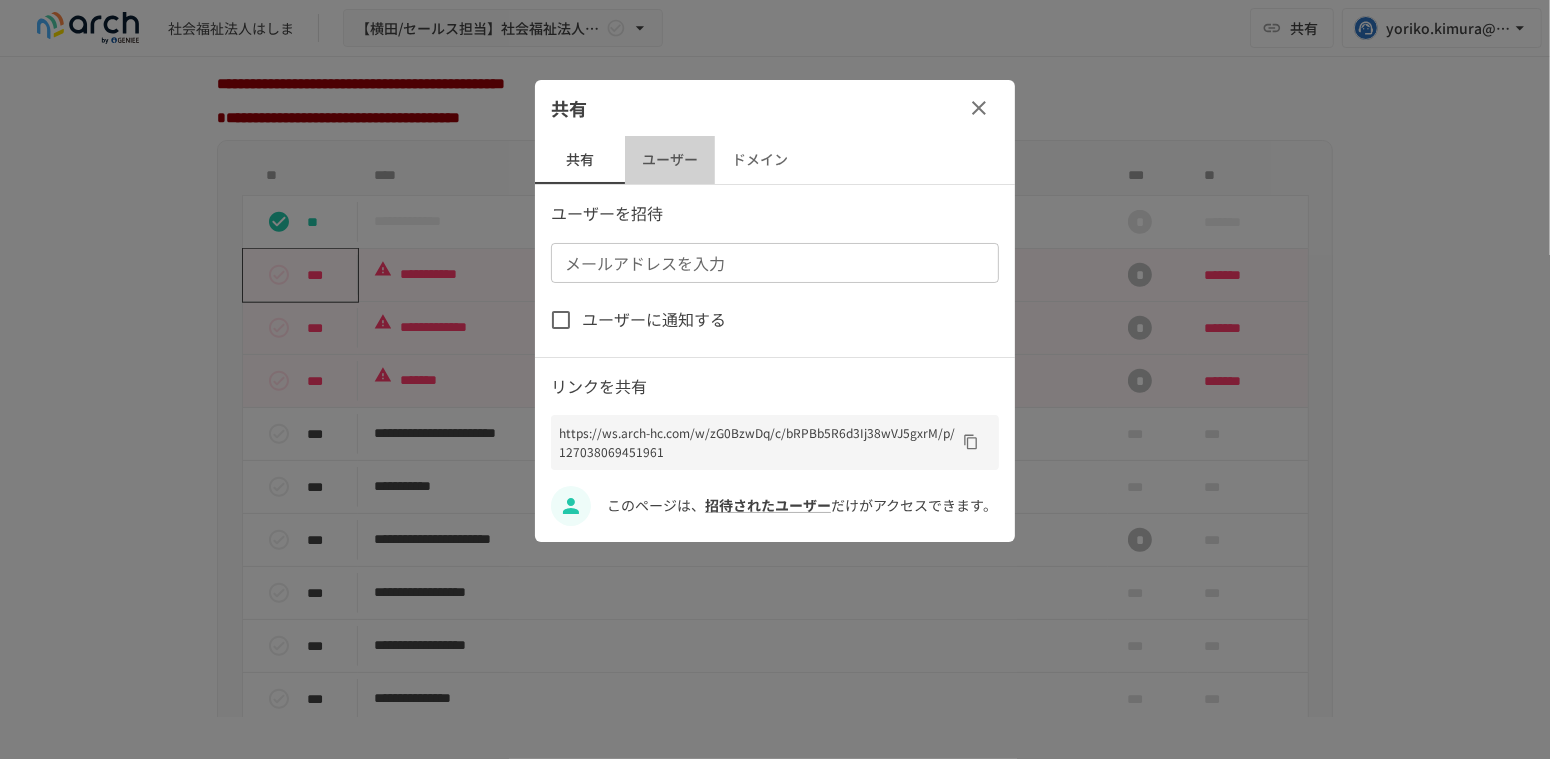 click on "ユーザー" at bounding box center [670, 160] 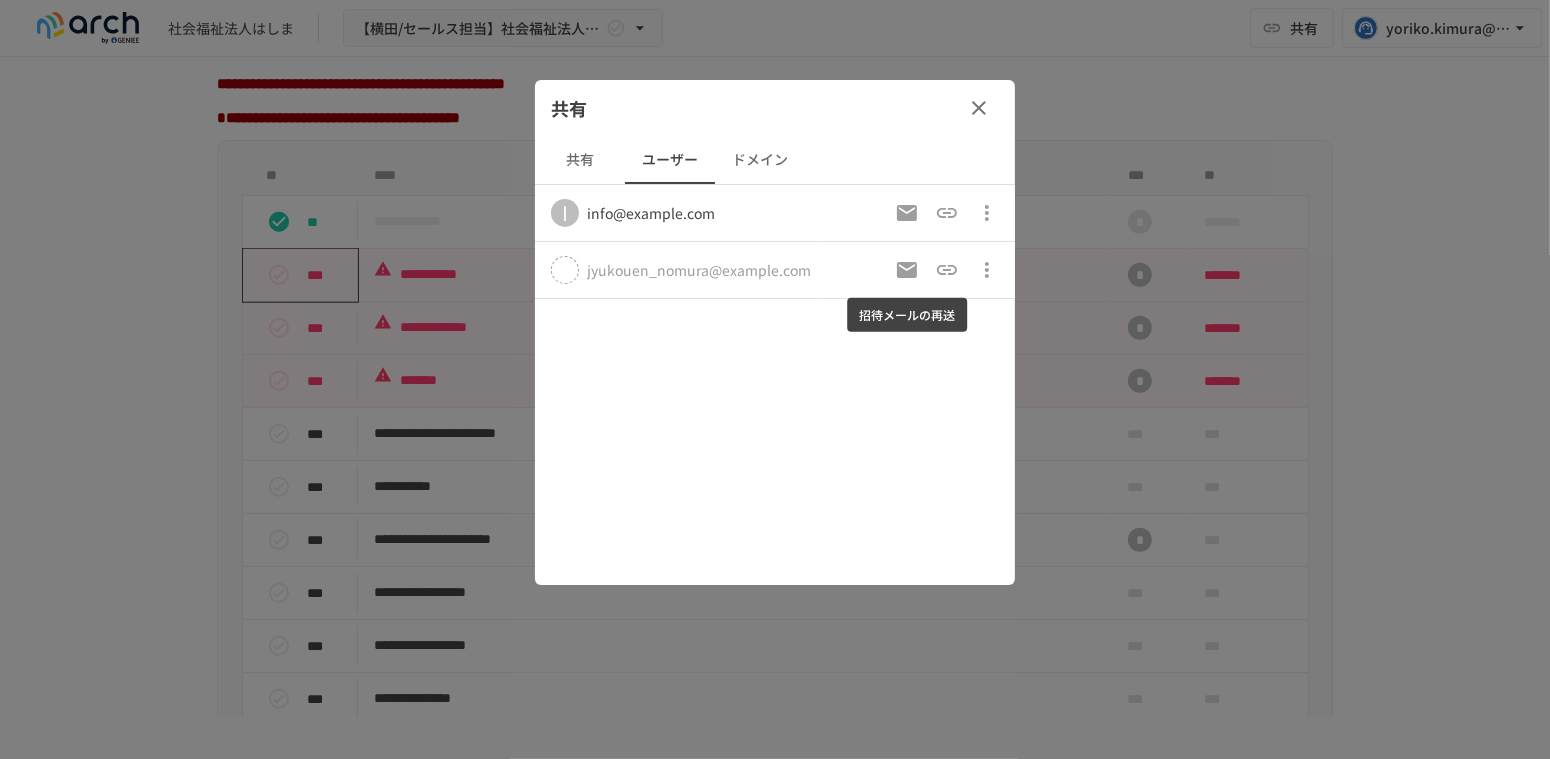 click 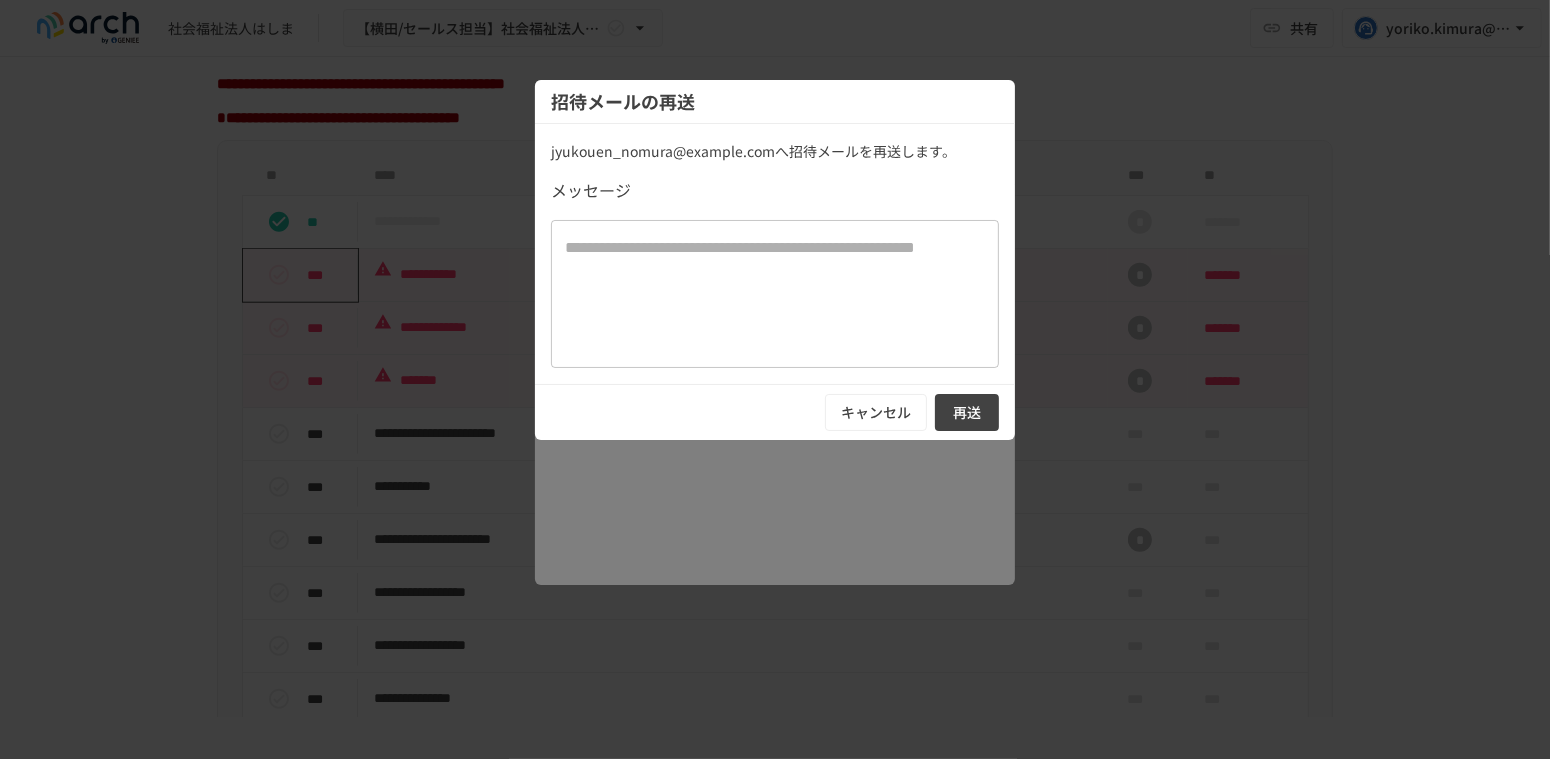 click on "再送" at bounding box center [967, 412] 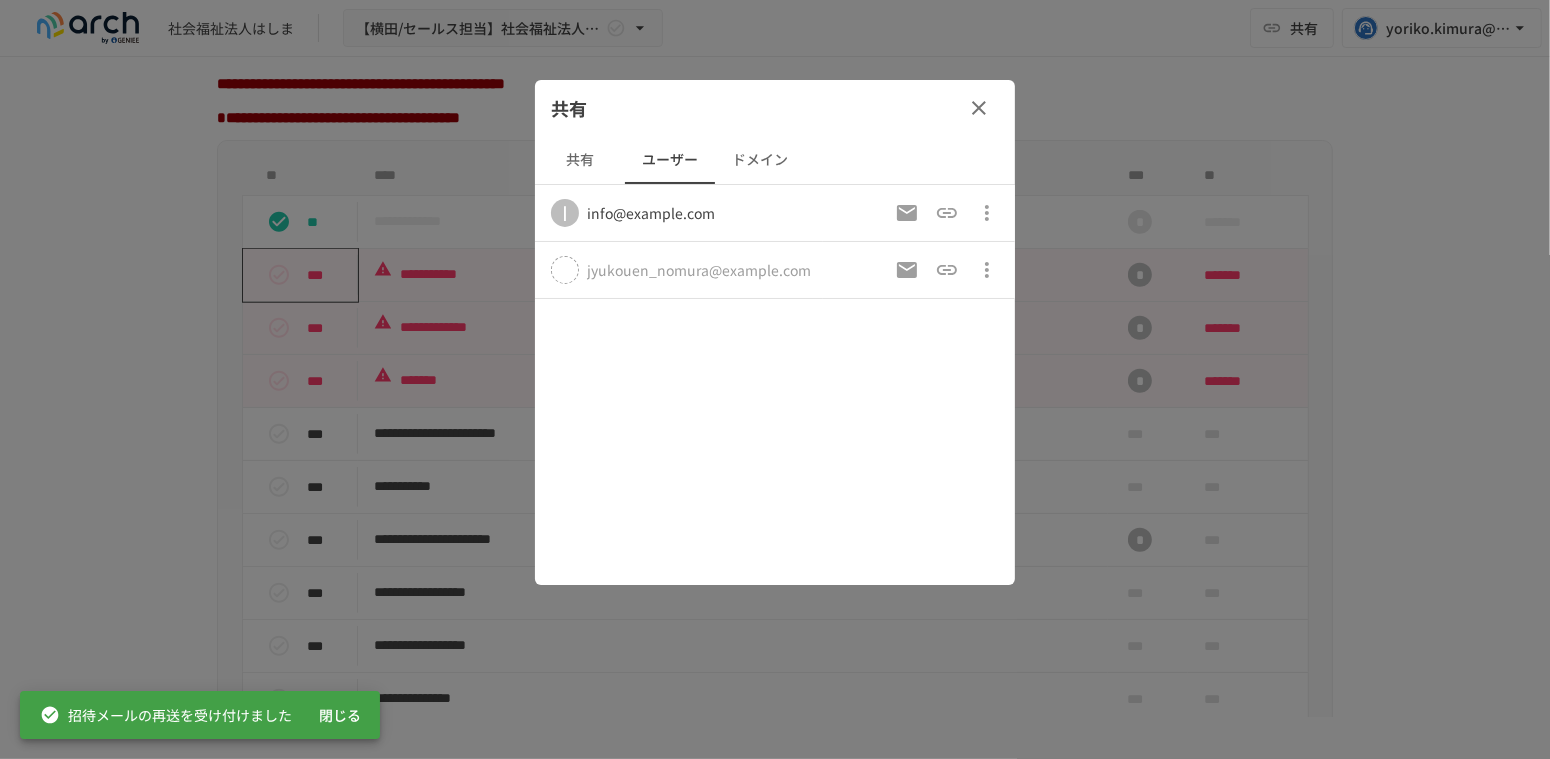 click 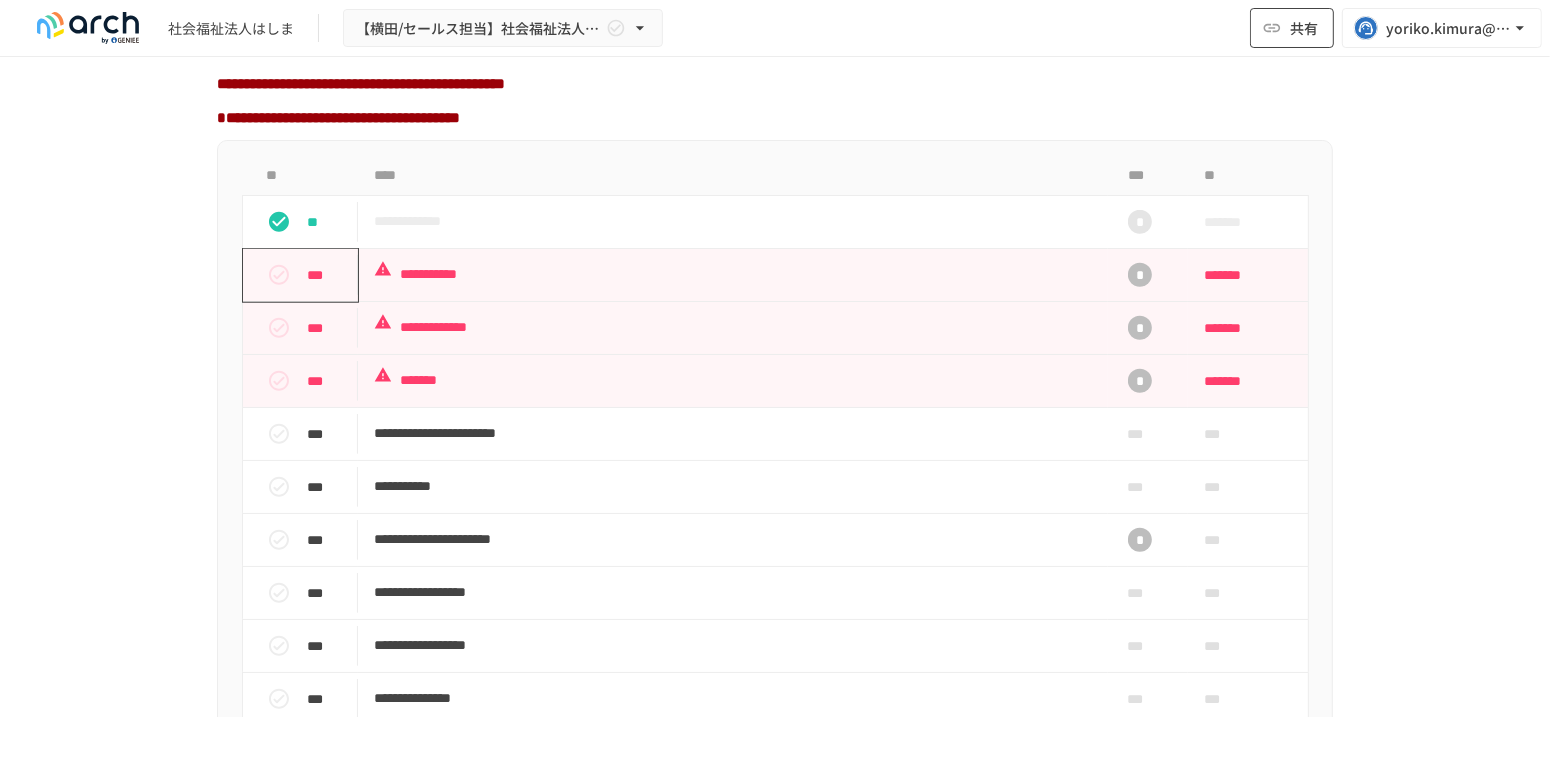 click on "共有" at bounding box center (1292, 28) 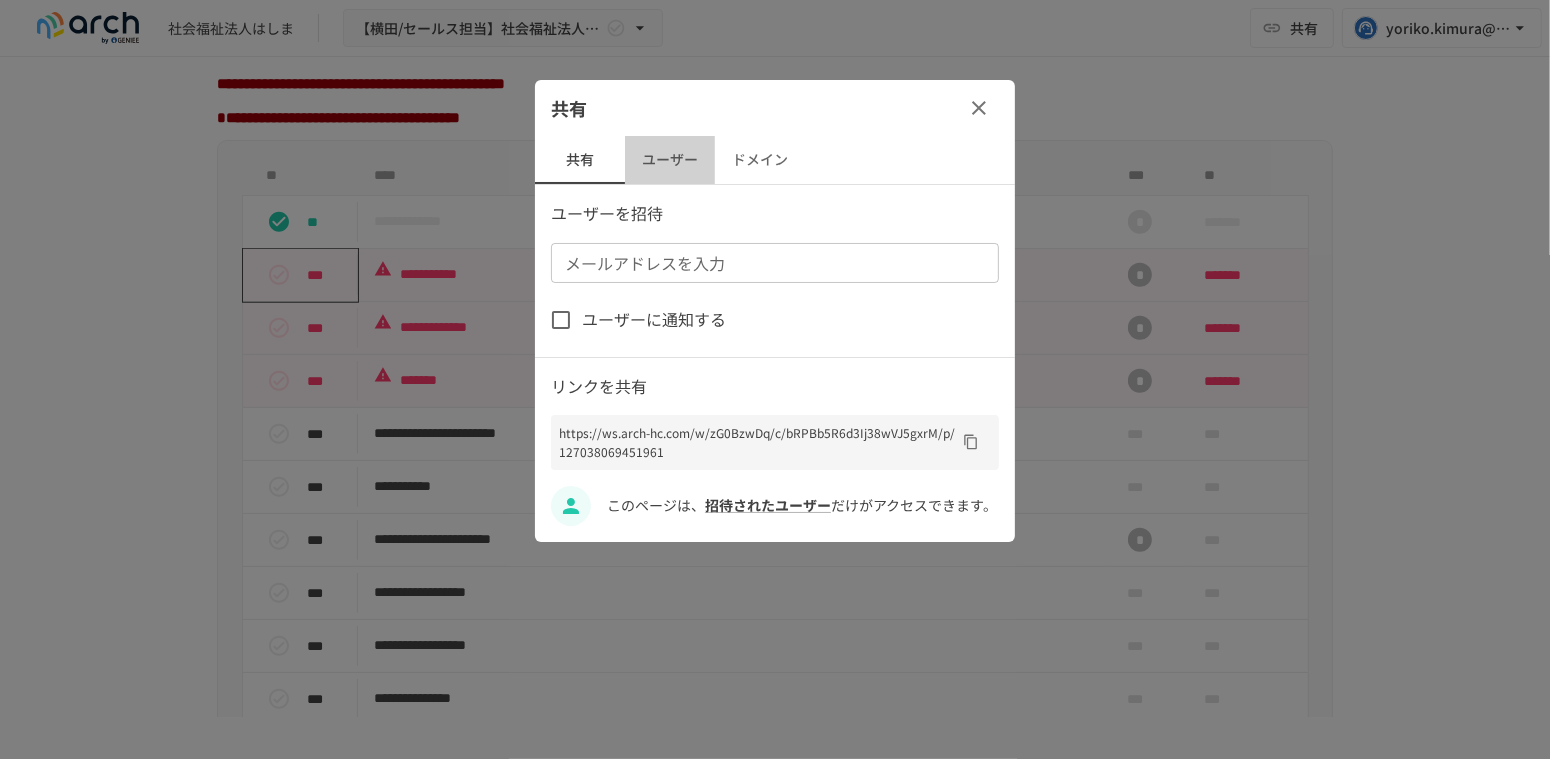 click on "ユーザー" at bounding box center [670, 160] 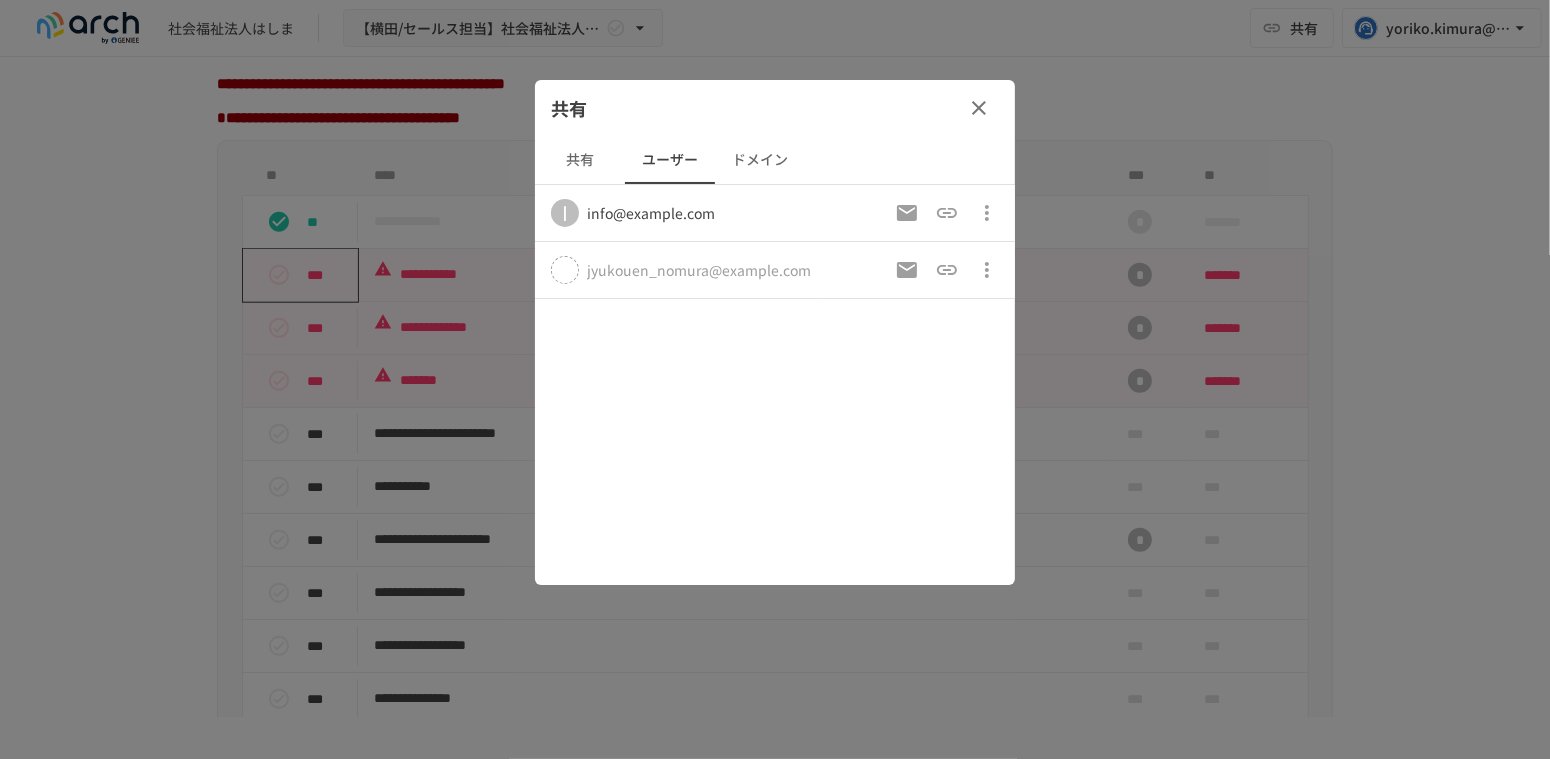 click 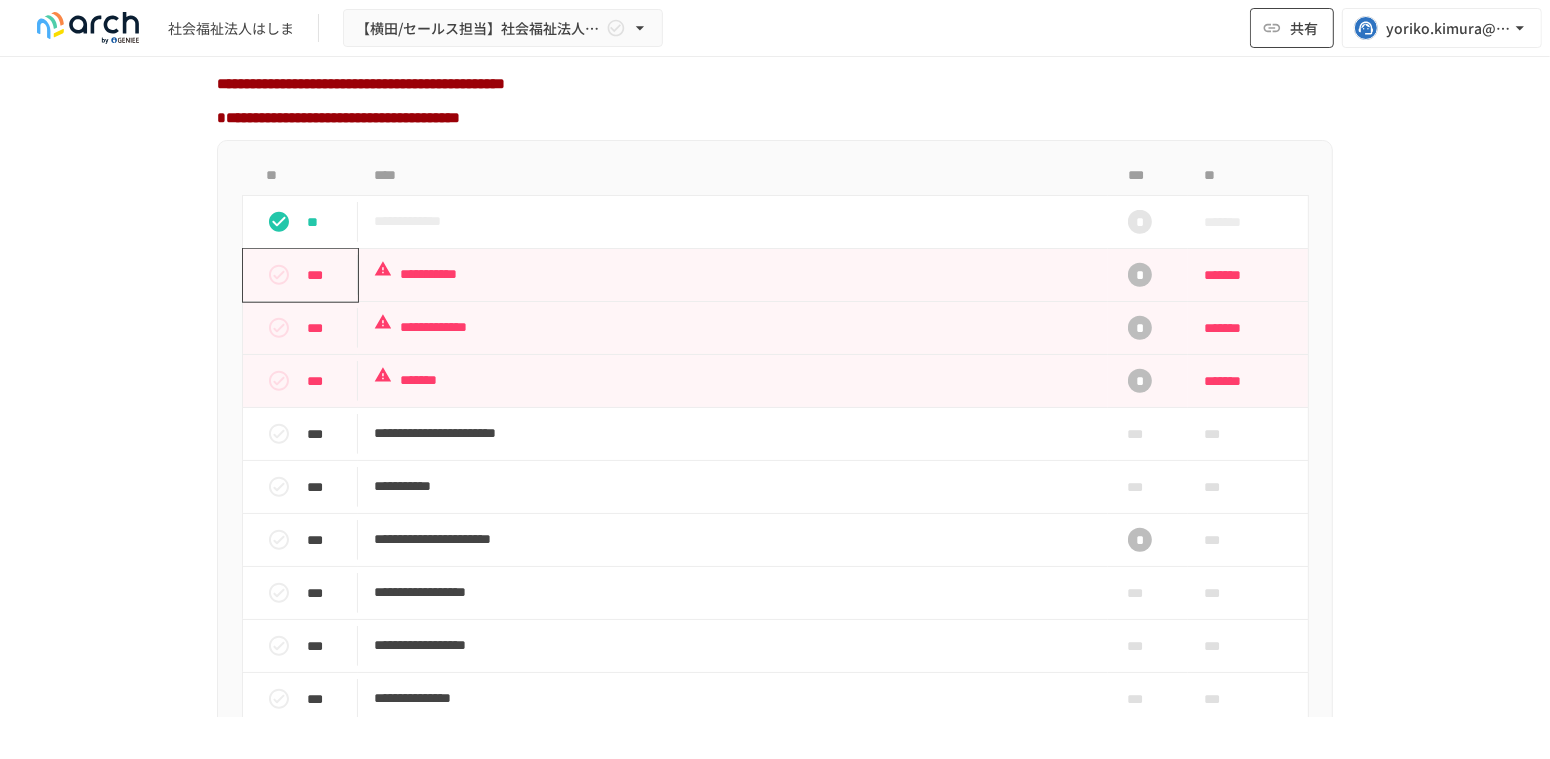 click on "共有" at bounding box center (1292, 28) 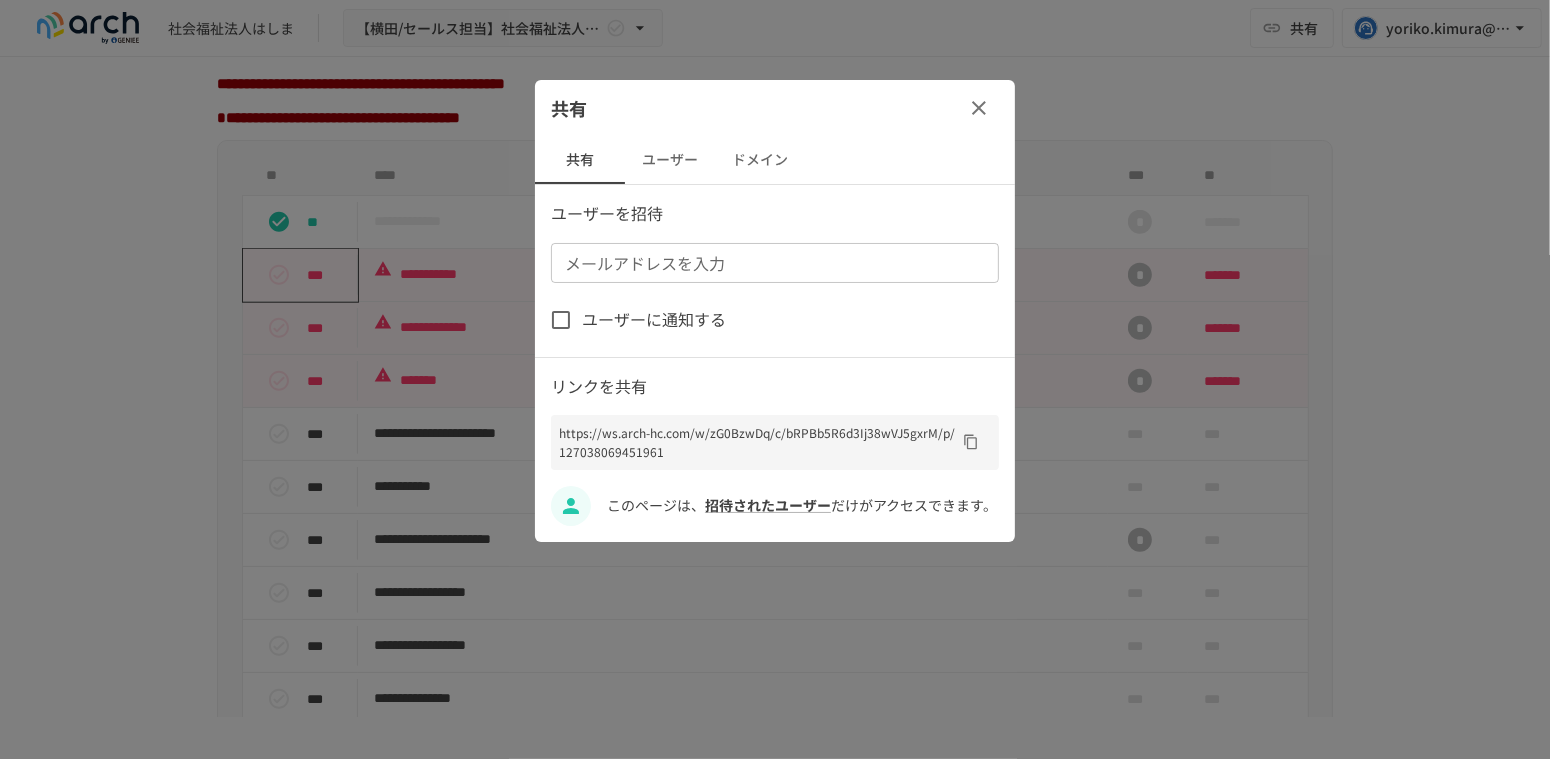 click on "ユーザー" at bounding box center (670, 160) 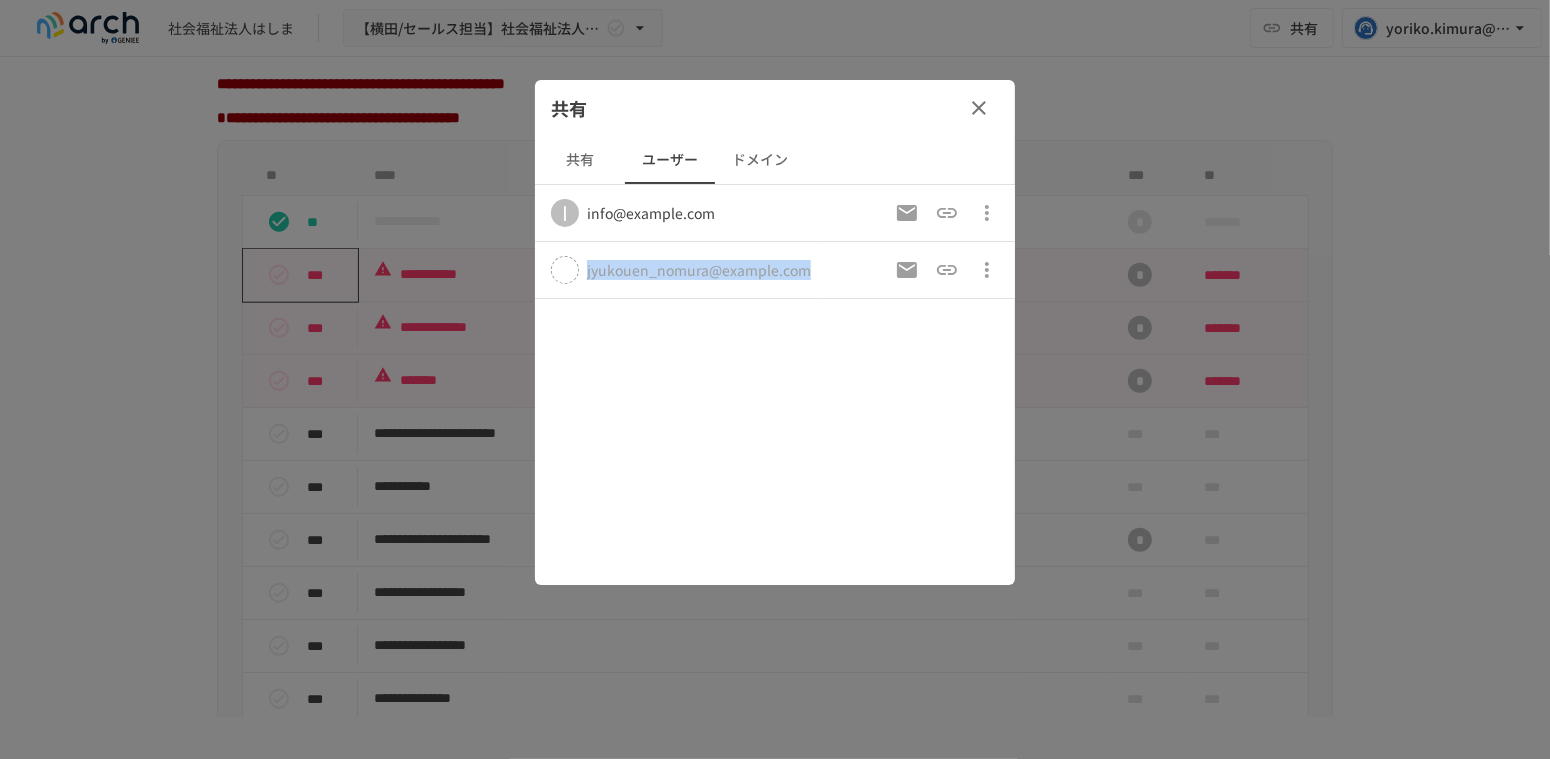 drag, startPoint x: 815, startPoint y: 270, endPoint x: 569, endPoint y: 265, distance: 246.05081 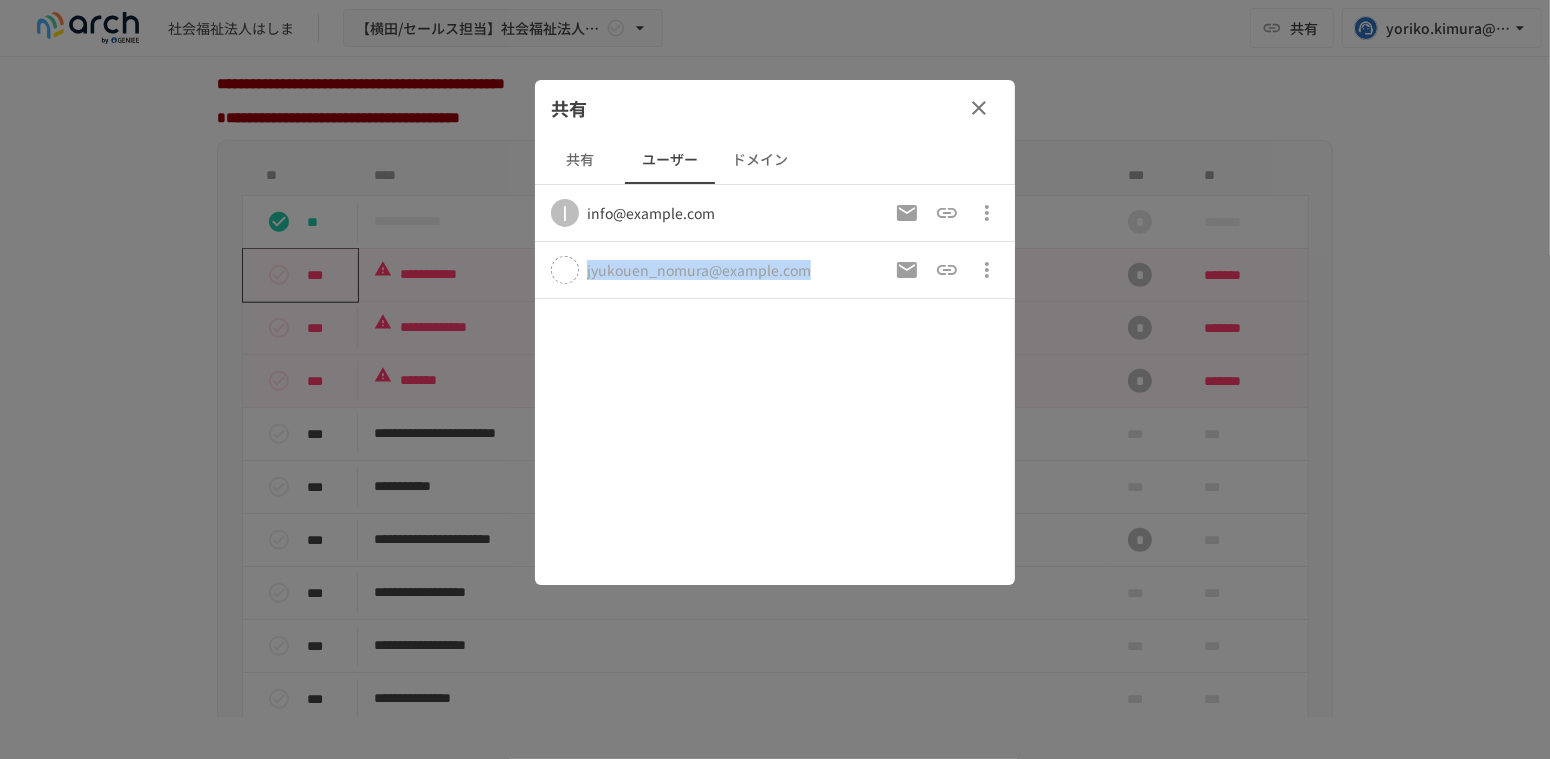 click on "[EMAIL]" at bounding box center [679, 270] 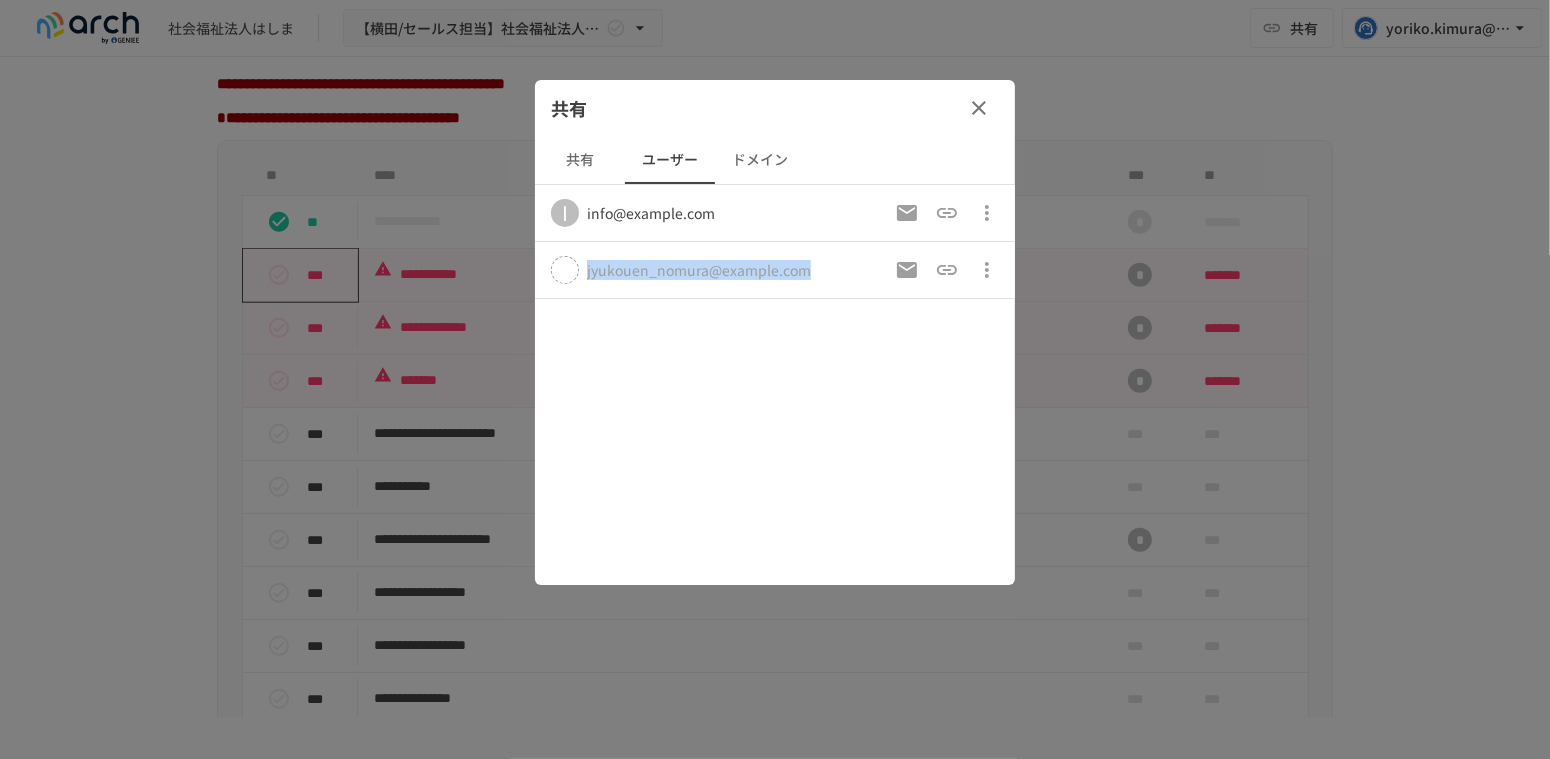 click 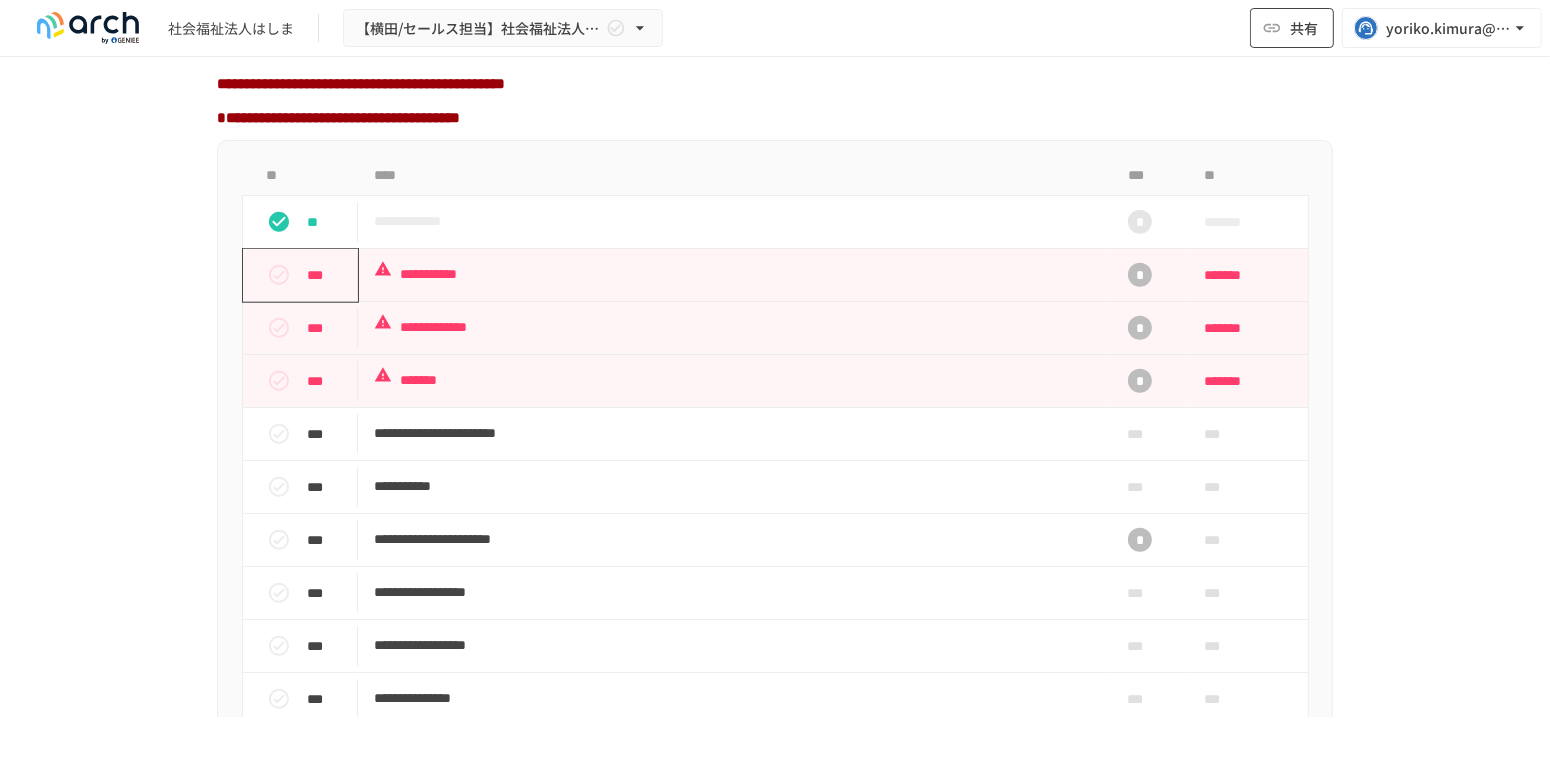click 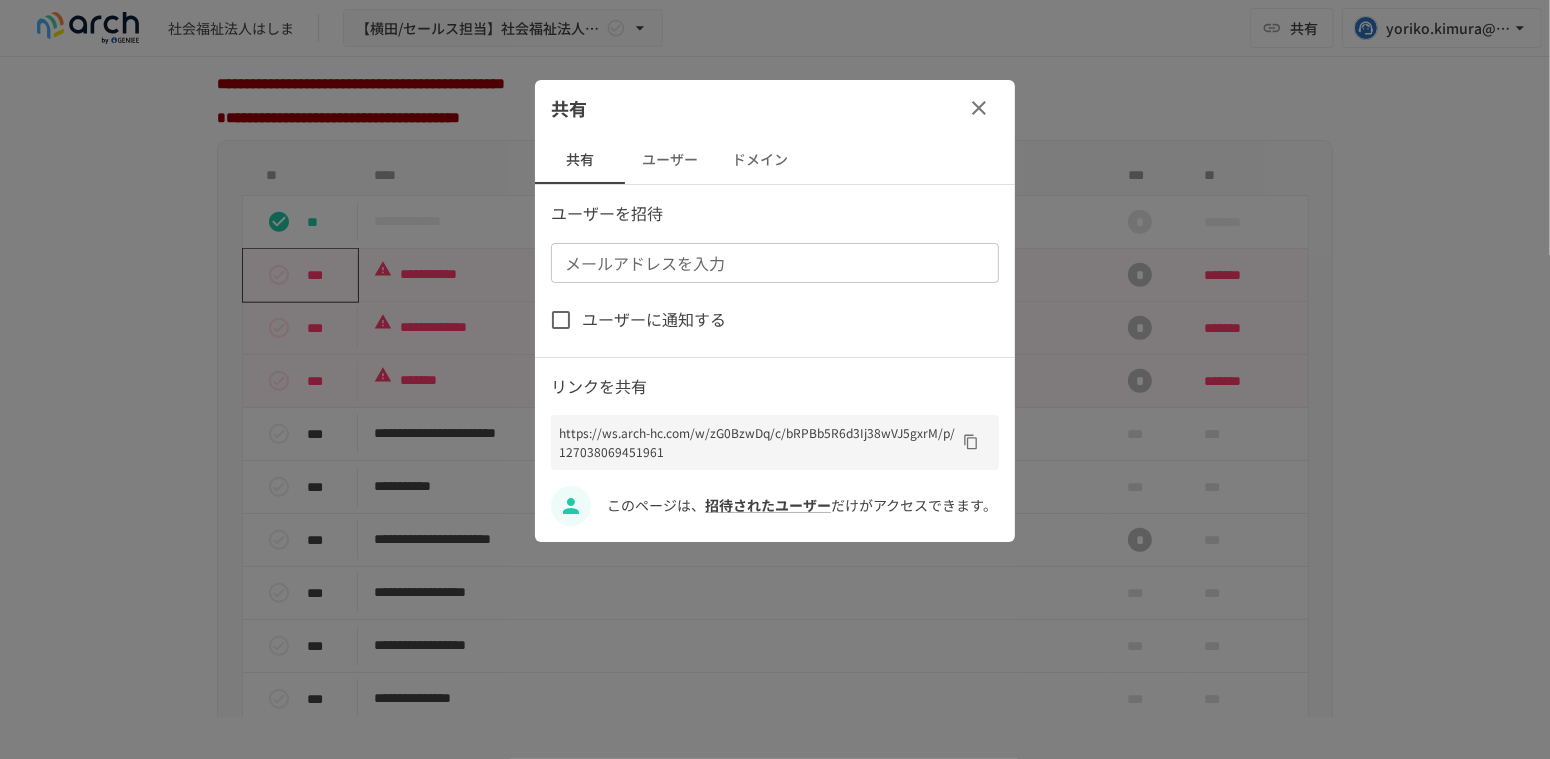 click on "ユーザー" at bounding box center [670, 160] 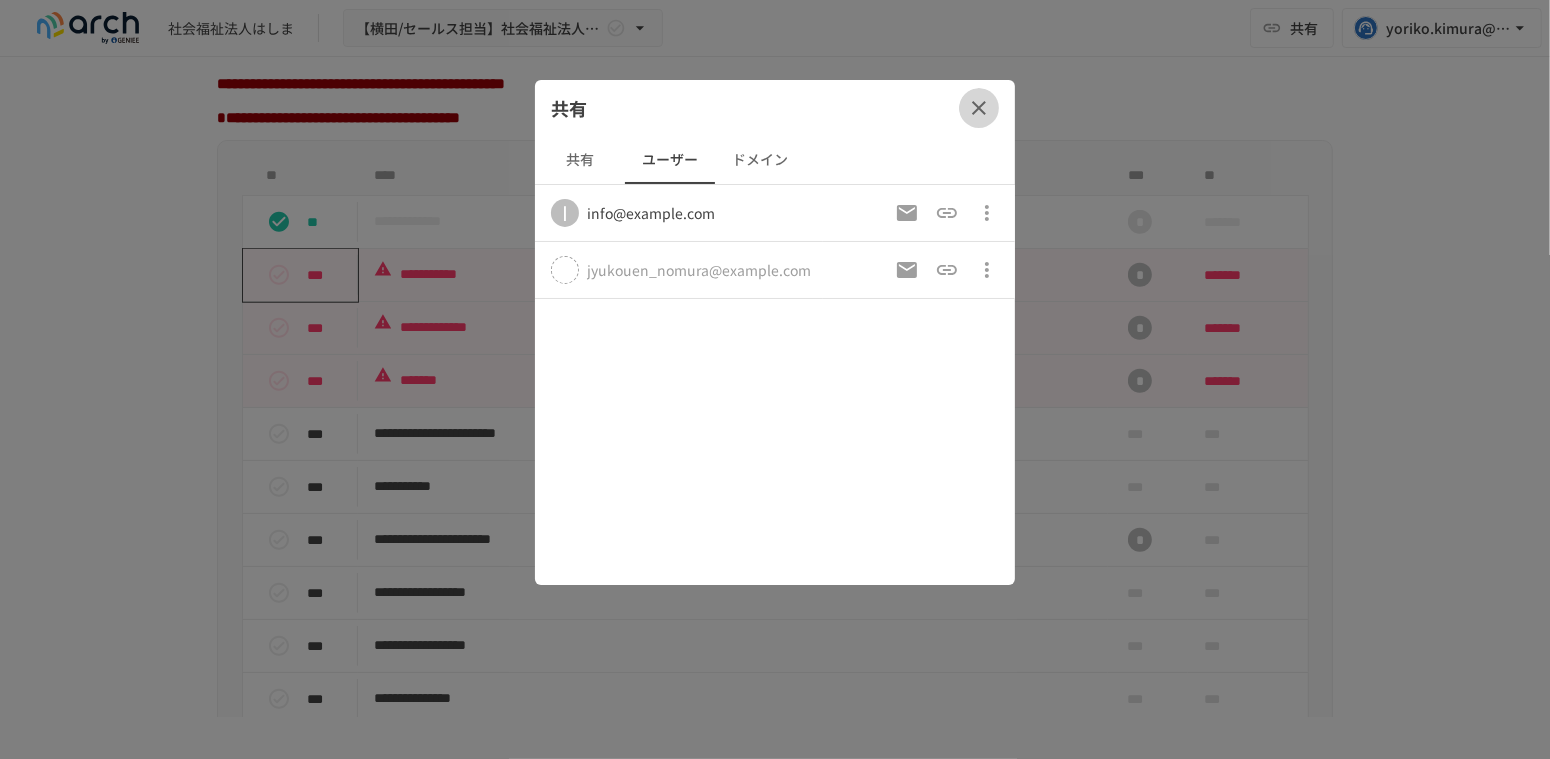 click 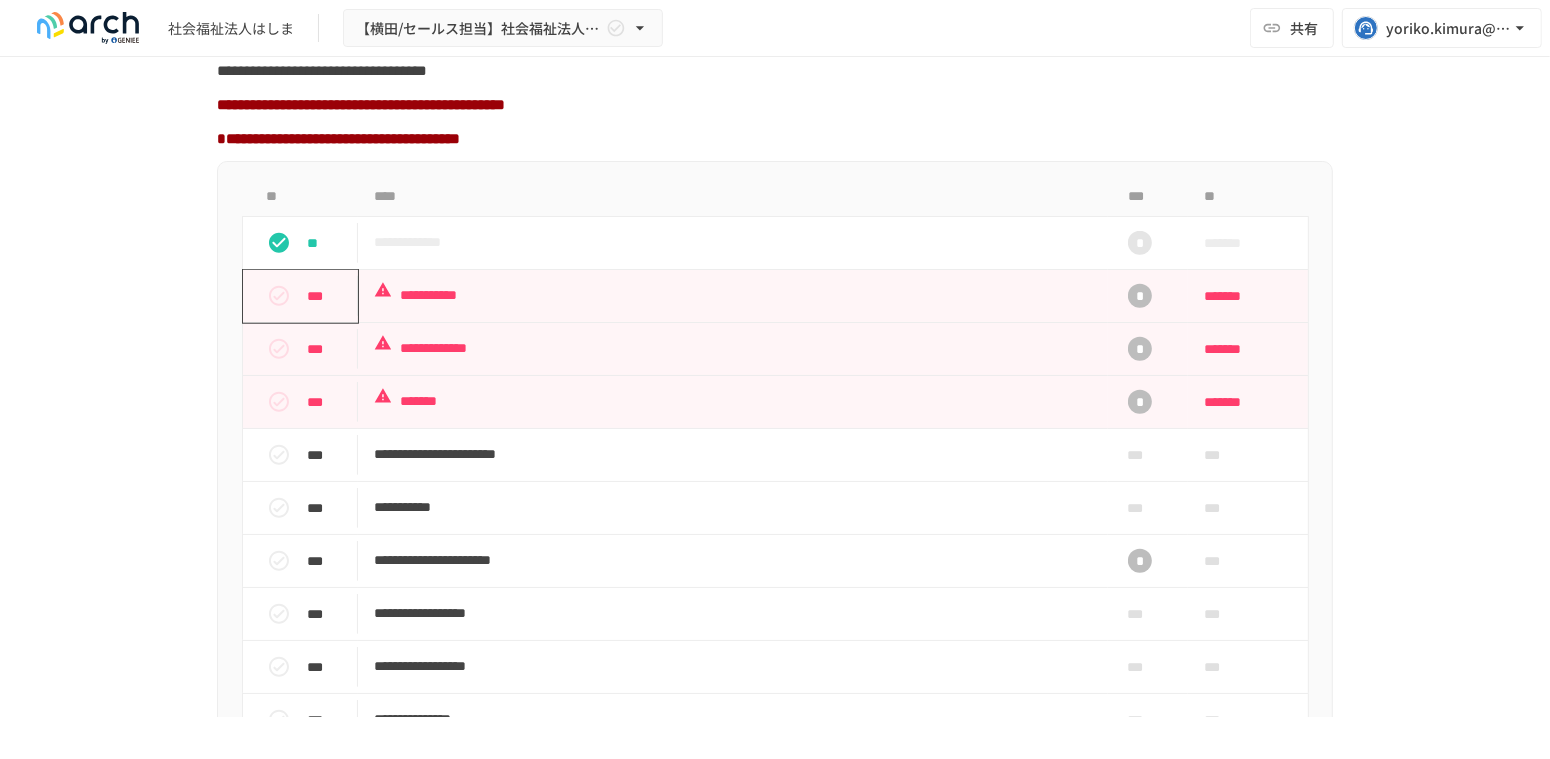 scroll, scrollTop: 1666, scrollLeft: 0, axis: vertical 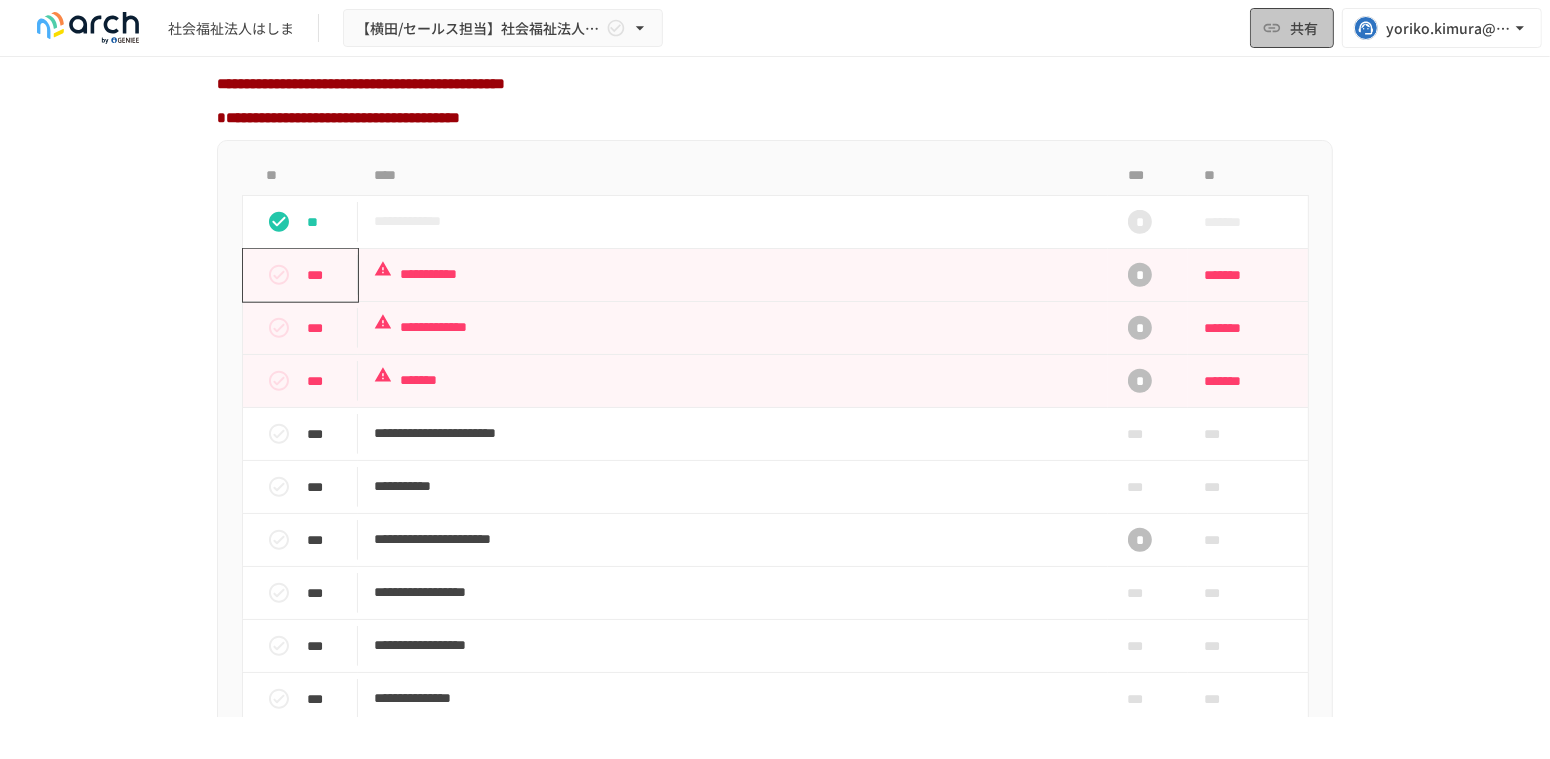 click 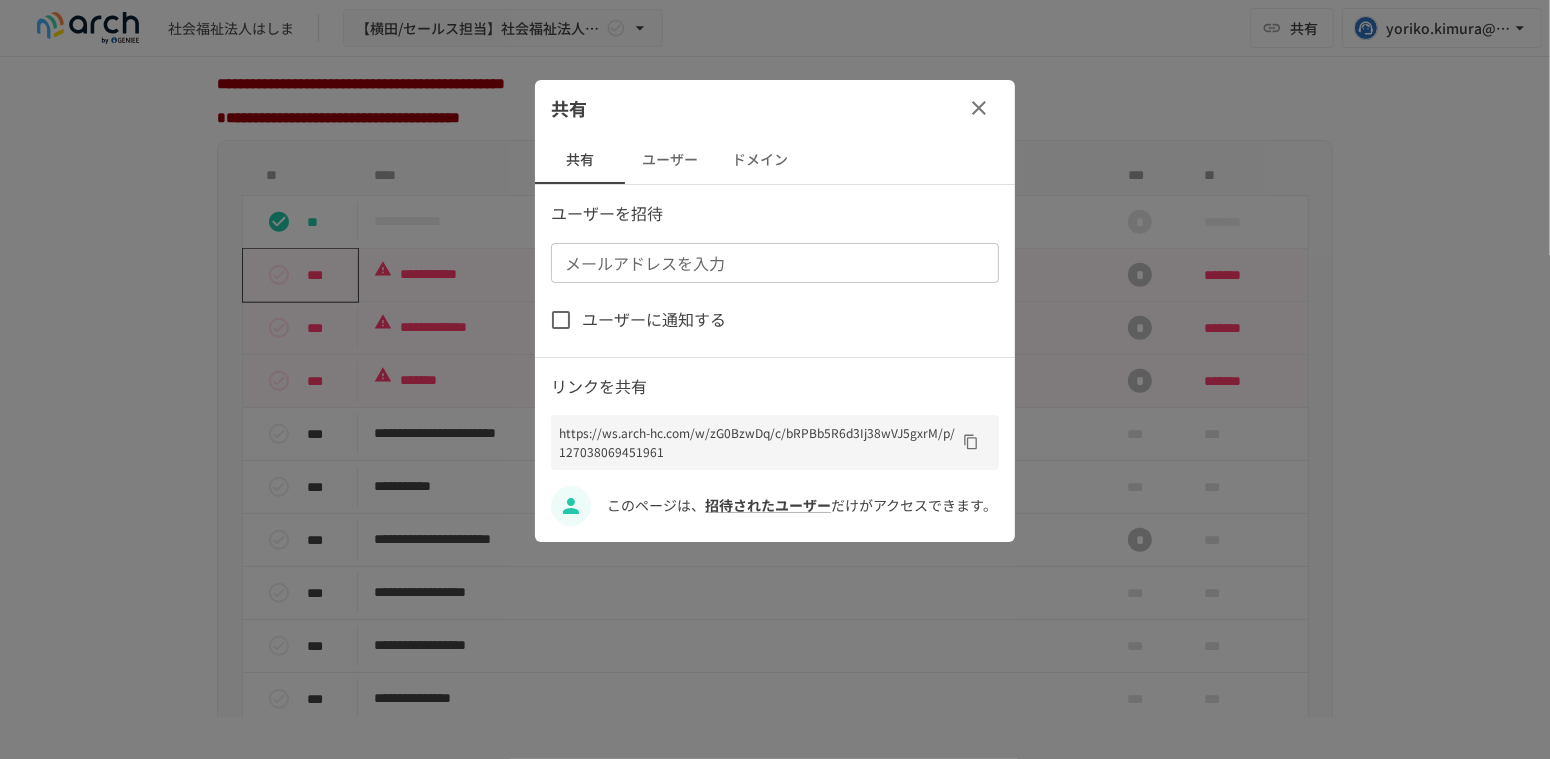 click on "ユーザー" at bounding box center (670, 160) 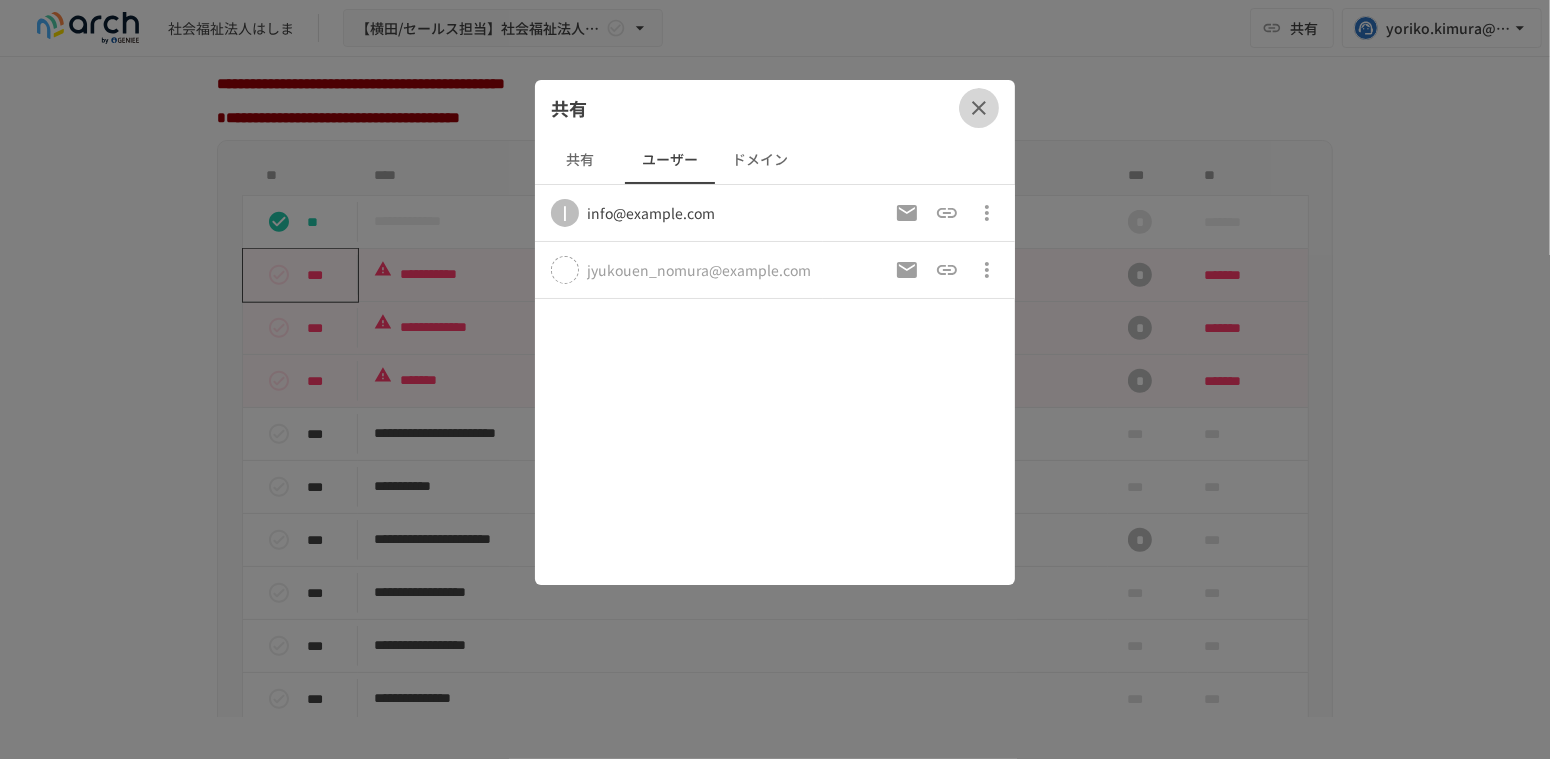 click 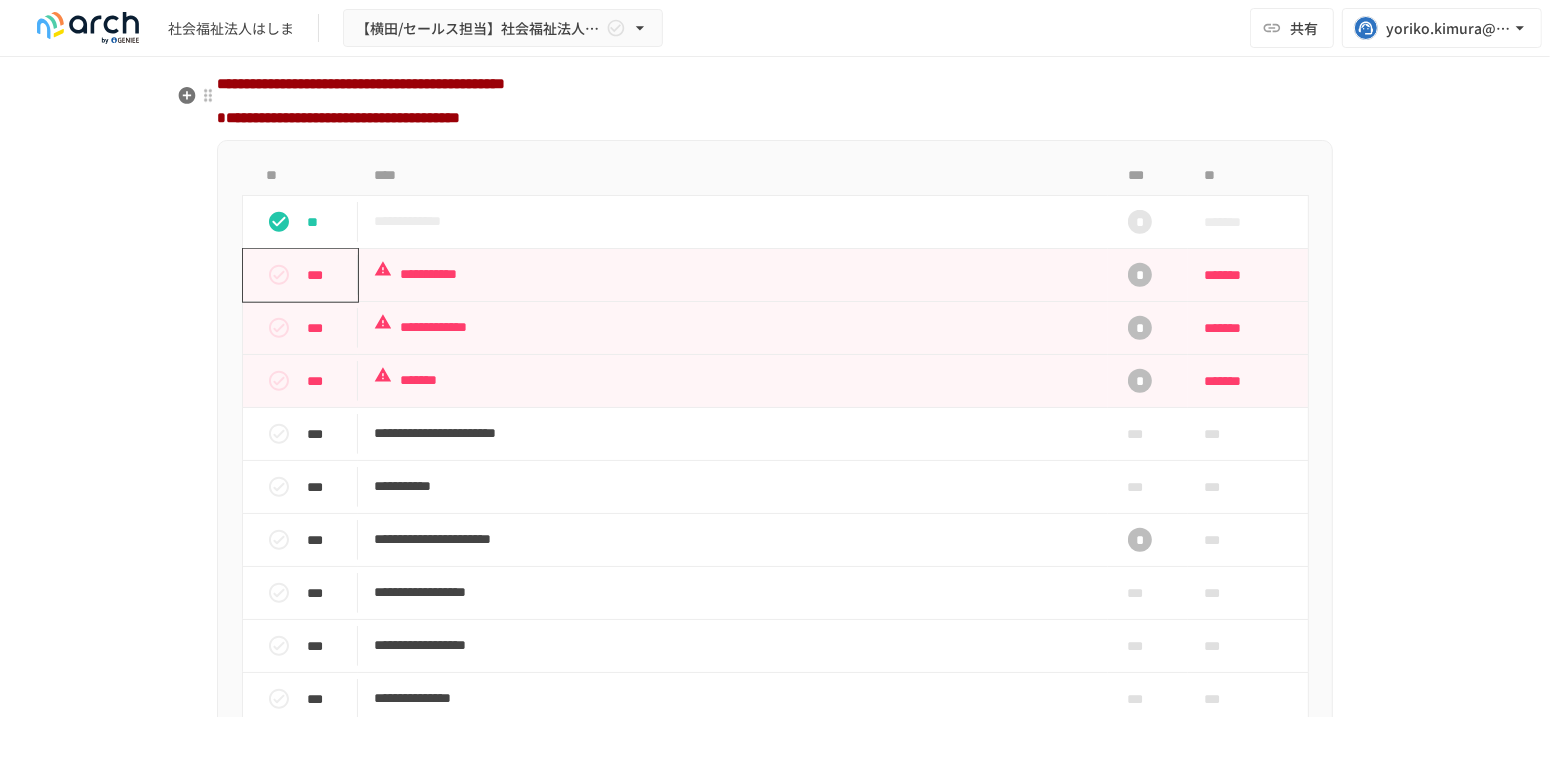 type 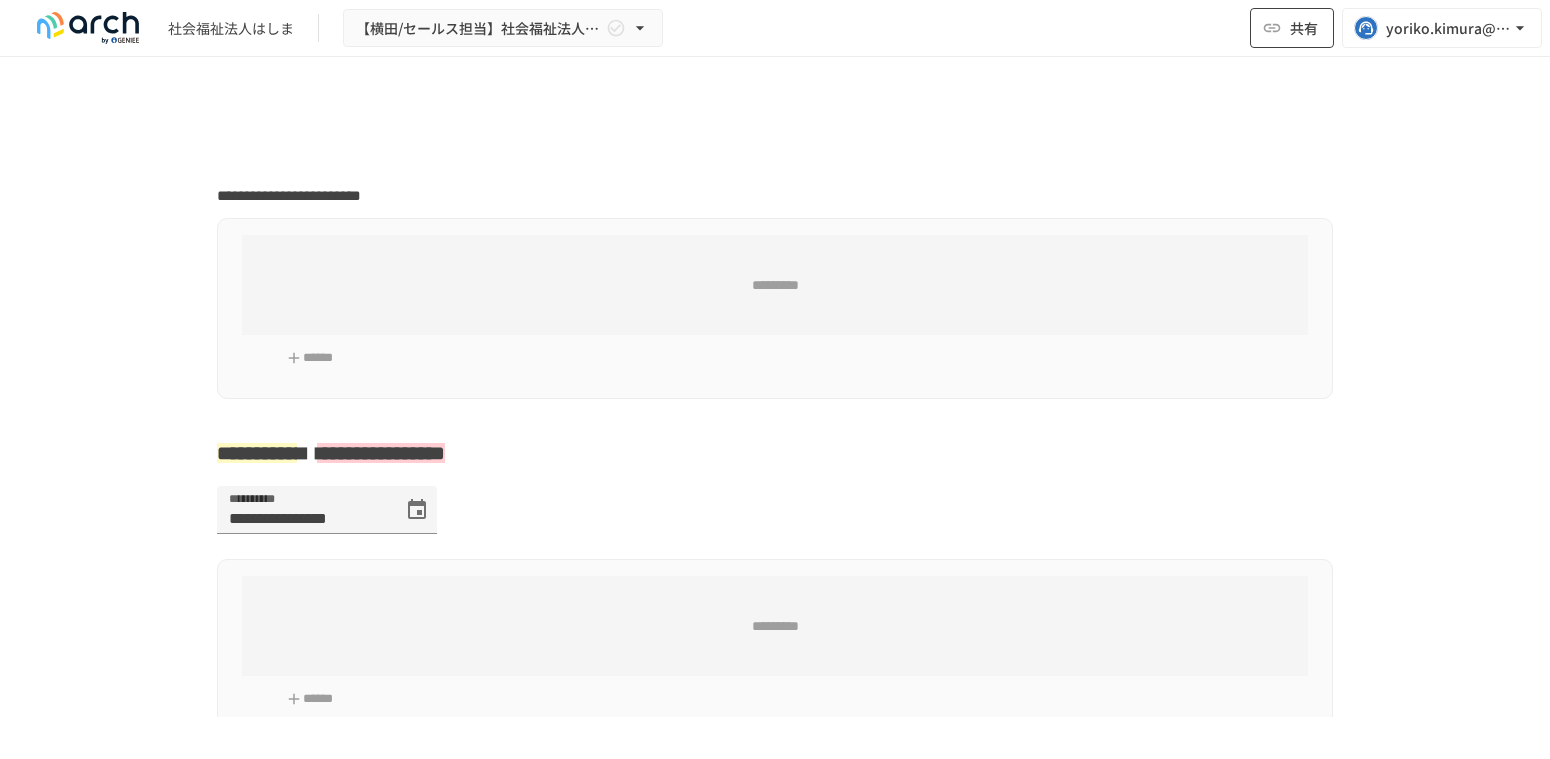 scroll, scrollTop: 0, scrollLeft: 0, axis: both 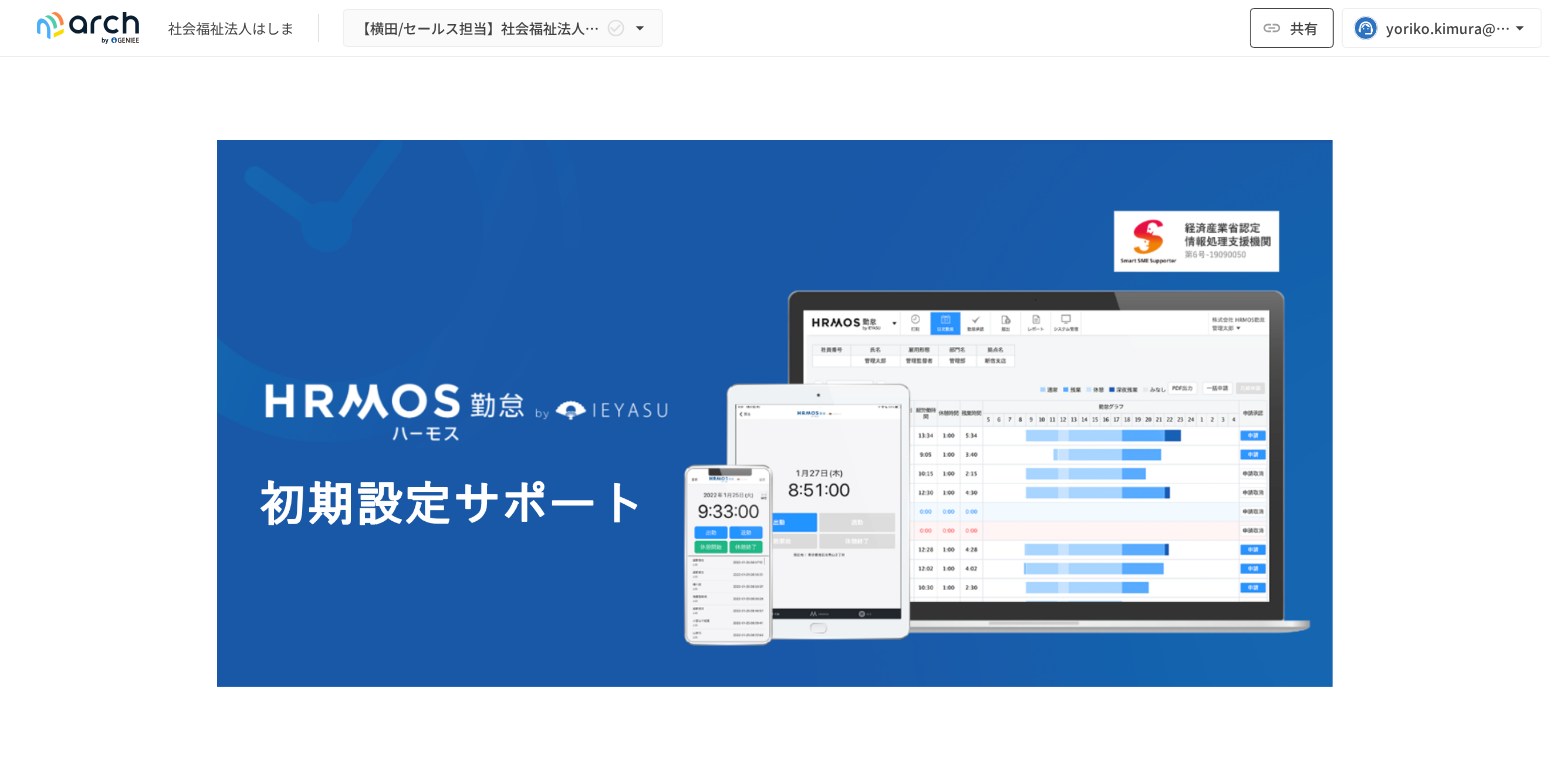 click on "共有" at bounding box center [1292, 28] 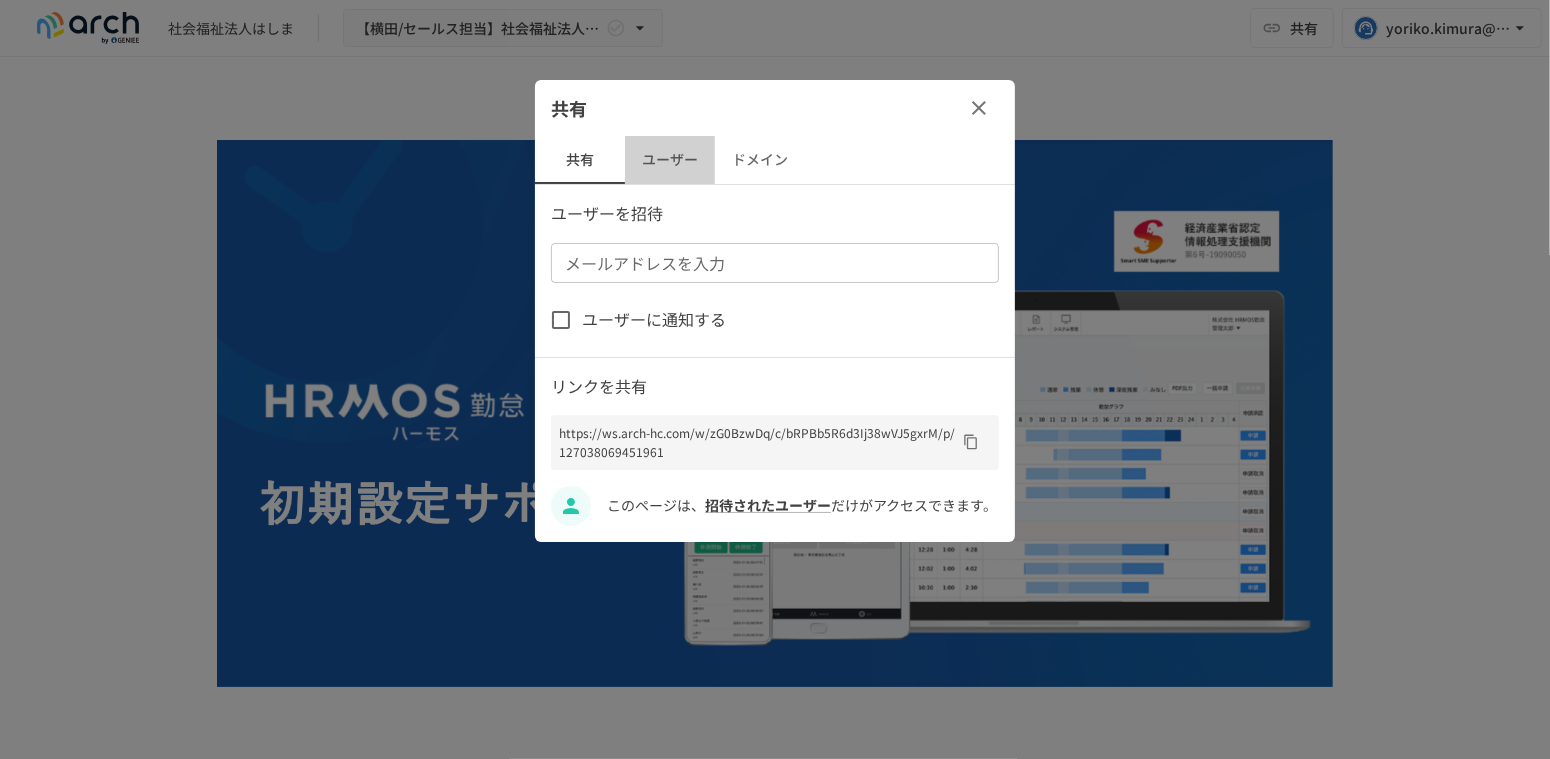 click on "ユーザー" at bounding box center (670, 160) 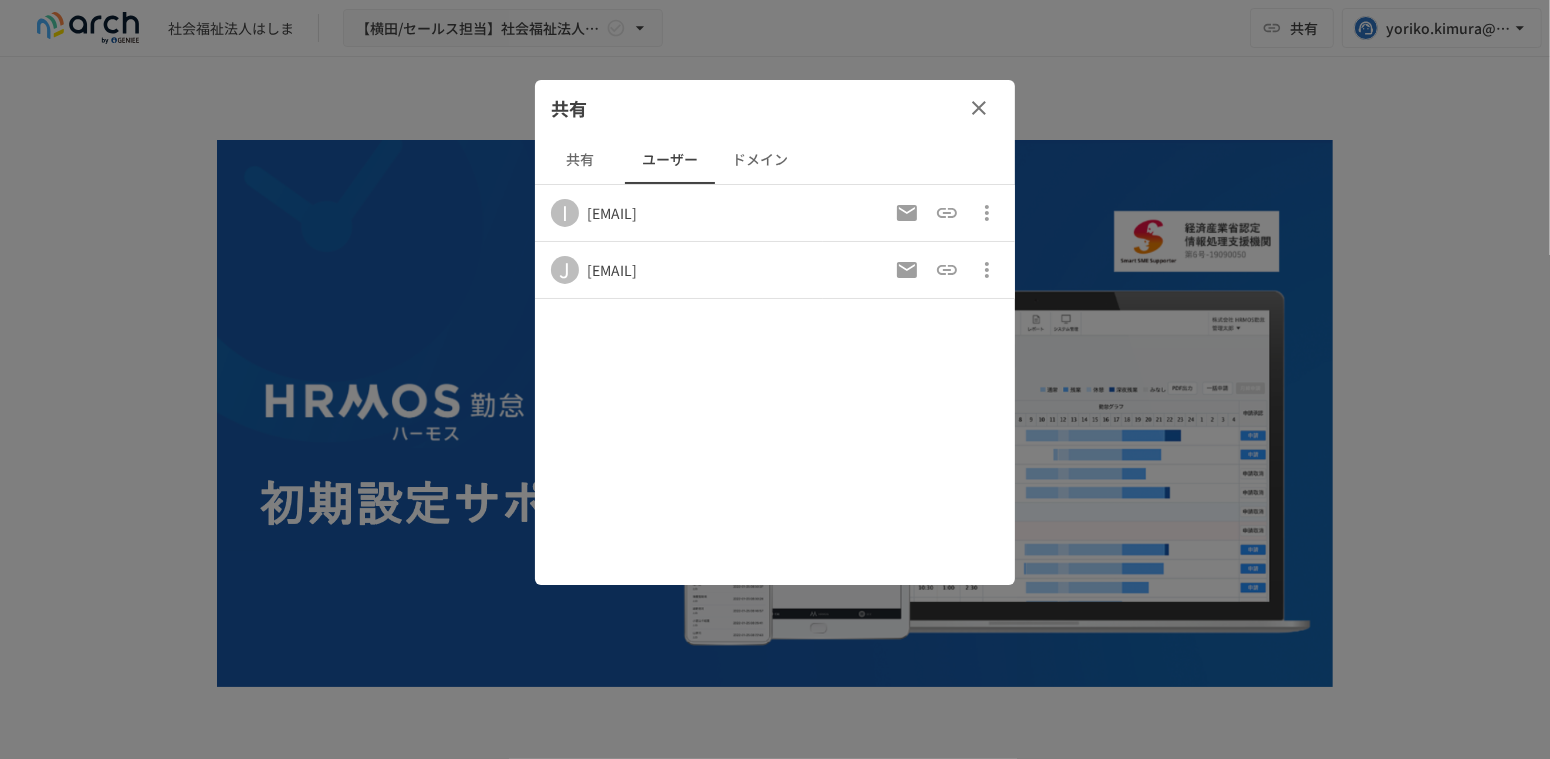 click 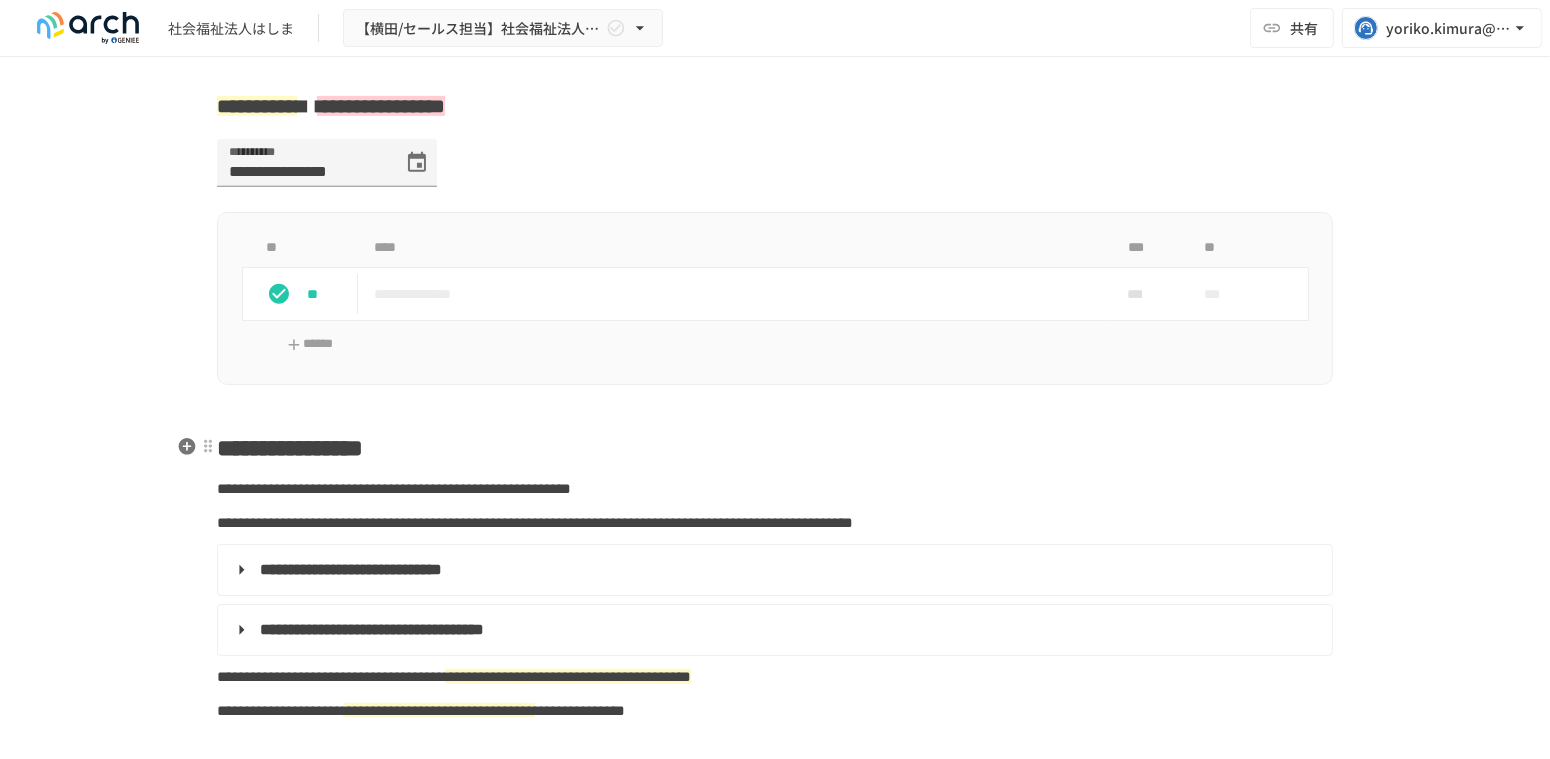 scroll, scrollTop: 888, scrollLeft: 0, axis: vertical 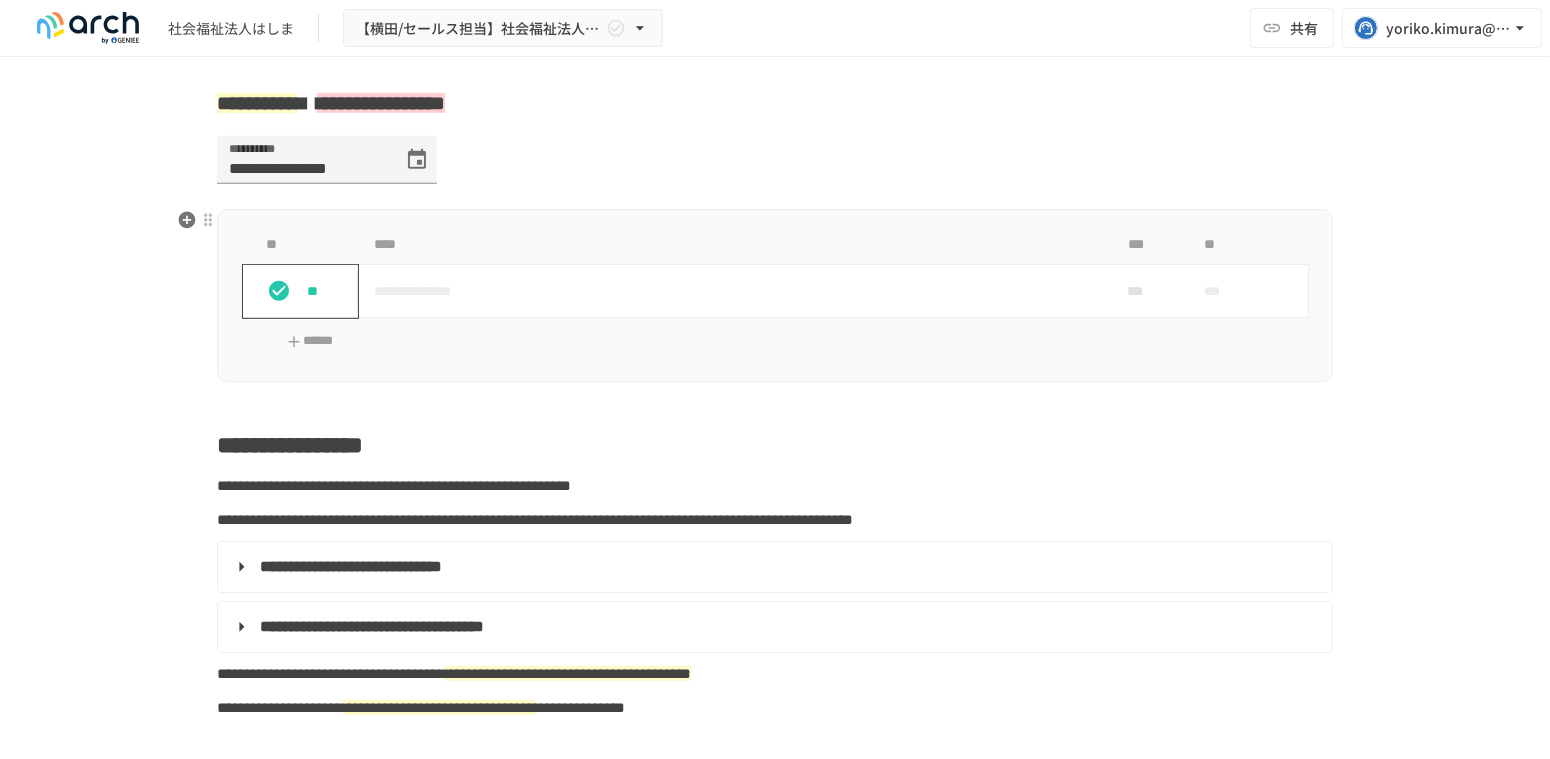 click 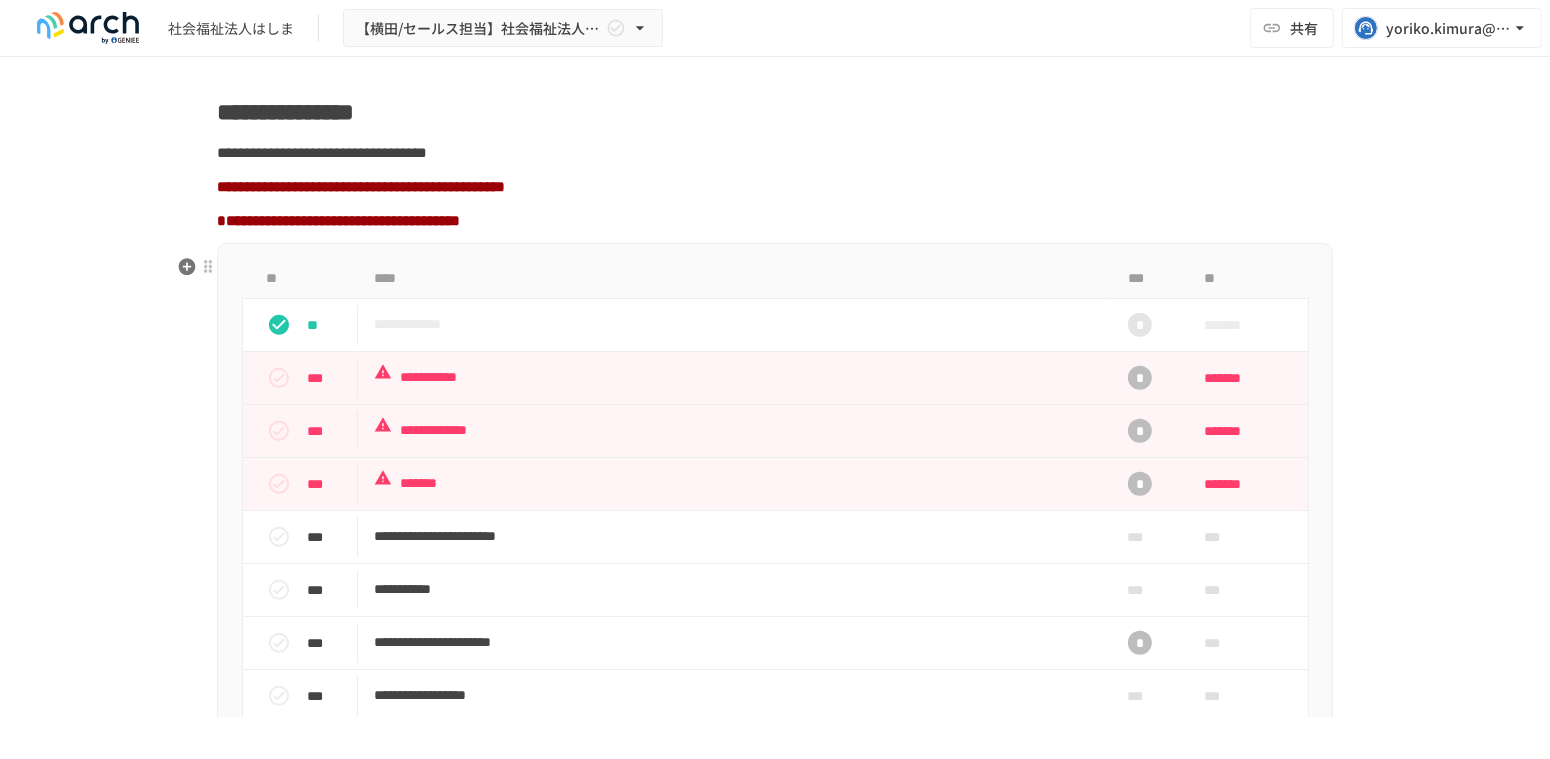 scroll, scrollTop: 1555, scrollLeft: 0, axis: vertical 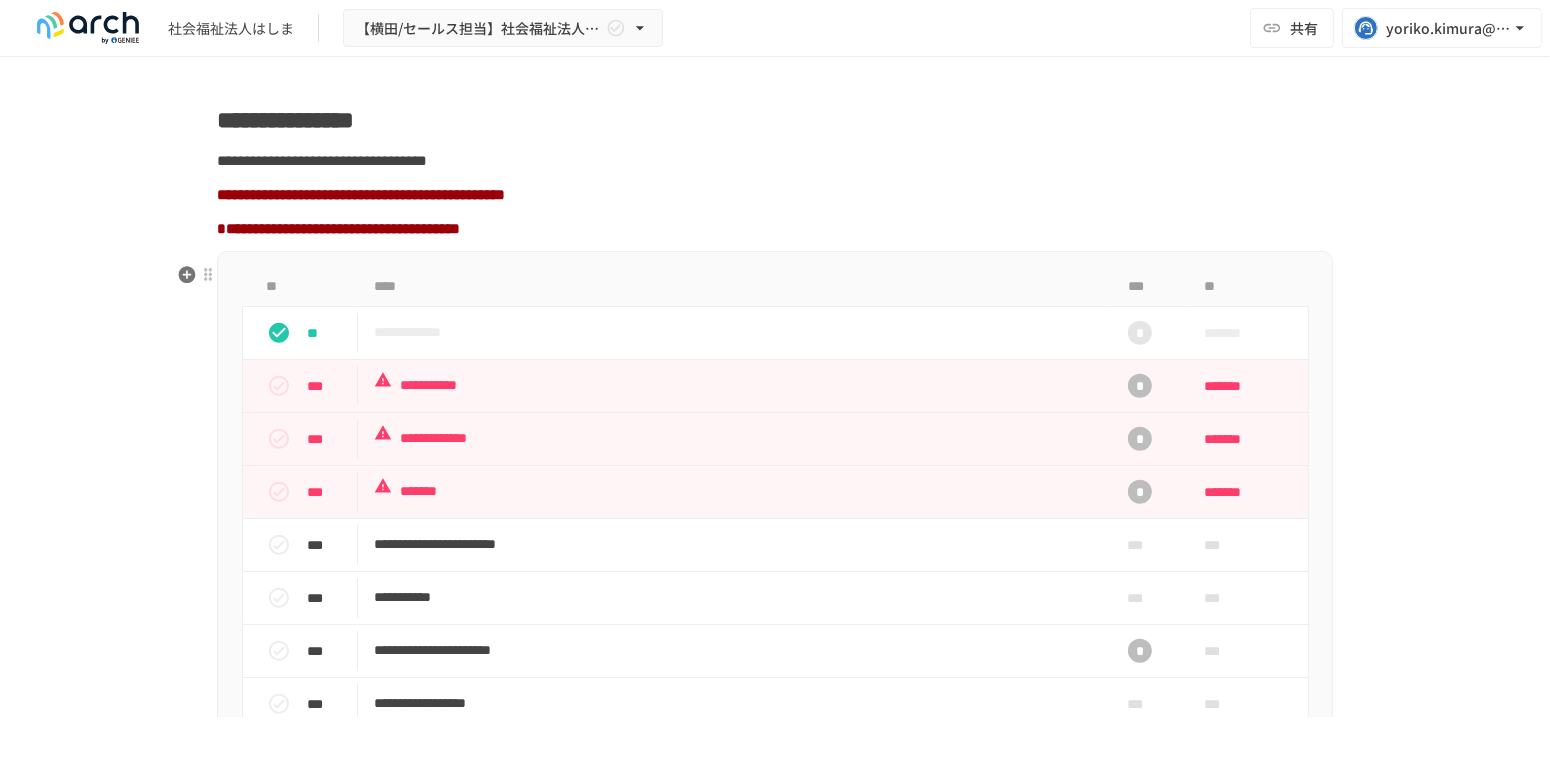 type 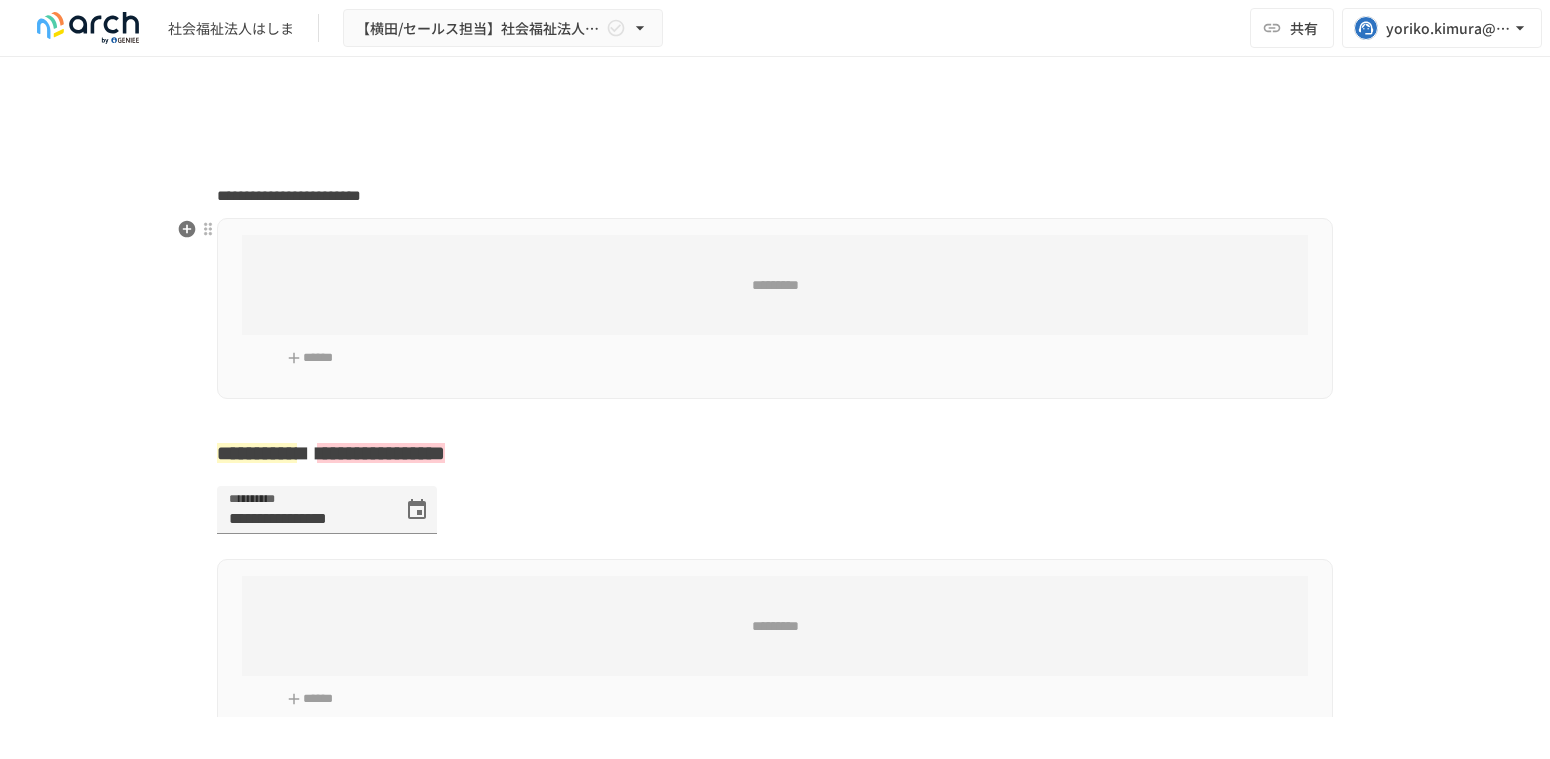 scroll, scrollTop: 0, scrollLeft: 0, axis: both 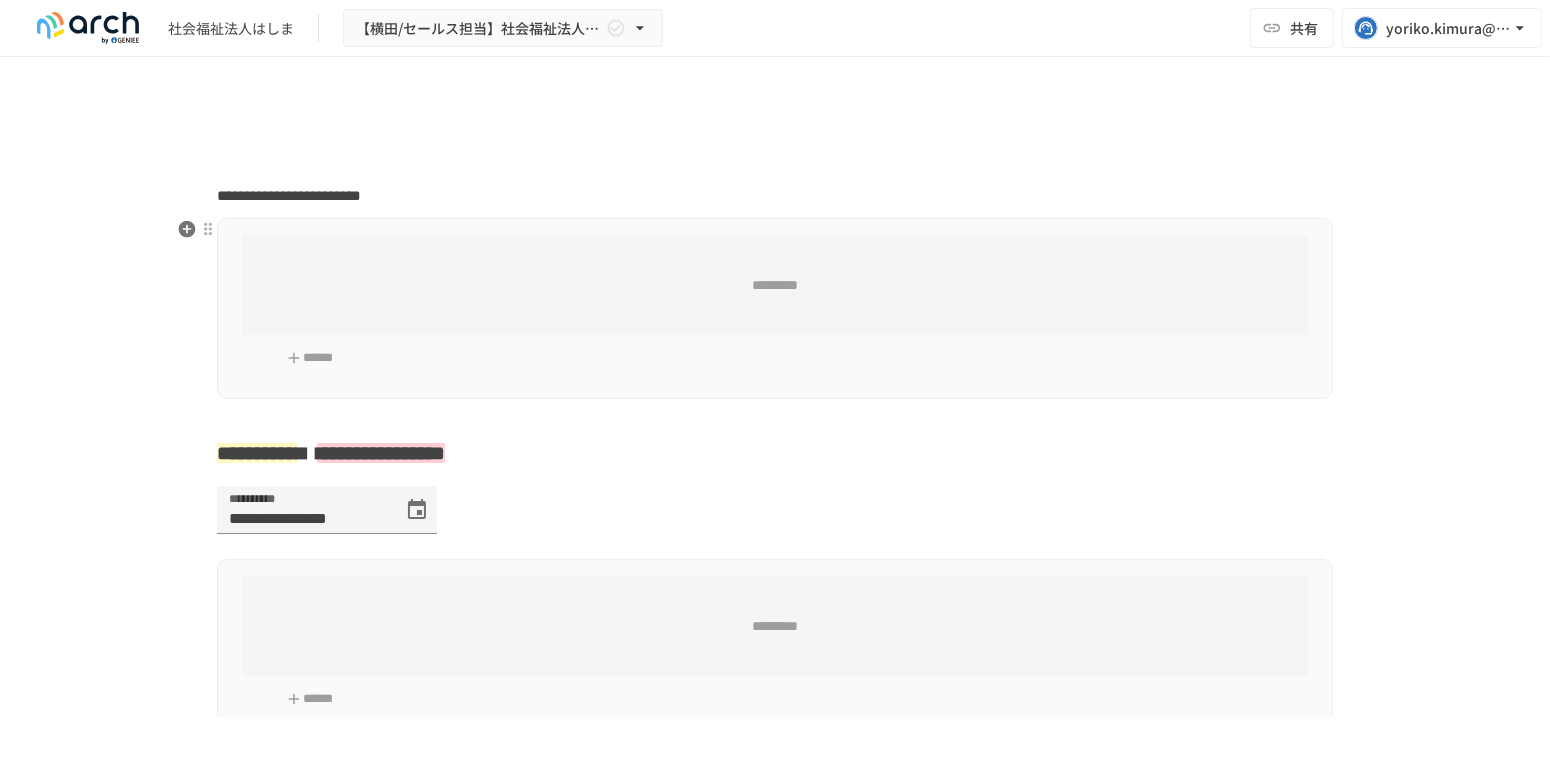 type on "**********" 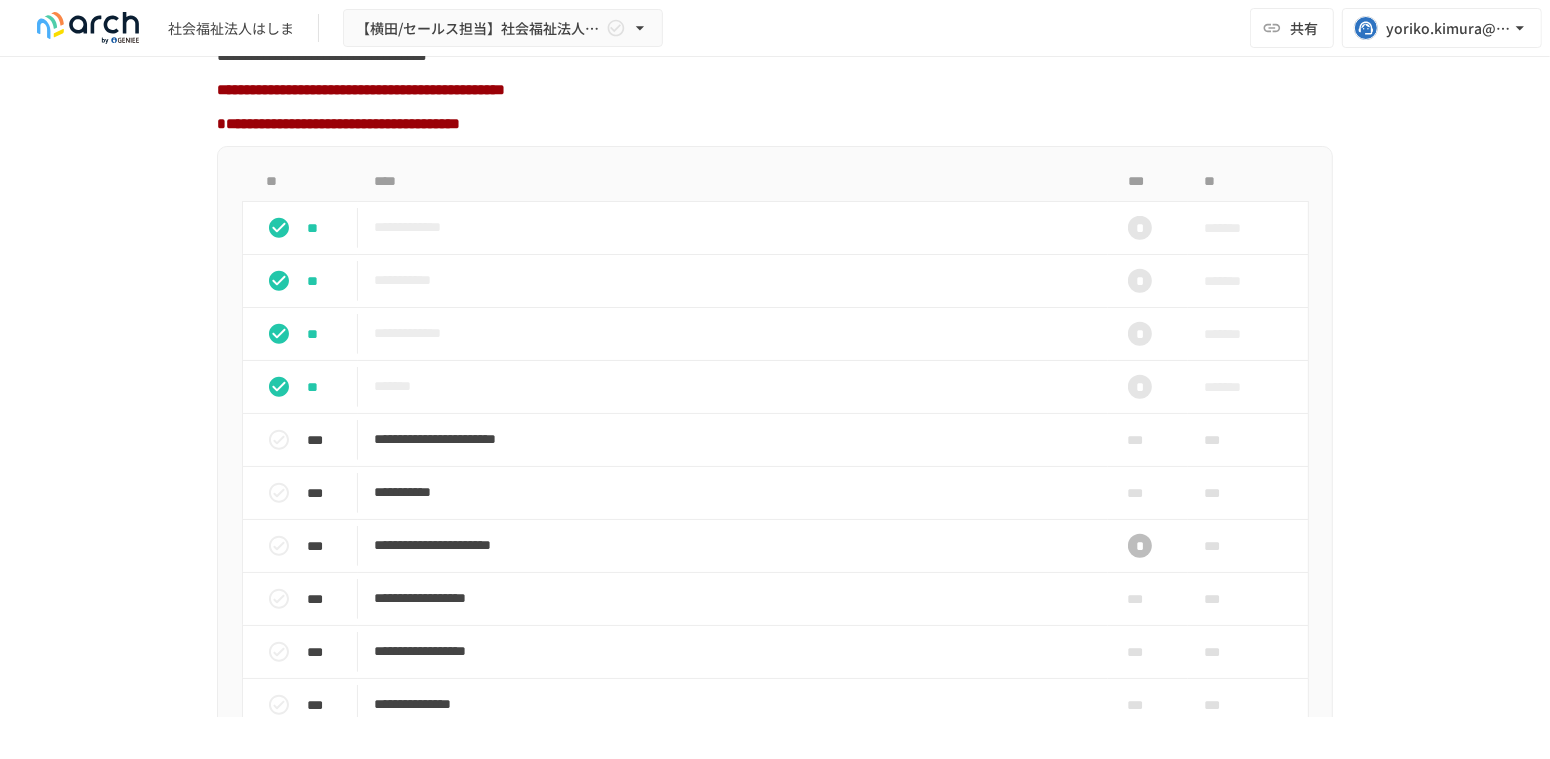 scroll, scrollTop: 1532, scrollLeft: 0, axis: vertical 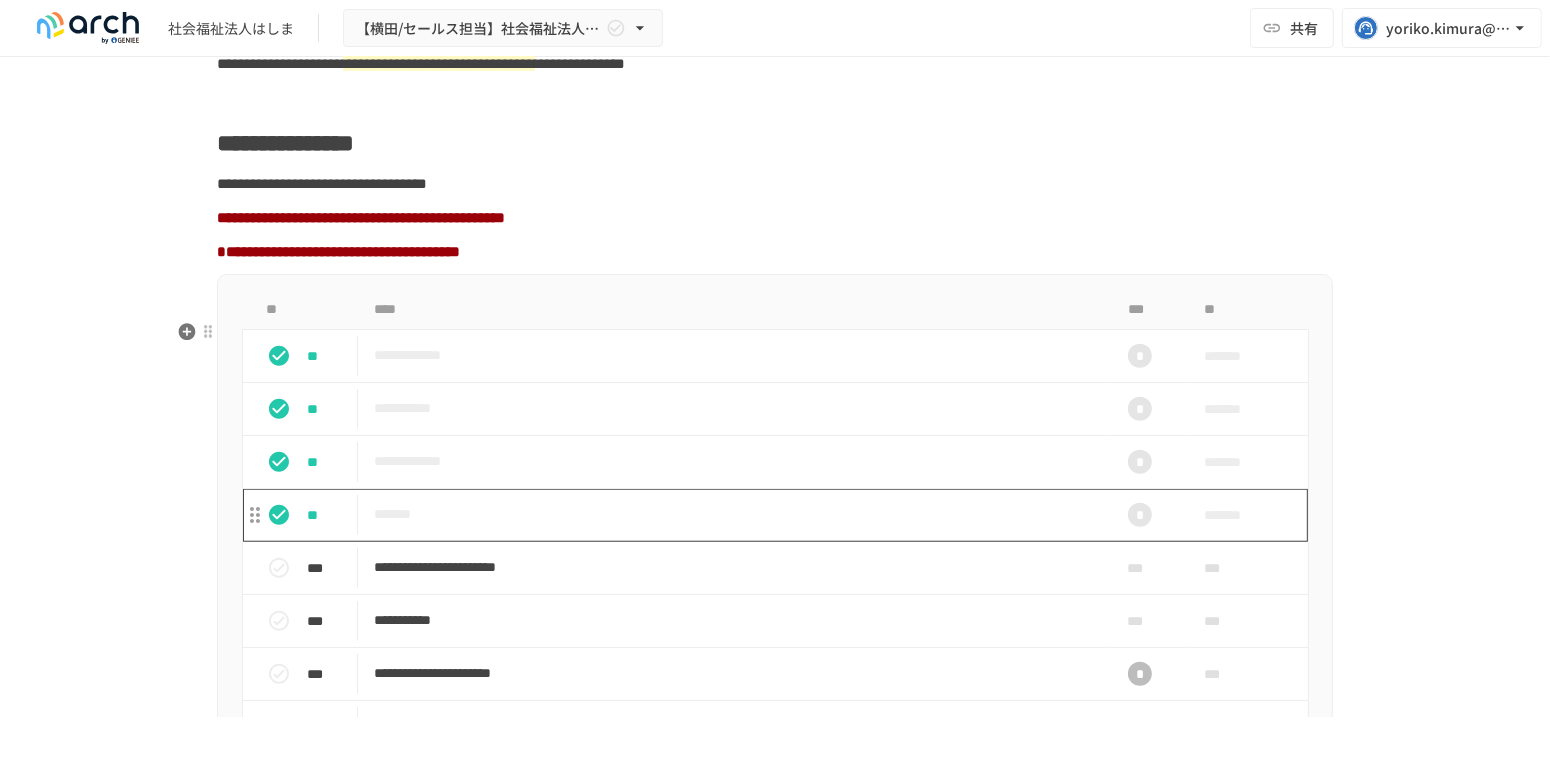 click on "*******" at bounding box center (733, 514) 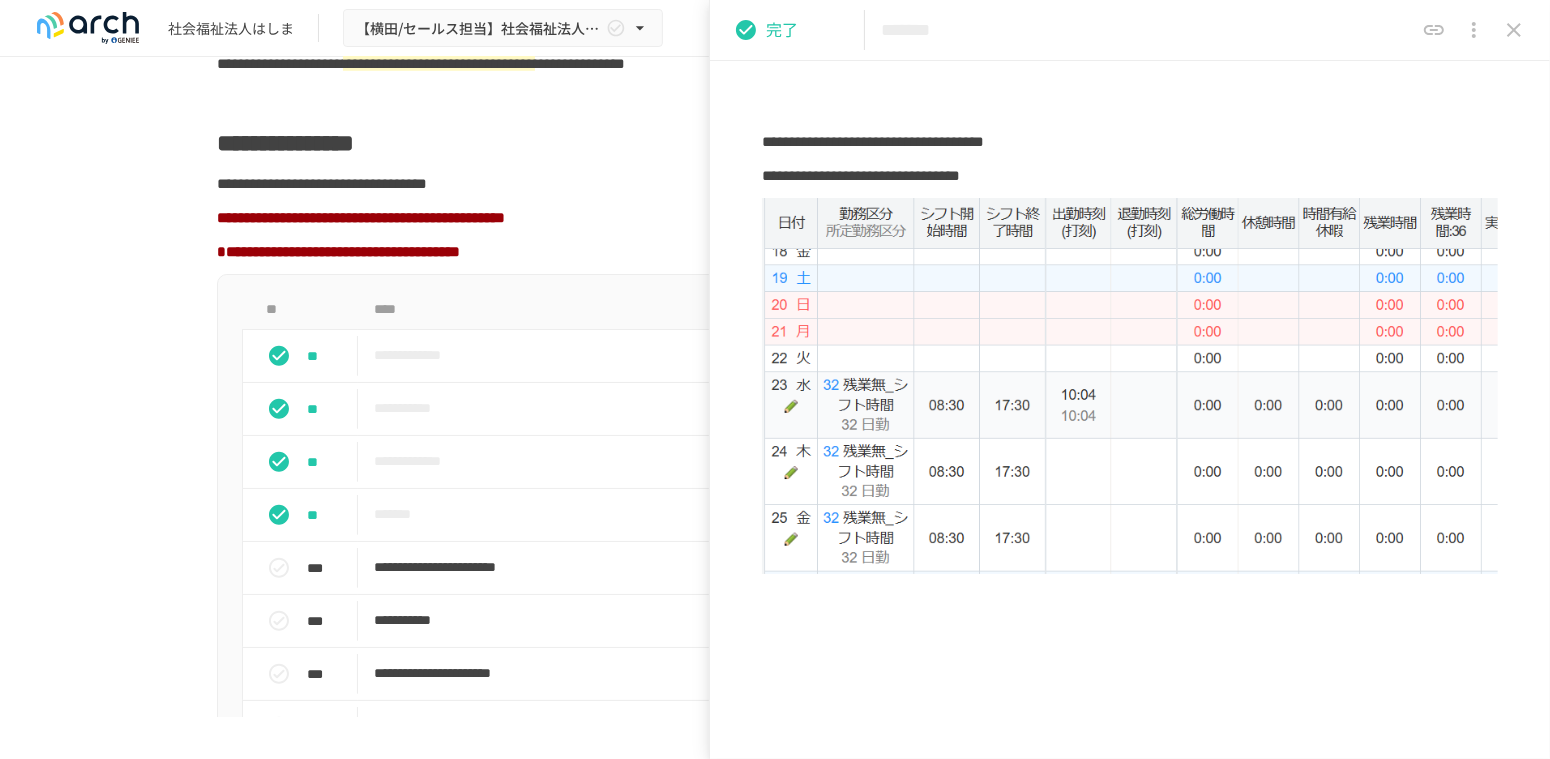 scroll, scrollTop: 2222, scrollLeft: 0, axis: vertical 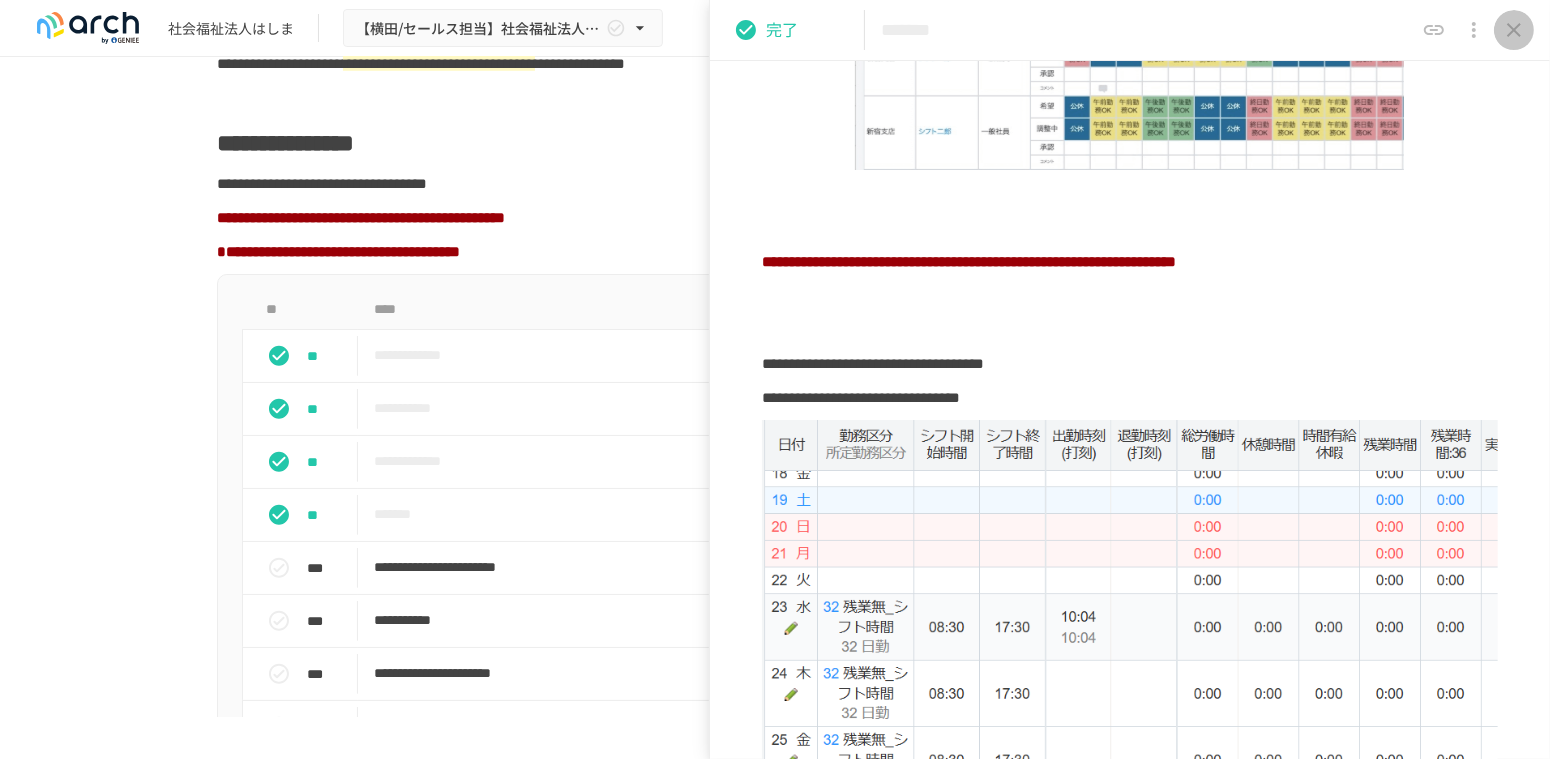 click 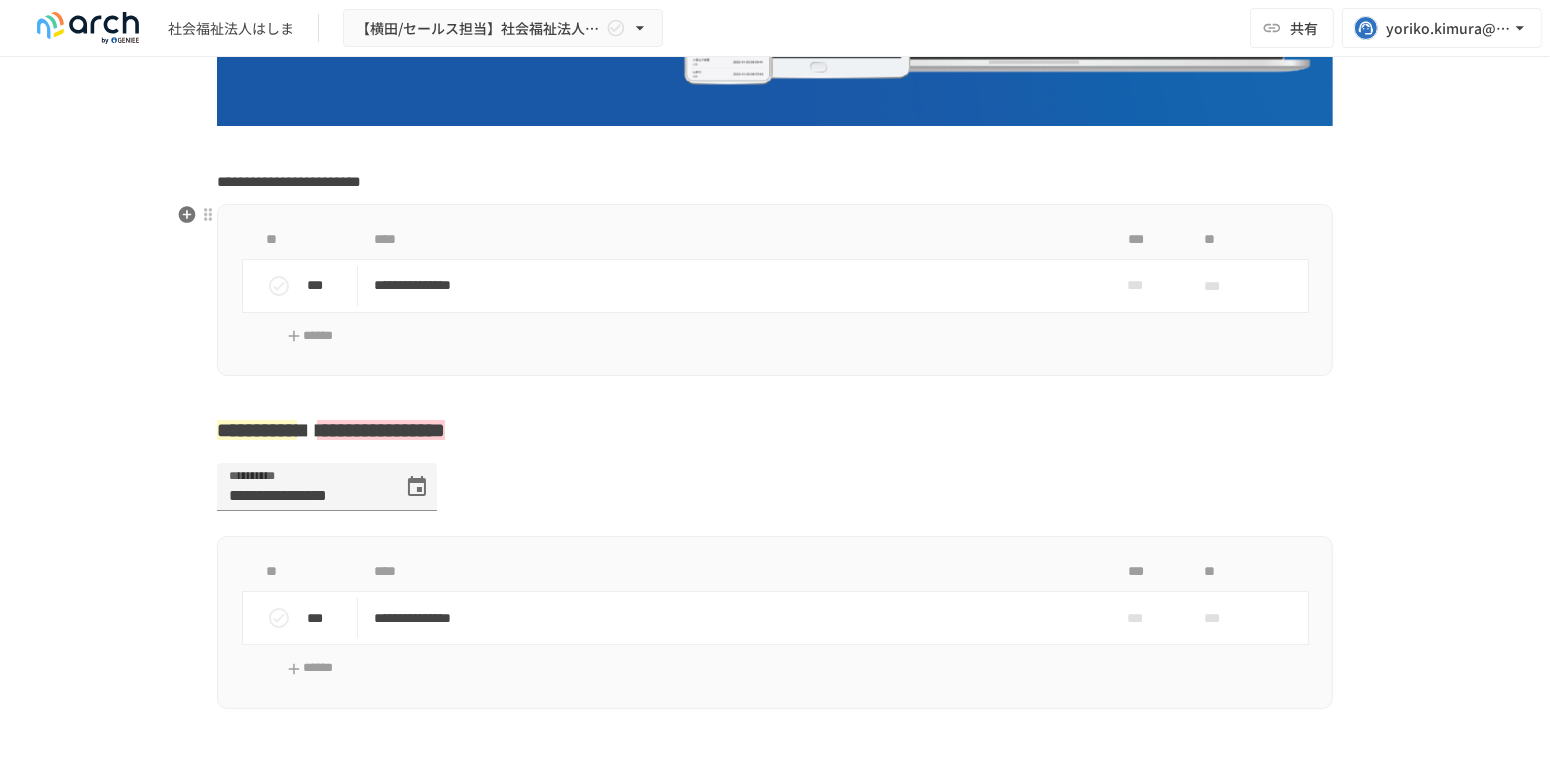 scroll, scrollTop: 421, scrollLeft: 0, axis: vertical 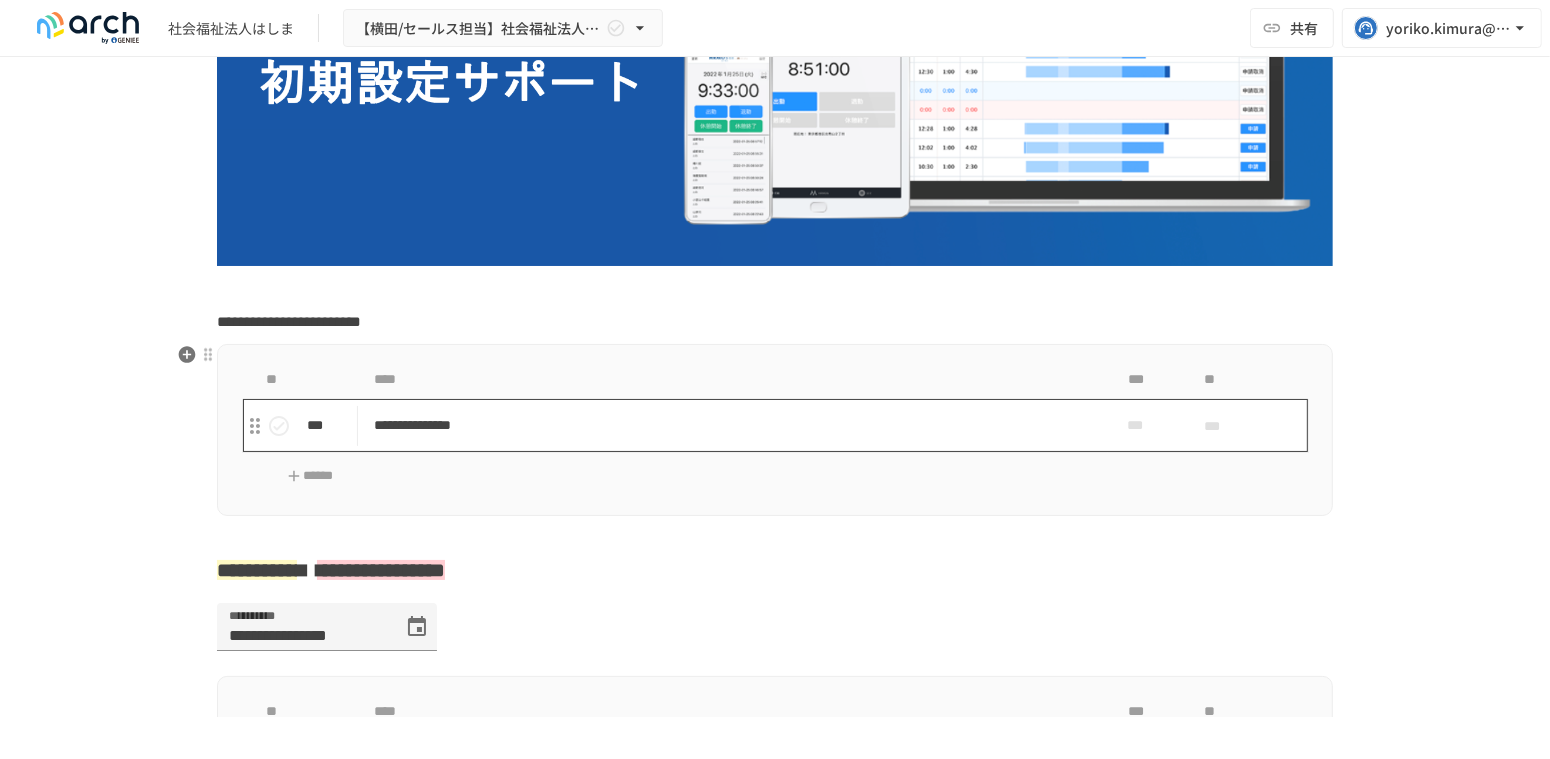 click on "**********" at bounding box center (733, 425) 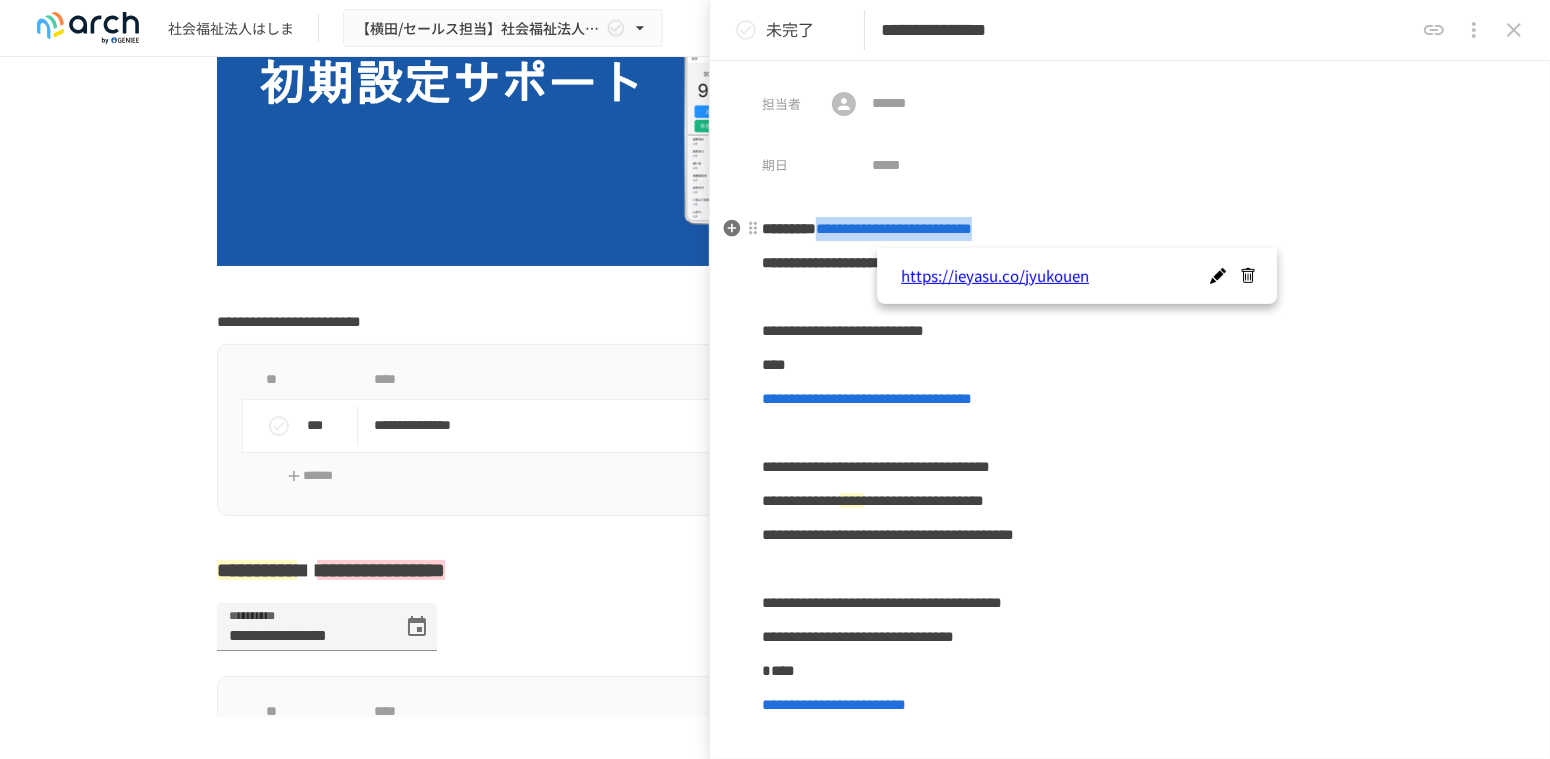 drag, startPoint x: 1105, startPoint y: 230, endPoint x: 884, endPoint y: 230, distance: 221 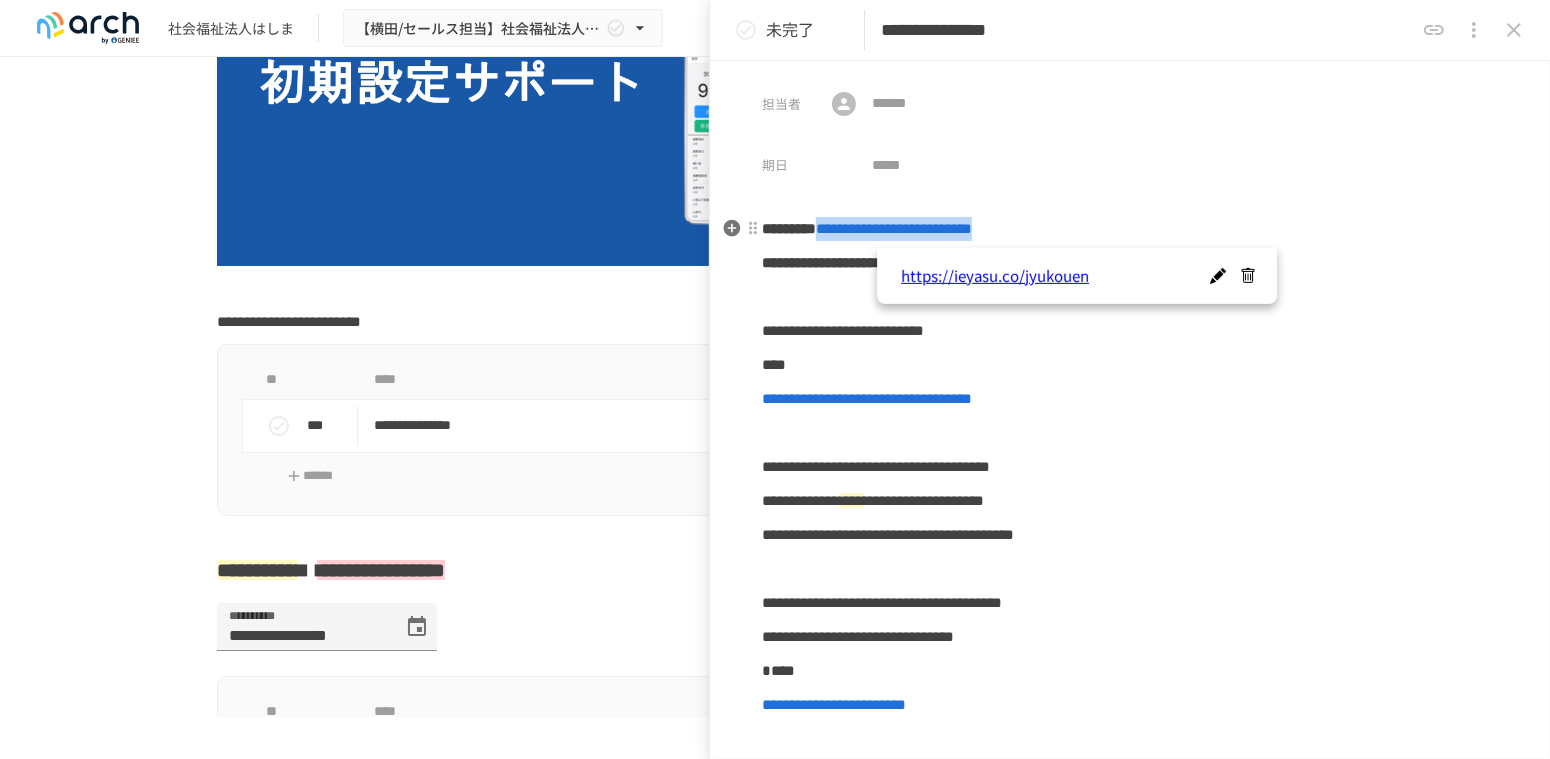 click on "**********" at bounding box center [1130, 229] 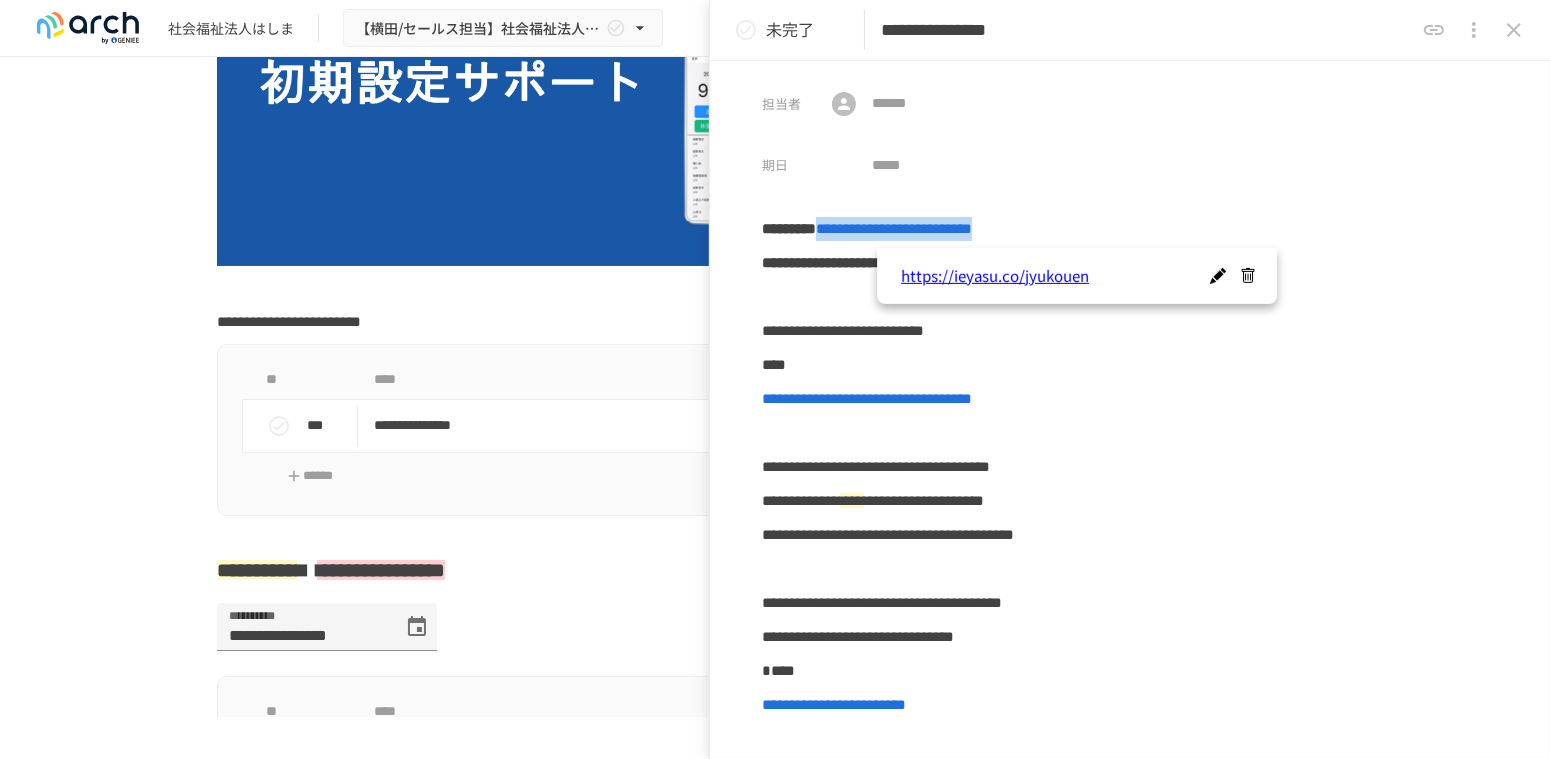 click 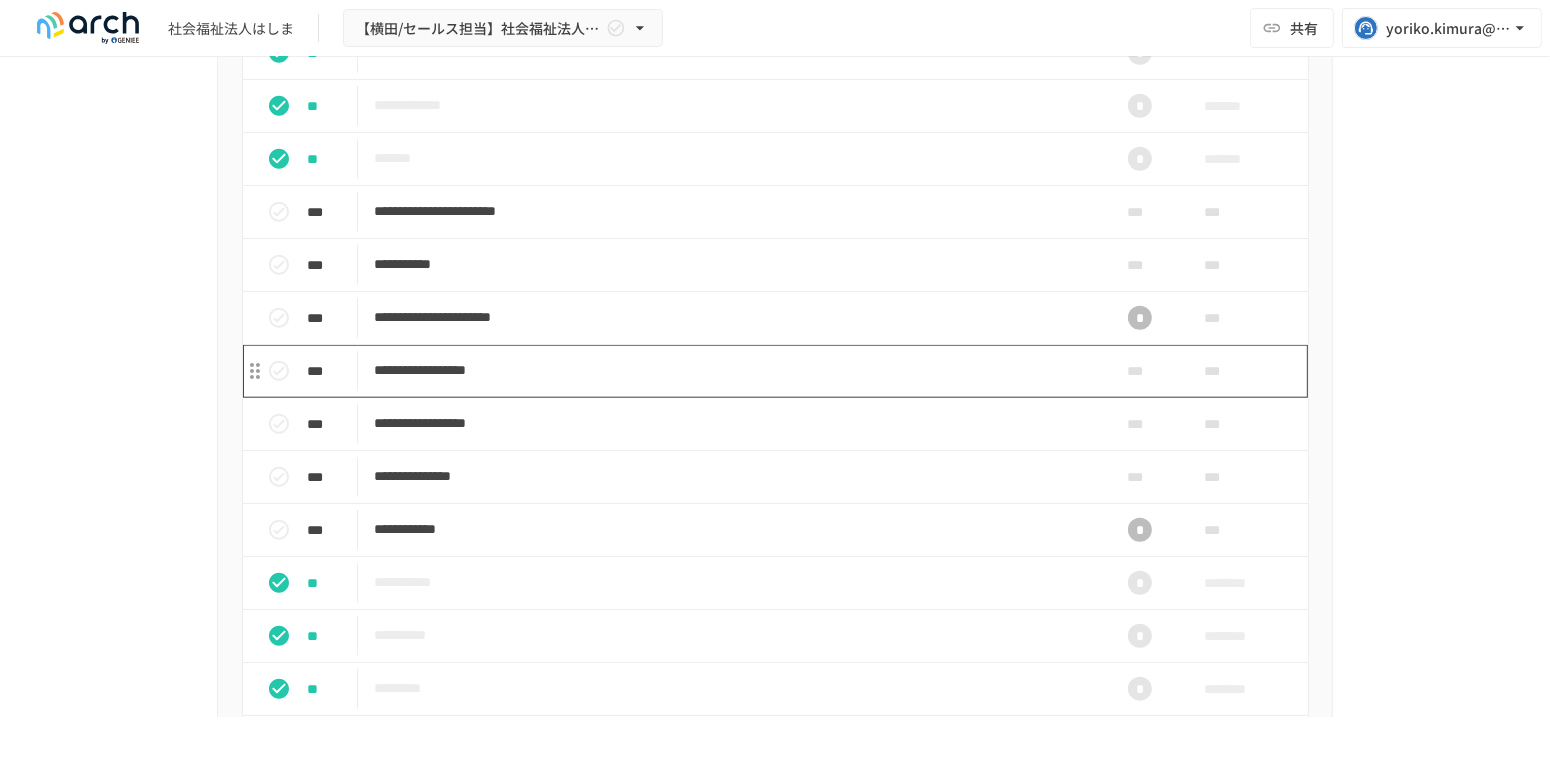 scroll, scrollTop: 1777, scrollLeft: 0, axis: vertical 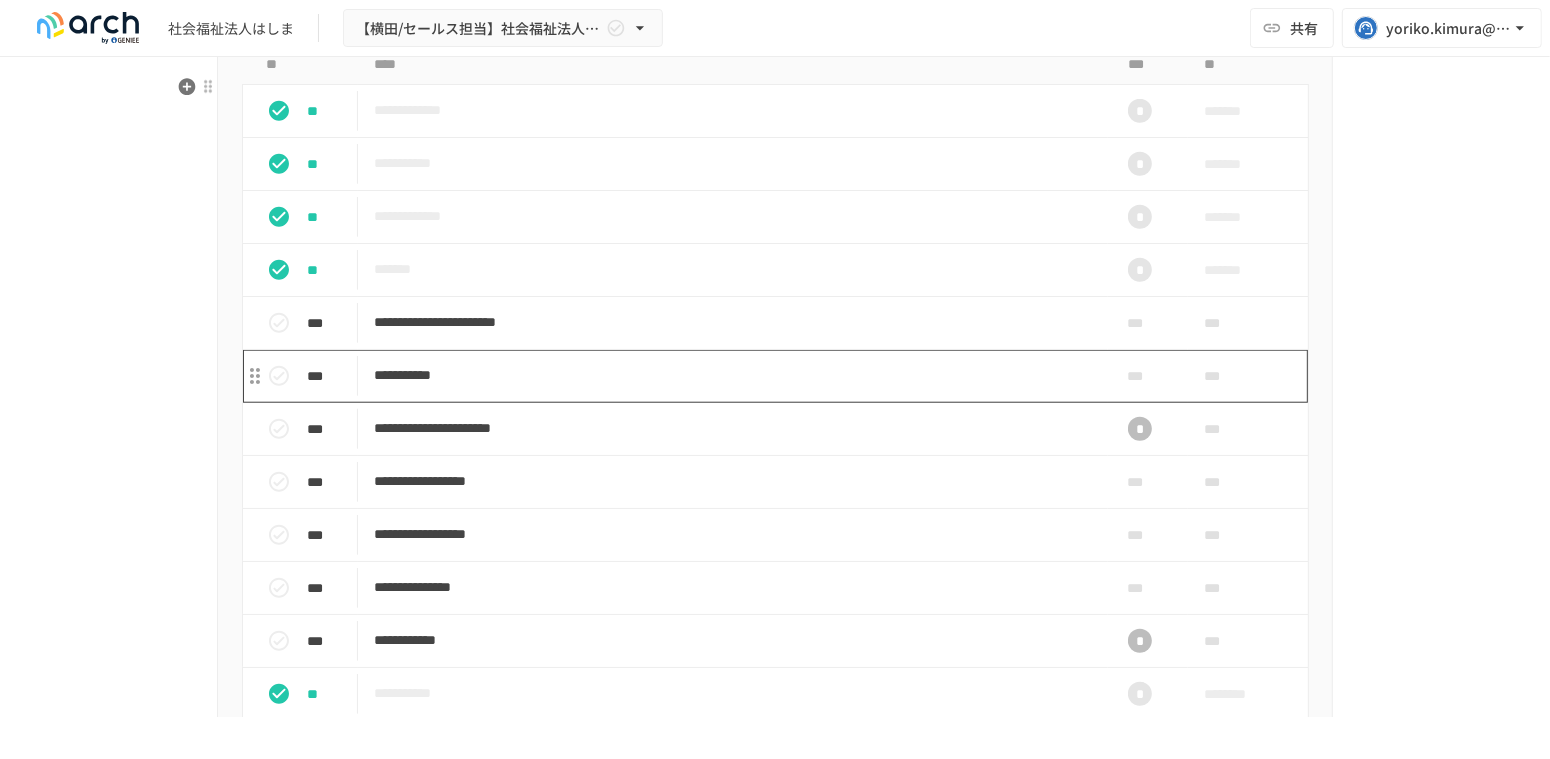 click on "**********" at bounding box center (733, 375) 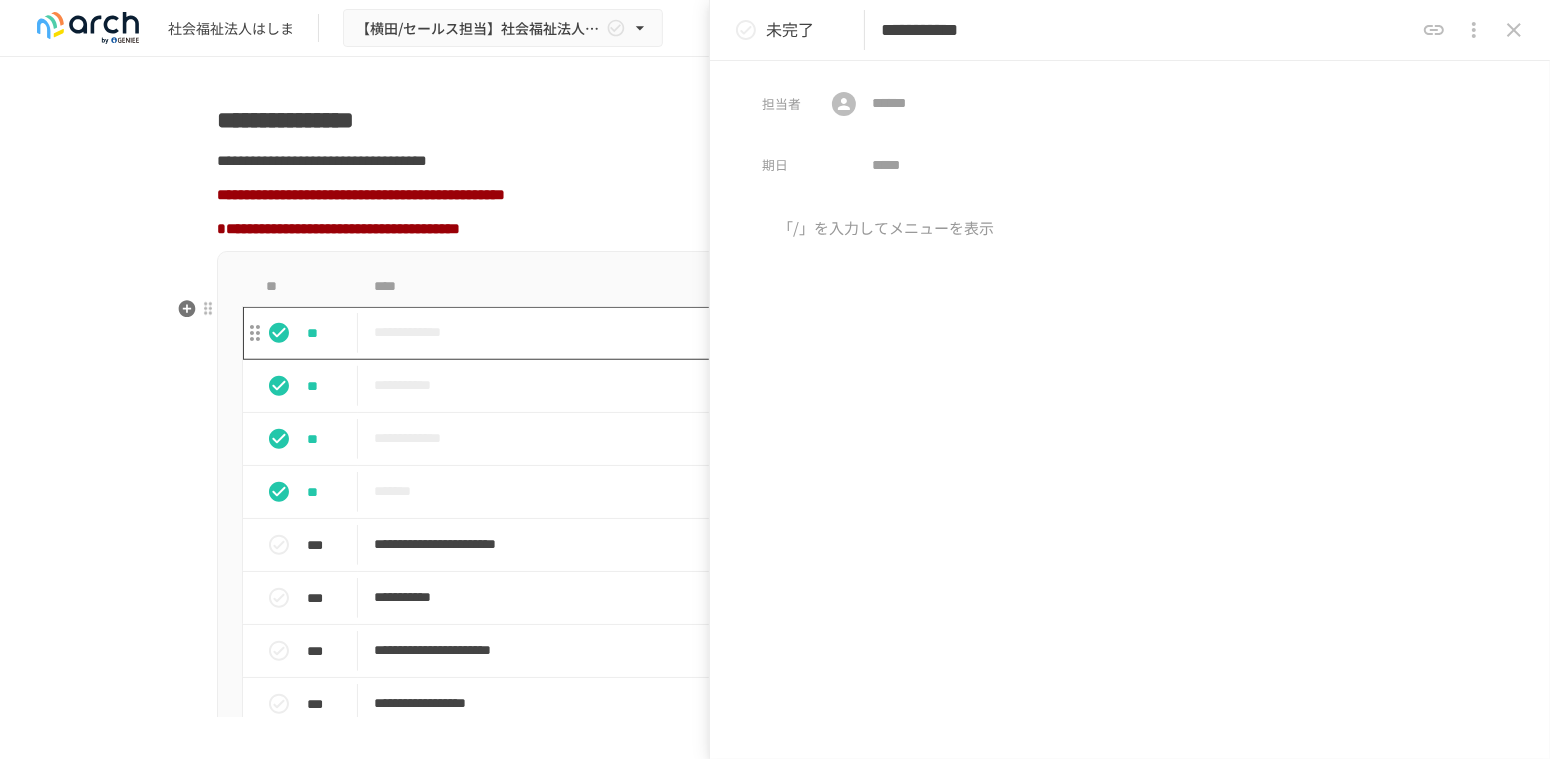 scroll, scrollTop: 1666, scrollLeft: 0, axis: vertical 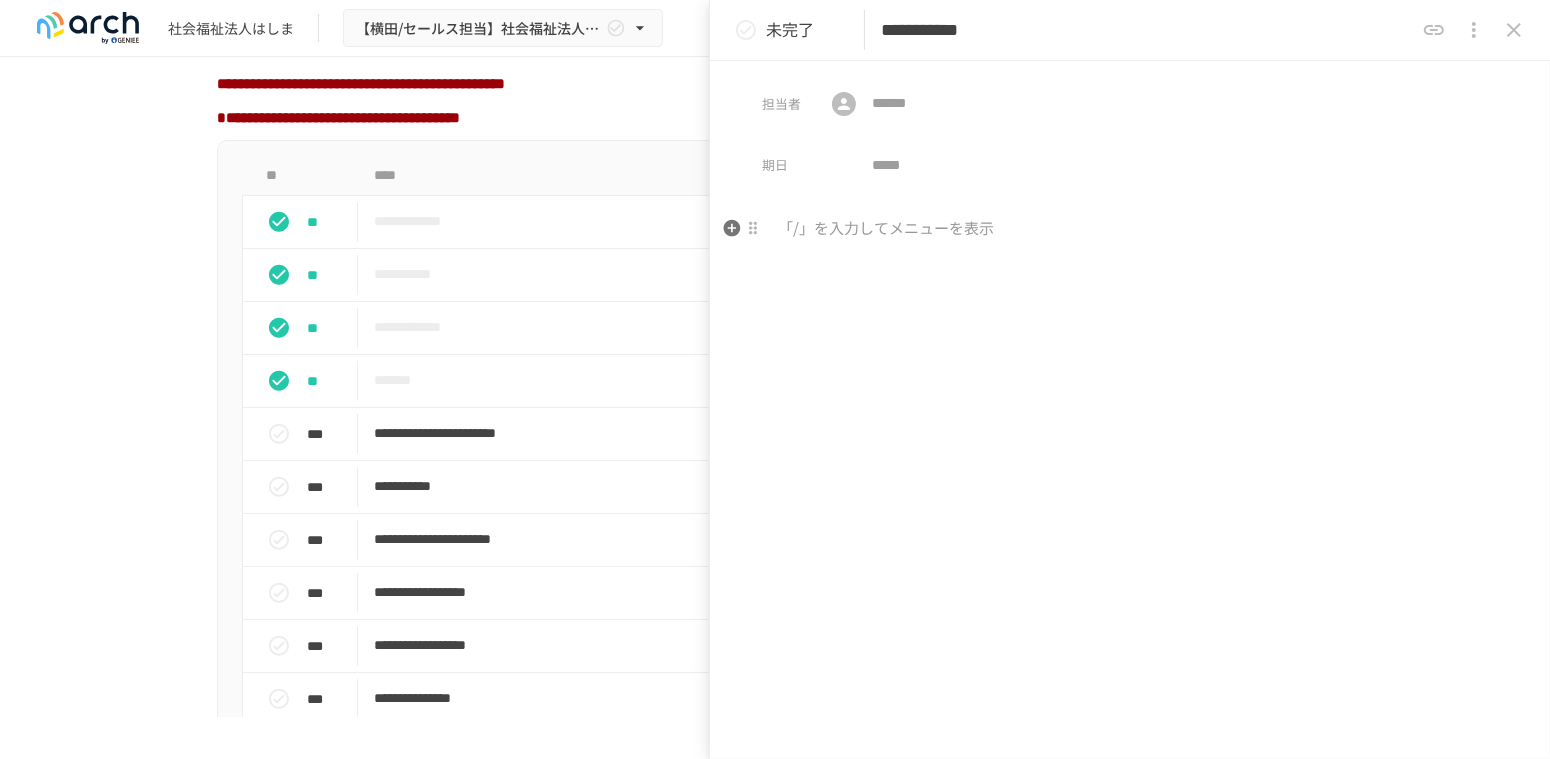 click at bounding box center [1130, 229] 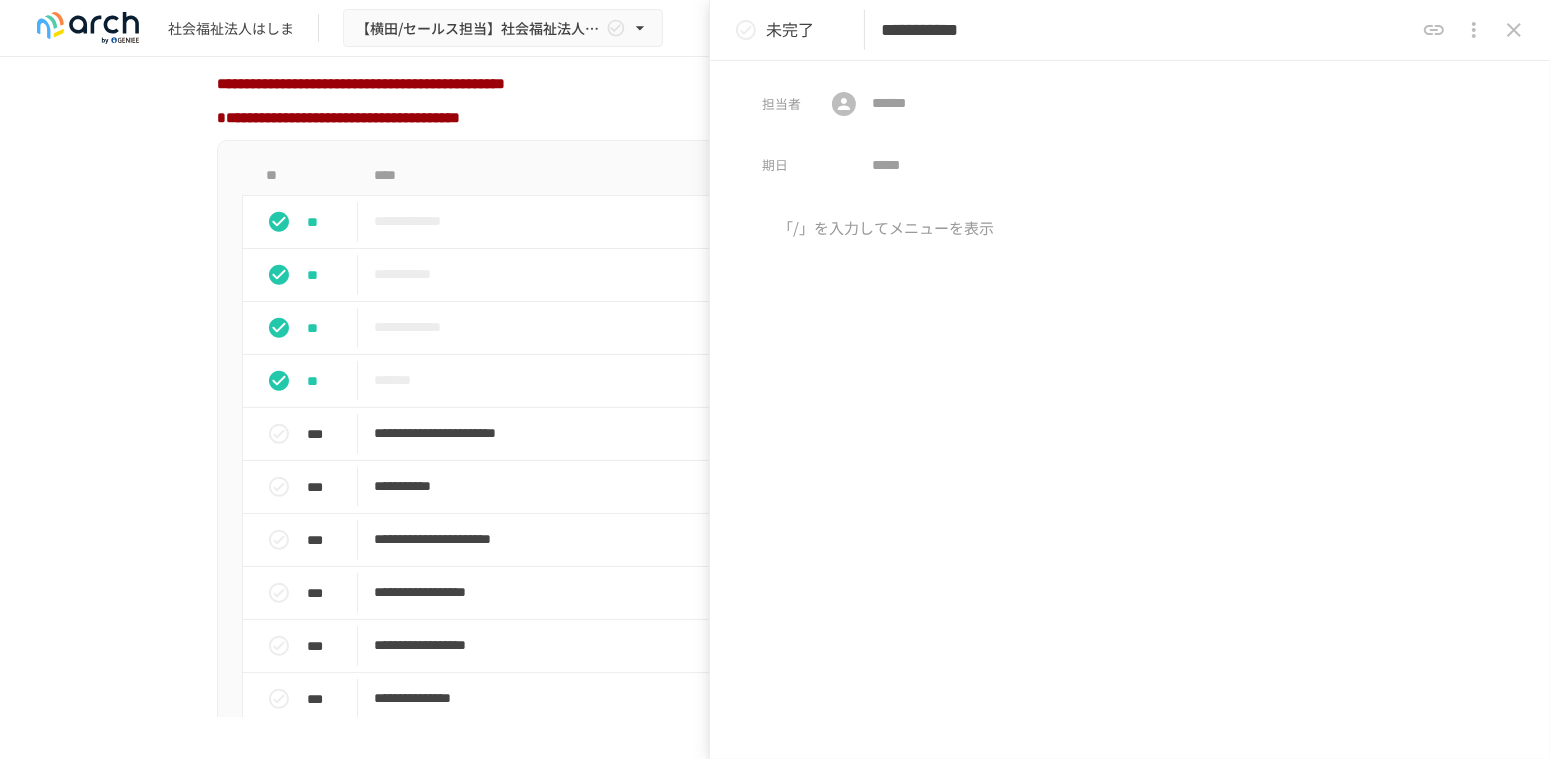 click 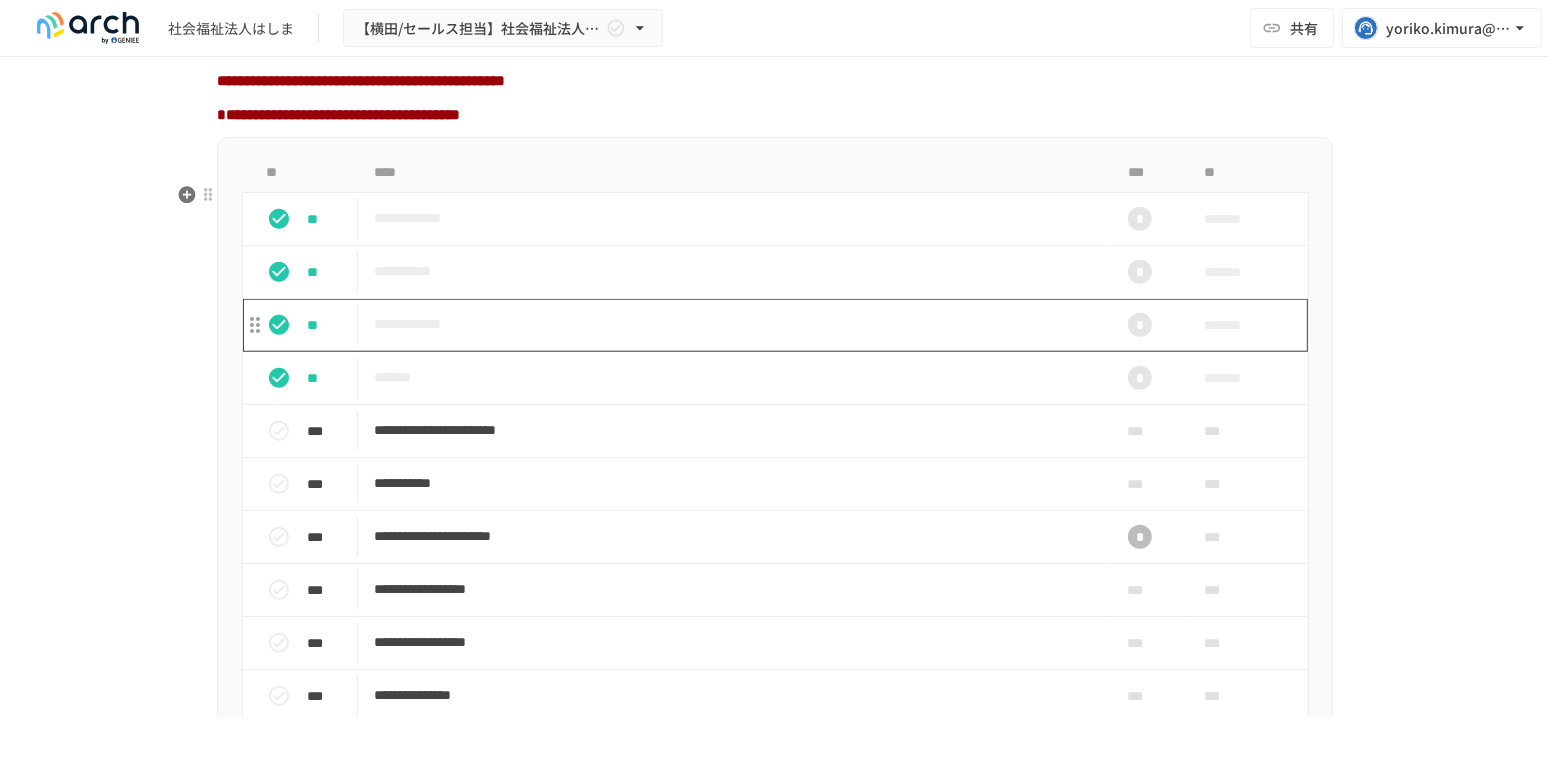 scroll, scrollTop: 1666, scrollLeft: 0, axis: vertical 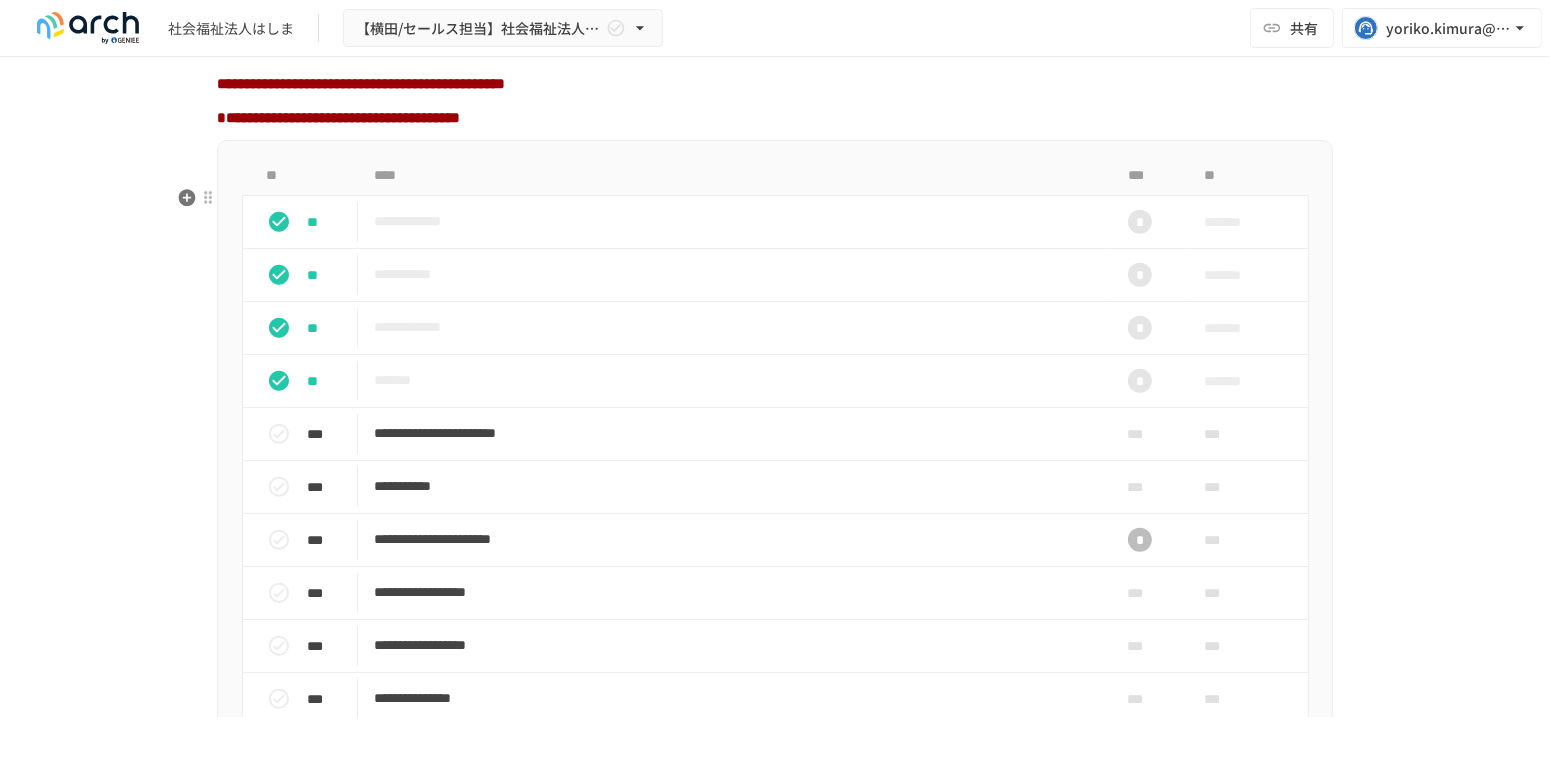 drag, startPoint x: 273, startPoint y: 531, endPoint x: 418, endPoint y: 532, distance: 145.00345 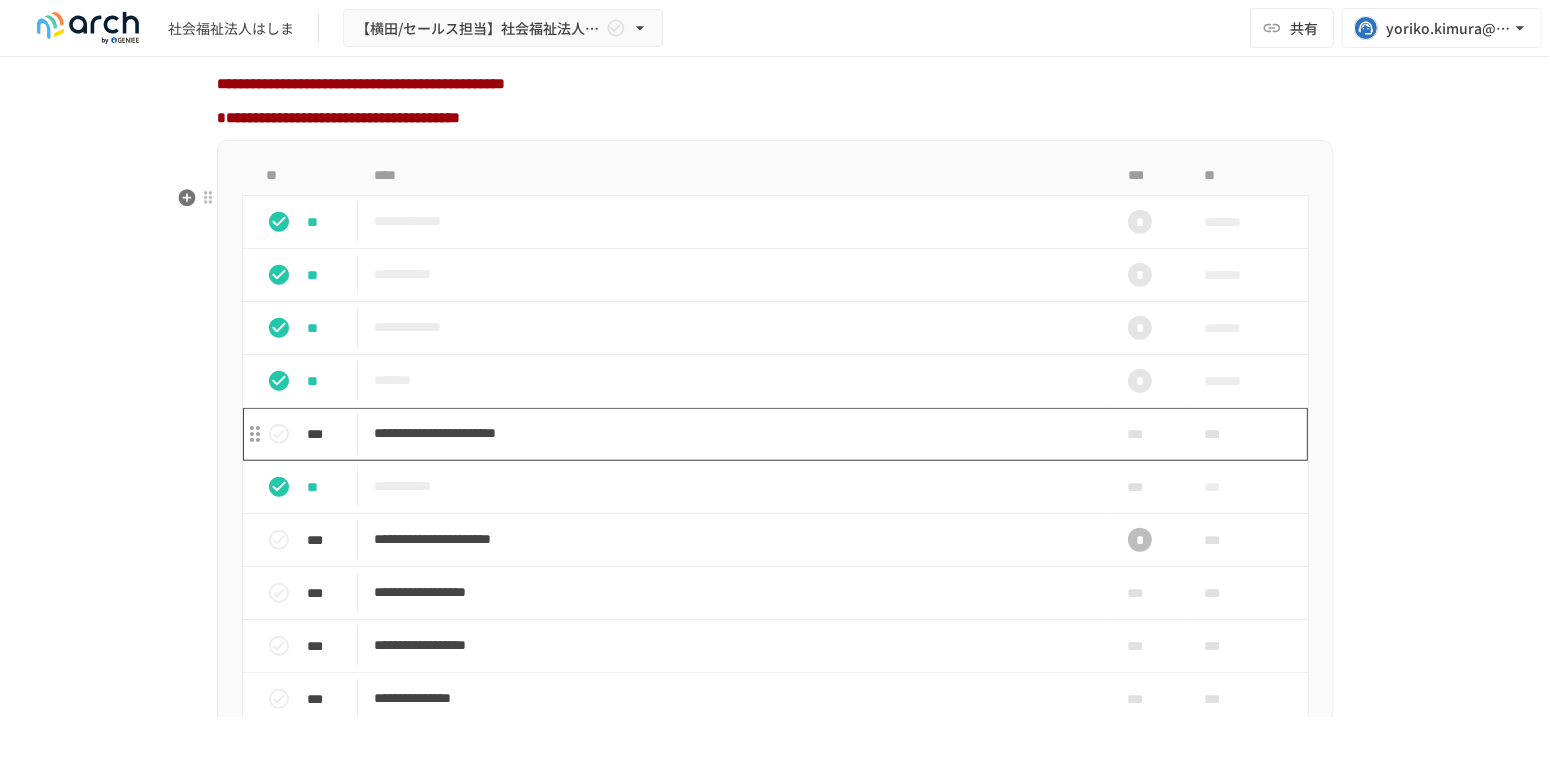 scroll, scrollTop: 1777, scrollLeft: 0, axis: vertical 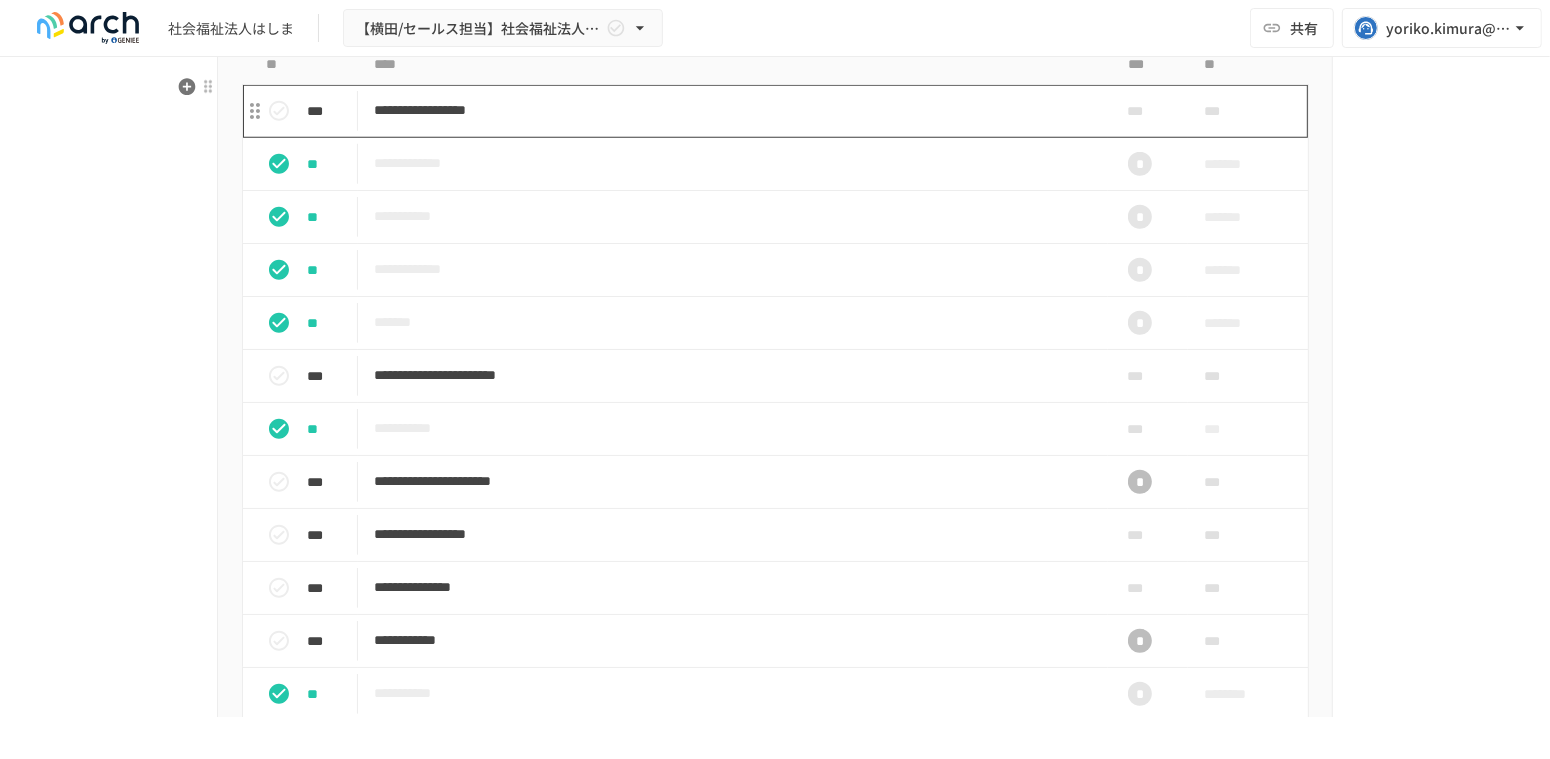 click on "**********" at bounding box center [733, 110] 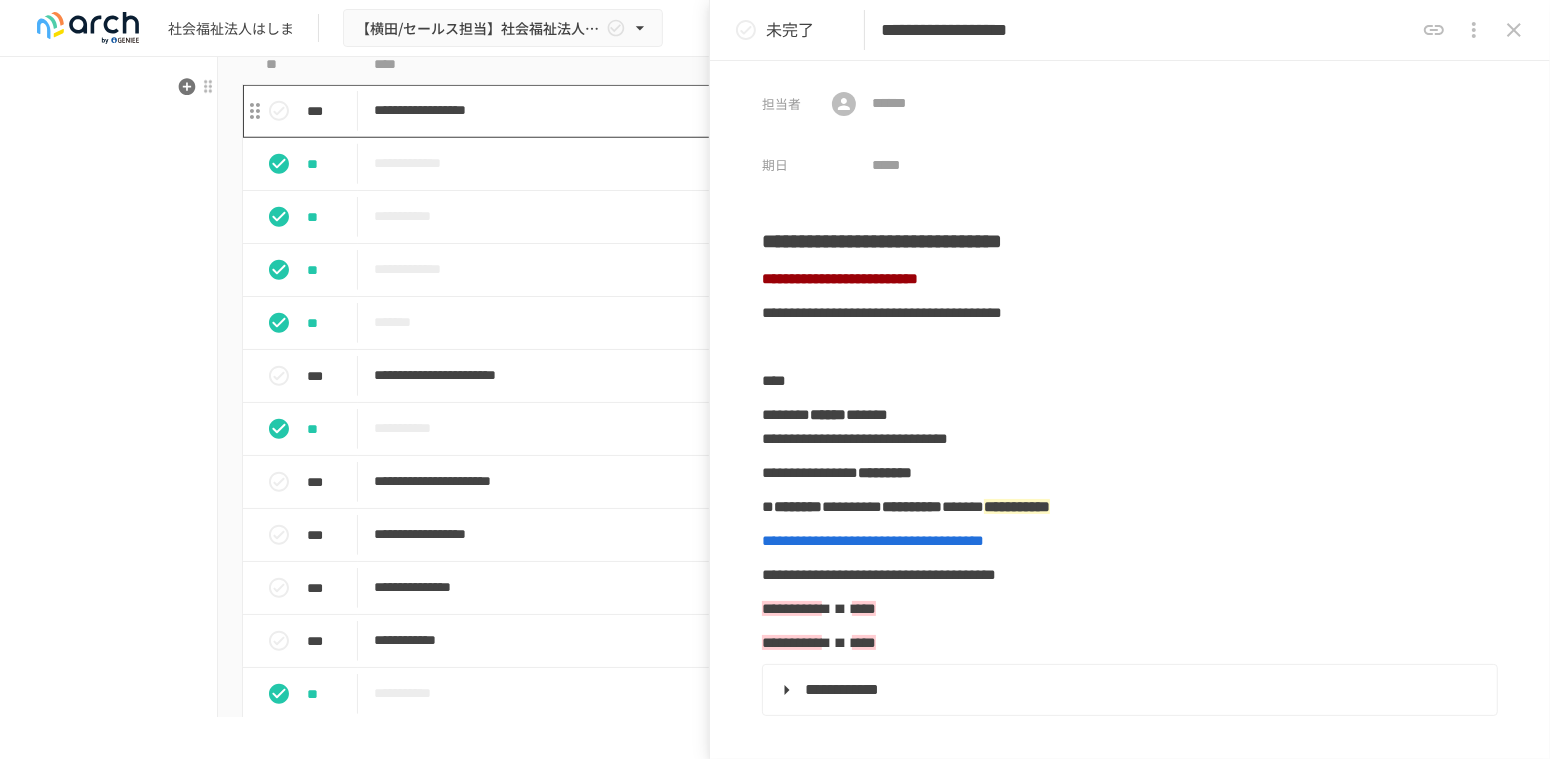 type on "**********" 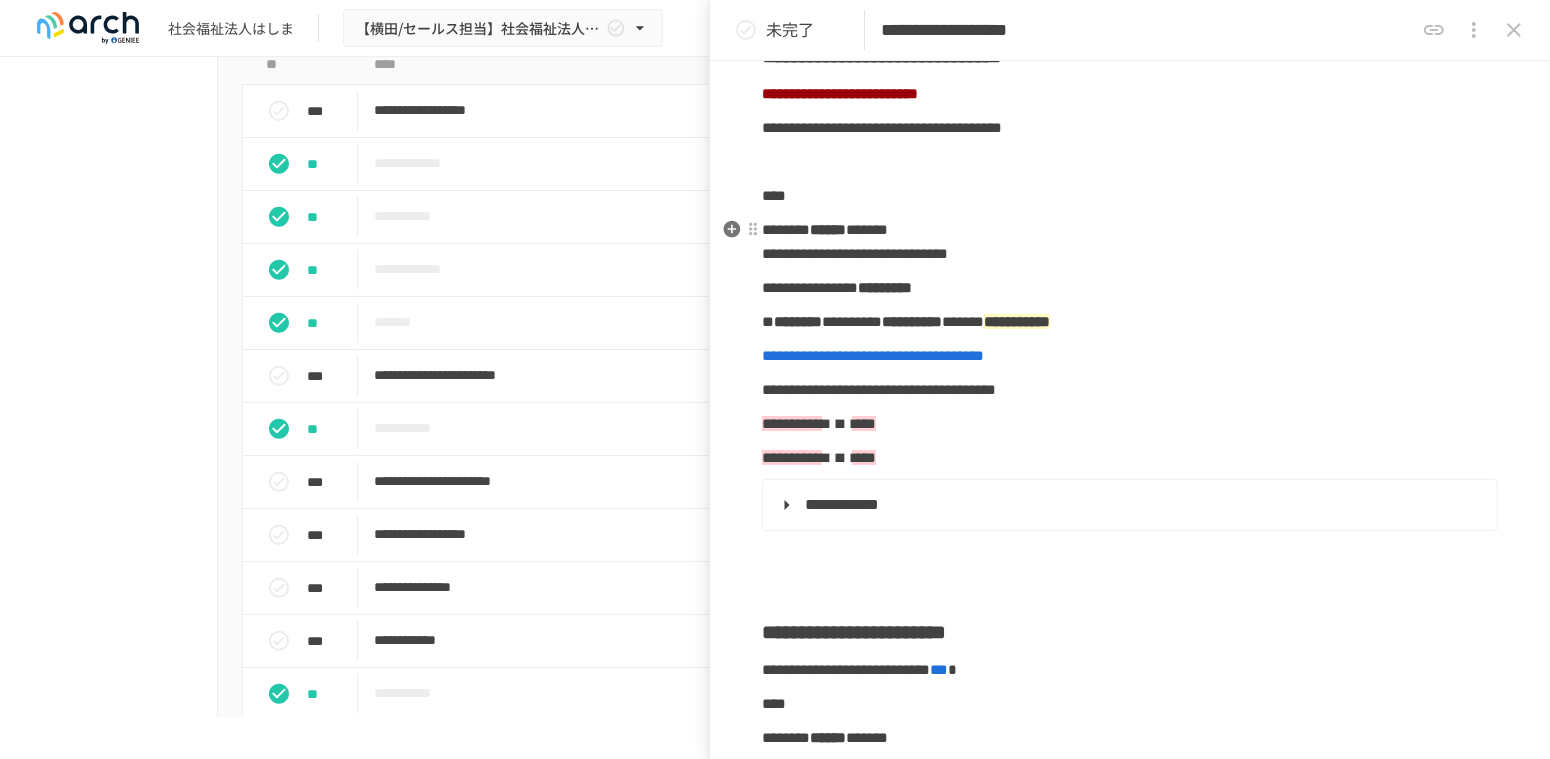 scroll, scrollTop: 333, scrollLeft: 0, axis: vertical 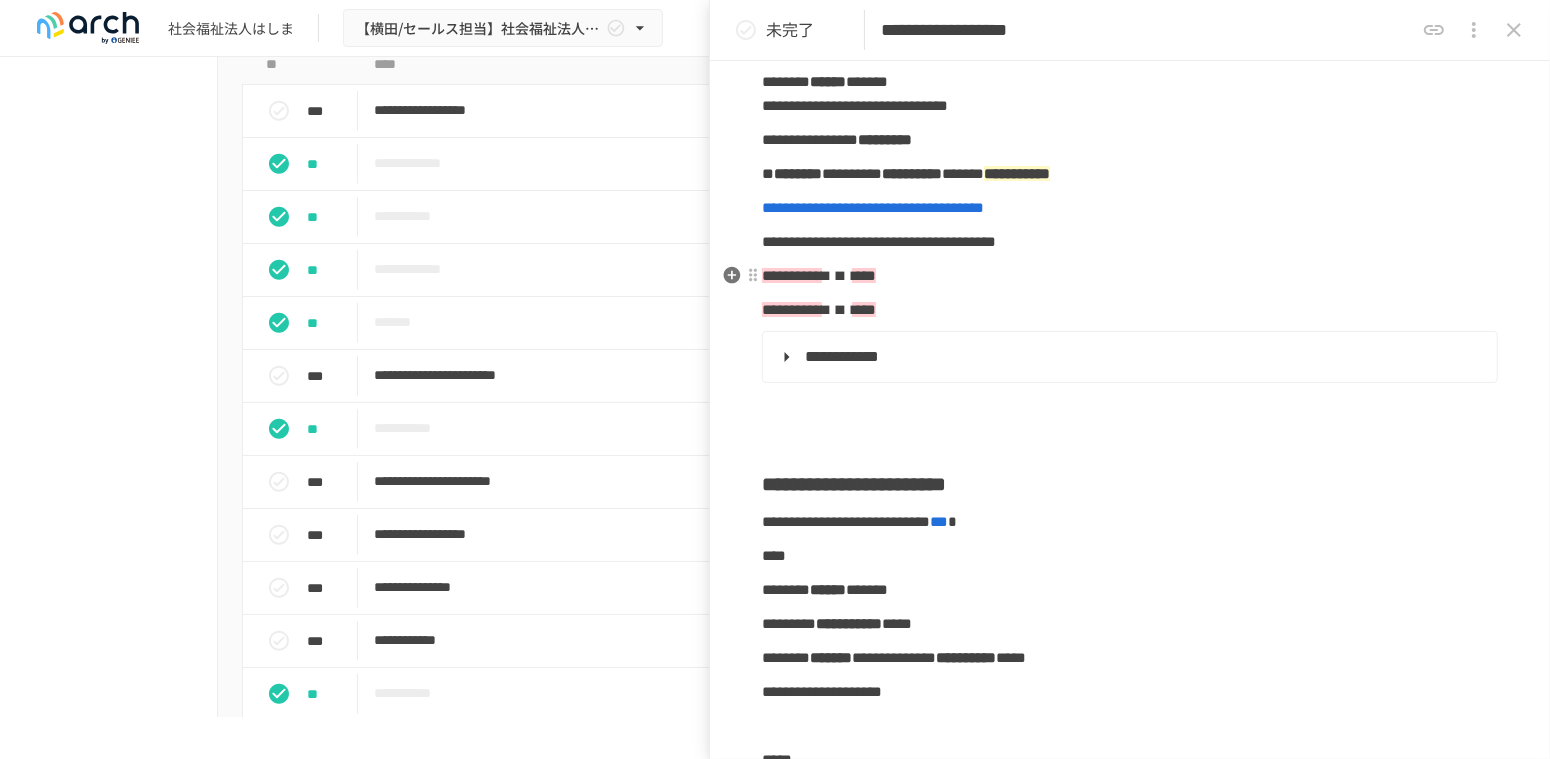 click on "****" at bounding box center [792, 275] 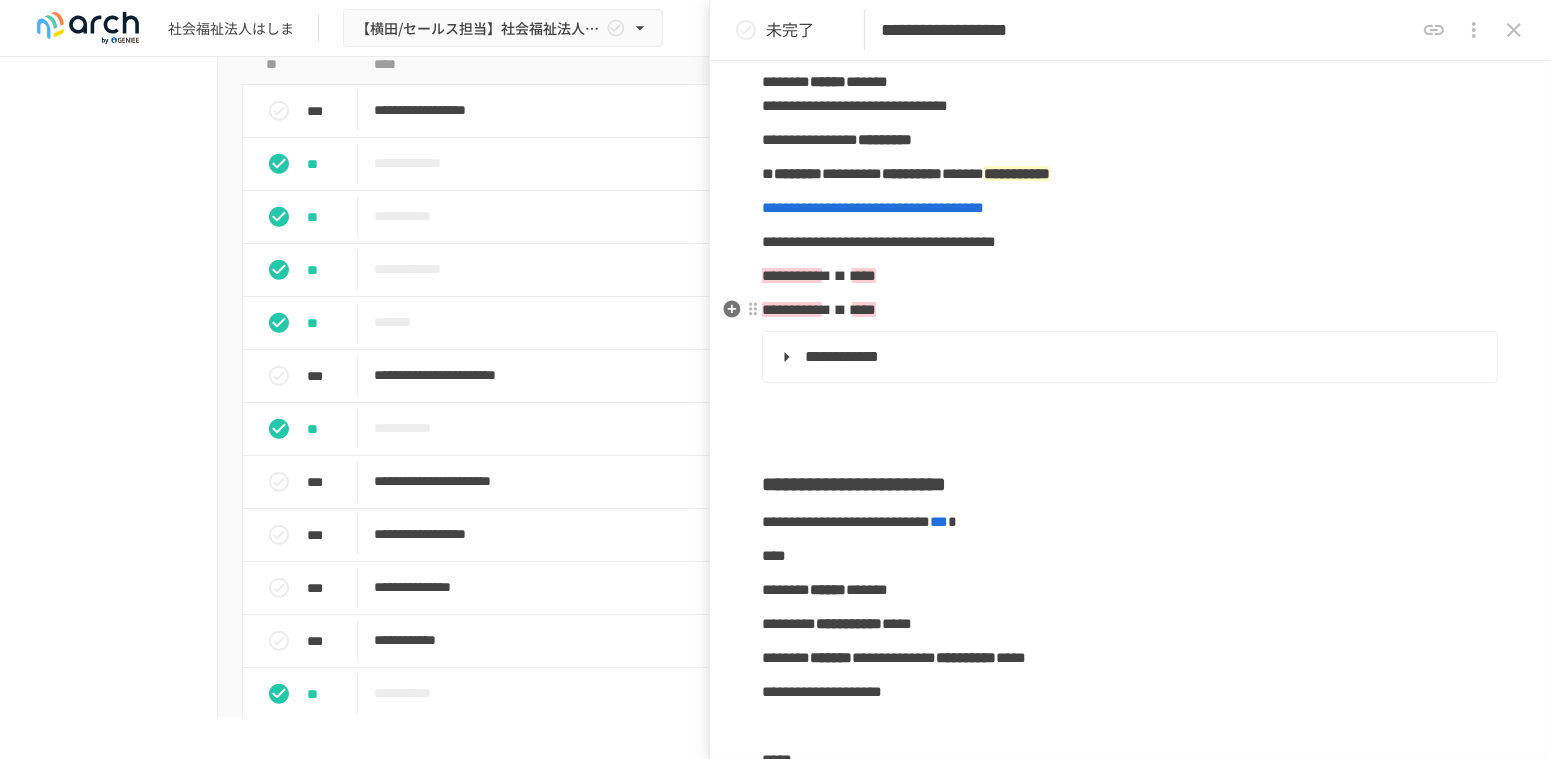 click on "****" at bounding box center [792, 309] 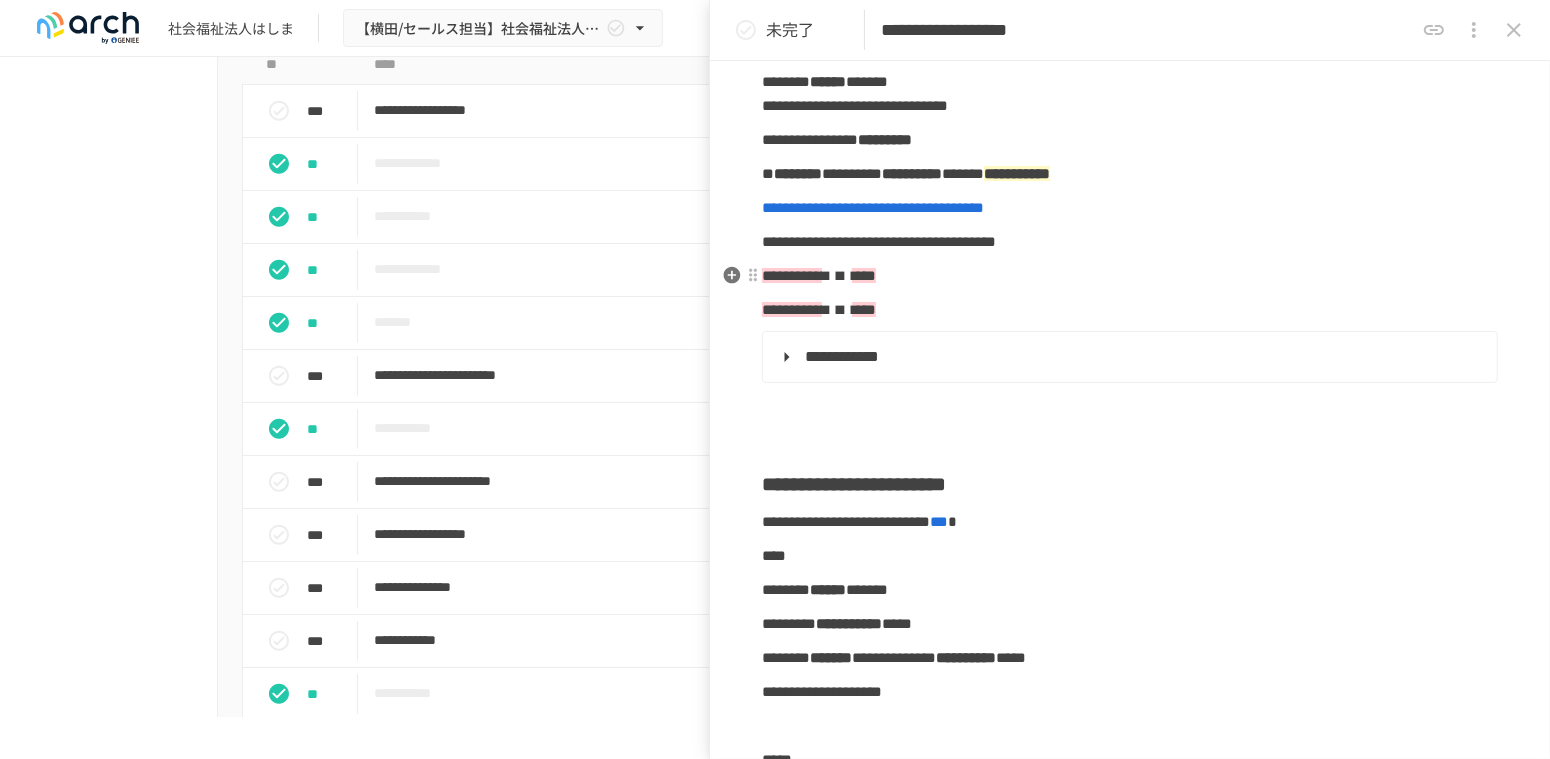click on "**" at bounding box center [864, 275] 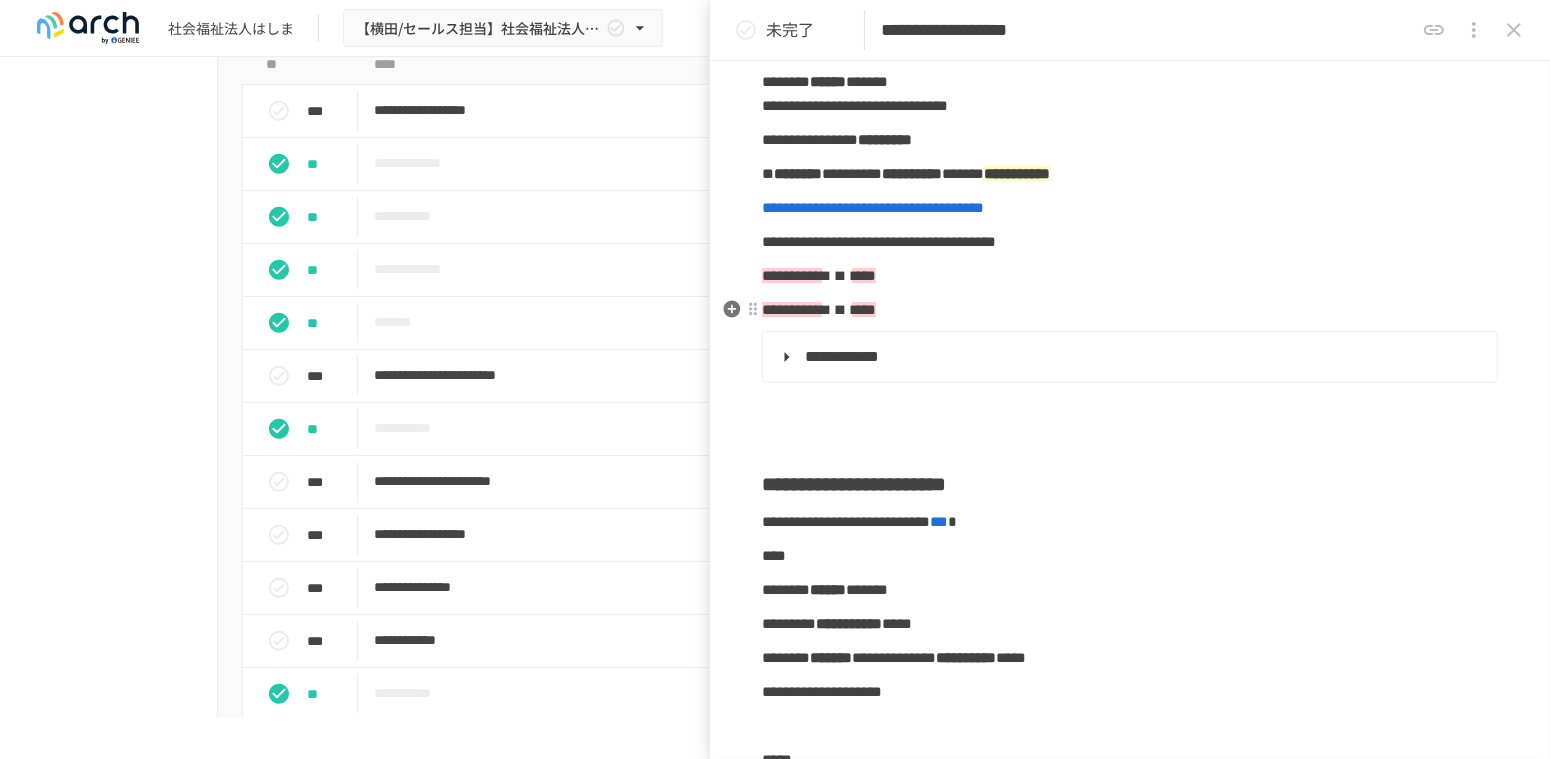 click on "**" at bounding box center [864, 309] 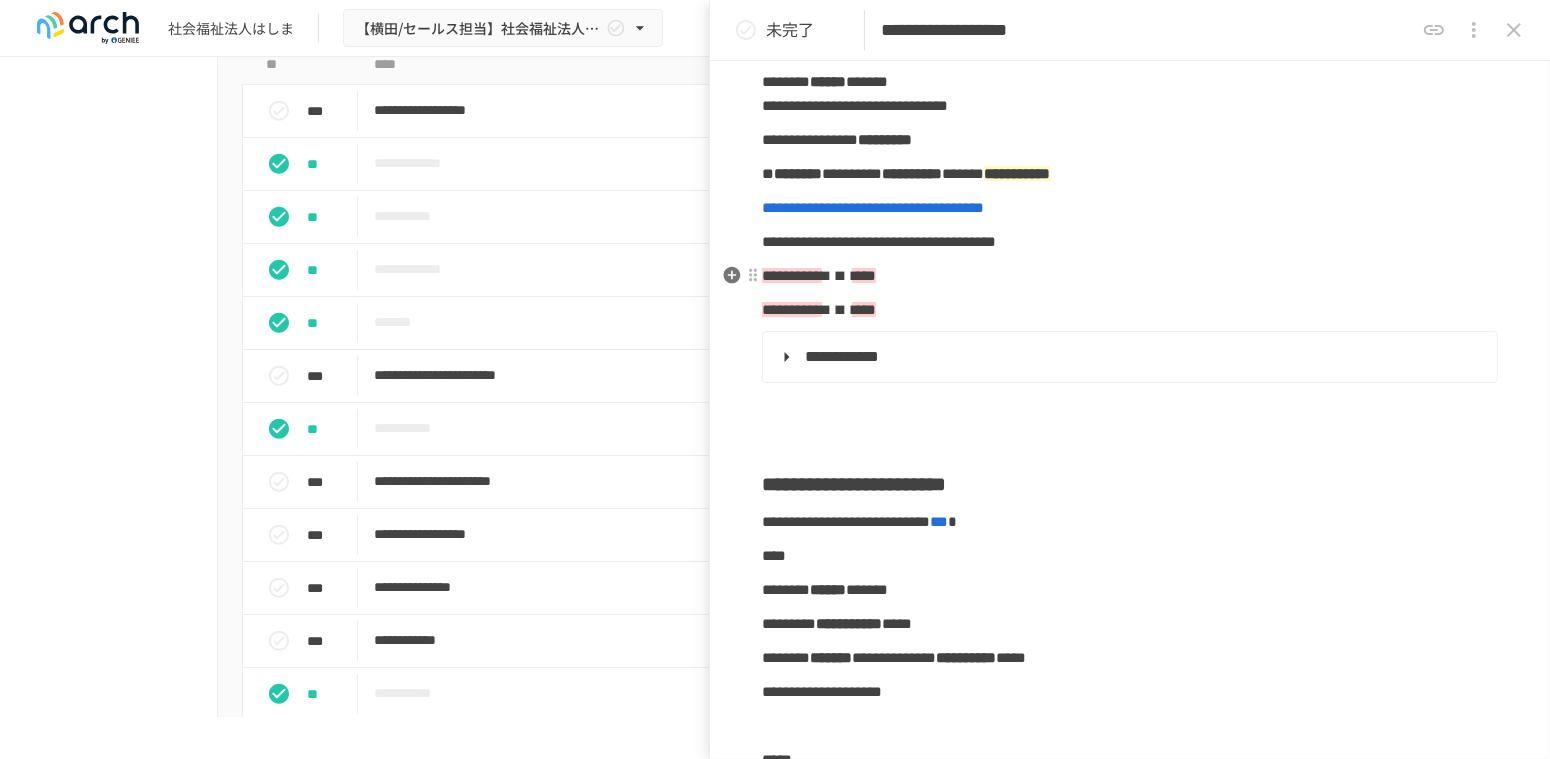 click on "****" at bounding box center [792, 275] 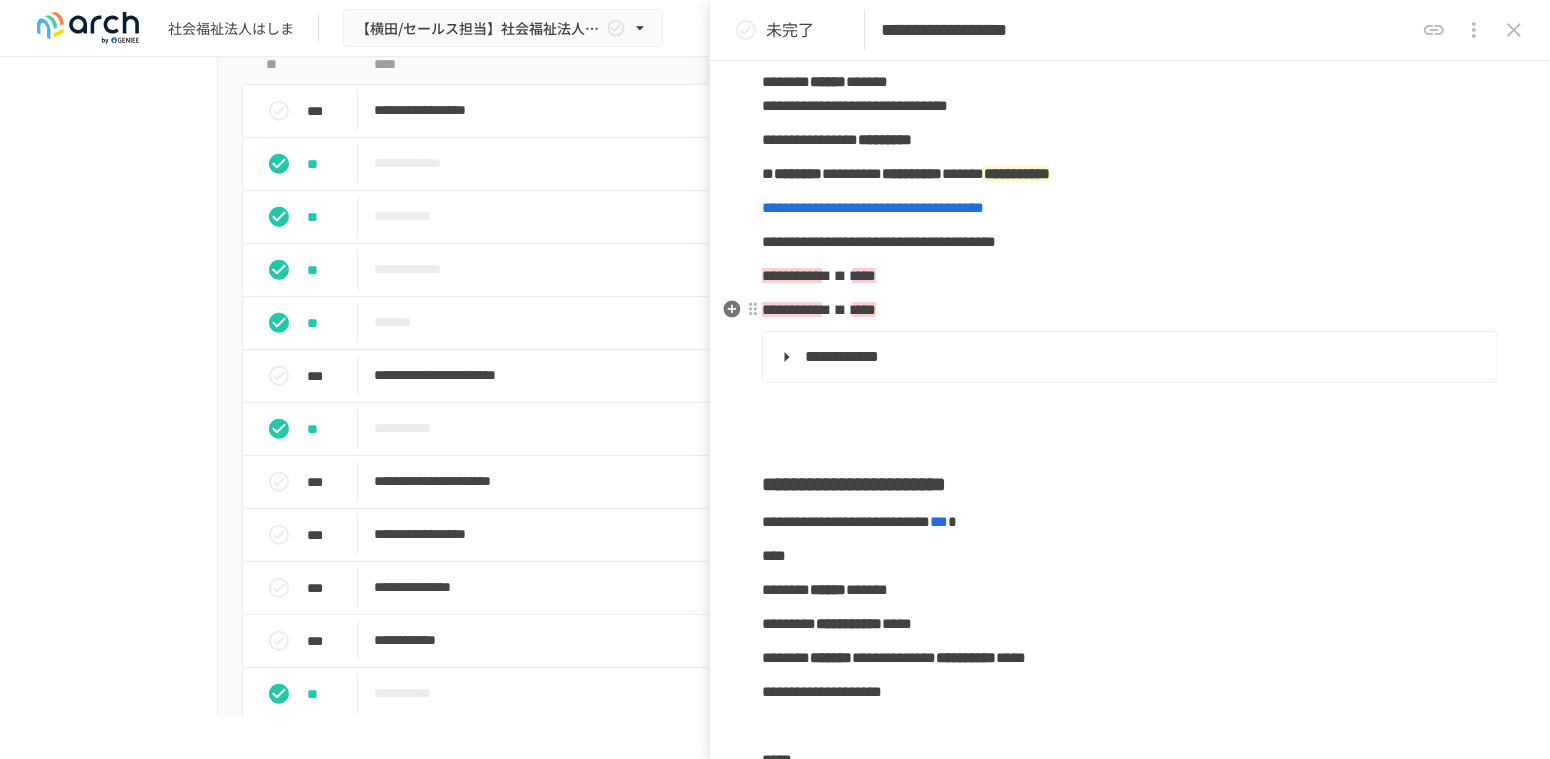 click on "****" at bounding box center [792, 309] 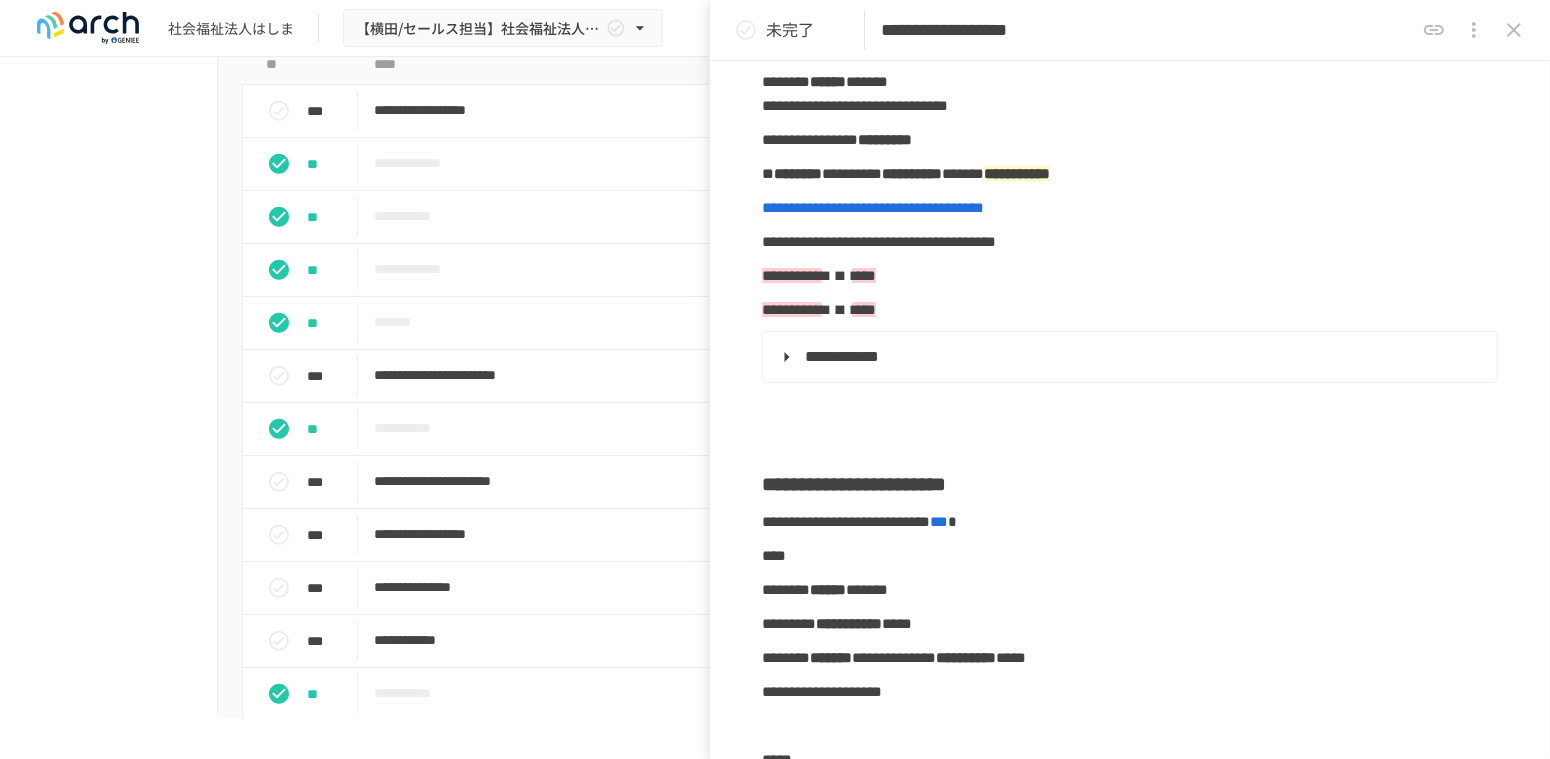 click 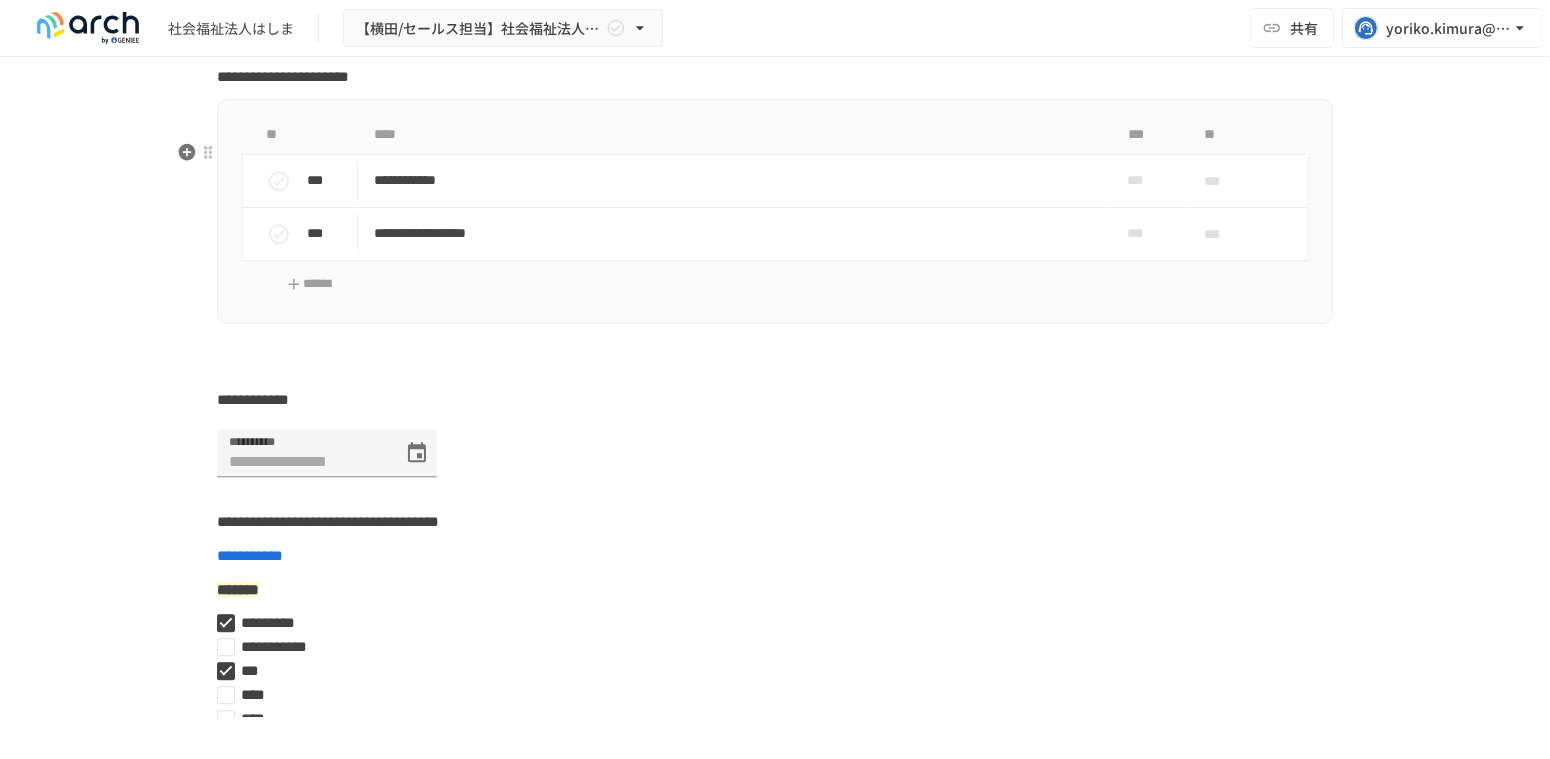 scroll, scrollTop: 5000, scrollLeft: 0, axis: vertical 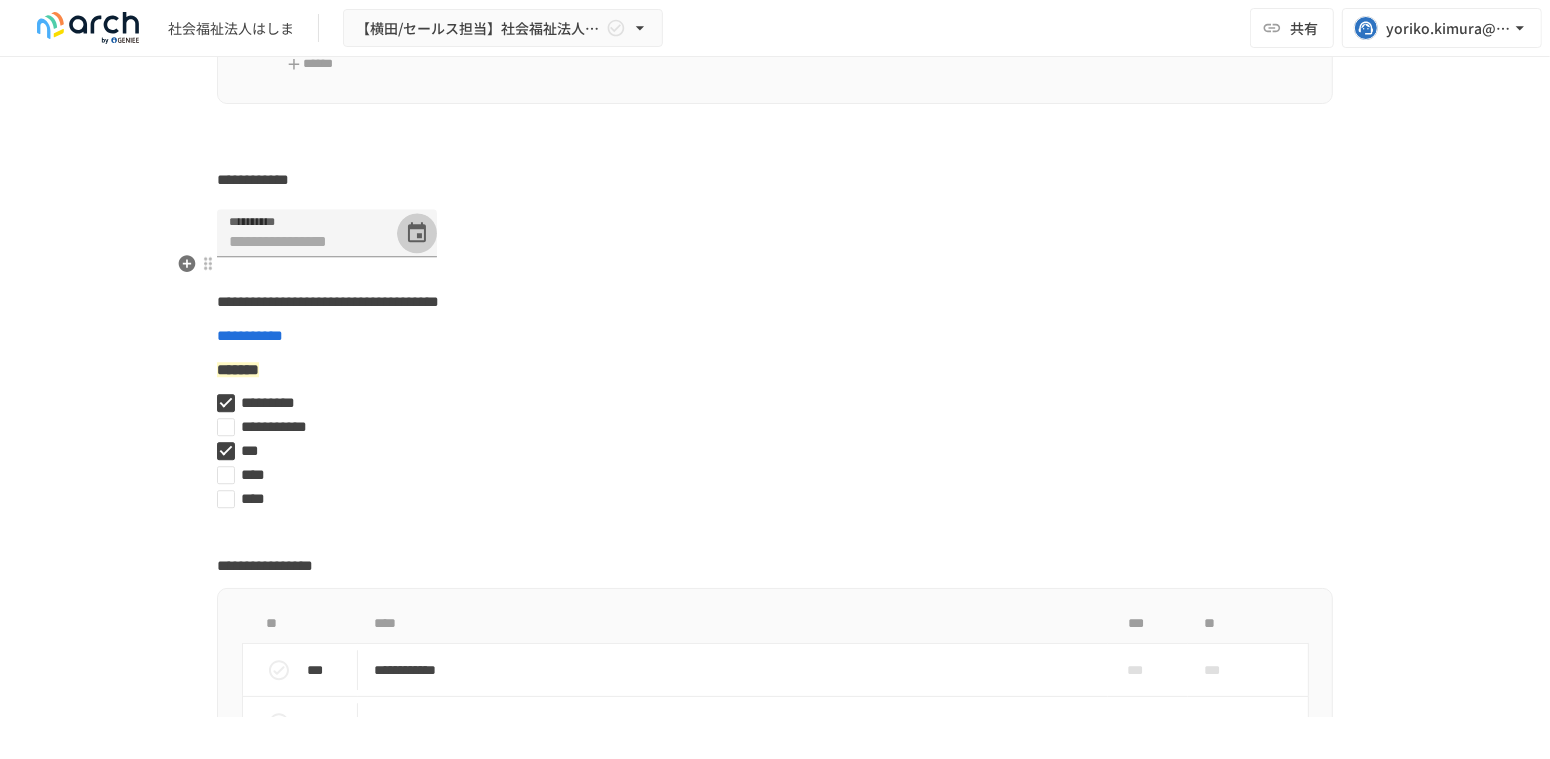 drag, startPoint x: 470, startPoint y: 275, endPoint x: 731, endPoint y: 270, distance: 261.04788 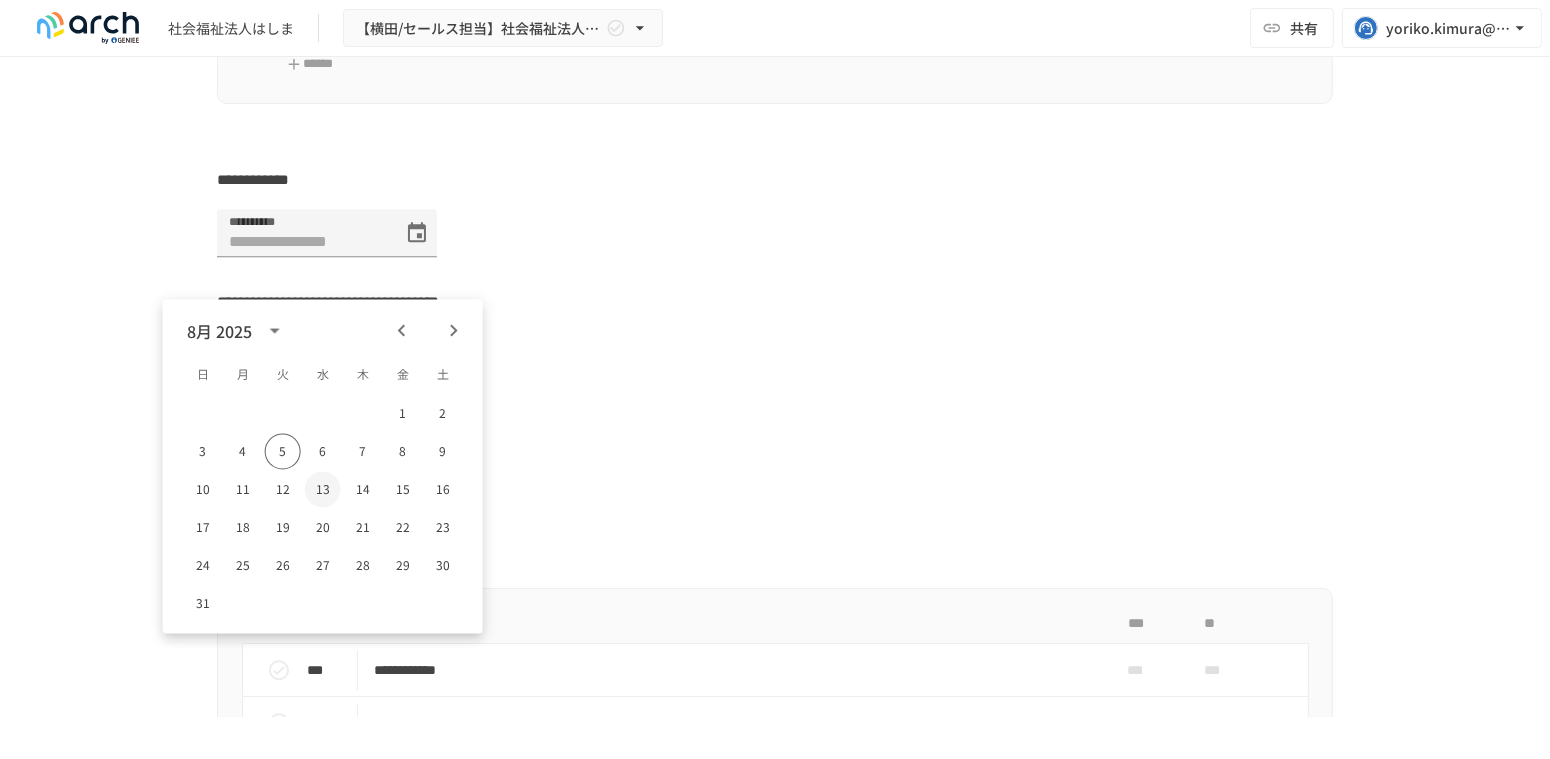 click on "13" at bounding box center [323, 490] 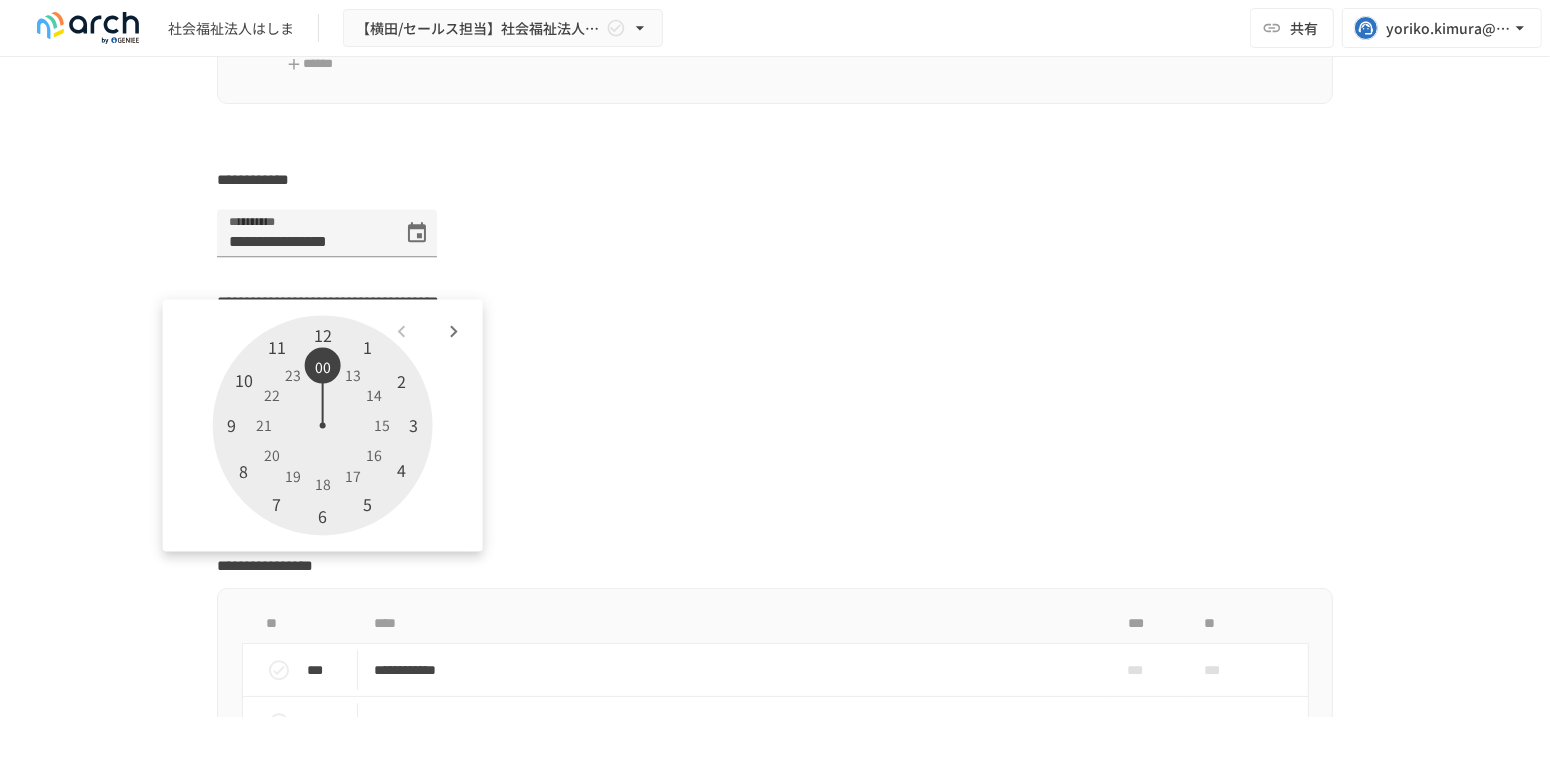 drag, startPoint x: 226, startPoint y: 424, endPoint x: 235, endPoint y: 430, distance: 10.816654 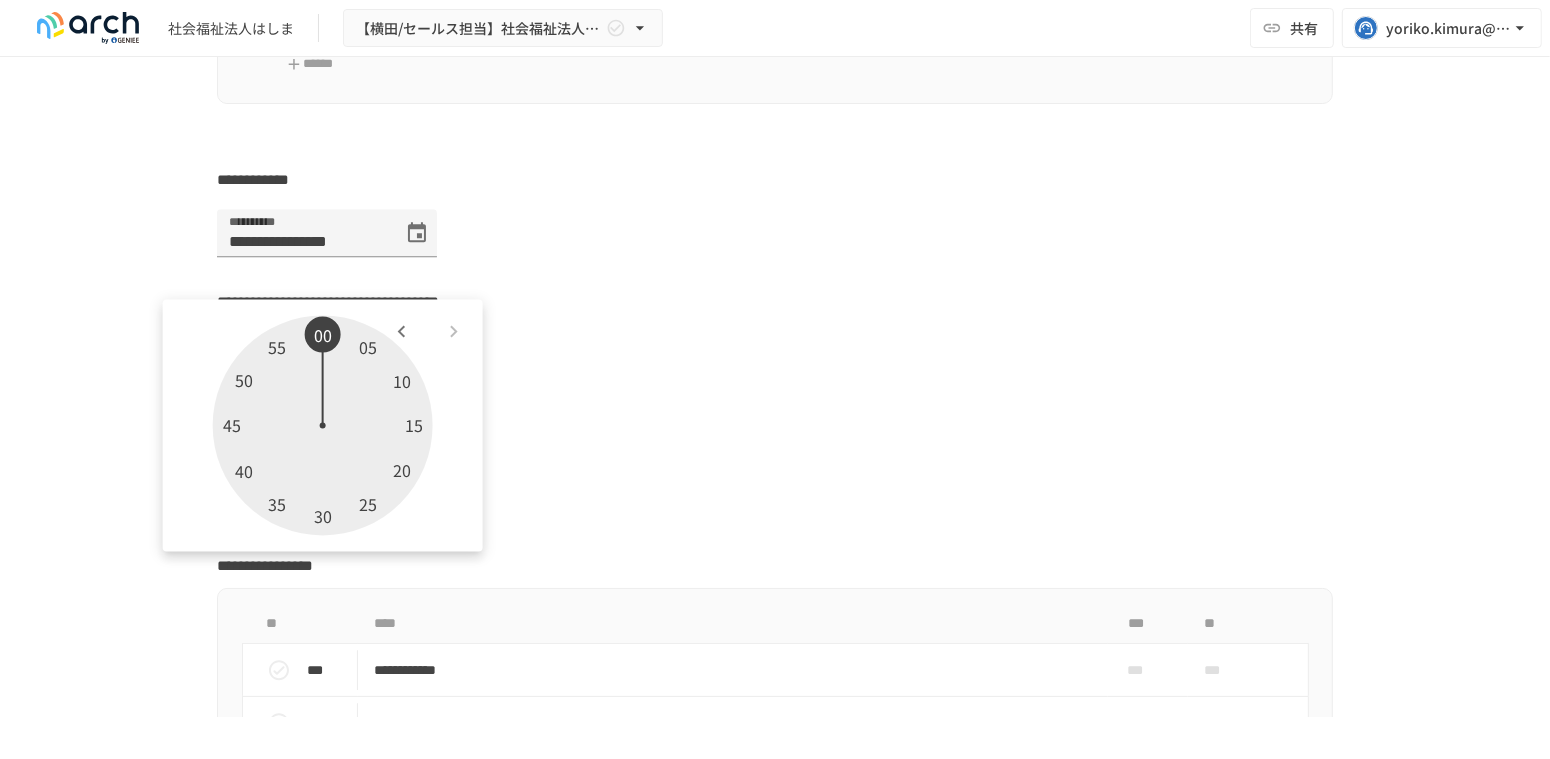 click at bounding box center (323, 426) 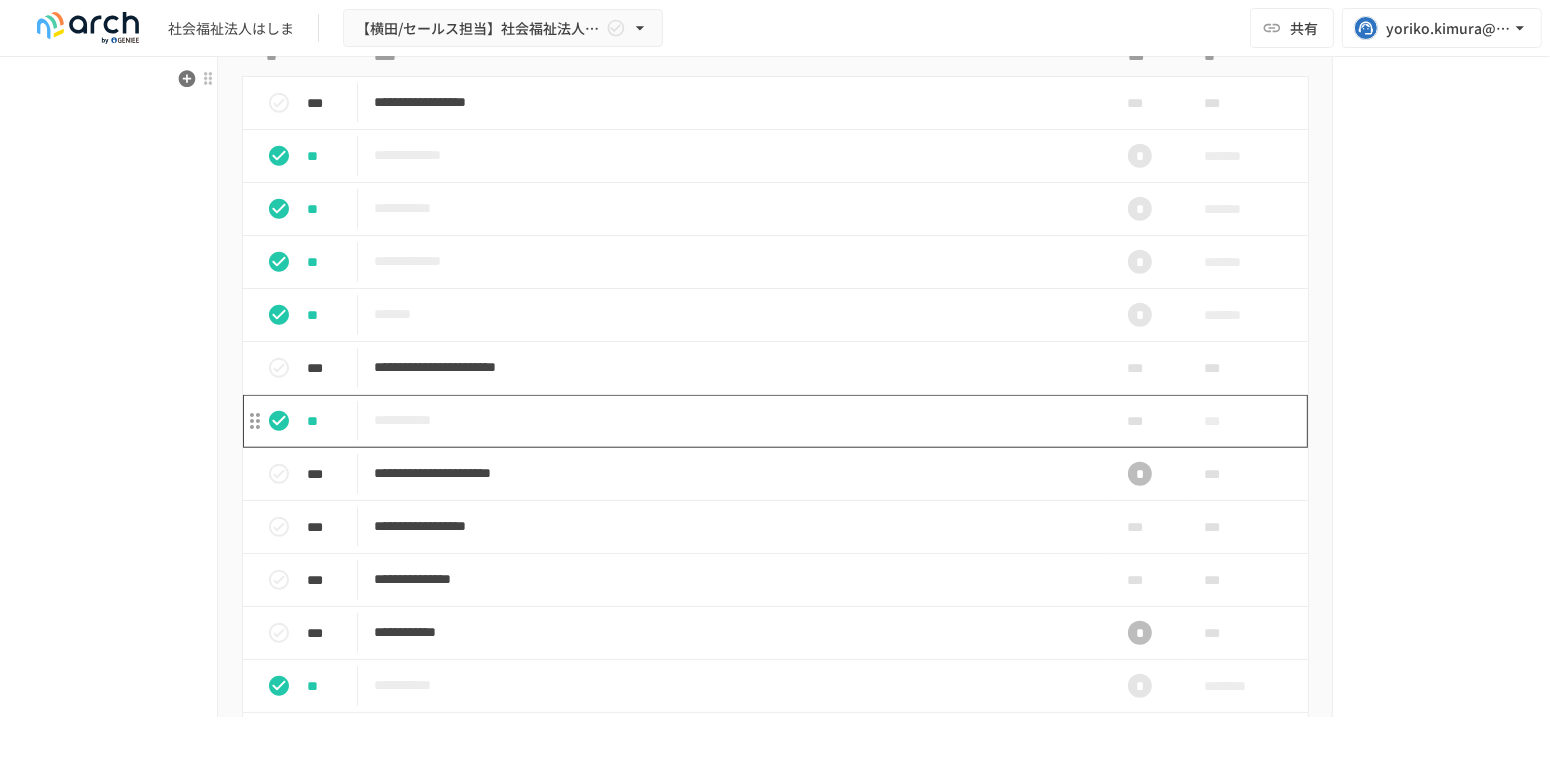 scroll, scrollTop: 1666, scrollLeft: 0, axis: vertical 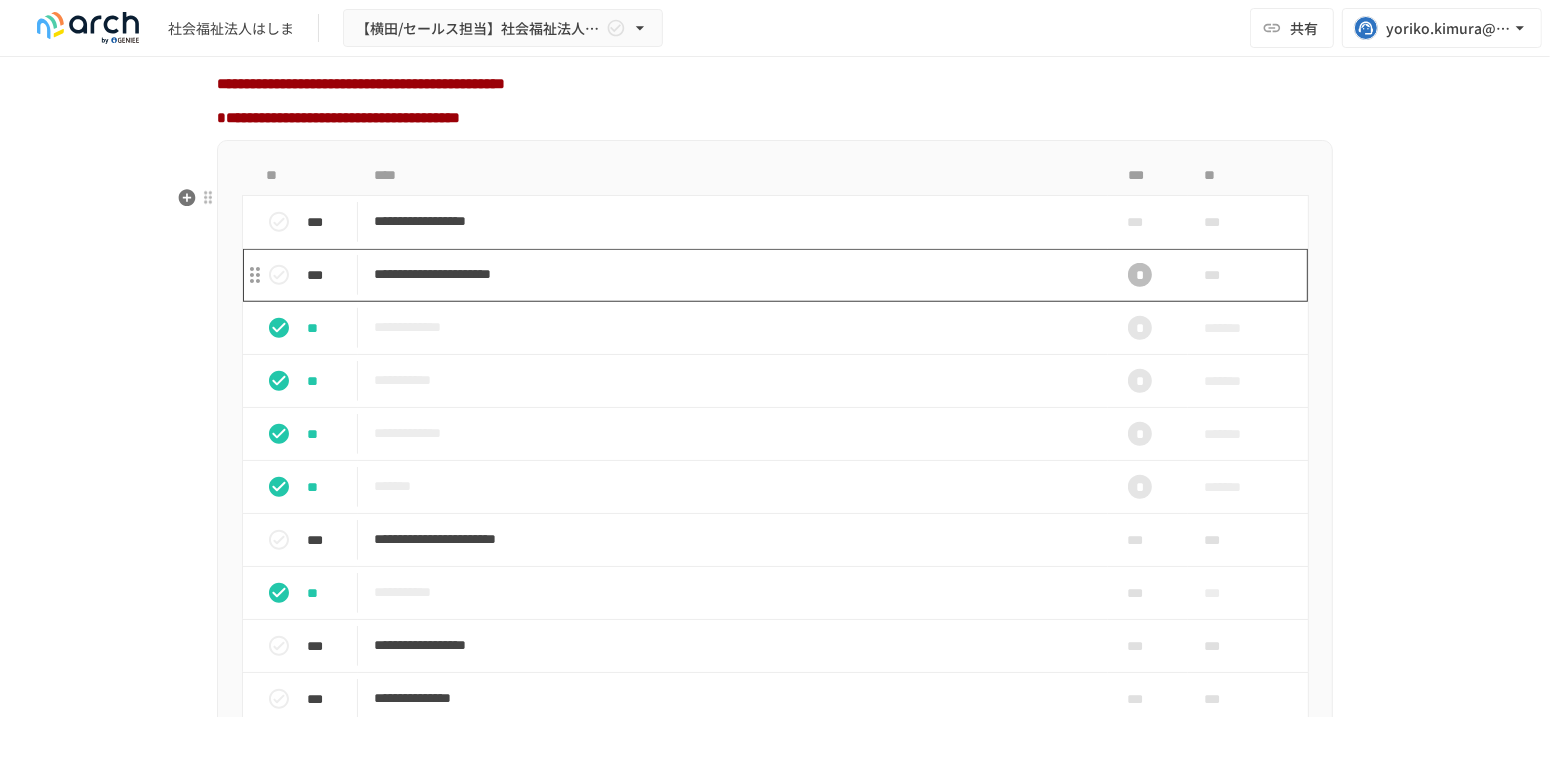 click on "**********" at bounding box center [733, 275] 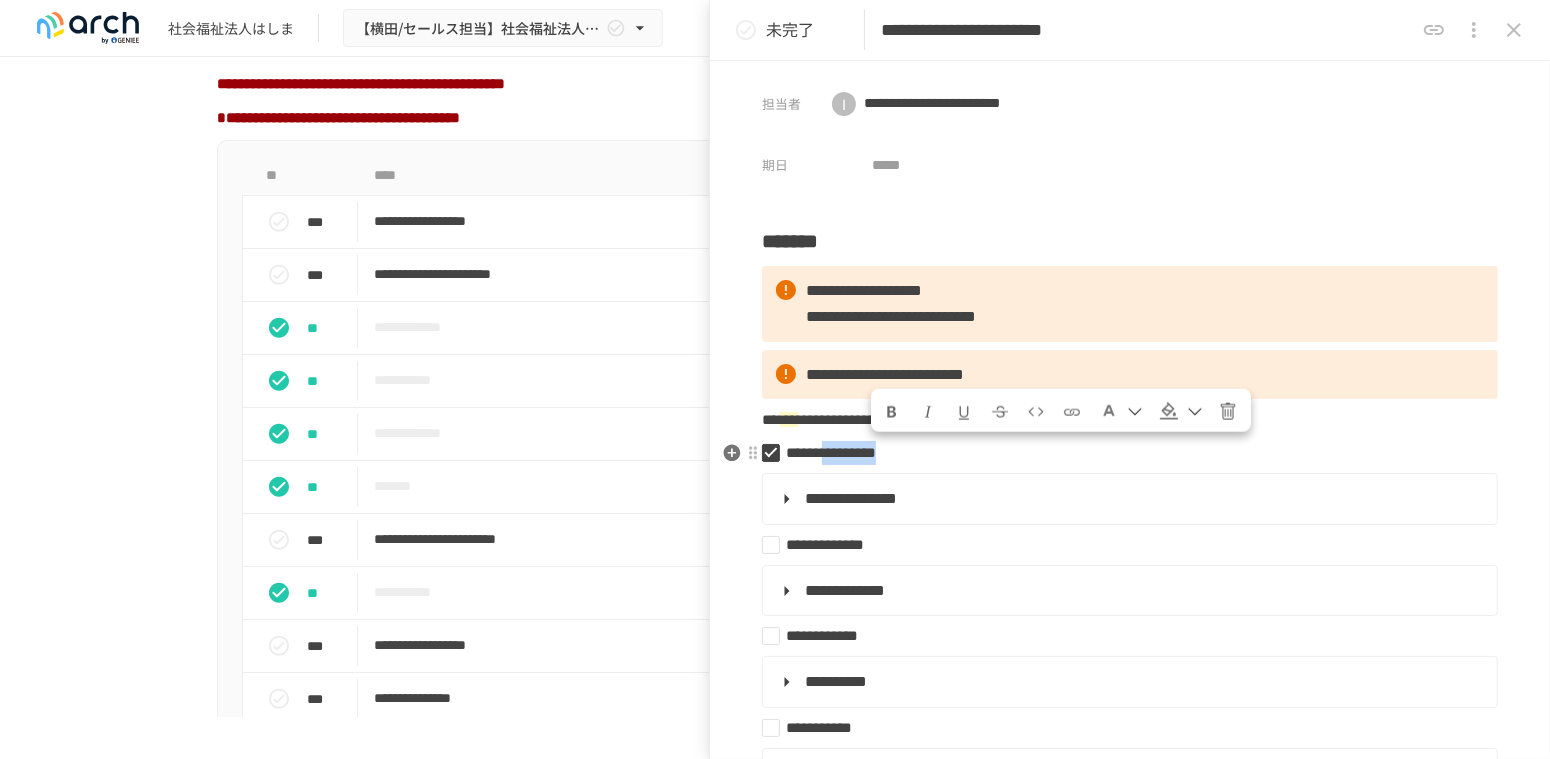 drag, startPoint x: 881, startPoint y: 450, endPoint x: 1010, endPoint y: 450, distance: 129 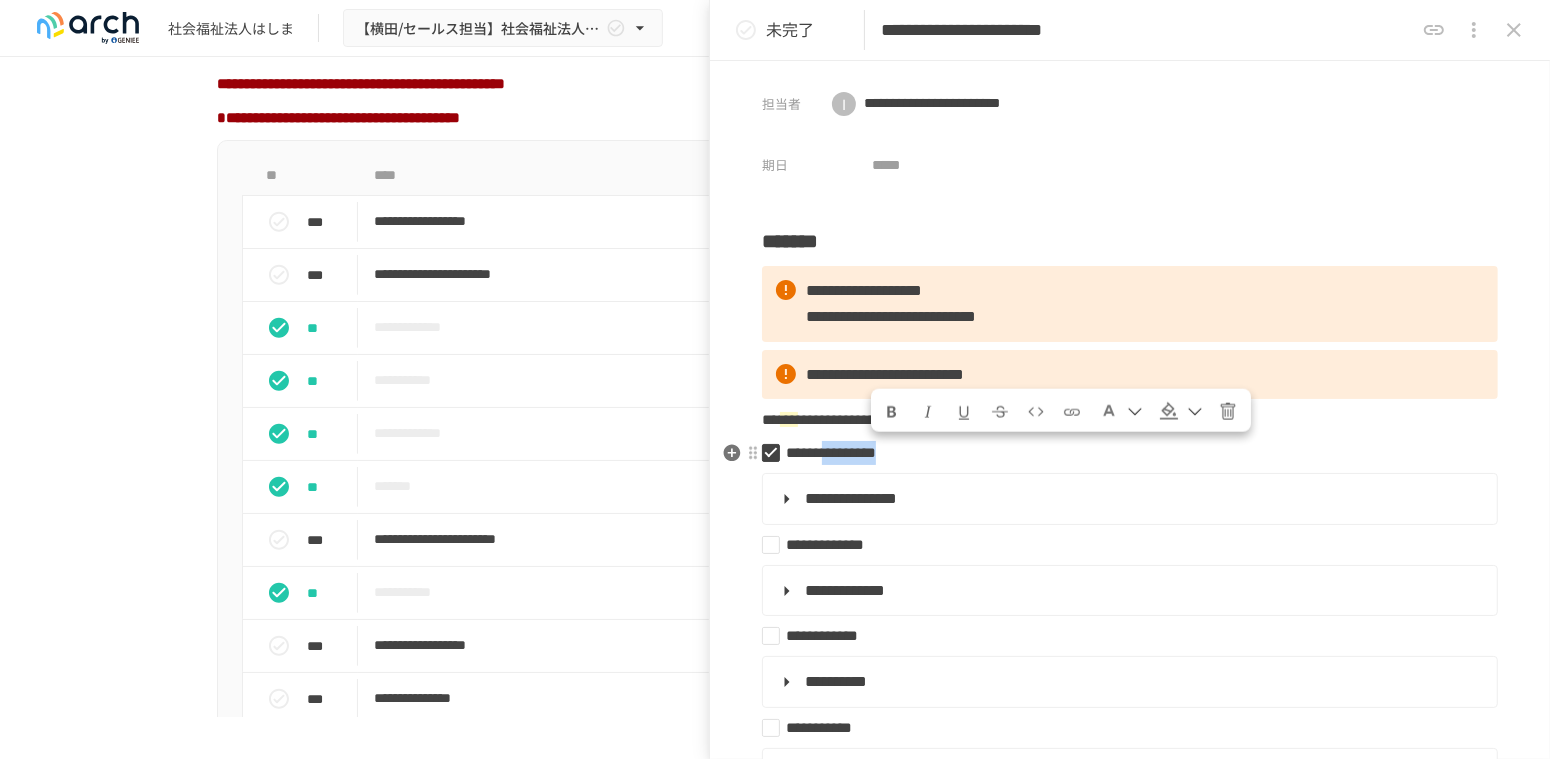 click on "**********" at bounding box center (831, 452) 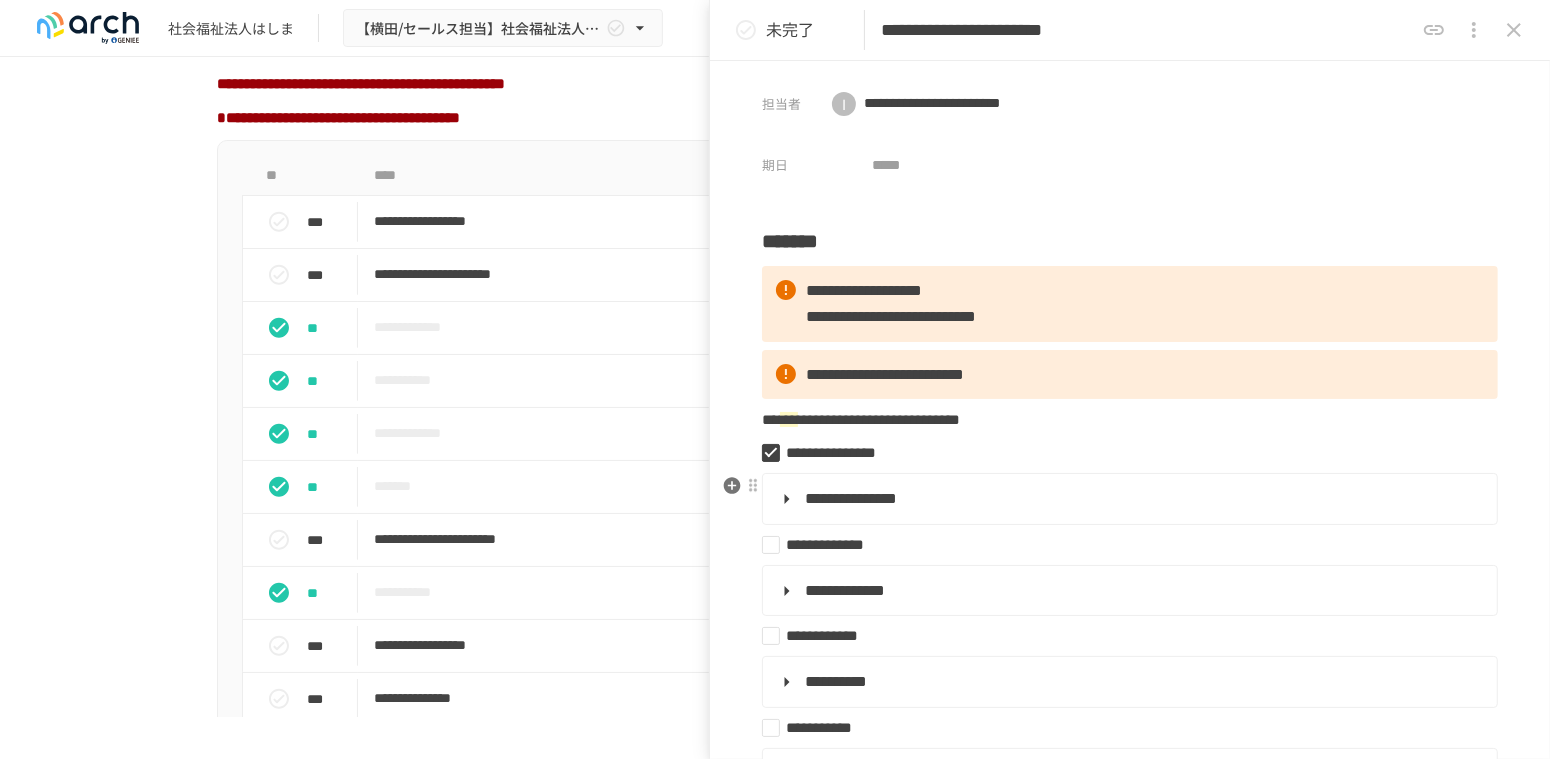 click on "**********" at bounding box center (851, 498) 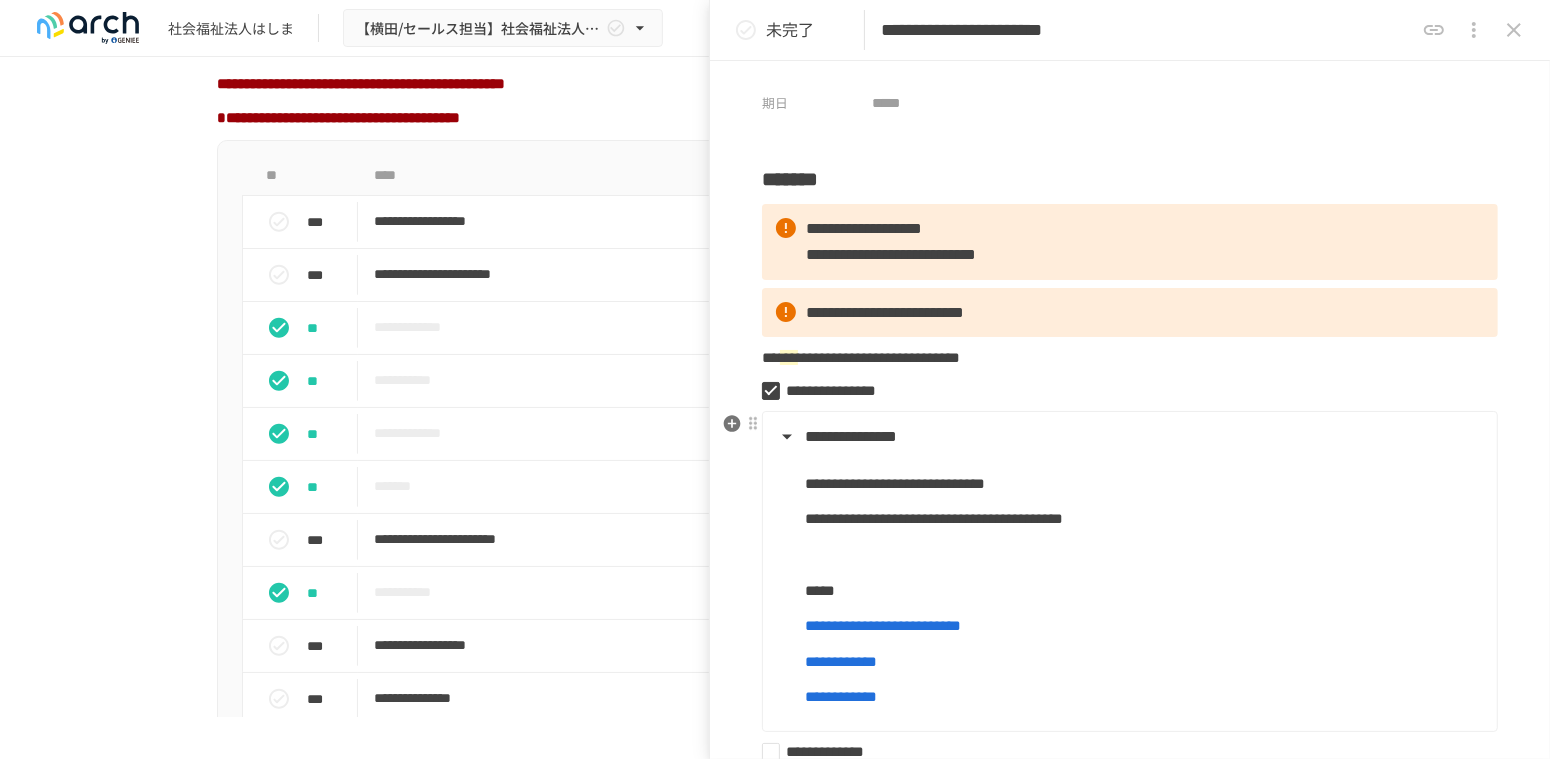 scroll, scrollTop: 111, scrollLeft: 0, axis: vertical 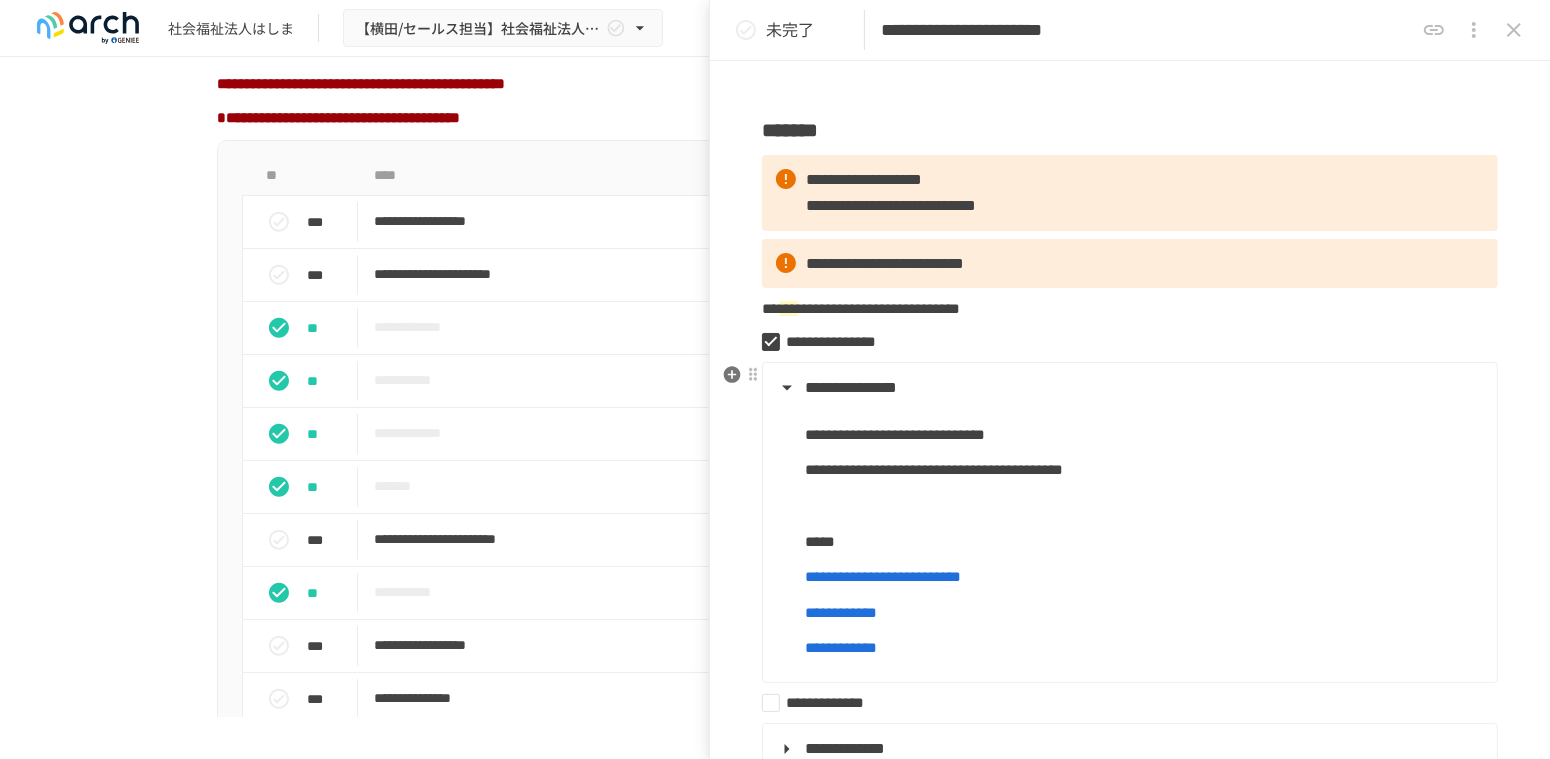 click on "**********" at bounding box center (1128, 388) 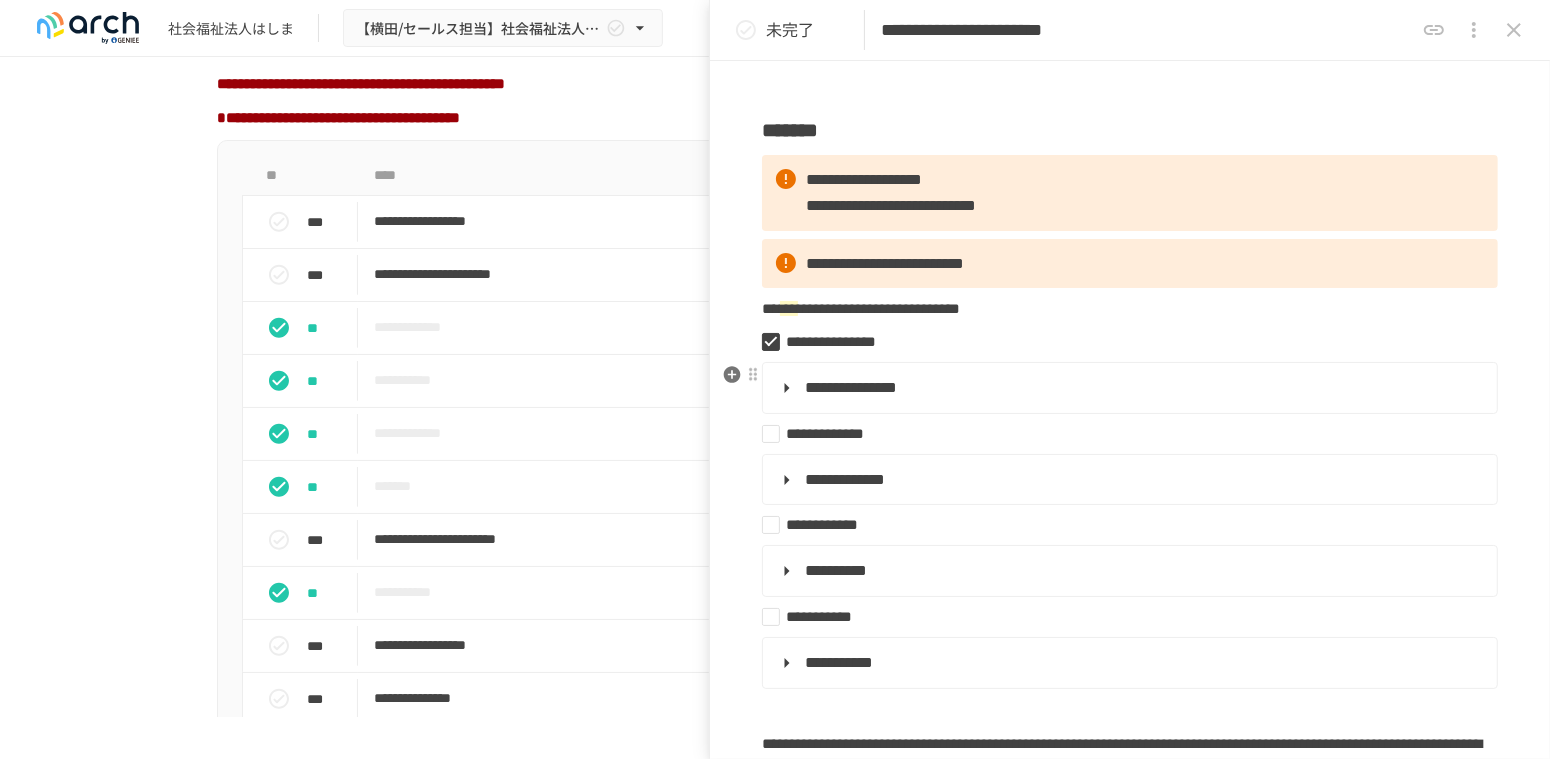 scroll, scrollTop: 0, scrollLeft: 0, axis: both 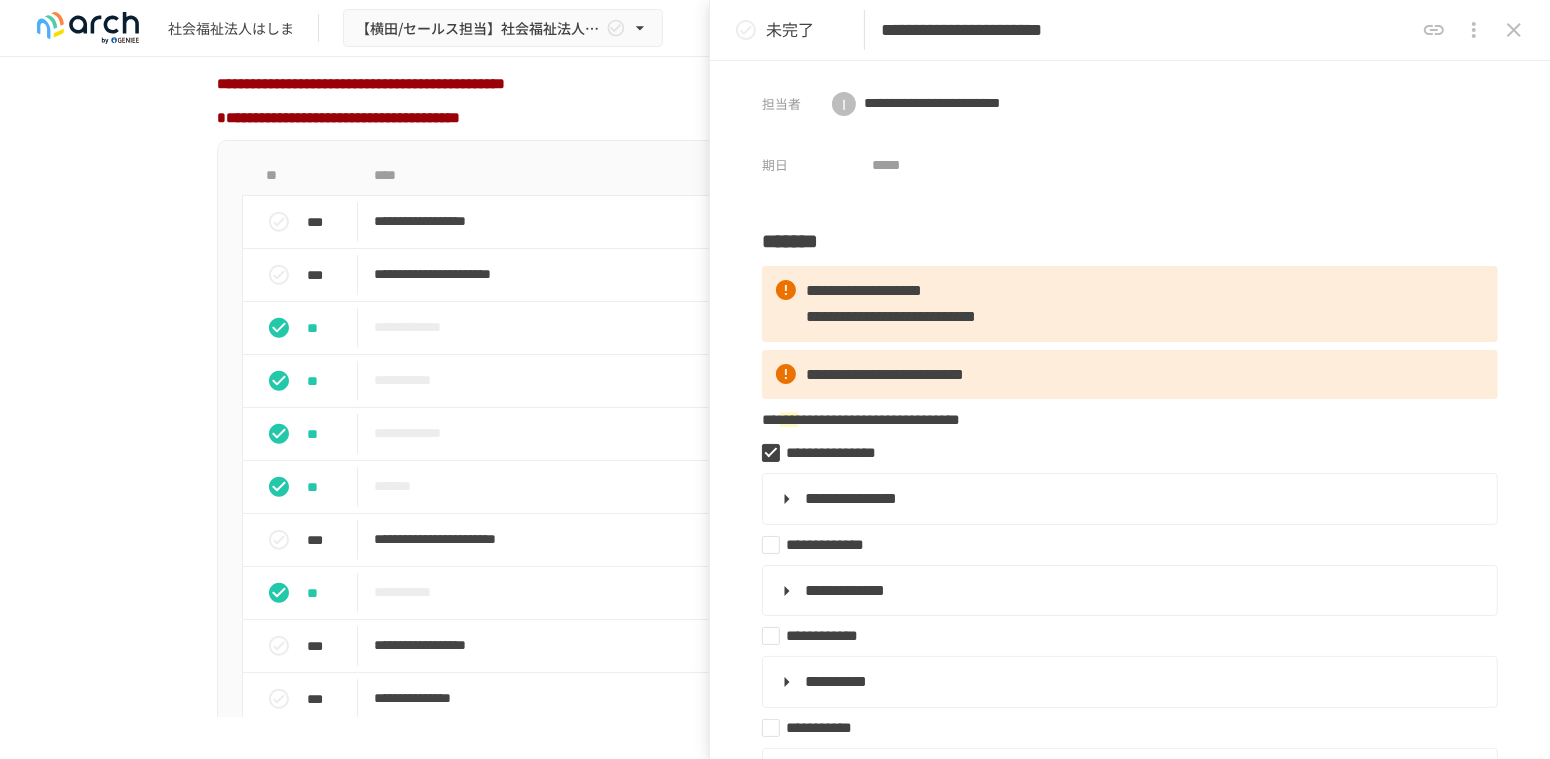 click 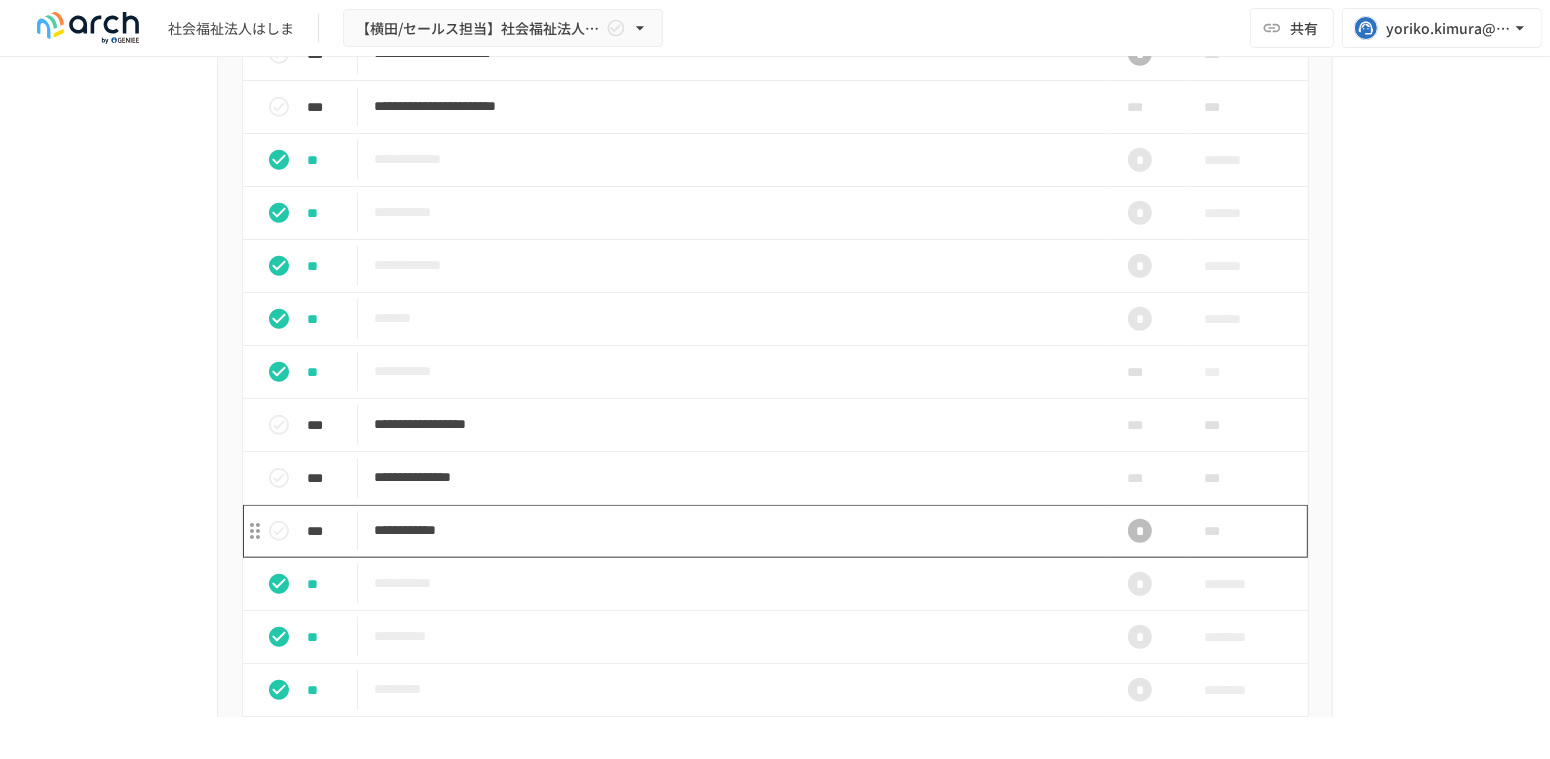 scroll, scrollTop: 1888, scrollLeft: 0, axis: vertical 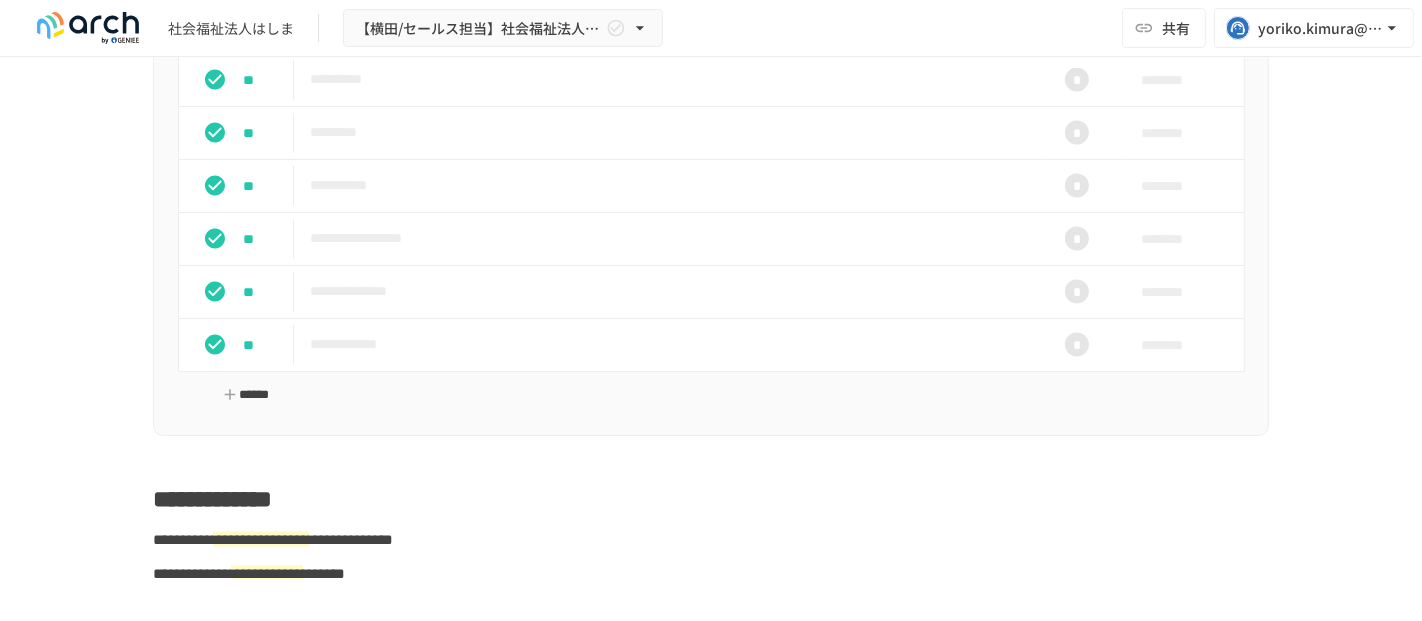 click on "******" at bounding box center [246, 395] 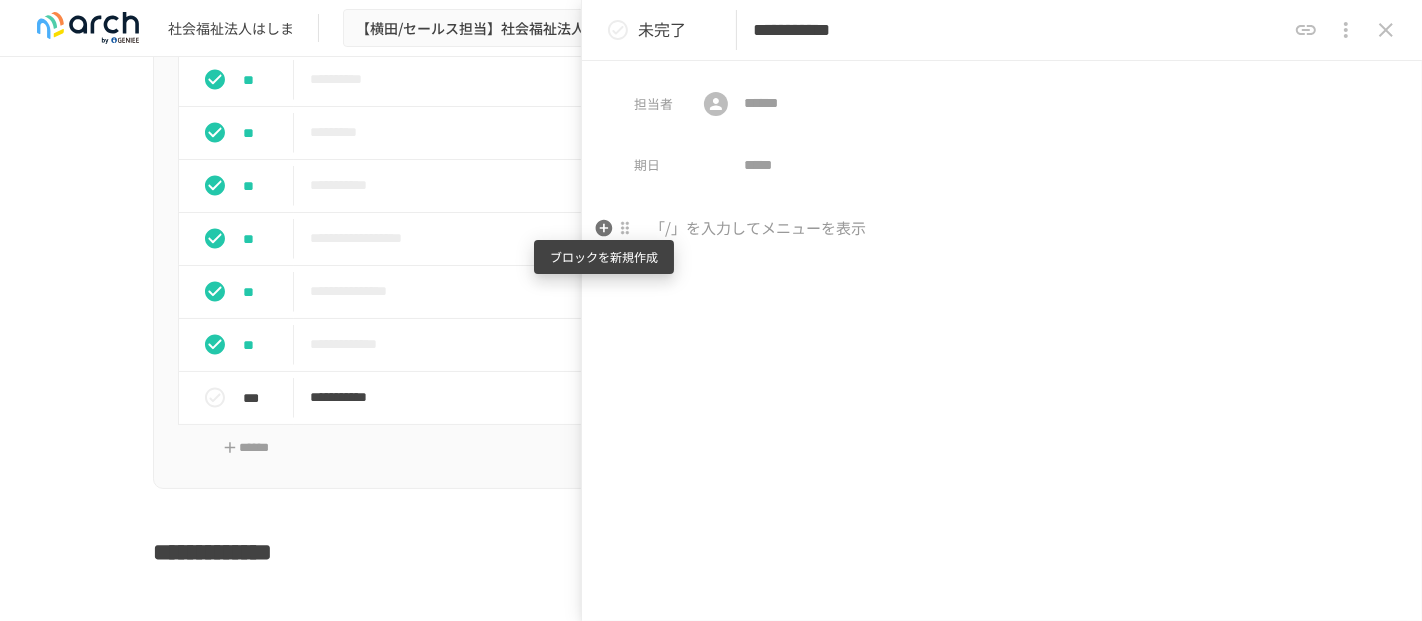 type on "**********" 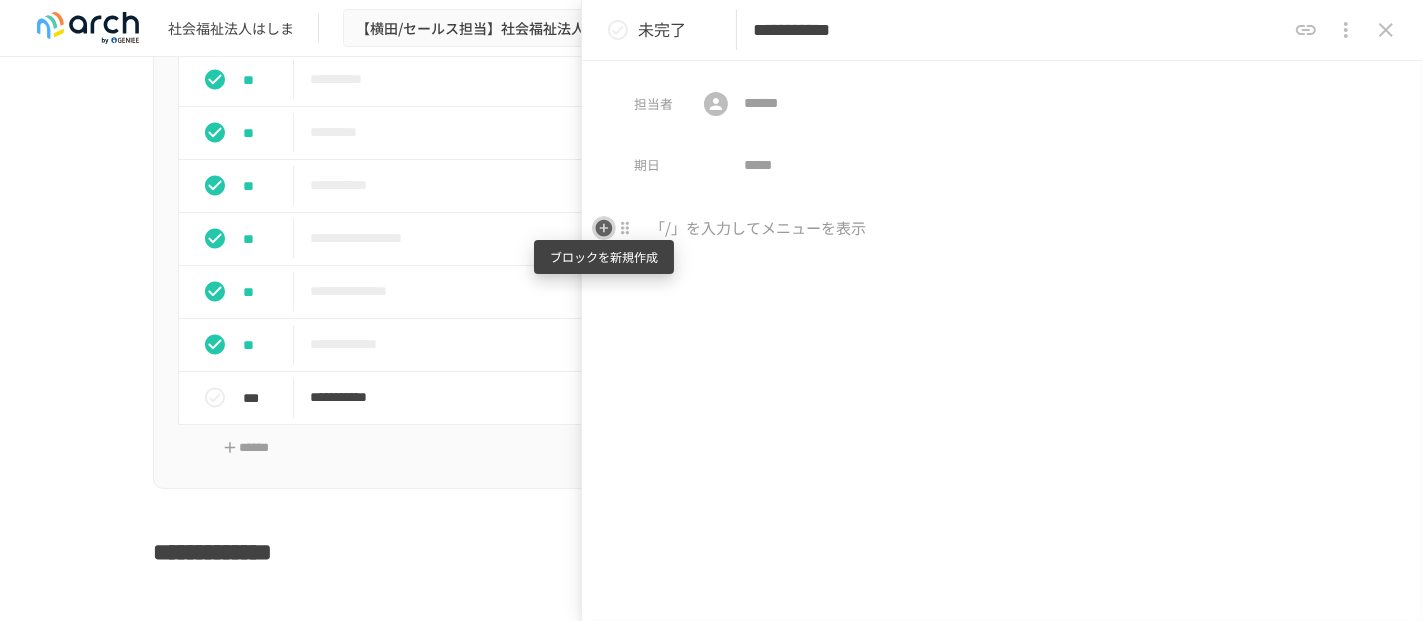 click 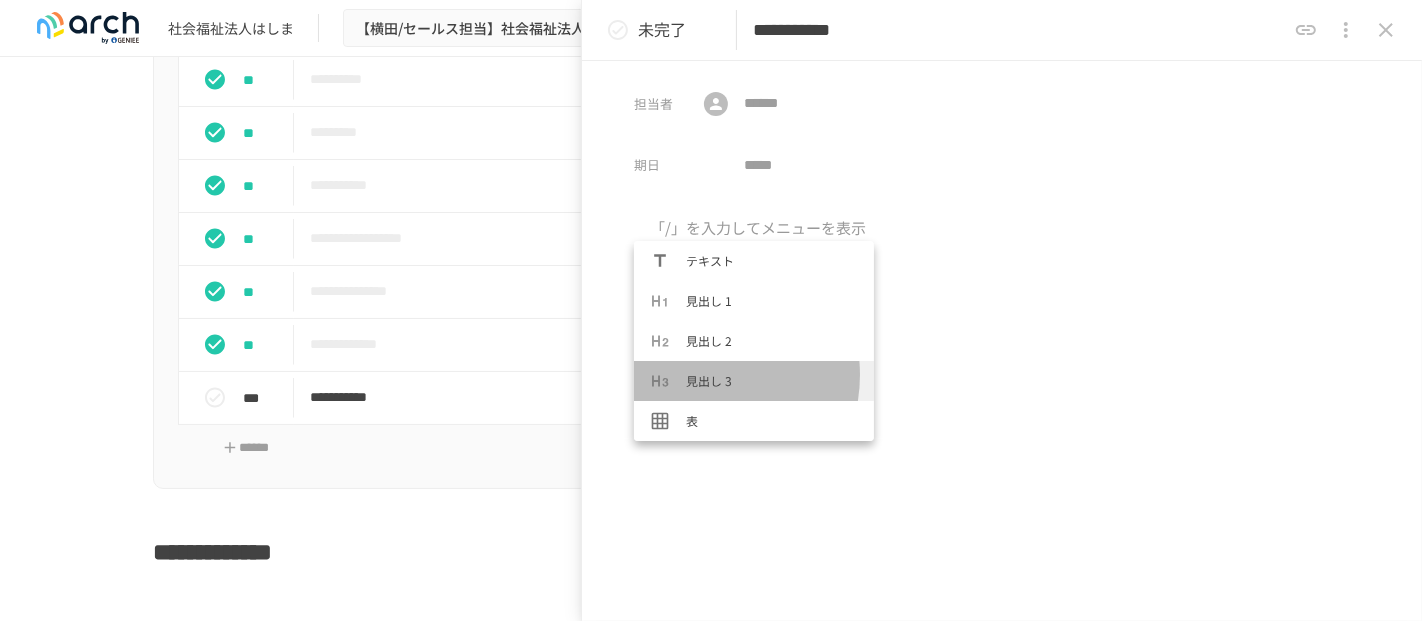 click on "見出し 3" at bounding box center [772, 380] 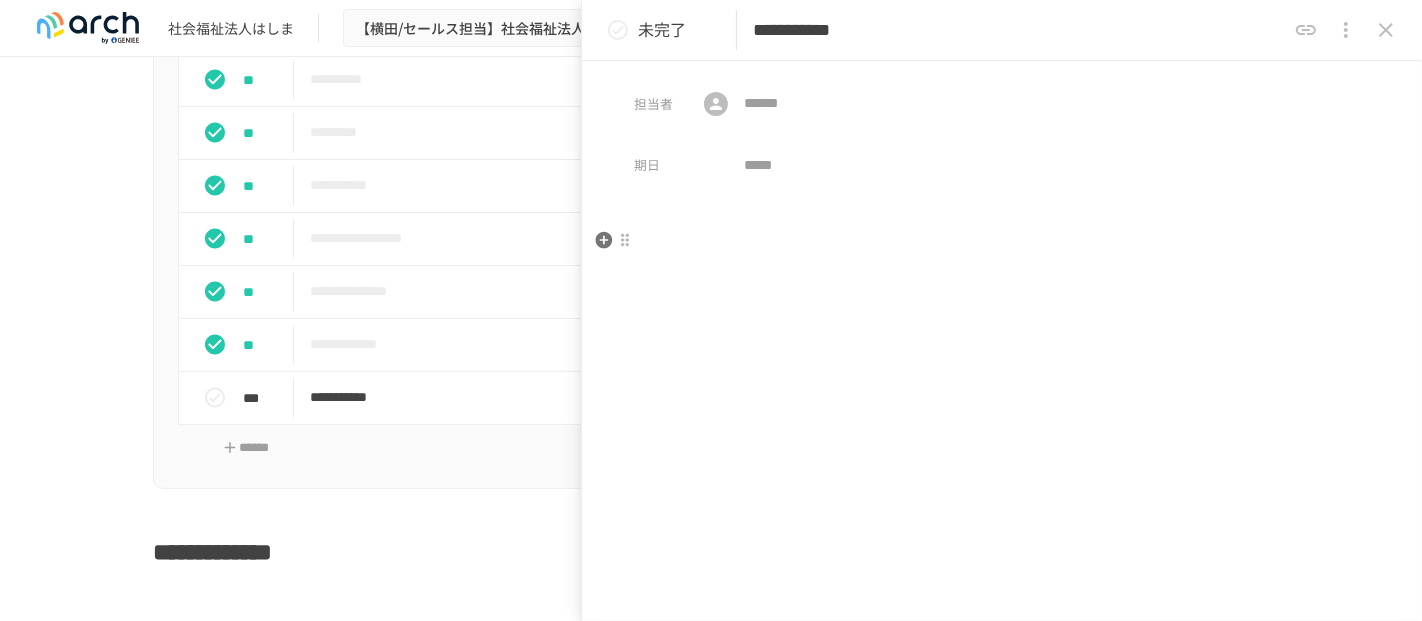 type 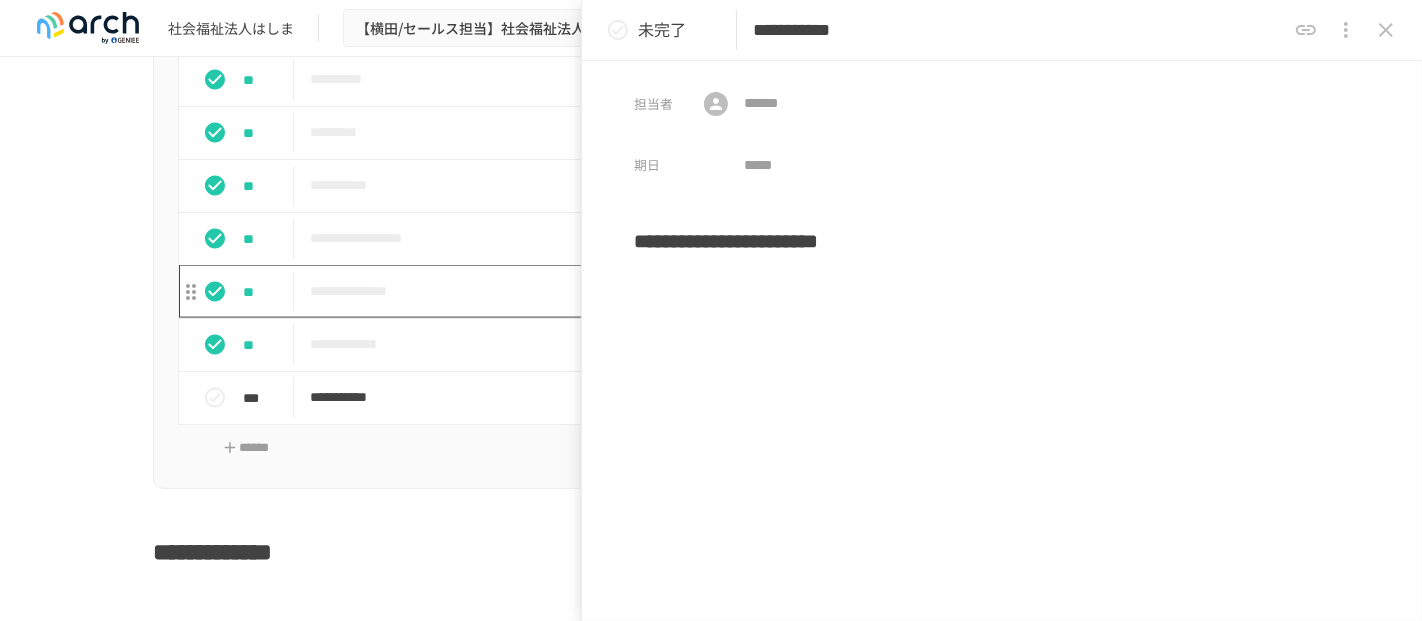 click on "**********" at bounding box center (669, 291) 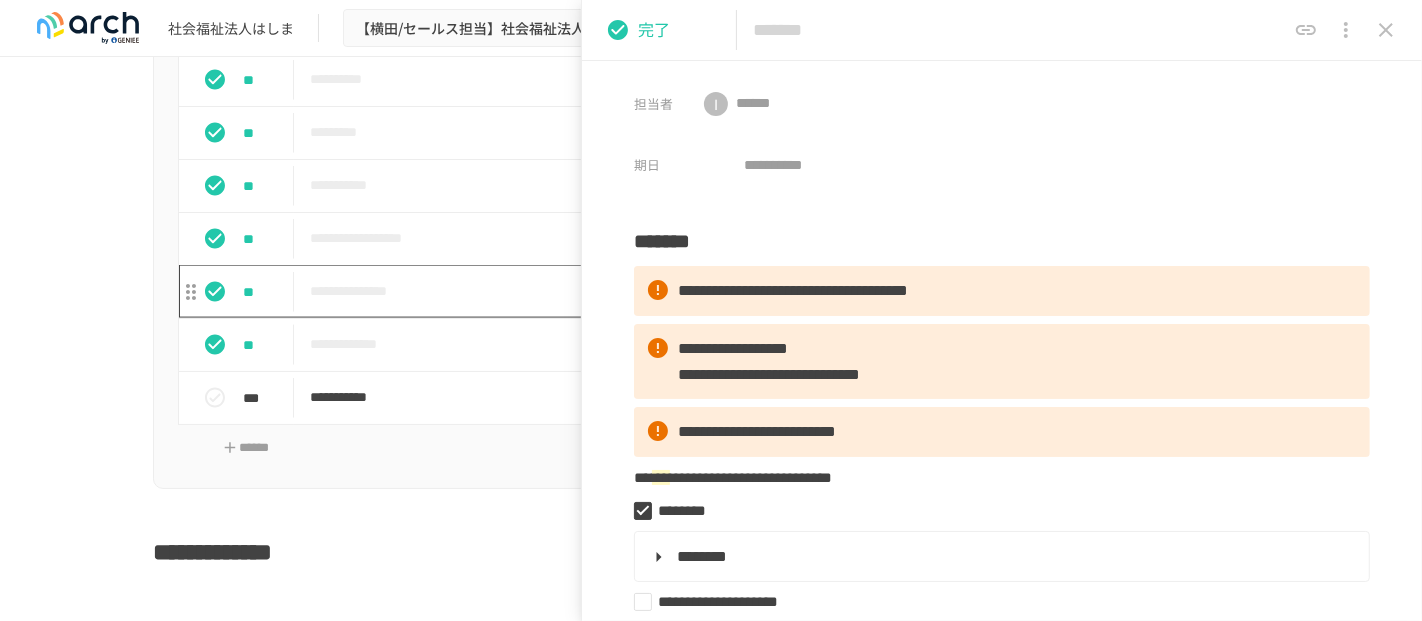 type on "**********" 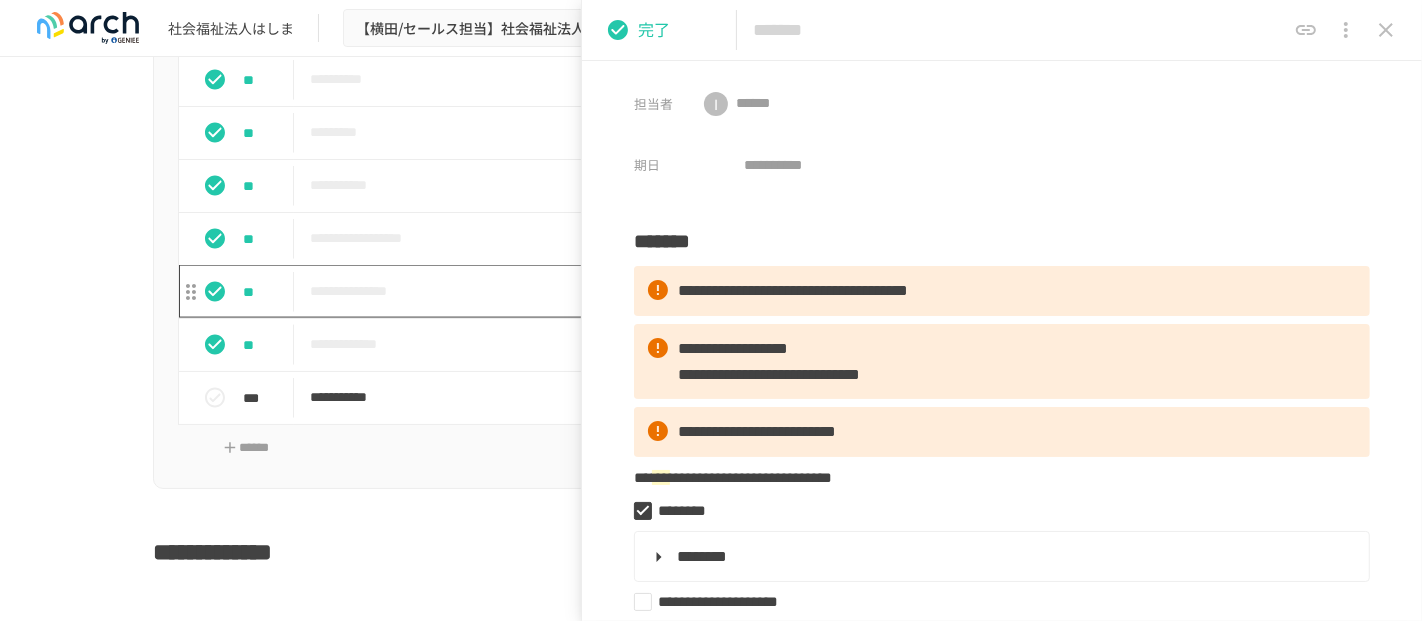 type on "**********" 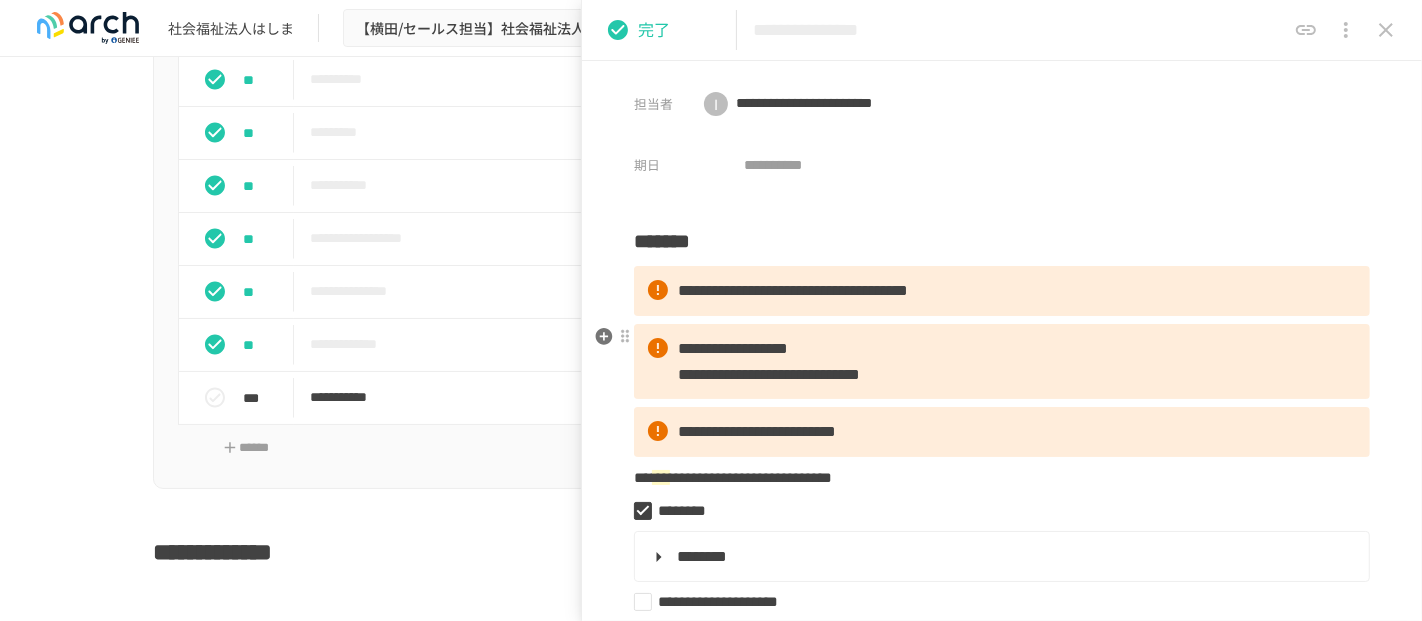 scroll, scrollTop: 555, scrollLeft: 0, axis: vertical 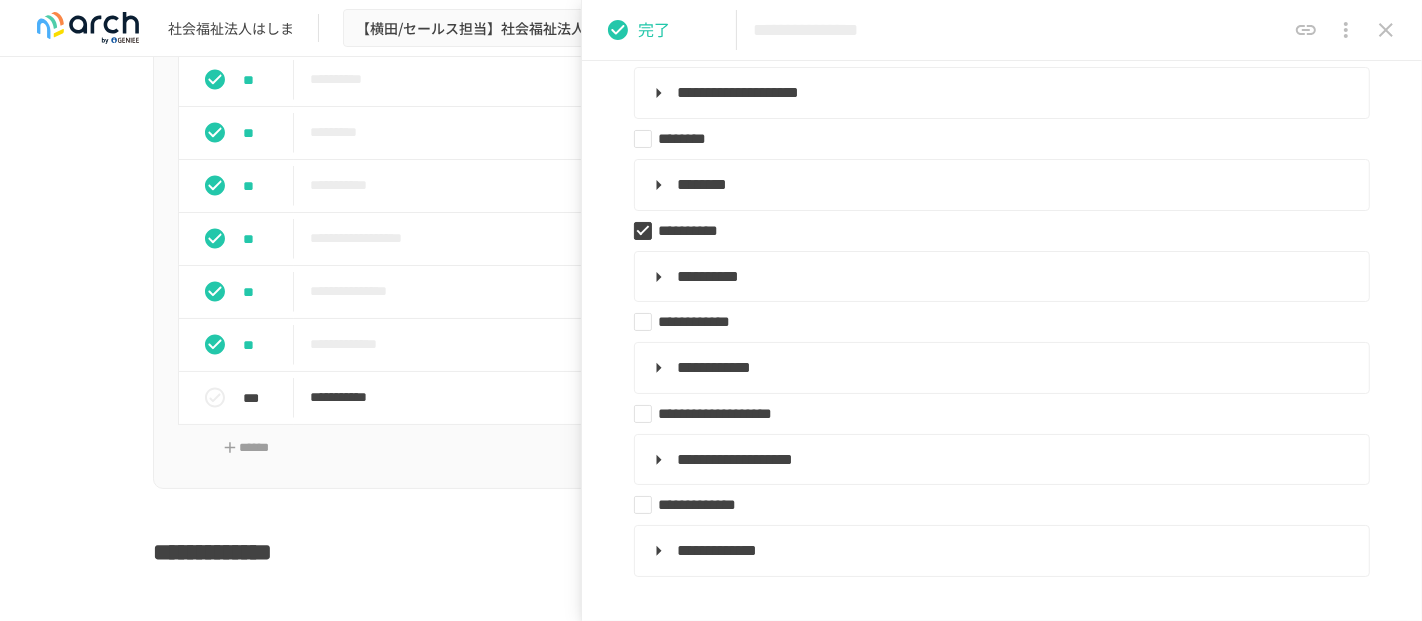 drag, startPoint x: 1387, startPoint y: 21, endPoint x: 1400, endPoint y: 11, distance: 16.40122 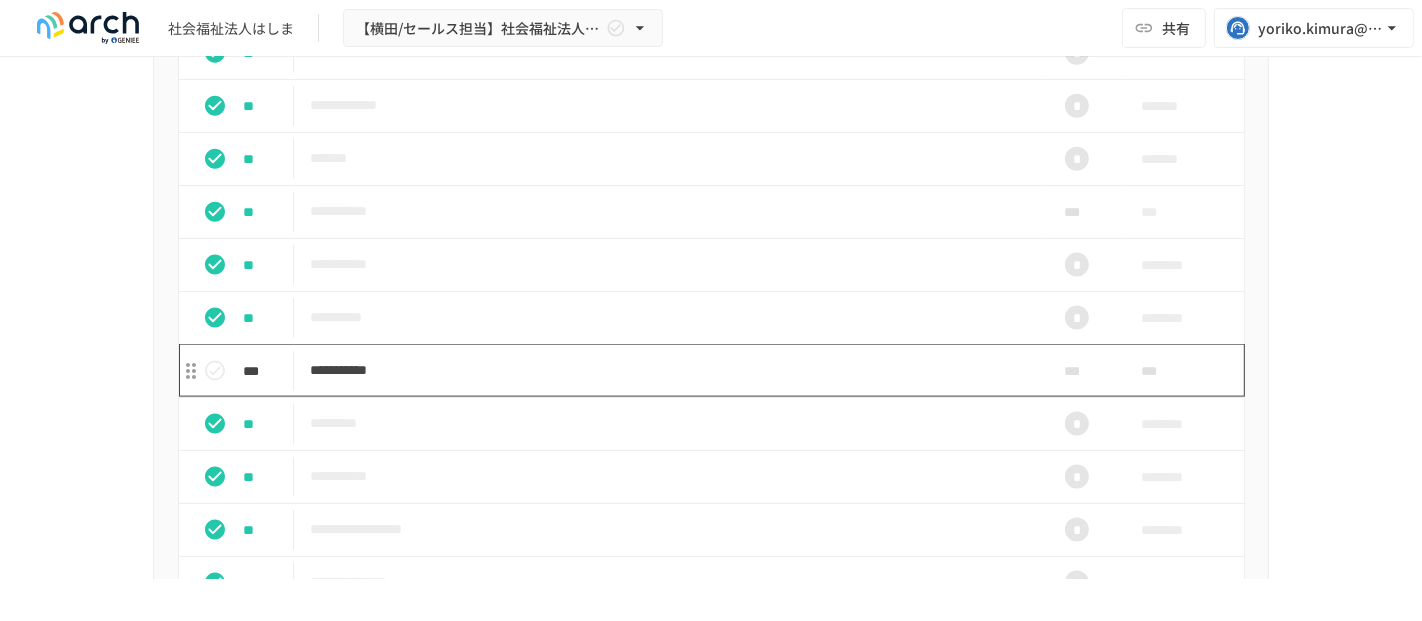 scroll, scrollTop: 2111, scrollLeft: 0, axis: vertical 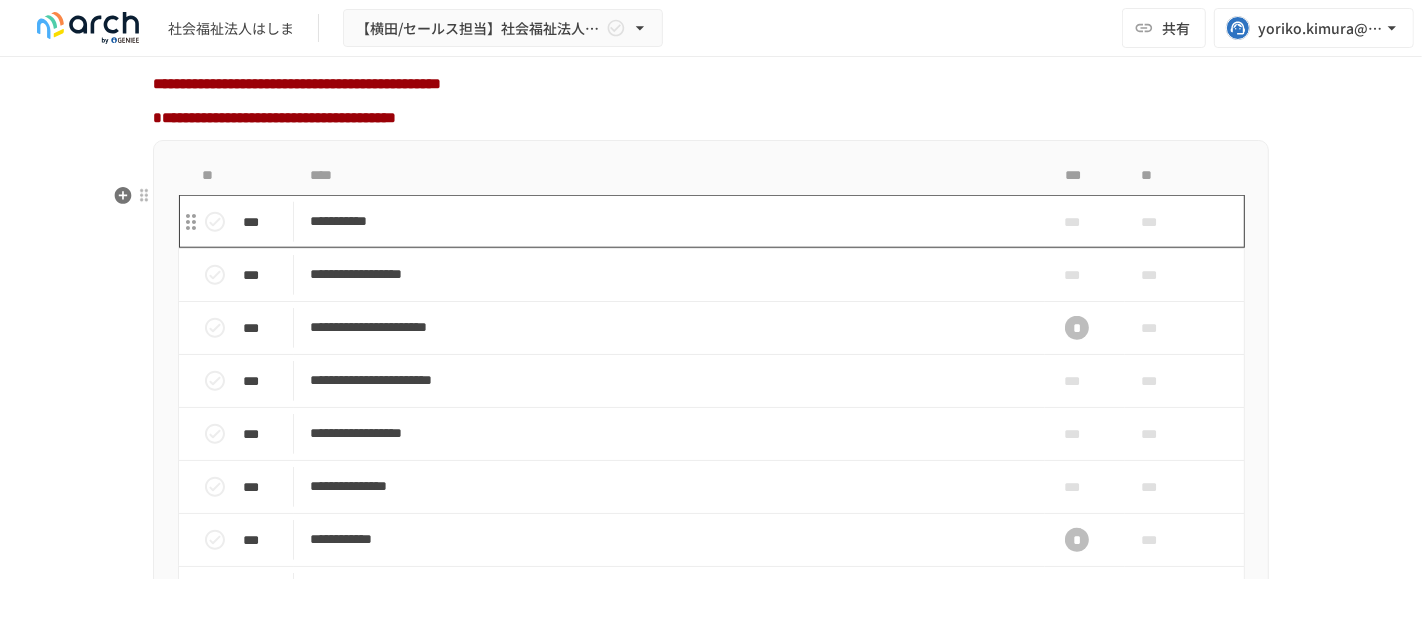 click on "**********" at bounding box center [669, 221] 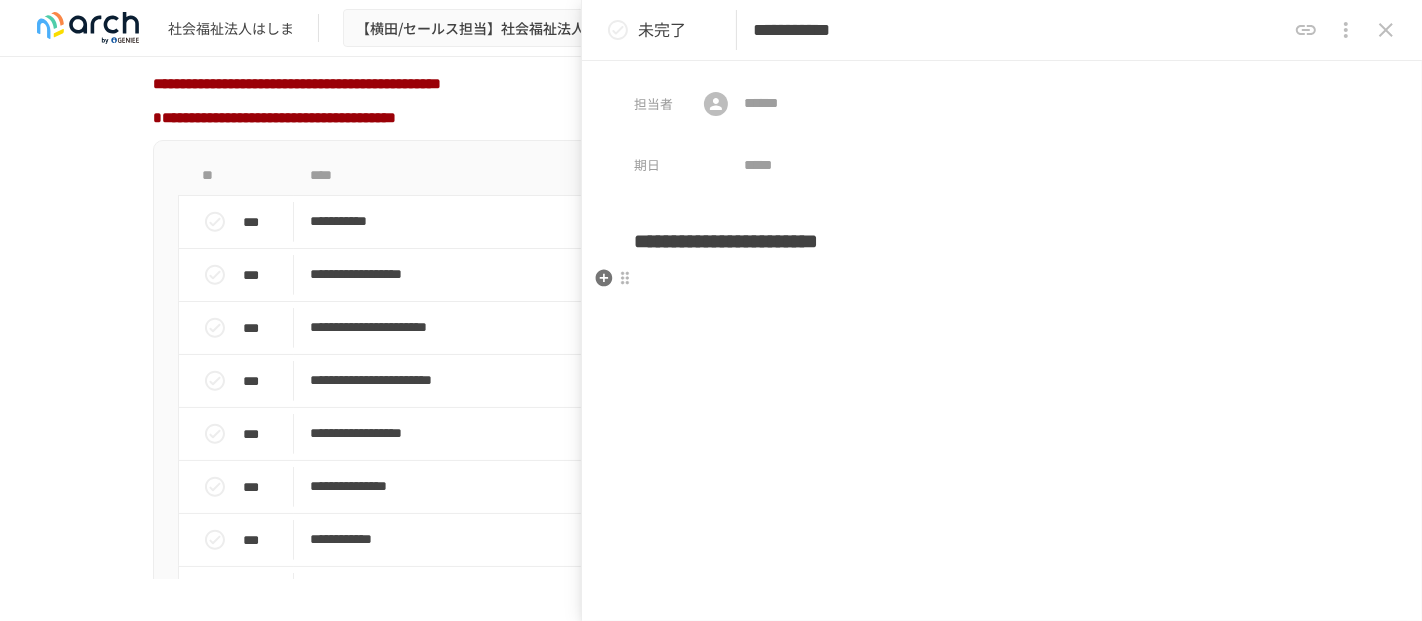 click at bounding box center (1002, 279) 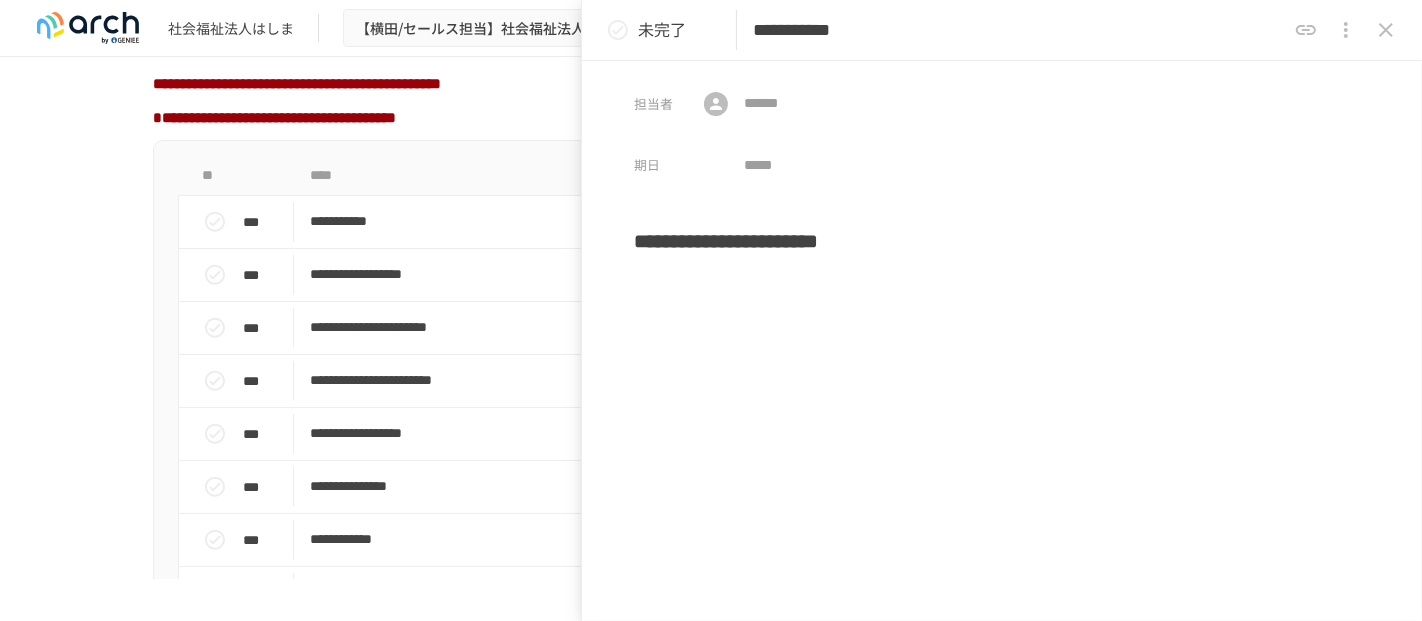 click on "**********" at bounding box center (1002, 412) 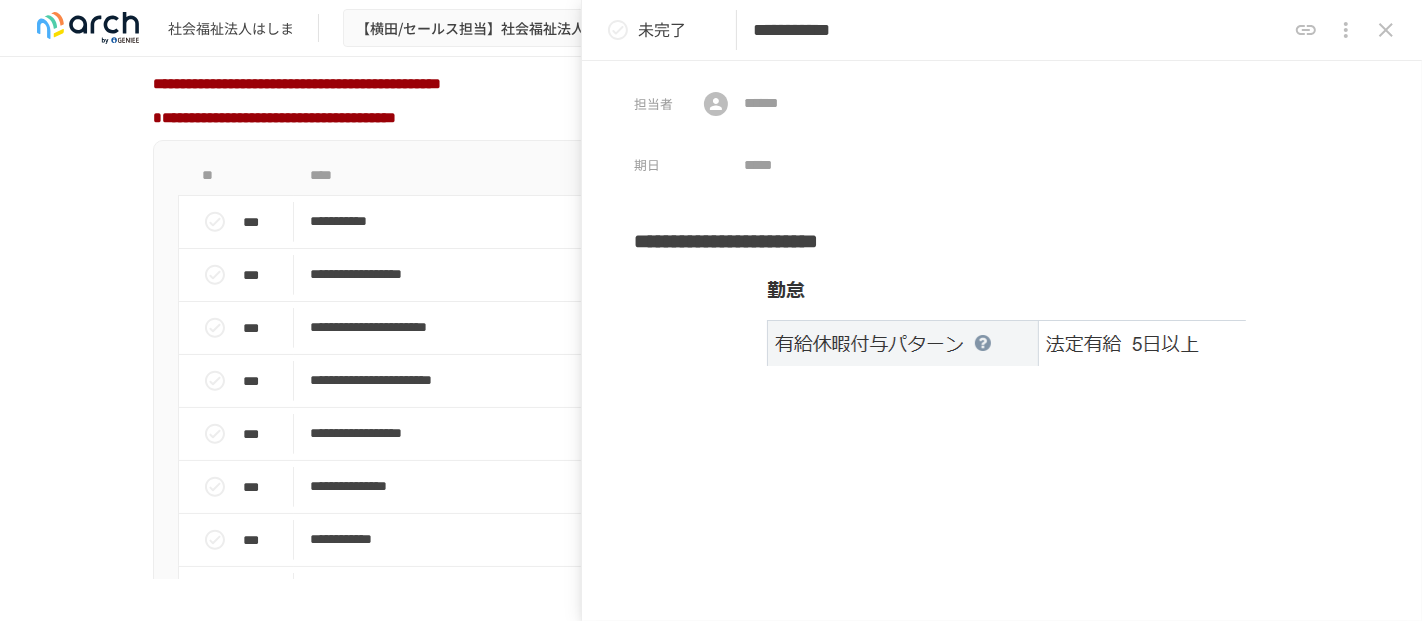 click on "**********" at bounding box center [1002, 466] 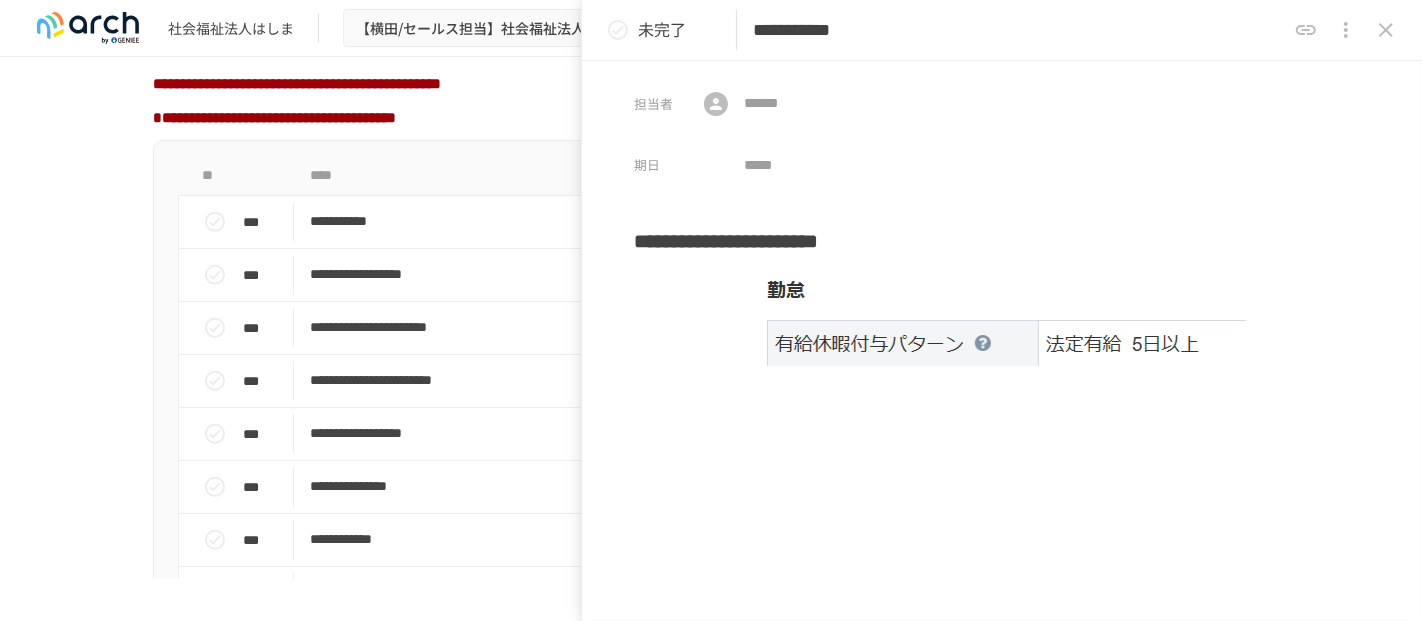 type 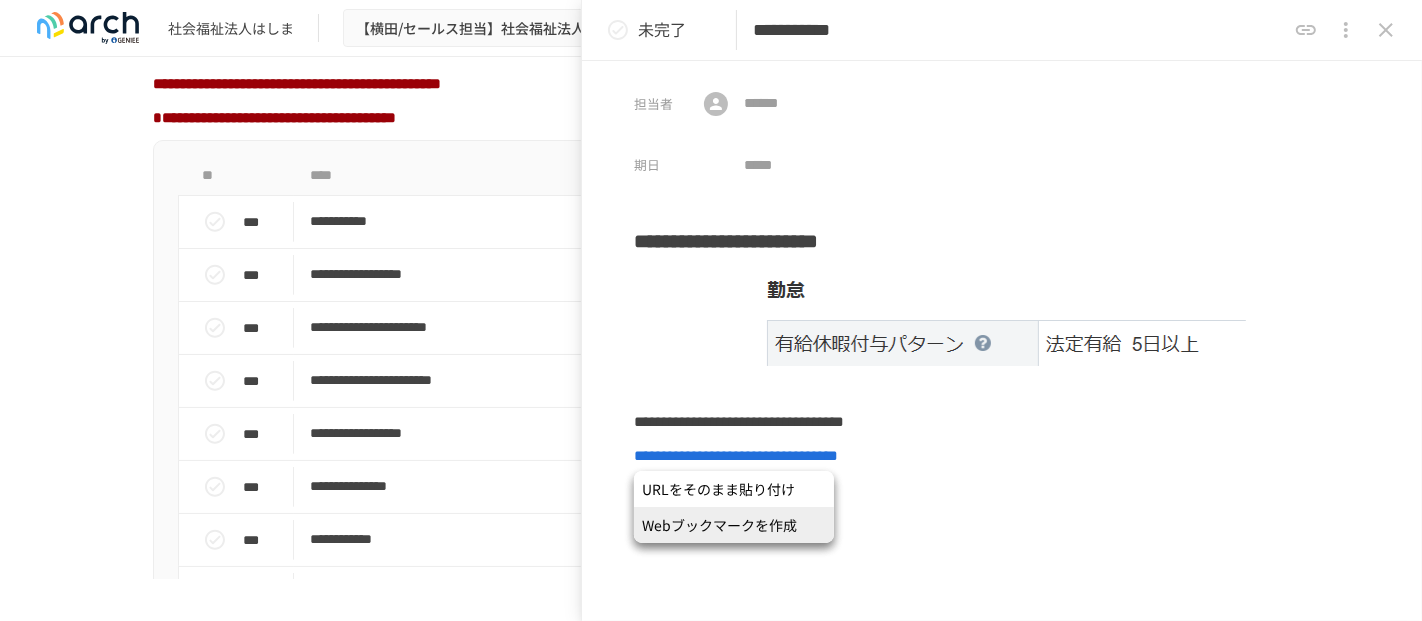 click on "Webブックマークを作成" at bounding box center (734, 525) 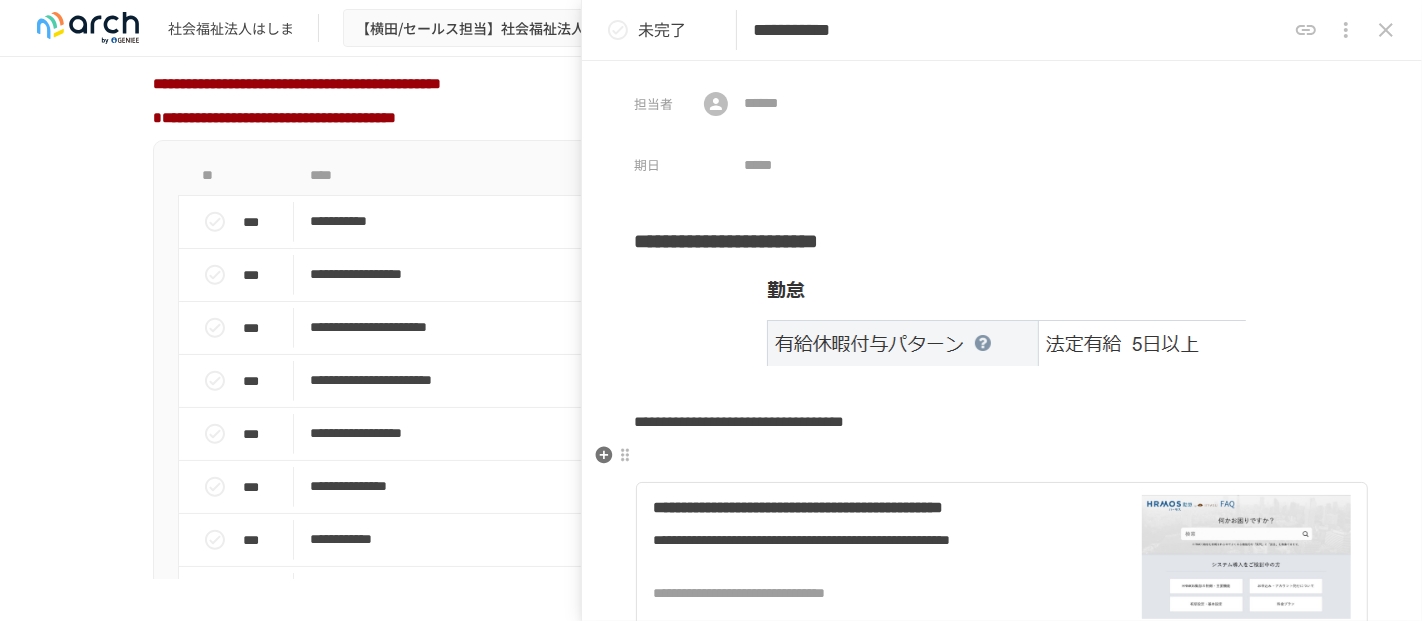 click at bounding box center [1002, 456] 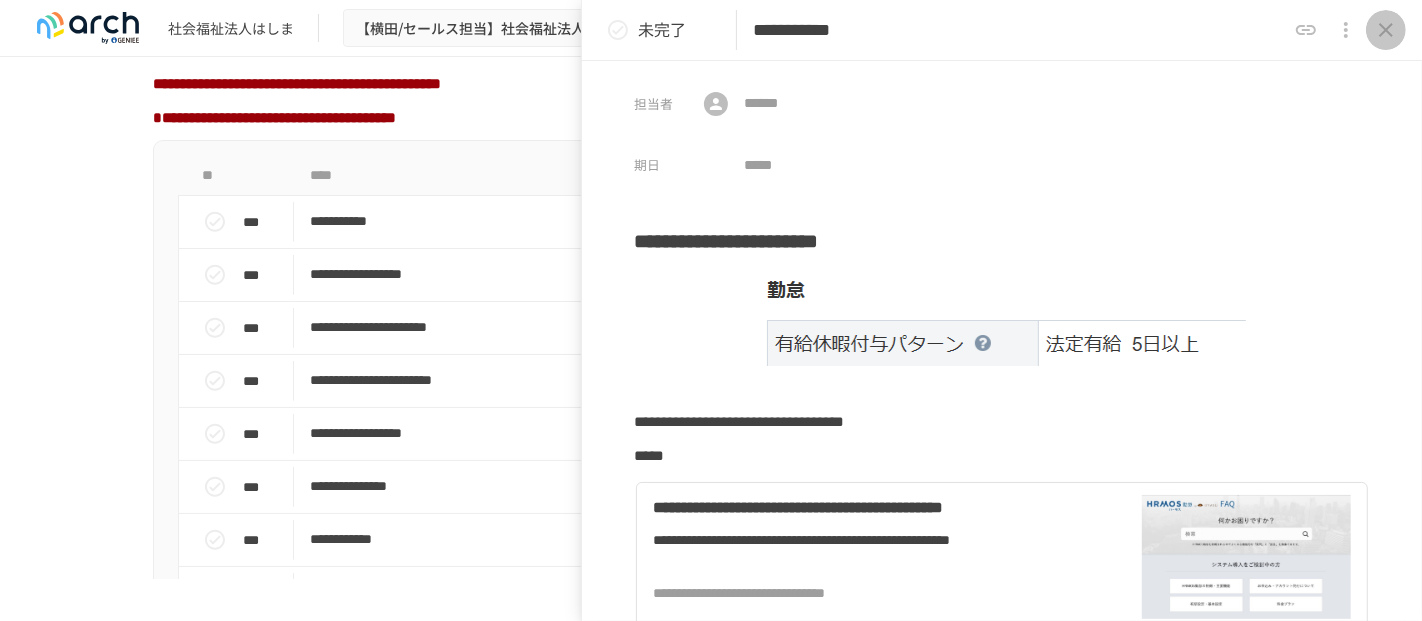 click 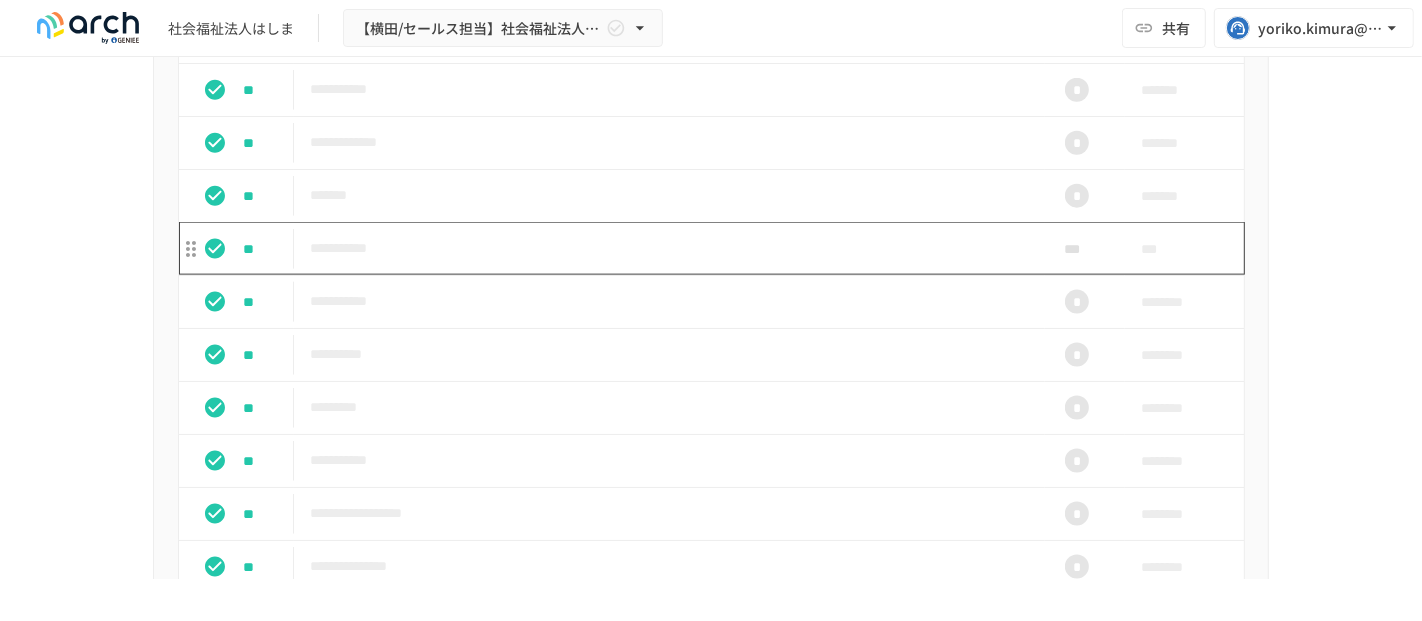 scroll, scrollTop: 2444, scrollLeft: 0, axis: vertical 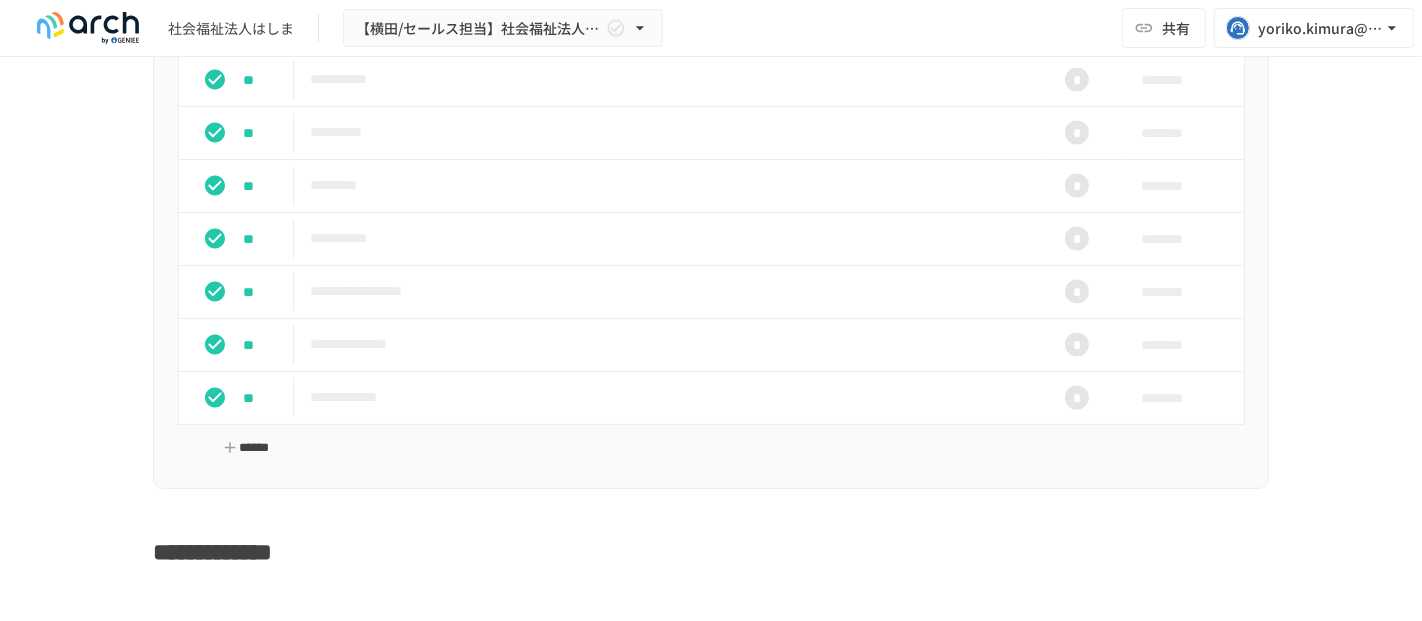 click on "******" at bounding box center (246, 448) 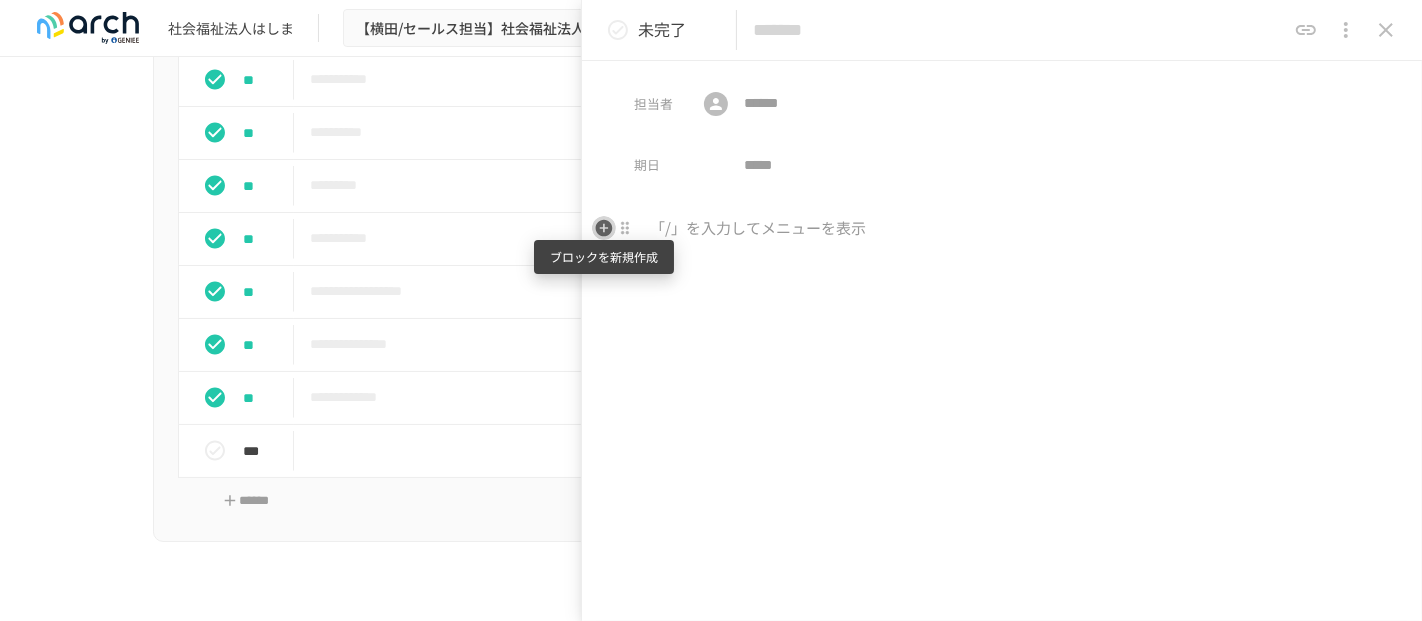 click 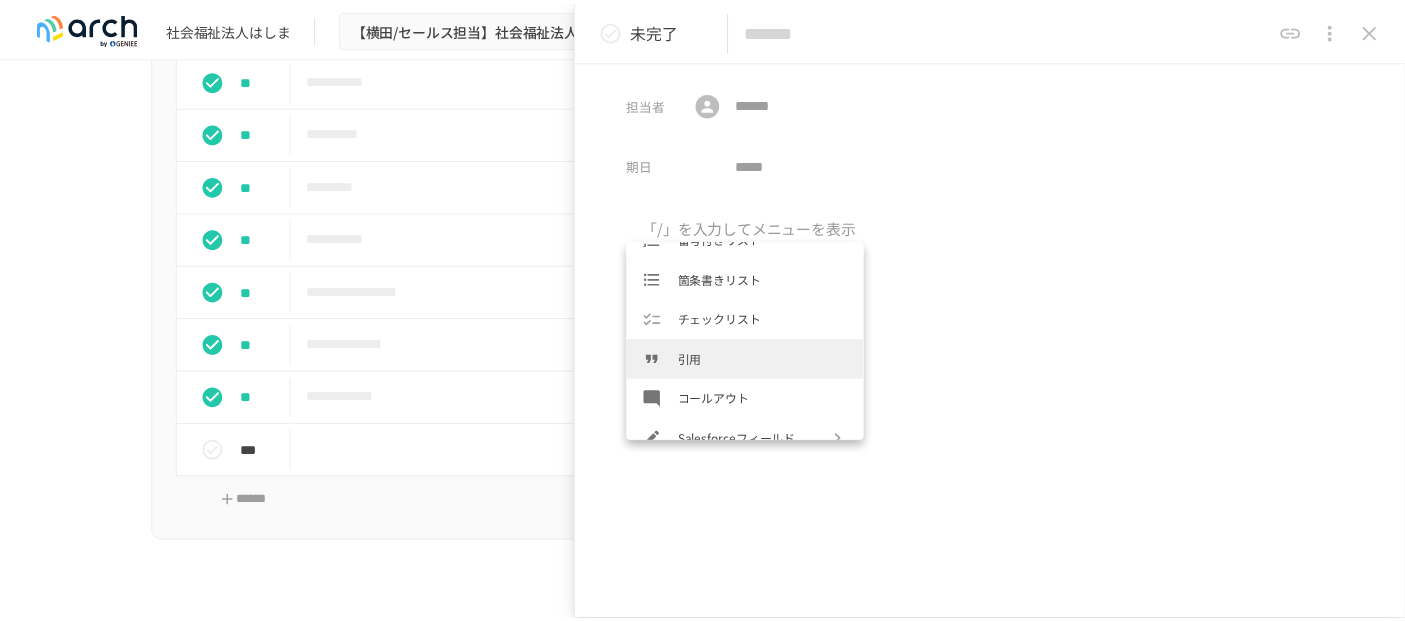 scroll, scrollTop: 333, scrollLeft: 0, axis: vertical 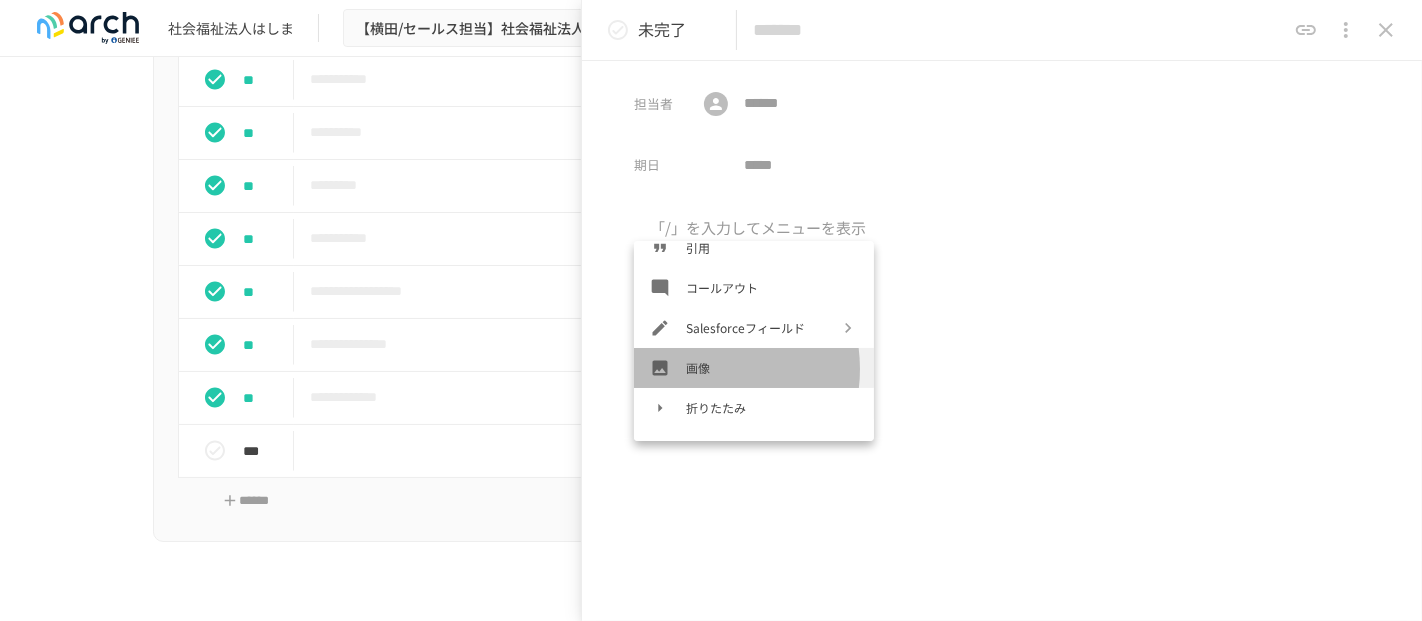 click on "画像" at bounding box center [772, 367] 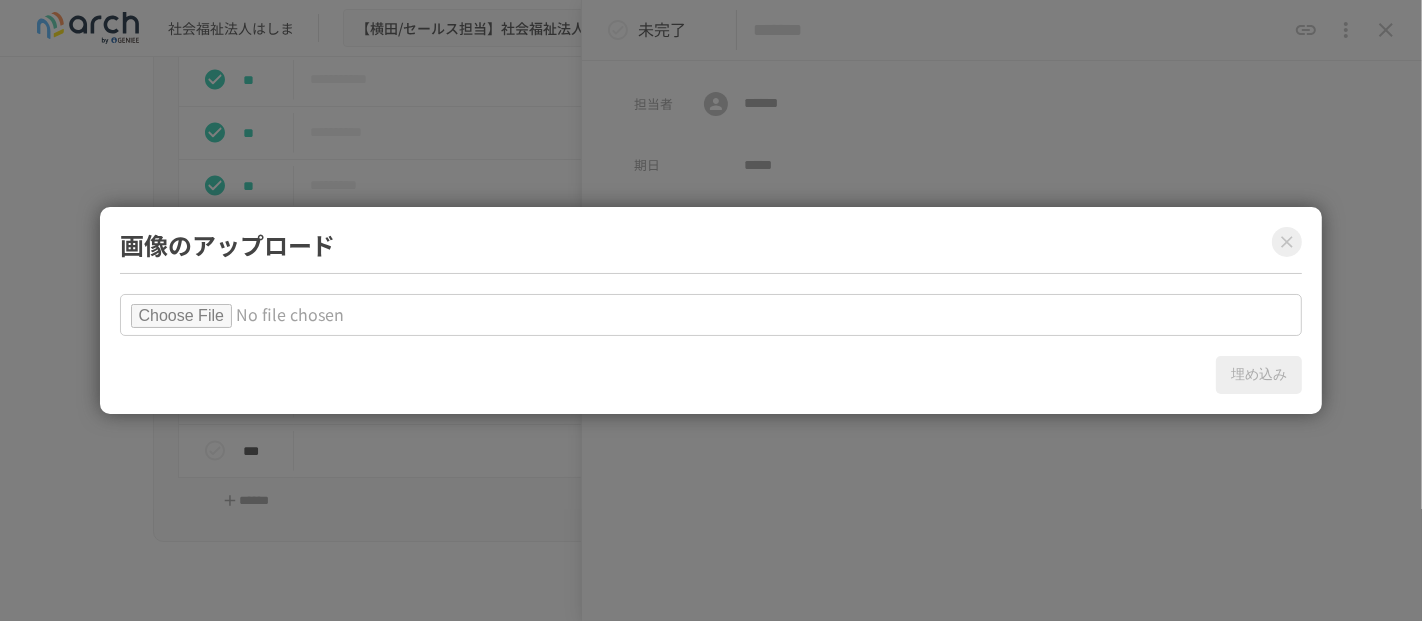 click at bounding box center [711, 315] 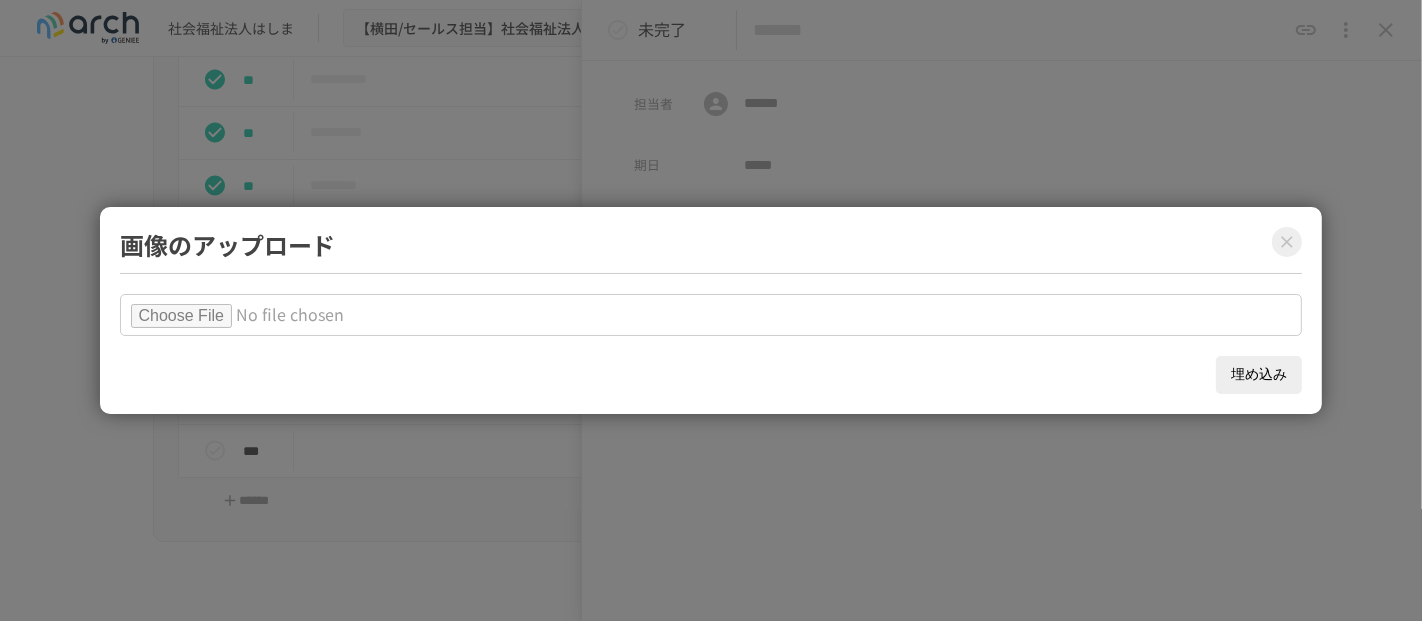 click on "埋め込み" at bounding box center [1259, 375] 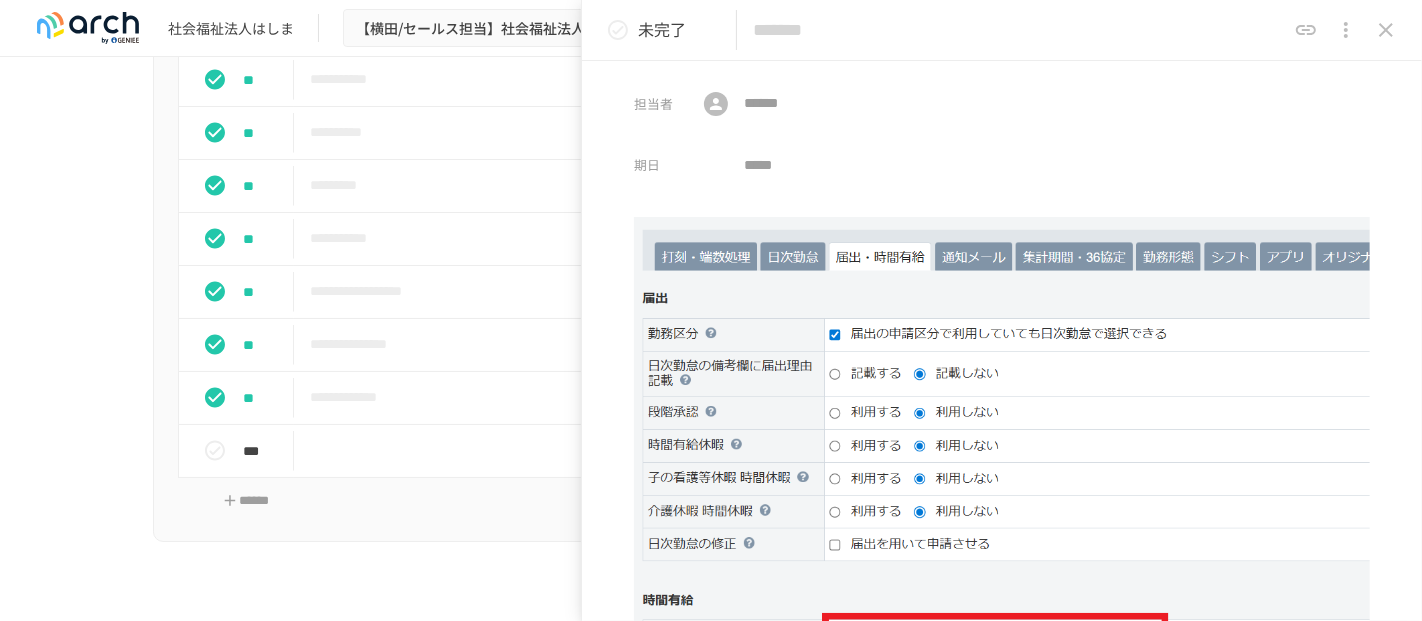 click at bounding box center [1019, 30] 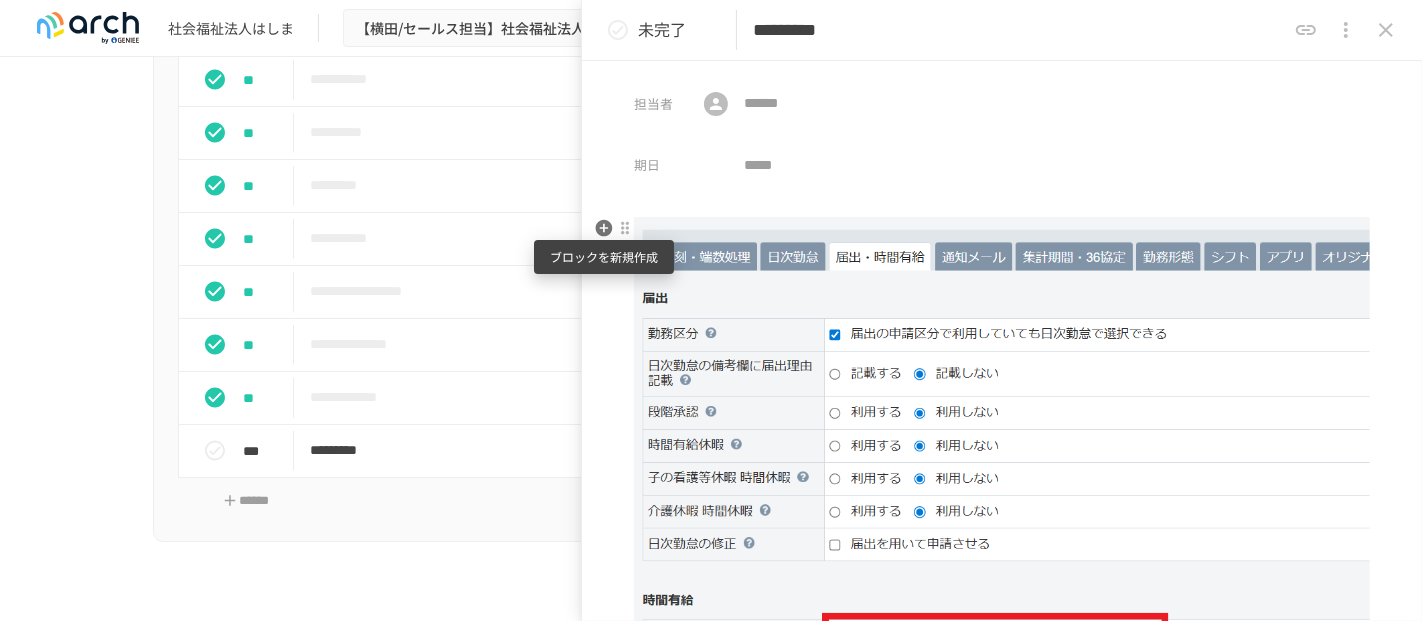 type on "*********" 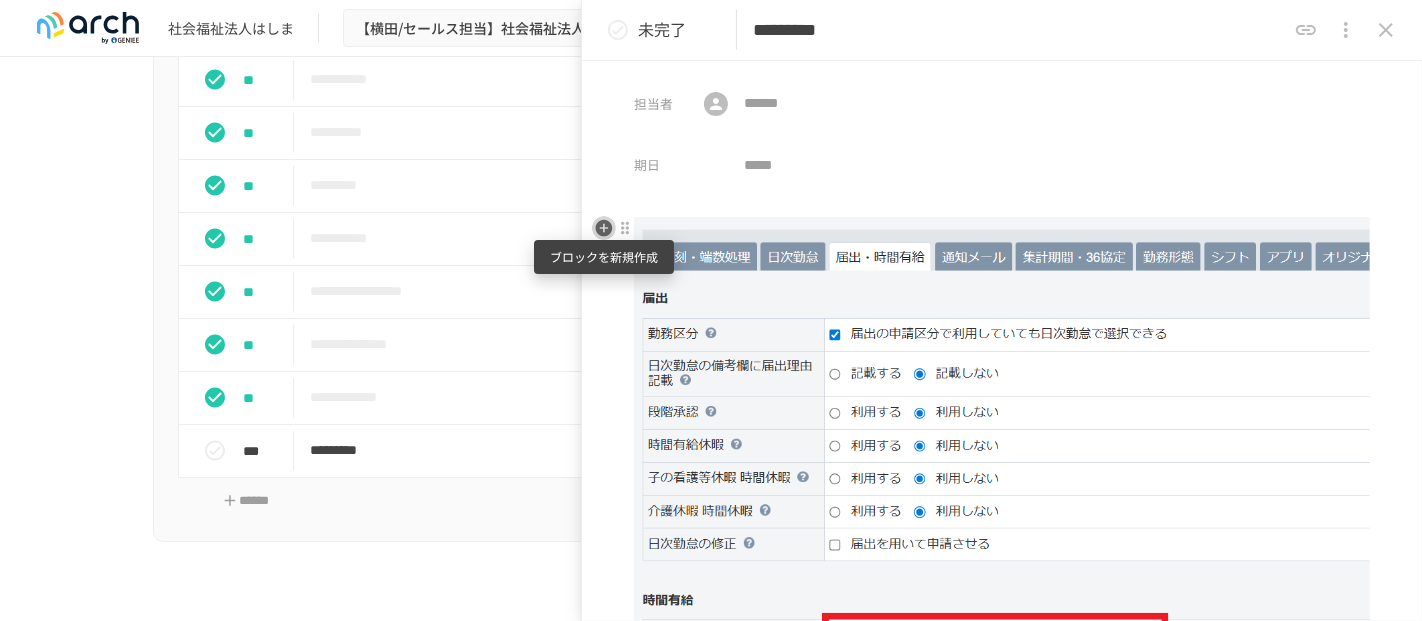drag, startPoint x: 610, startPoint y: 224, endPoint x: 631, endPoint y: 241, distance: 27.018513 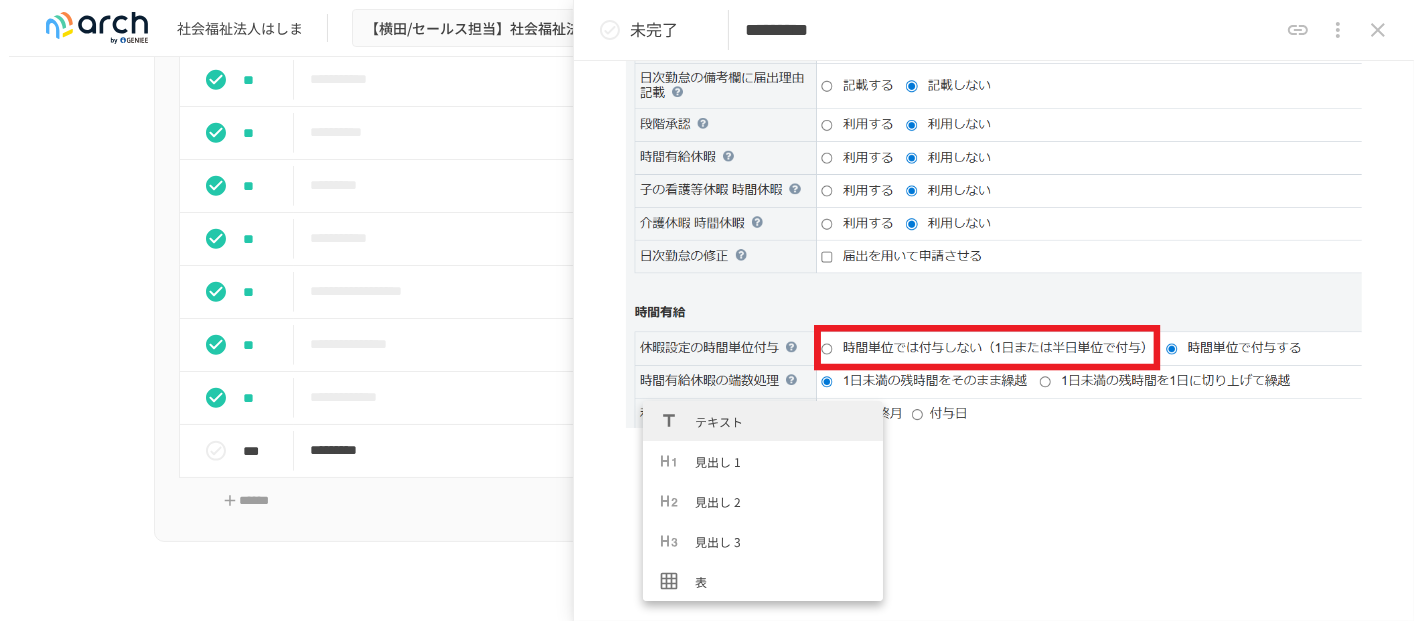 scroll, scrollTop: 337, scrollLeft: 0, axis: vertical 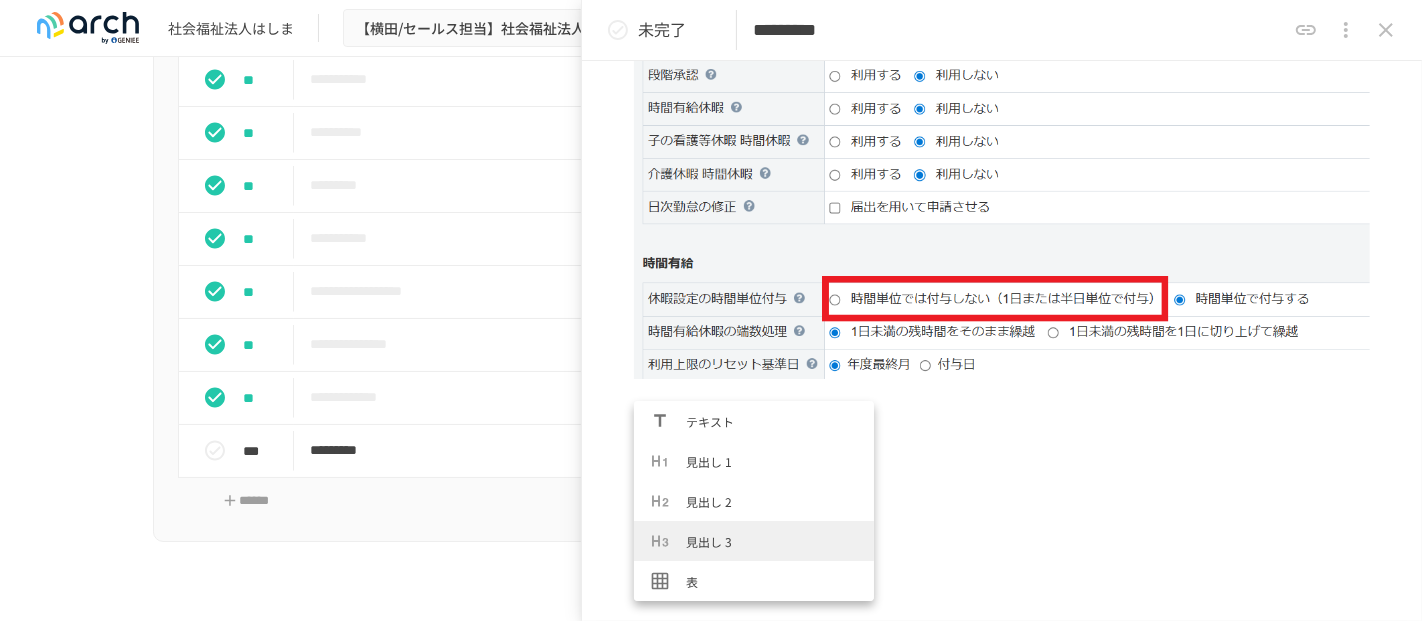 click at bounding box center [668, 541] 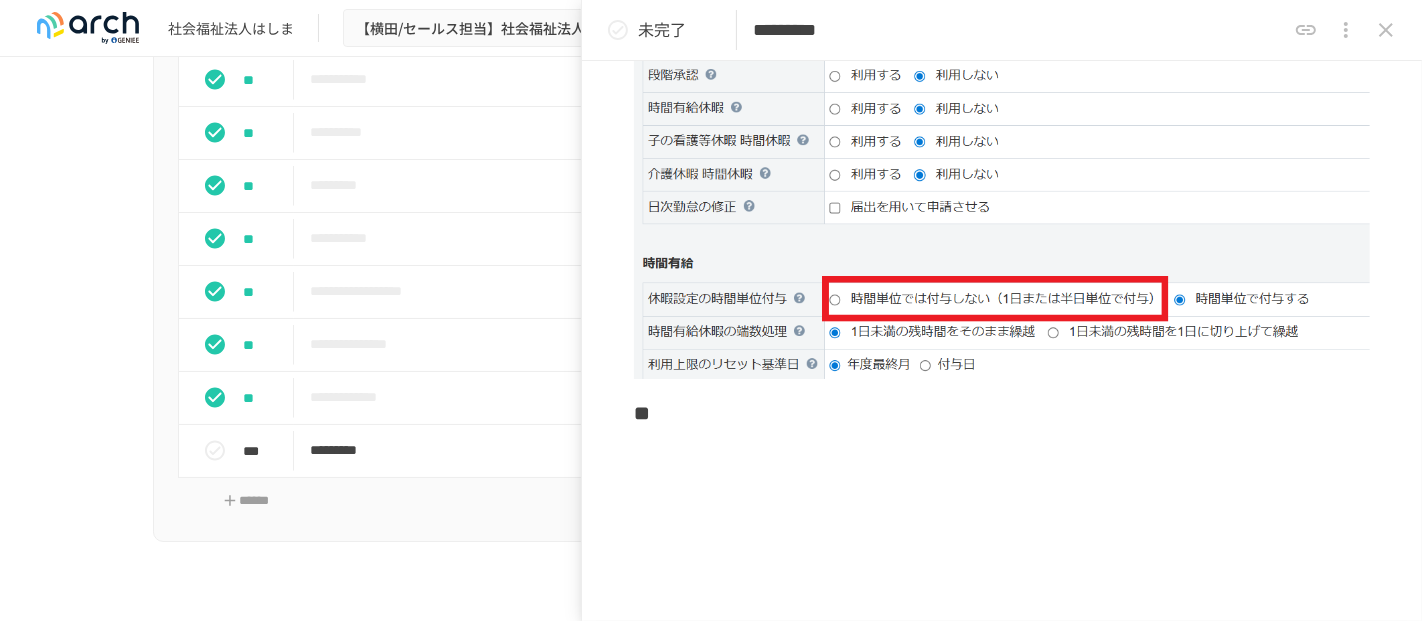 type 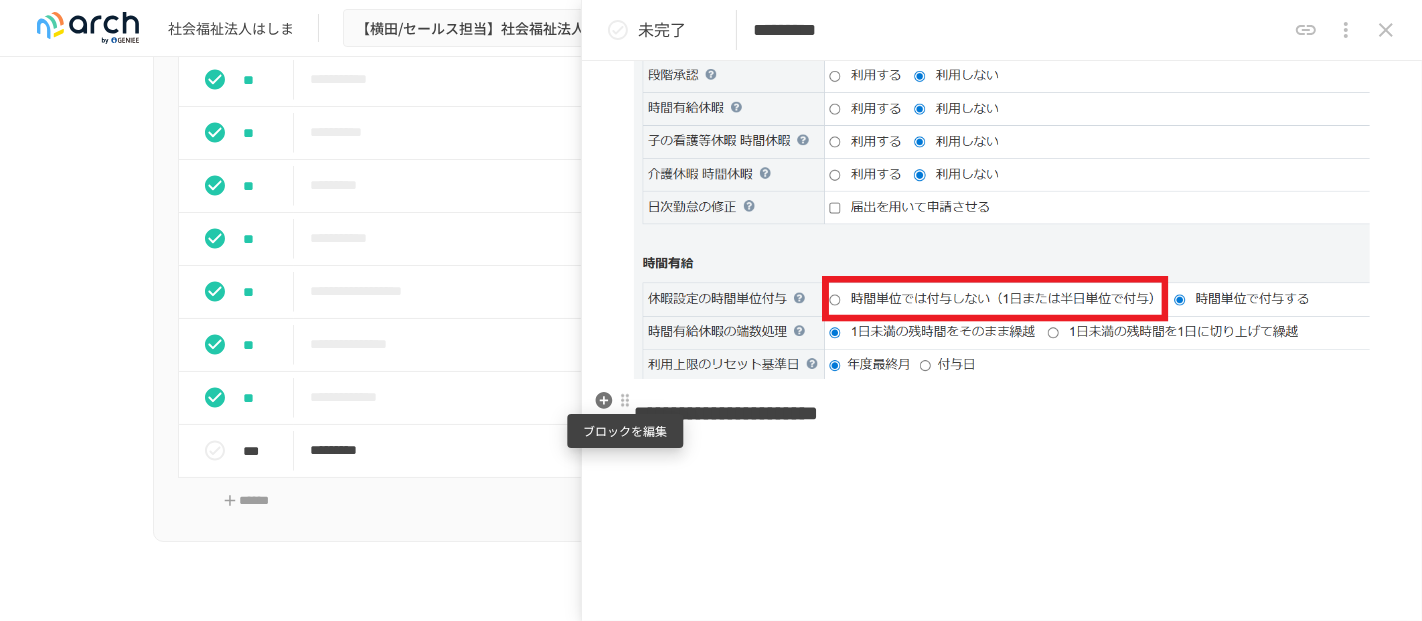 scroll, scrollTop: 114, scrollLeft: 0, axis: vertical 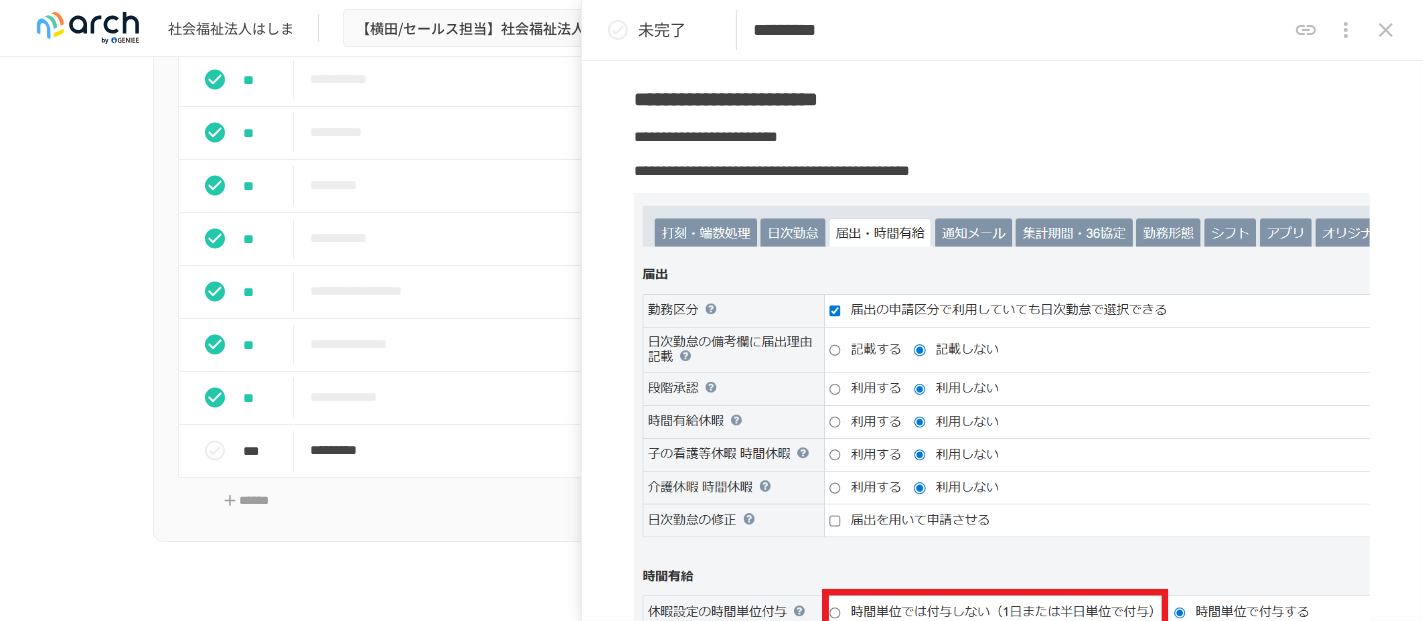 click 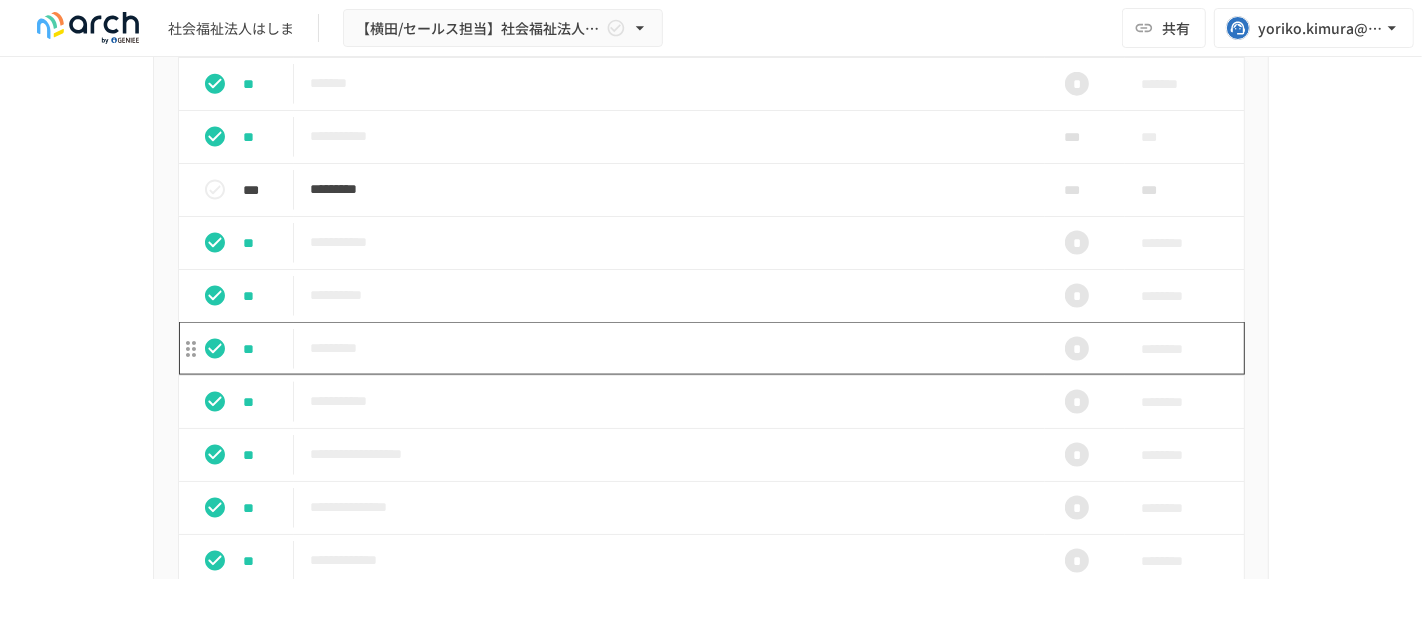 scroll, scrollTop: 2111, scrollLeft: 0, axis: vertical 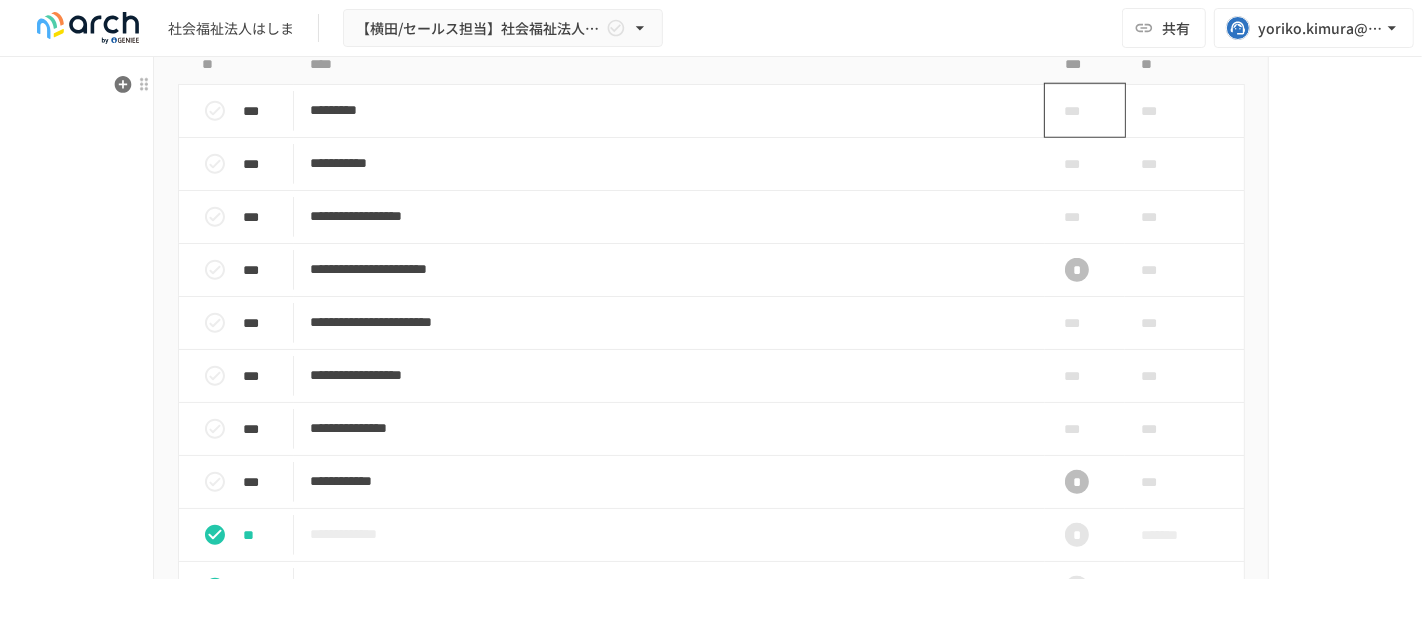 click on "***" at bounding box center (1077, 111) 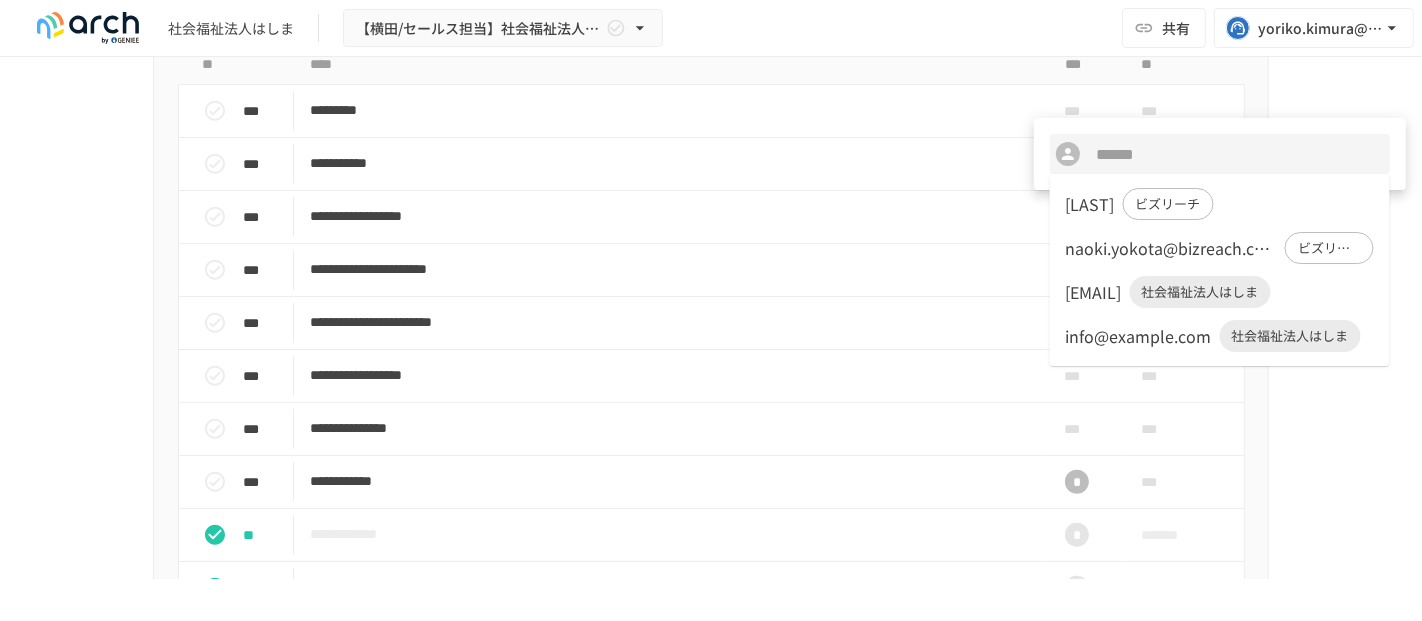 drag, startPoint x: 1085, startPoint y: 332, endPoint x: 1081, endPoint y: 309, distance: 23.345236 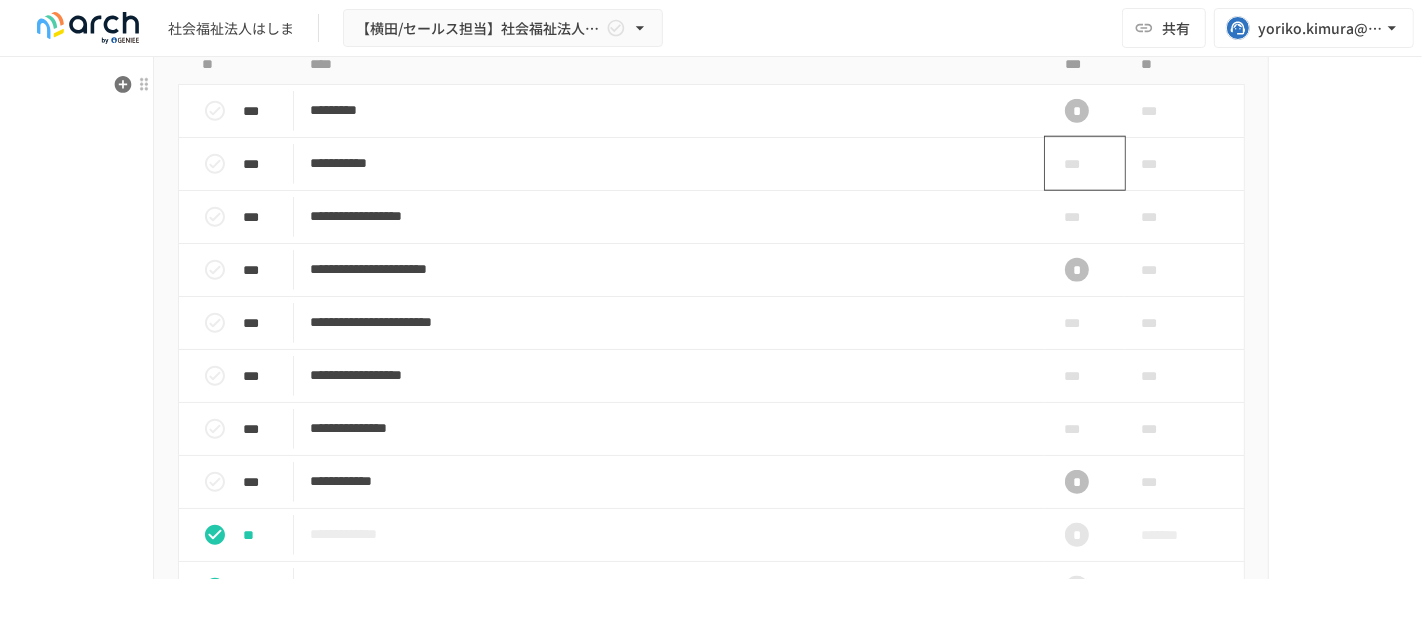 click on "***" at bounding box center (1077, 164) 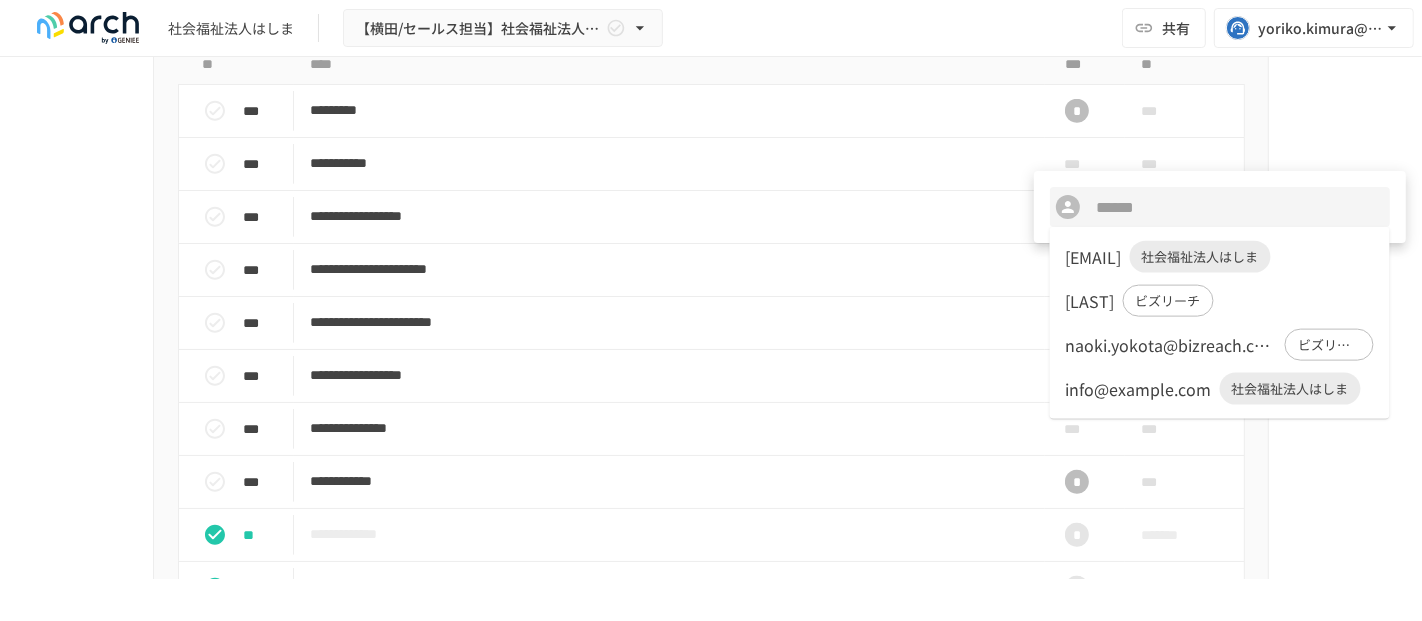 click on "jyukouen_nomura@yahoo.co.jp" at bounding box center [1094, 257] 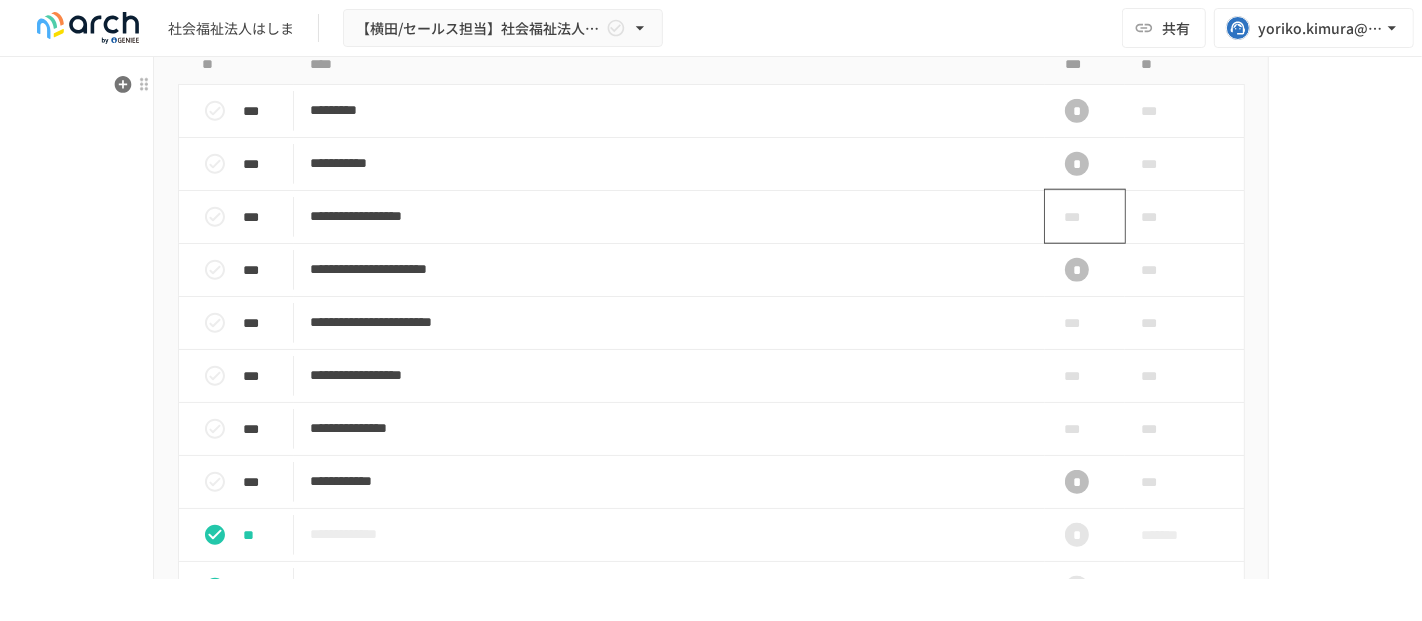 click on "***" at bounding box center [1077, 217] 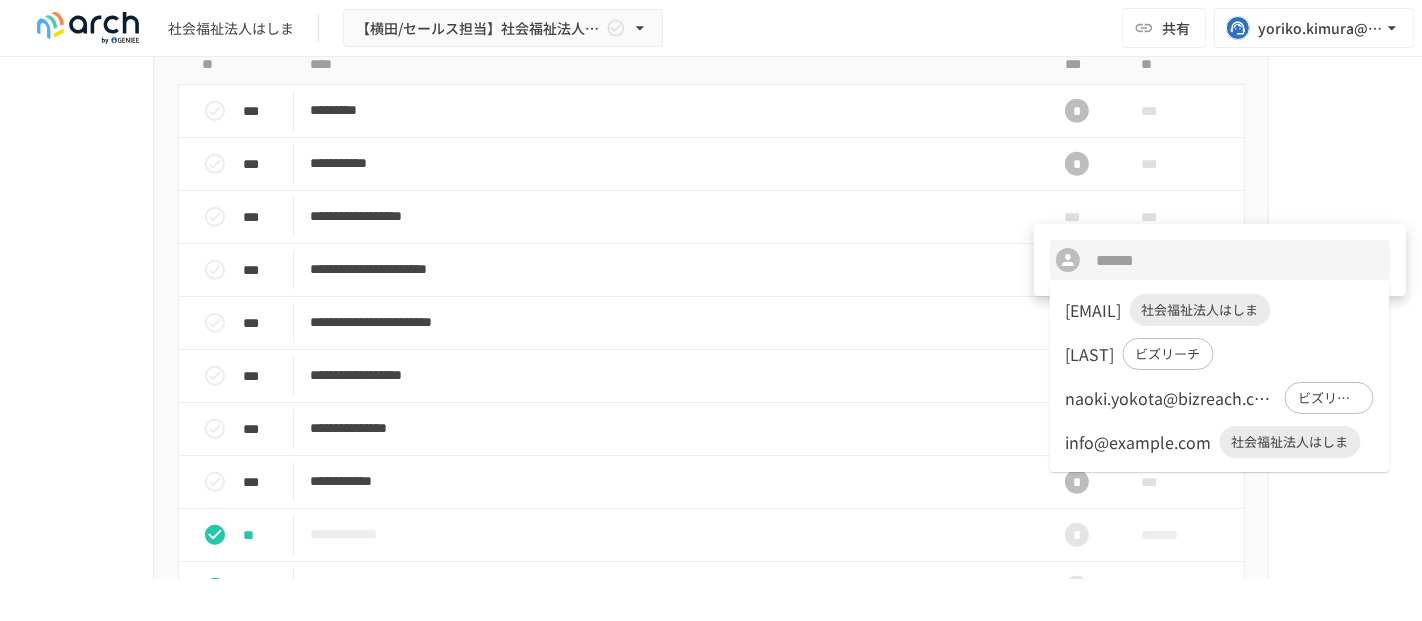 click on "jyukouen_nomura@yahoo.co.jp" at bounding box center [1094, 310] 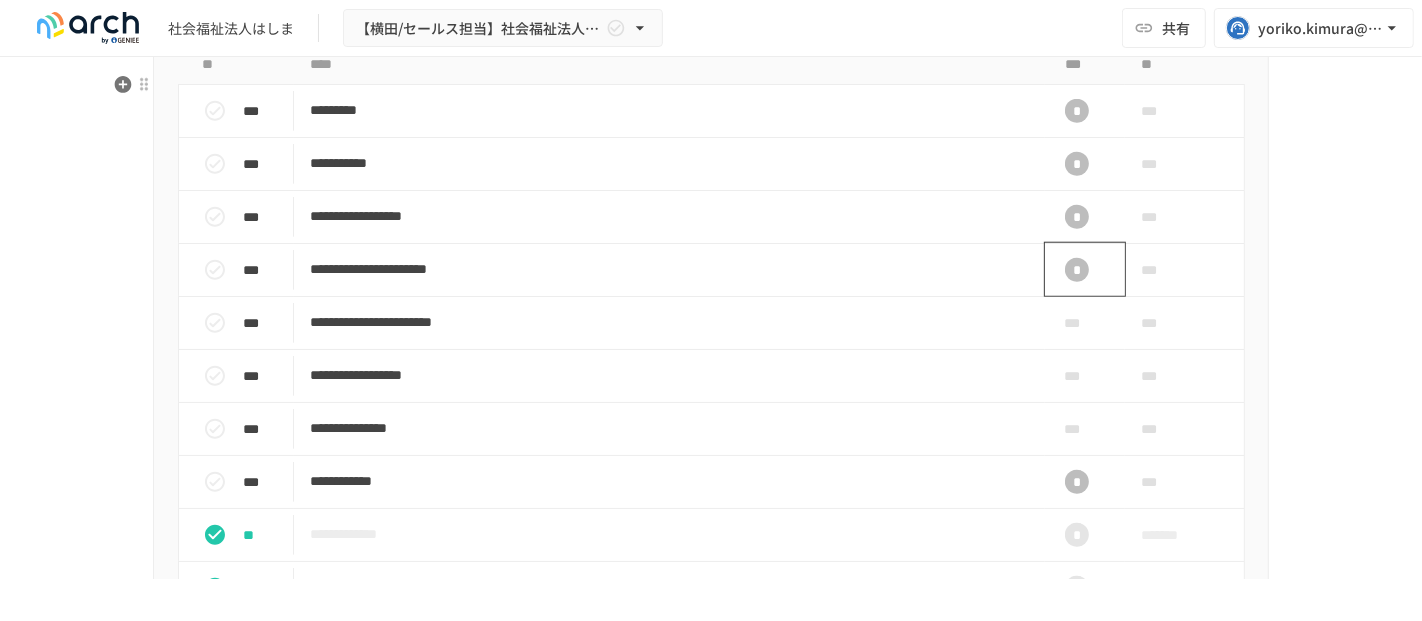 click on "*" at bounding box center [1077, 270] 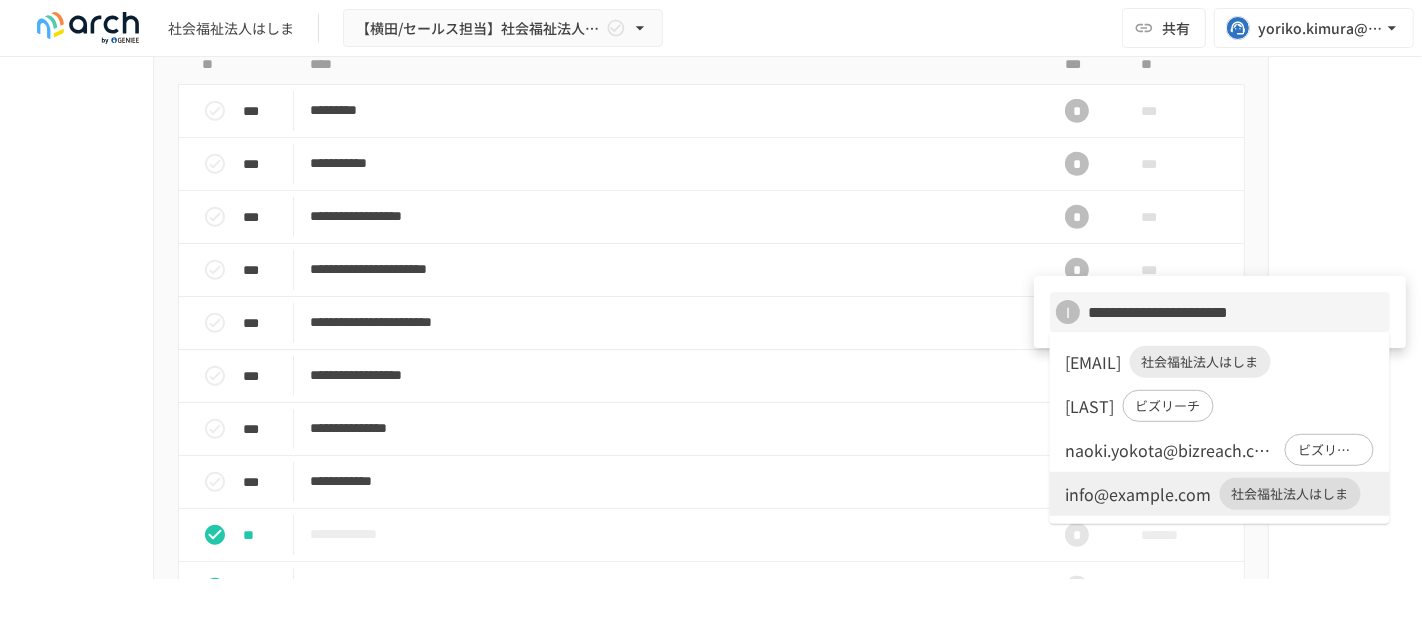 click on "jyukouen_nomura@yahoo.co.jp" at bounding box center [1094, 362] 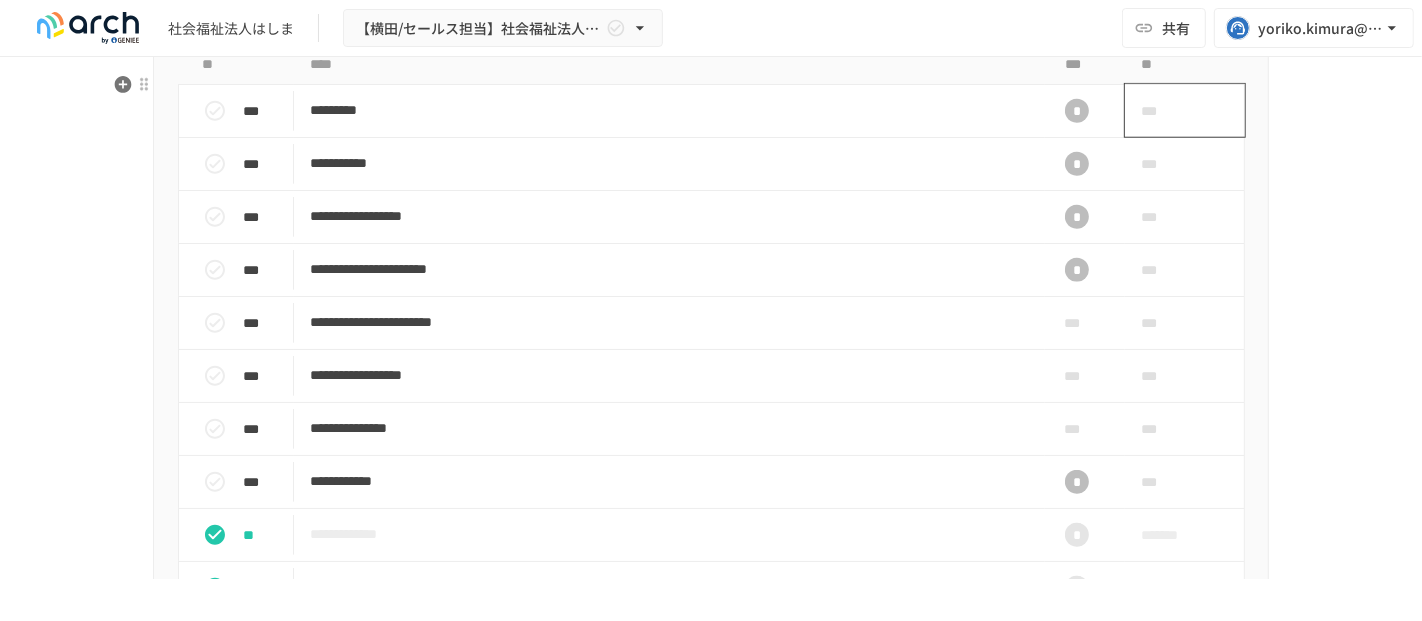 click on "***" at bounding box center [1162, 111] 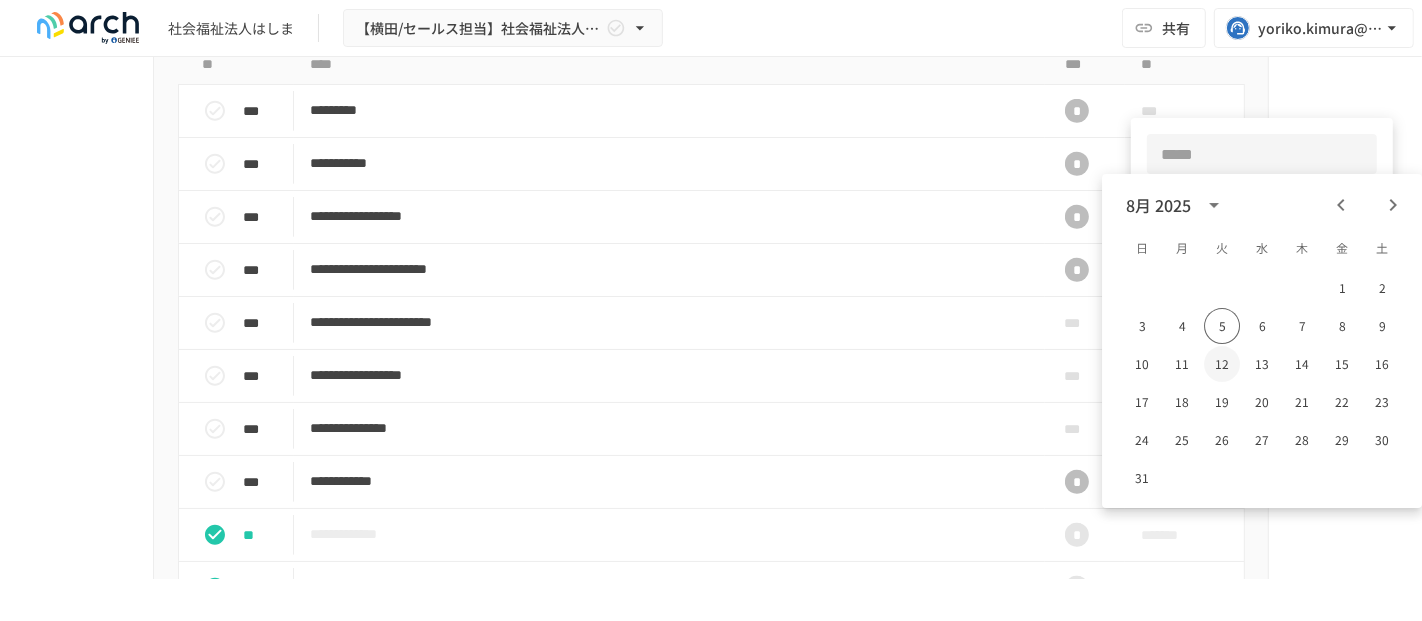 click on "12" at bounding box center (1222, 364) 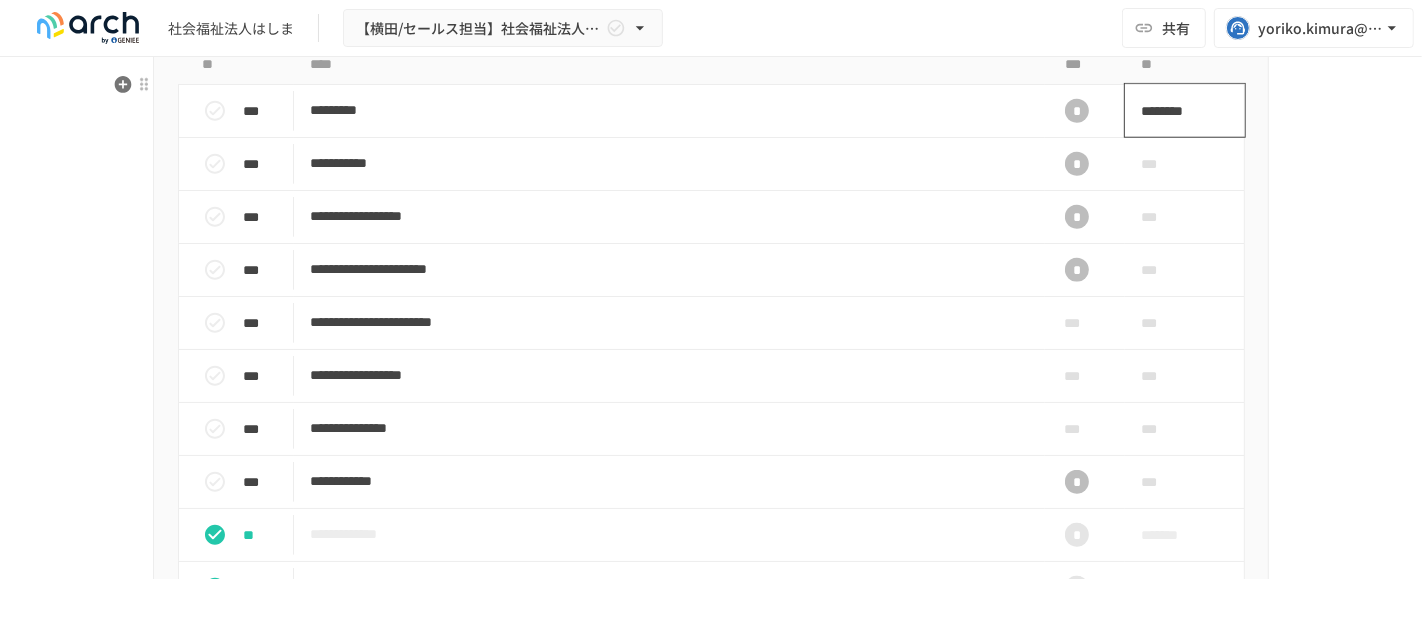 click on "********" at bounding box center [1178, 111] 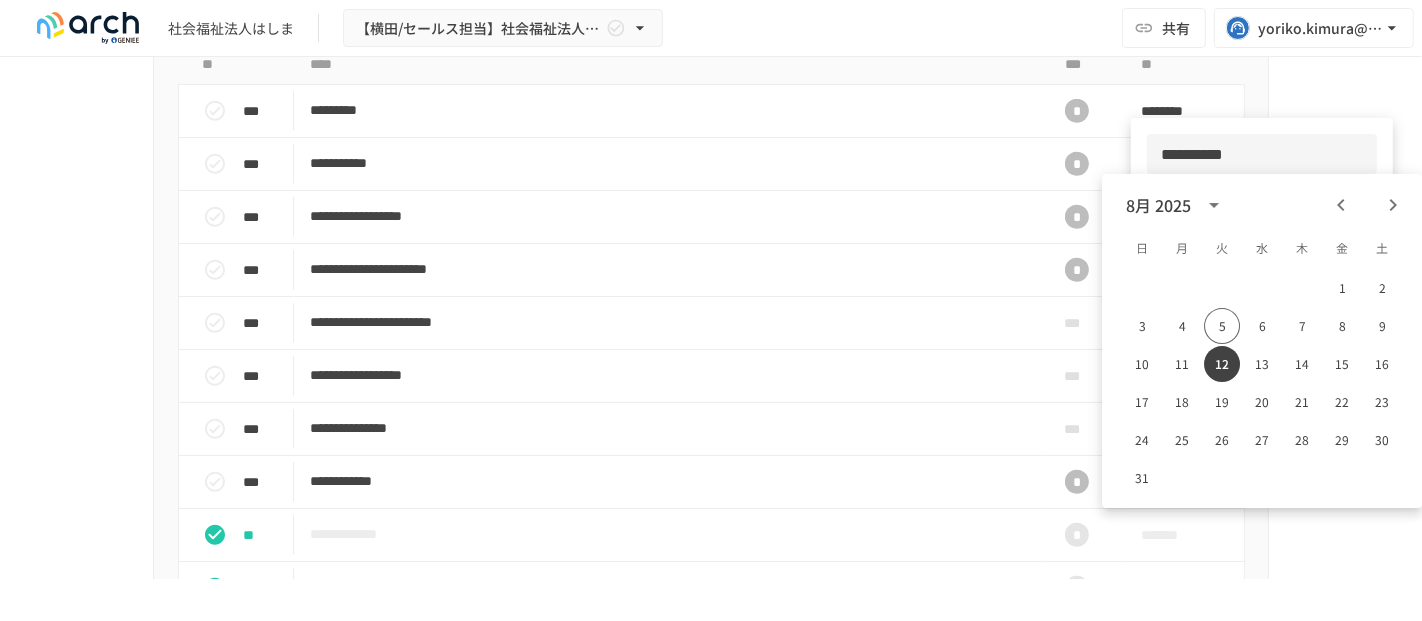 drag, startPoint x: 1251, startPoint y: 155, endPoint x: 1157, endPoint y: 161, distance: 94.19129 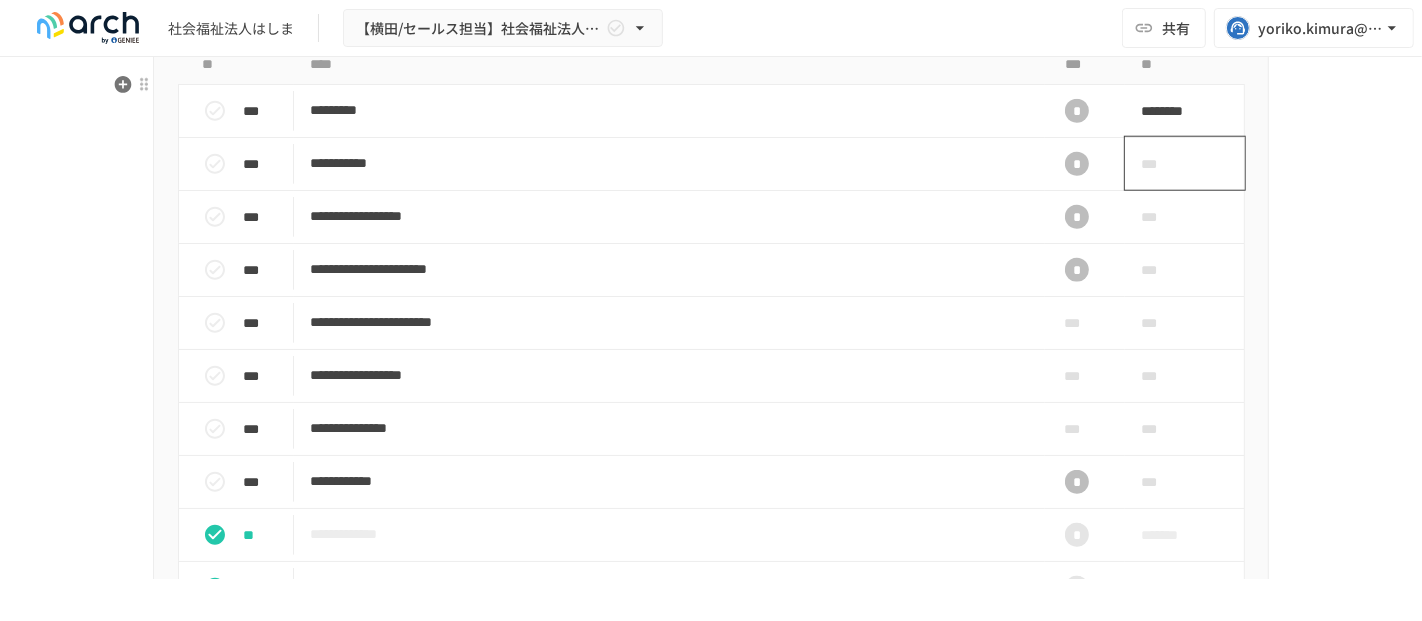 click on "***" at bounding box center (1162, 164) 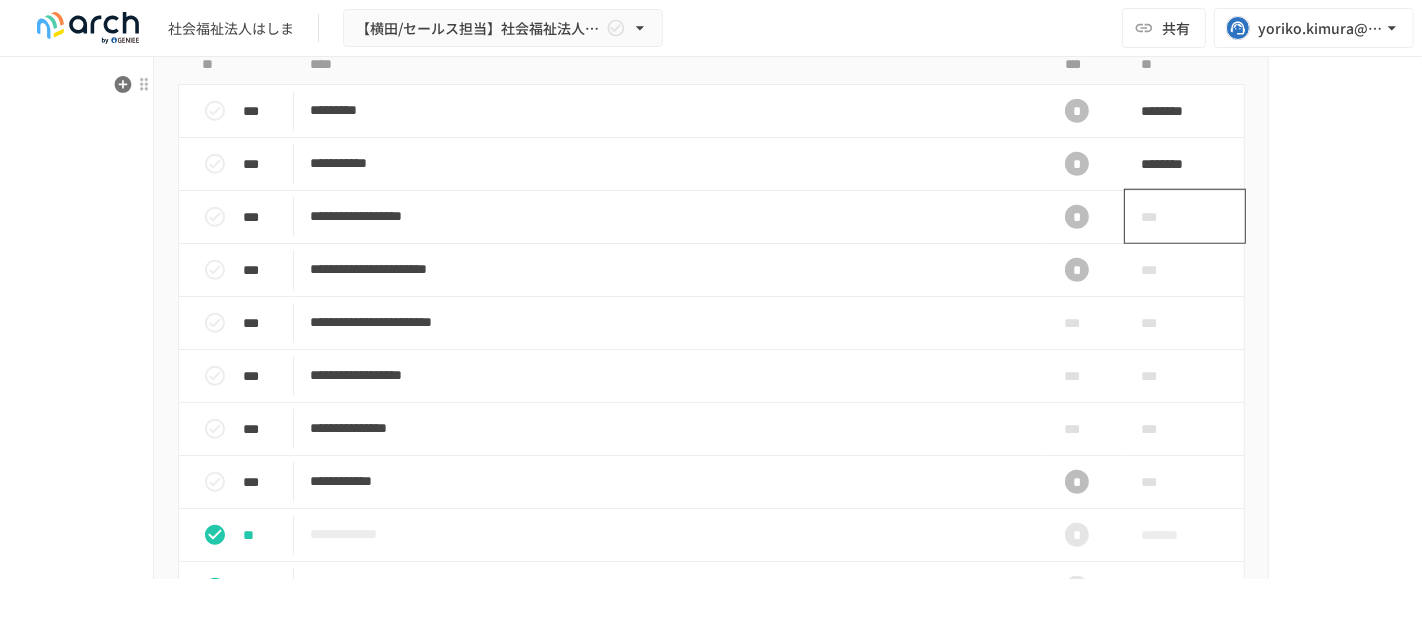 click on "***" at bounding box center (1162, 217) 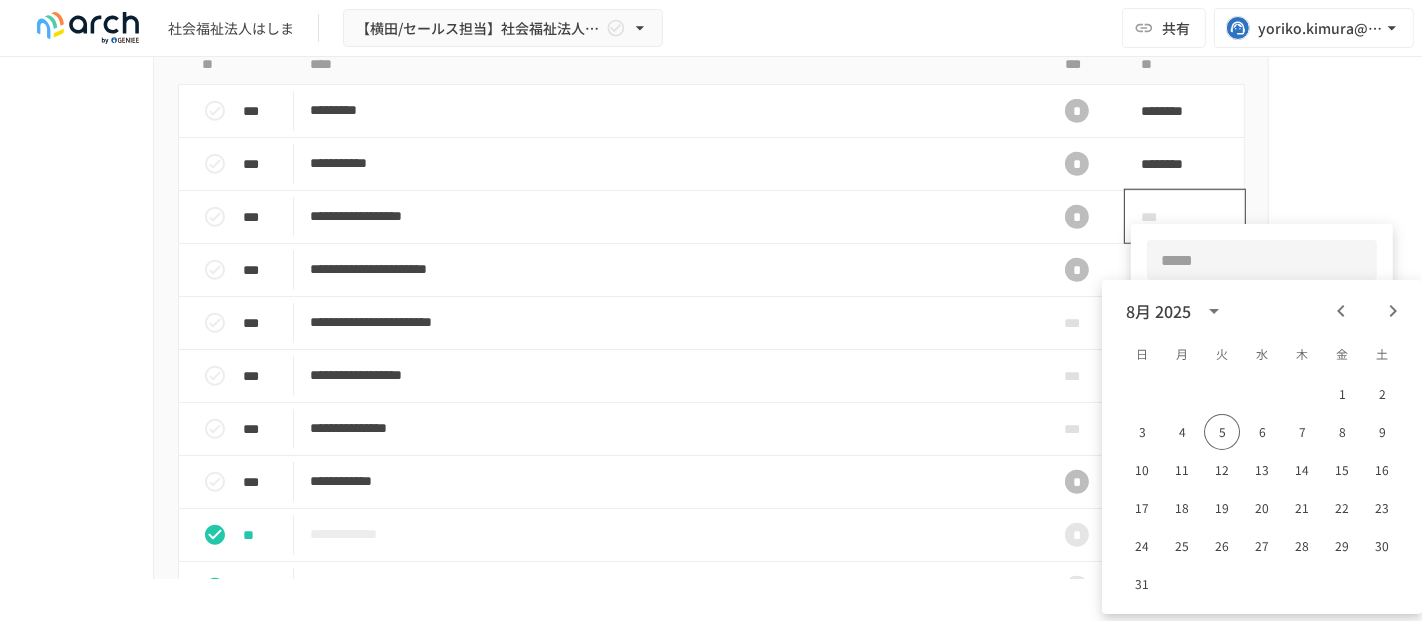 click at bounding box center (1262, 260) 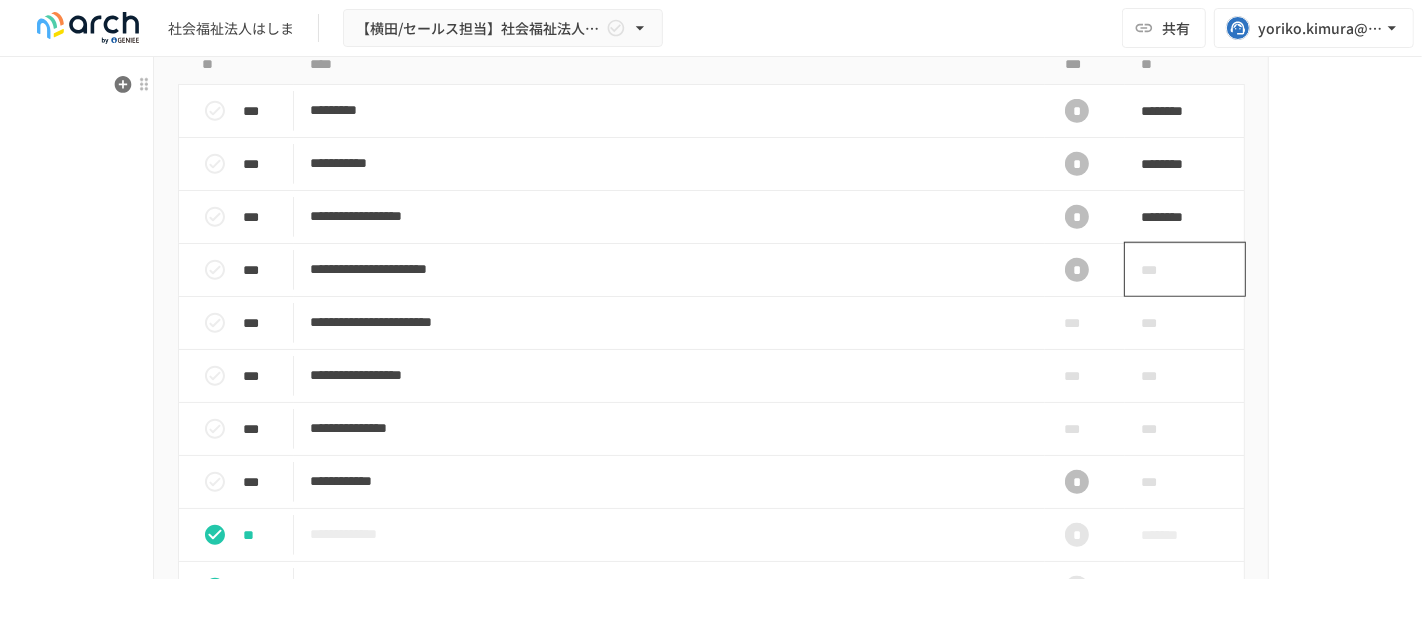 click on "***" at bounding box center (1162, 270) 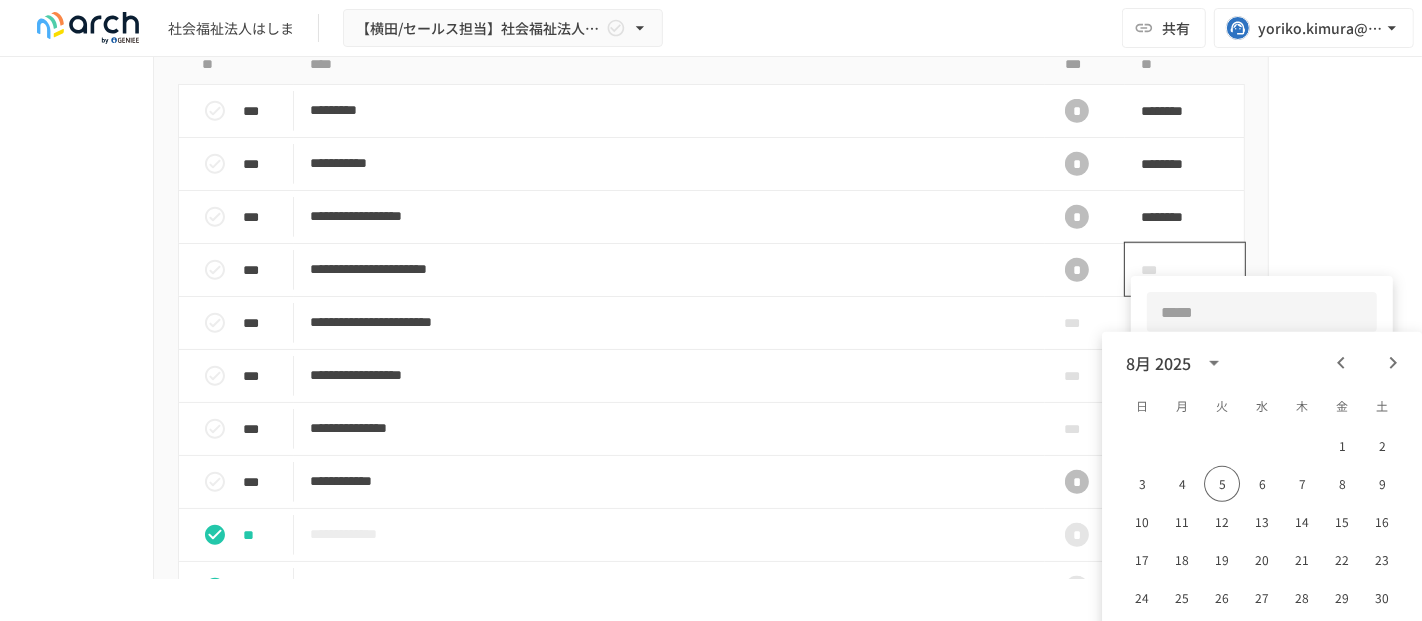 click at bounding box center [1262, 312] 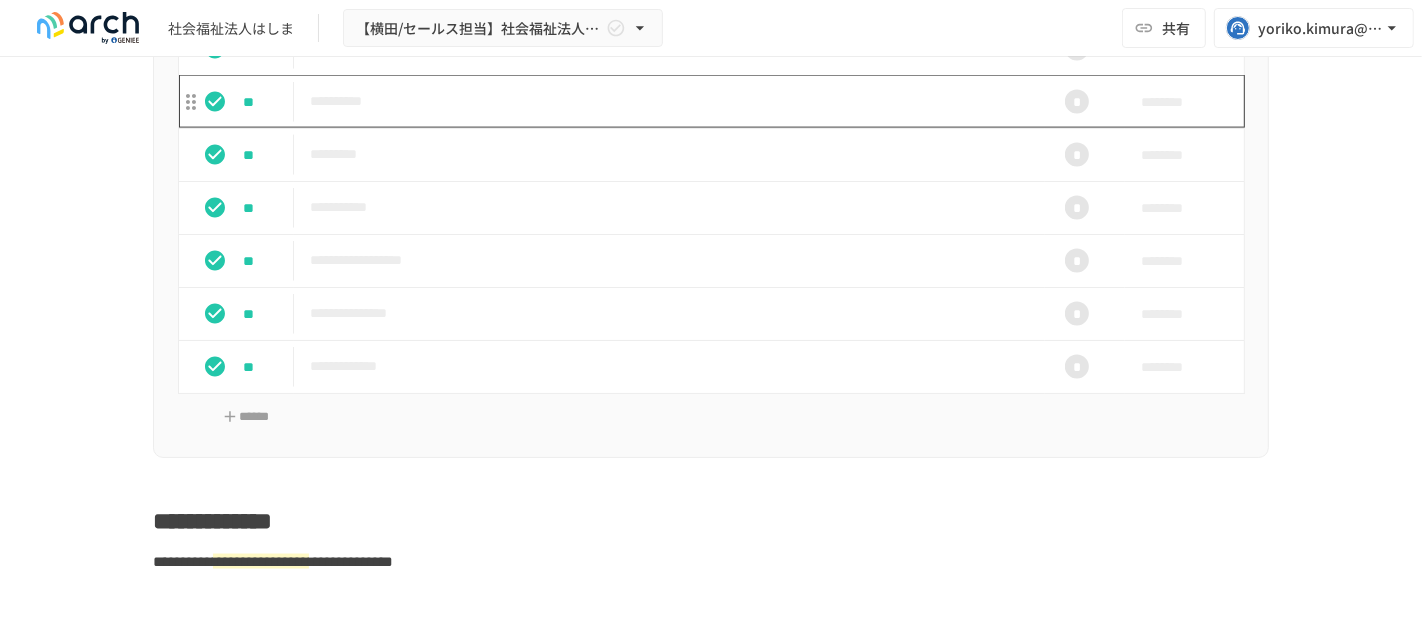 scroll, scrollTop: 2555, scrollLeft: 0, axis: vertical 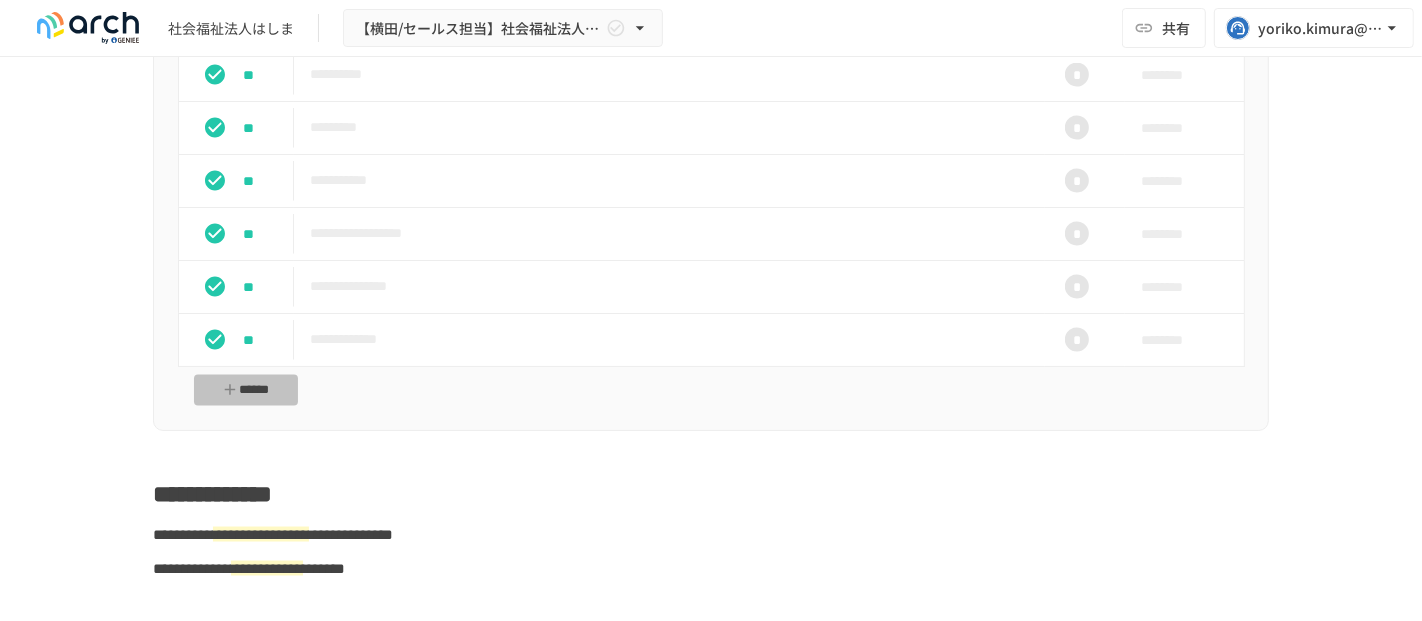 click on "******" at bounding box center [246, 390] 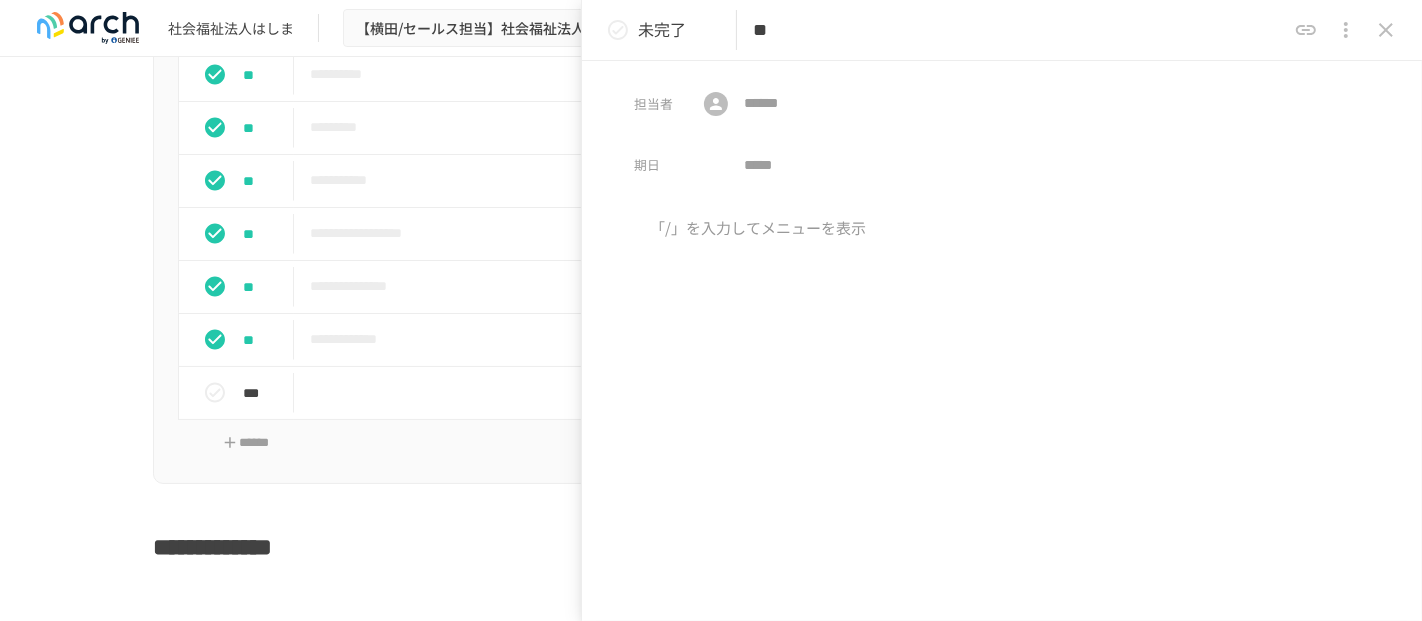 type on "*" 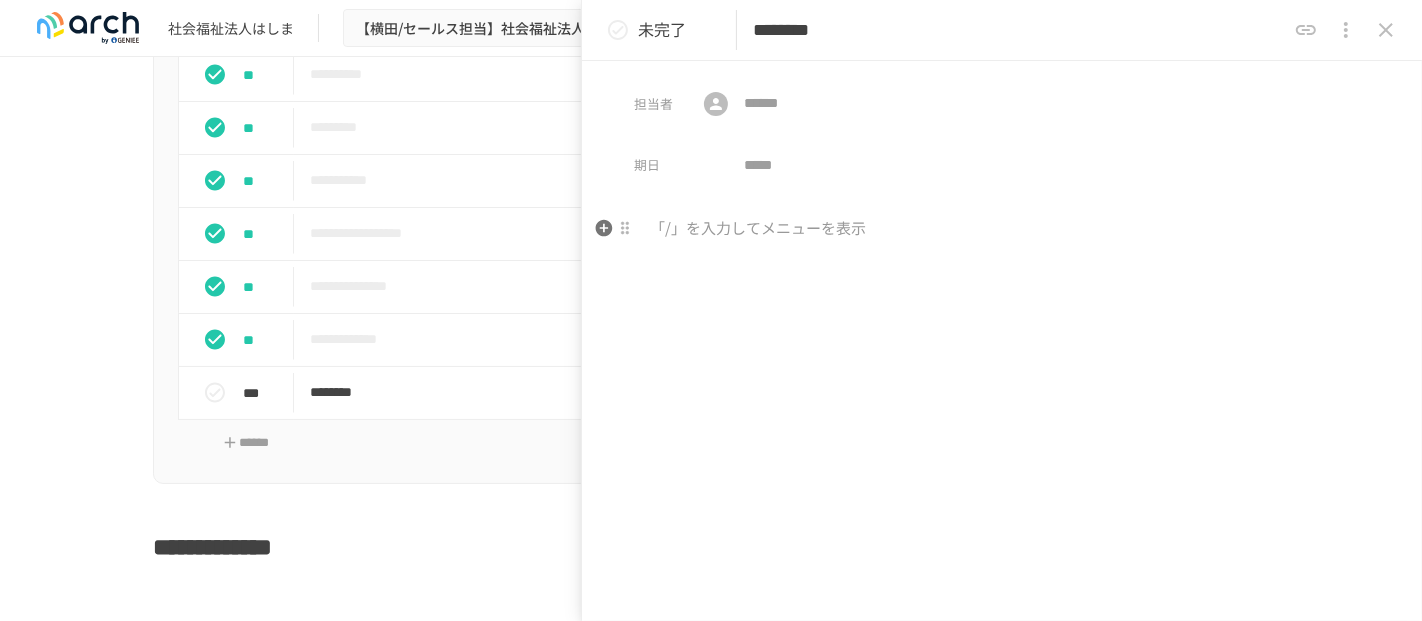 type on "********" 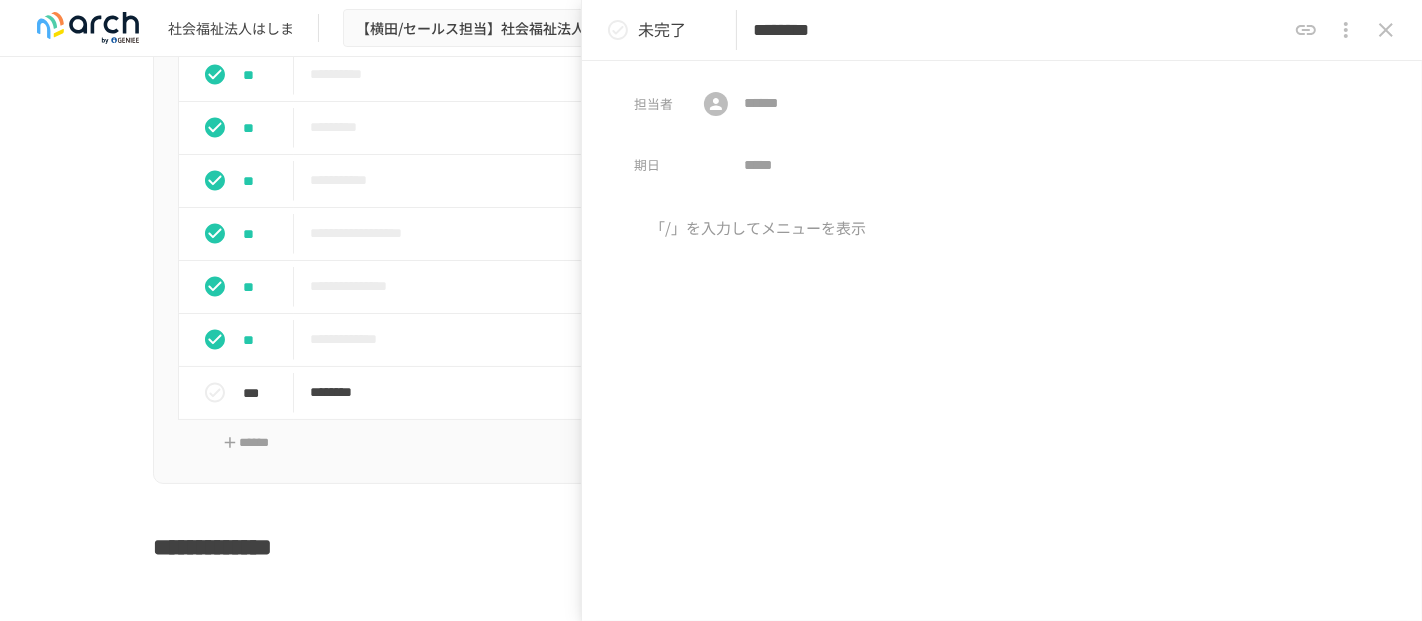 click at bounding box center (1002, 383) 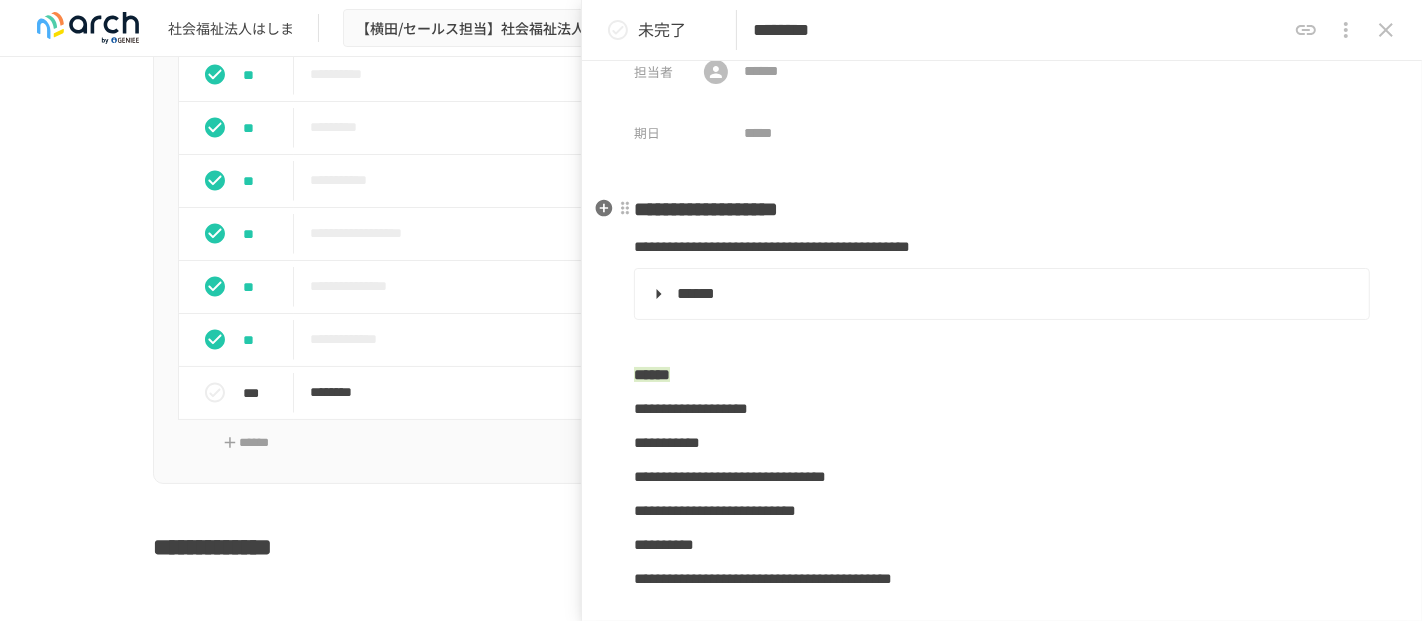 scroll, scrollTop: 0, scrollLeft: 0, axis: both 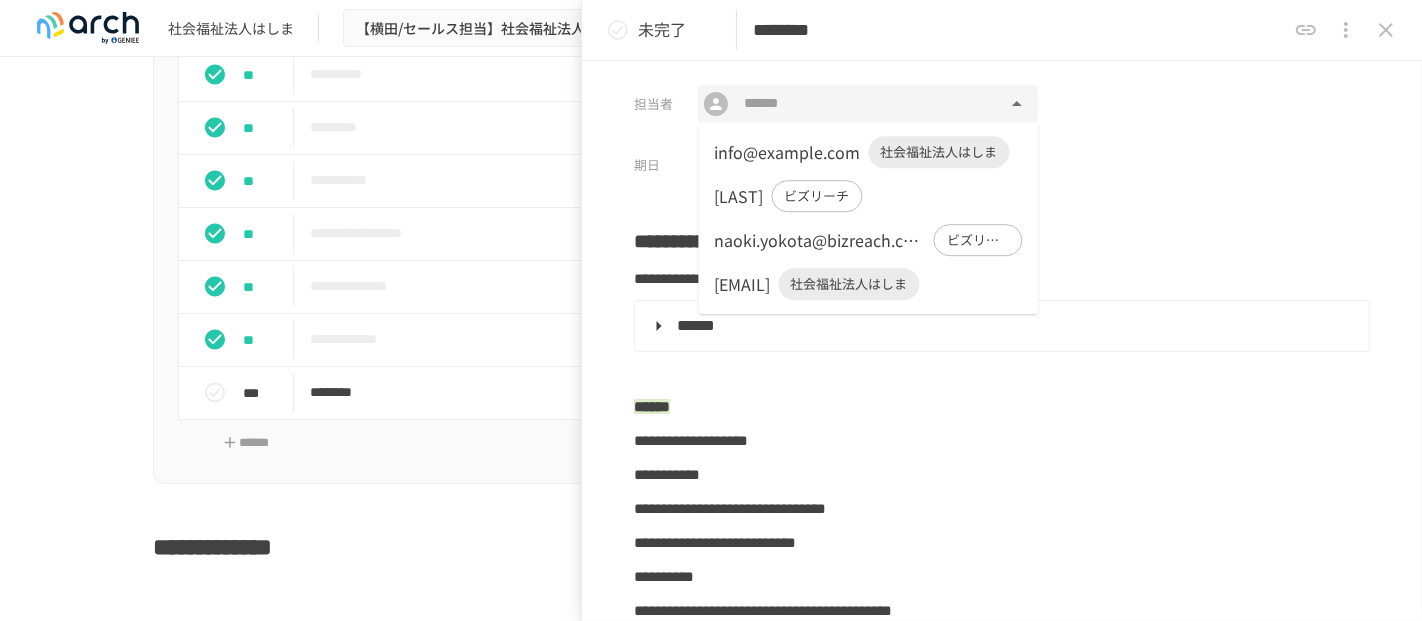 click at bounding box center [867, 104] 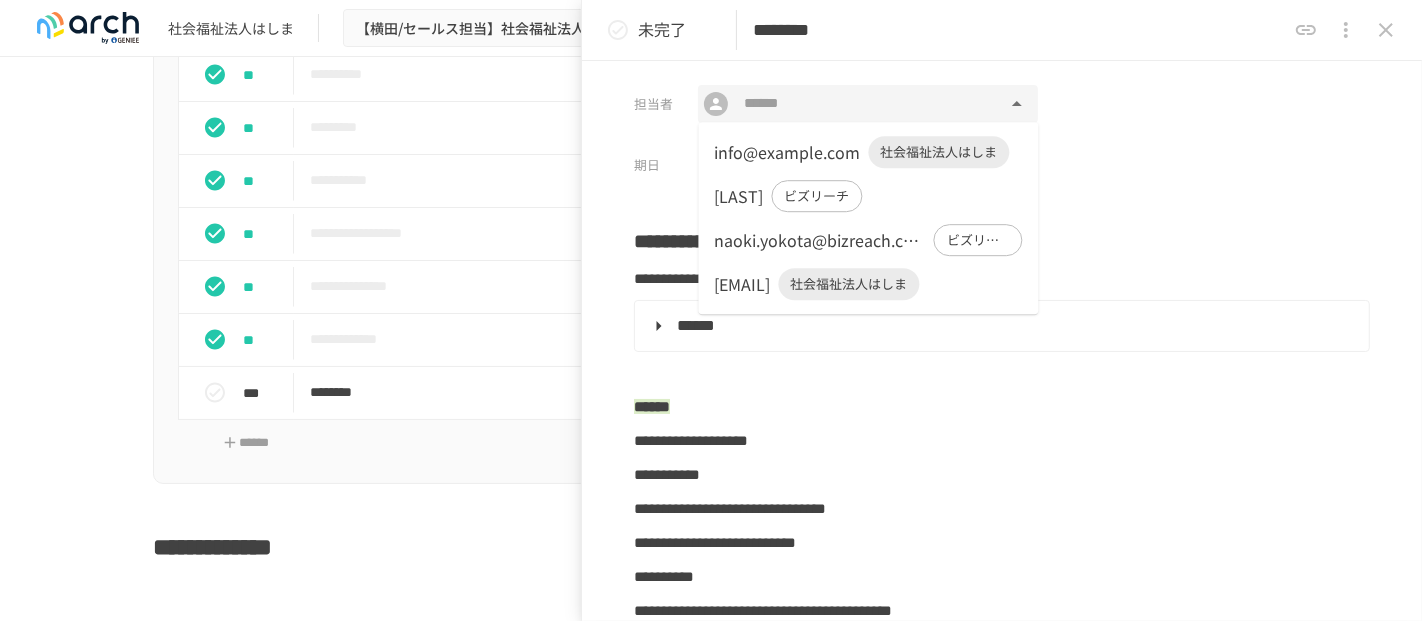 click on "jyukouen_nomura@yahoo.co.jp" at bounding box center (743, 284) 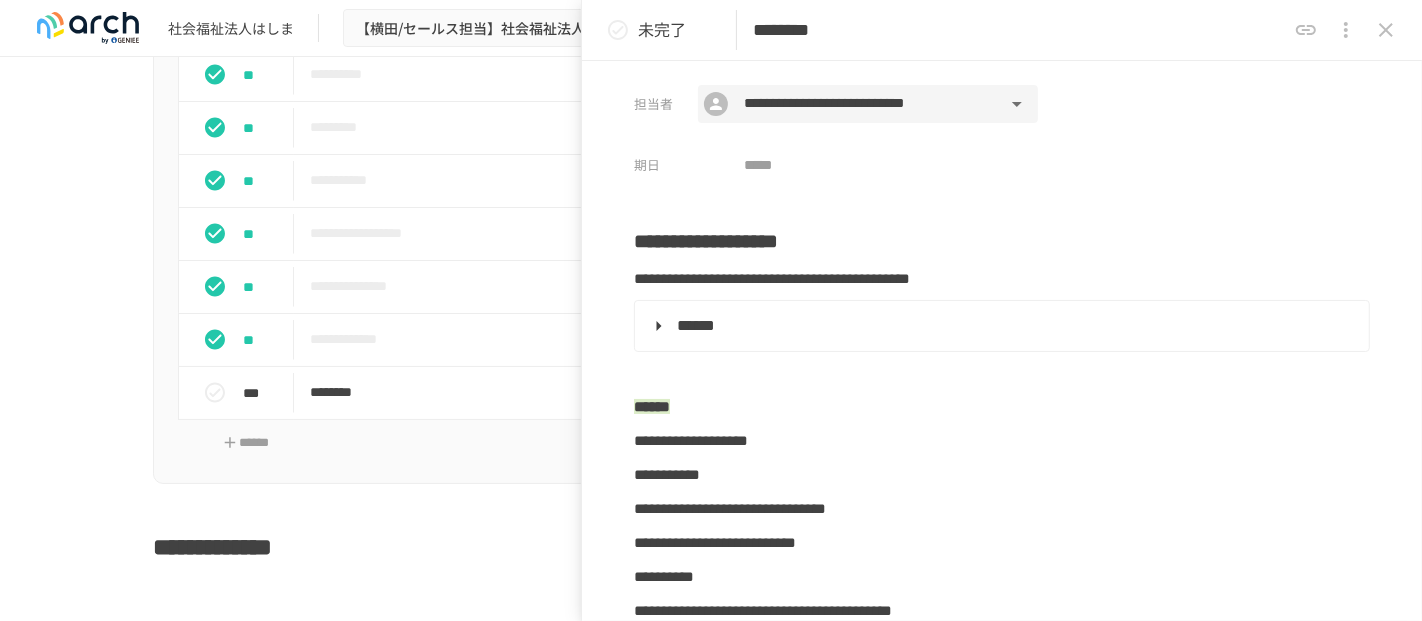 type on "**********" 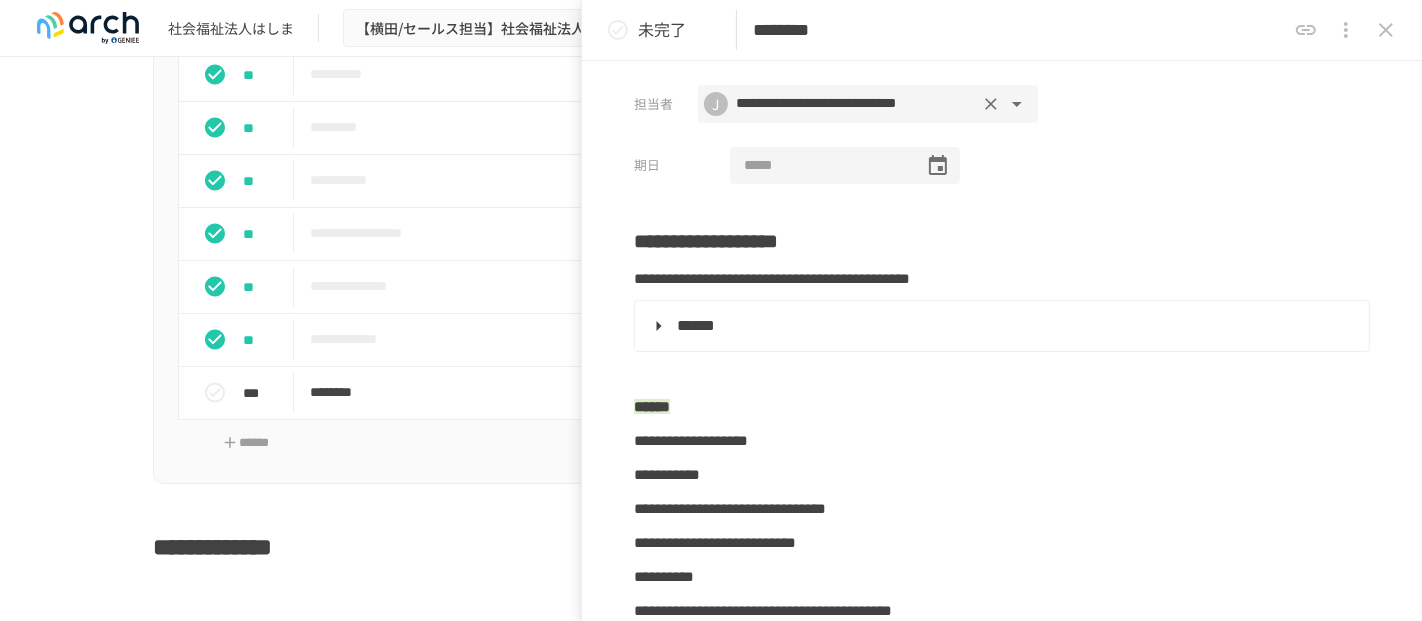 click 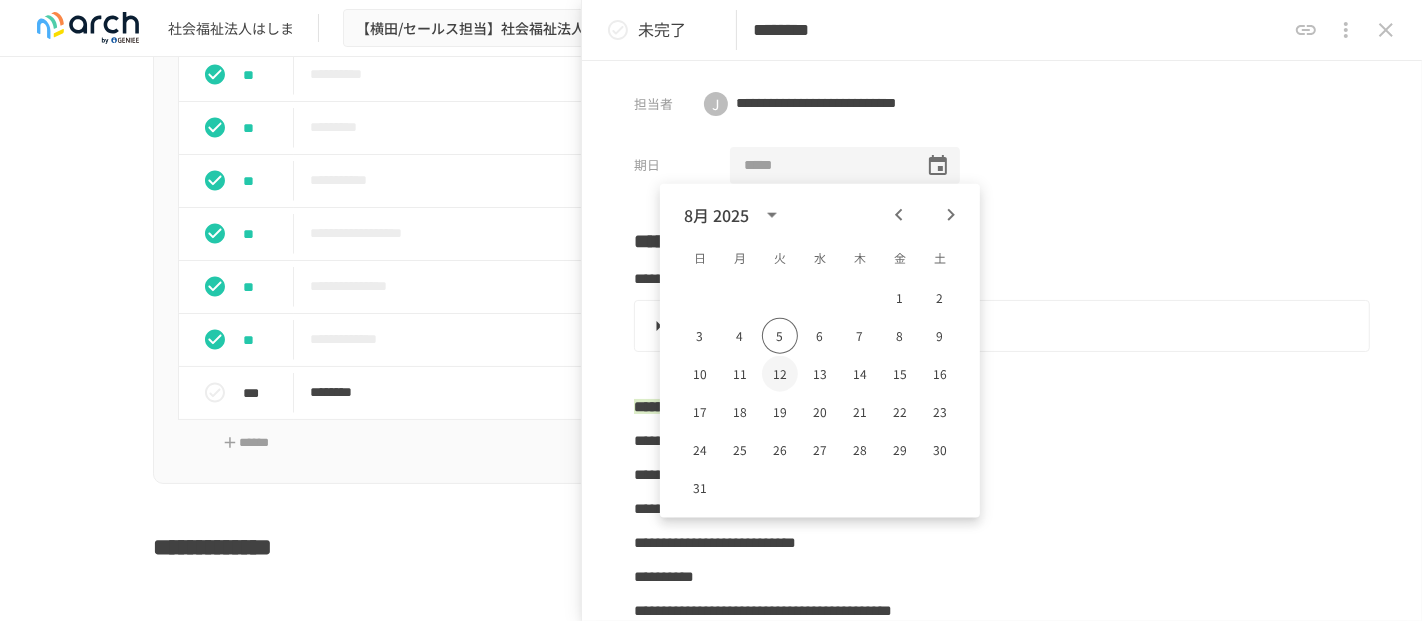 click on "12" at bounding box center [780, 374] 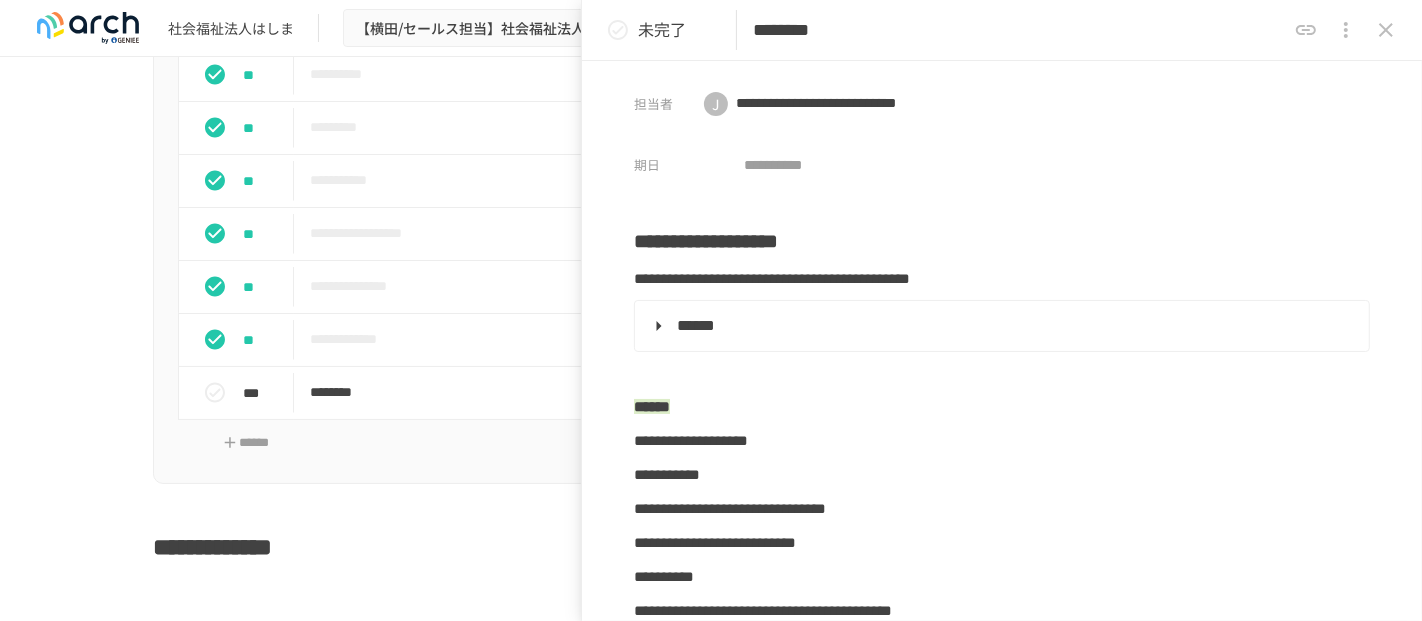 type on "**********" 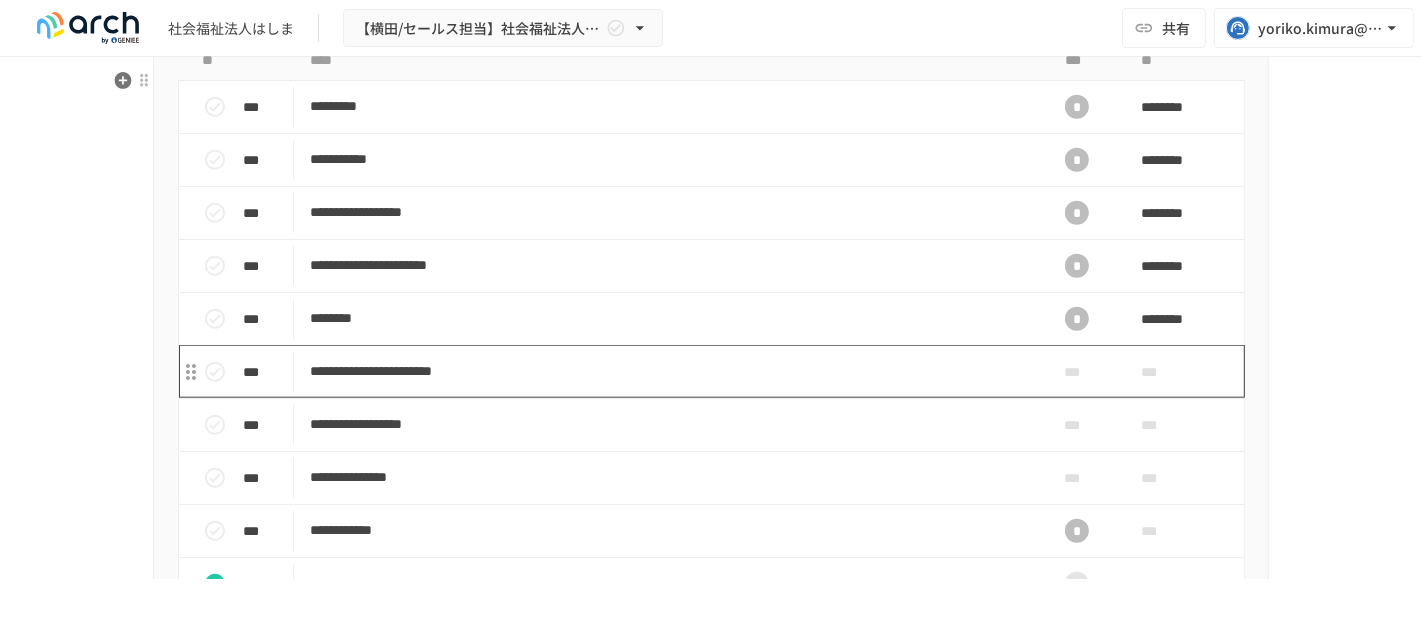 scroll, scrollTop: 1777, scrollLeft: 0, axis: vertical 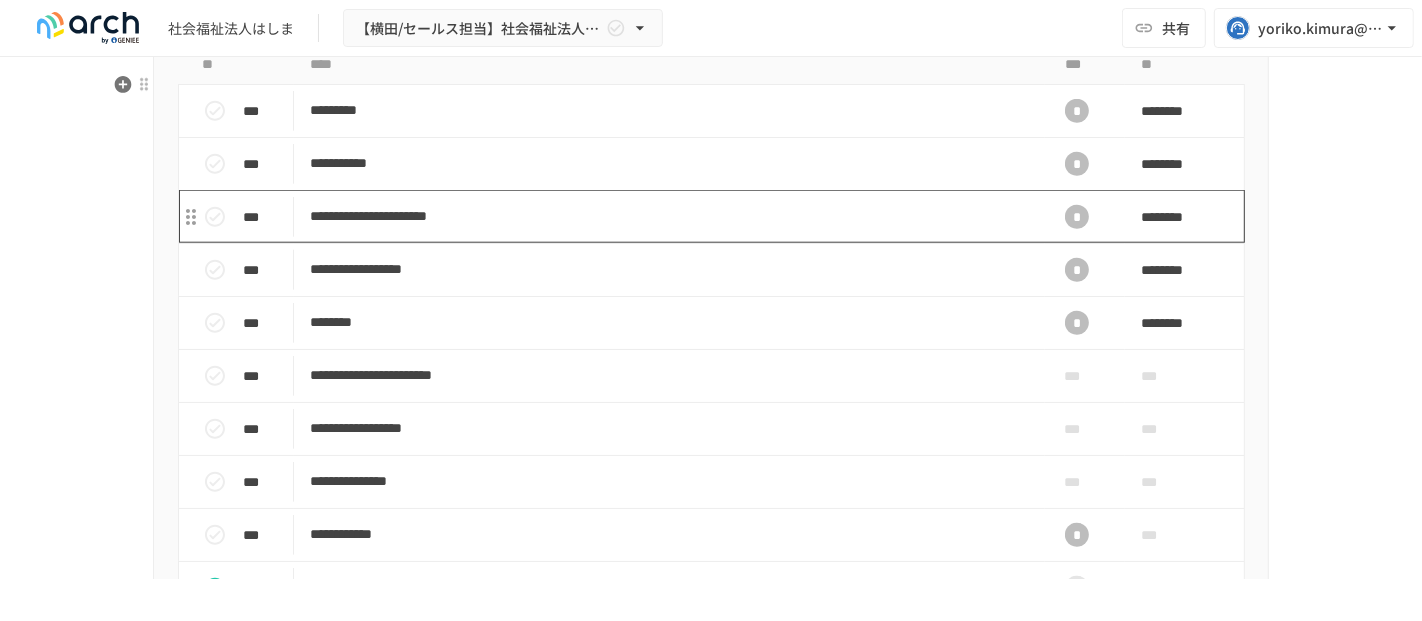click on "**********" at bounding box center [669, 216] 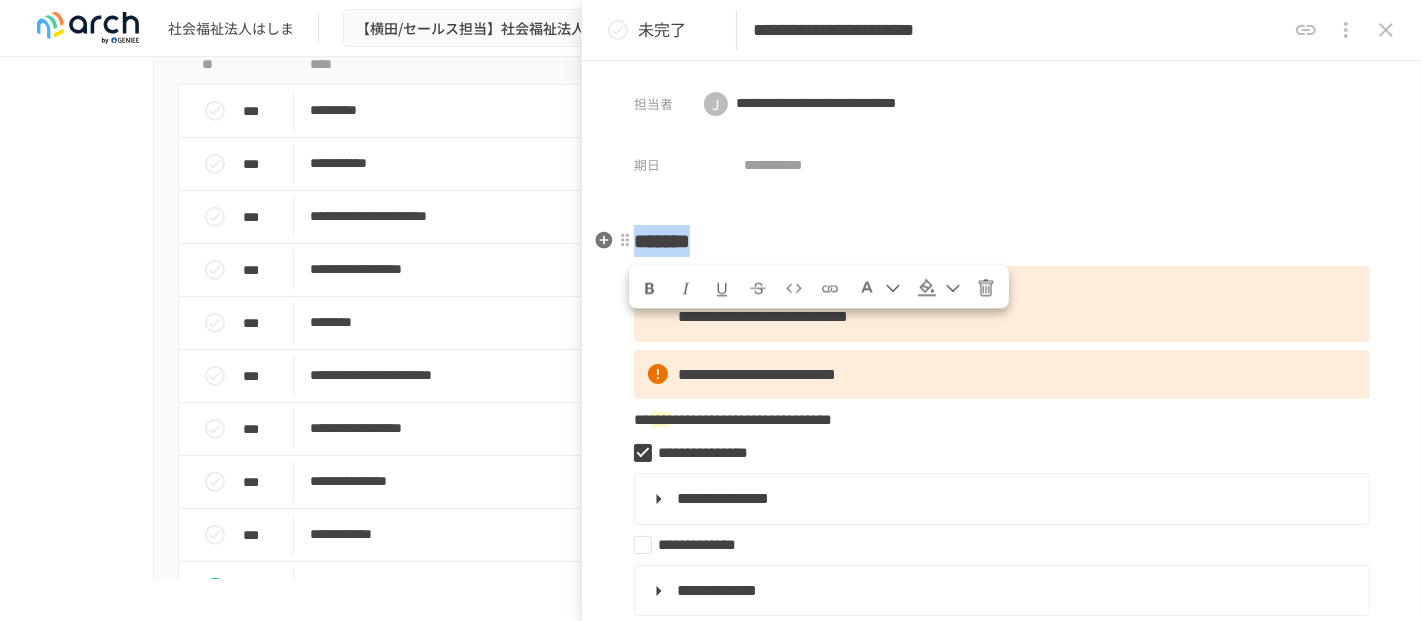 drag, startPoint x: 780, startPoint y: 234, endPoint x: 646, endPoint y: 232, distance: 134.01492 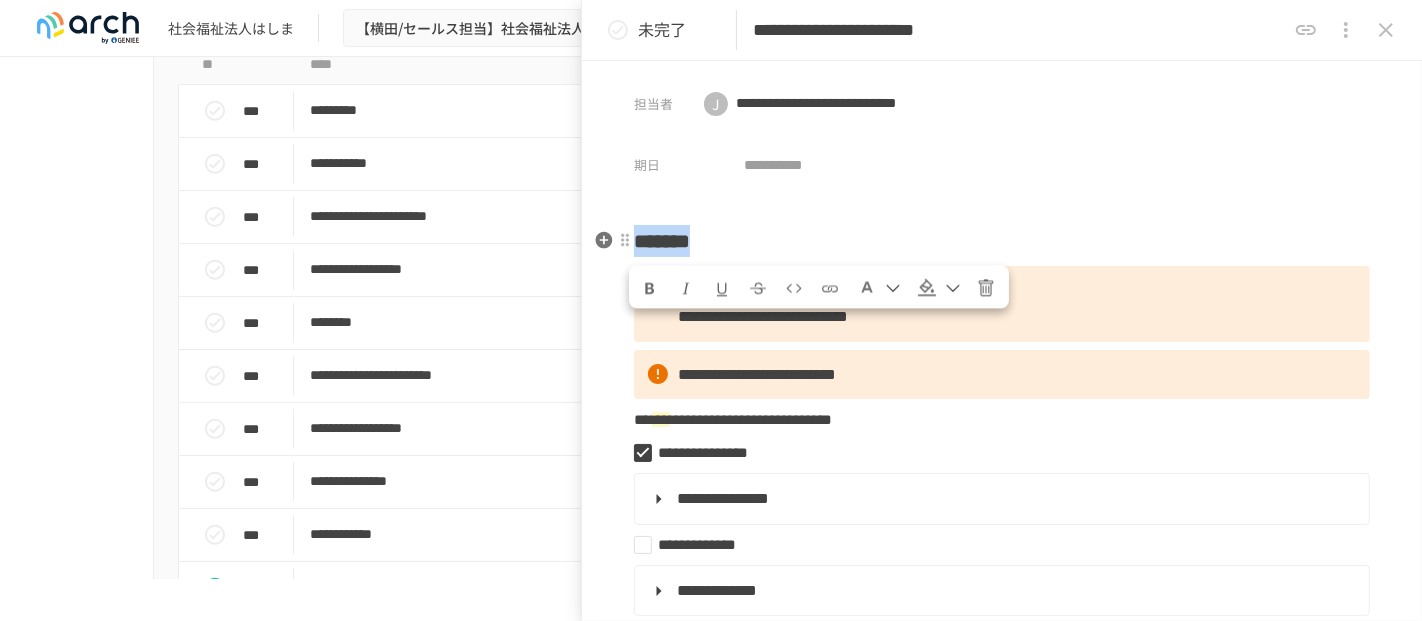 click on "*******" at bounding box center (1002, 241) 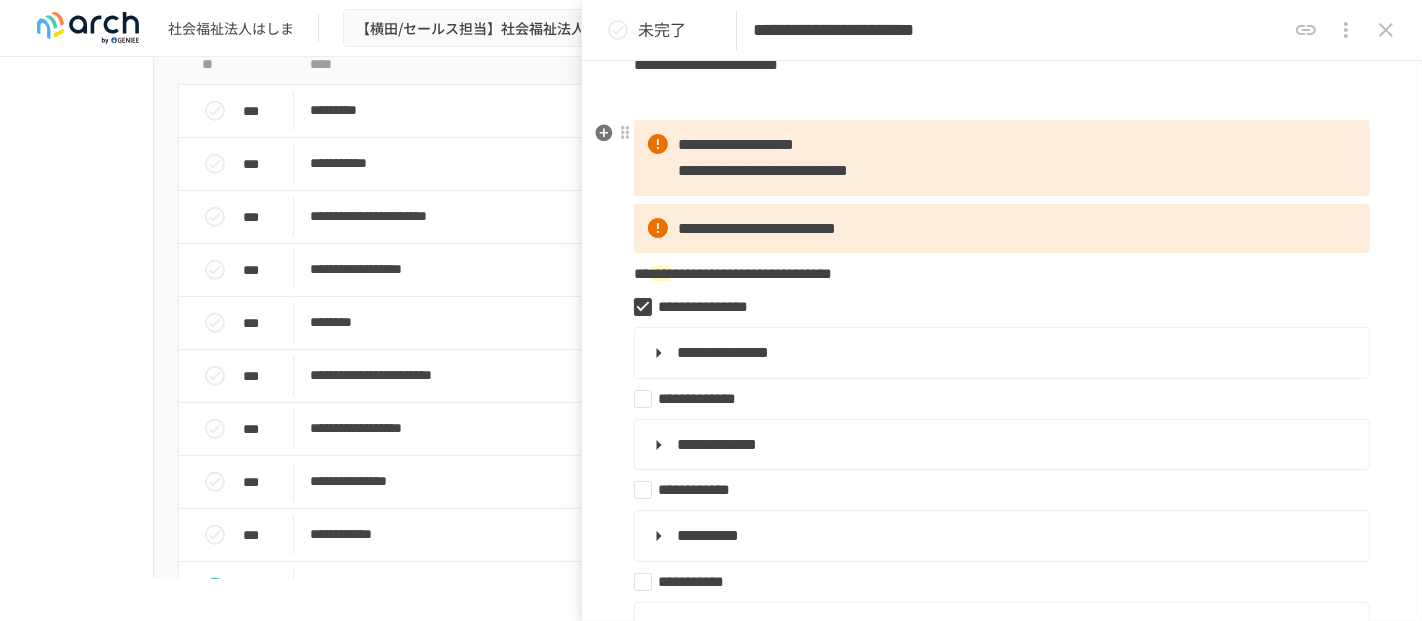 scroll, scrollTop: 222, scrollLeft: 0, axis: vertical 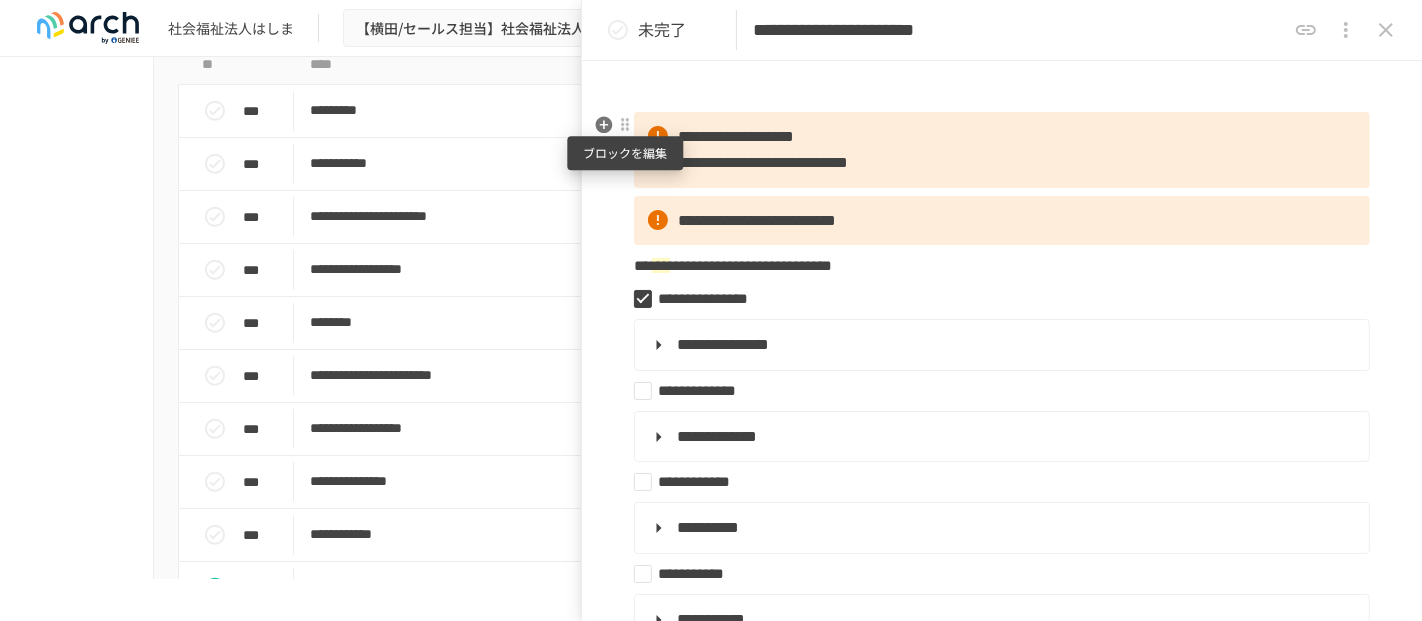 click at bounding box center (625, 125) 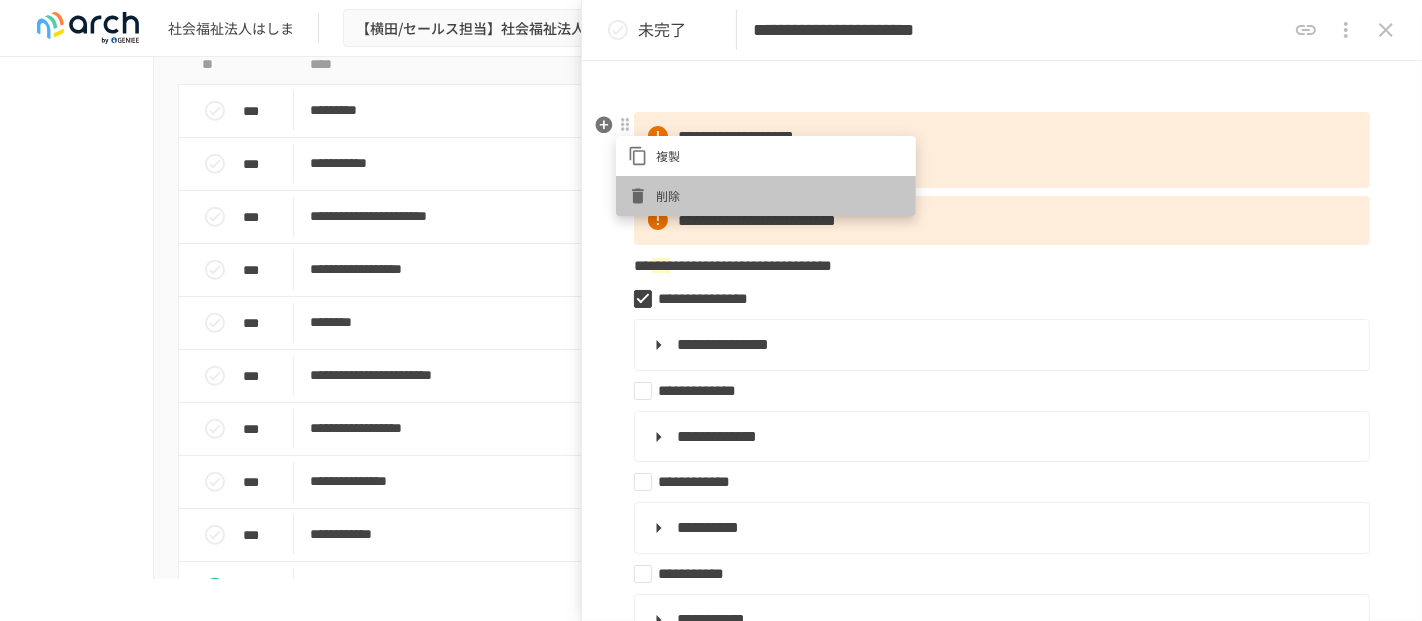 click on "削除" at bounding box center (780, 195) 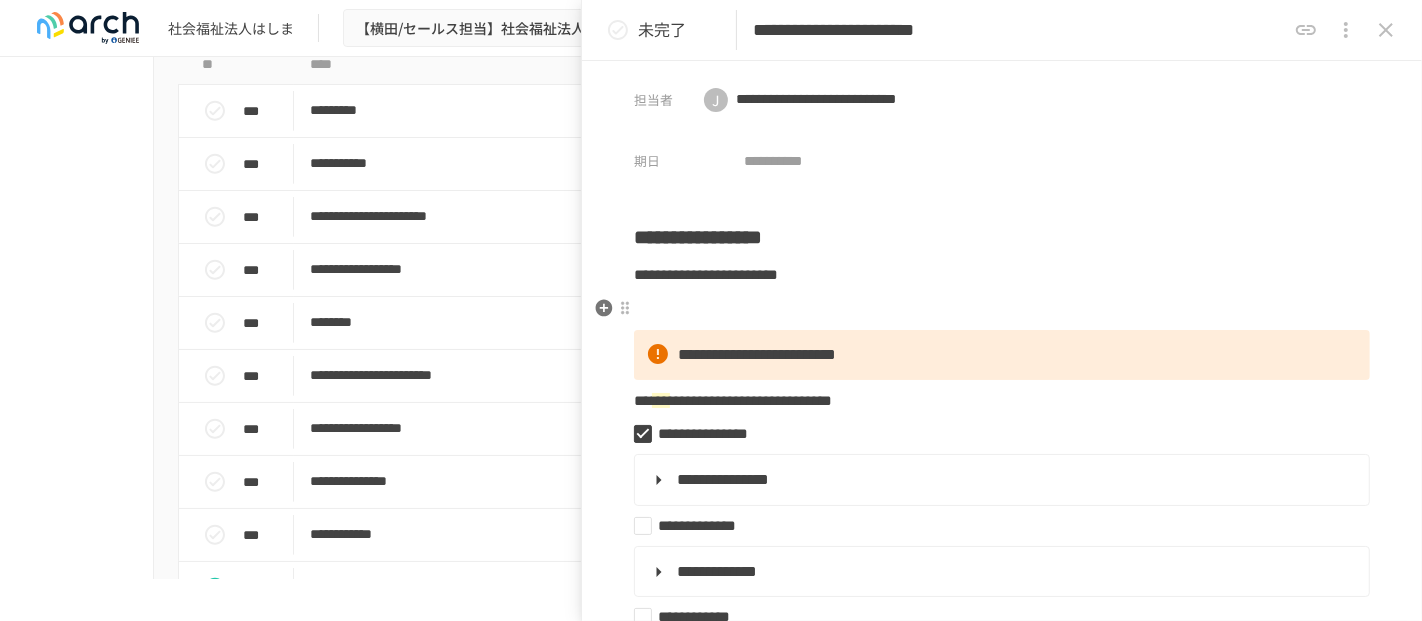 scroll, scrollTop: 0, scrollLeft: 0, axis: both 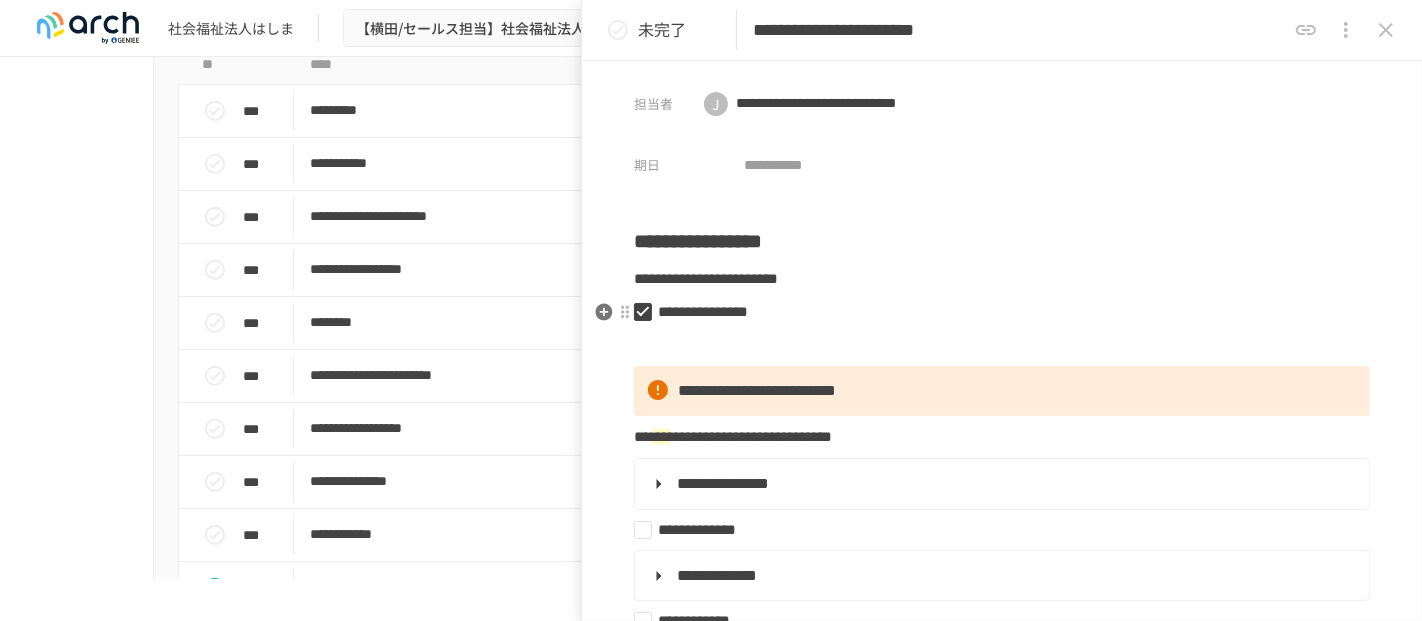 click on "**********" at bounding box center (994, 312) 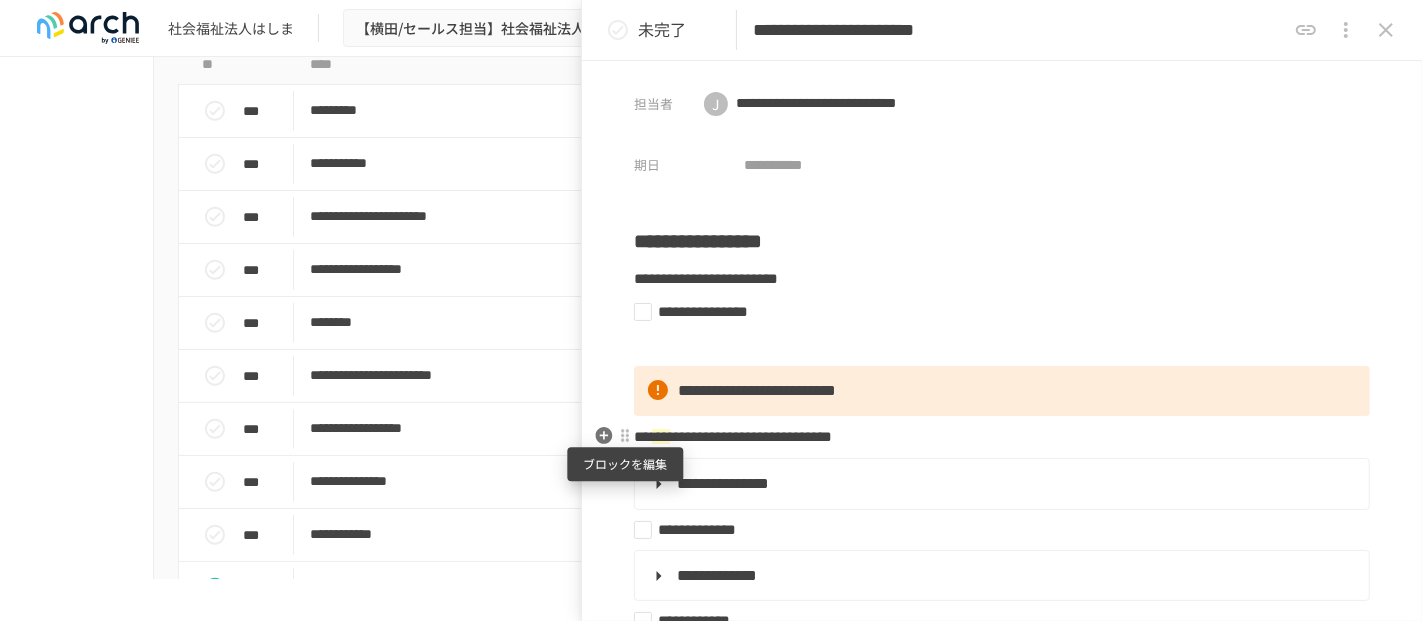 click at bounding box center (625, 436) 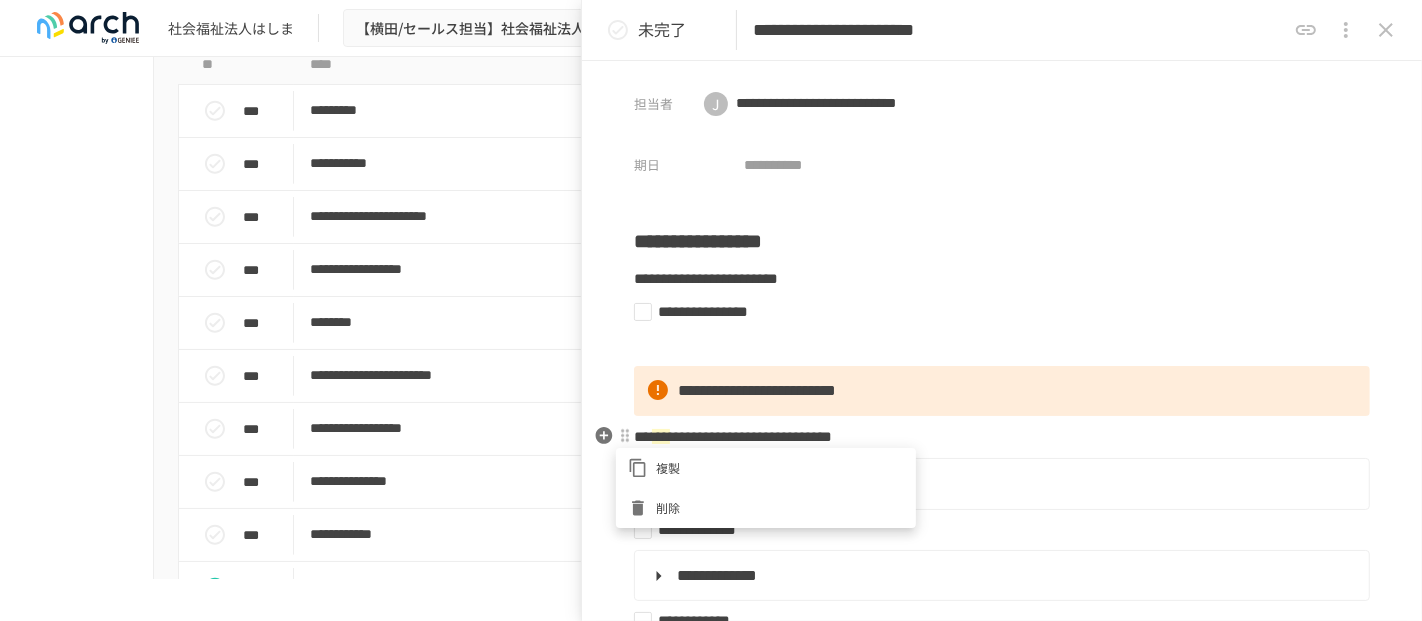 click at bounding box center [642, 508] 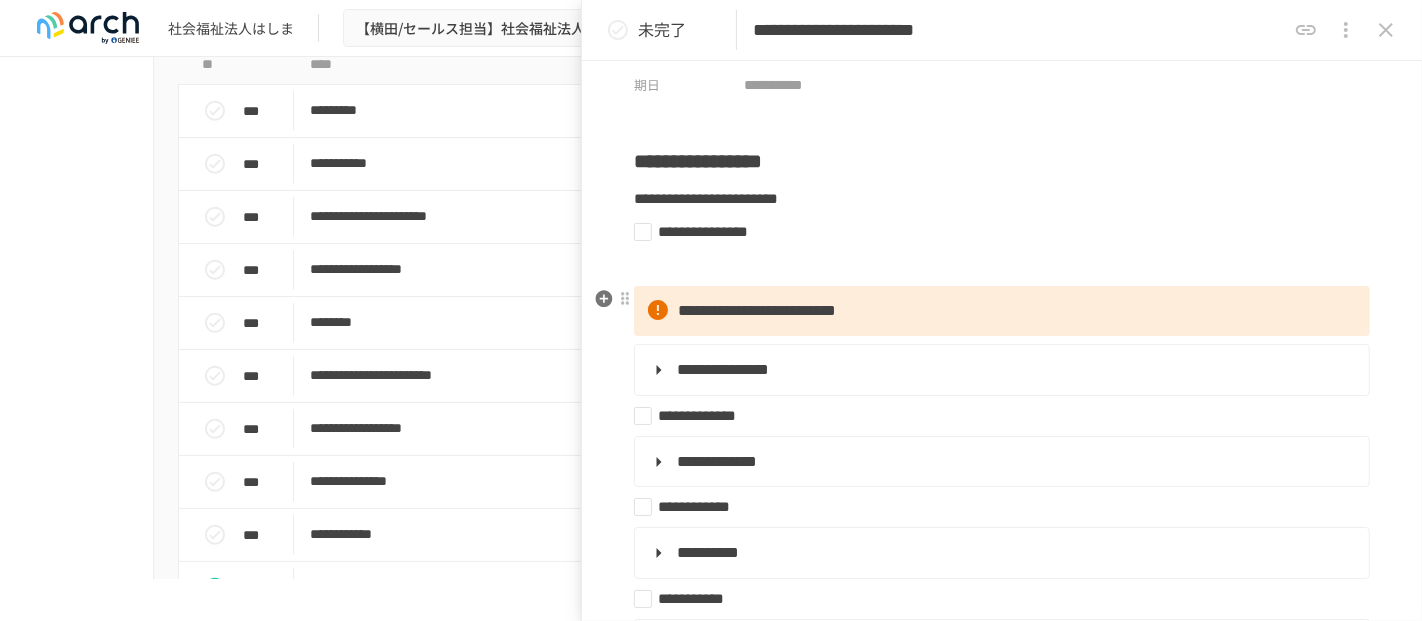 scroll, scrollTop: 222, scrollLeft: 0, axis: vertical 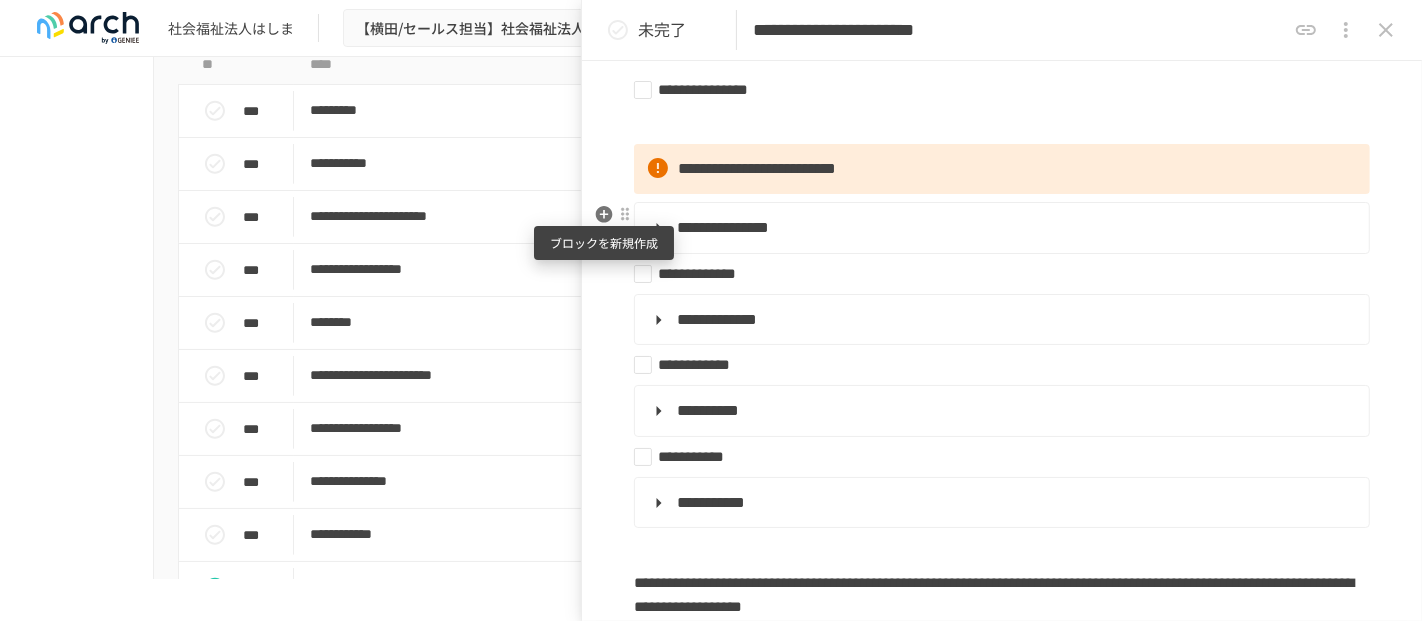 click 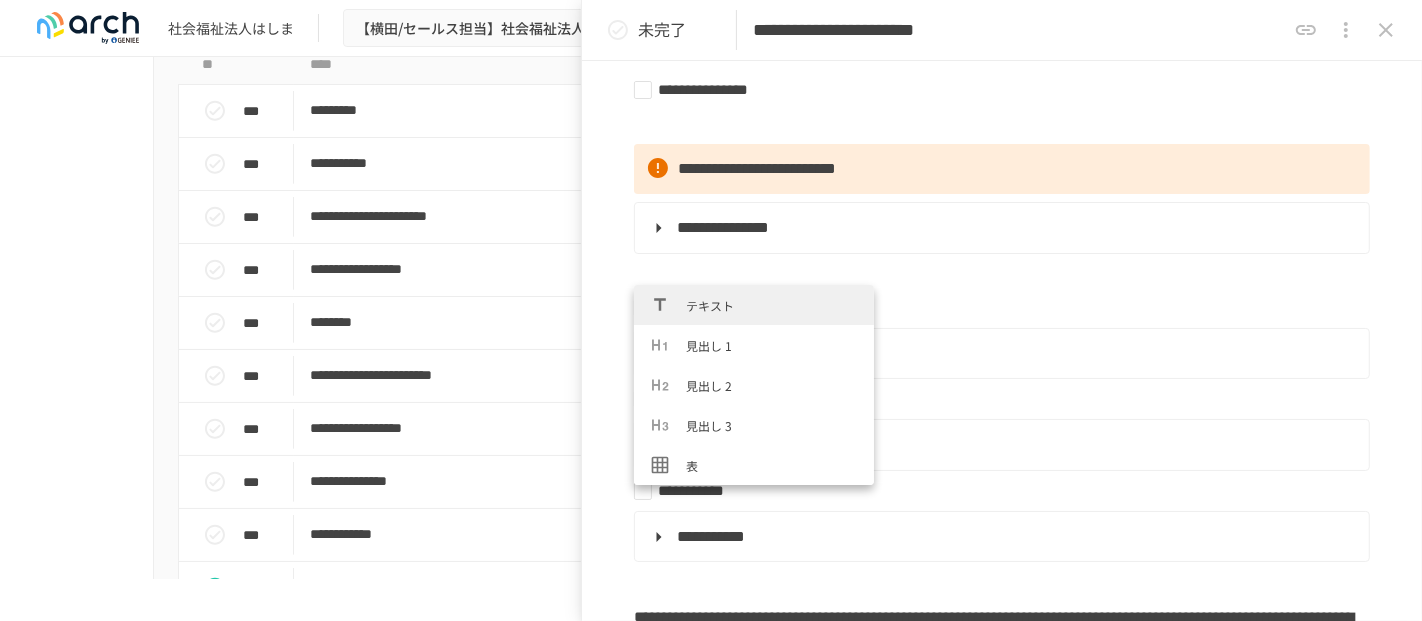 drag, startPoint x: 664, startPoint y: 306, endPoint x: 678, endPoint y: 301, distance: 14.866069 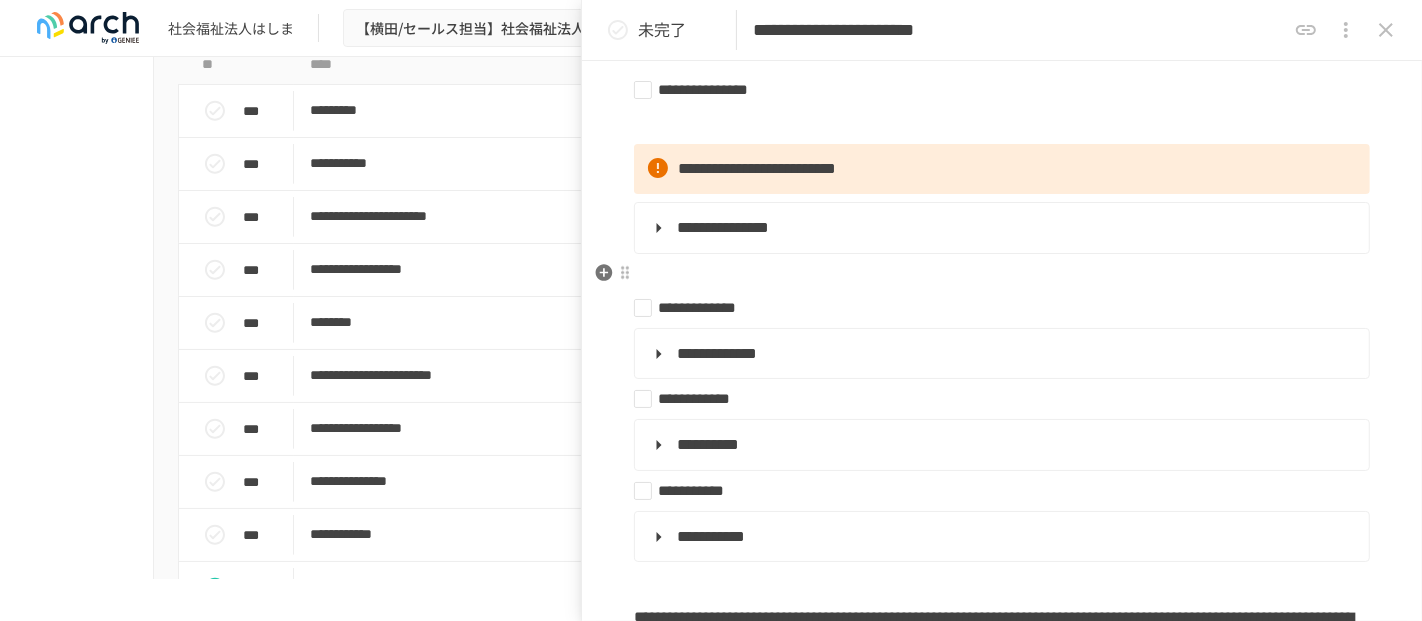 click at bounding box center [1002, 275] 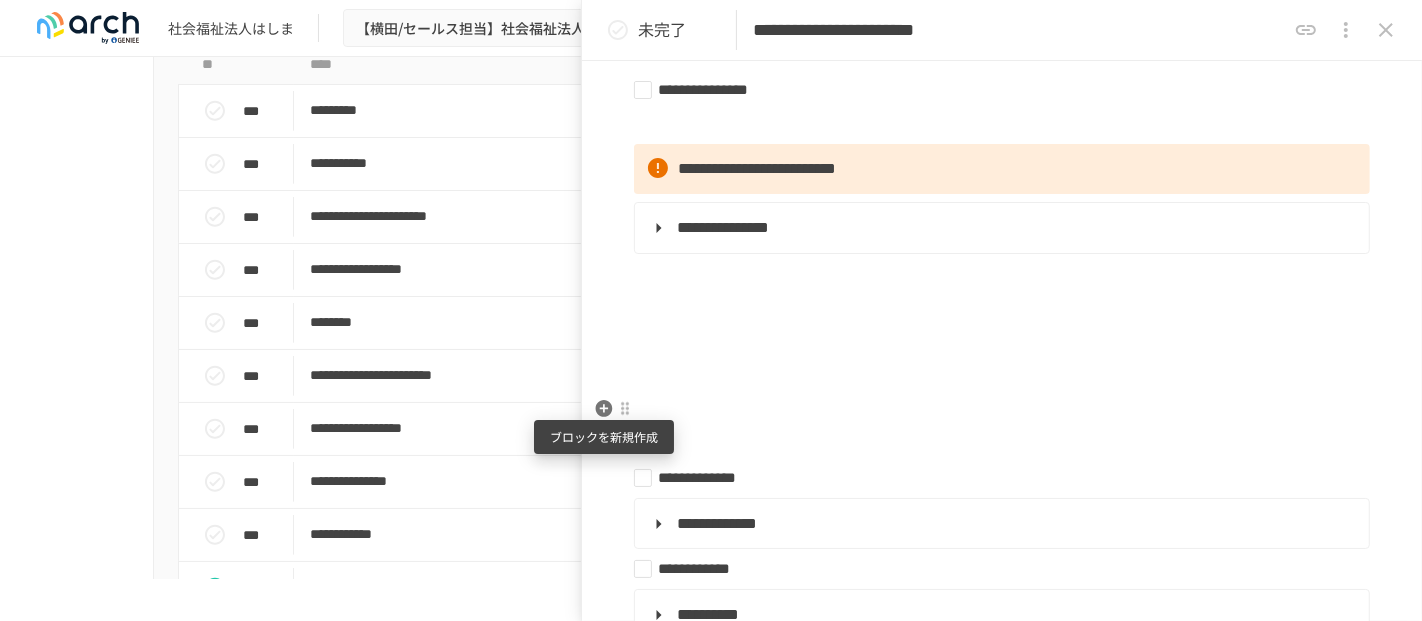 click 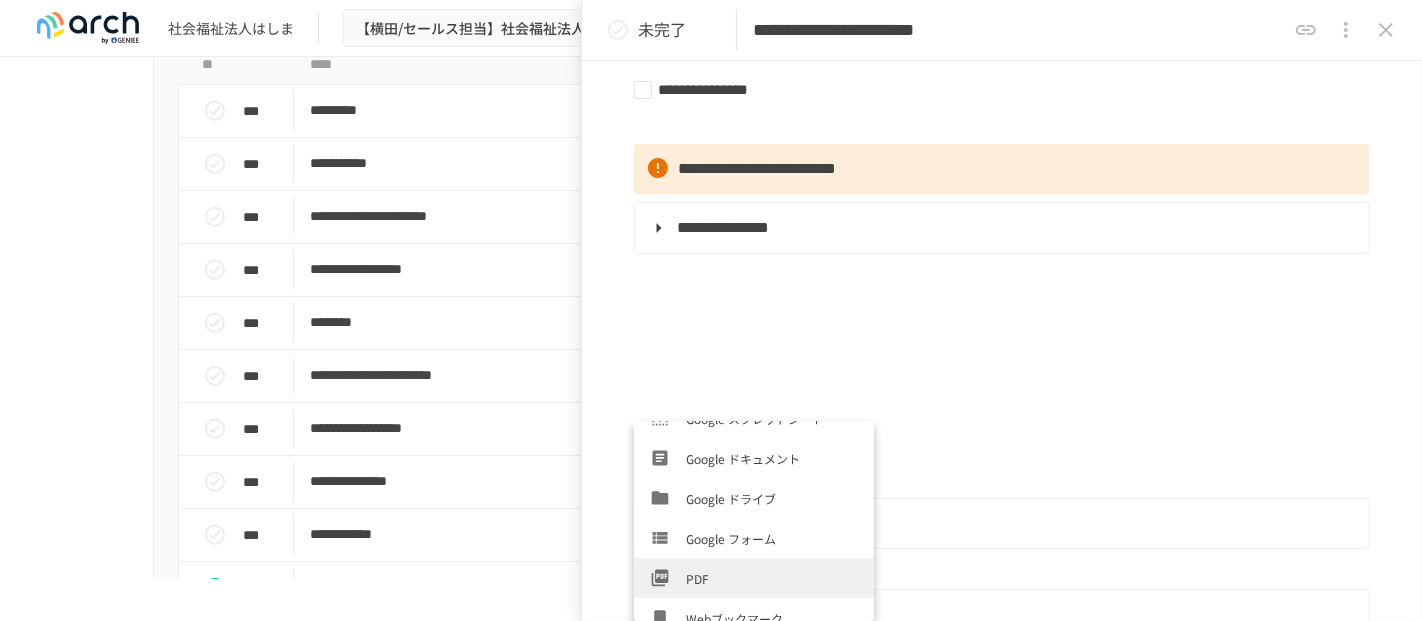 scroll, scrollTop: 679, scrollLeft: 0, axis: vertical 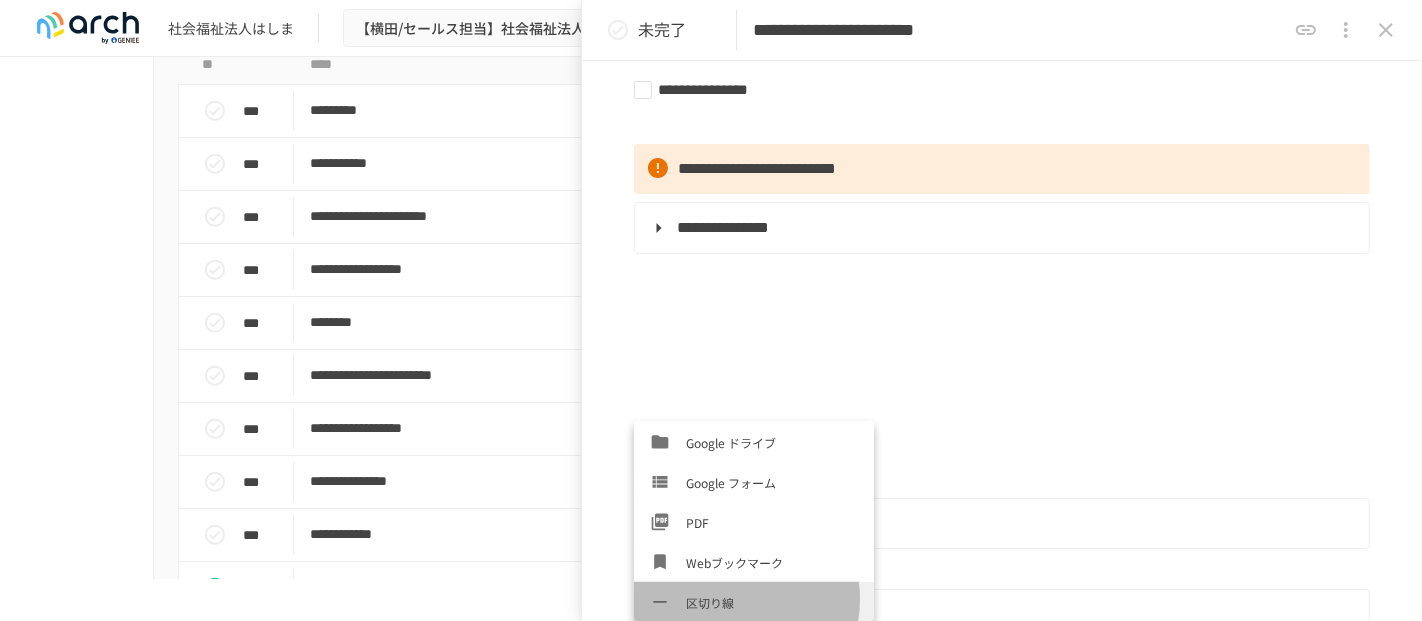 click on "区切り線" at bounding box center (772, 602) 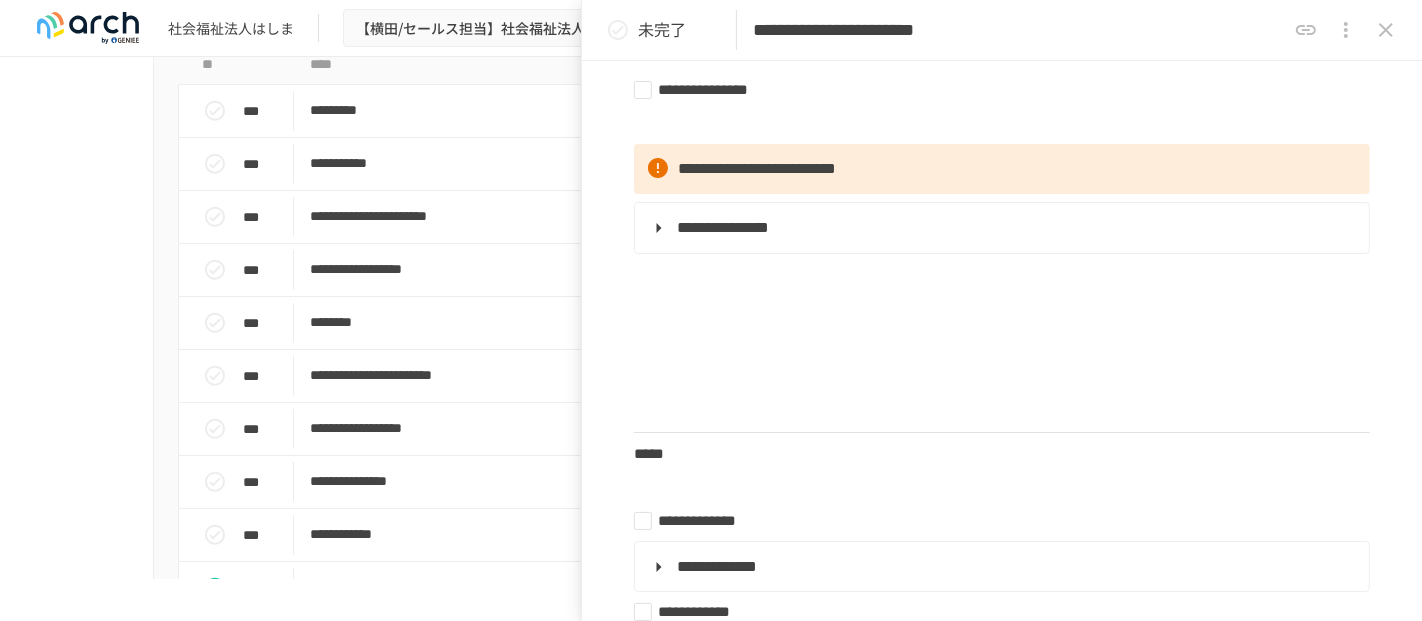 click 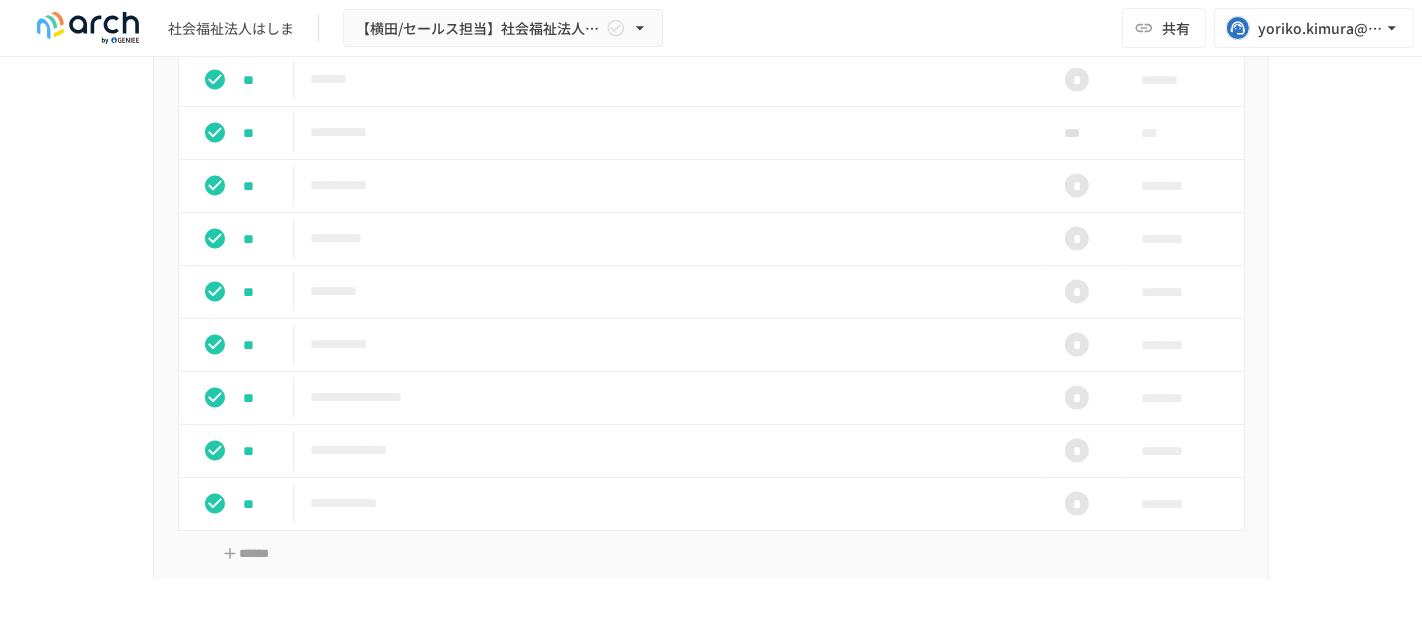 scroll, scrollTop: 2888, scrollLeft: 0, axis: vertical 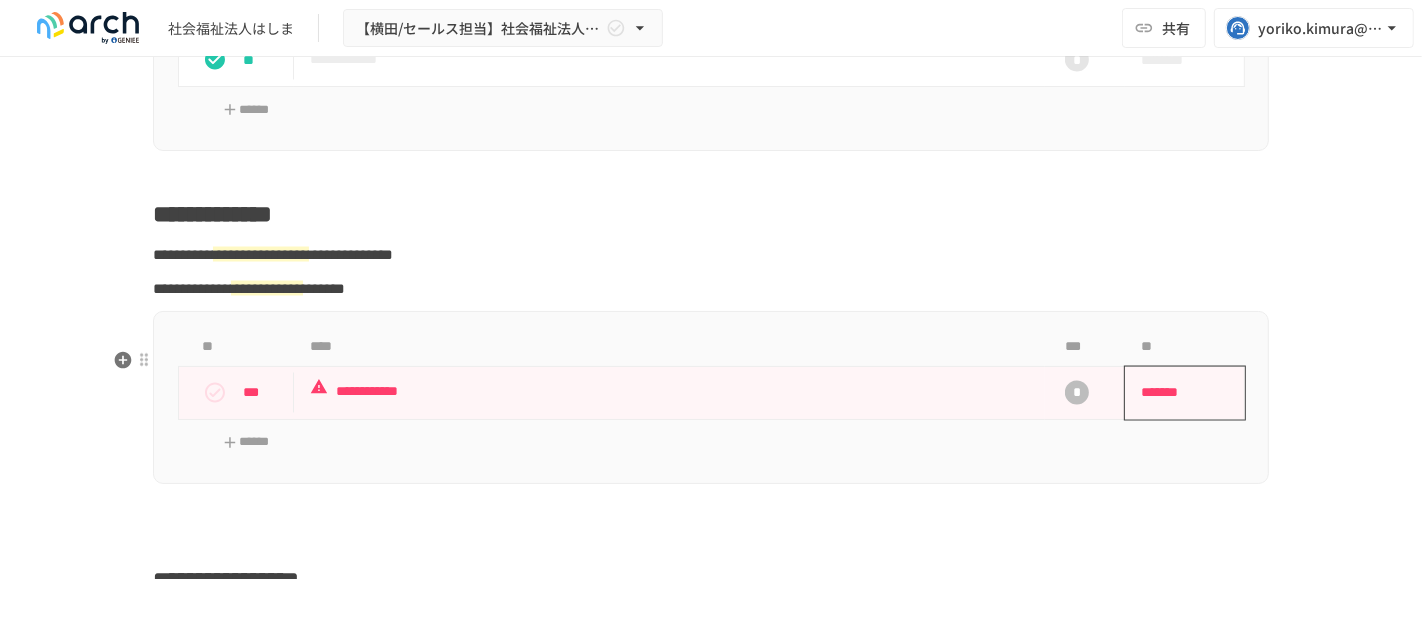 click on "*******" at bounding box center (1174, 393) 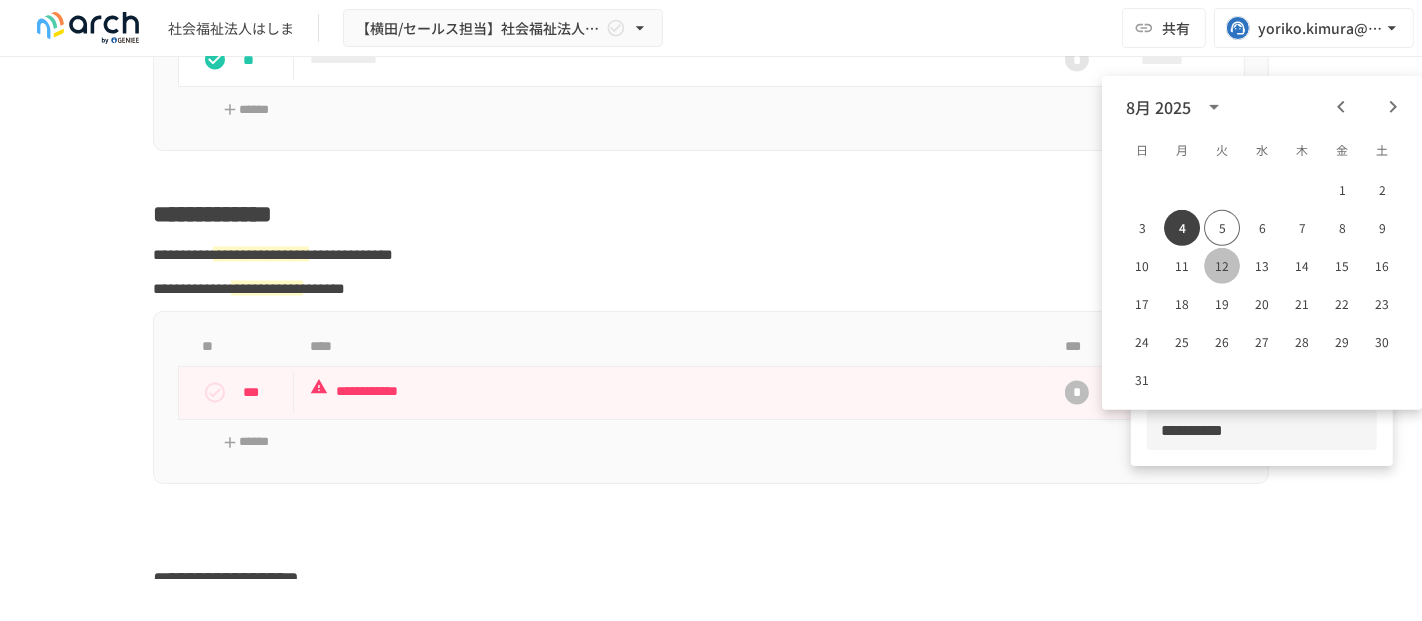 click on "12" at bounding box center (1222, 266) 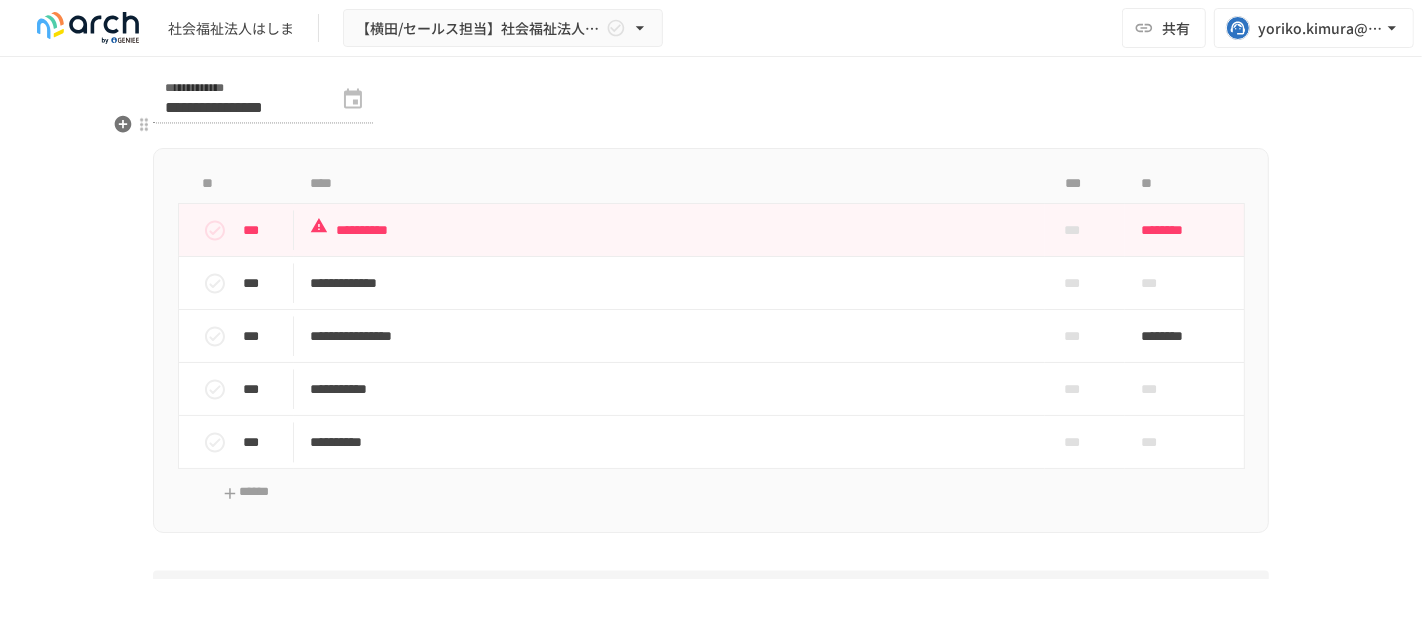 scroll, scrollTop: 3444, scrollLeft: 0, axis: vertical 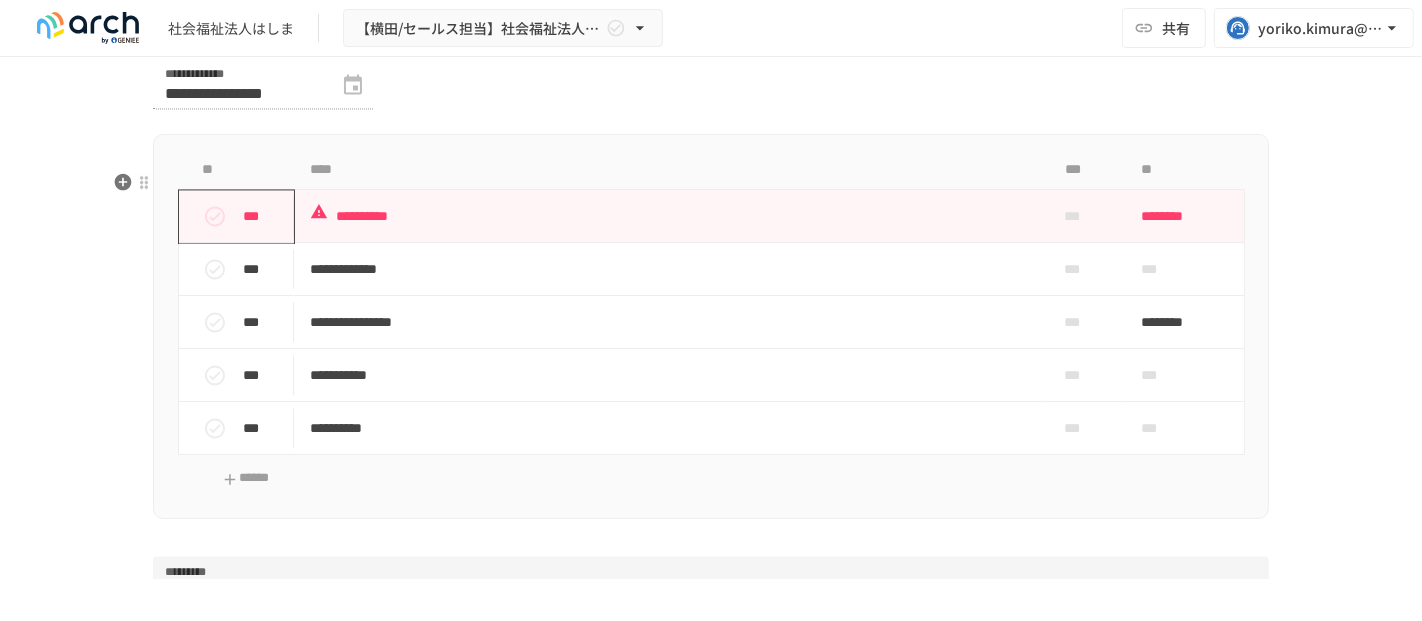 click 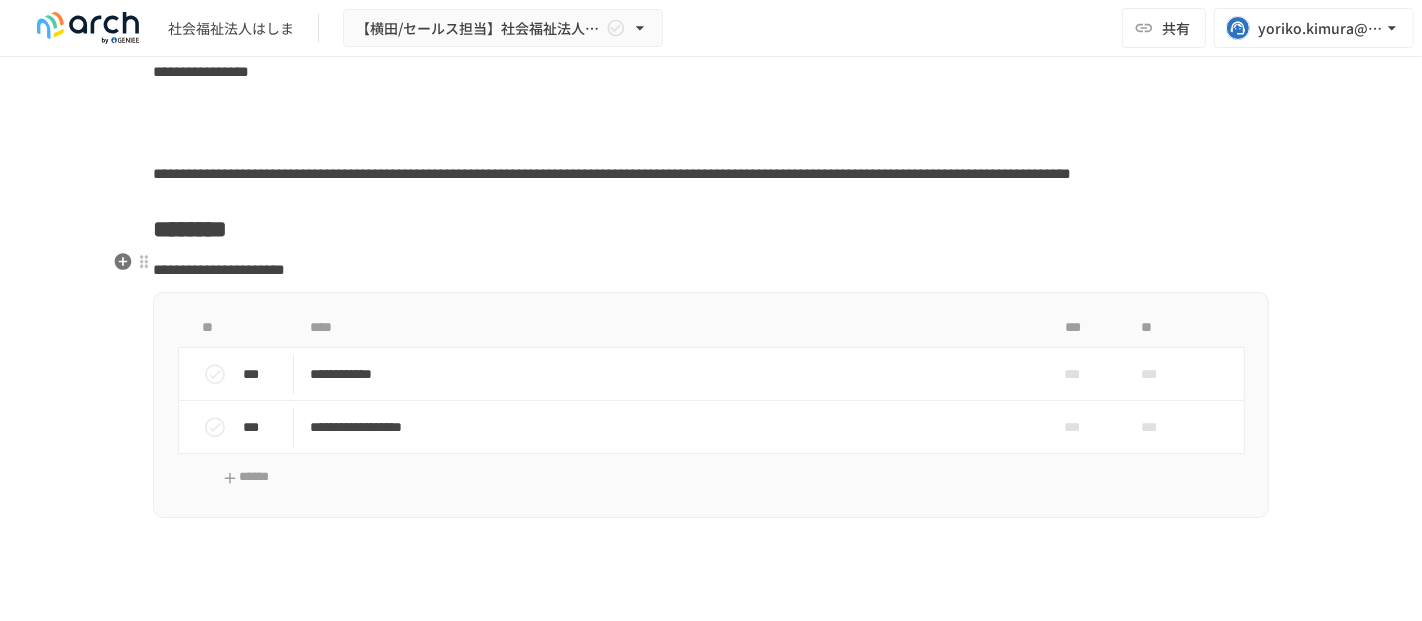 scroll, scrollTop: 4777, scrollLeft: 0, axis: vertical 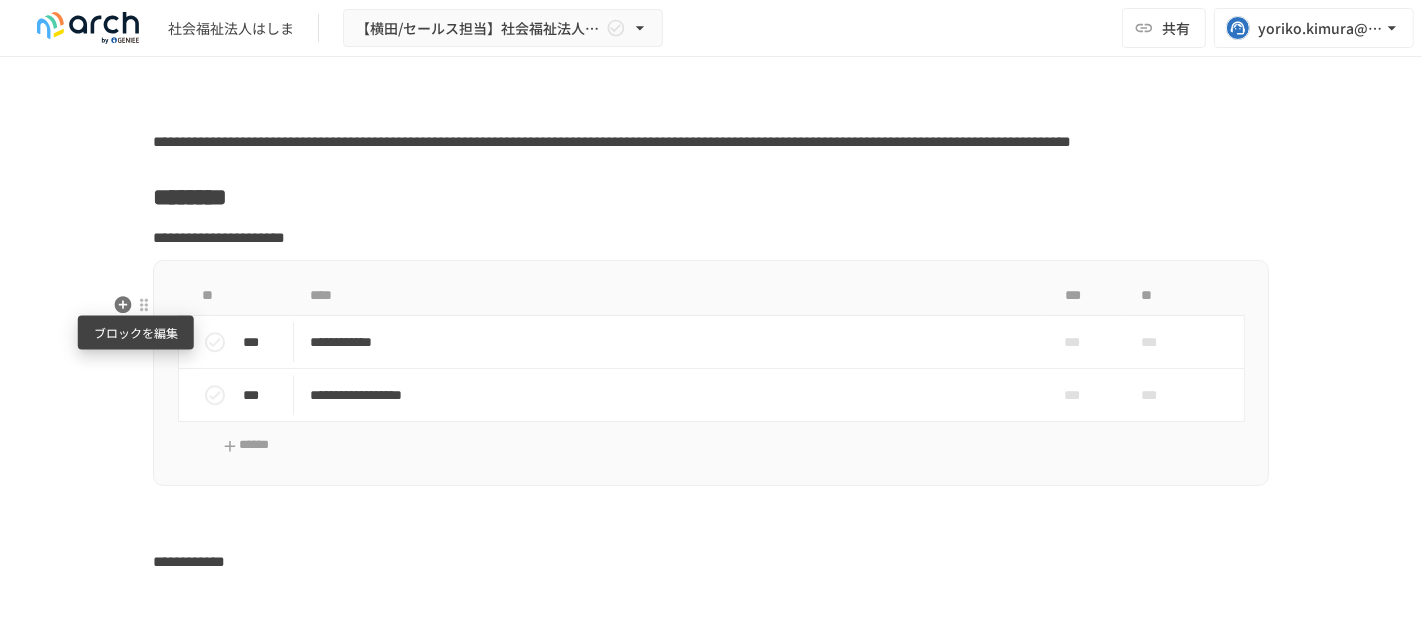 click at bounding box center [144, 305] 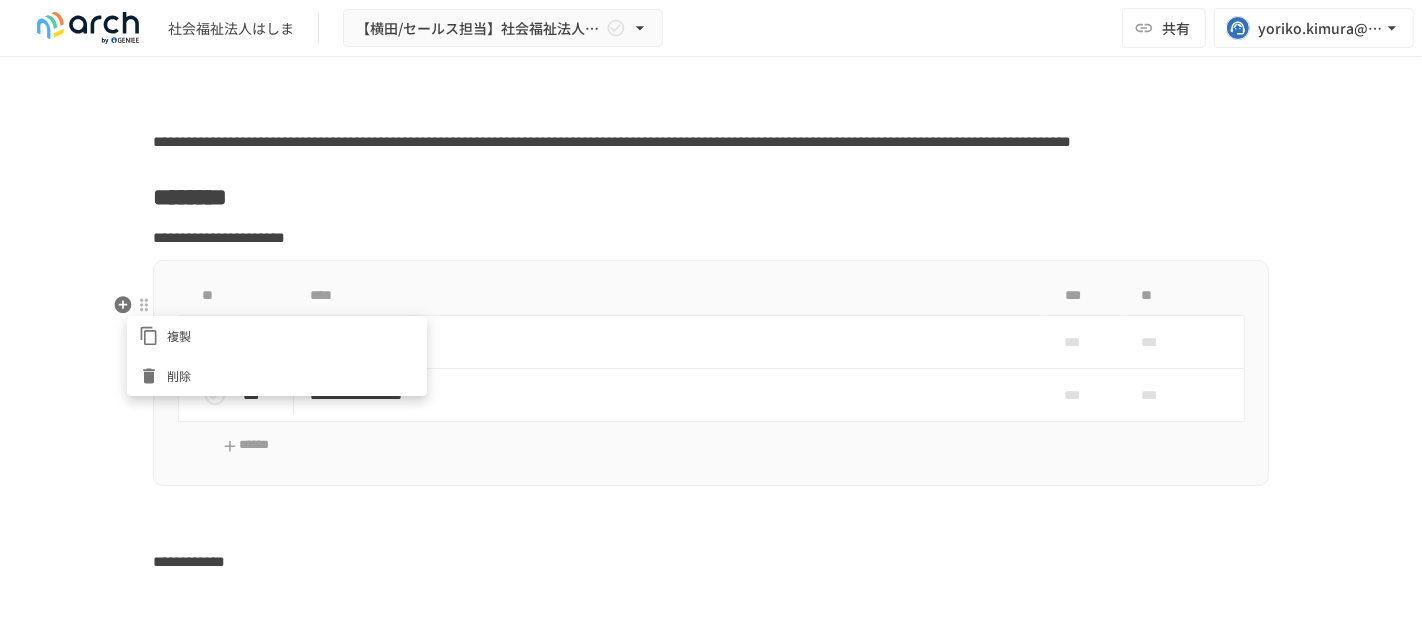 click on "削除" at bounding box center [291, 375] 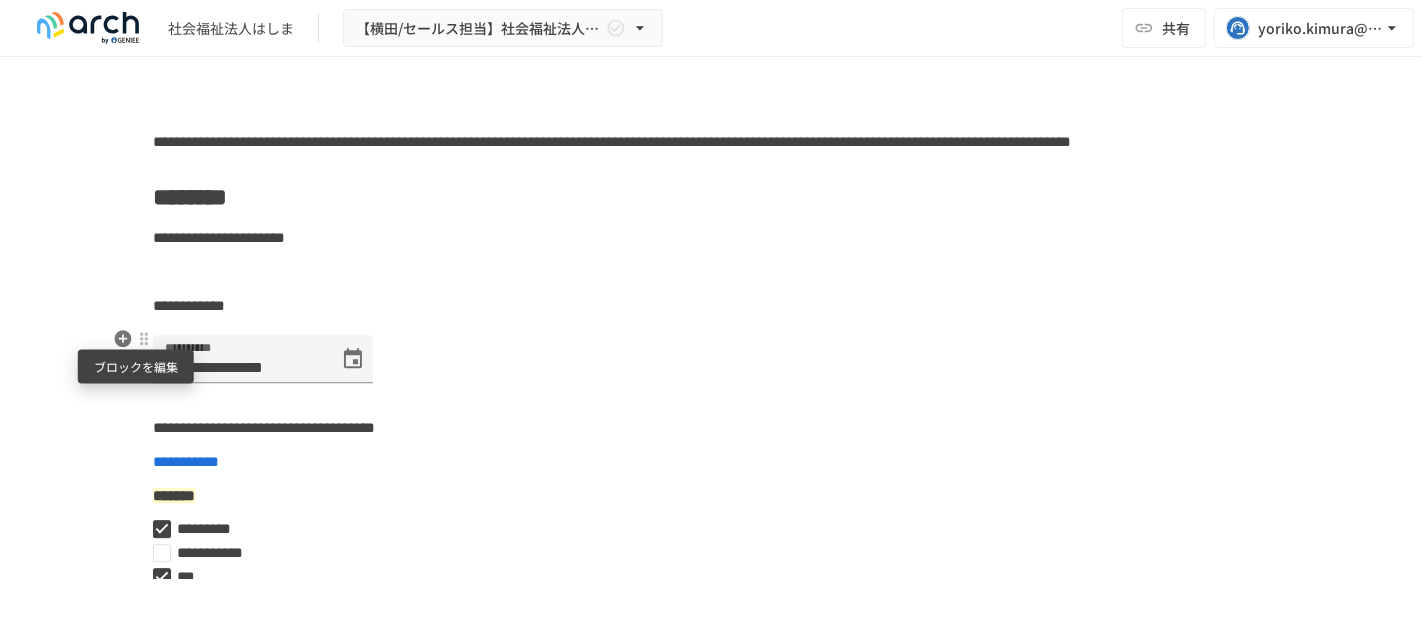 click at bounding box center (144, 339) 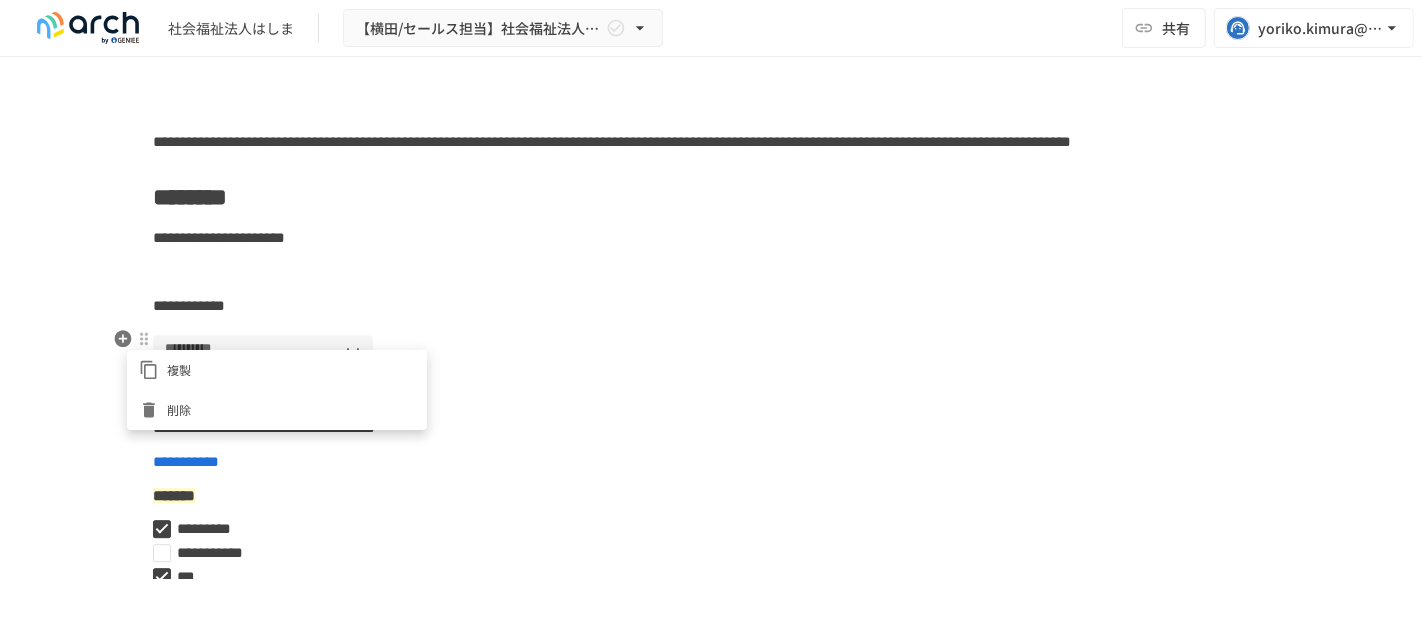 click on "削除" at bounding box center (277, 410) 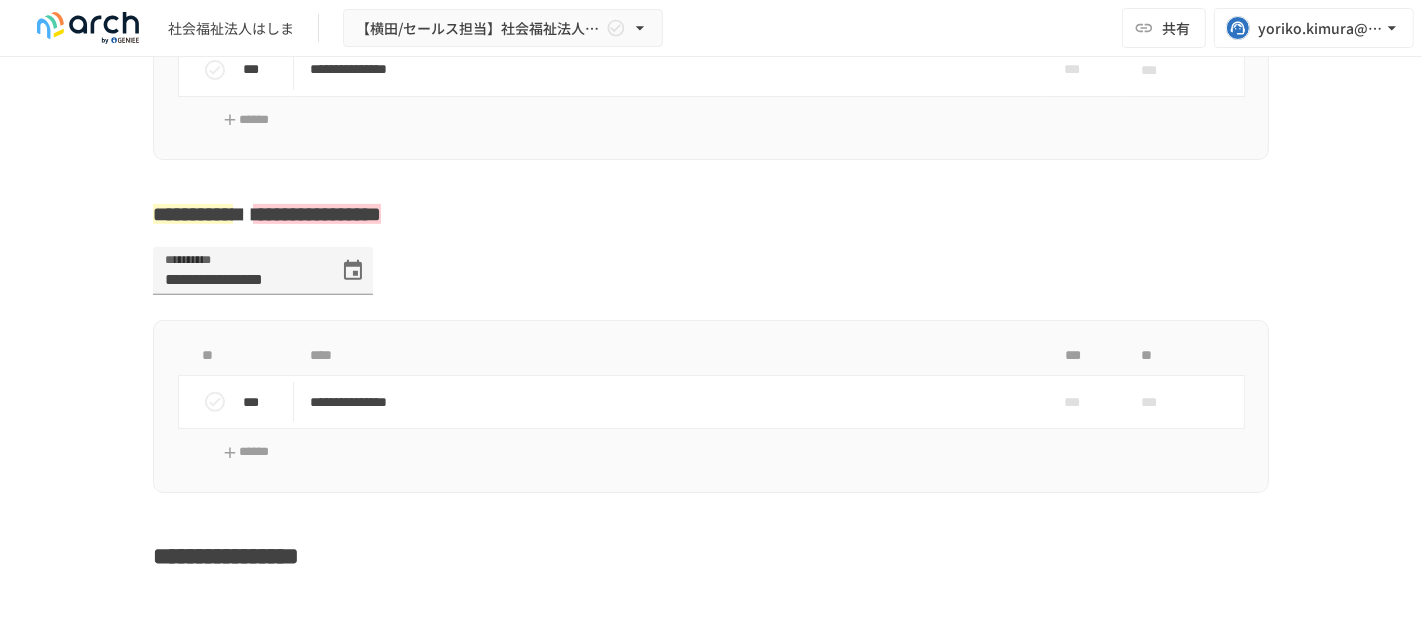 scroll, scrollTop: 725, scrollLeft: 0, axis: vertical 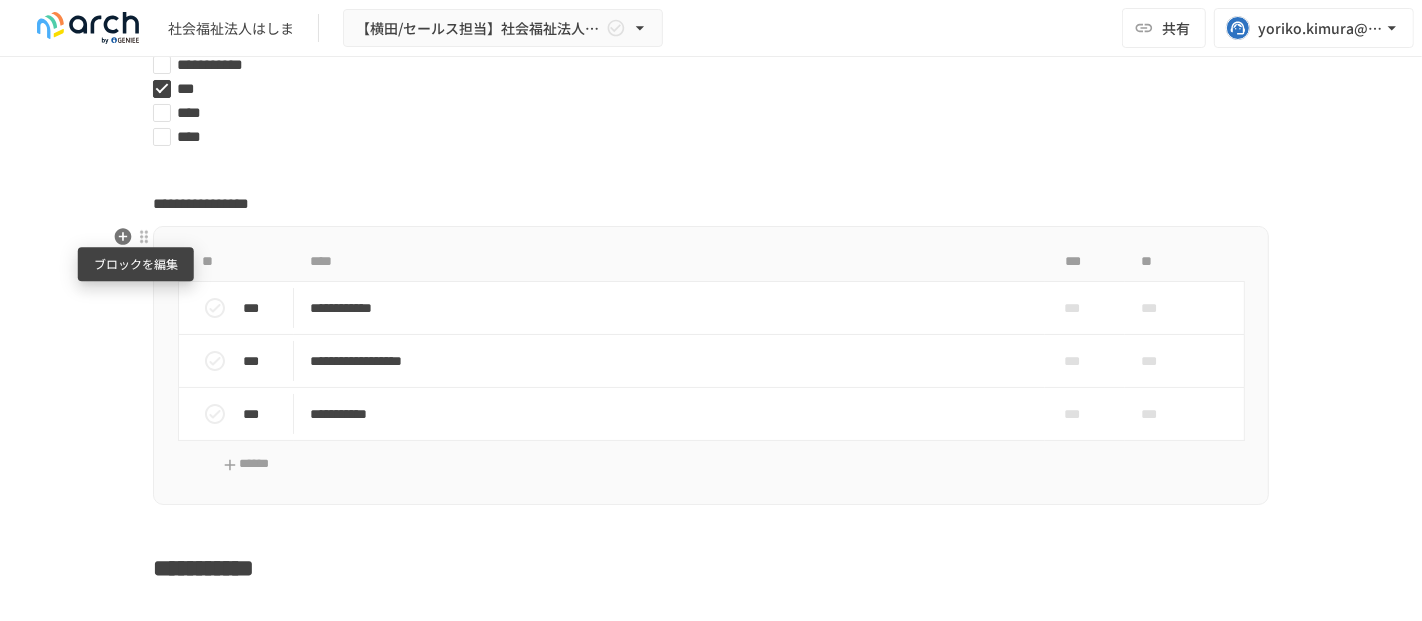 click at bounding box center [144, 237] 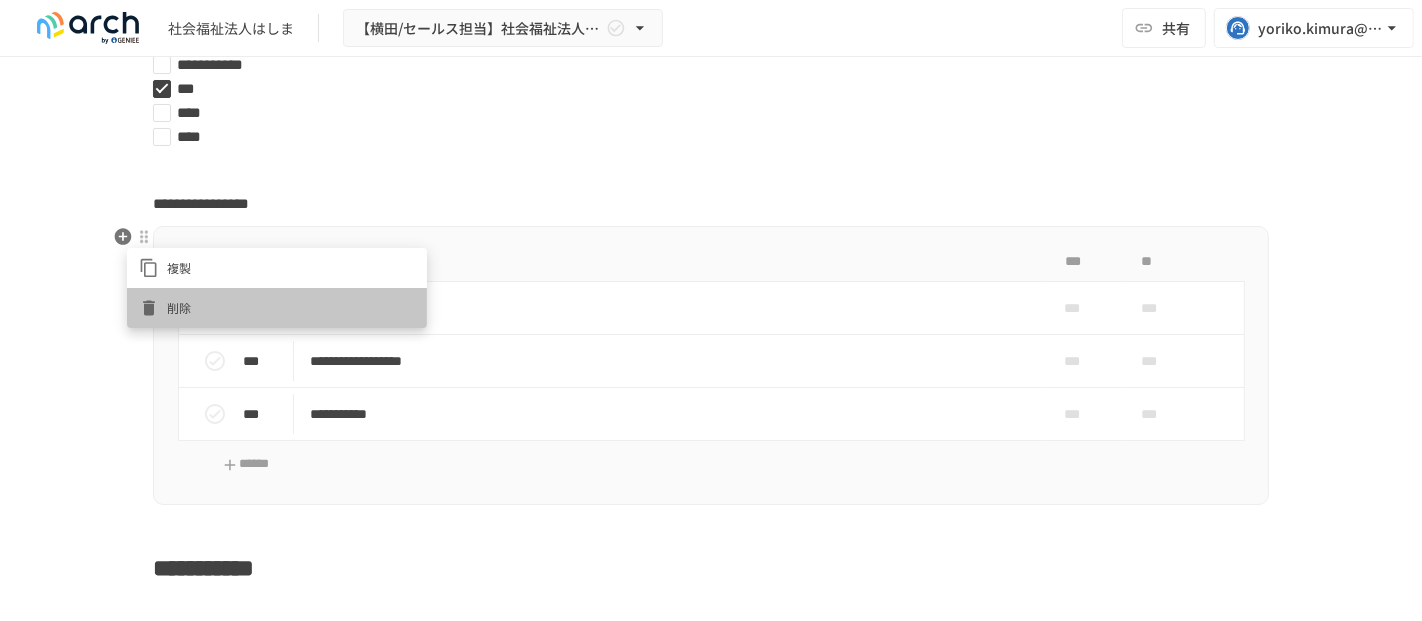 click on "削除" at bounding box center [291, 307] 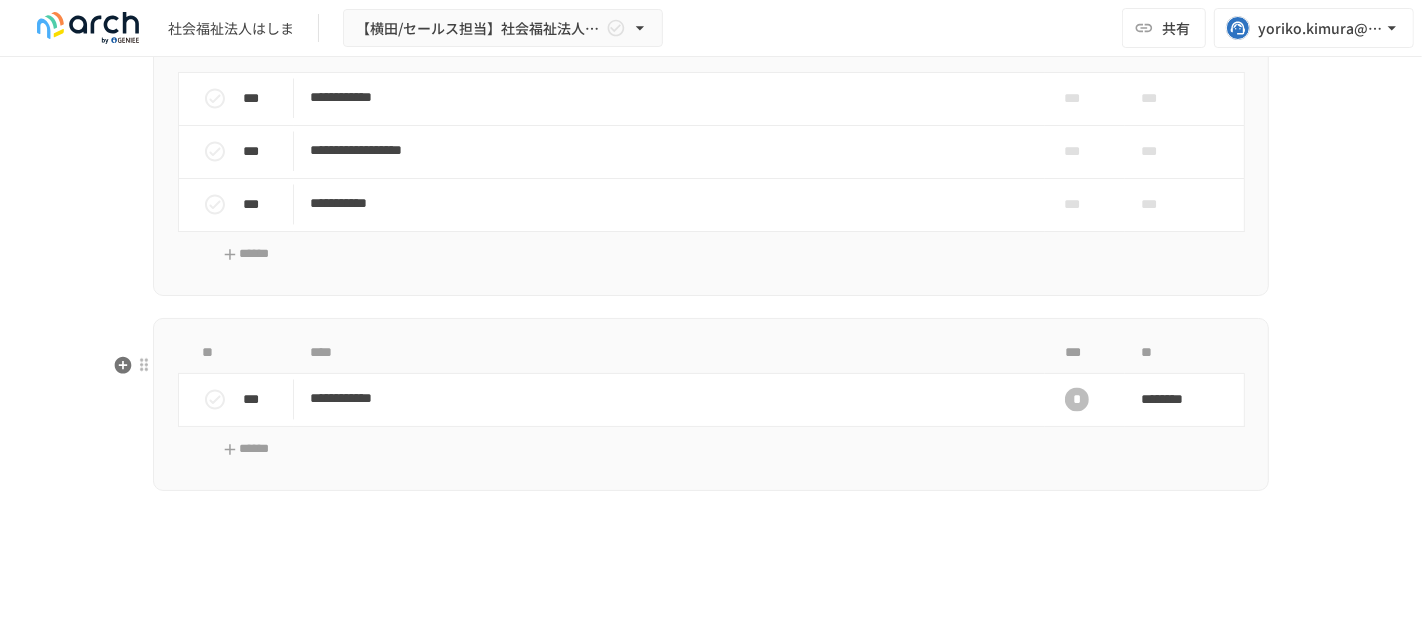 scroll, scrollTop: 3217, scrollLeft: 0, axis: vertical 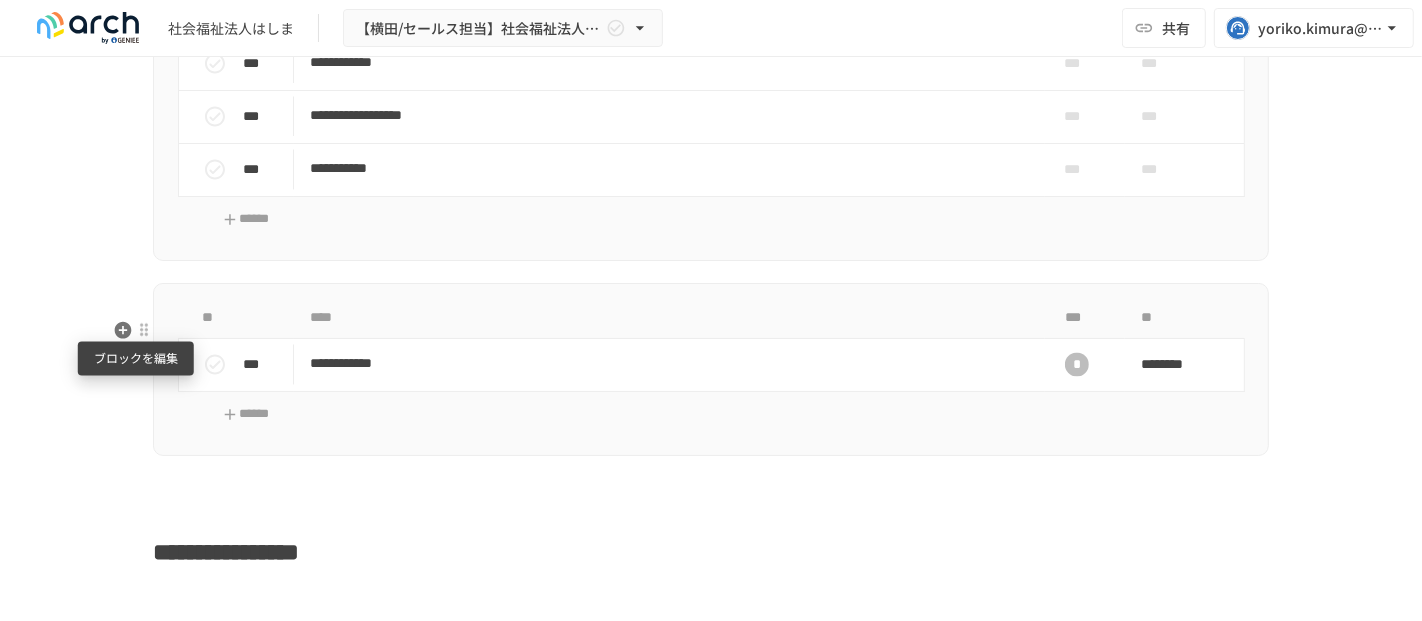 click at bounding box center (144, 330) 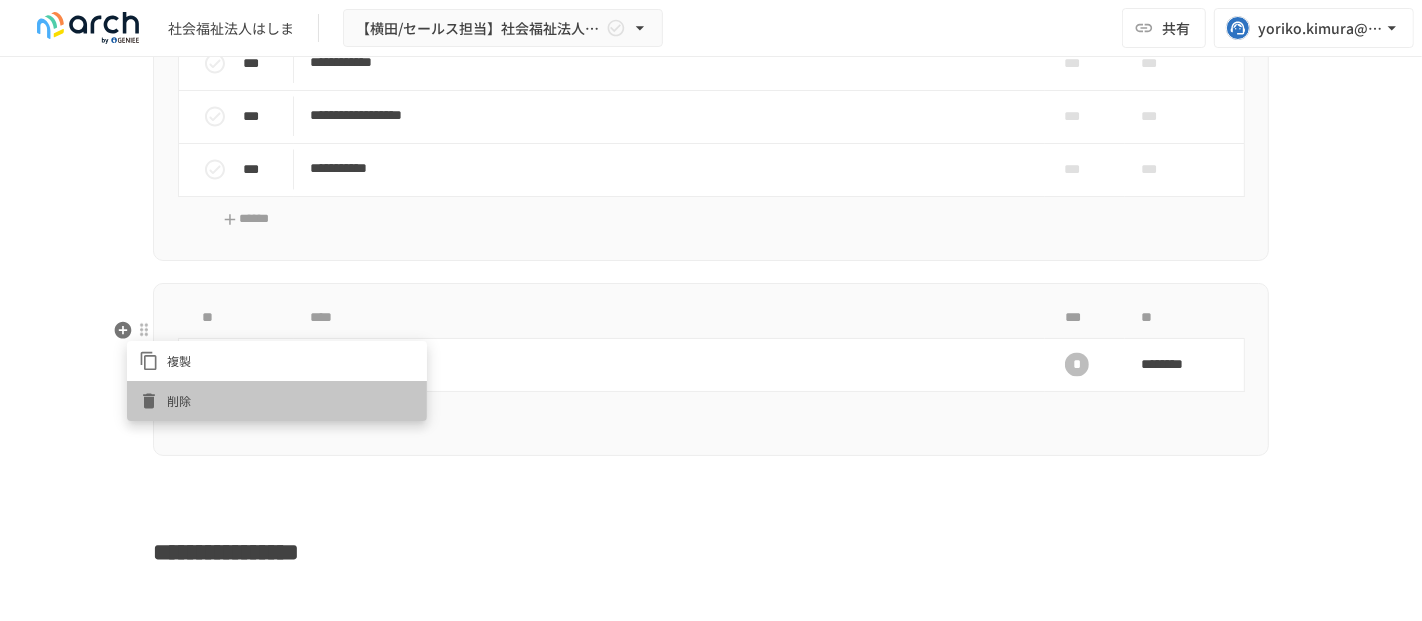click on "削除" at bounding box center [291, 400] 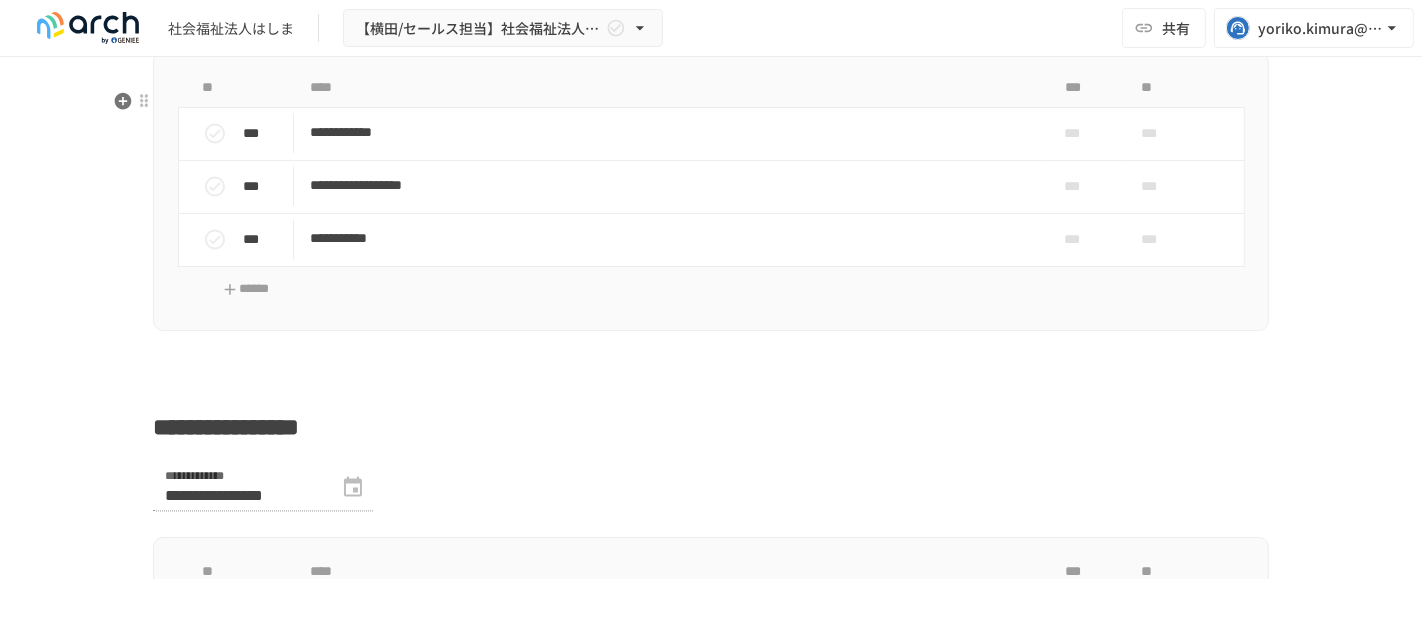 scroll, scrollTop: 3106, scrollLeft: 0, axis: vertical 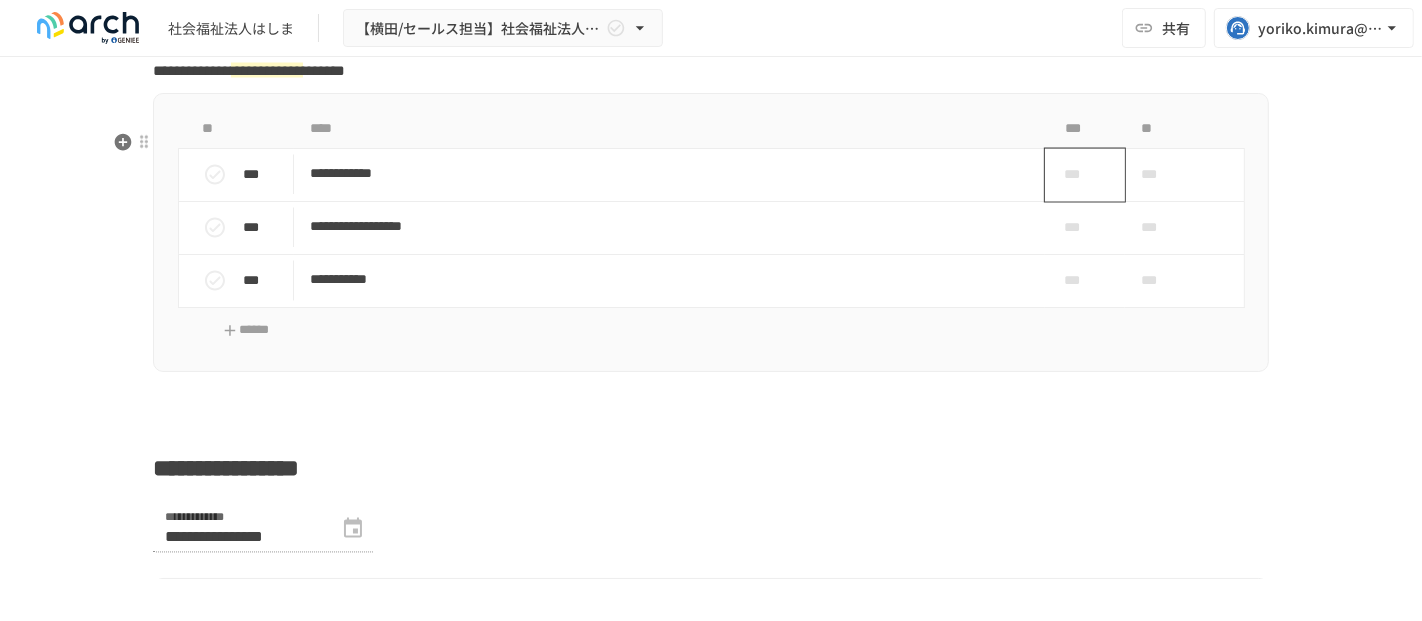 click on "***" at bounding box center (1077, 175) 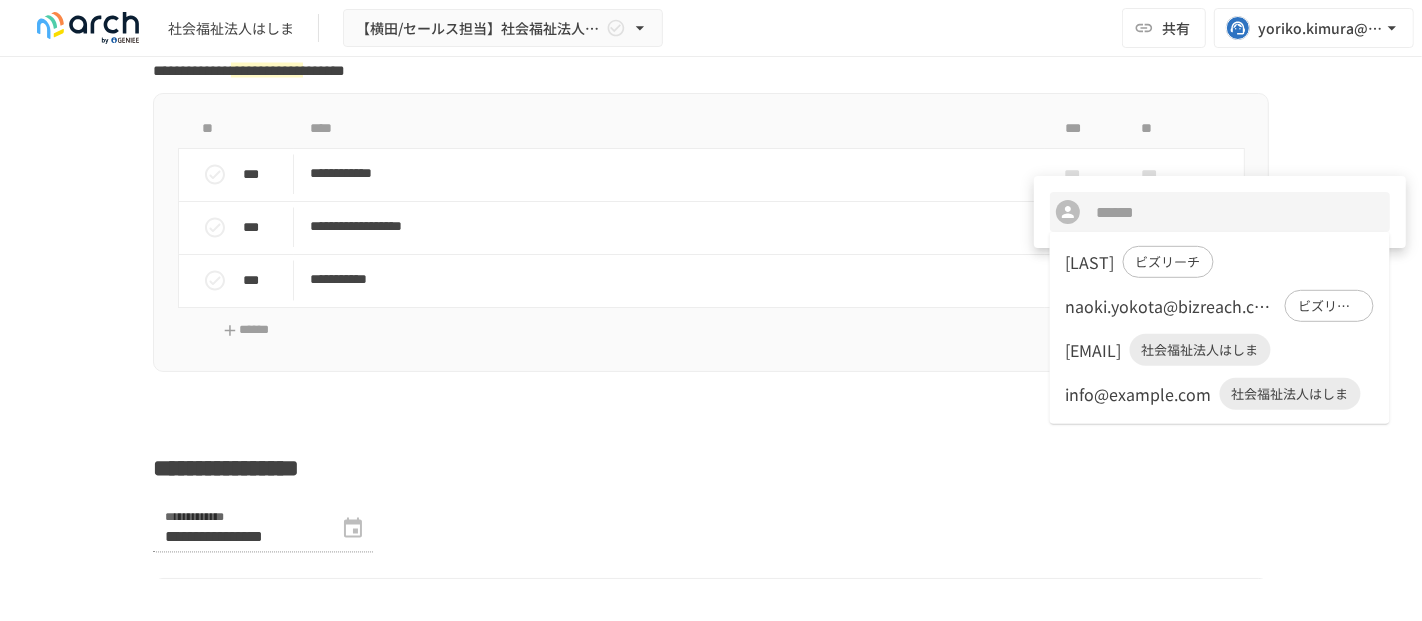 click on "jyukouen_nomura@yahoo.co.jp" at bounding box center [1094, 350] 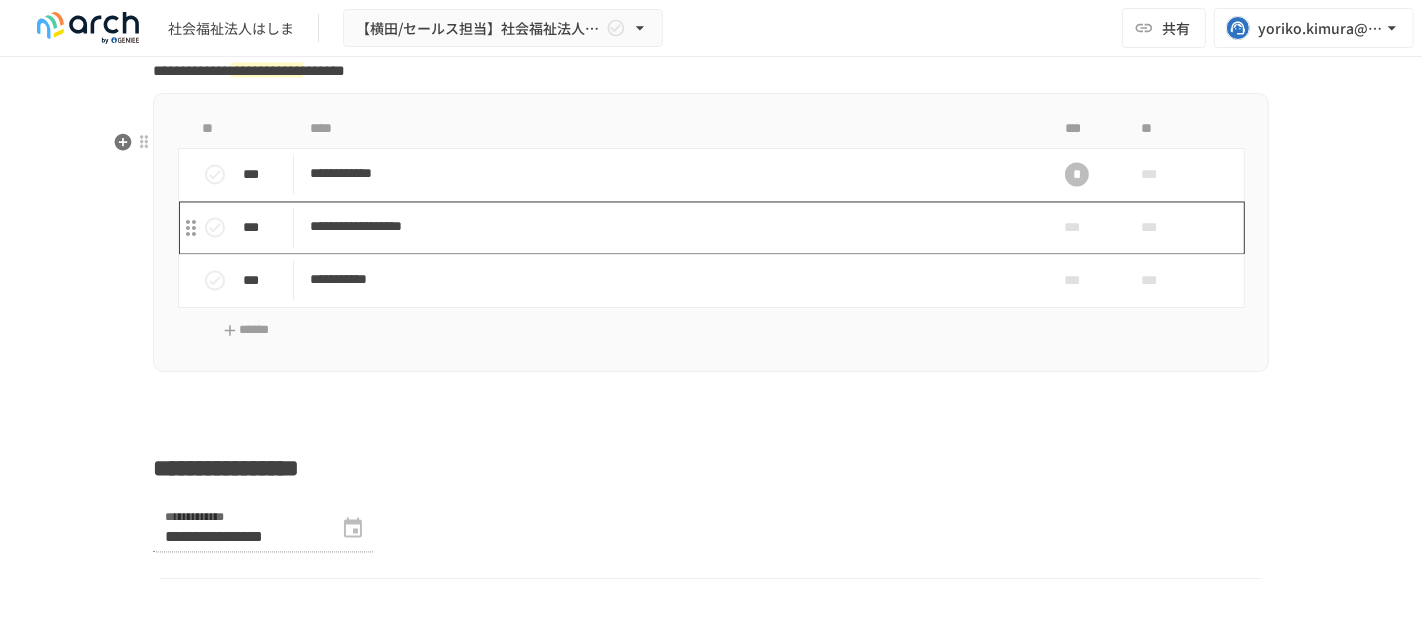 click on "**********" at bounding box center (669, 227) 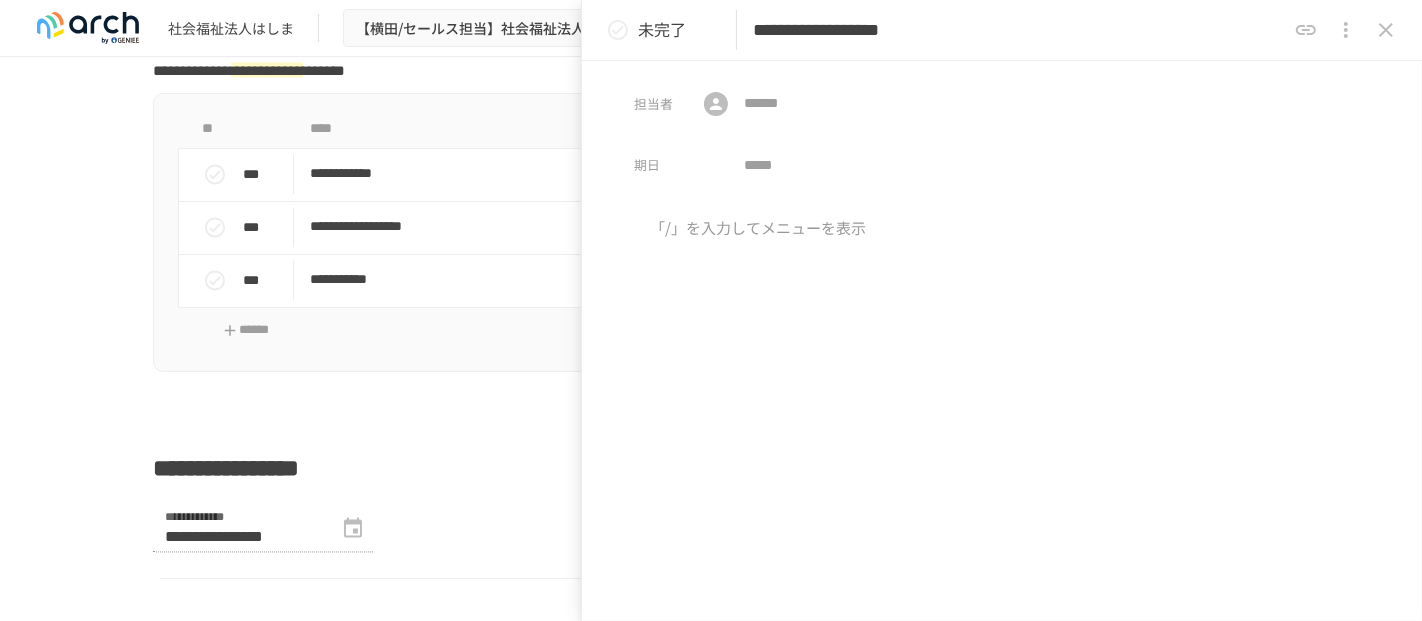 click 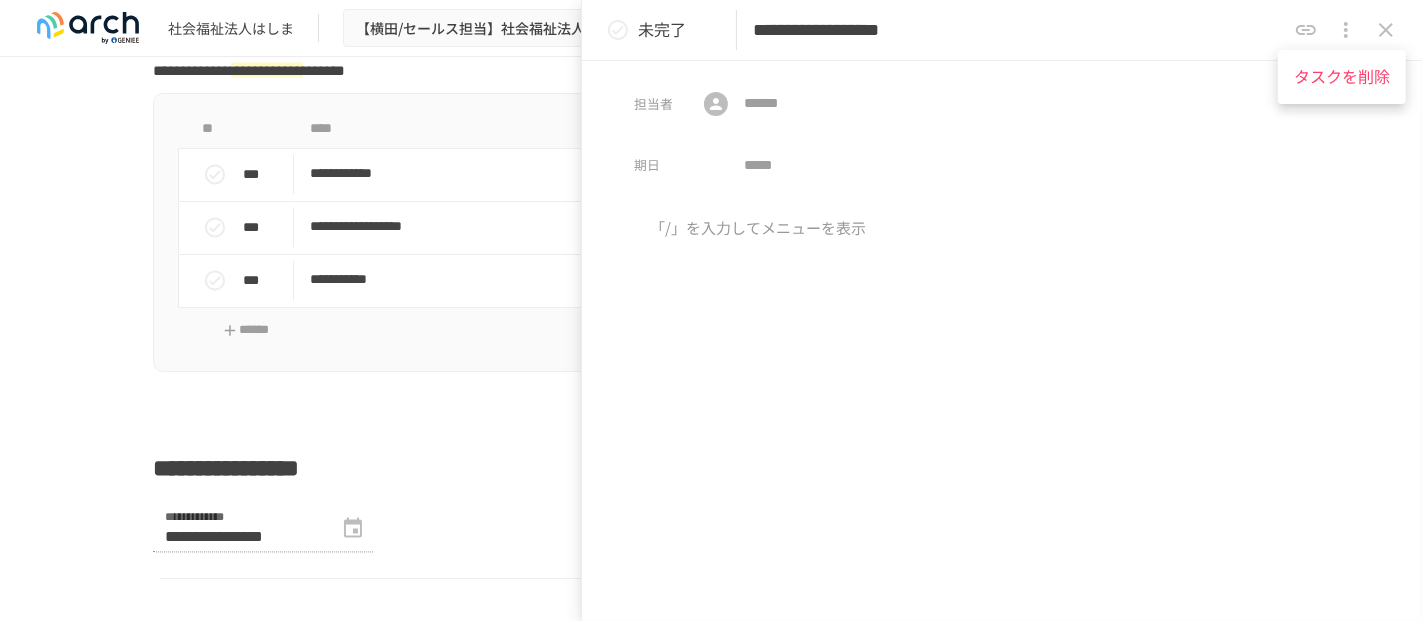 click on "タスクを削除" at bounding box center (1342, 77) 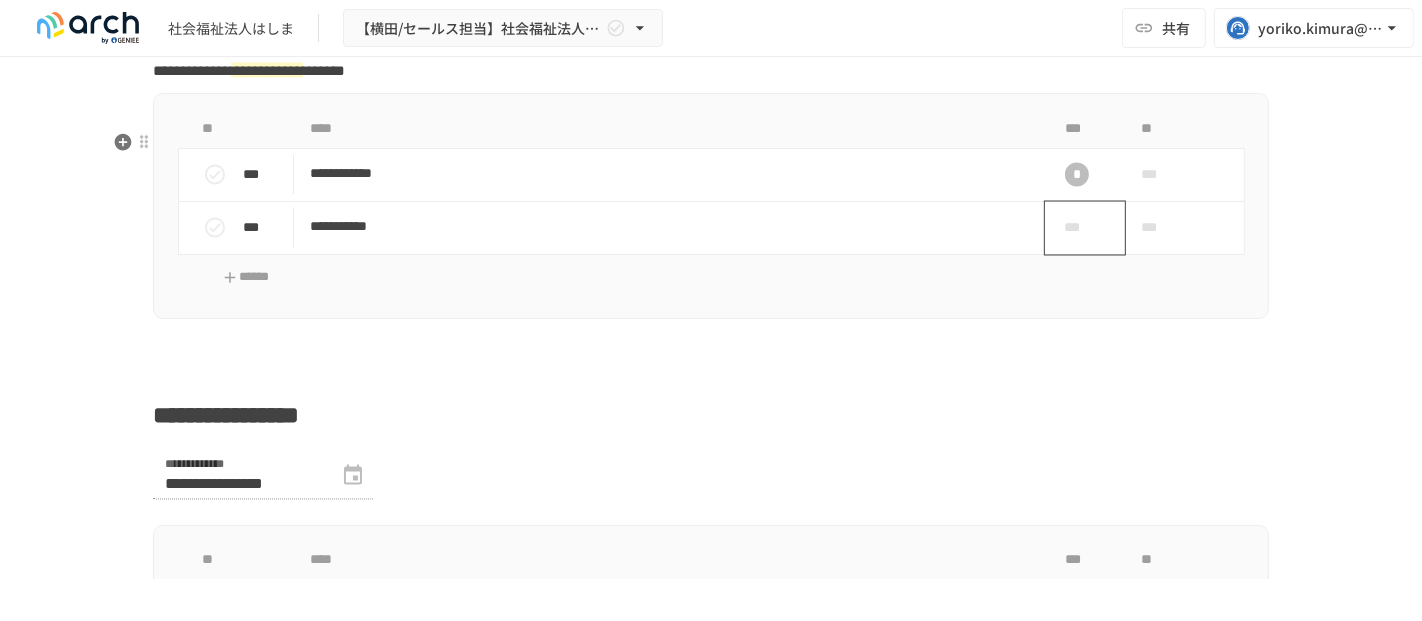 click on "***" at bounding box center [1077, 228] 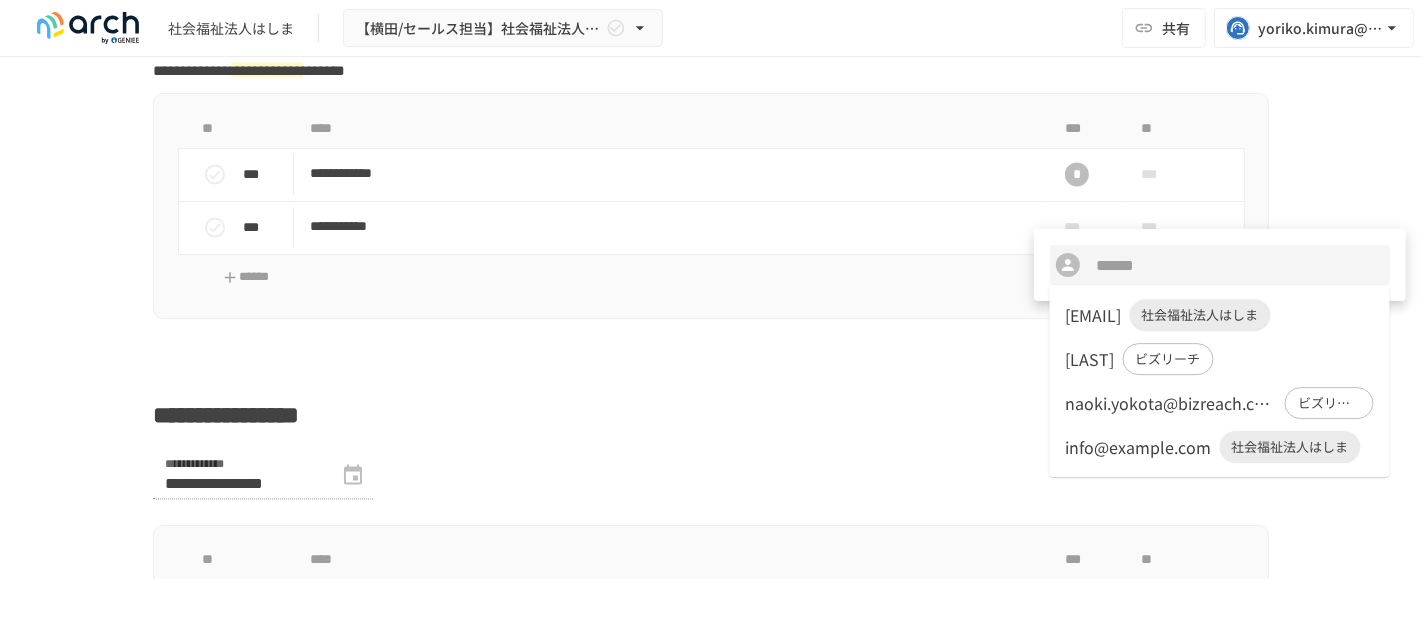 click on "jyukouen_nomura@yahoo.co.jp" at bounding box center (1094, 315) 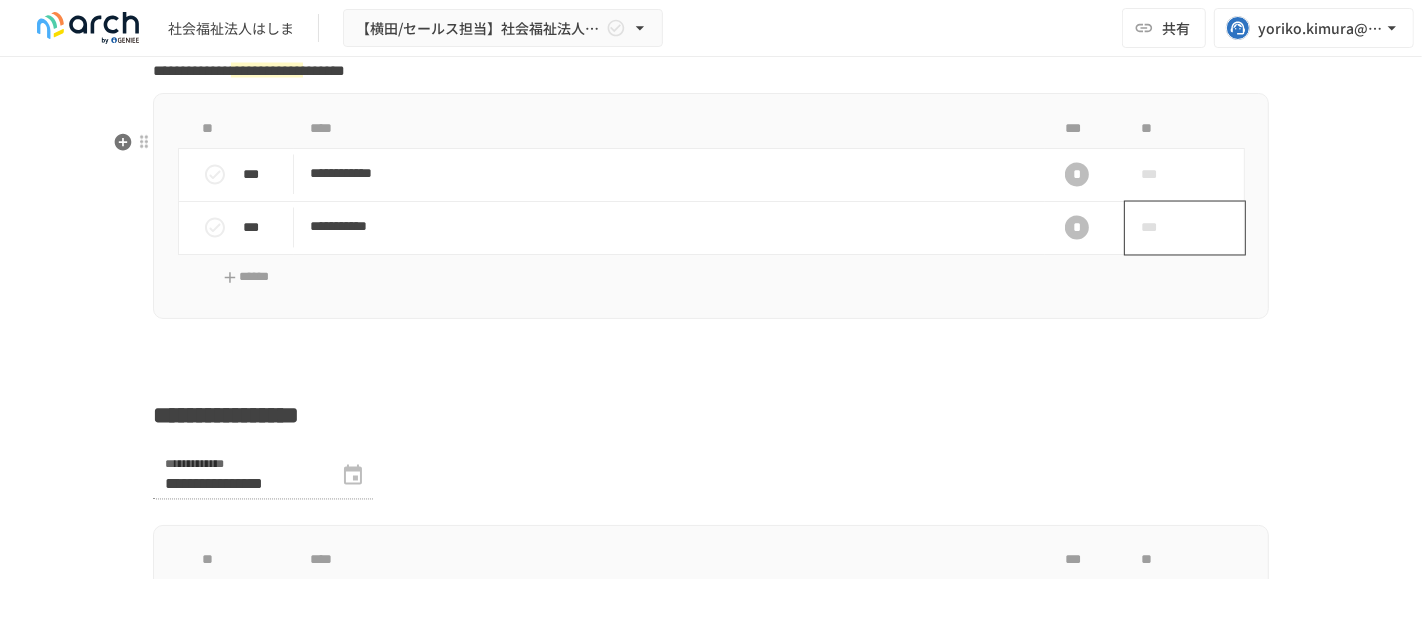 click on "***" at bounding box center [1162, 228] 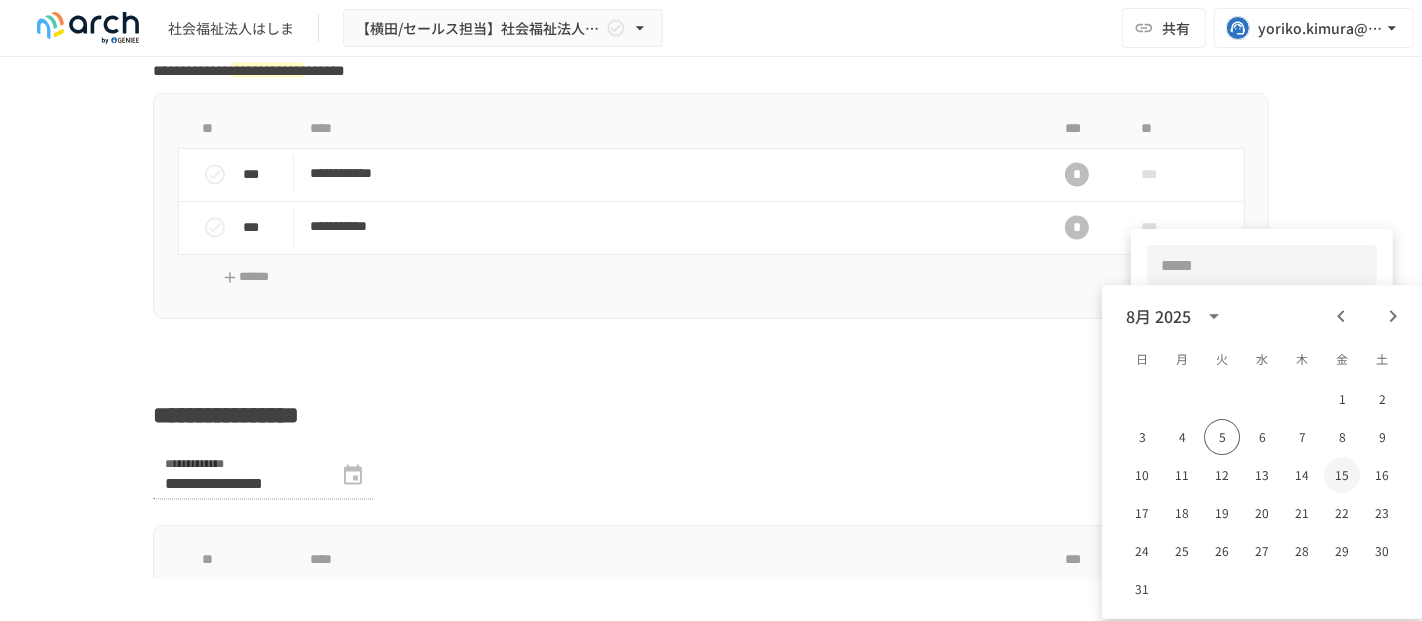 click on "15" at bounding box center [1342, 475] 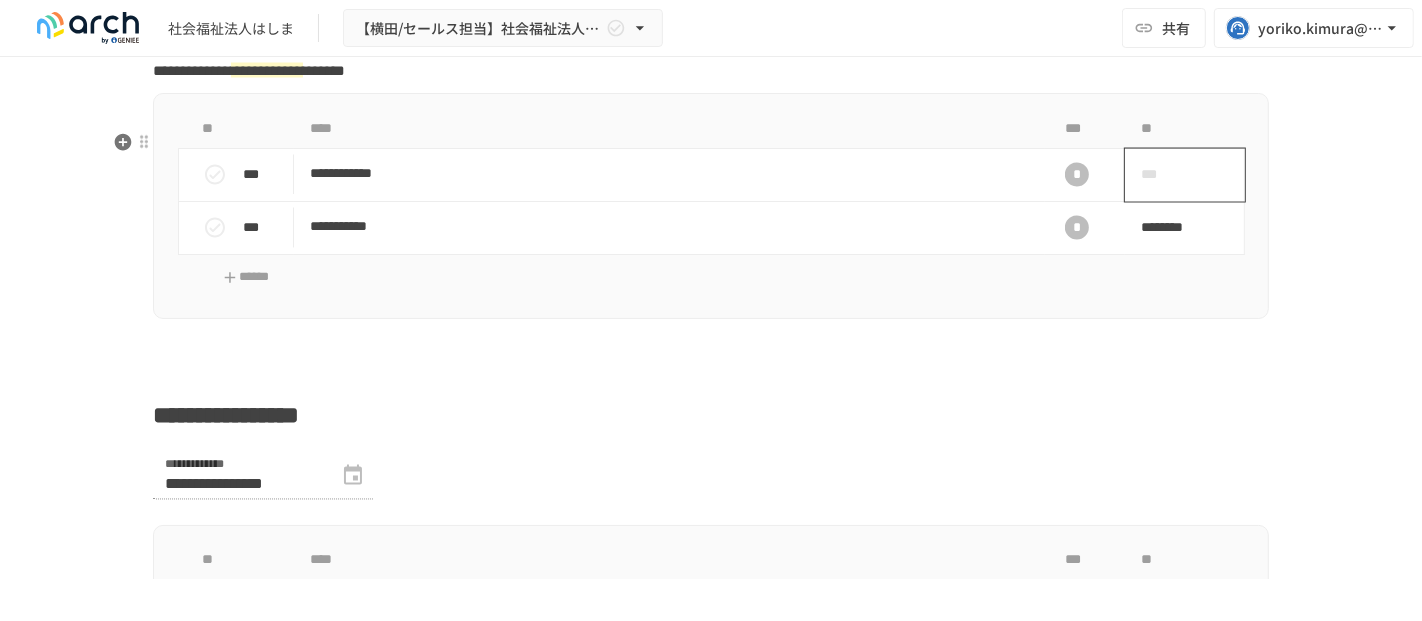click on "***" at bounding box center (1162, 175) 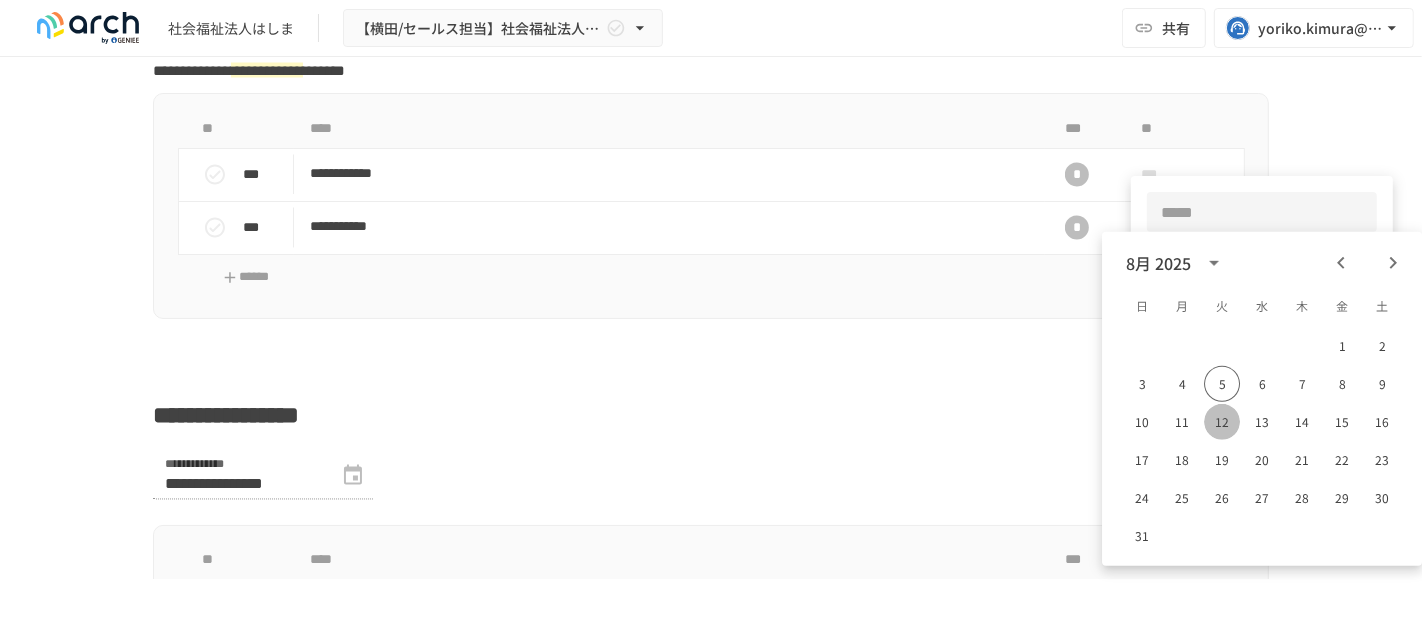 click on "12" at bounding box center [1222, 422] 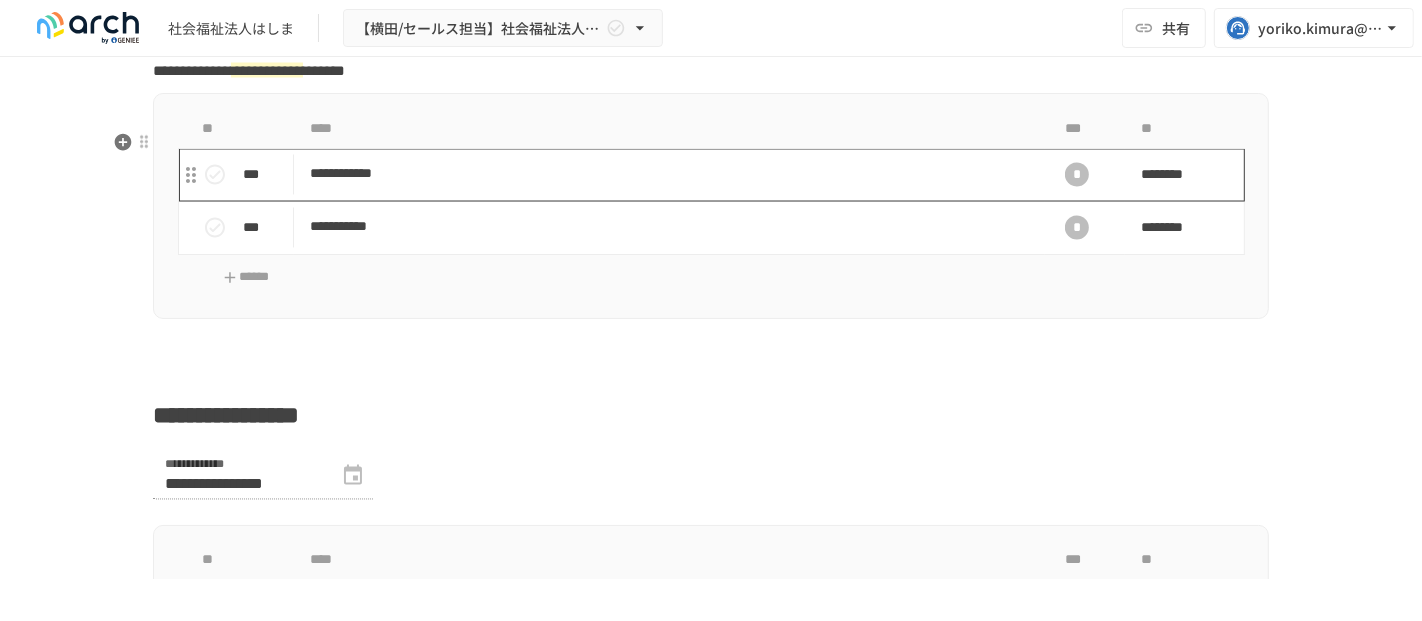 click on "**********" at bounding box center [669, 174] 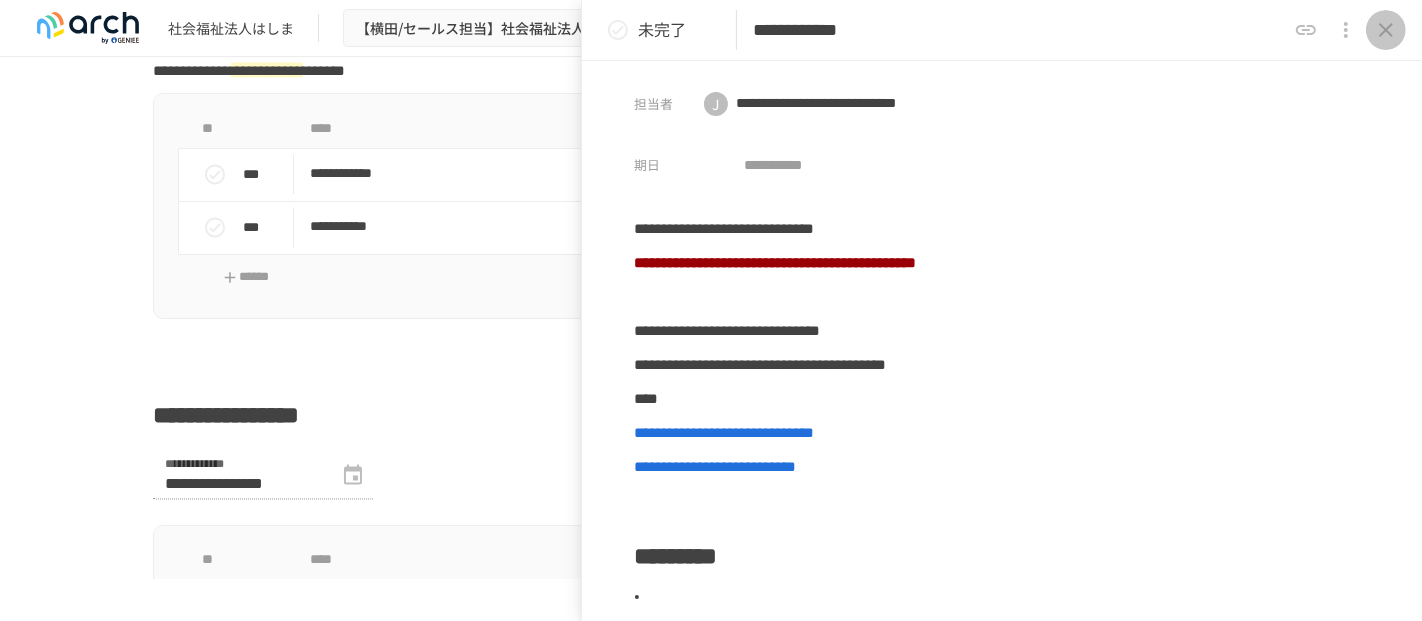 click 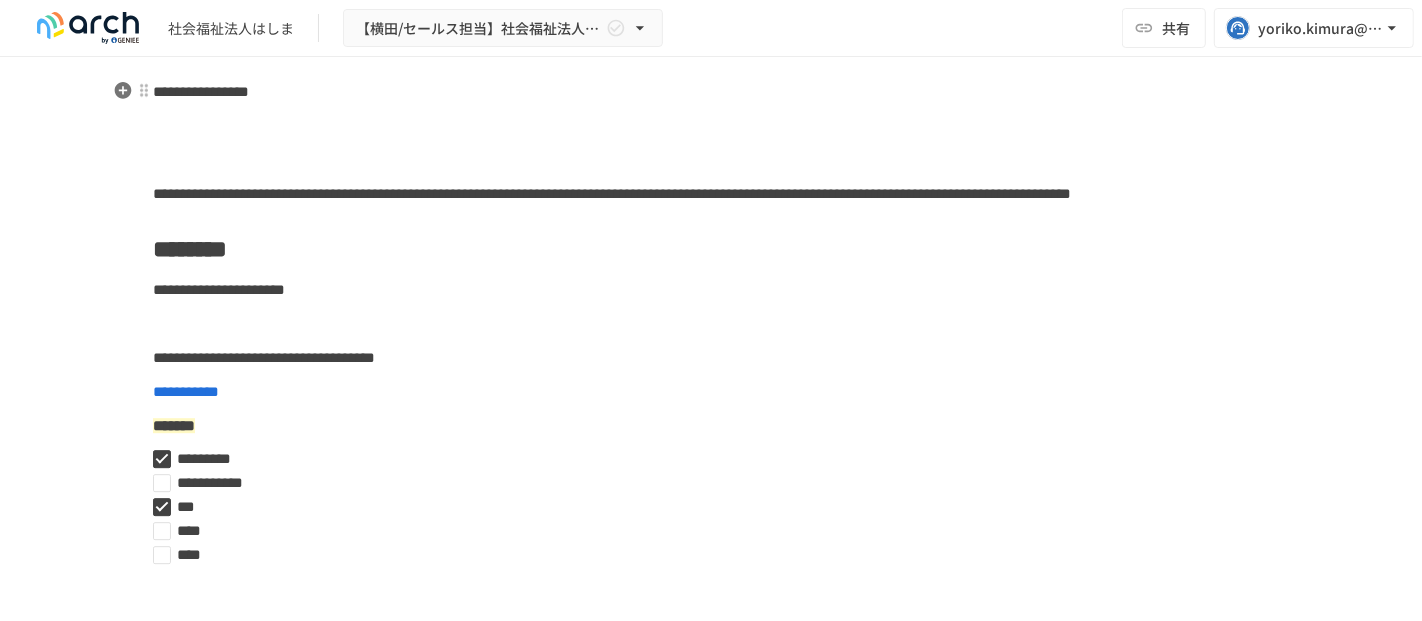 scroll, scrollTop: 4884, scrollLeft: 0, axis: vertical 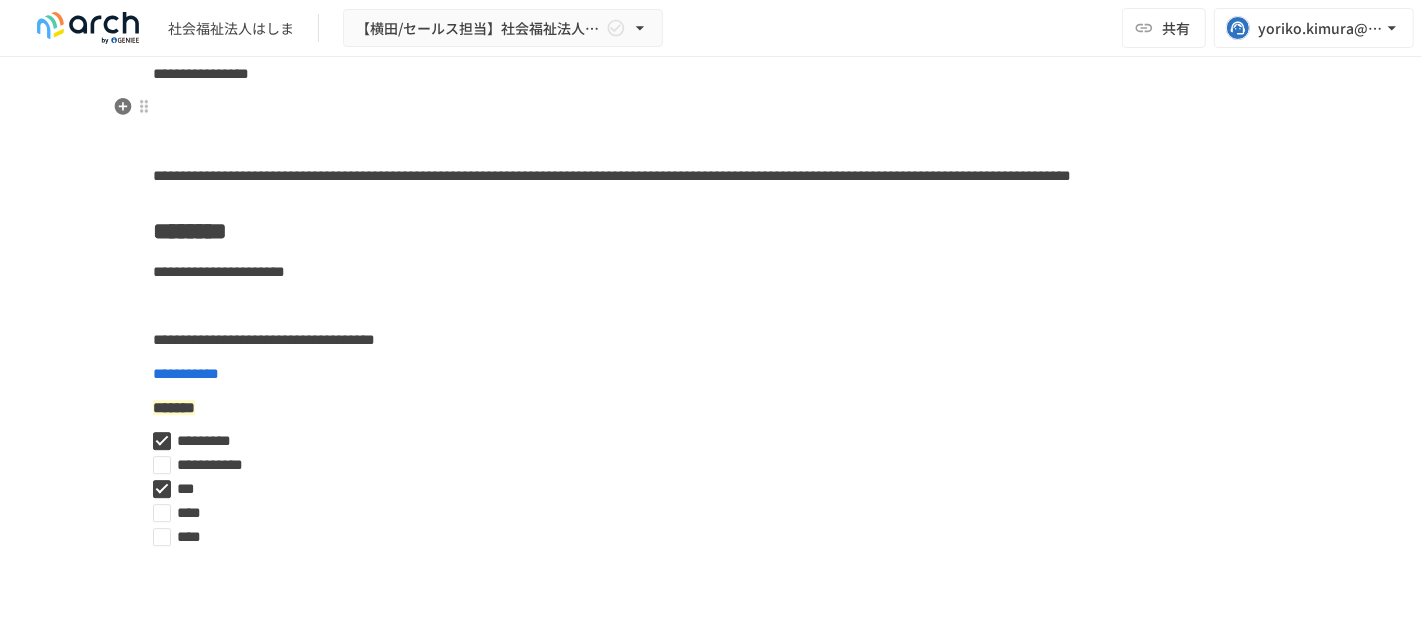 click on "**********" at bounding box center (201, 73) 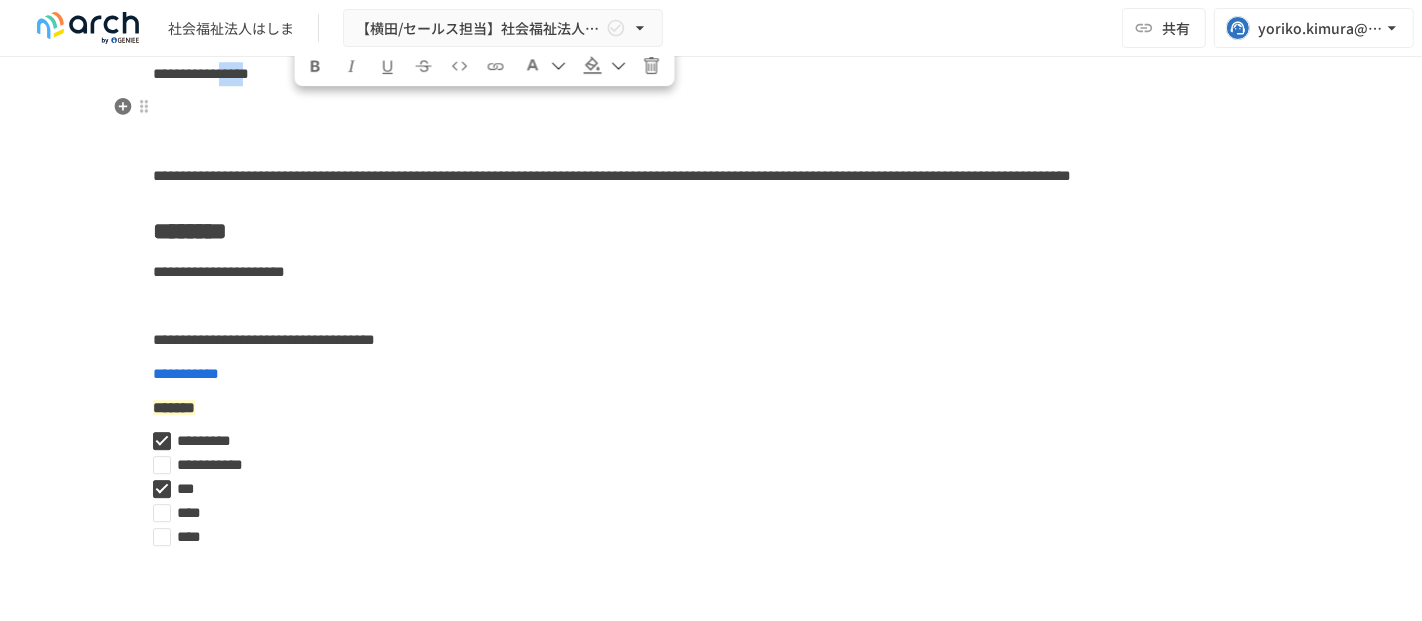 drag, startPoint x: 348, startPoint y: 107, endPoint x: 296, endPoint y: 107, distance: 52 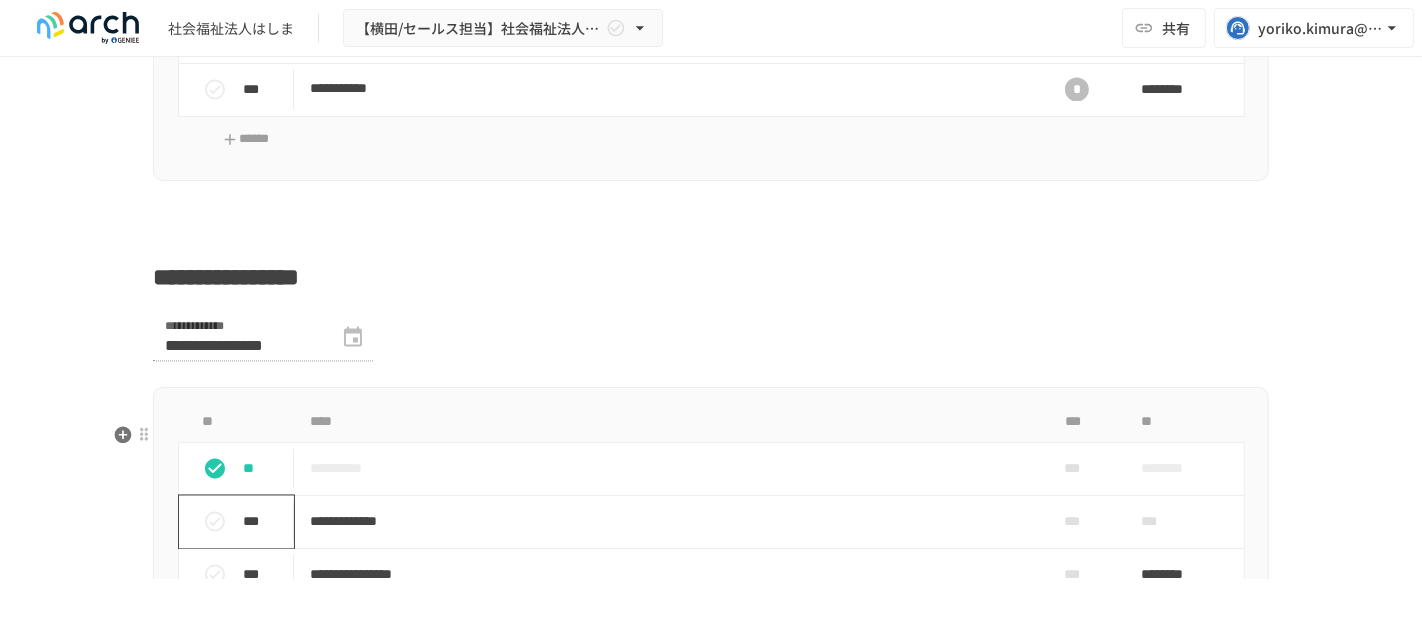 scroll, scrollTop: 2995, scrollLeft: 0, axis: vertical 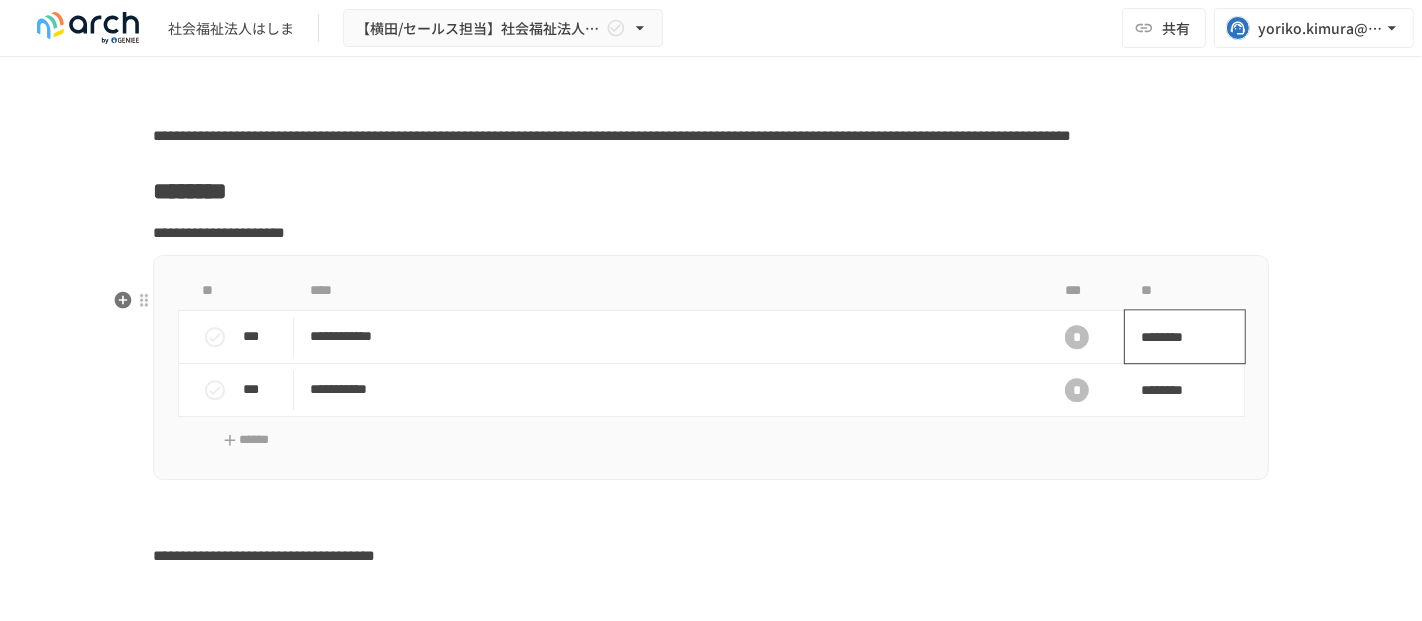 click on "********" at bounding box center [1178, 337] 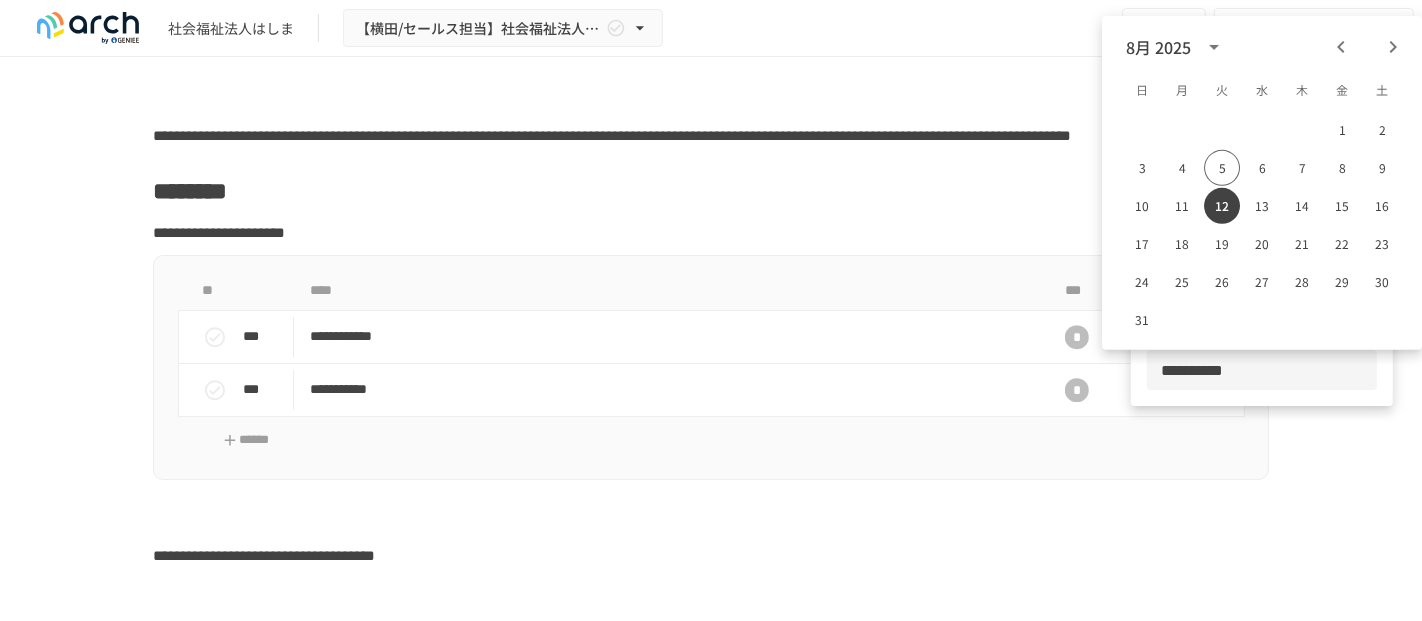 drag, startPoint x: 1255, startPoint y: 372, endPoint x: 1033, endPoint y: 380, distance: 222.1441 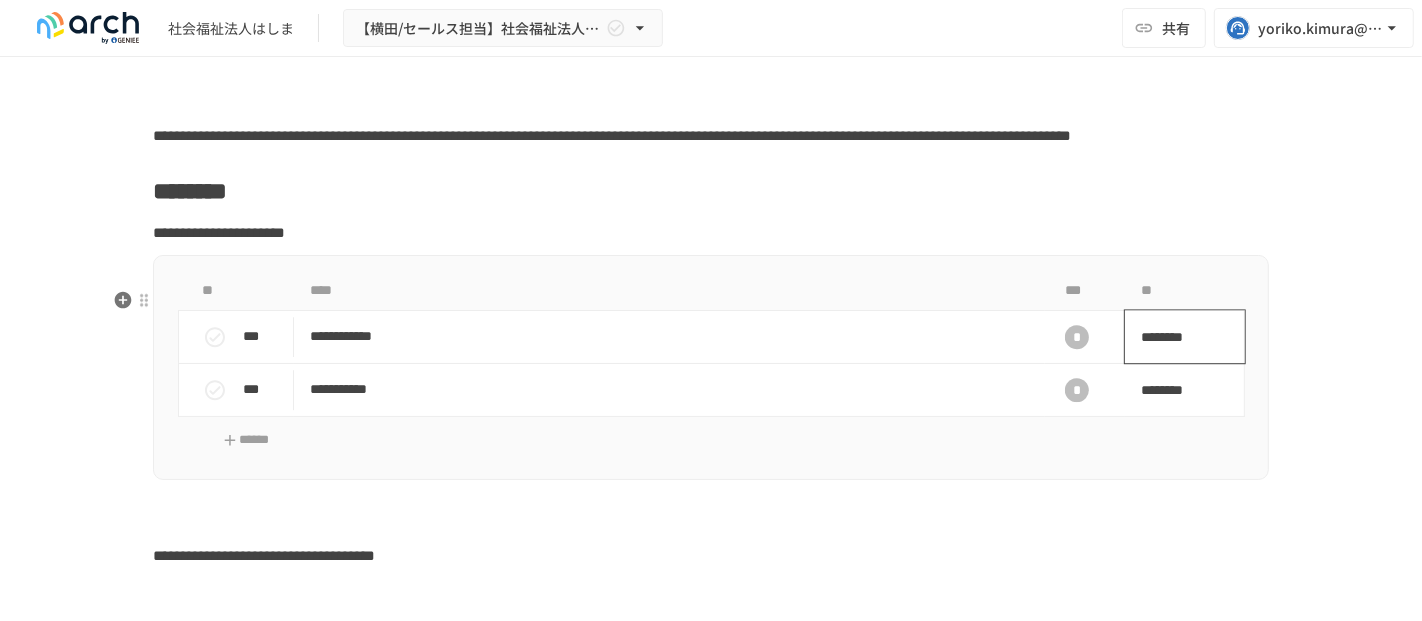 click on "********" at bounding box center (1178, 337) 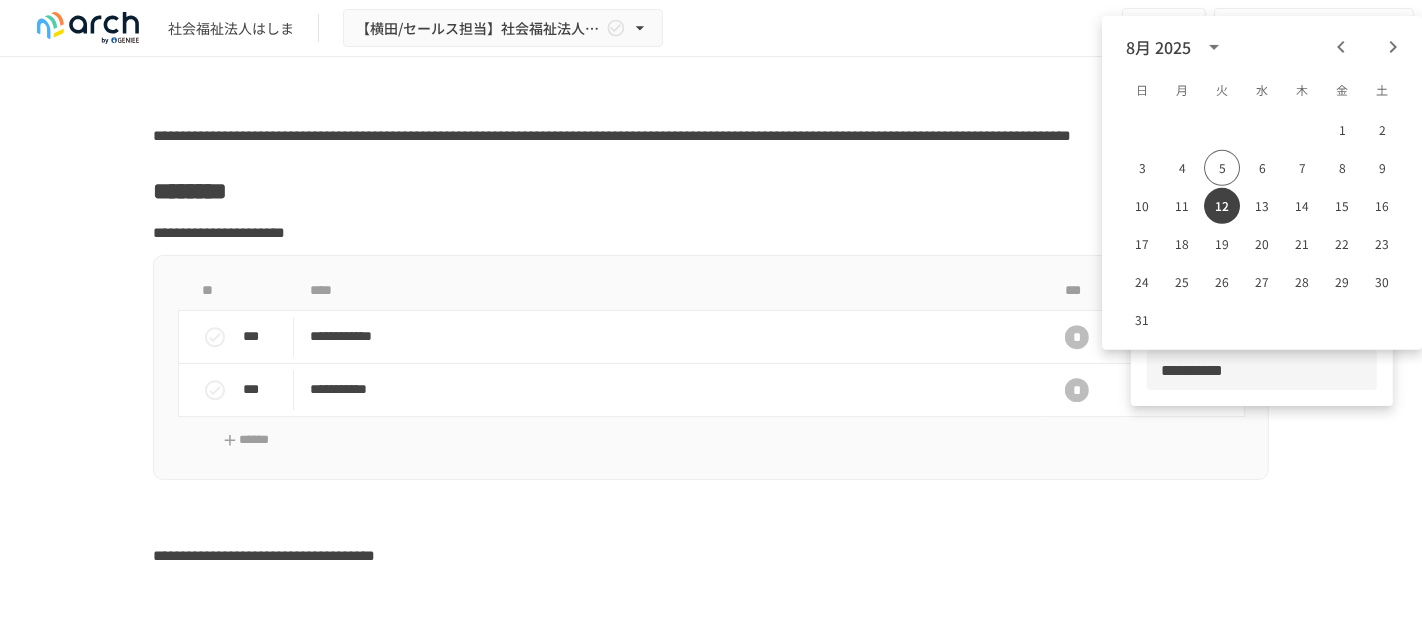drag, startPoint x: 1259, startPoint y: 367, endPoint x: 1172, endPoint y: 372, distance: 87.14356 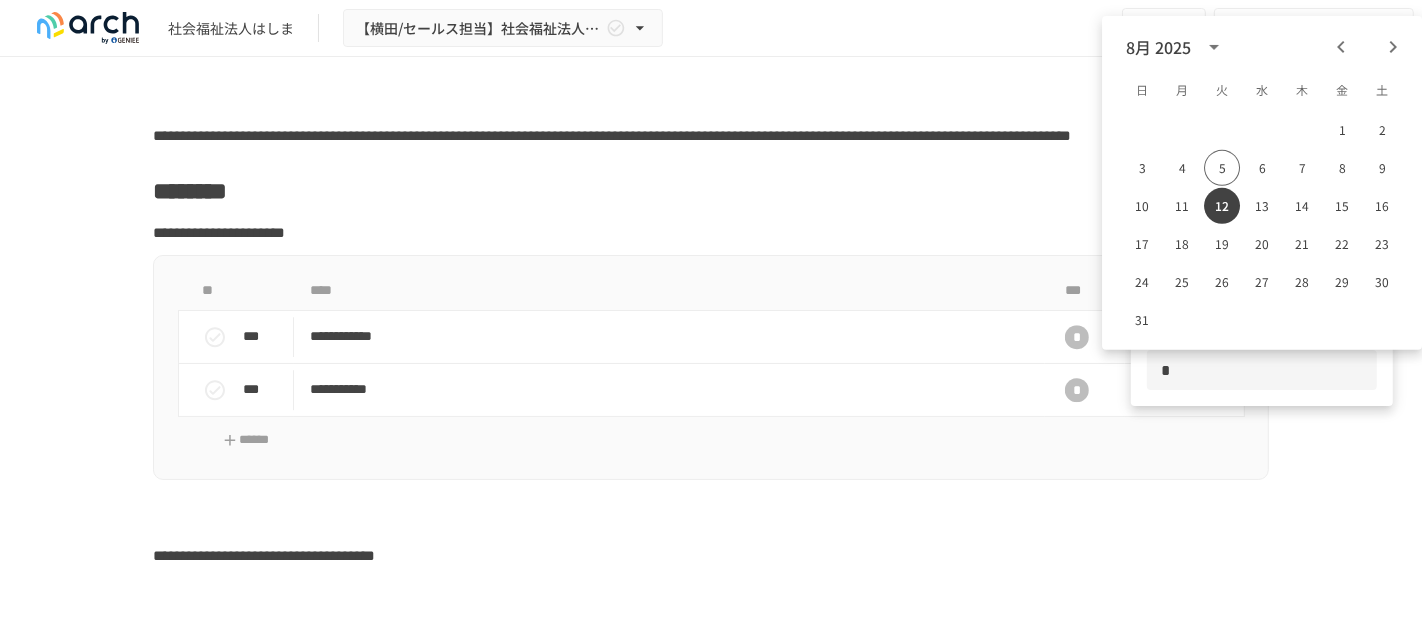 type on "*" 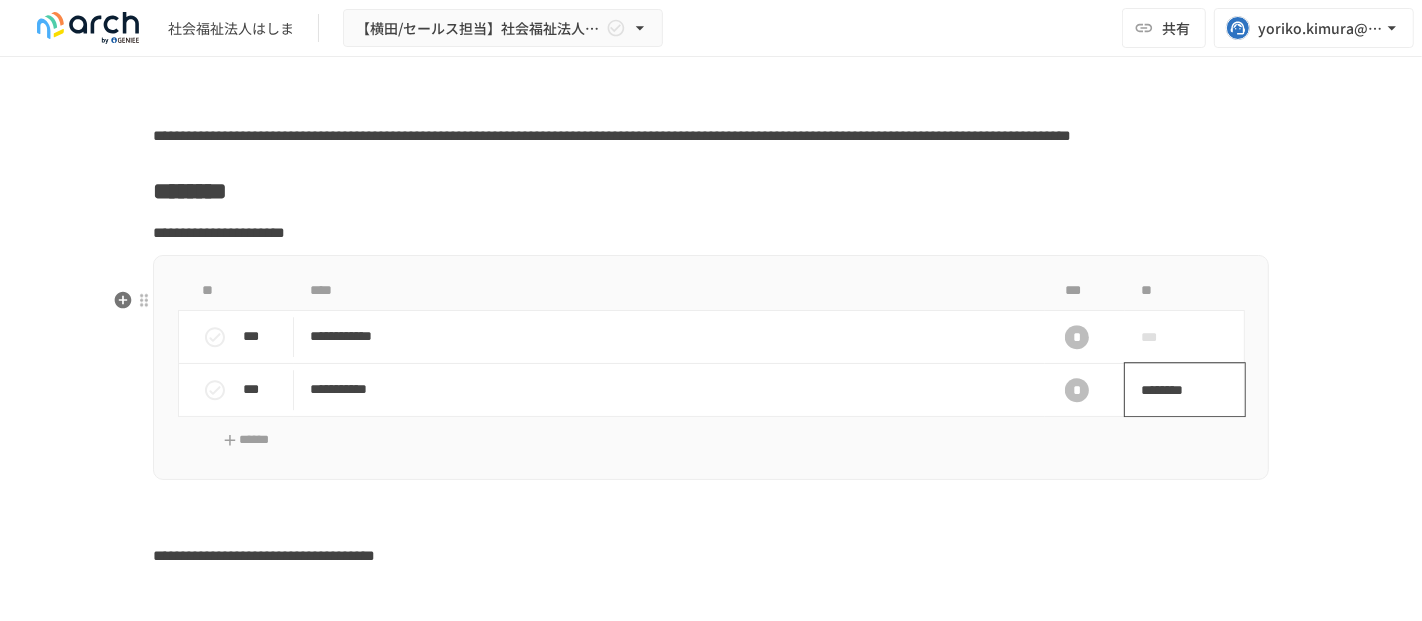 click on "********" at bounding box center (1185, 389) 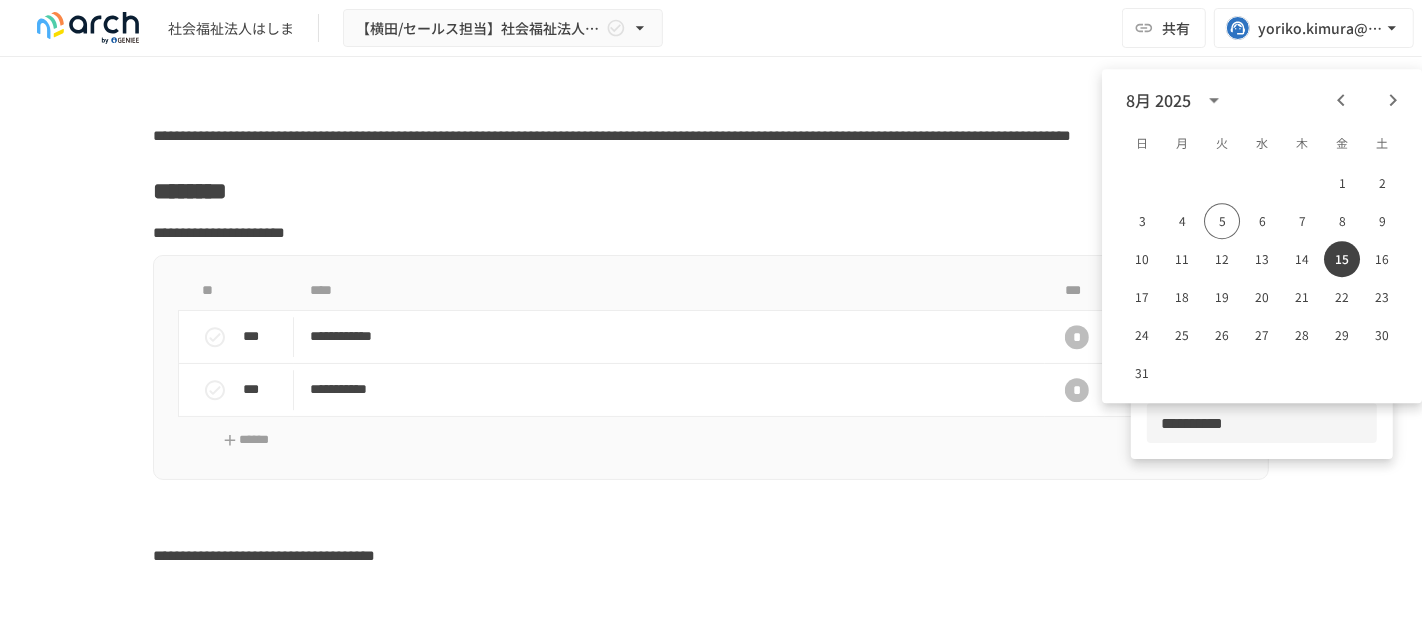 drag, startPoint x: 1254, startPoint y: 421, endPoint x: 1162, endPoint y: 420, distance: 92.00543 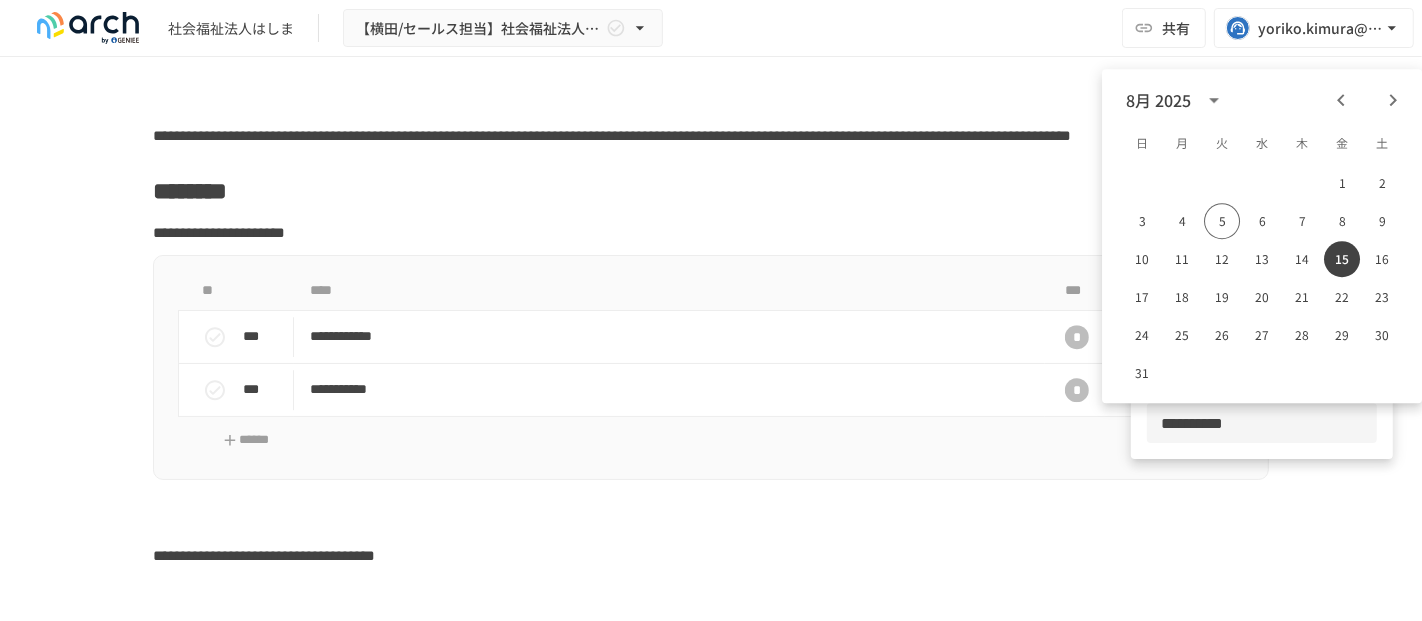 click on "**********" at bounding box center (1262, 423) 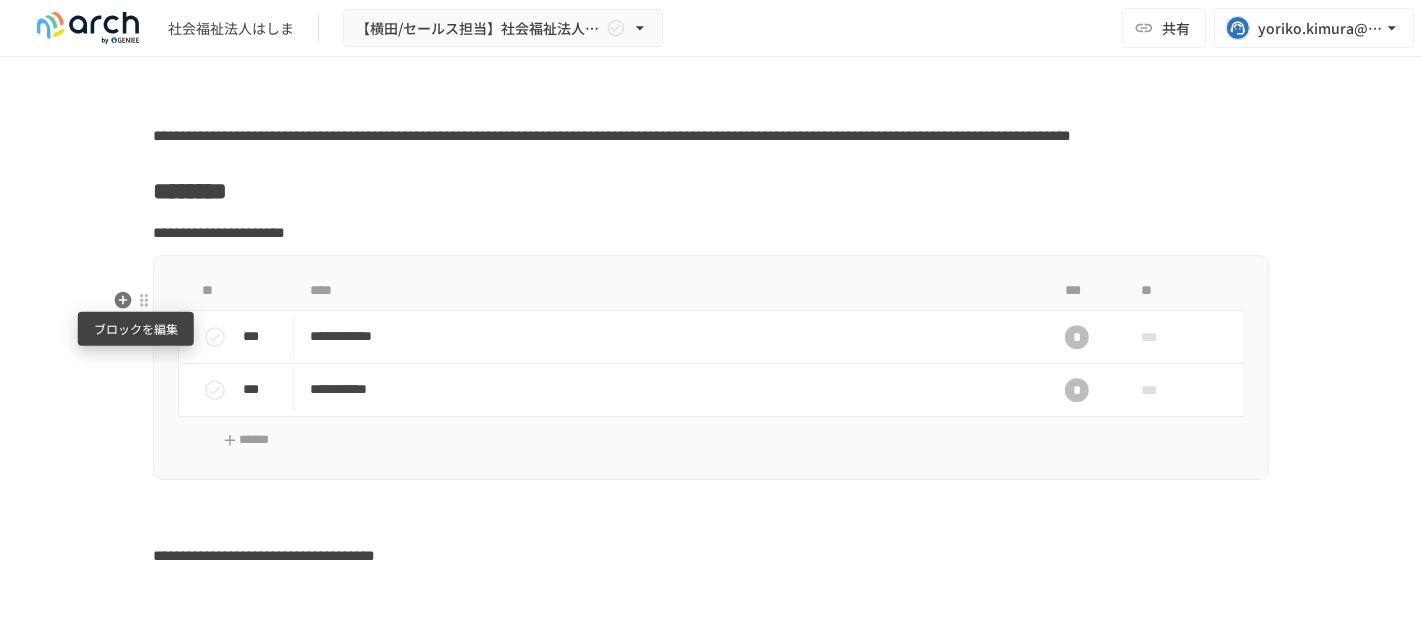 click at bounding box center (144, 300) 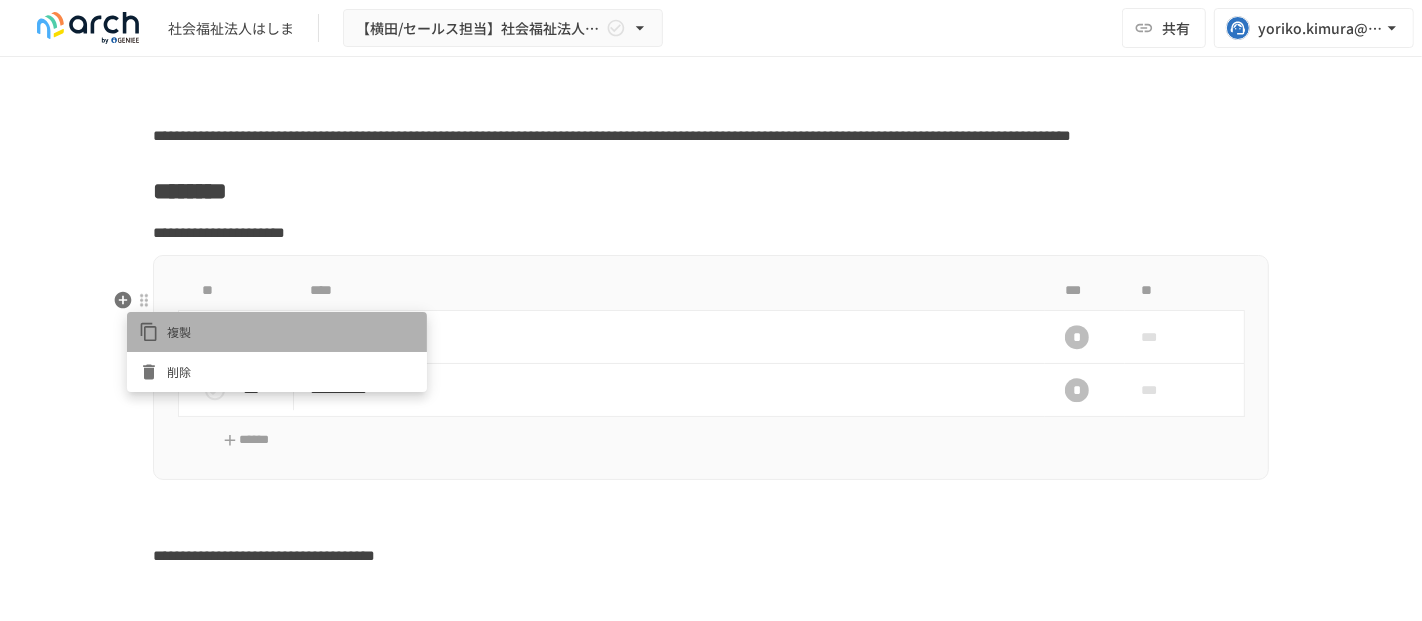 click 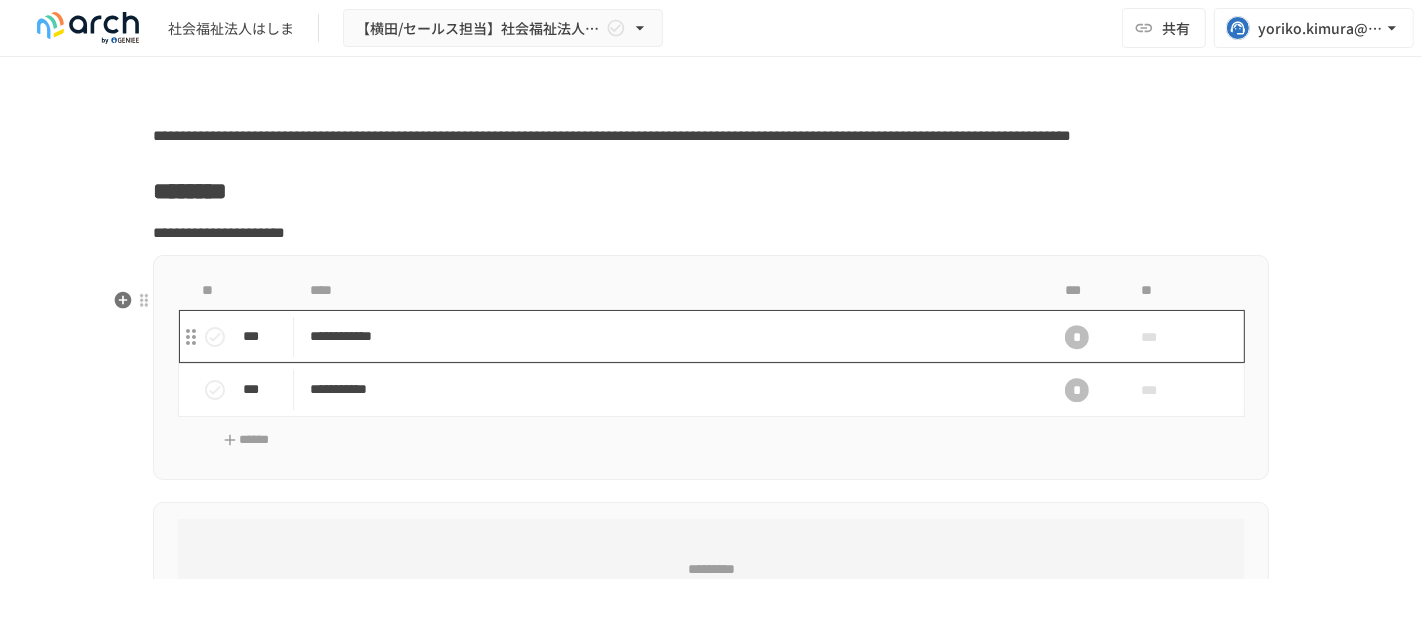 click on "**********" at bounding box center [669, 336] 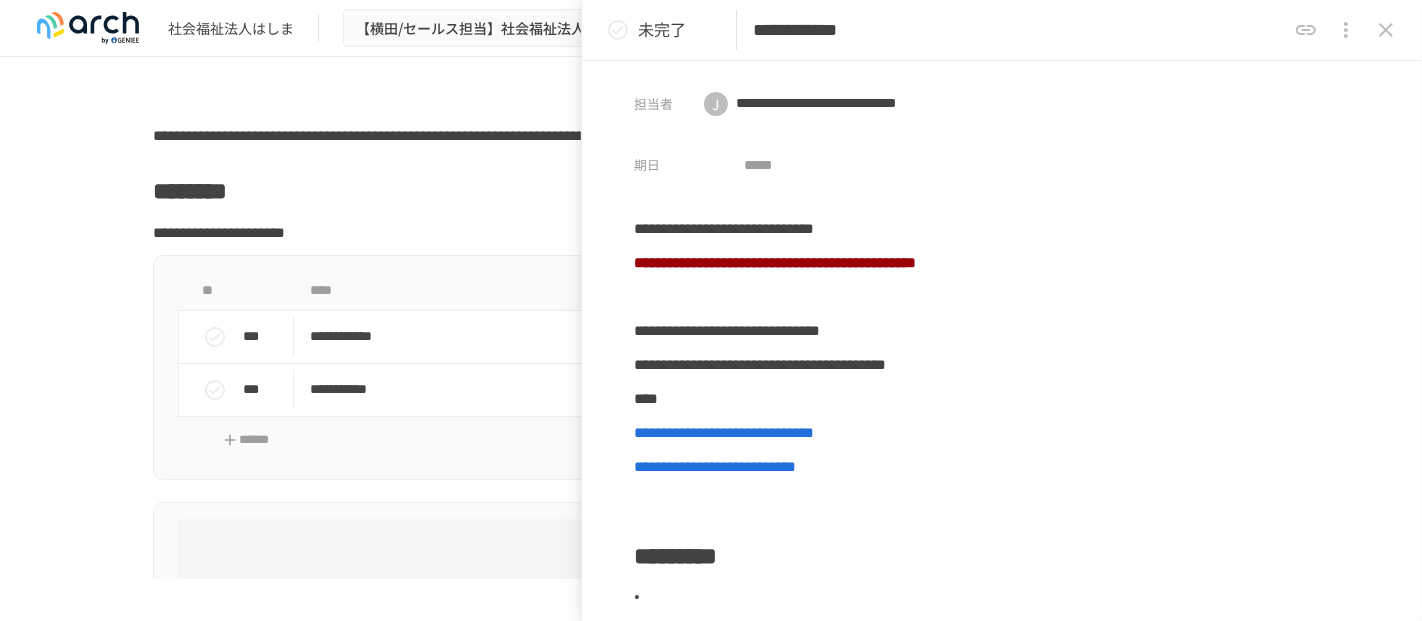 drag, startPoint x: 997, startPoint y: 28, endPoint x: 660, endPoint y: 54, distance: 338.00146 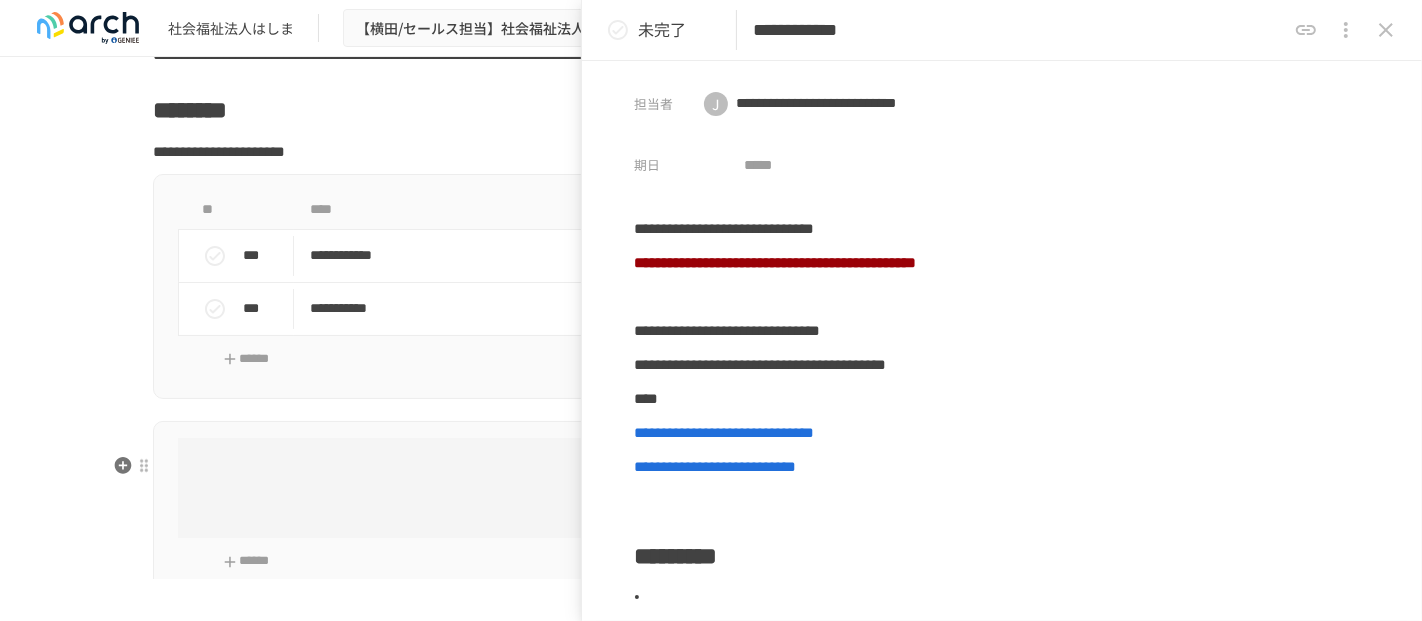 scroll, scrollTop: 4890, scrollLeft: 0, axis: vertical 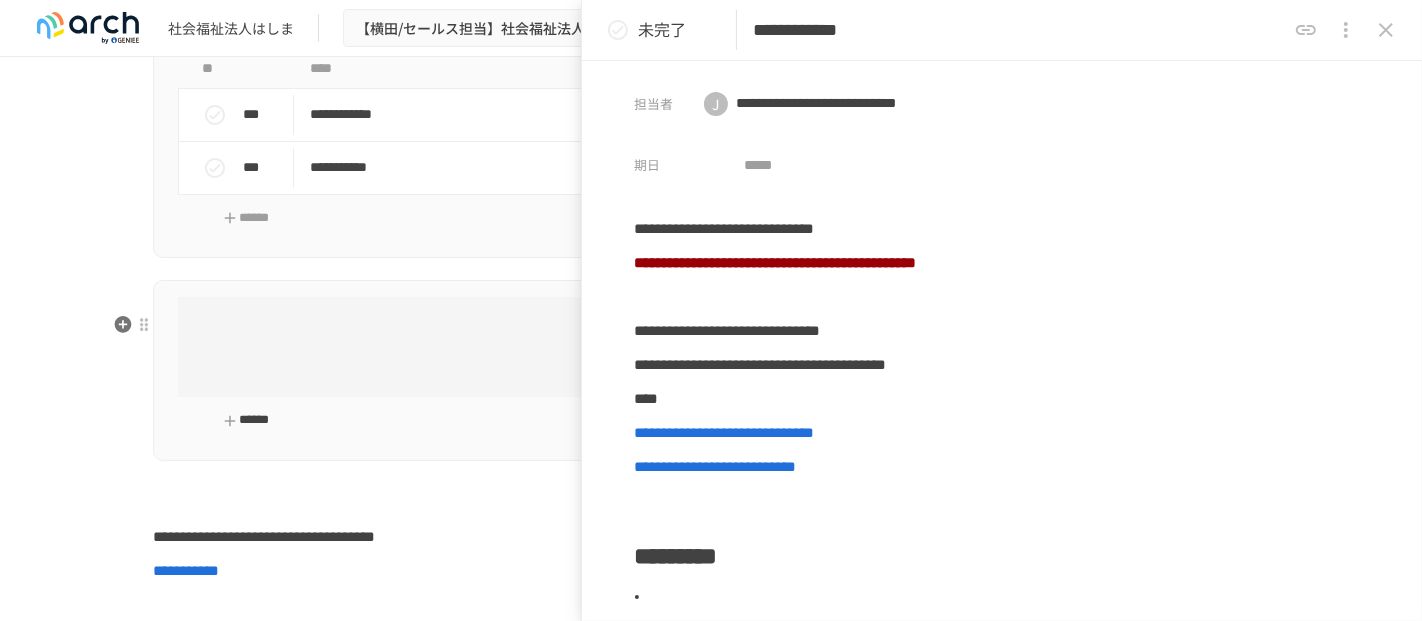 click on "******" at bounding box center [246, 420] 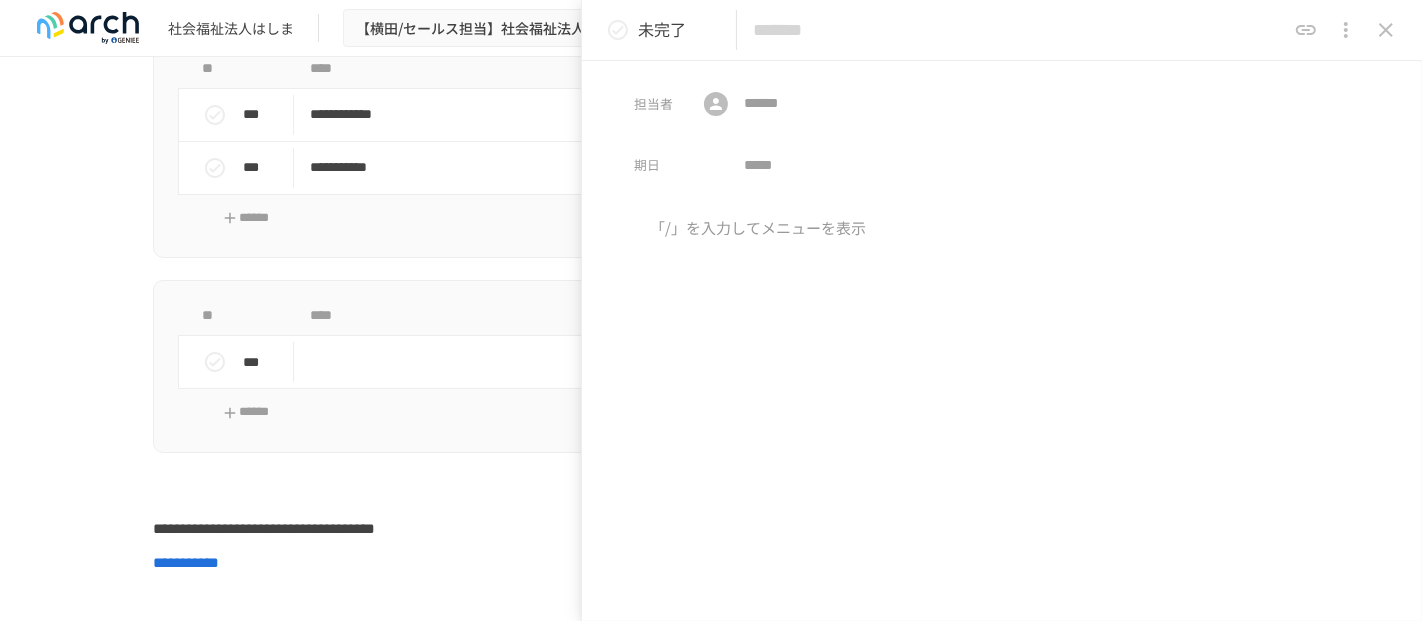 click at bounding box center (1019, 30) 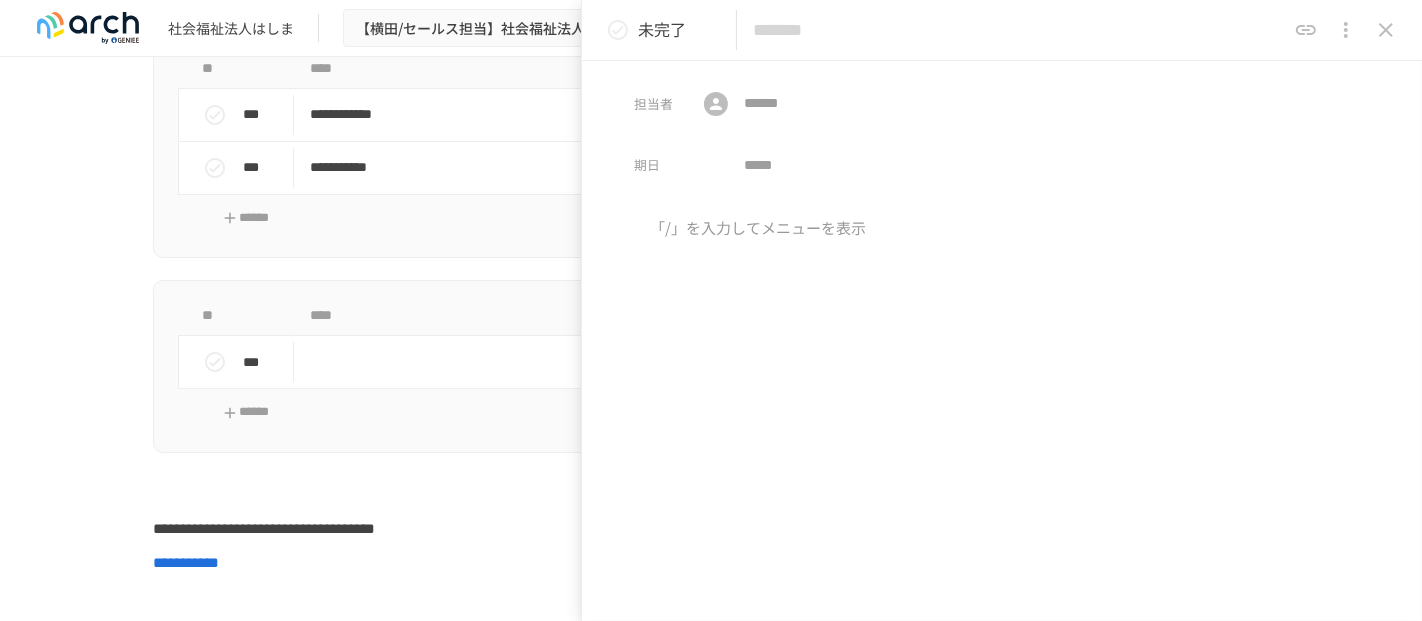 paste on "**********" 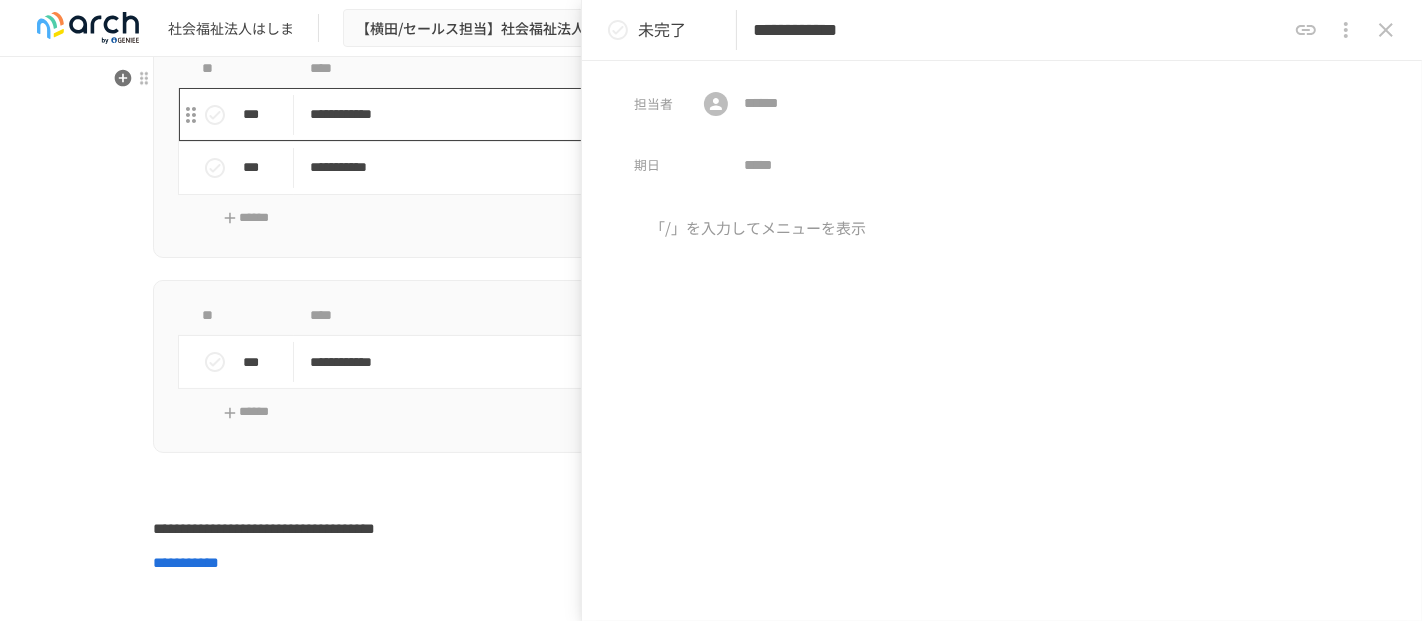 type on "**********" 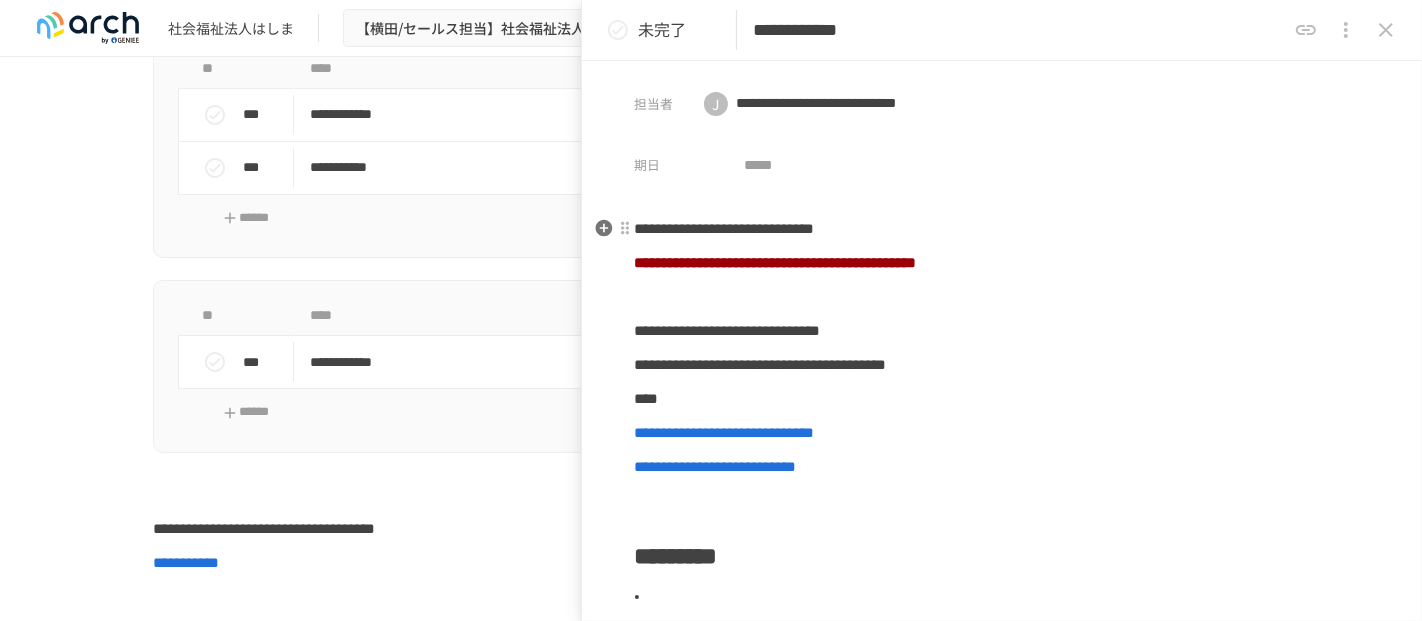 click on "**********" at bounding box center [724, 228] 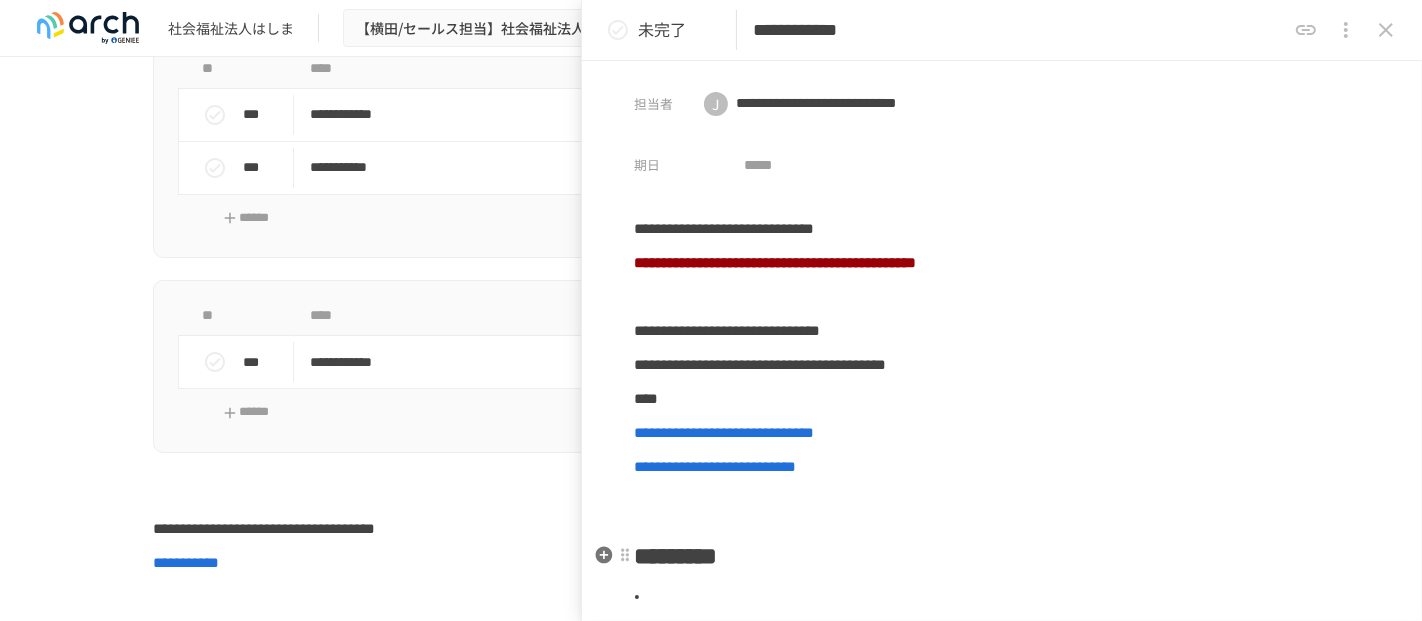 click on "**********" at bounding box center [1002, 429] 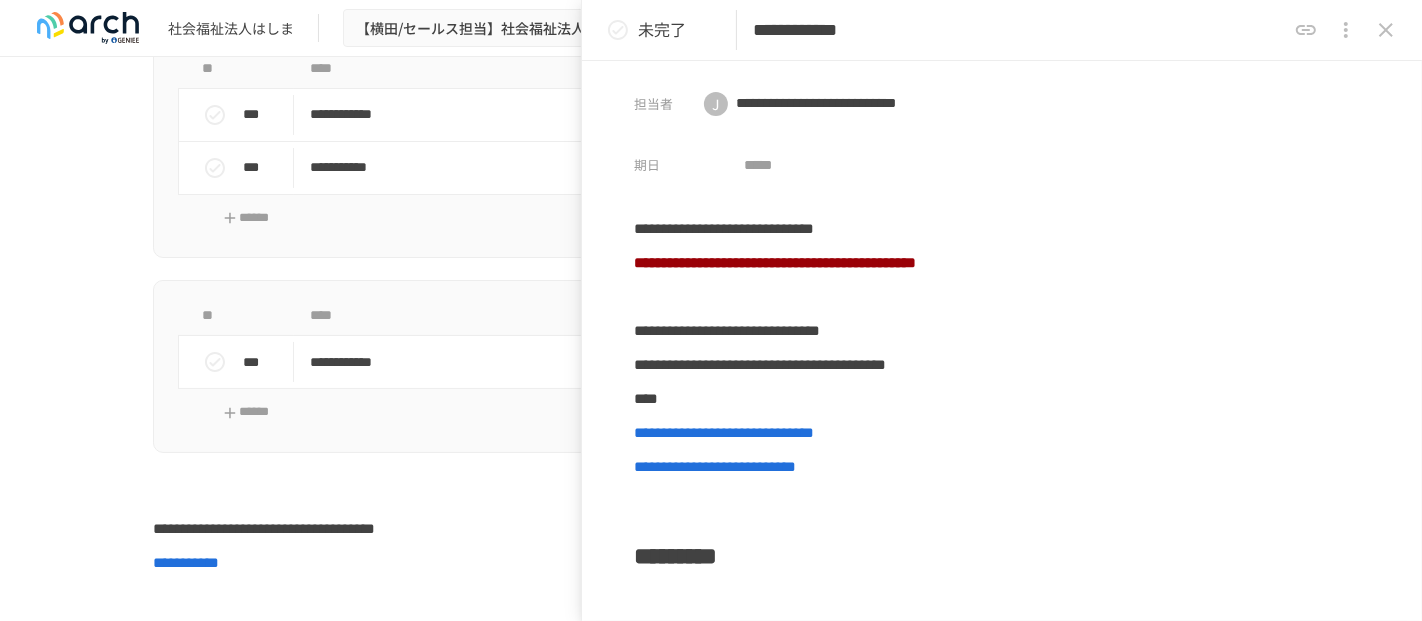 scroll, scrollTop: 20, scrollLeft: 0, axis: vertical 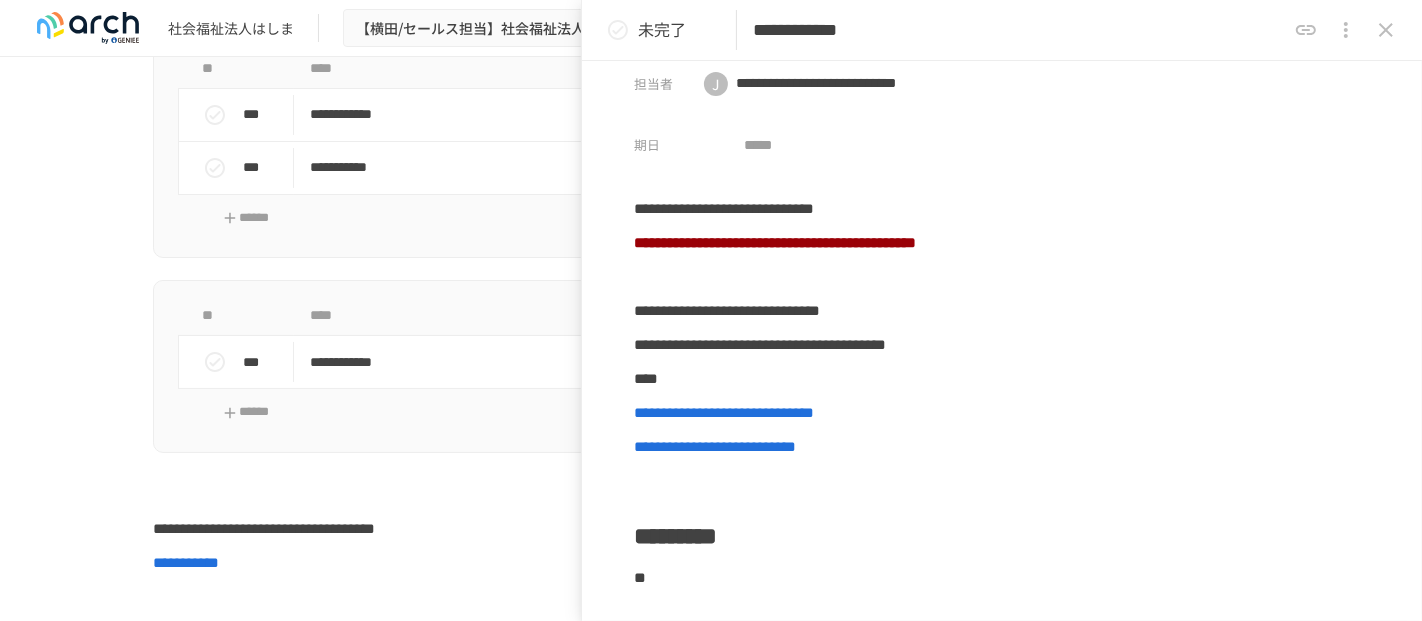 type 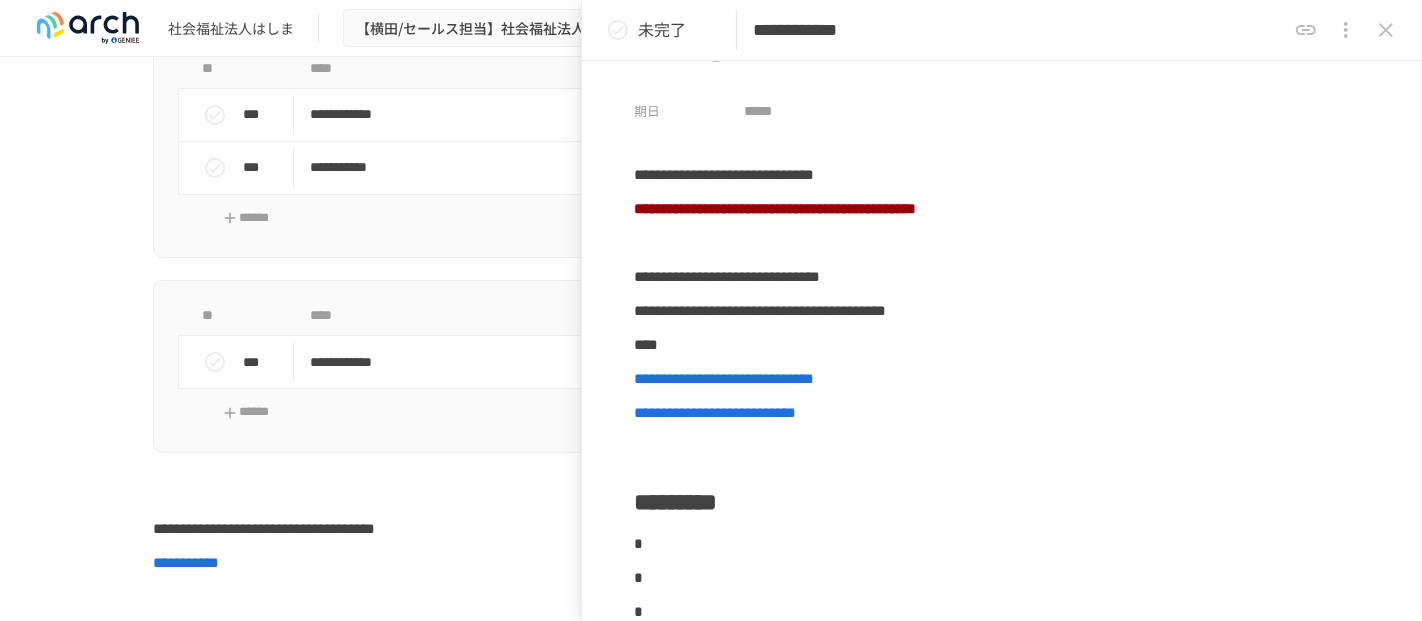 scroll, scrollTop: 88, scrollLeft: 0, axis: vertical 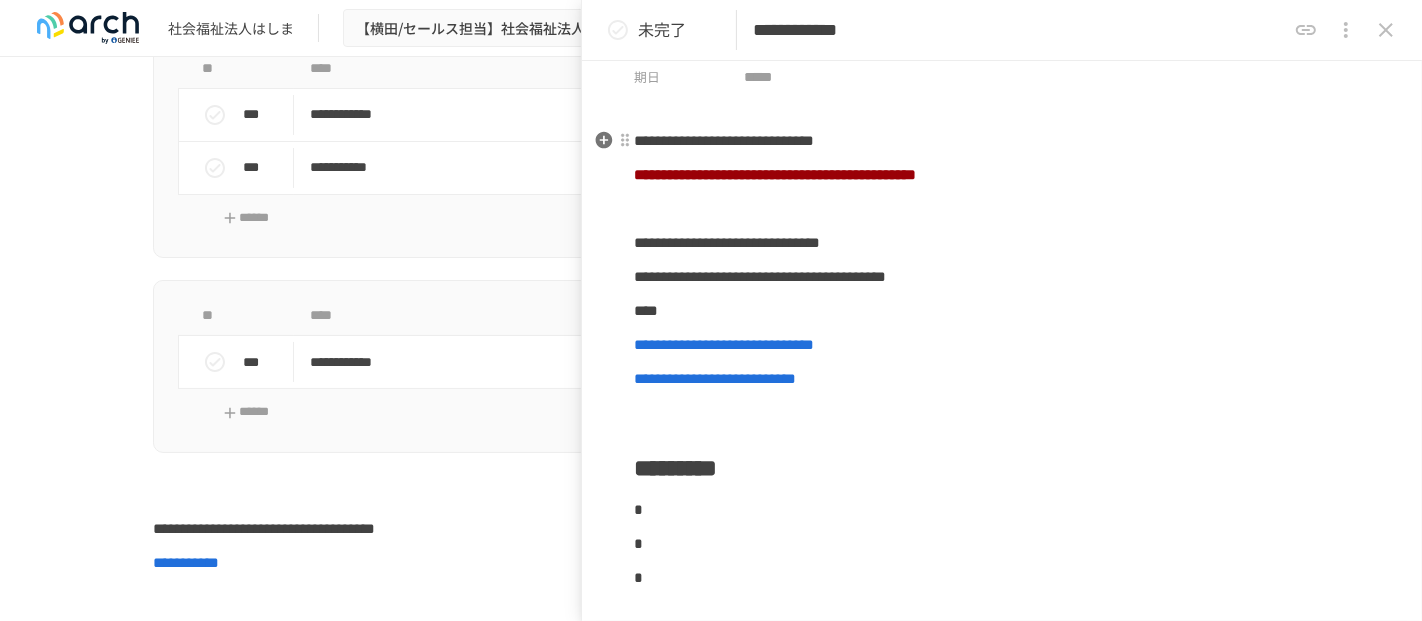 click on "**********" at bounding box center (1002, 141) 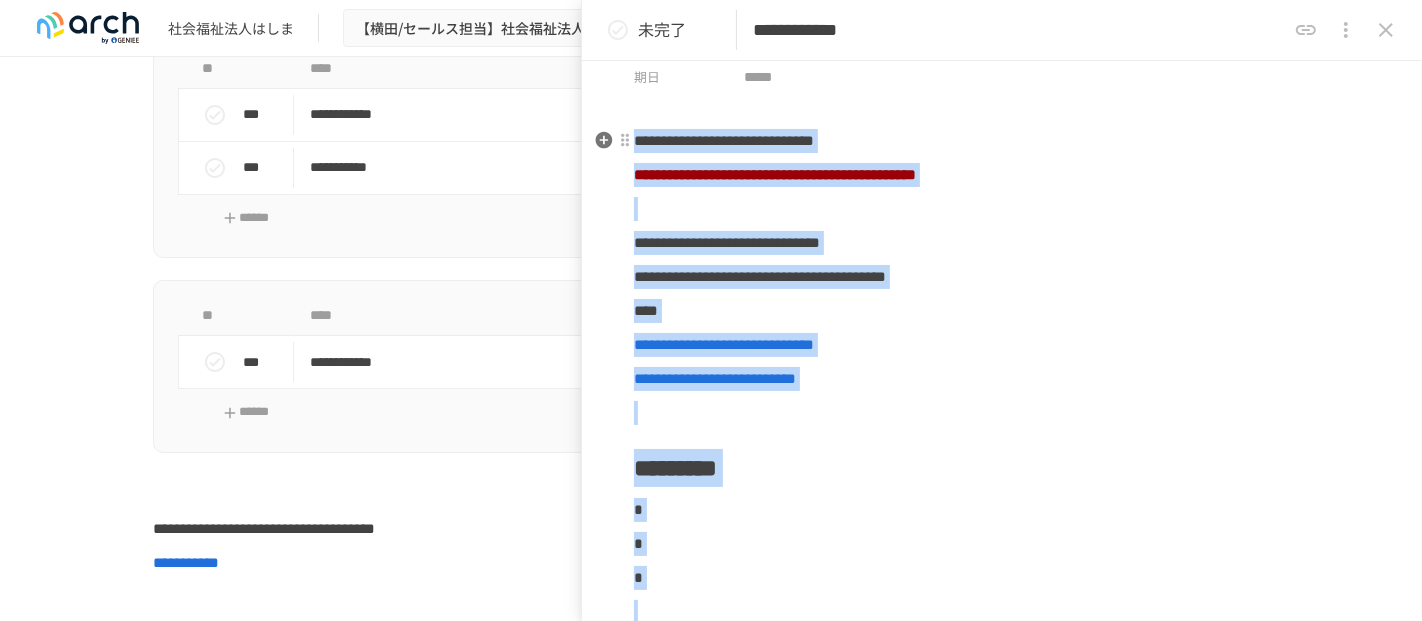 copy on "**********" 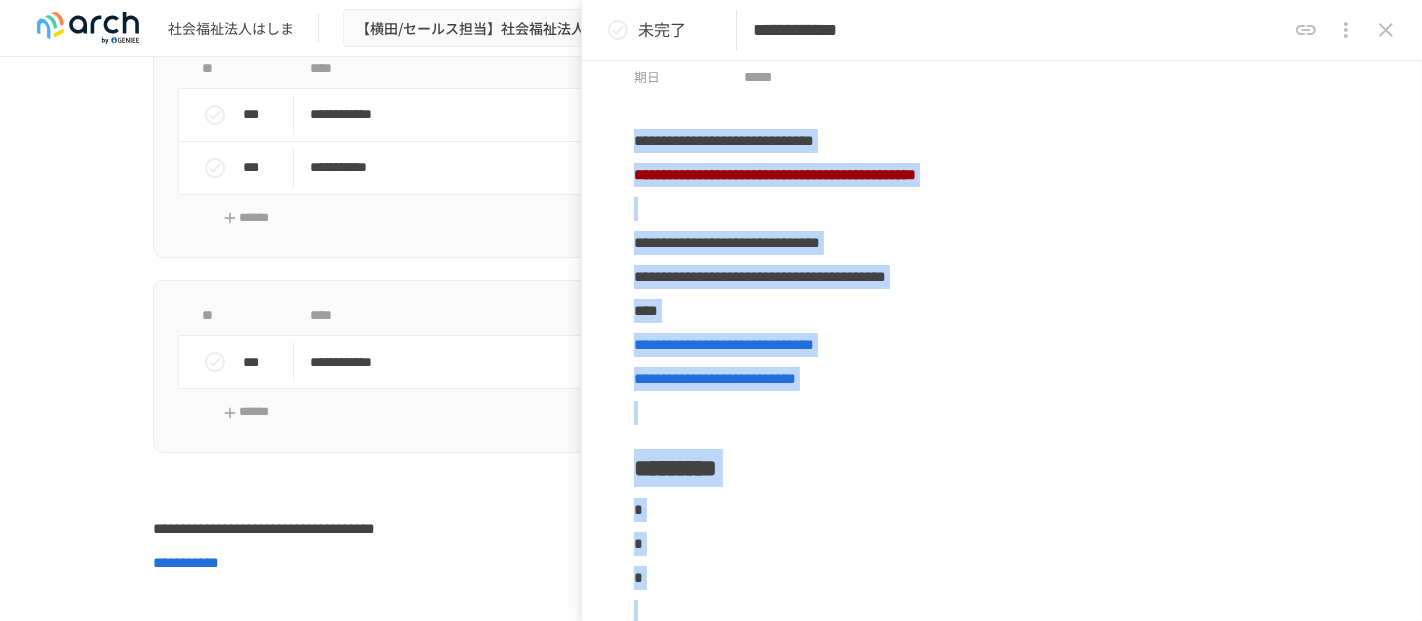 click 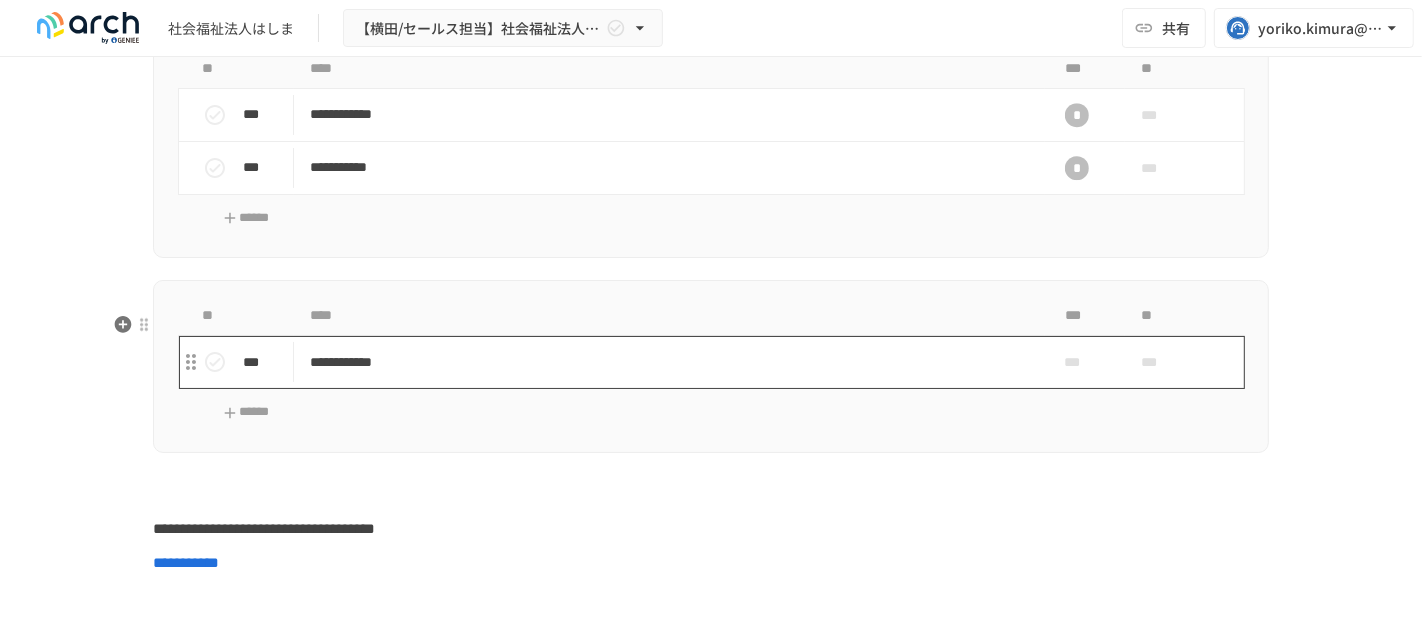 click on "**********" at bounding box center [669, 362] 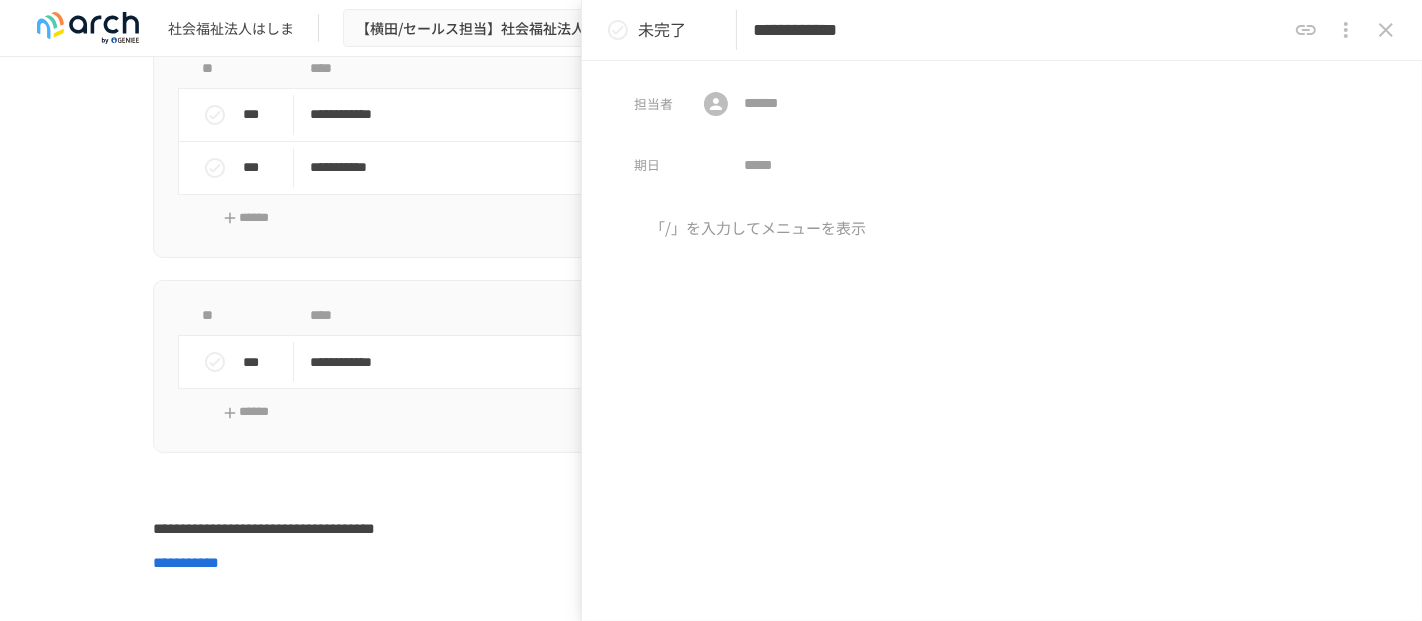 click at bounding box center (1002, 383) 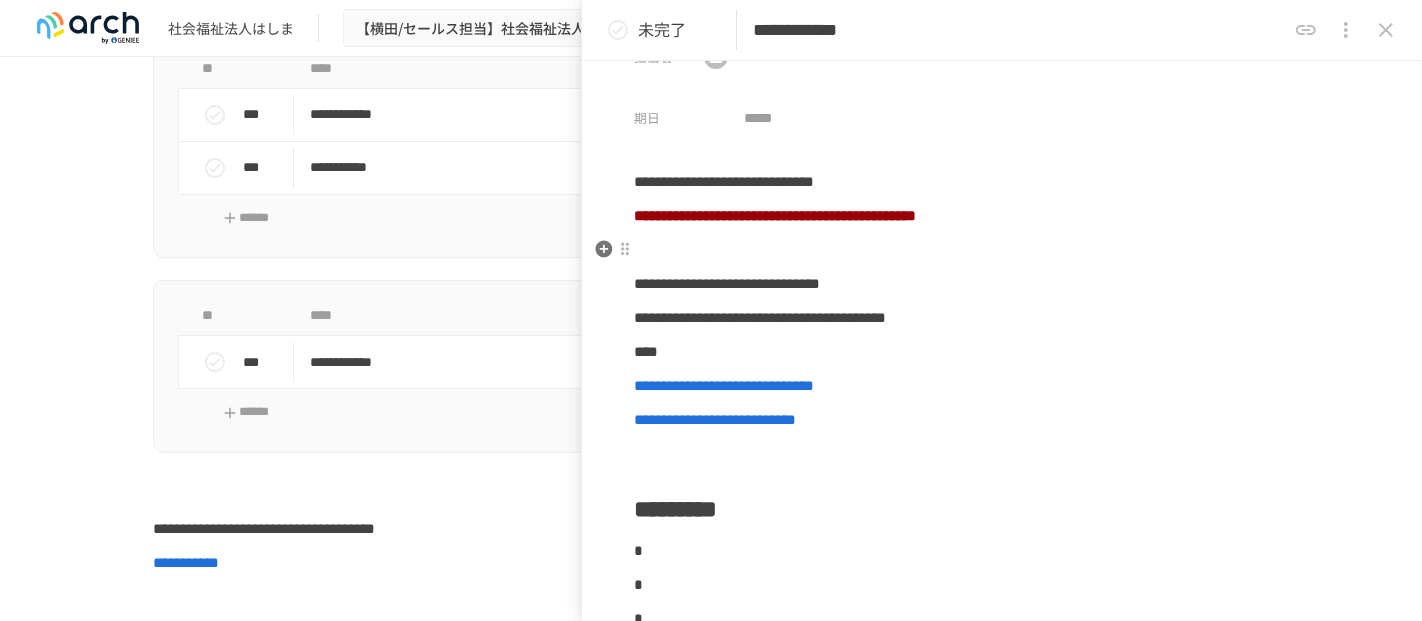 scroll, scrollTop: 0, scrollLeft: 0, axis: both 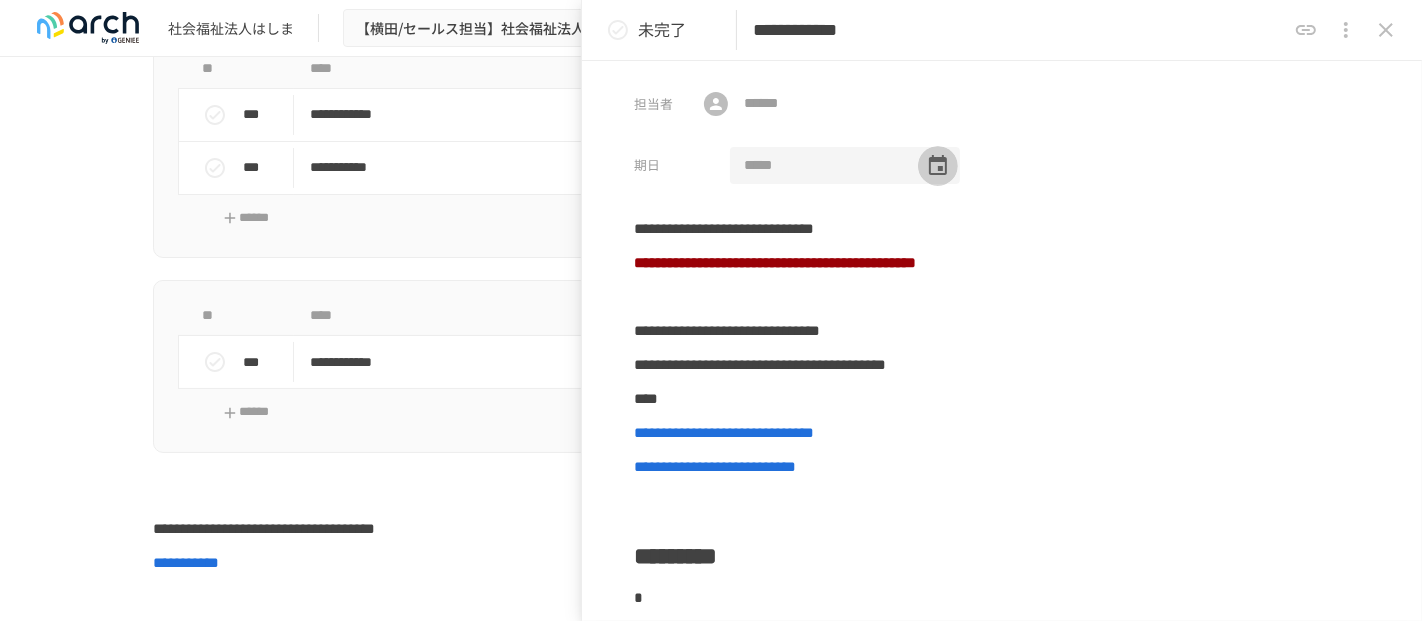 click 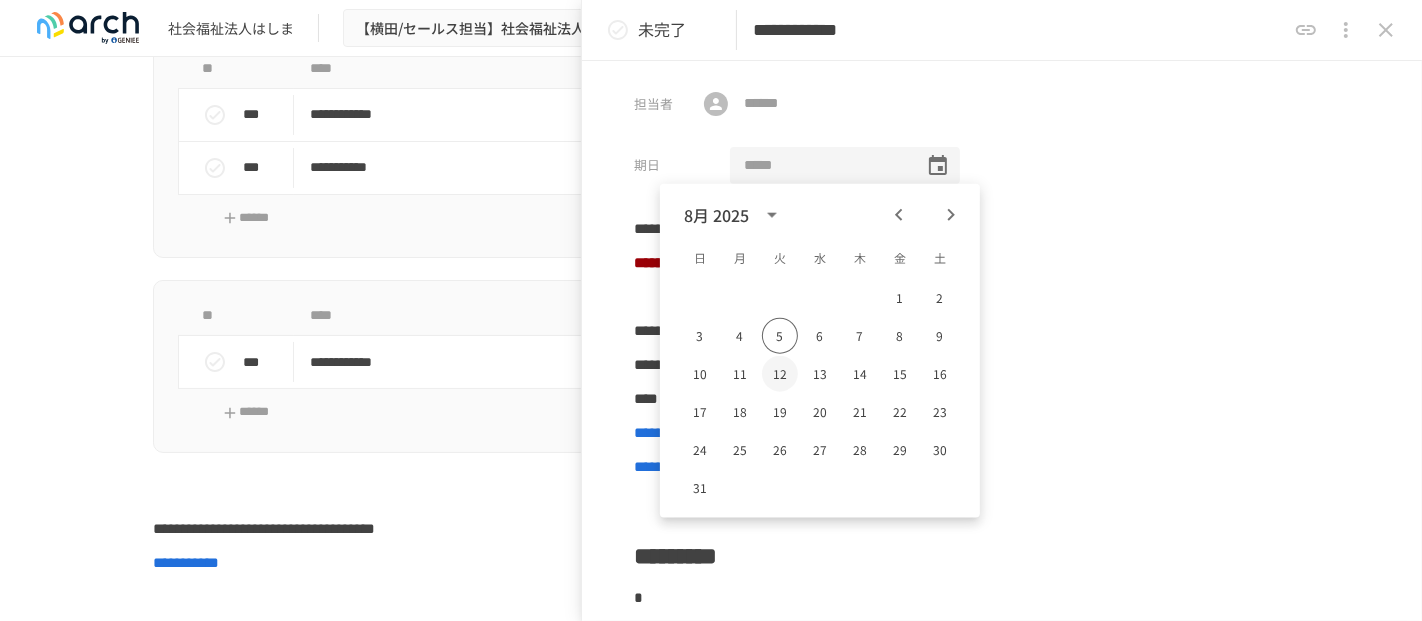 click on "12" at bounding box center (780, 374) 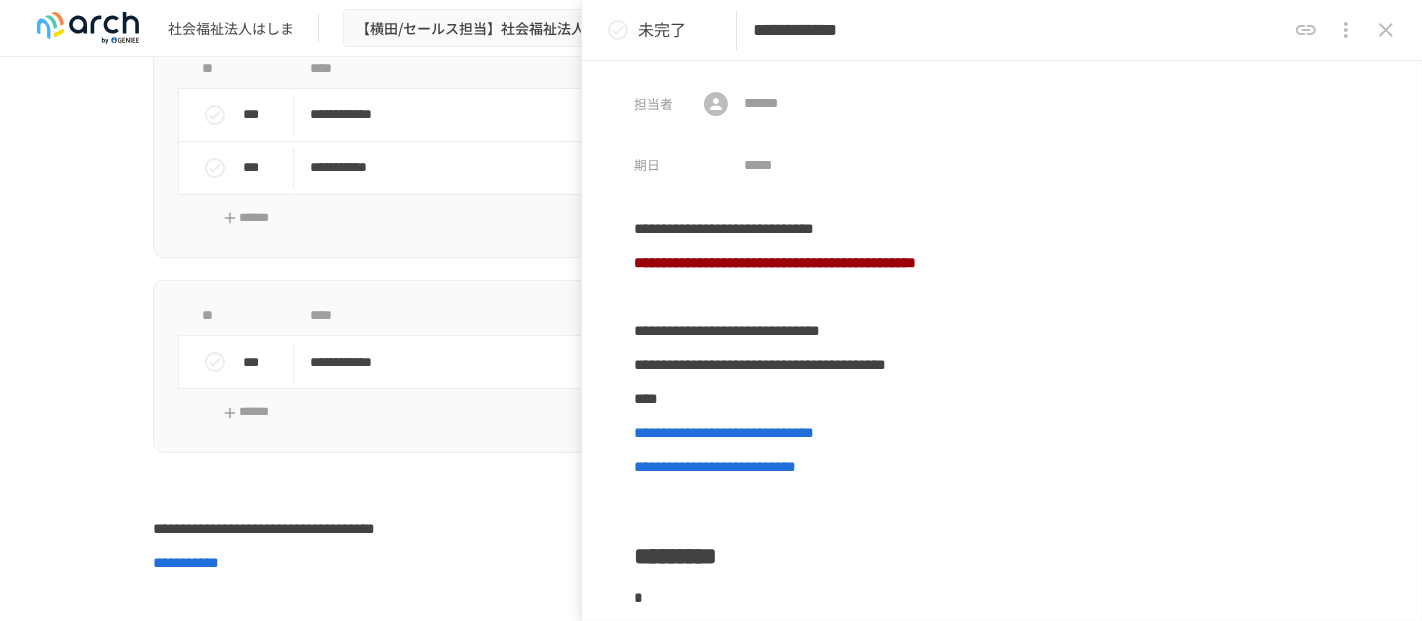 type on "**********" 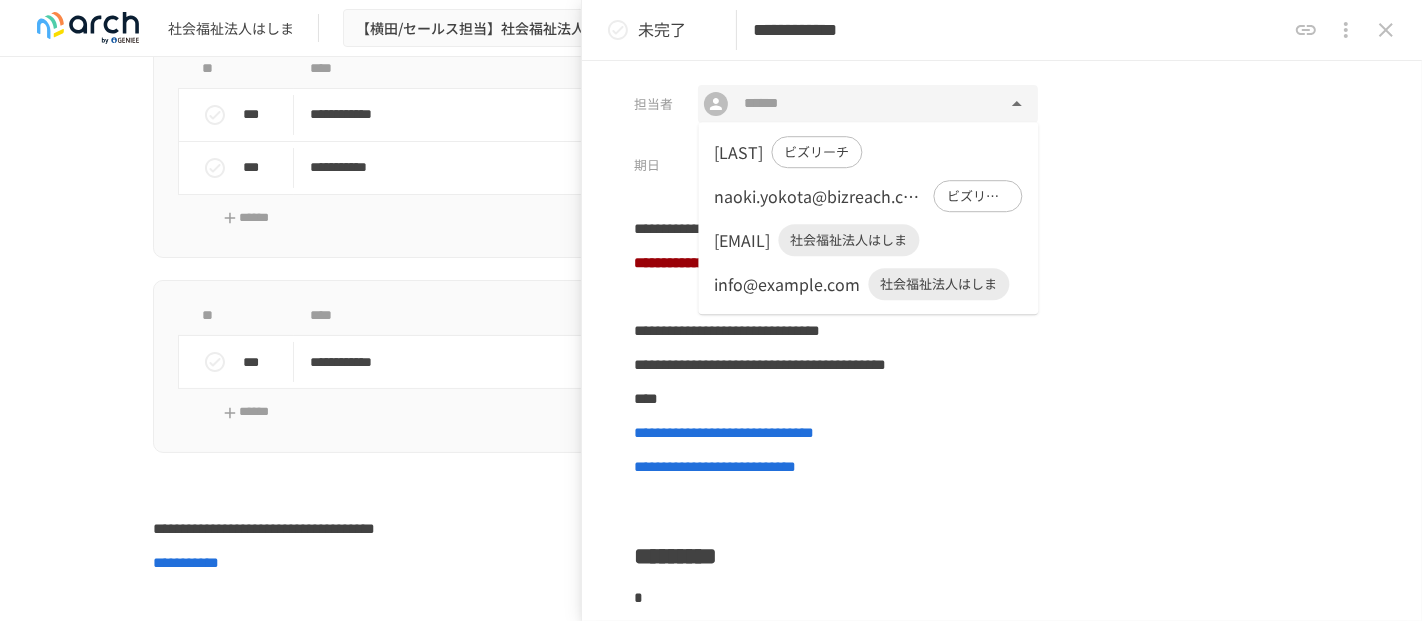 click at bounding box center (867, 104) 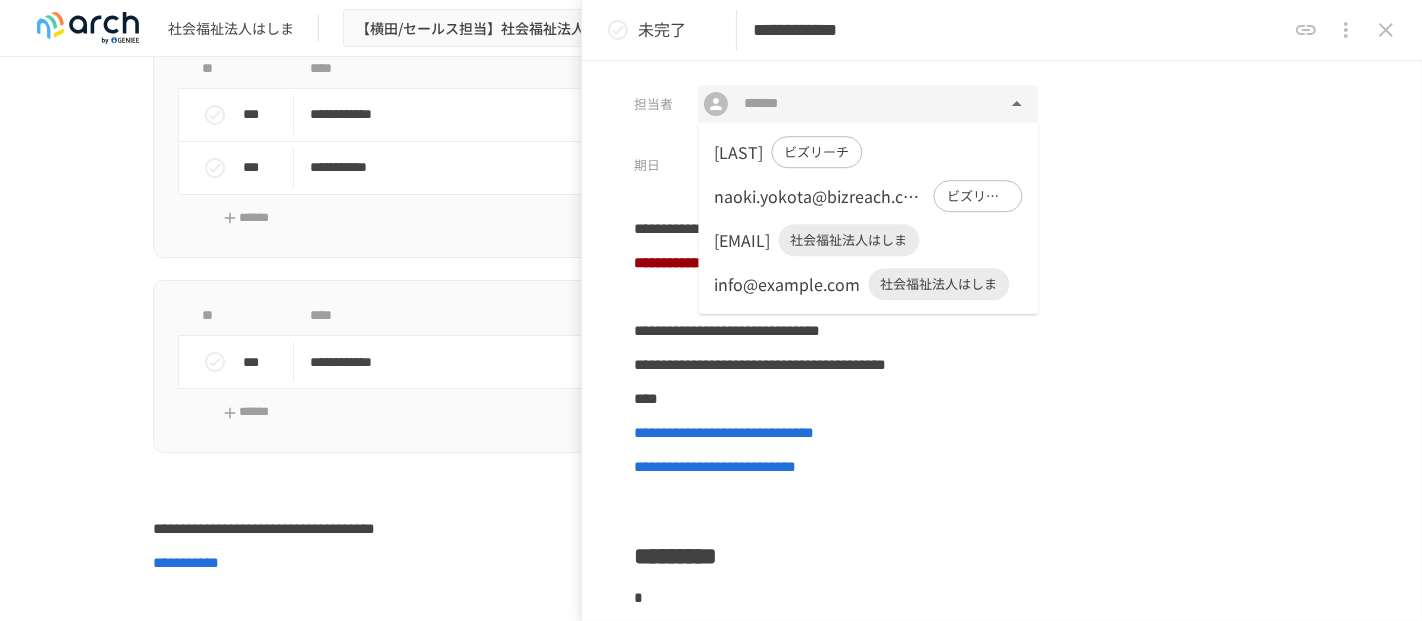 click on "[EMAIL]" at bounding box center (743, 240) 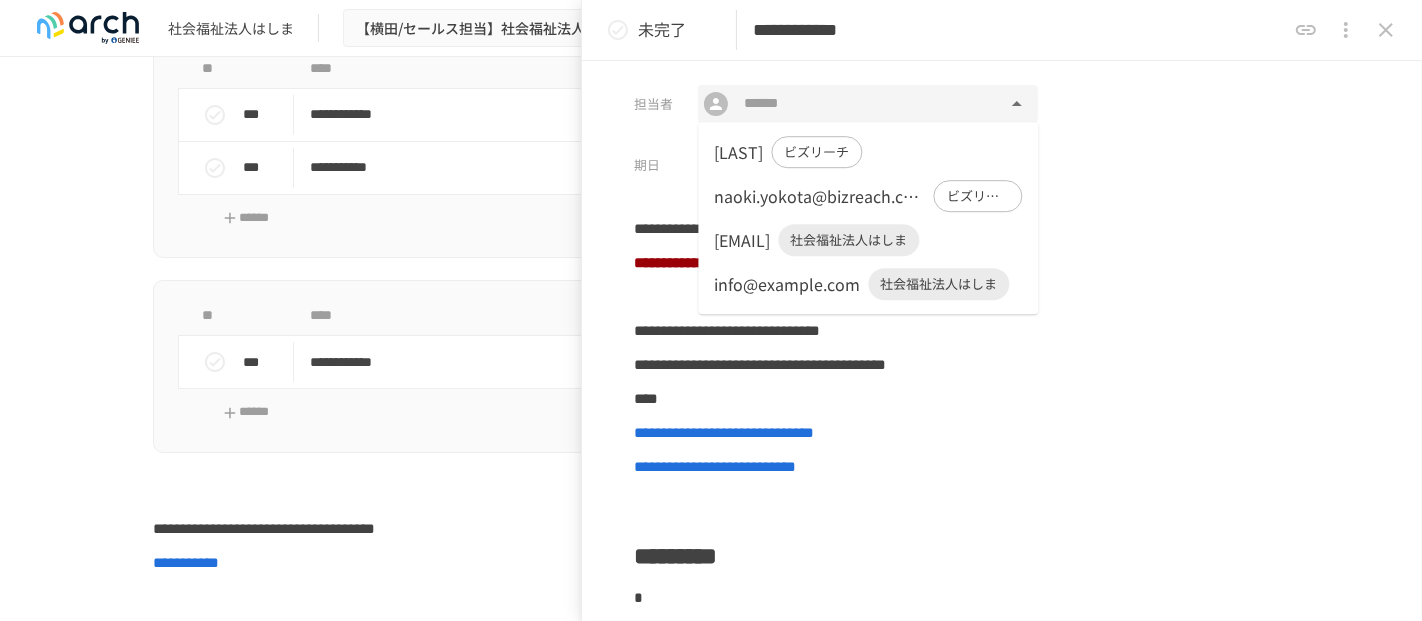 type on "**********" 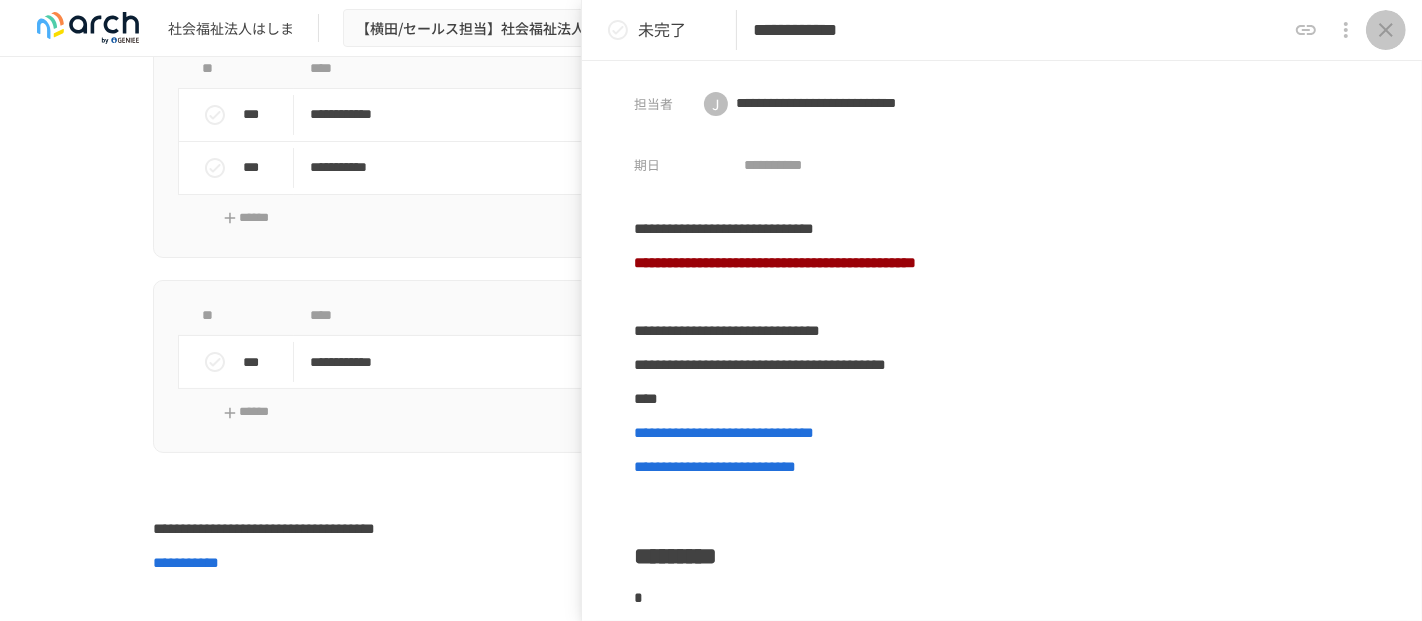 click 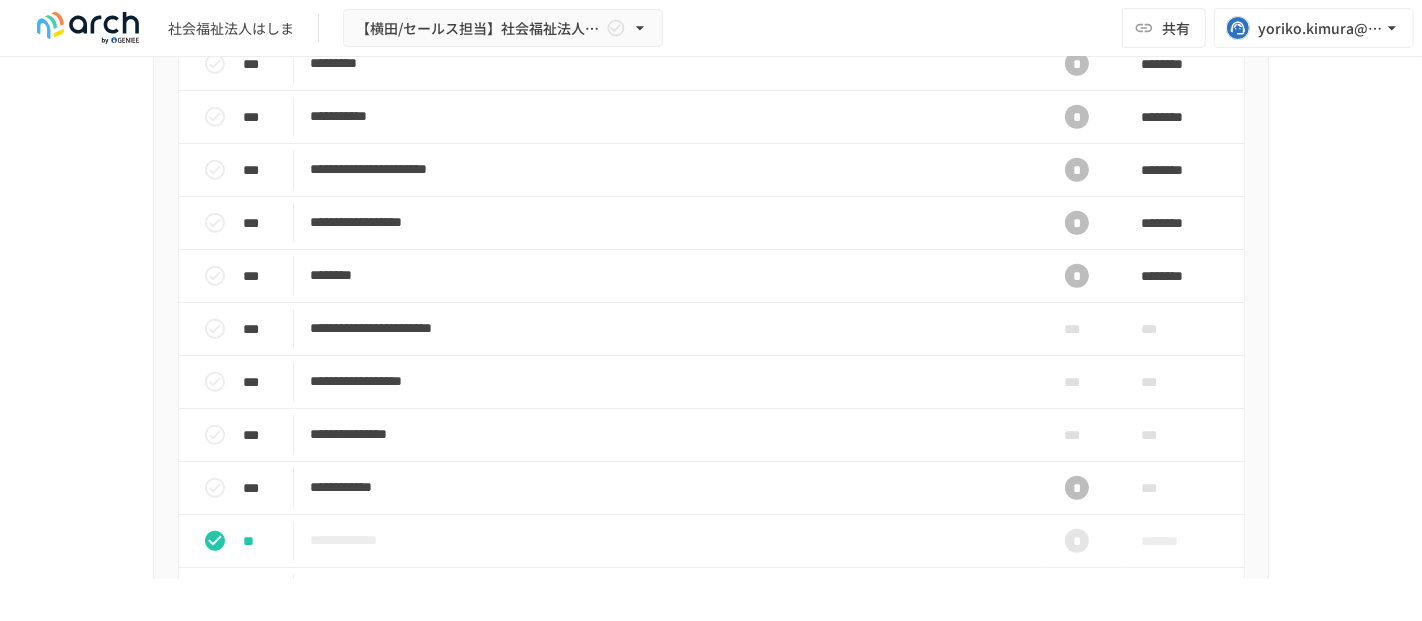 scroll, scrollTop: 1816, scrollLeft: 0, axis: vertical 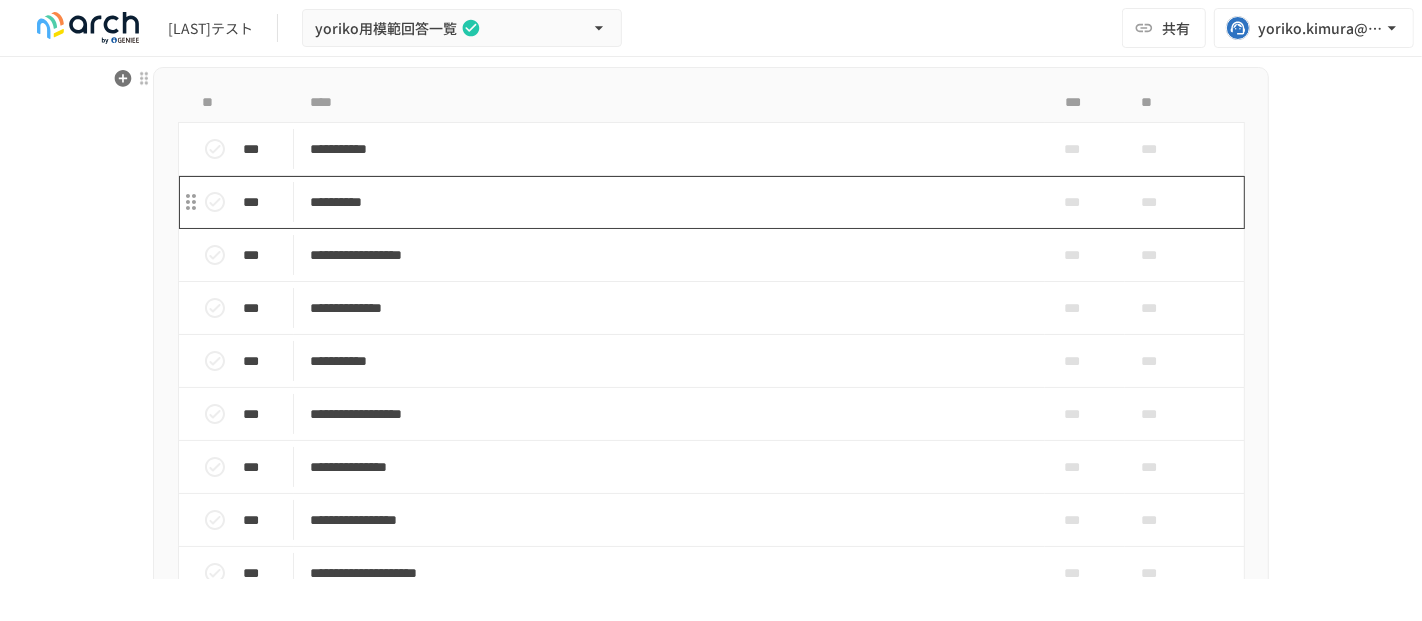 click on "**********" at bounding box center [669, 202] 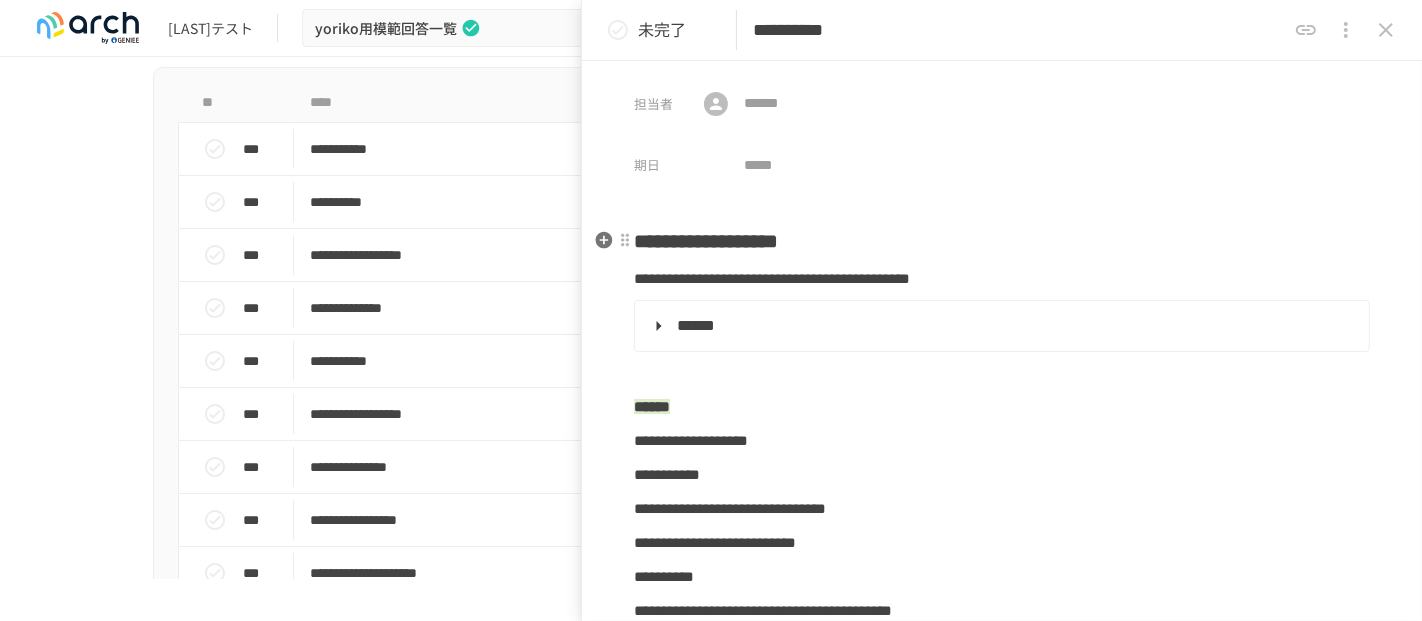 click on "**********" at bounding box center [706, 241] 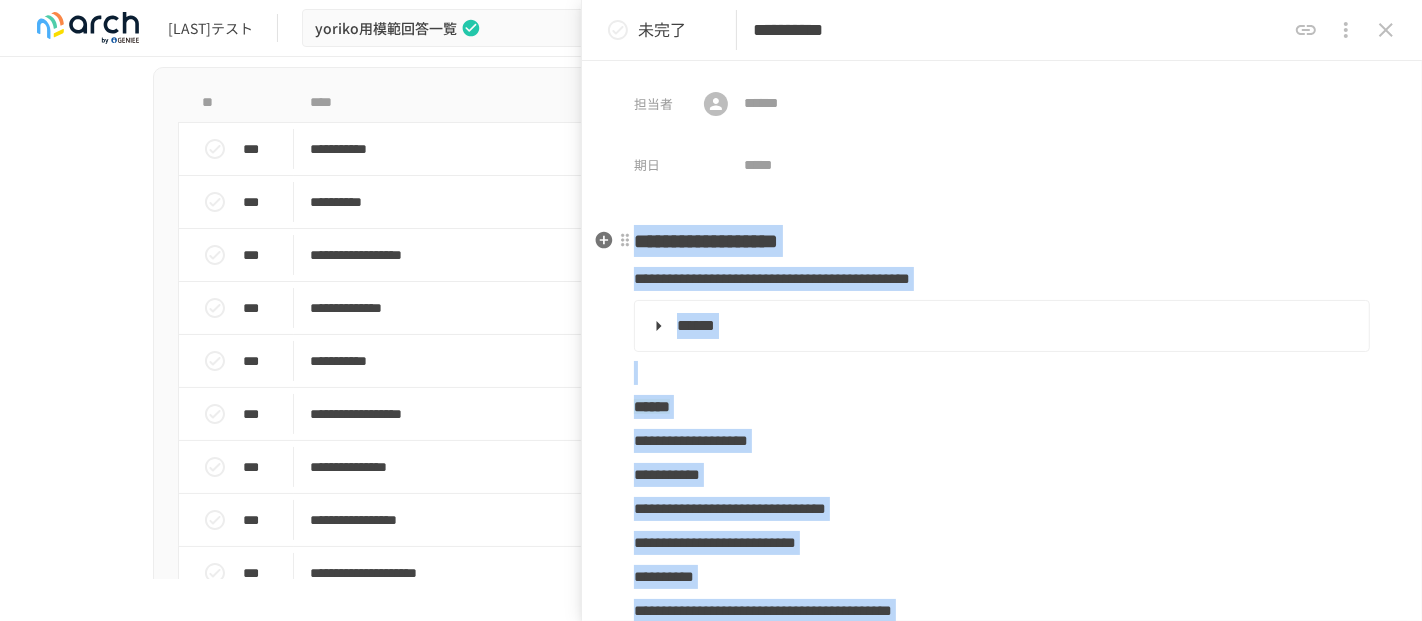 copy on "**********" 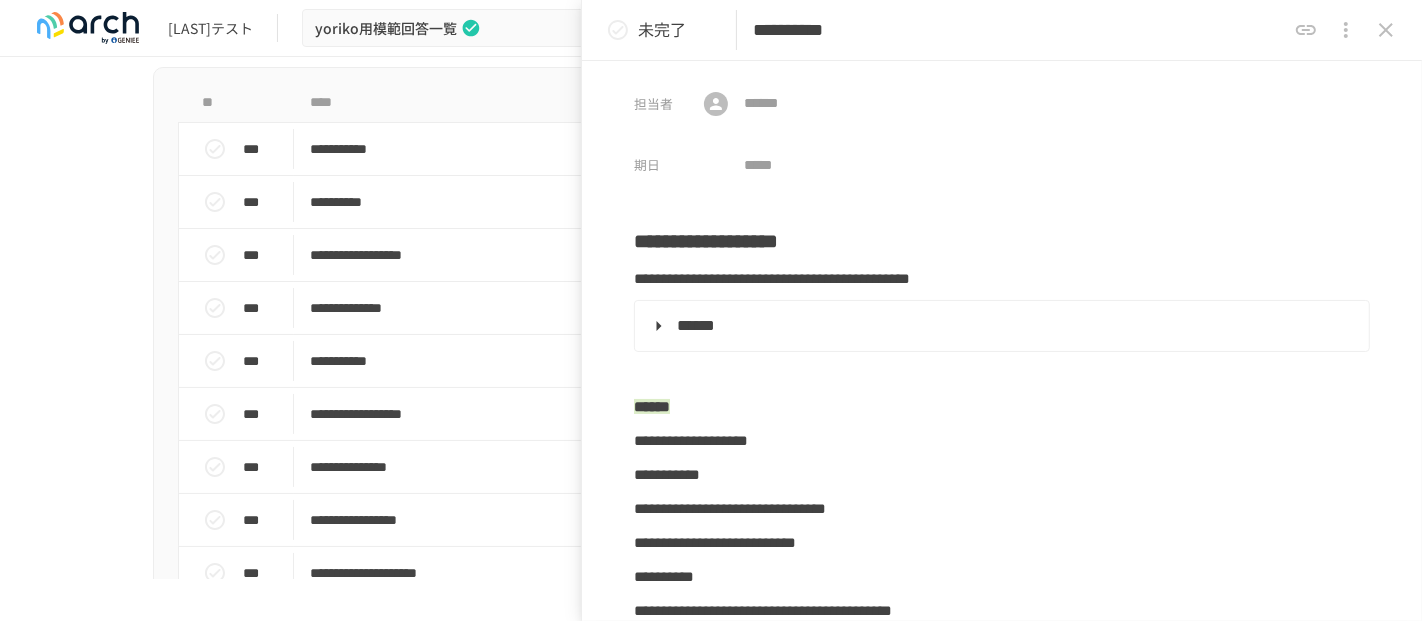 click 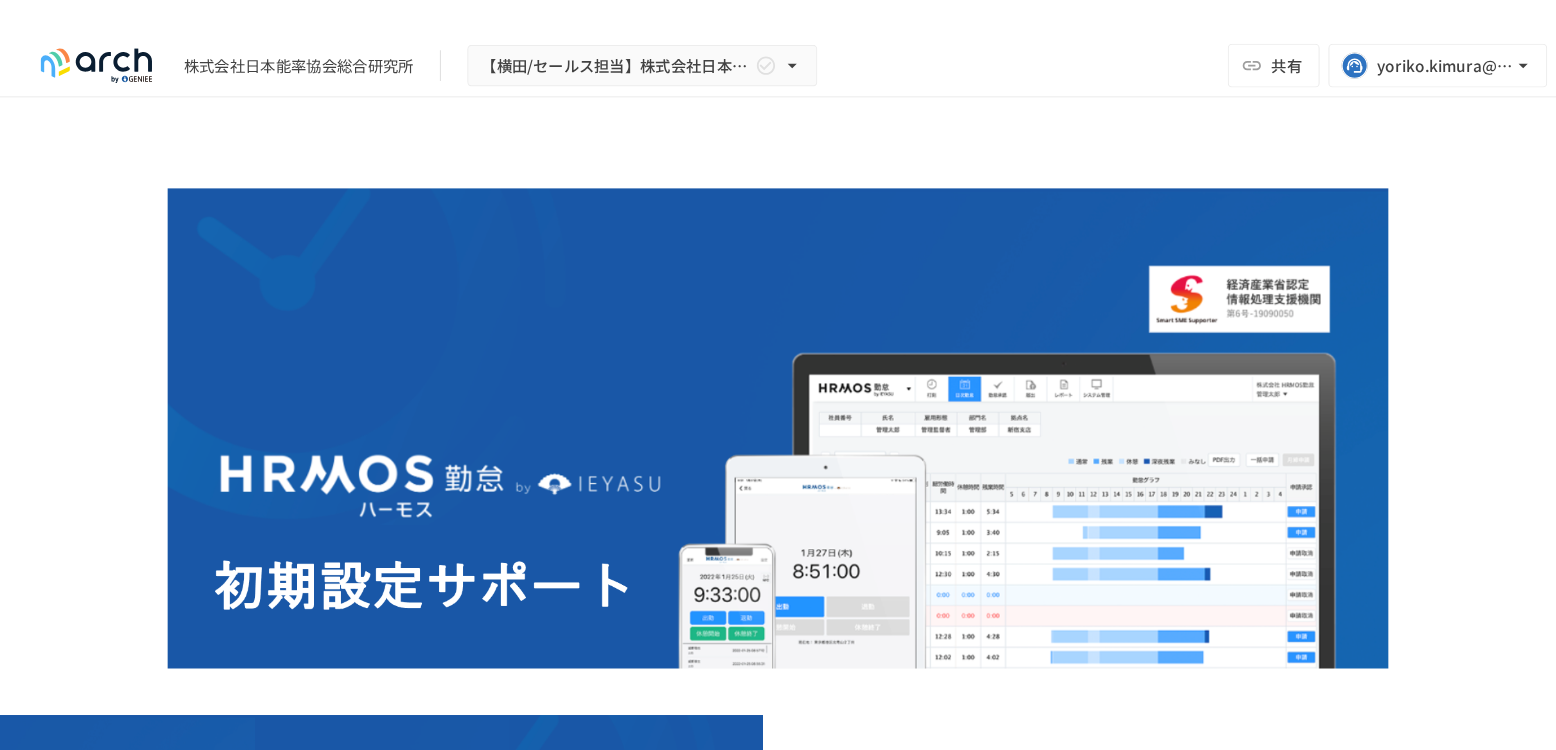 scroll, scrollTop: 0, scrollLeft: 0, axis: both 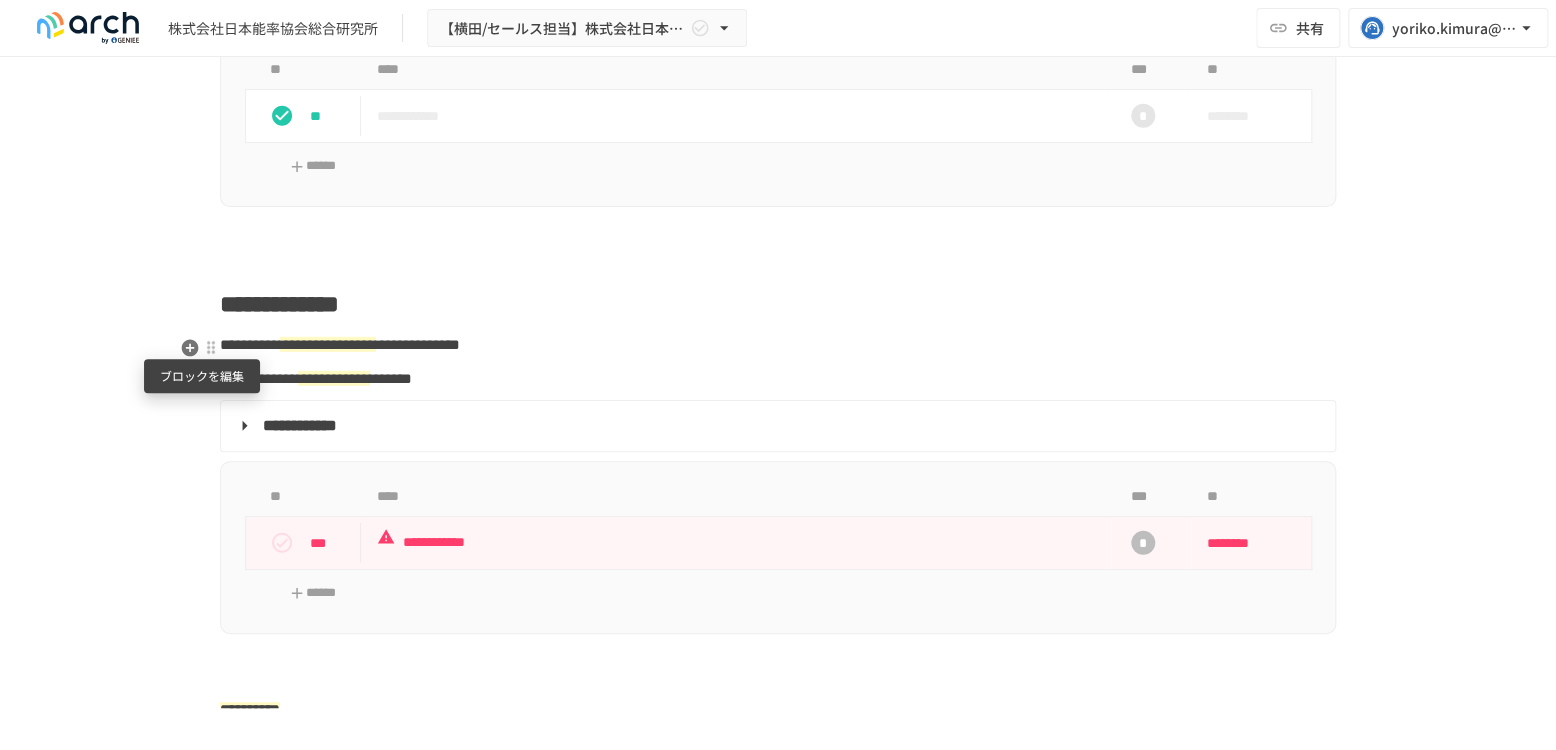 click at bounding box center [211, 348] 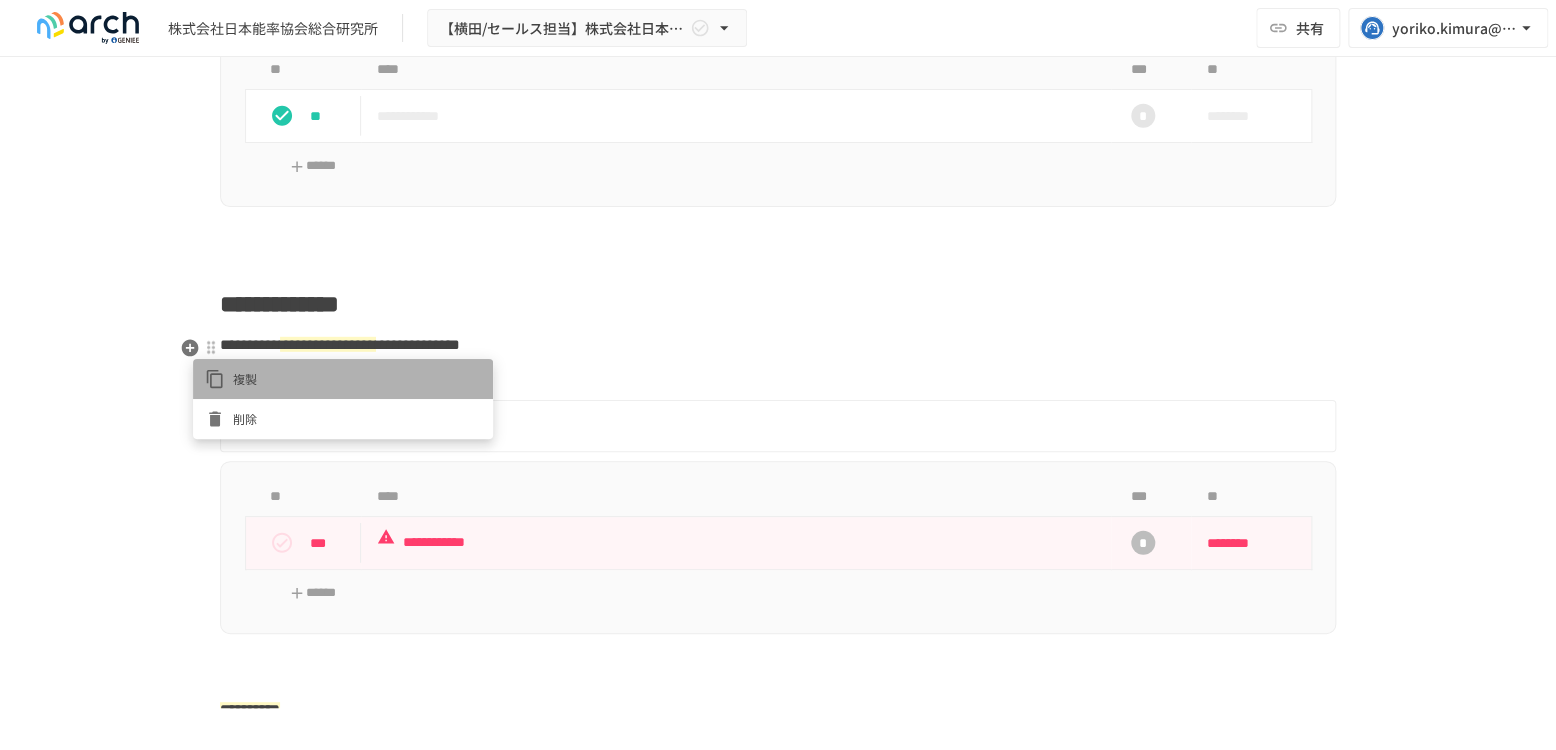 click on "複製" at bounding box center [357, 378] 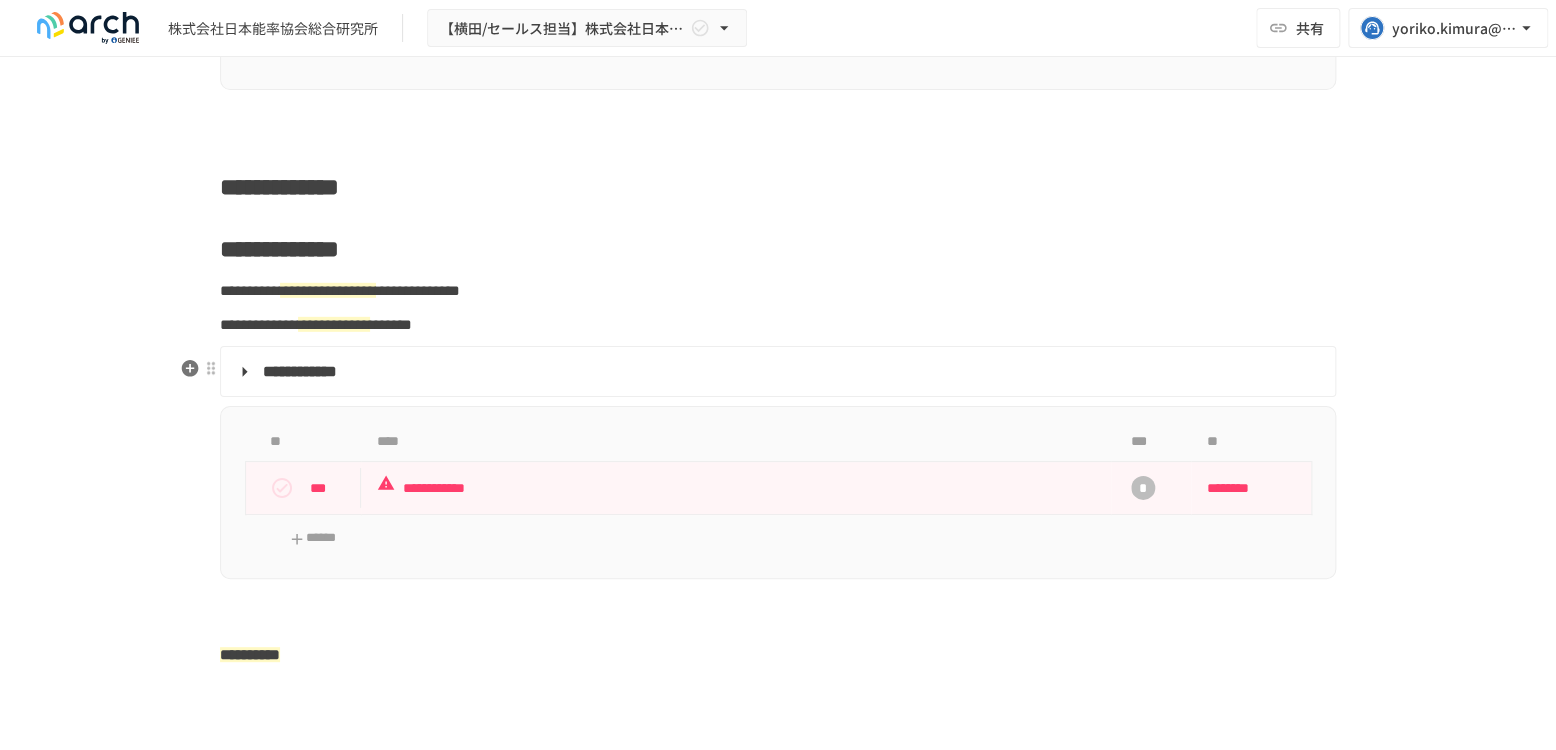 scroll, scrollTop: 2666, scrollLeft: 0, axis: vertical 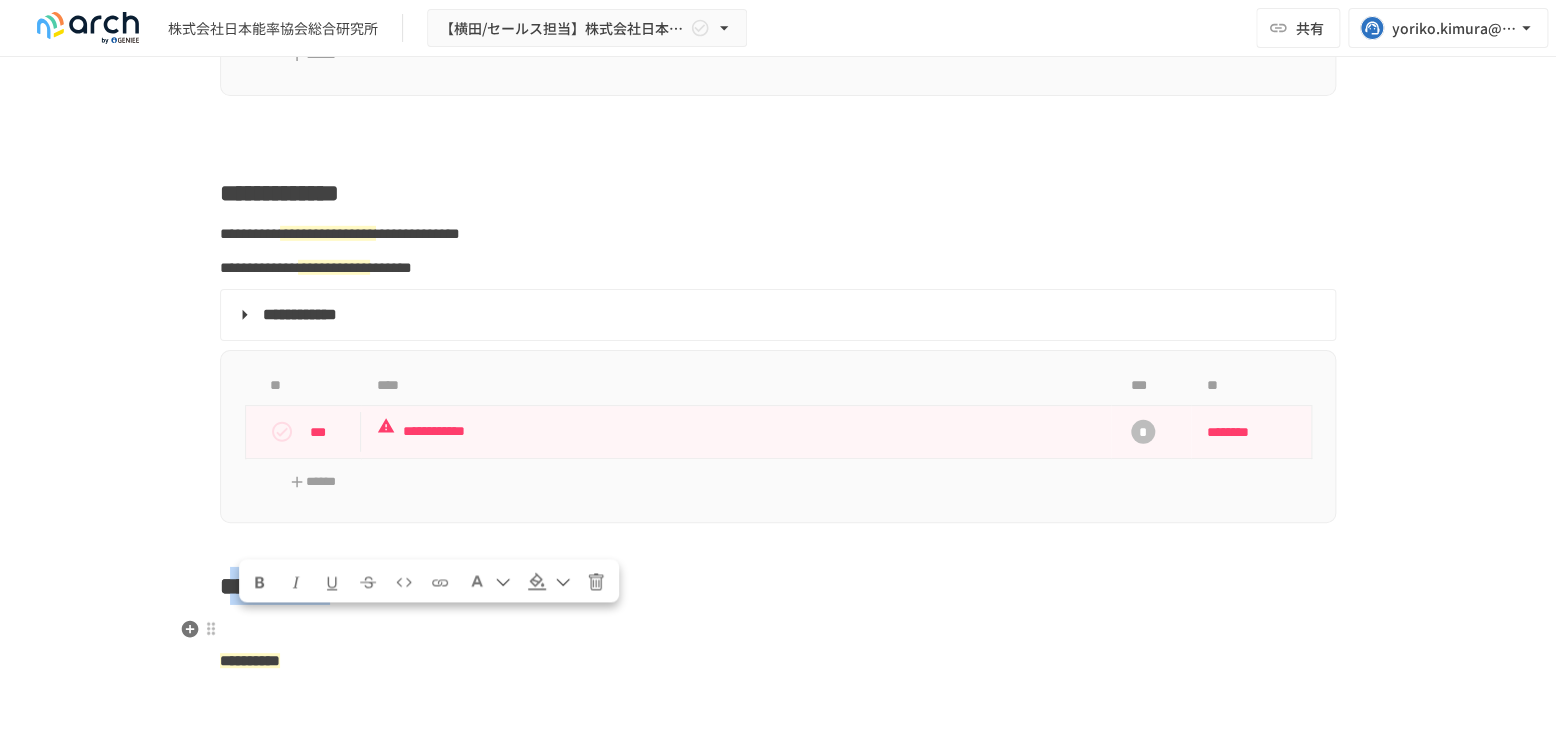 drag, startPoint x: 243, startPoint y: 622, endPoint x: 506, endPoint y: 624, distance: 263.0076 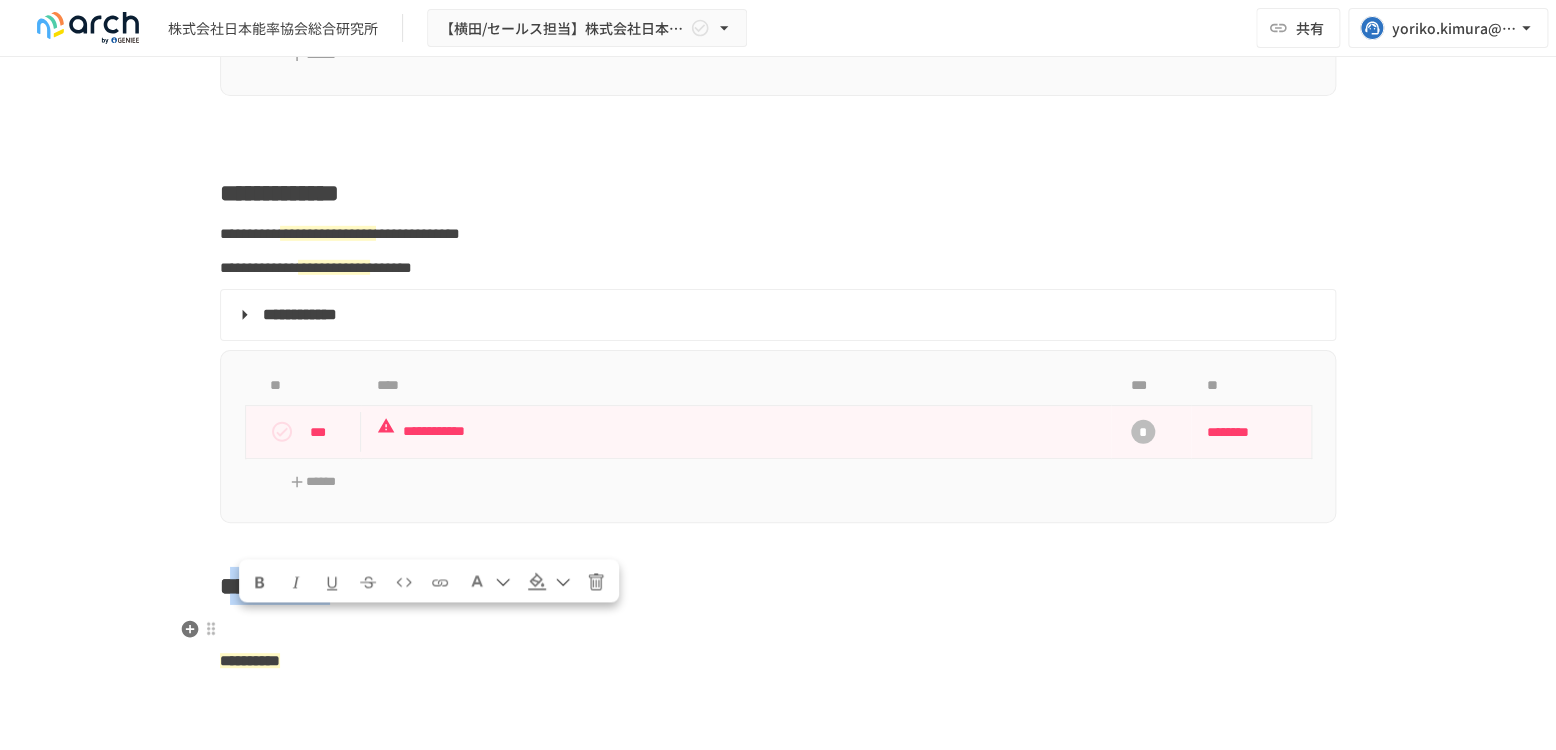 click on "**********" at bounding box center (279, 586) 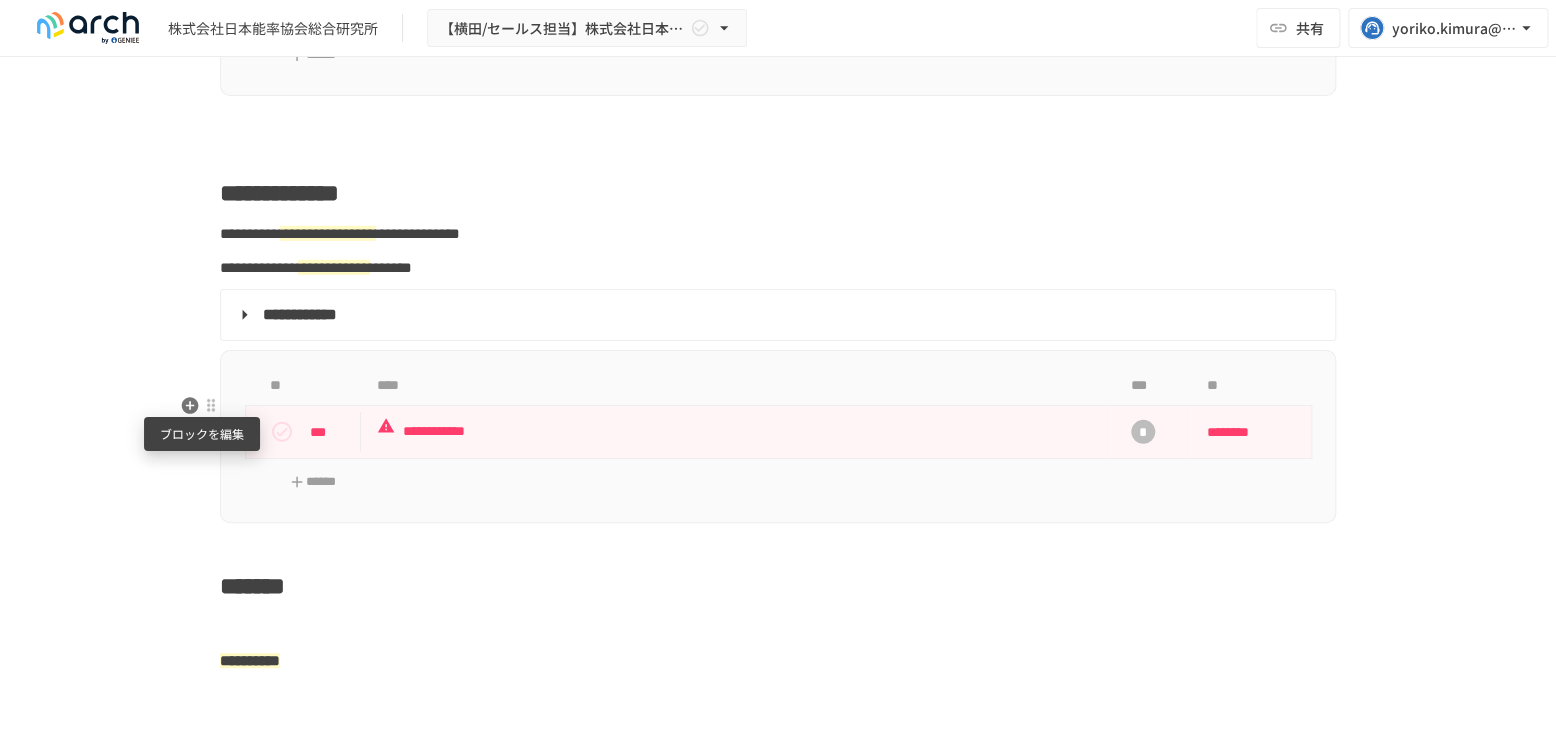 click at bounding box center (211, 405) 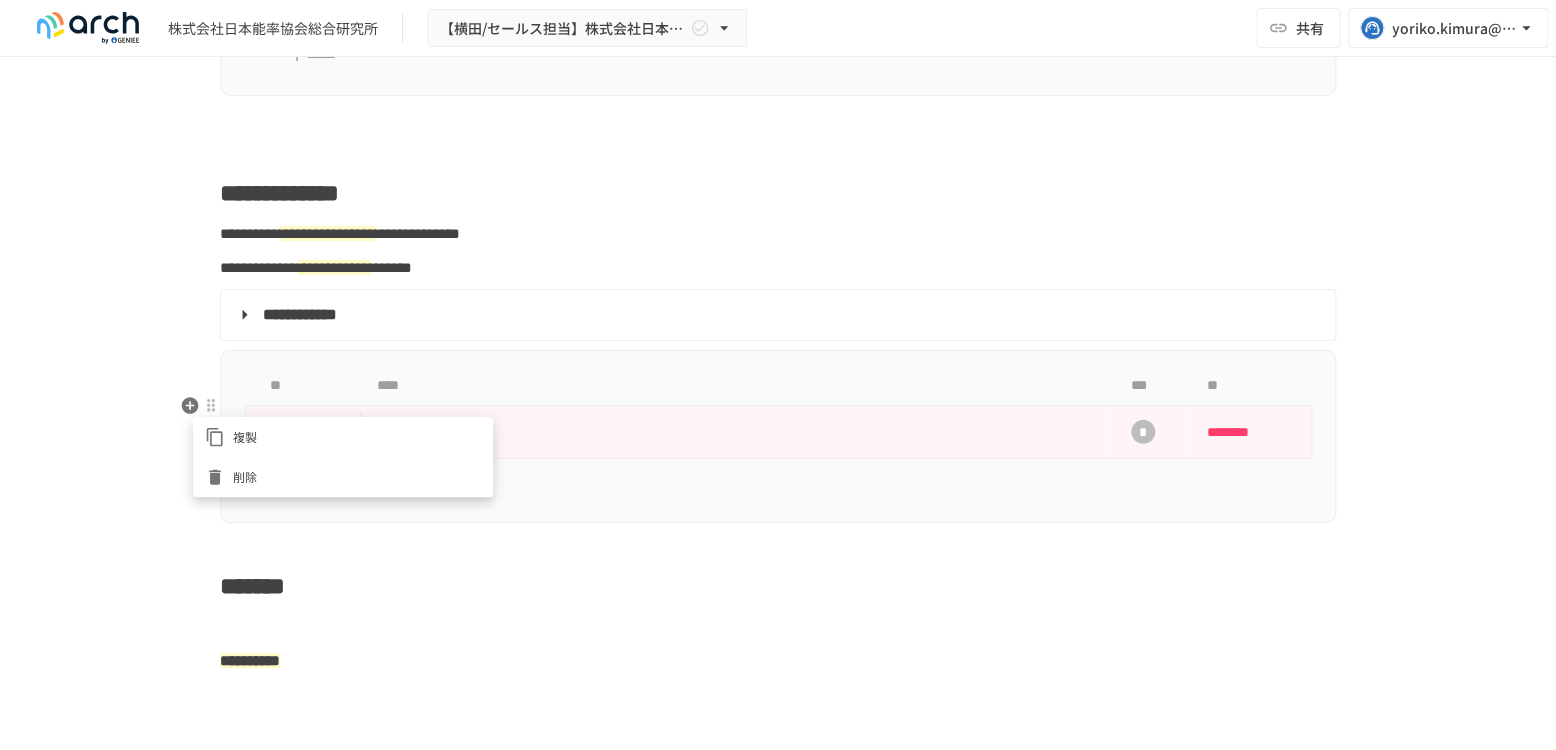click at bounding box center [219, 437] 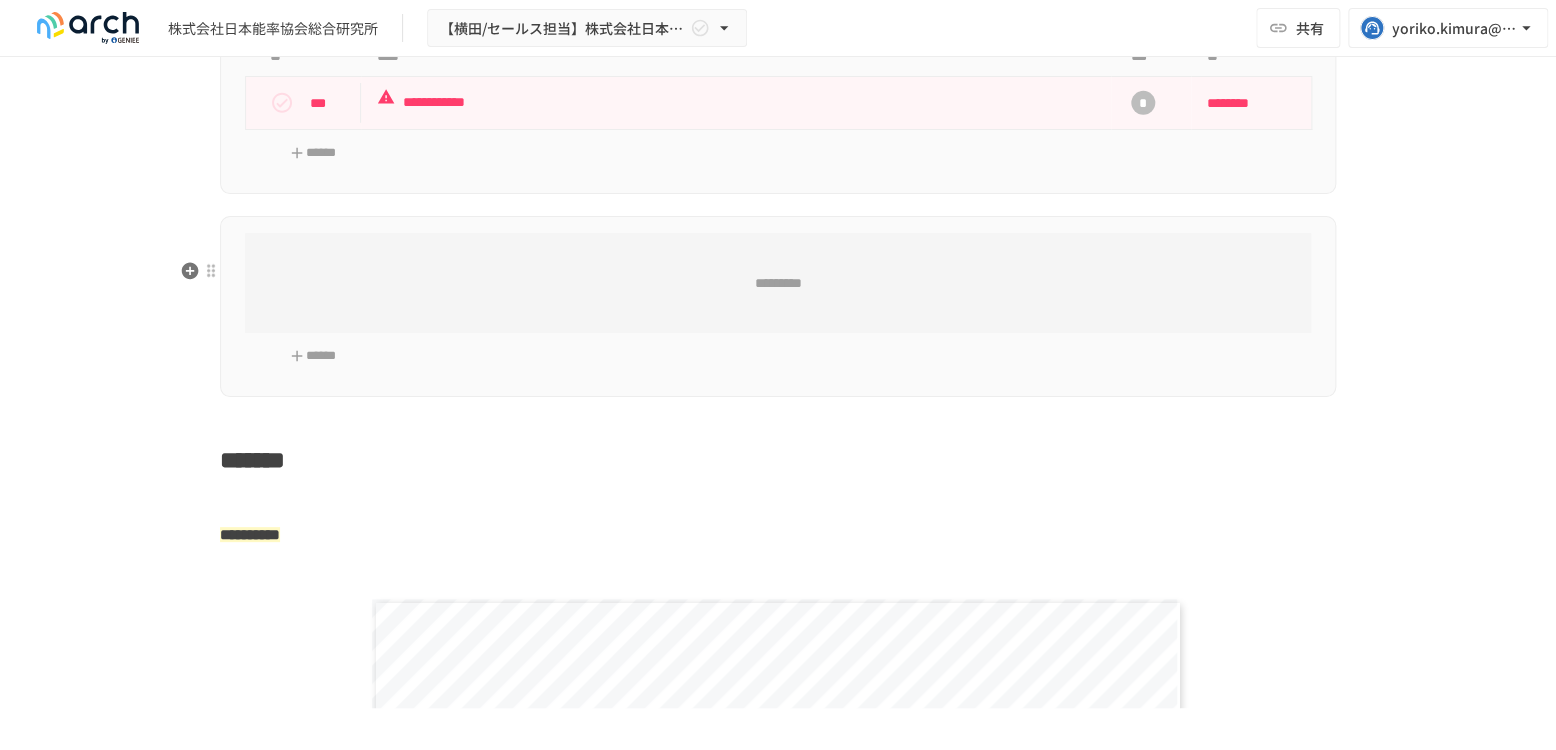 scroll, scrollTop: 3000, scrollLeft: 0, axis: vertical 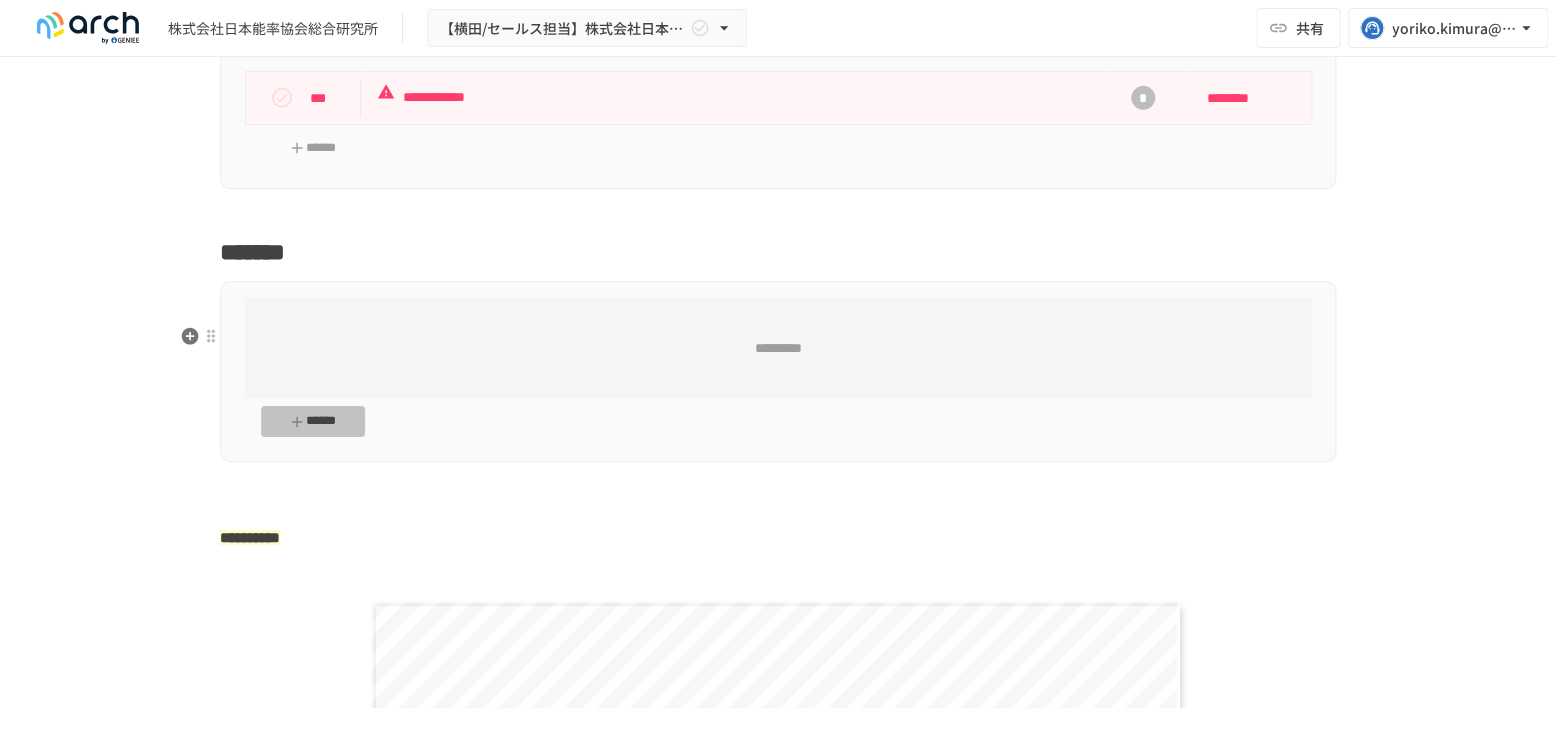 click on "******" at bounding box center (313, 421) 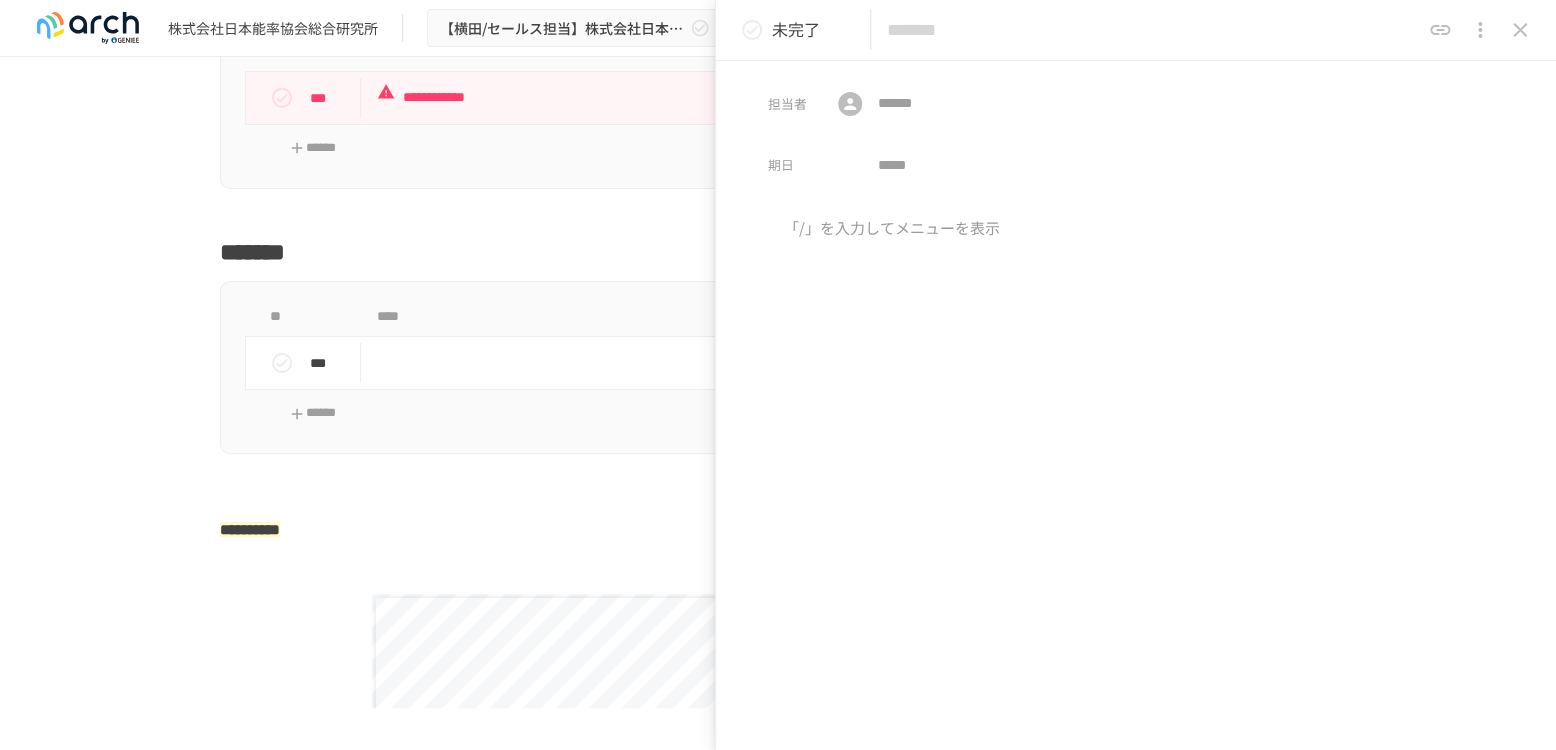 click at bounding box center [1153, 30] 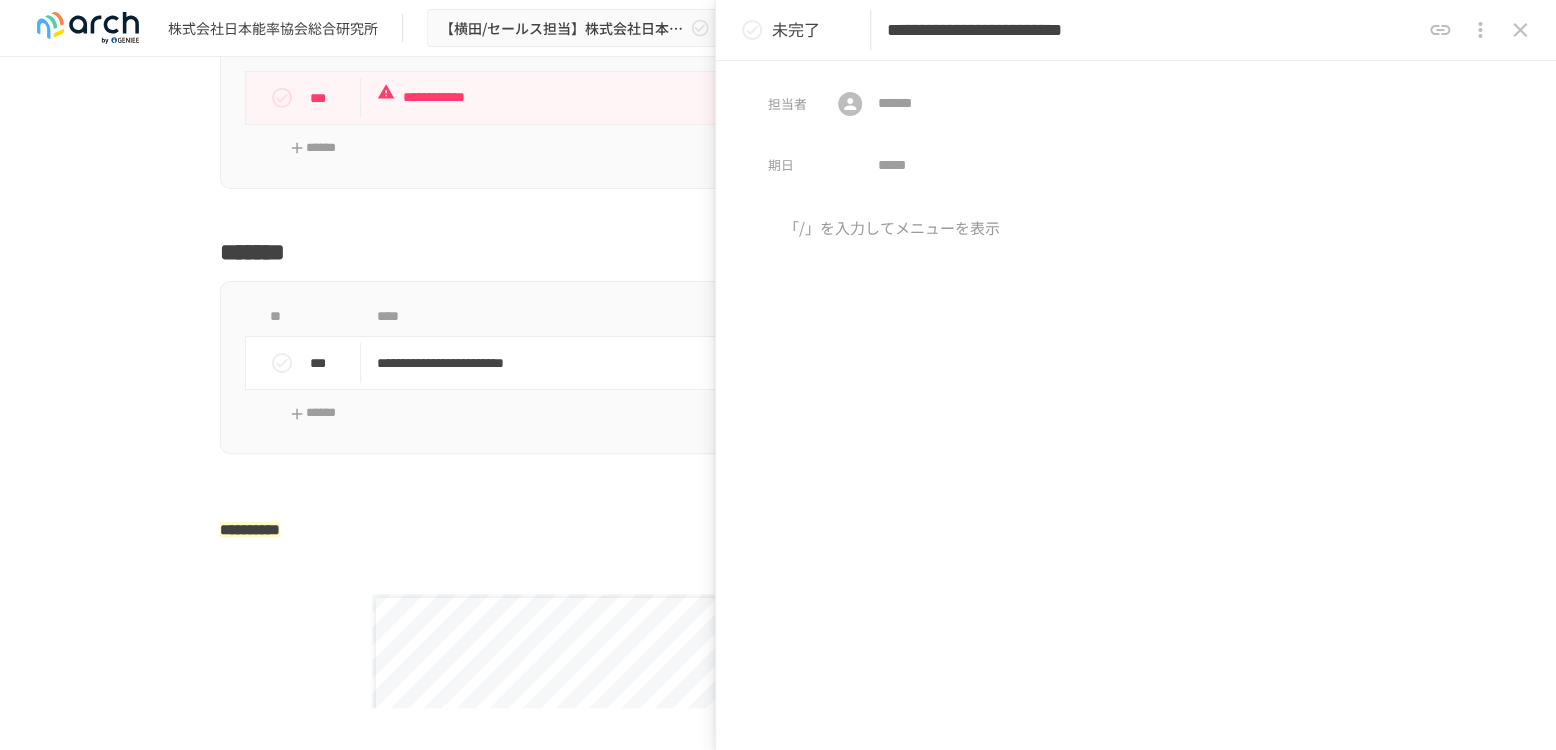 click on "**********" at bounding box center (1153, 30) 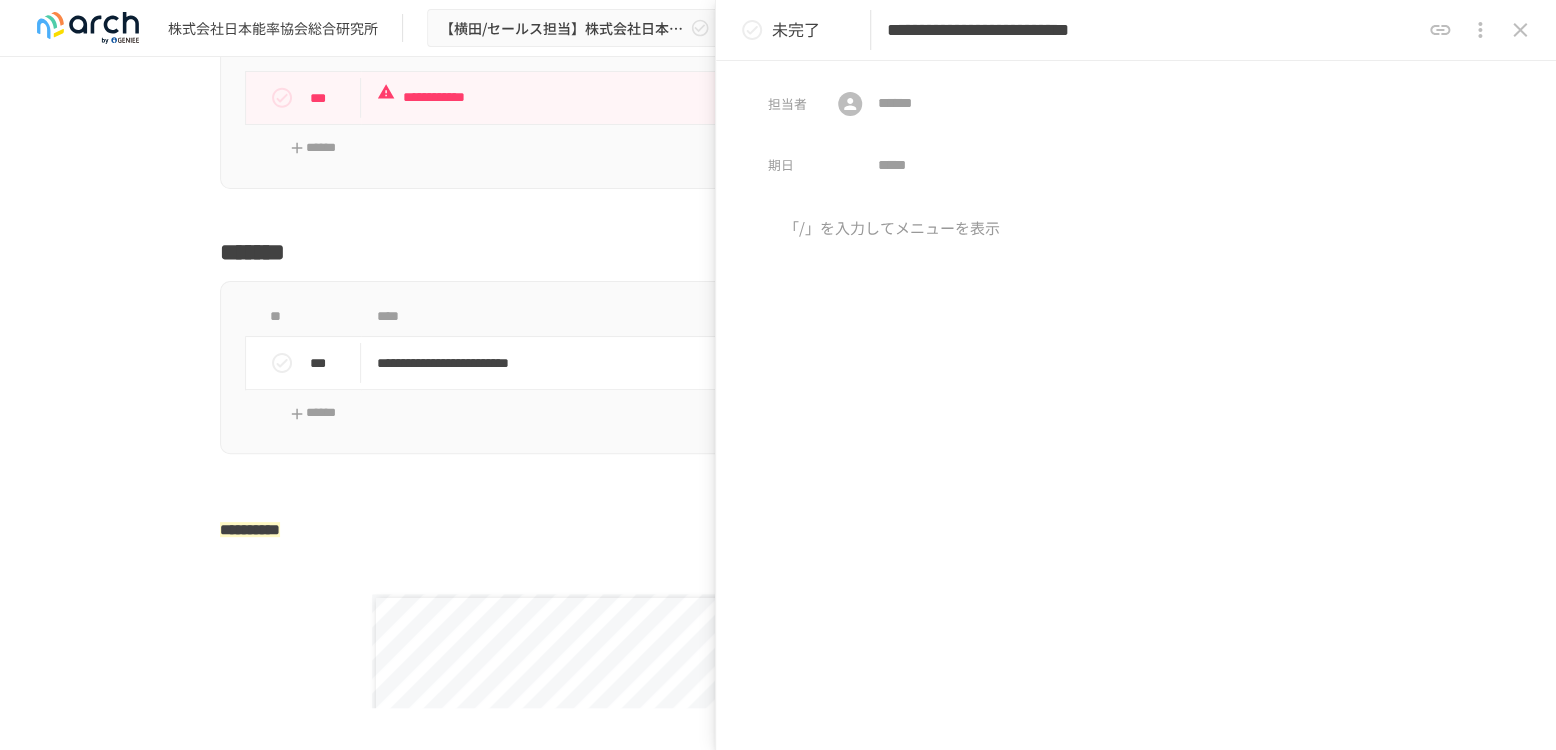 drag, startPoint x: 1061, startPoint y: 24, endPoint x: 1120, endPoint y: 29, distance: 59.211487 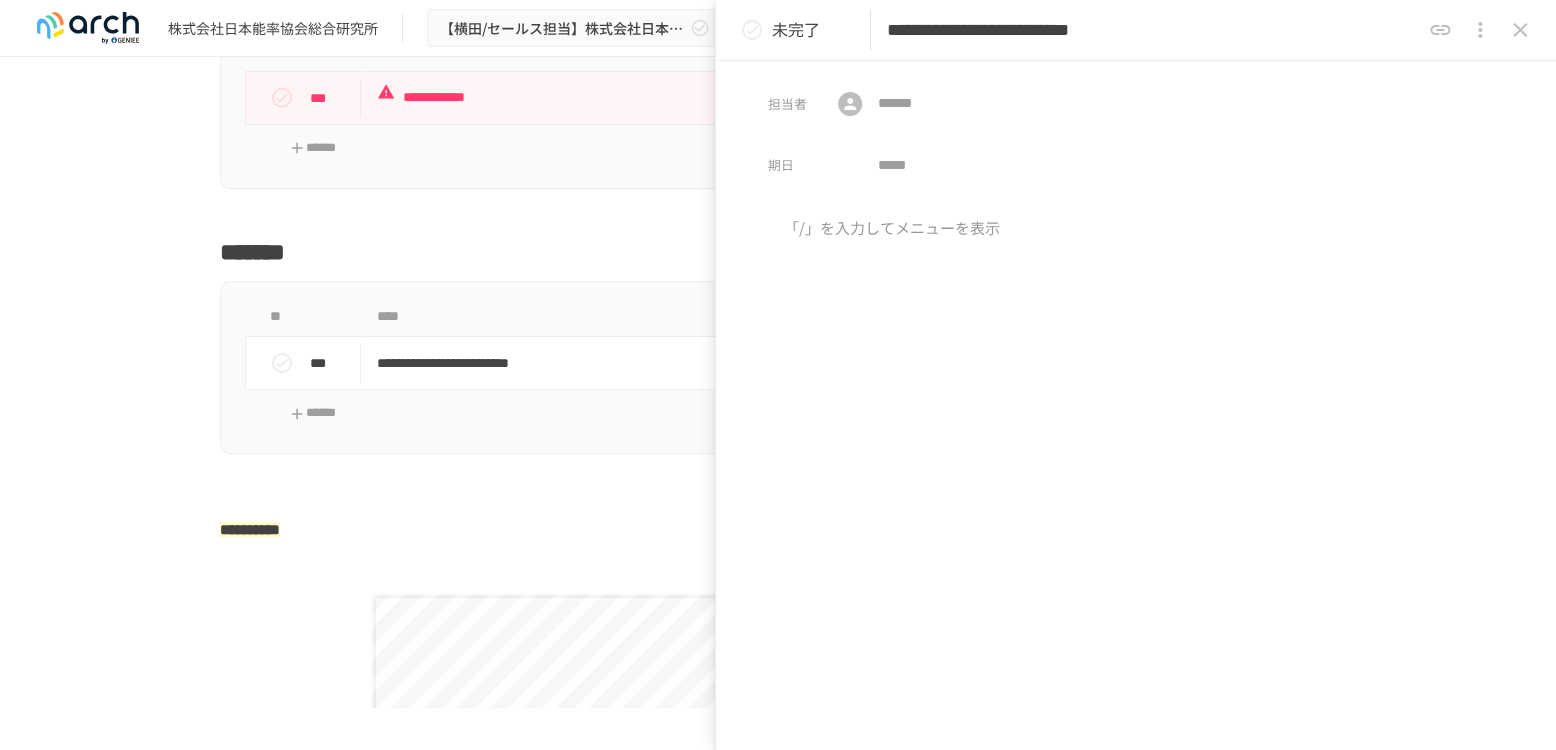 click on "**********" at bounding box center [1153, 30] 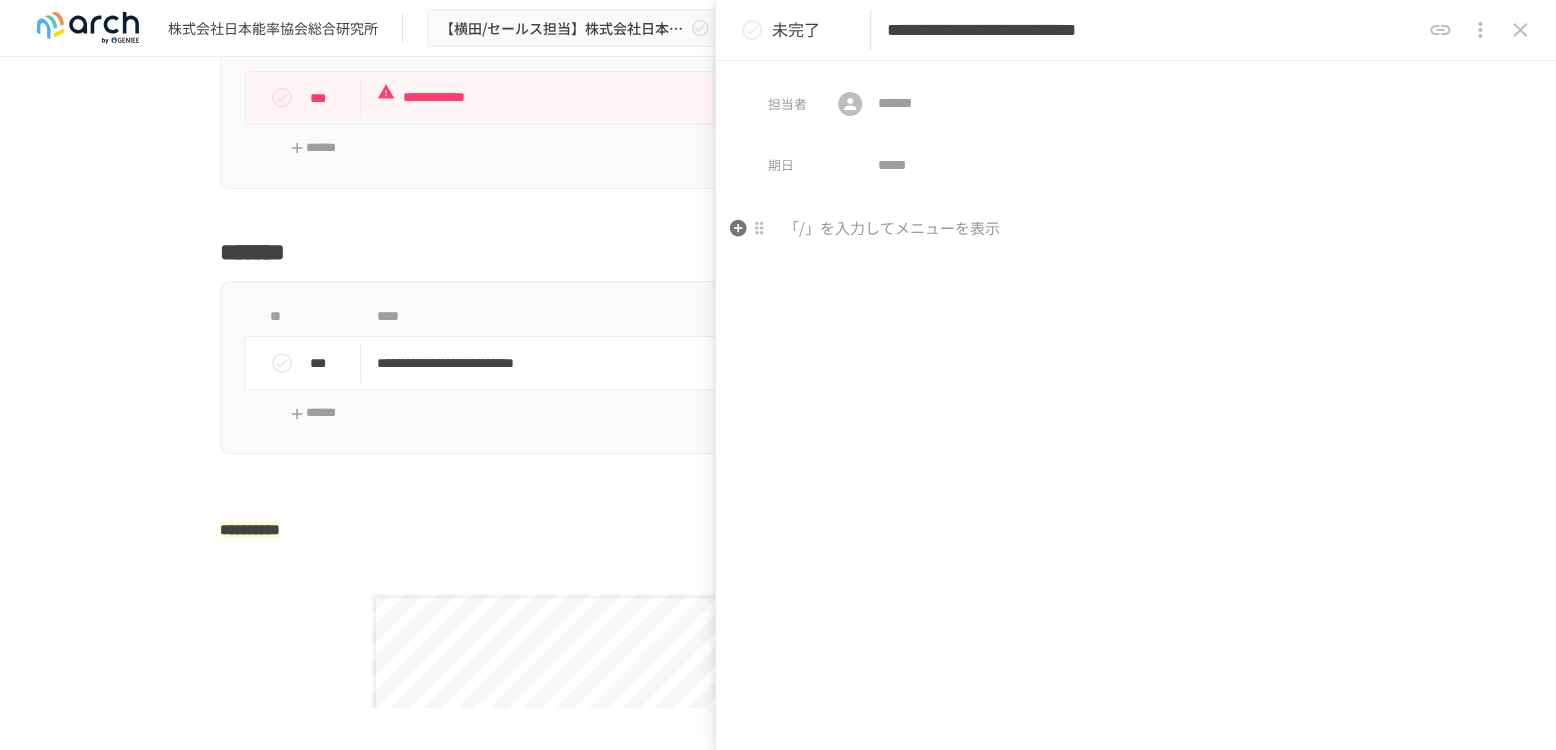 type on "**********" 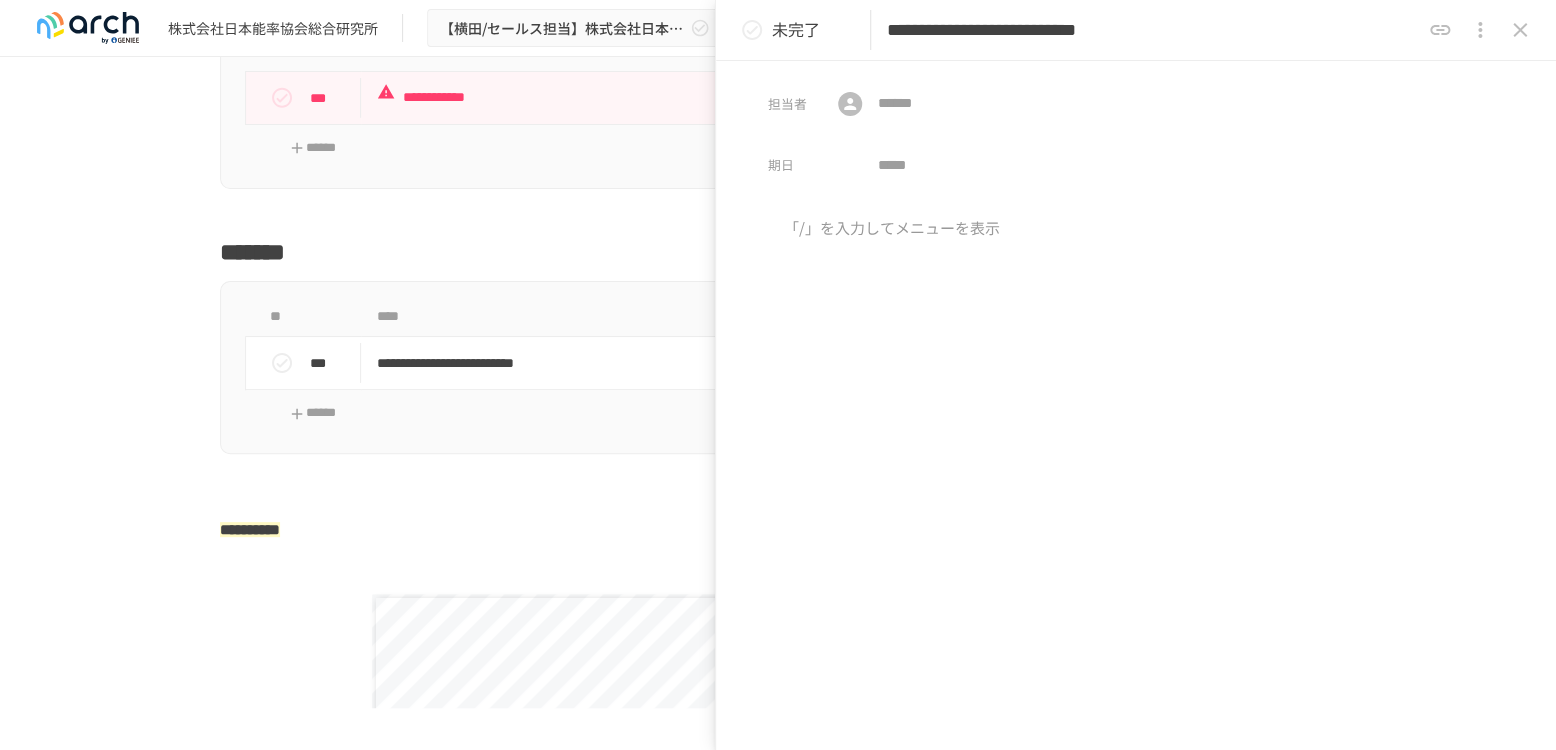 click at bounding box center [1136, 383] 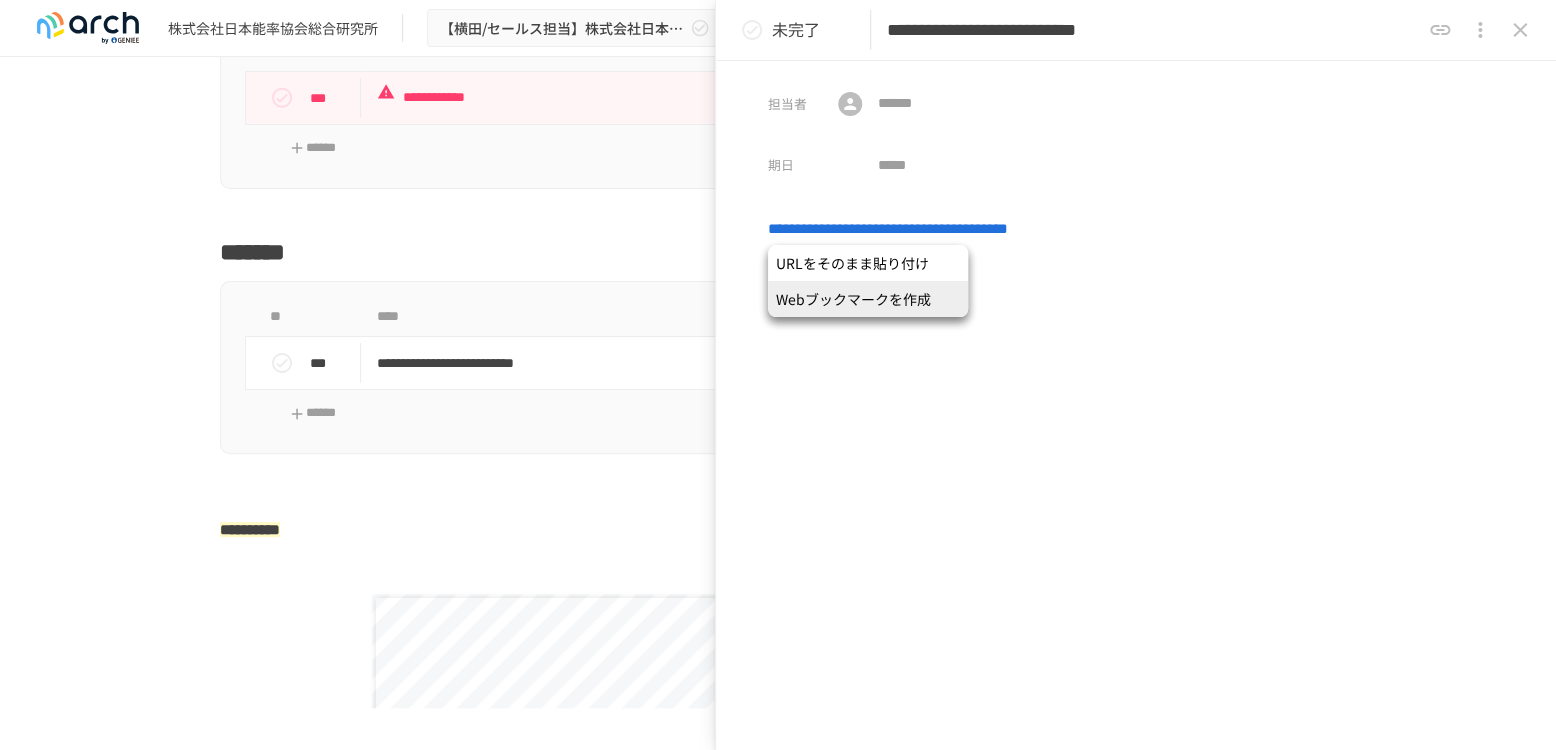 click on "Webブックマークを作成" at bounding box center [868, 299] 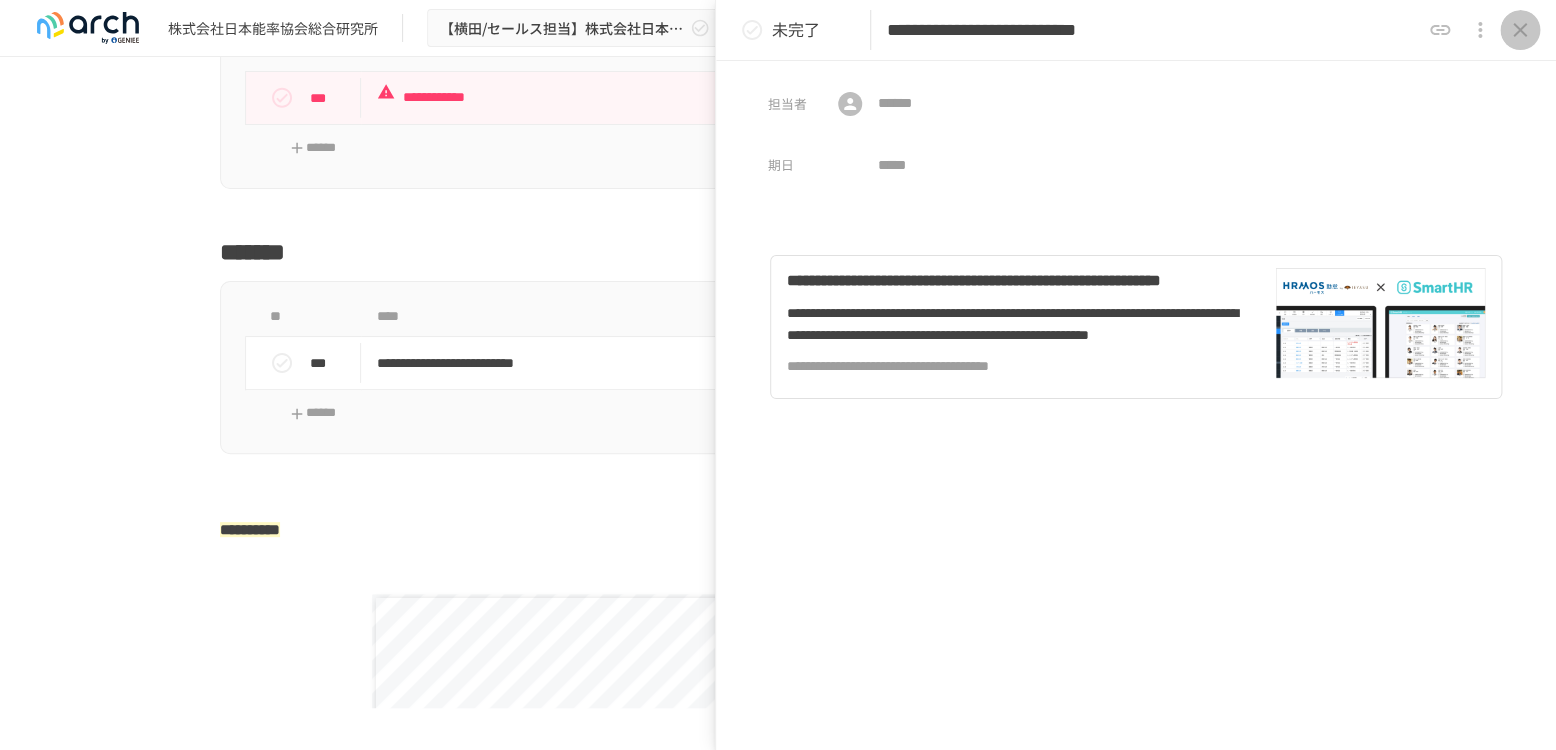 click 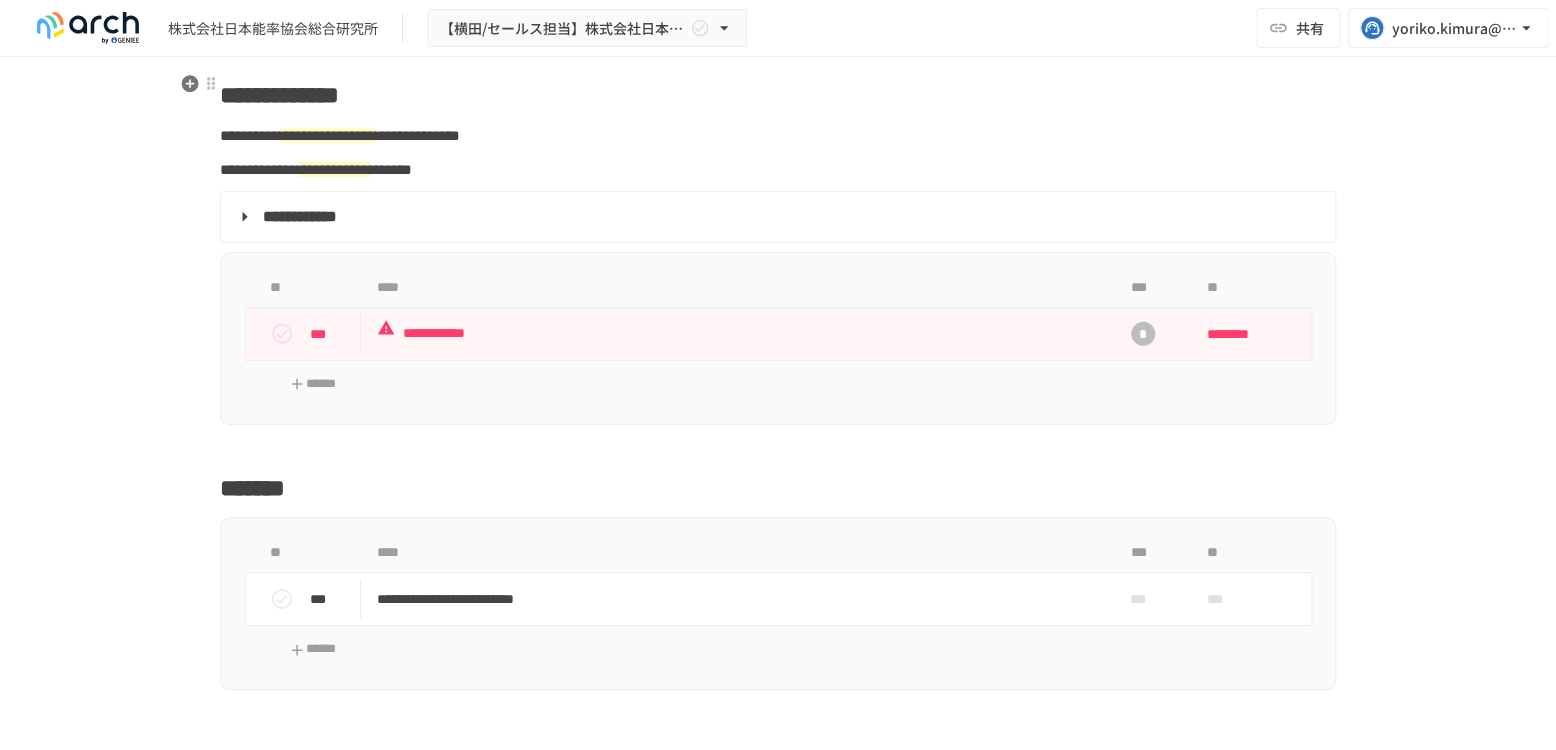 scroll, scrollTop: 2888, scrollLeft: 0, axis: vertical 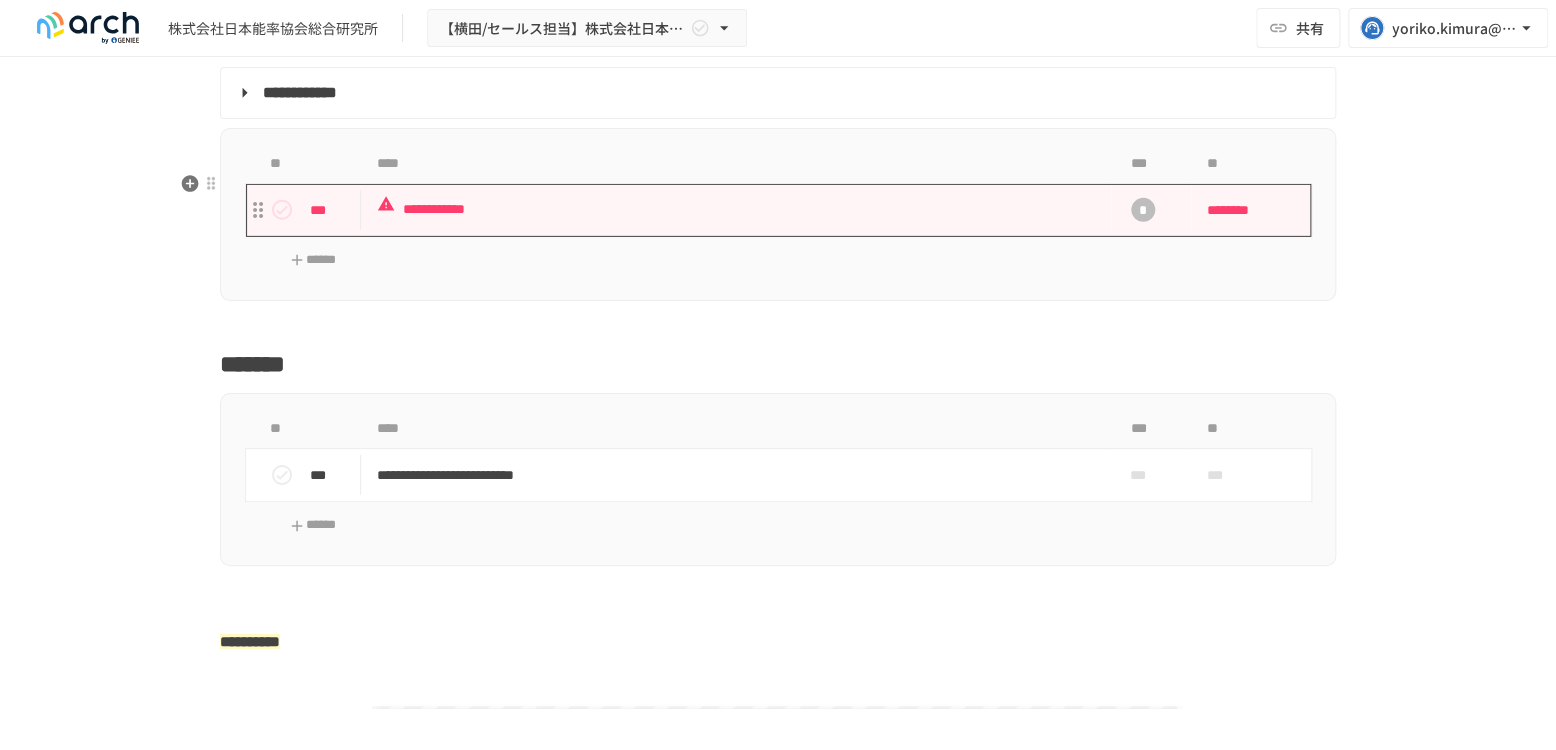 click on "**********" at bounding box center [736, 209] 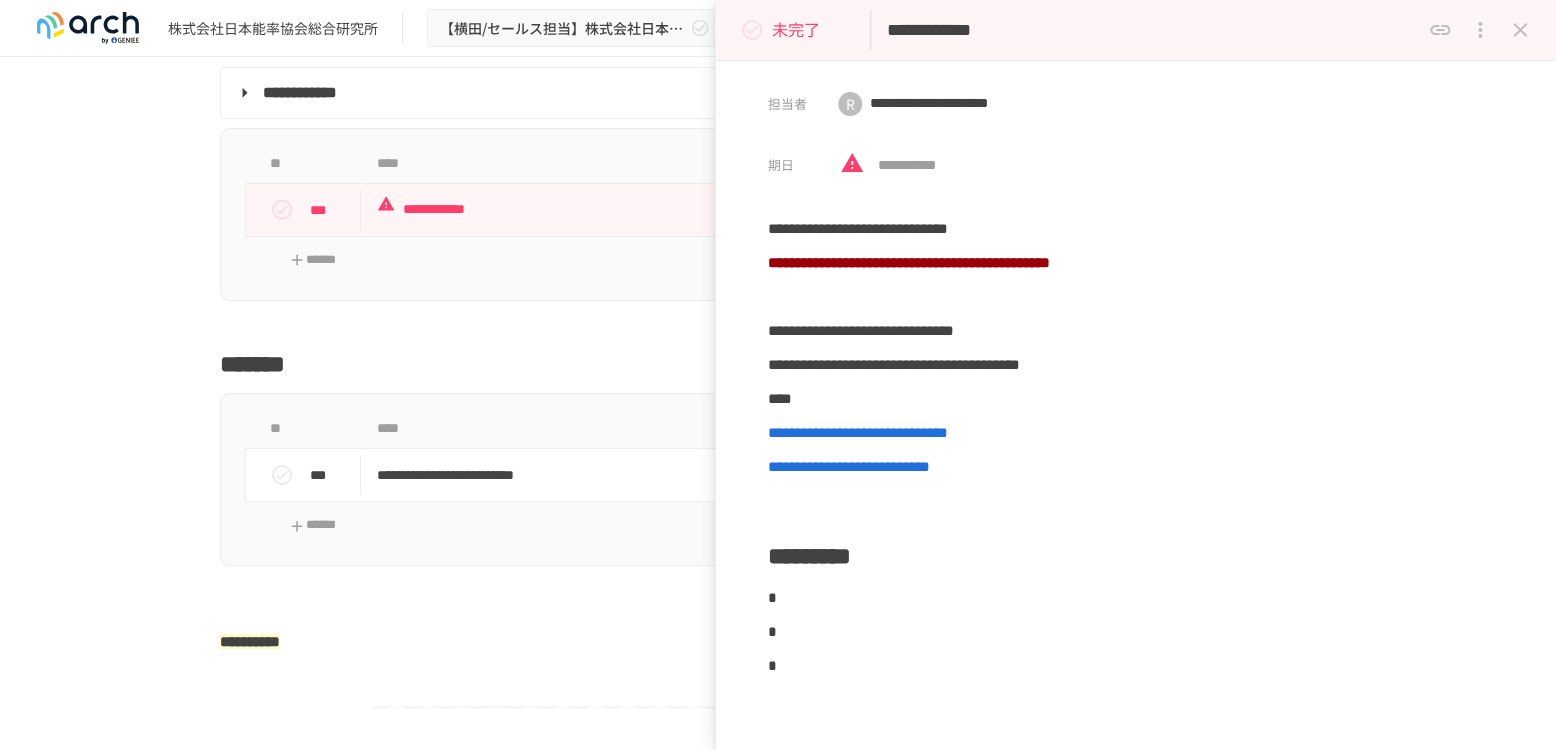 click 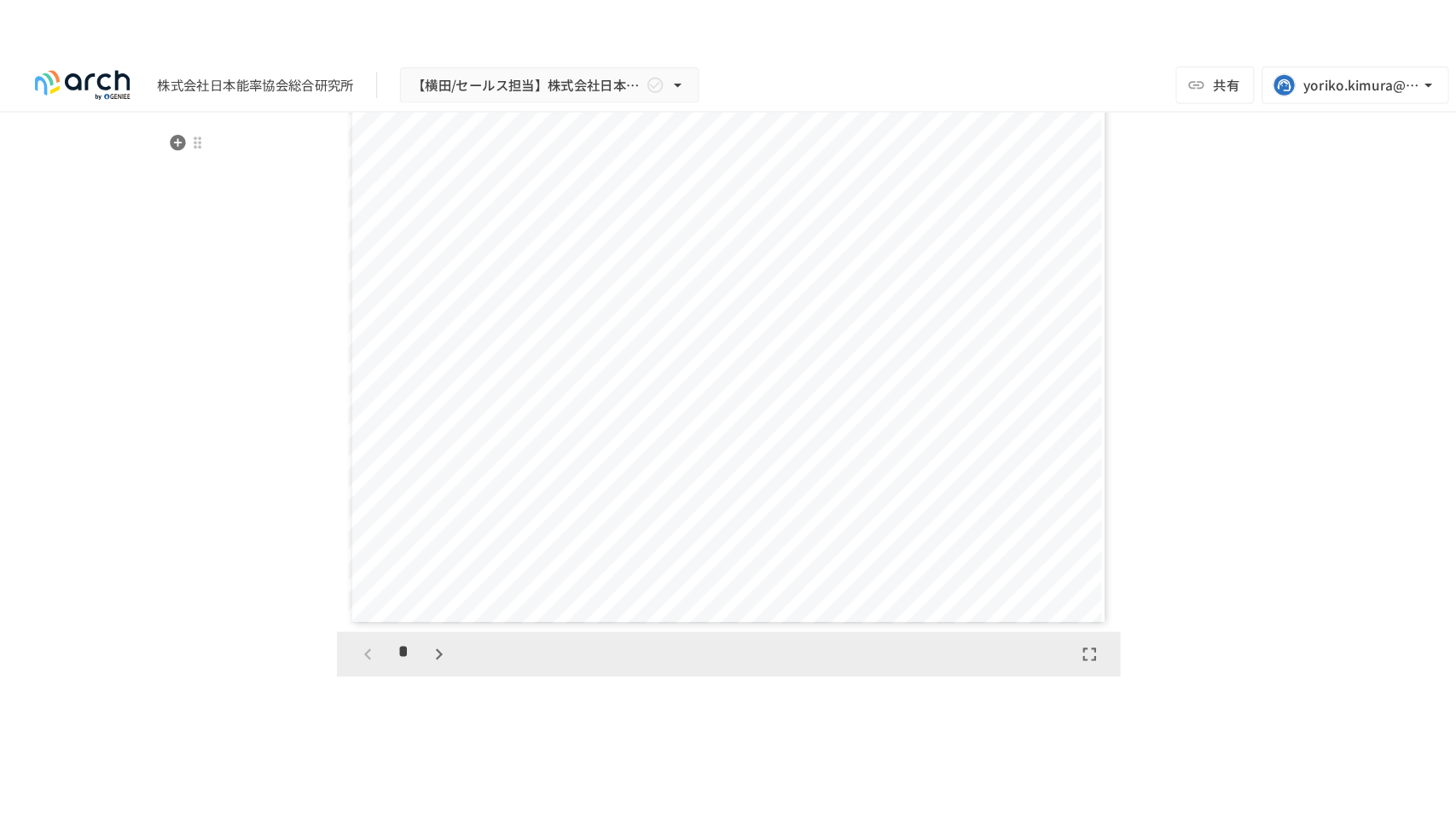 scroll, scrollTop: 3128, scrollLeft: 0, axis: vertical 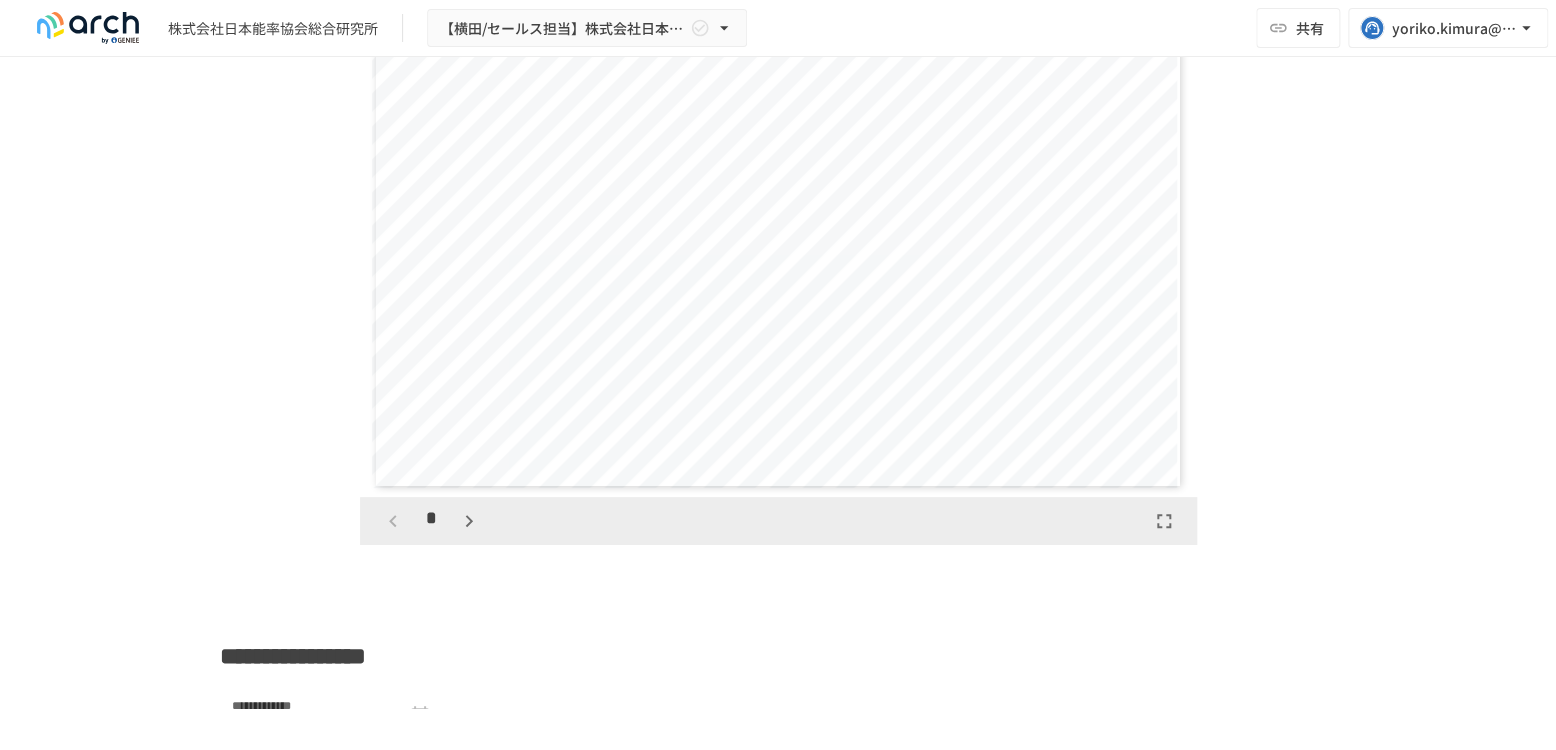 click 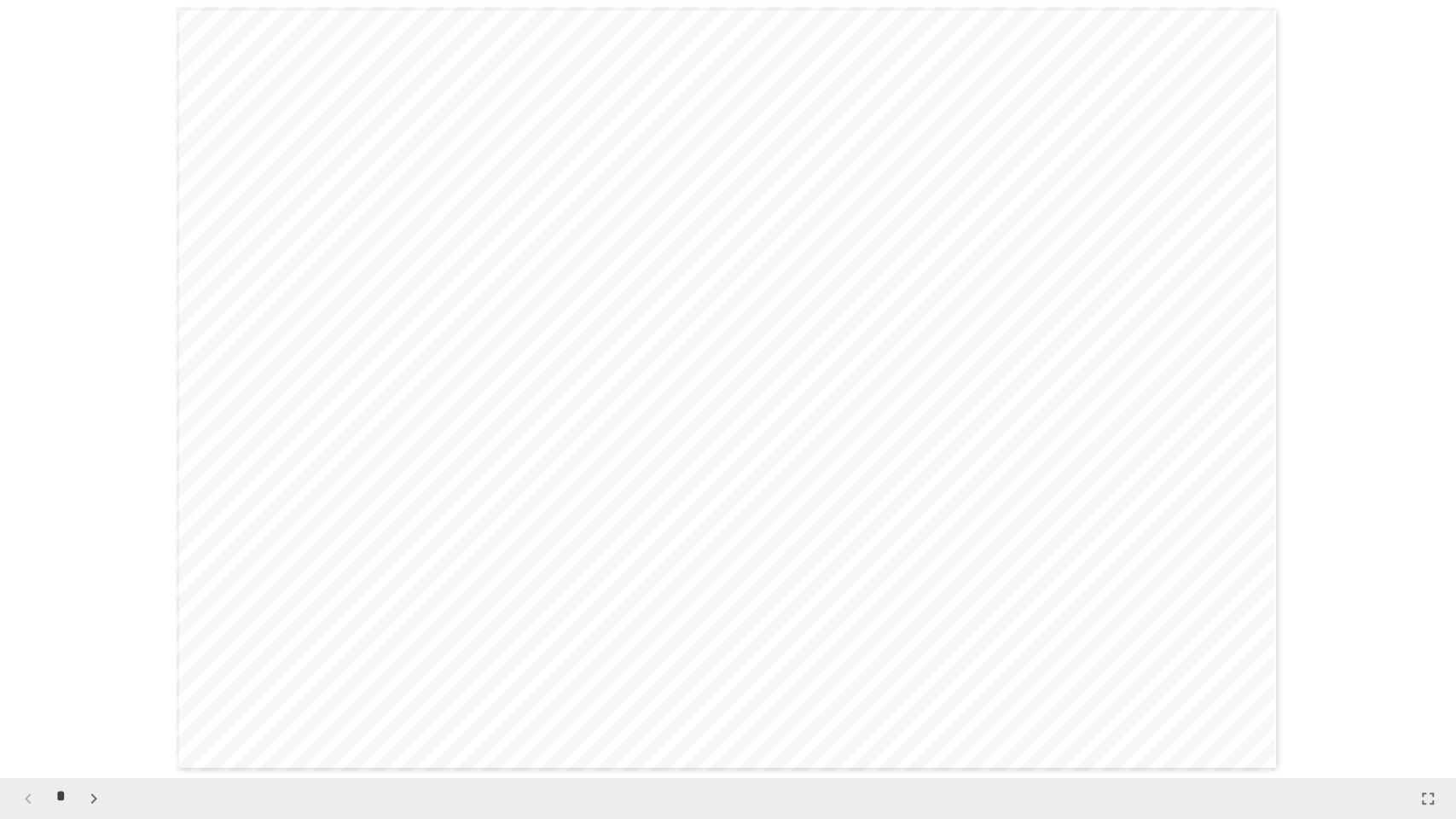 click 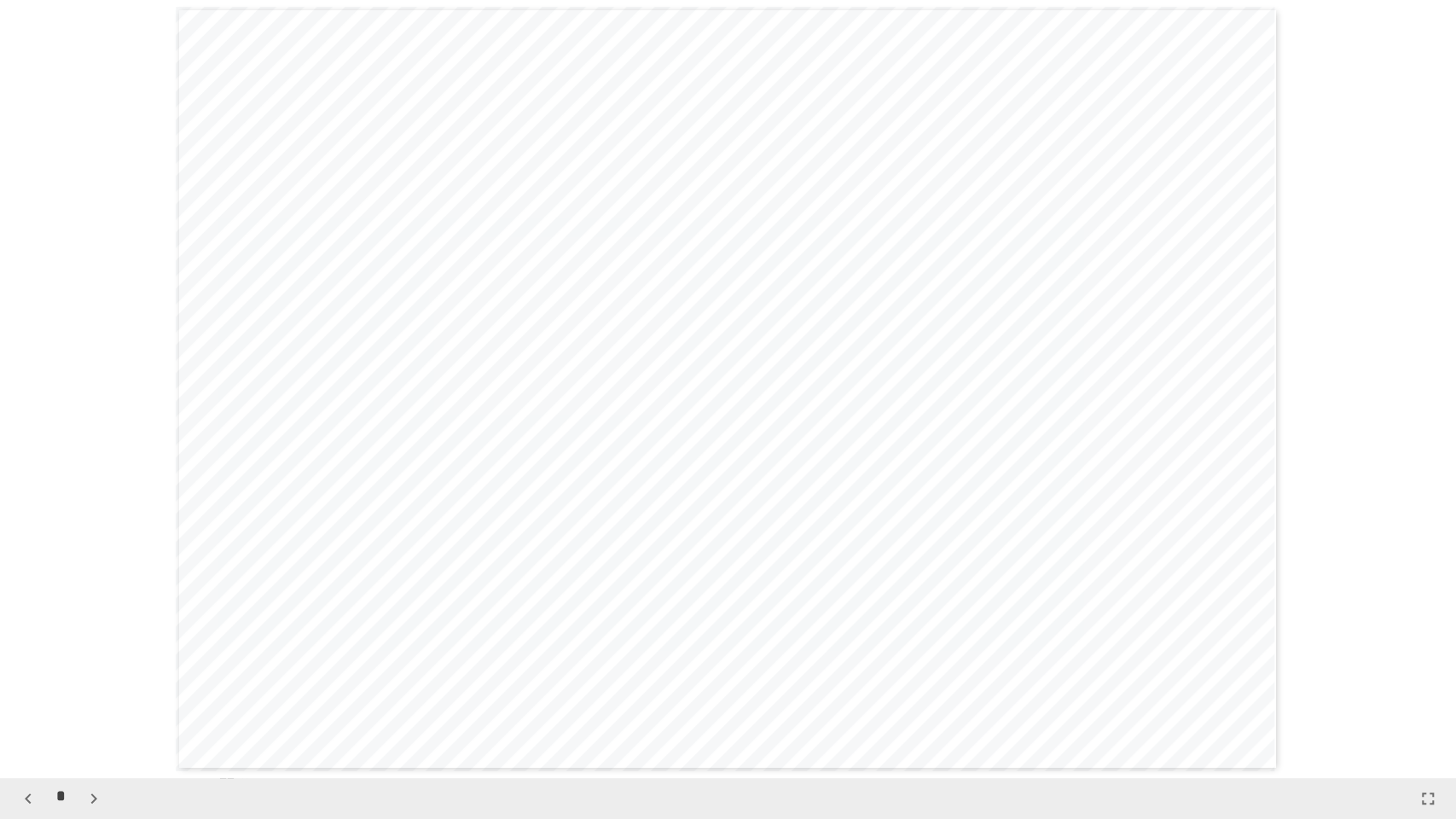 scroll, scrollTop: 778, scrollLeft: 0, axis: vertical 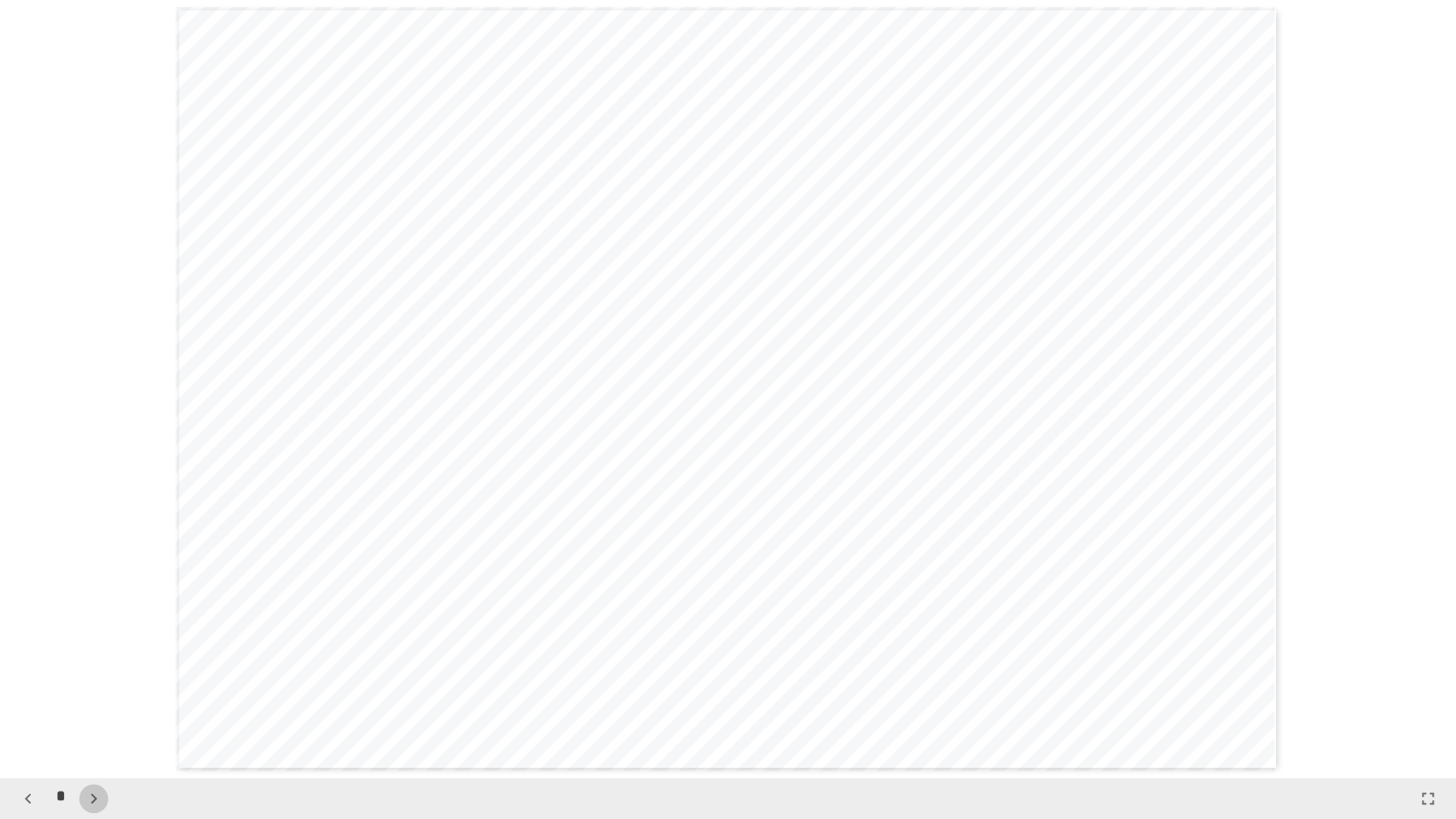 click 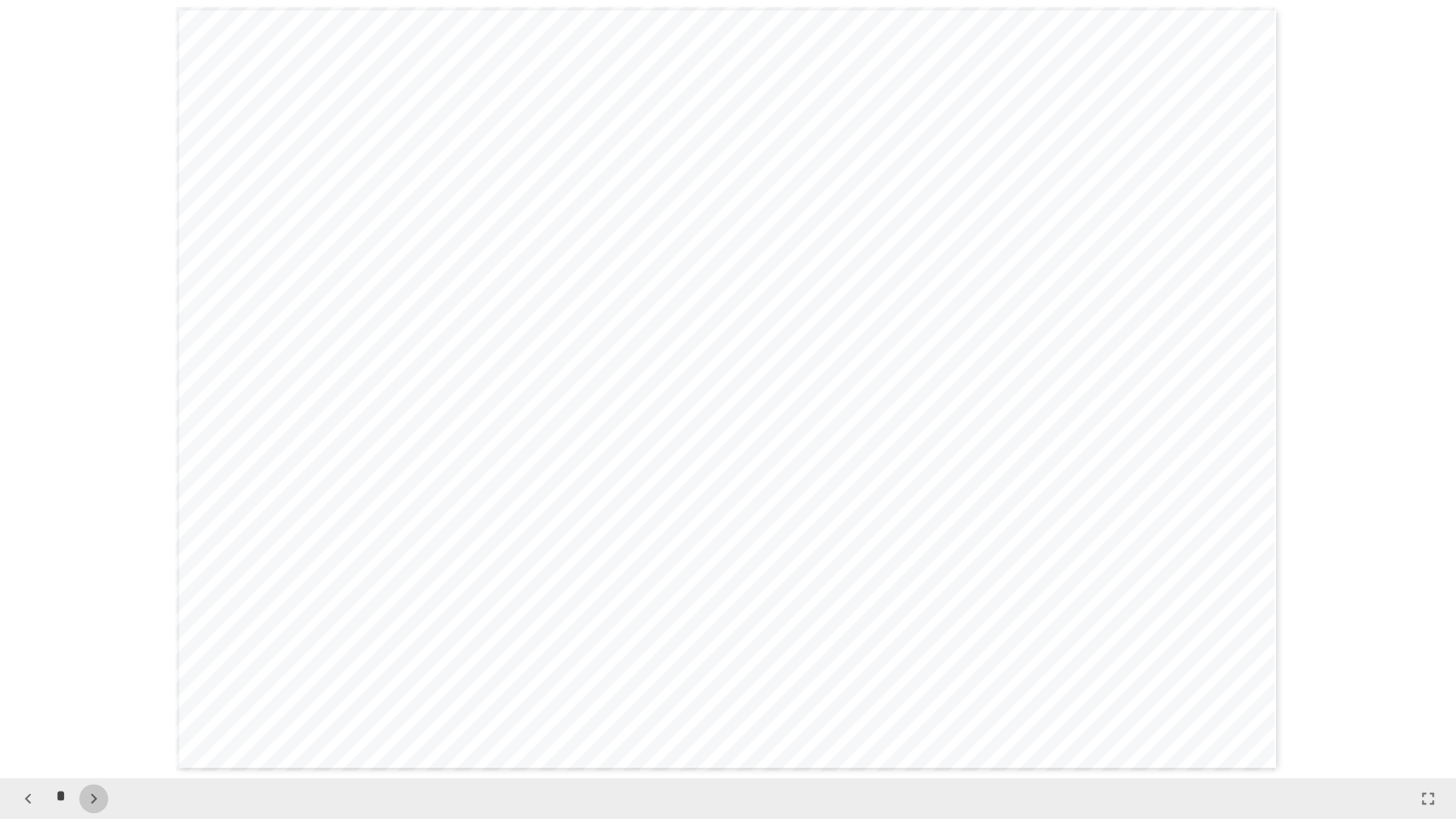 drag, startPoint x: 96, startPoint y: 797, endPoint x: 104, endPoint y: 793, distance: 8.94427 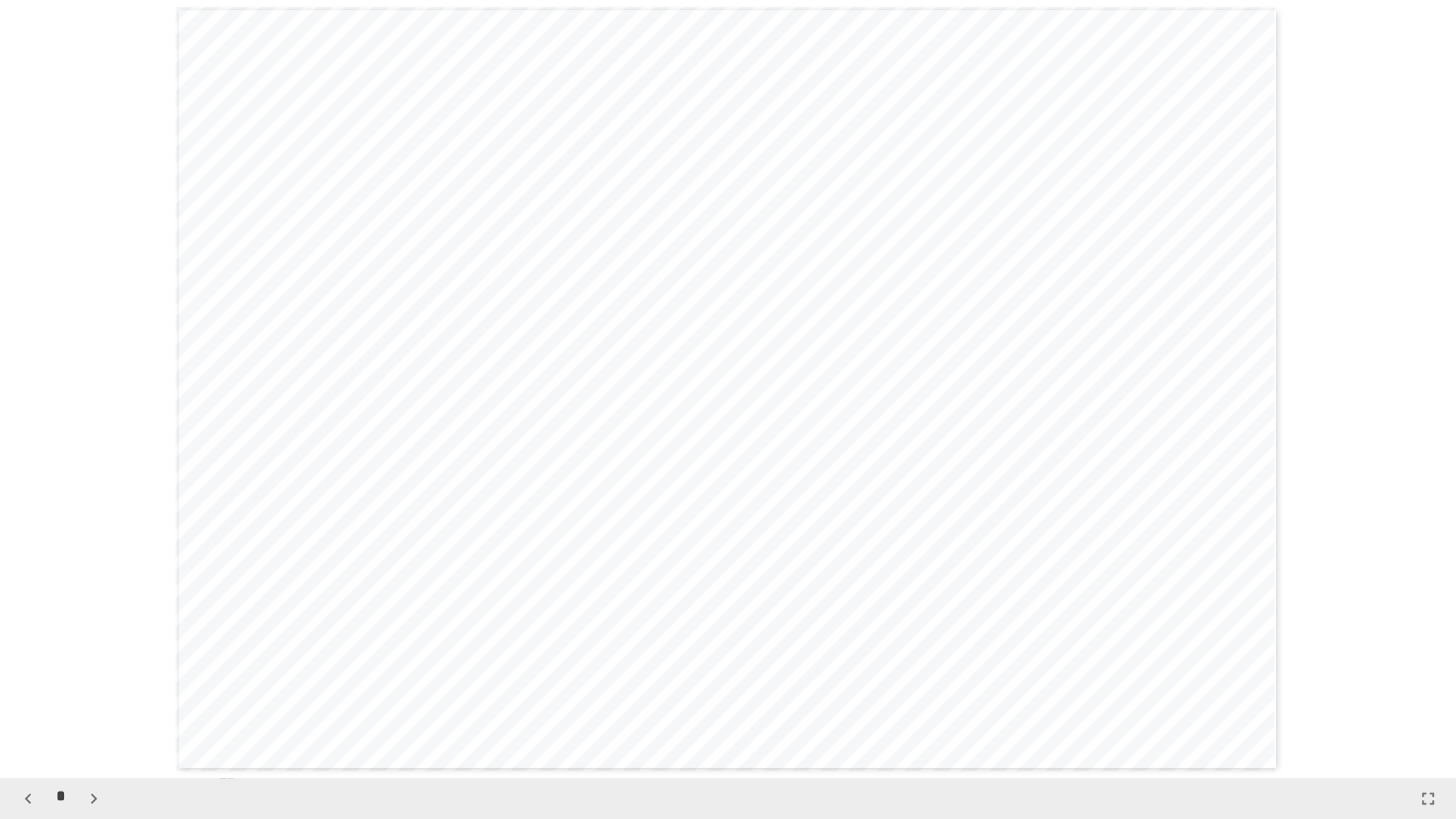 scroll, scrollTop: 2334, scrollLeft: 0, axis: vertical 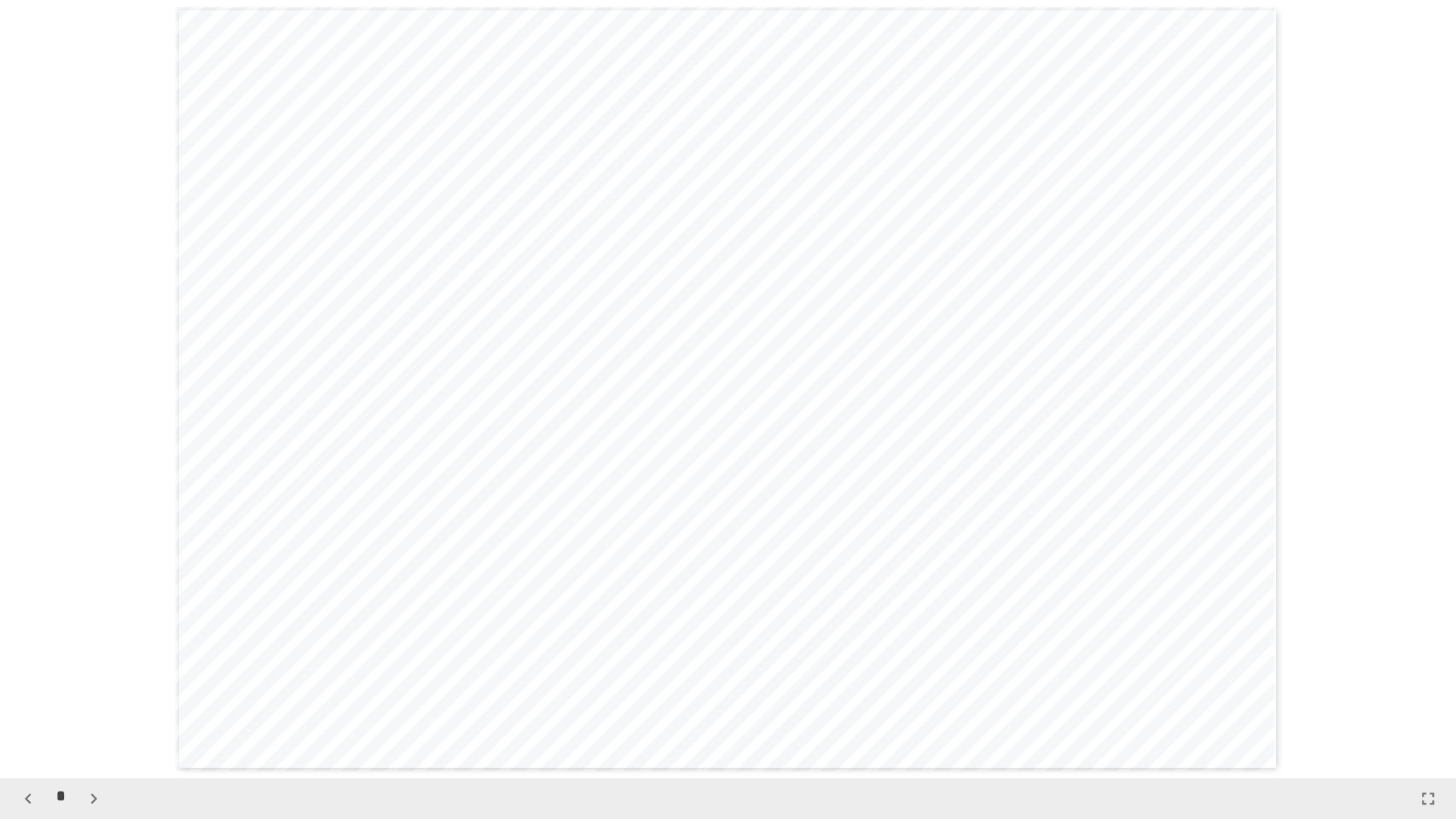 click 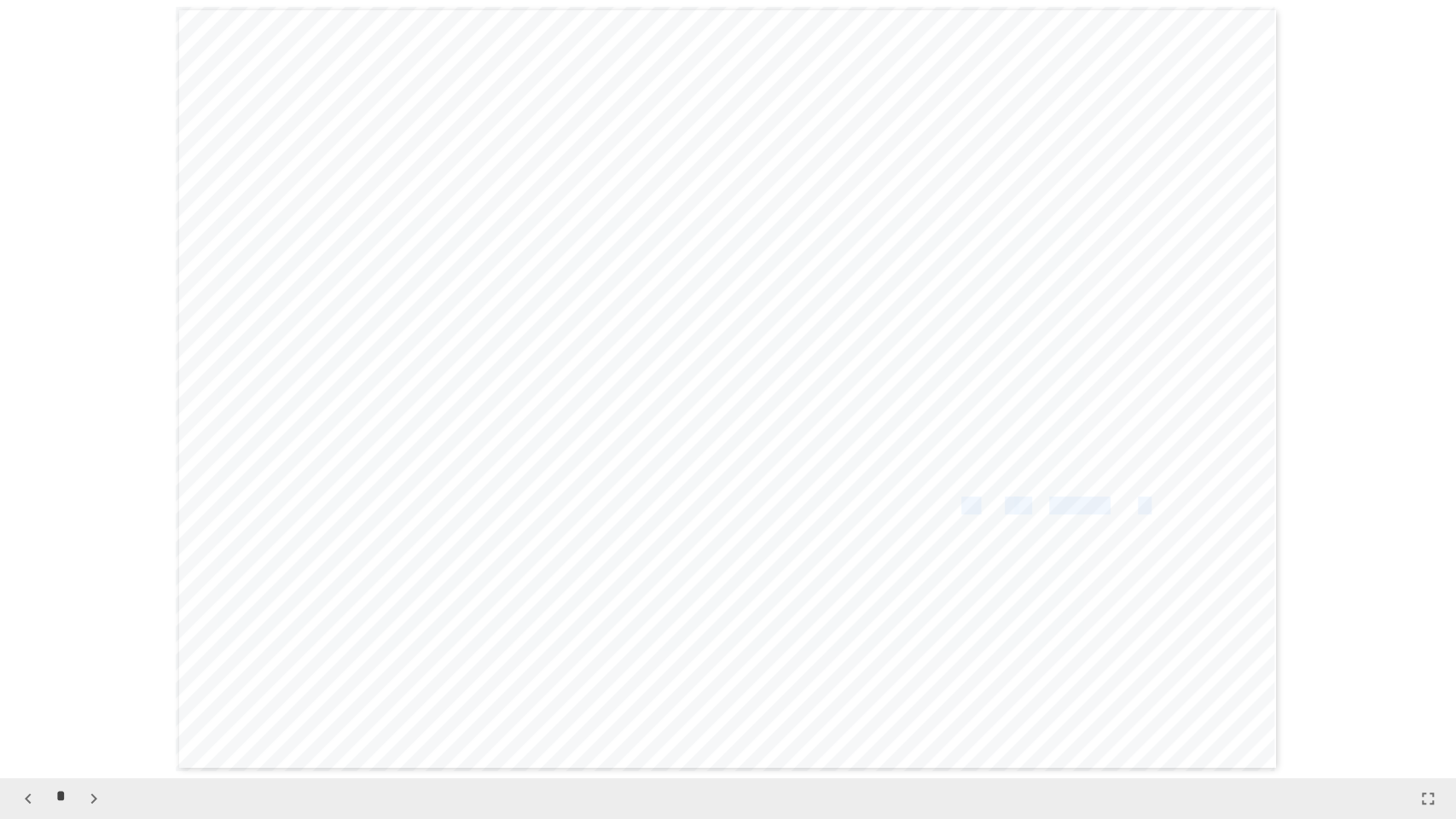 drag, startPoint x: 964, startPoint y: 505, endPoint x: 1165, endPoint y: 502, distance: 201.02239 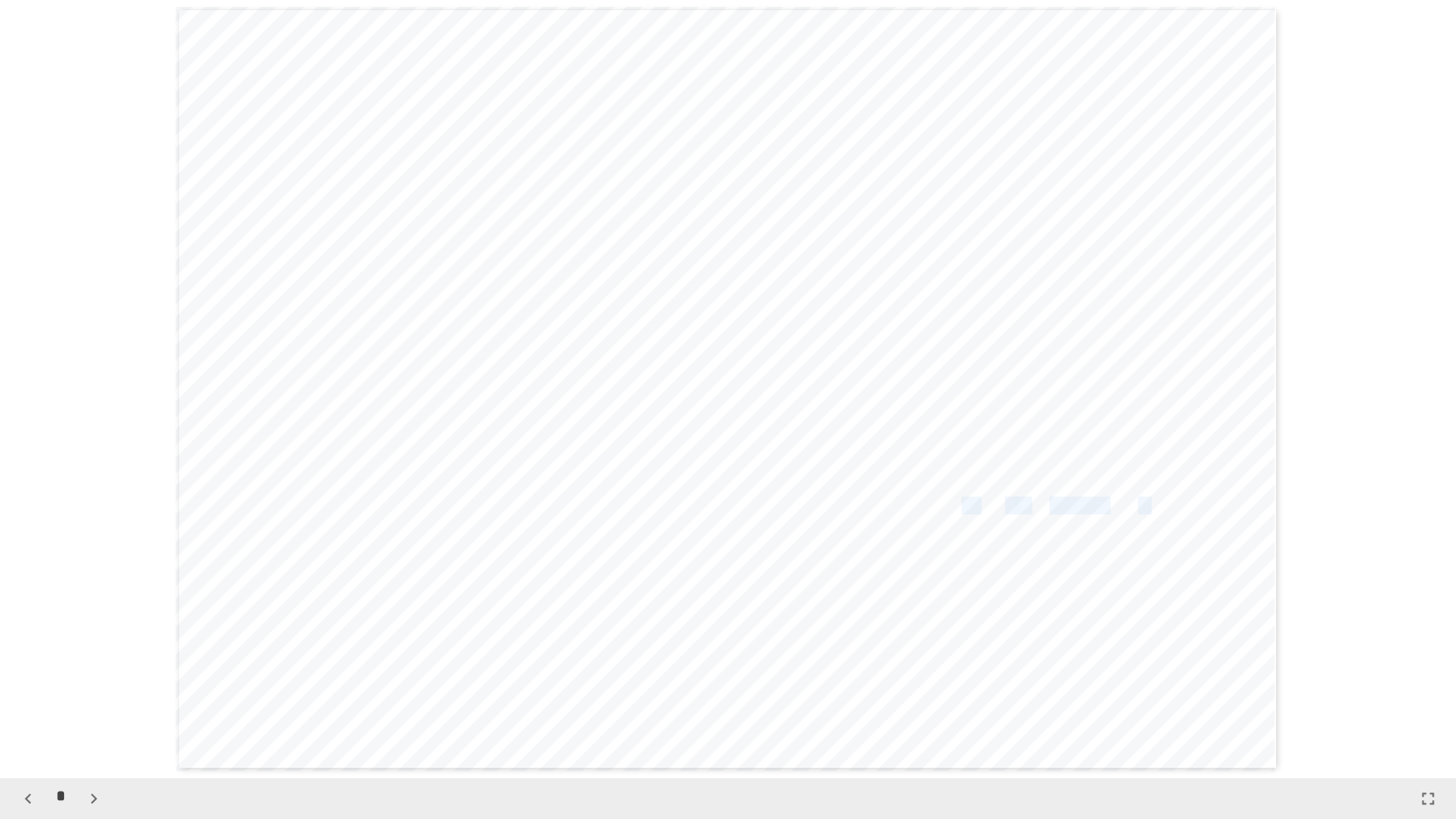 click on "**********" at bounding box center (728, 389) 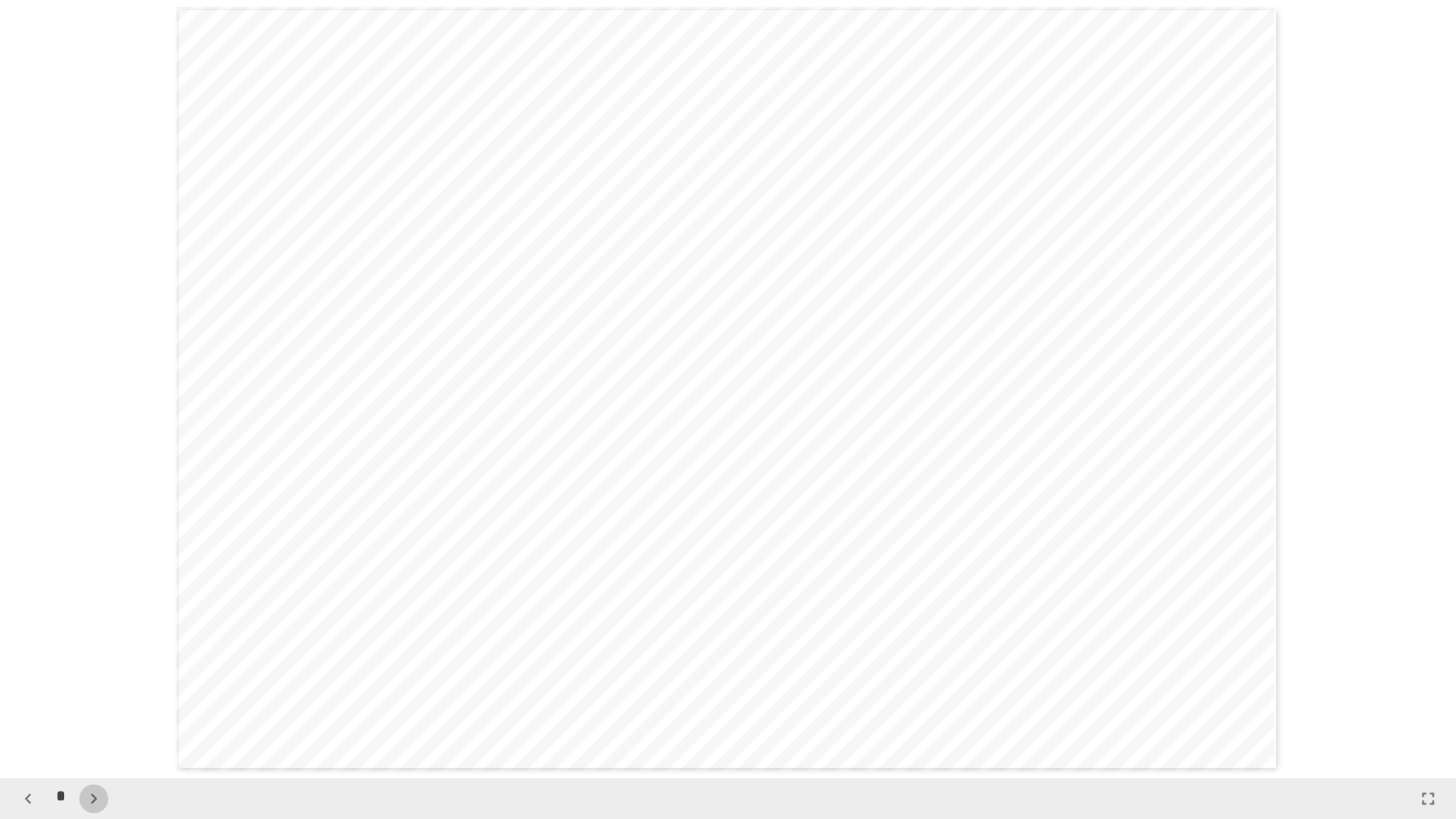 click 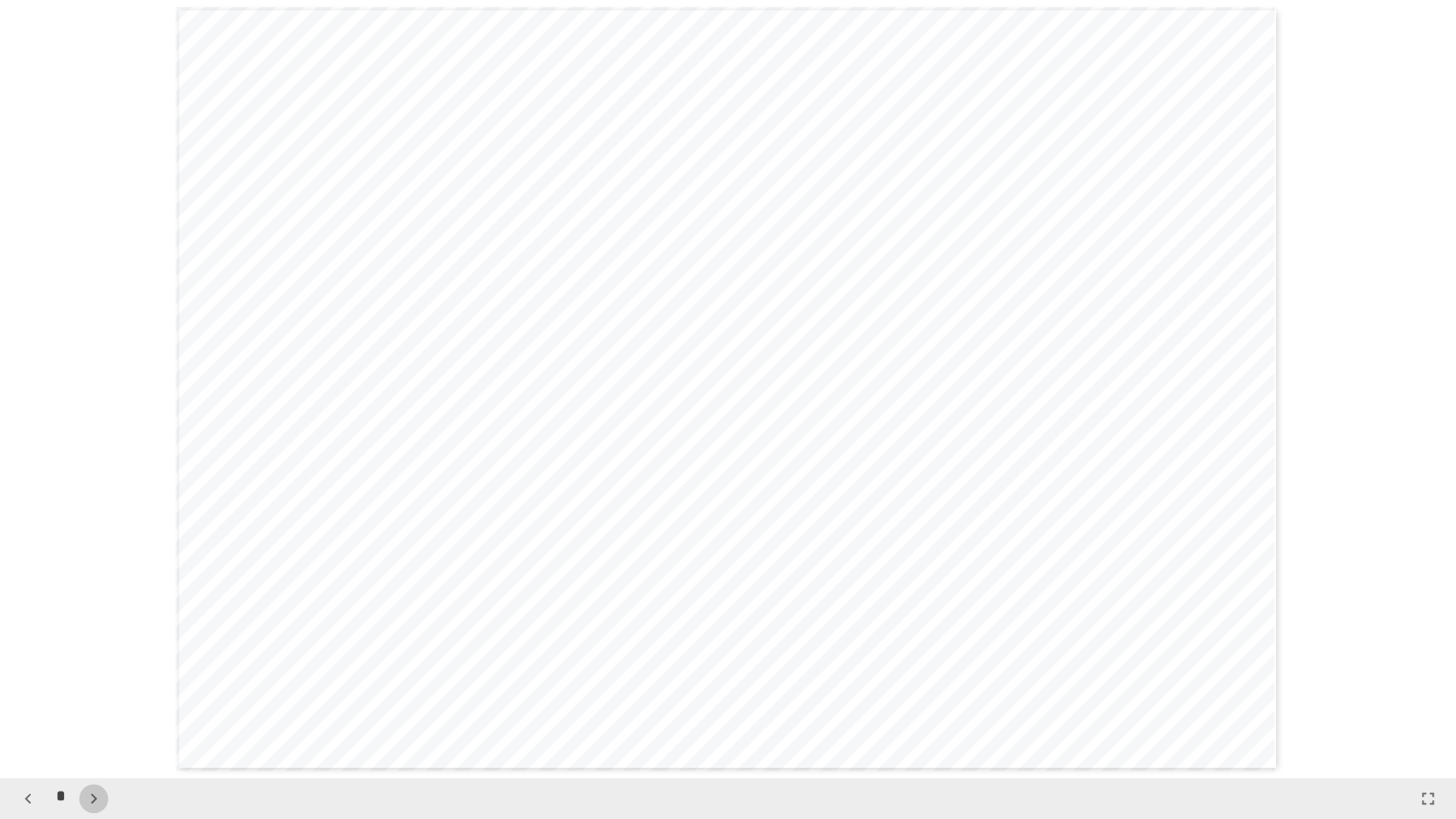 click 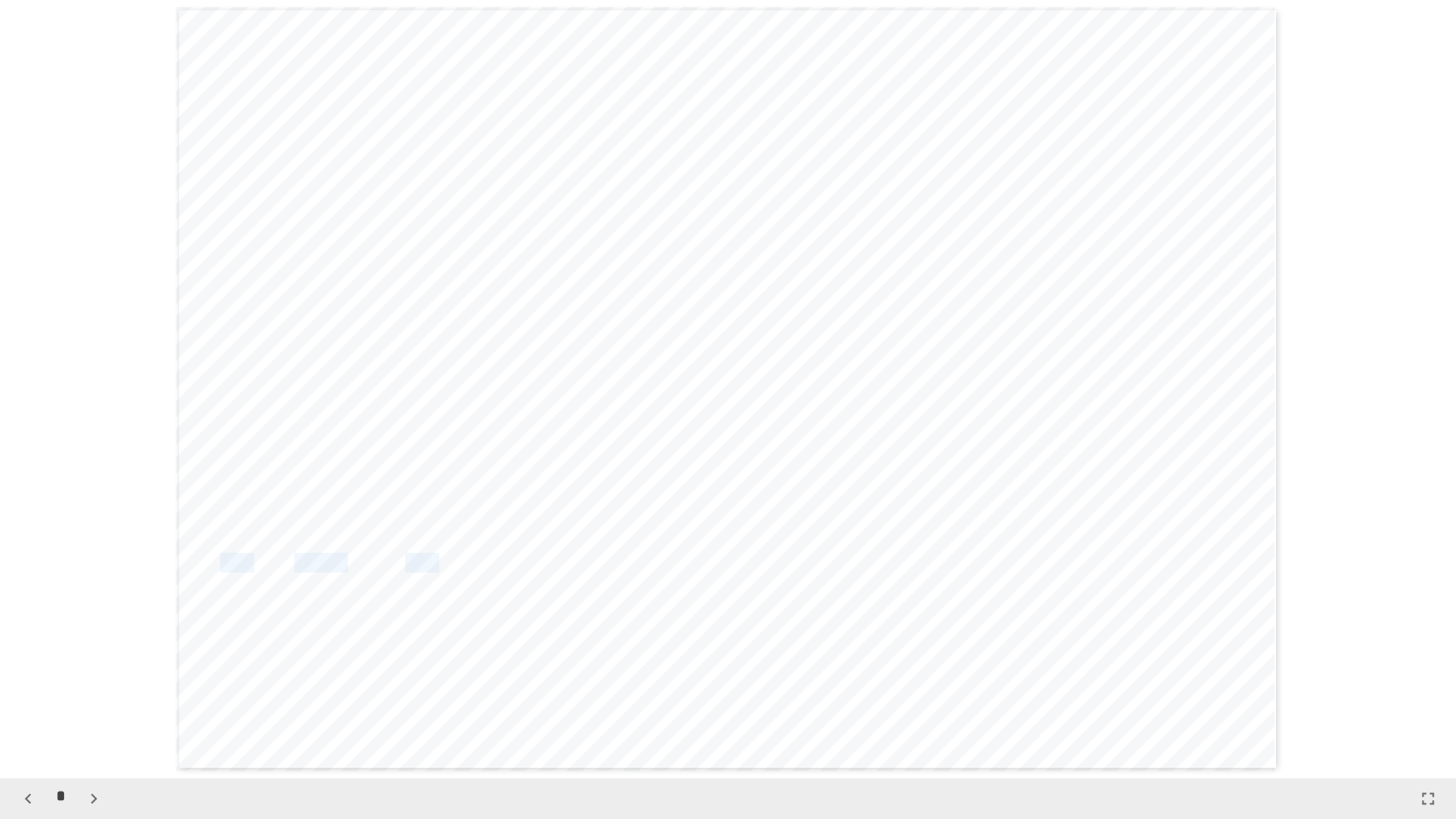 drag, startPoint x: 218, startPoint y: 561, endPoint x: 475, endPoint y: 561, distance: 257 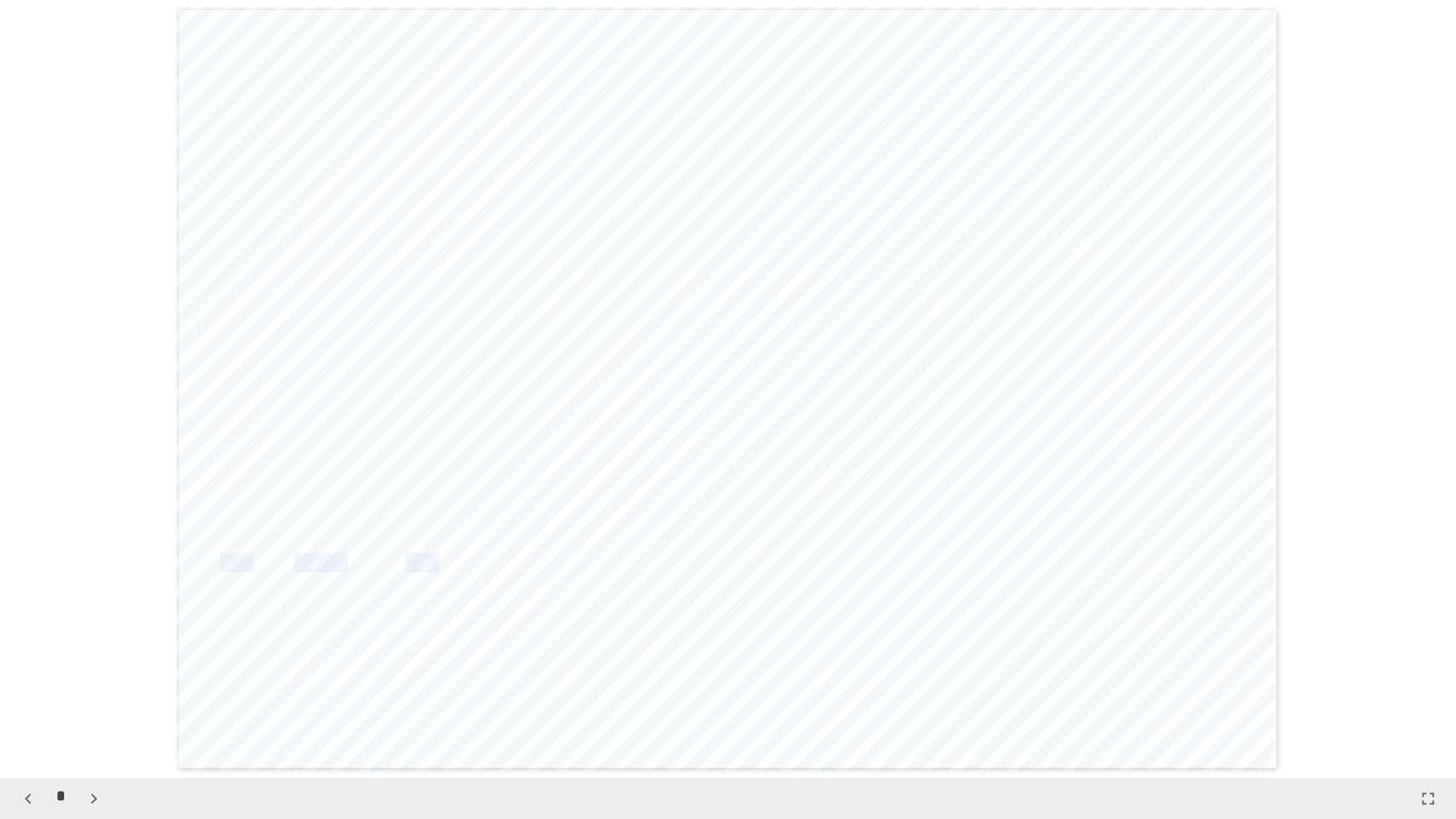 click on "**********" at bounding box center (728, 389) 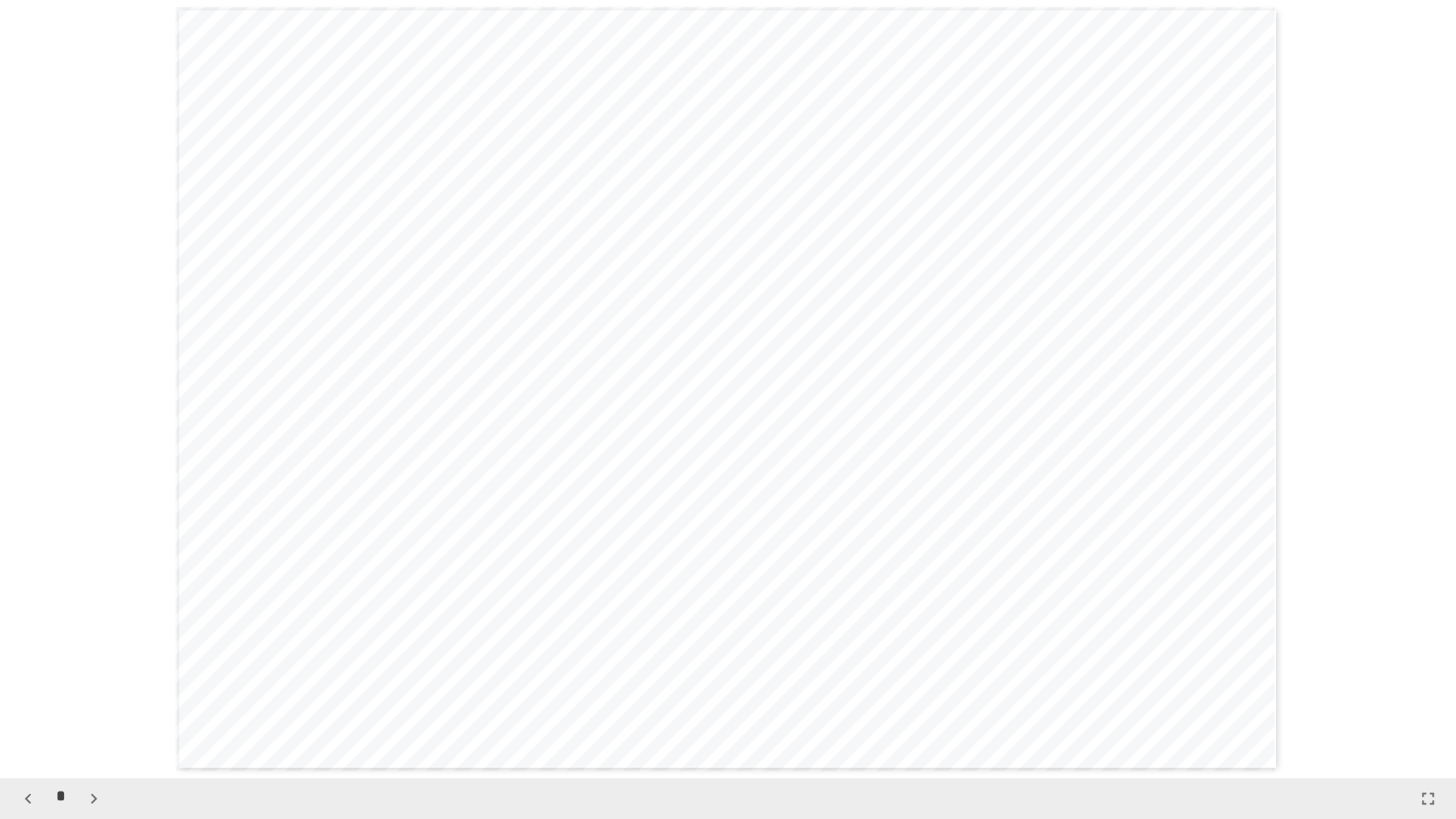 click 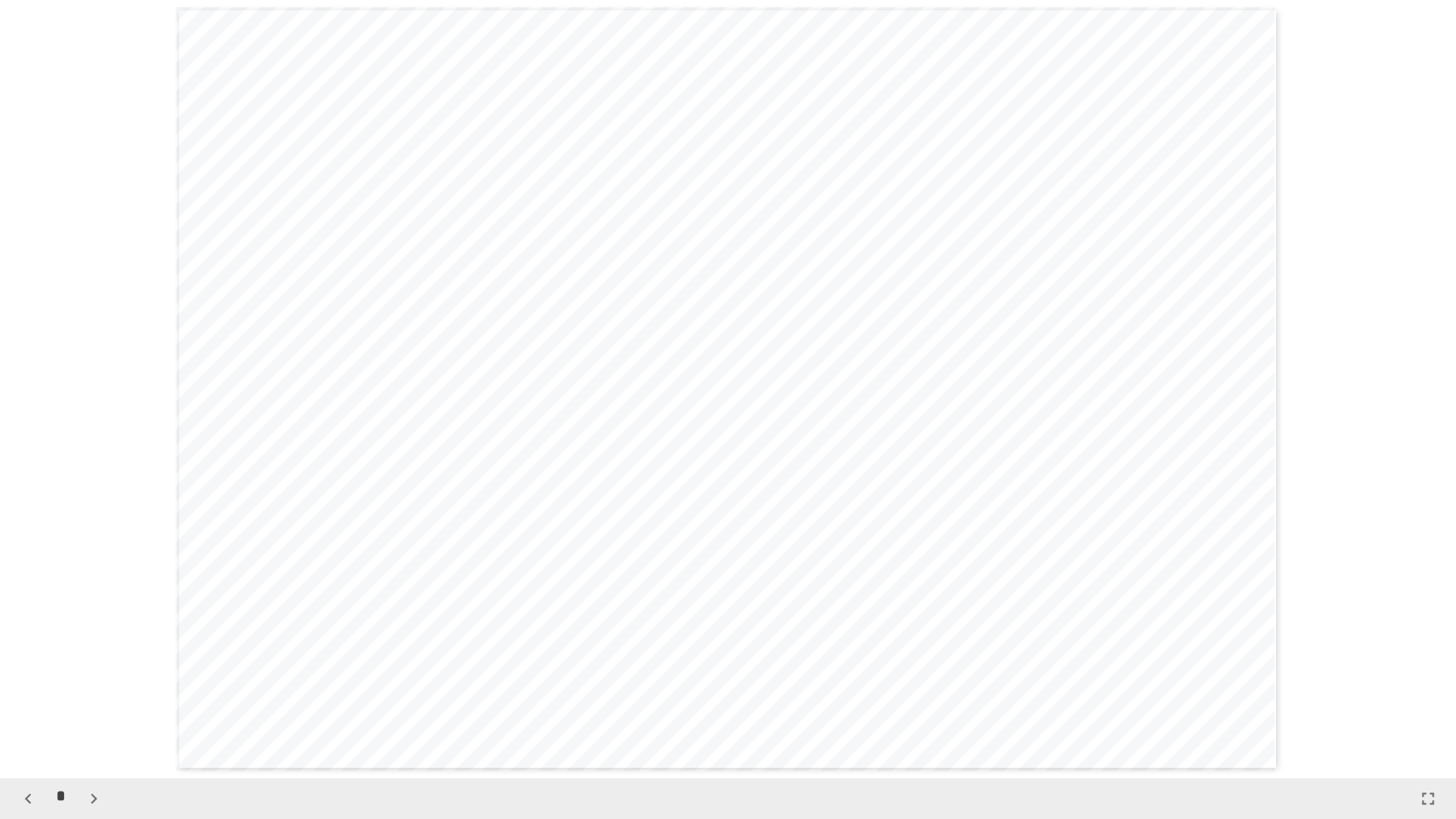 click 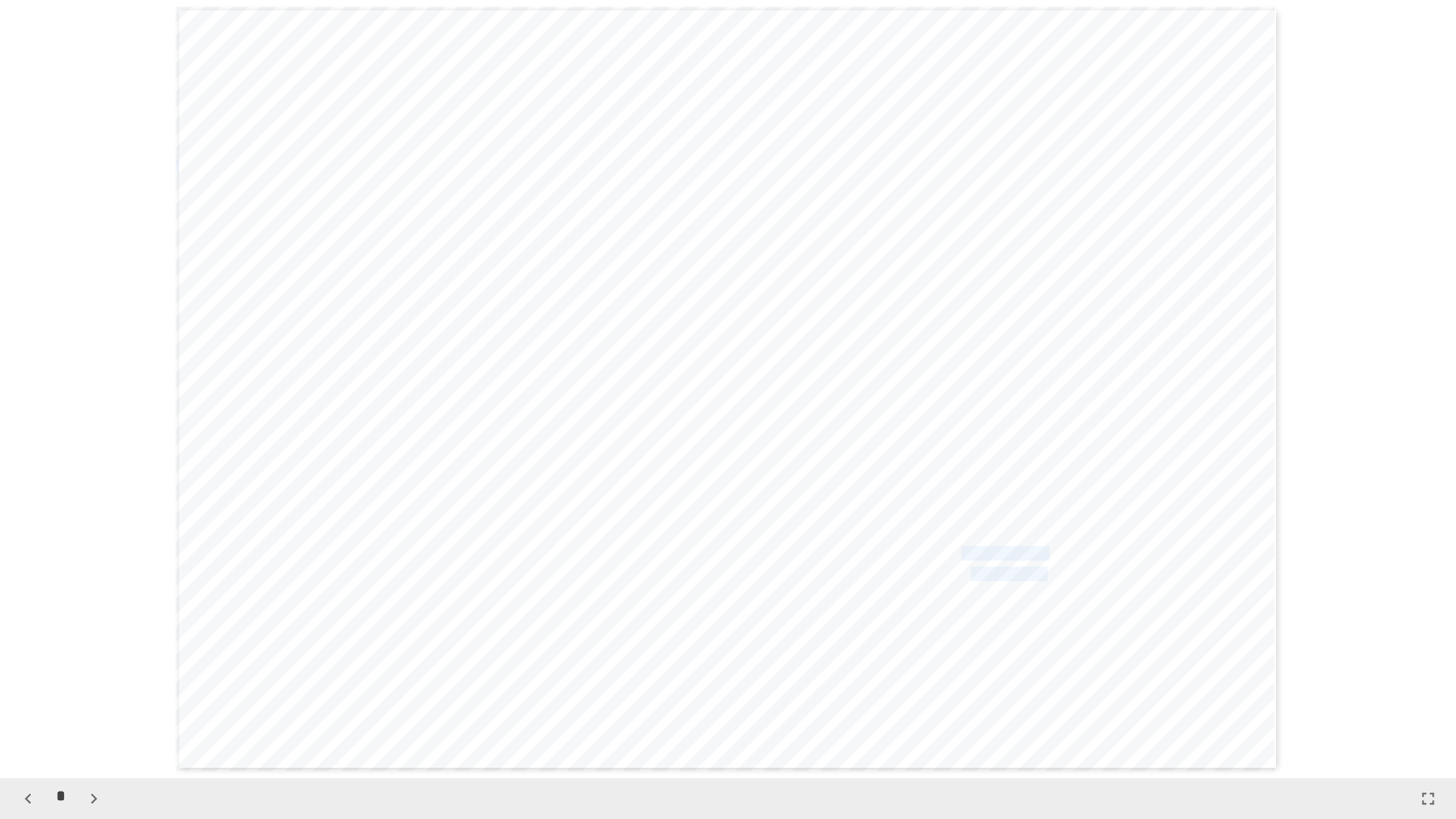 drag, startPoint x: 960, startPoint y: 553, endPoint x: 1175, endPoint y: 569, distance: 215.5945 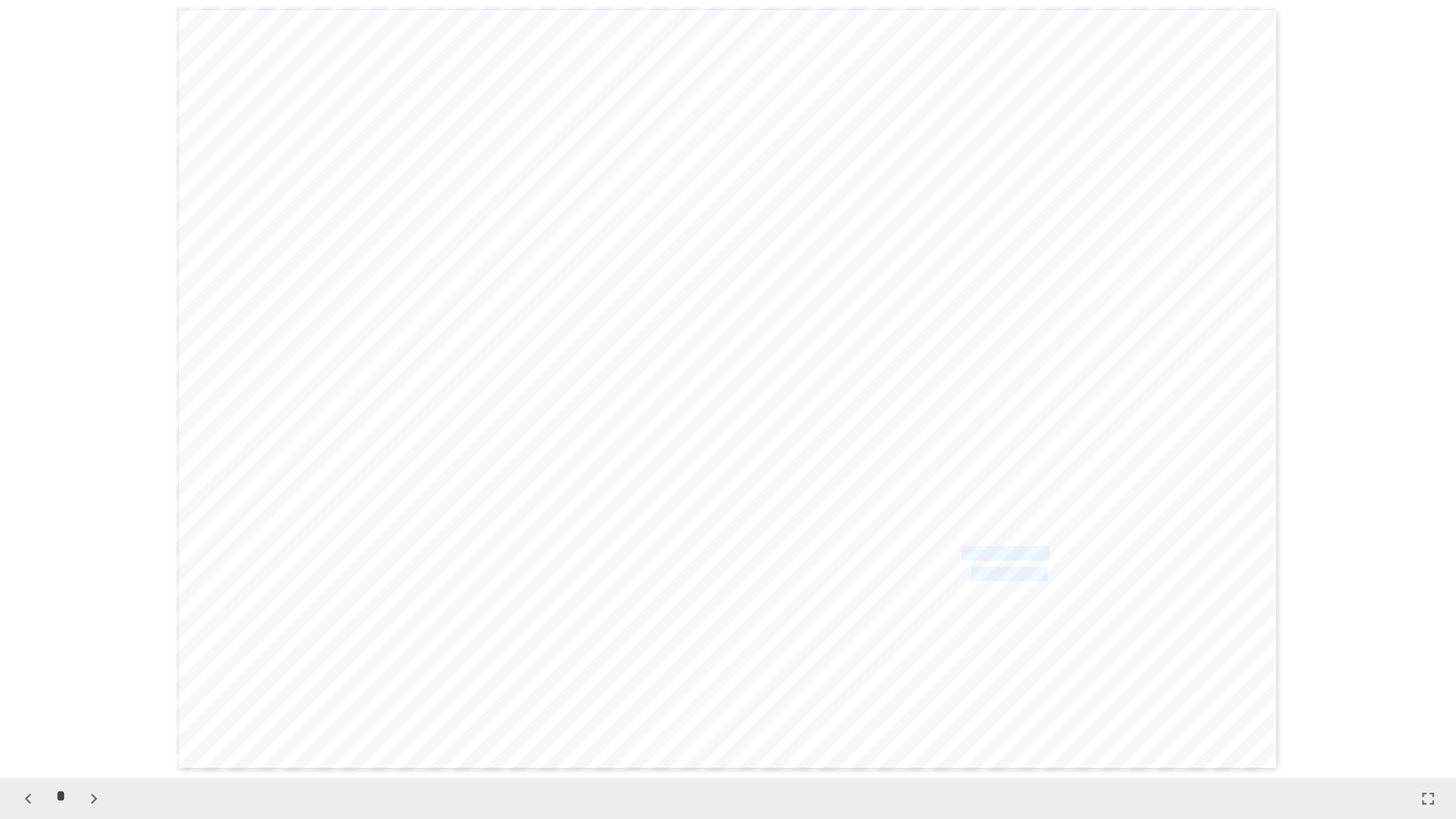 click on "**********" at bounding box center [728, 389] 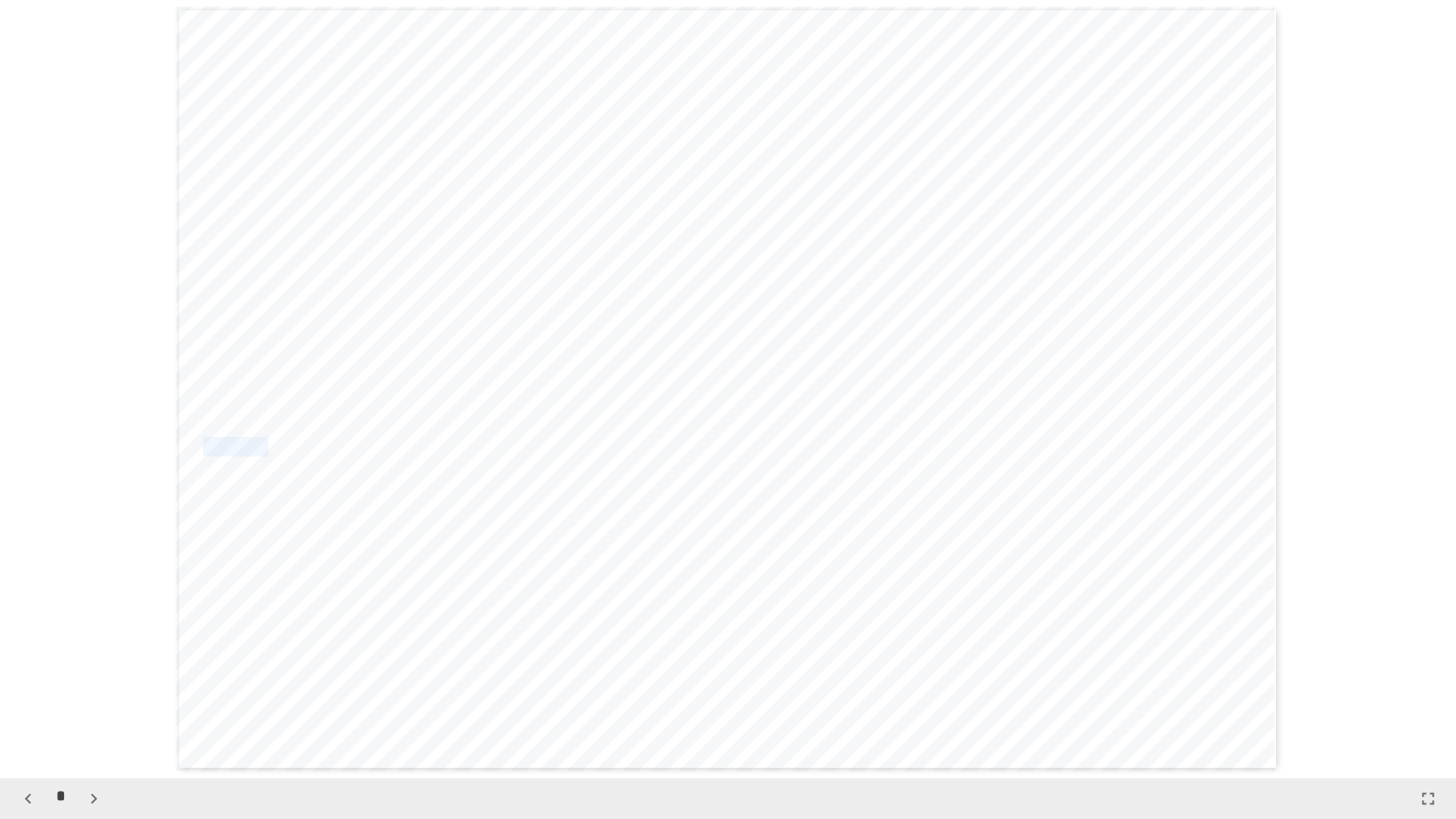 drag, startPoint x: 205, startPoint y: 442, endPoint x: 368, endPoint y: 444, distance: 163.01227 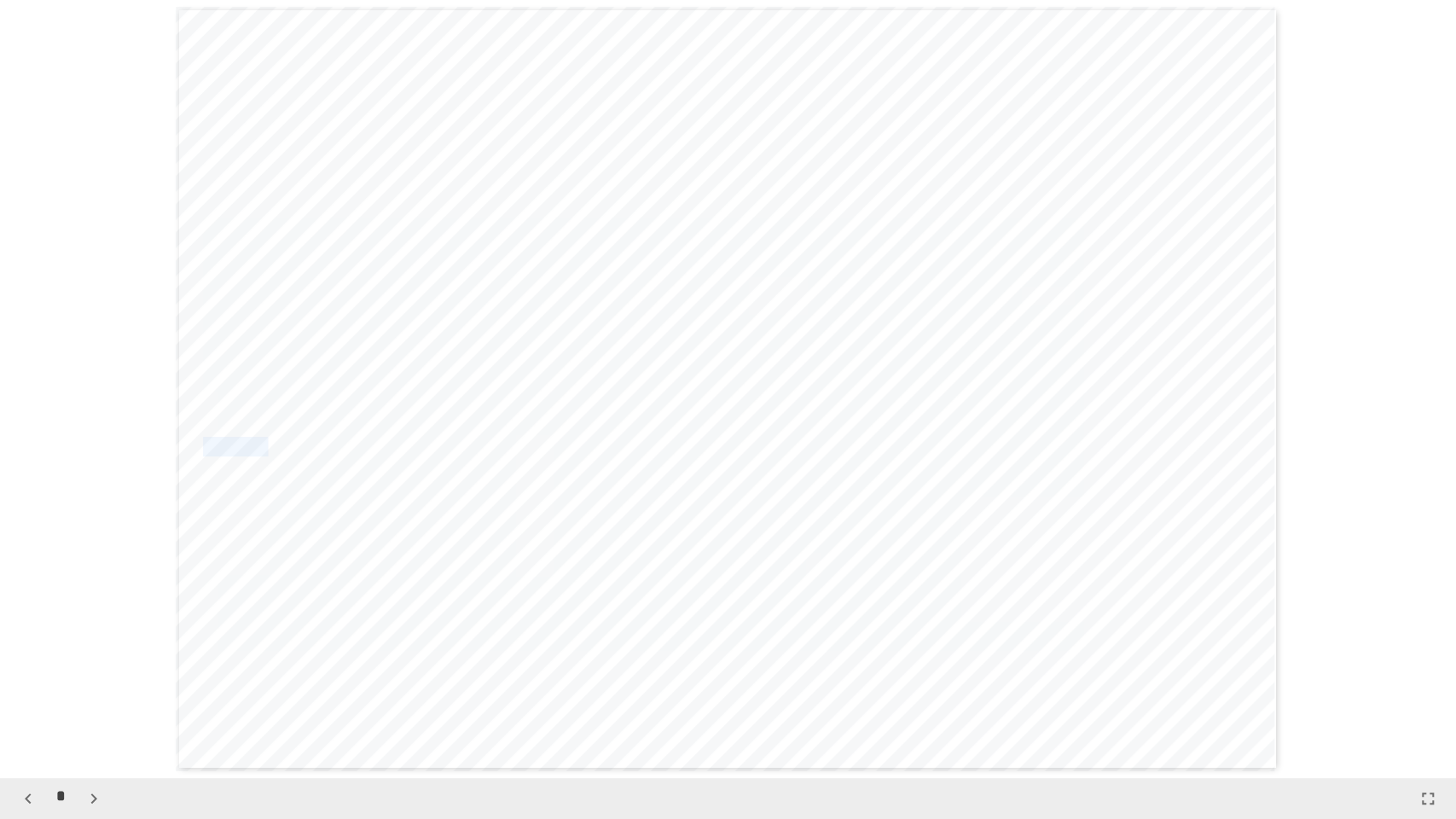 click on "*********" at bounding box center (287, 446) 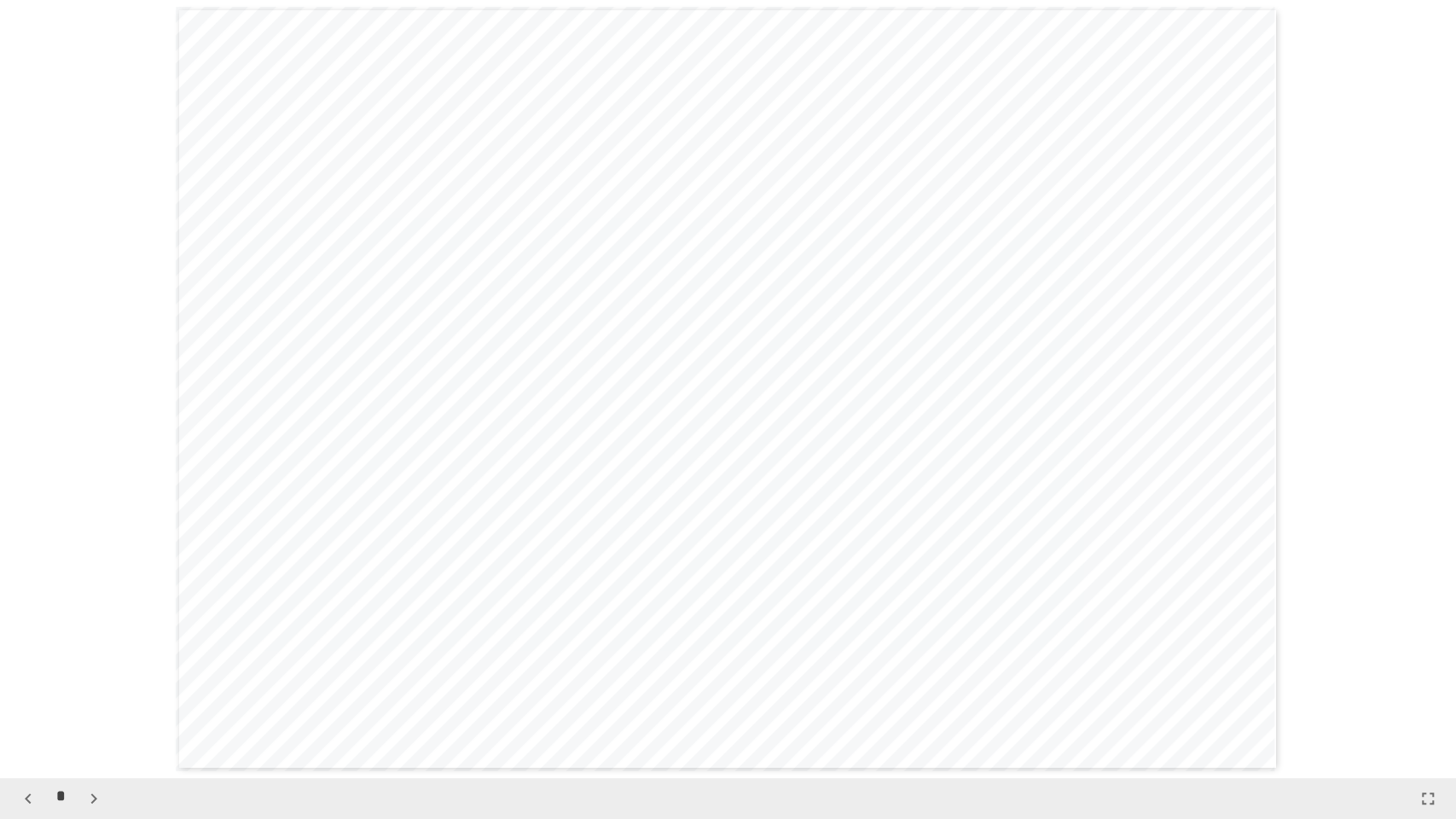 drag, startPoint x: 1053, startPoint y: 448, endPoint x: 1112, endPoint y: 456, distance: 59.5399 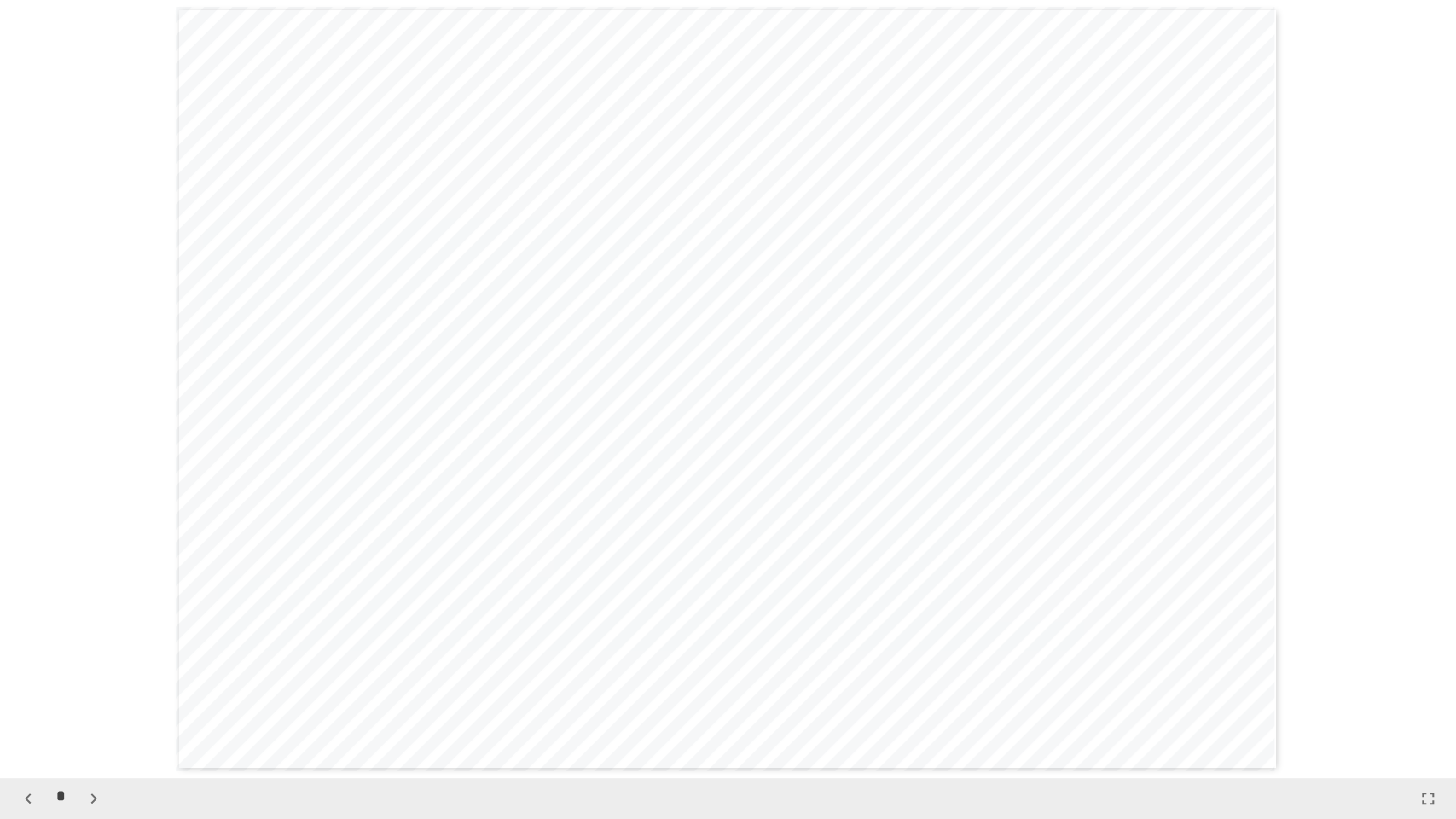 click on "**********" at bounding box center (728, 389) 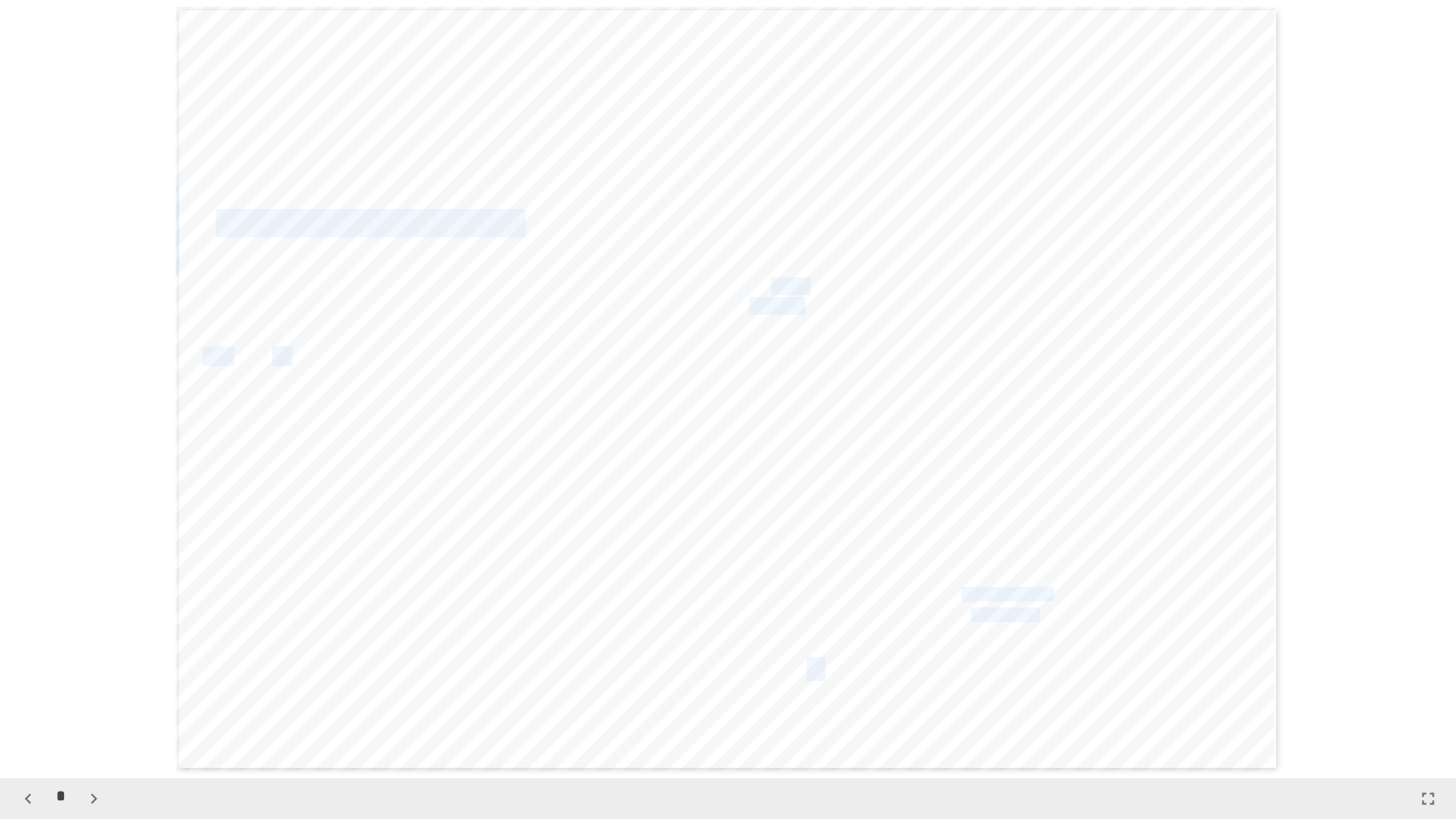 click on "**********" at bounding box center (728, 389) 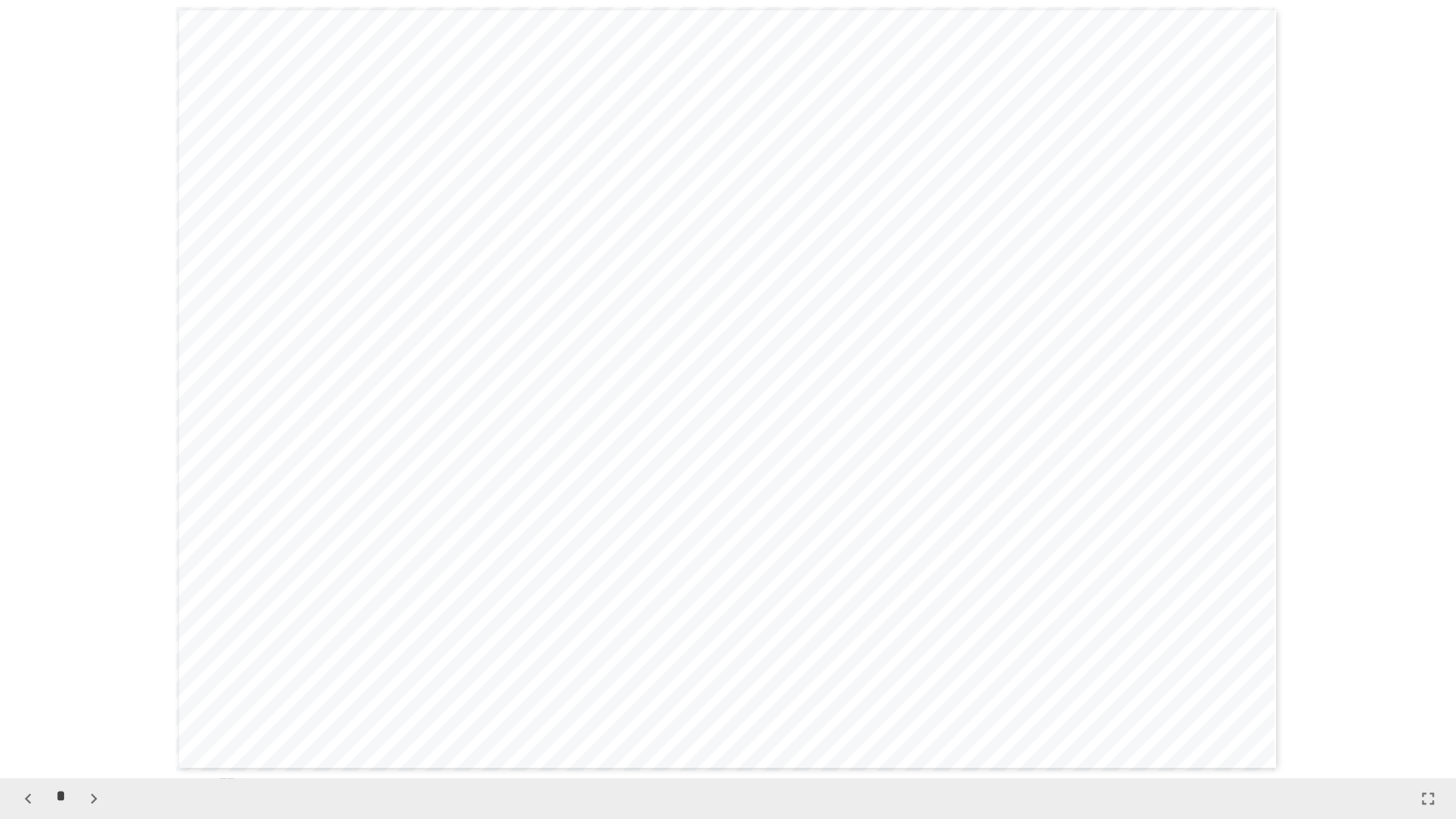 click 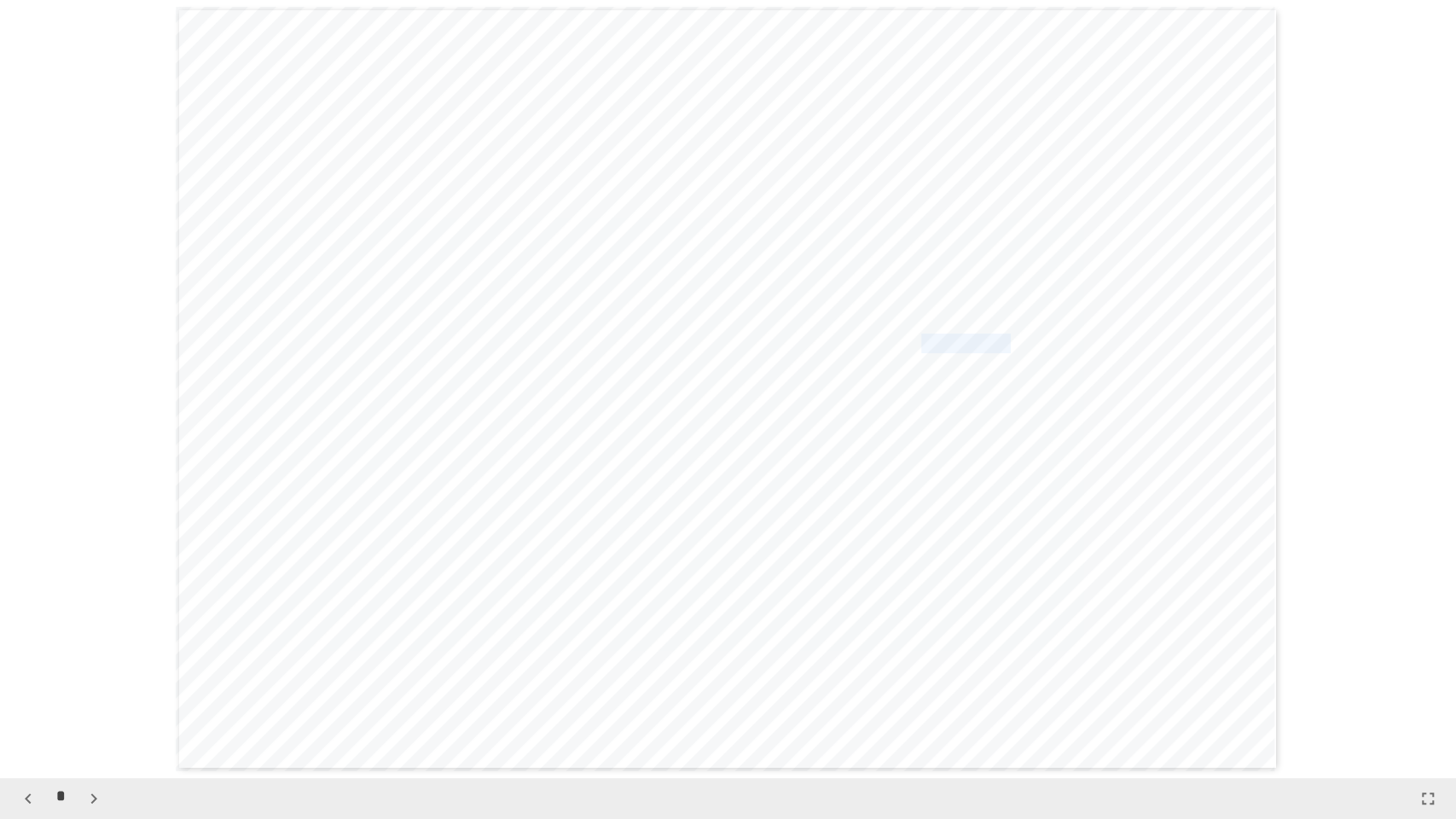 drag, startPoint x: 922, startPoint y: 340, endPoint x: 1142, endPoint y: 334, distance: 220.0818 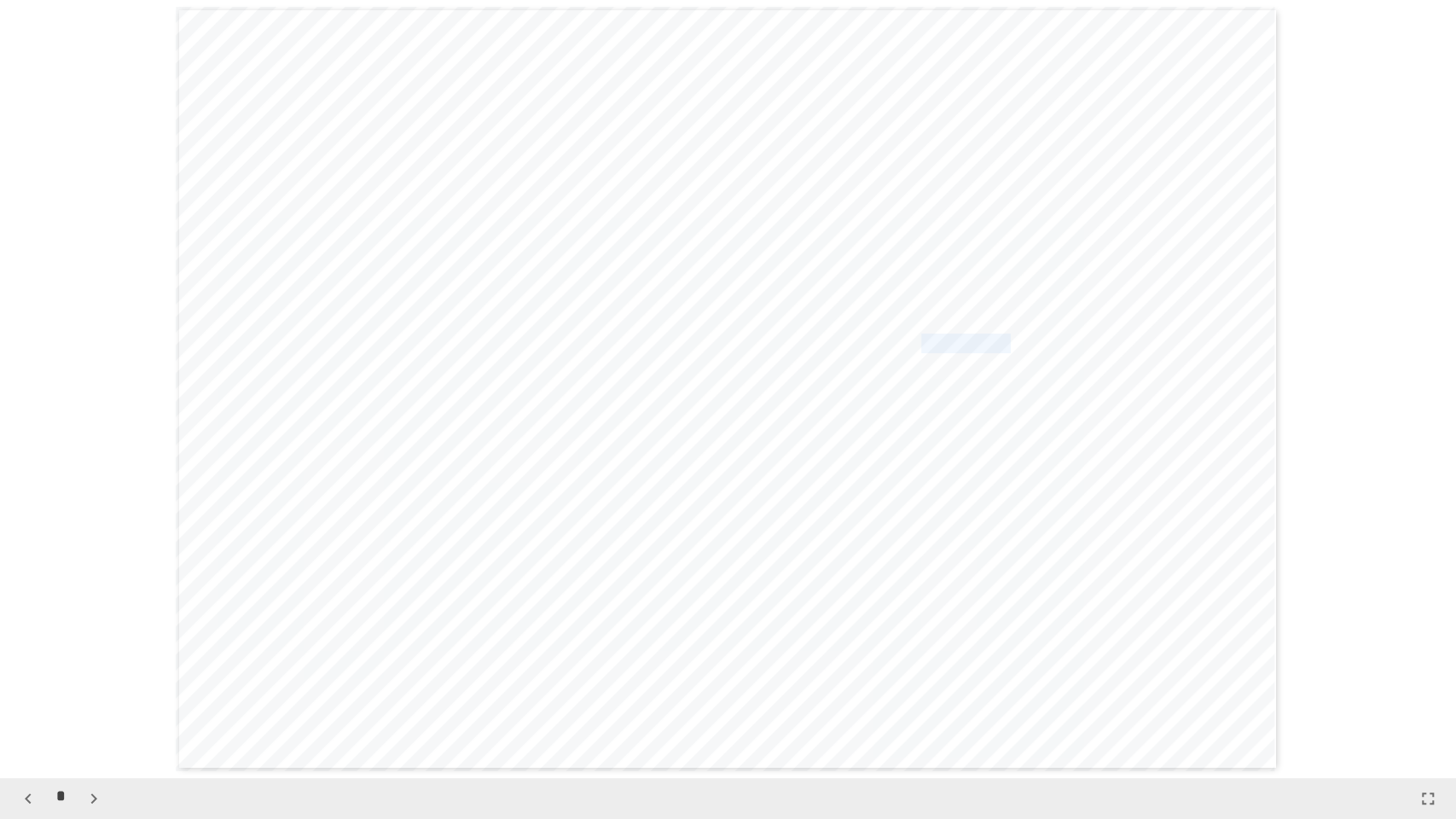 click on "**********" at bounding box center (1036, 343) 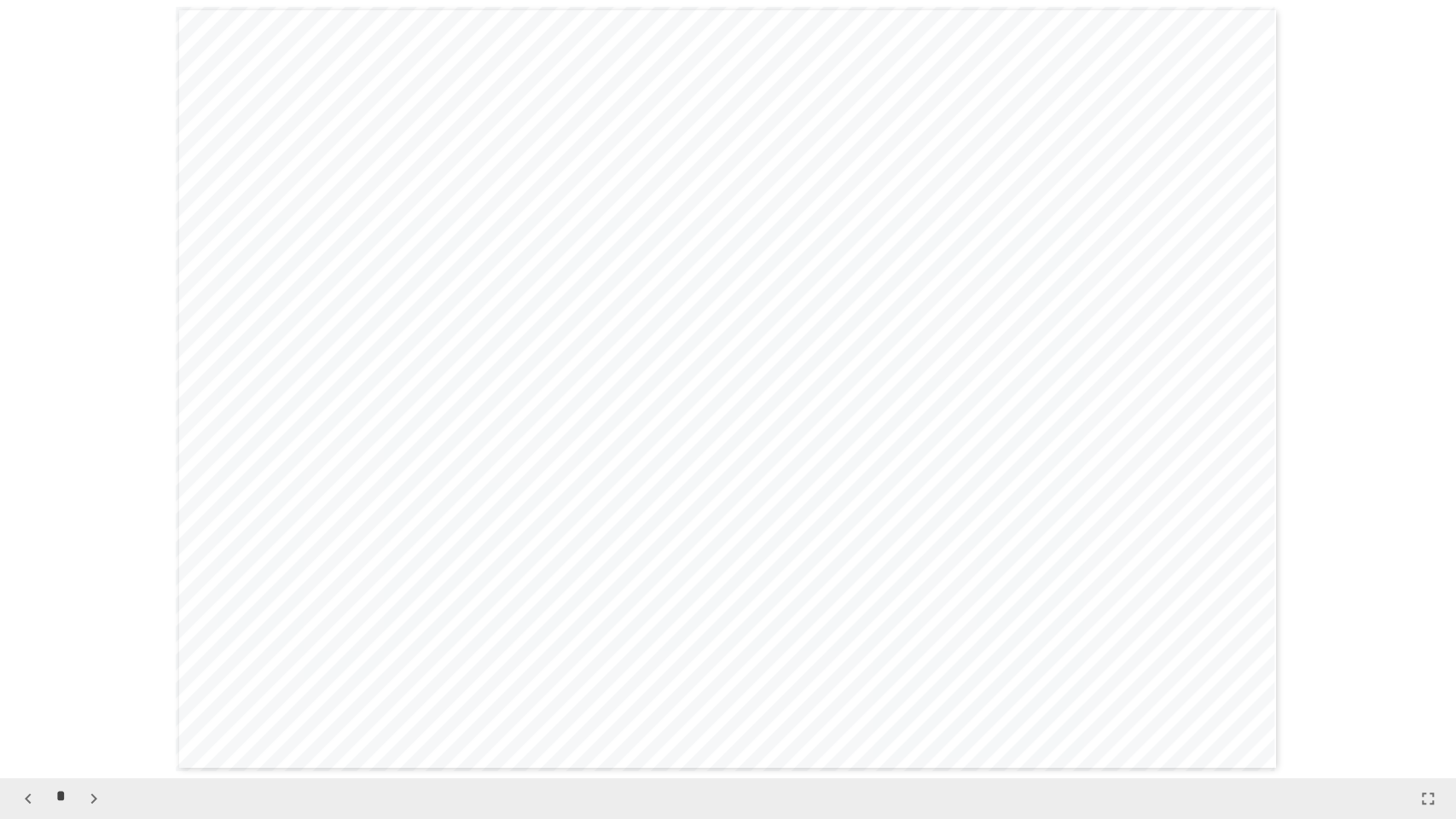 click on "**********" at bounding box center (1030, 367) 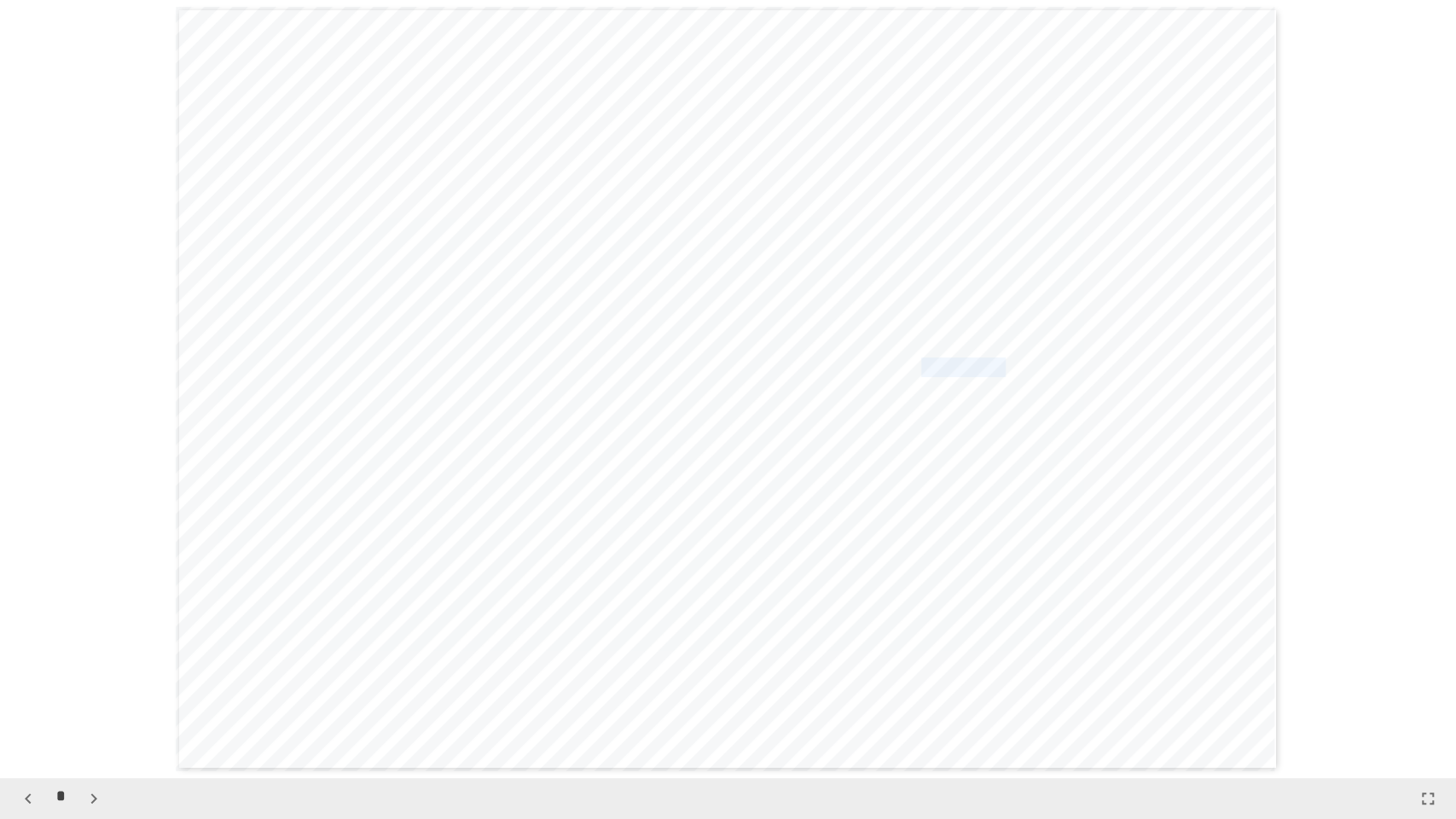 drag, startPoint x: 925, startPoint y: 369, endPoint x: 1133, endPoint y: 368, distance: 208.0024 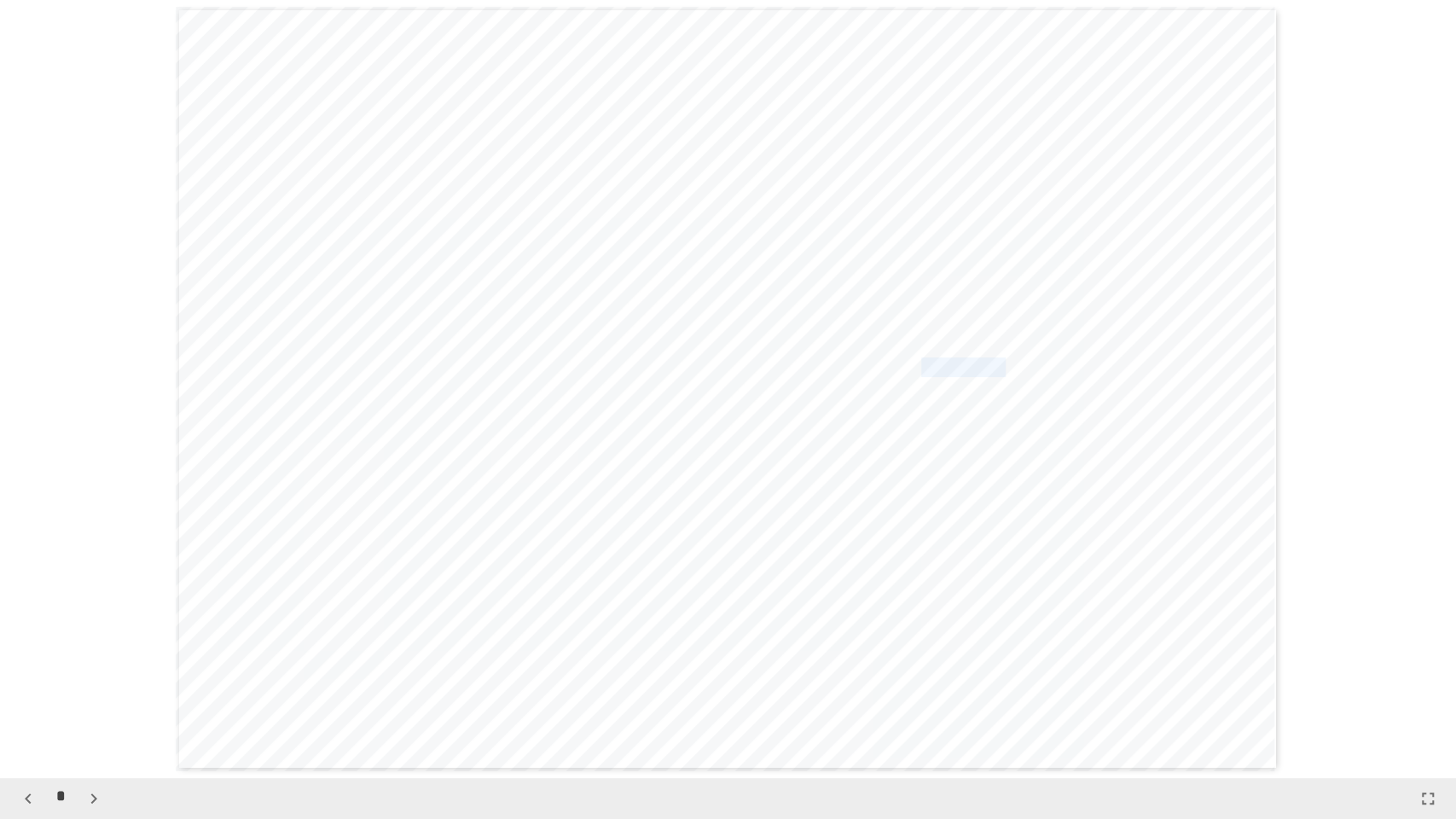 click on "**********" at bounding box center [1030, 367] 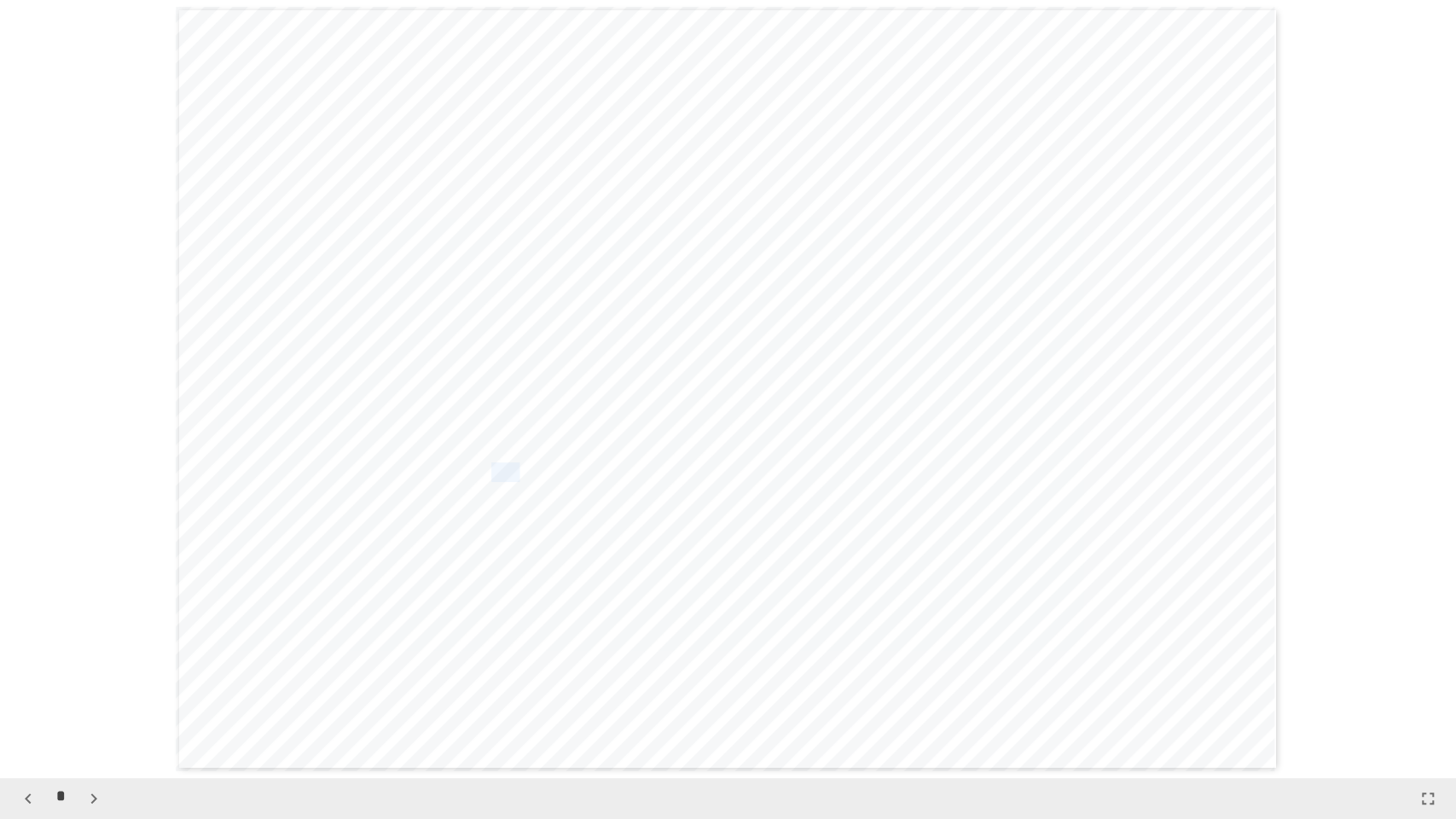 drag, startPoint x: 496, startPoint y: 471, endPoint x: 566, endPoint y: 471, distance: 70 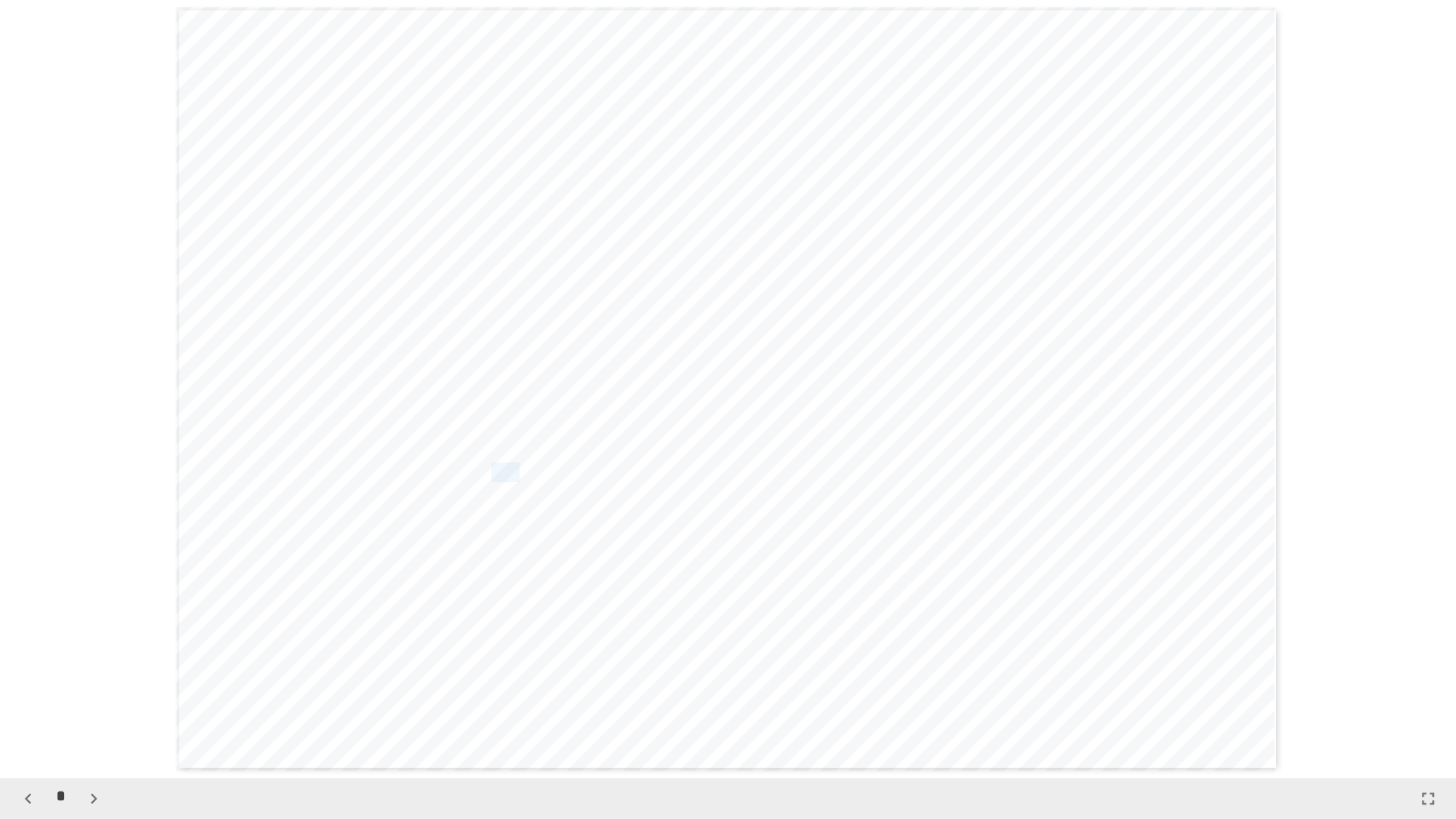 click on "**********" at bounding box center [601, 472] 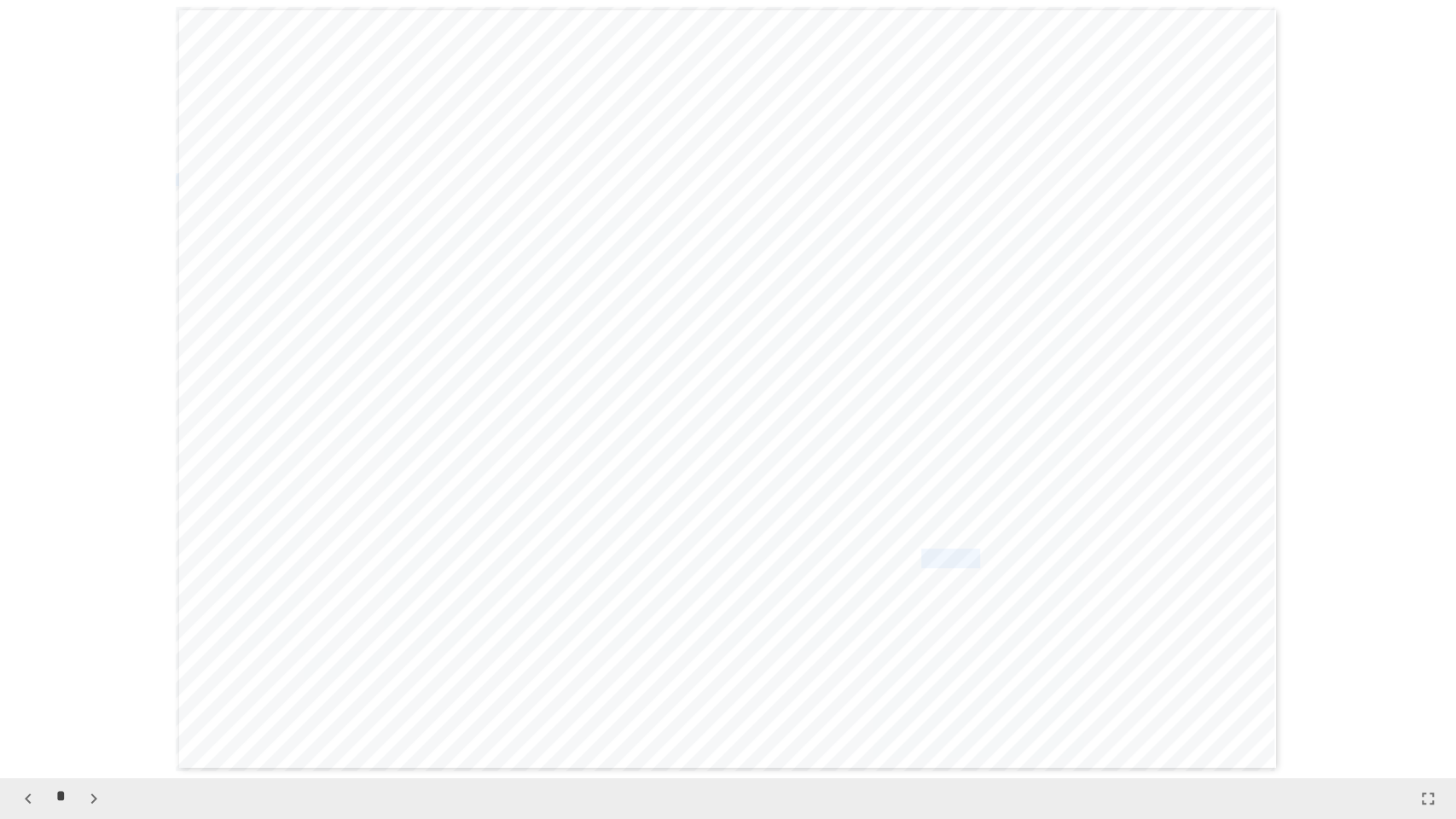 click on "**********" at bounding box center [728, 389] 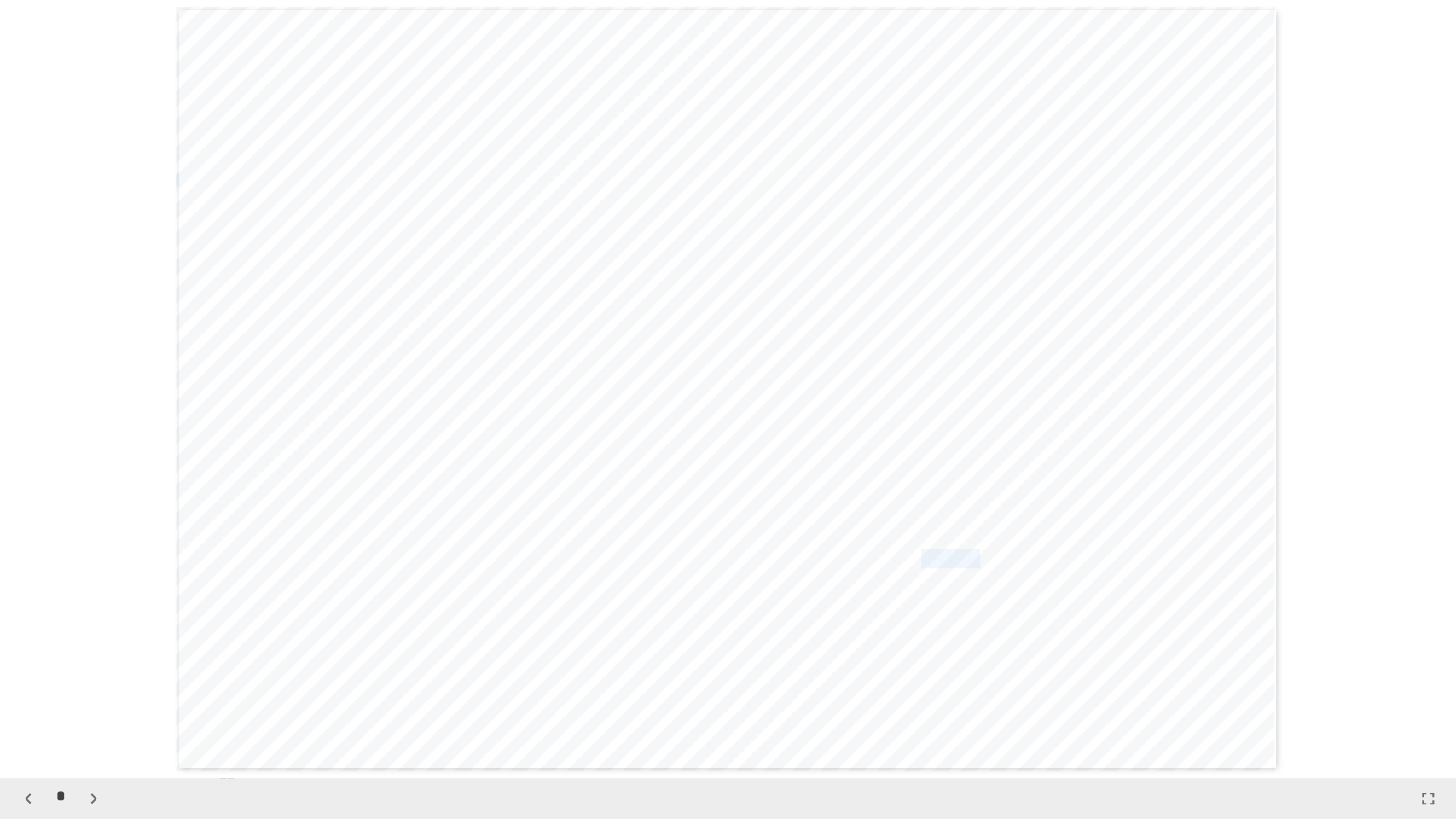 click 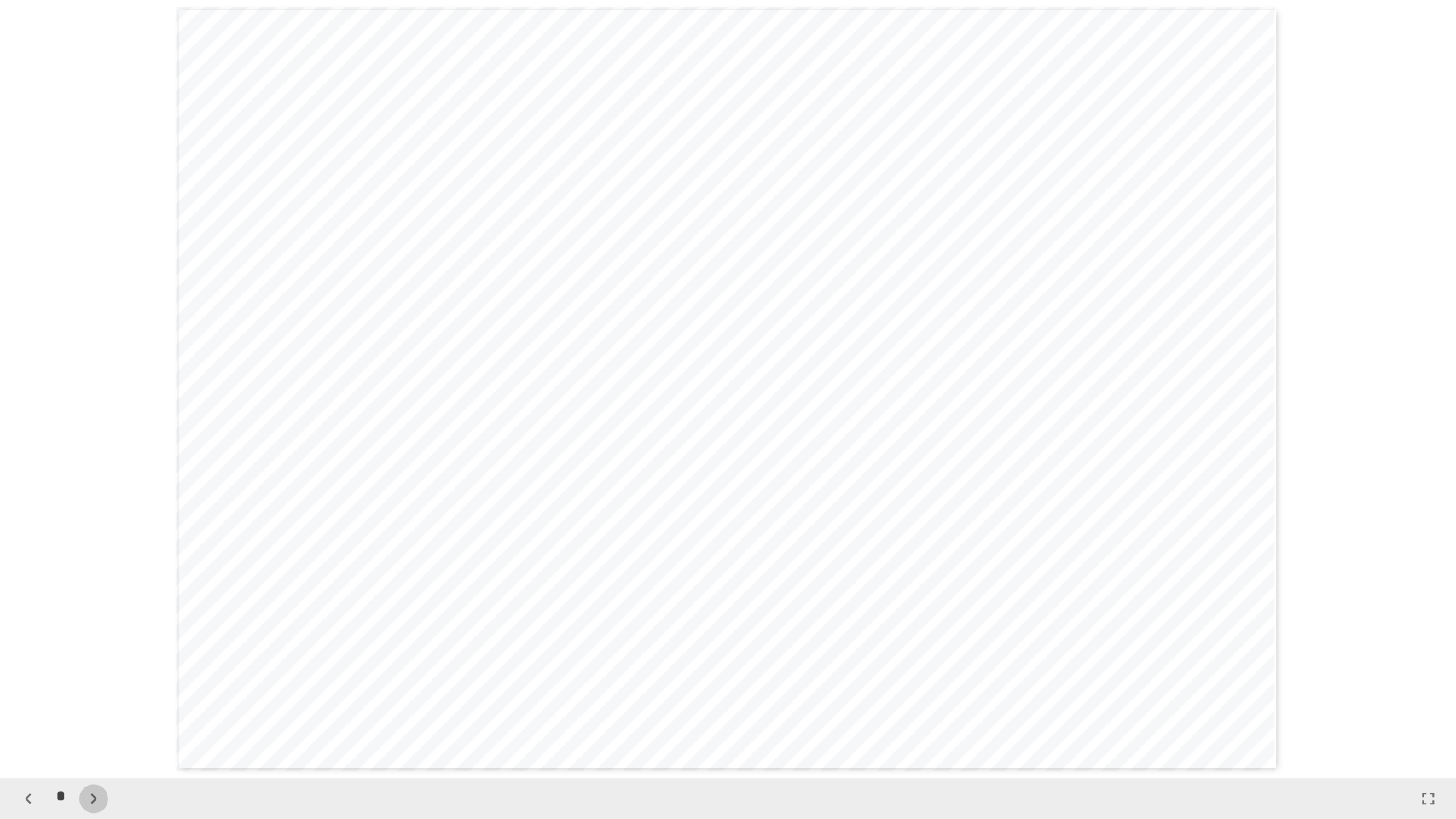 click 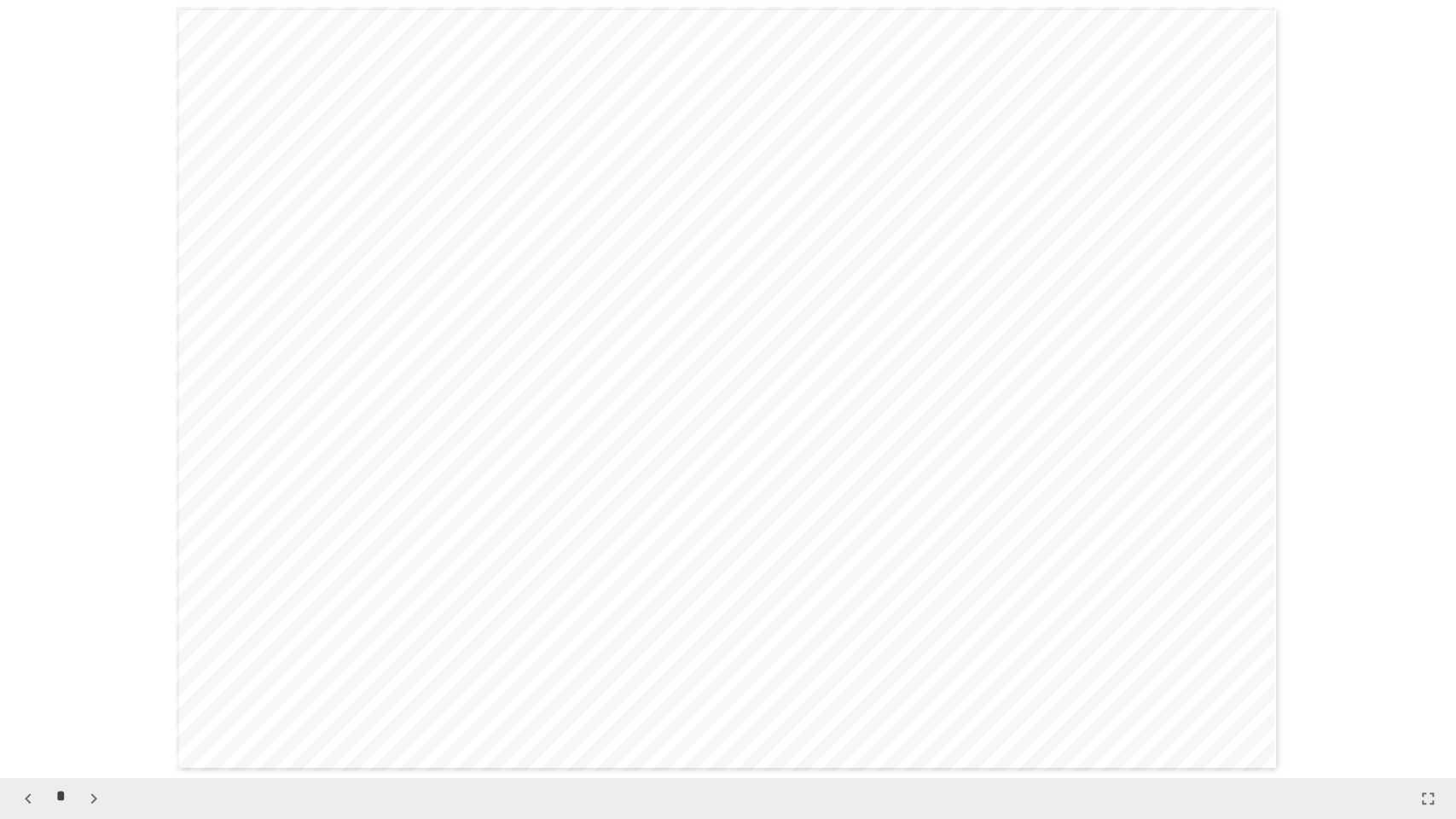 click on "**********" at bounding box center (632, 419) 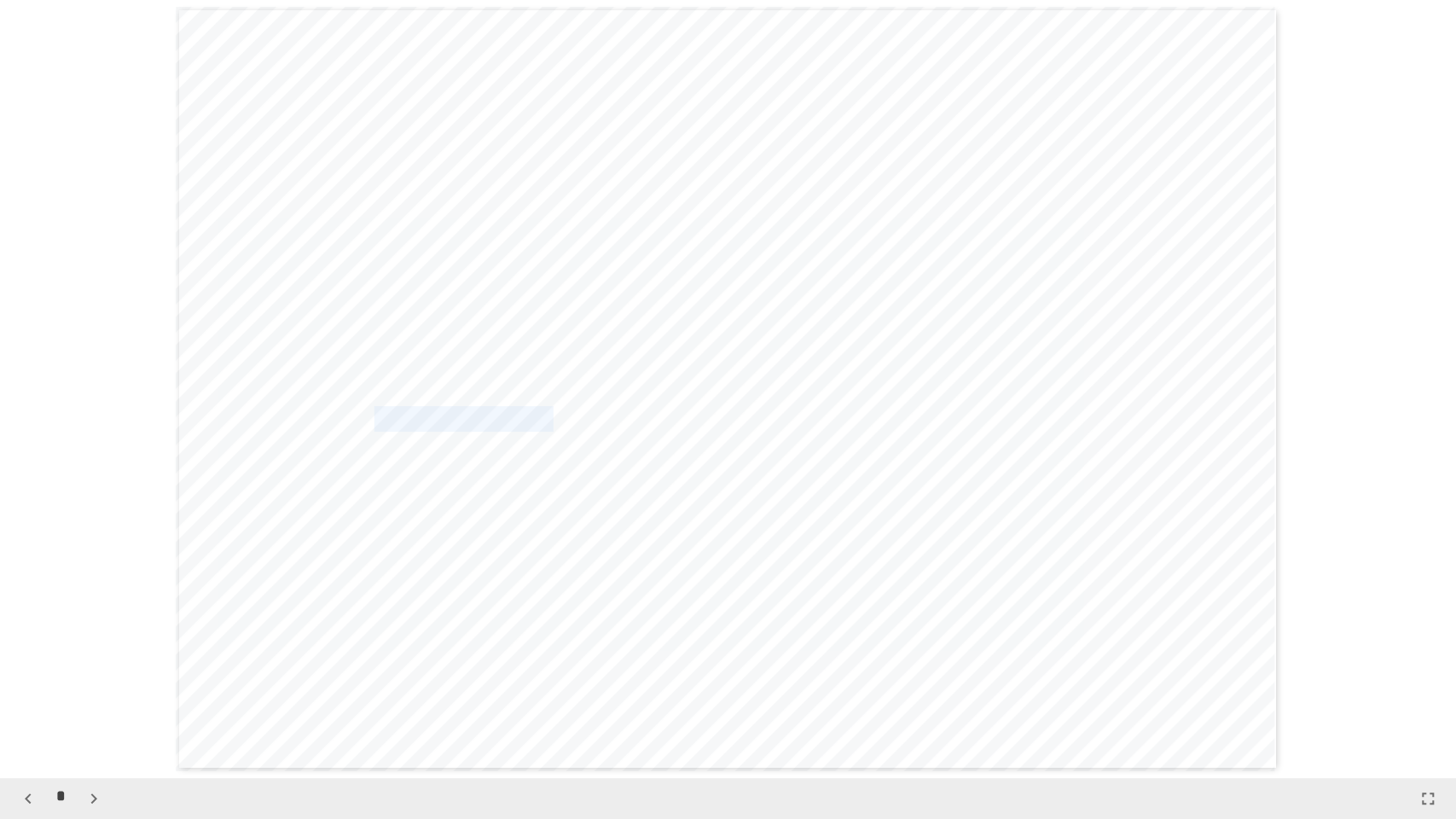 drag, startPoint x: 575, startPoint y: 416, endPoint x: 1029, endPoint y: 414, distance: 454.0044 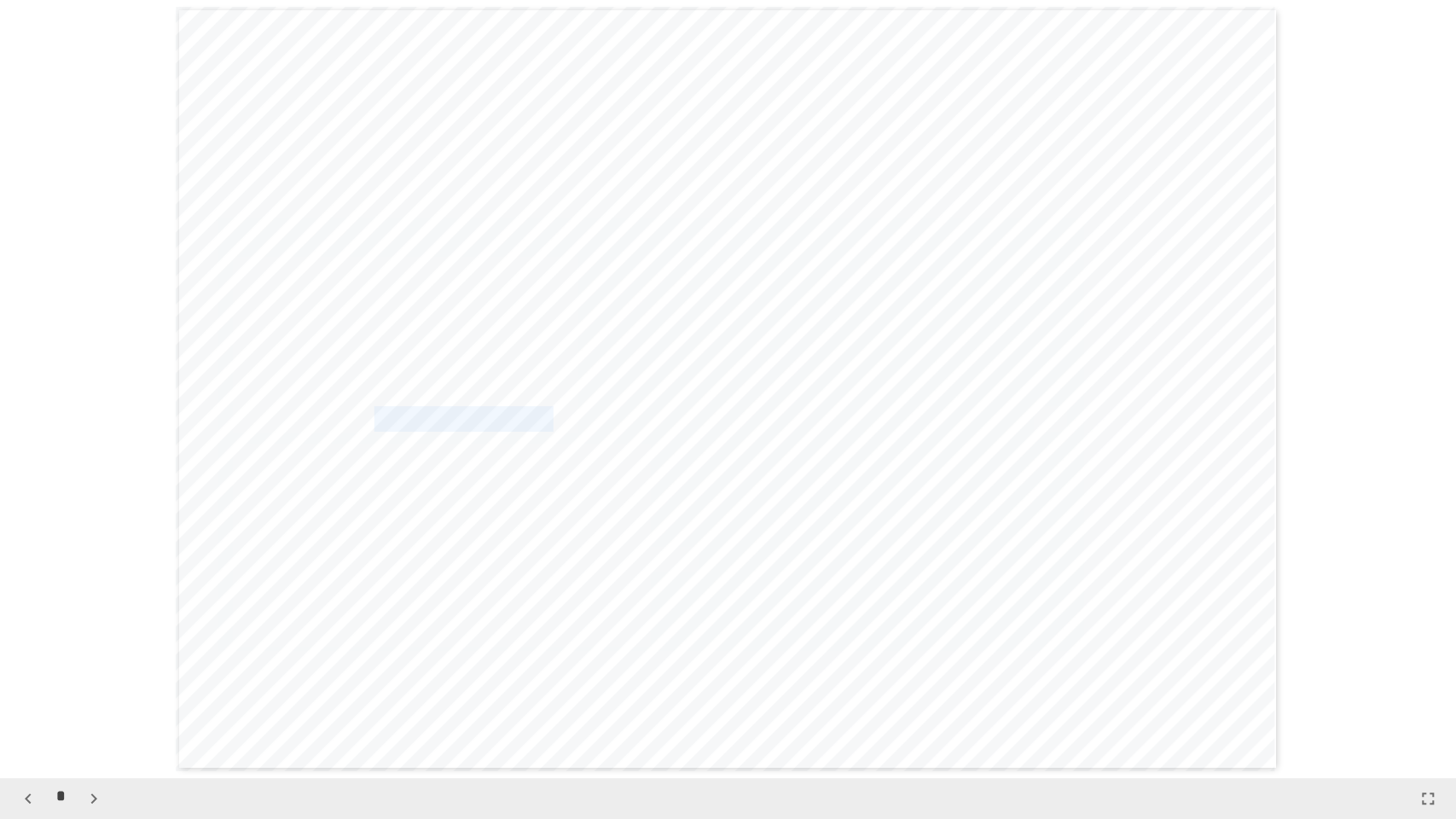 click on "**********" at bounding box center (632, 419) 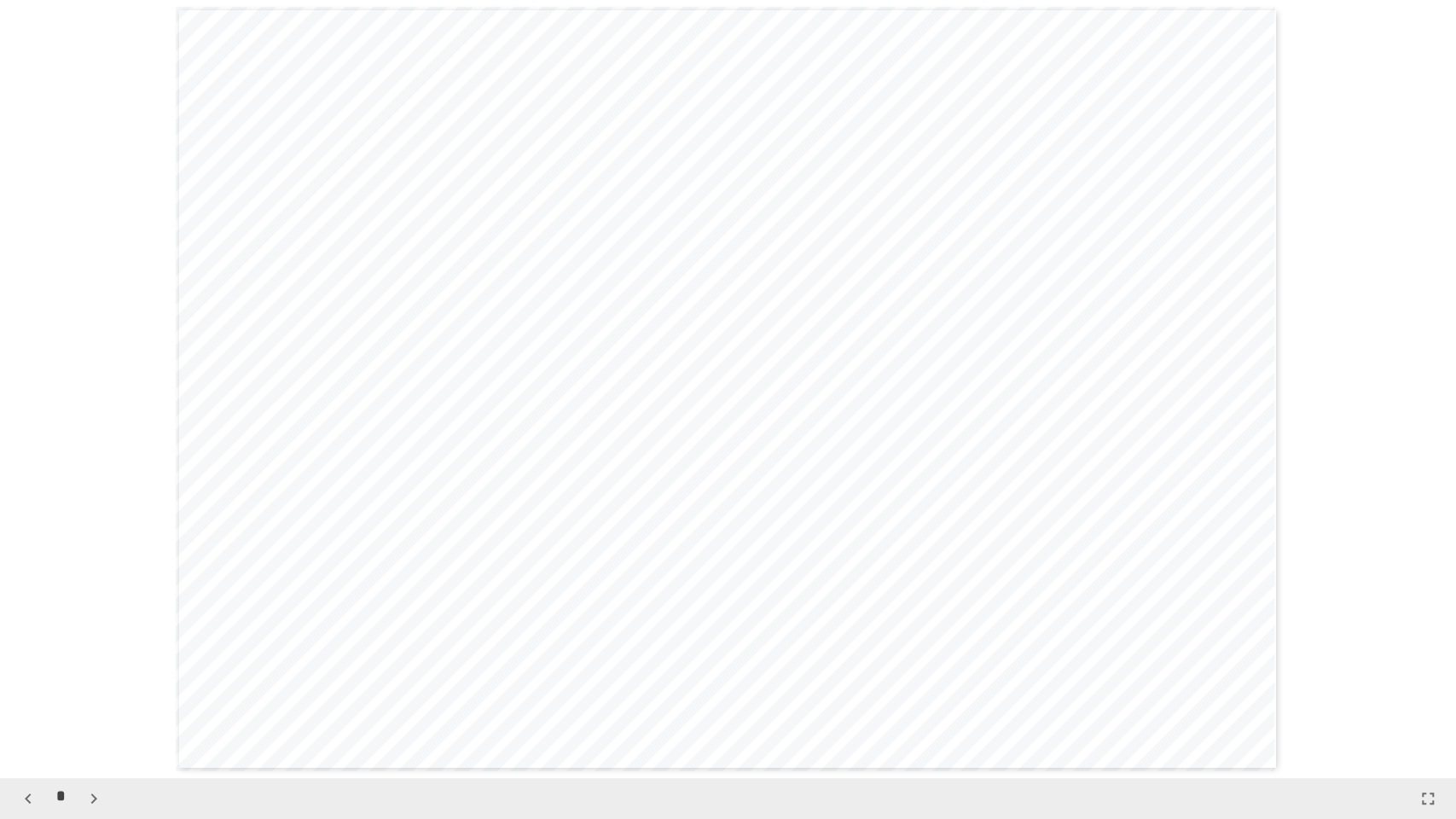 click on "**********" at bounding box center (609, 456) 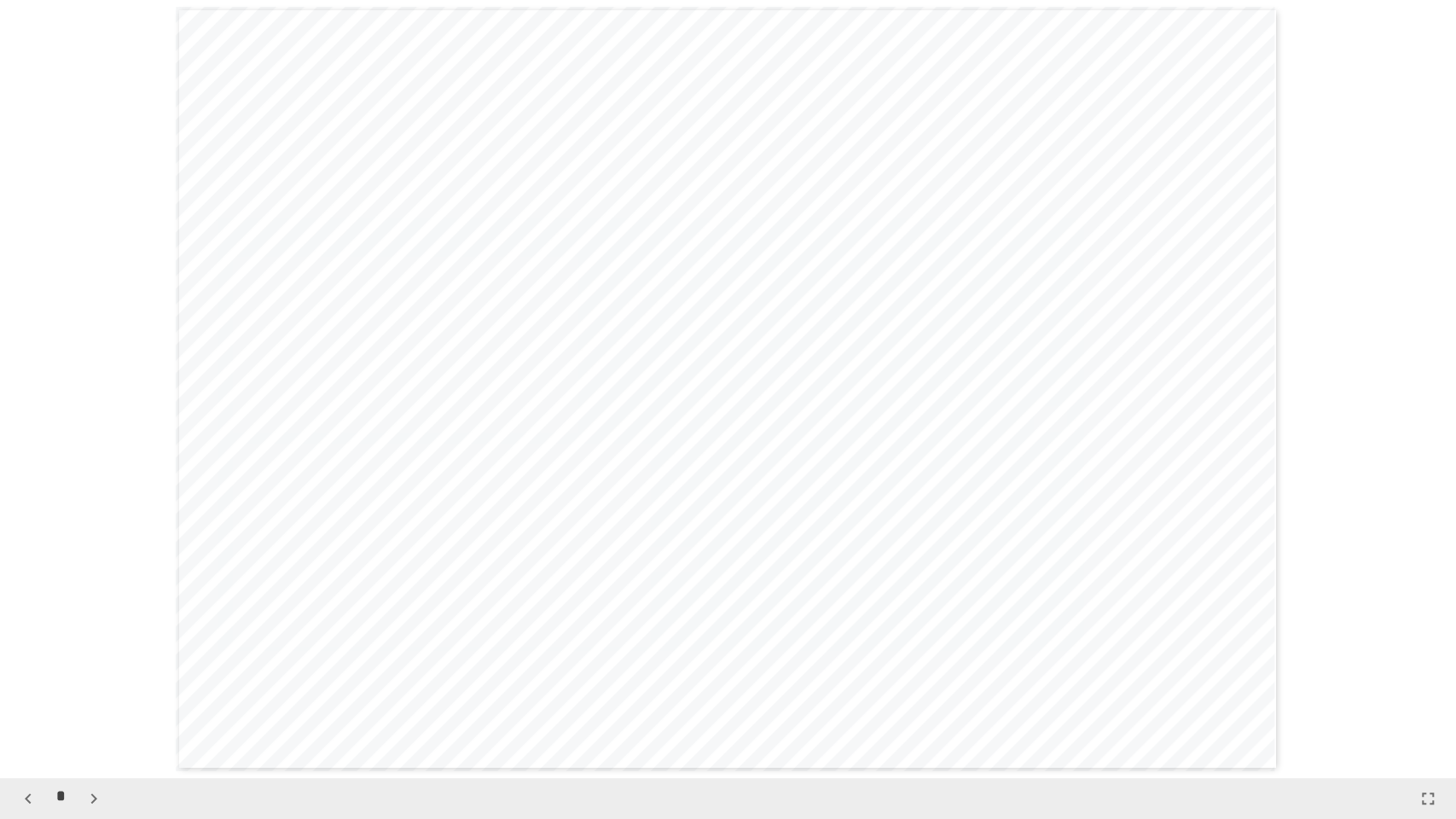 click on "**********" at bounding box center (609, 456) 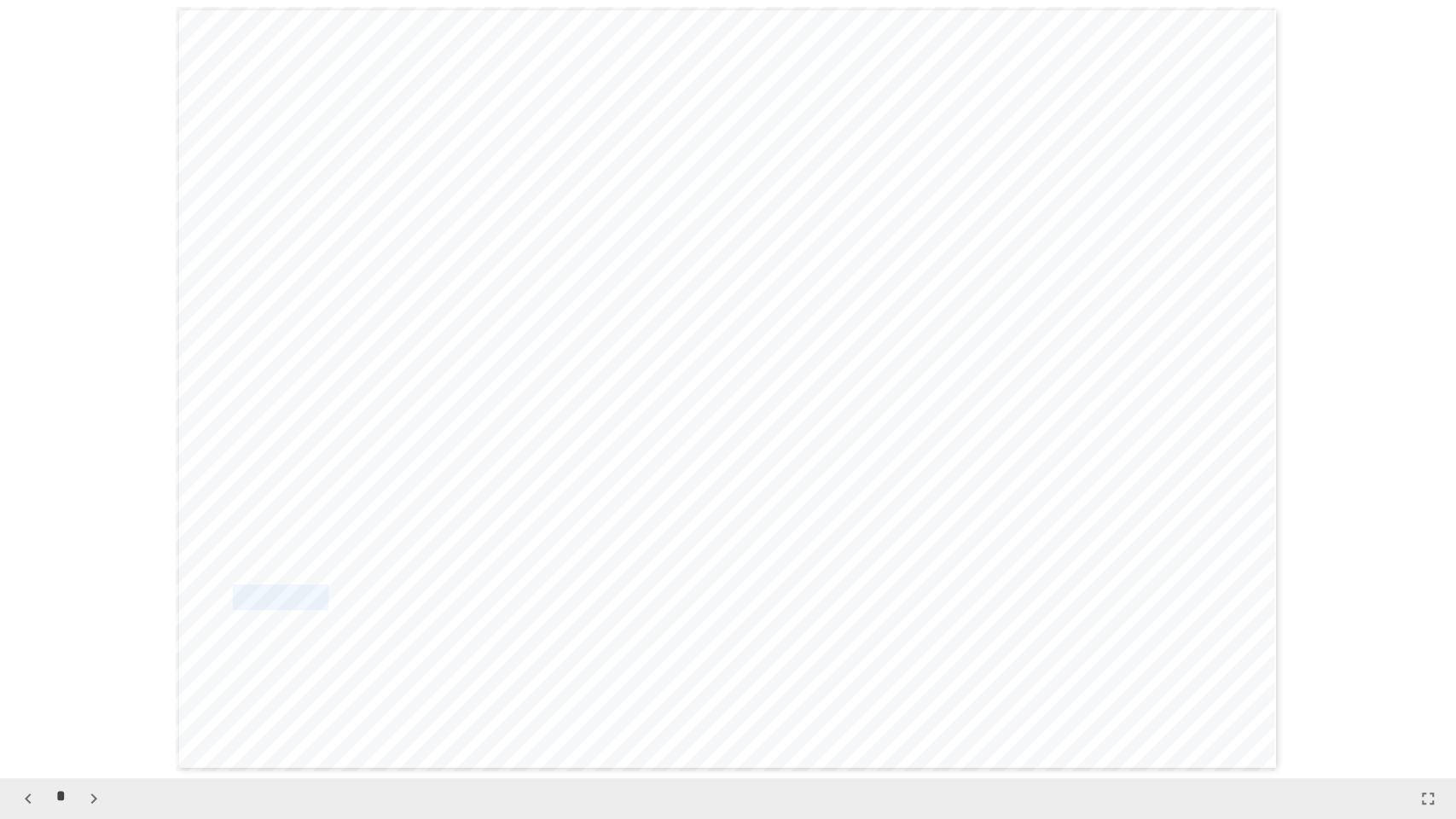 drag, startPoint x: 237, startPoint y: 599, endPoint x: 461, endPoint y: 601, distance: 224.00893 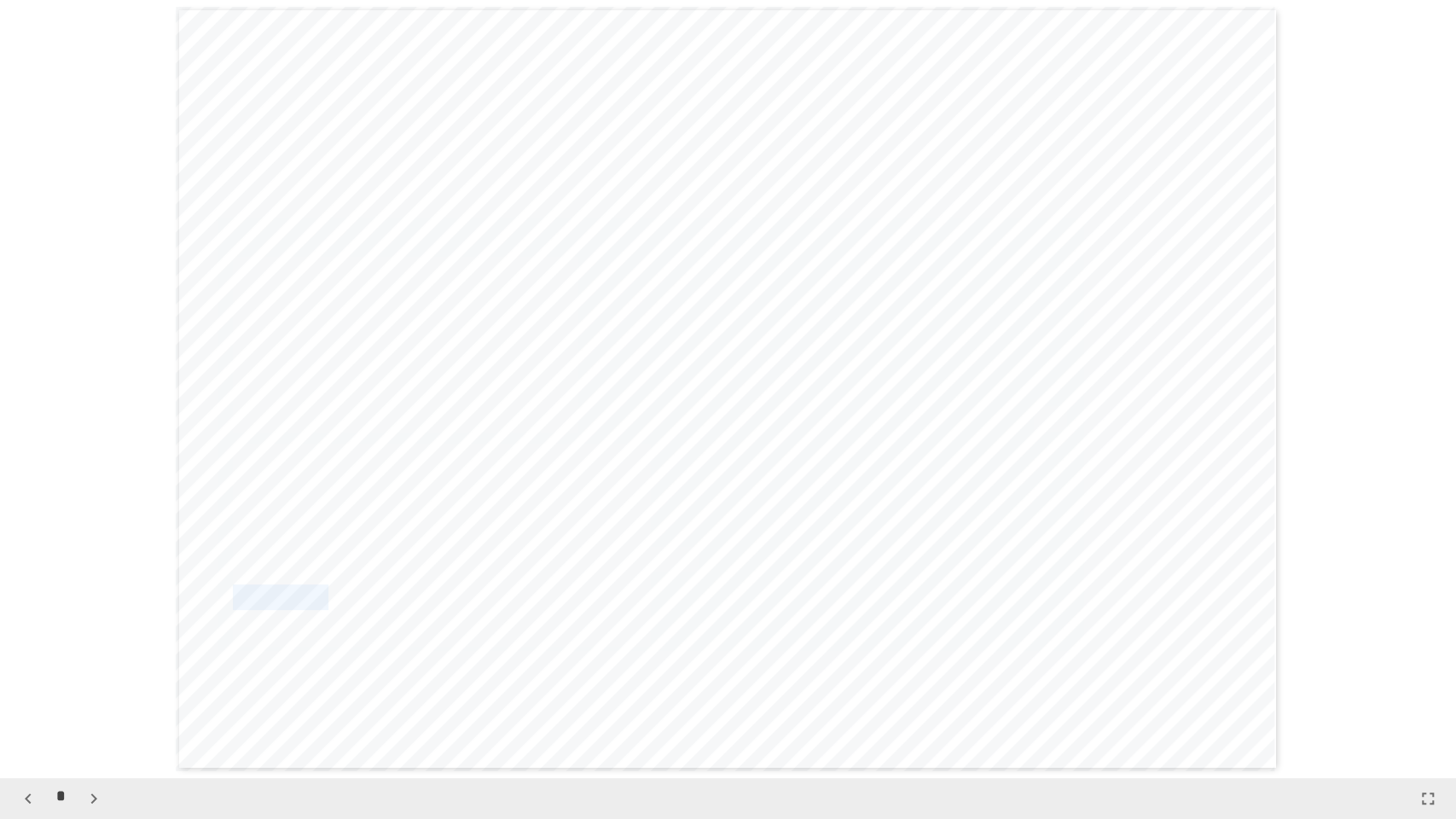 click on "**********" at bounding box center (689, 597) 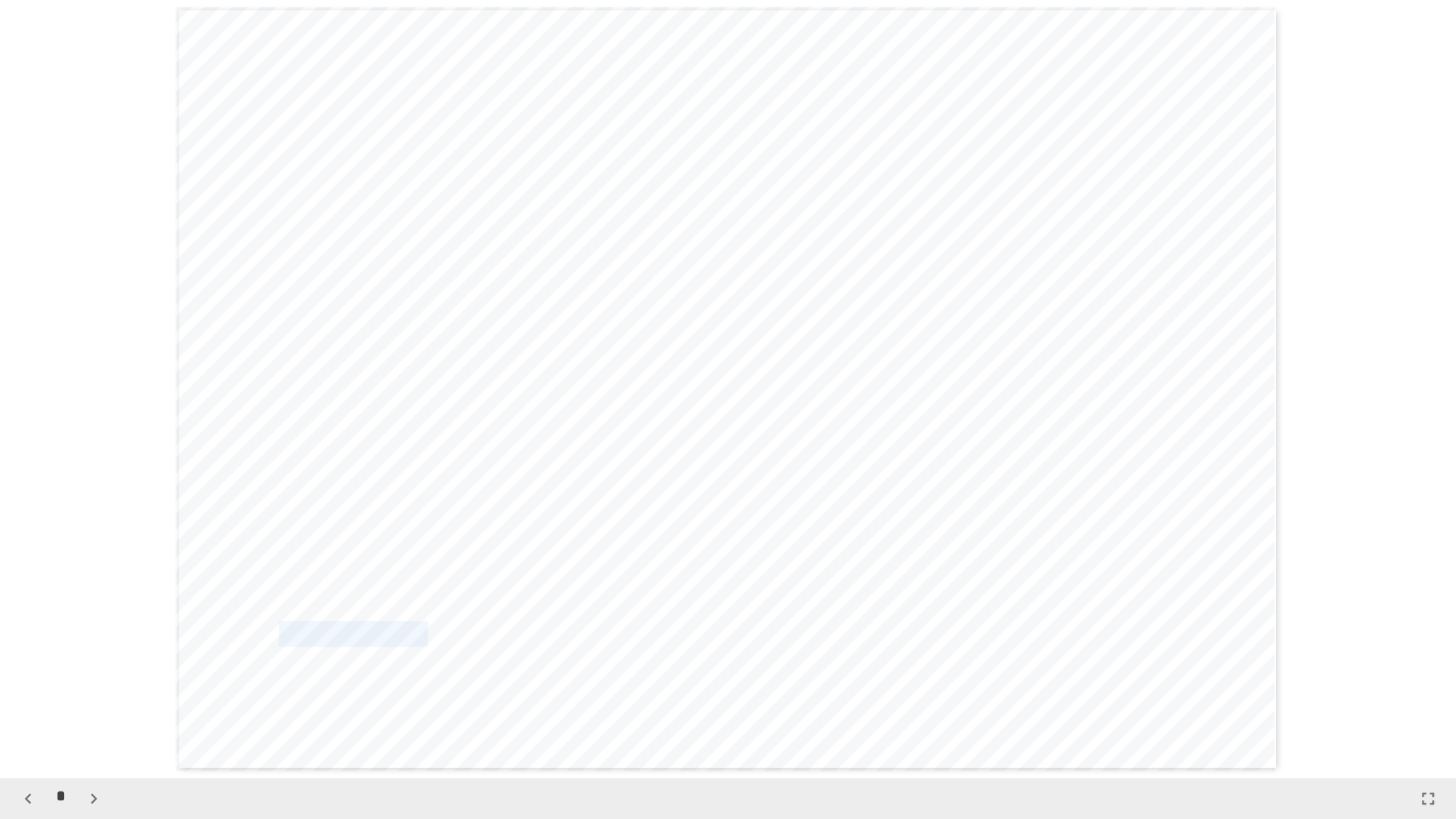 drag, startPoint x: 357, startPoint y: 631, endPoint x: 713, endPoint y: 632, distance: 356.0014 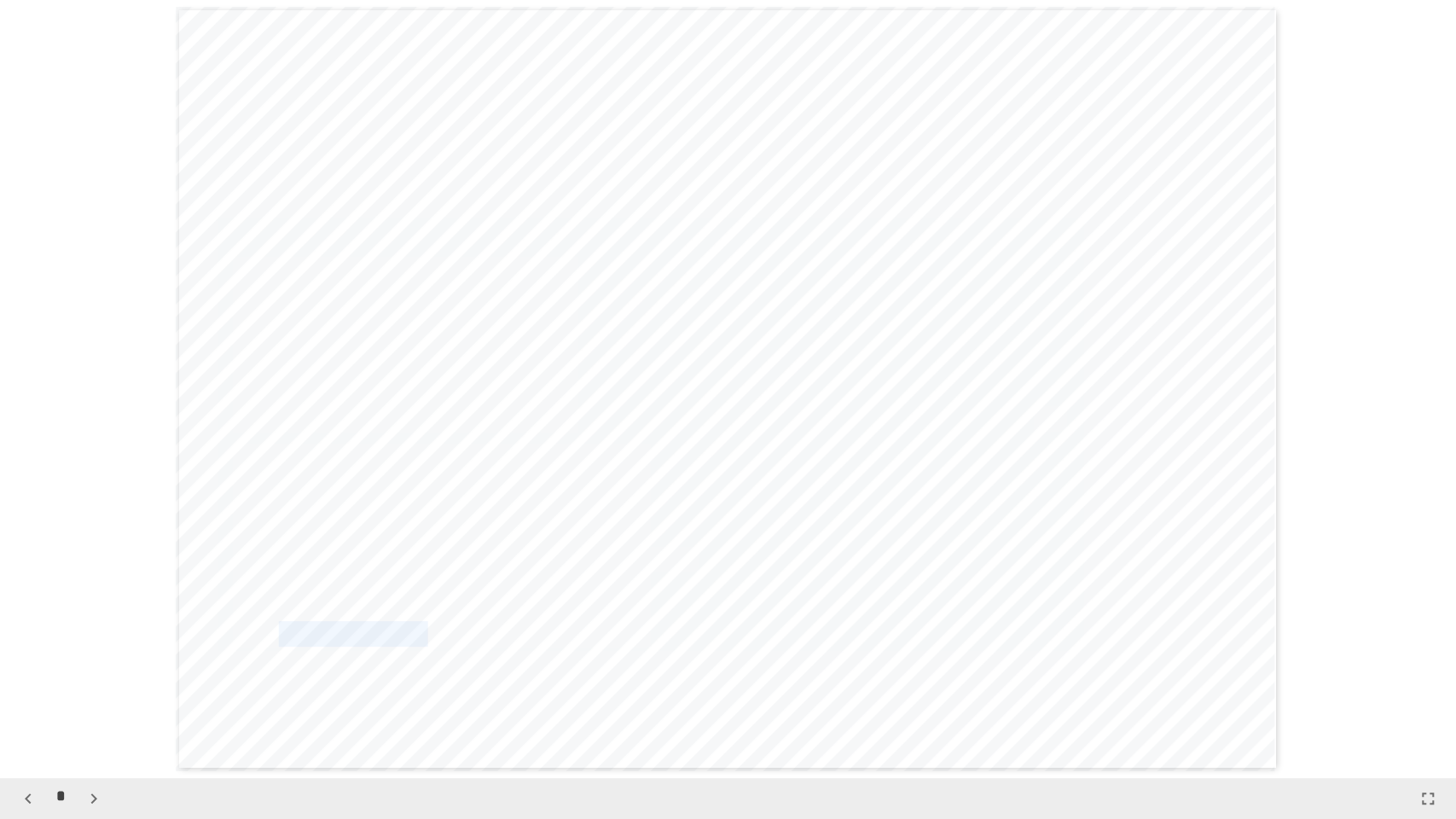 click on "**********" at bounding box center [547, 634] 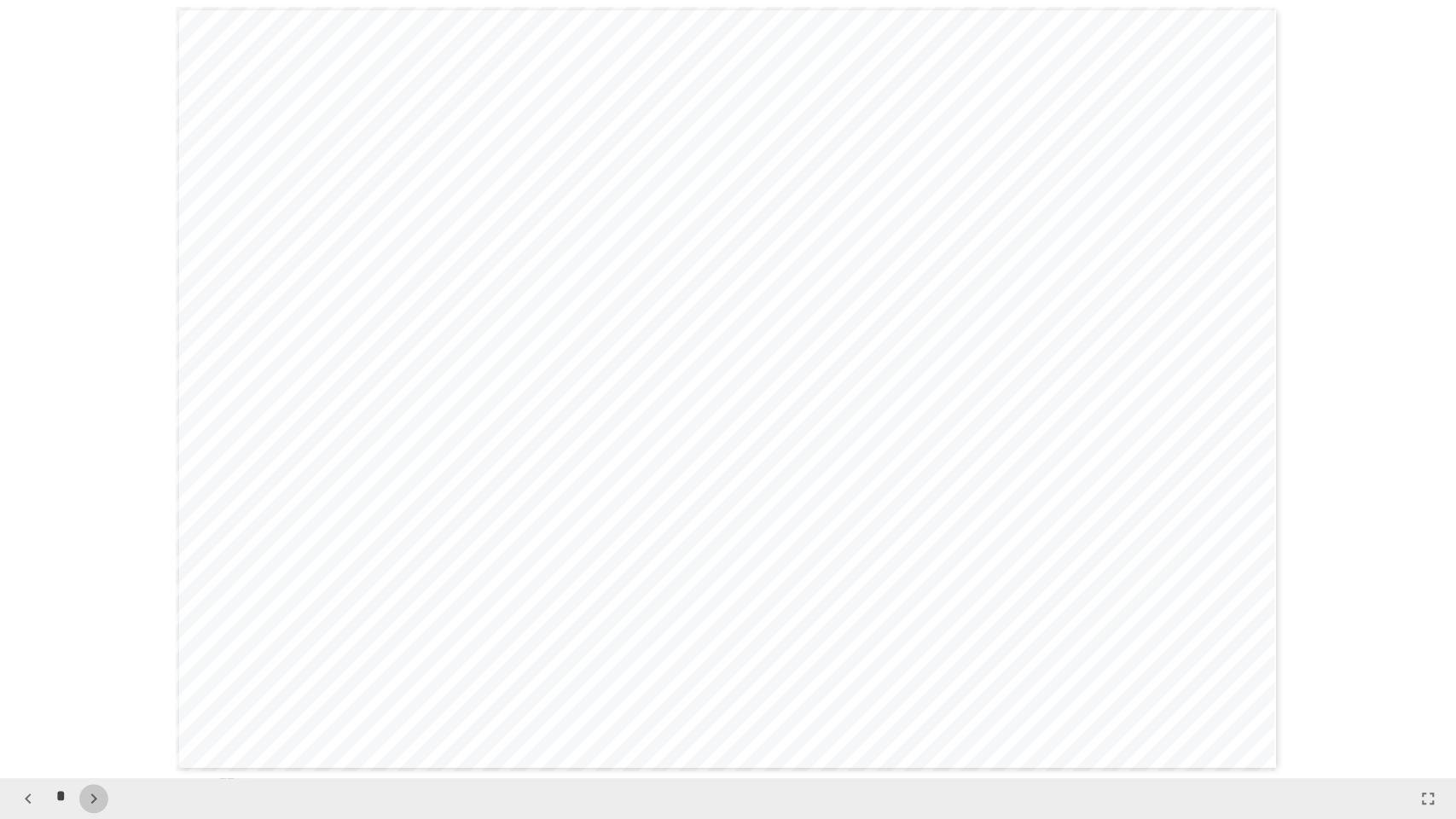 click 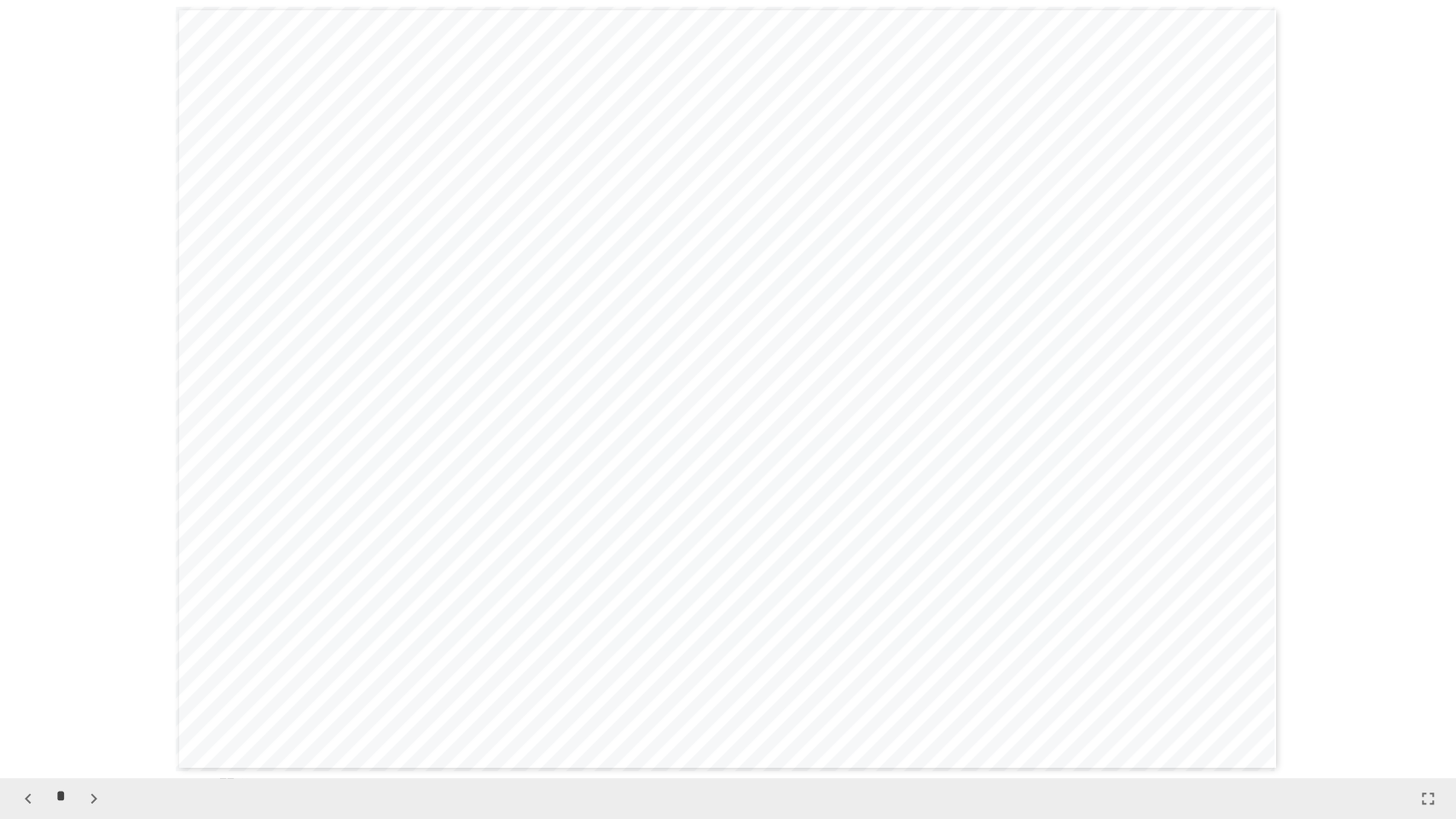 click 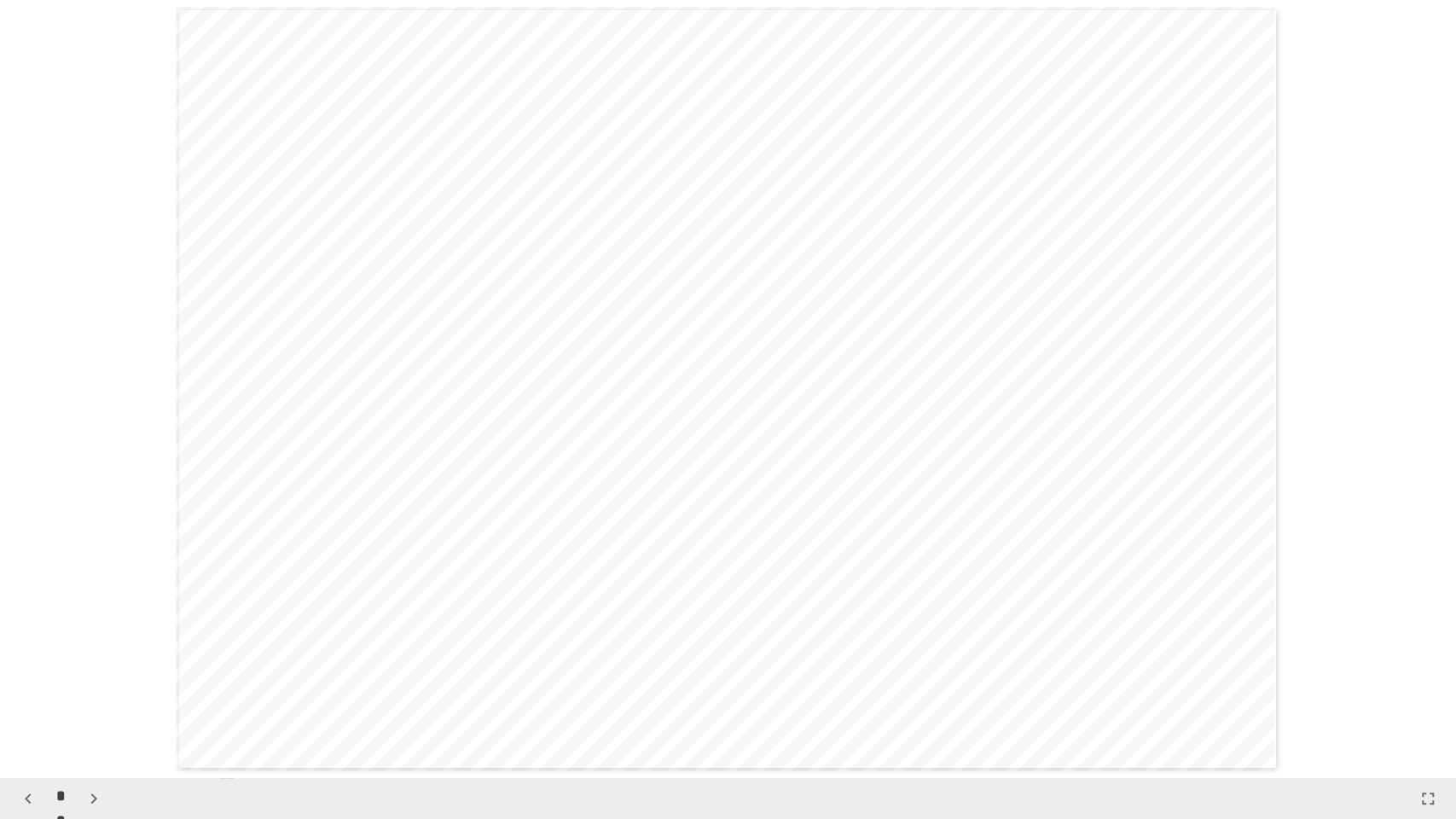 scroll, scrollTop: 7002, scrollLeft: 0, axis: vertical 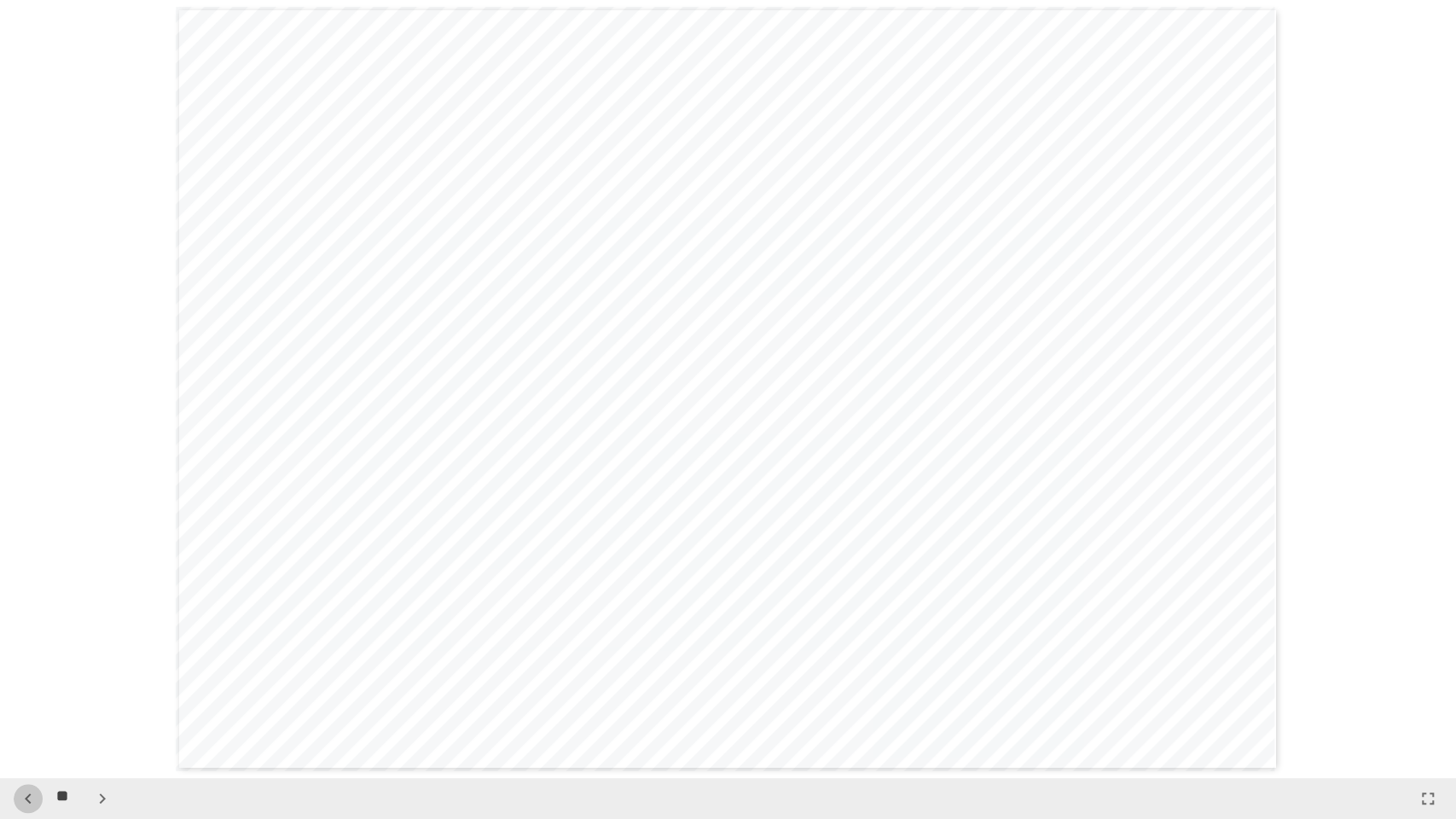 click 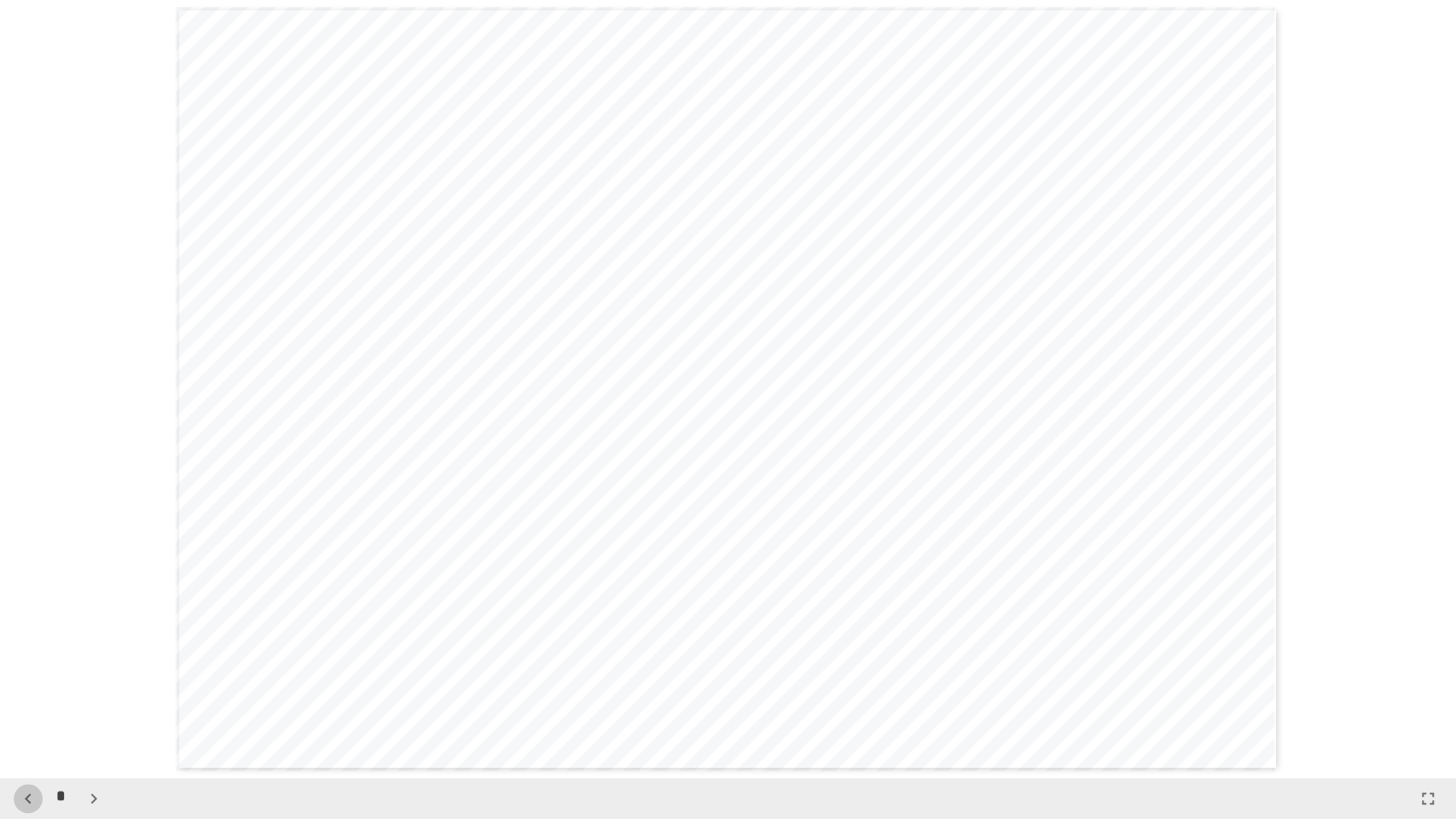 click 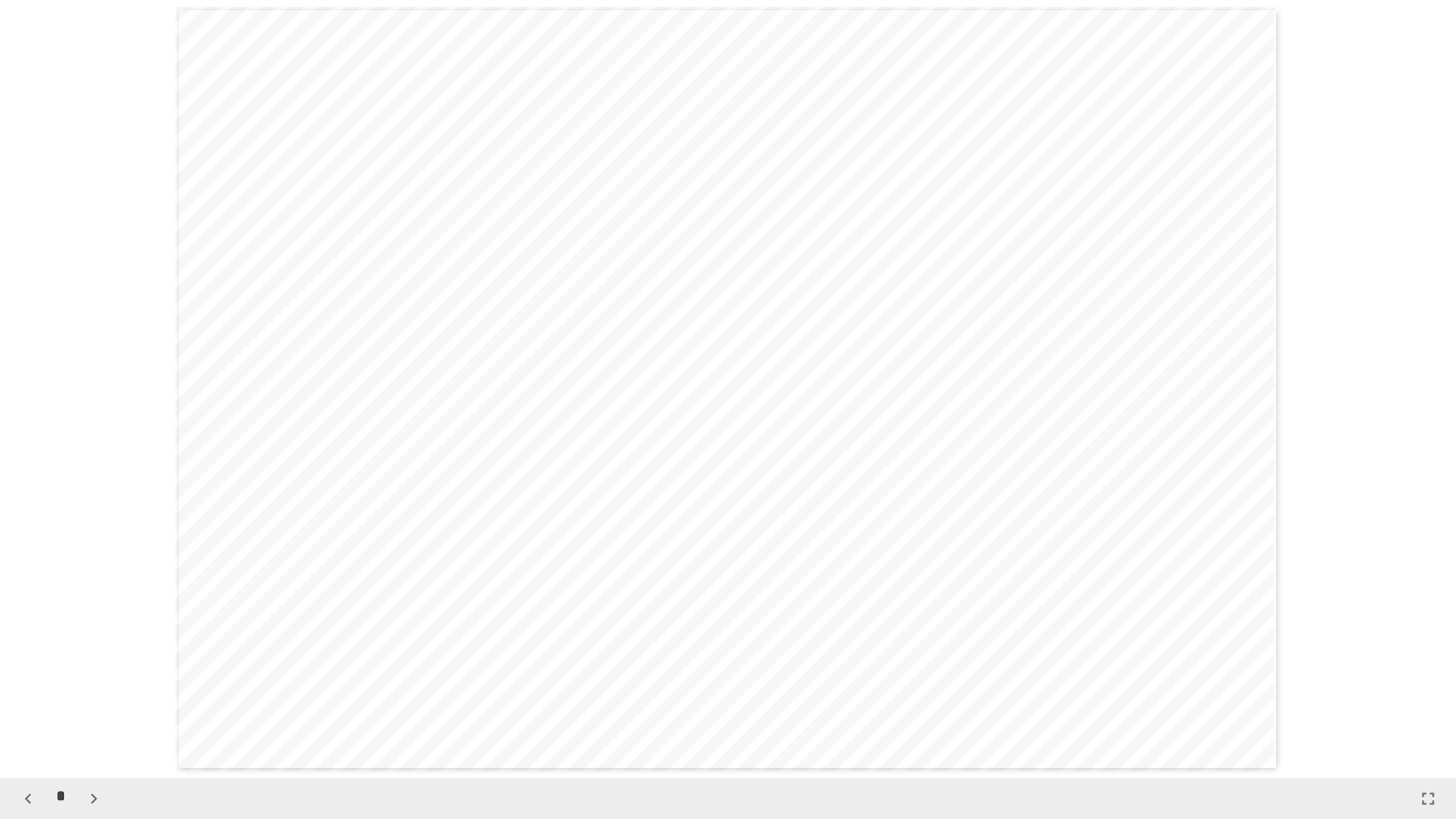 scroll, scrollTop: 5446, scrollLeft: 0, axis: vertical 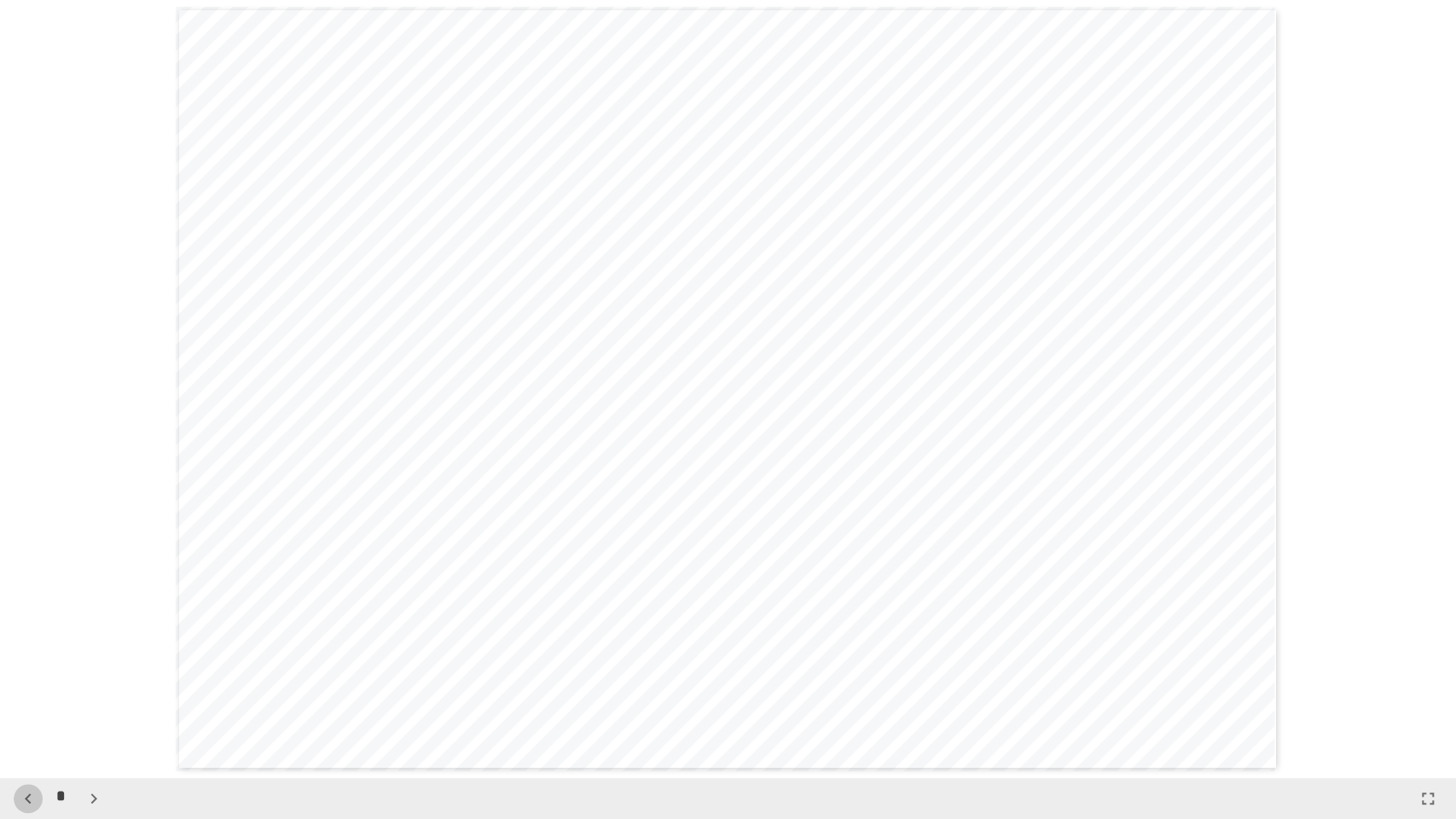 click 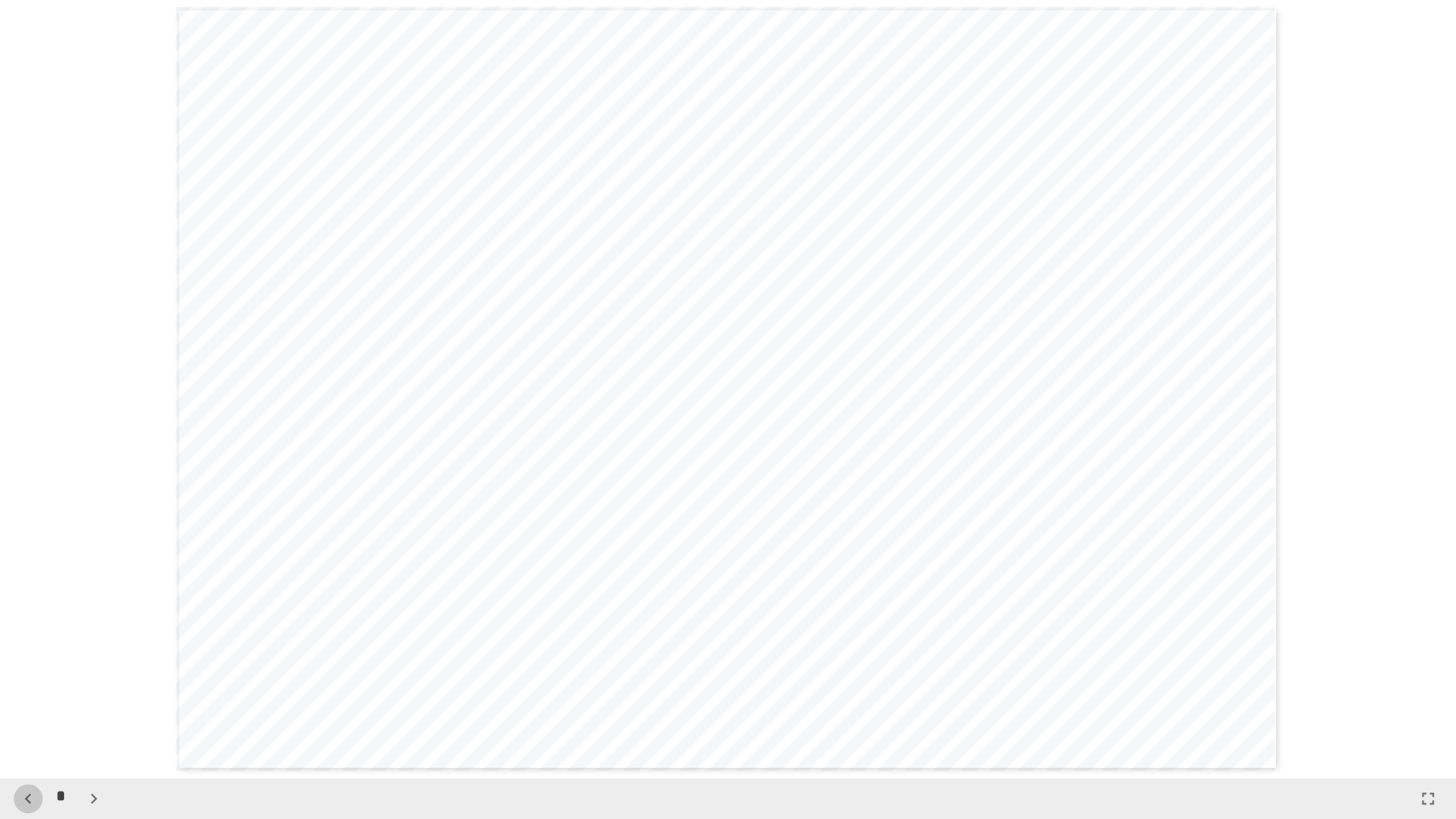 click 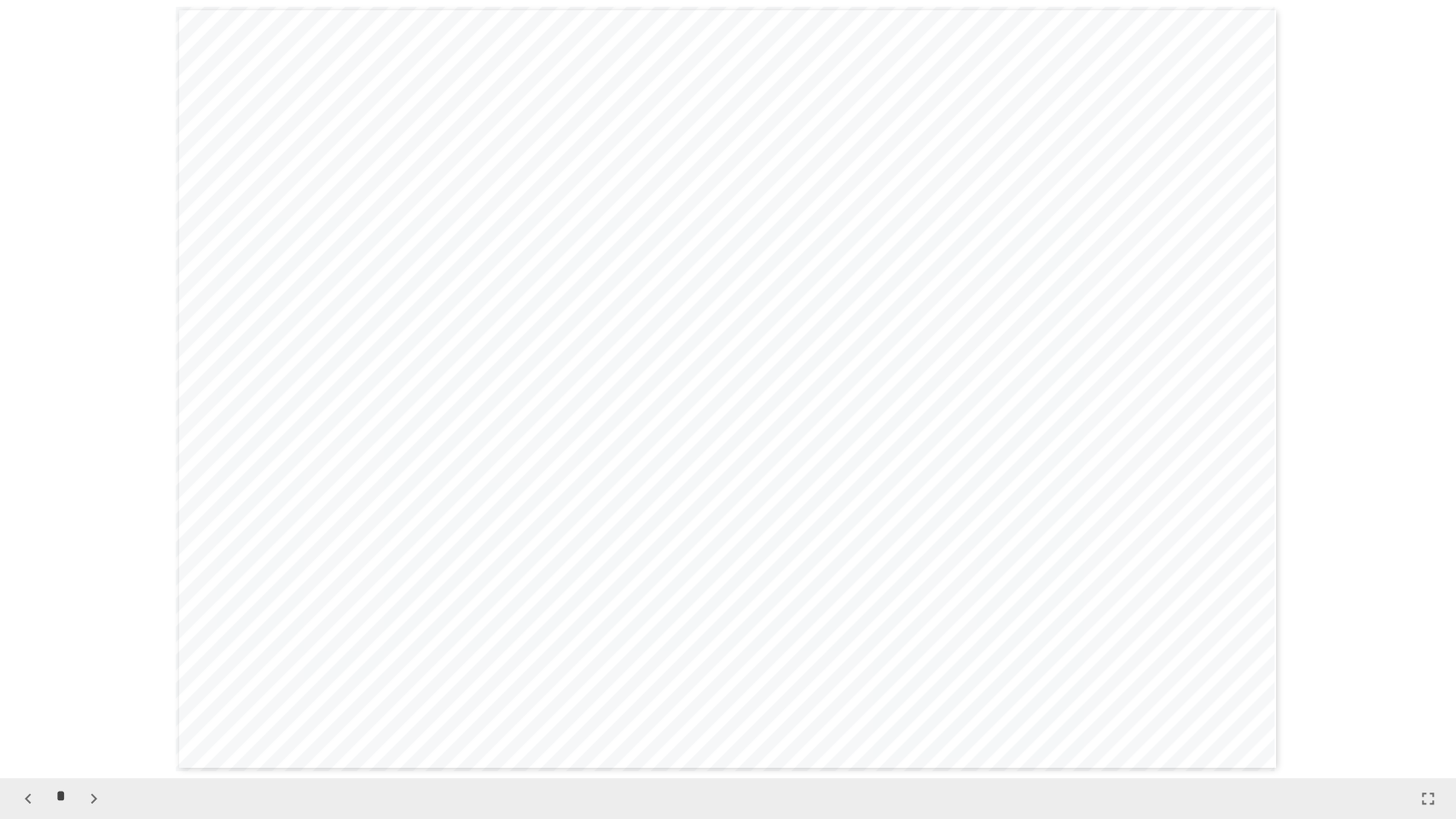 click 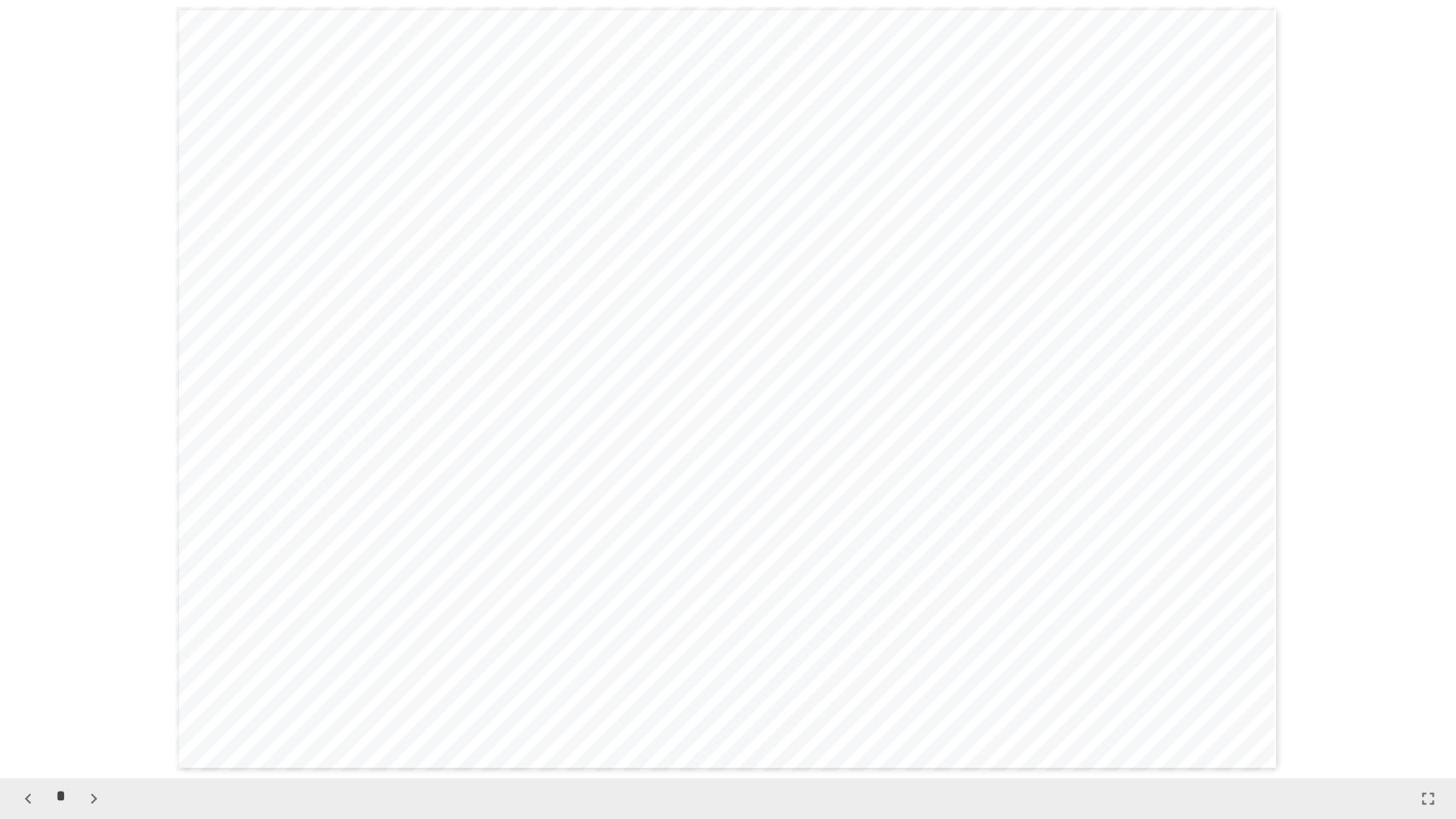 click 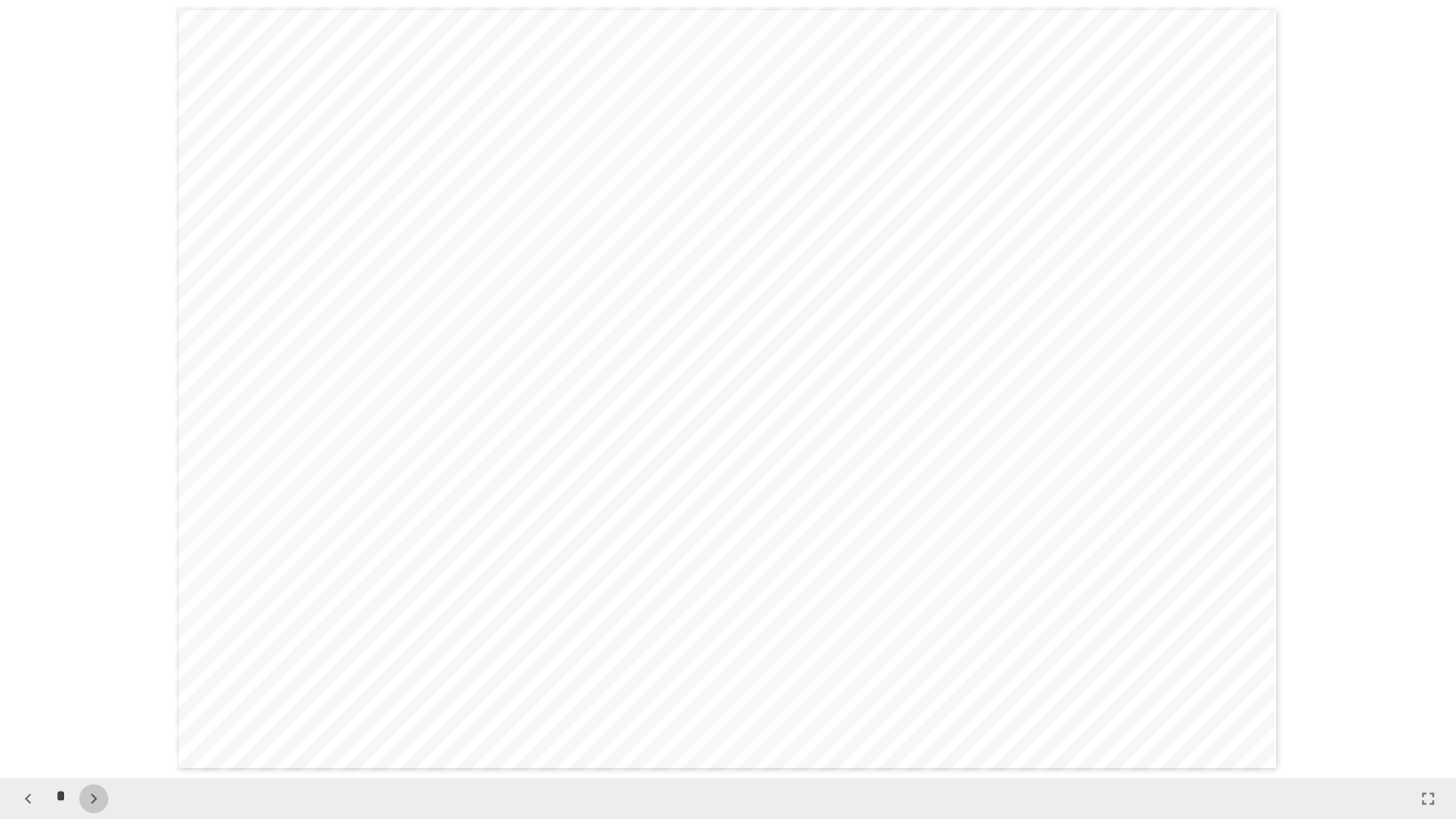 click 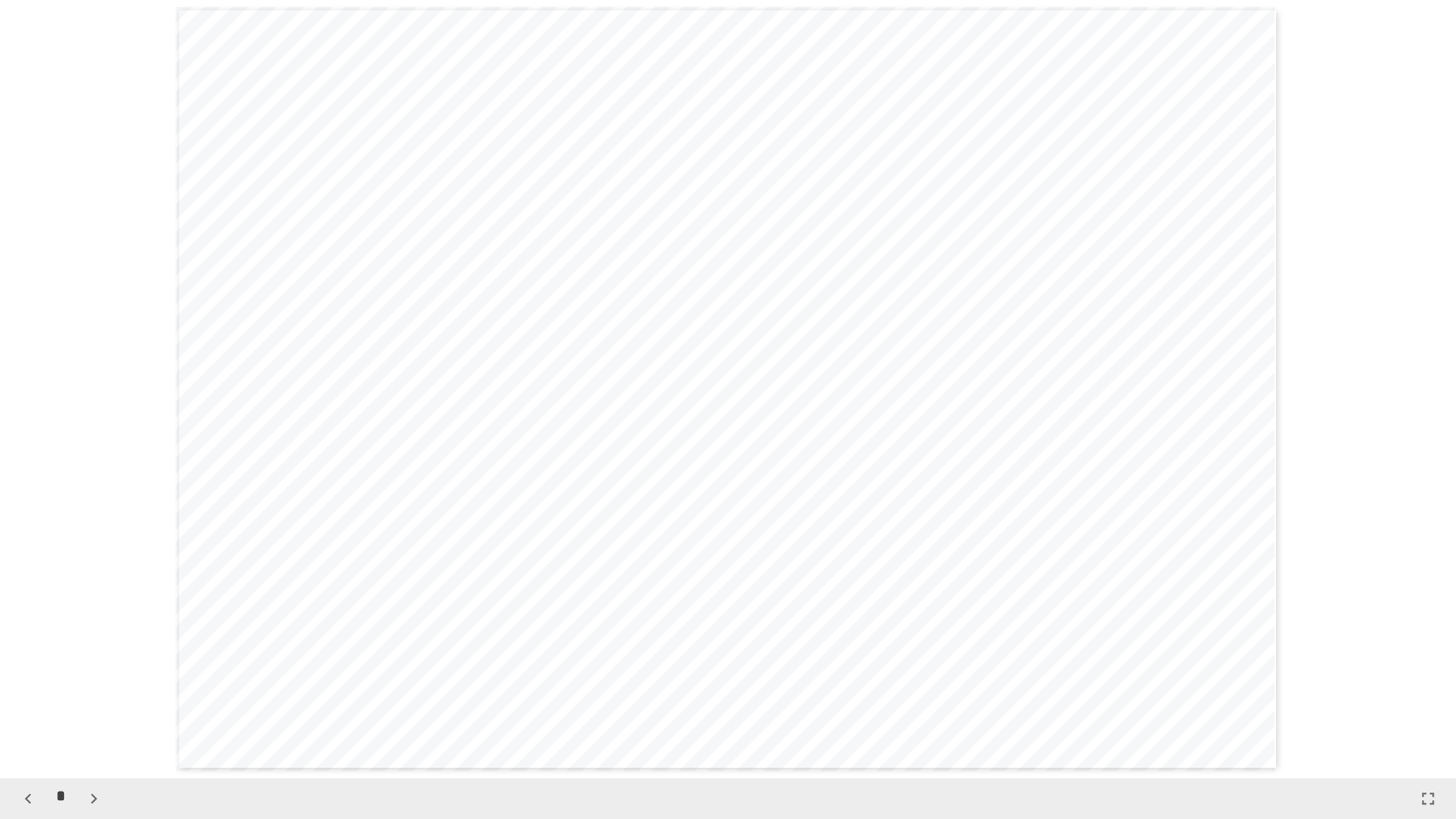 click 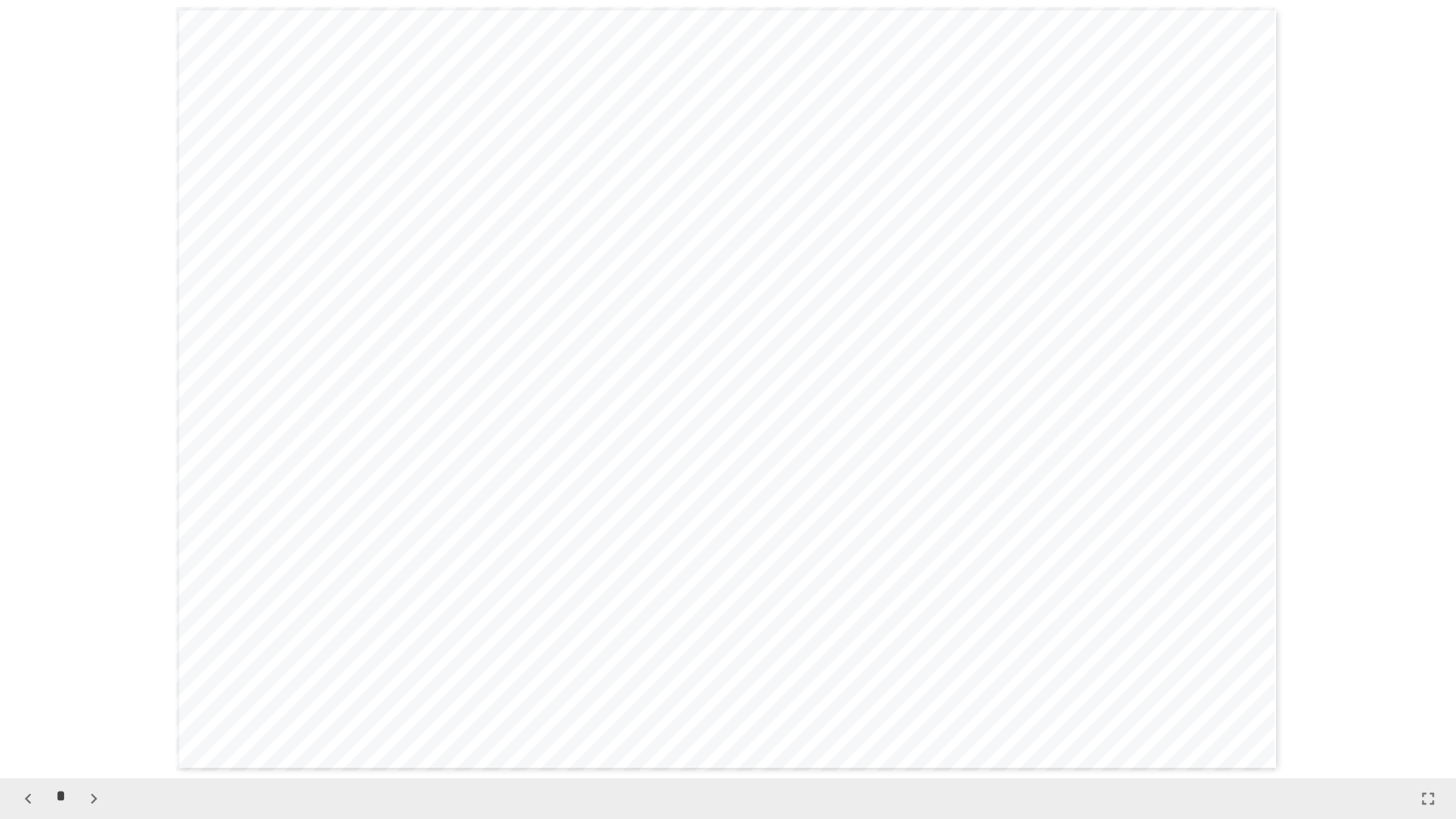 scroll, scrollTop: 3890, scrollLeft: 0, axis: vertical 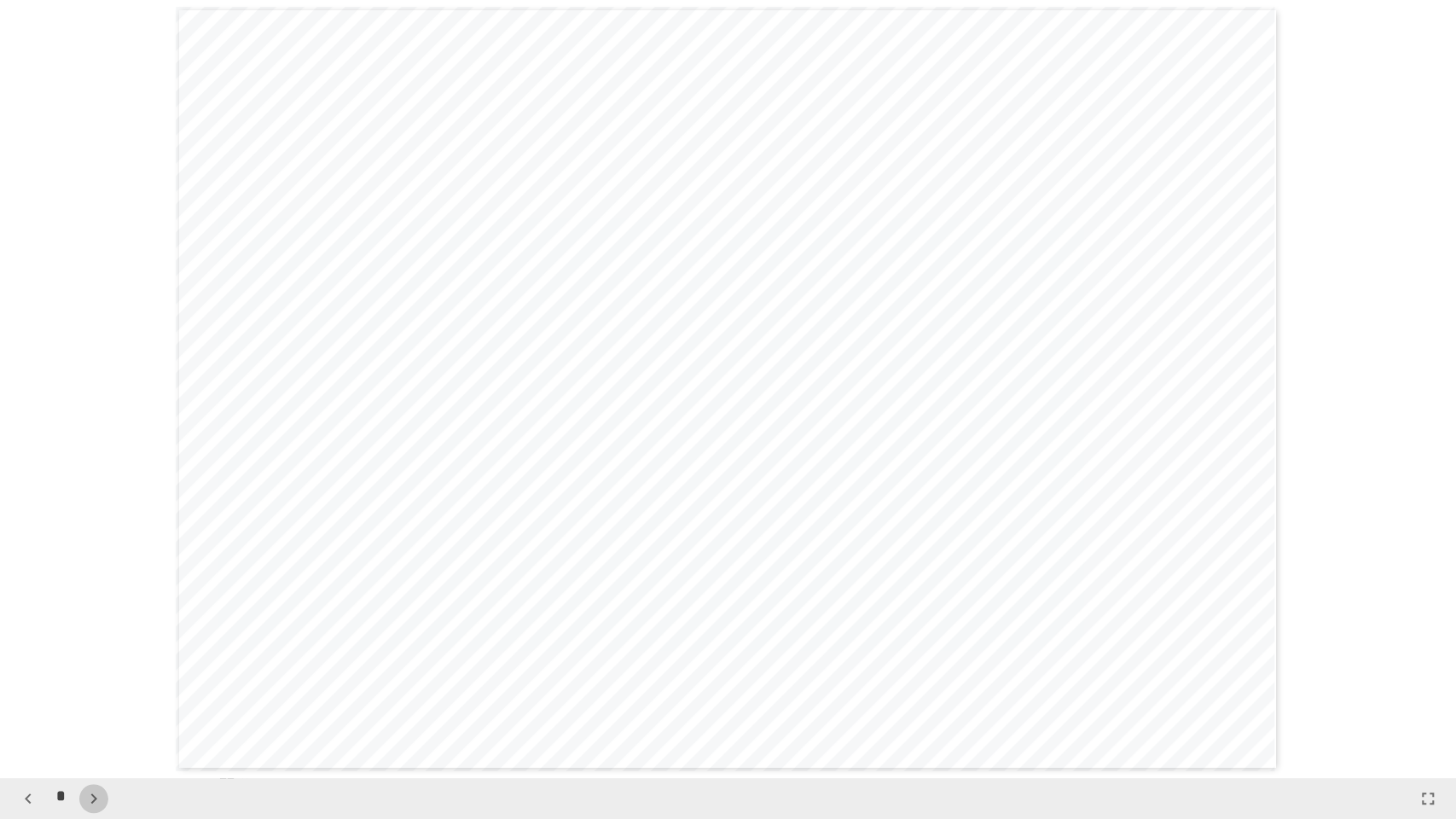 click at bounding box center (94, 799) 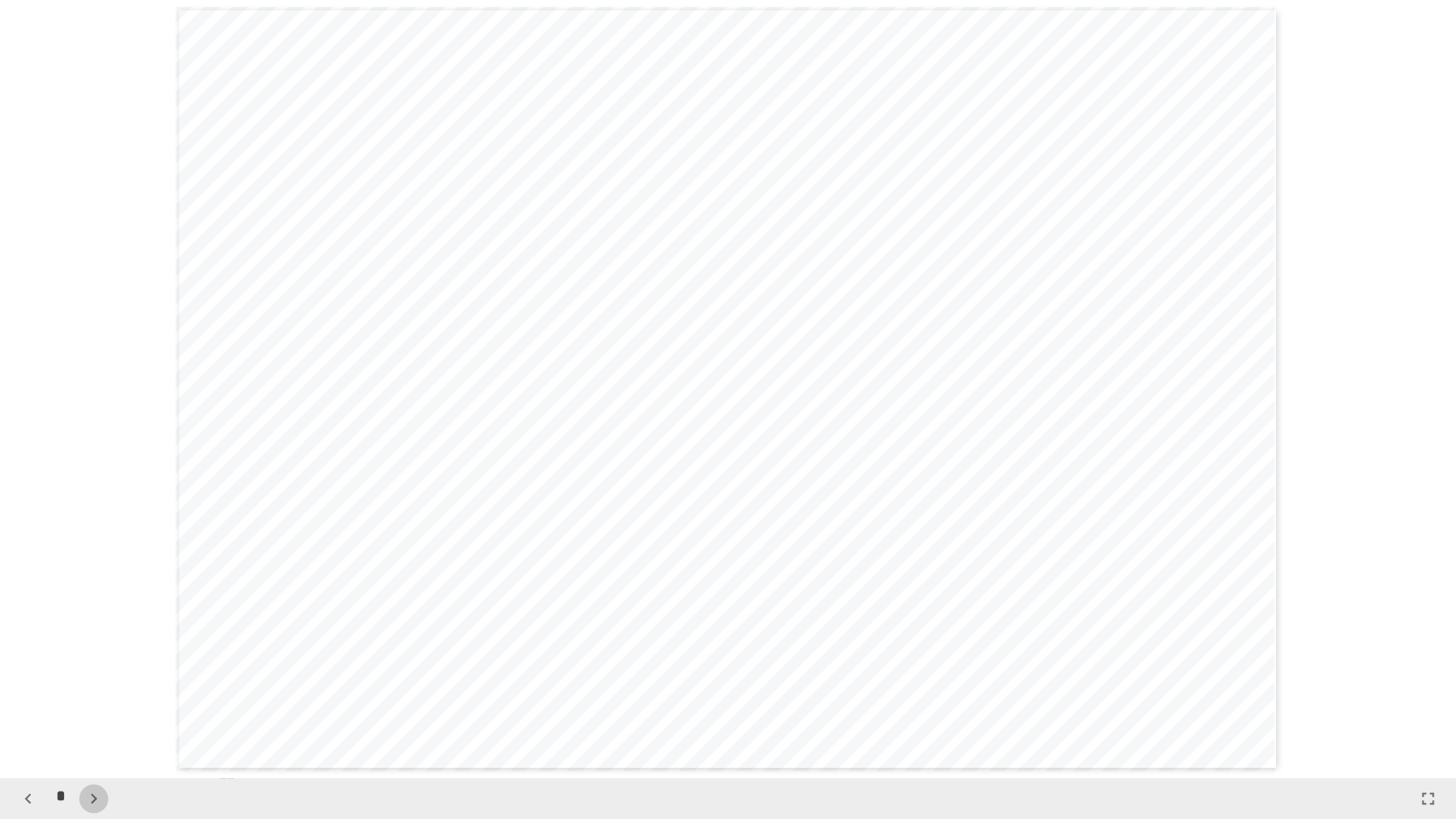 scroll, scrollTop: 6224, scrollLeft: 0, axis: vertical 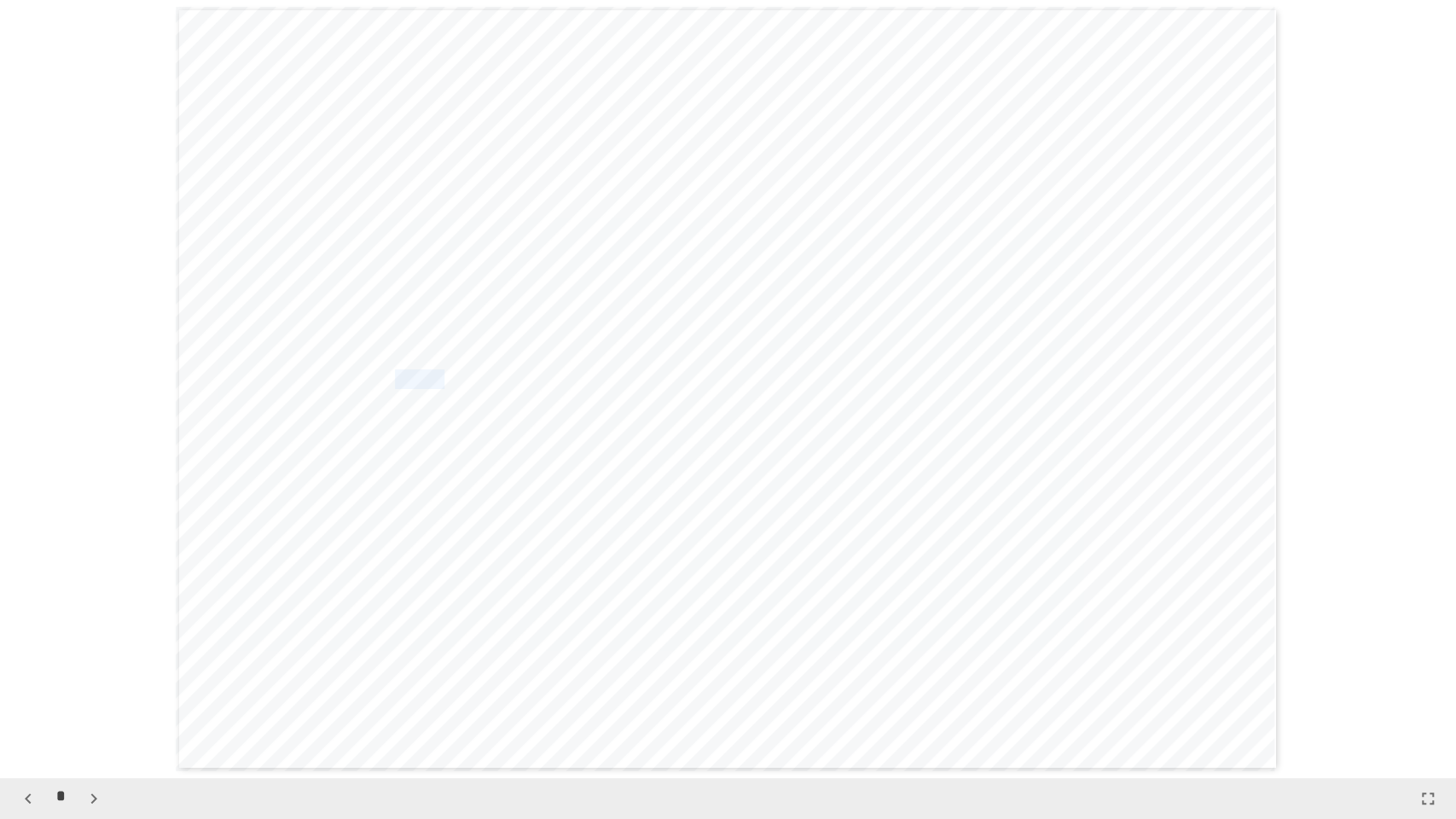 drag, startPoint x: 396, startPoint y: 375, endPoint x: 518, endPoint y: 378, distance: 122.03688 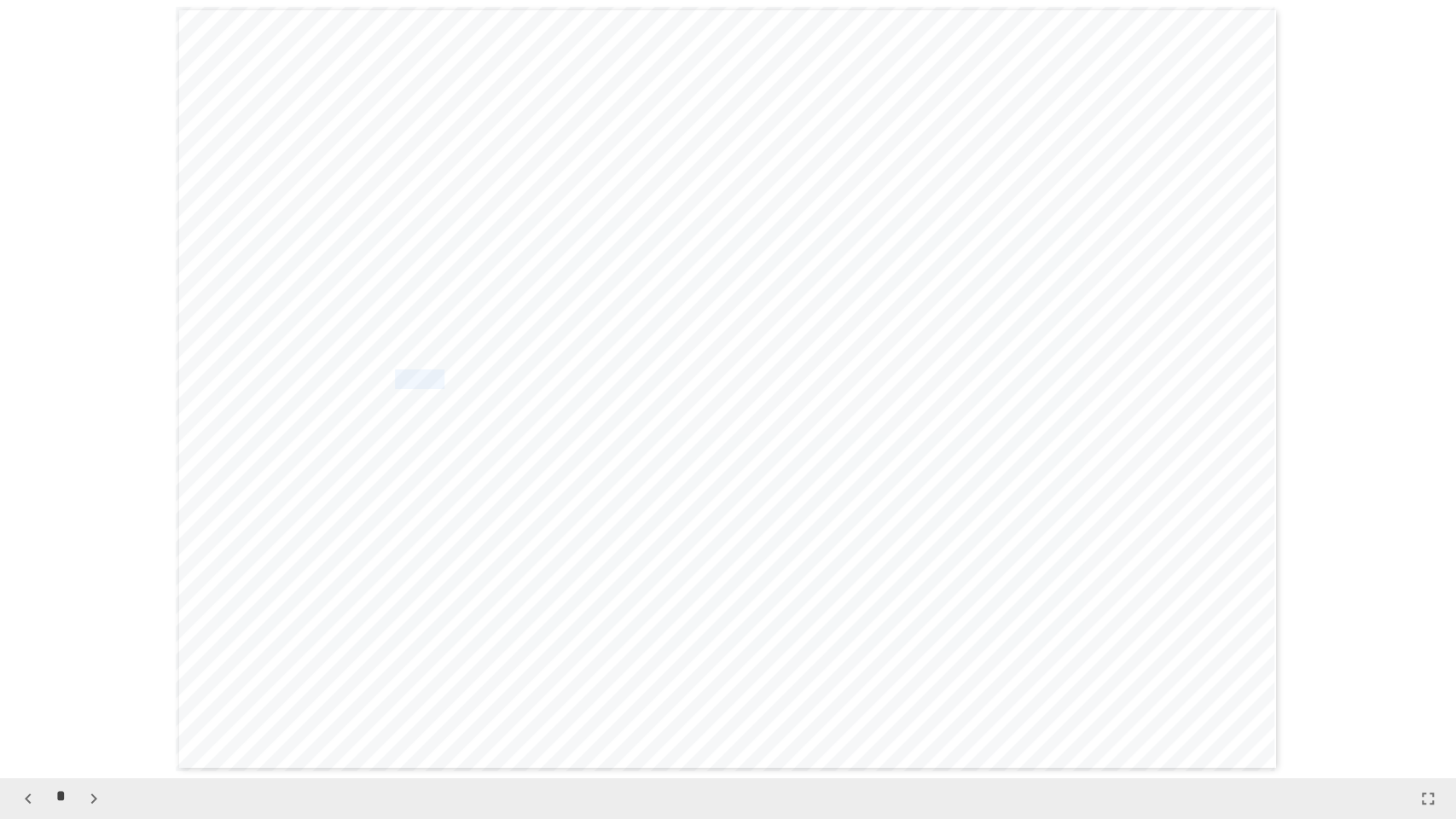 click on "**********" at bounding box center [552, 379] 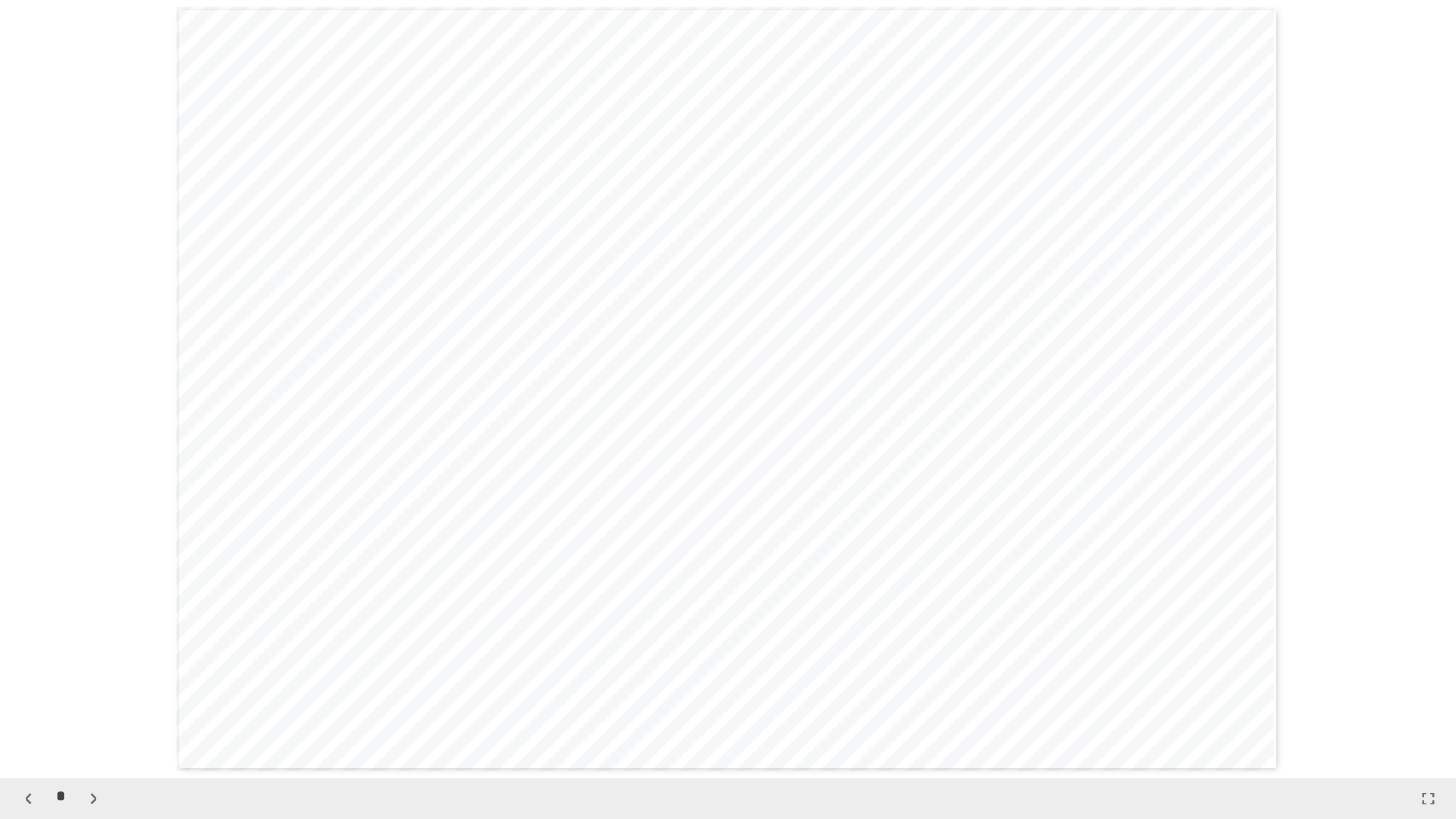 click on "**********" at bounding box center [475, 459] 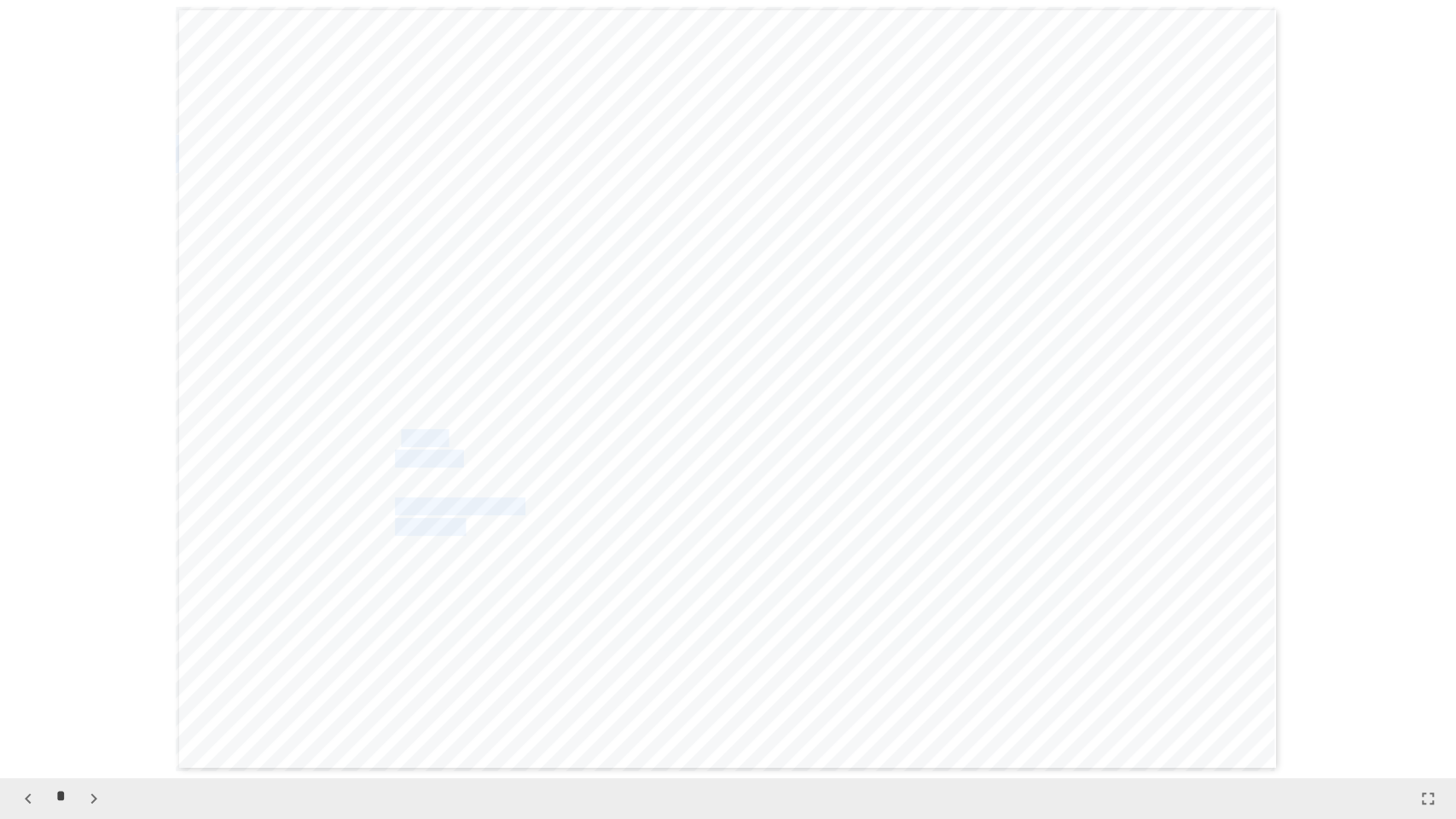 drag, startPoint x: 406, startPoint y: 440, endPoint x: 568, endPoint y: 524, distance: 182.48288 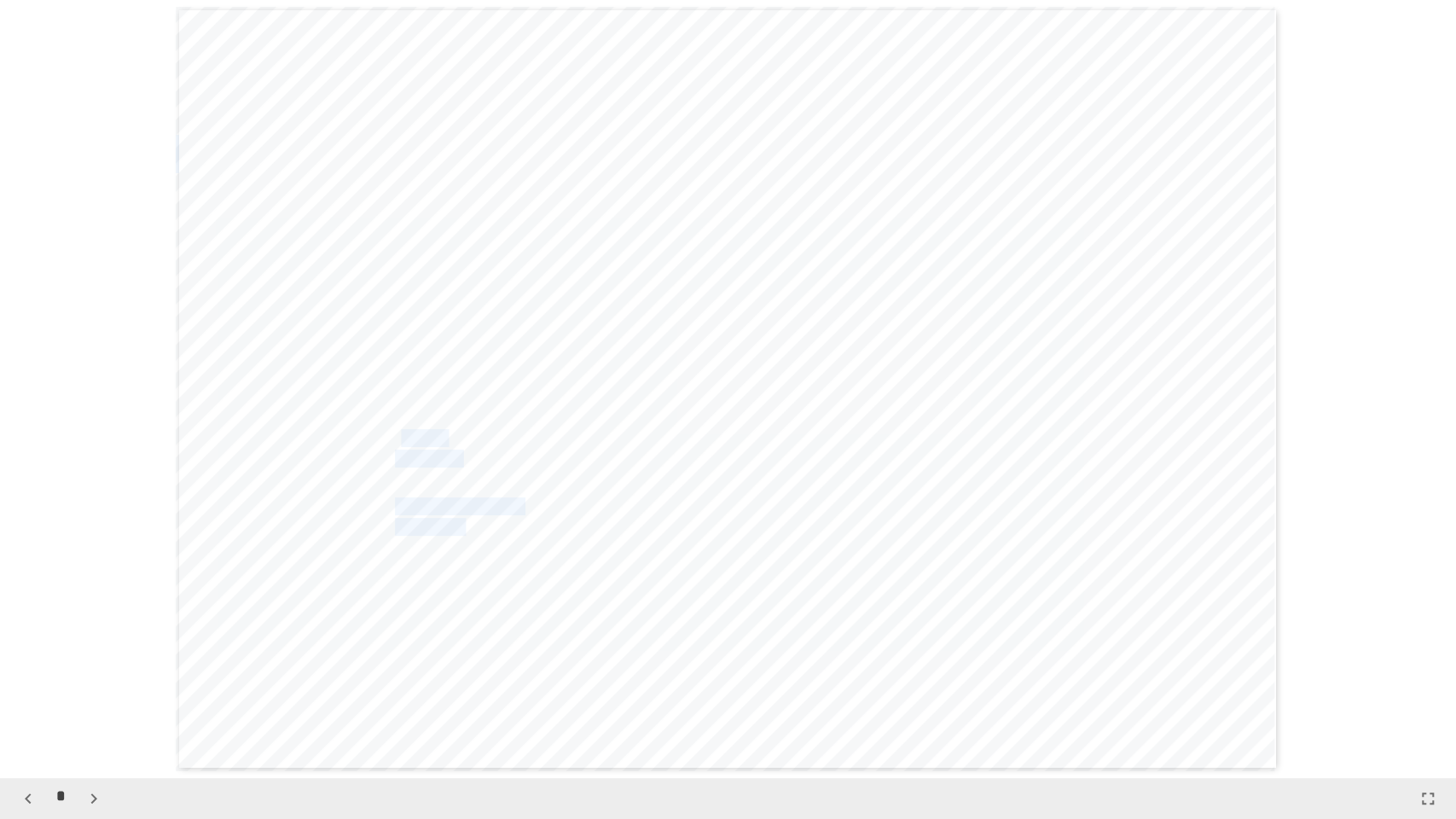 click on "**********" at bounding box center (728, 389) 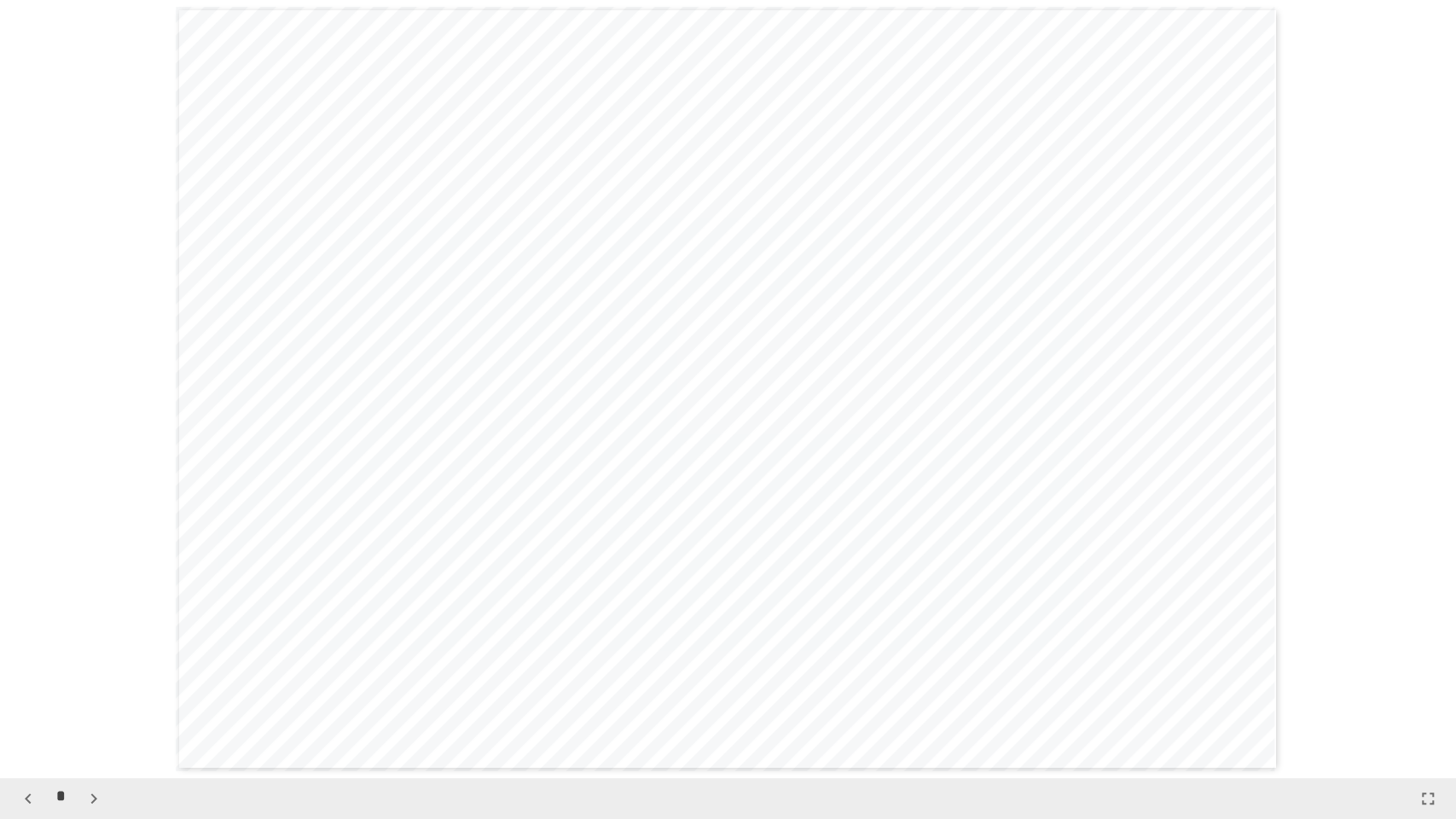 click on "**********" at bounding box center [728, 389] 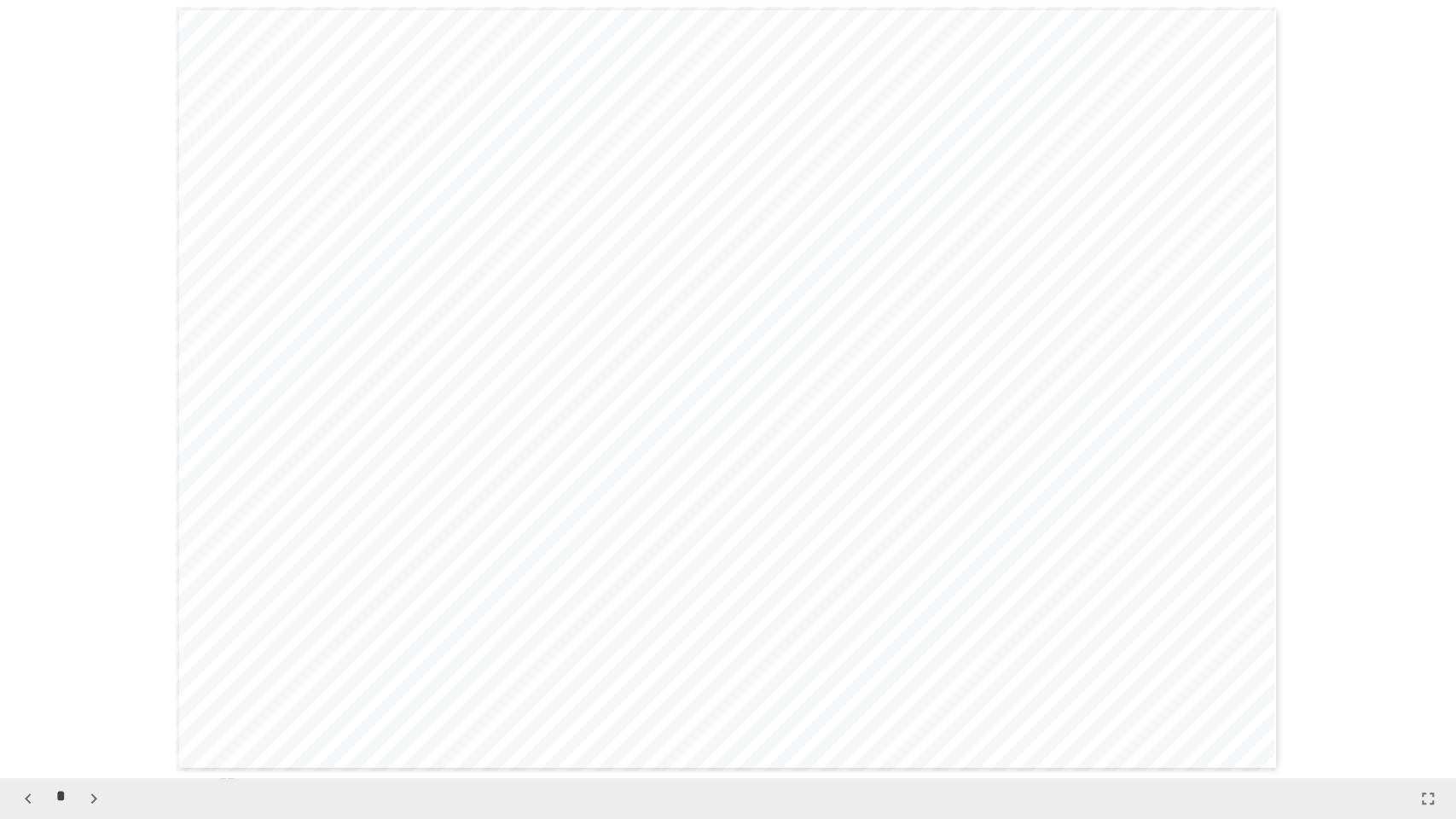 click 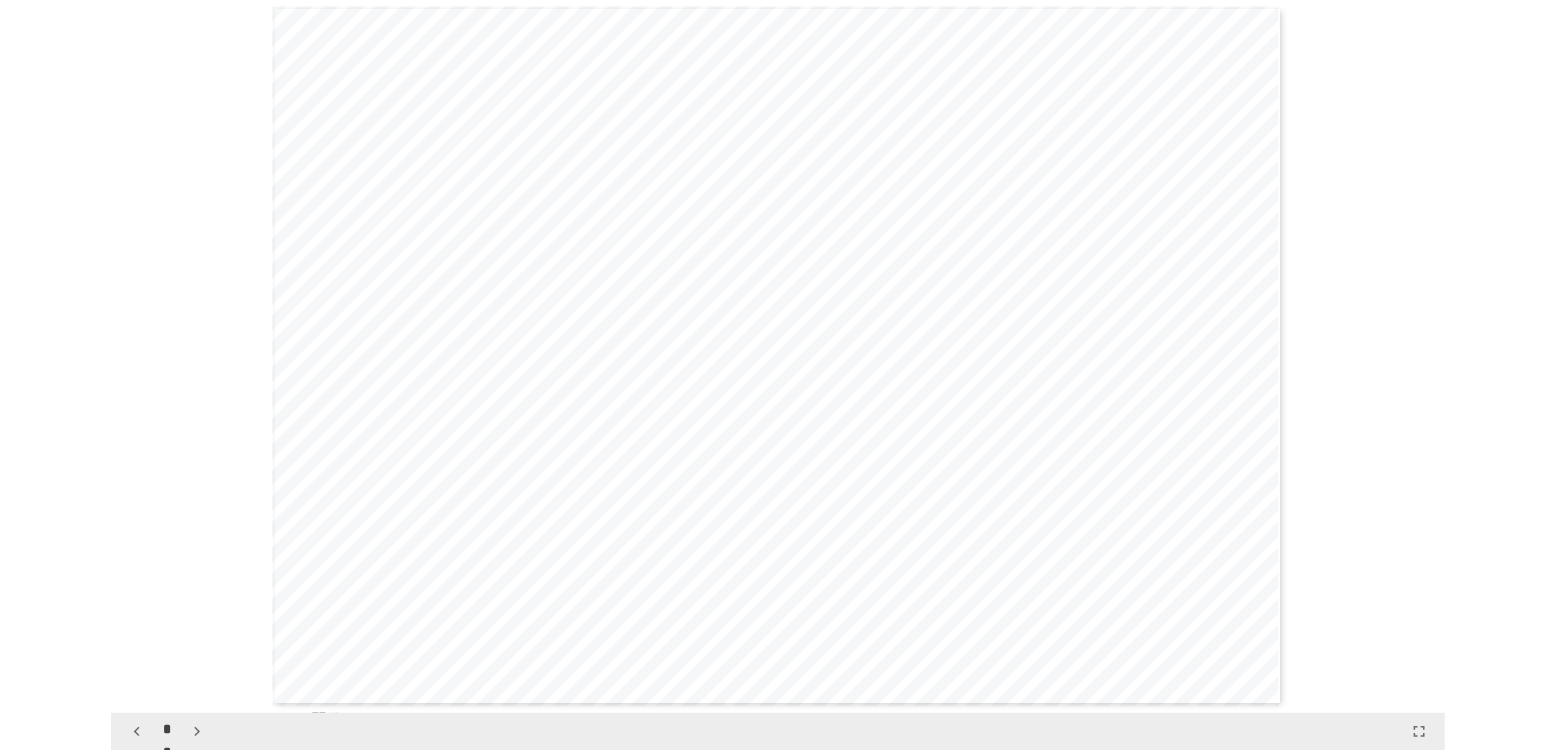 scroll, scrollTop: 8208, scrollLeft: 0, axis: vertical 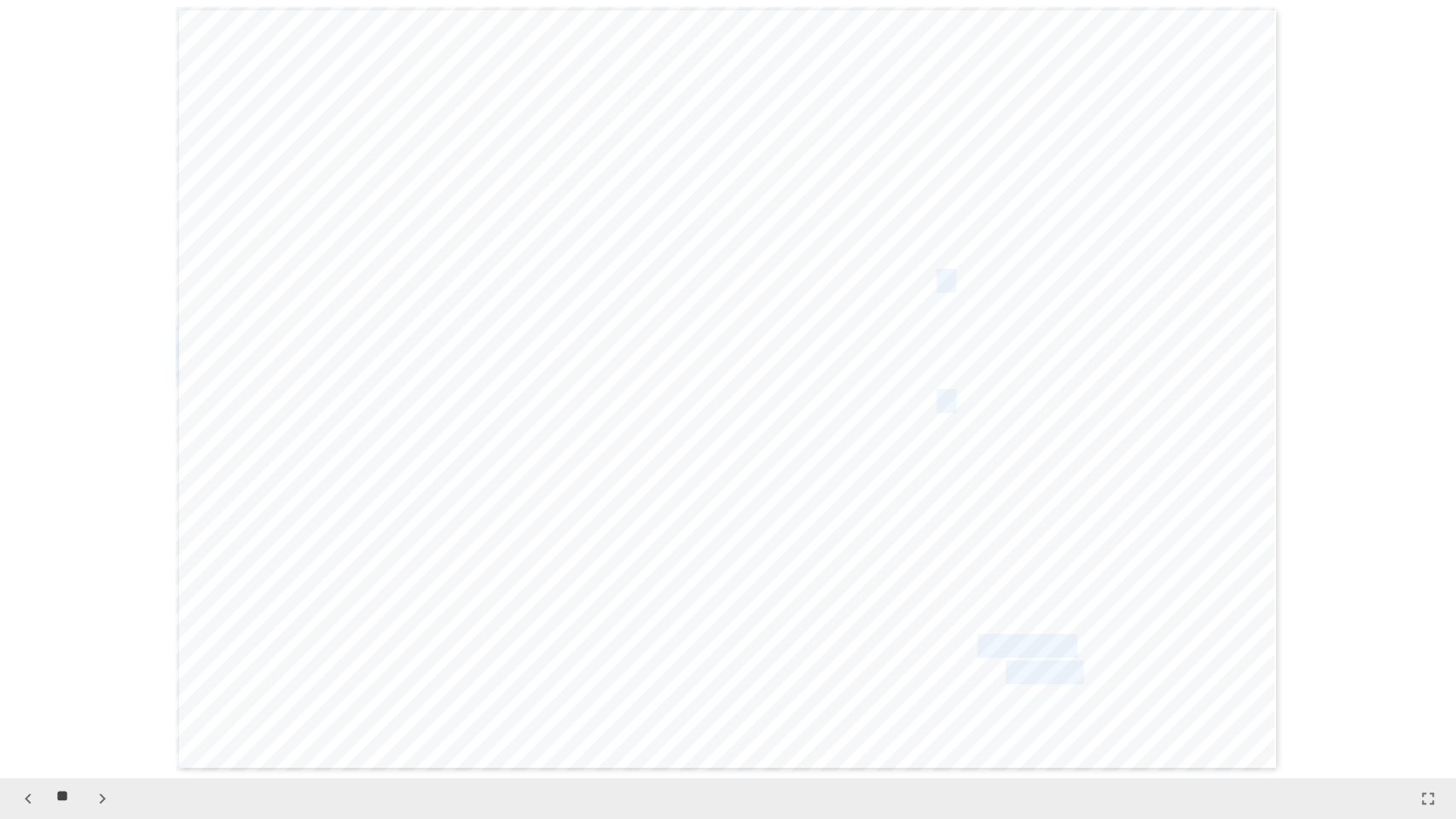drag, startPoint x: 969, startPoint y: 643, endPoint x: 982, endPoint y: 645, distance: 13.152946 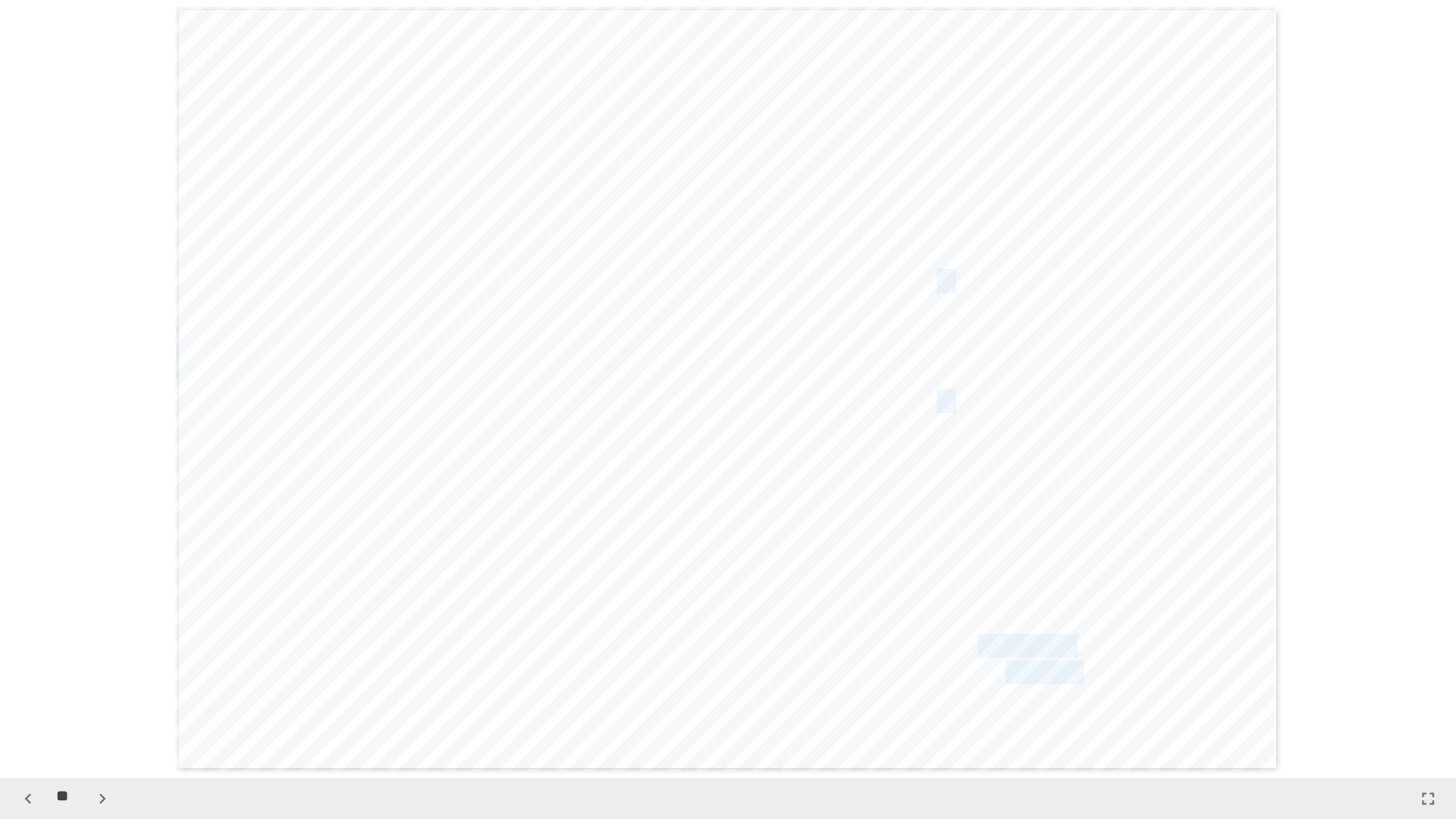 click on "**********" at bounding box center (728, 389) 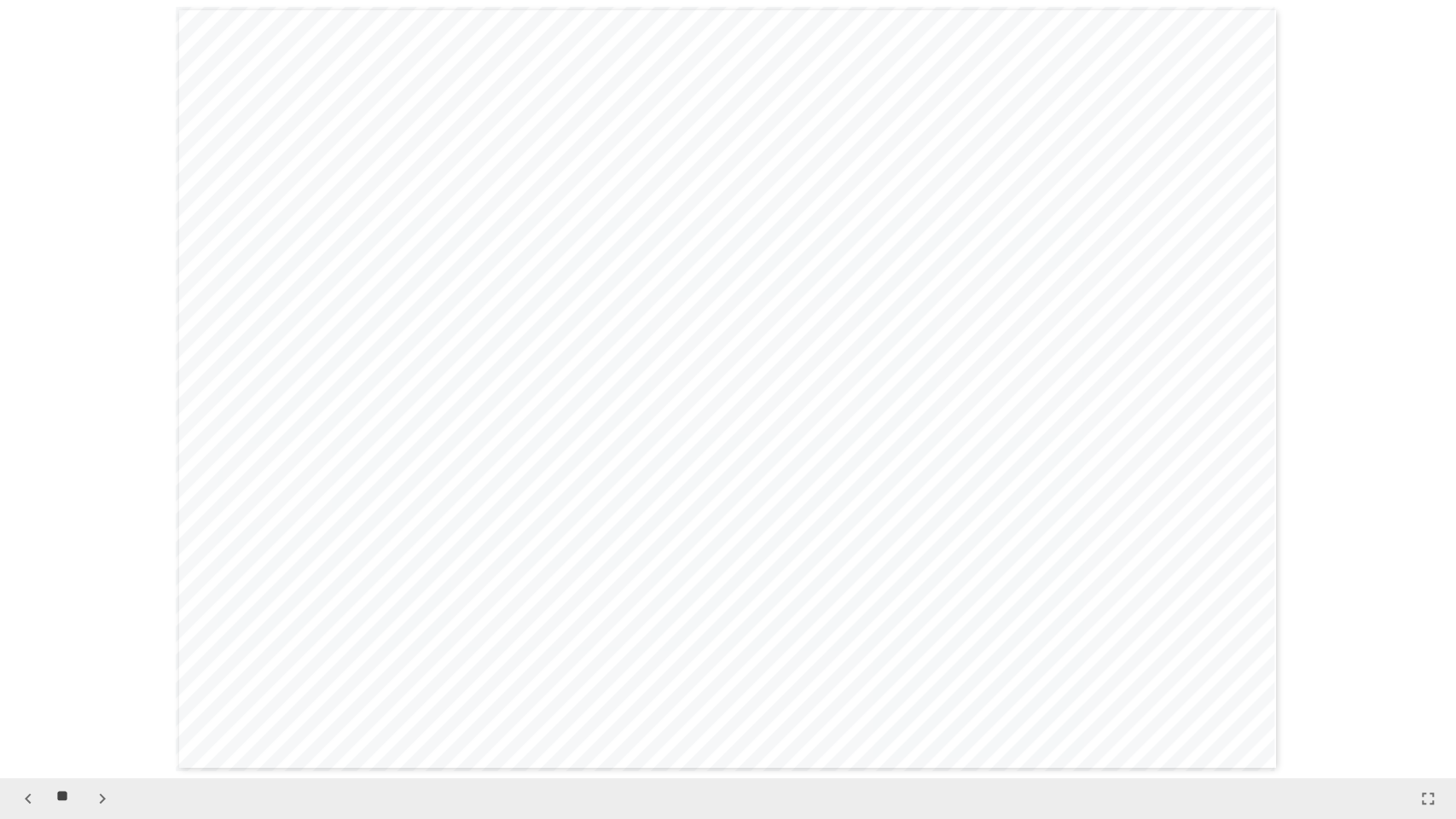 click 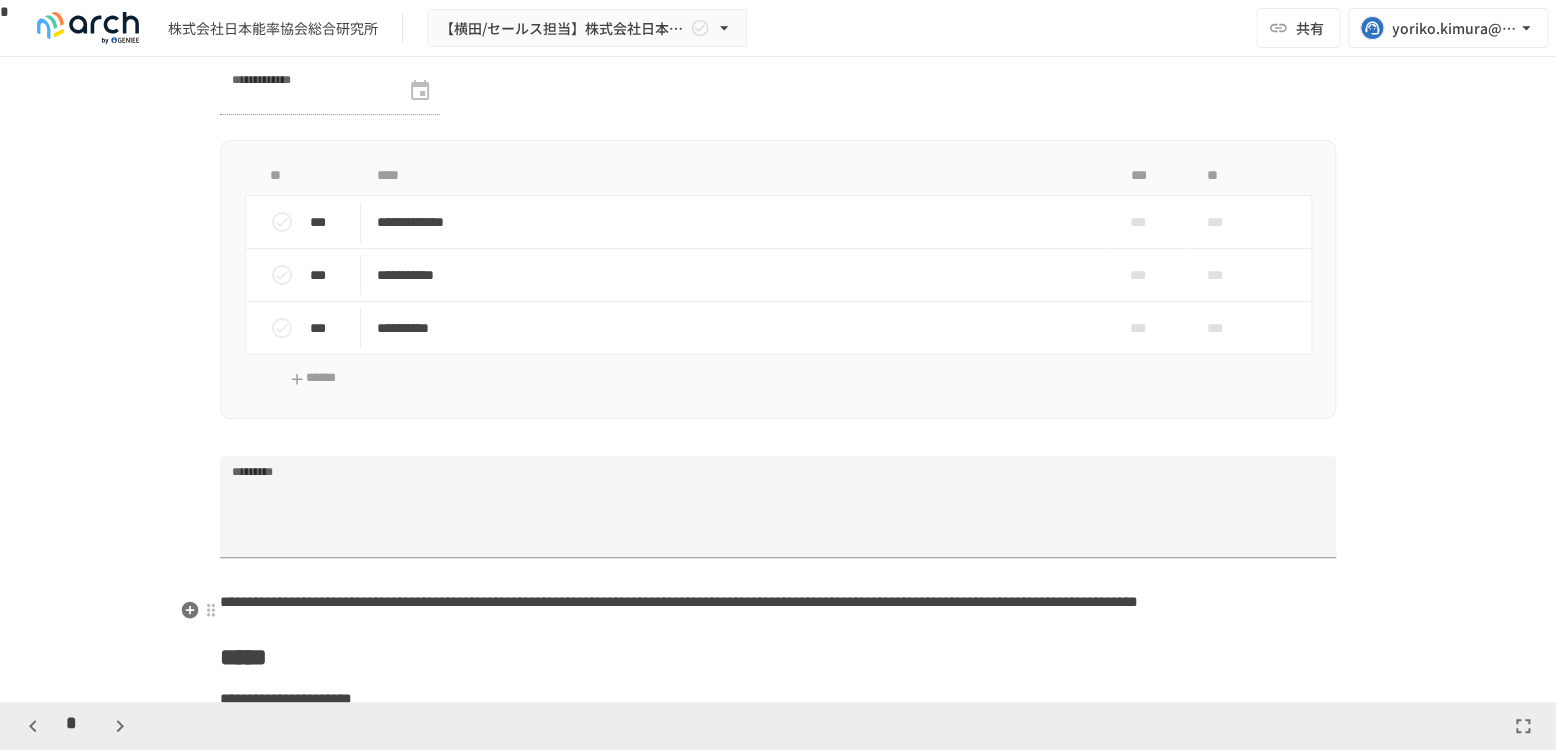 scroll, scrollTop: 5197, scrollLeft: 0, axis: vertical 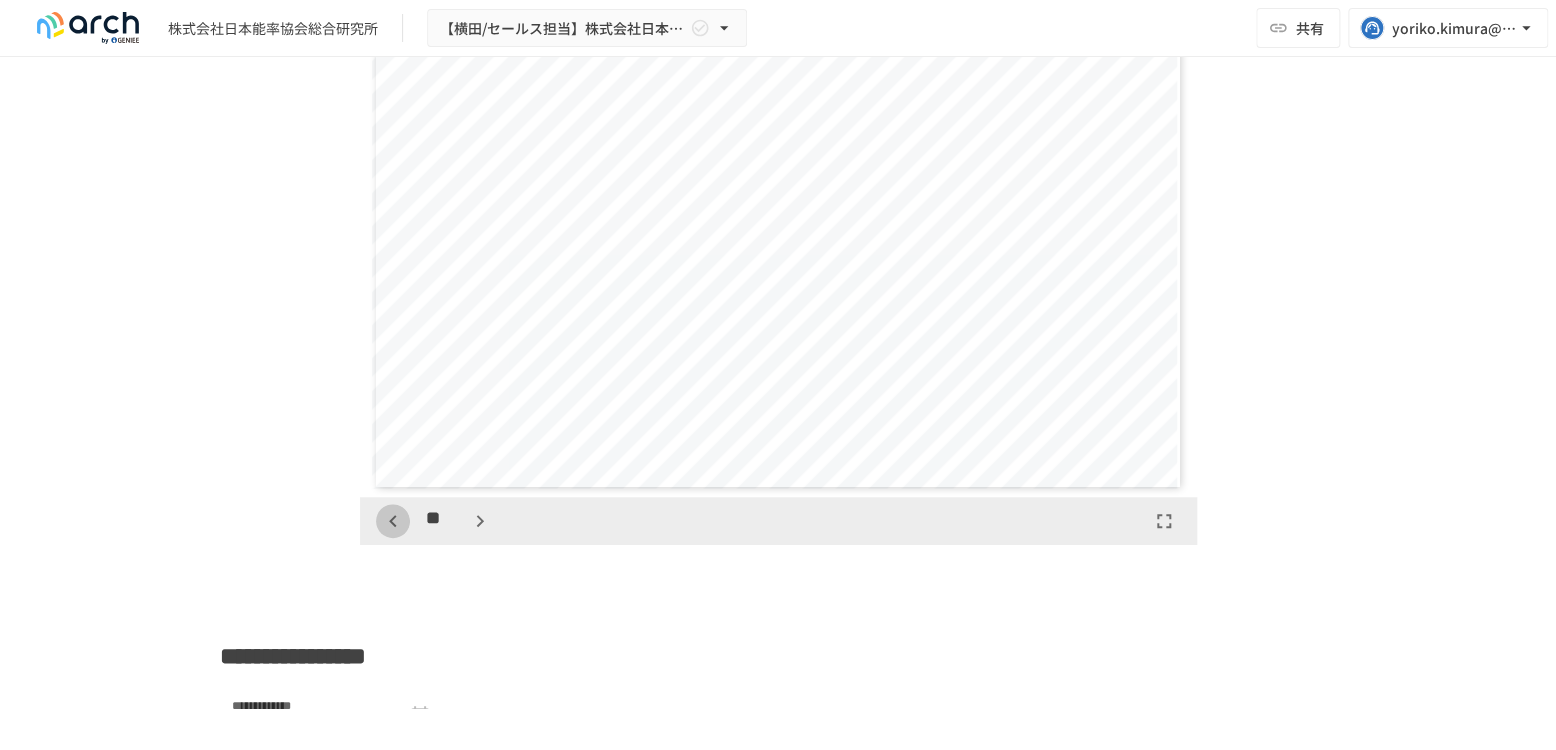 click 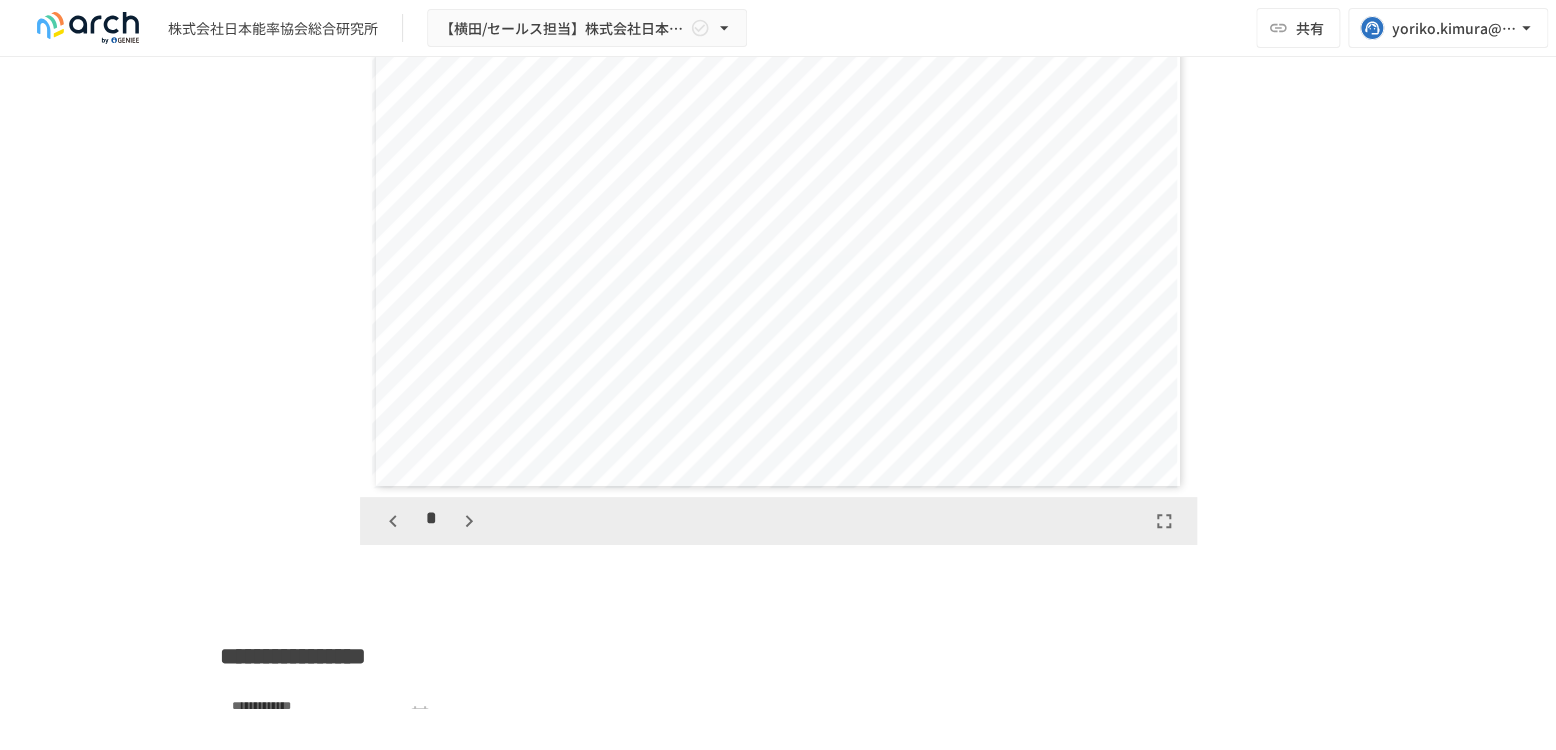 click 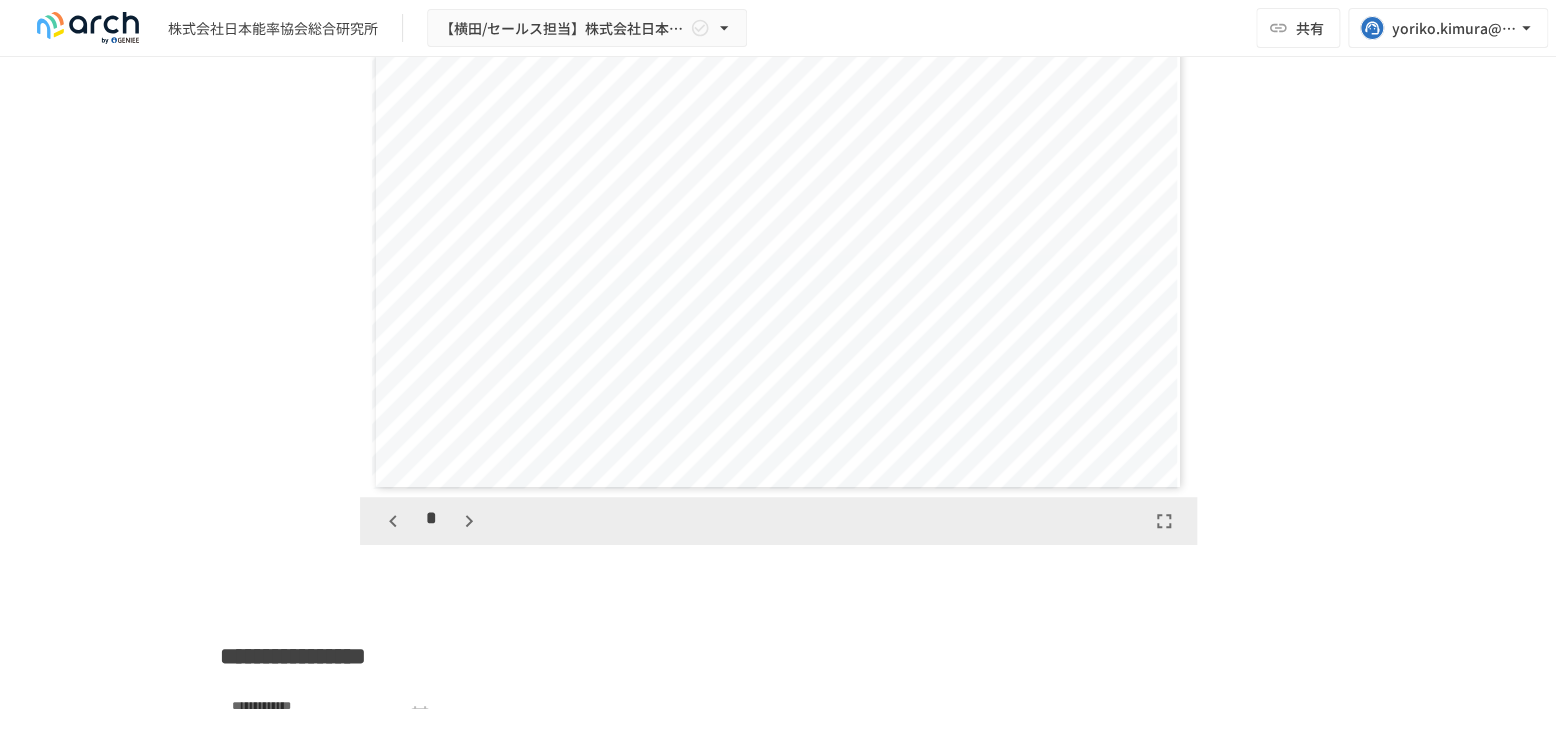 click 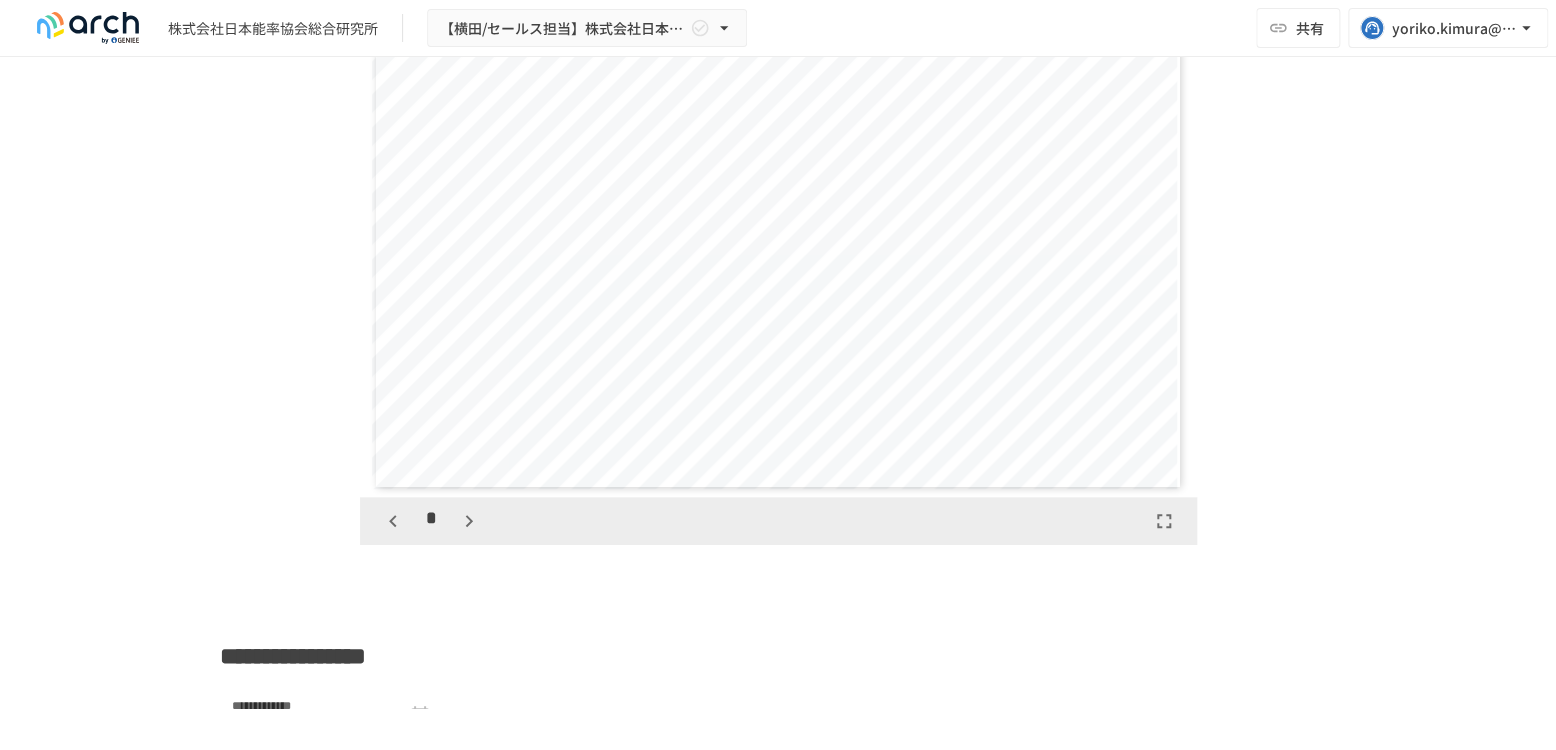 click 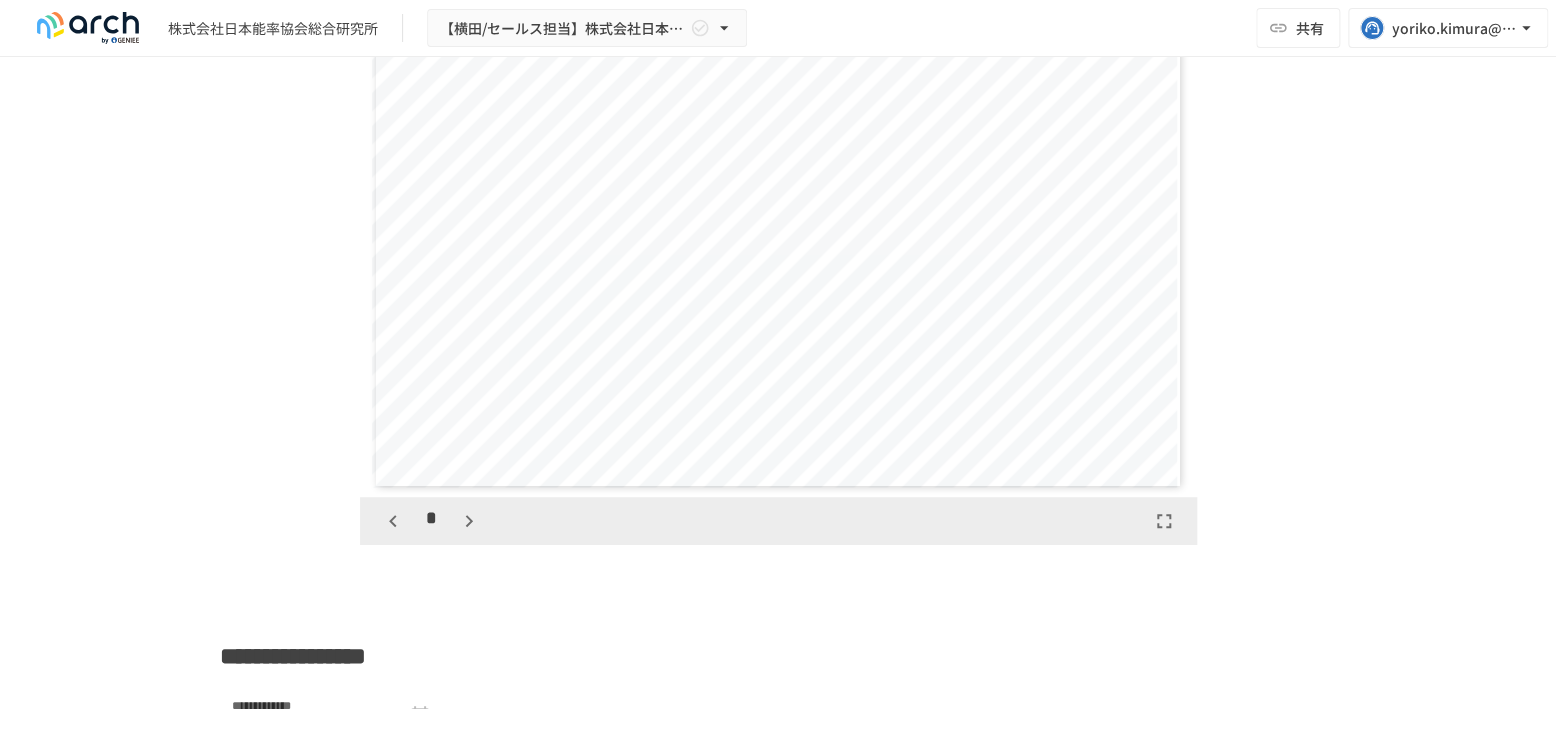 click 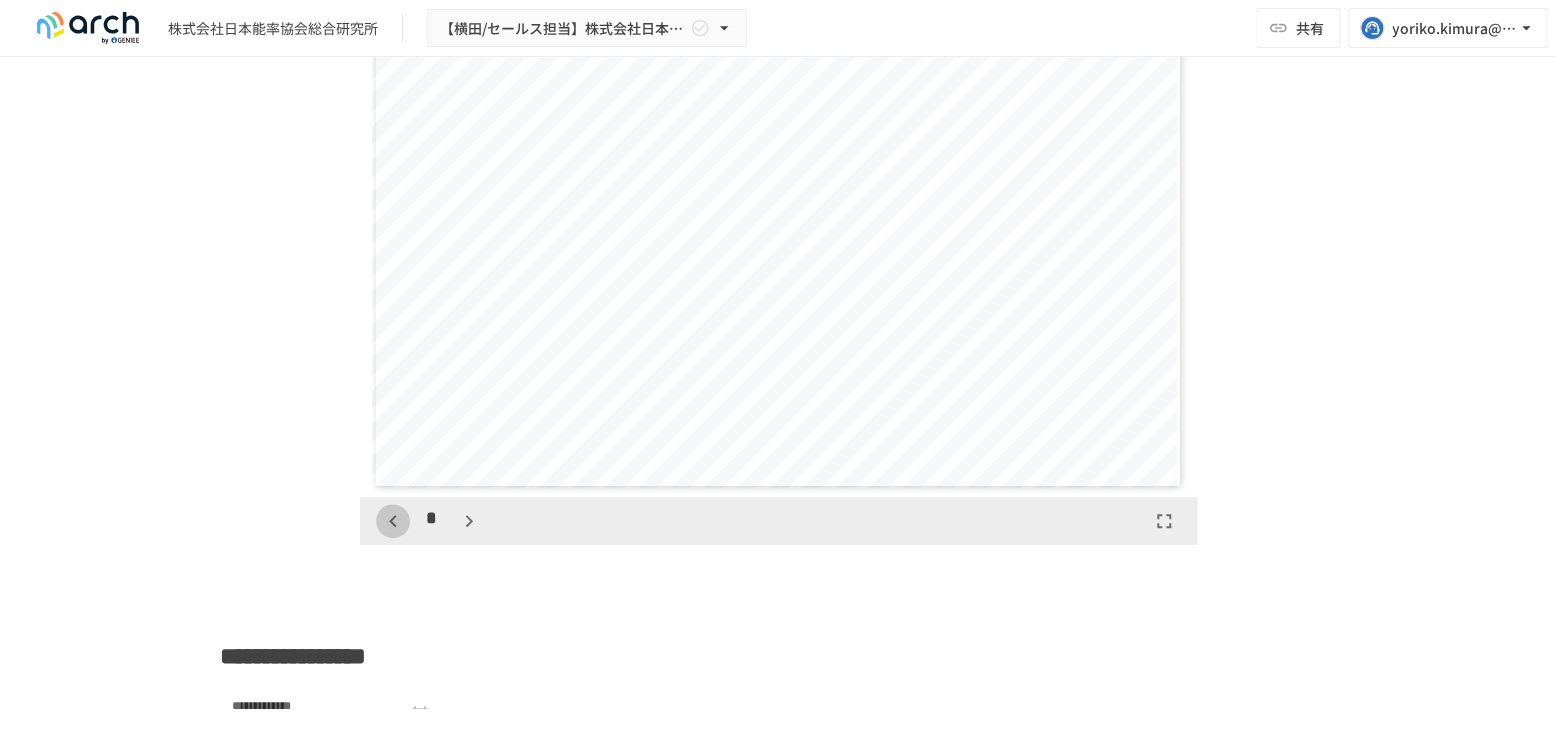 click 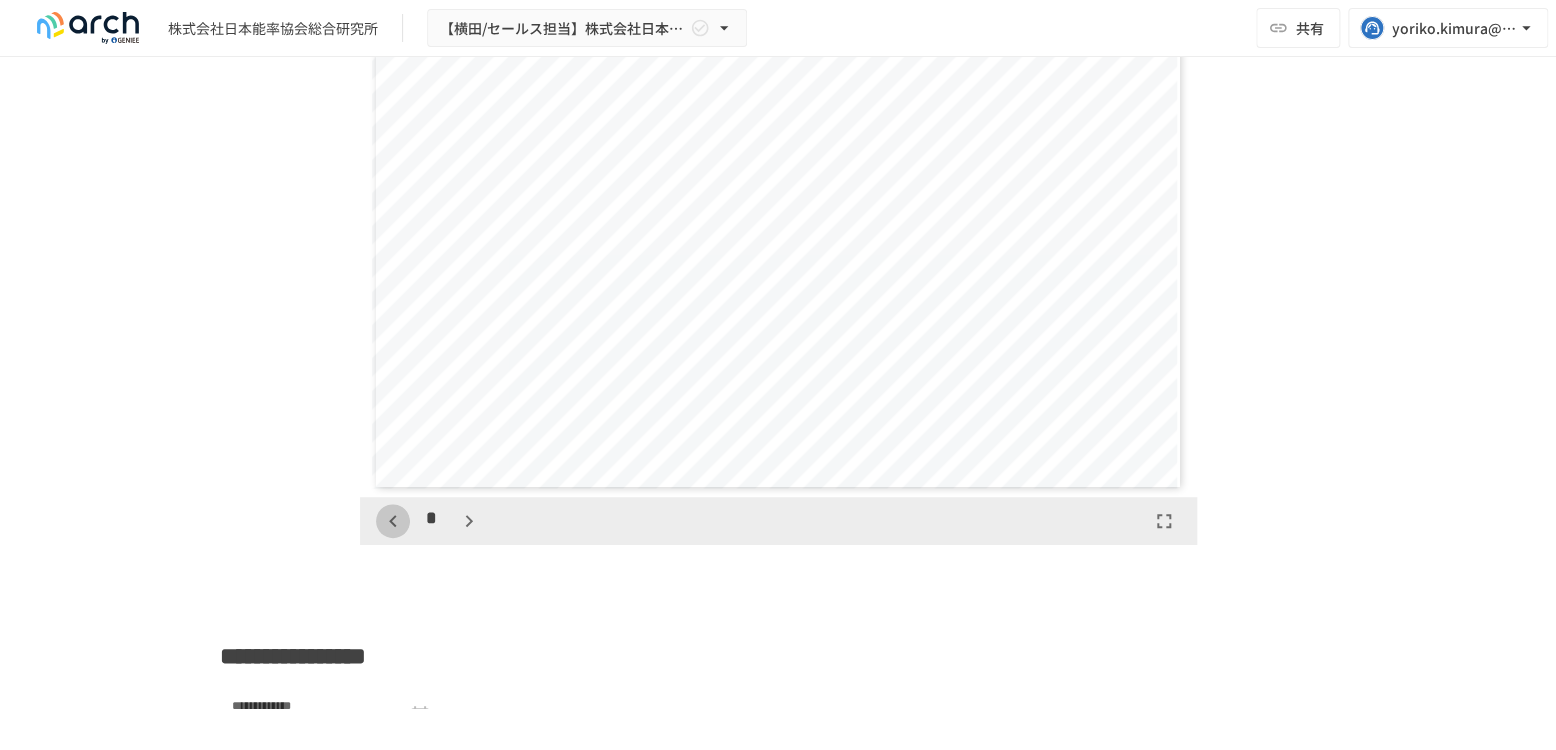 click 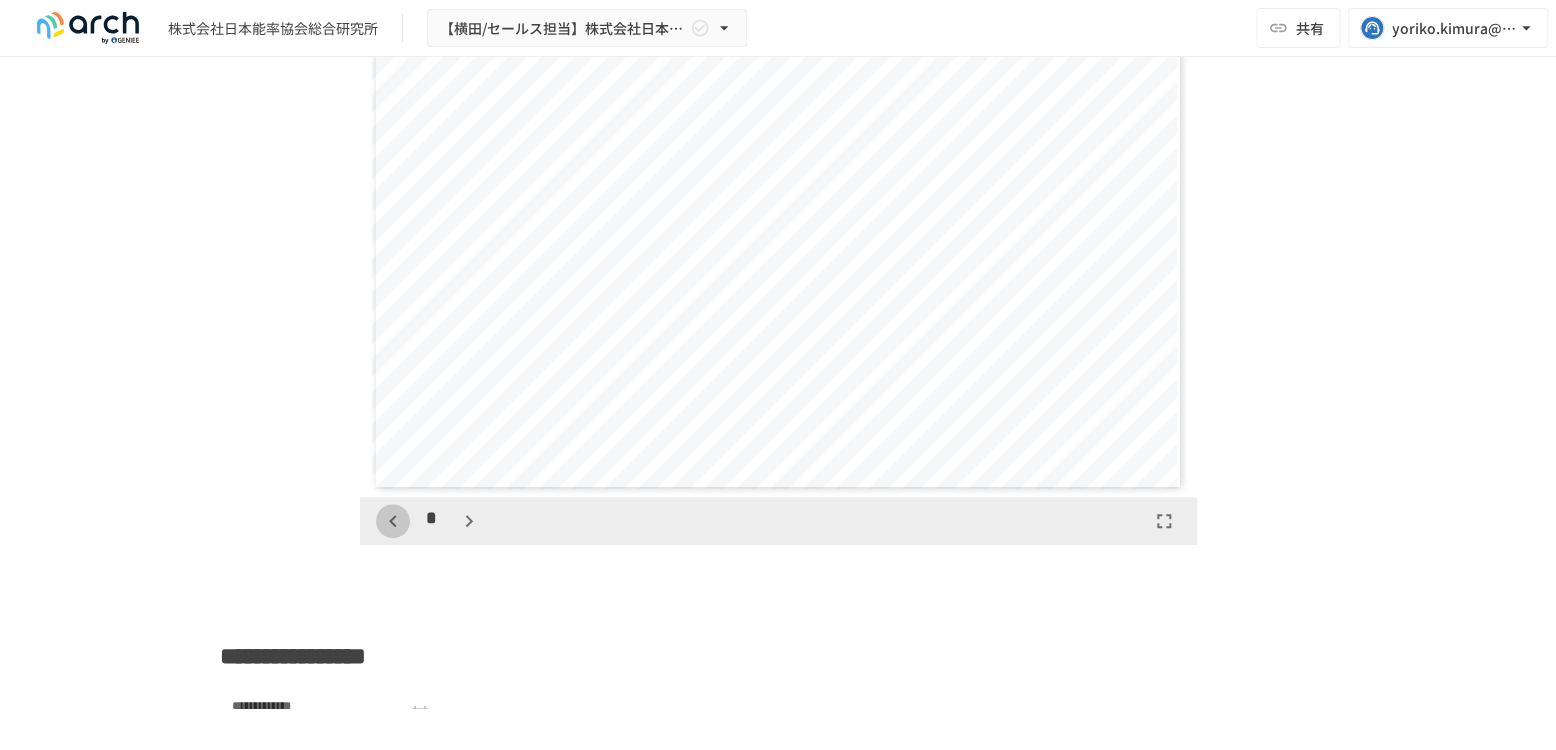 click 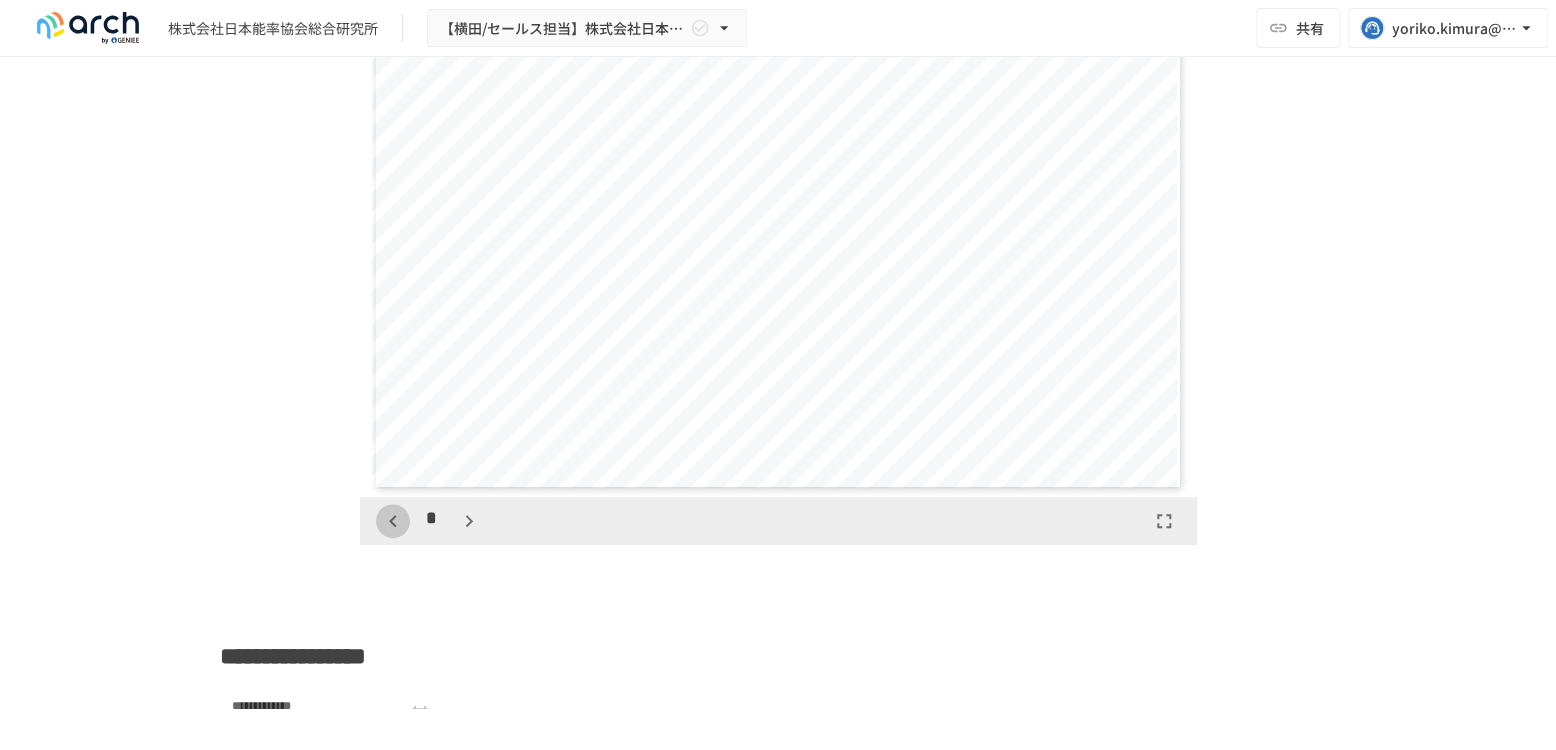 click 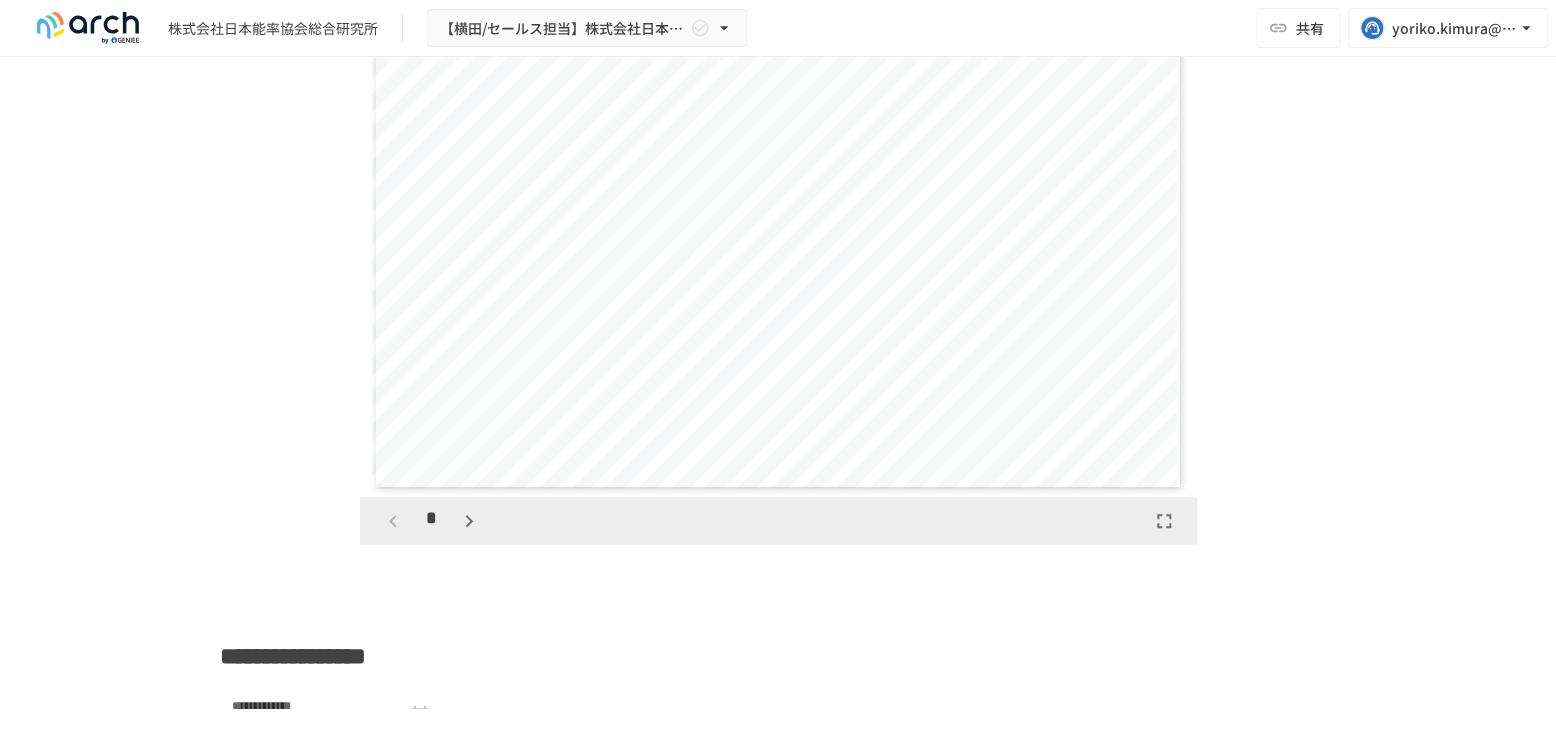 scroll, scrollTop: 0, scrollLeft: 0, axis: both 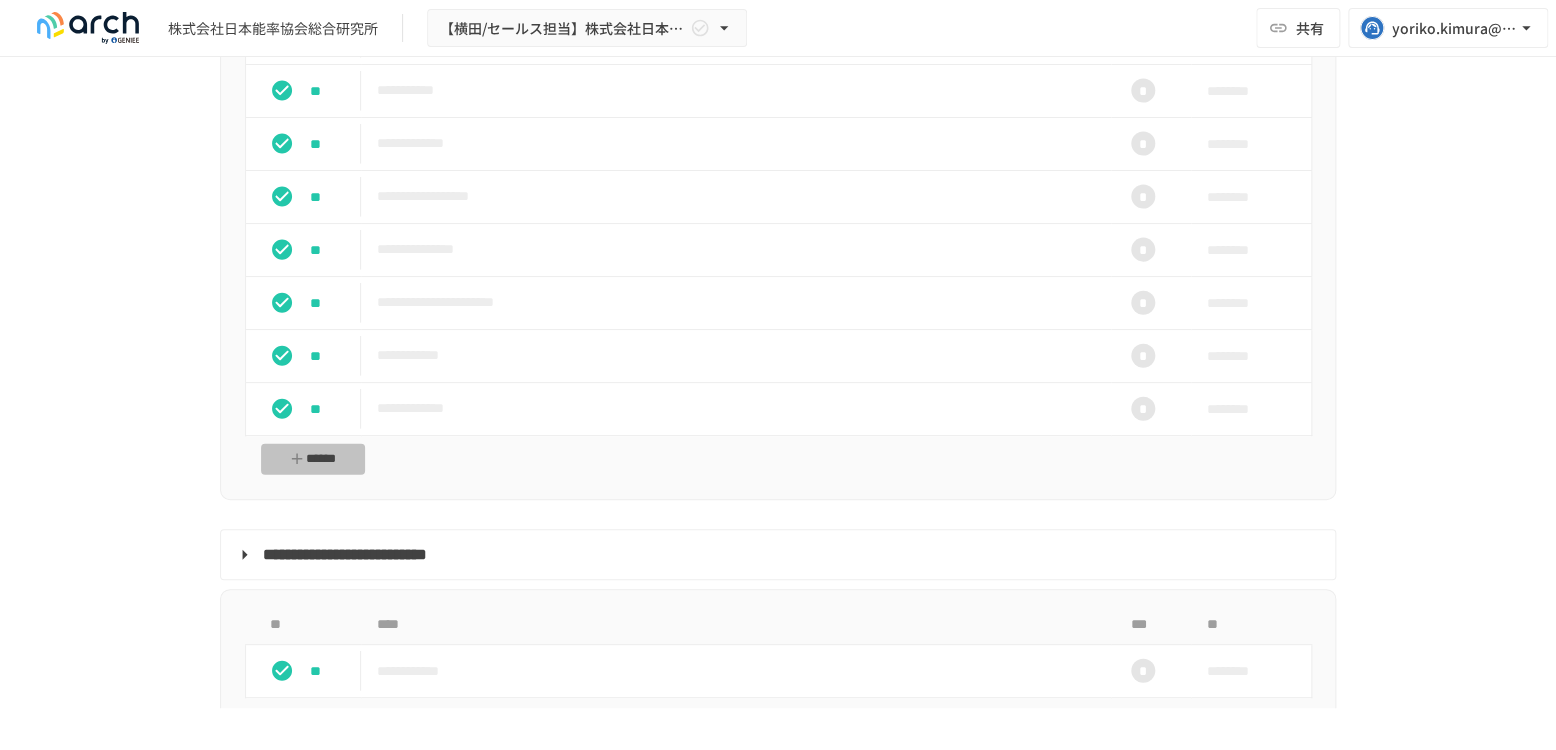 click on "******" at bounding box center [313, 459] 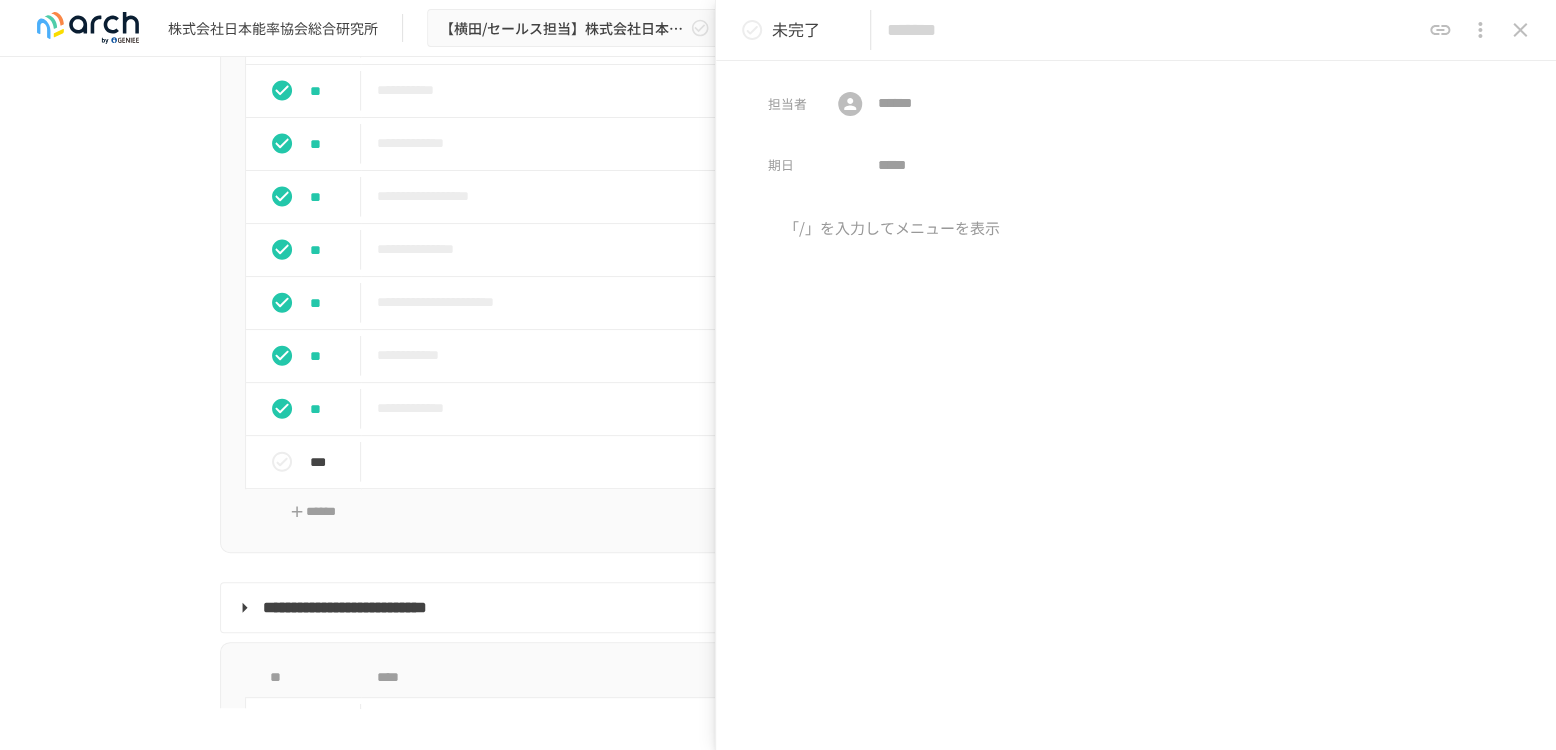 click 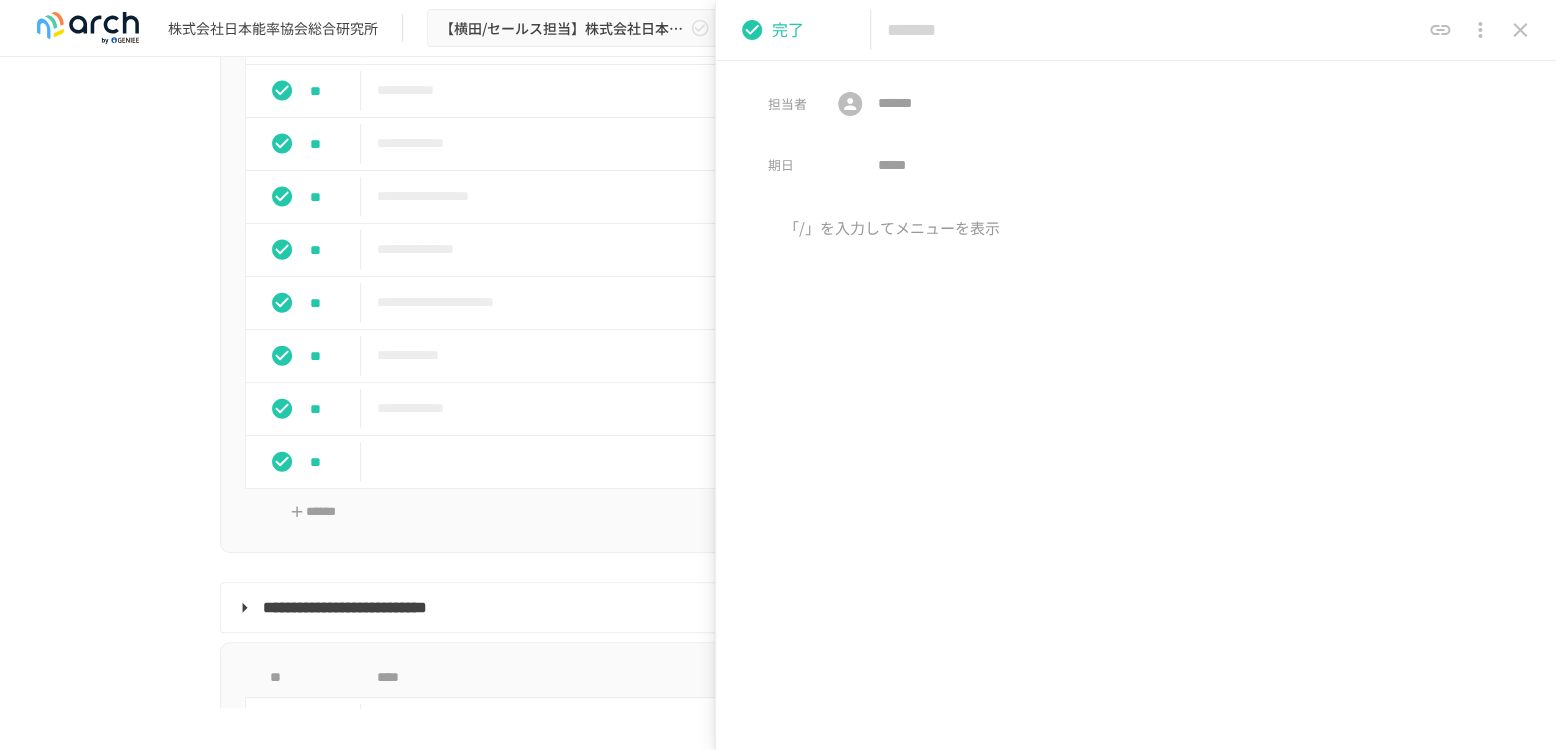 click 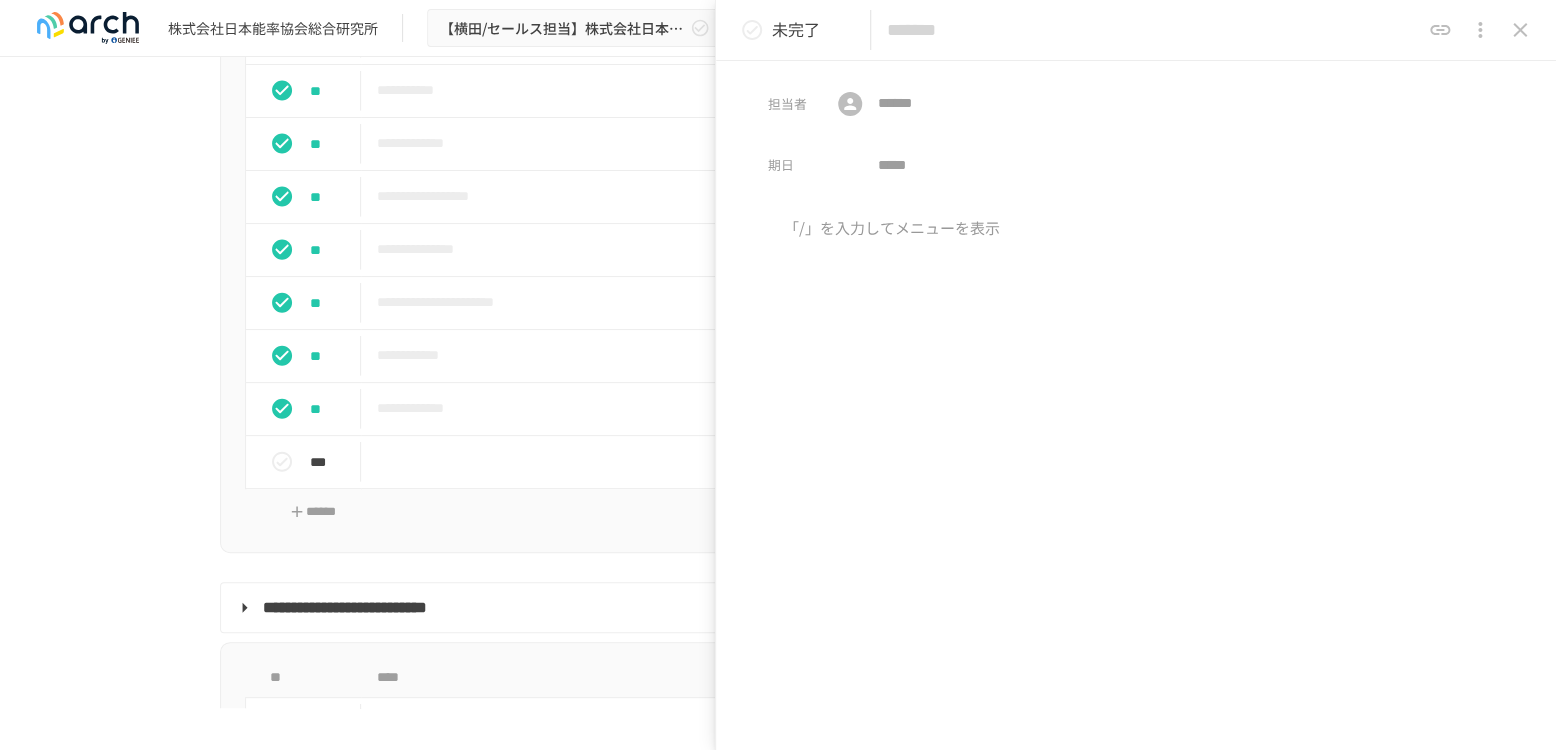 click at bounding box center (1520, 30) 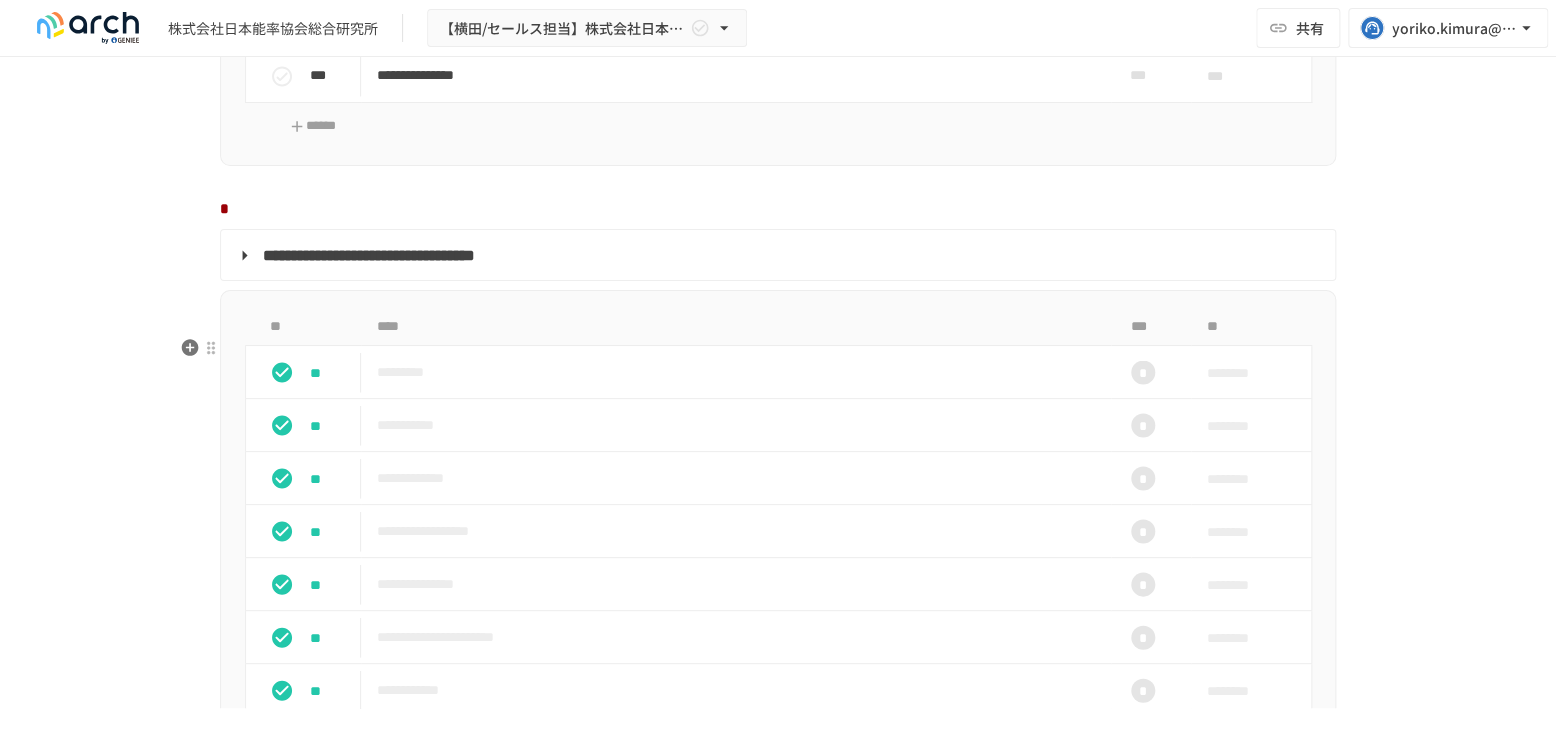 scroll, scrollTop: 1333, scrollLeft: 0, axis: vertical 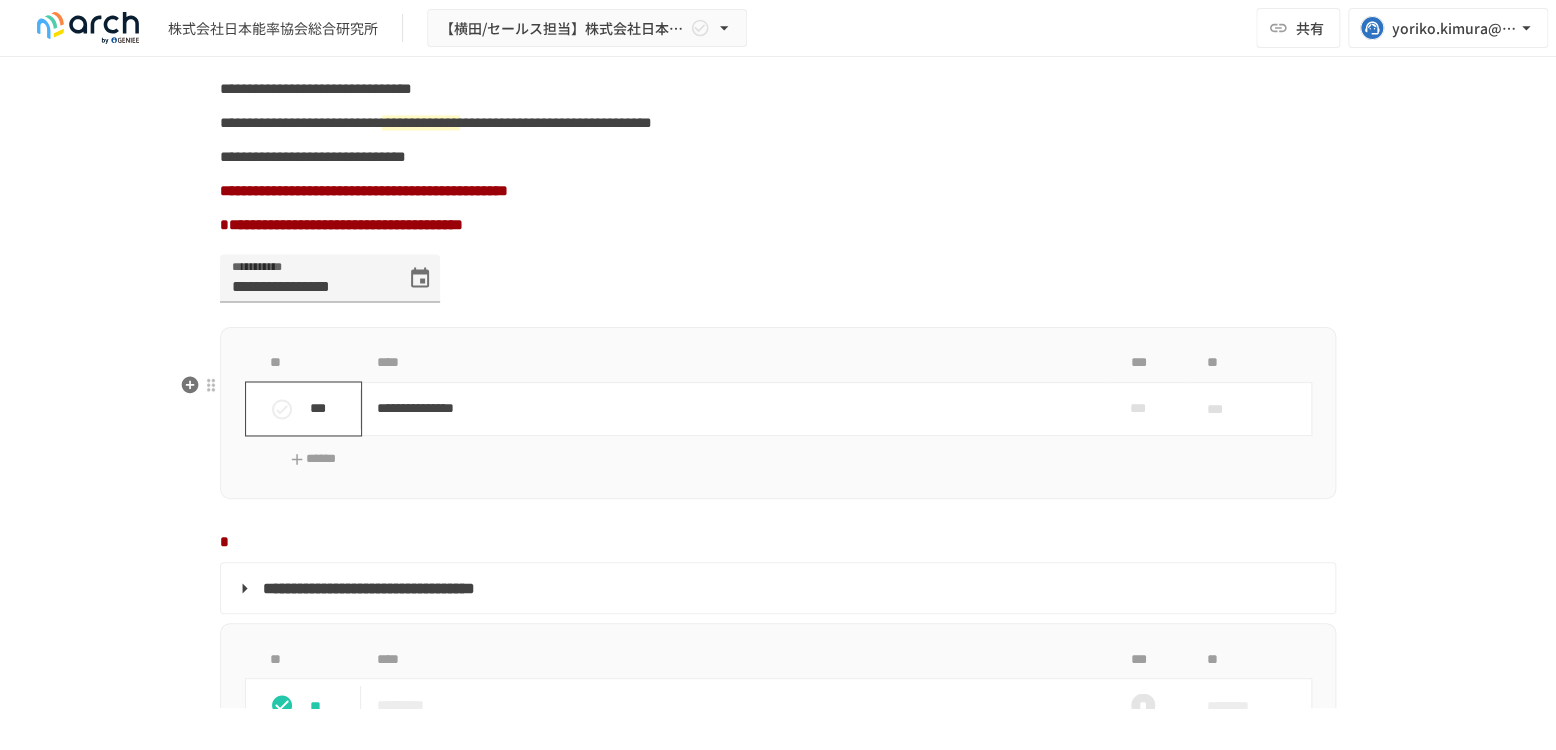 click 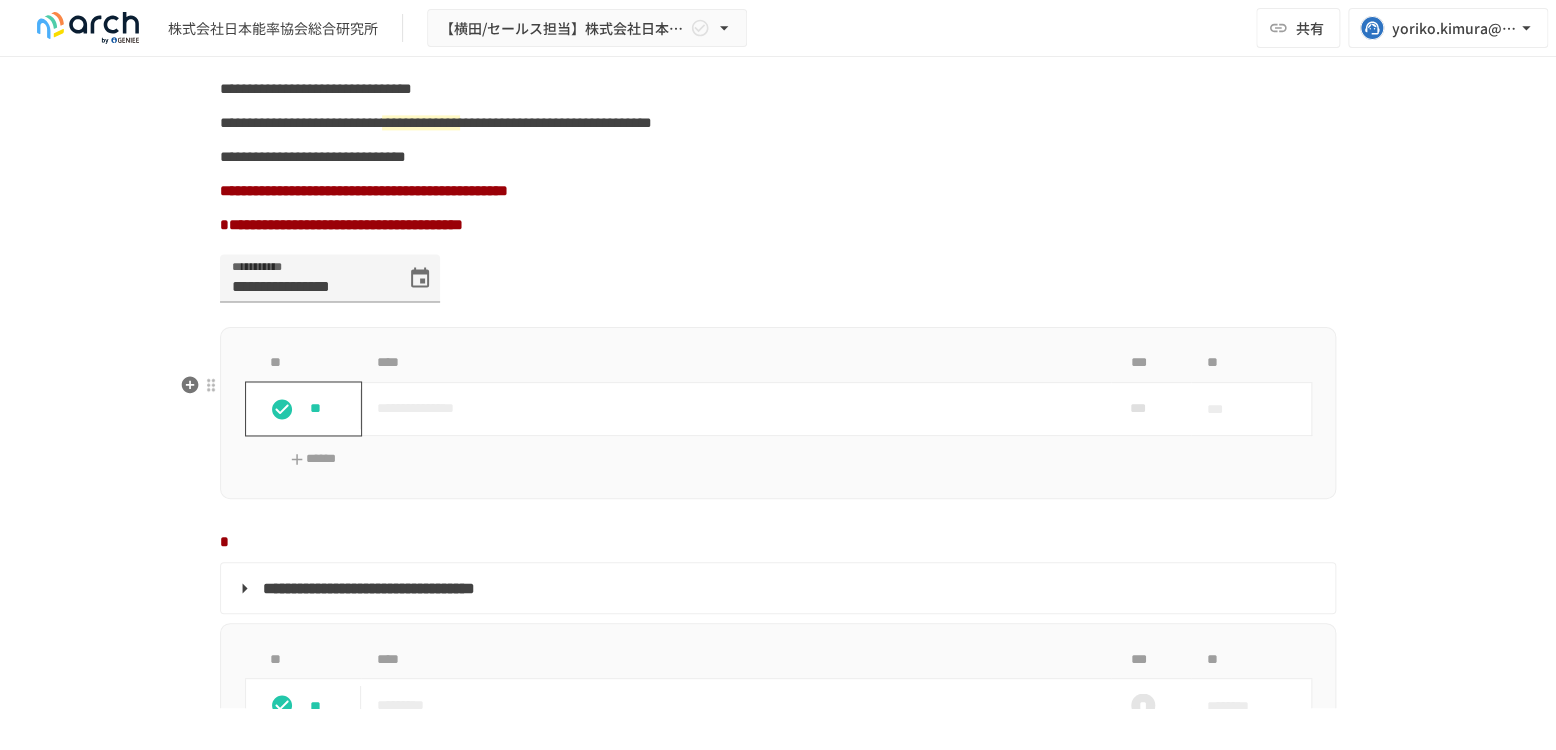 click 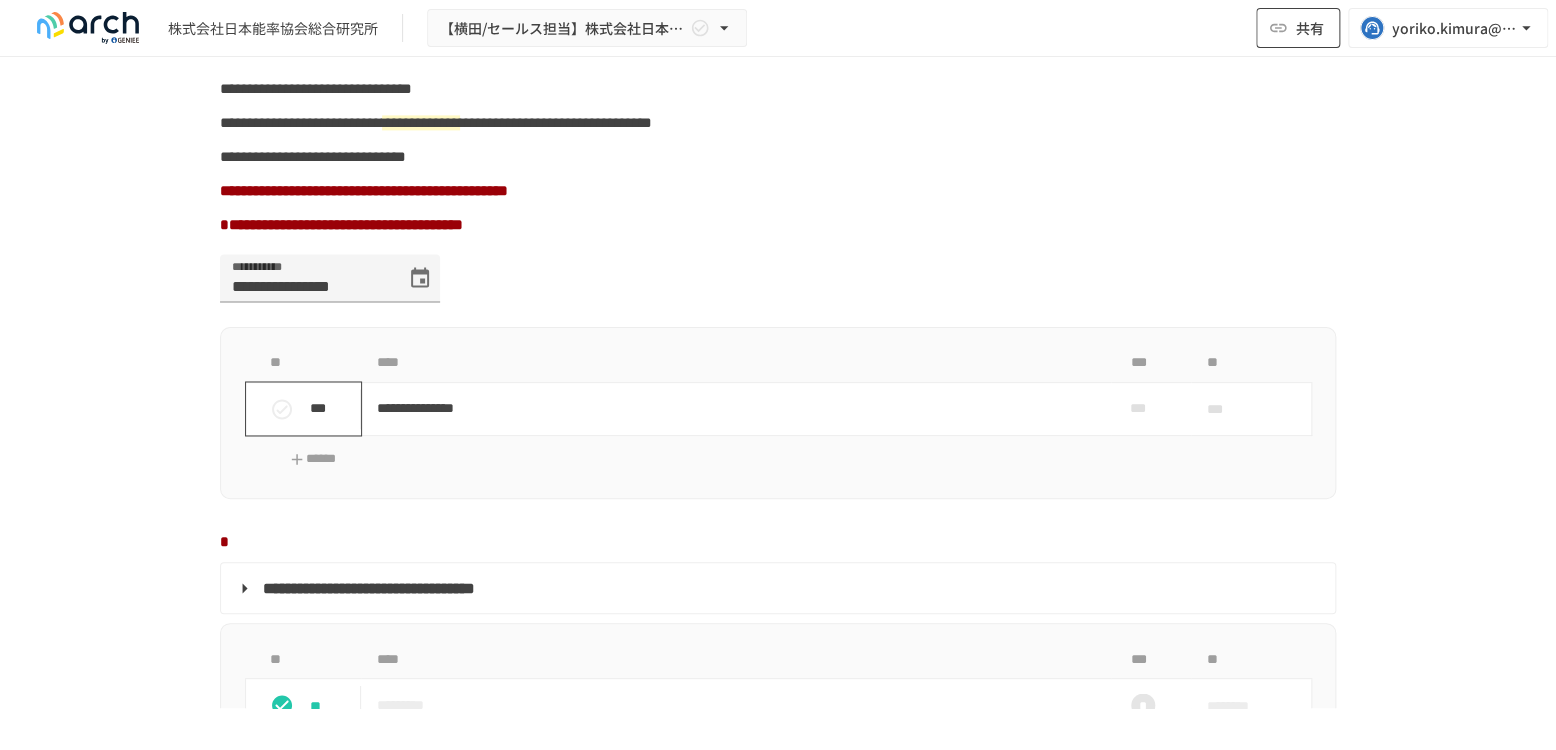 click on "共有" at bounding box center (1310, 28) 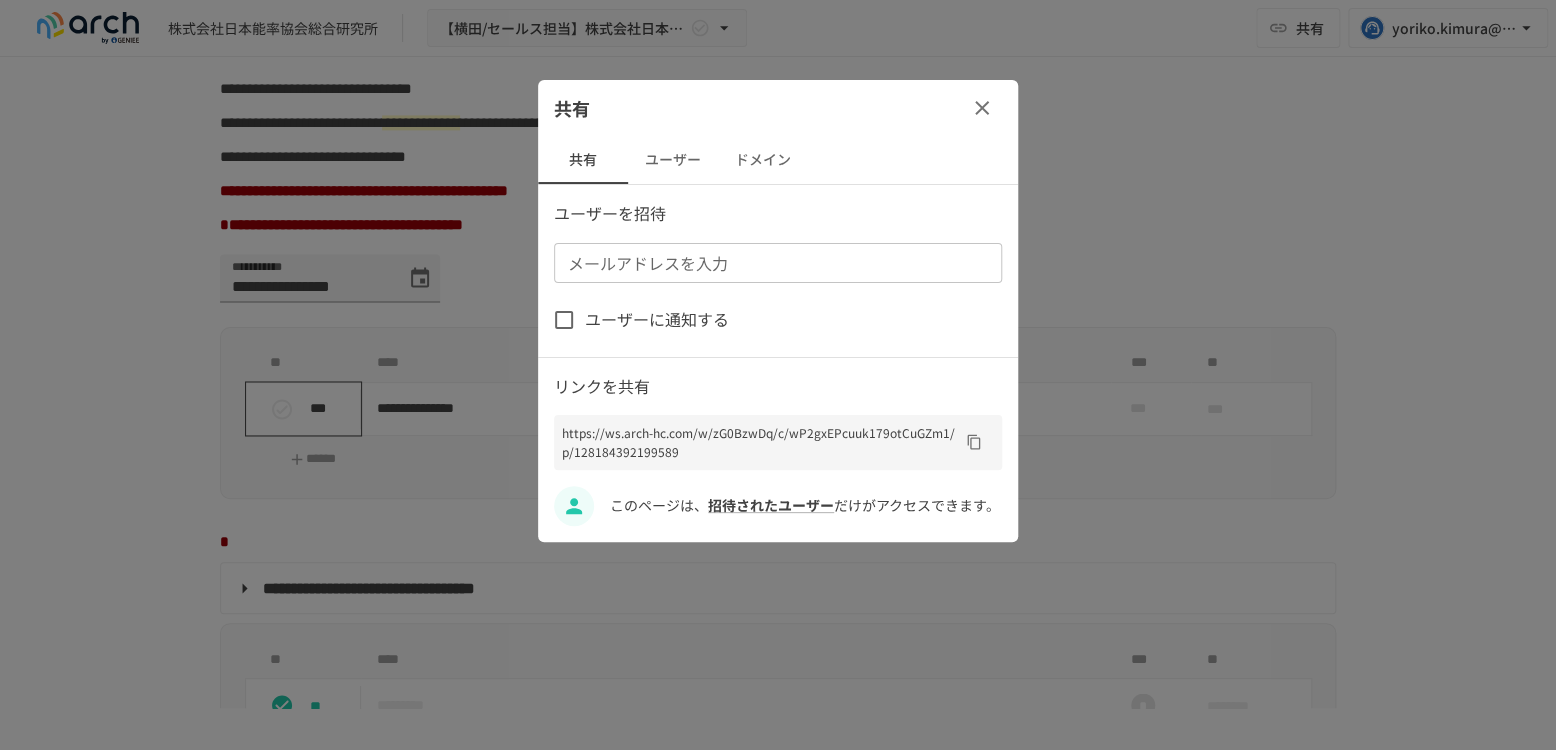 click on "ユーザー" at bounding box center [673, 160] 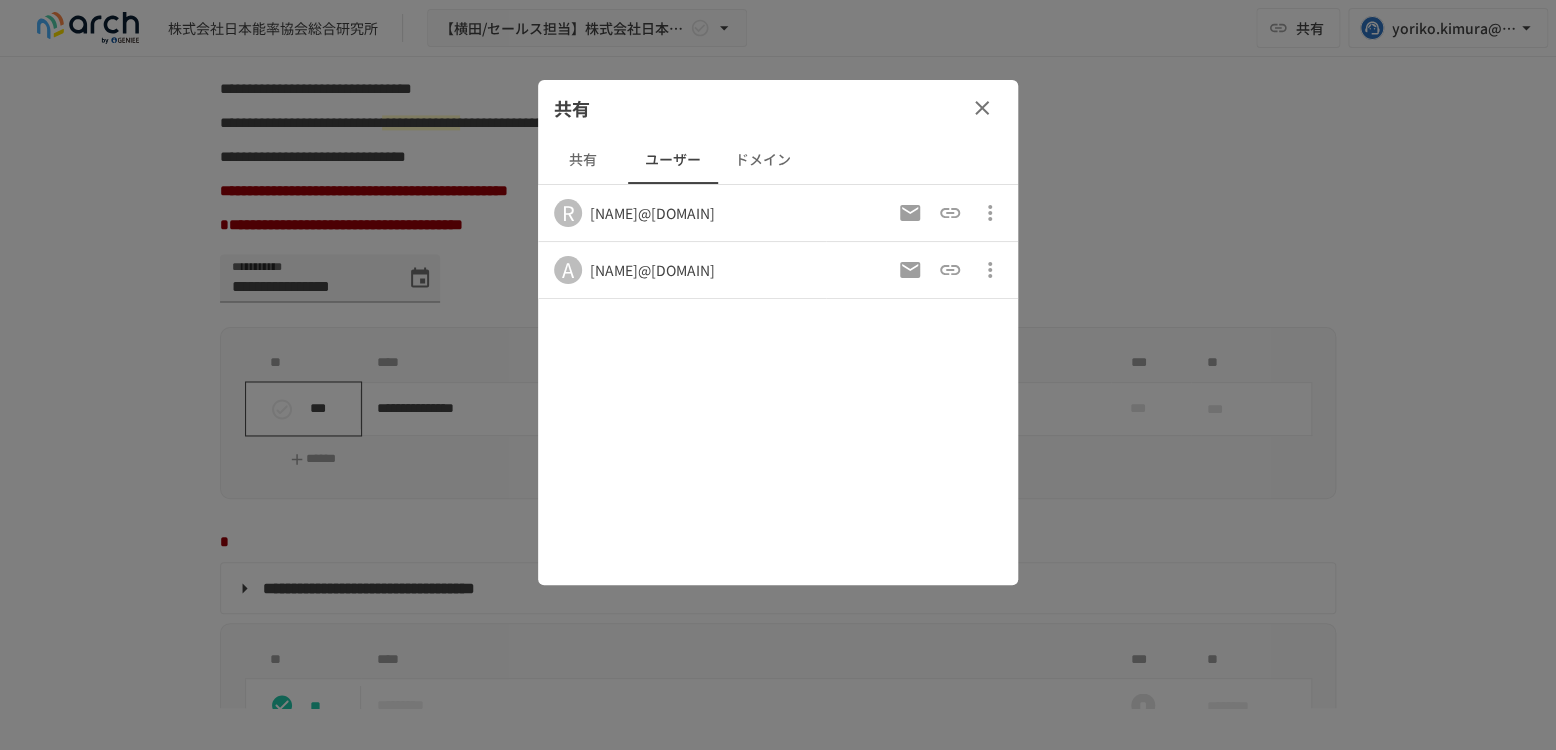 click 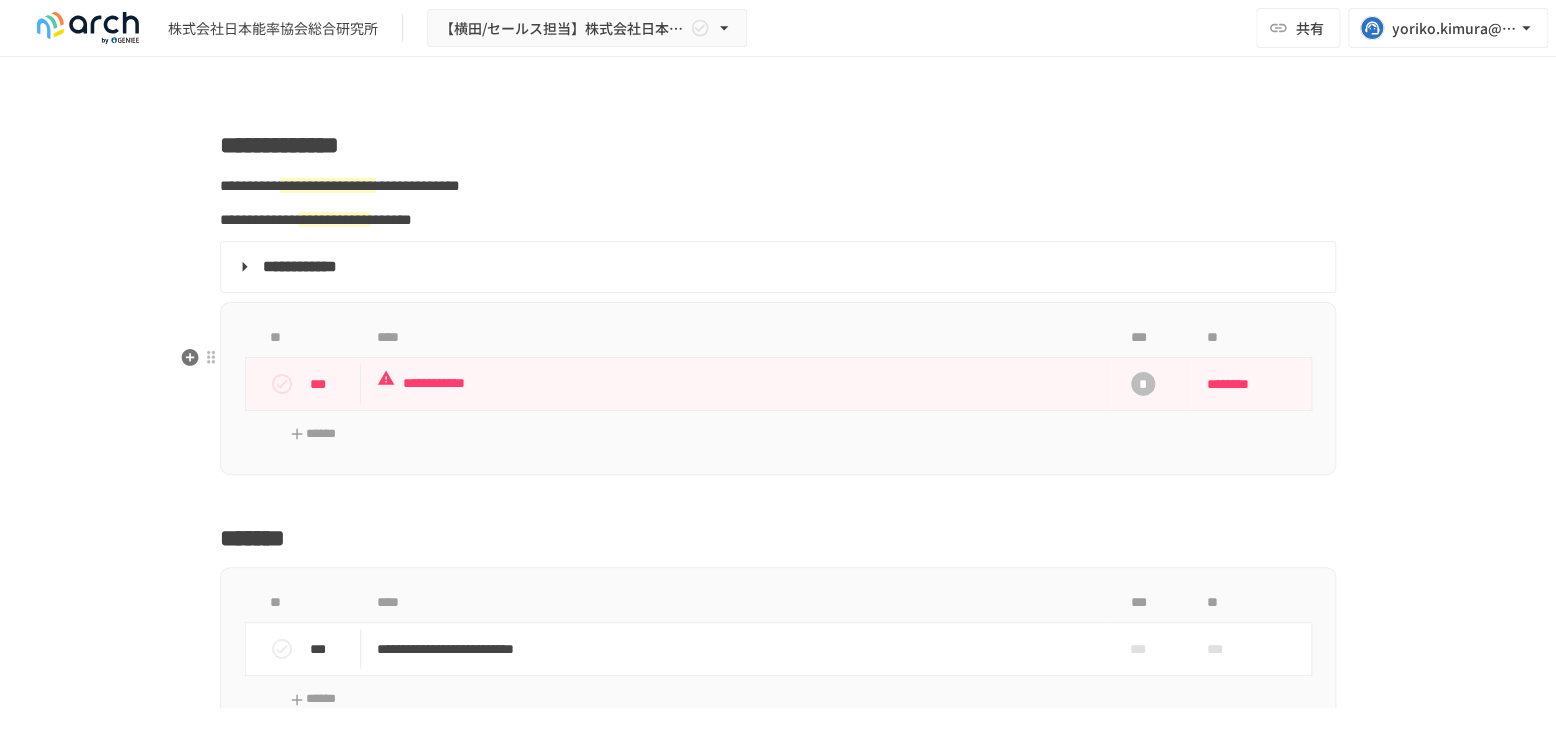 scroll, scrollTop: 2777, scrollLeft: 0, axis: vertical 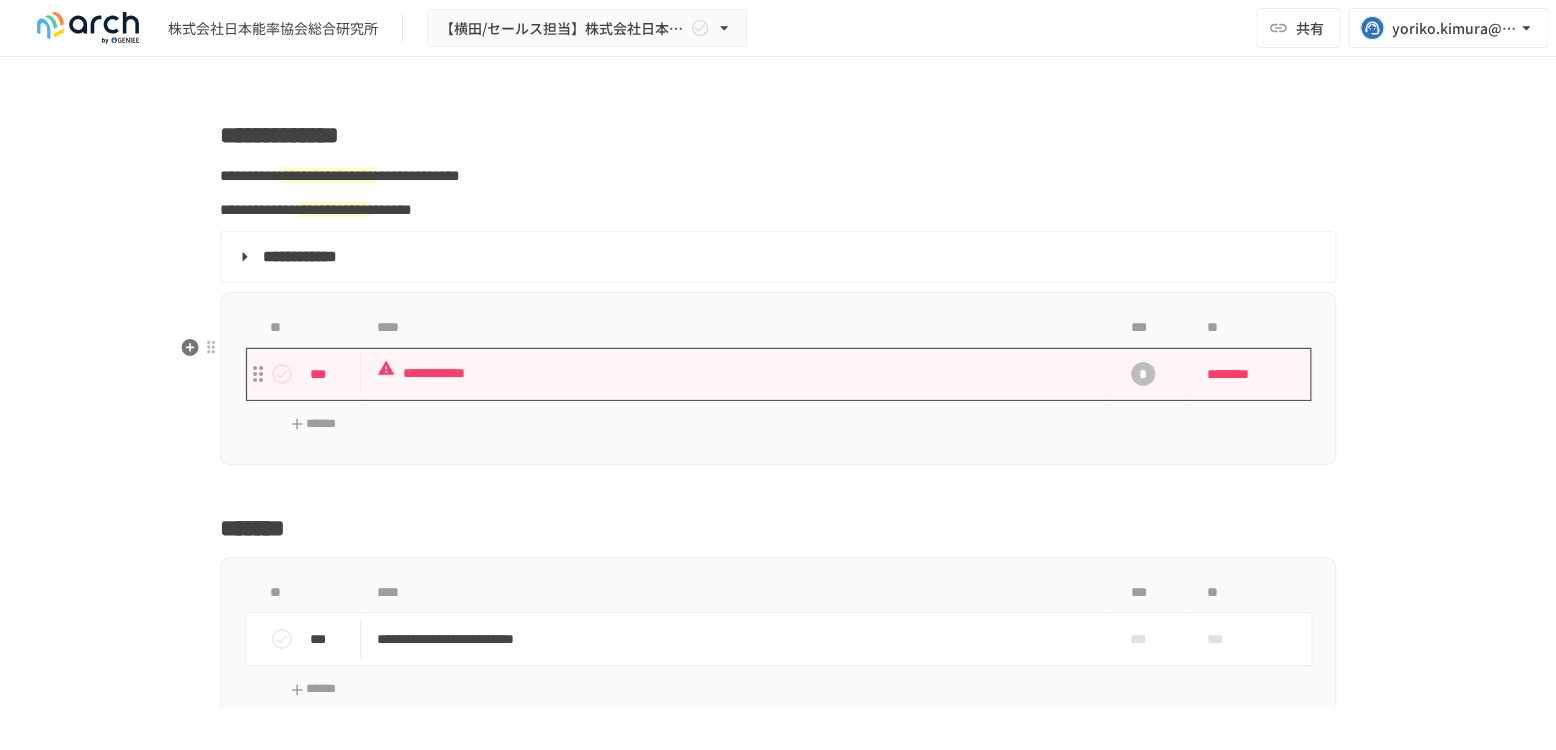 drag, startPoint x: 488, startPoint y: 419, endPoint x: 519, endPoint y: 420, distance: 31.016125 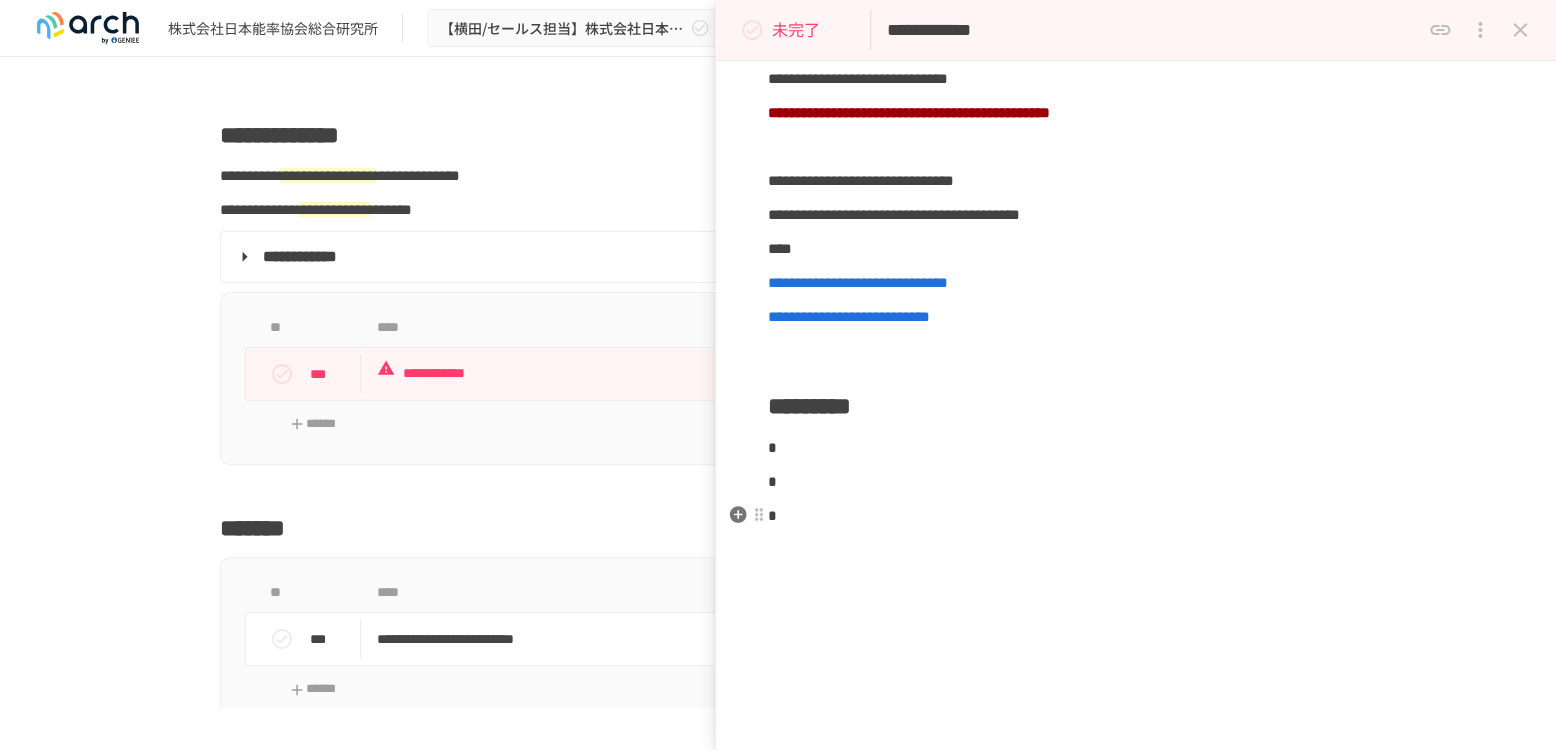 scroll, scrollTop: 111, scrollLeft: 0, axis: vertical 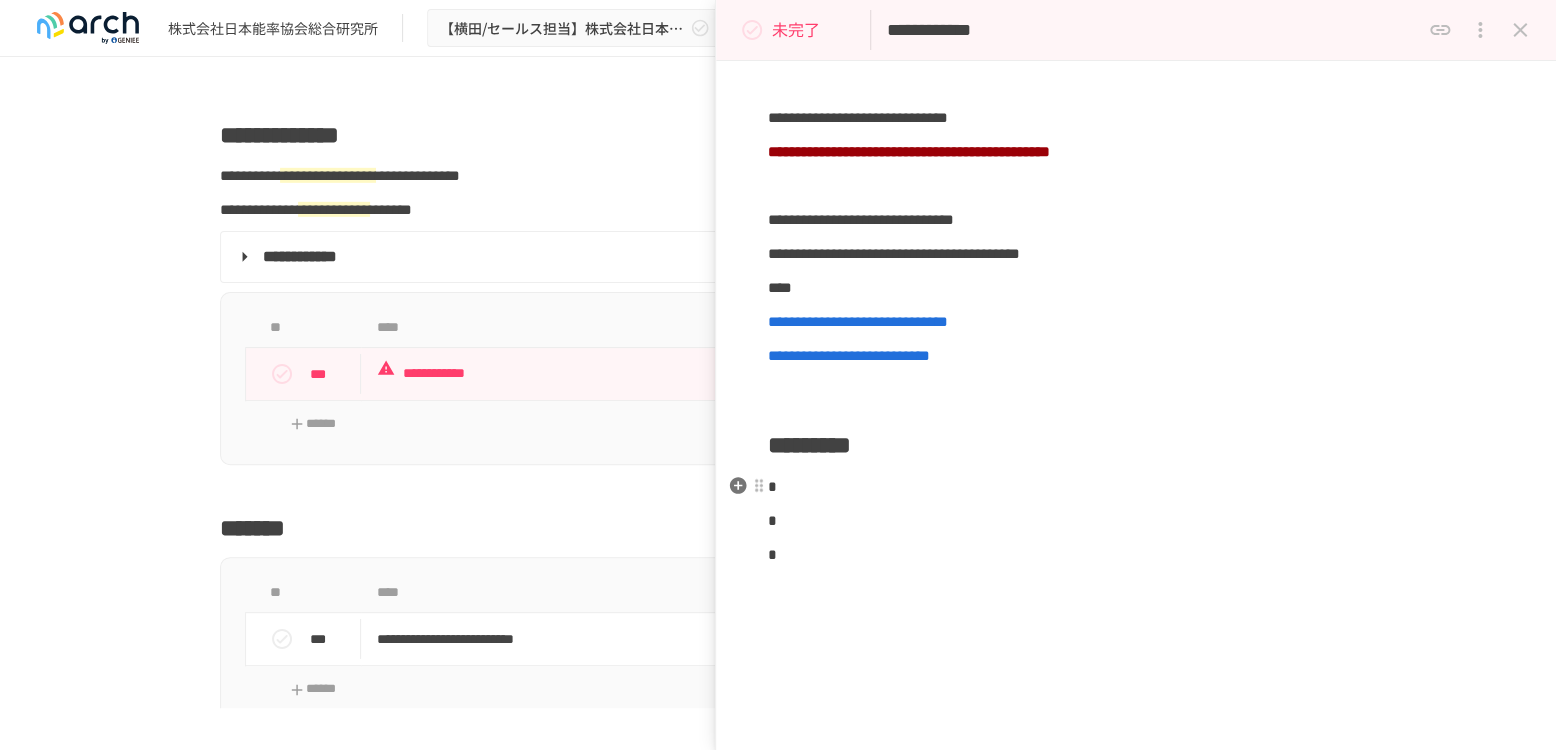 click on "*" at bounding box center (1136, 487) 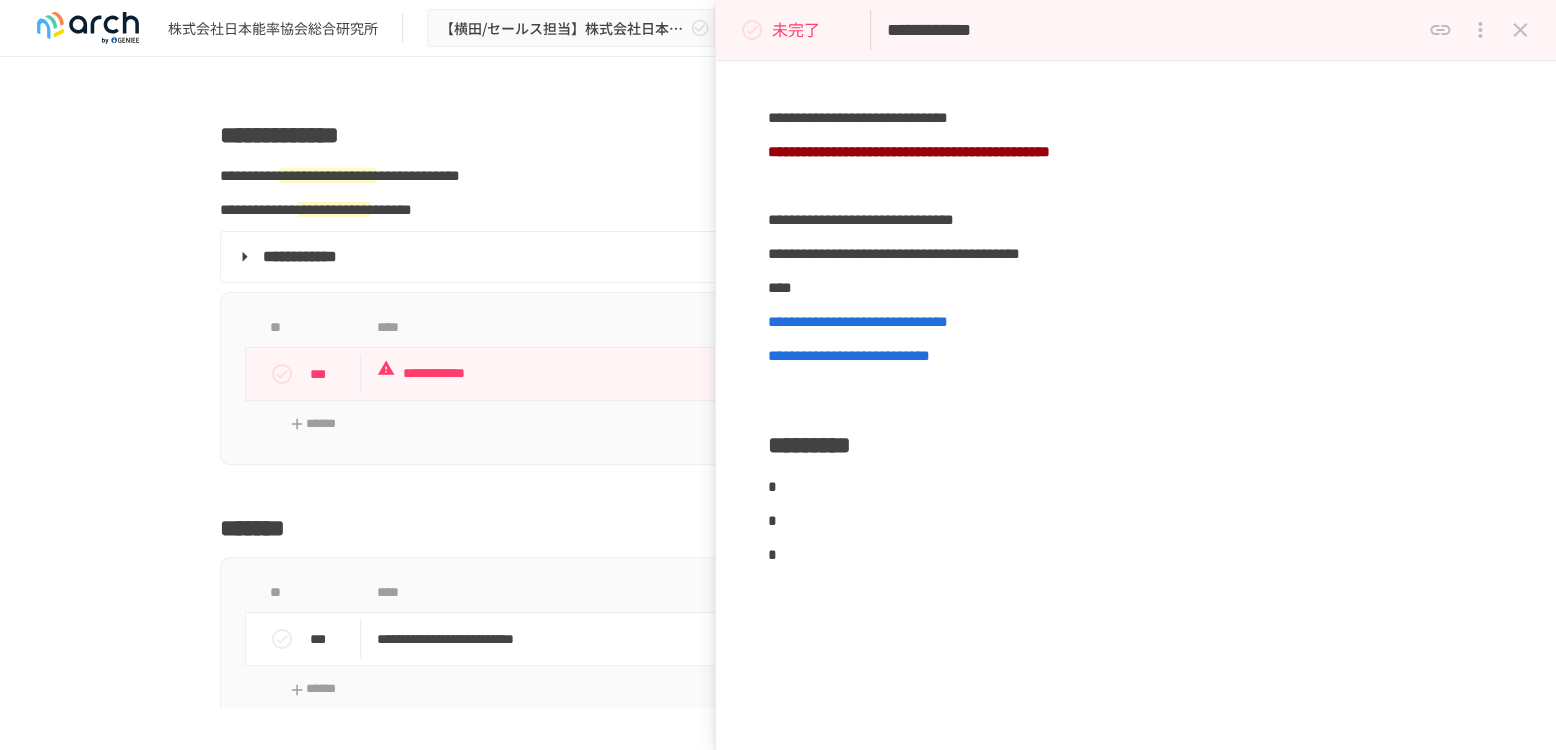 click 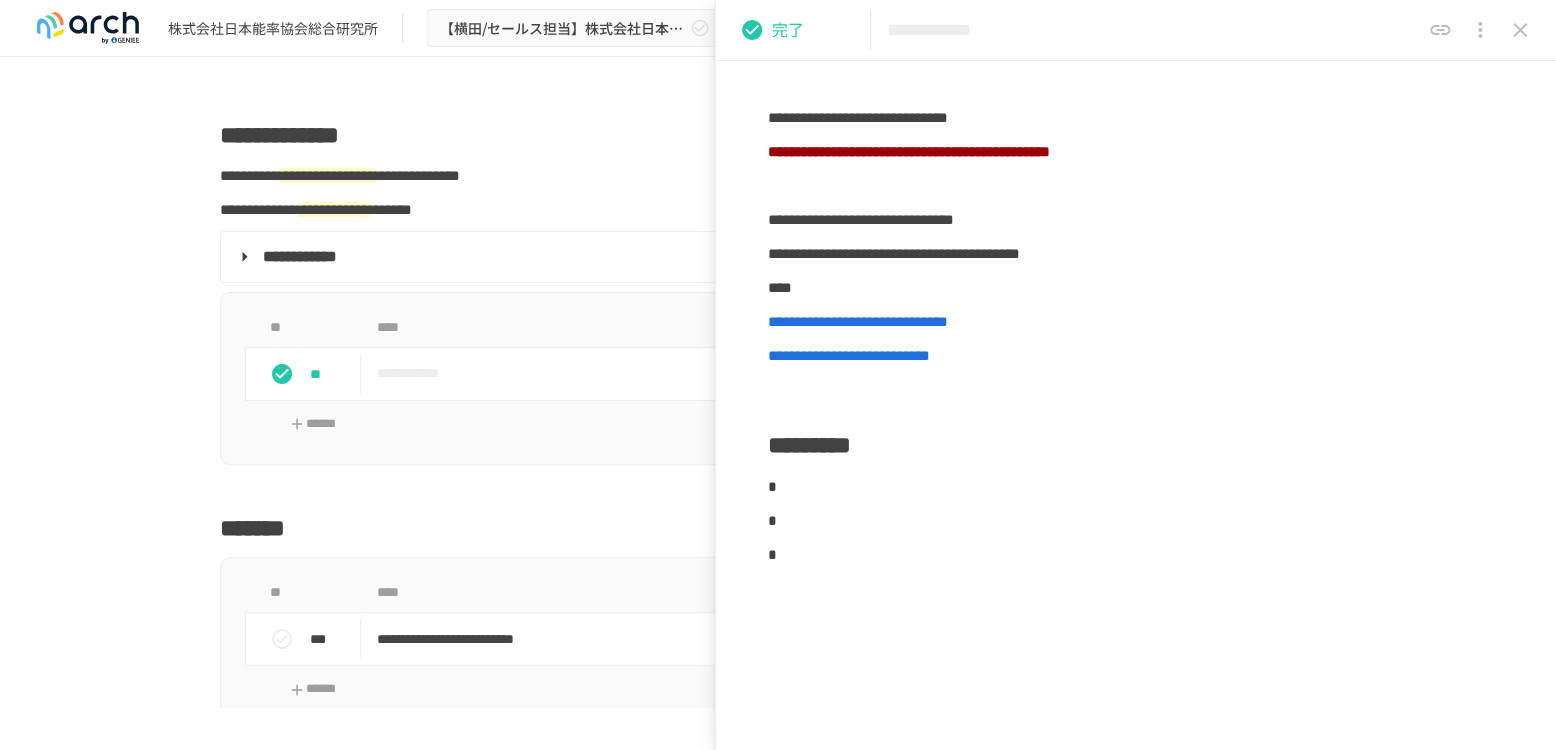 click 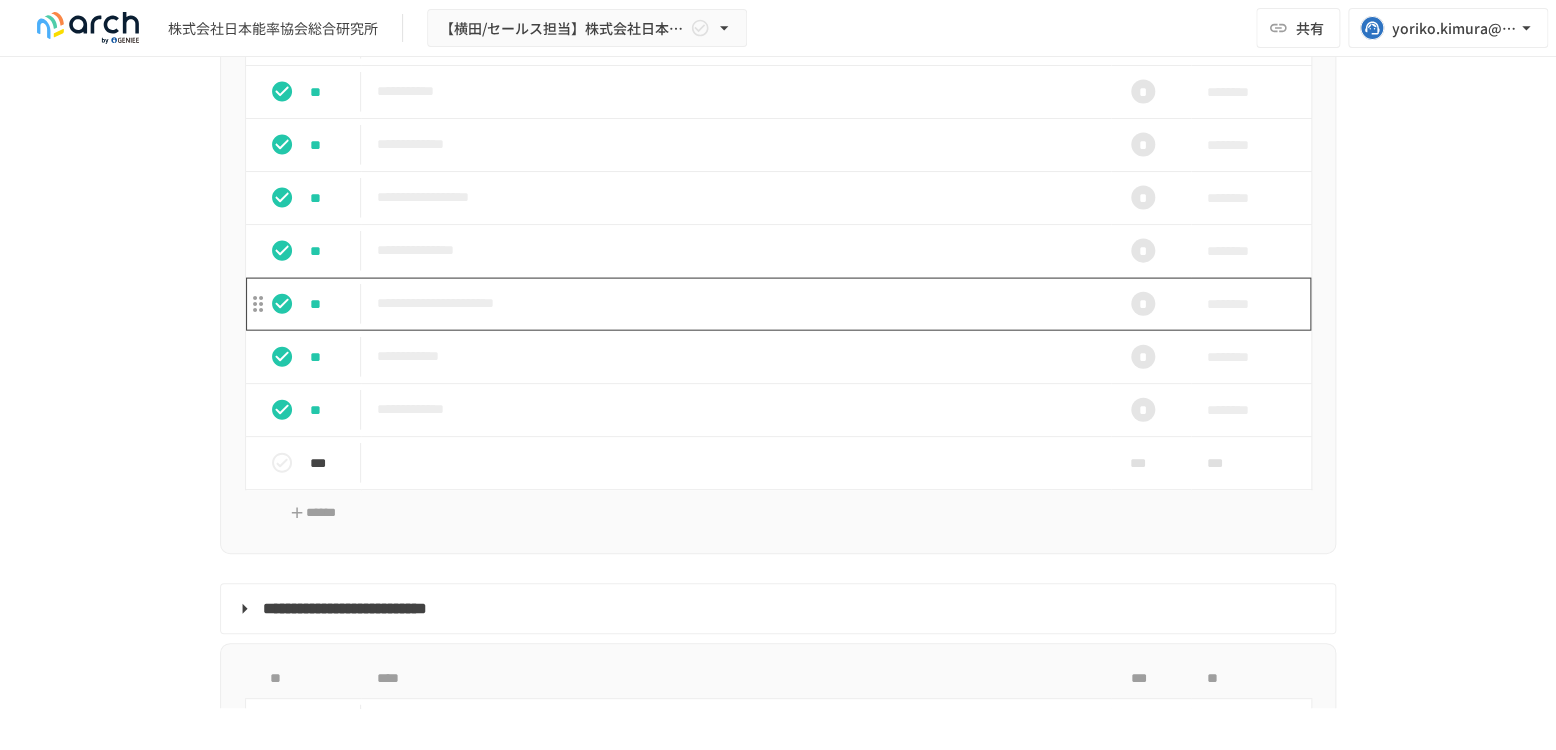 scroll, scrollTop: 2111, scrollLeft: 0, axis: vertical 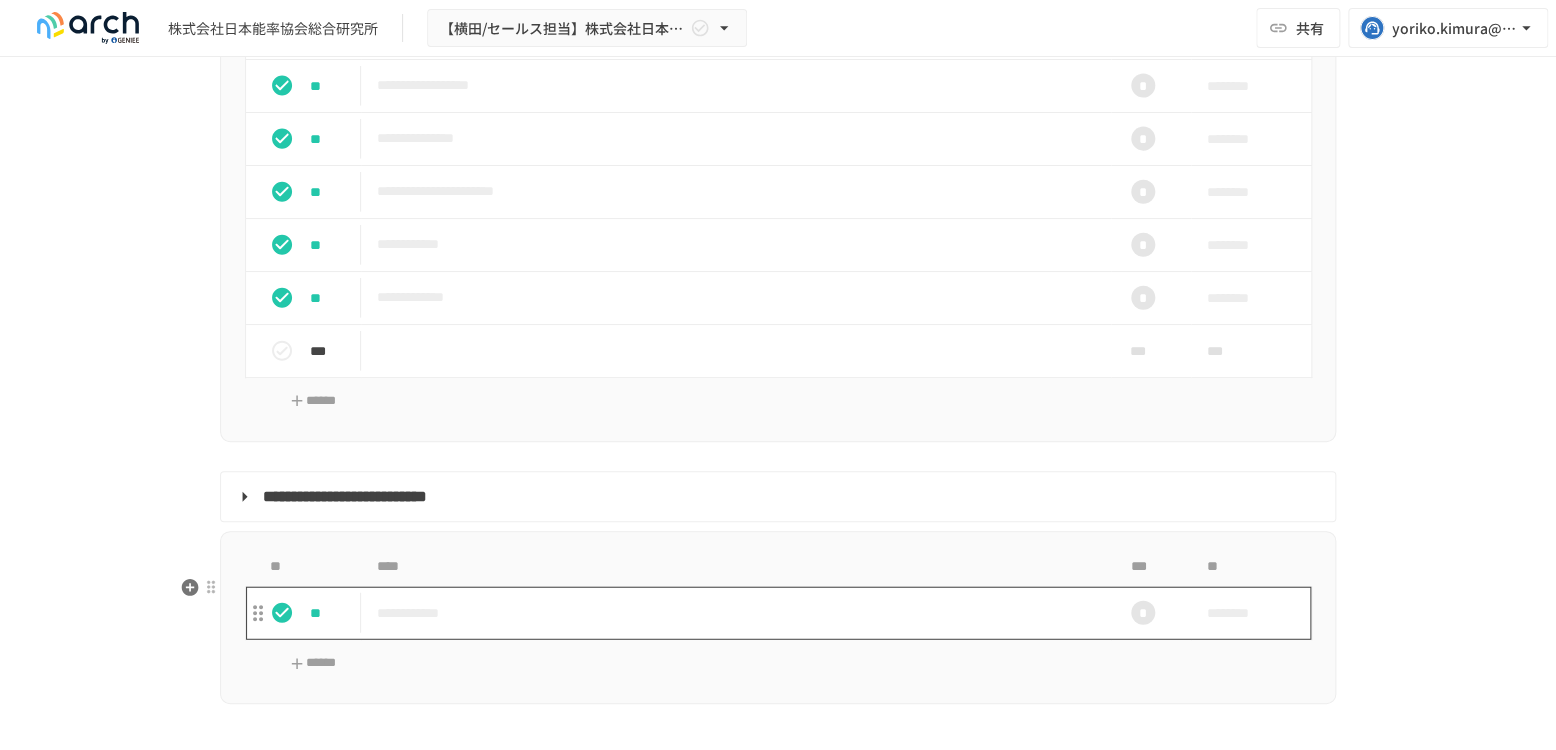 click on "**********" at bounding box center [736, 613] 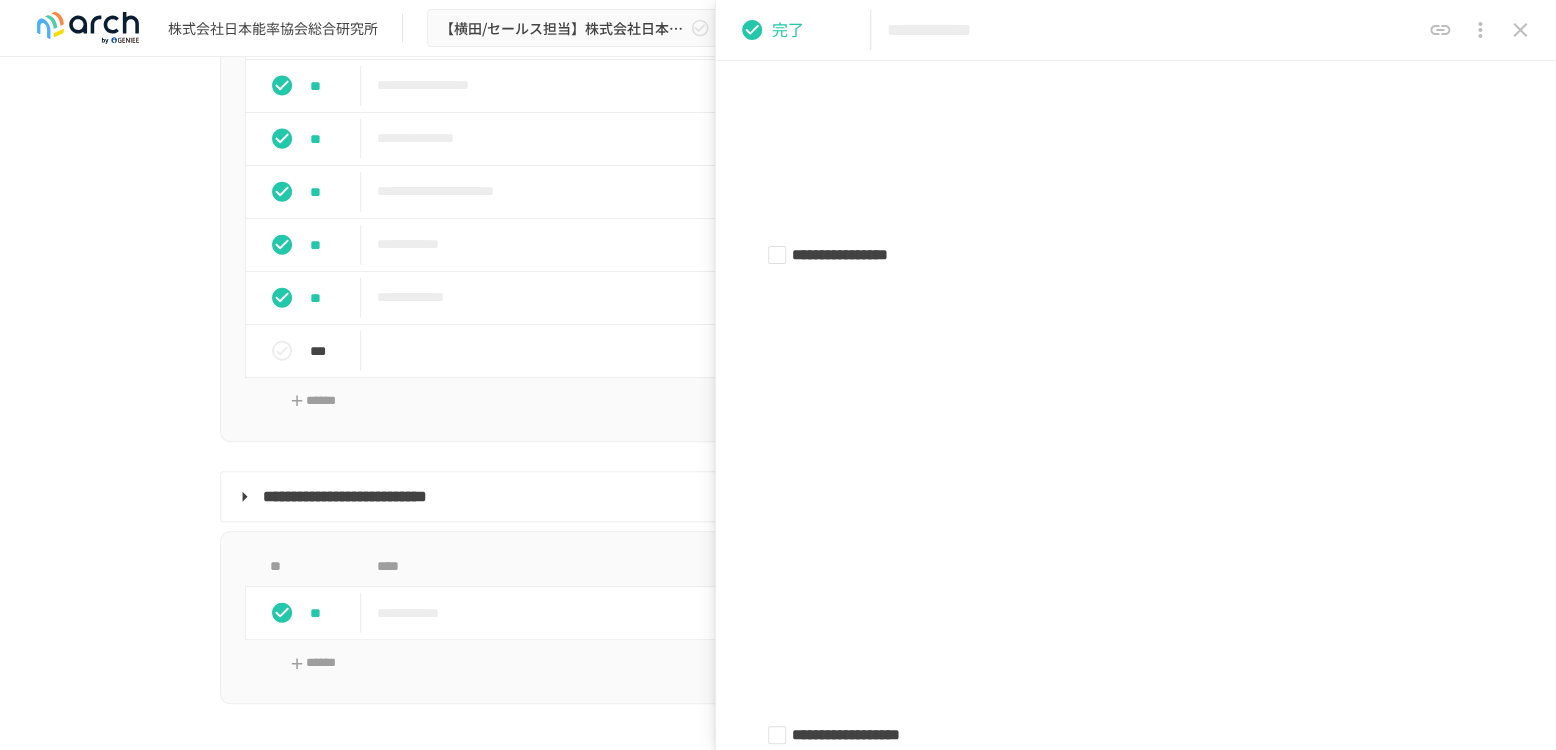 scroll, scrollTop: 666, scrollLeft: 0, axis: vertical 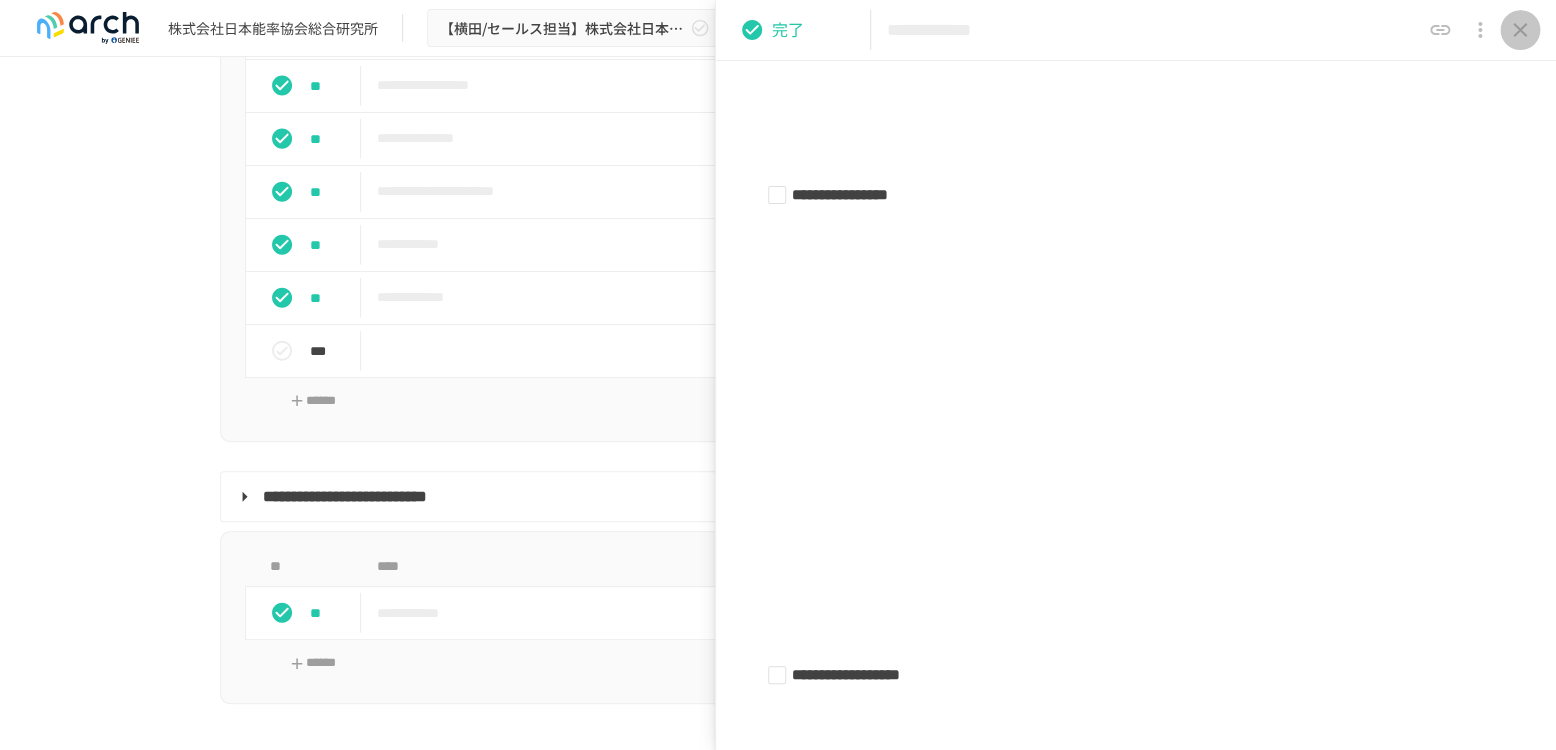 drag, startPoint x: 1512, startPoint y: 32, endPoint x: 1541, endPoint y: 21, distance: 31.016125 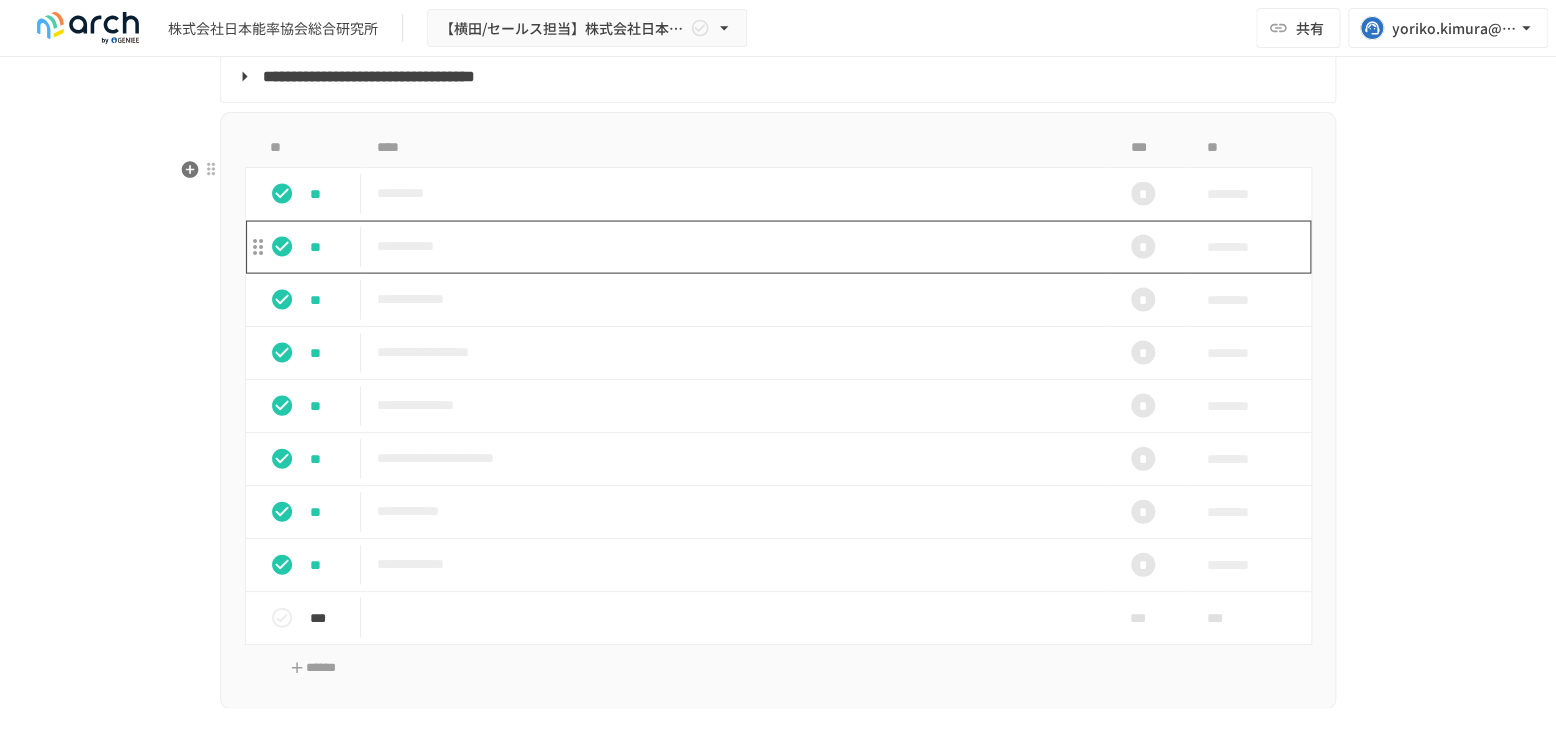 scroll, scrollTop: 1777, scrollLeft: 0, axis: vertical 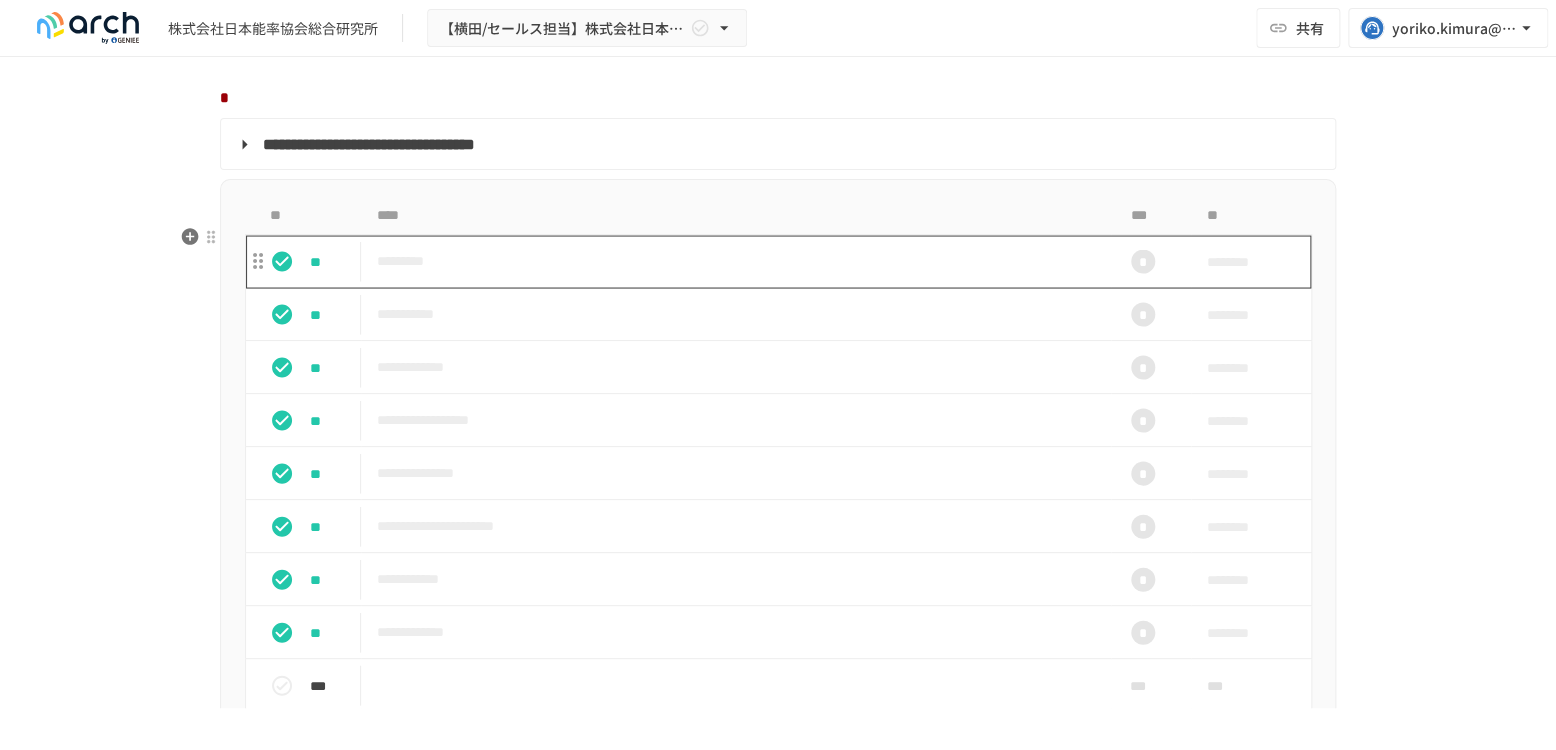 click on "*********" at bounding box center [736, 260] 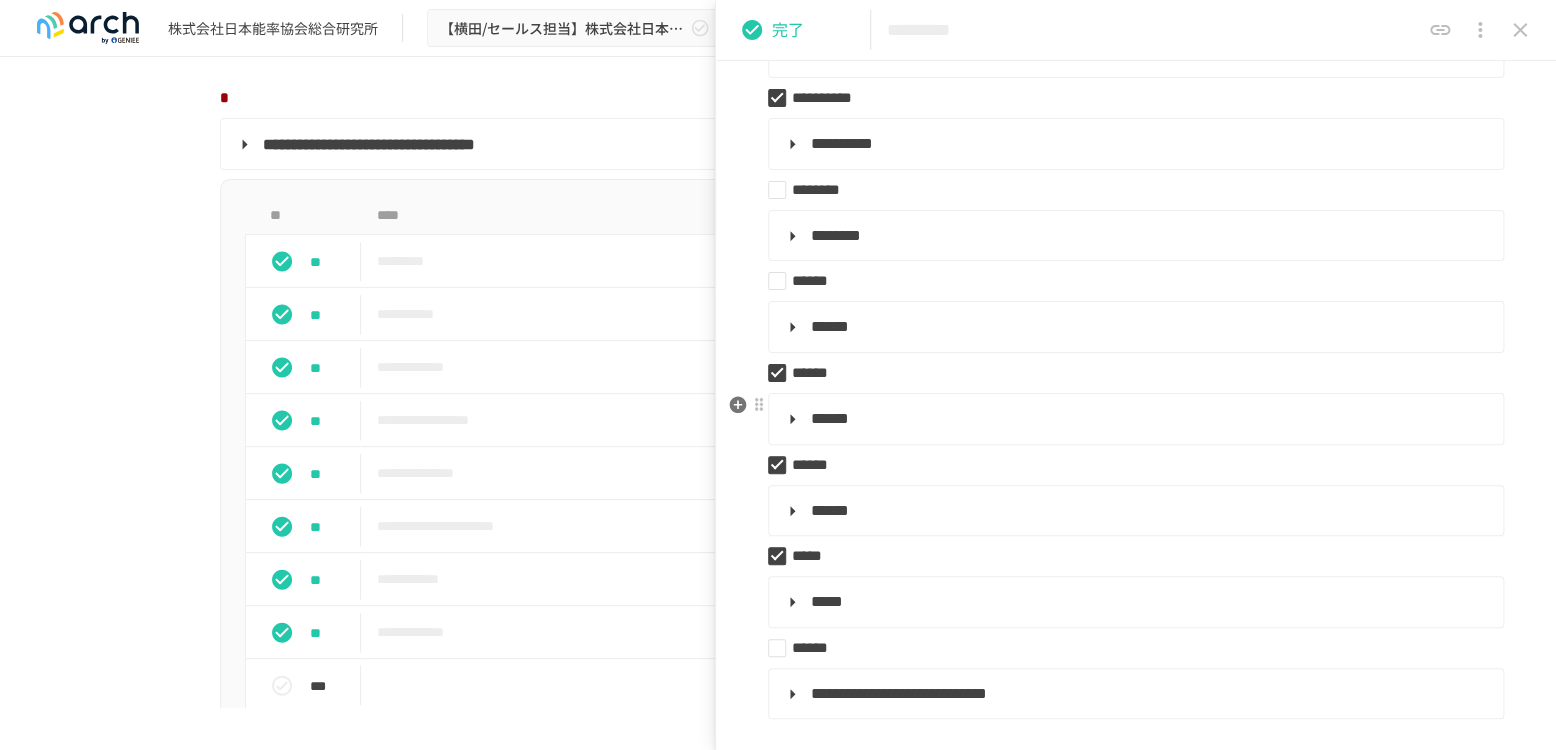scroll, scrollTop: 555, scrollLeft: 0, axis: vertical 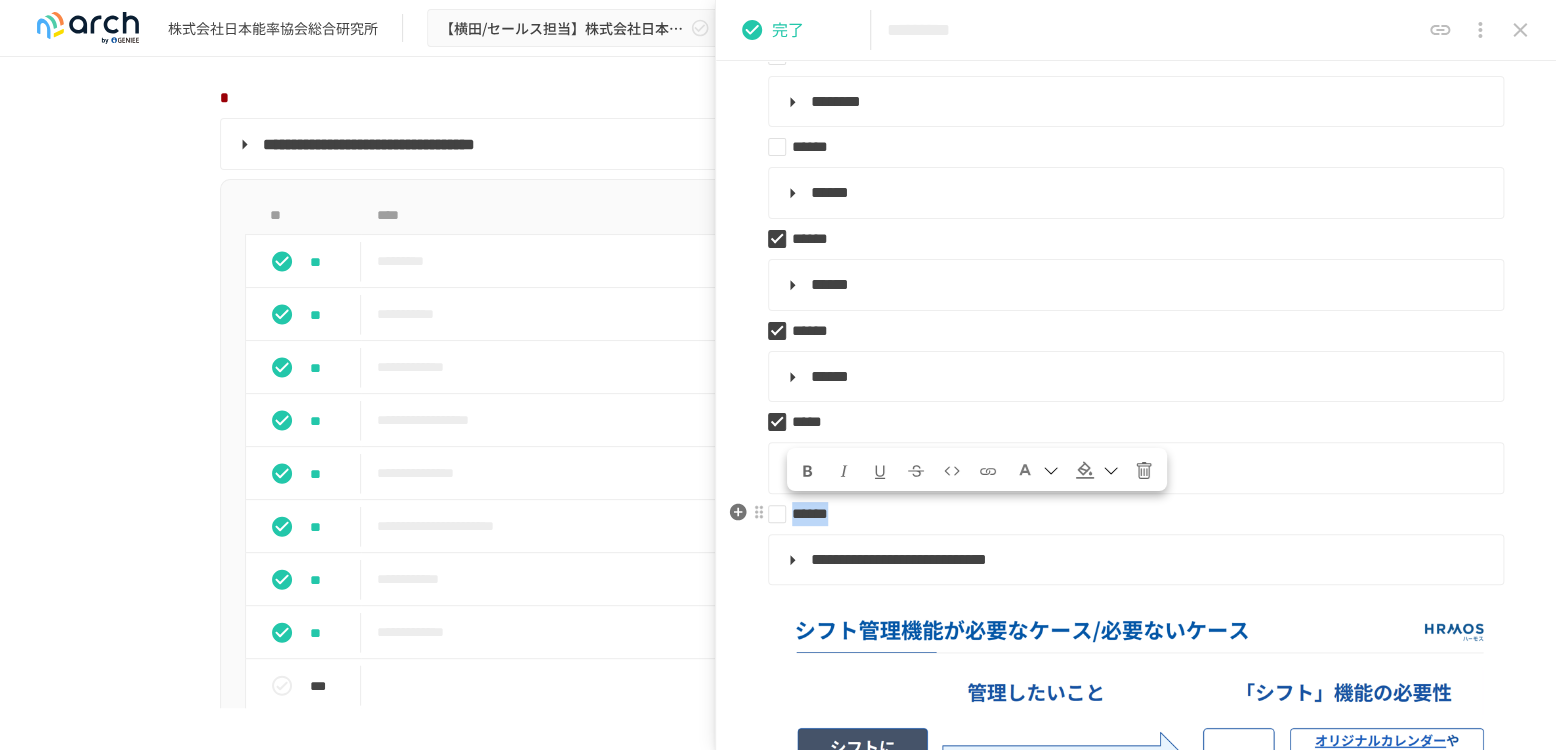 drag, startPoint x: 896, startPoint y: 513, endPoint x: 797, endPoint y: 508, distance: 99.12618 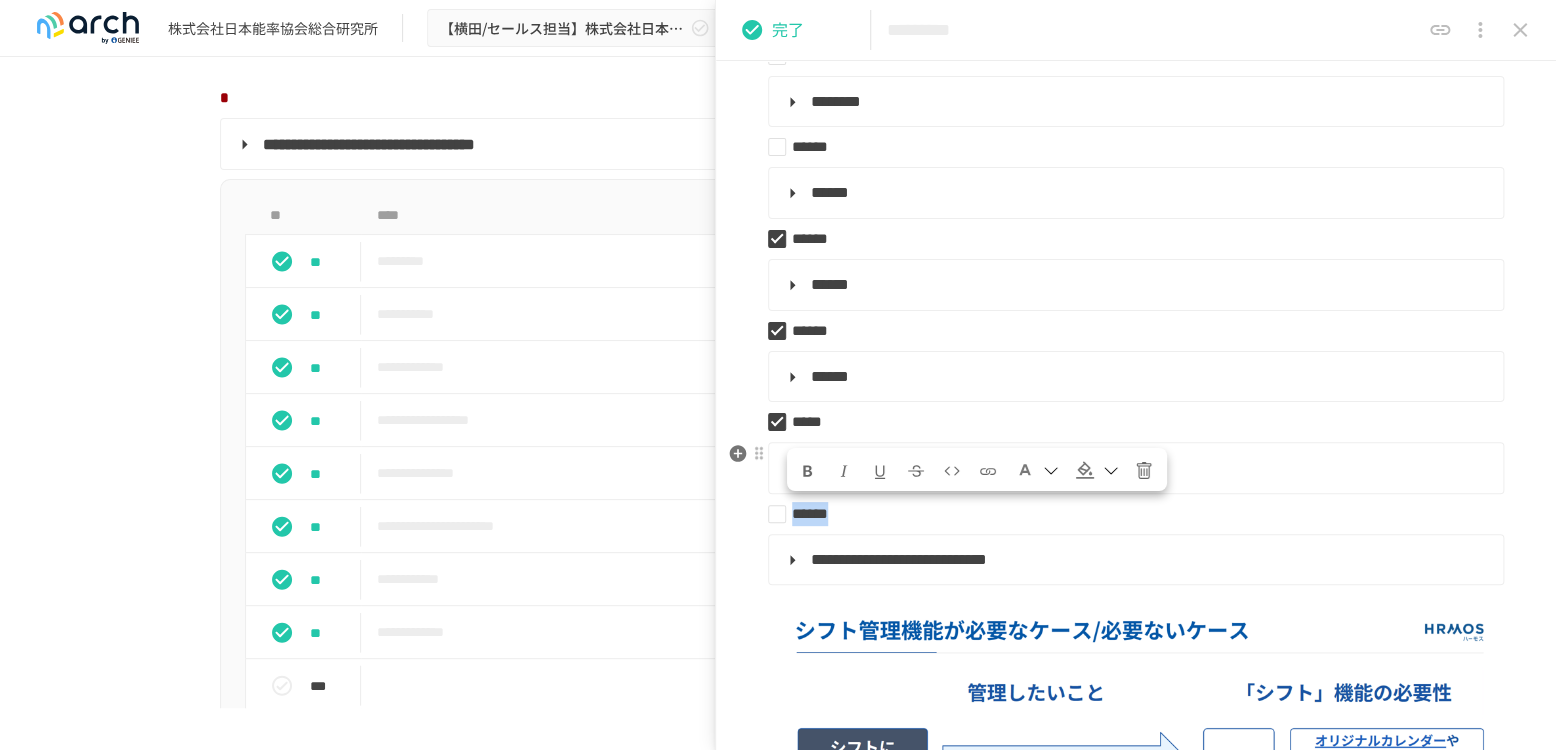 click at bounding box center (916, 471) 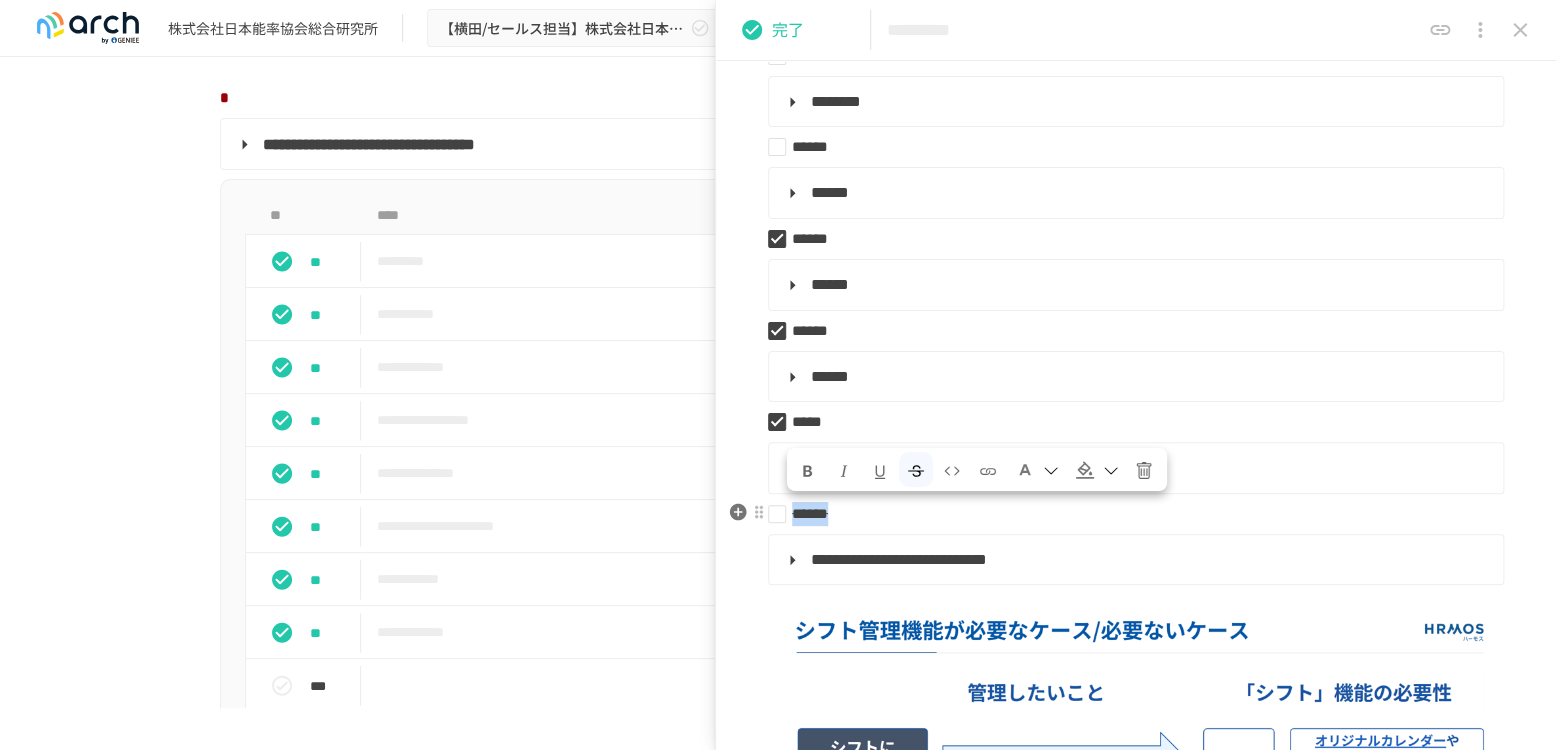 click on "******" at bounding box center (1128, 514) 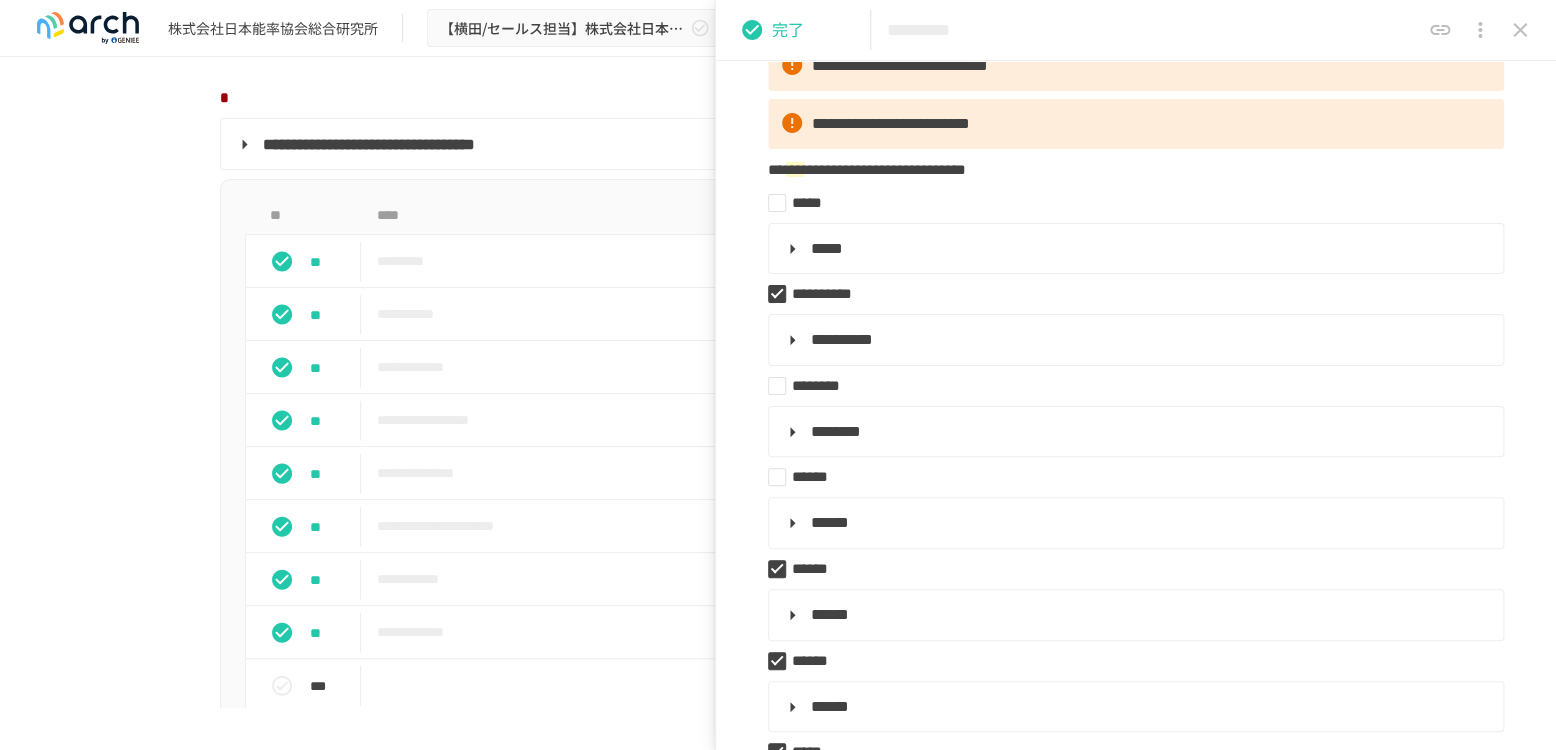 scroll, scrollTop: 222, scrollLeft: 0, axis: vertical 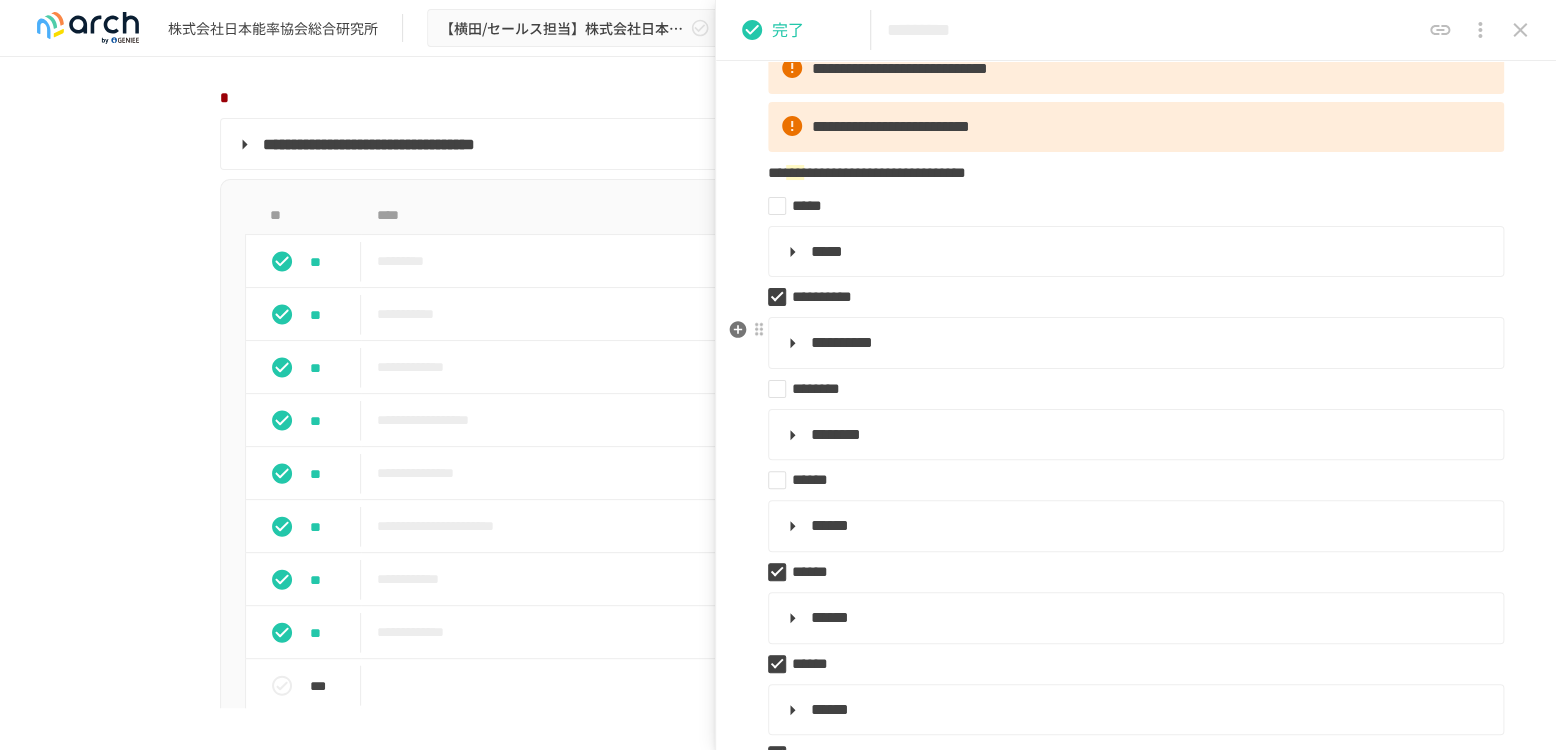 drag, startPoint x: 792, startPoint y: 342, endPoint x: 843, endPoint y: 346, distance: 51.156624 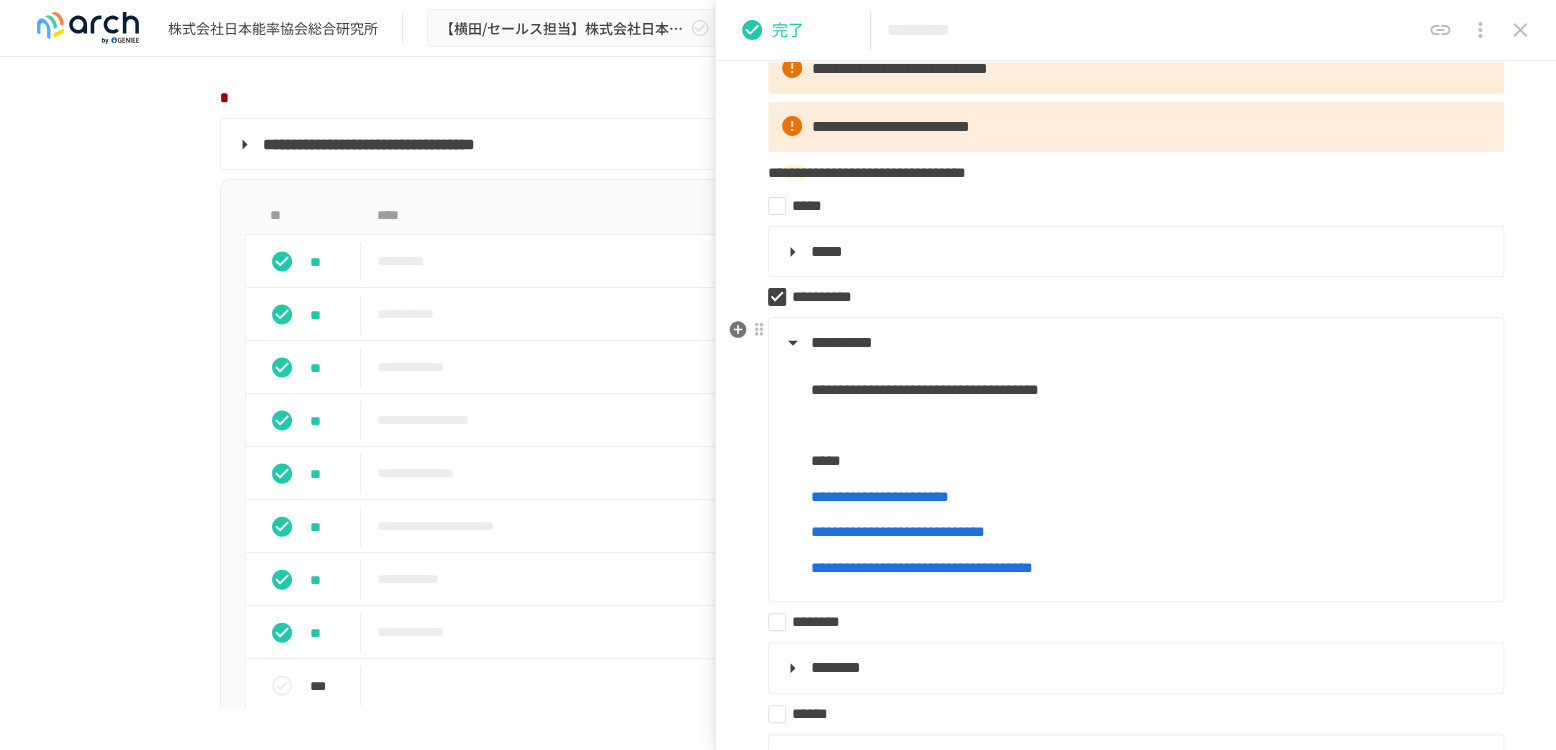 scroll, scrollTop: 333, scrollLeft: 0, axis: vertical 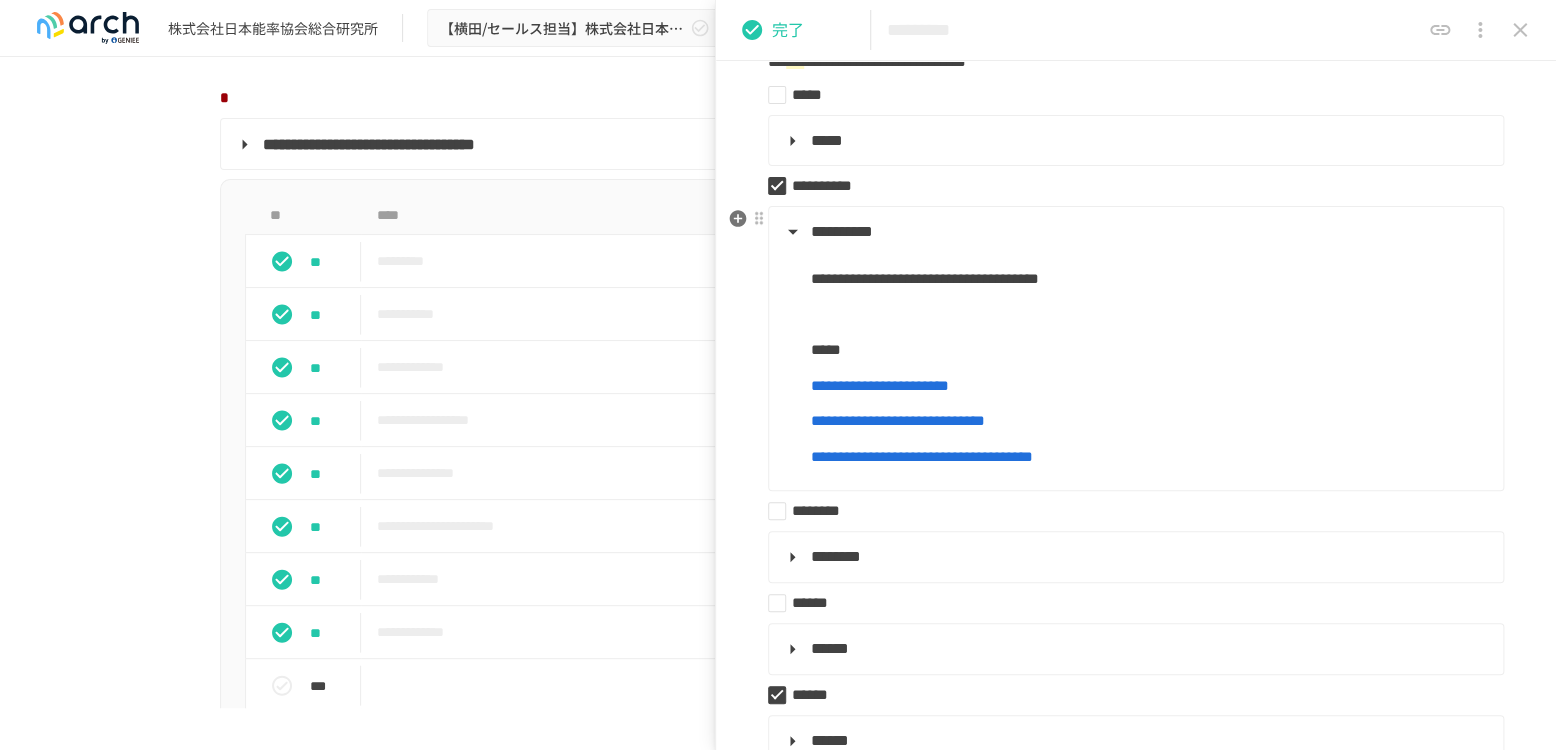 click on "**********" at bounding box center [898, 420] 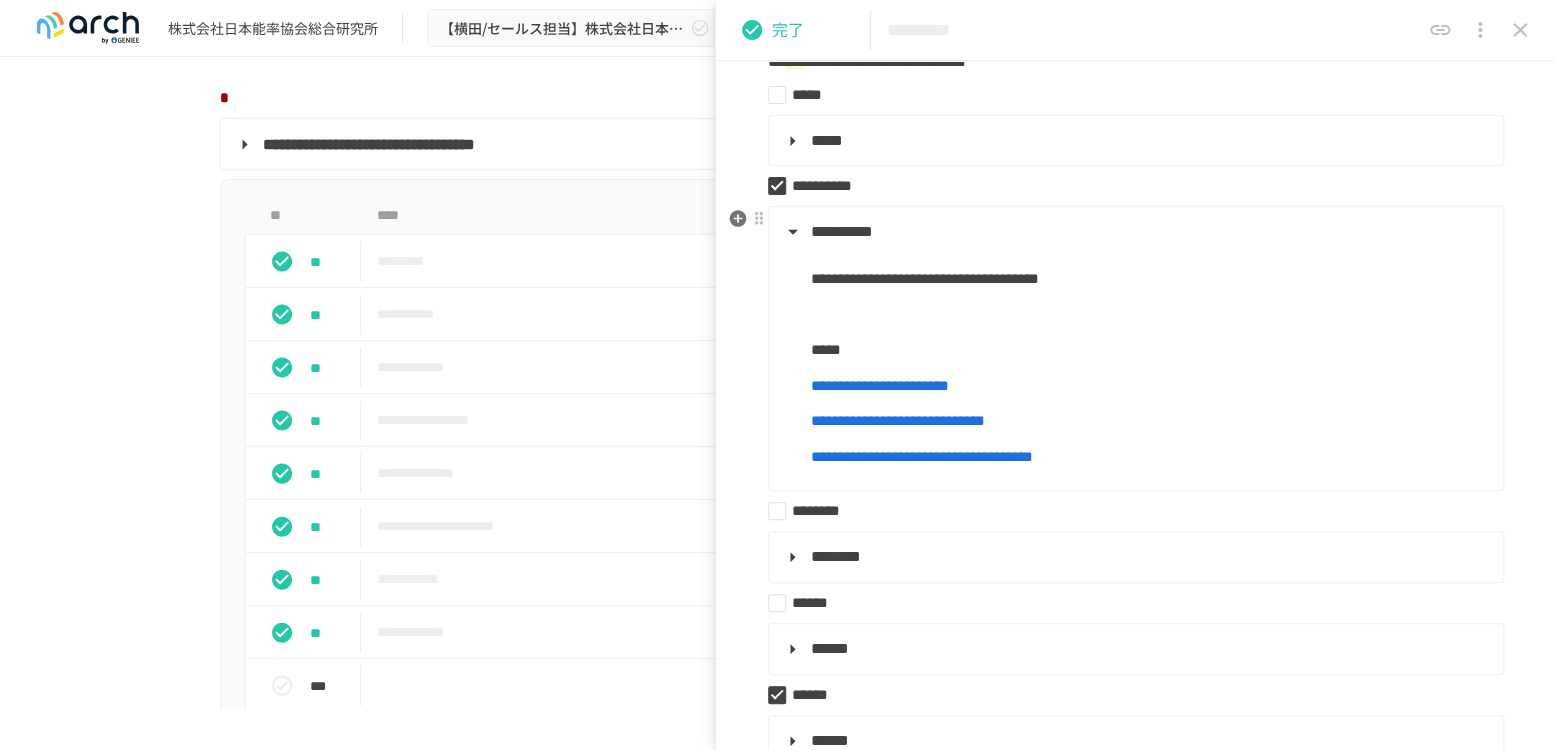 click on "**********" at bounding box center [1134, 232] 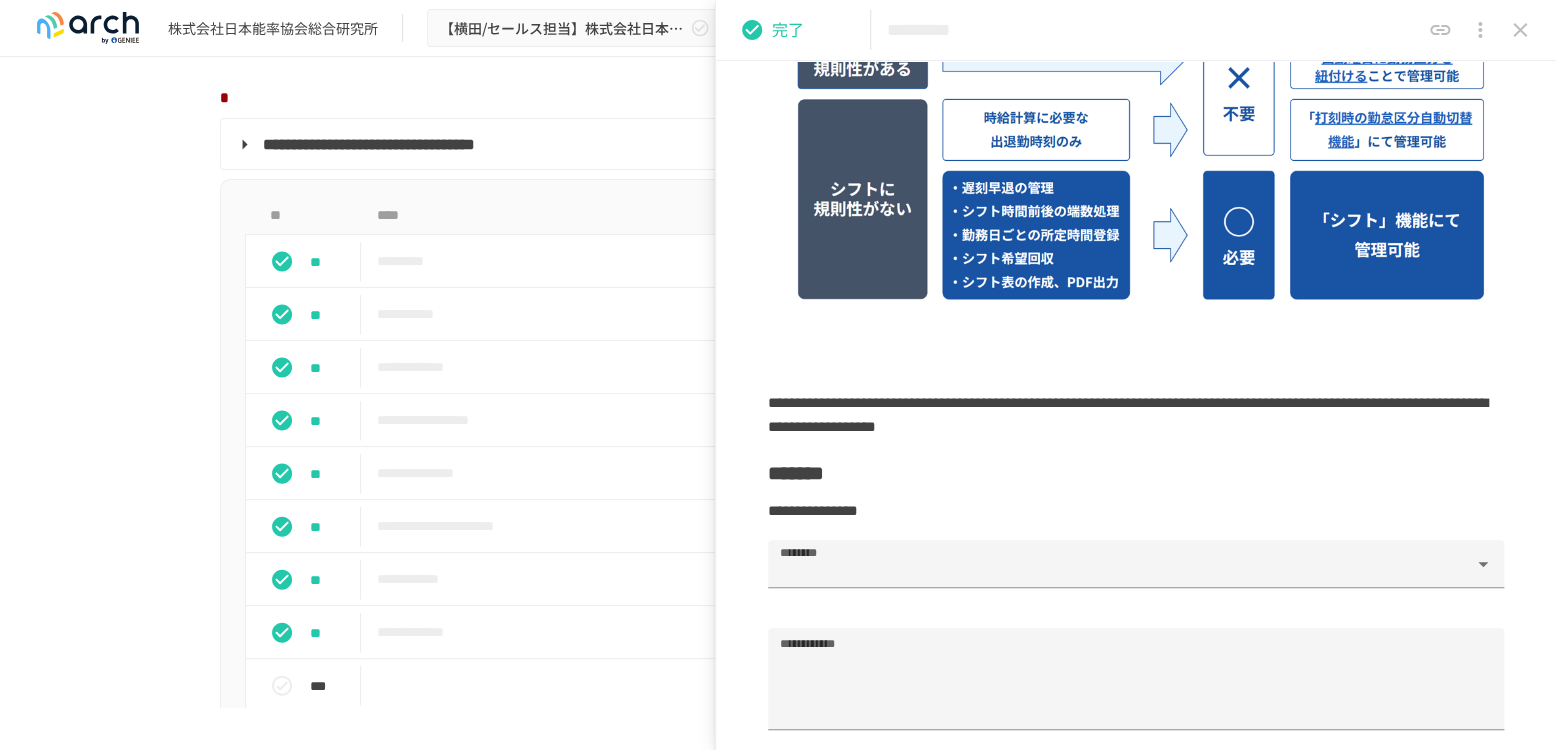 scroll, scrollTop: 1444, scrollLeft: 0, axis: vertical 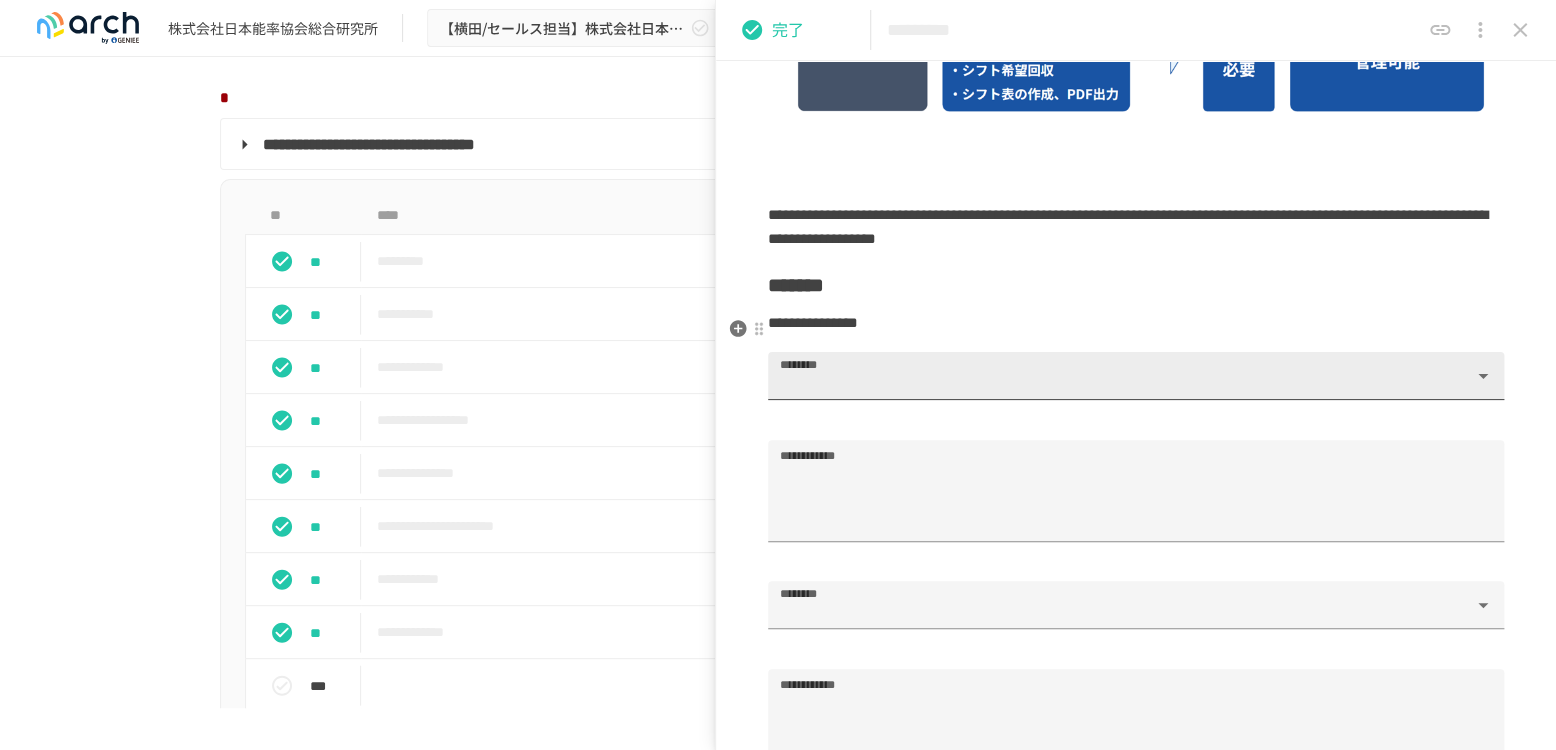 click on "********" at bounding box center (1120, 385) 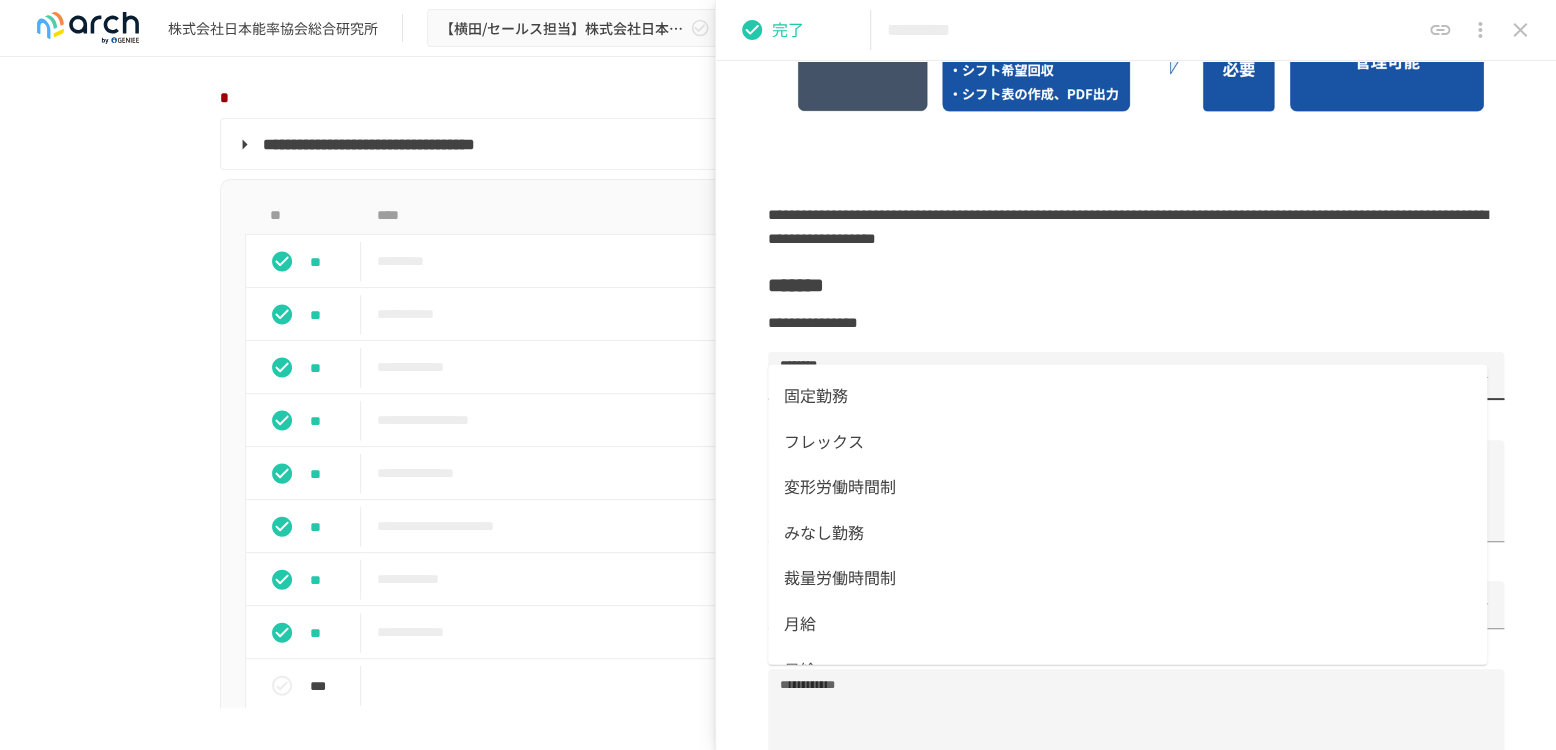 click on "フレックス" at bounding box center (1127, 441) 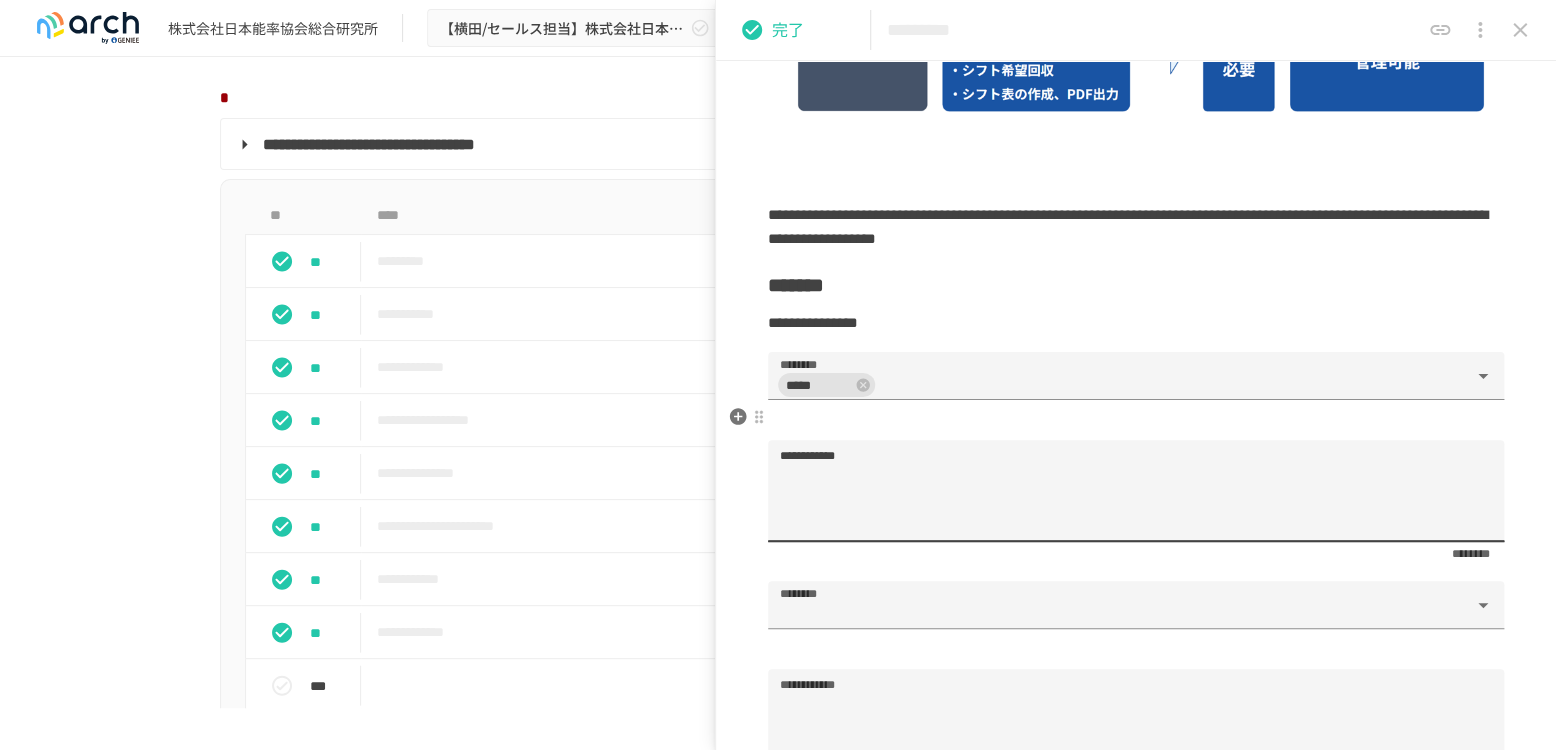 click on "**********" at bounding box center [1136, 499] 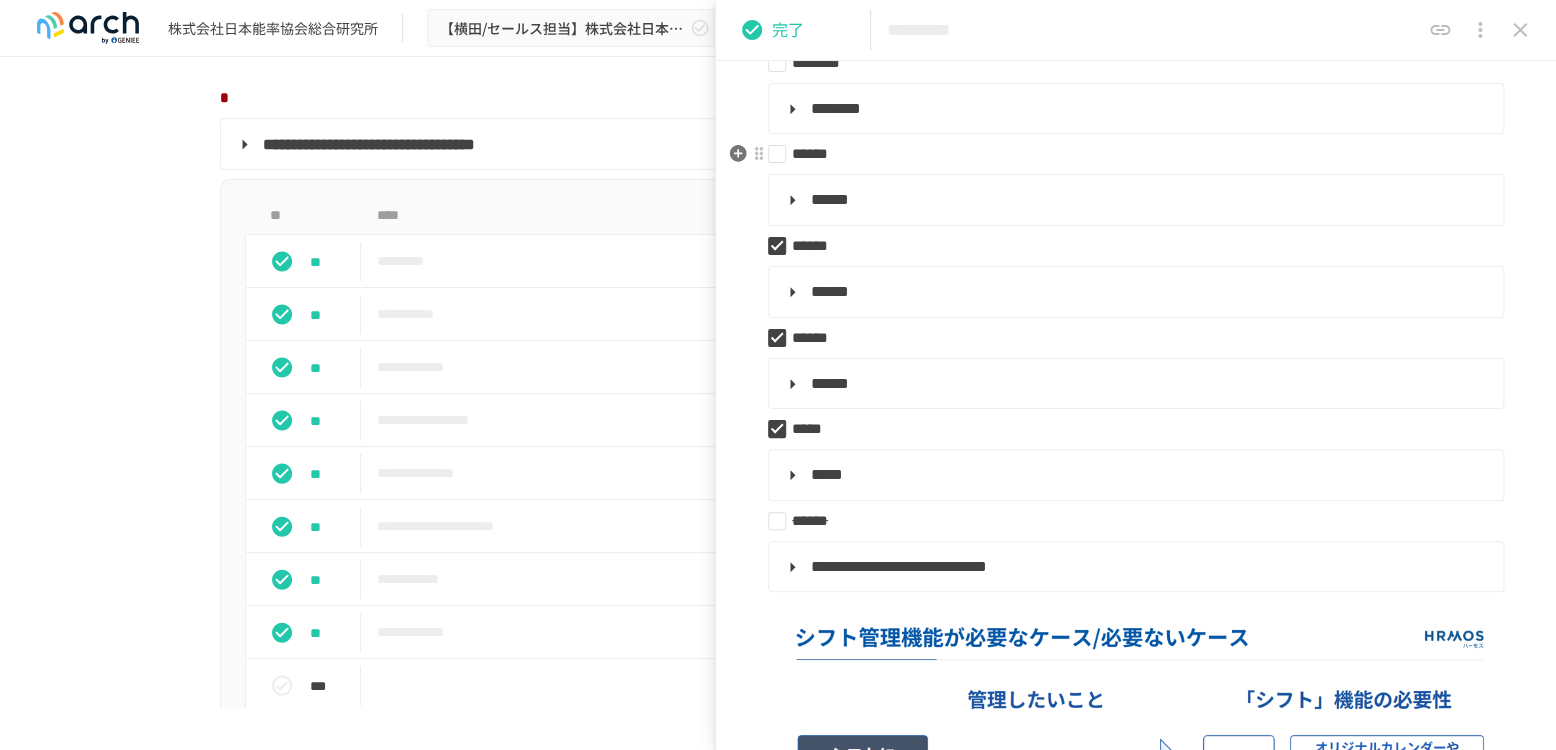 scroll, scrollTop: 666, scrollLeft: 0, axis: vertical 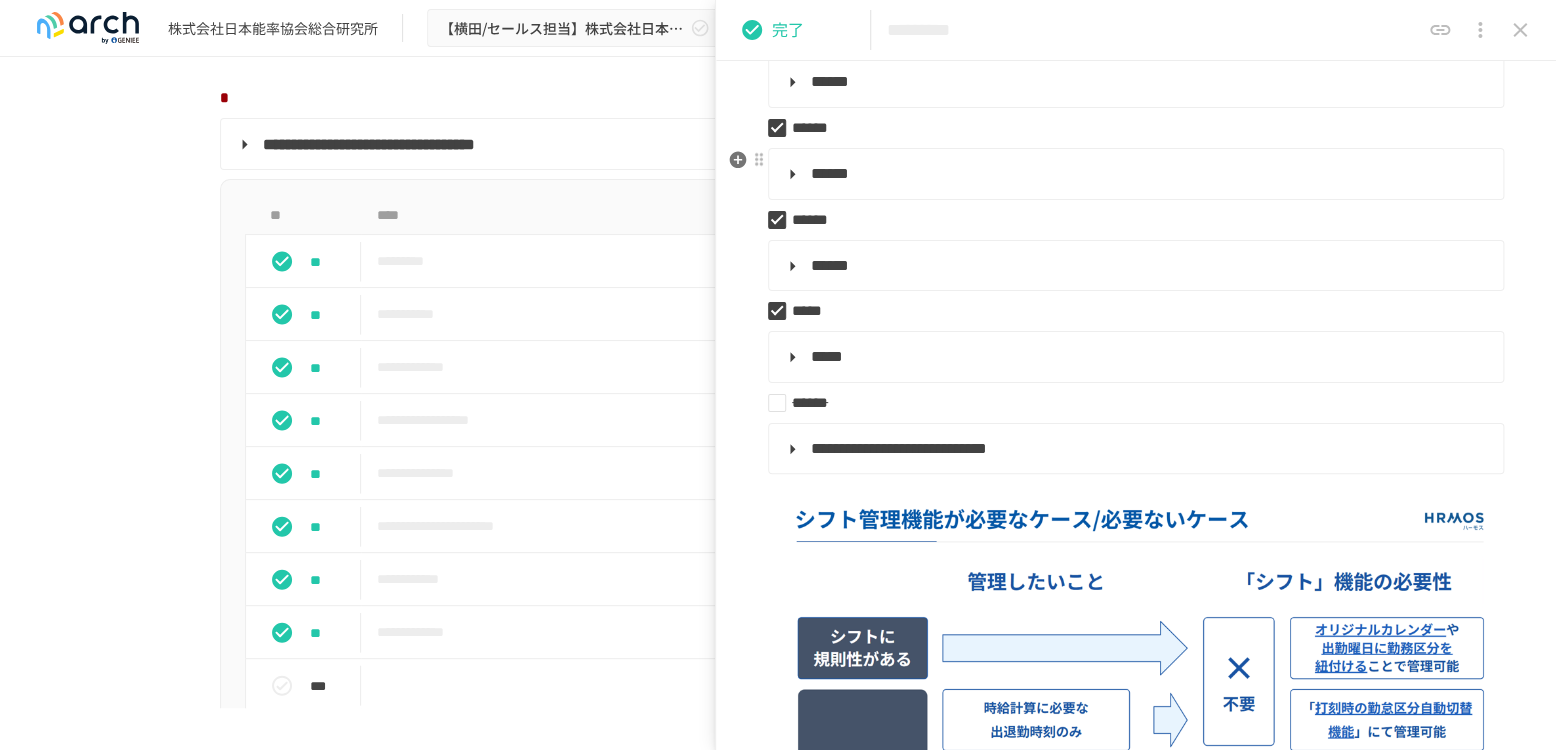 type on "**********" 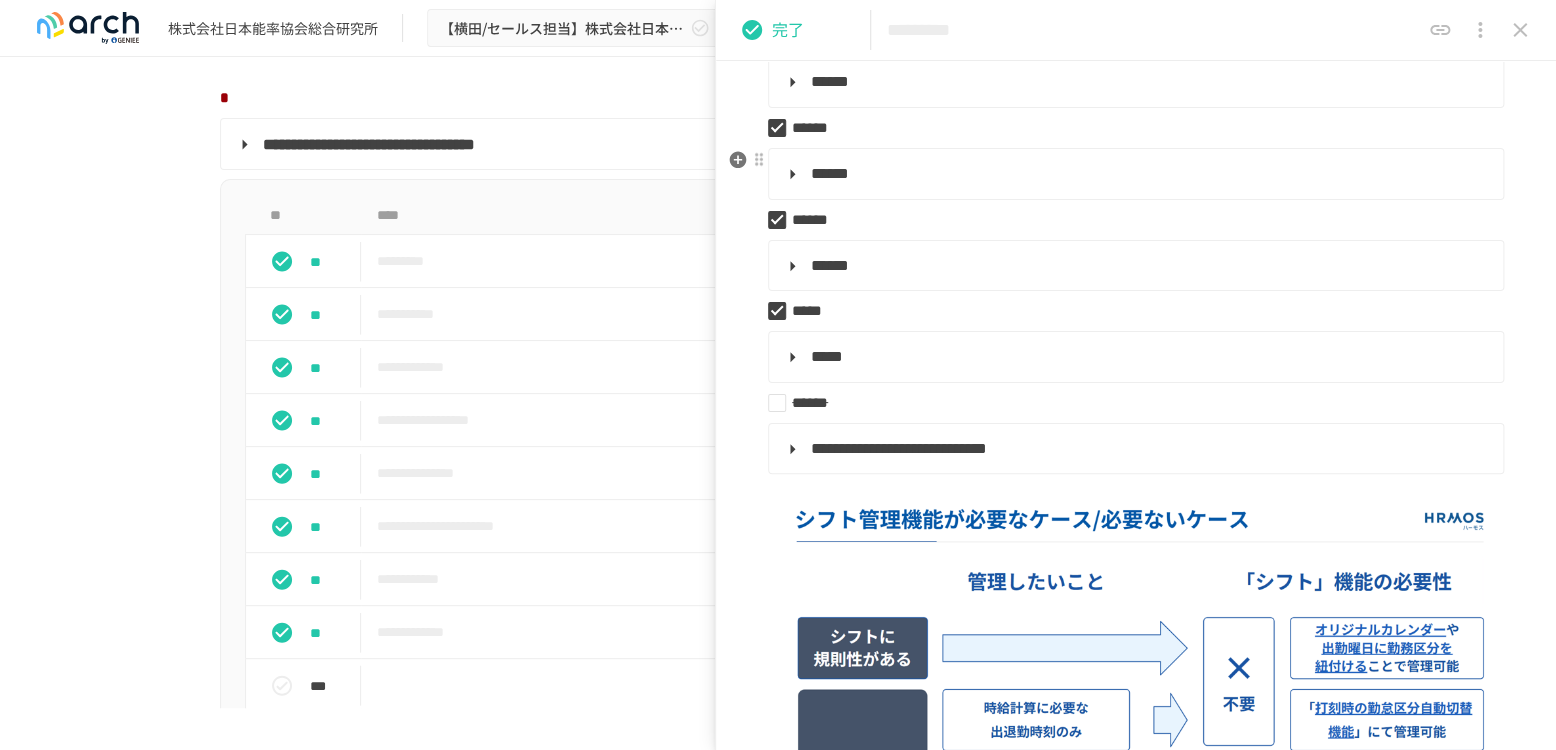 click on "******" at bounding box center [1134, 174] 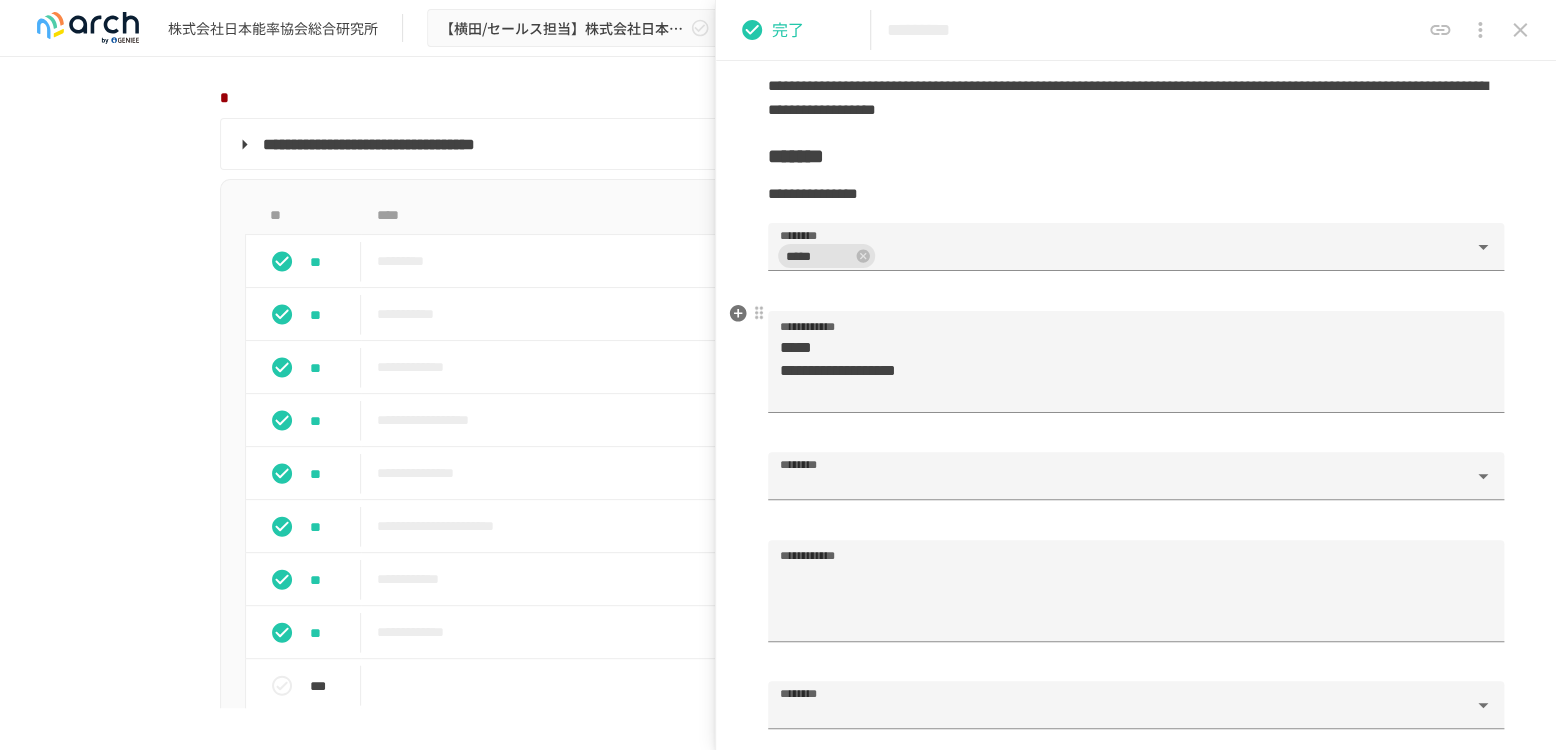 scroll, scrollTop: 1888, scrollLeft: 0, axis: vertical 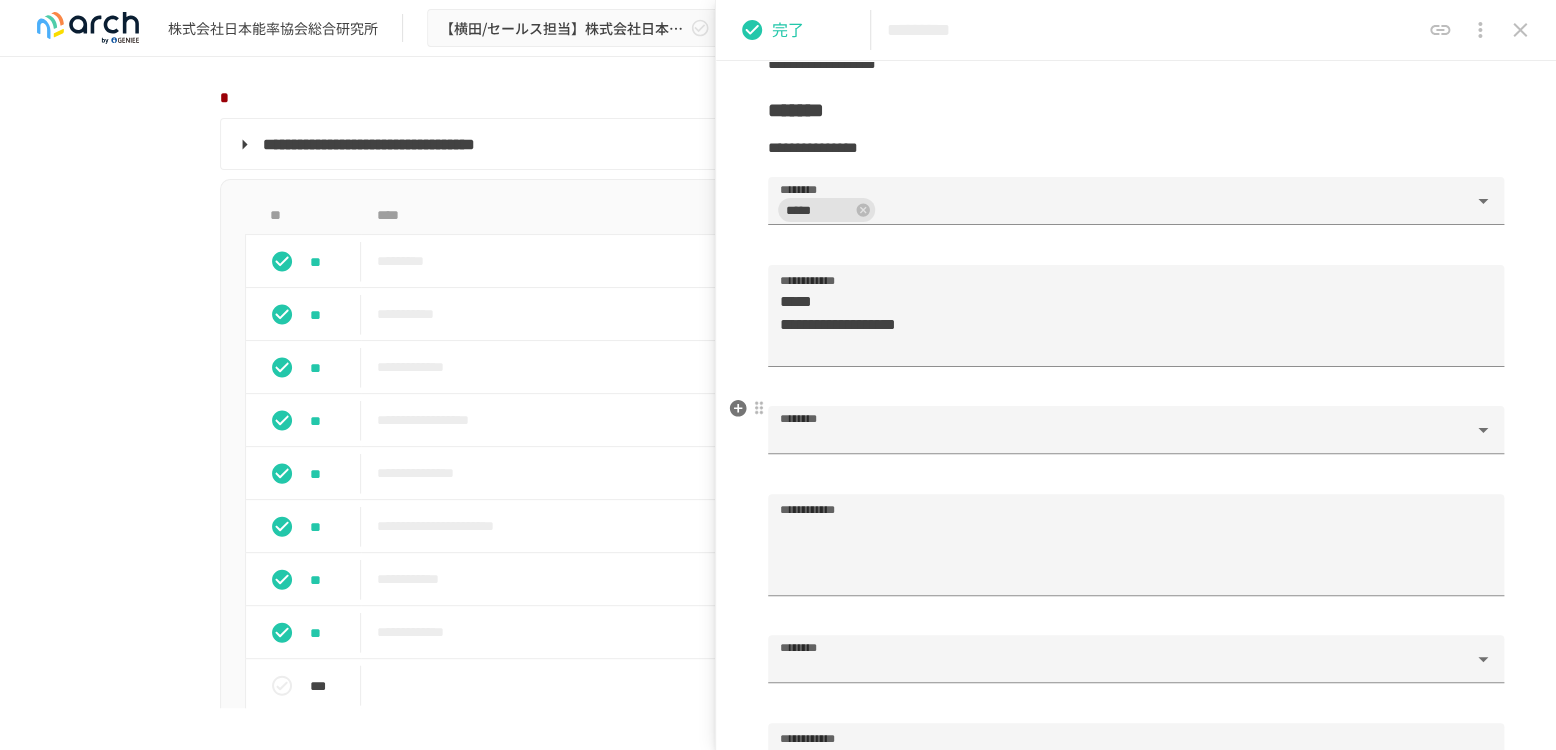 click on "********" at bounding box center (828, 418) 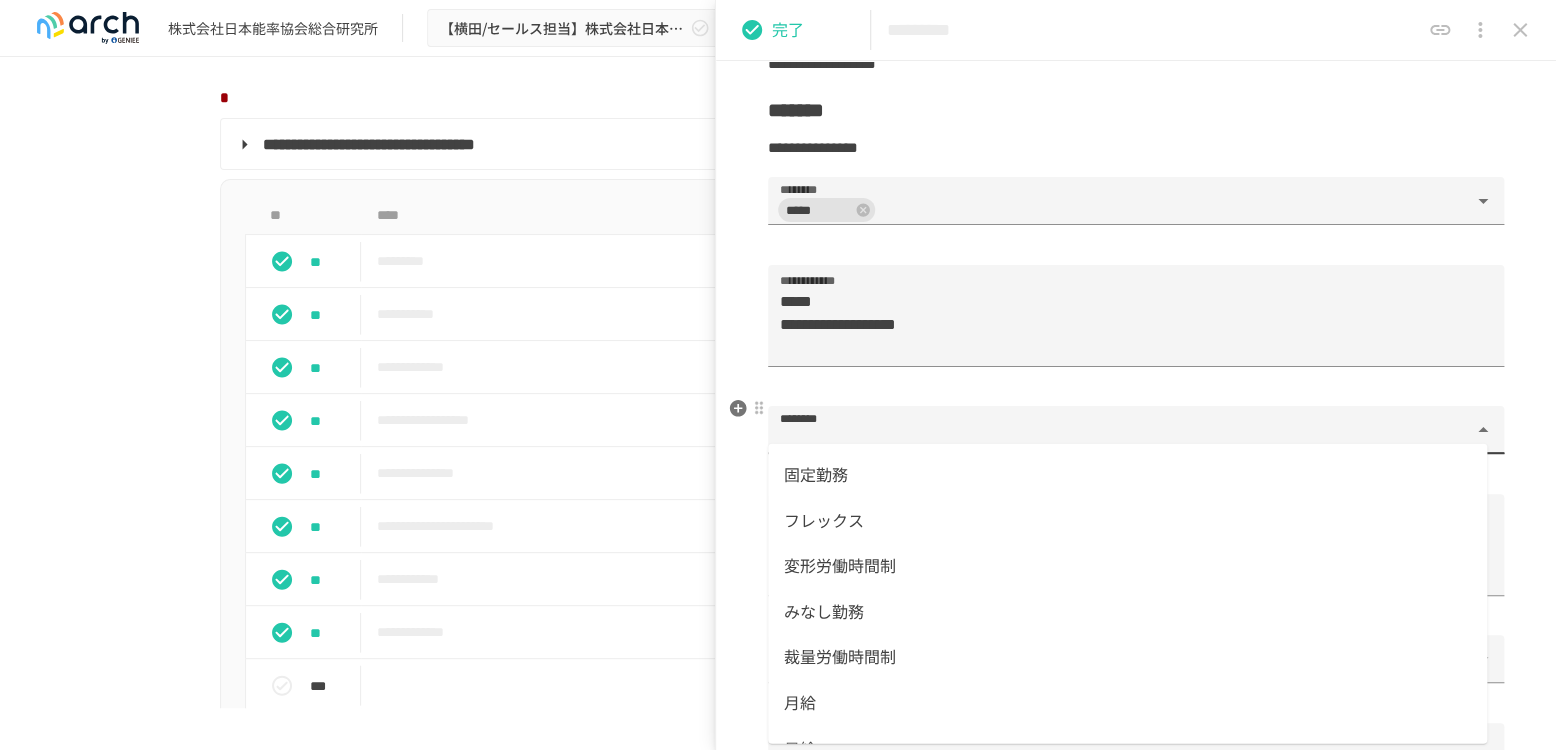 click on "********" at bounding box center (1120, 439) 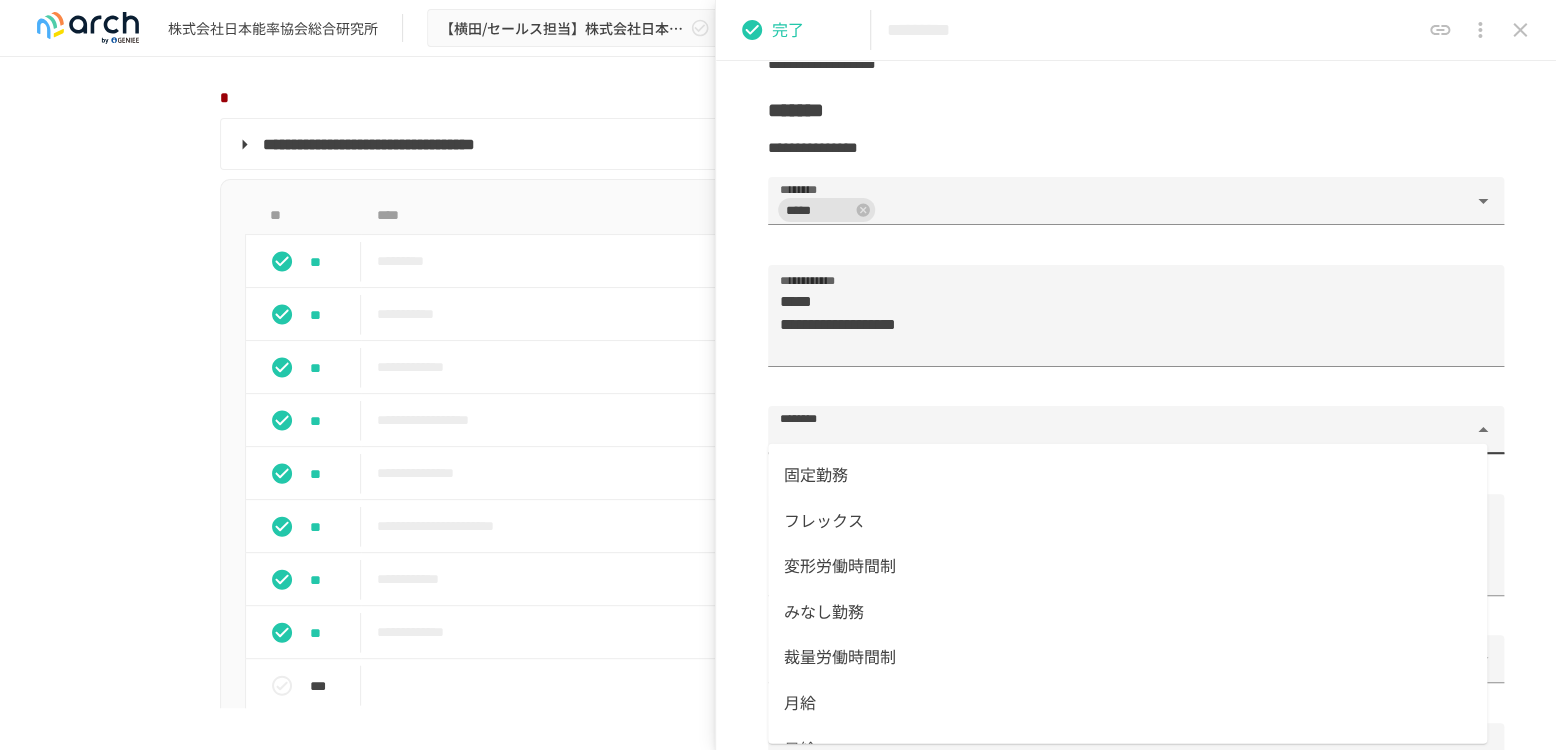 click on "みなし勤務" at bounding box center [1127, 611] 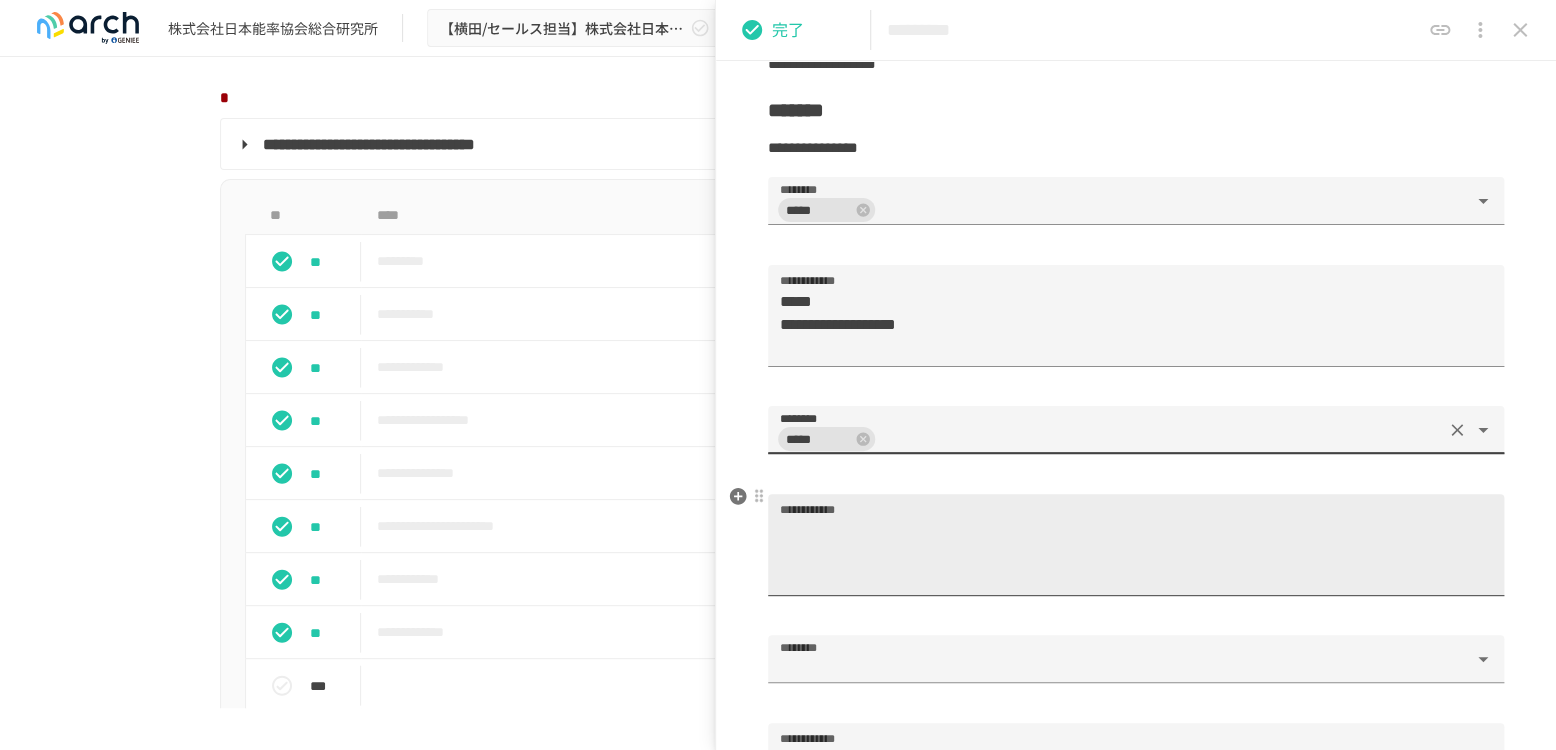 click on "**********" at bounding box center [1136, 553] 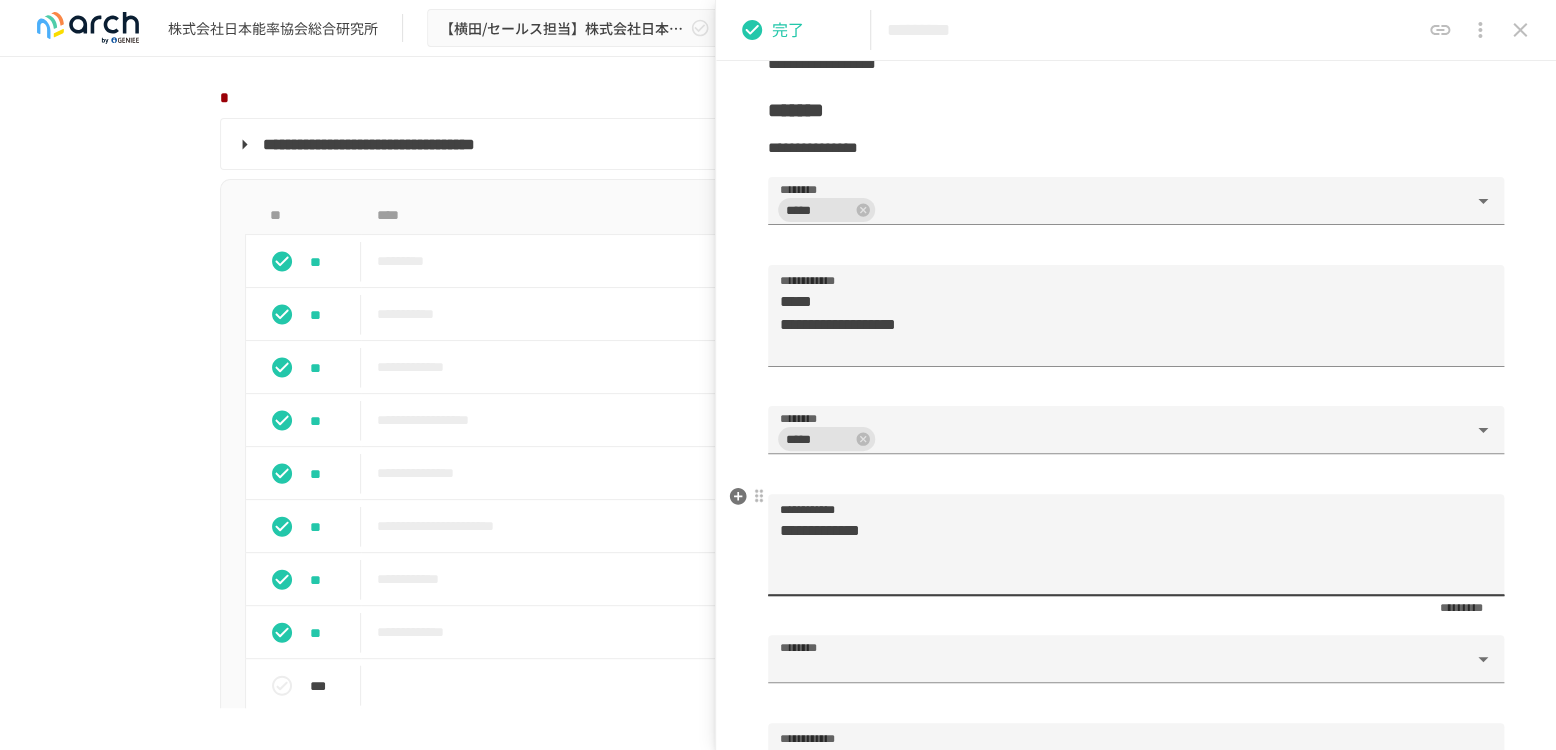 click on "**********" at bounding box center [1127, 553] 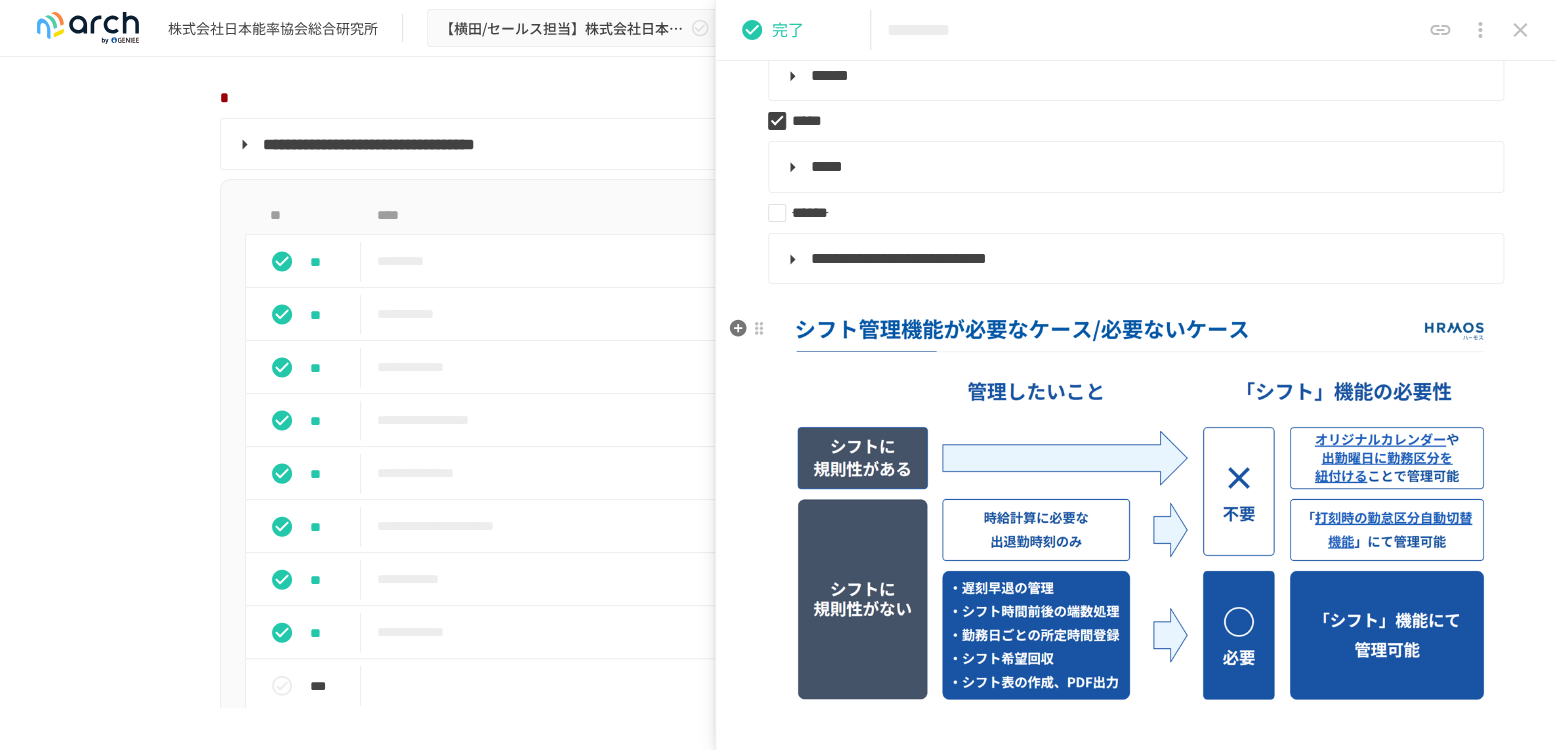 scroll, scrollTop: 888, scrollLeft: 0, axis: vertical 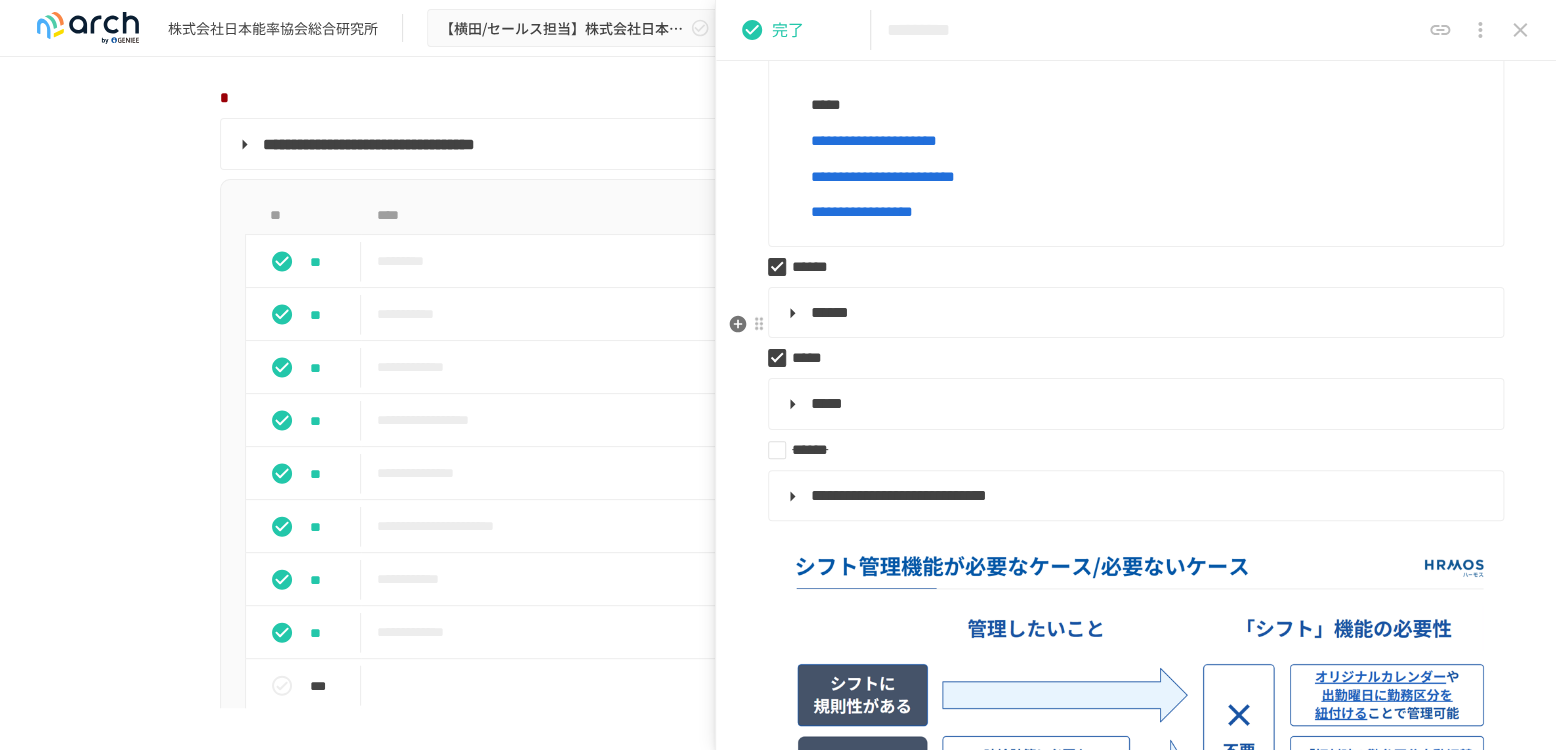 type on "**********" 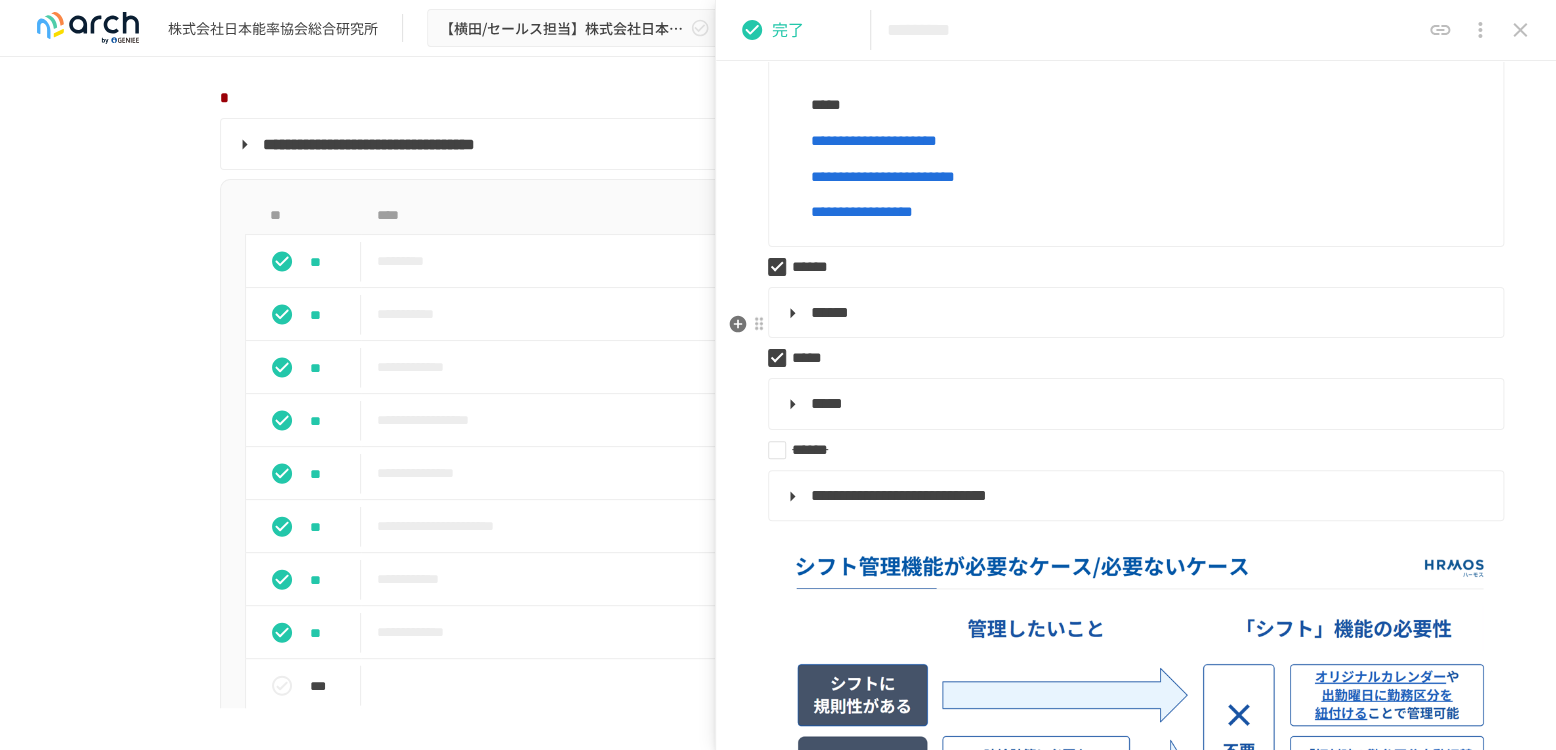 click on "******" at bounding box center (1134, 313) 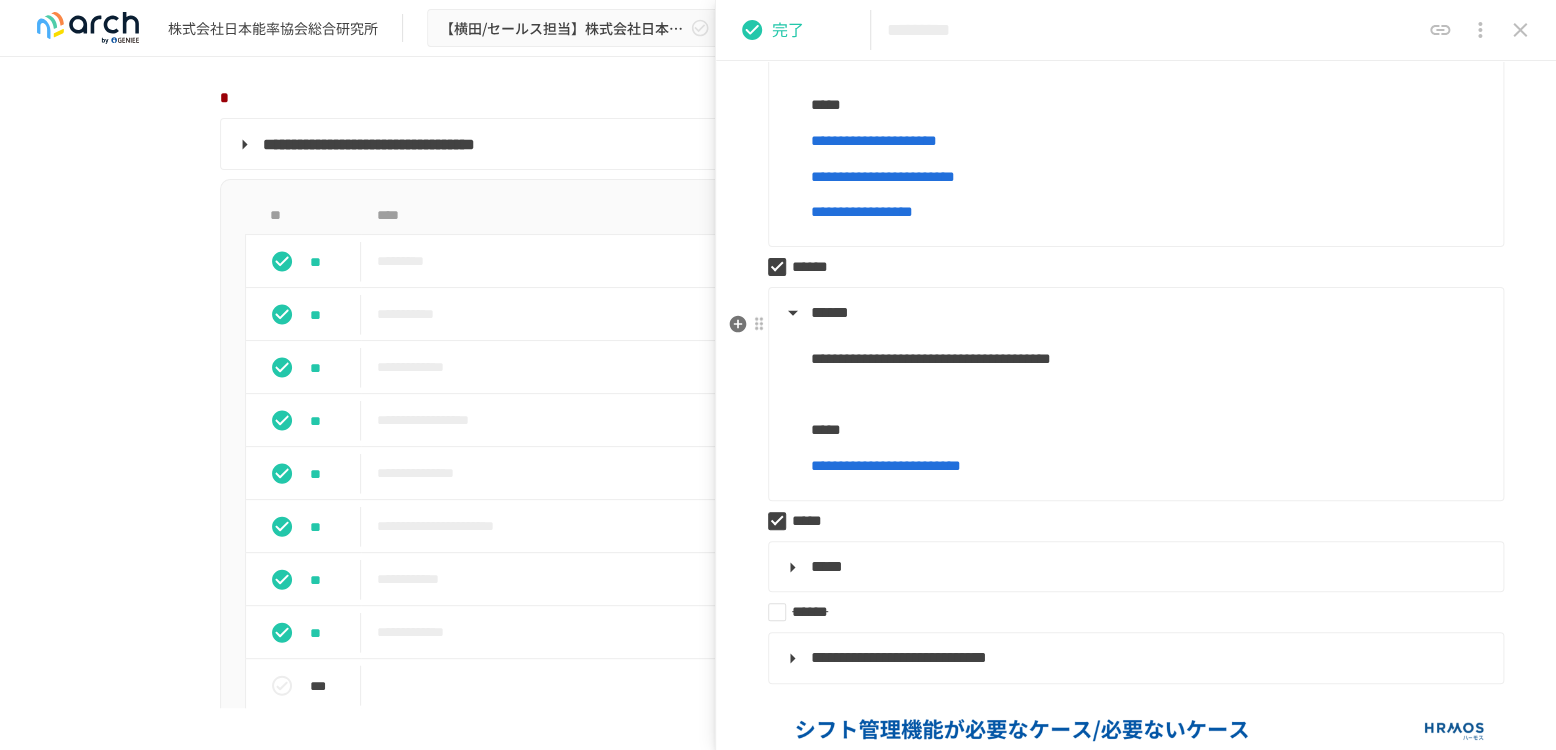click on "**********" at bounding box center (886, 465) 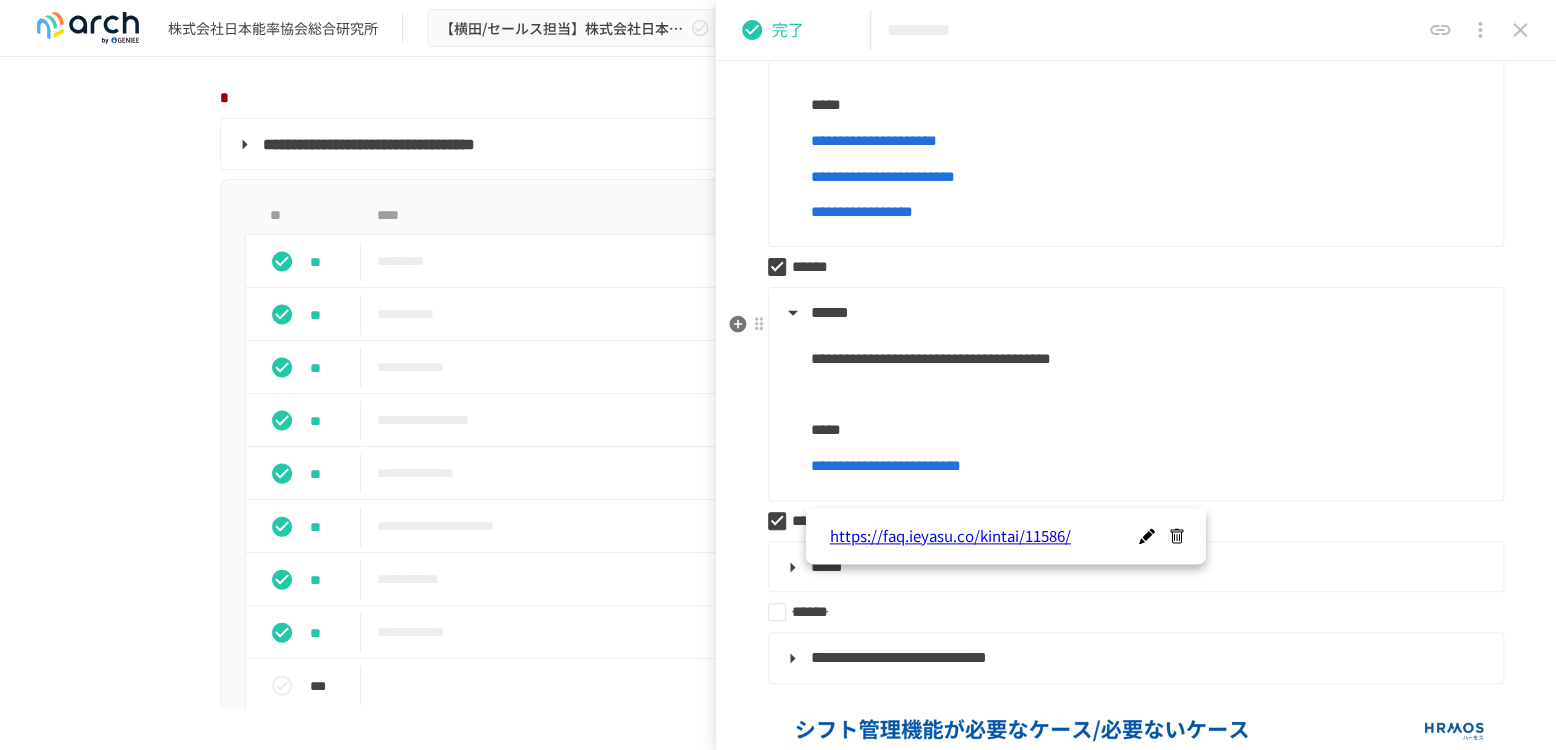 click on "******" at bounding box center (1134, 313) 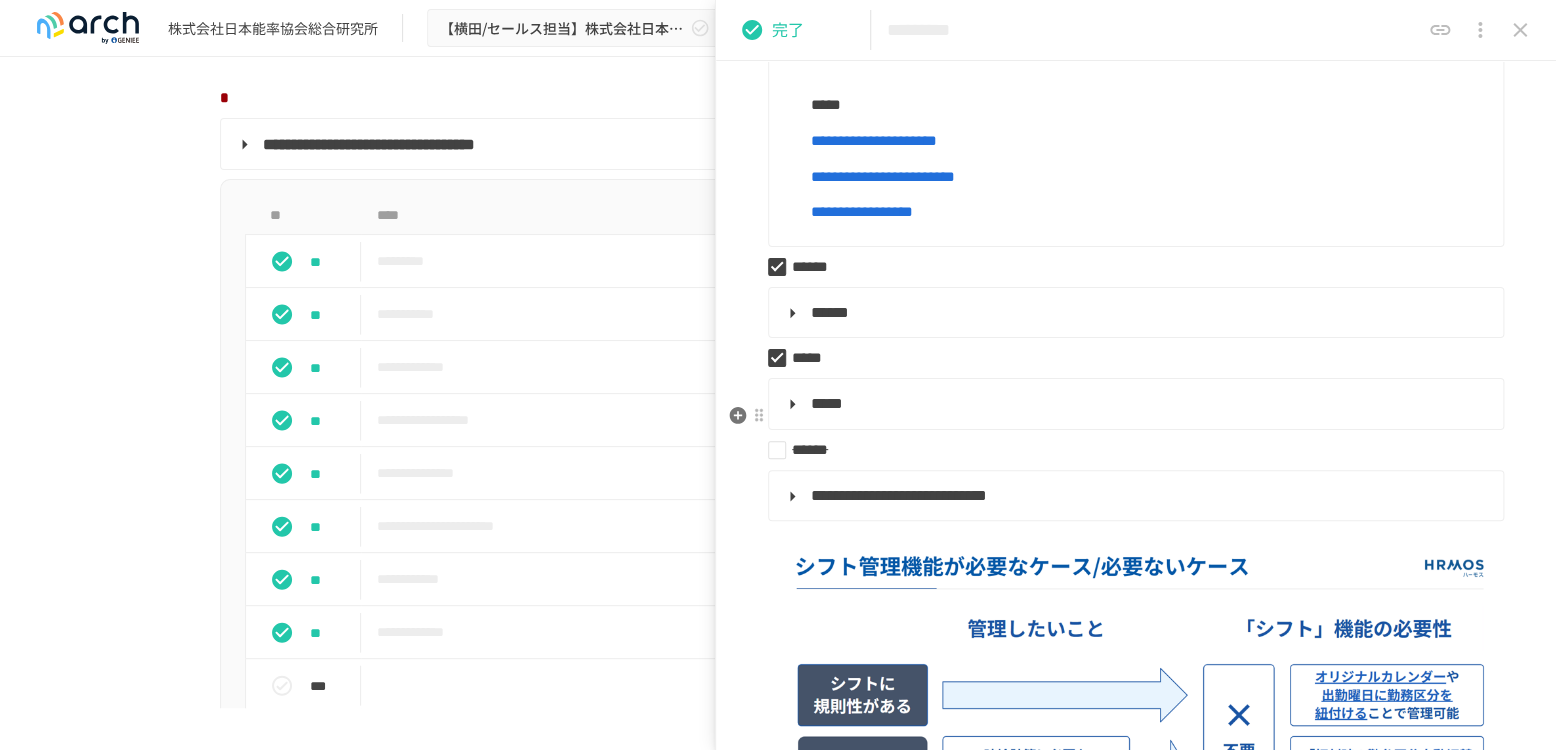 click on "*****" at bounding box center (1134, 404) 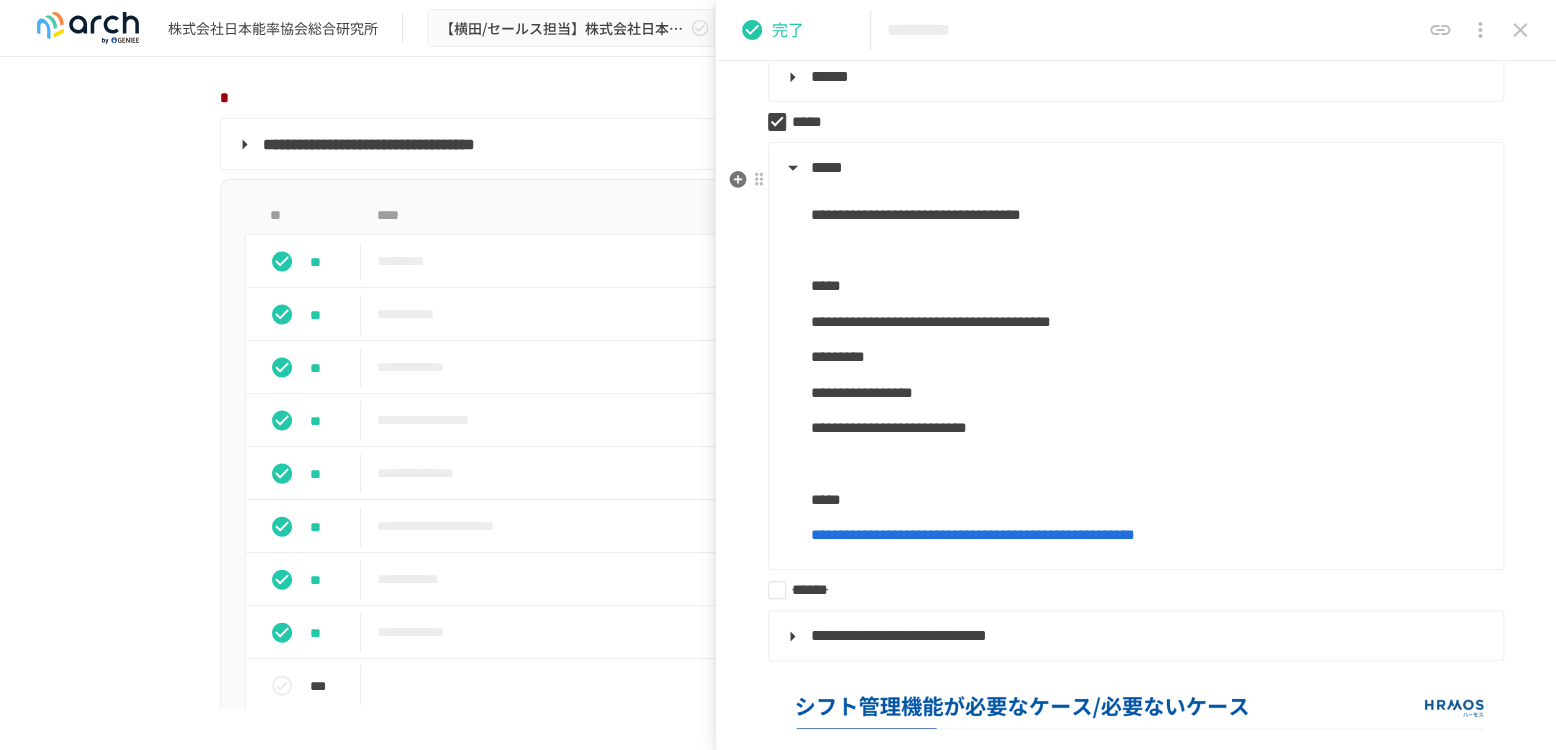 scroll, scrollTop: 1000, scrollLeft: 0, axis: vertical 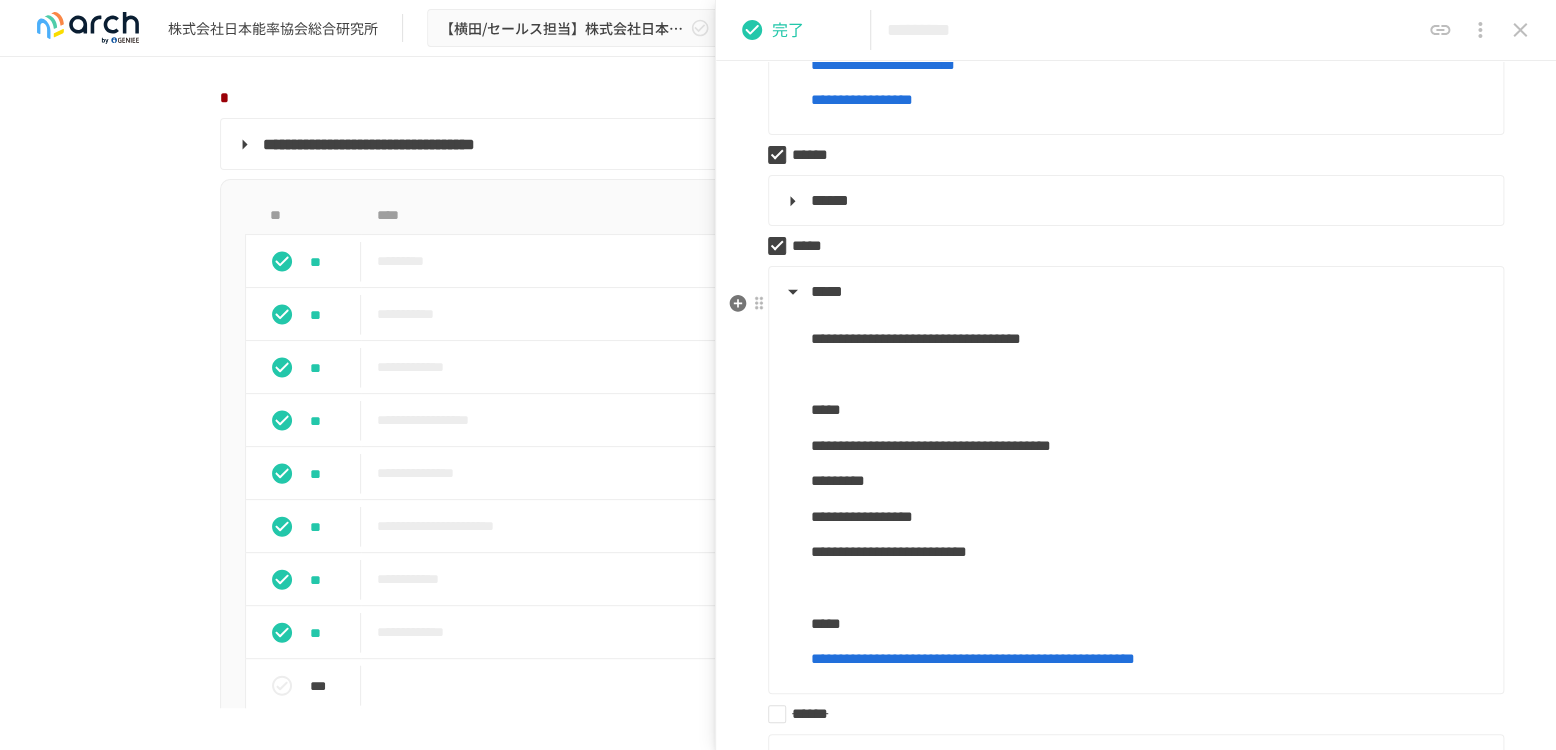 click on "*****" at bounding box center [1134, 292] 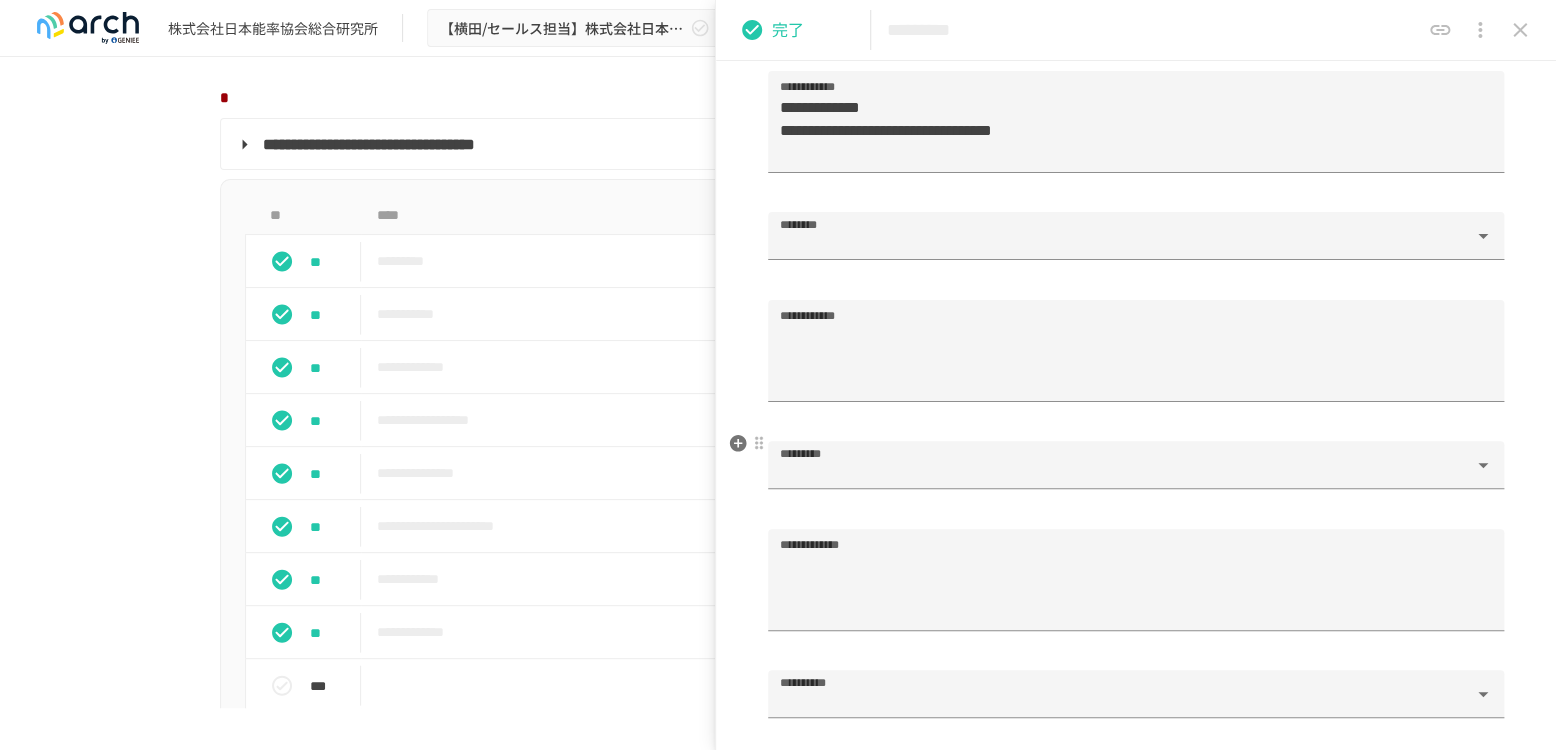 scroll, scrollTop: 2333, scrollLeft: 0, axis: vertical 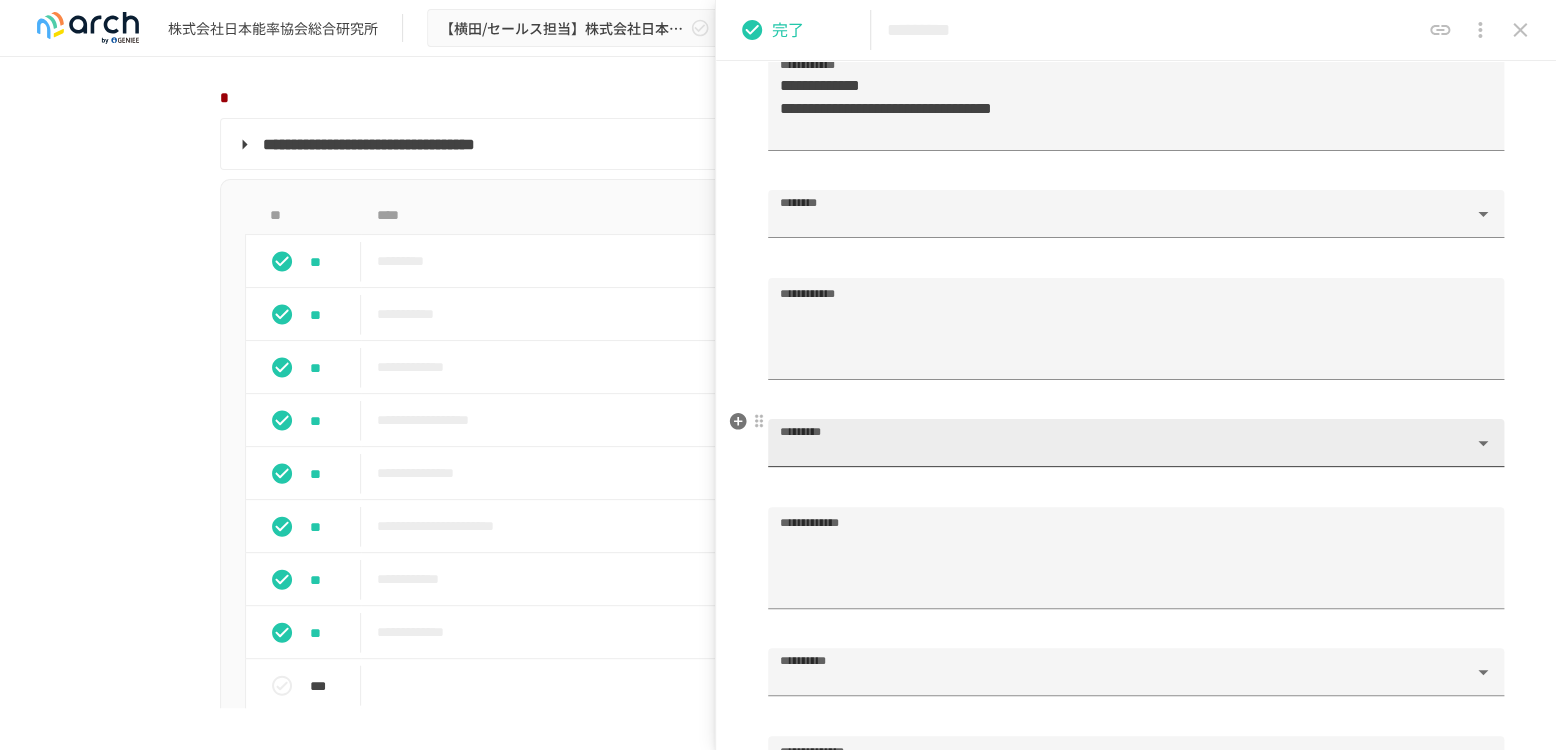 click on "*********" at bounding box center (1120, 452) 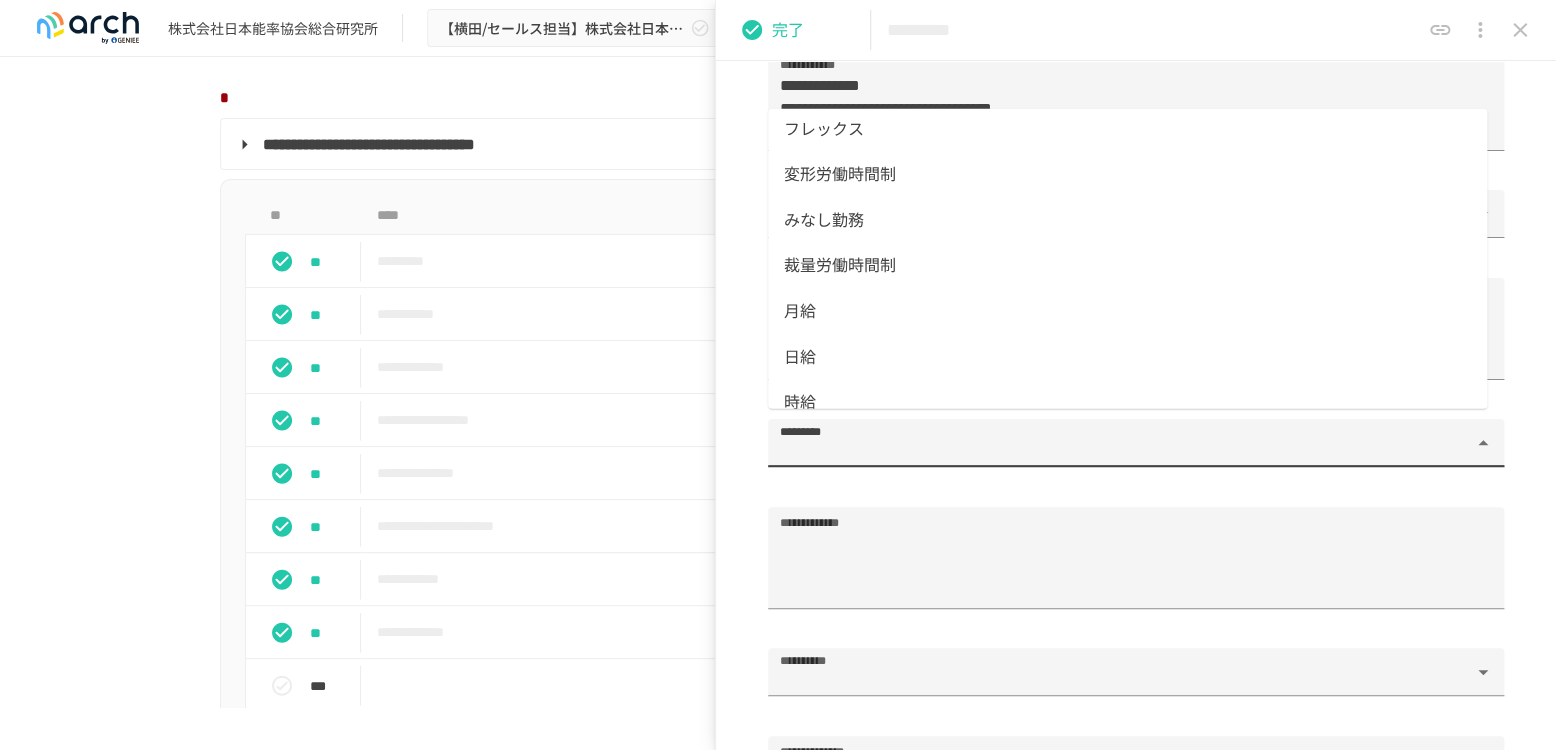 scroll, scrollTop: 111, scrollLeft: 0, axis: vertical 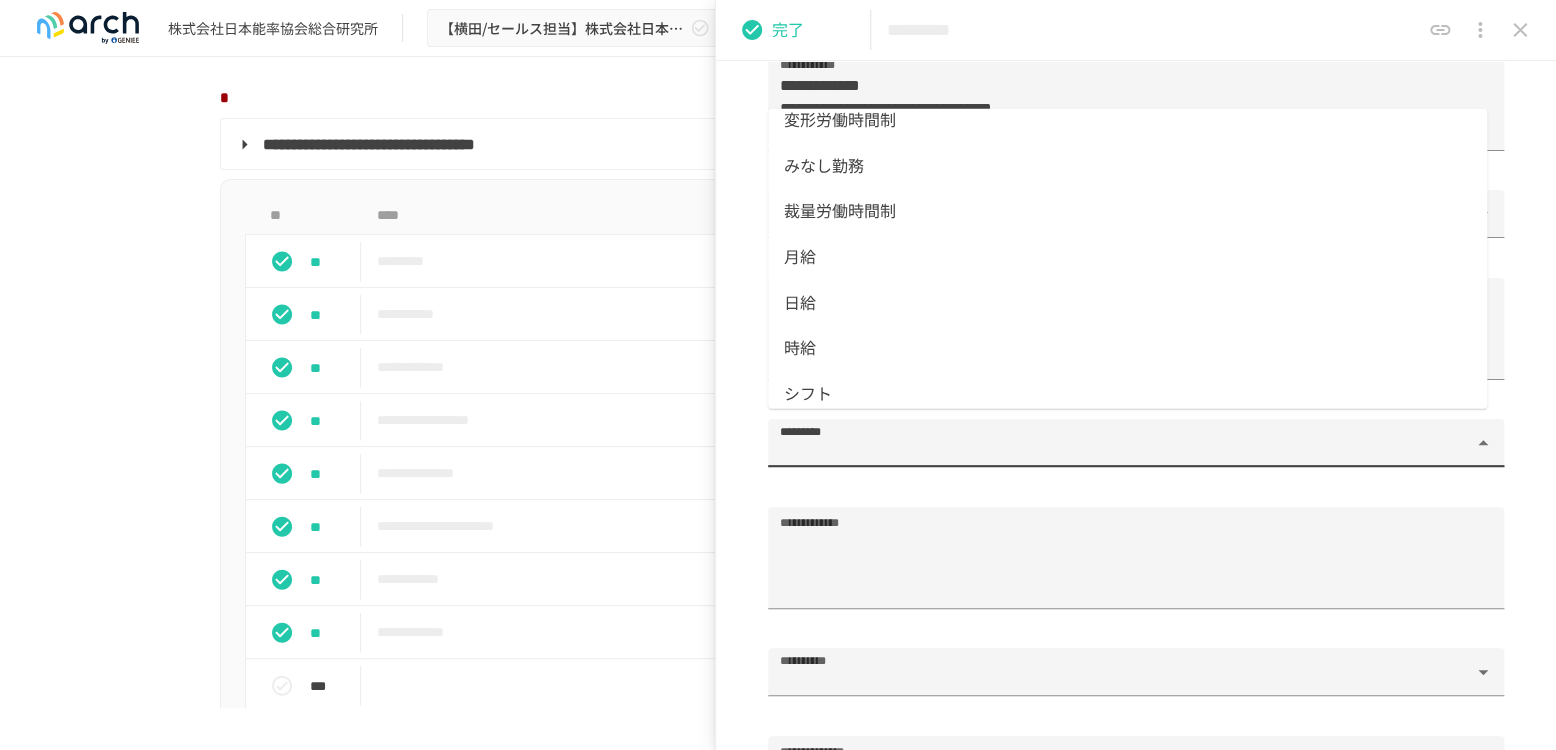 click on "時給" at bounding box center (1127, 348) 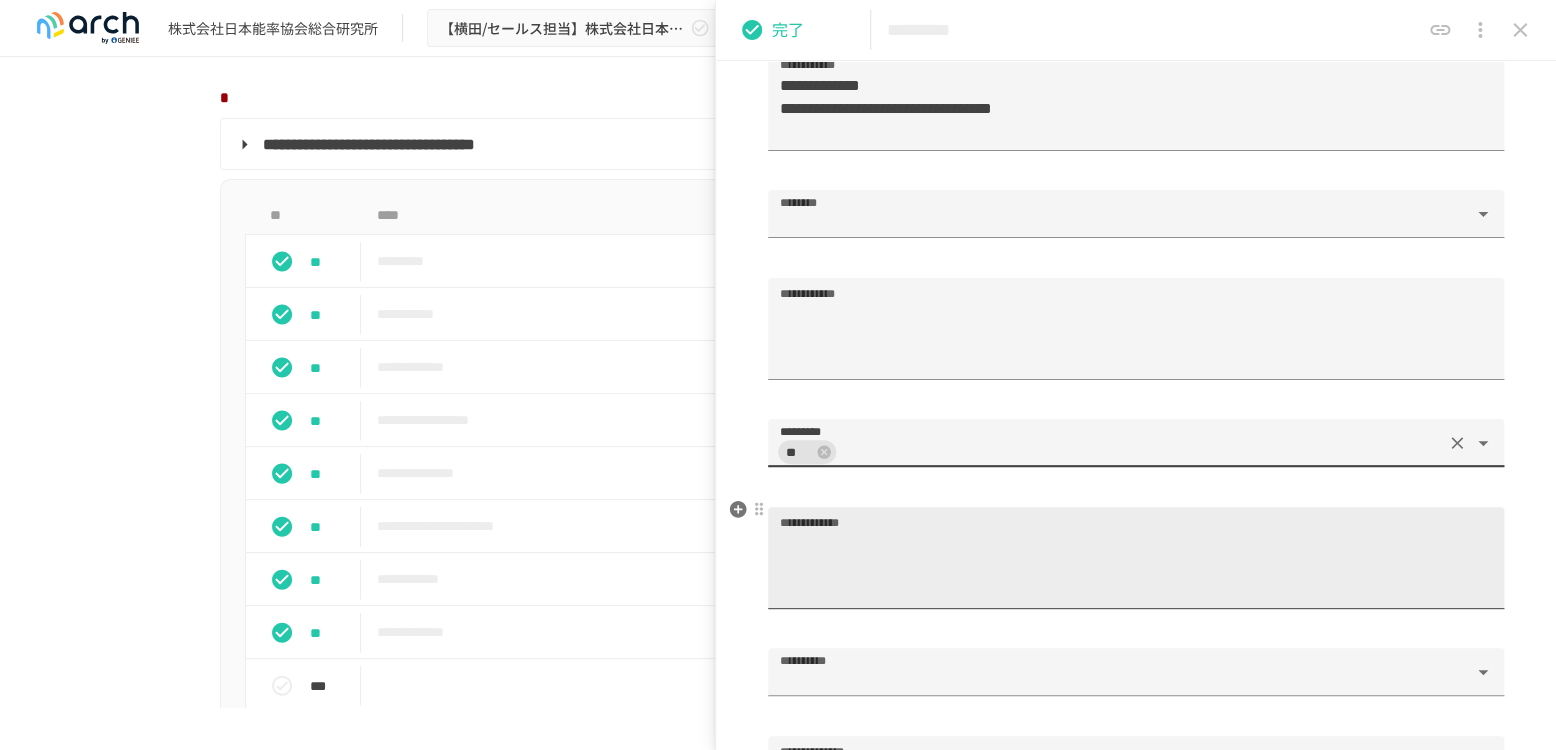 click on "**********" at bounding box center [1136, 566] 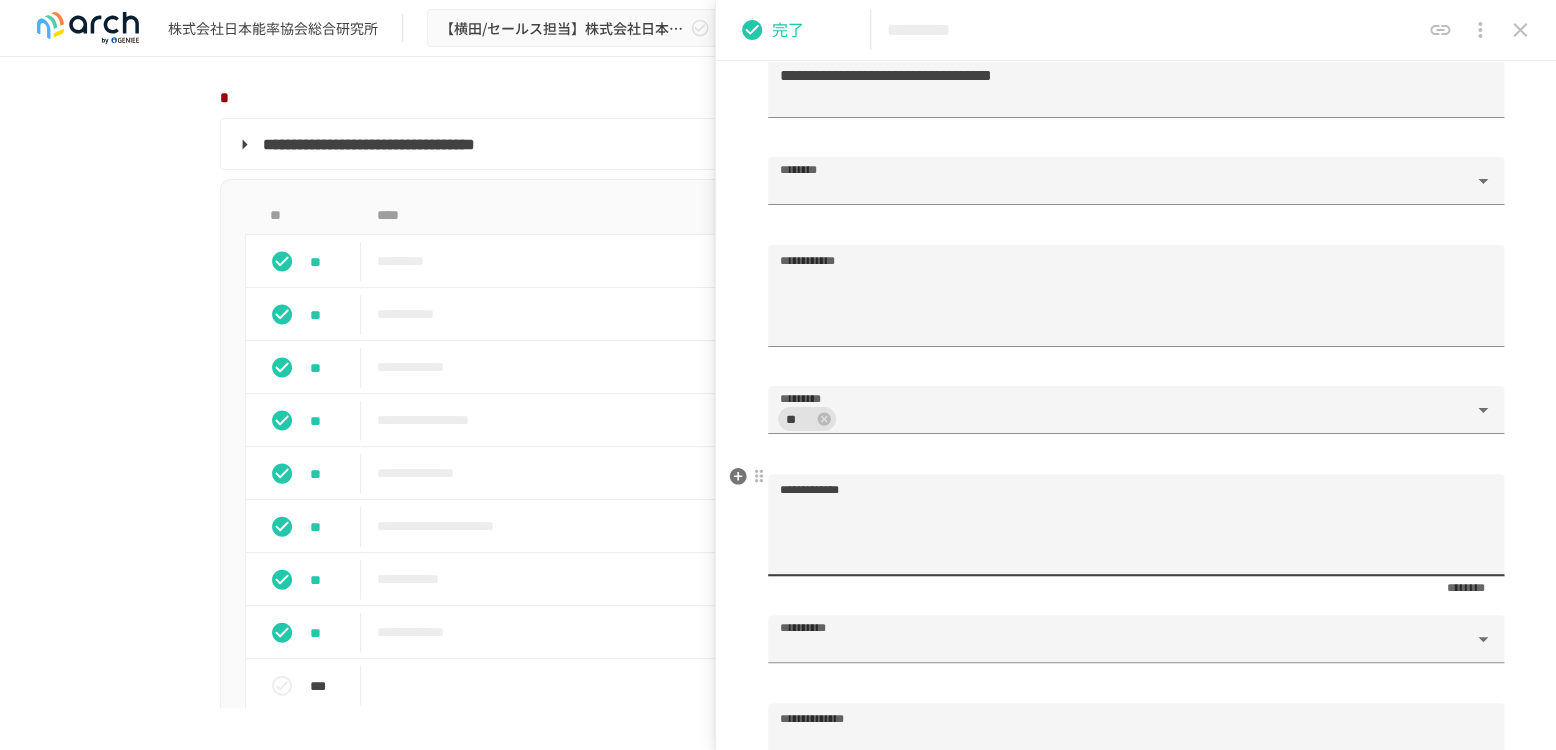 scroll, scrollTop: 2444, scrollLeft: 0, axis: vertical 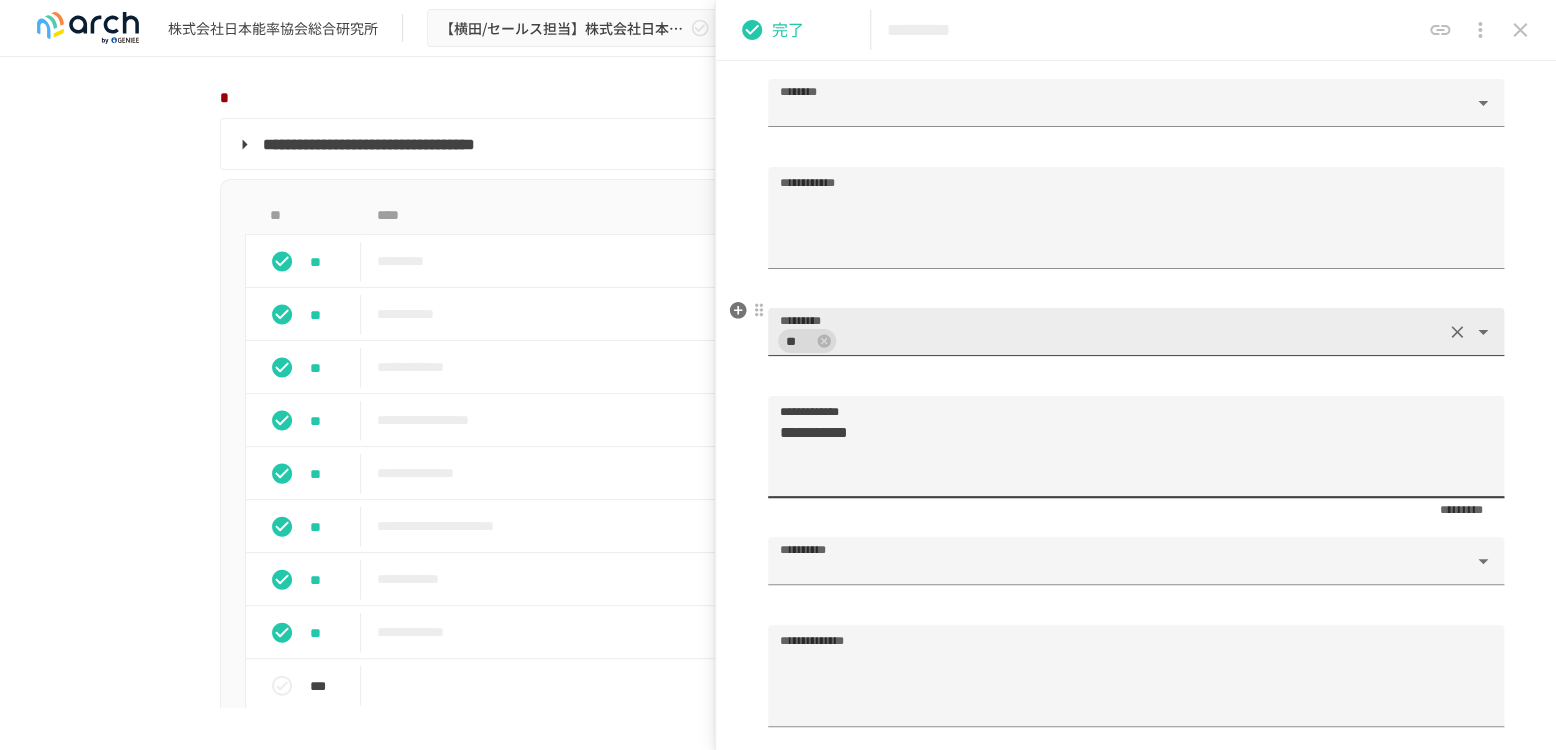 click 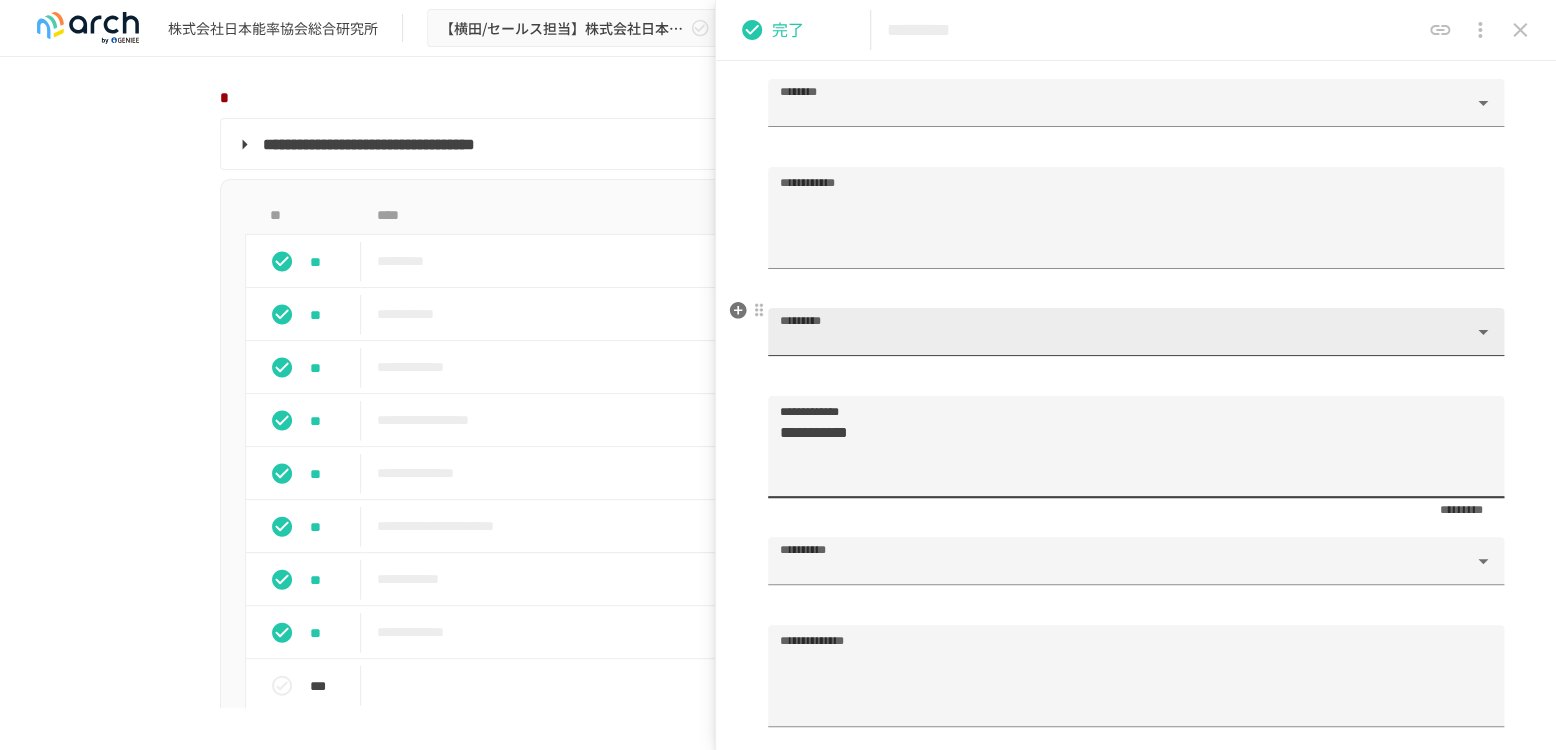 drag, startPoint x: 919, startPoint y: 335, endPoint x: 928, endPoint y: 329, distance: 10.816654 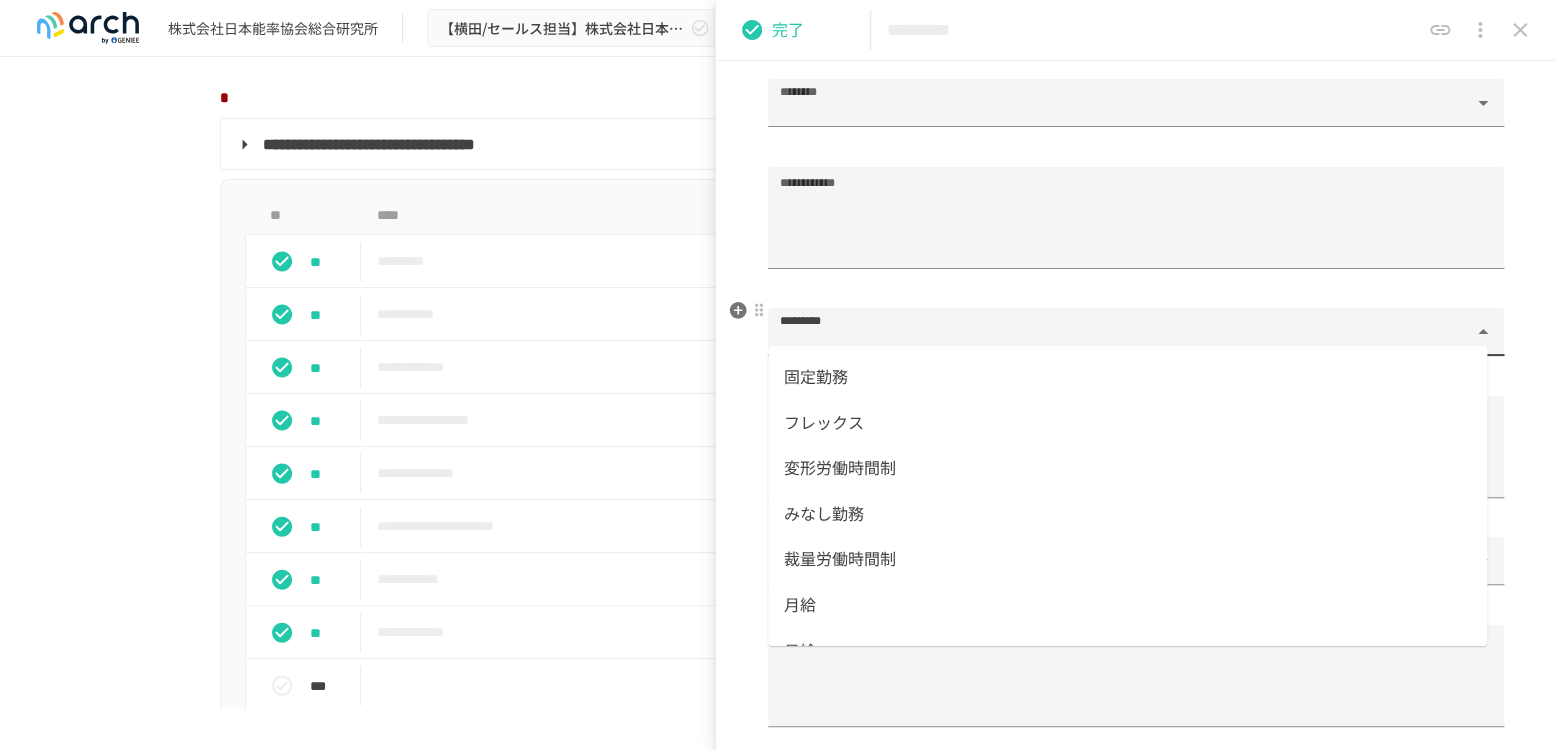 click on "固定勤務" at bounding box center [1127, 377] 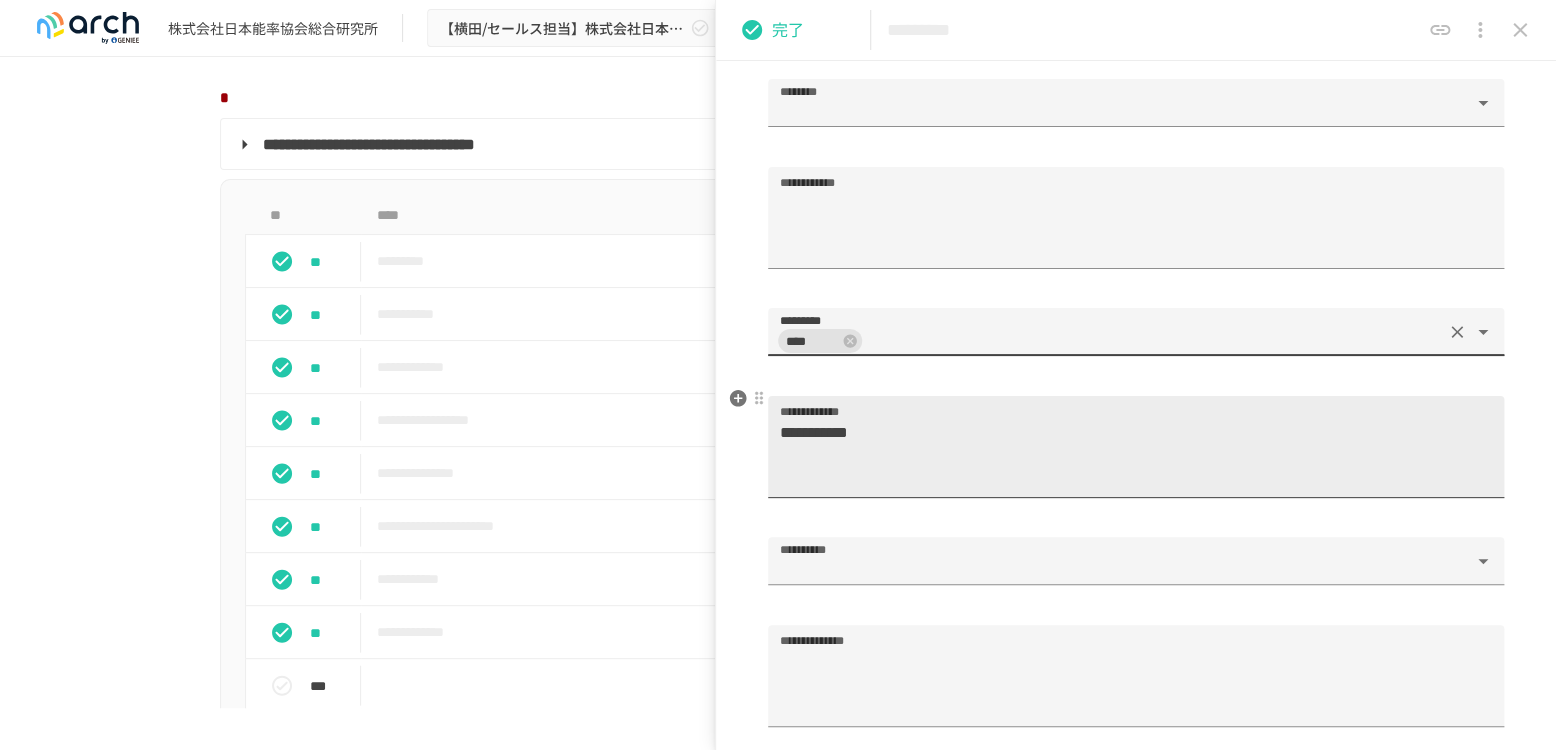 click on "*********" at bounding box center [1127, 455] 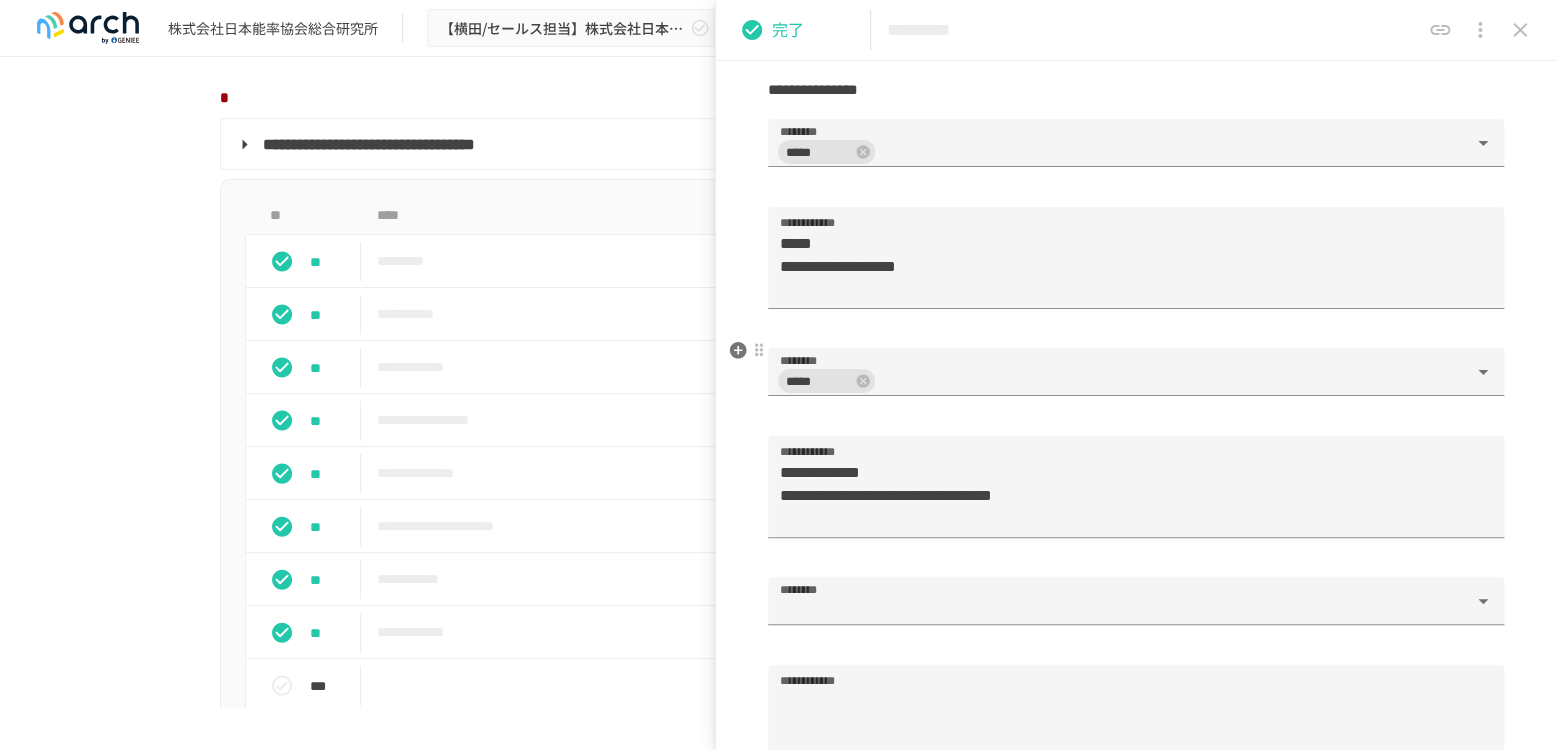 scroll, scrollTop: 2000, scrollLeft: 0, axis: vertical 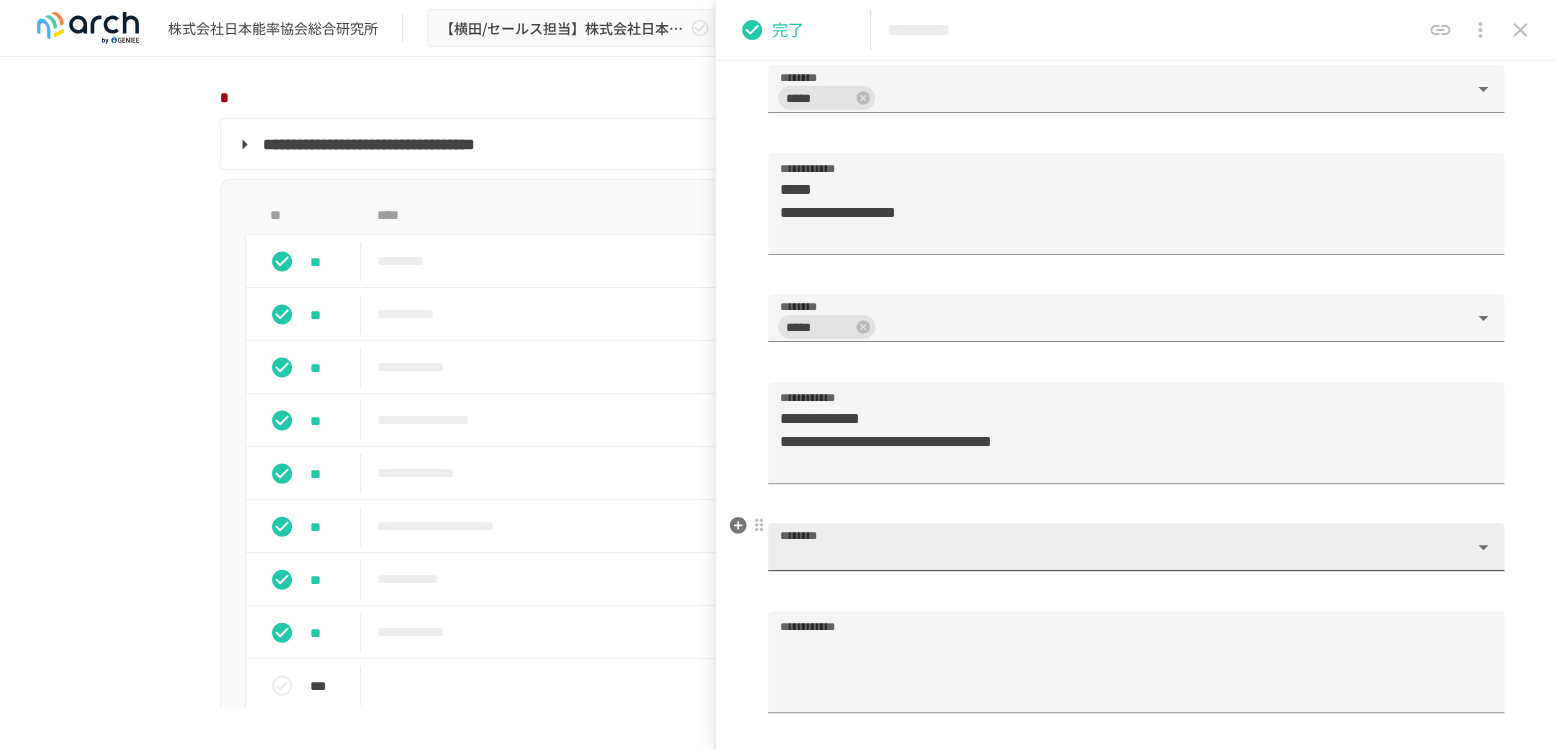 type on "*********
******" 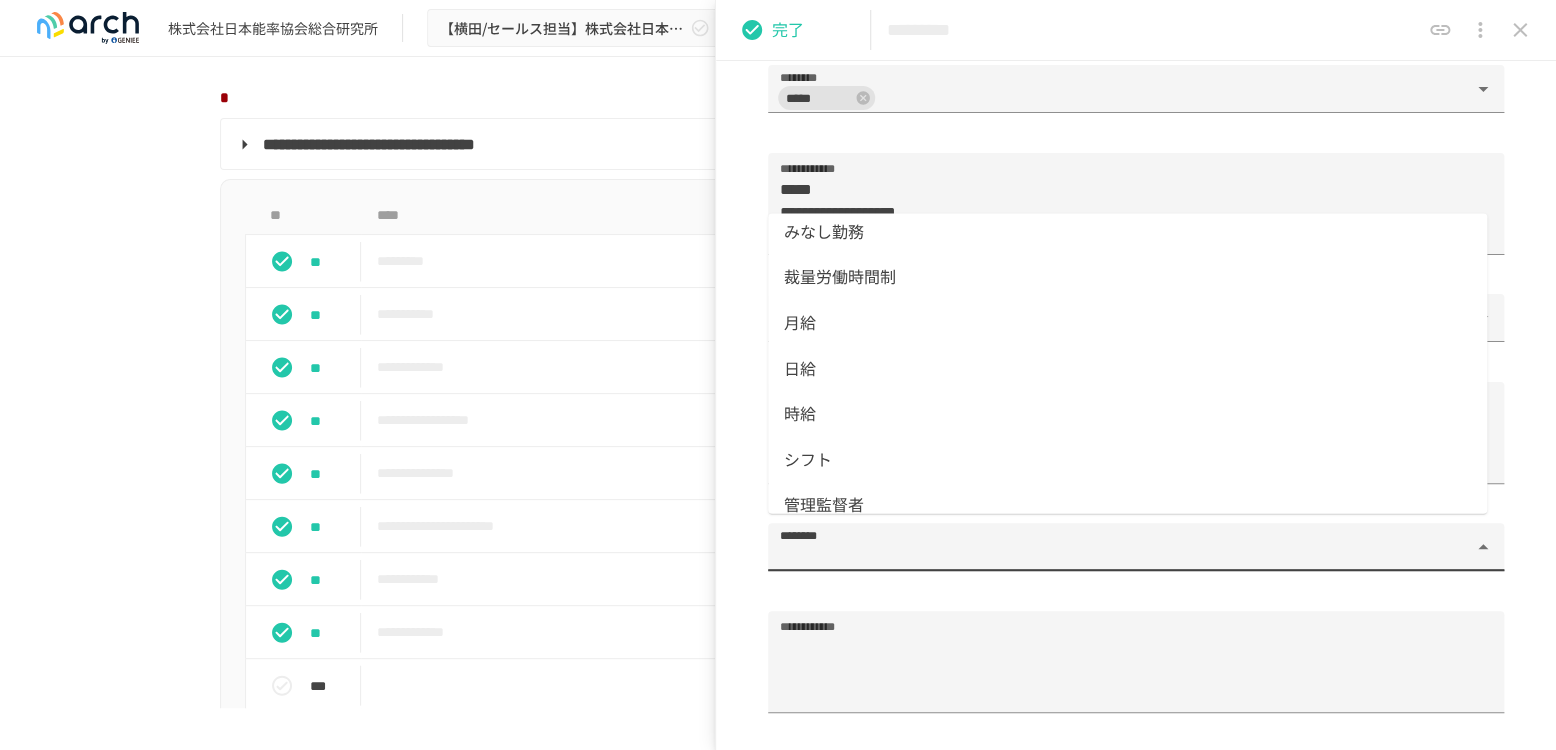 scroll, scrollTop: 171, scrollLeft: 0, axis: vertical 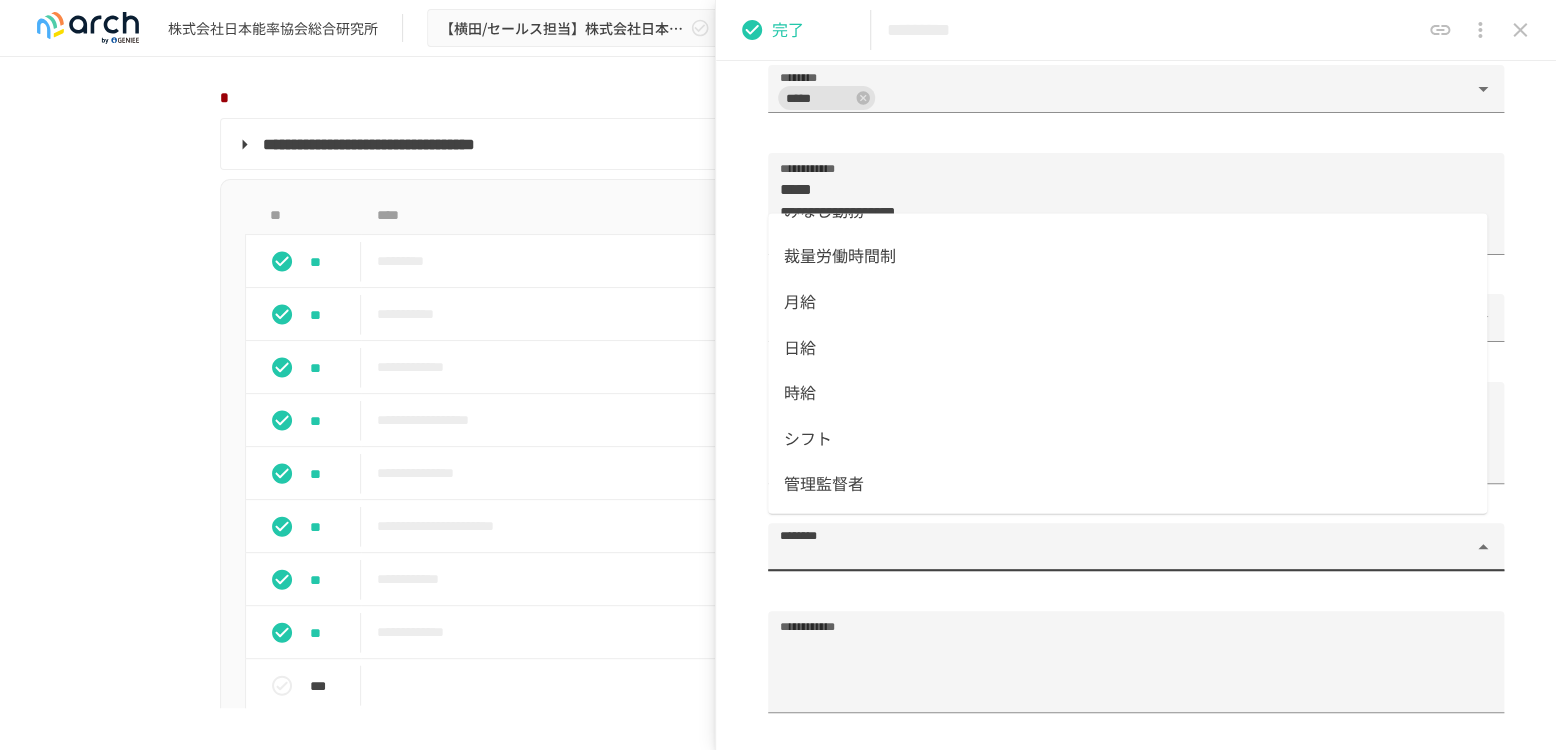click on "管理監督者" at bounding box center (1127, 484) 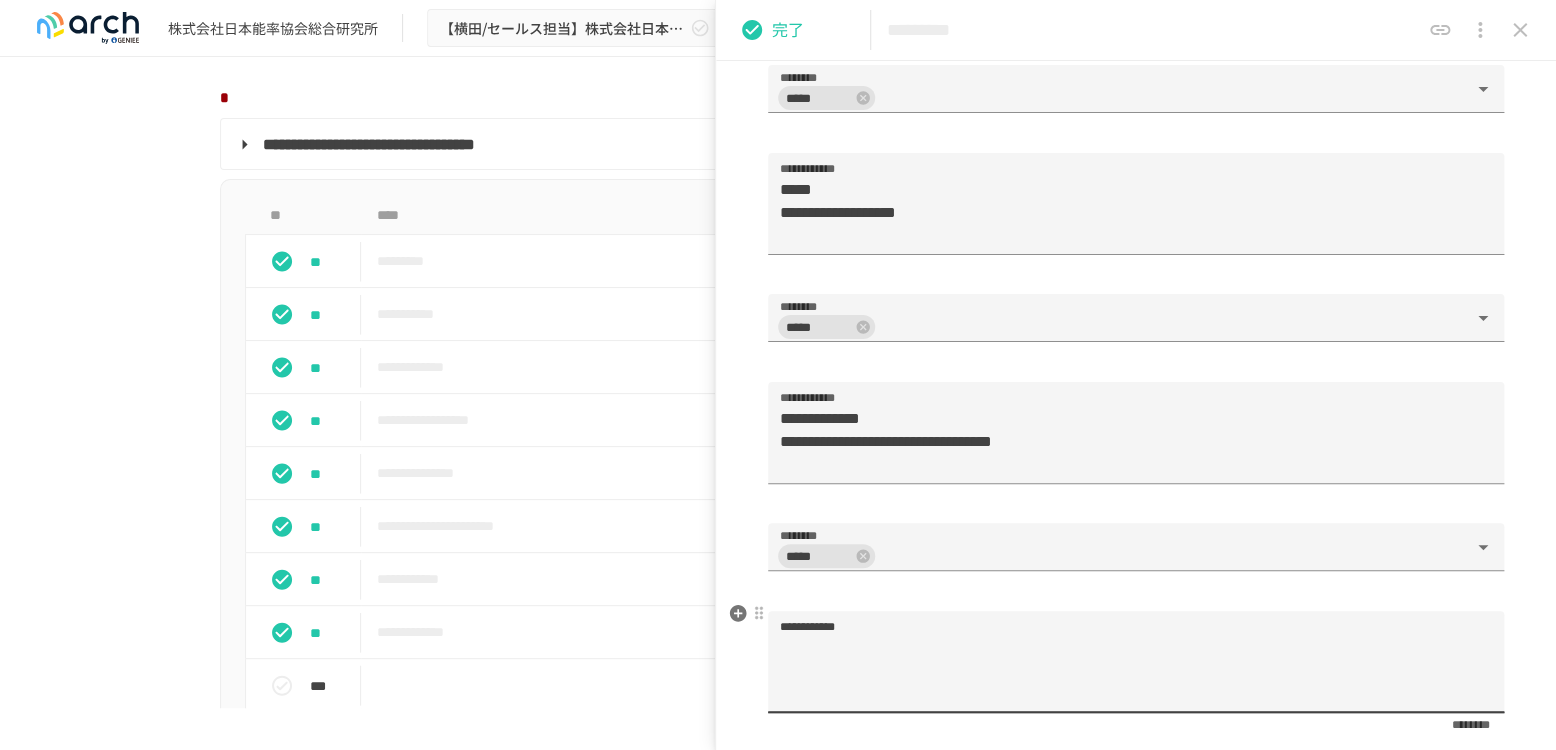drag, startPoint x: 921, startPoint y: 650, endPoint x: 929, endPoint y: 639, distance: 13.601471 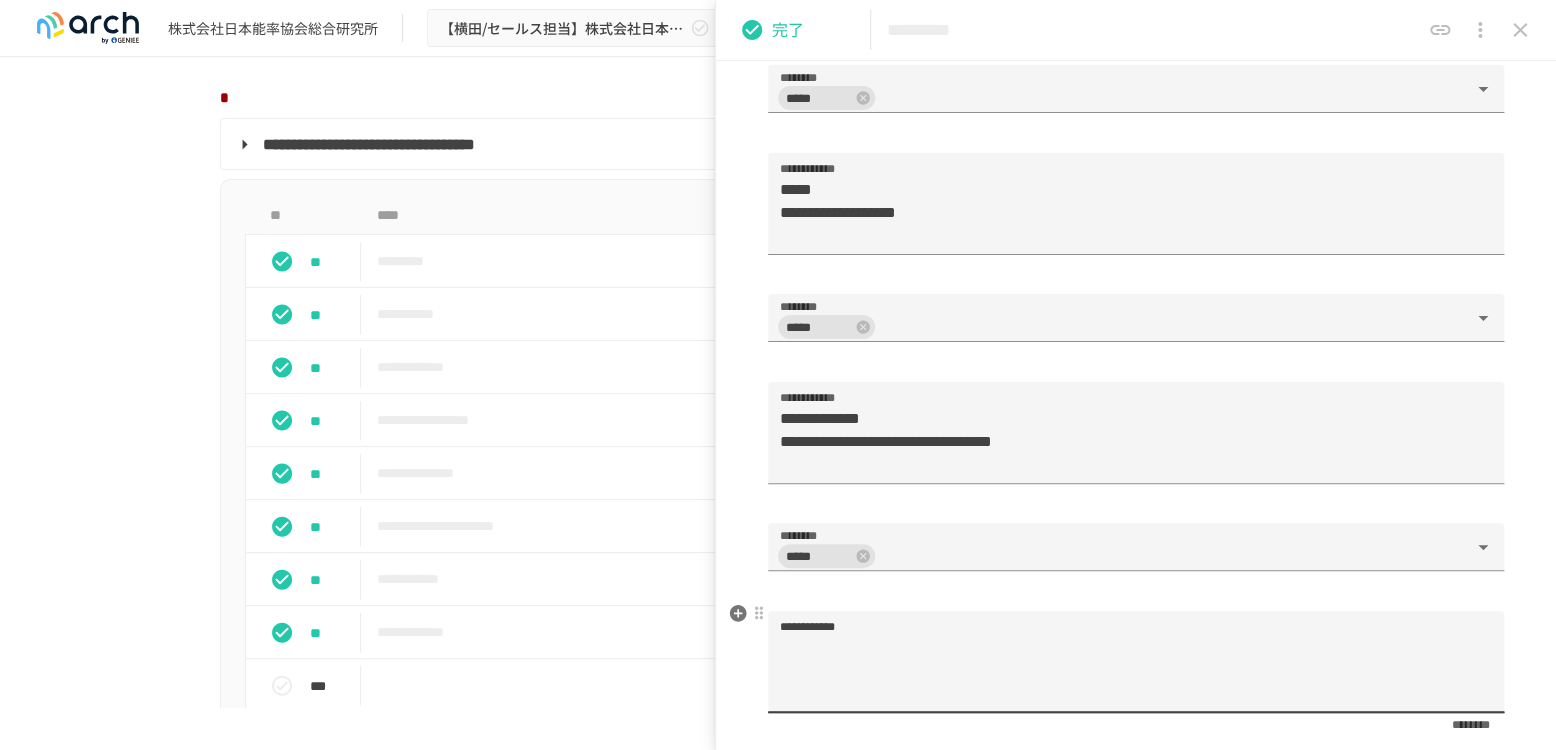 click on "**********" at bounding box center [1136, 670] 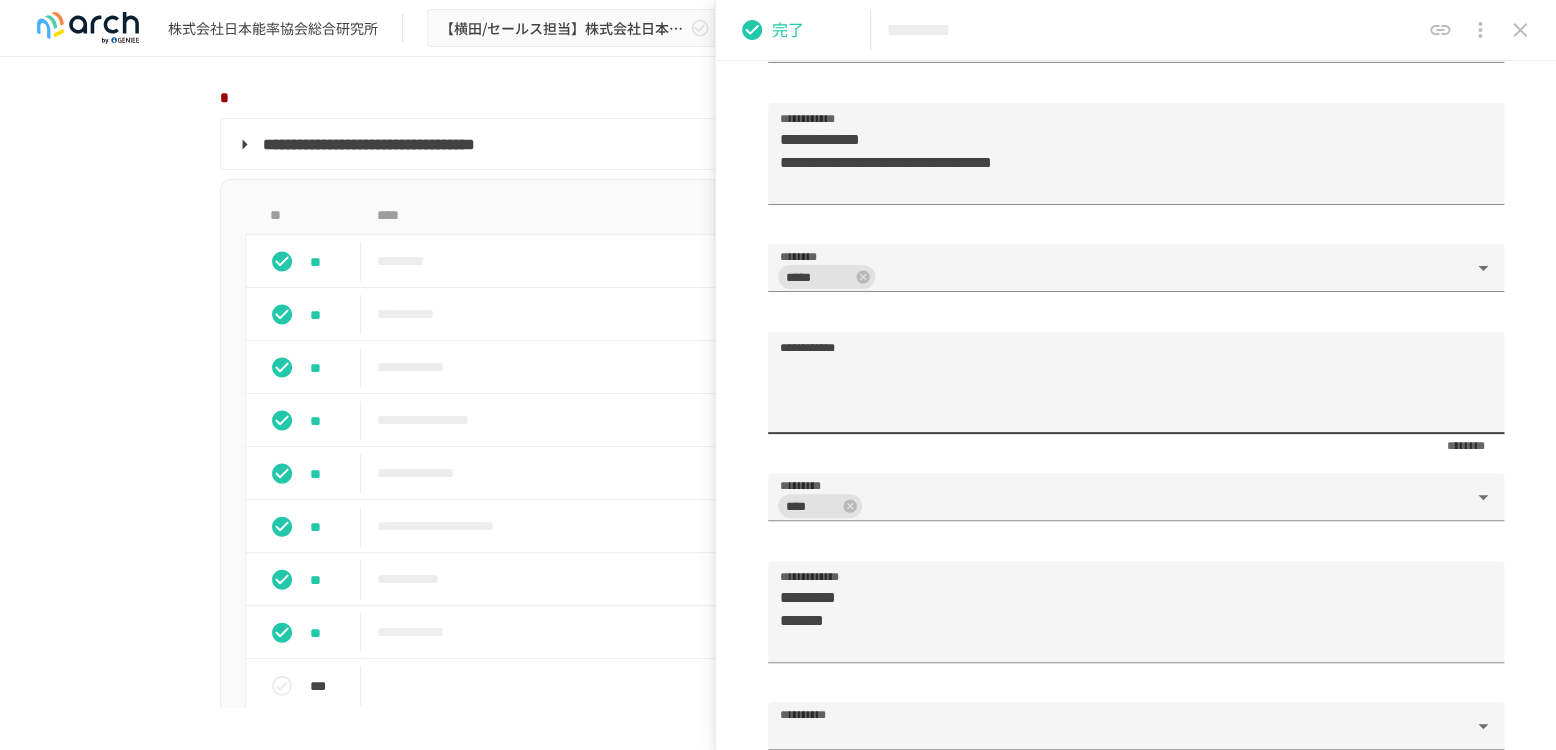 scroll, scrollTop: 2333, scrollLeft: 0, axis: vertical 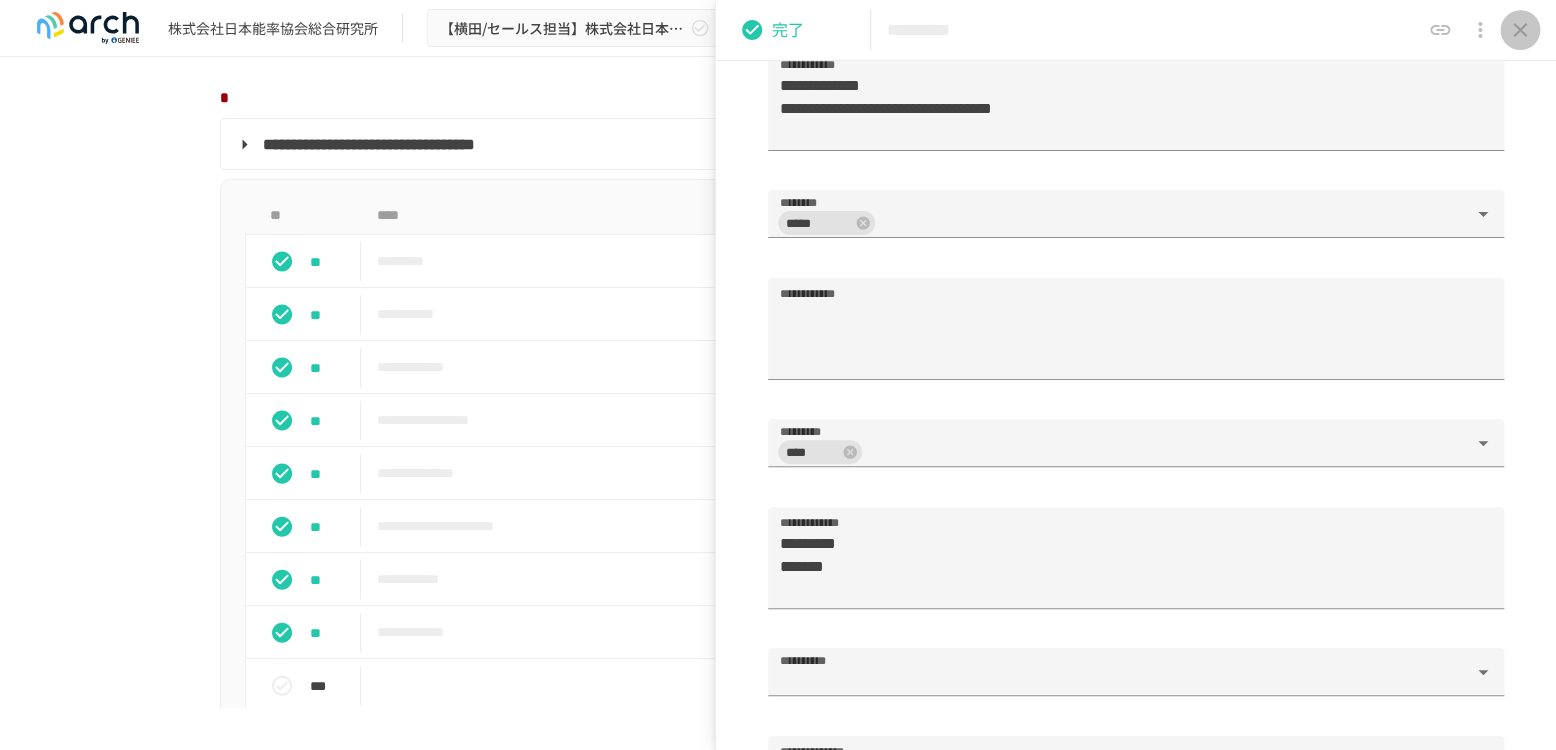 click 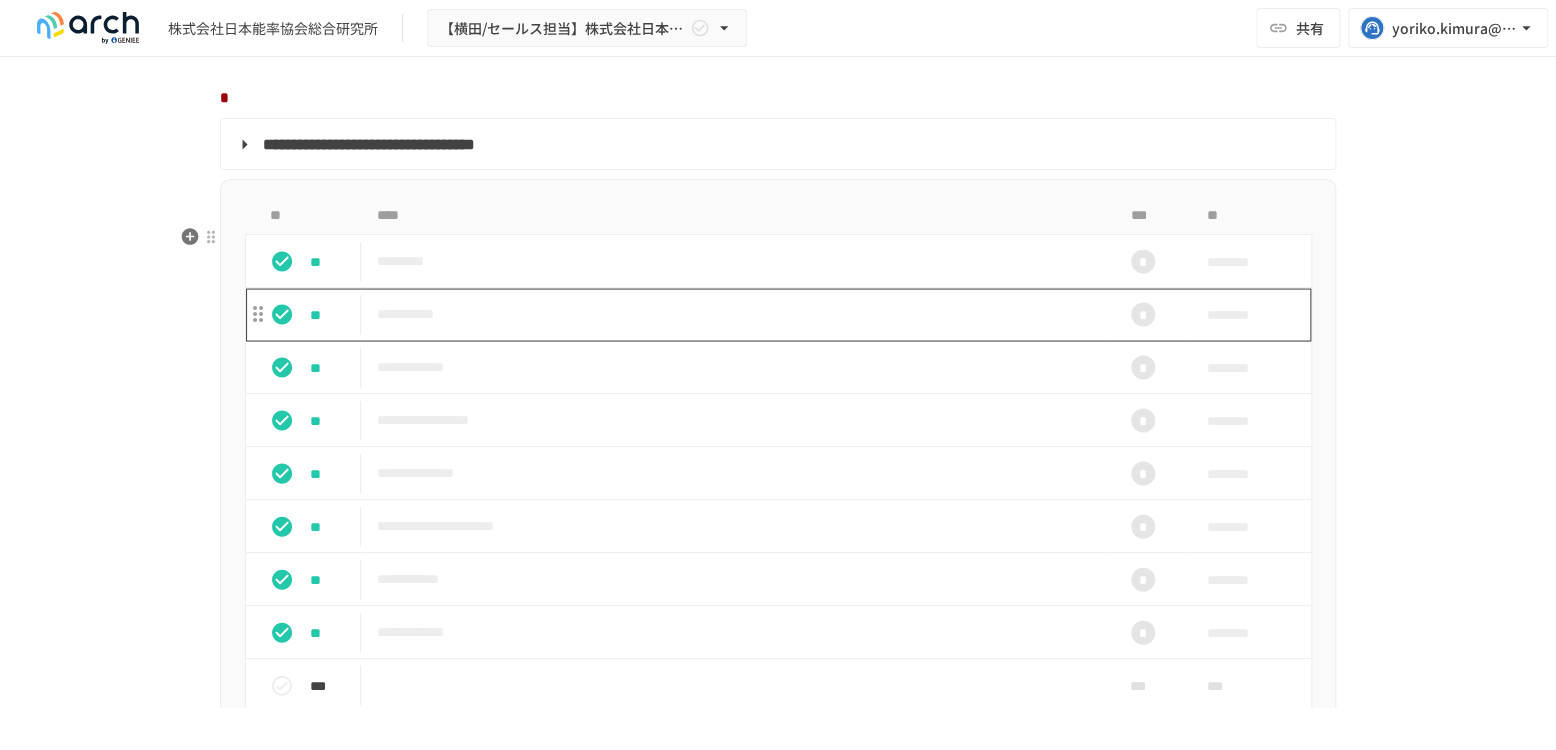 click on "**********" at bounding box center (736, 313) 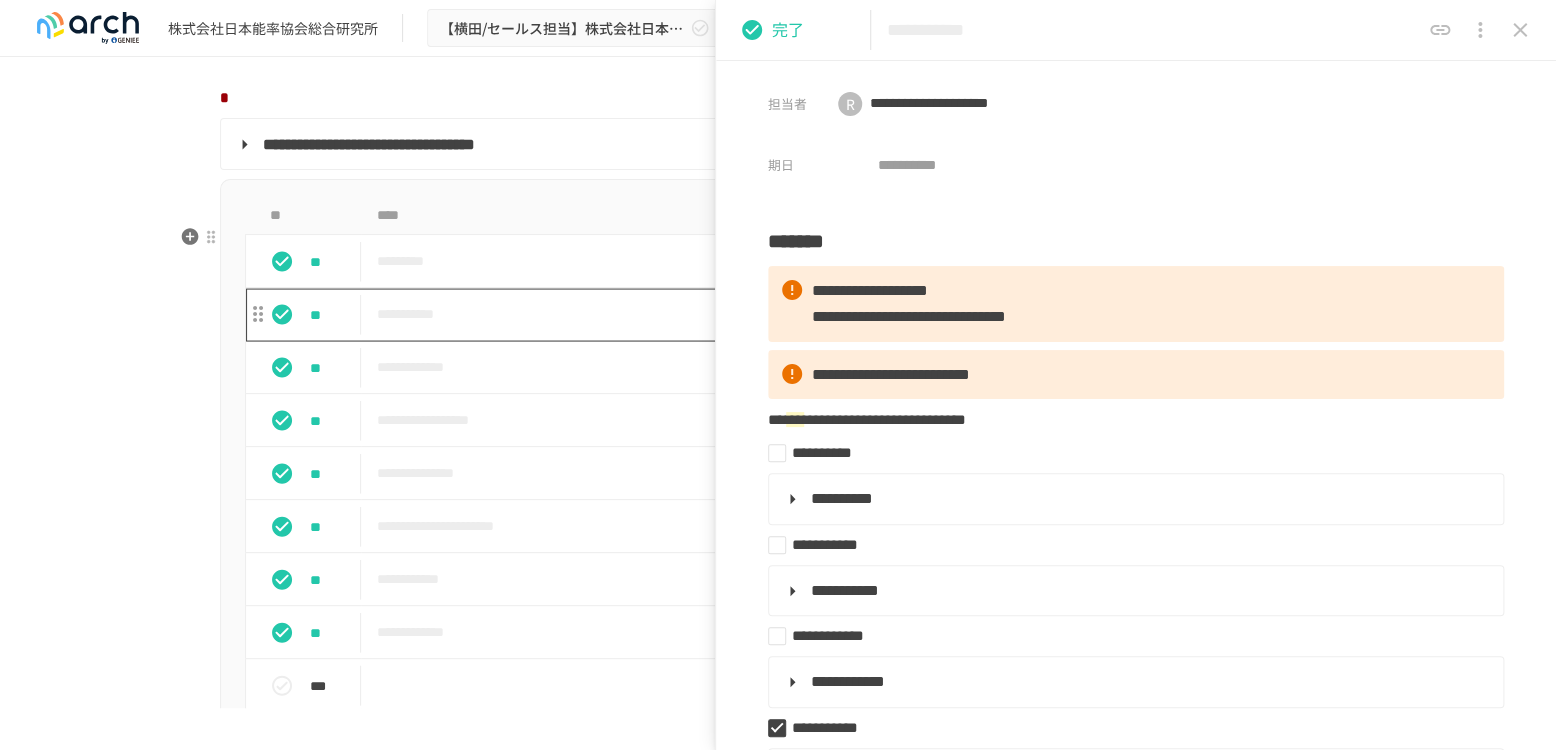 type on "**********" 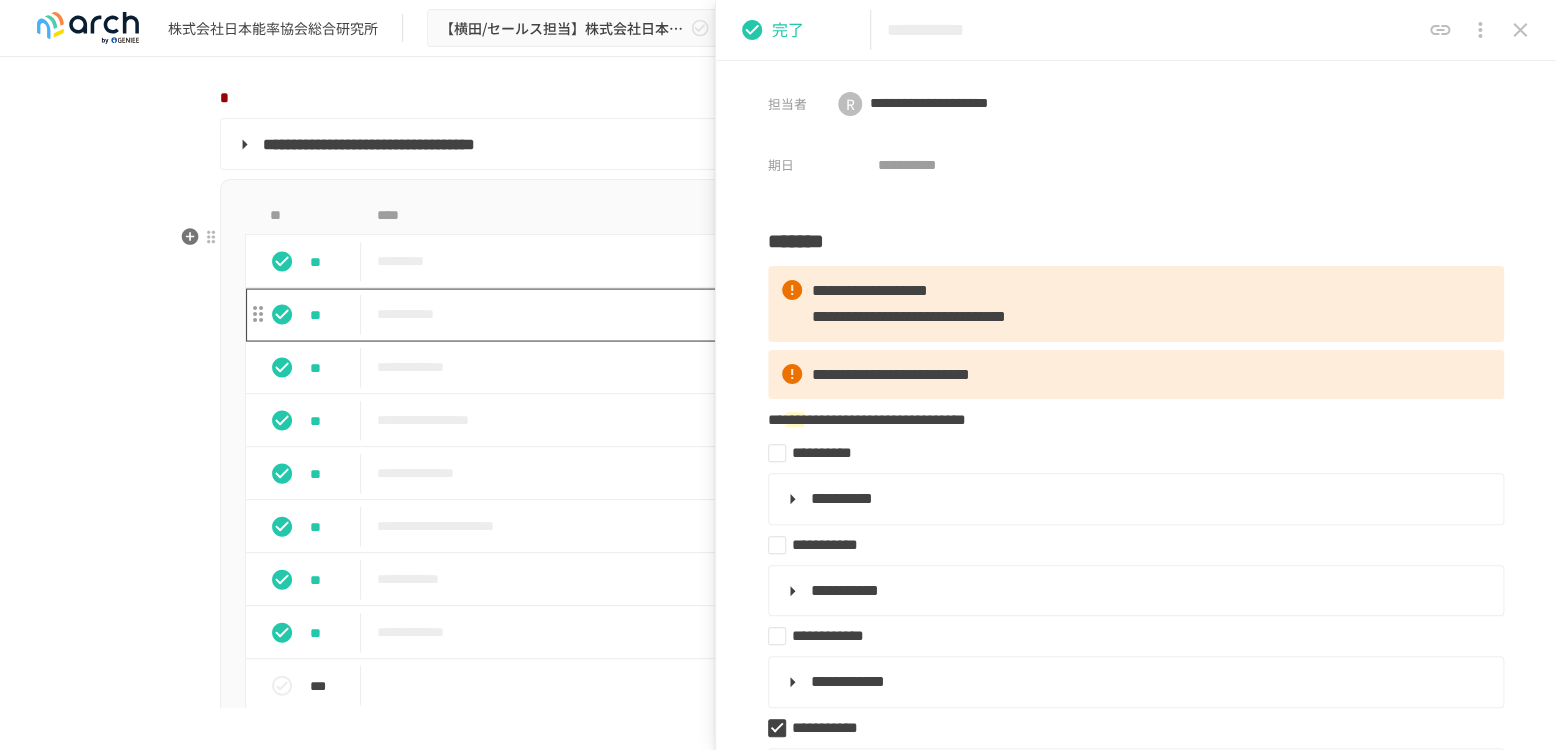 type on "**********" 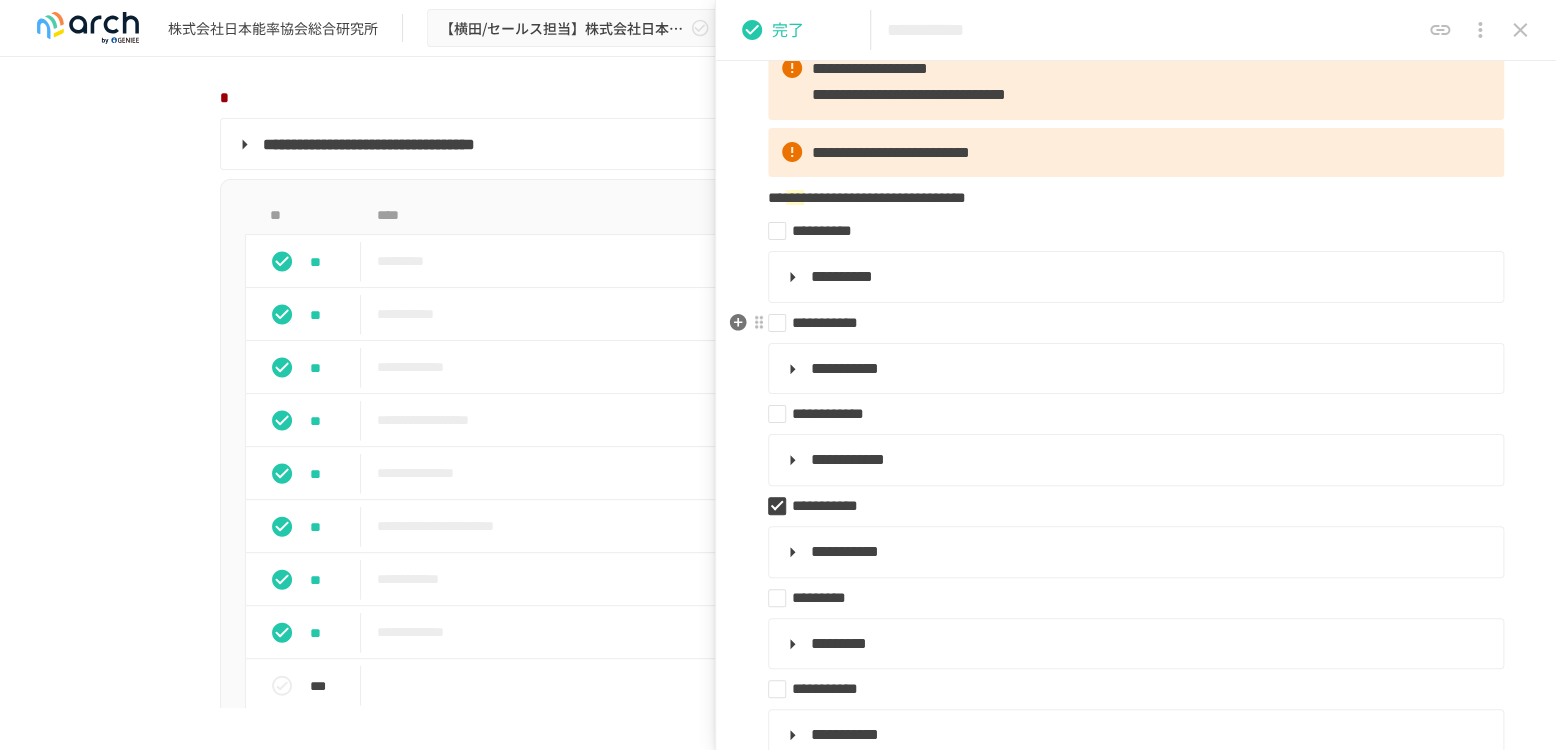 scroll, scrollTop: 444, scrollLeft: 0, axis: vertical 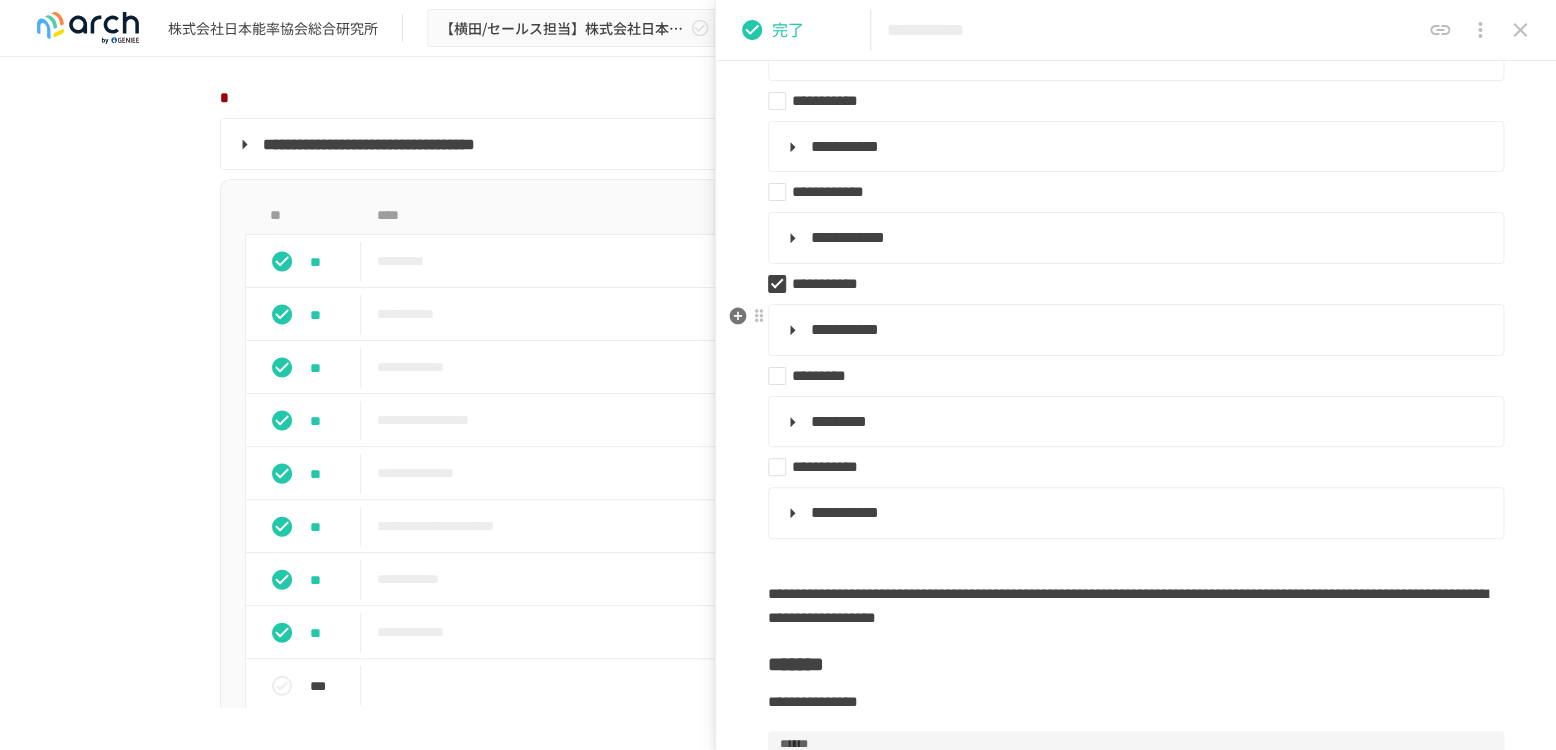 click on "**********" at bounding box center (1134, 330) 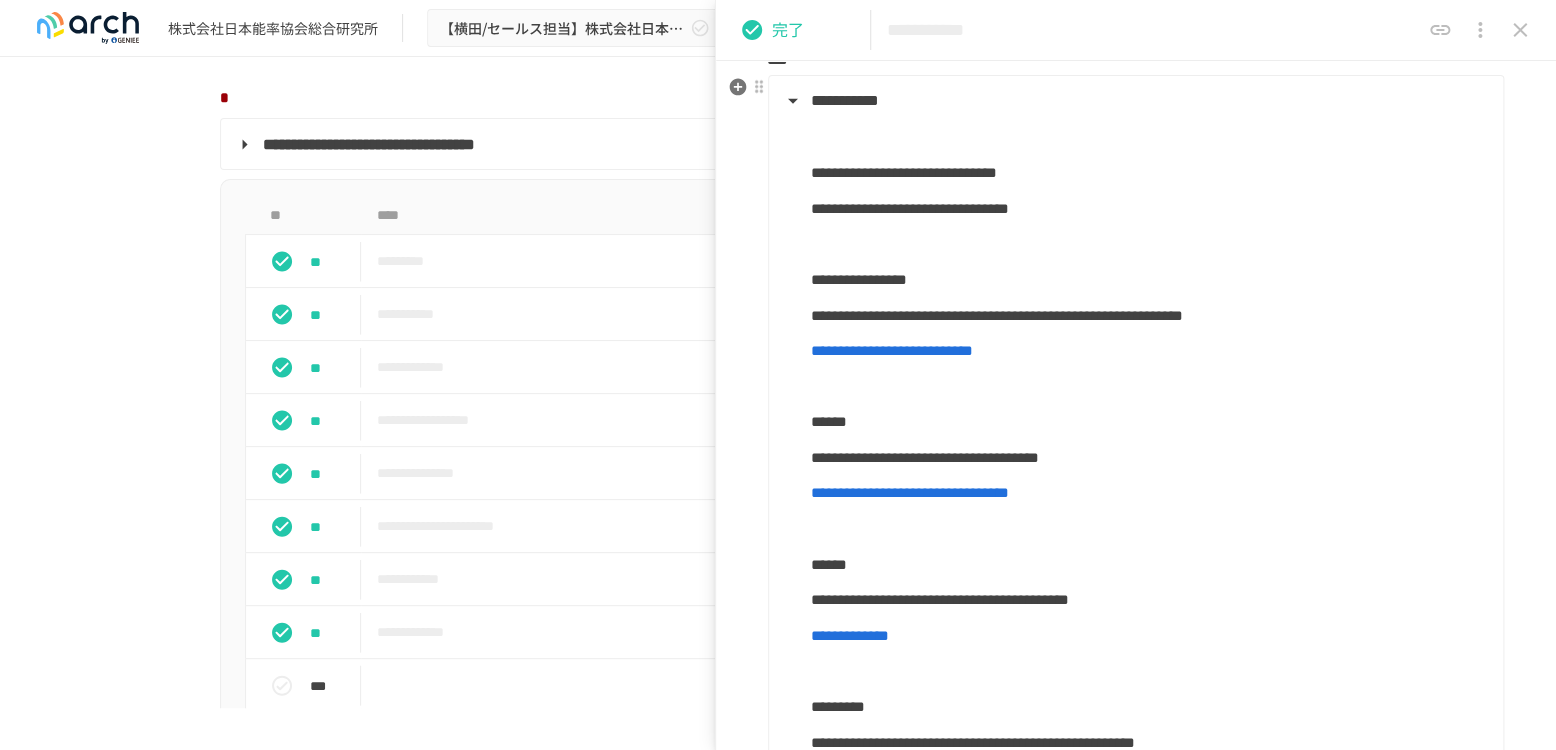 scroll, scrollTop: 666, scrollLeft: 0, axis: vertical 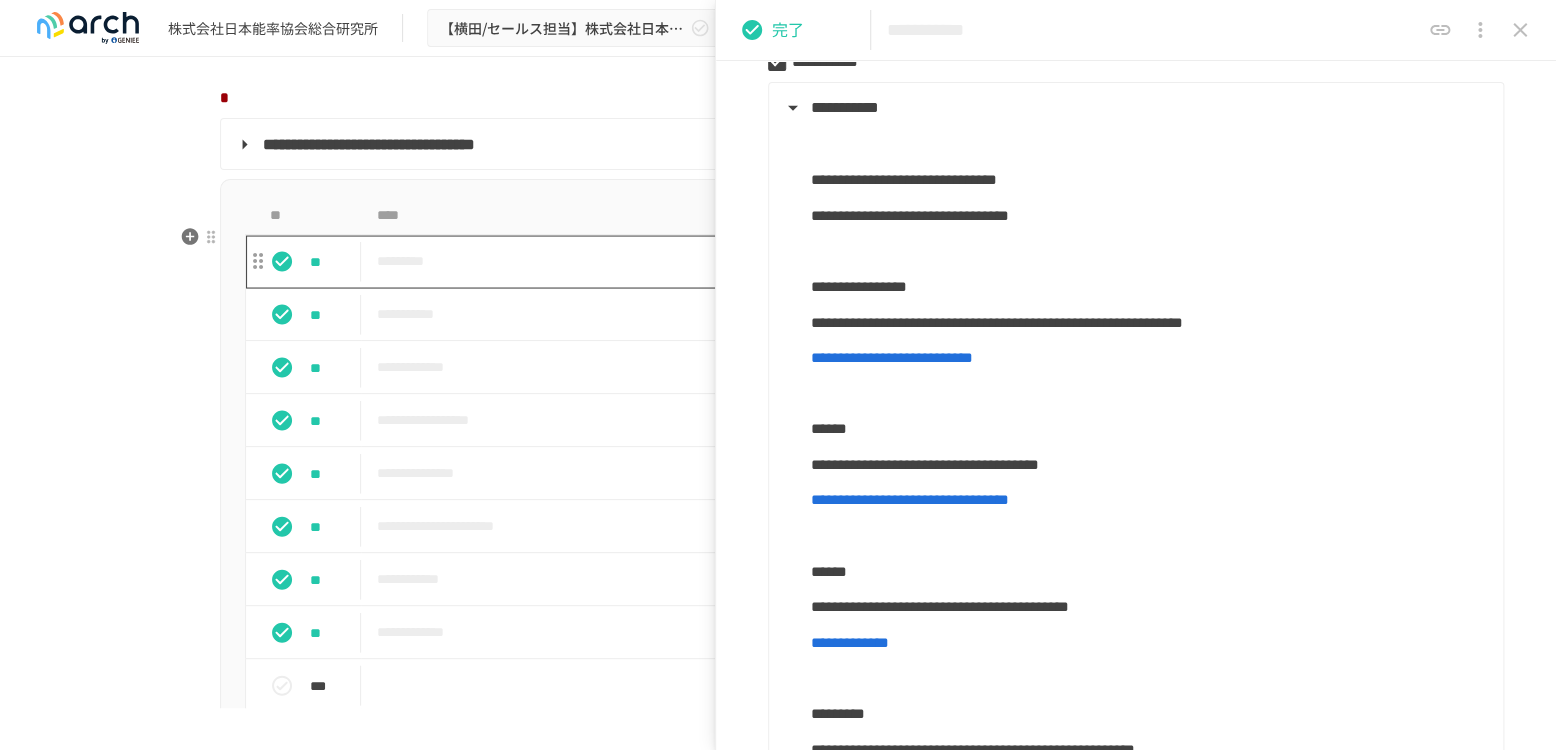 click on "*********" at bounding box center [736, 260] 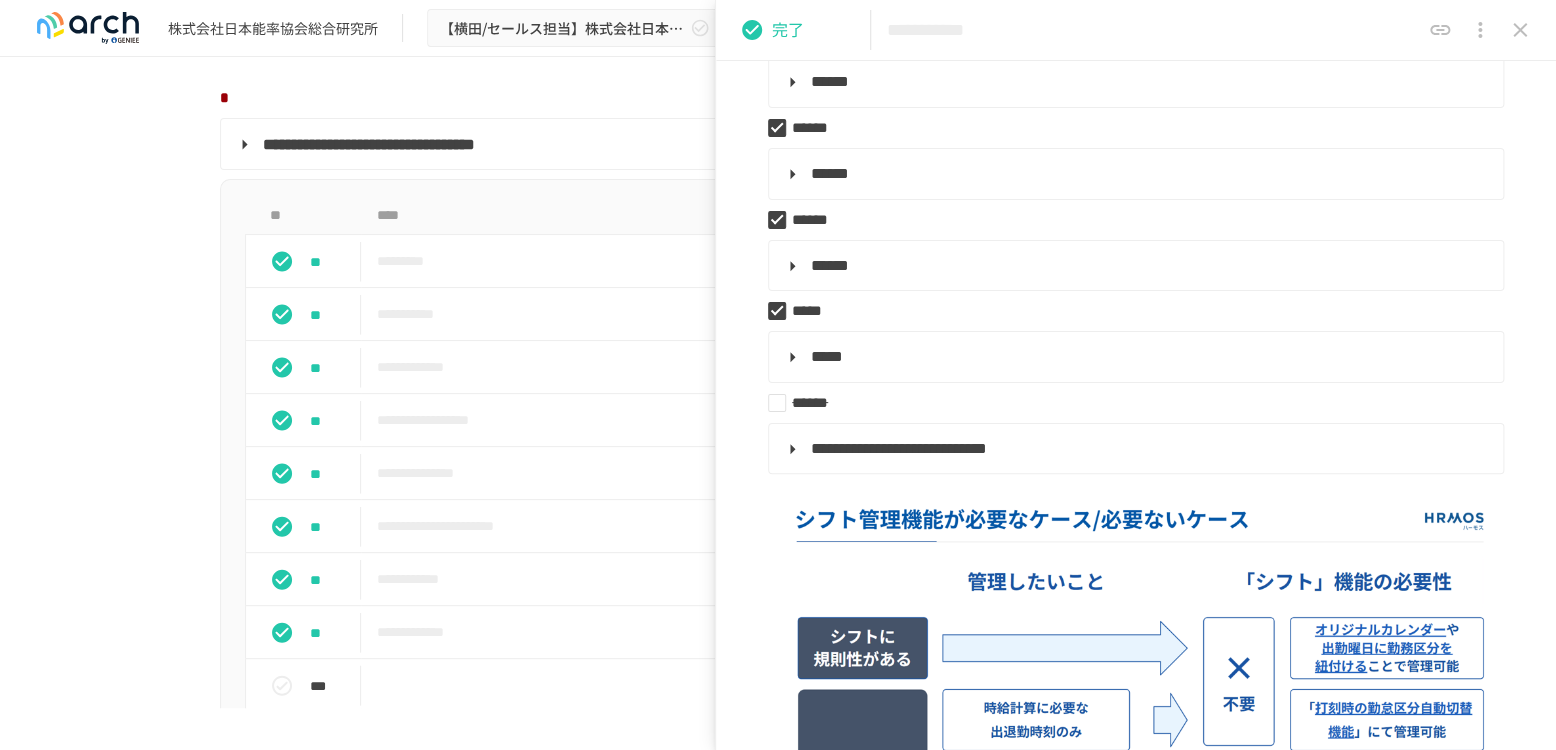 type on "*********" 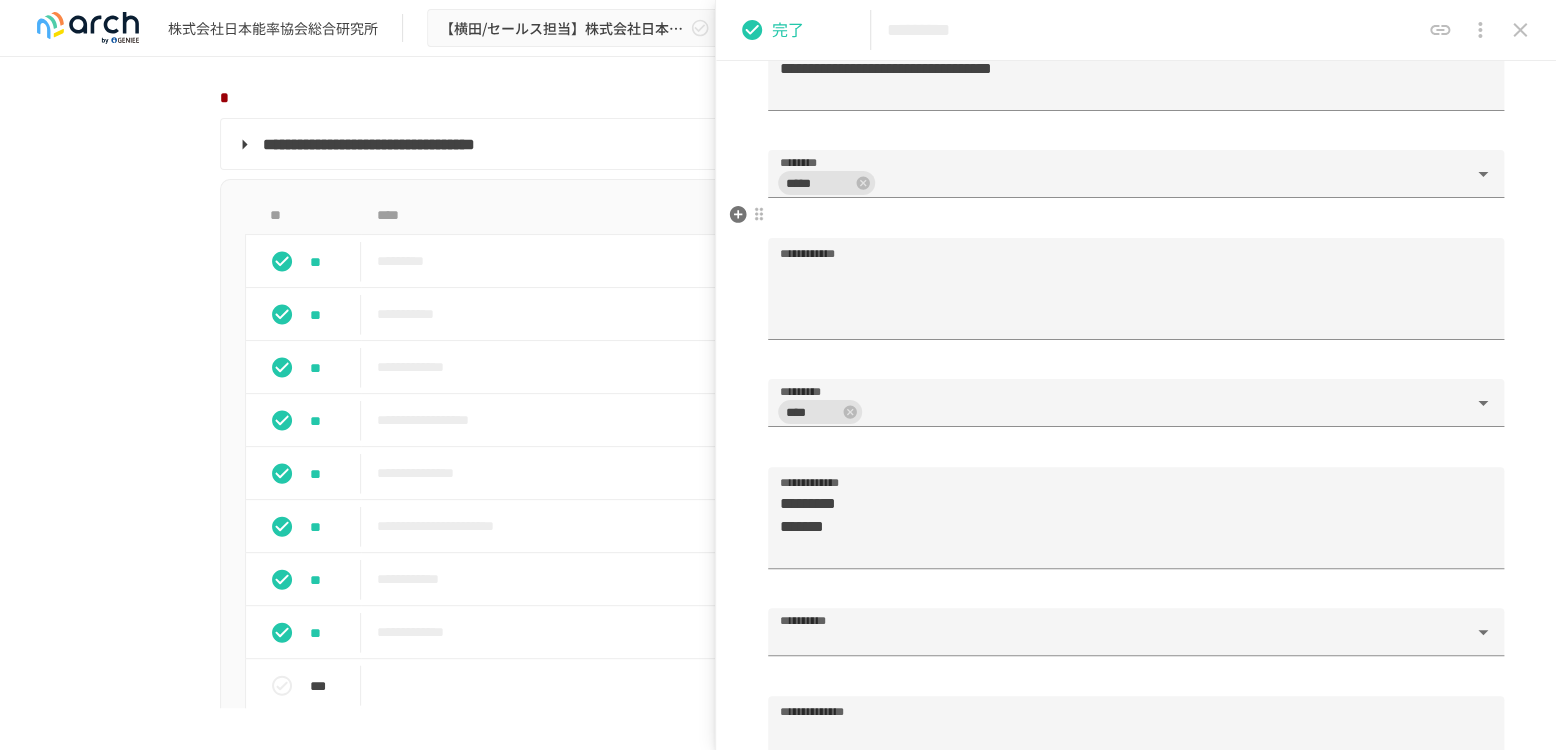 scroll, scrollTop: 2111, scrollLeft: 0, axis: vertical 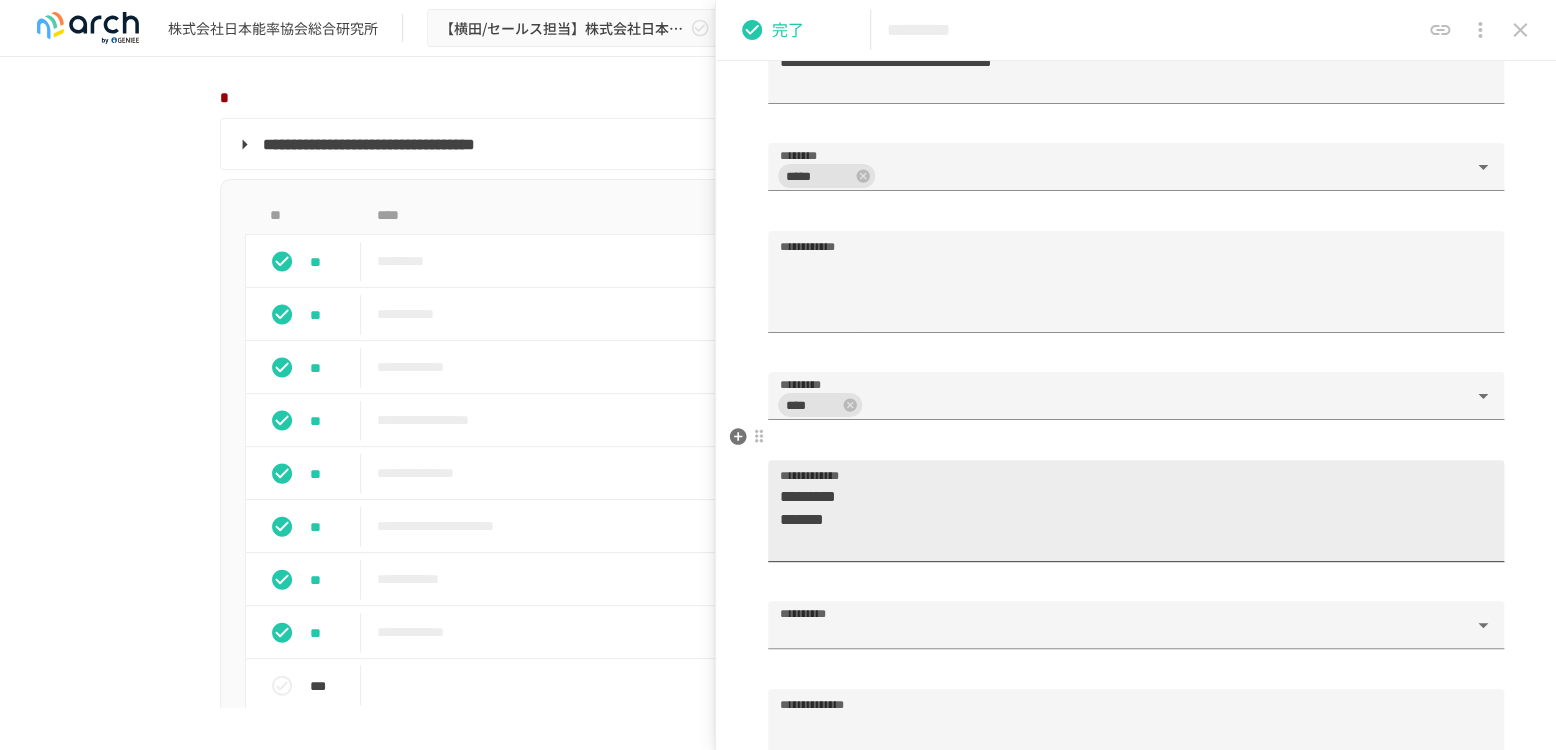click on "*********
******" at bounding box center (1127, 519) 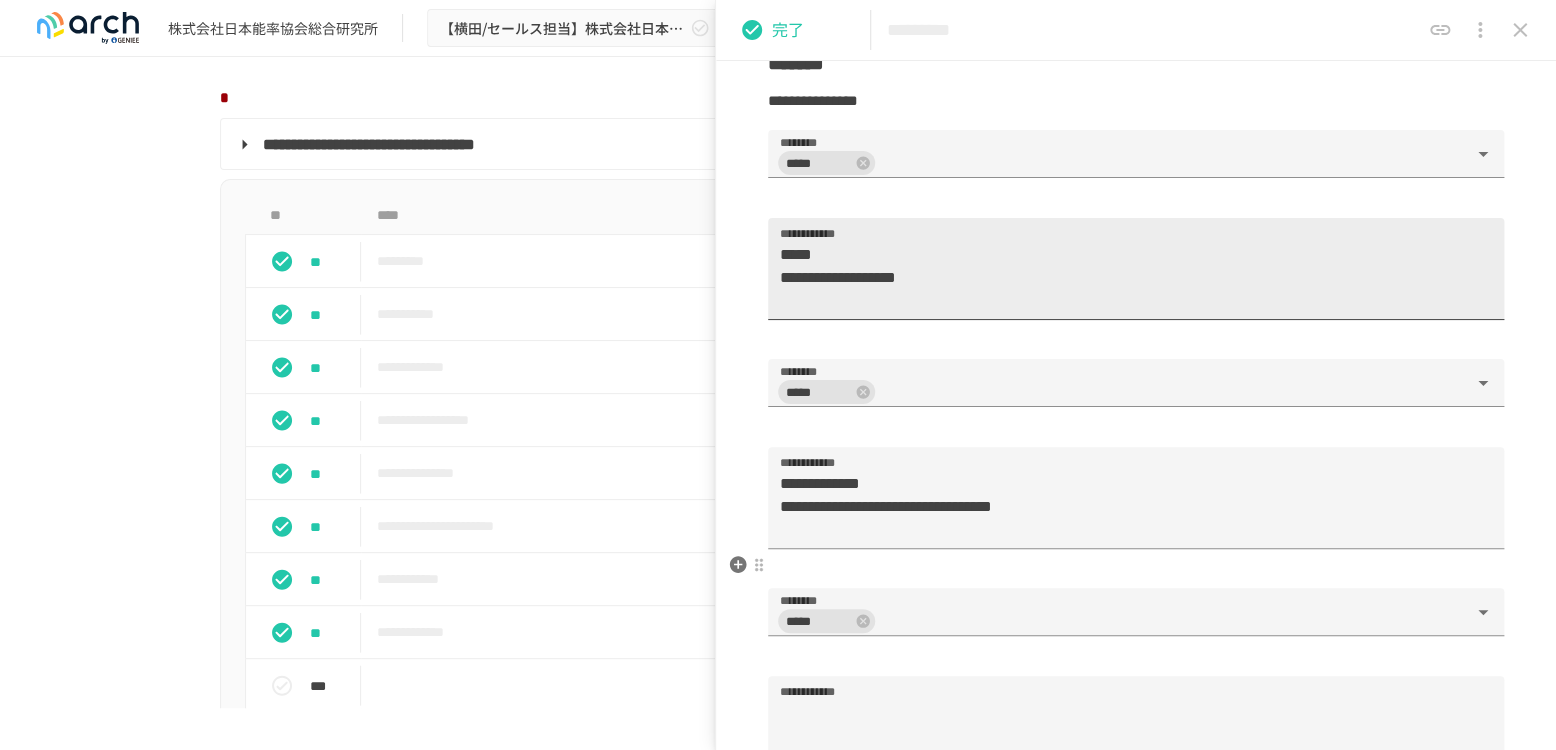 scroll, scrollTop: 1444, scrollLeft: 0, axis: vertical 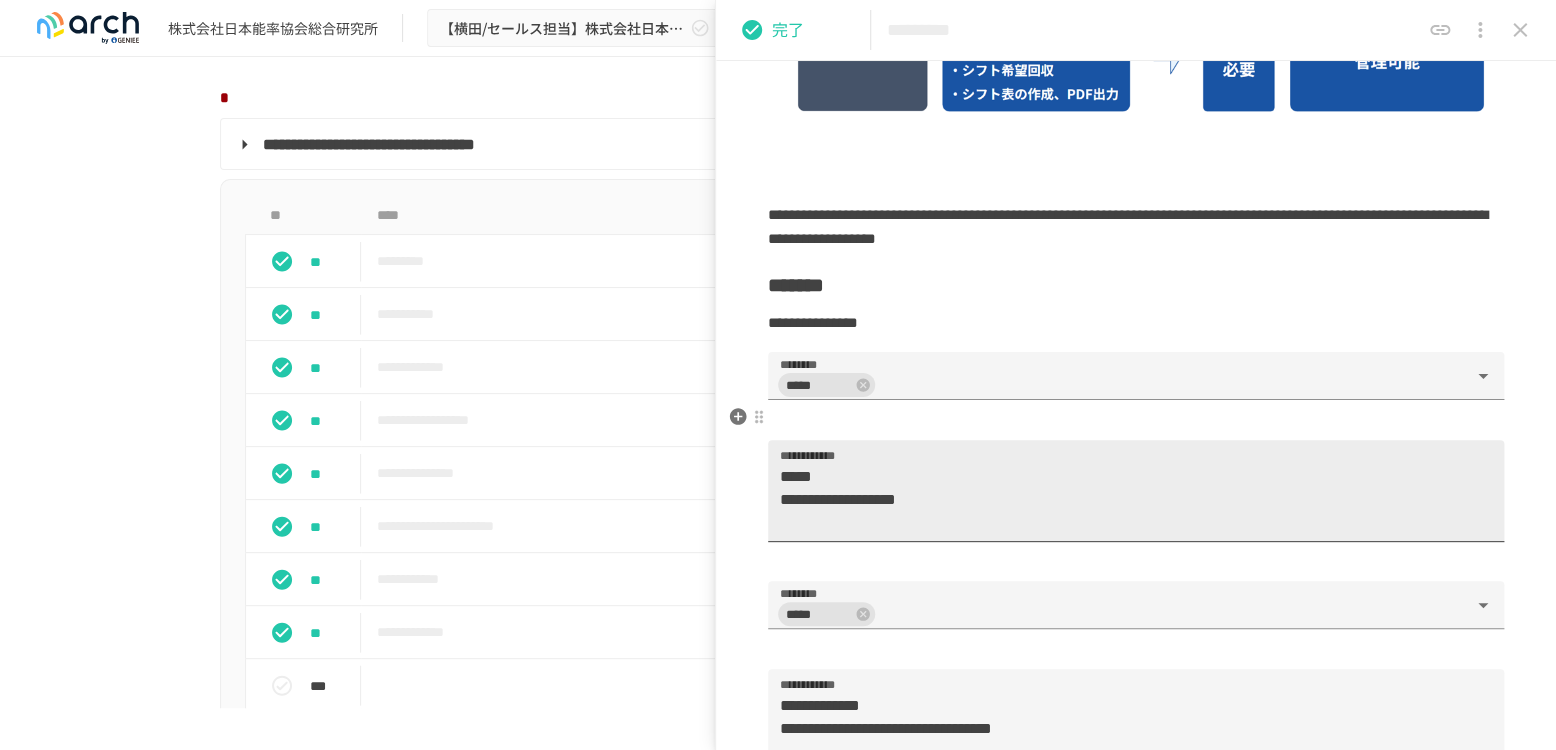 type on "**********" 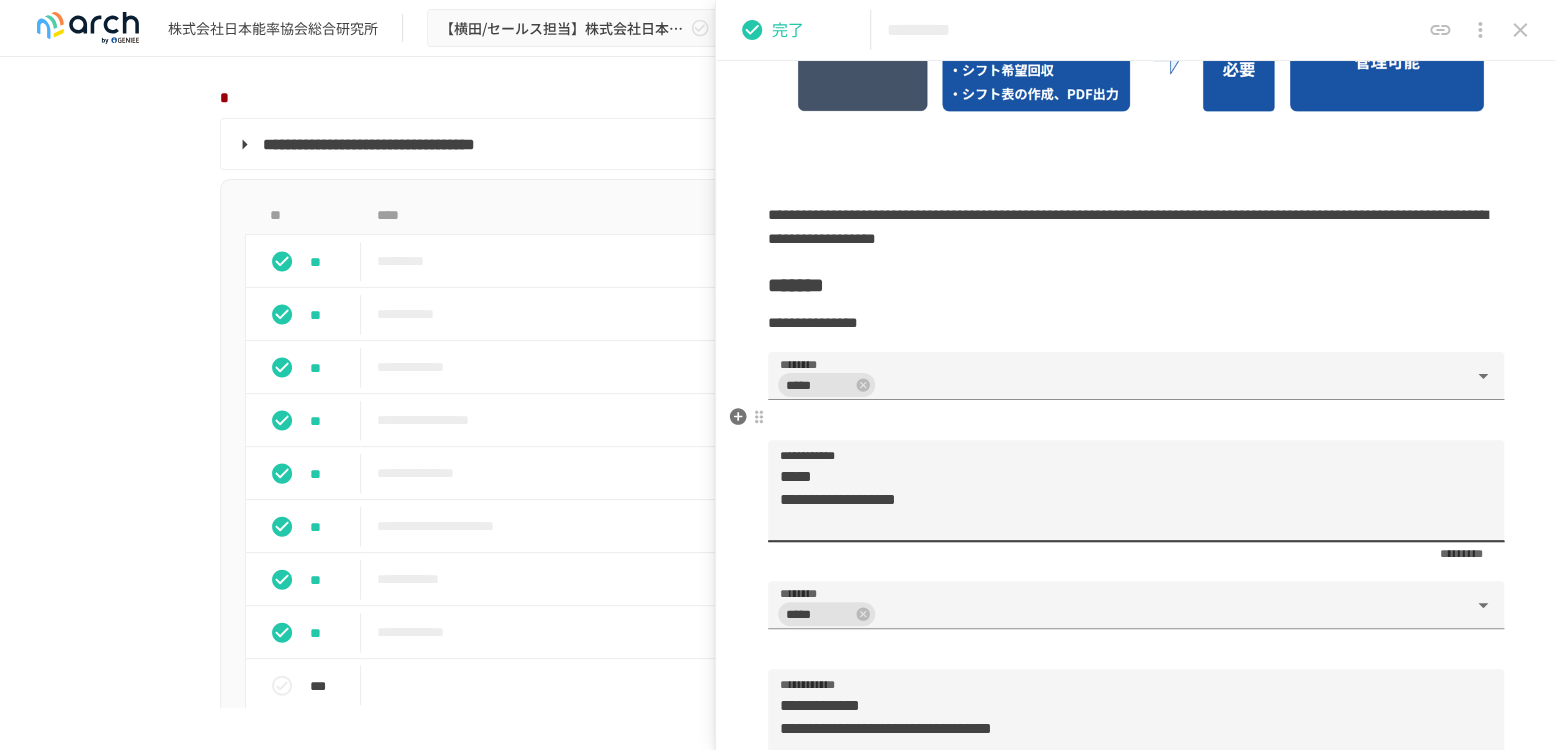 click on "**********" at bounding box center (1127, 499) 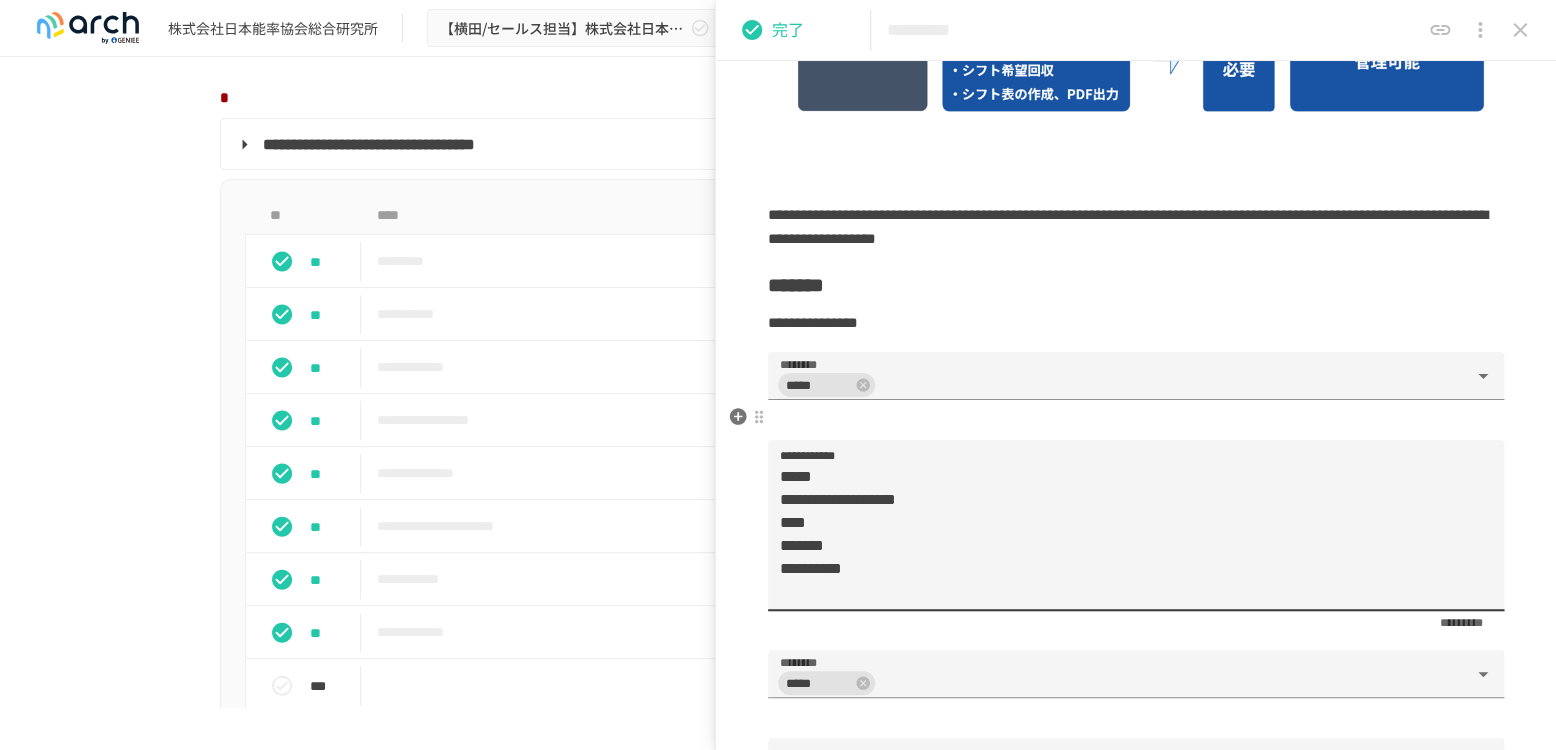 drag, startPoint x: 855, startPoint y: 534, endPoint x: 775, endPoint y: 539, distance: 80.1561 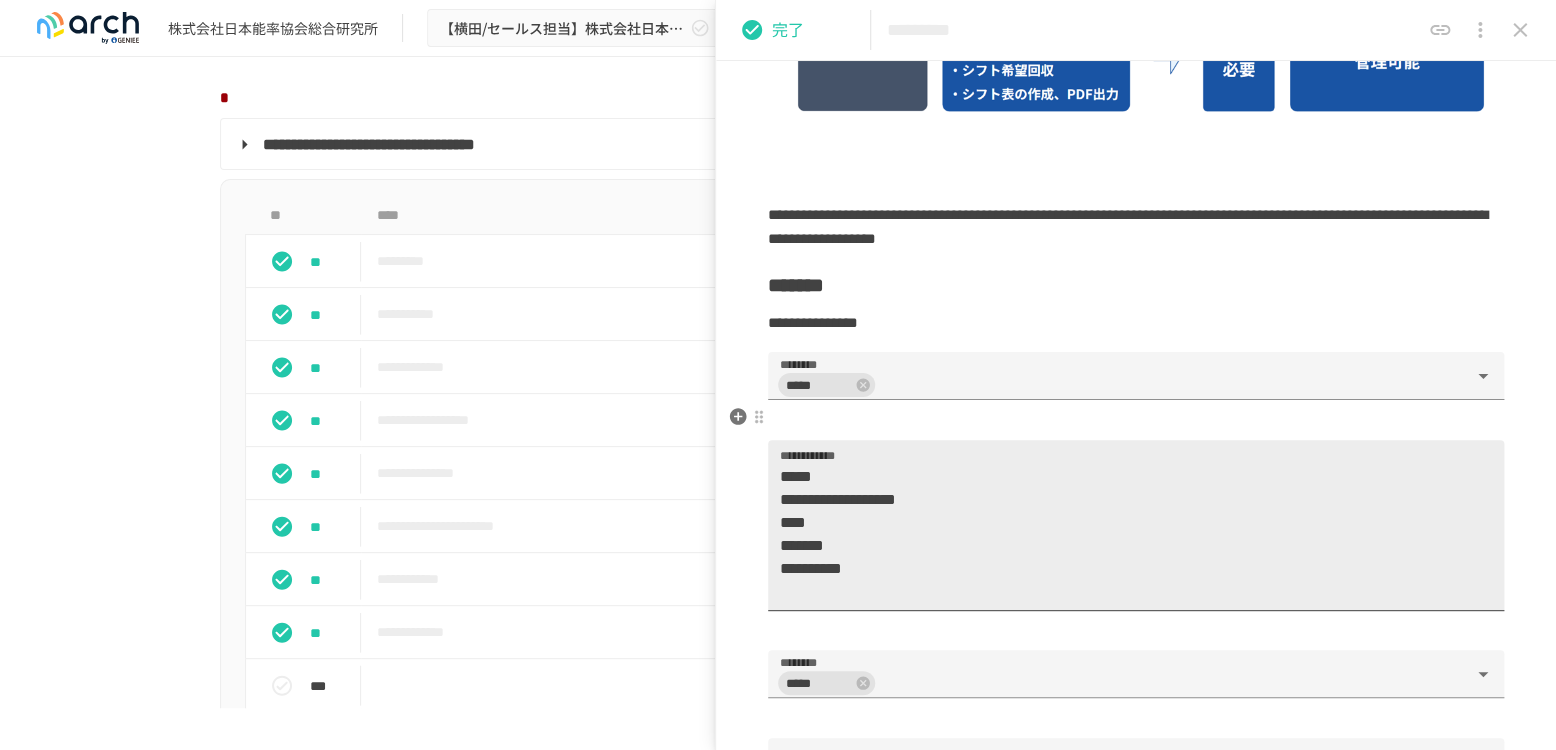 drag, startPoint x: 776, startPoint y: 510, endPoint x: 791, endPoint y: 513, distance: 15.297058 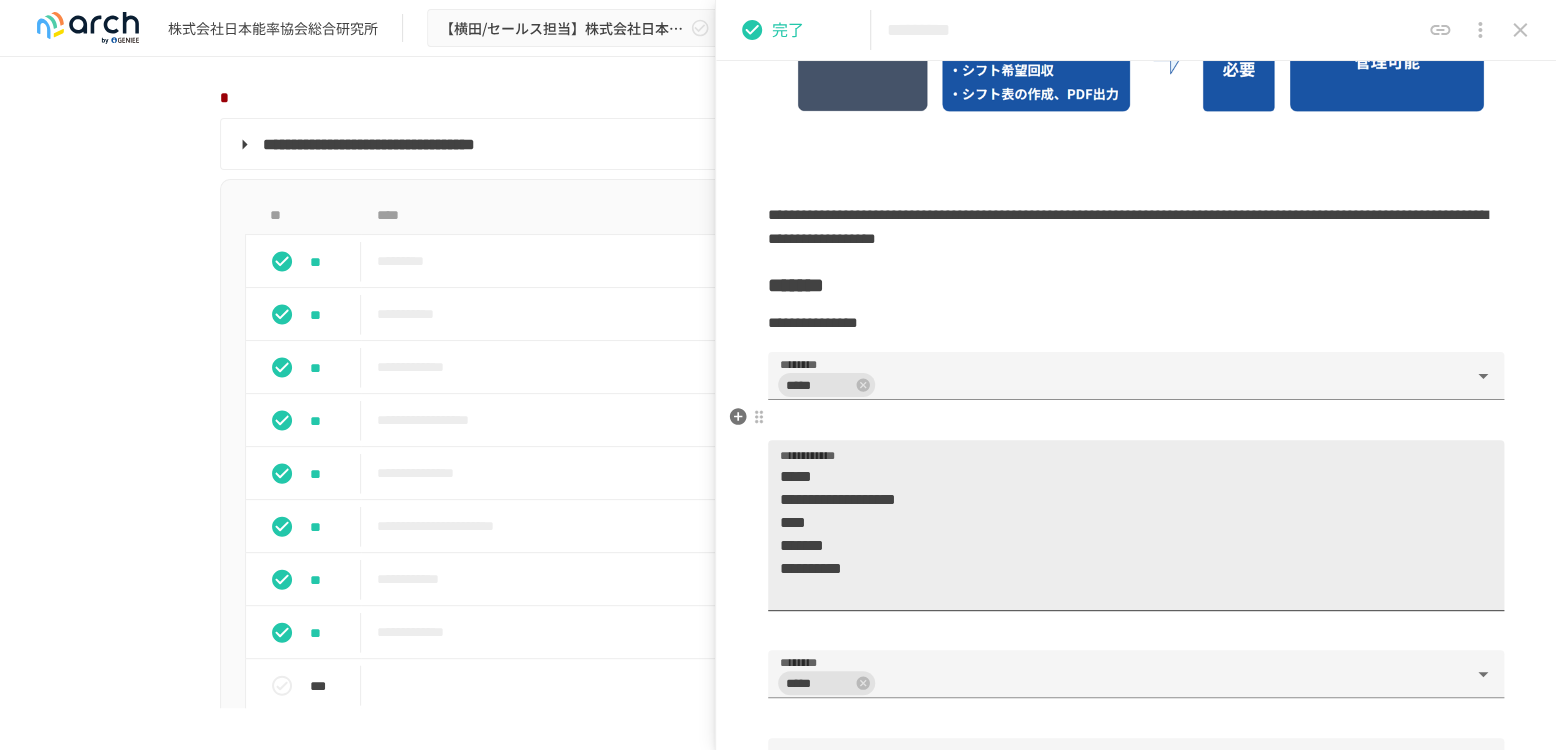 click on "**********" at bounding box center [1136, 525] 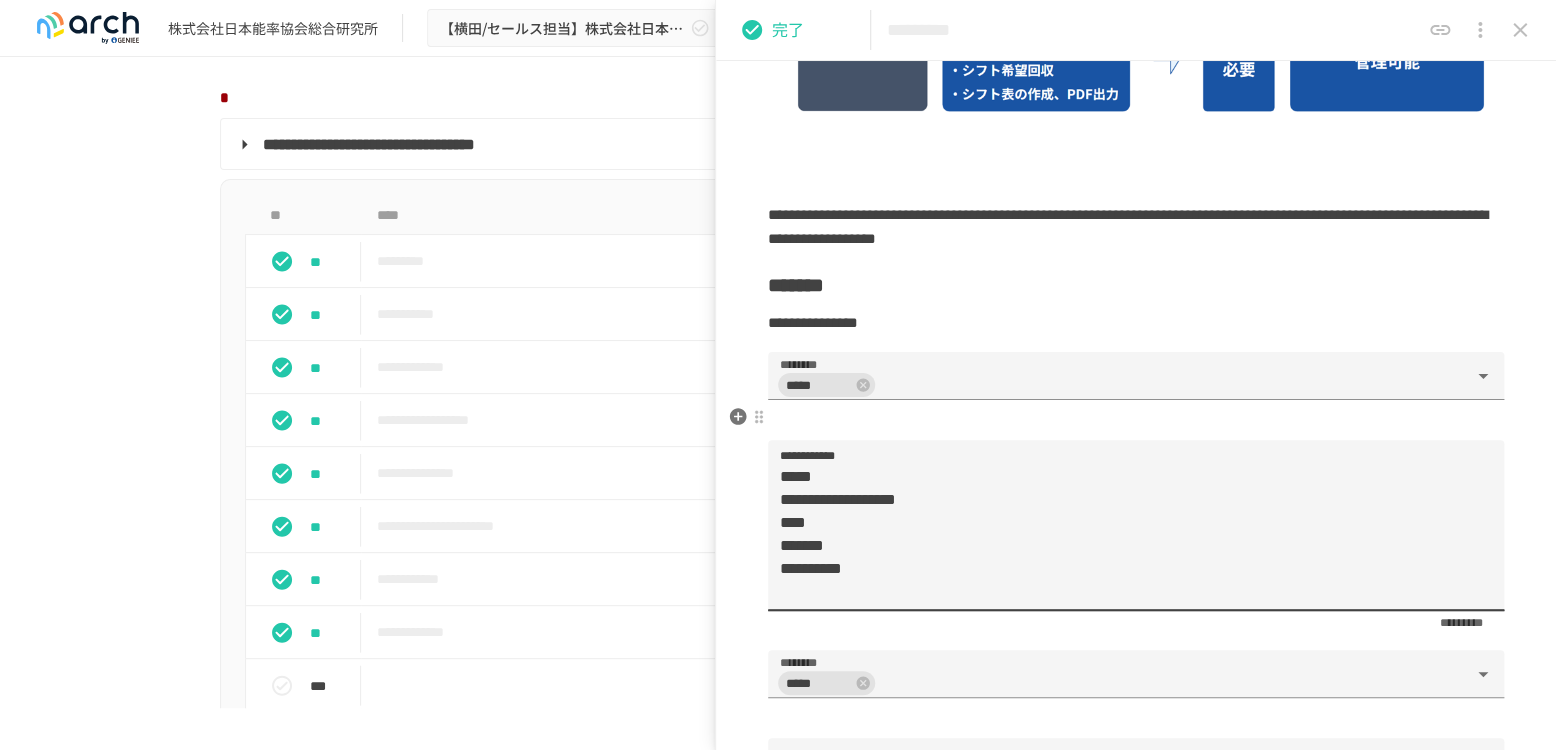 click on "**********" at bounding box center (1127, 534) 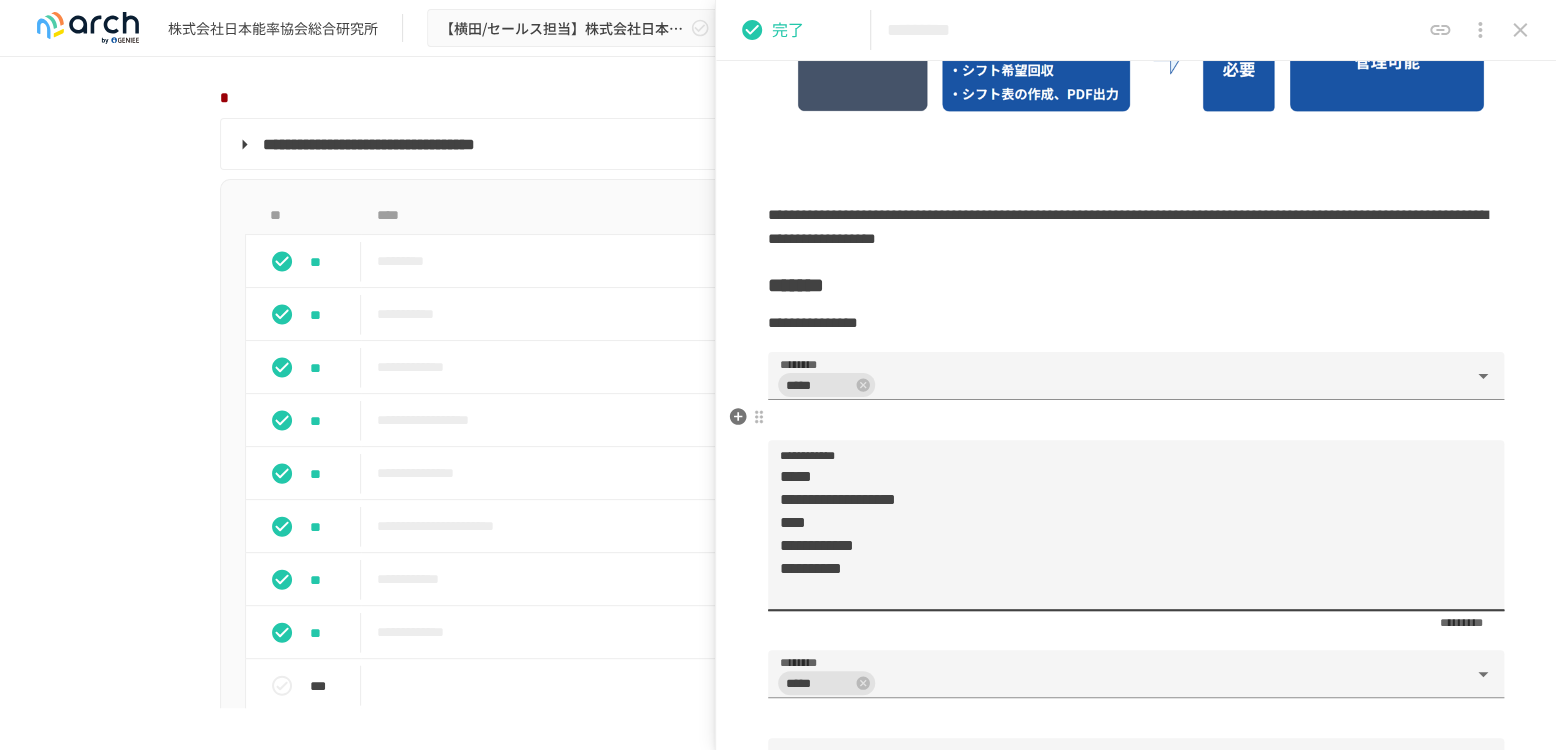 click on "**********" at bounding box center (1127, 534) 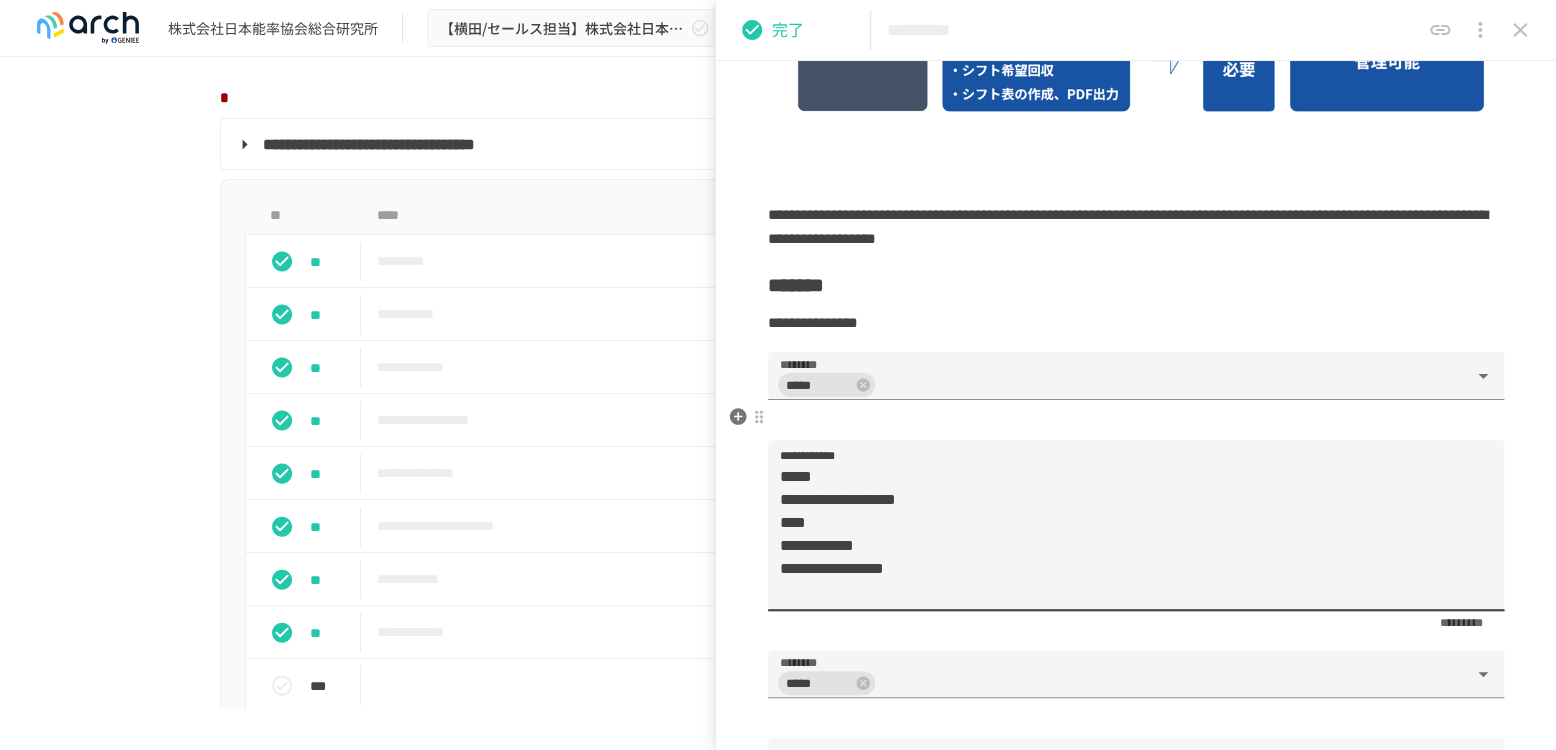 click on "**********" at bounding box center (1127, 534) 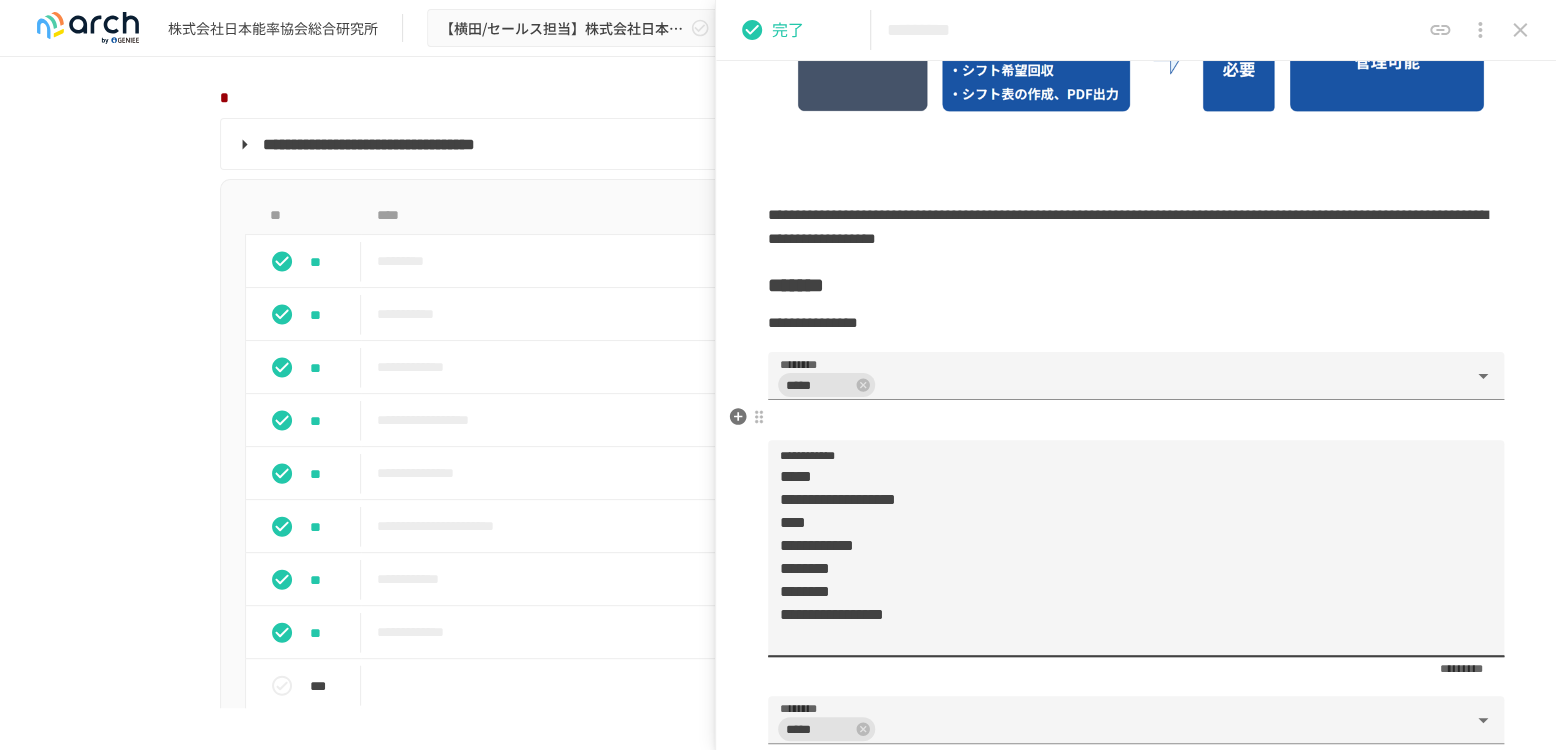 click on "**********" at bounding box center (1127, 557) 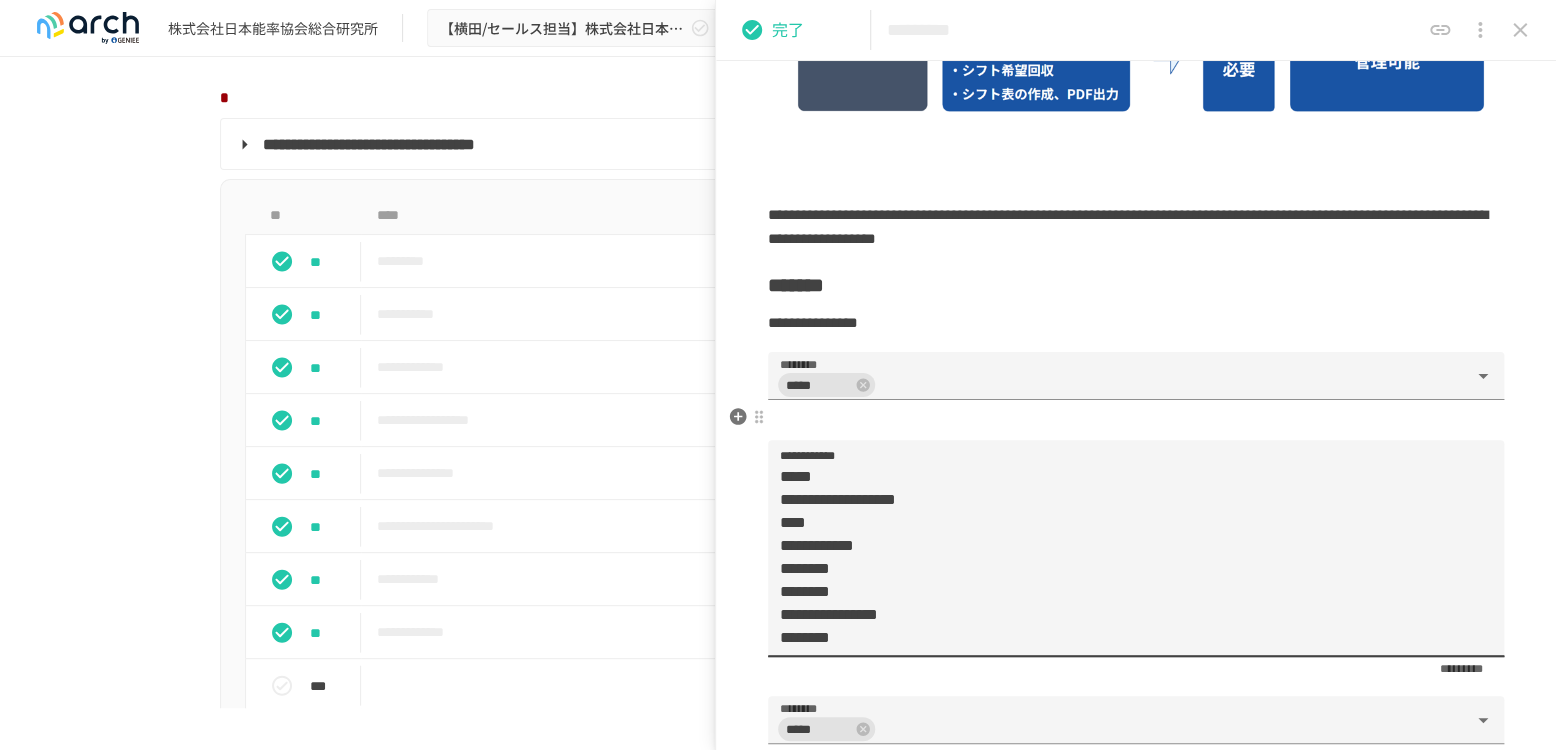 click on "**********" at bounding box center (1127, 557) 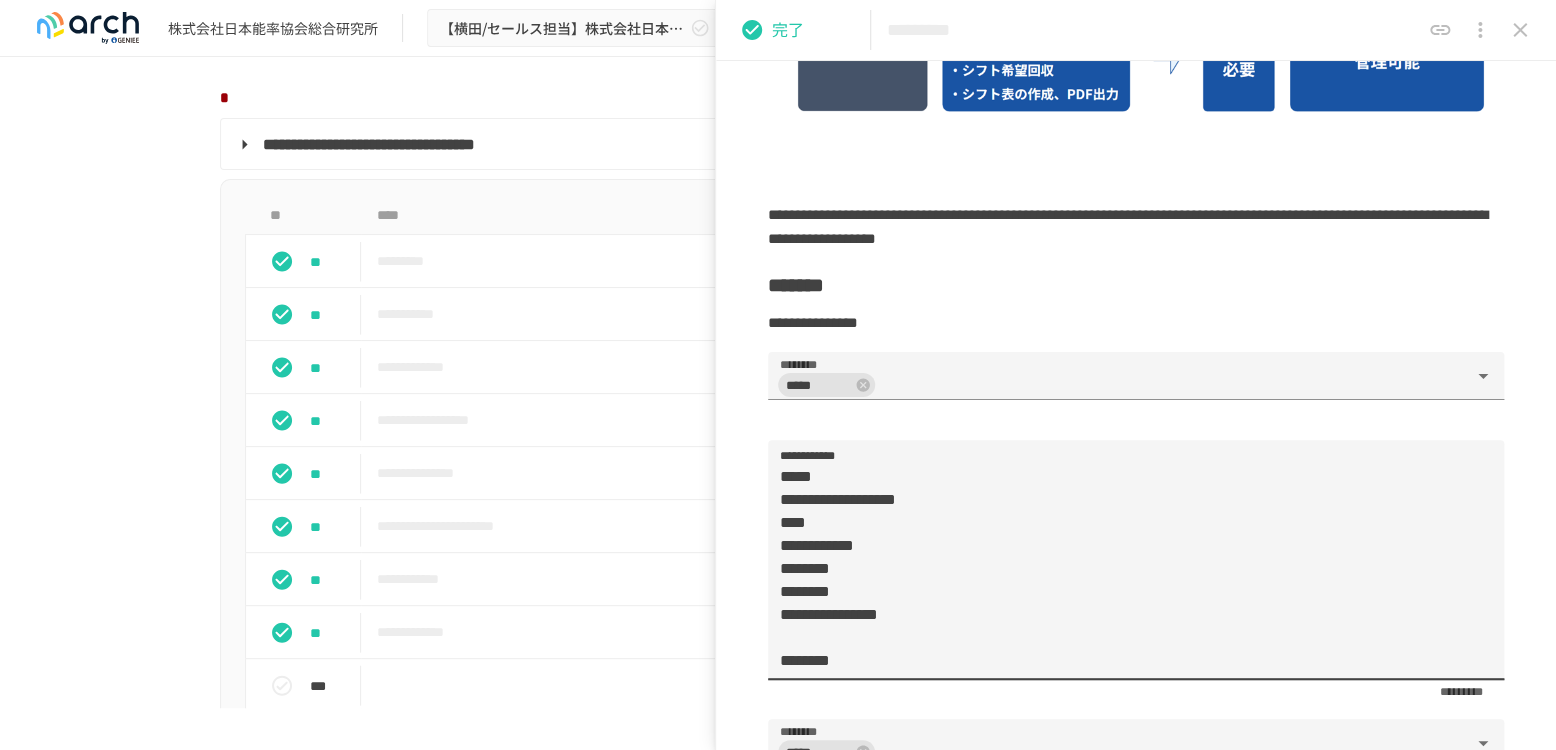 type on "**********" 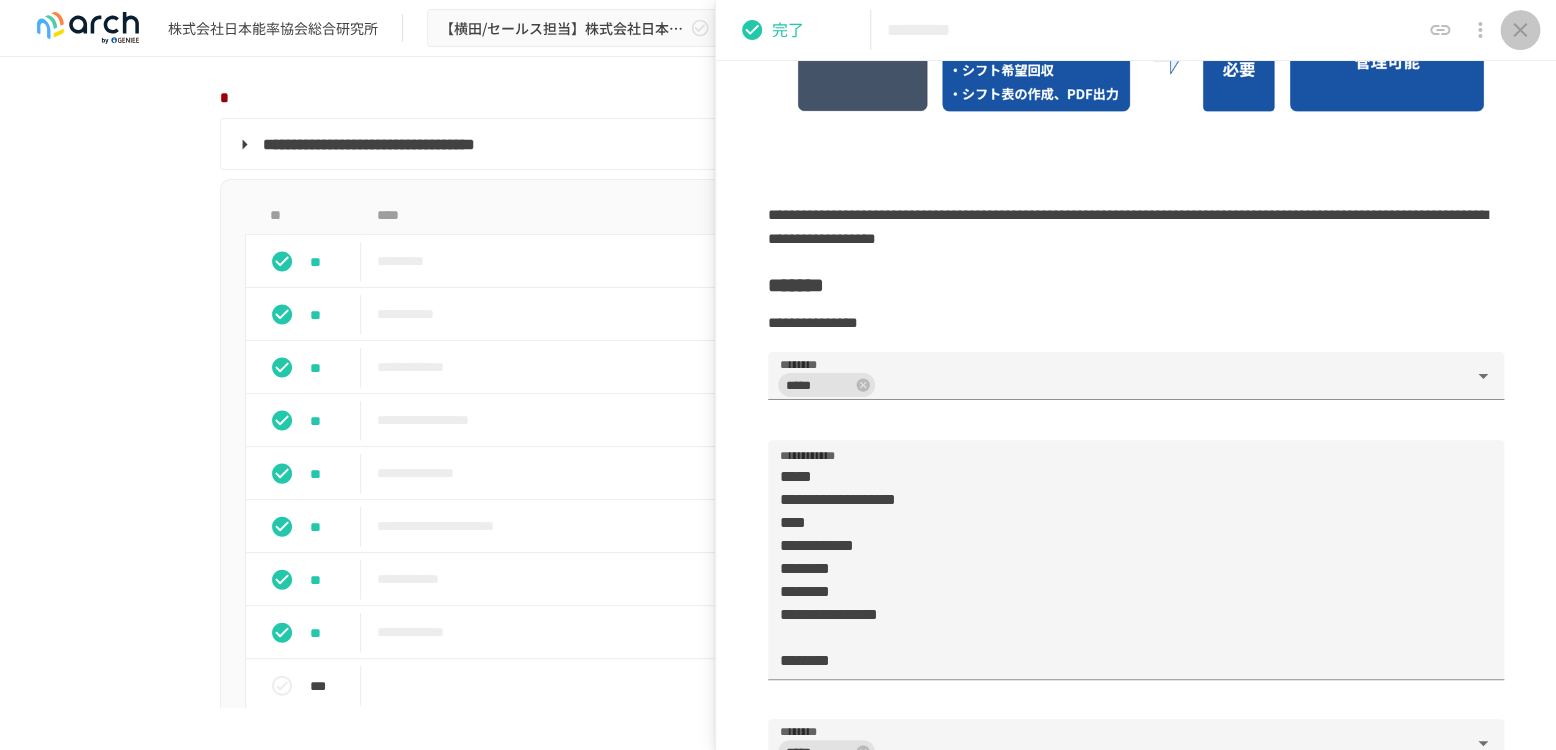 click 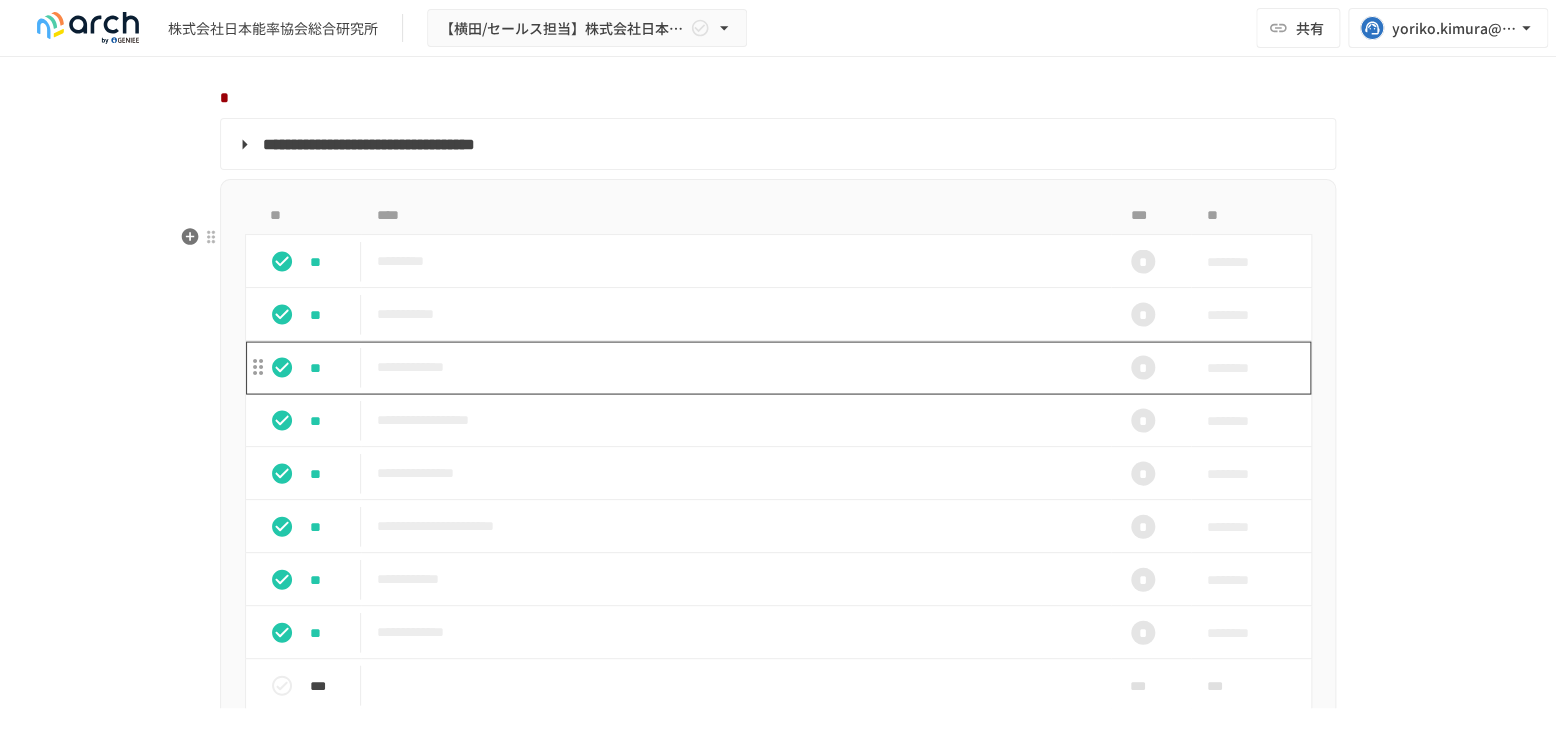 click on "**********" at bounding box center [736, 366] 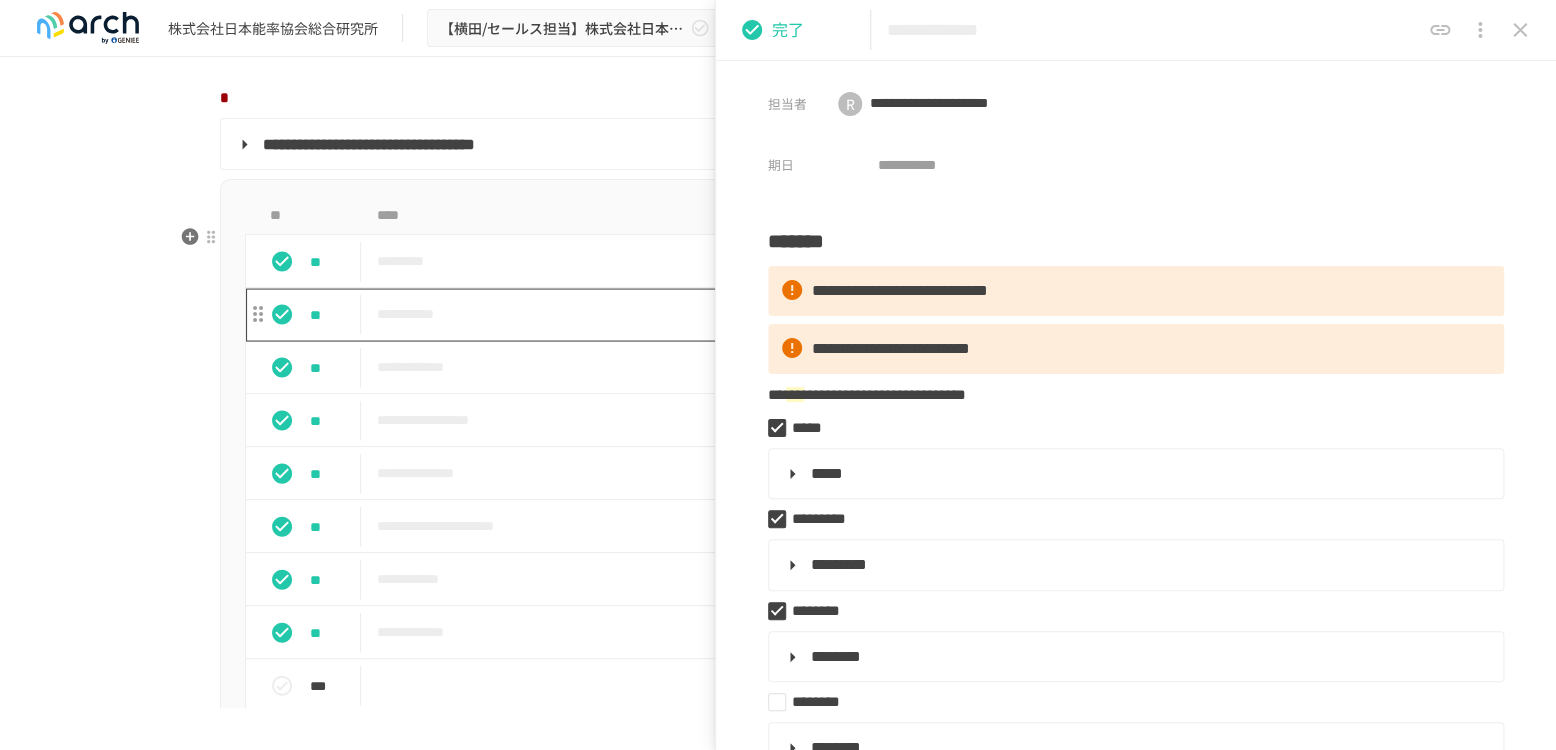 type on "**********" 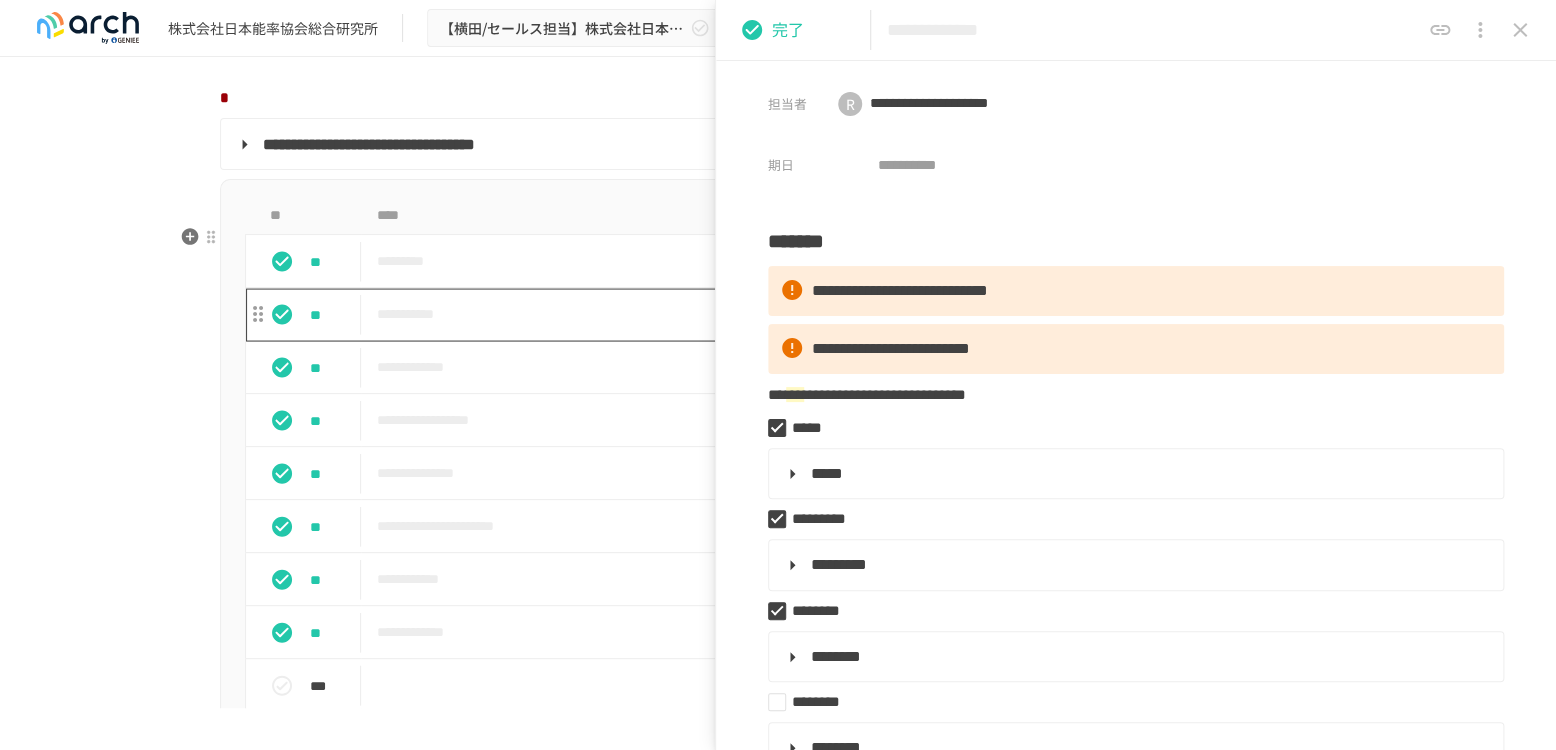 type on "**********" 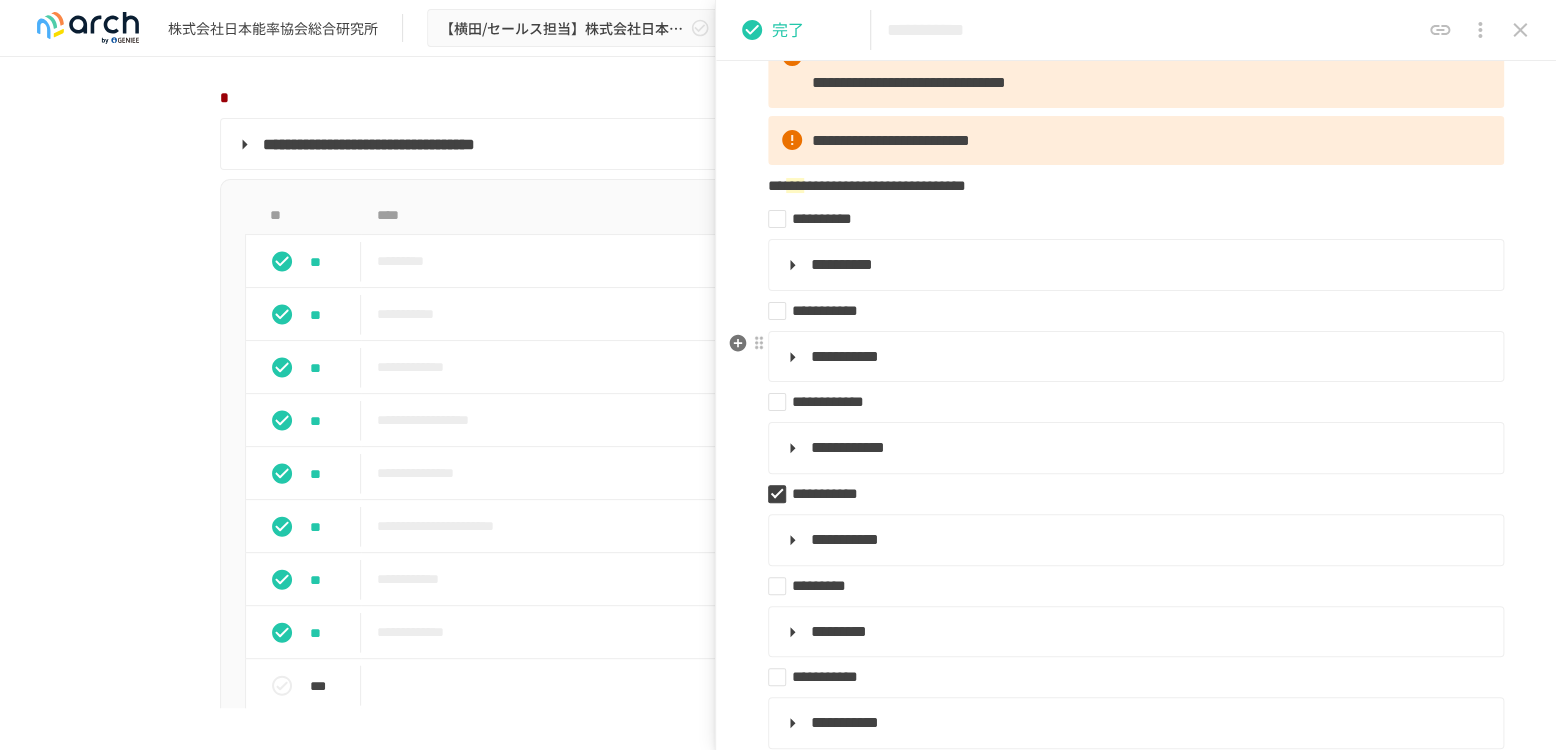 scroll, scrollTop: 333, scrollLeft: 0, axis: vertical 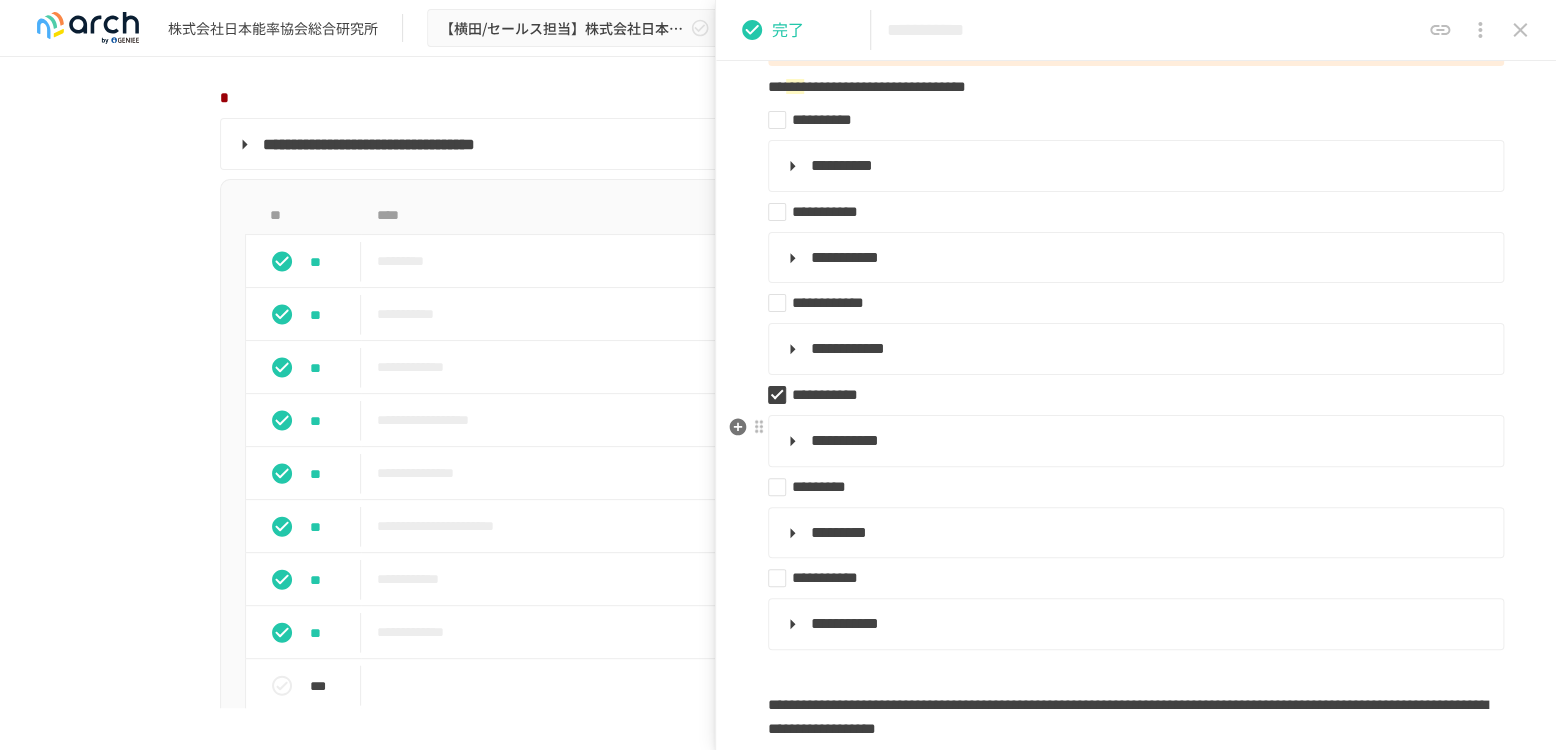 click on "**********" at bounding box center (845, 440) 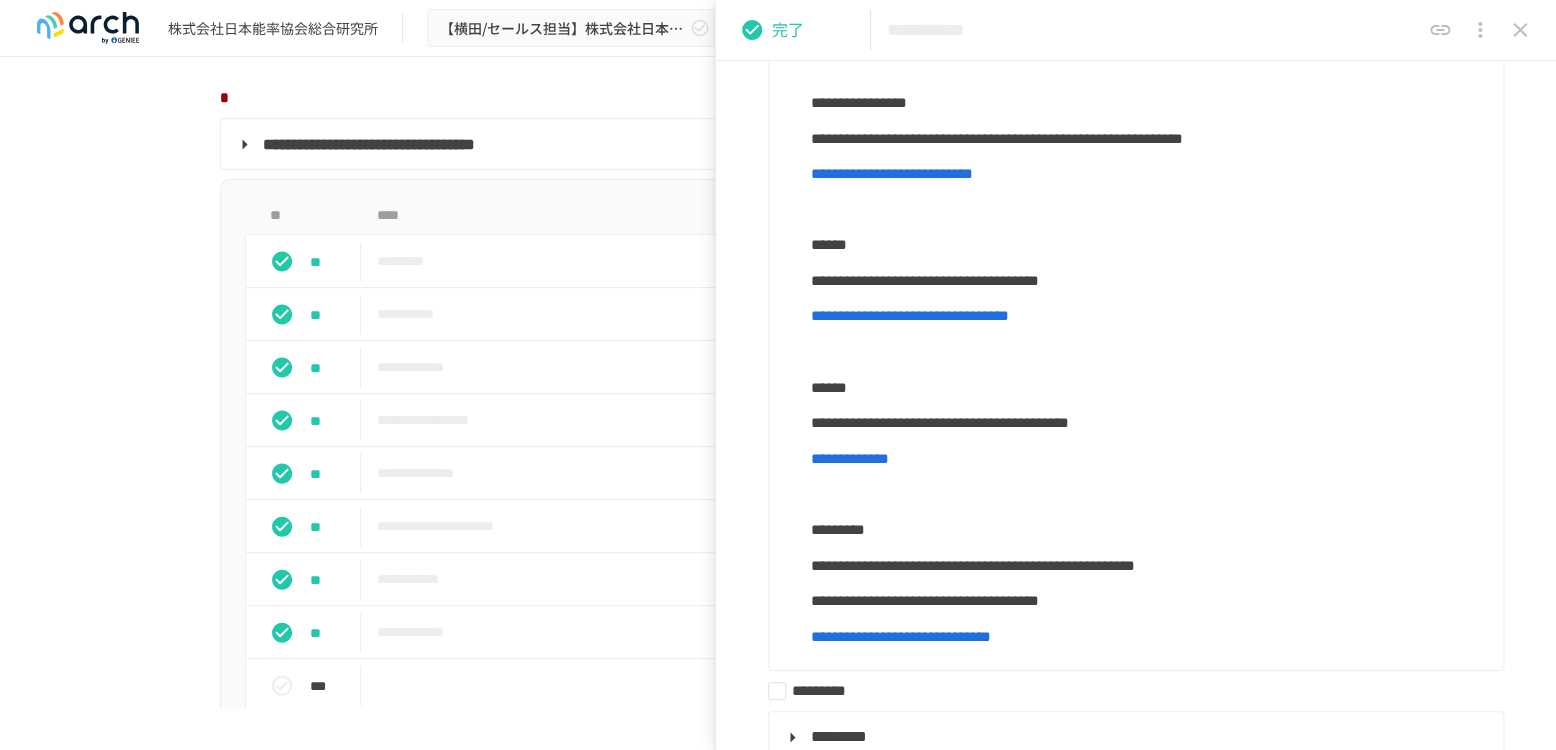 scroll, scrollTop: 888, scrollLeft: 0, axis: vertical 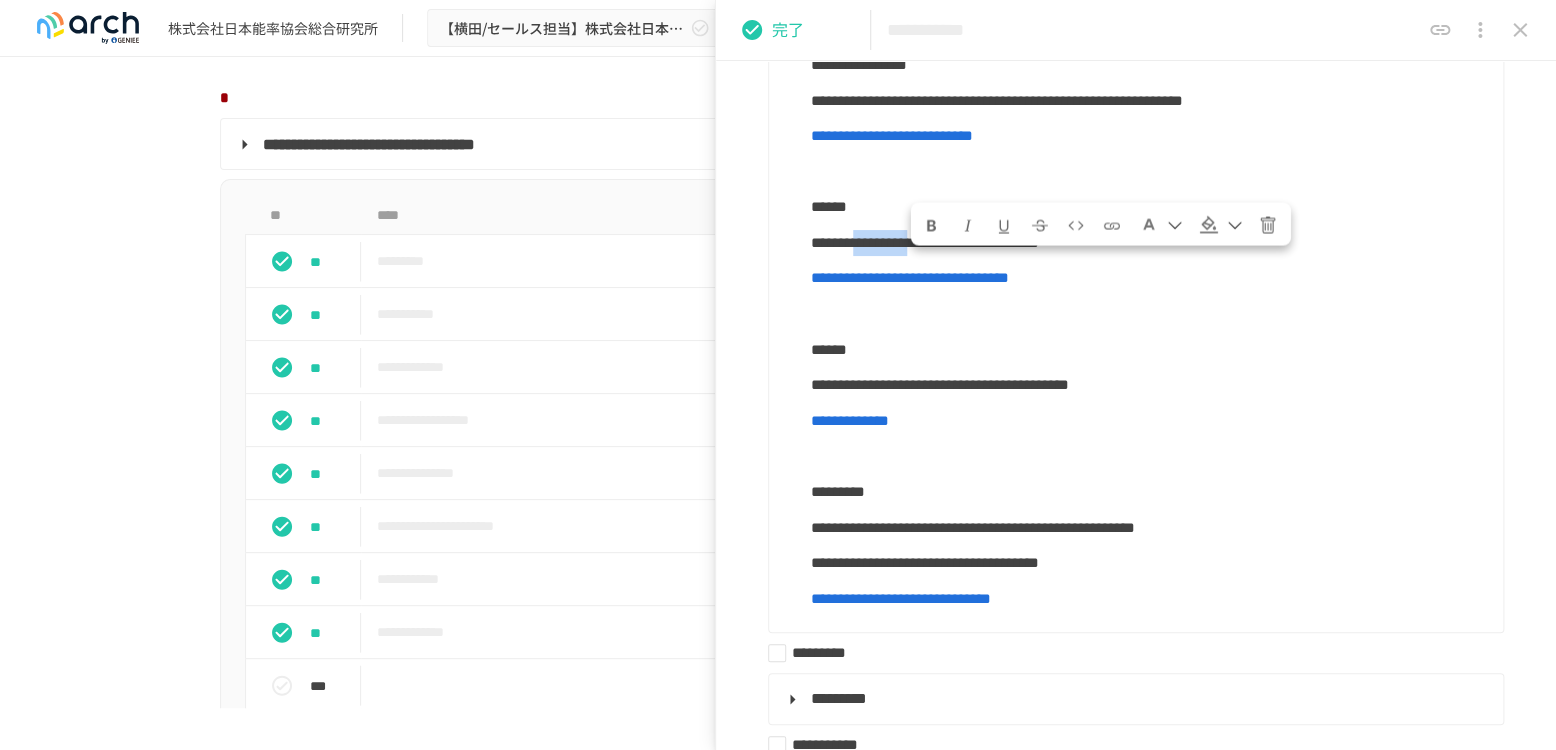 drag, startPoint x: 920, startPoint y: 262, endPoint x: 1050, endPoint y: 275, distance: 130.64838 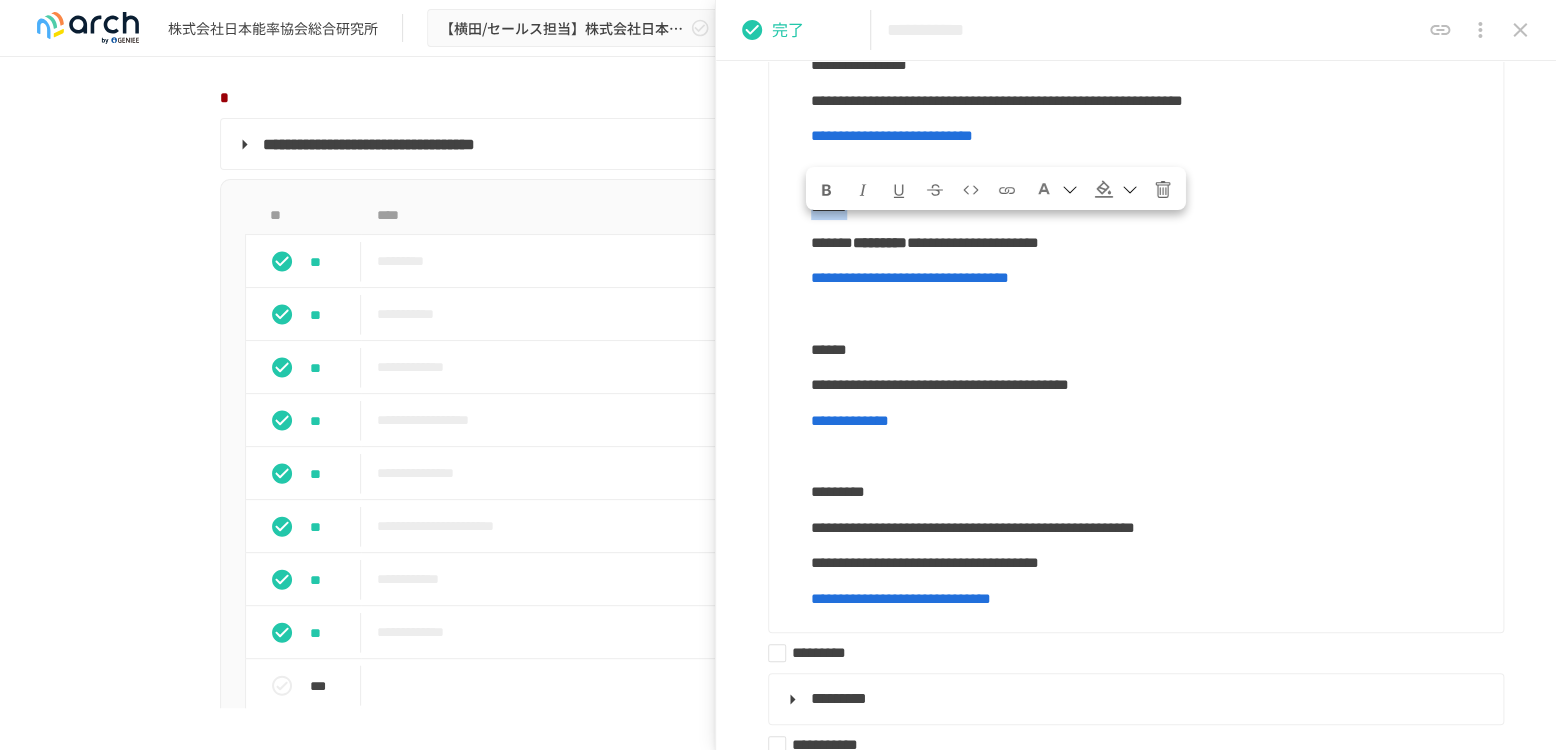 drag, startPoint x: 903, startPoint y: 228, endPoint x: 807, endPoint y: 230, distance: 96.02083 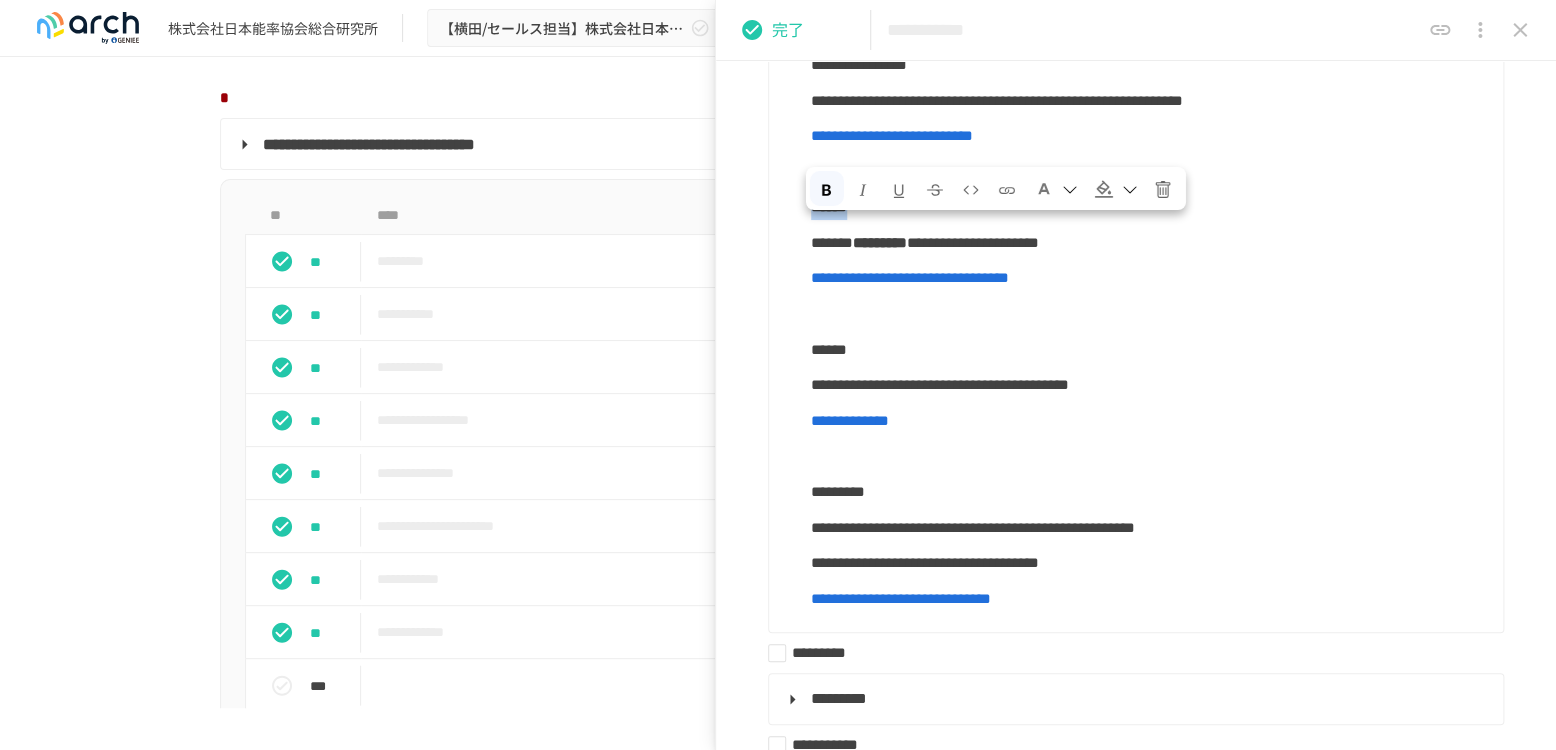 click at bounding box center (1104, 189) 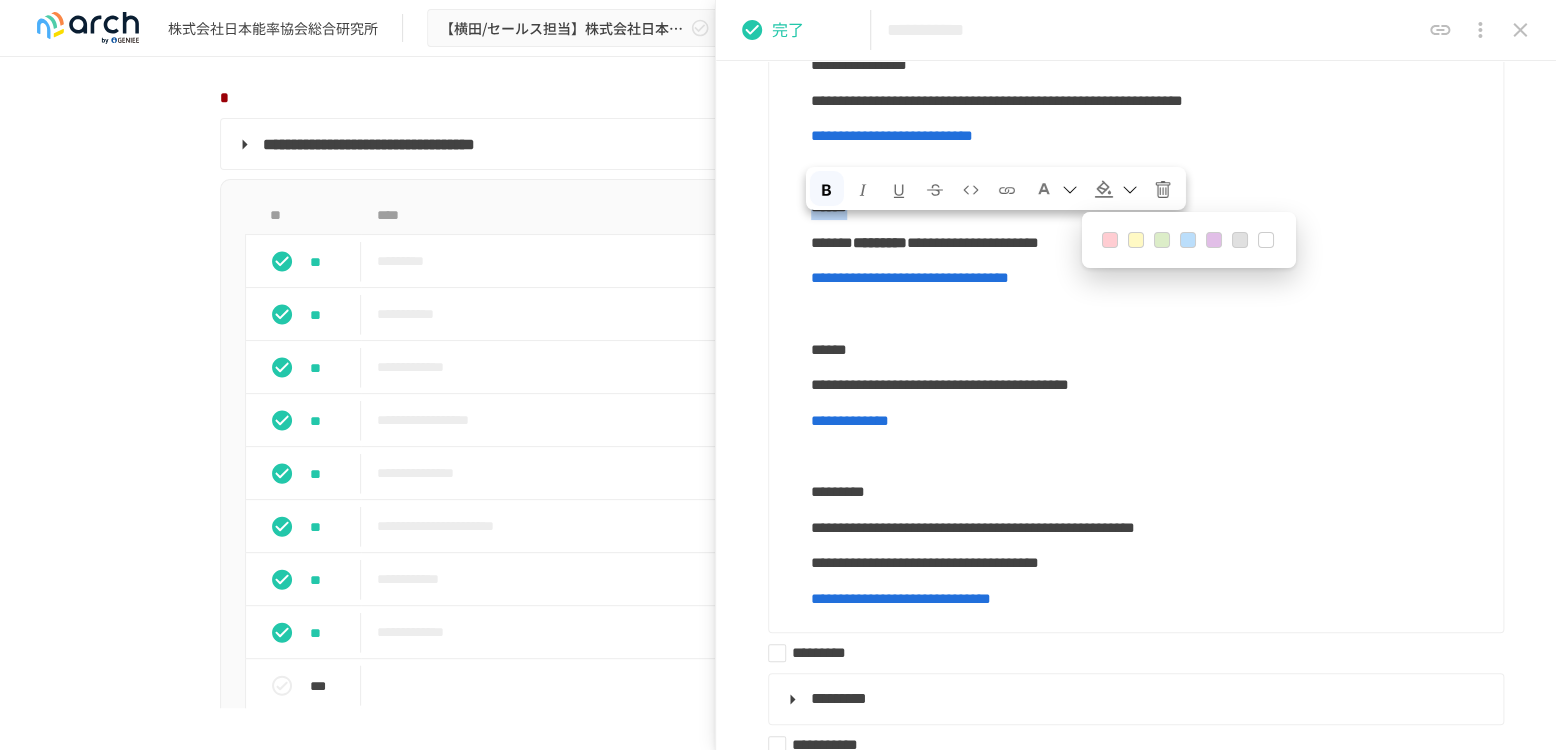 click at bounding box center (1136, 240) 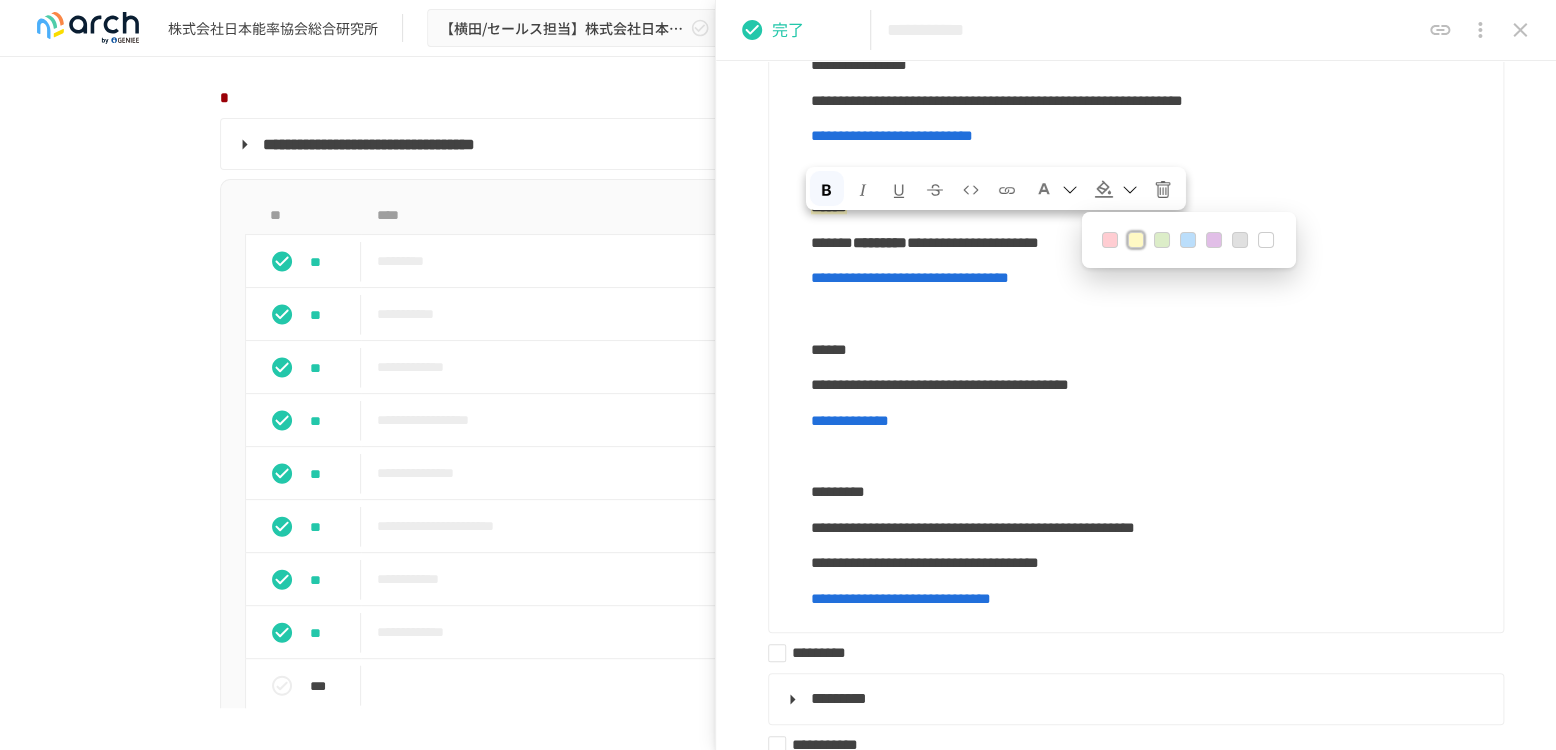 click on "**********" at bounding box center [973, 242] 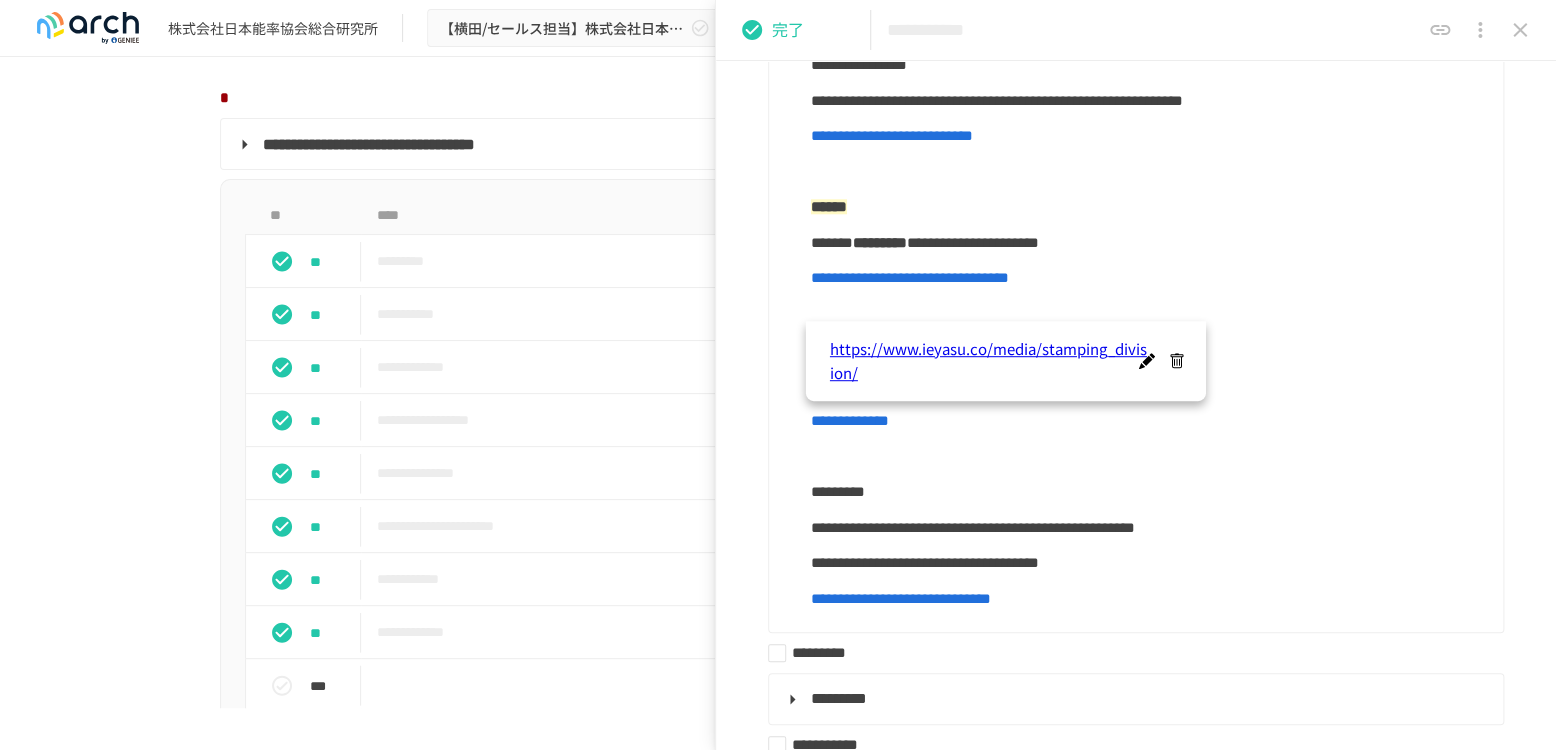 click on "**********" at bounding box center (910, 277) 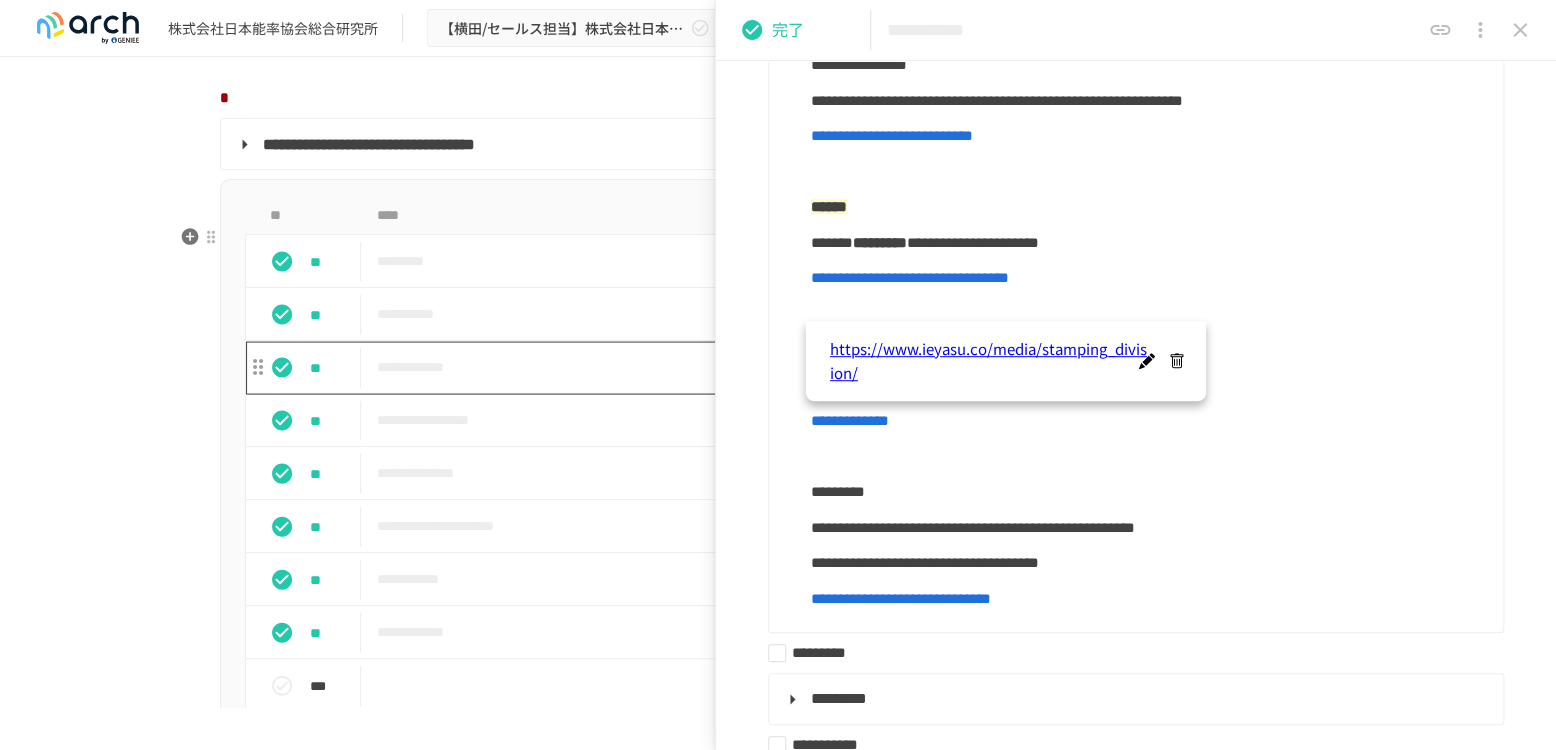 click on "**********" at bounding box center (736, 367) 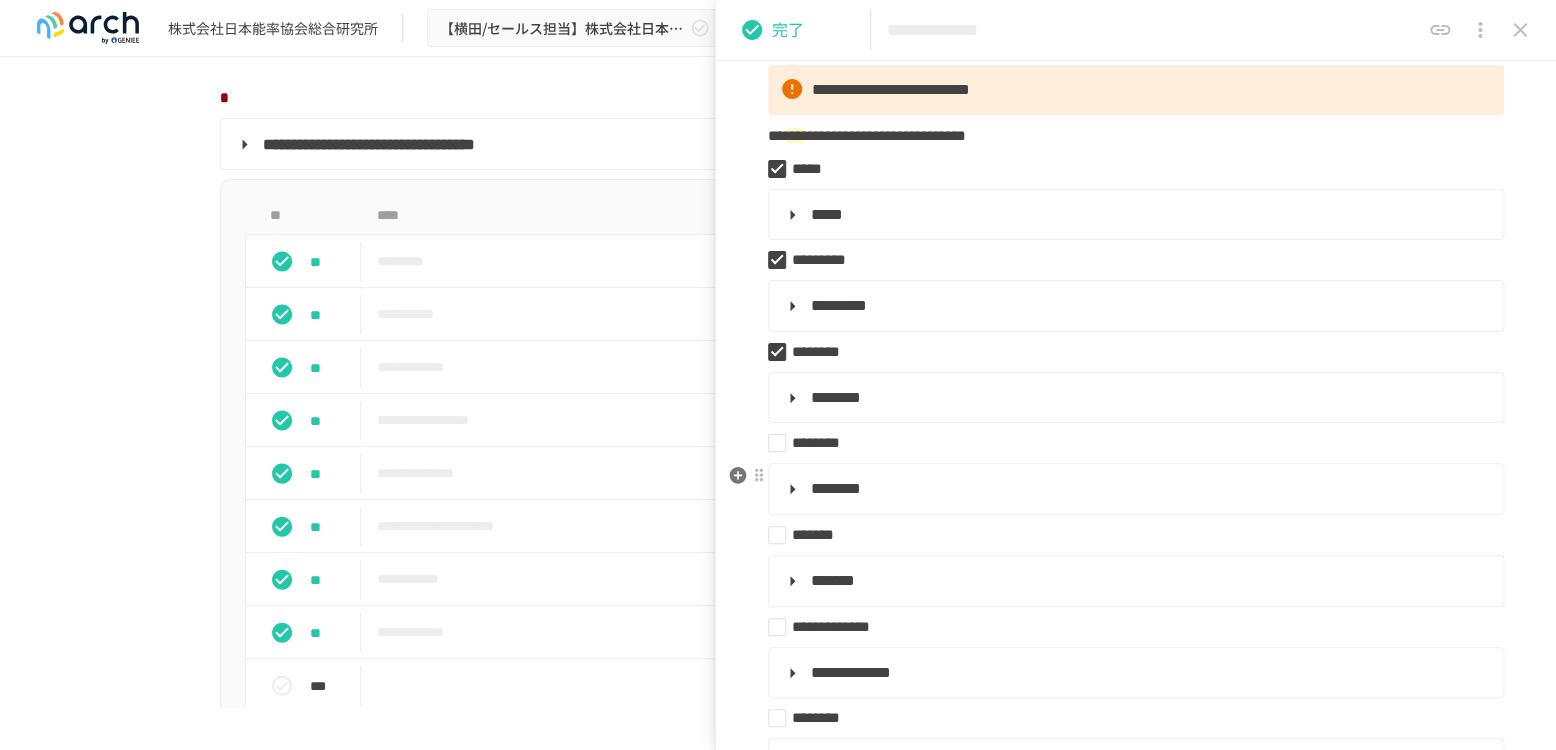 scroll, scrollTop: 222, scrollLeft: 0, axis: vertical 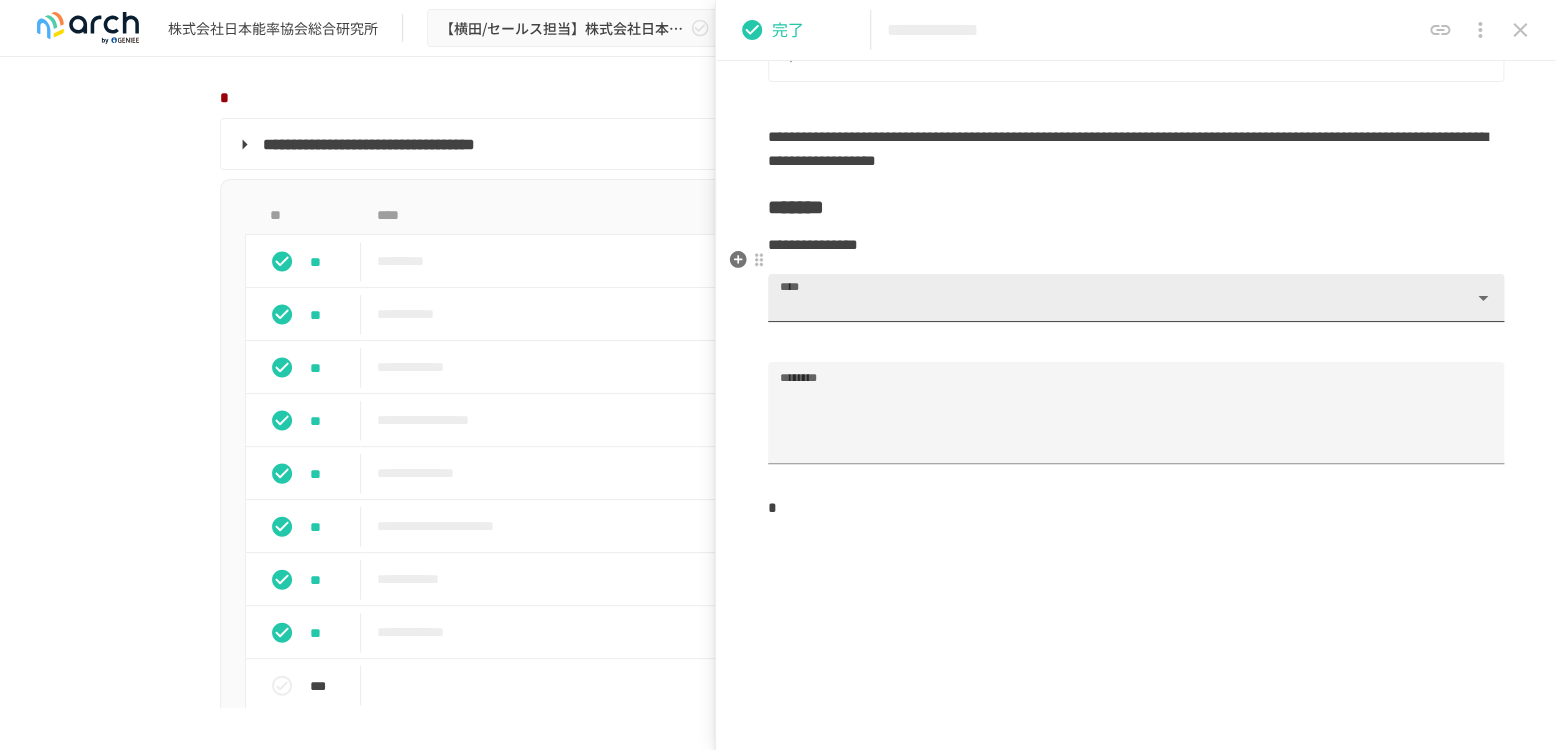 click on "****" at bounding box center (1120, 307) 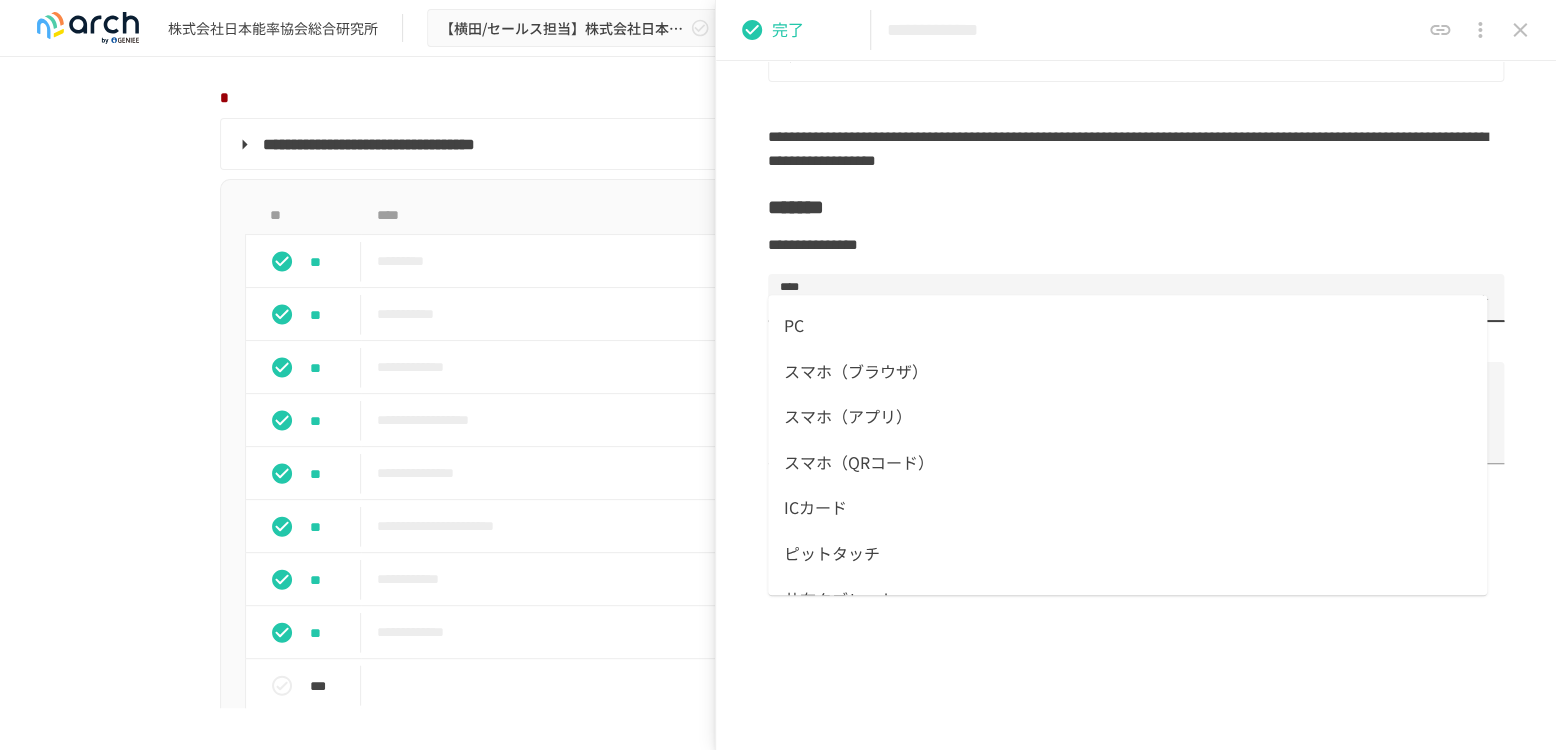 click on "ICカード" at bounding box center (1127, 508) 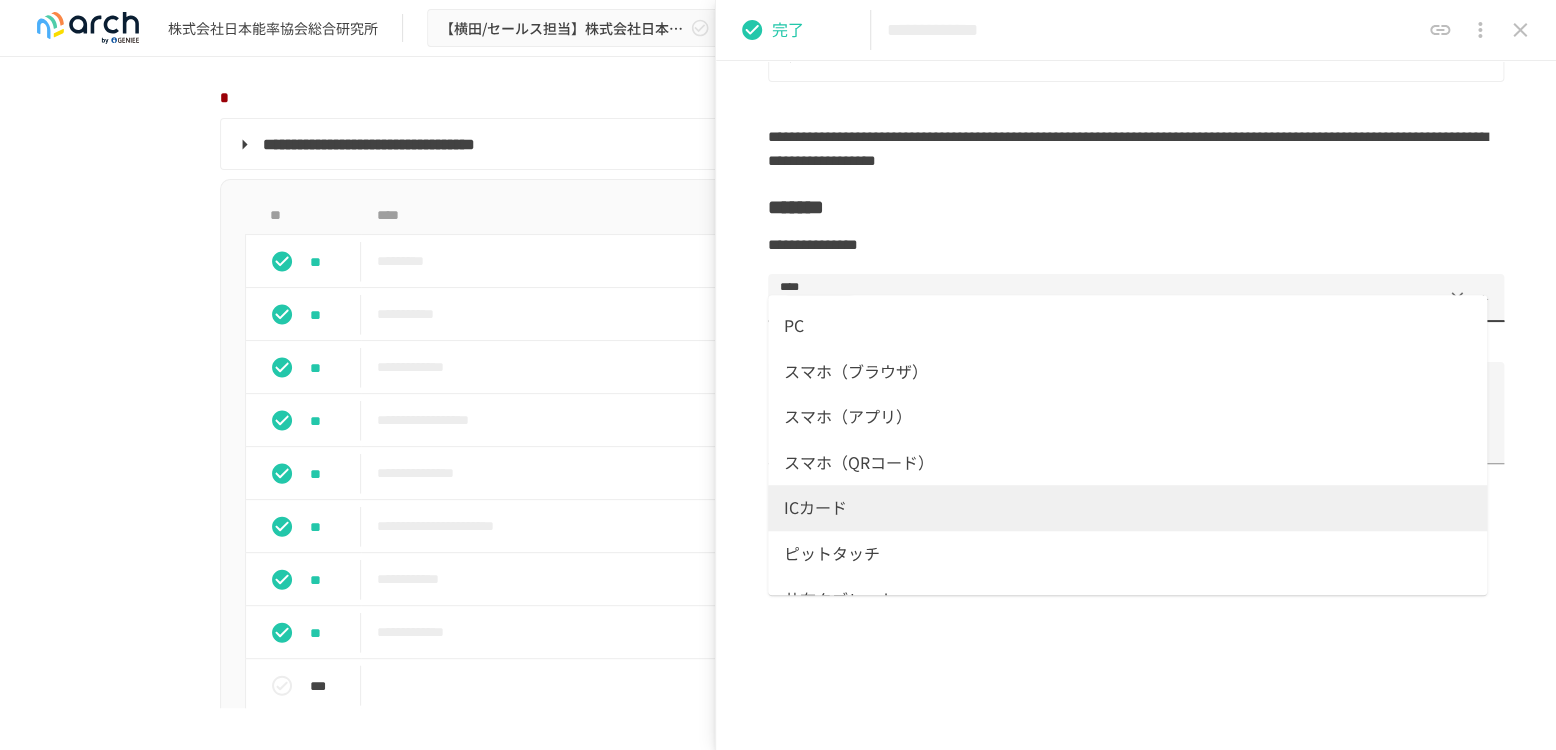 click on "PC" at bounding box center [1127, 326] 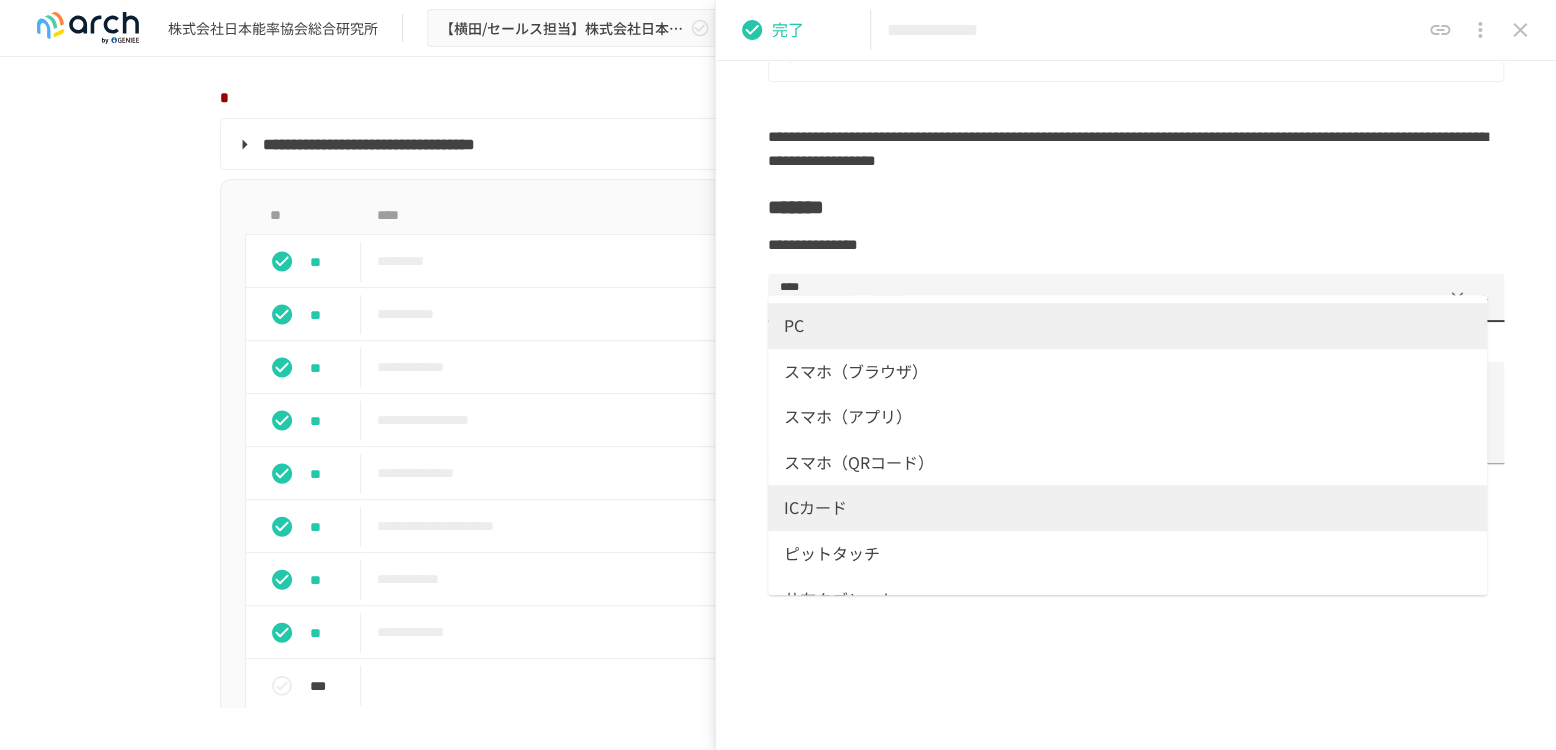 click on "スマホ（アプリ）" at bounding box center (1127, 417) 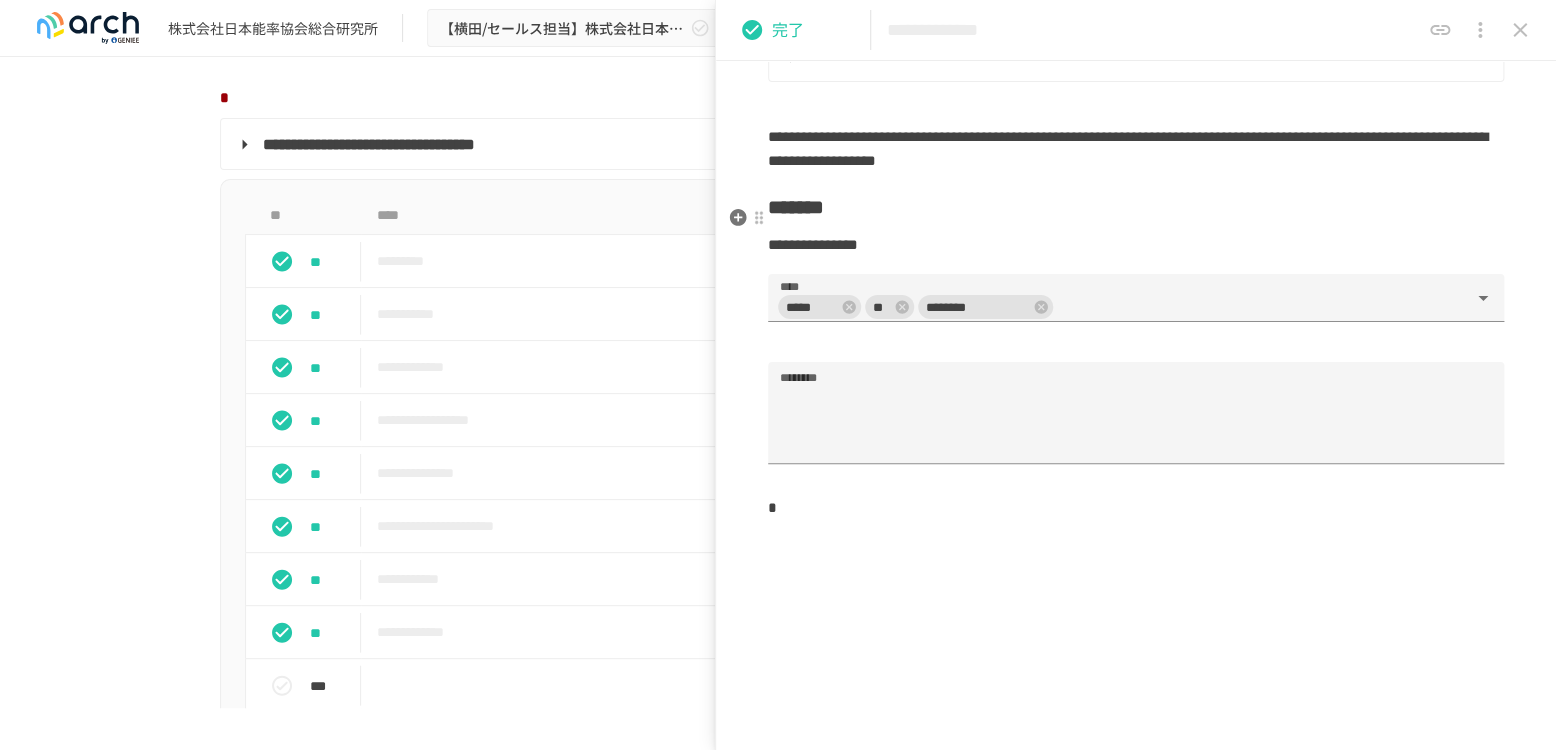click on "**********" at bounding box center [1136, 245] 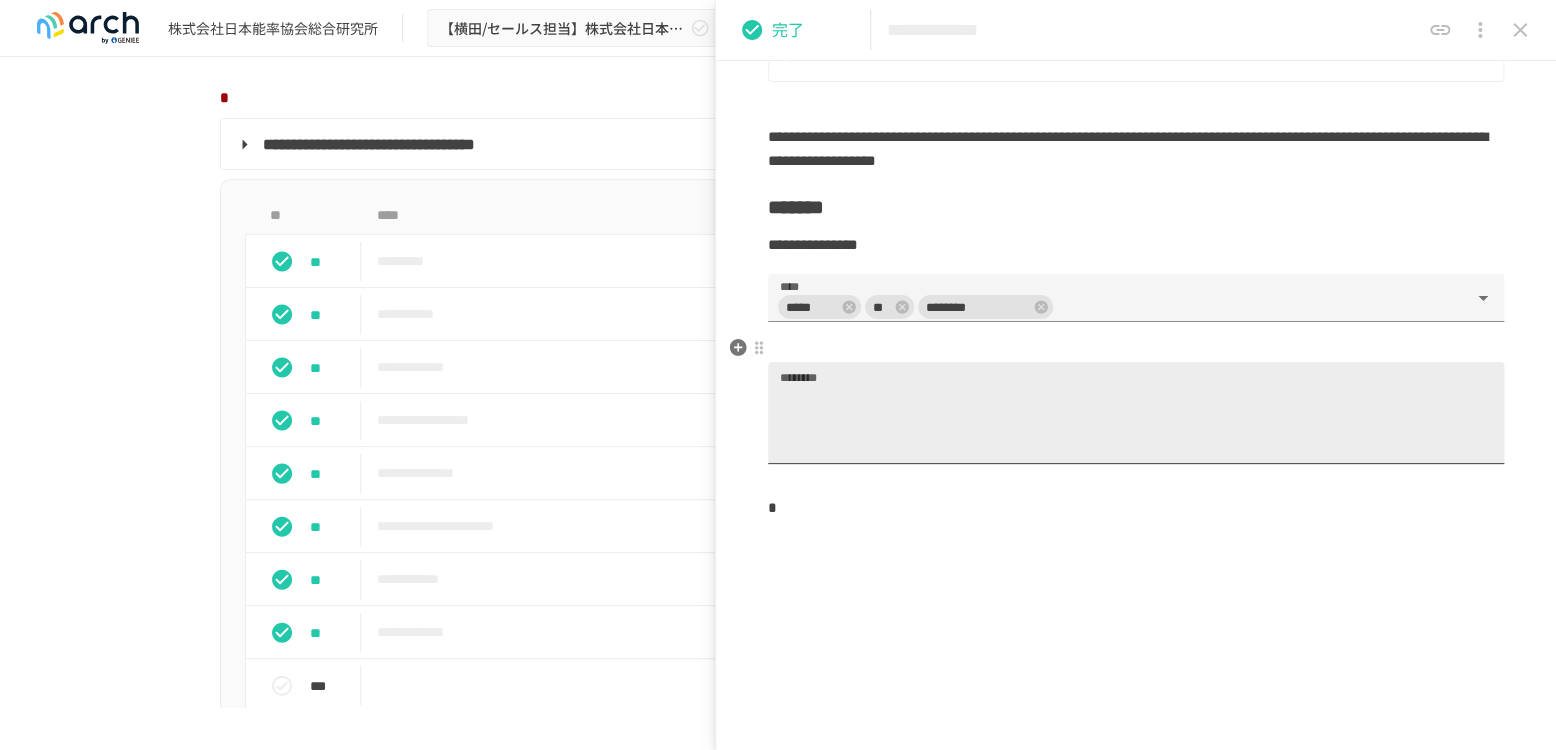 click on "********" at bounding box center (1136, 421) 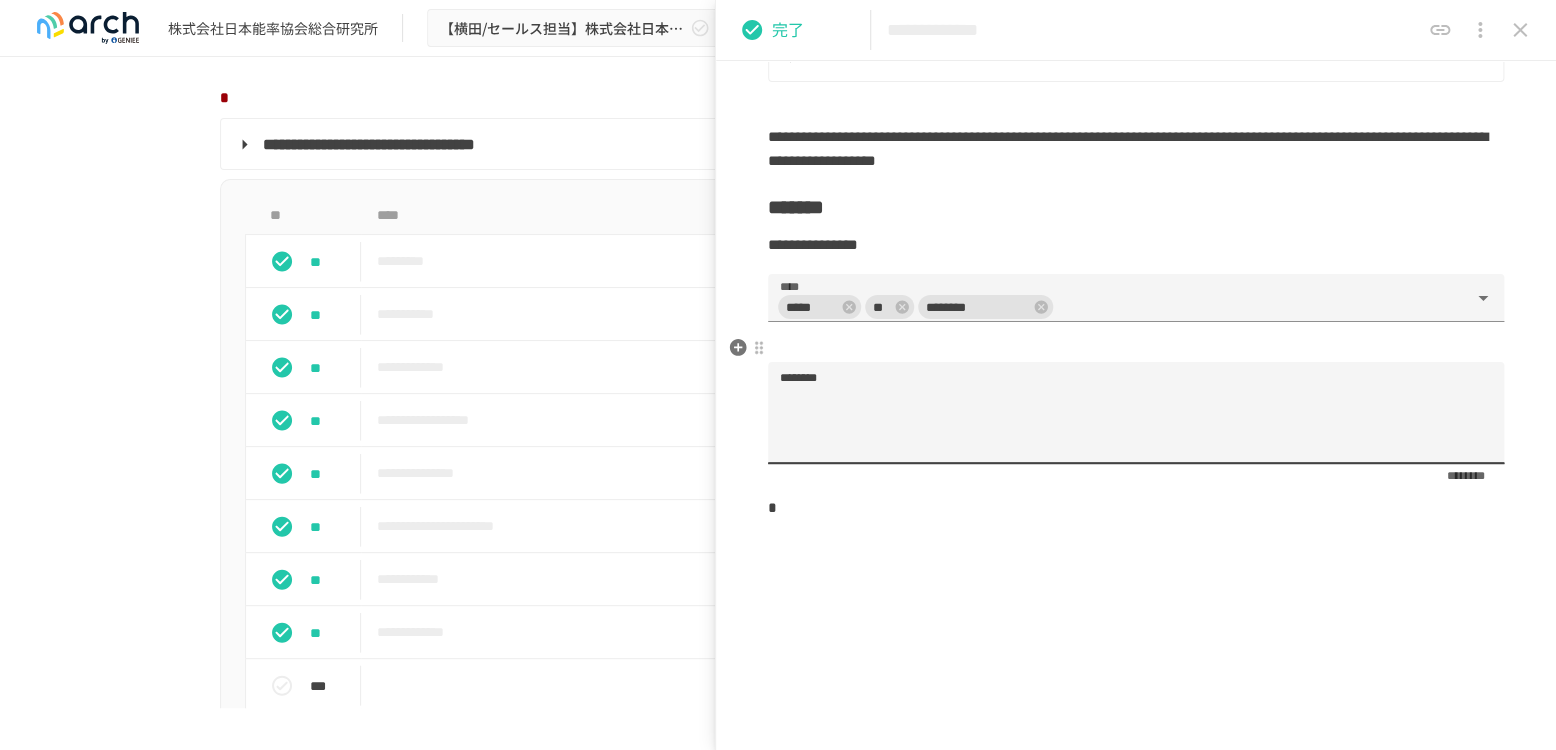 click on "********" at bounding box center (1136, 421) 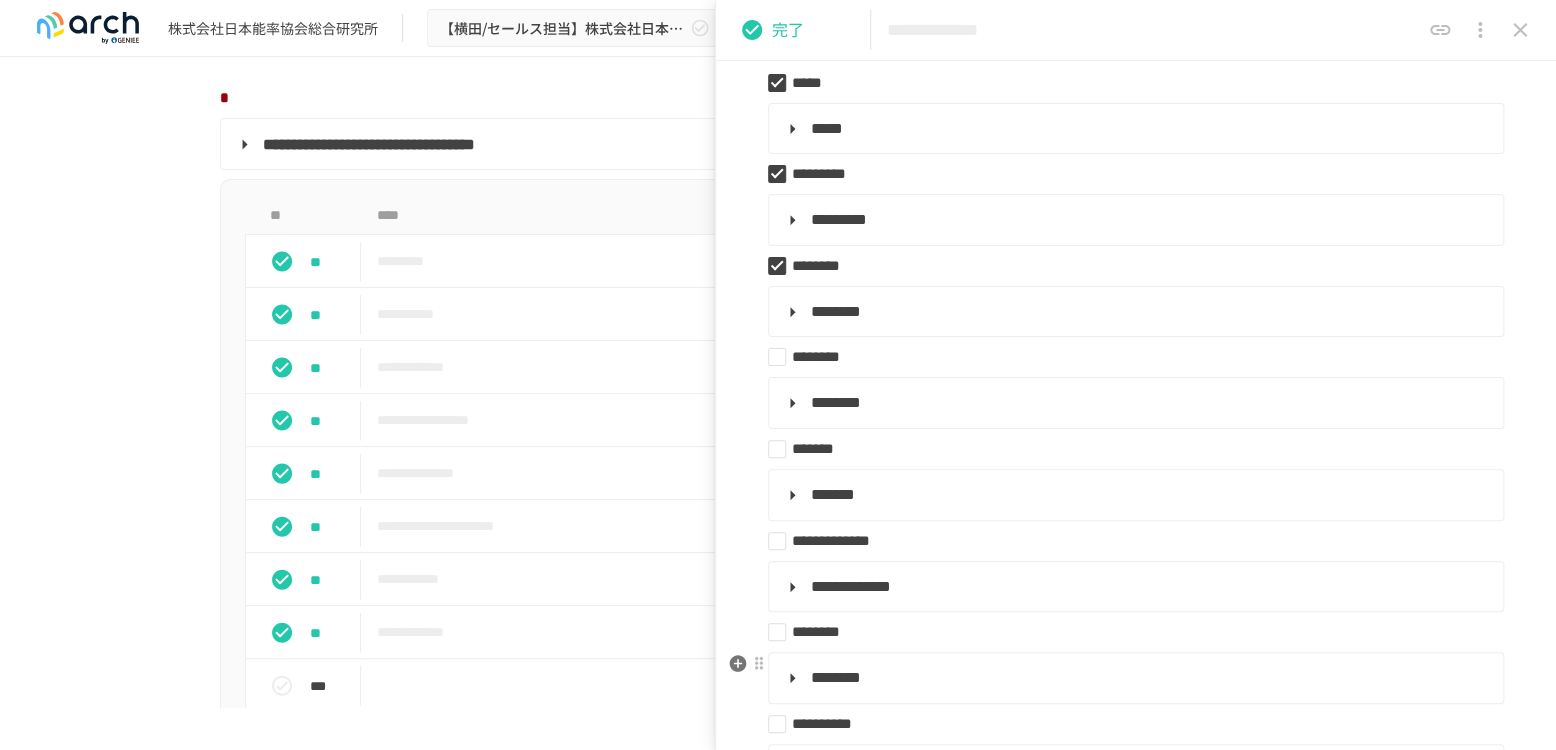 scroll, scrollTop: 307, scrollLeft: 0, axis: vertical 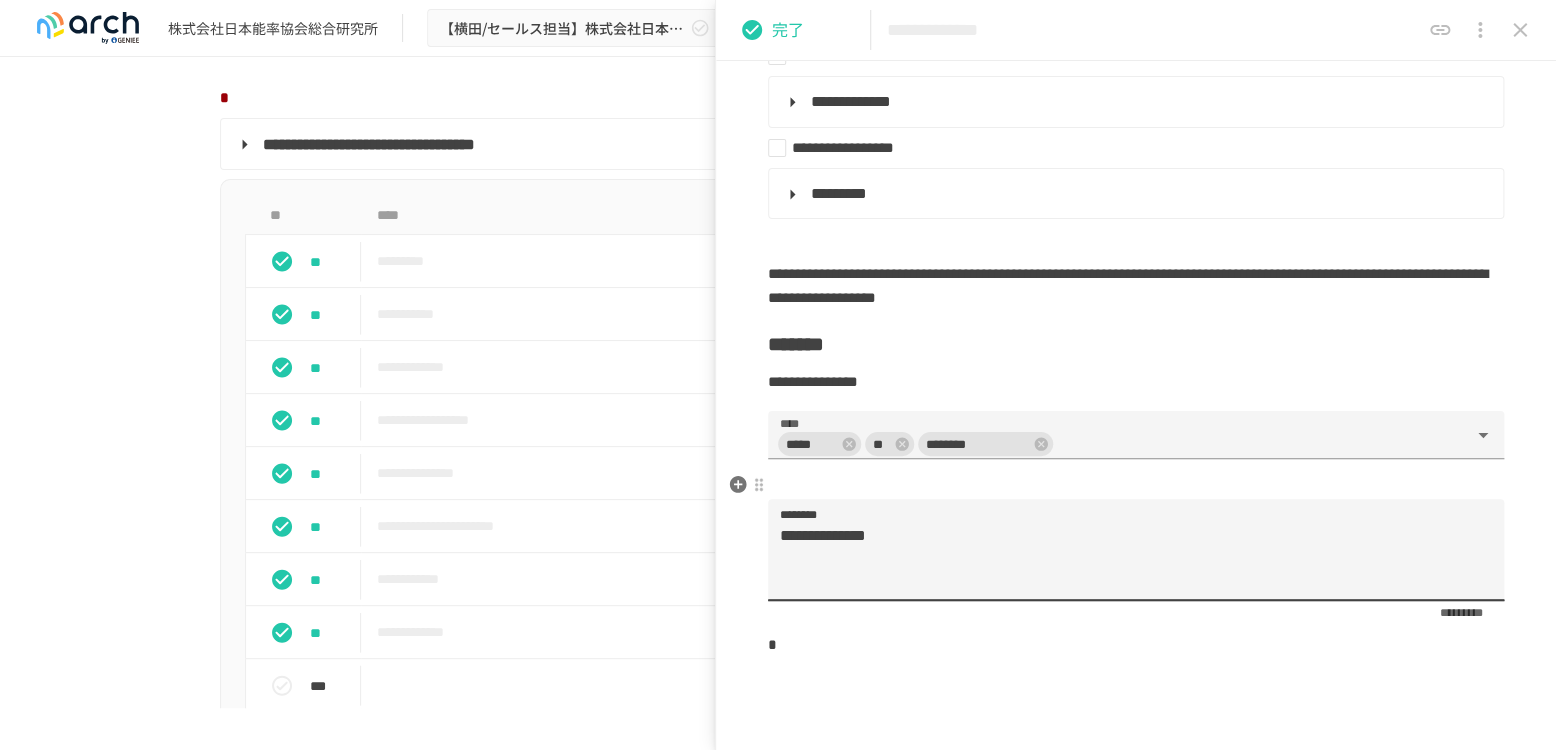 click on "**********" at bounding box center (1127, 558) 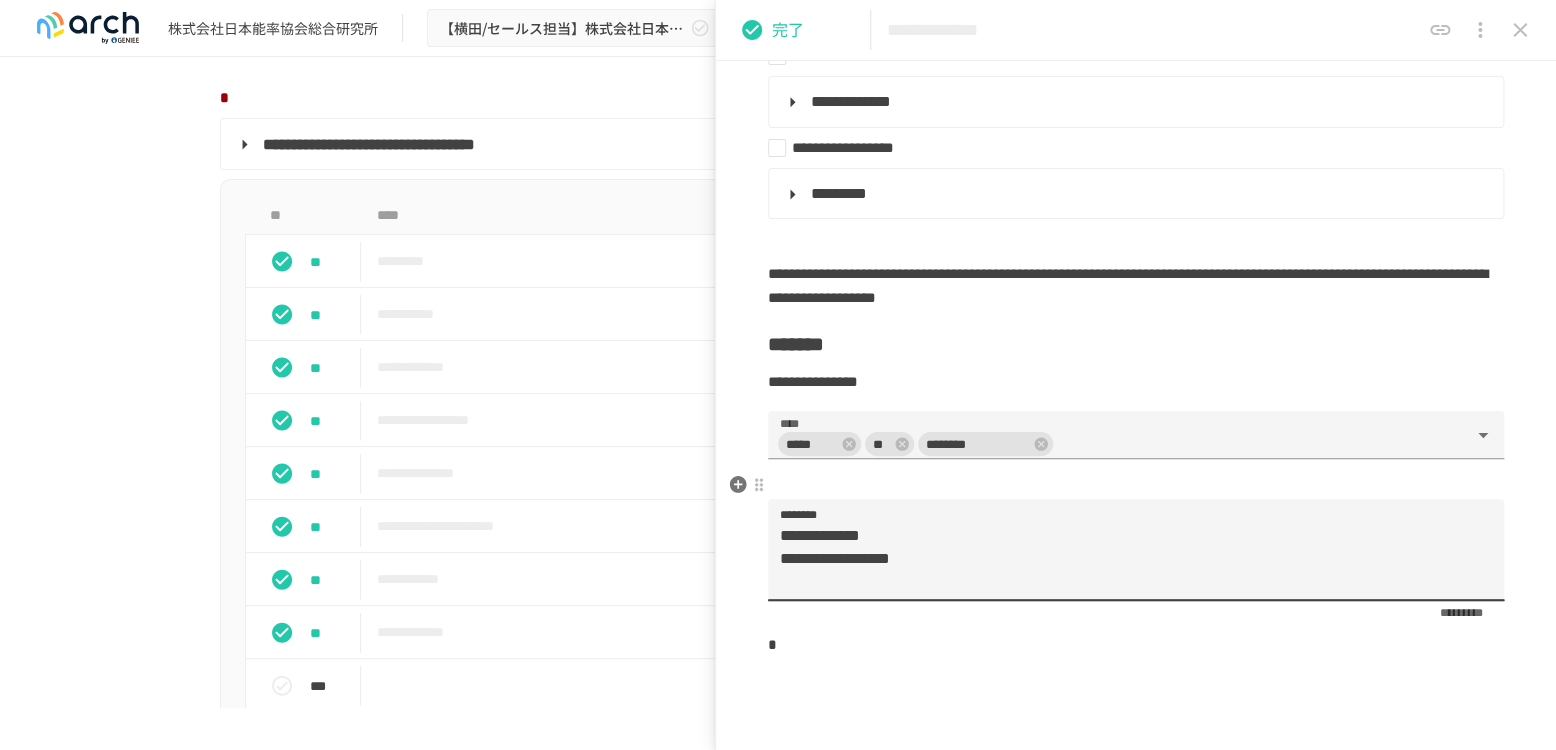 type on "**********" 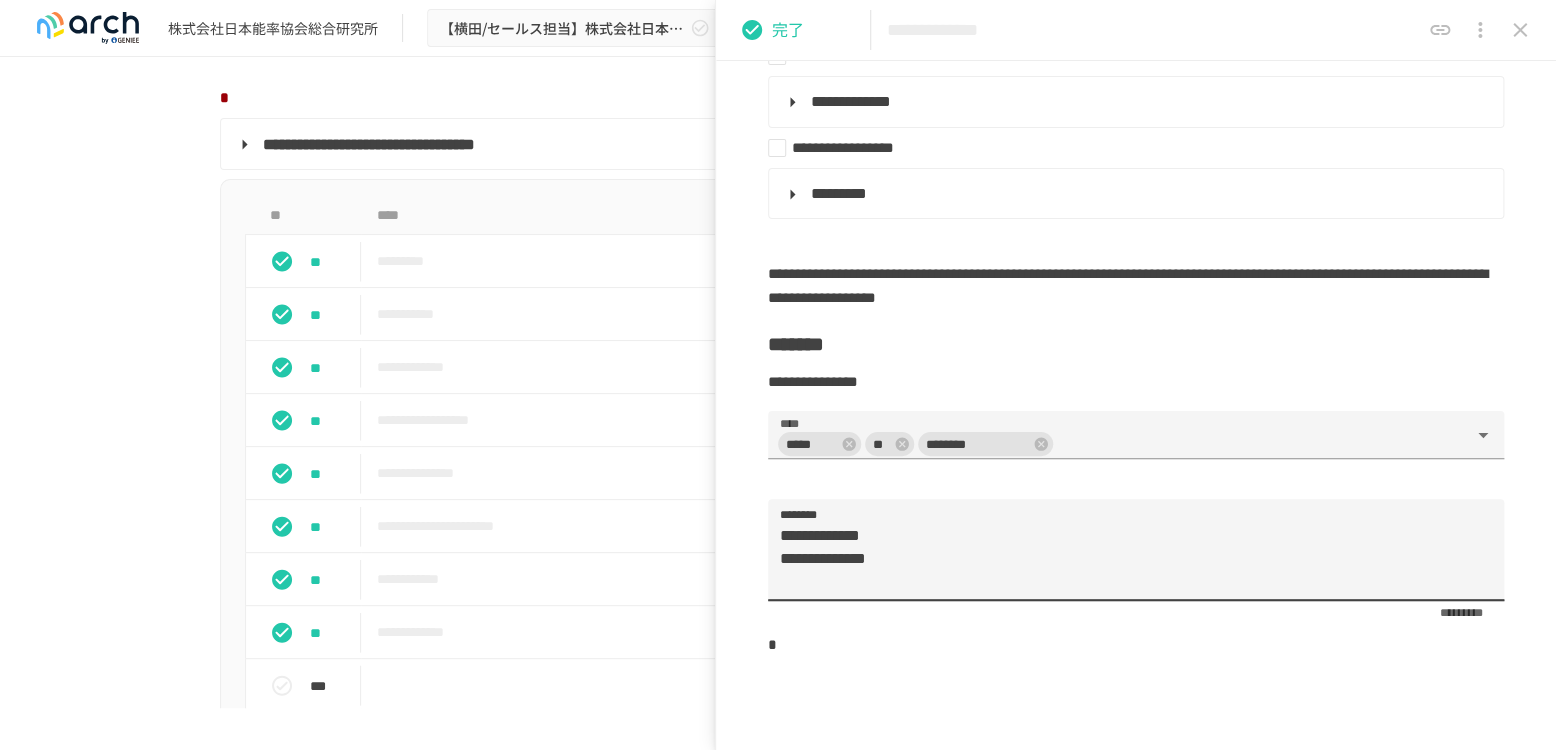 click 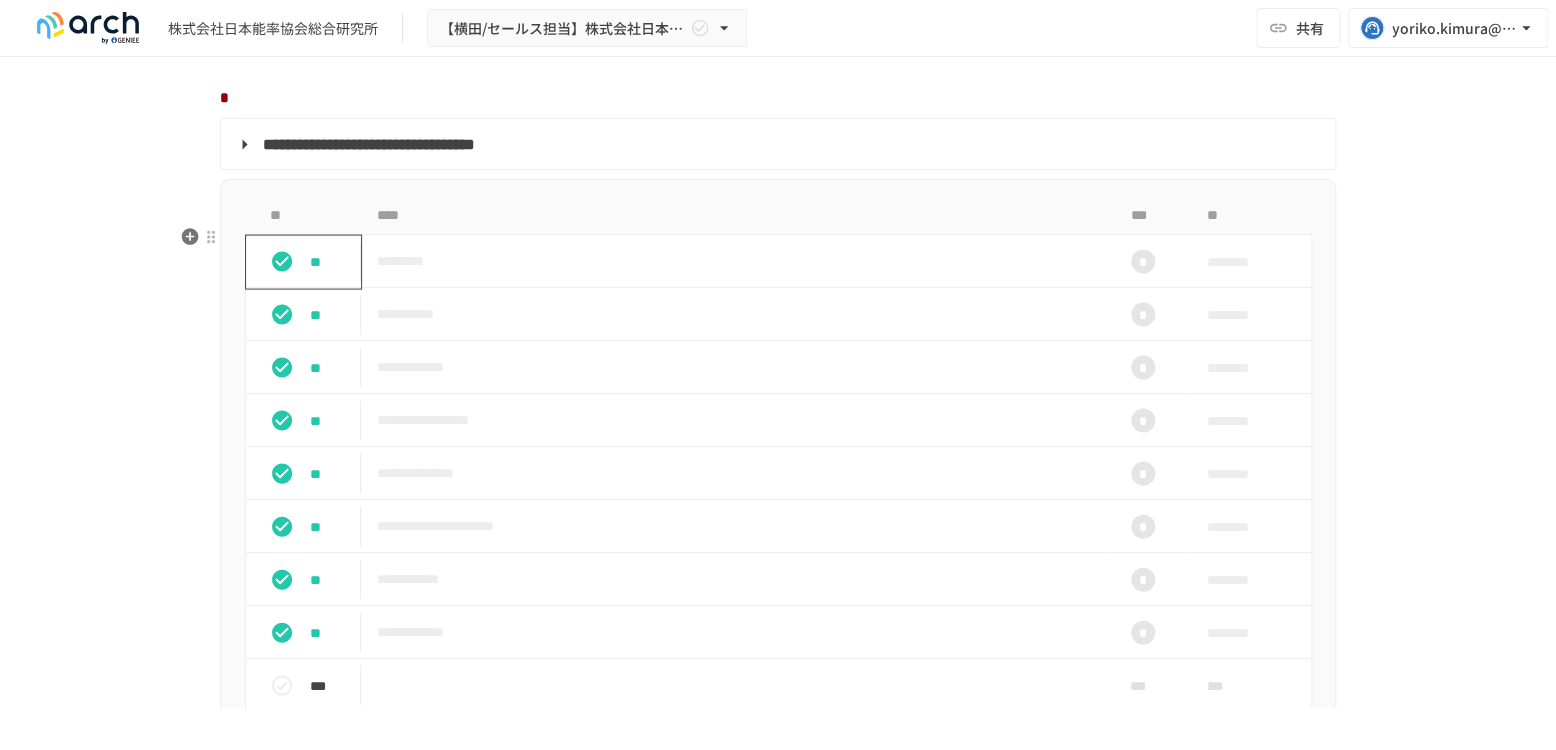click 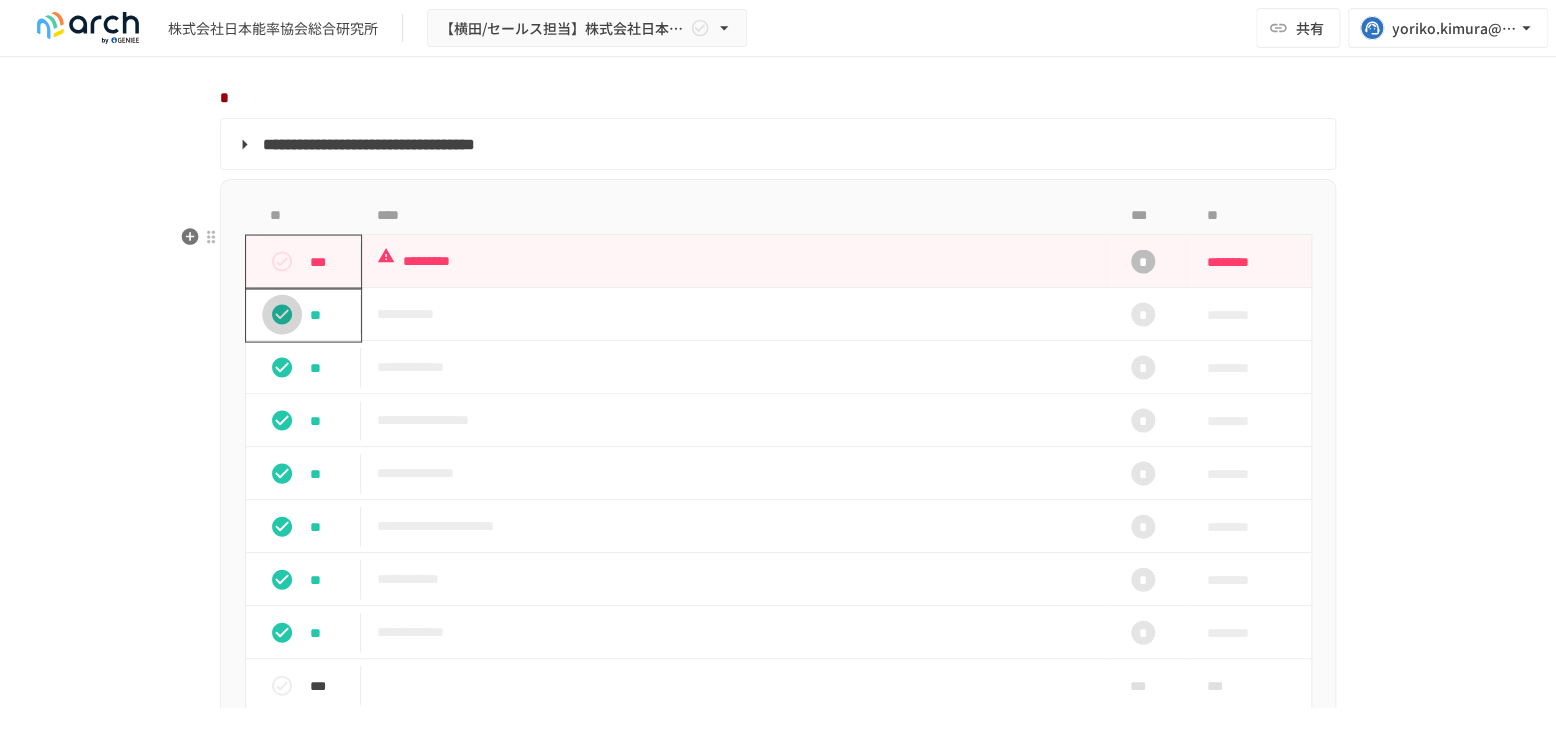 click 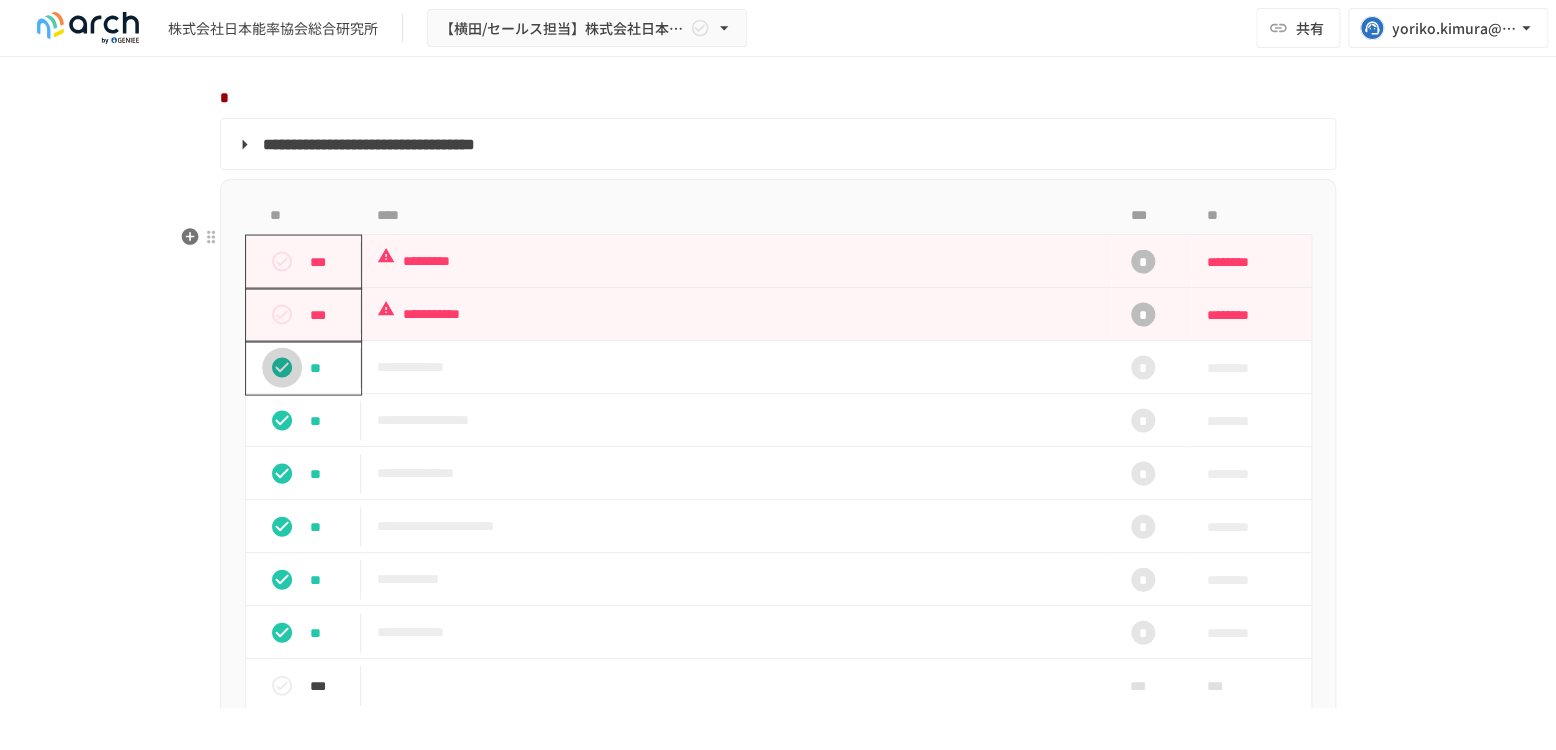 click 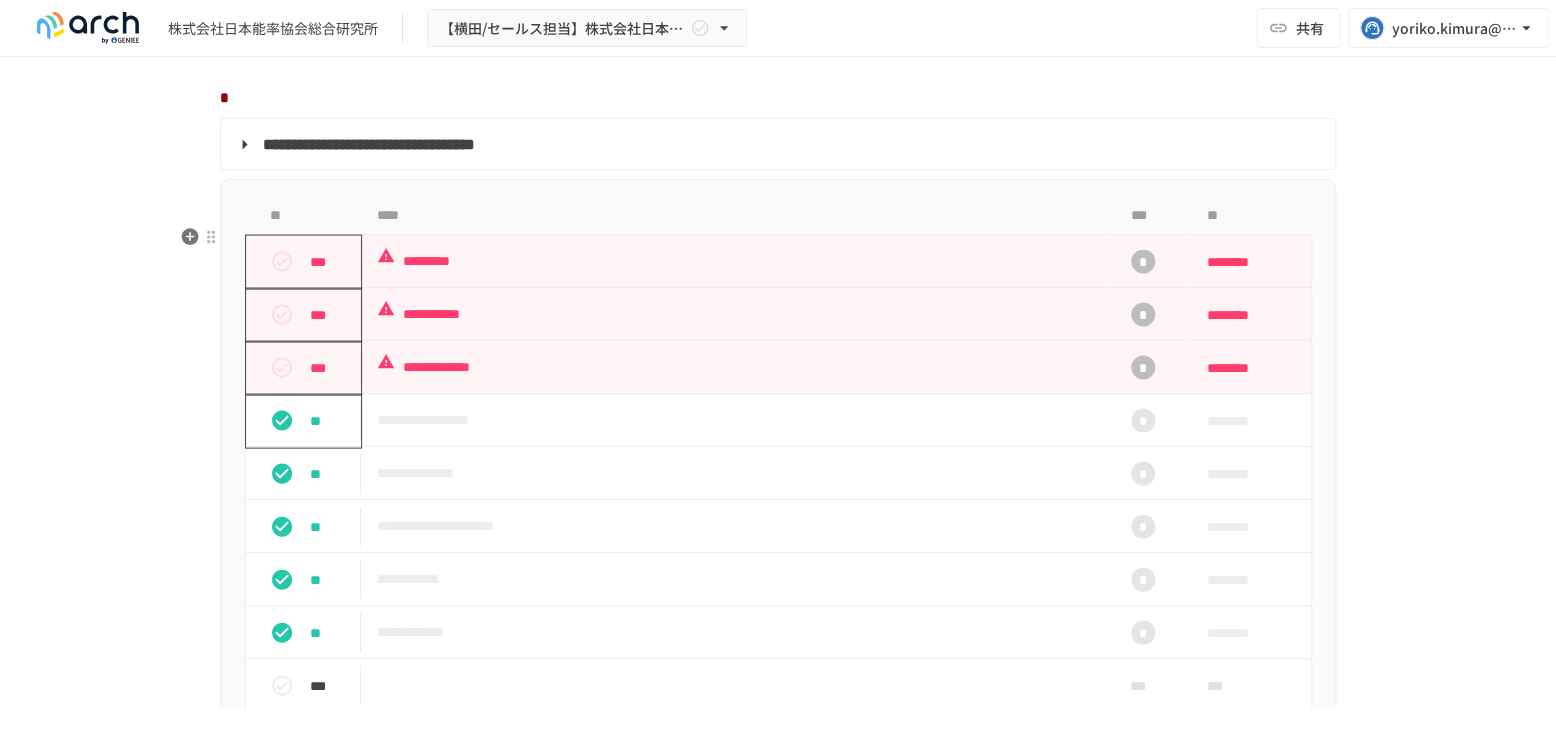 click 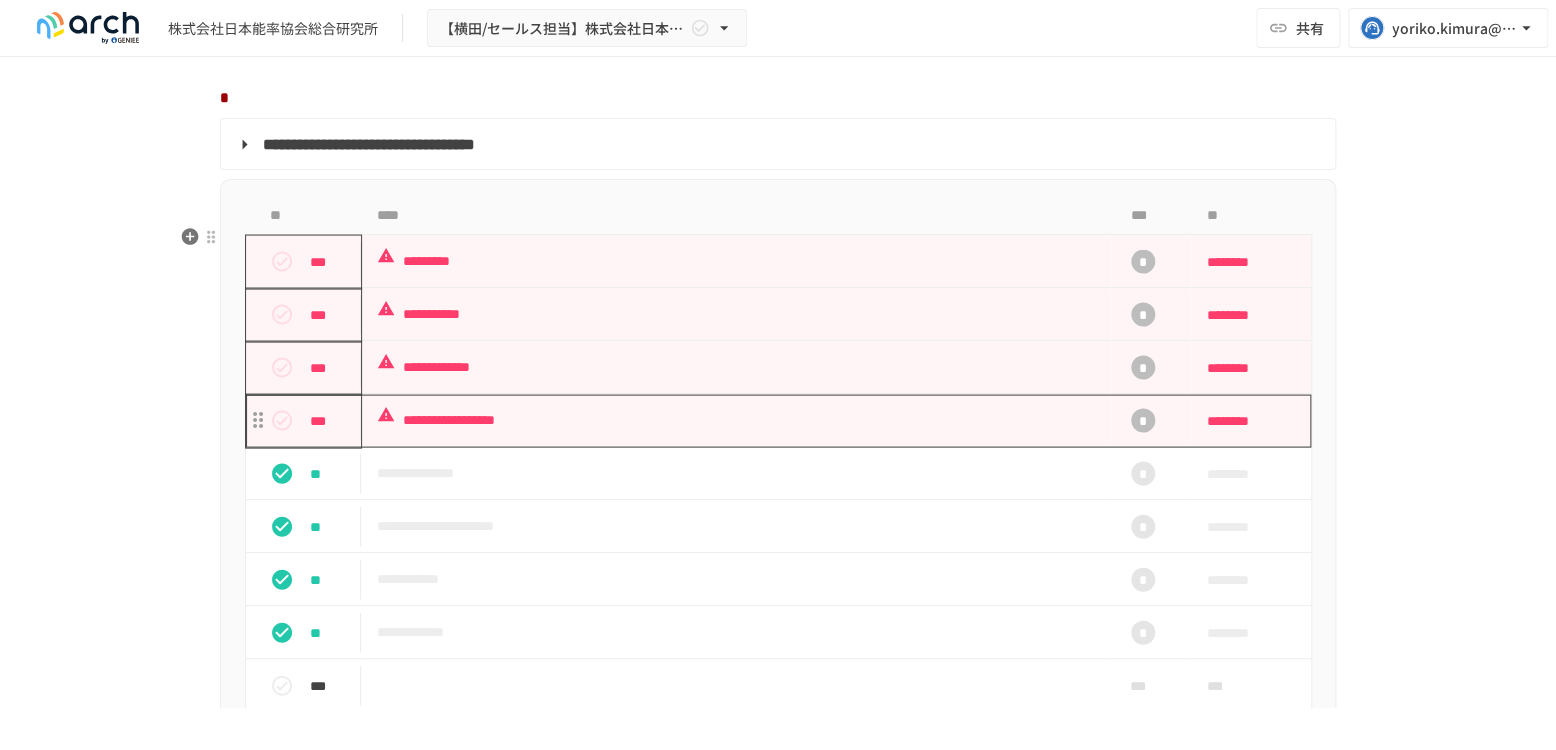 click on "**********" at bounding box center (736, 419) 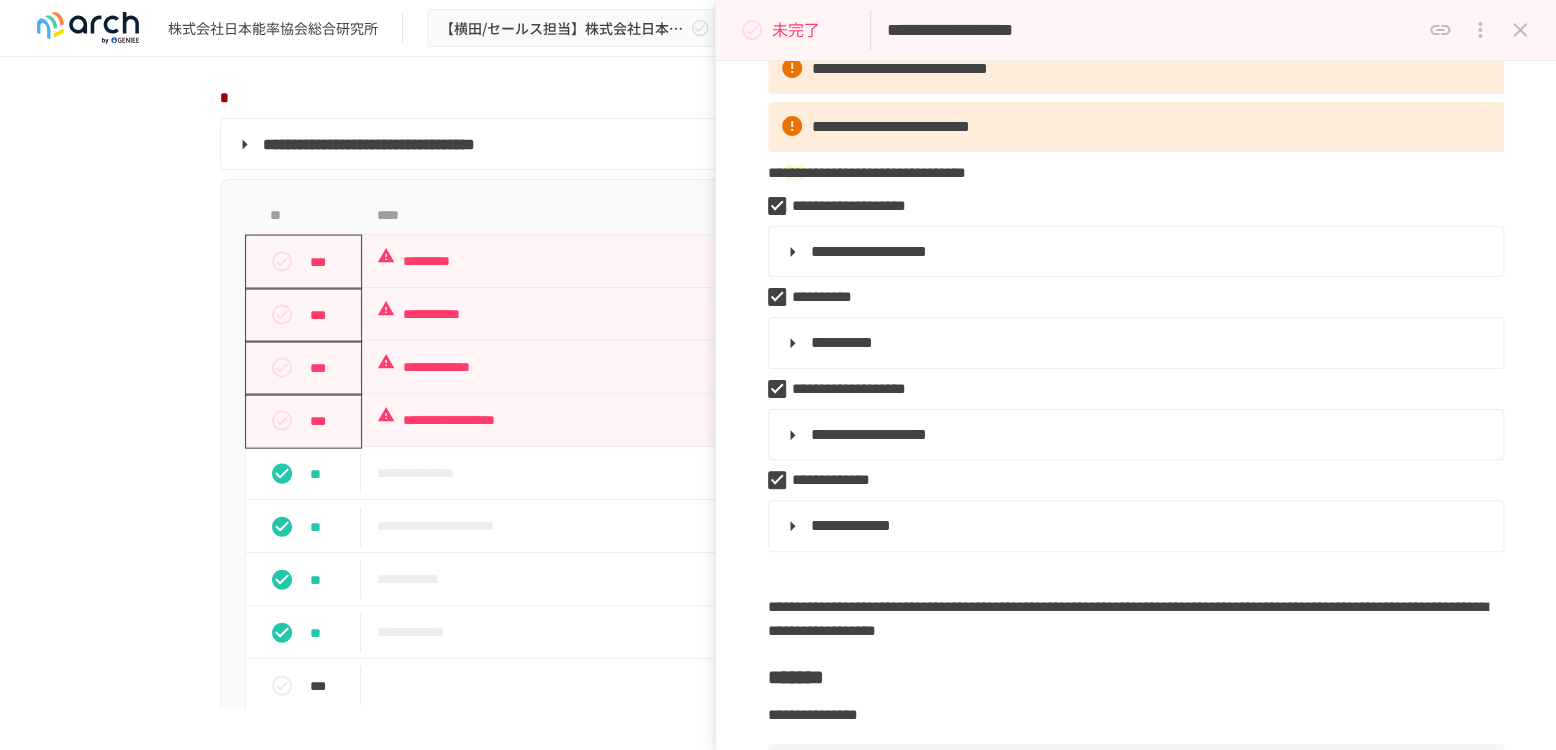 scroll, scrollTop: 333, scrollLeft: 0, axis: vertical 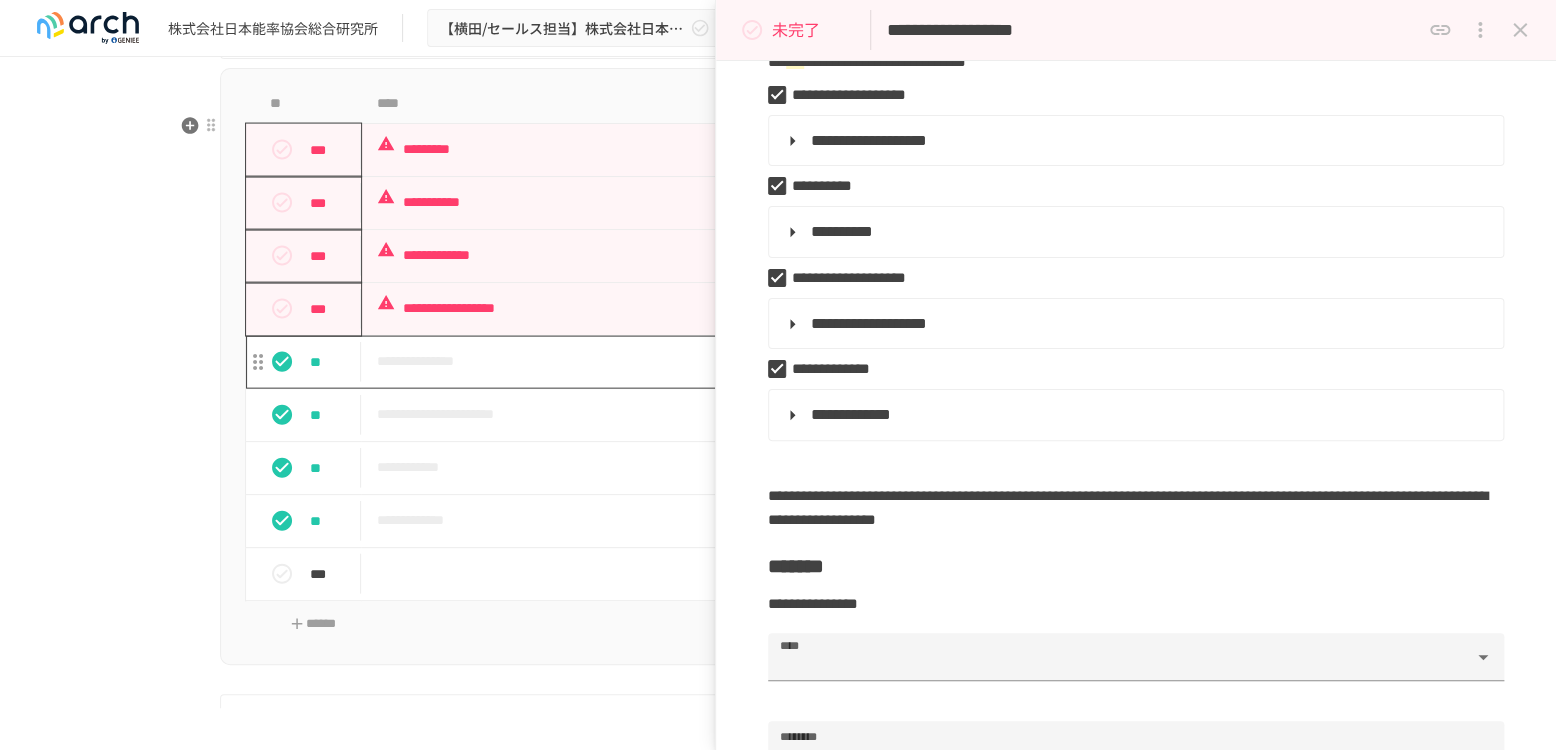 click on "**********" at bounding box center (736, 361) 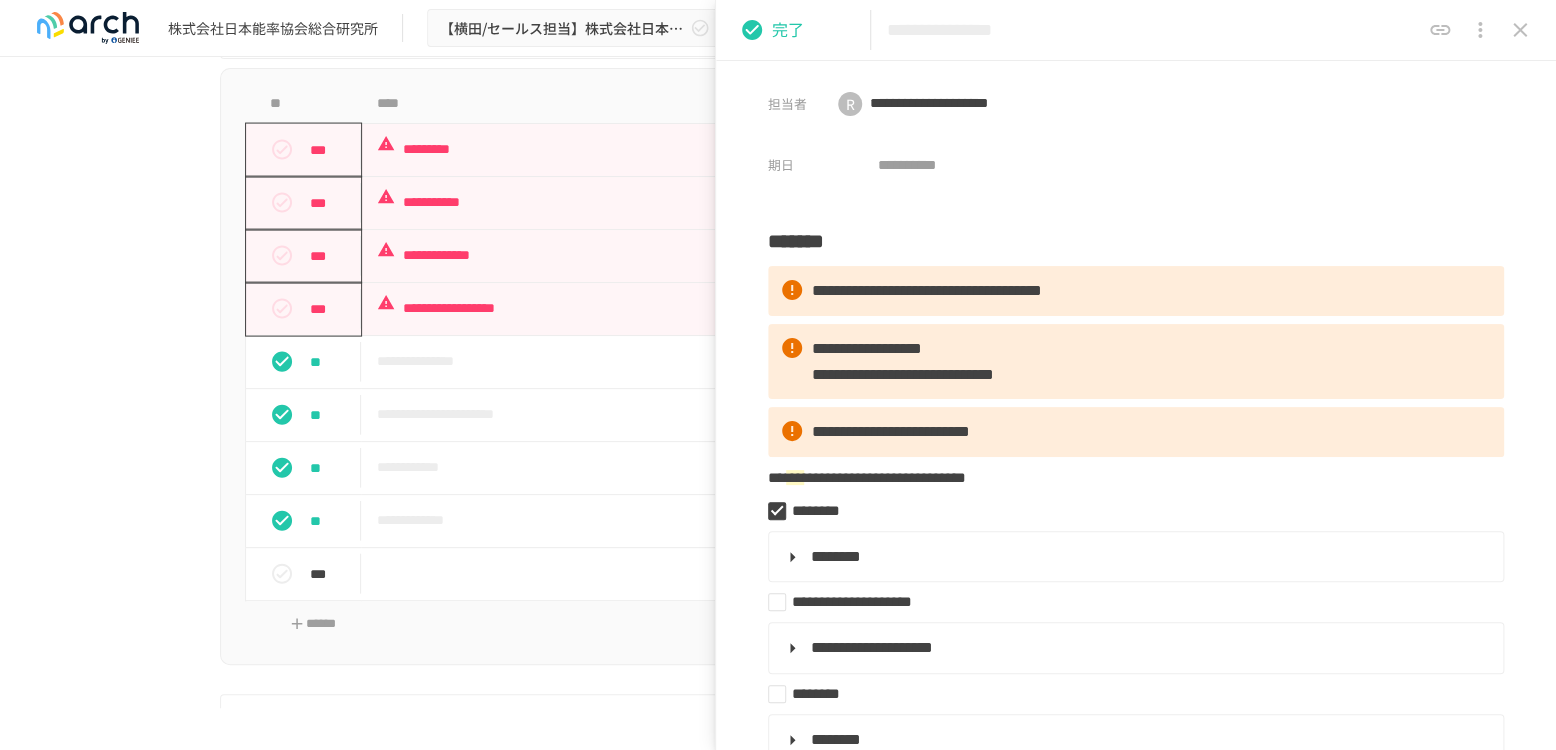 click 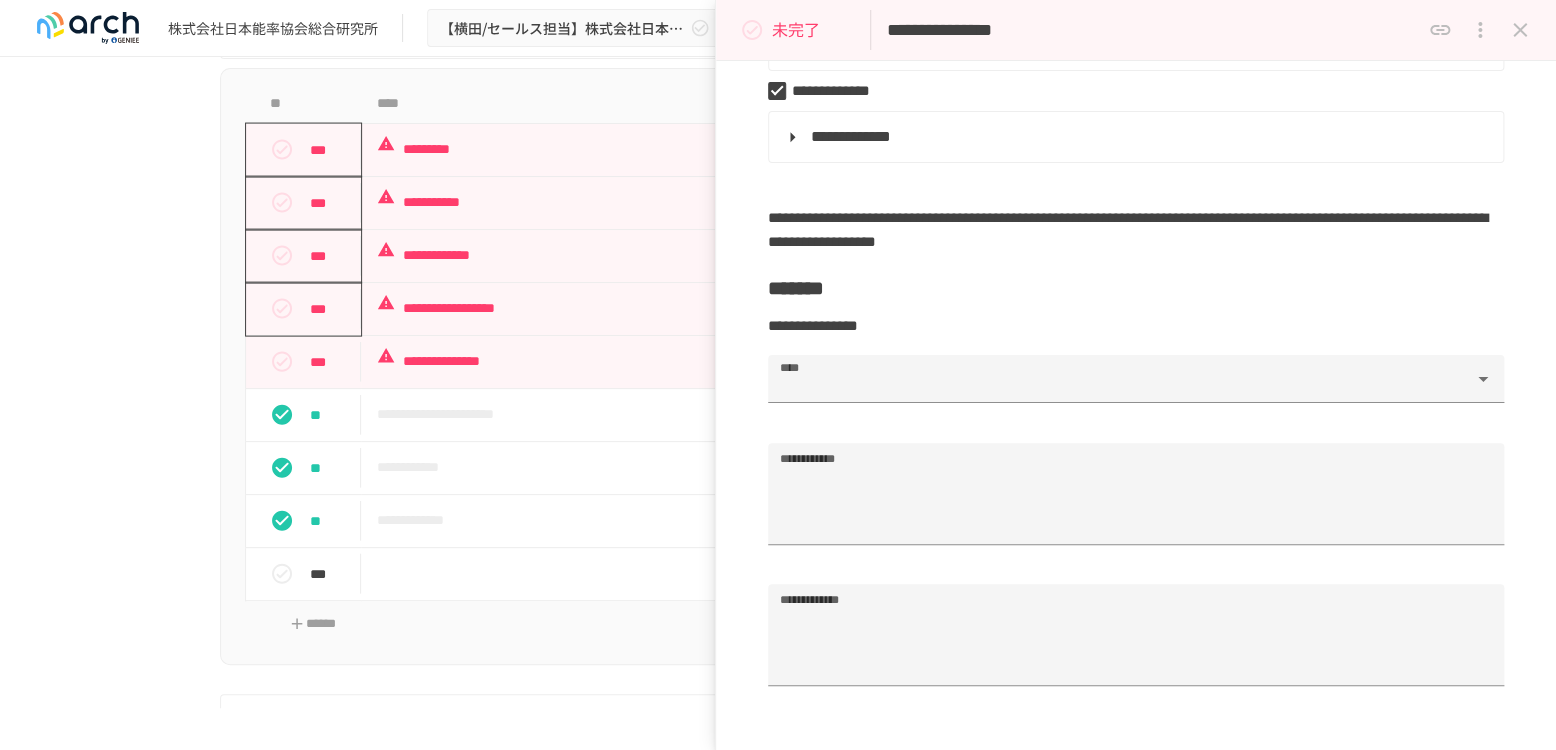 scroll, scrollTop: 1000, scrollLeft: 0, axis: vertical 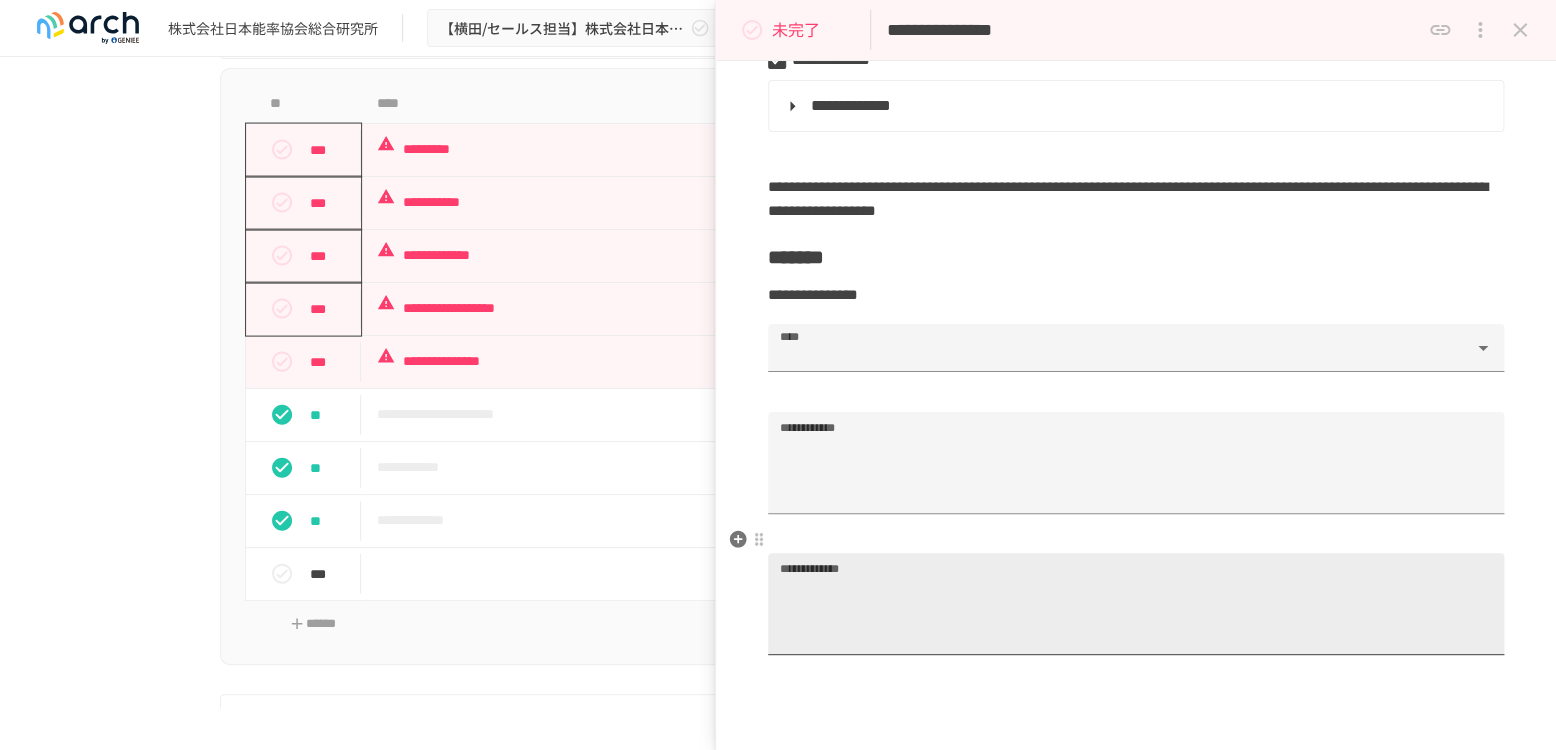 click on "**********" at bounding box center [1136, 612] 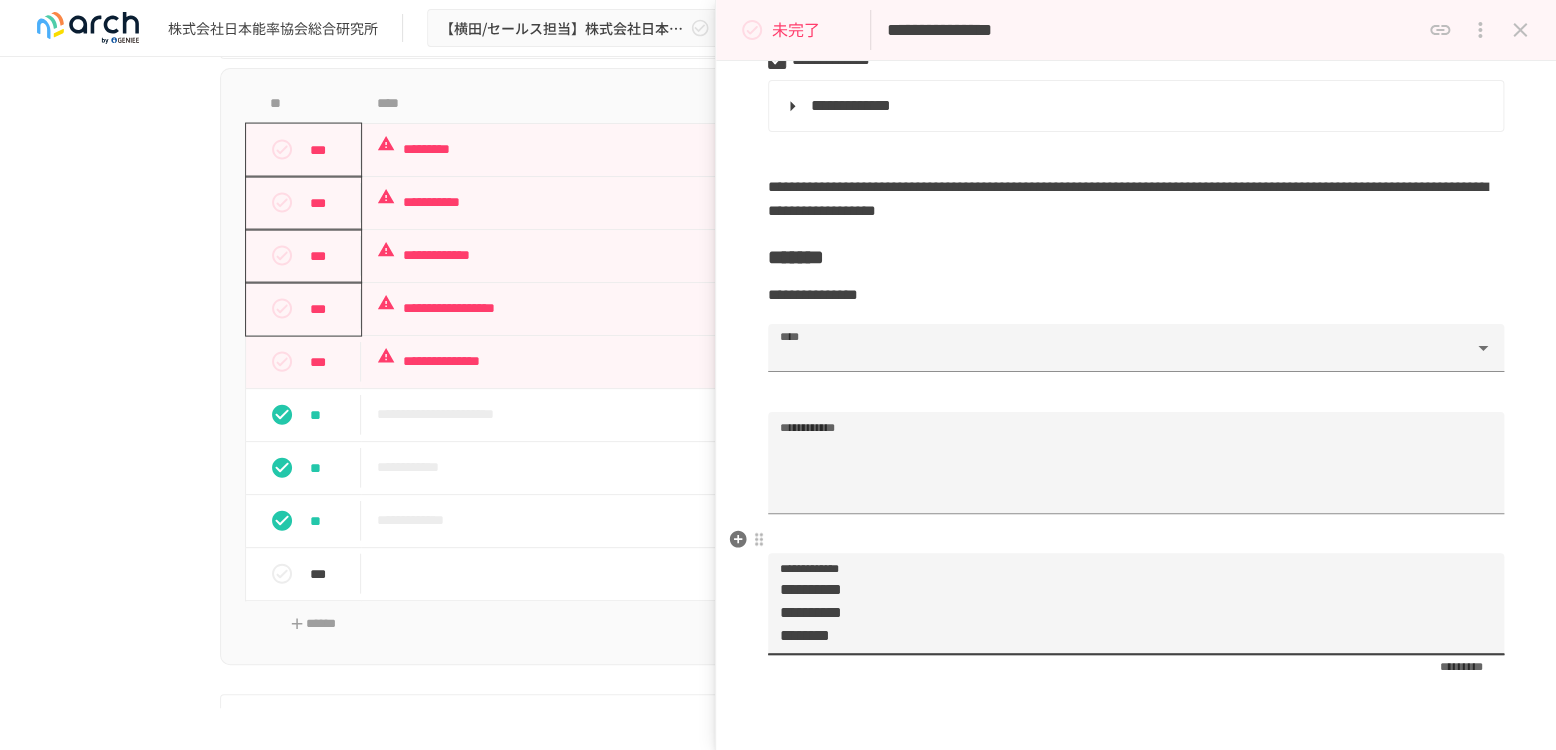 click on "**********" at bounding box center (1127, 612) 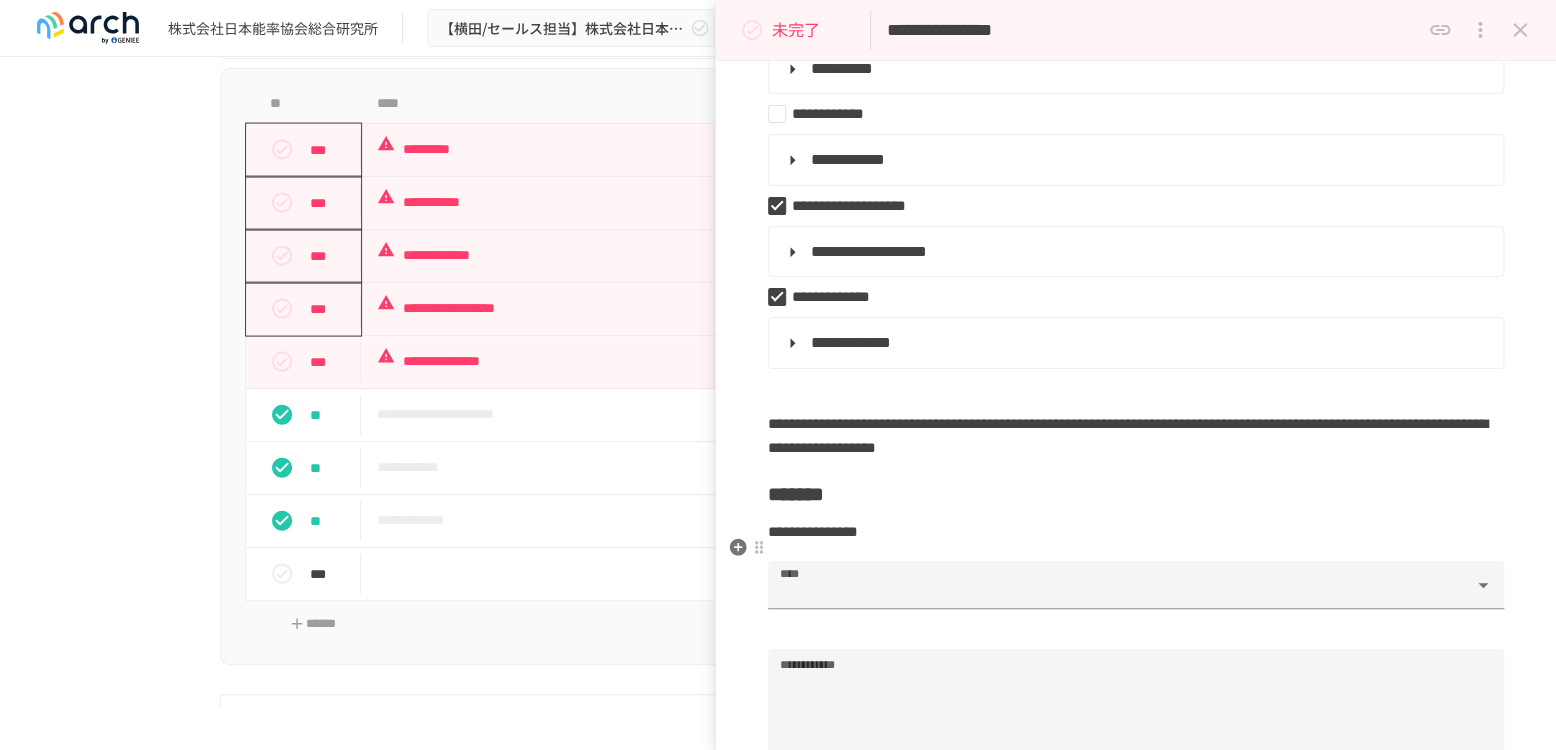 scroll, scrollTop: 888, scrollLeft: 0, axis: vertical 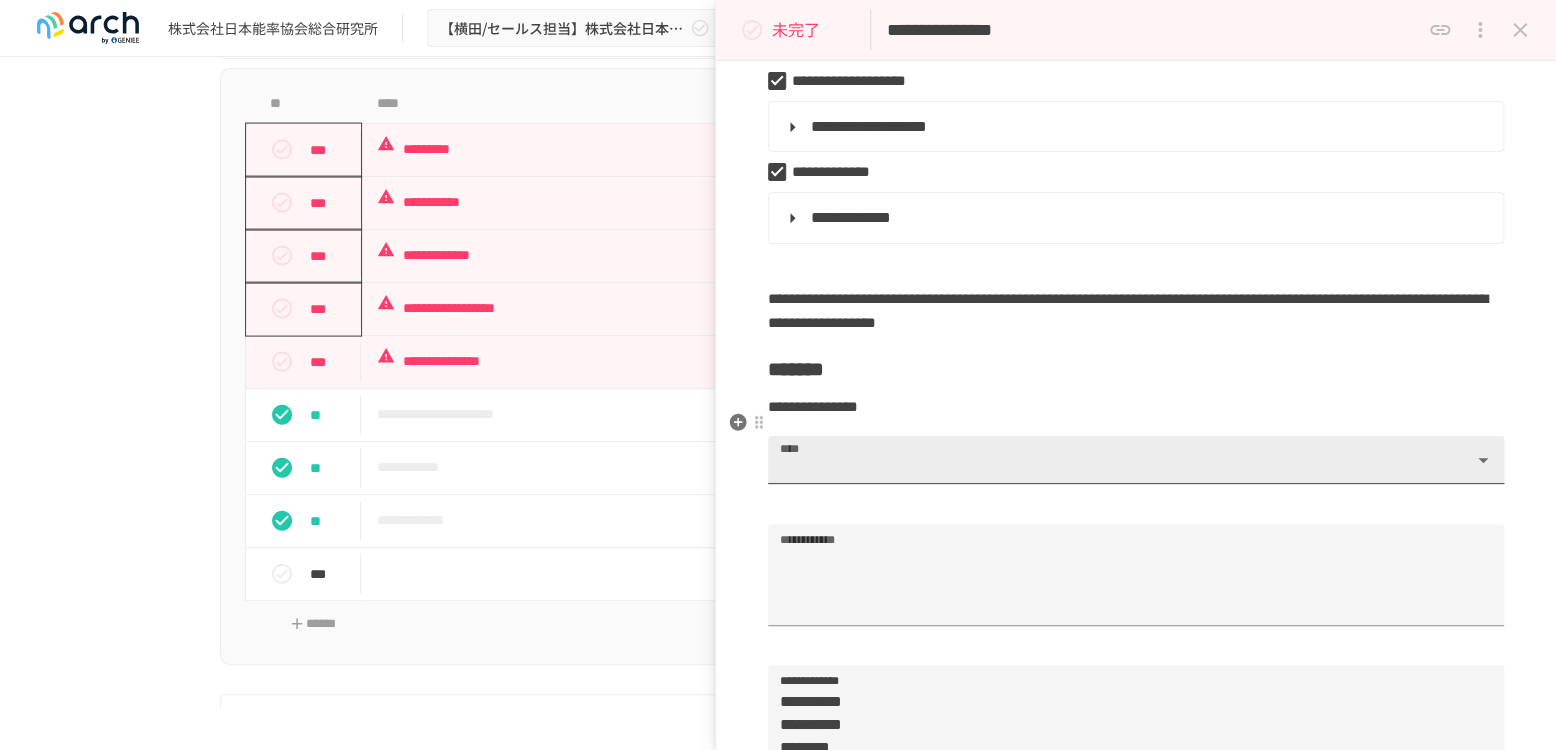 type on "**********" 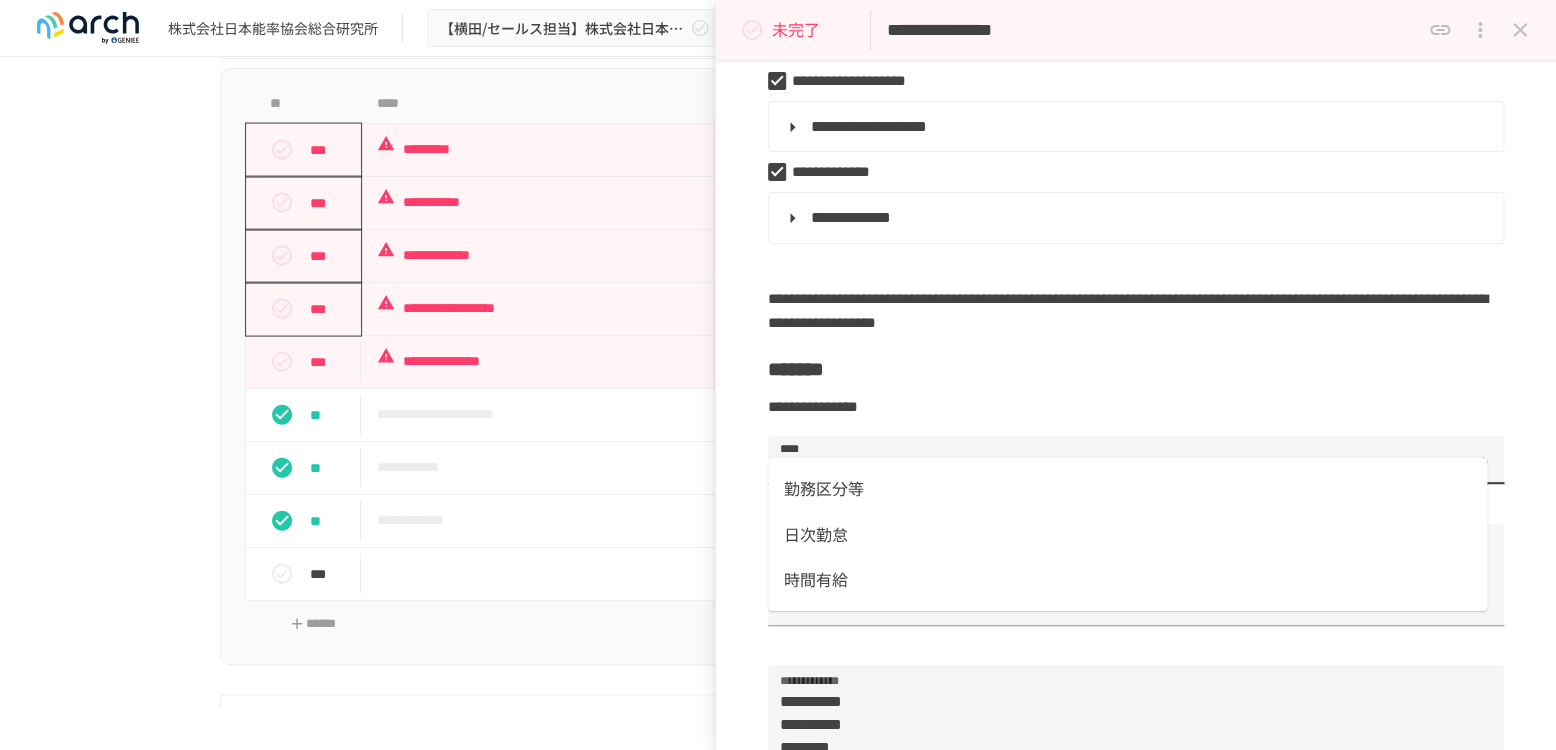 click on "勤務区分等" at bounding box center [1127, 489] 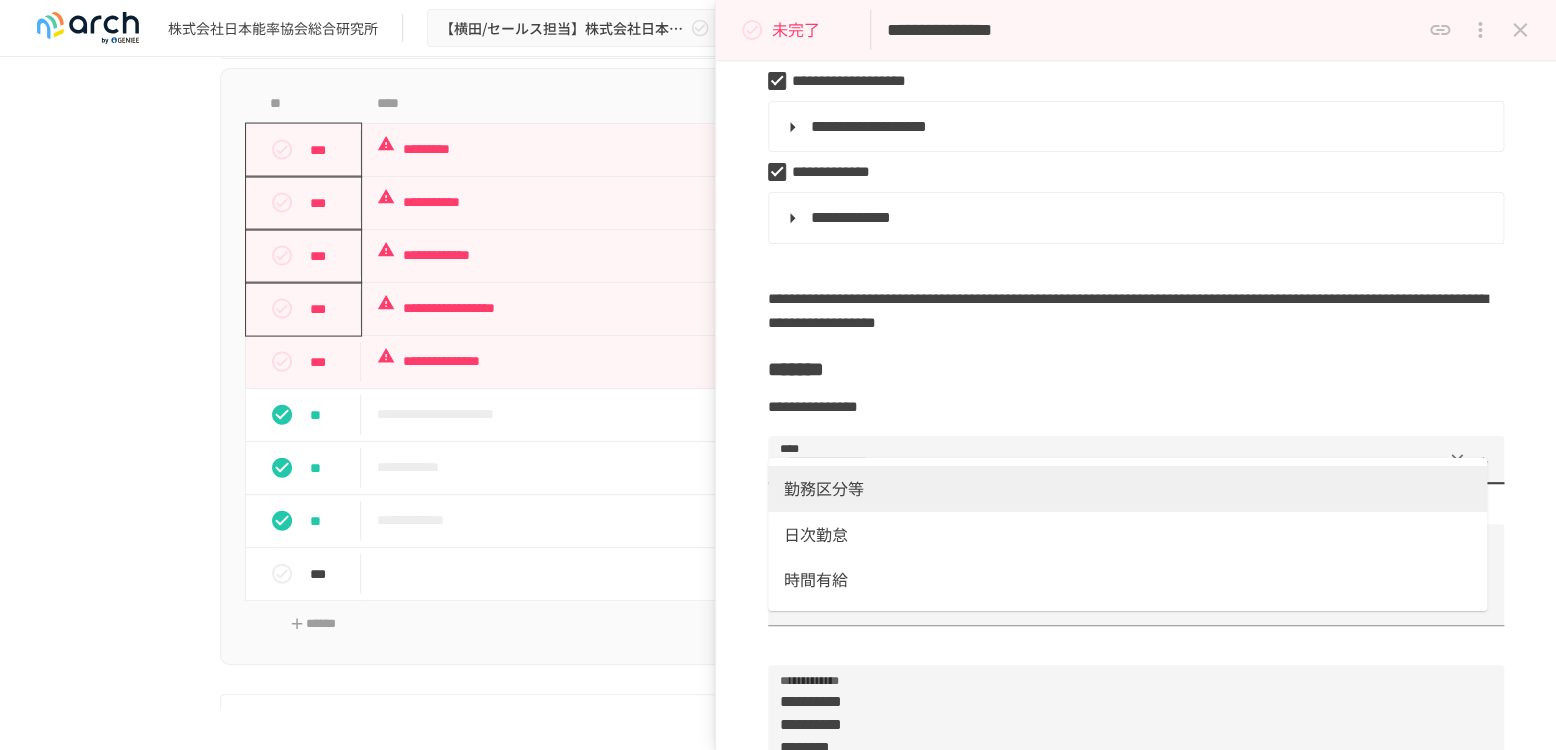 drag, startPoint x: 835, startPoint y: 534, endPoint x: 835, endPoint y: 518, distance: 16 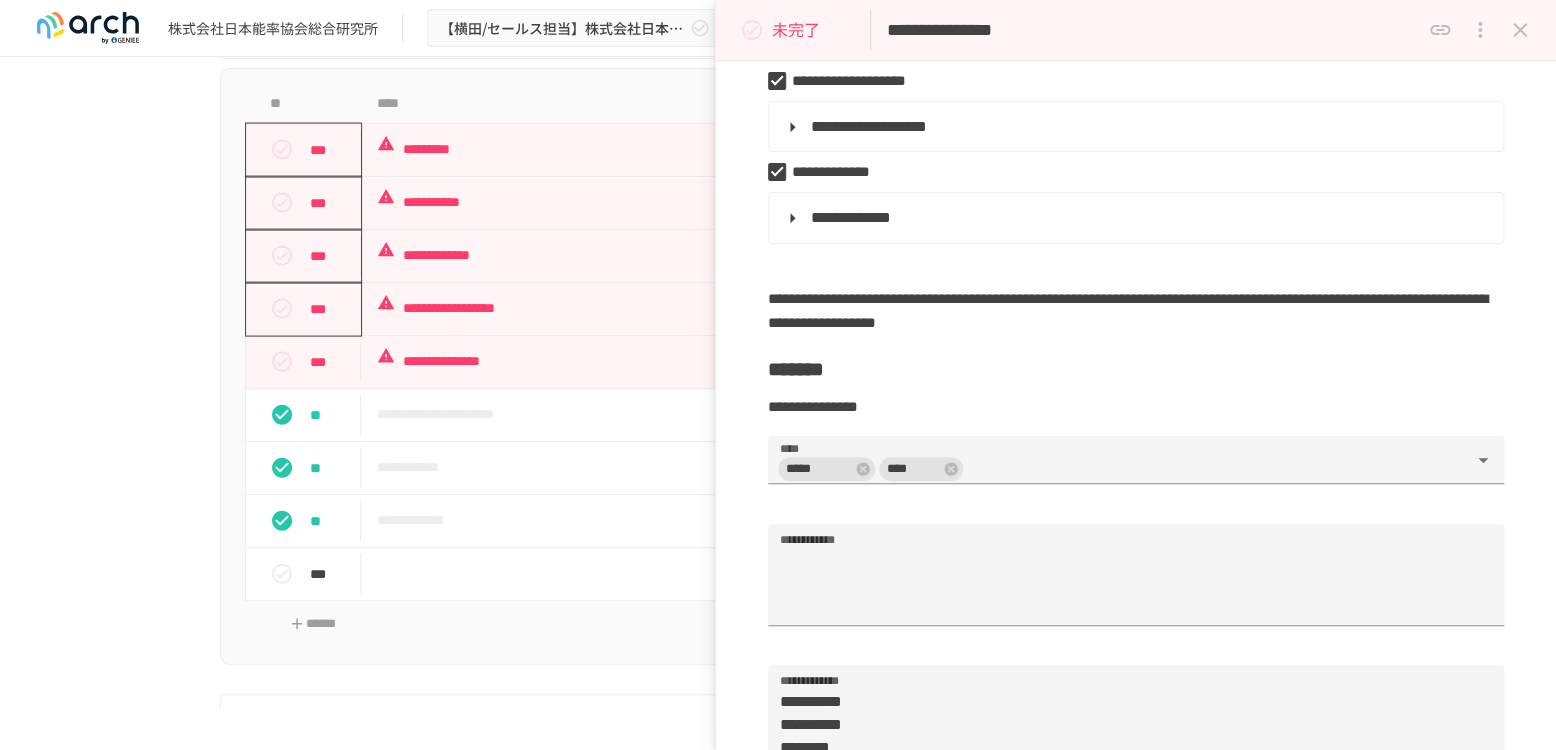 click on "**********" at bounding box center [1136, 114] 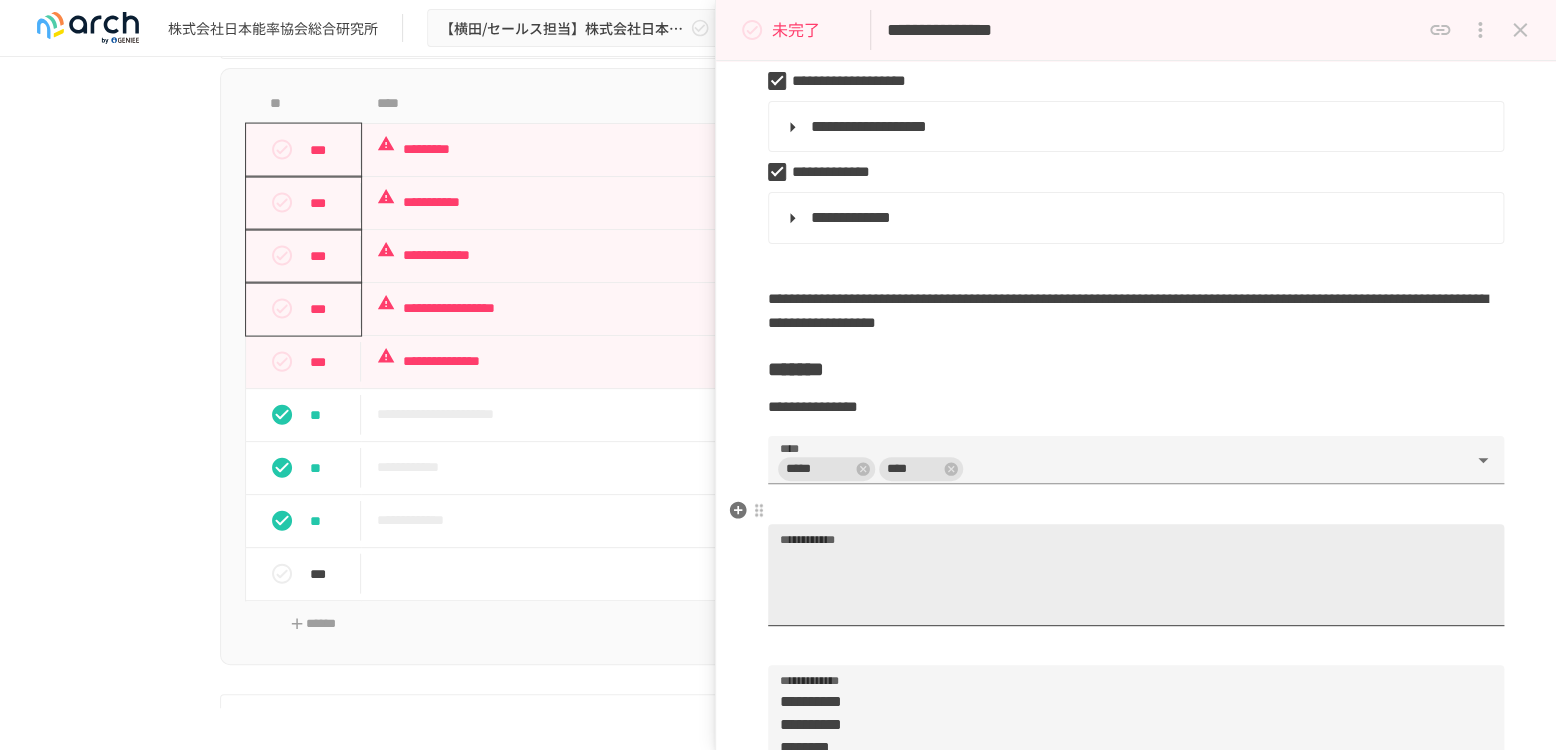 click on "**********" at bounding box center (1136, 583) 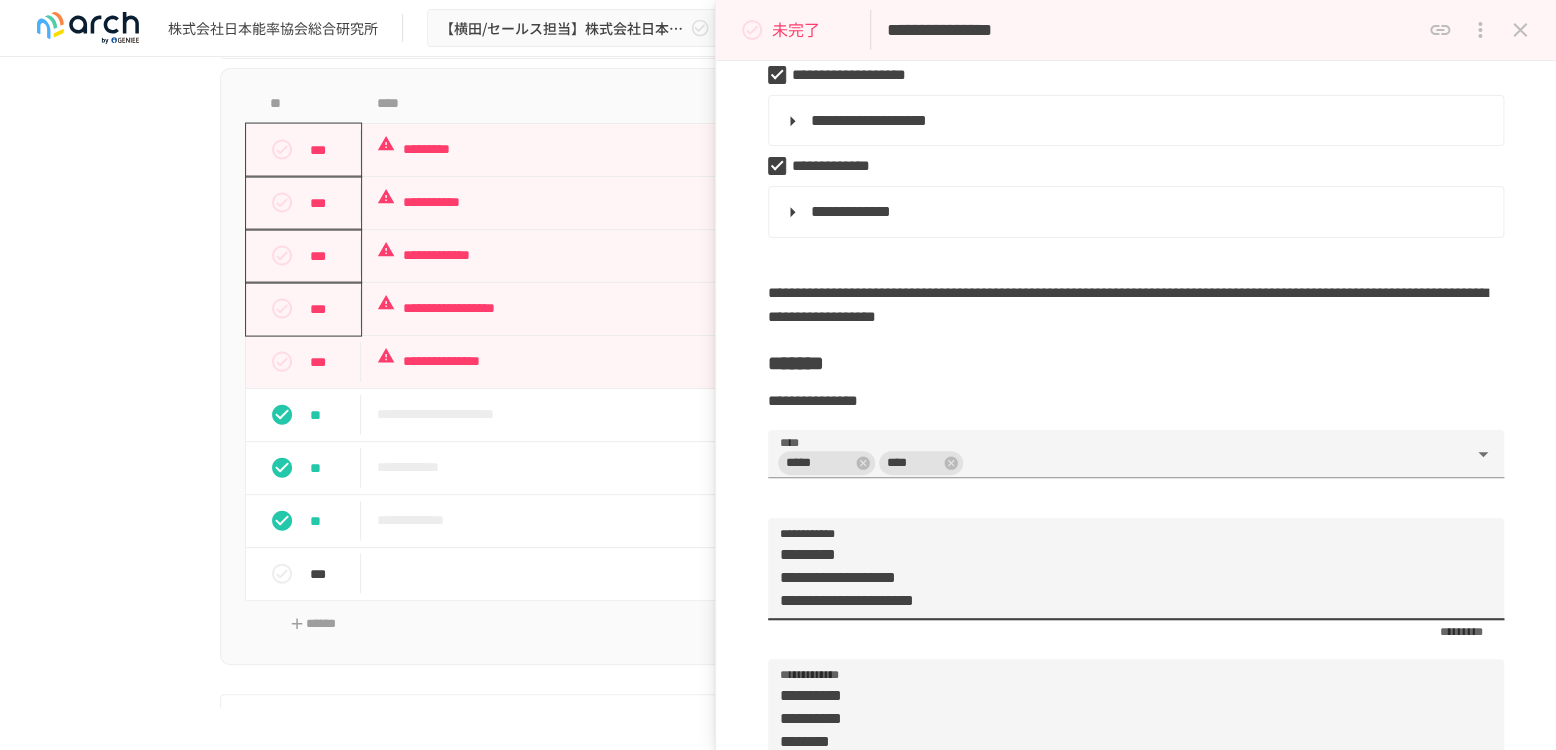 scroll, scrollTop: 888, scrollLeft: 0, axis: vertical 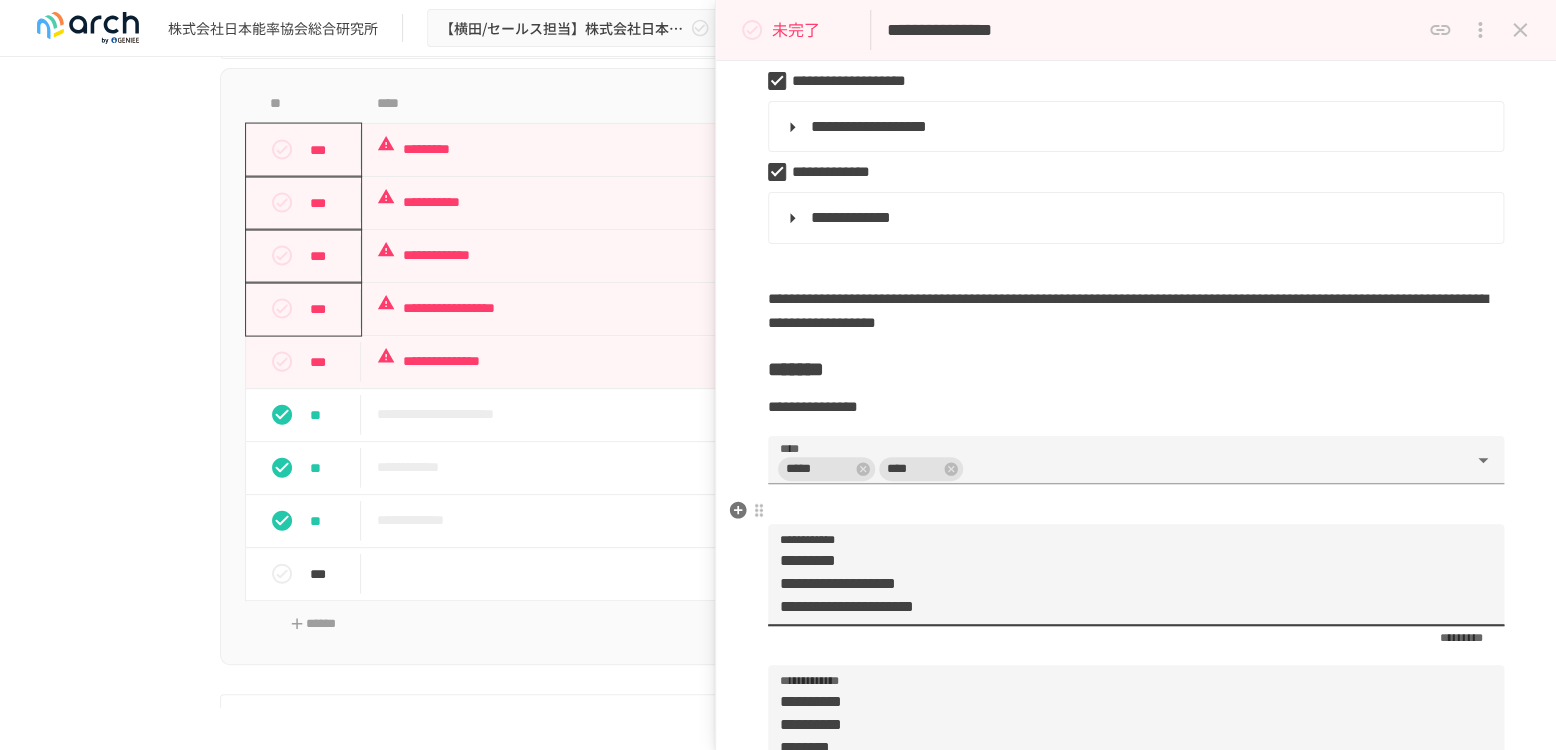 click on "**********" at bounding box center (1127, 583) 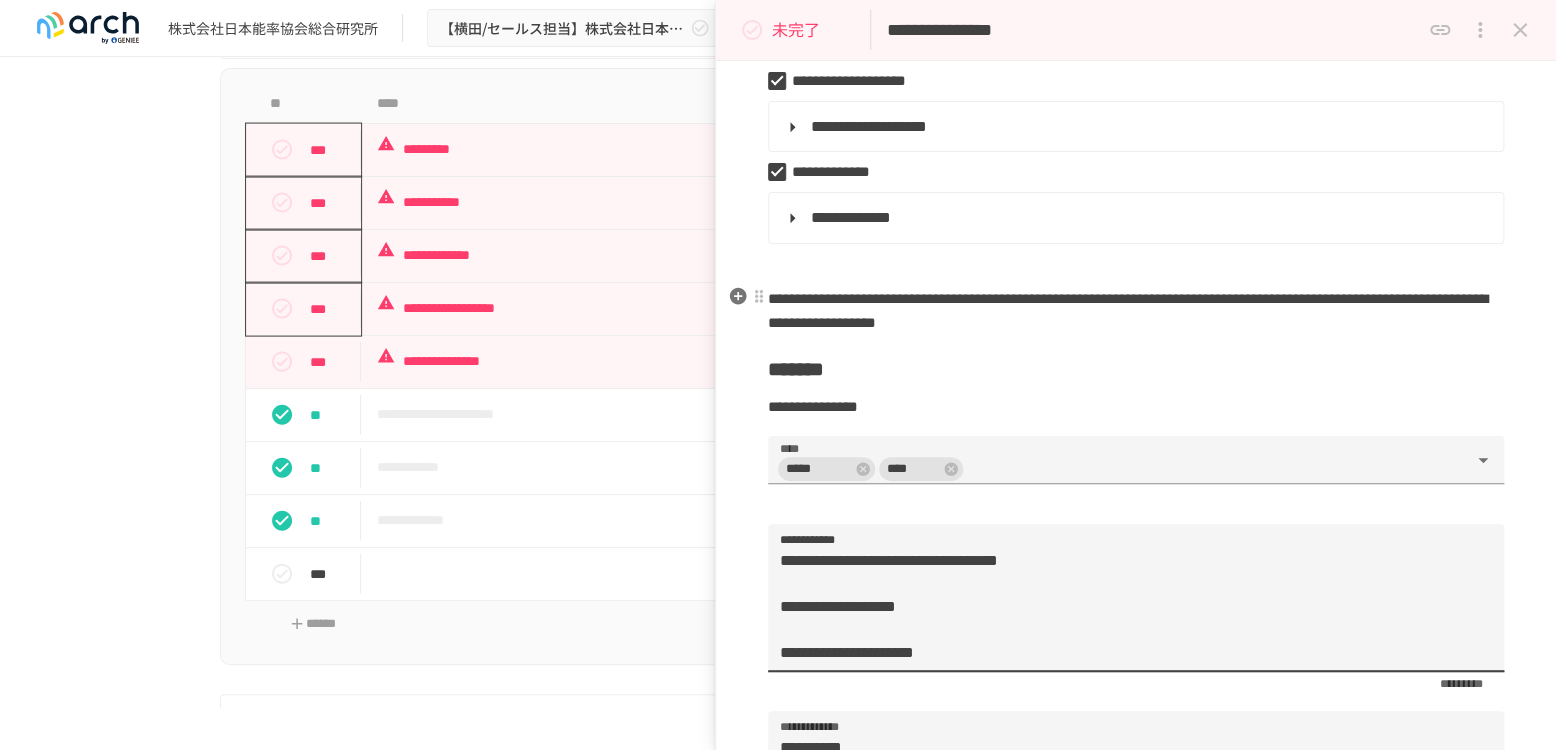 scroll, scrollTop: 1222, scrollLeft: 0, axis: vertical 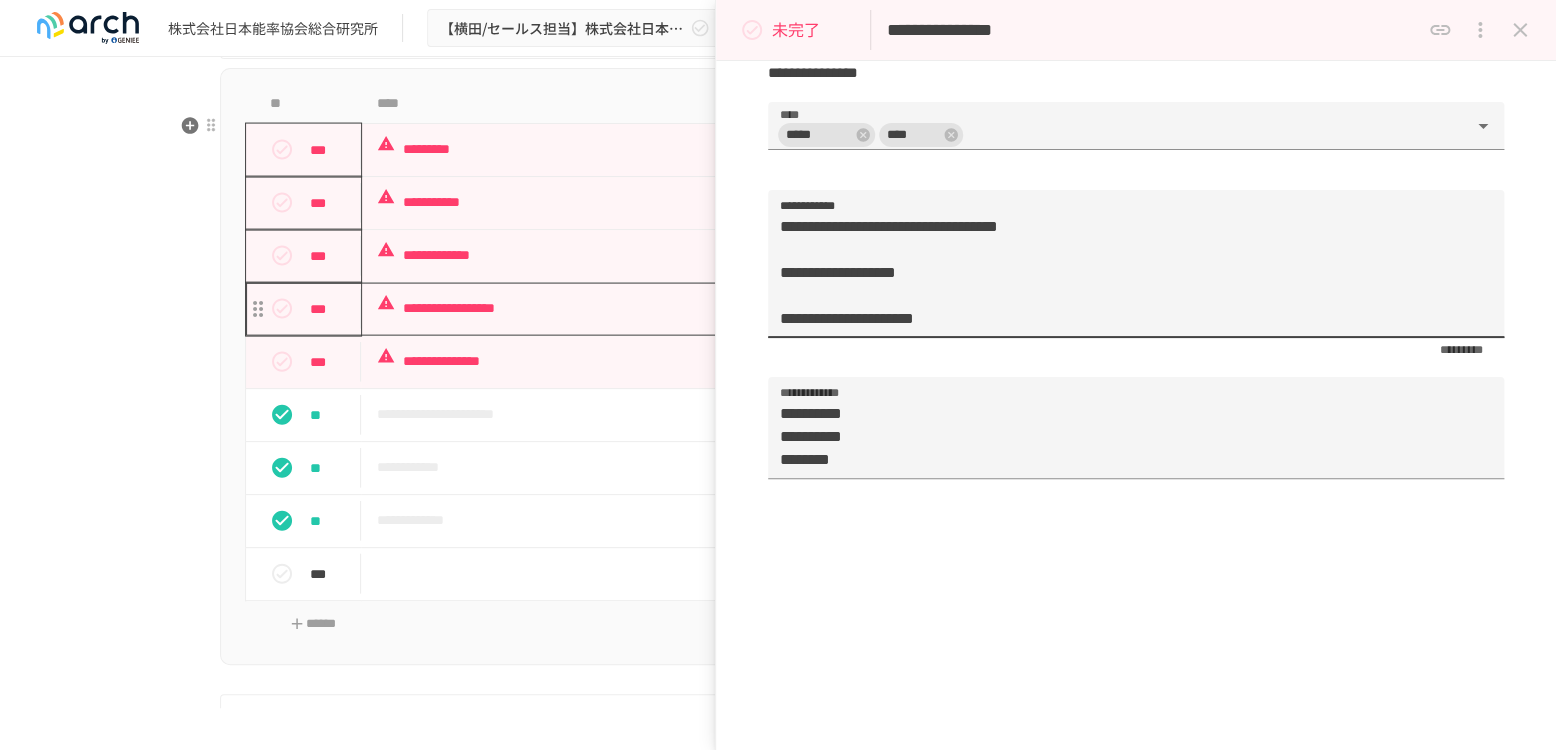 type on "**********" 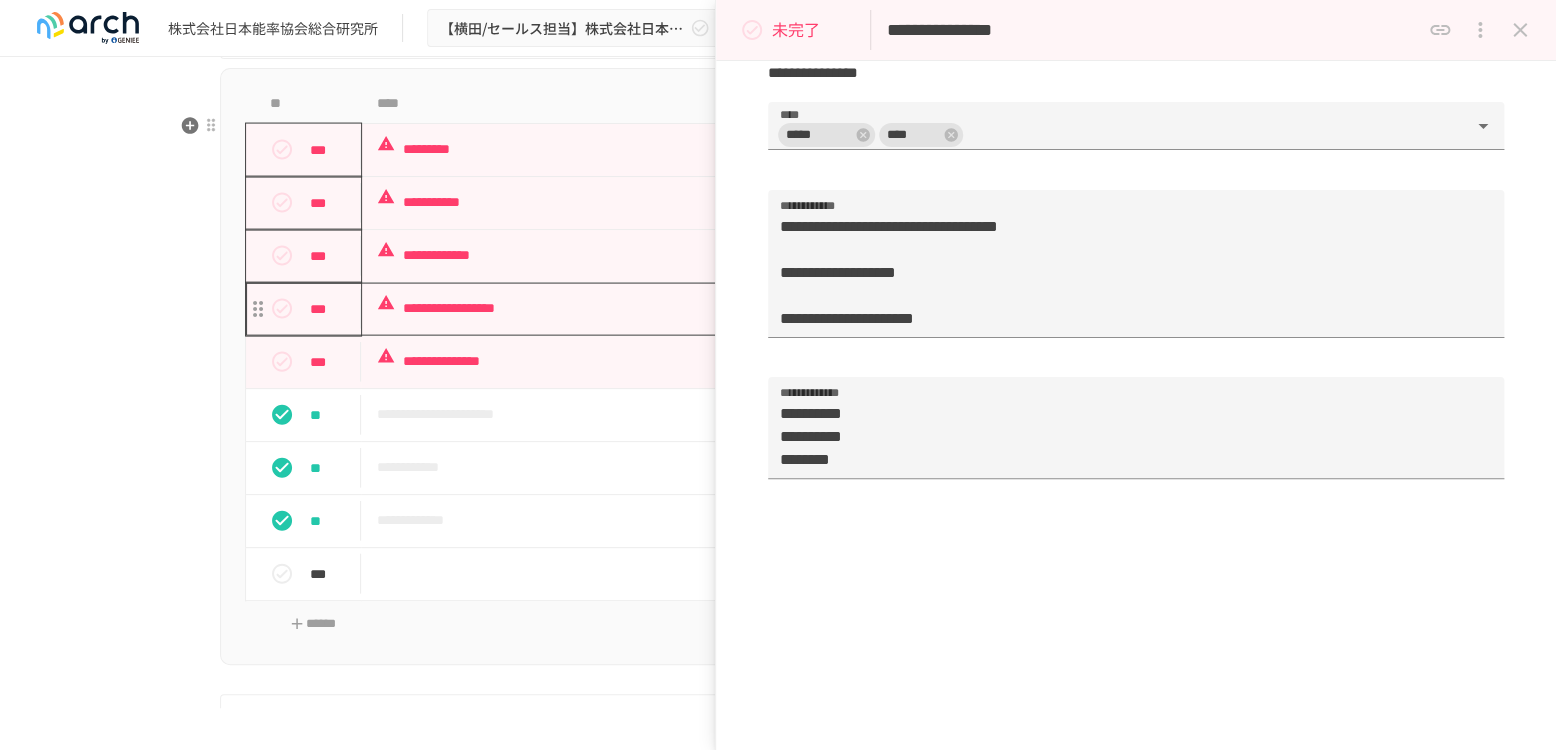drag, startPoint x: 584, startPoint y: 364, endPoint x: 909, endPoint y: 423, distance: 330.31198 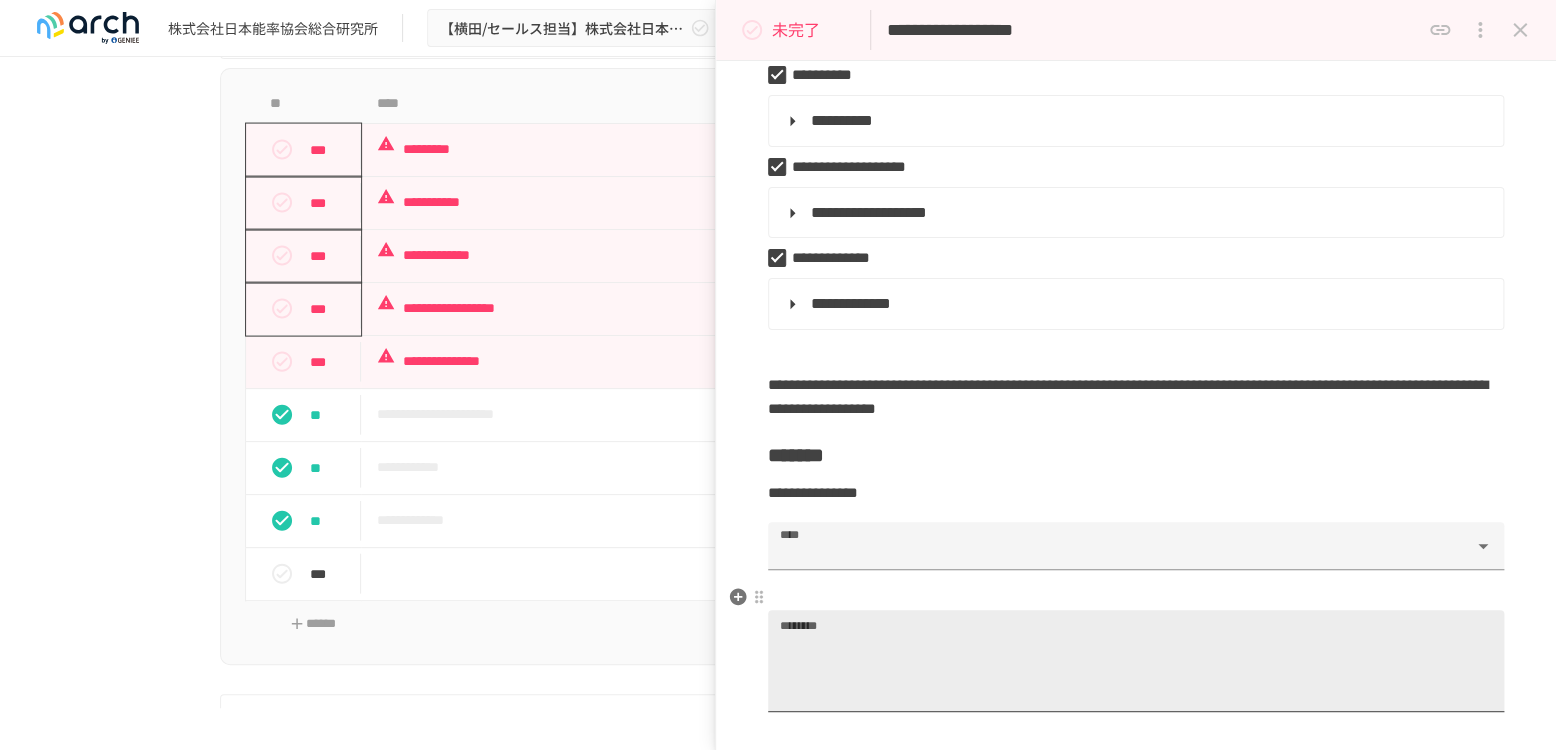 scroll, scrollTop: 555, scrollLeft: 0, axis: vertical 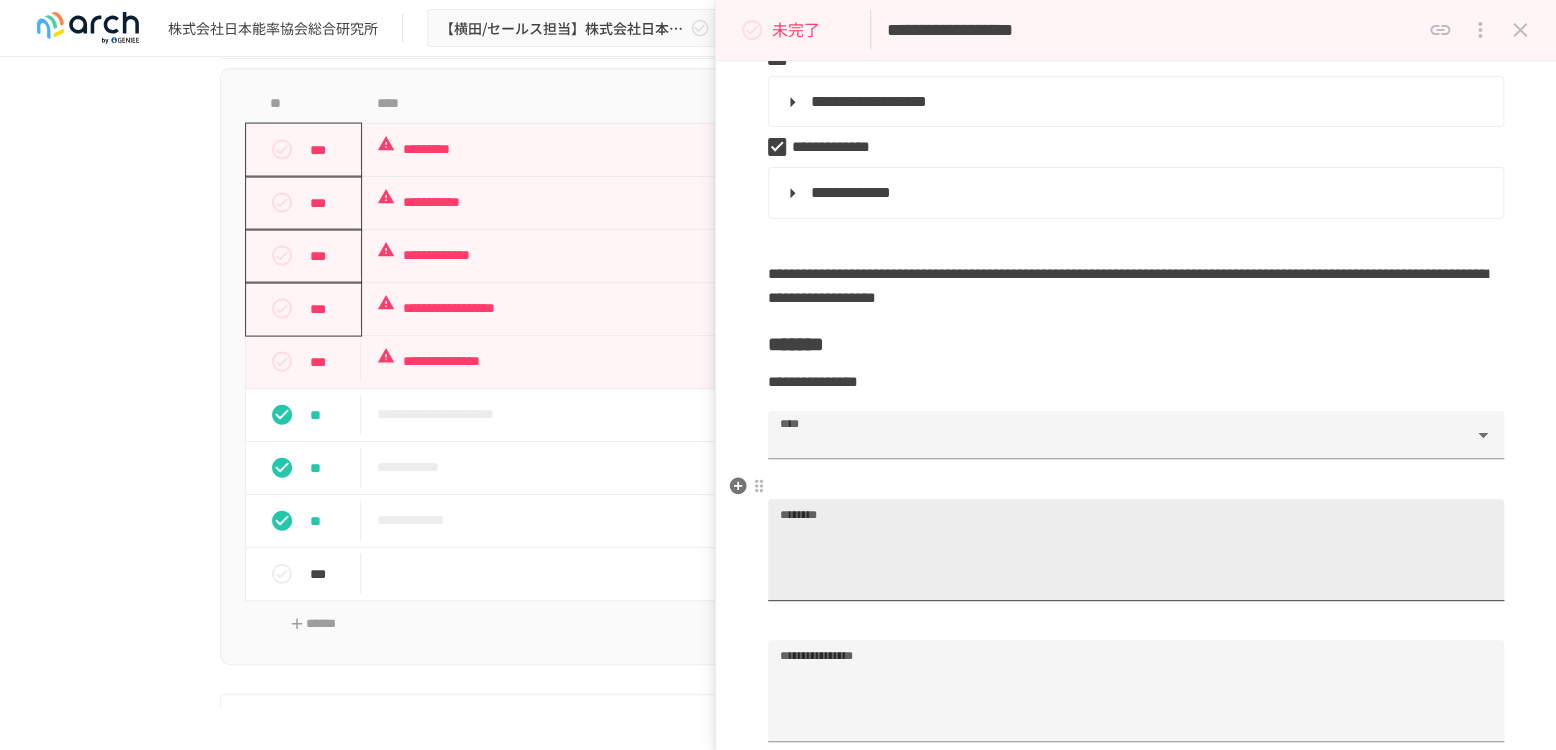 click on "********" at bounding box center [1136, 558] 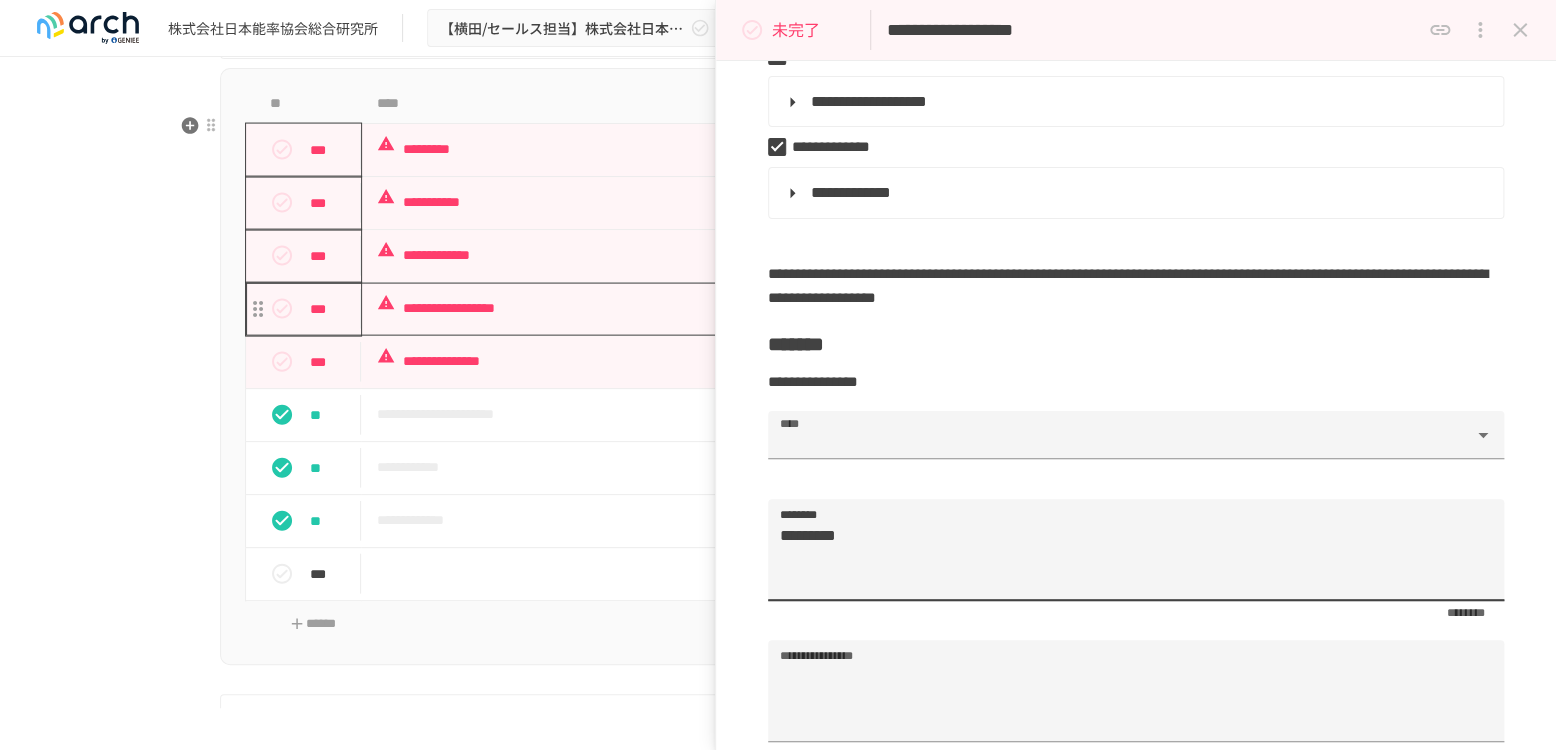 type on "*********" 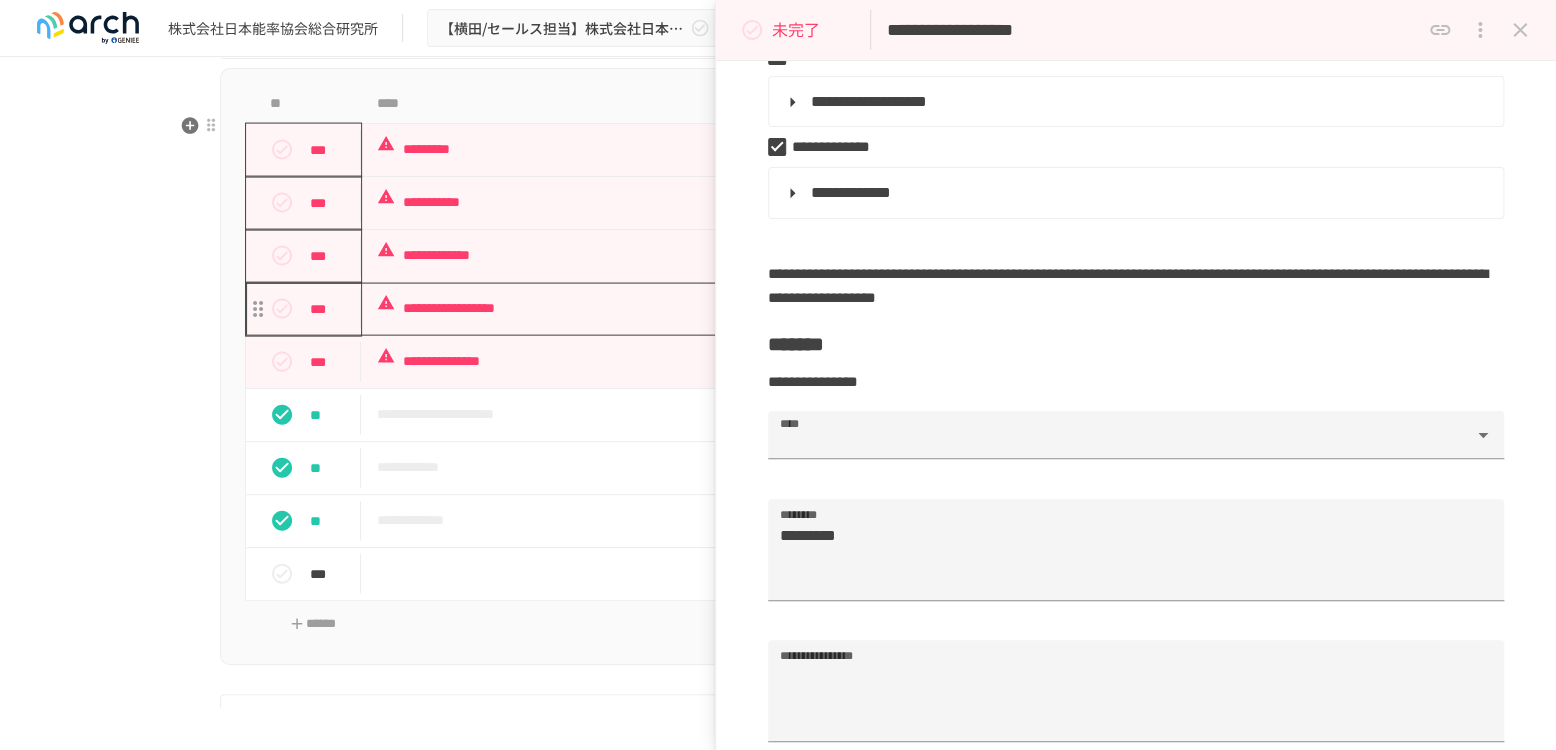 click on "**********" at bounding box center (736, 308) 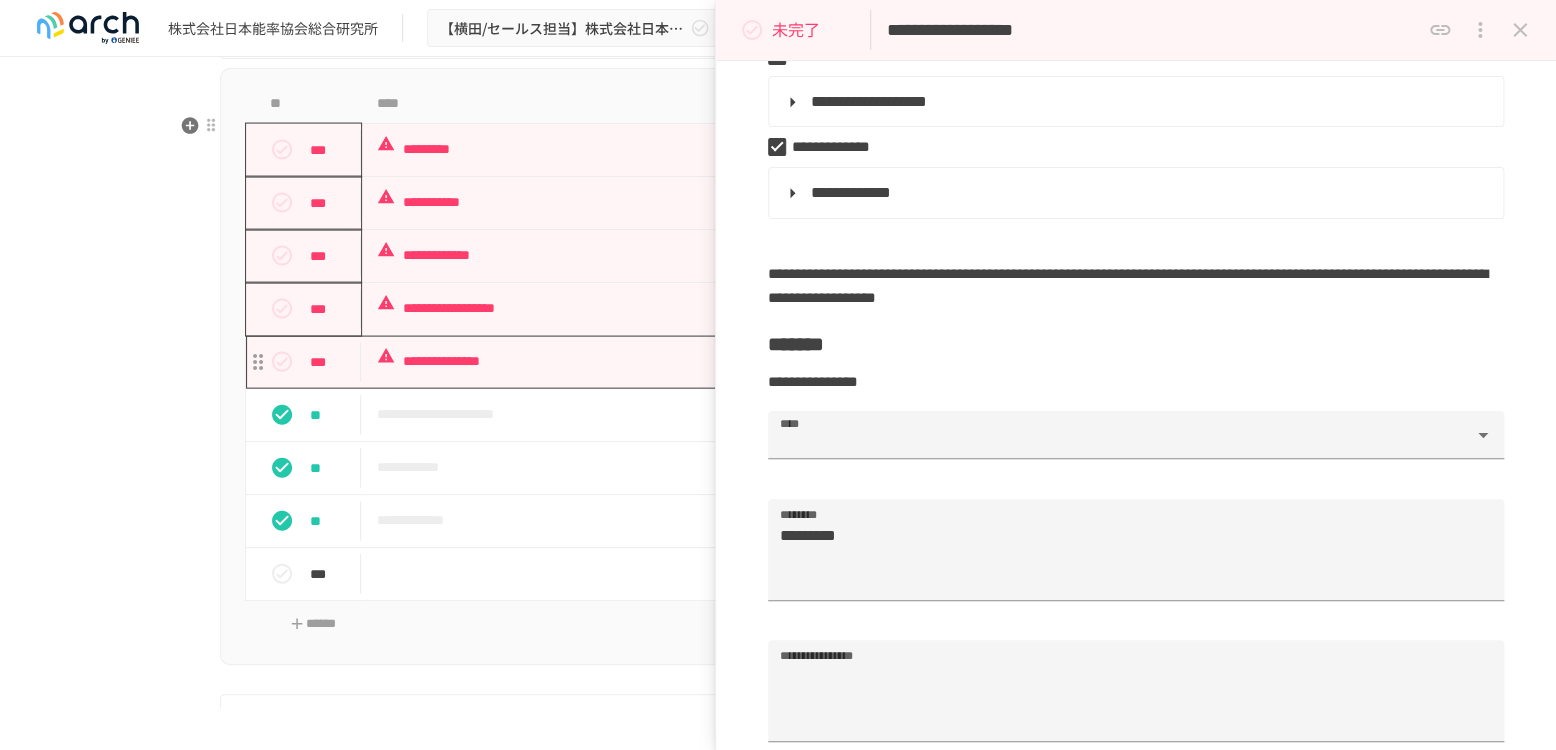 click on "**********" at bounding box center (736, 361) 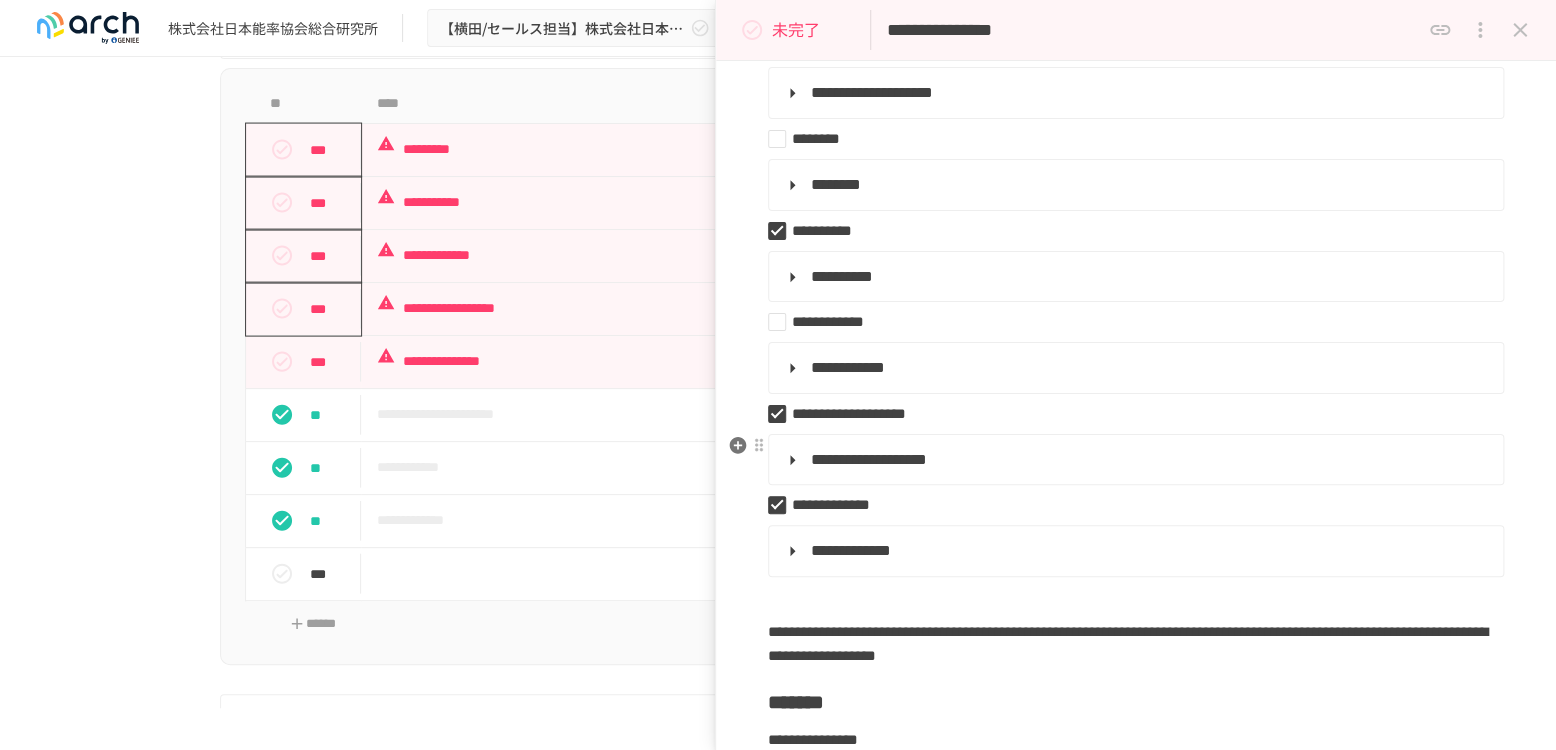 type on "**********" 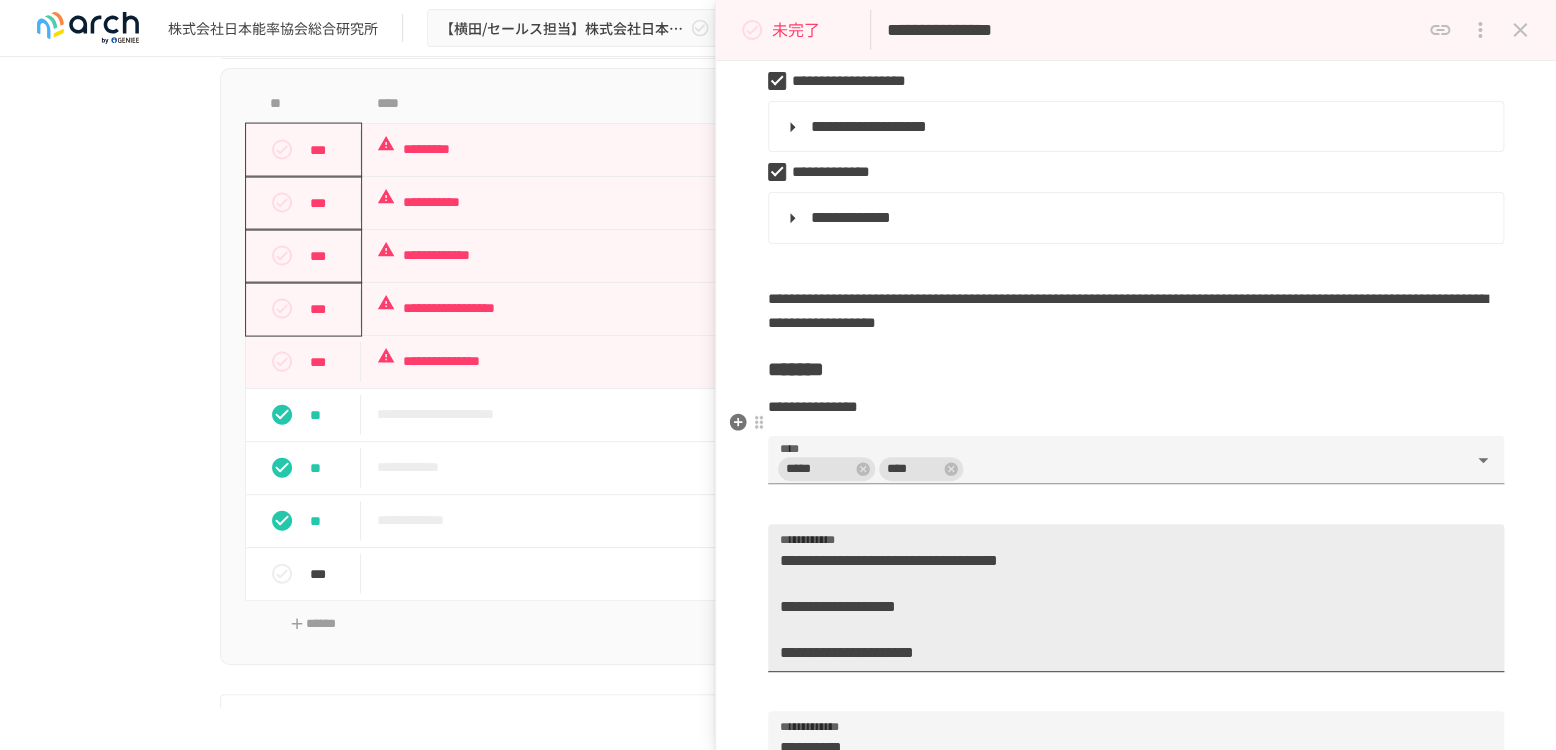 scroll, scrollTop: 1111, scrollLeft: 0, axis: vertical 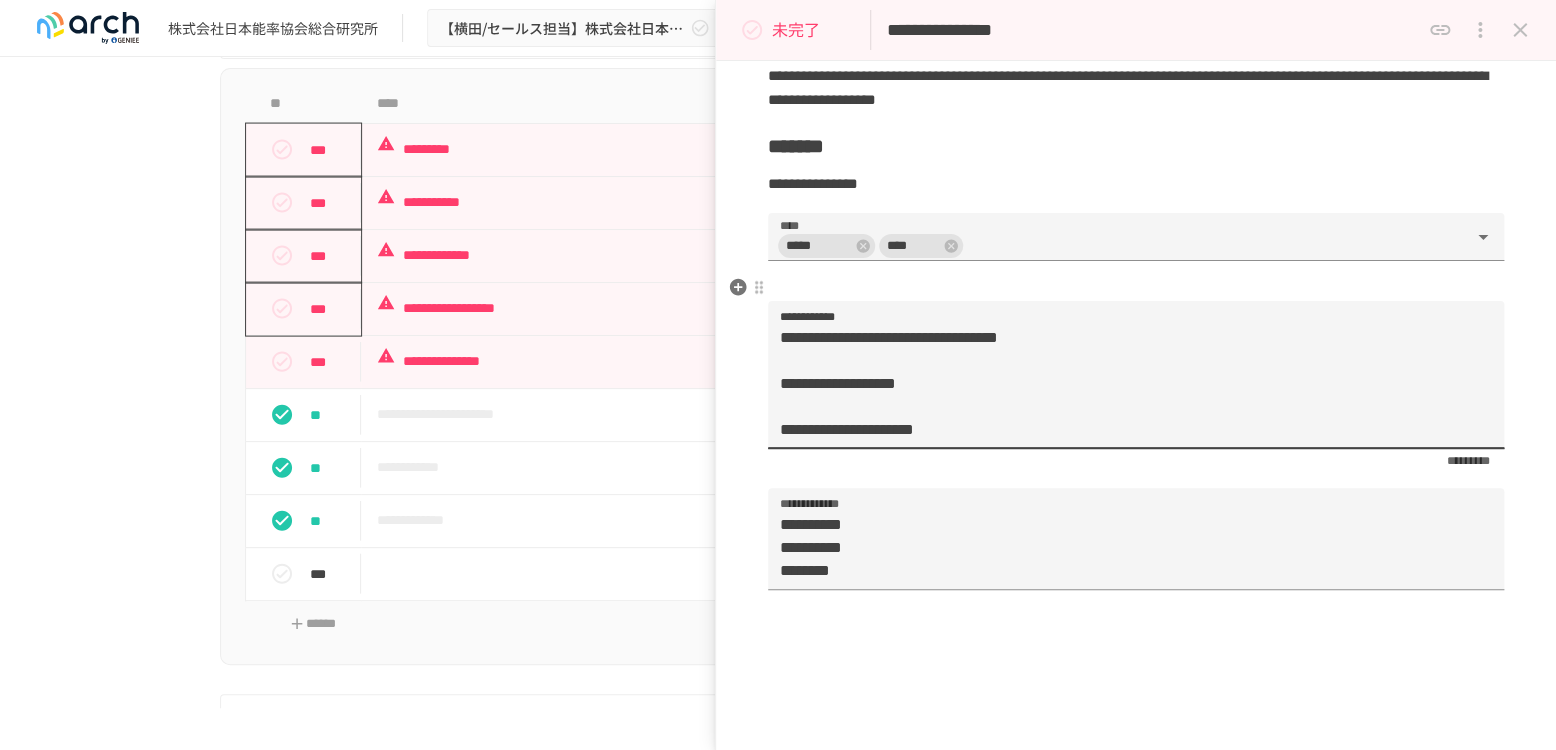click on "**********" at bounding box center (1127, 383) 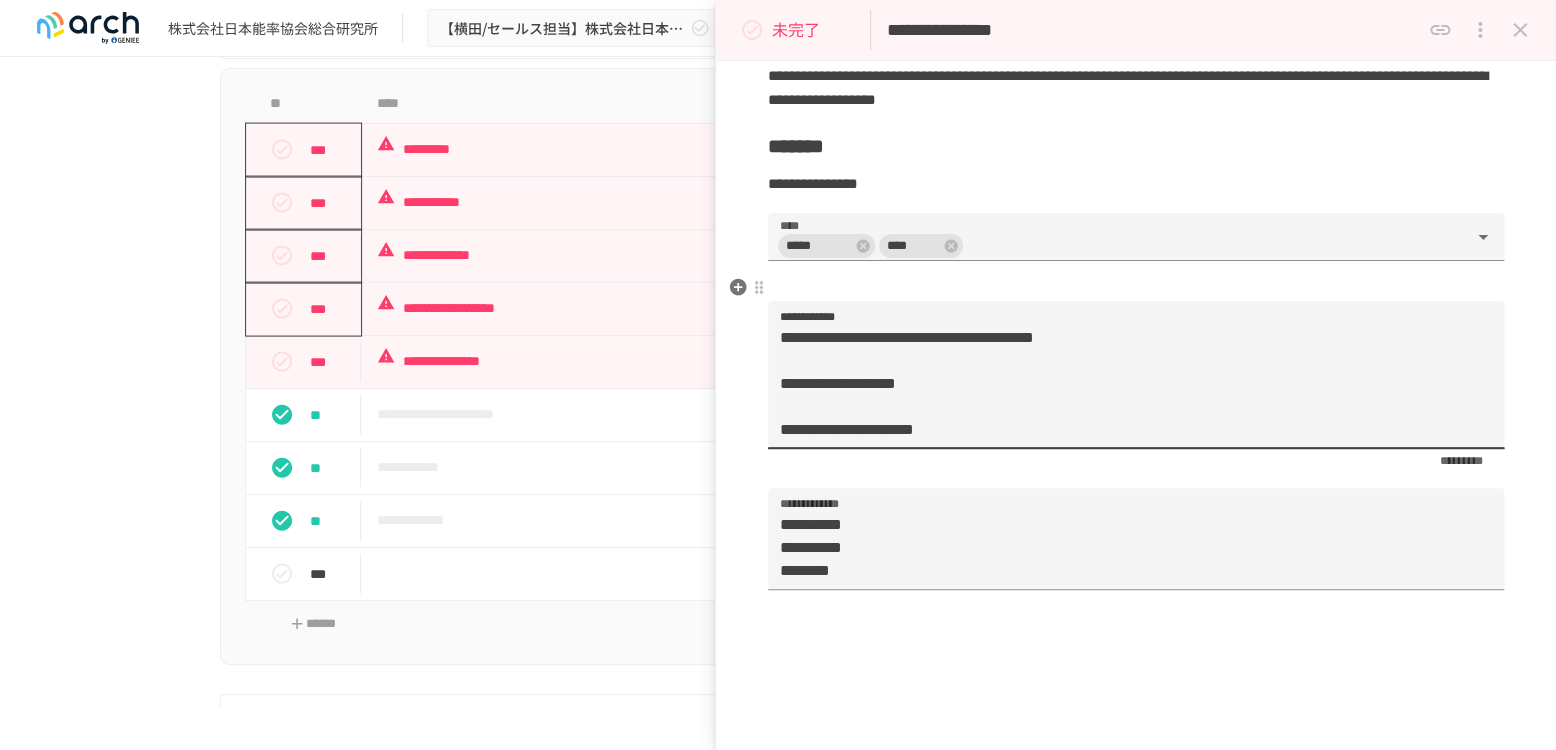 click on "**********" at bounding box center (1127, 383) 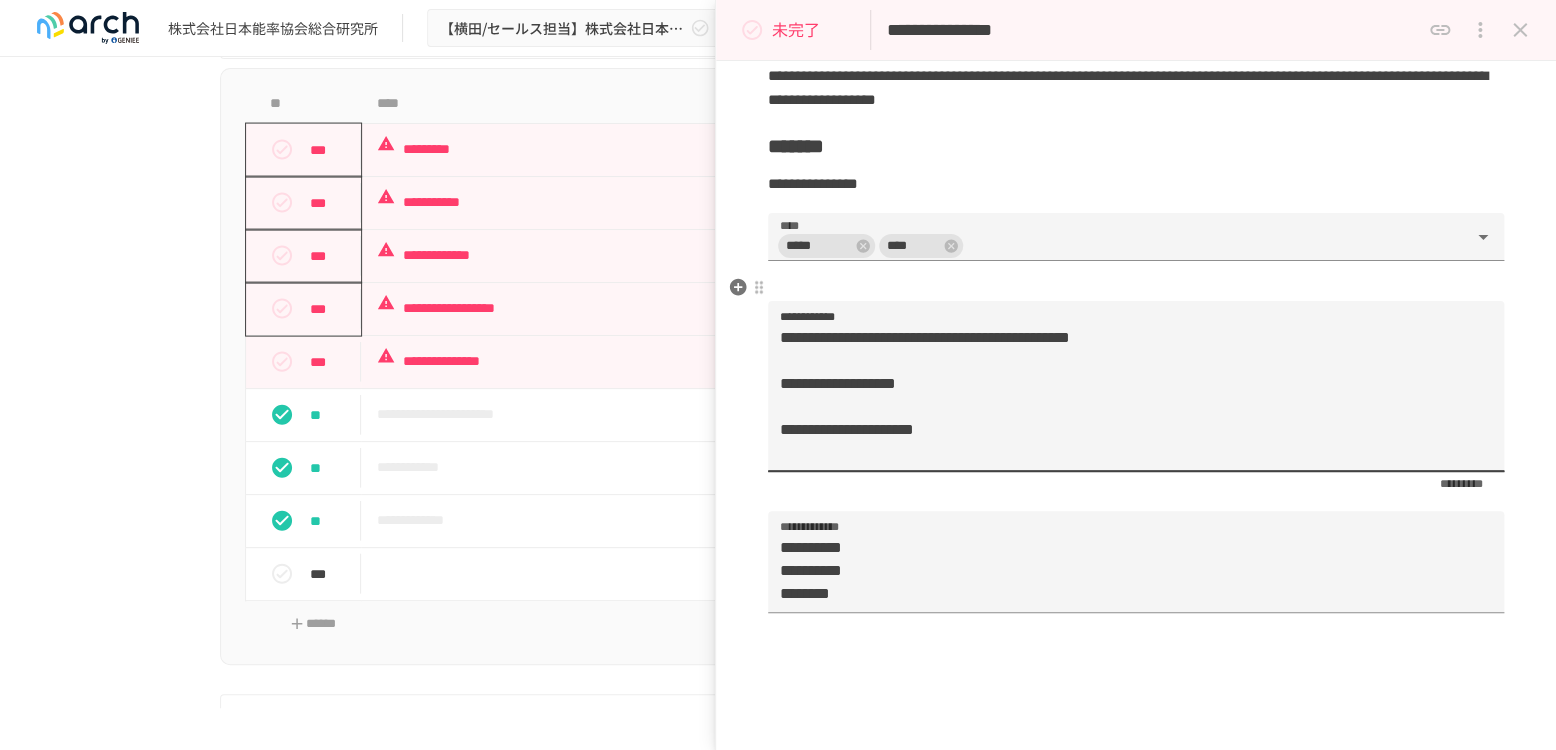 click on "**********" at bounding box center [1127, 395] 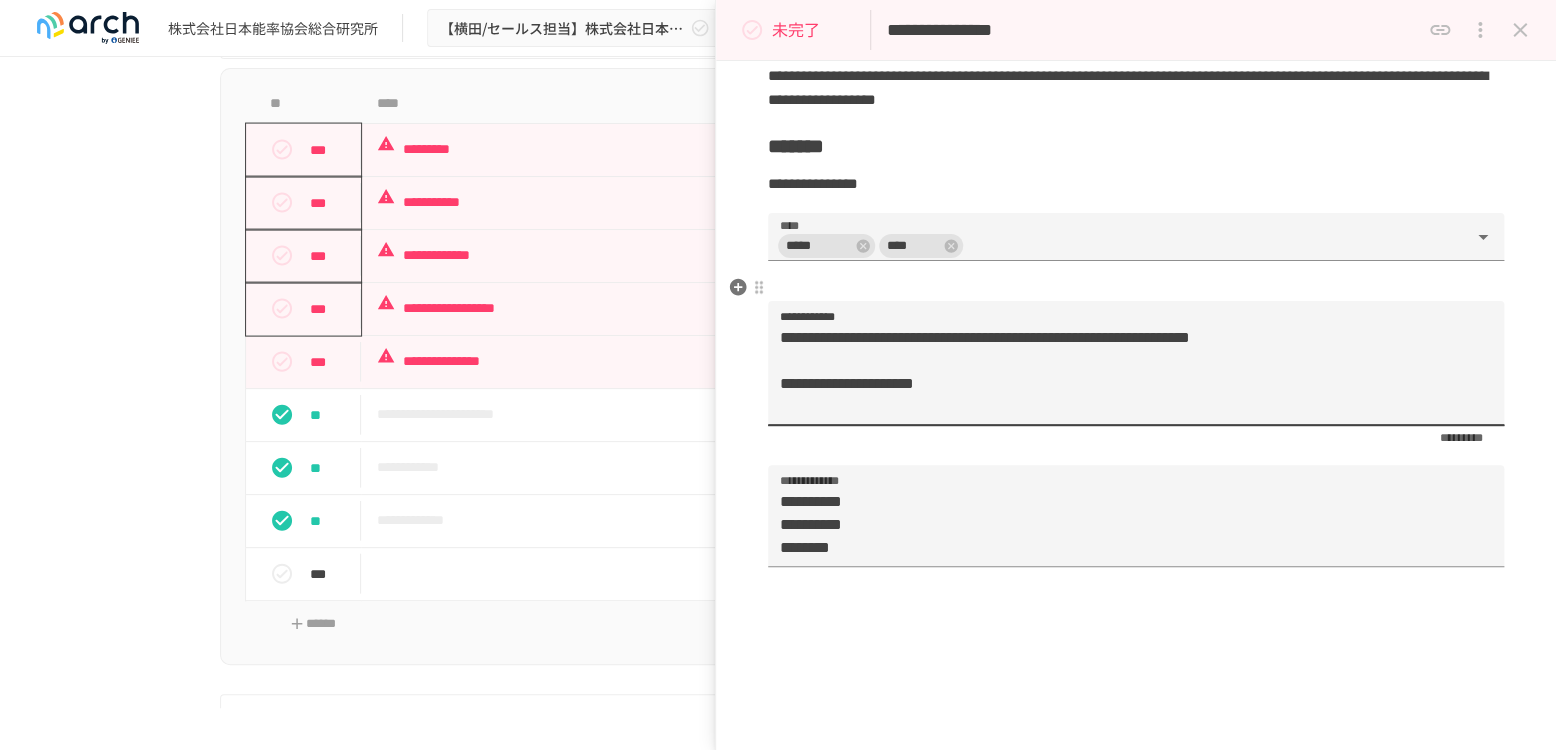 click on "**********" at bounding box center [1127, 372] 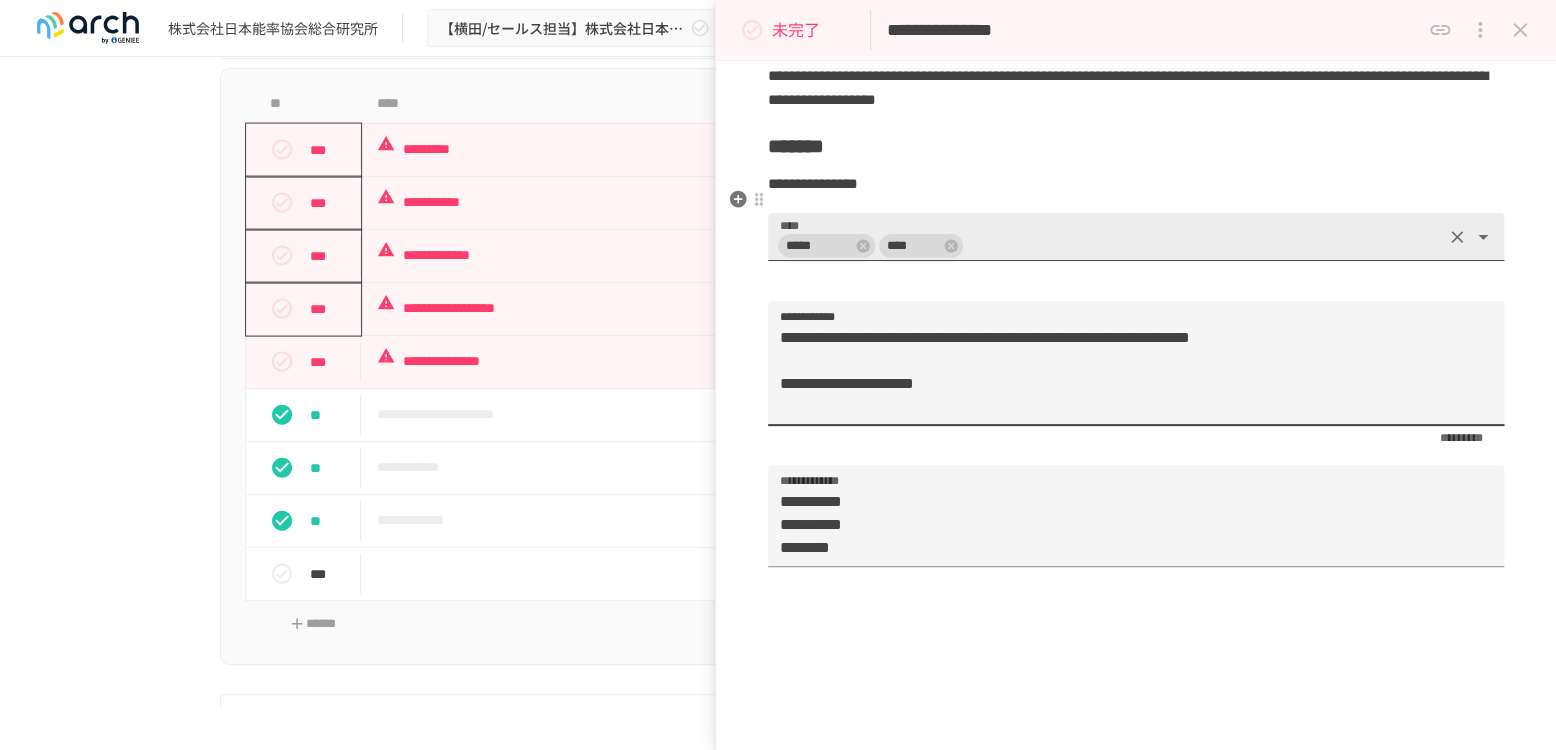type on "**********" 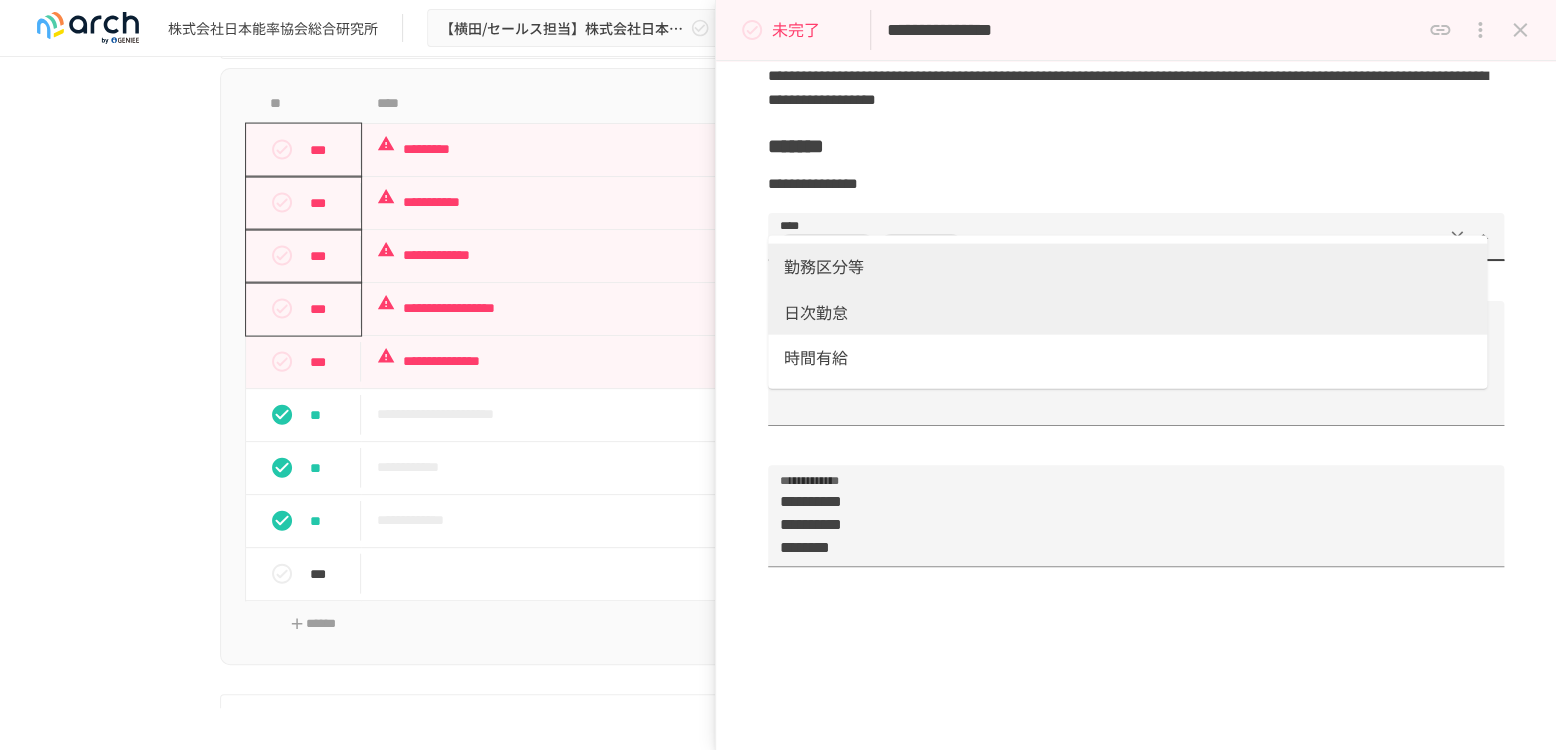 click on "時間有給" at bounding box center (1127, 358) 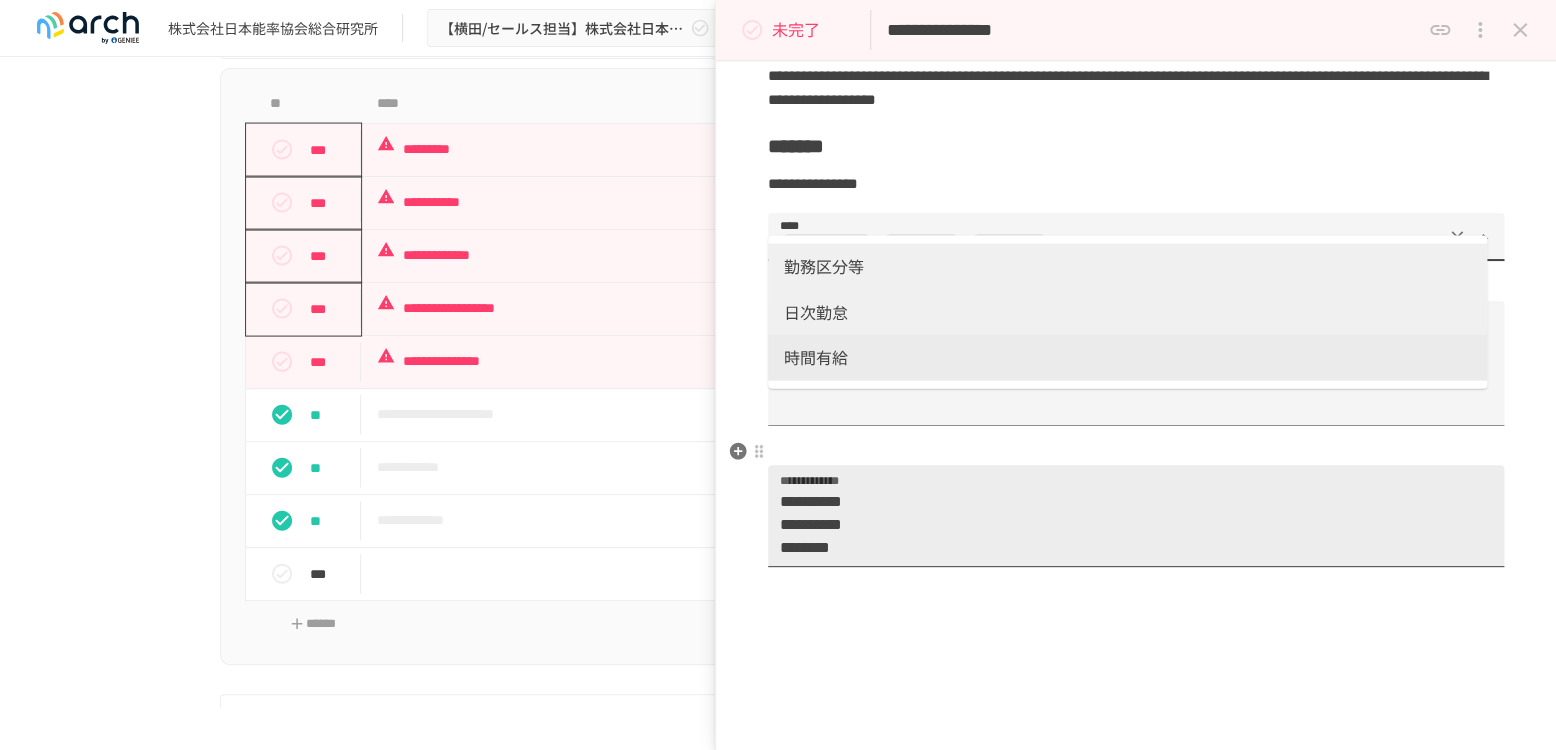 click on "**********" at bounding box center [1136, 516] 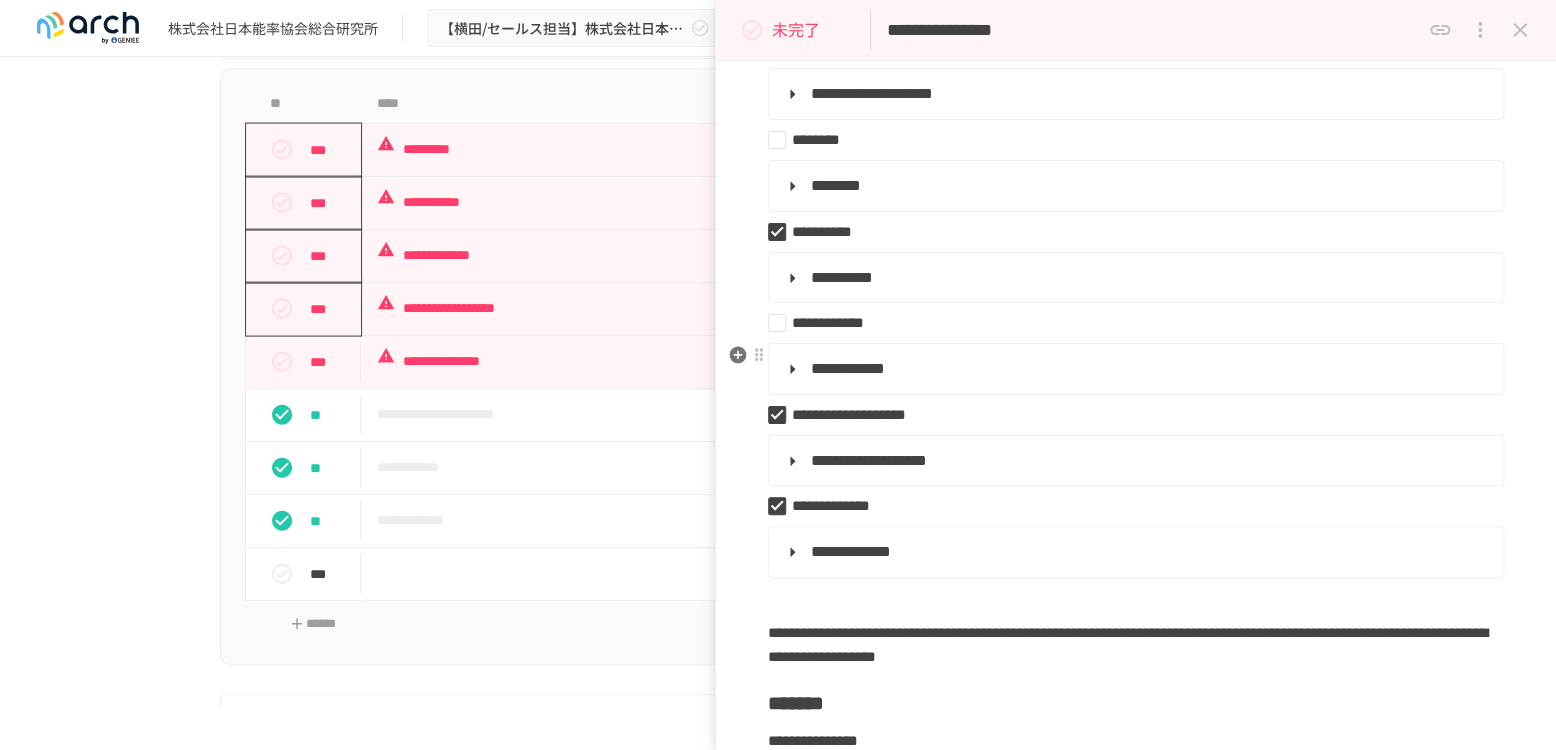 scroll, scrollTop: 555, scrollLeft: 0, axis: vertical 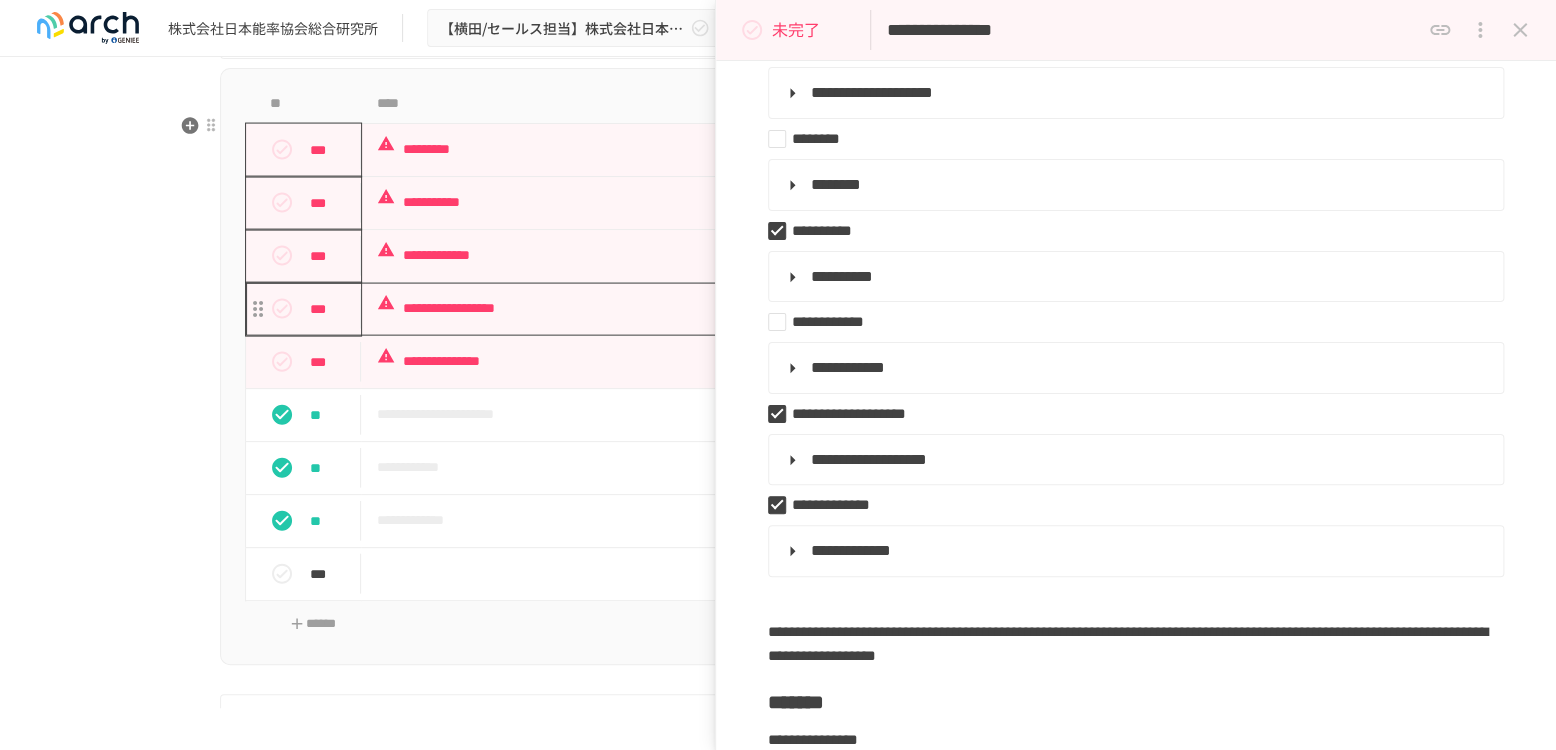 click on "**********" at bounding box center (736, 308) 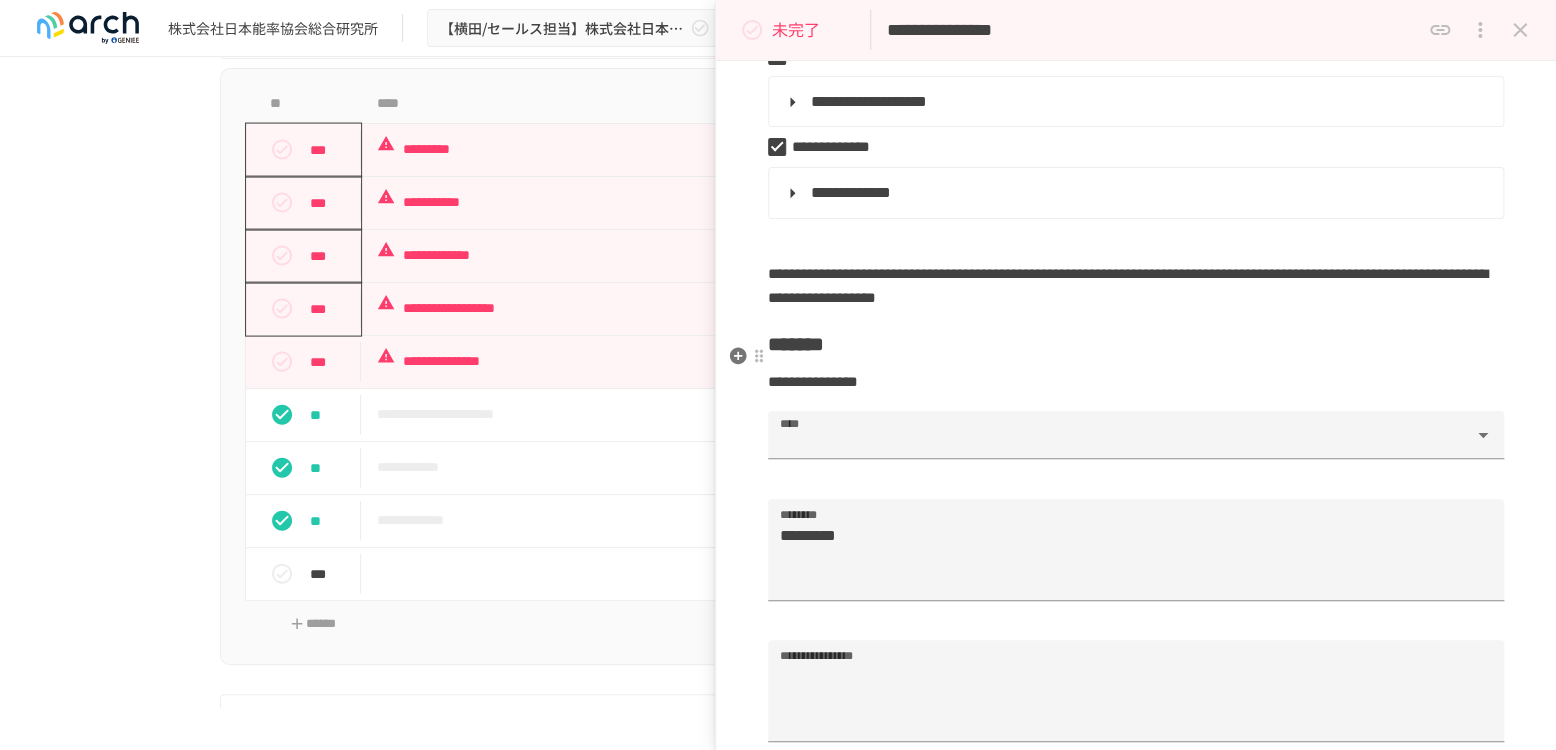 type on "**********" 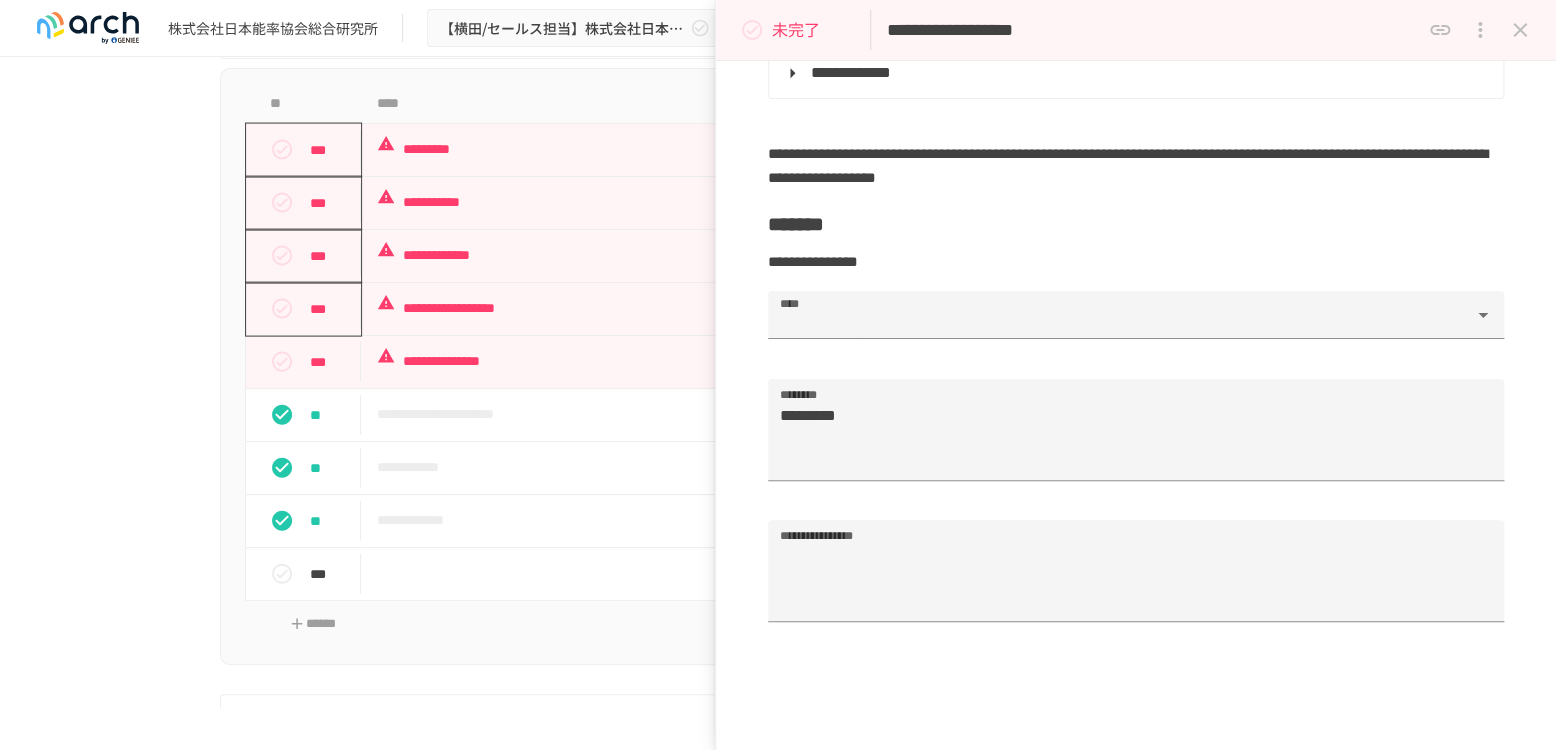 scroll, scrollTop: 555, scrollLeft: 0, axis: vertical 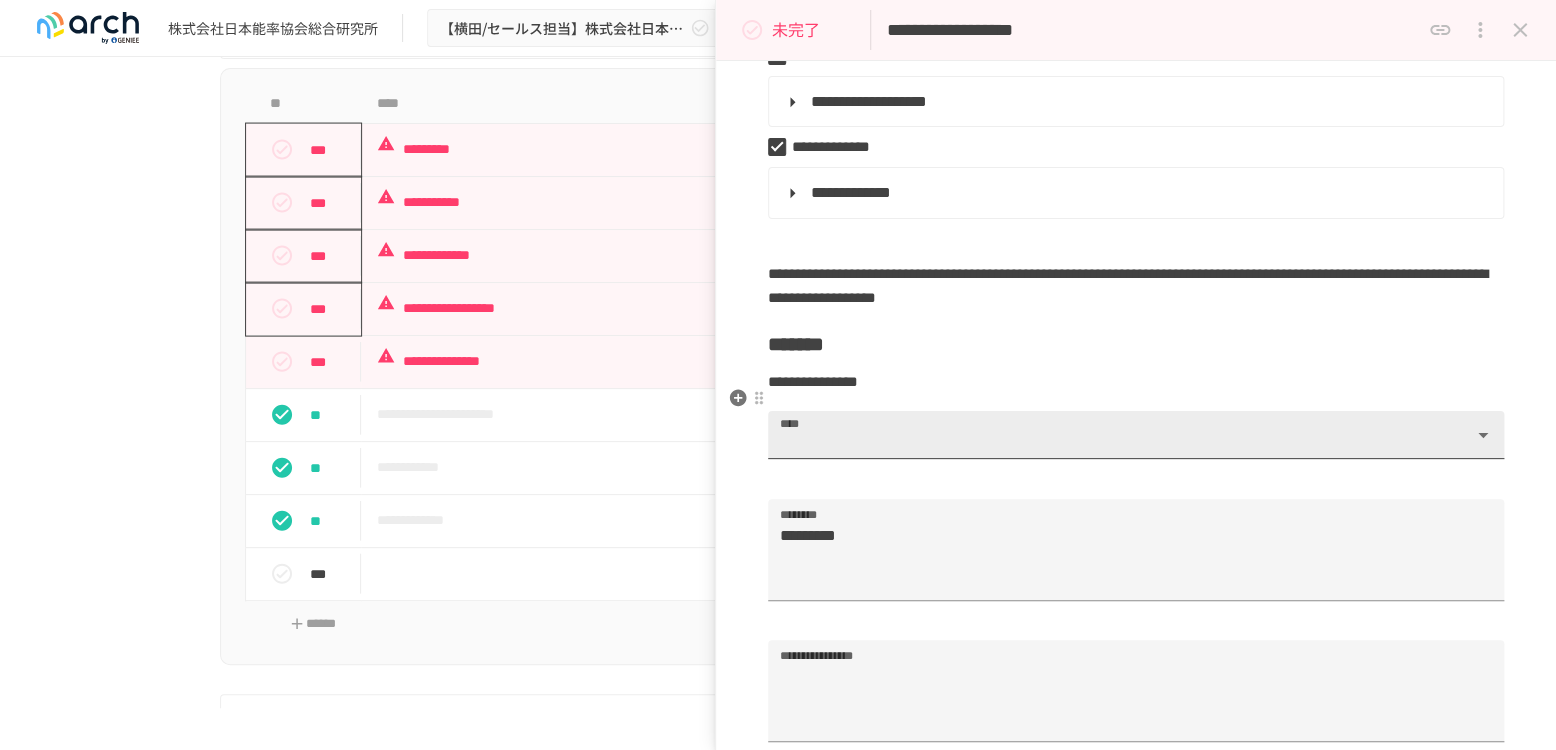 click on "****" at bounding box center [1120, 444] 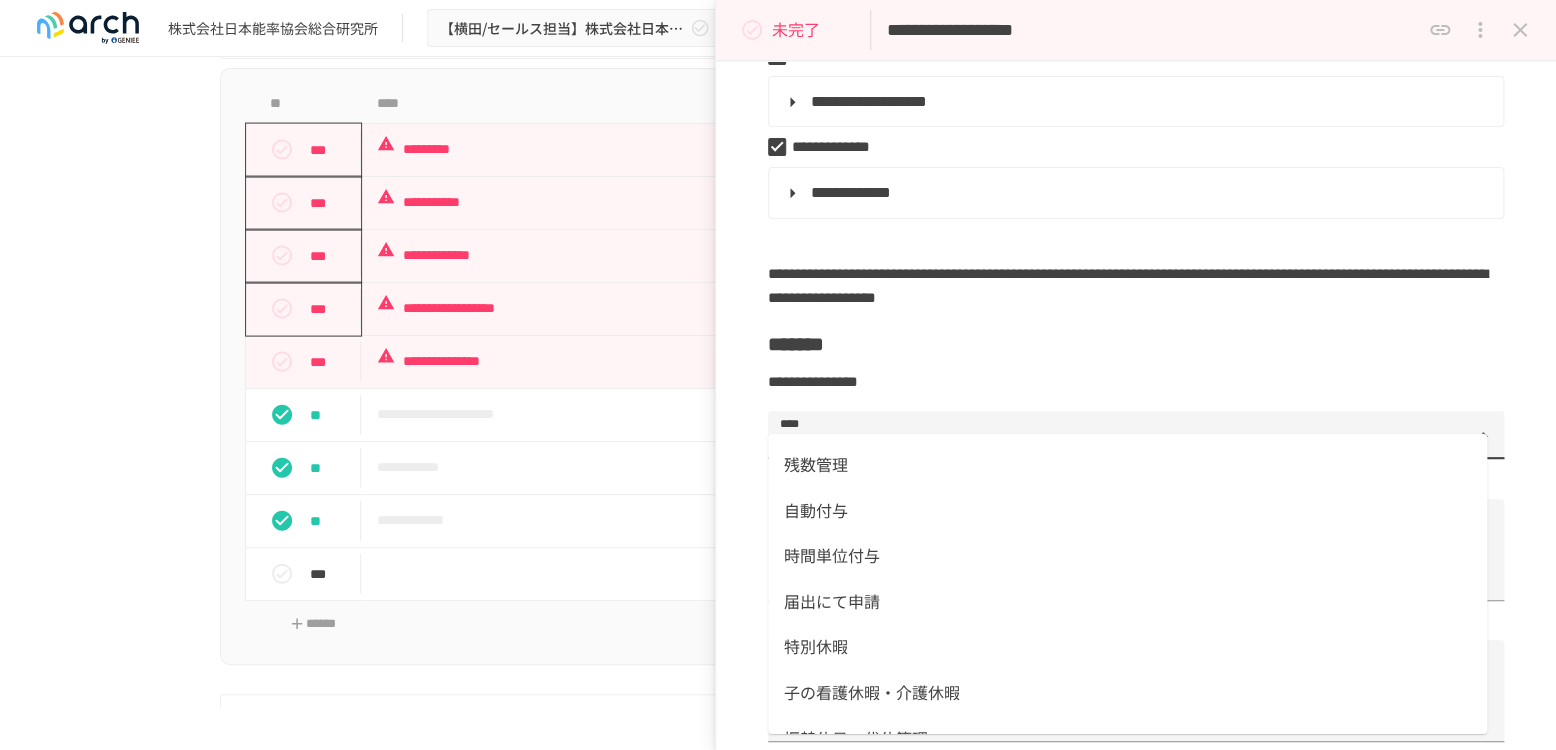 click on "残数管理" at bounding box center (1127, 465) 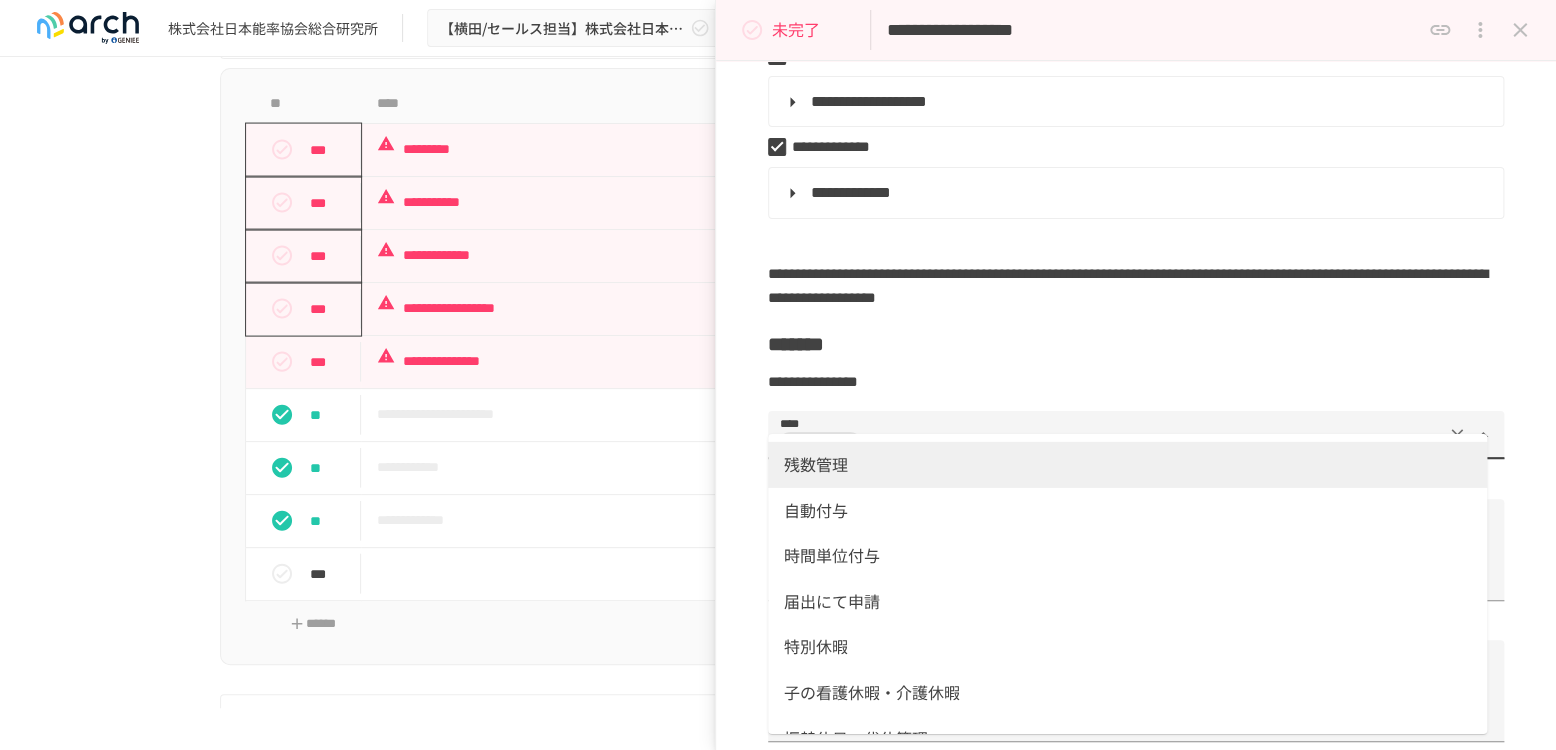 click on "自動付与" at bounding box center (1127, 510) 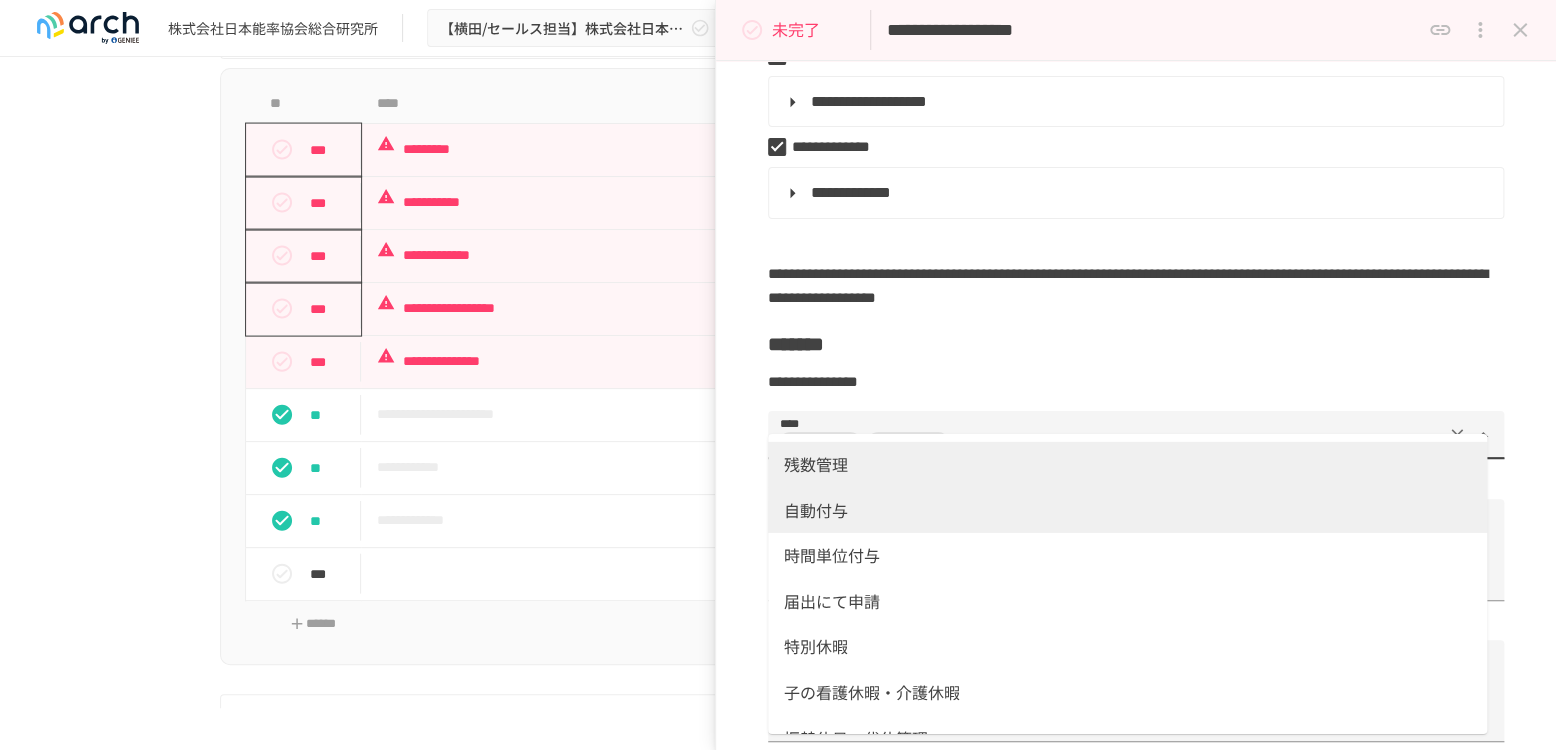click on "時間単位付与" at bounding box center [1127, 556] 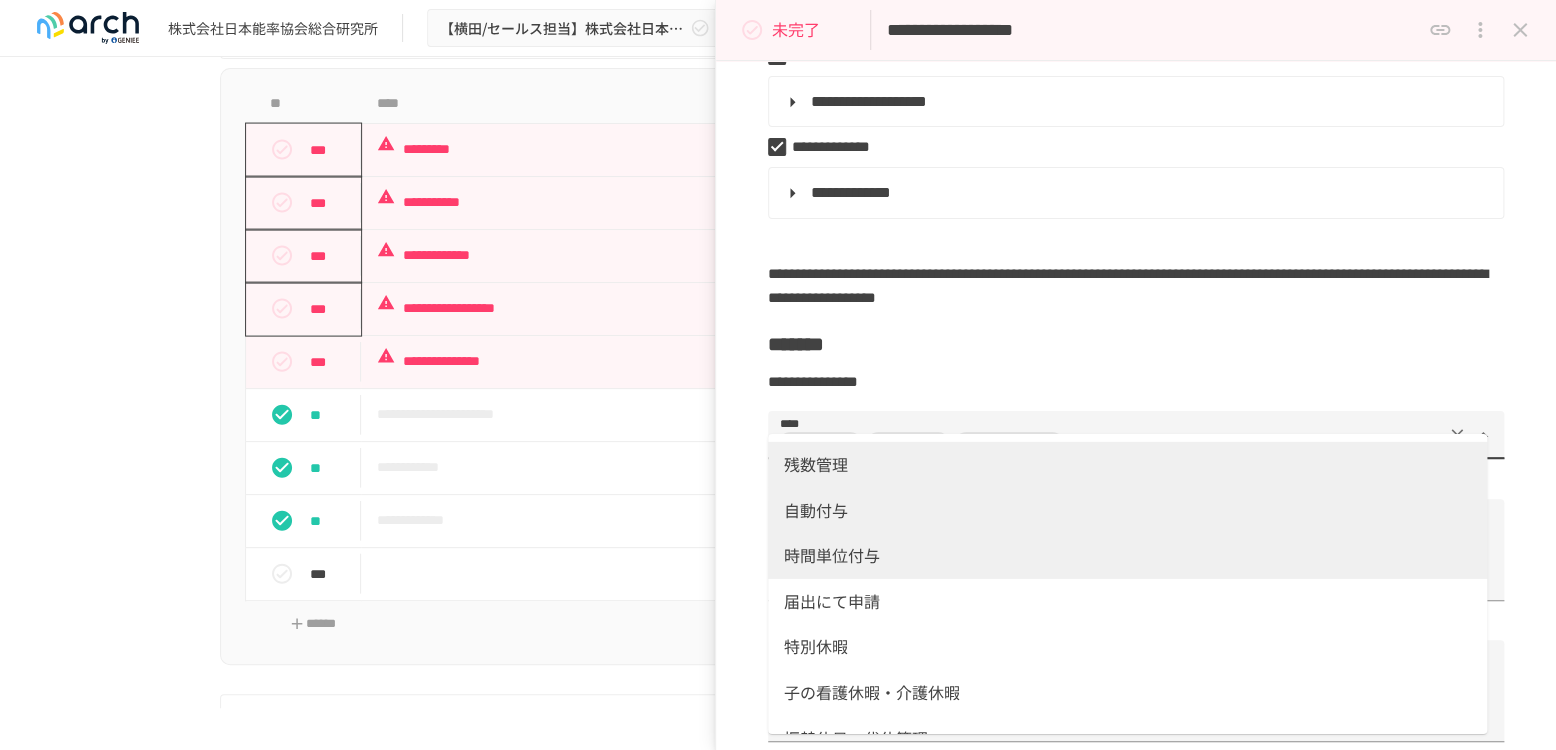 click on "届出にて申請" at bounding box center (1127, 602) 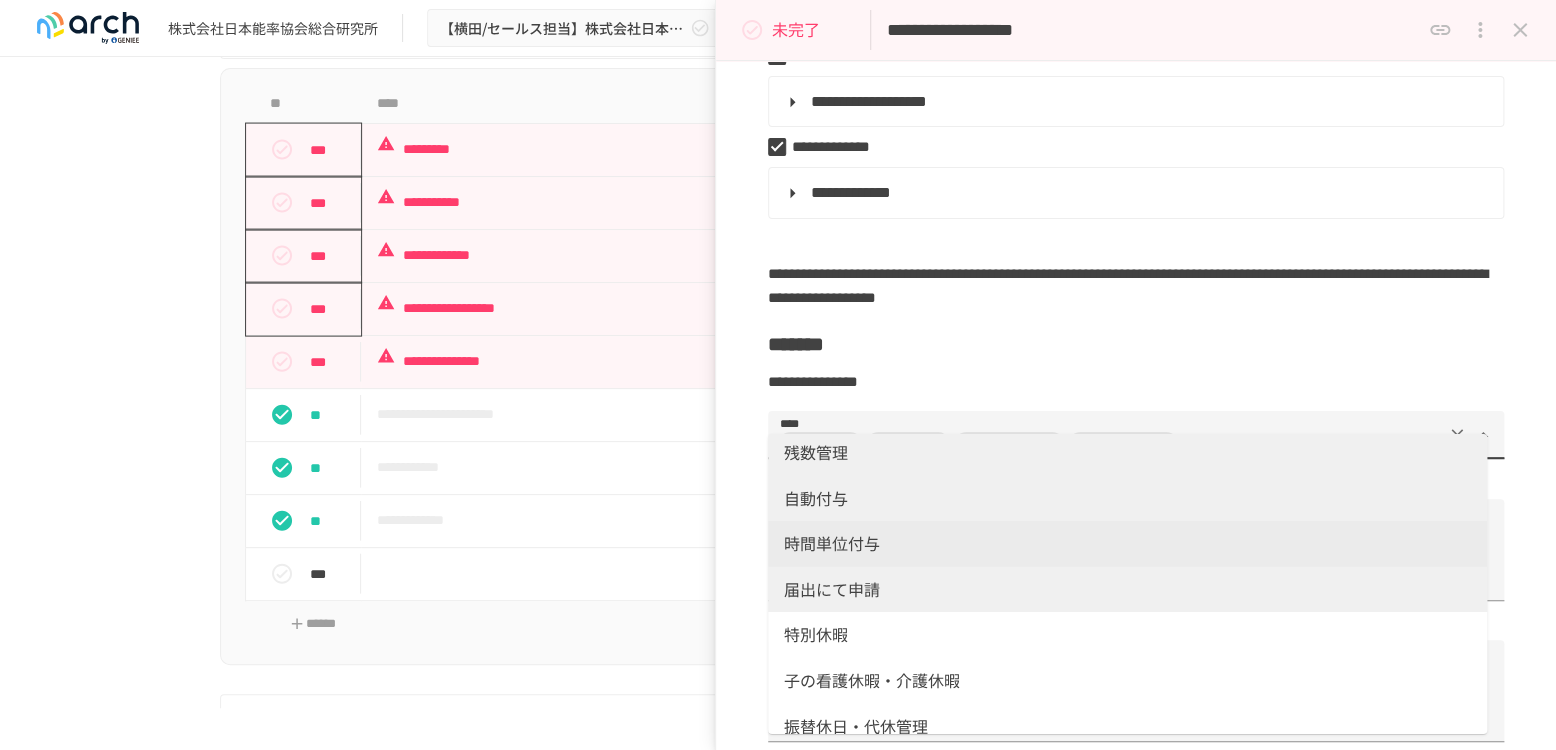 scroll, scrollTop: 34, scrollLeft: 0, axis: vertical 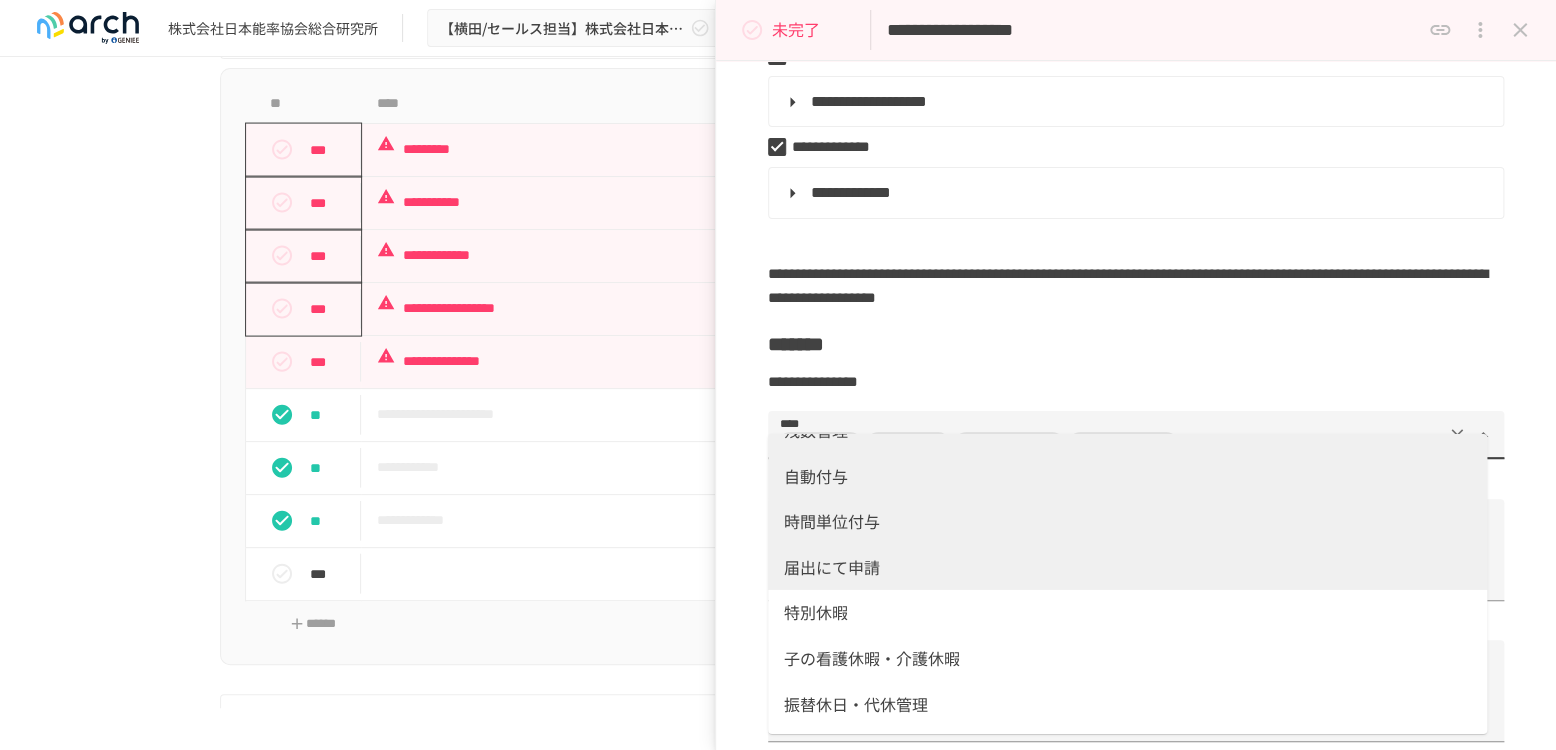 click on "子の看護休暇・介護休暇" at bounding box center (1127, 659) 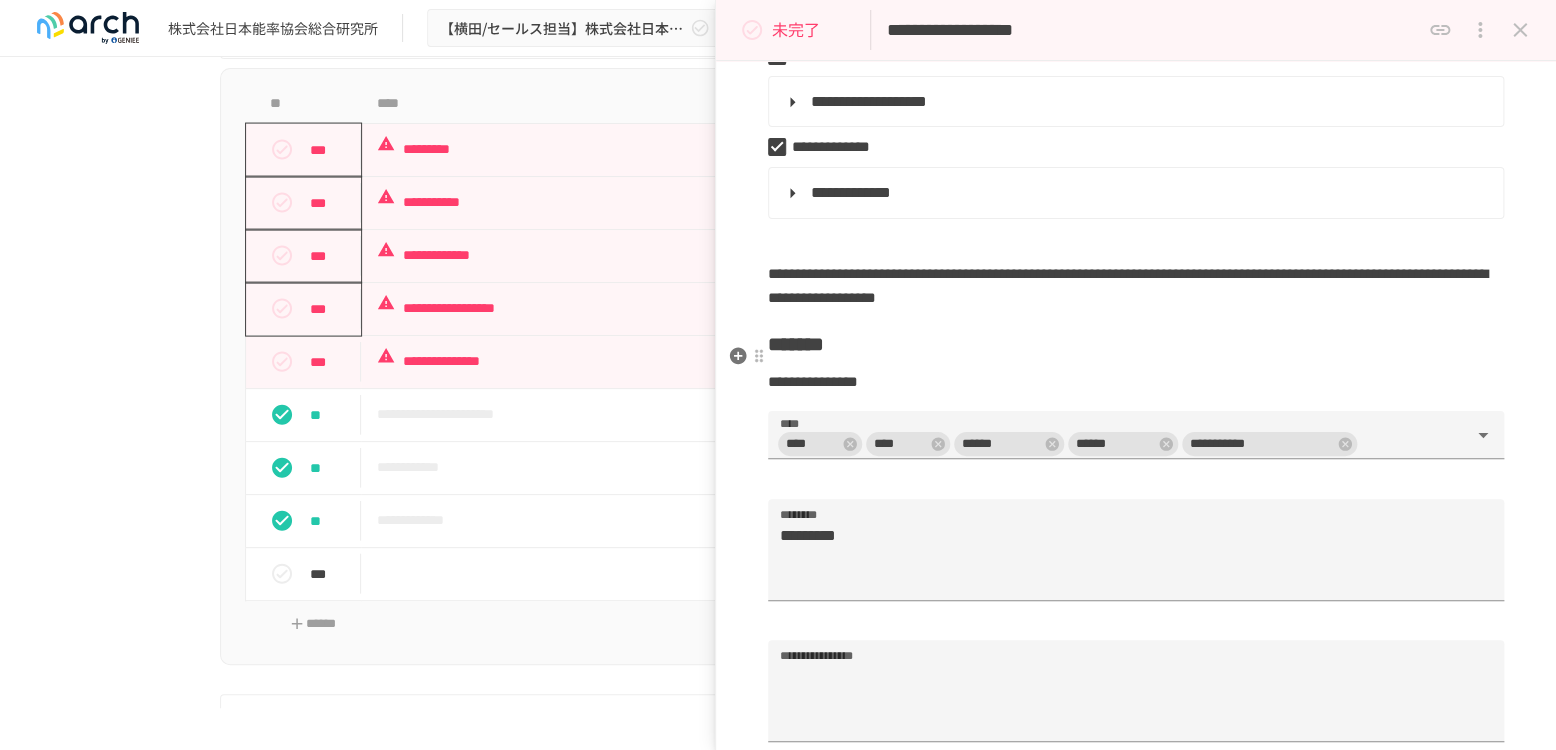 click on "**********" at bounding box center (1136, 382) 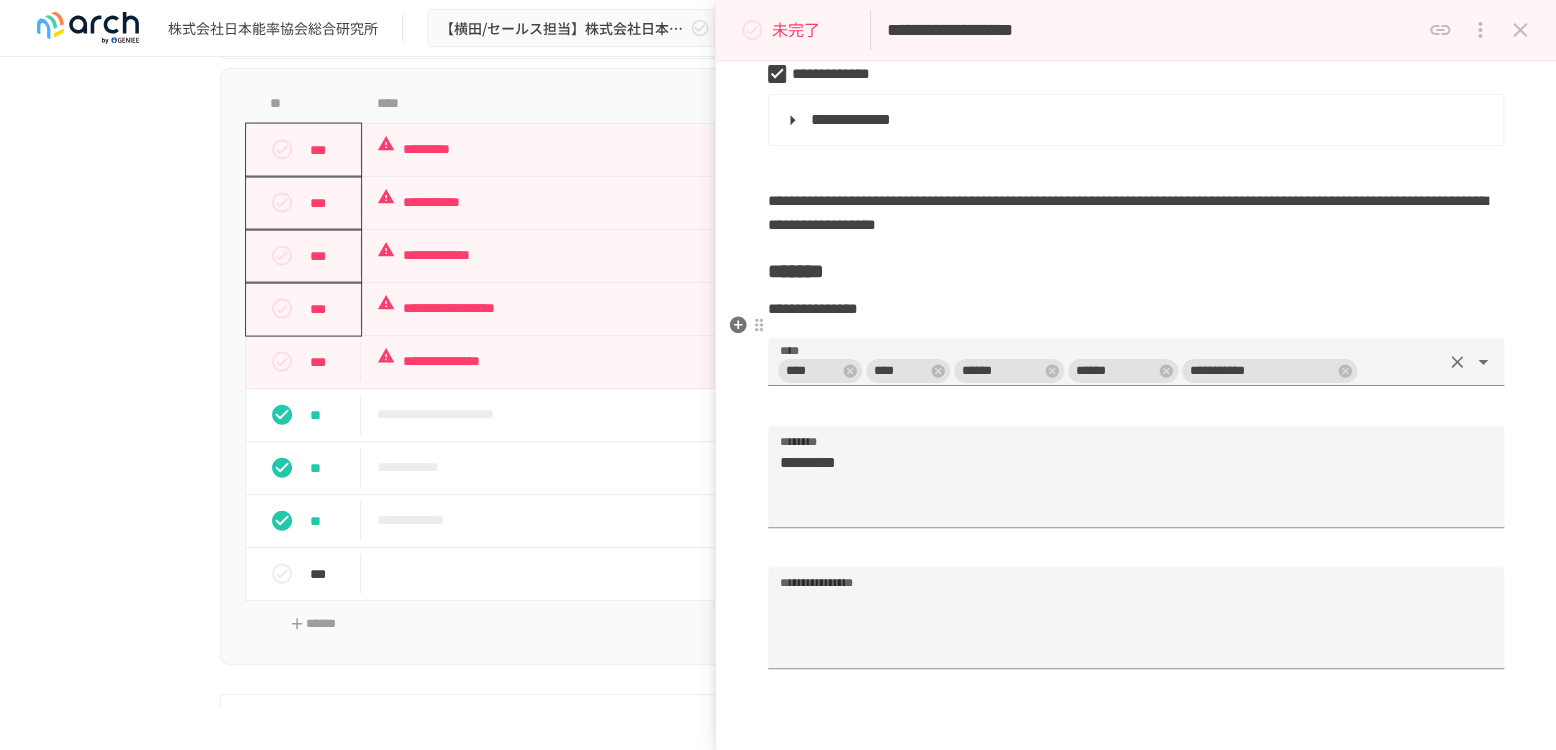 scroll, scrollTop: 666, scrollLeft: 0, axis: vertical 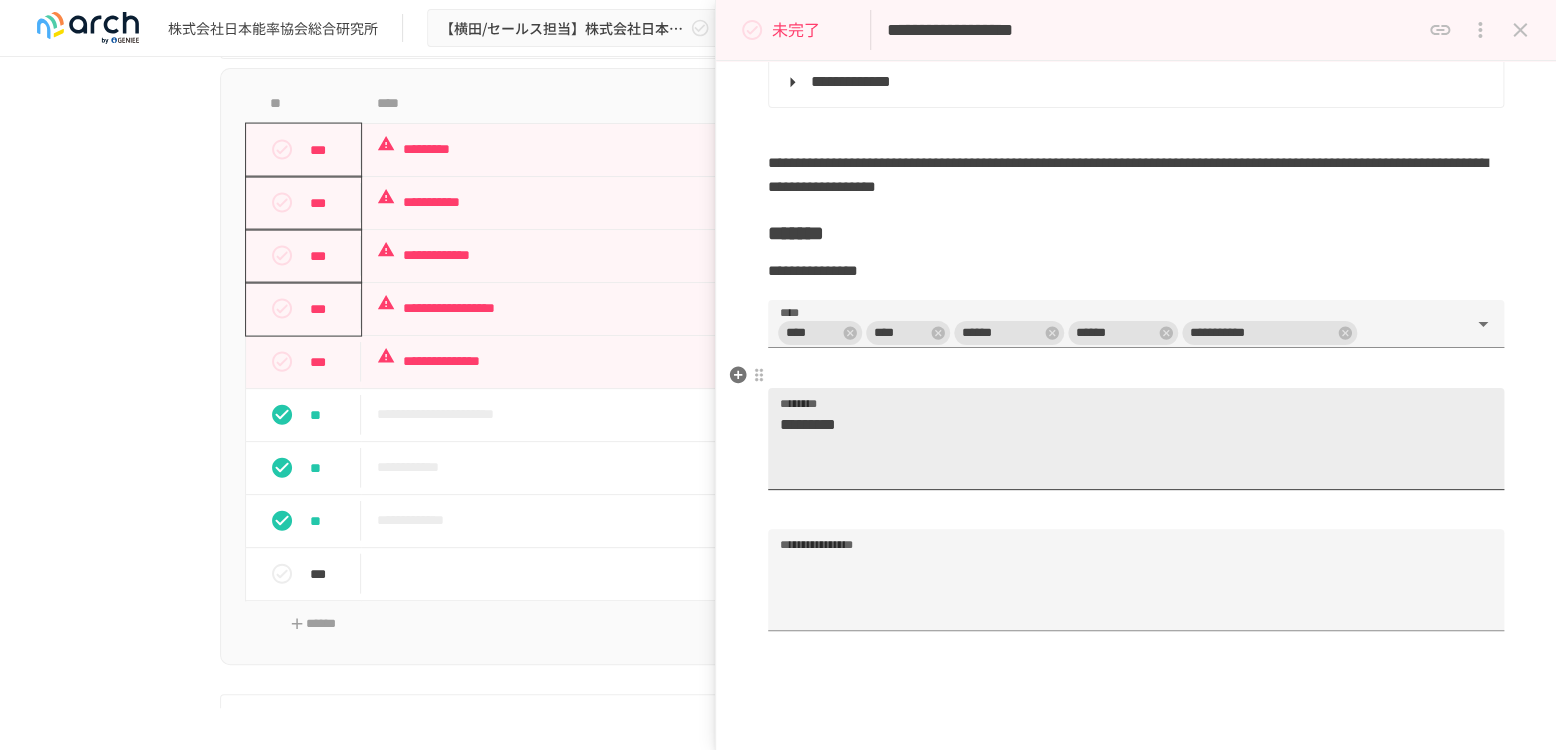 click on "*********" at bounding box center [1127, 447] 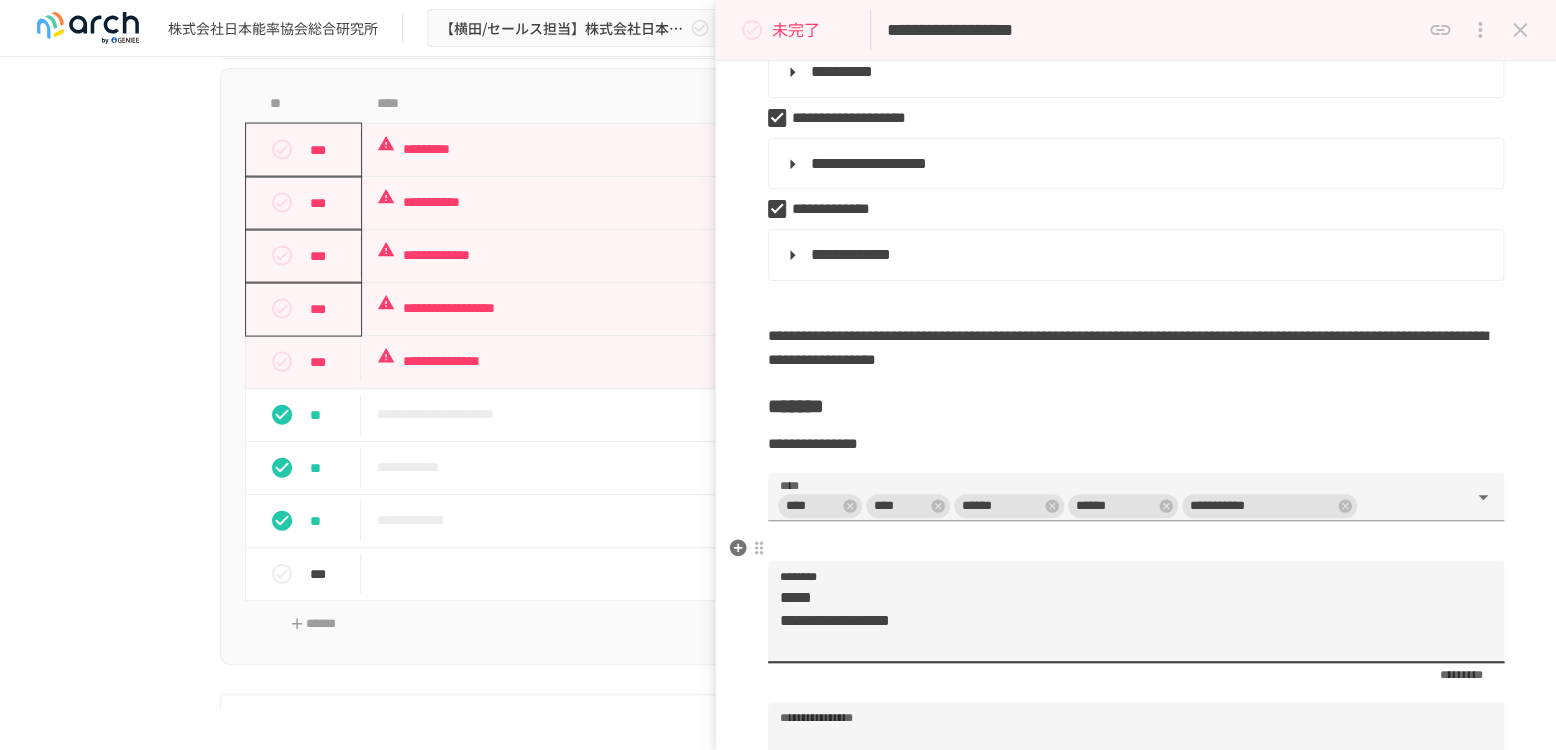 scroll, scrollTop: 444, scrollLeft: 0, axis: vertical 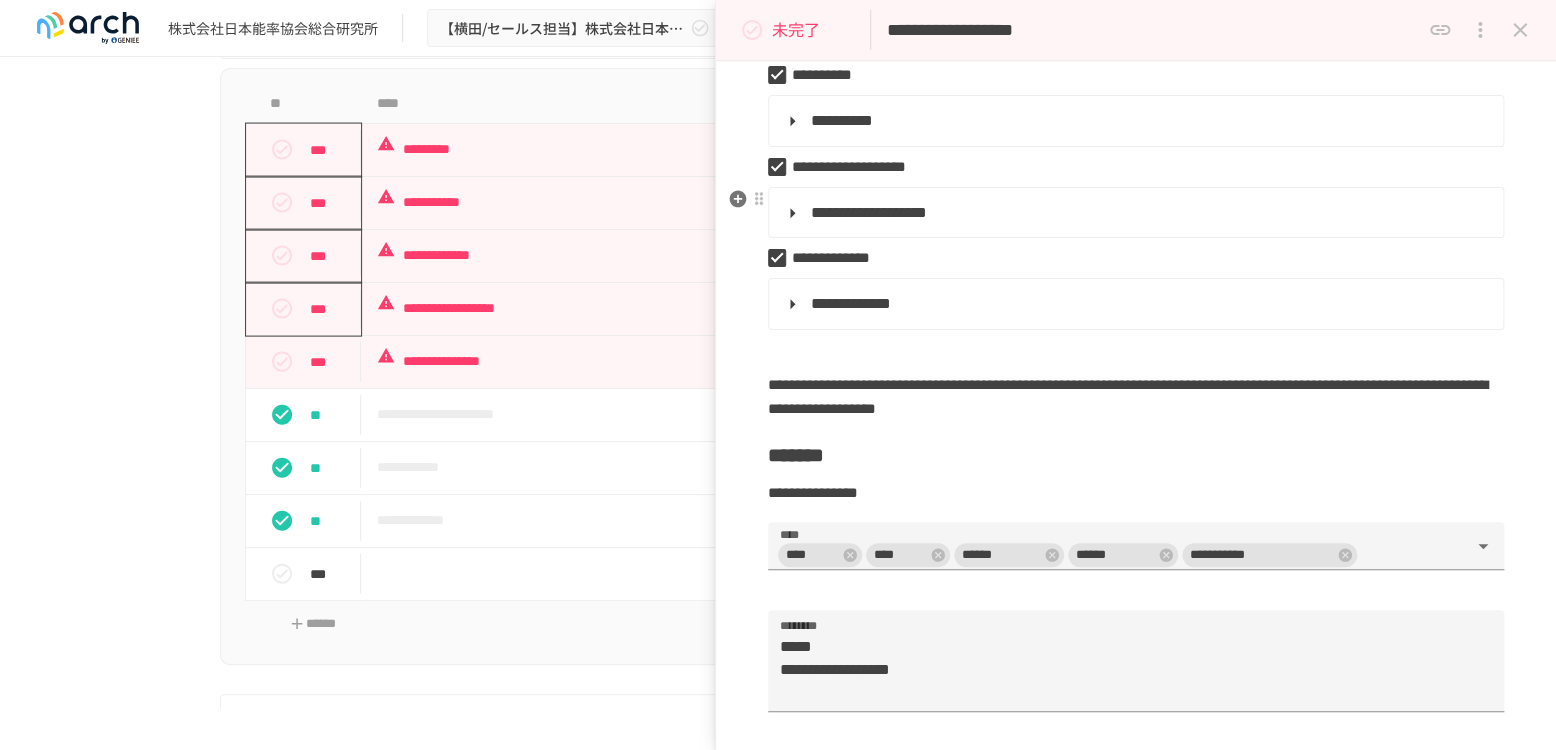click on "**********" at bounding box center [1134, 213] 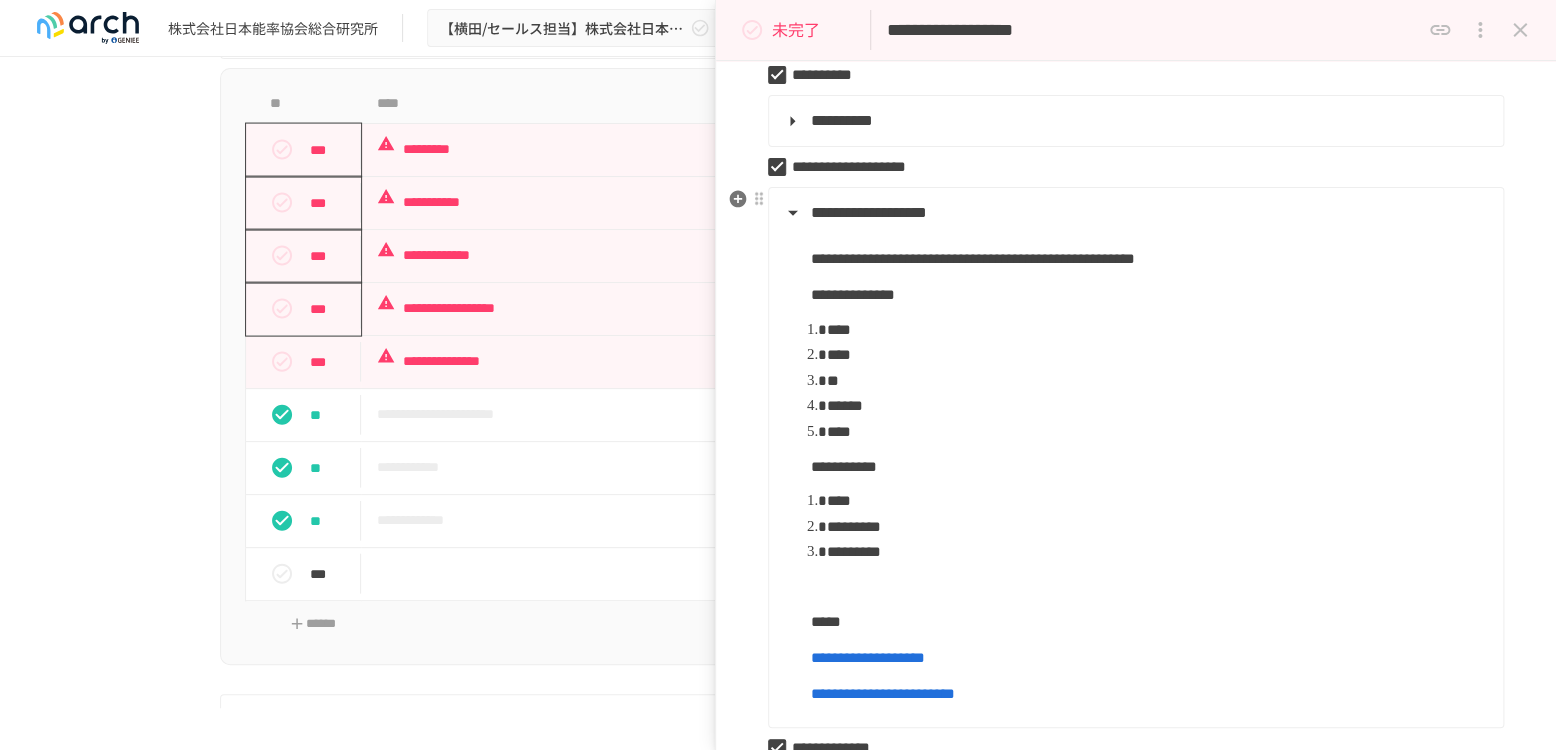 click on "**********" at bounding box center (1134, 213) 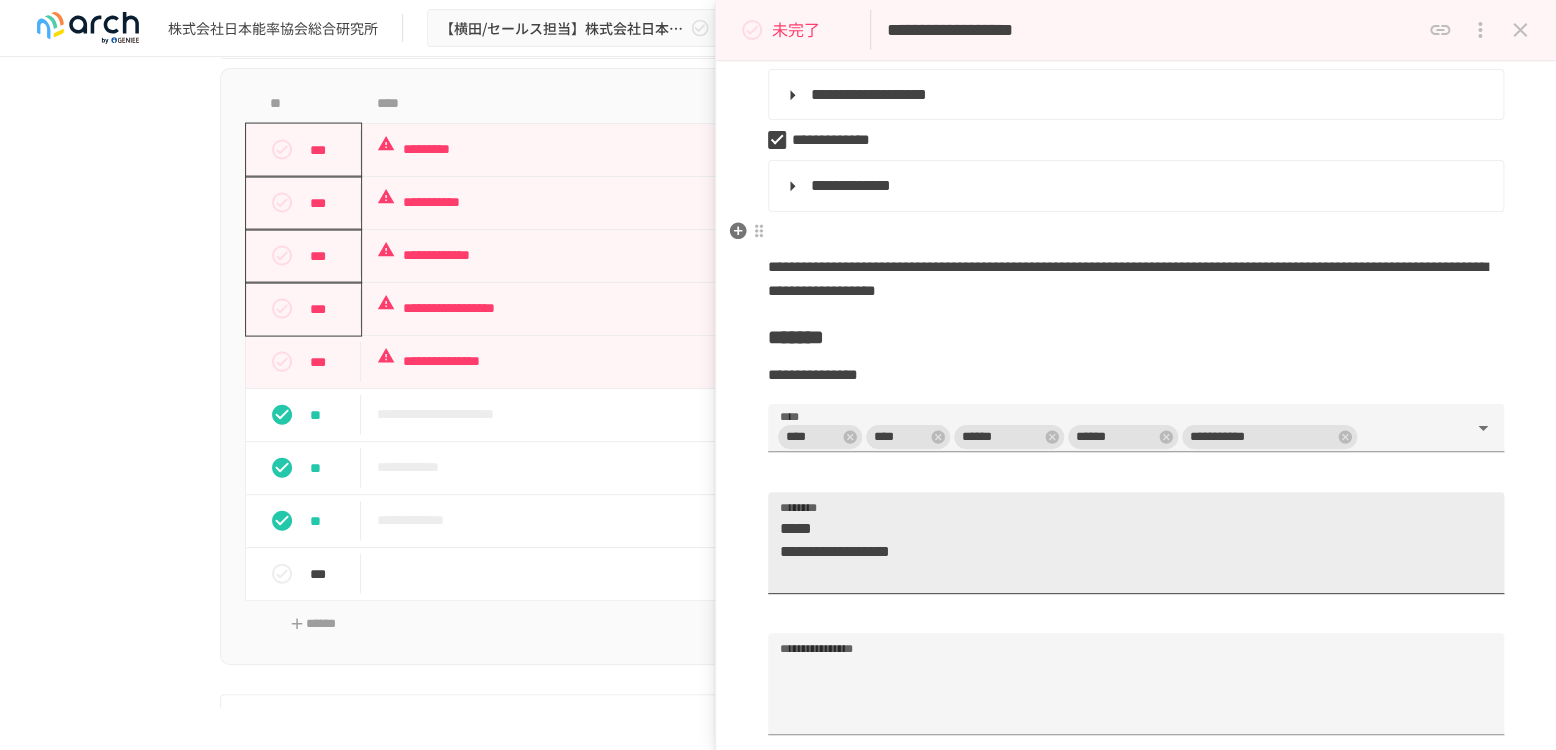 scroll, scrollTop: 666, scrollLeft: 0, axis: vertical 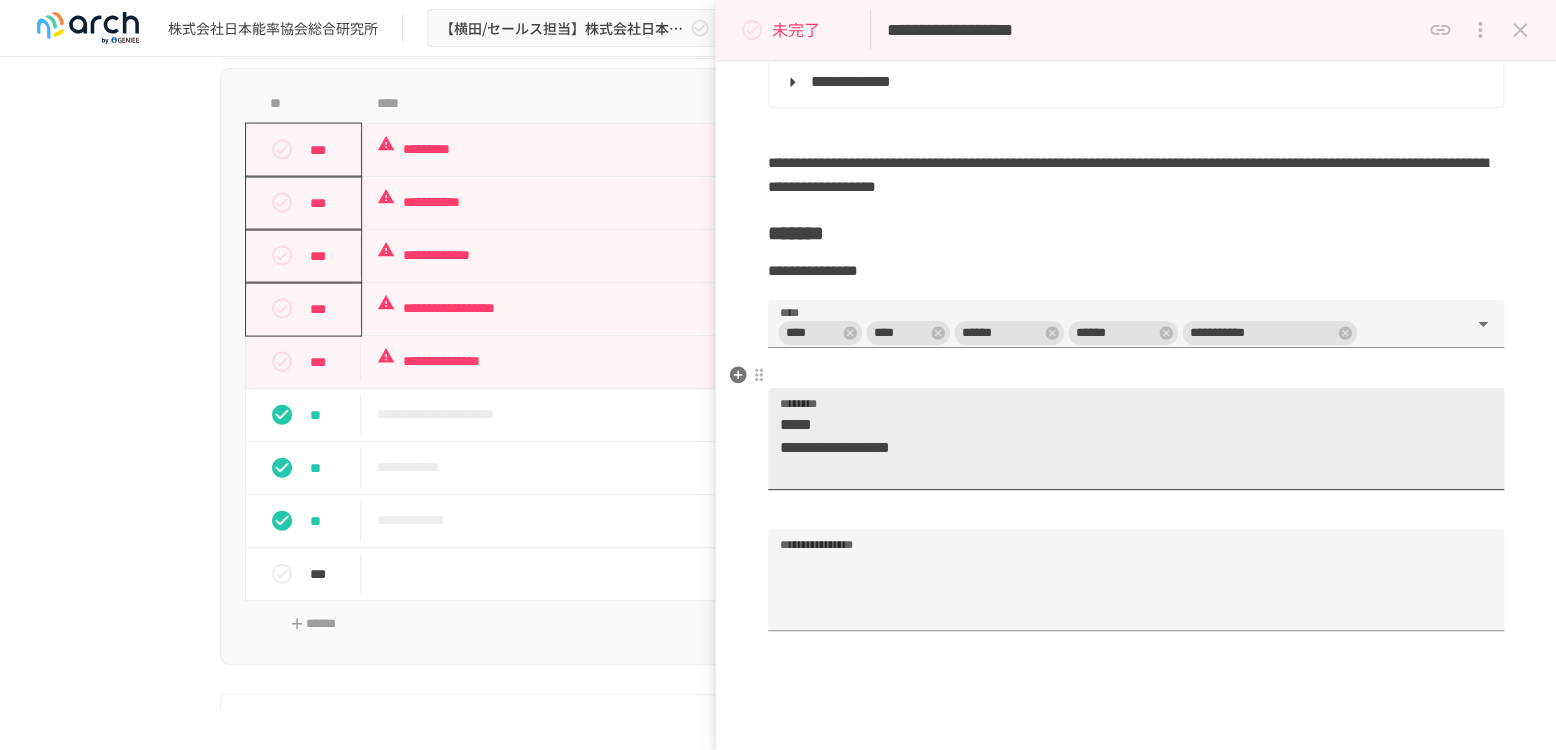 click on "**********" at bounding box center (1127, 447) 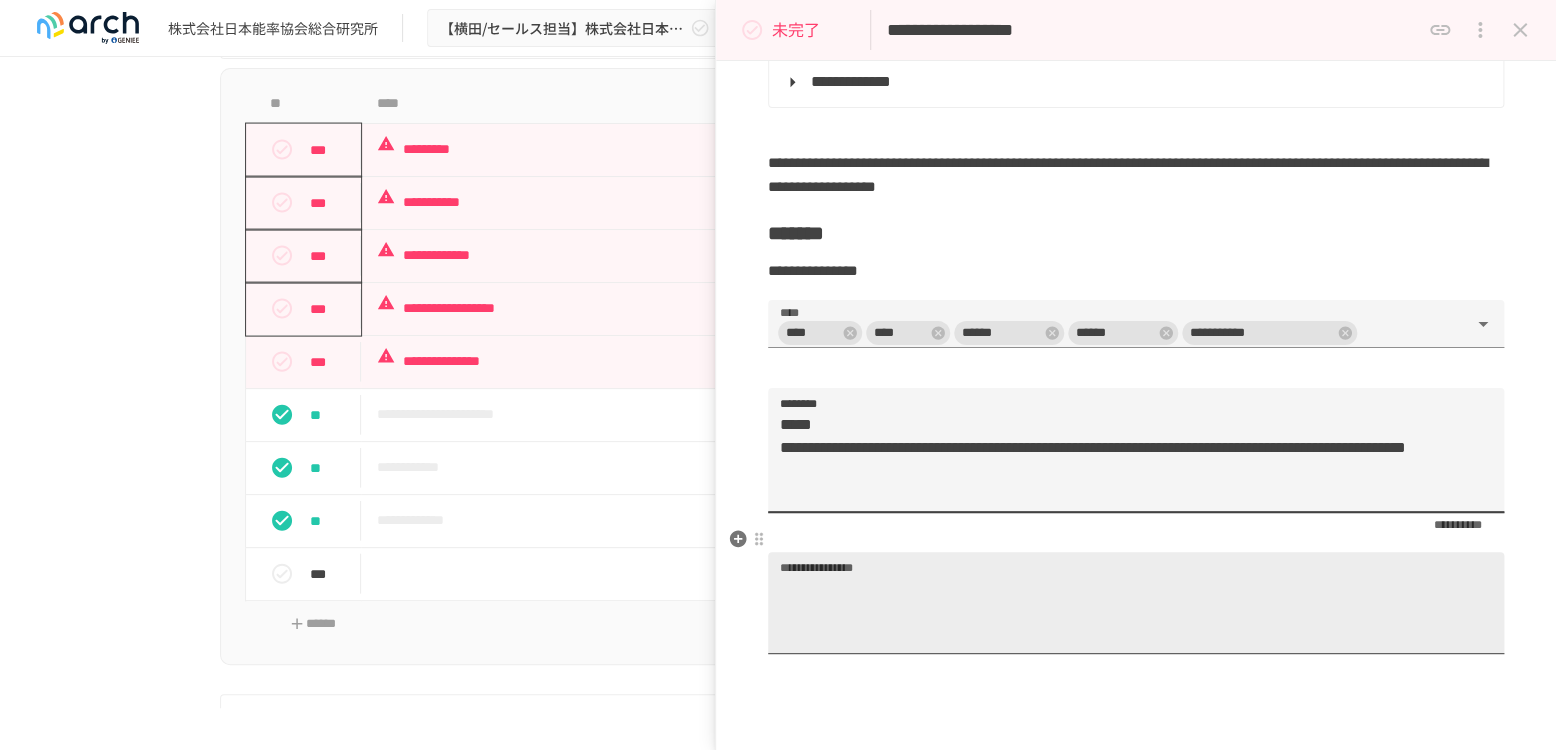 type on "**********" 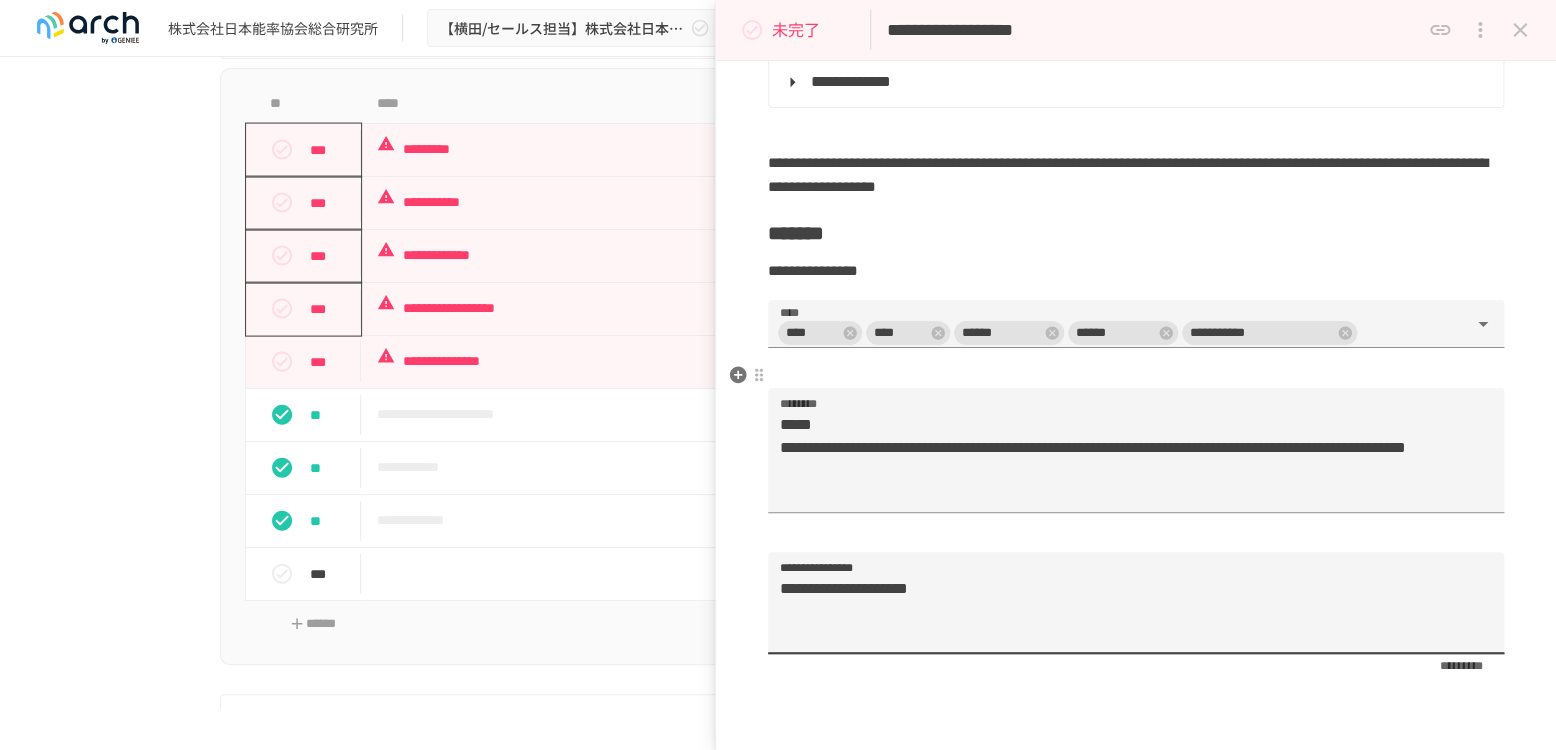 scroll, scrollTop: 777, scrollLeft: 0, axis: vertical 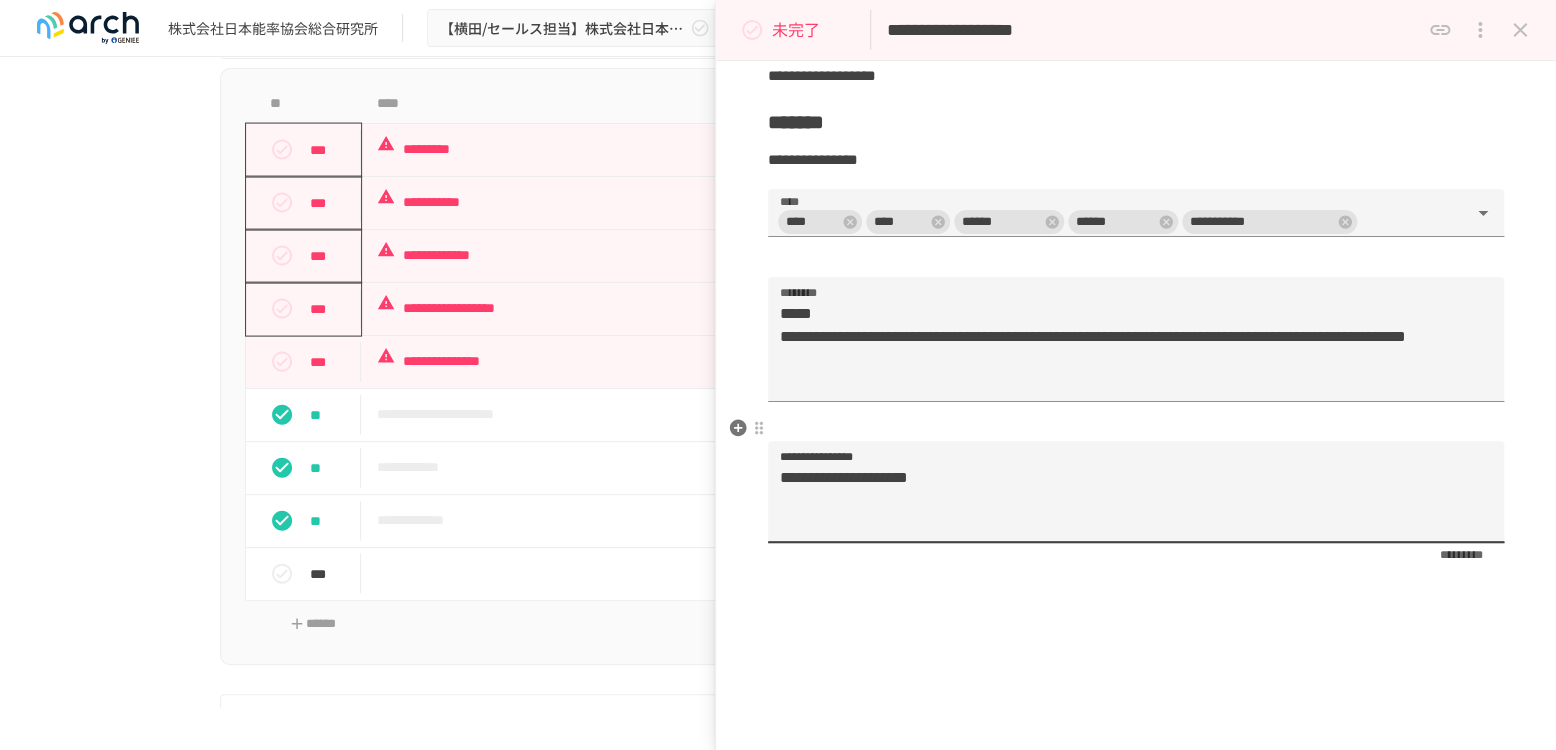 click on "**********" at bounding box center (1127, 500) 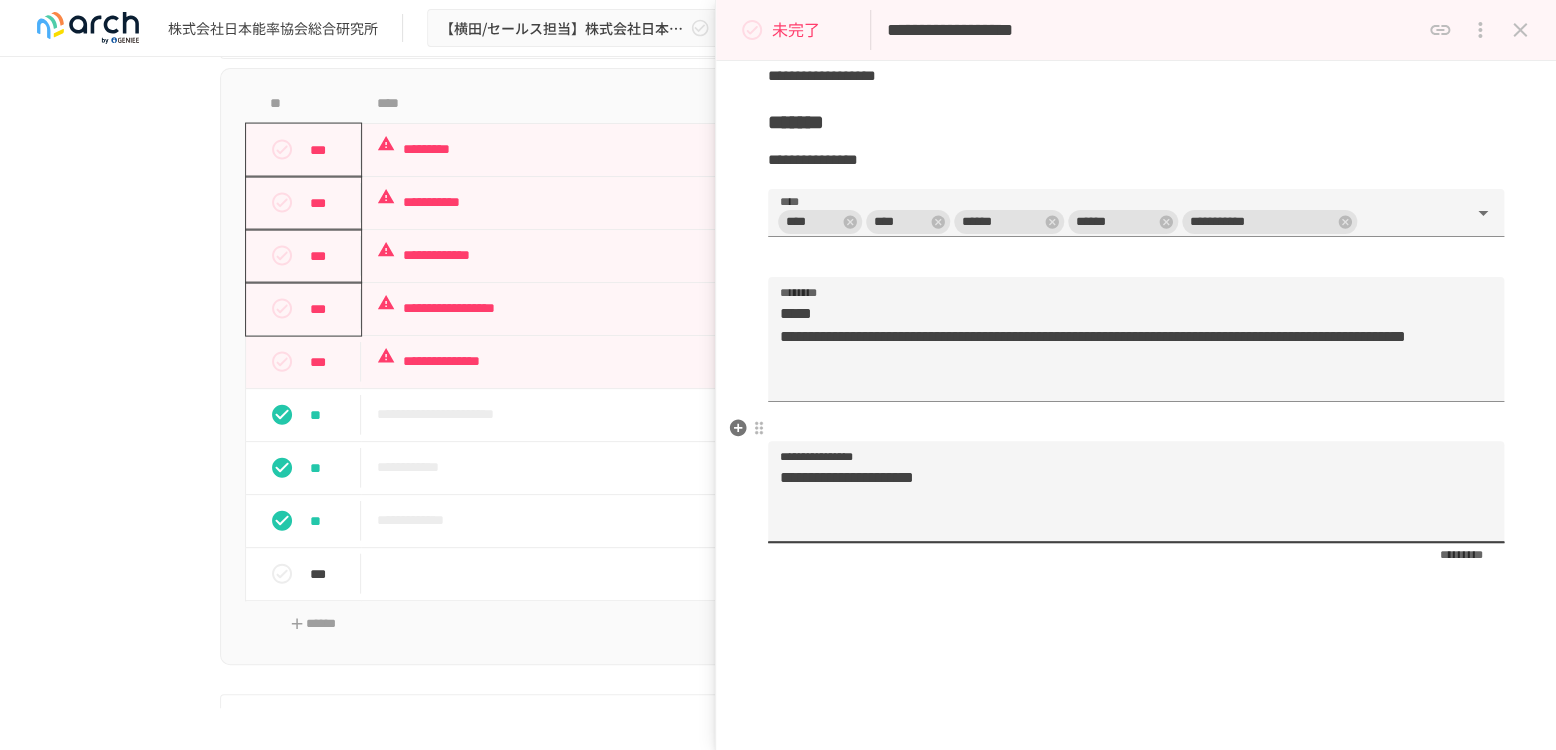 click on "**********" at bounding box center (1127, 500) 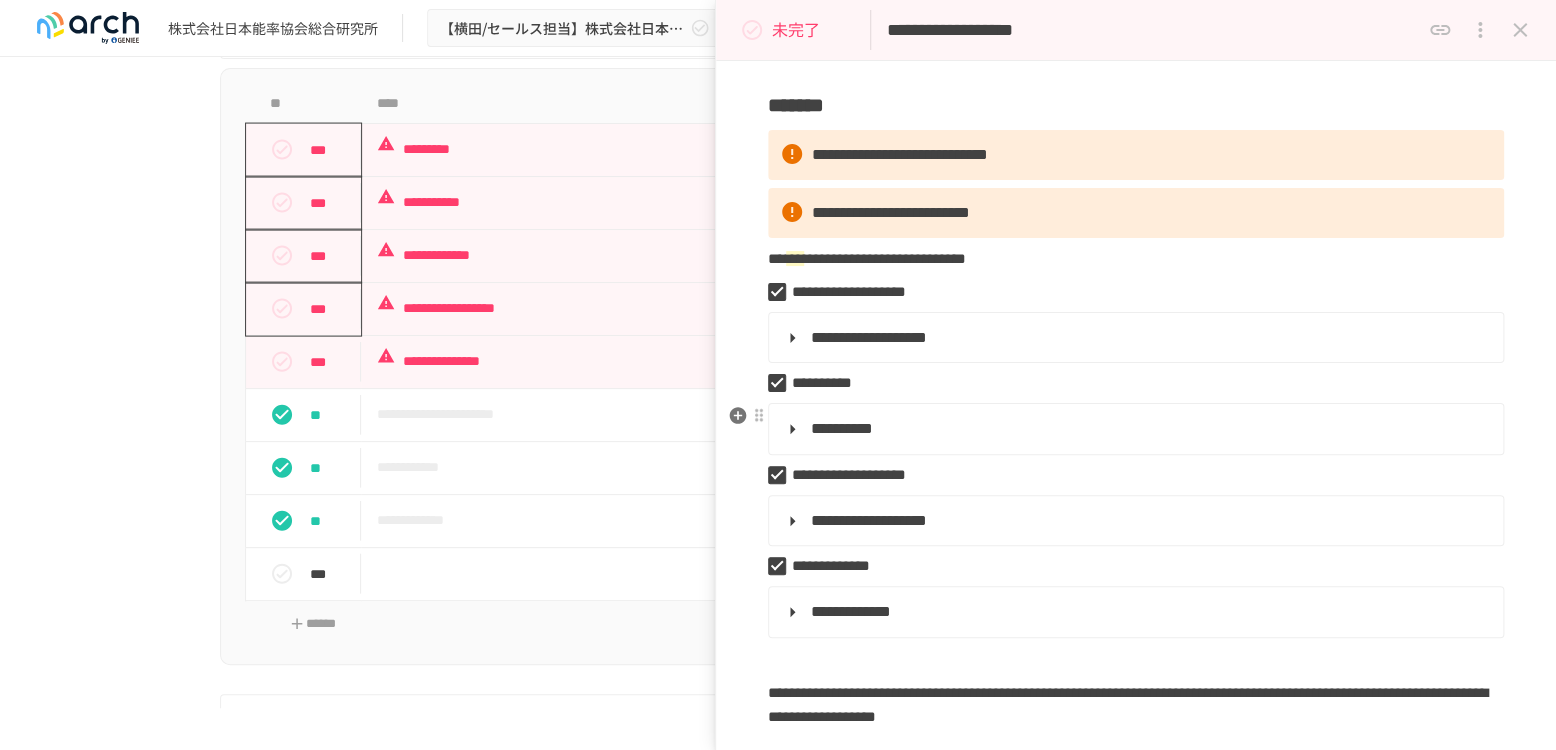 scroll, scrollTop: 111, scrollLeft: 0, axis: vertical 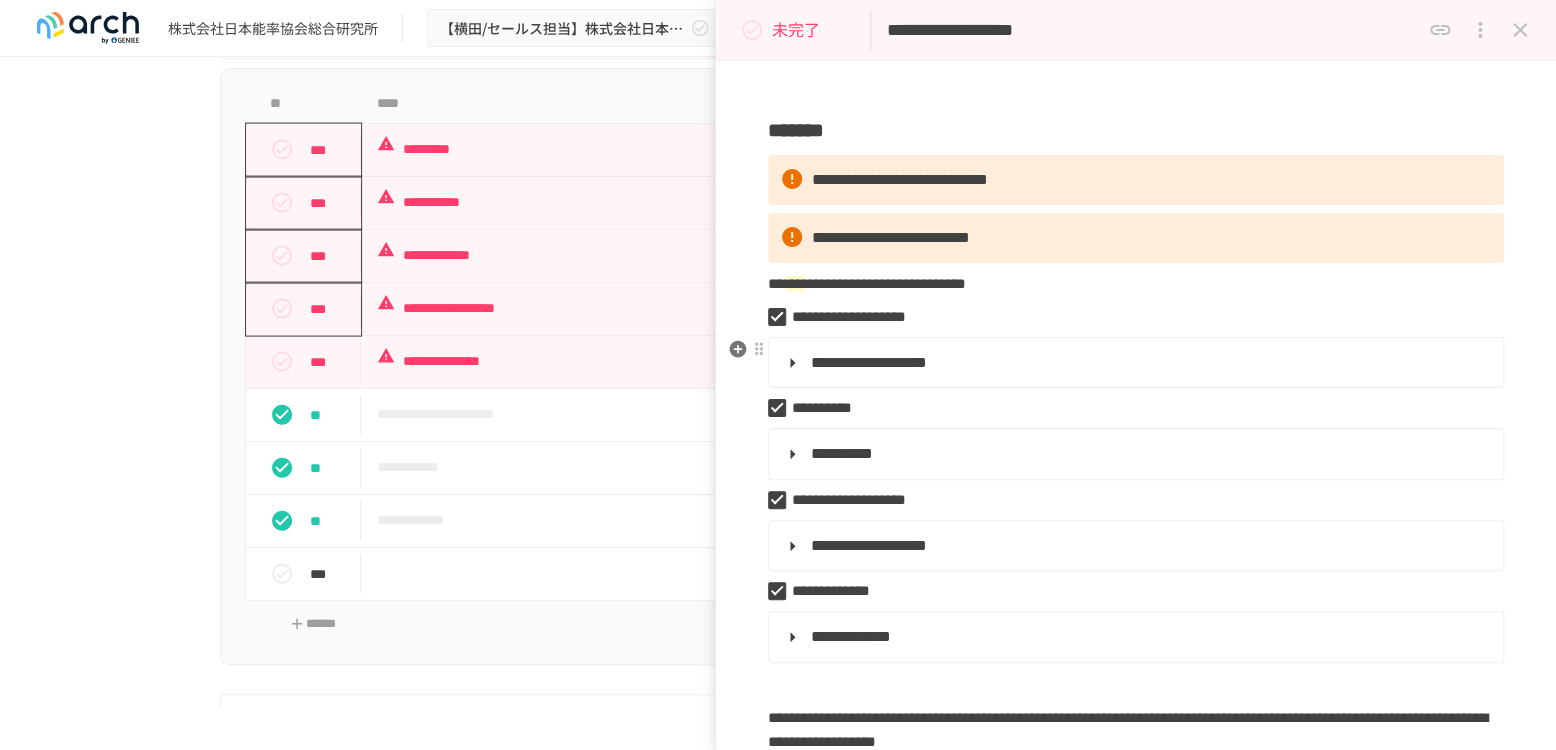 type on "**********" 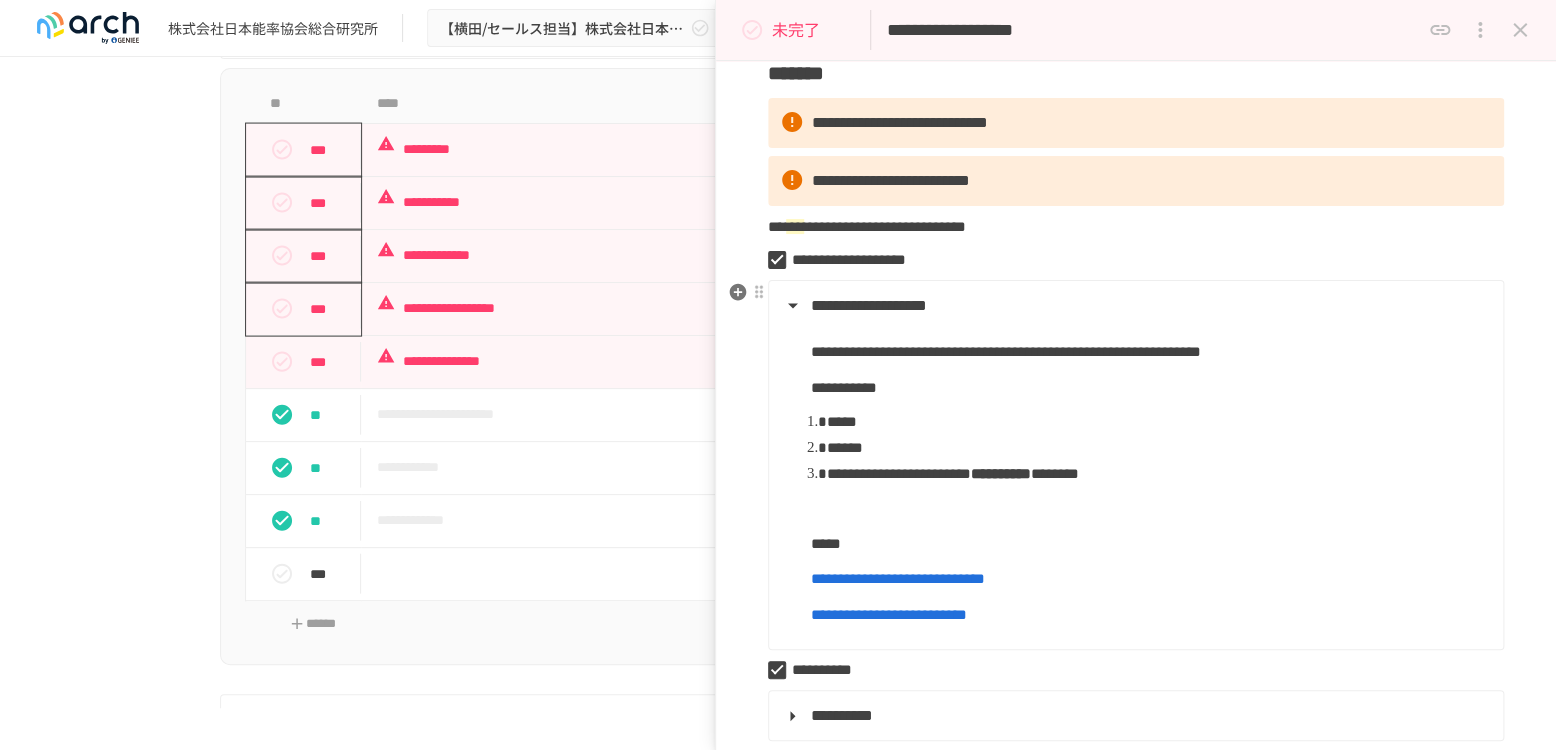 scroll, scrollTop: 222, scrollLeft: 0, axis: vertical 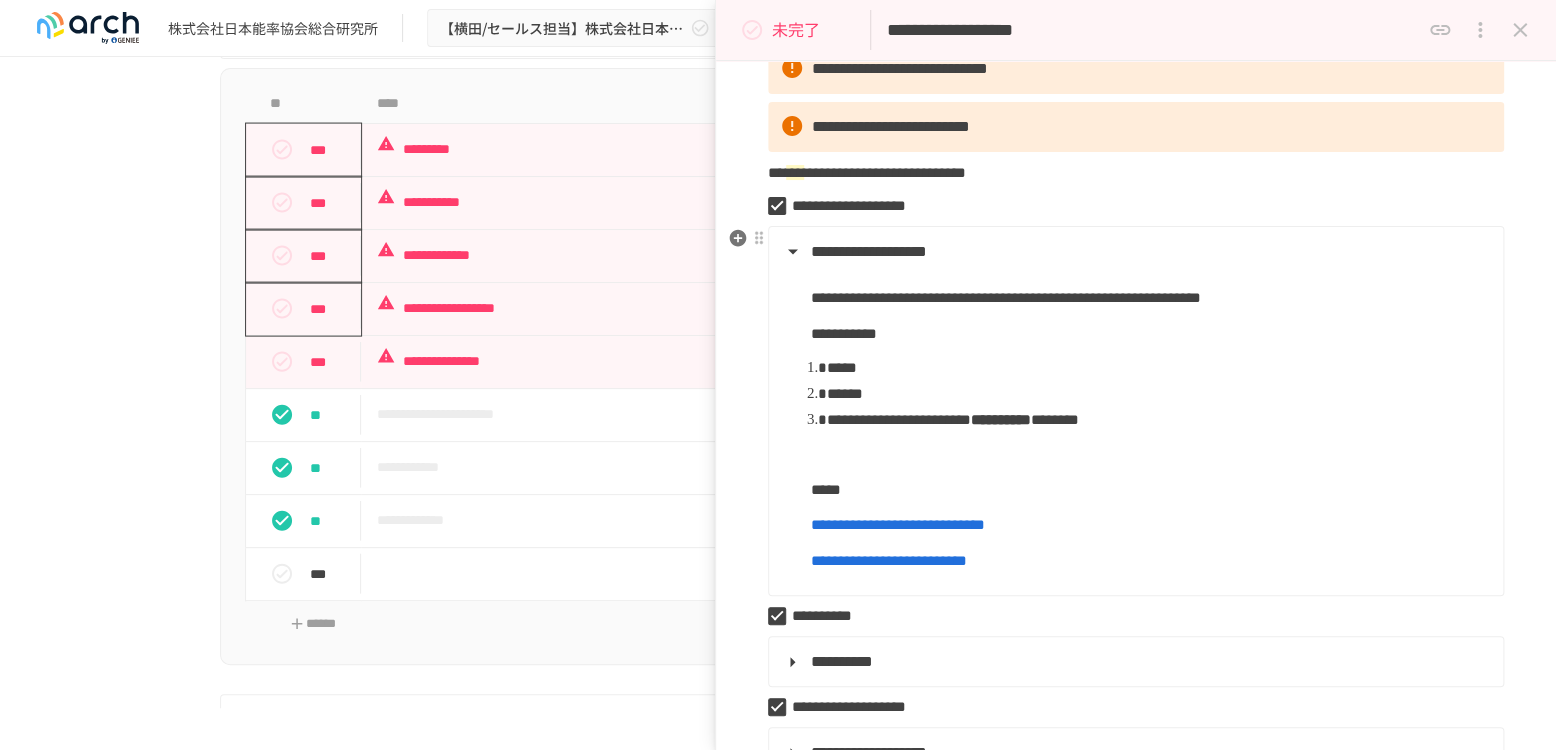 click on "**********" at bounding box center [1134, 252] 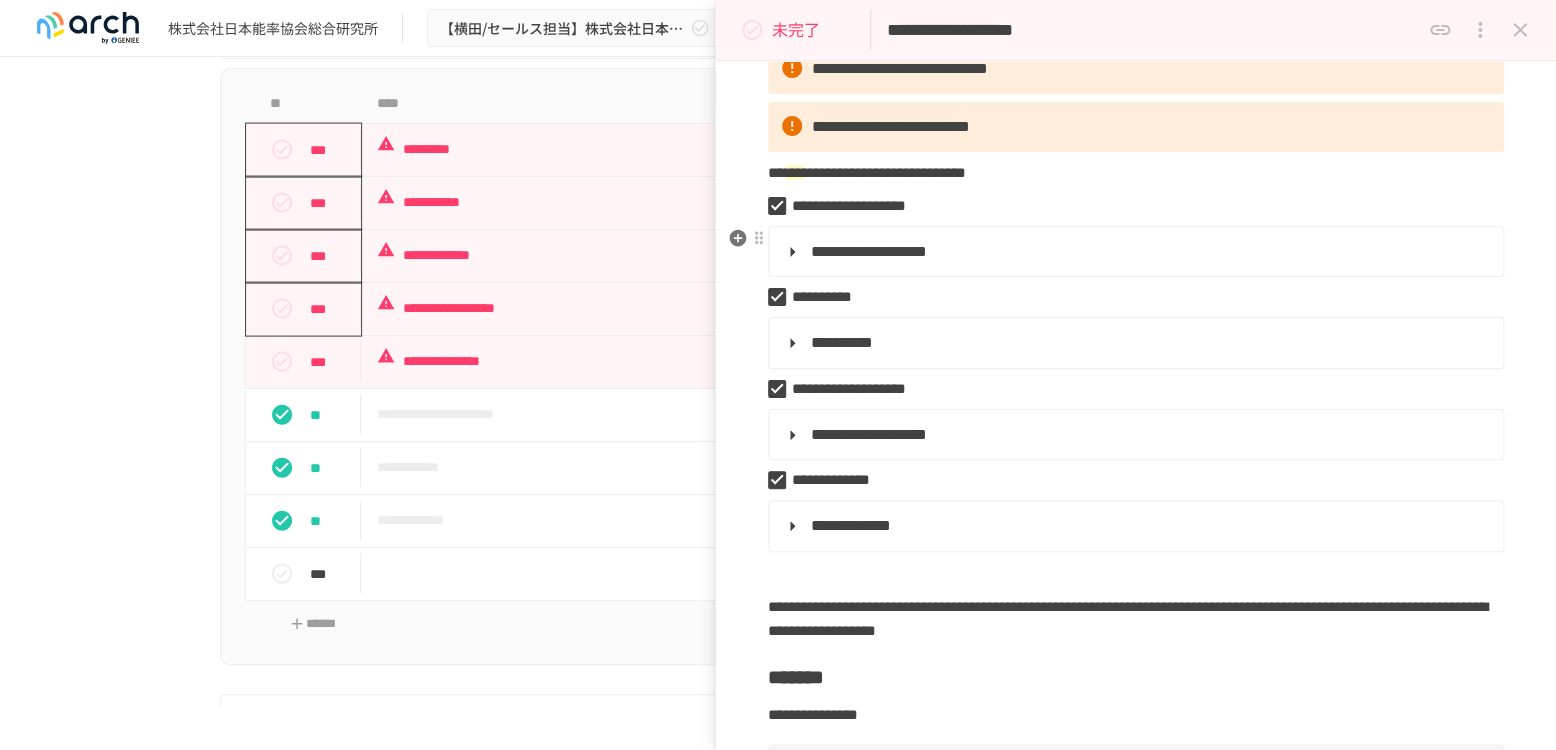 click on "**********" at bounding box center (869, 251) 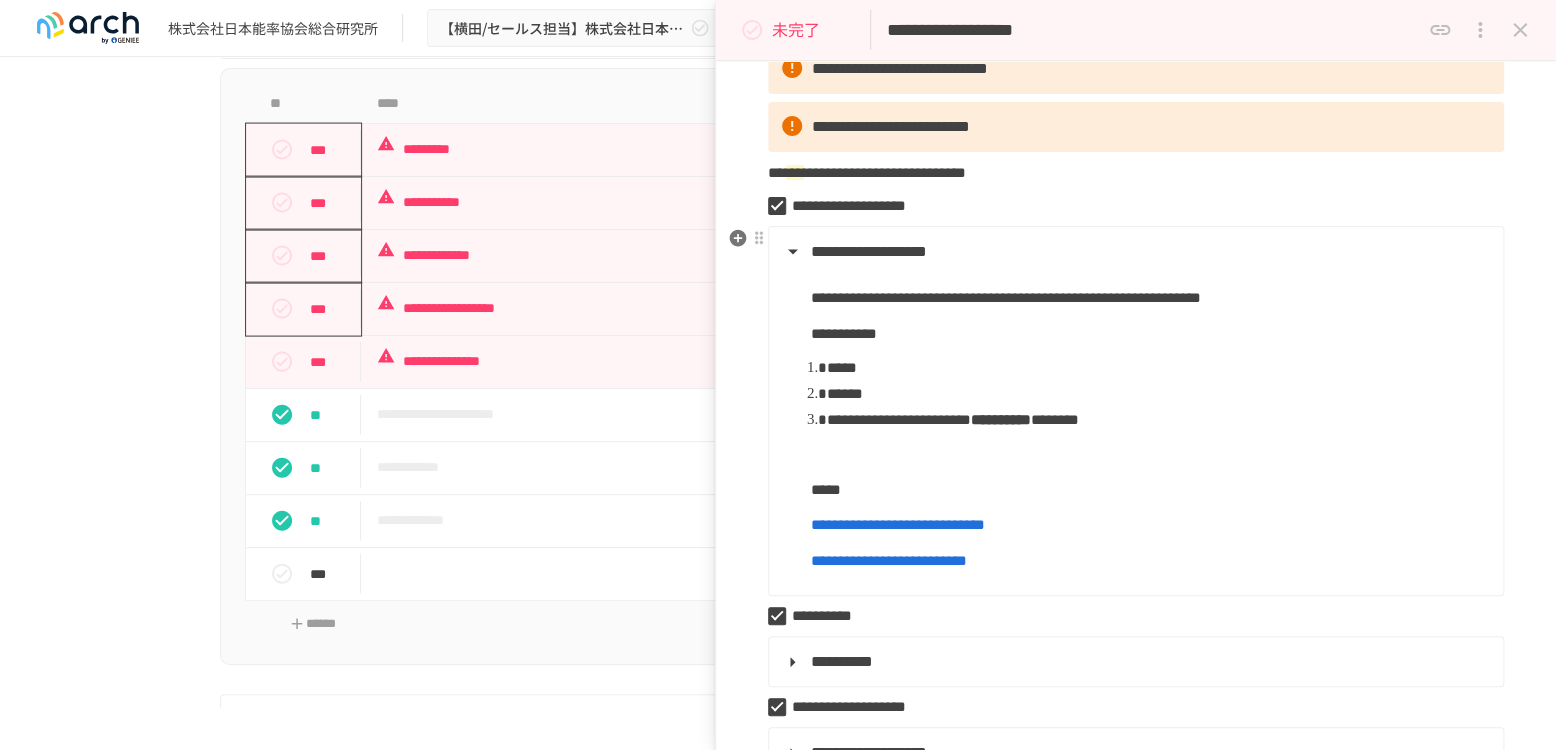 click on "**********" at bounding box center (1134, 252) 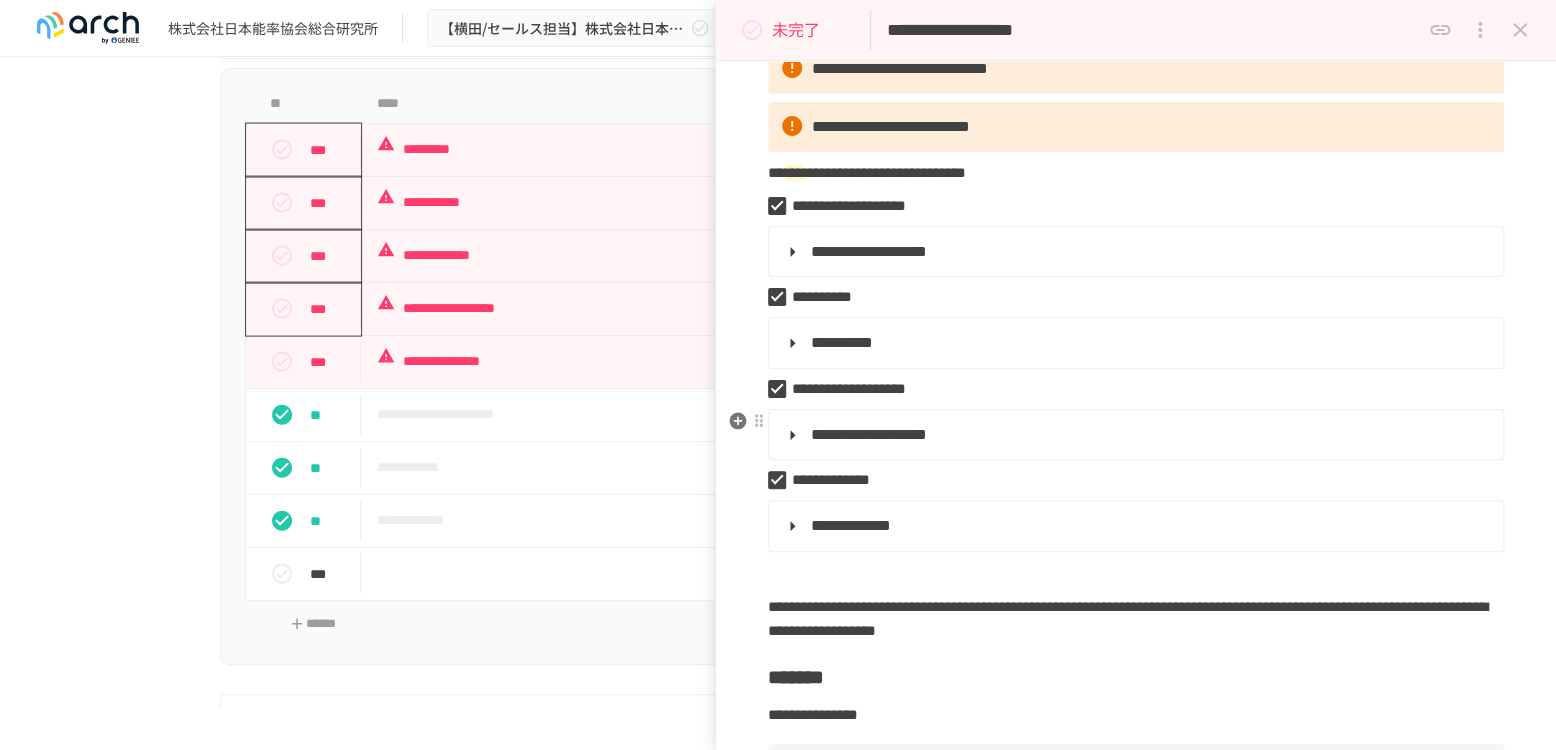 click on "**********" at bounding box center (1134, 435) 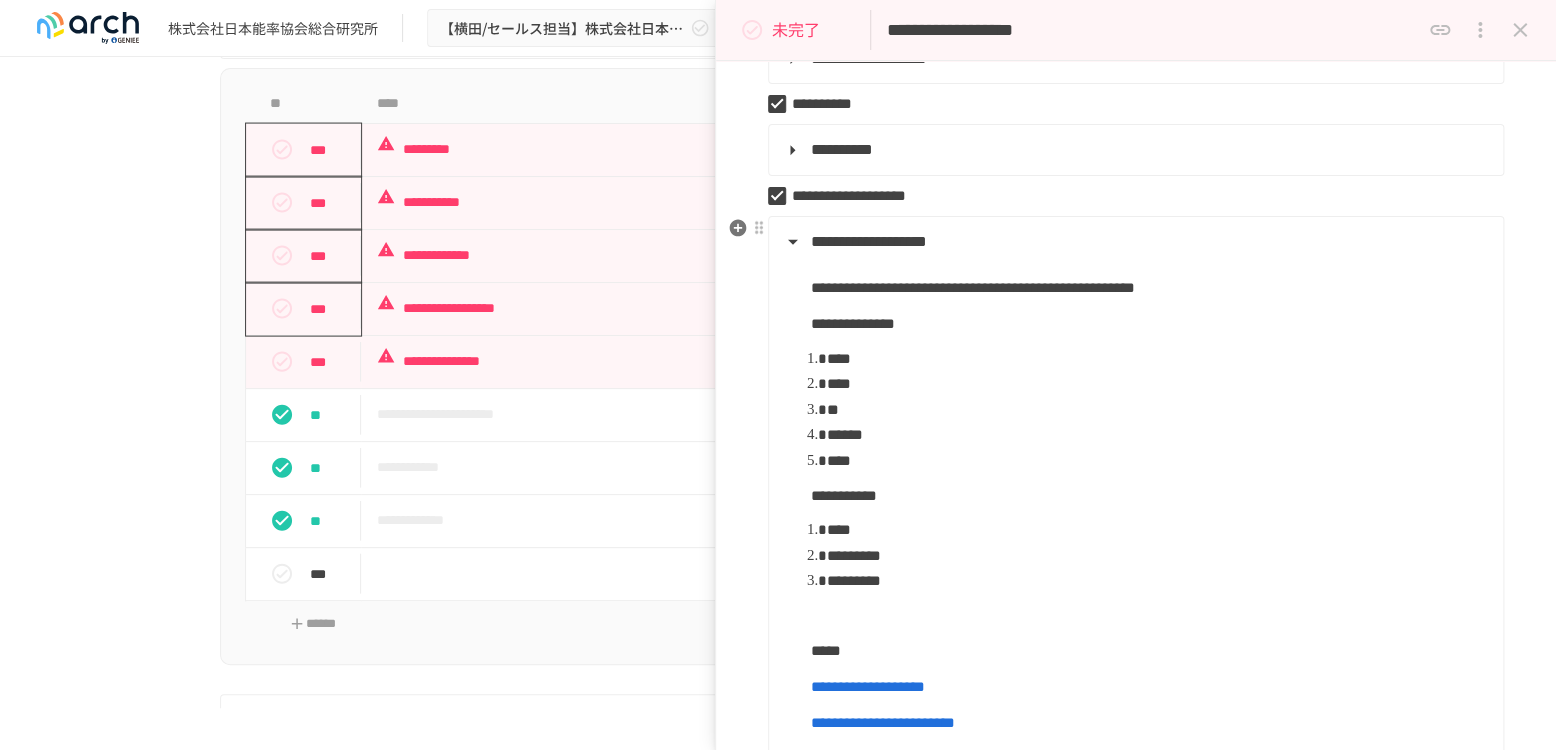 scroll, scrollTop: 555, scrollLeft: 0, axis: vertical 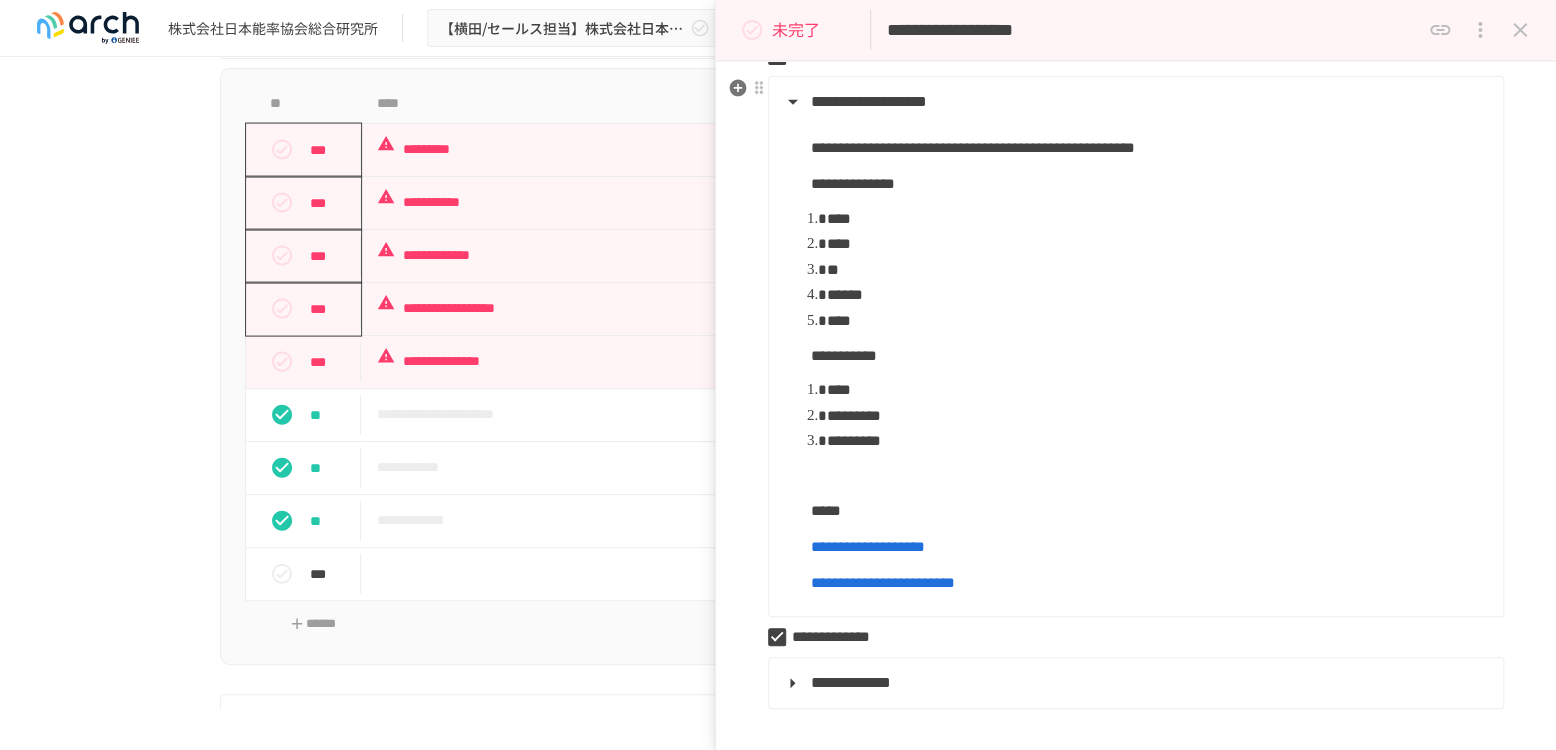 click on "**********" at bounding box center [1134, 102] 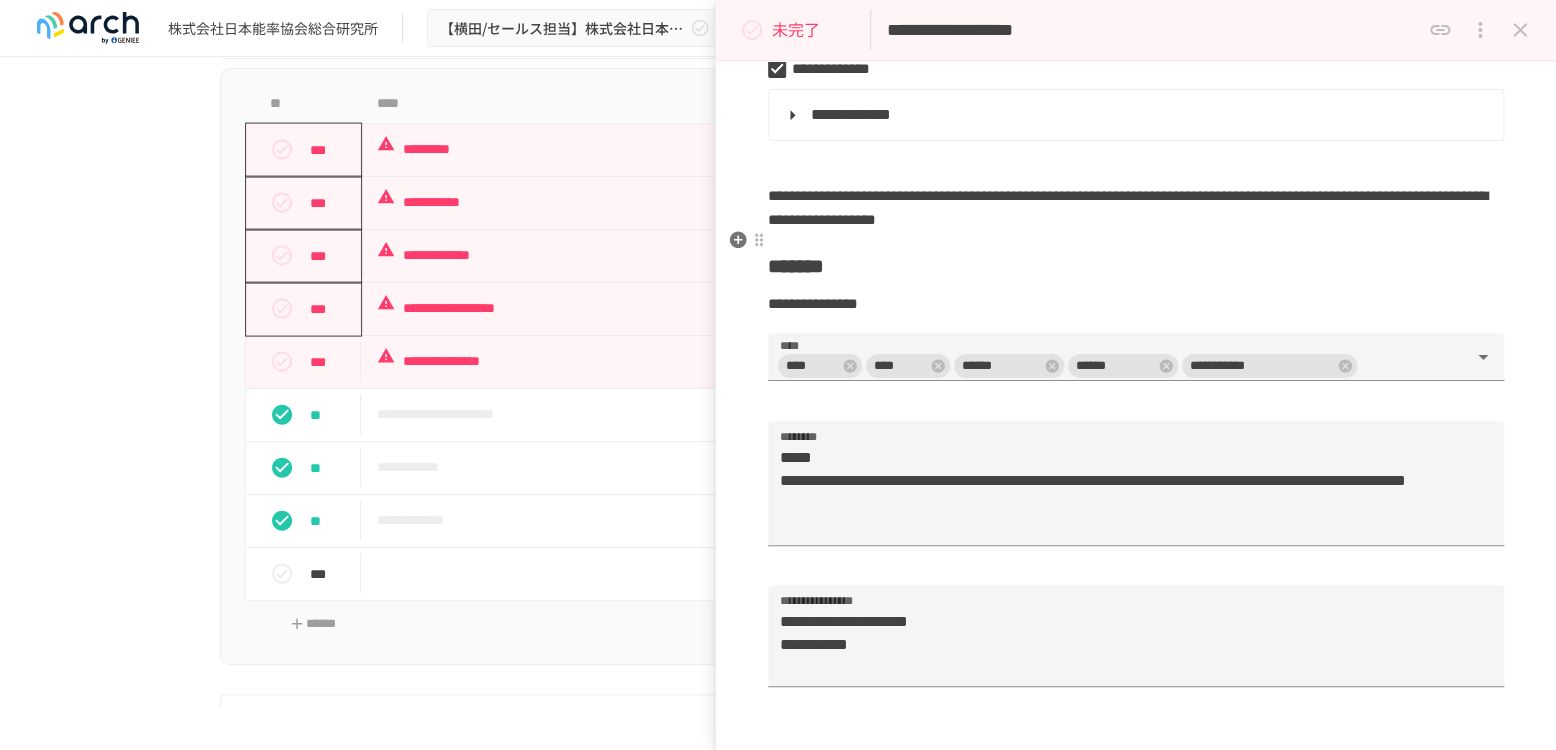 scroll, scrollTop: 666, scrollLeft: 0, axis: vertical 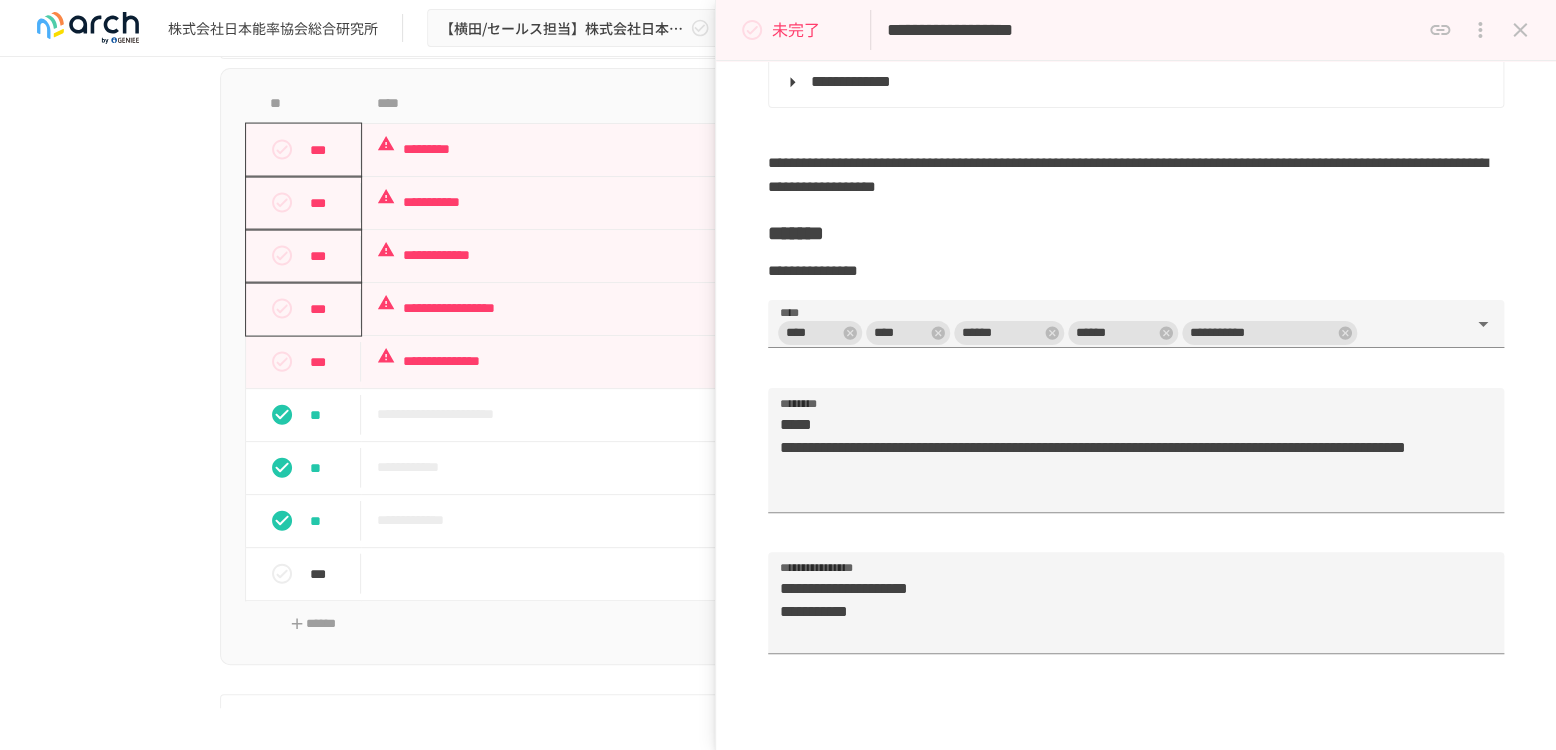 click 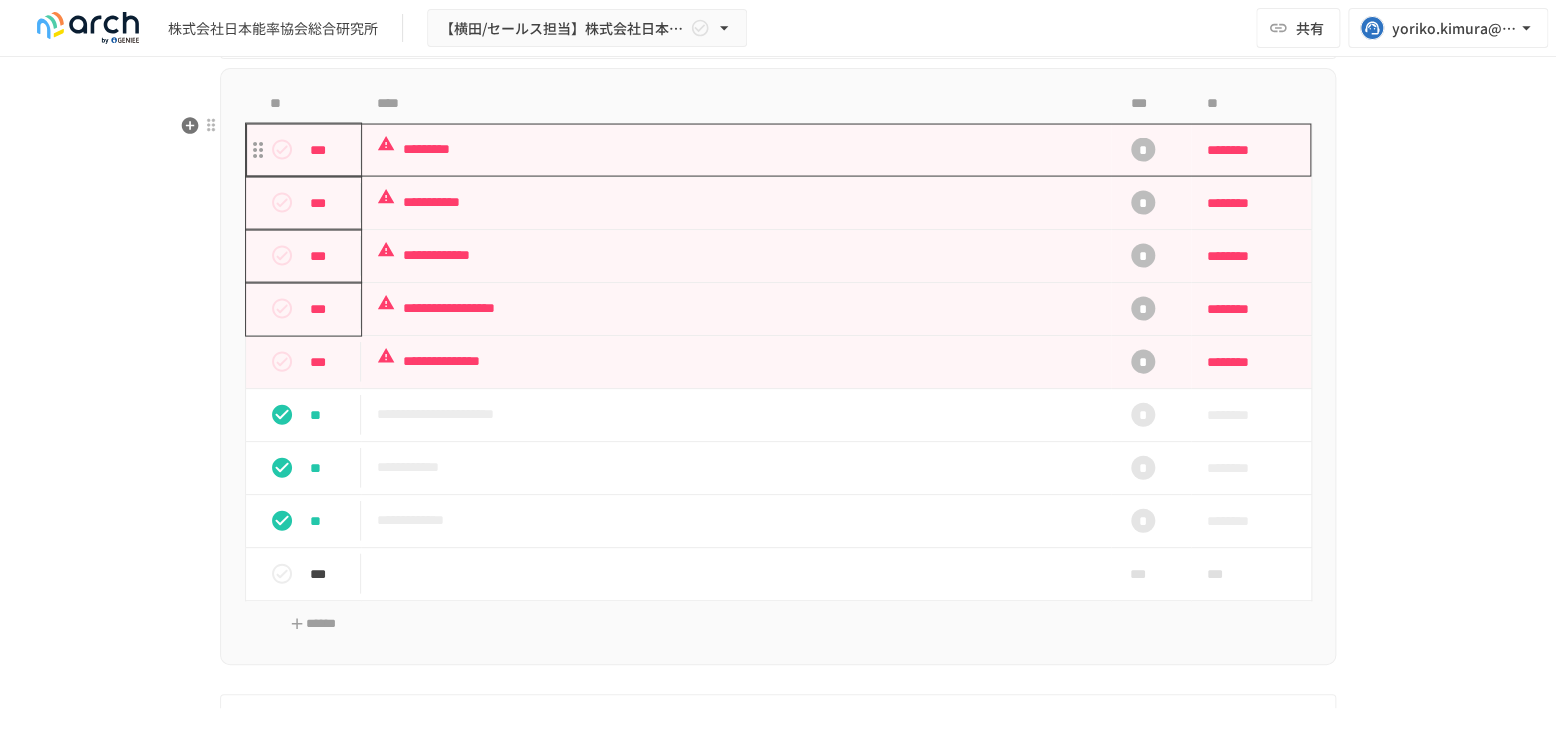 click on "*********" at bounding box center (736, 149) 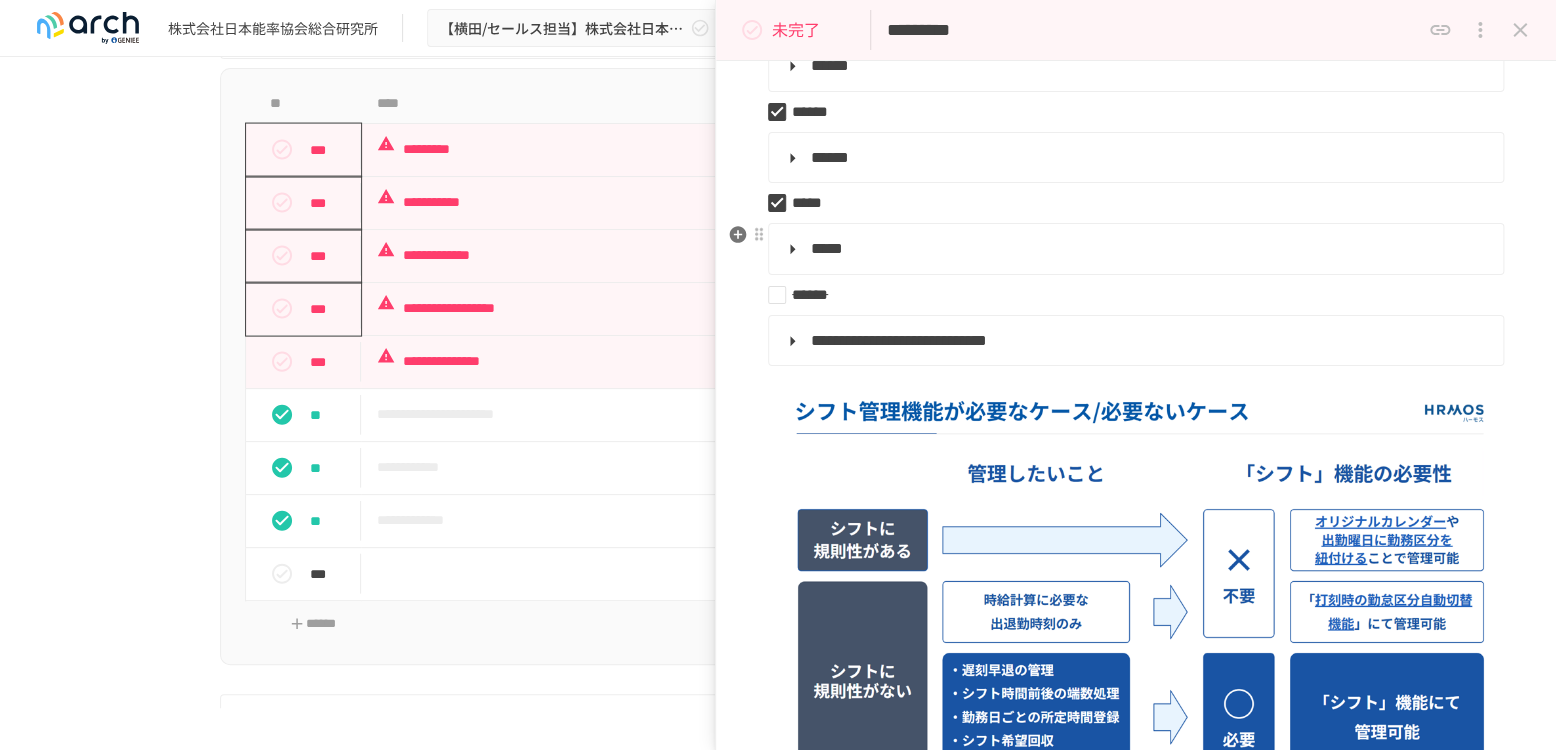 scroll, scrollTop: 777, scrollLeft: 0, axis: vertical 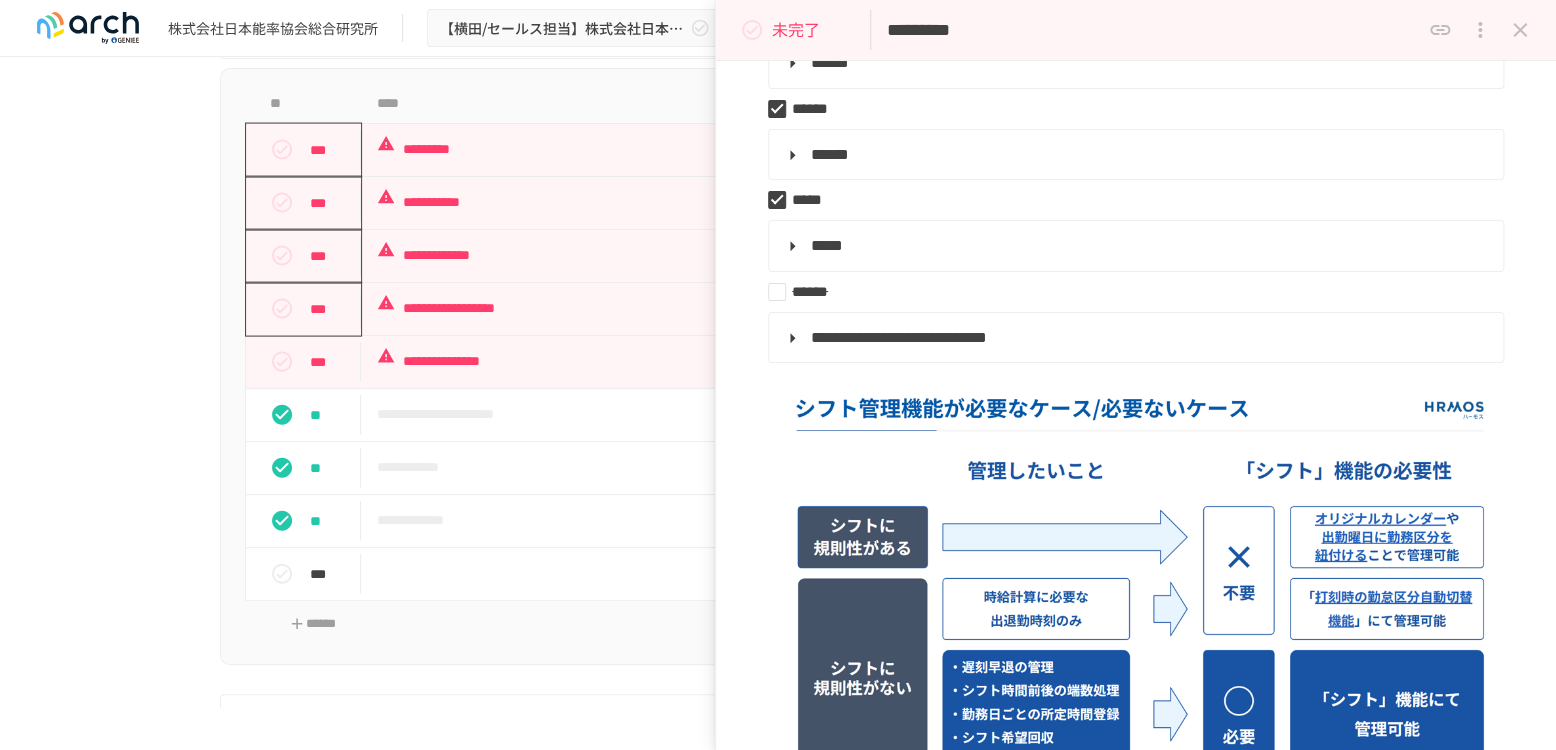 click 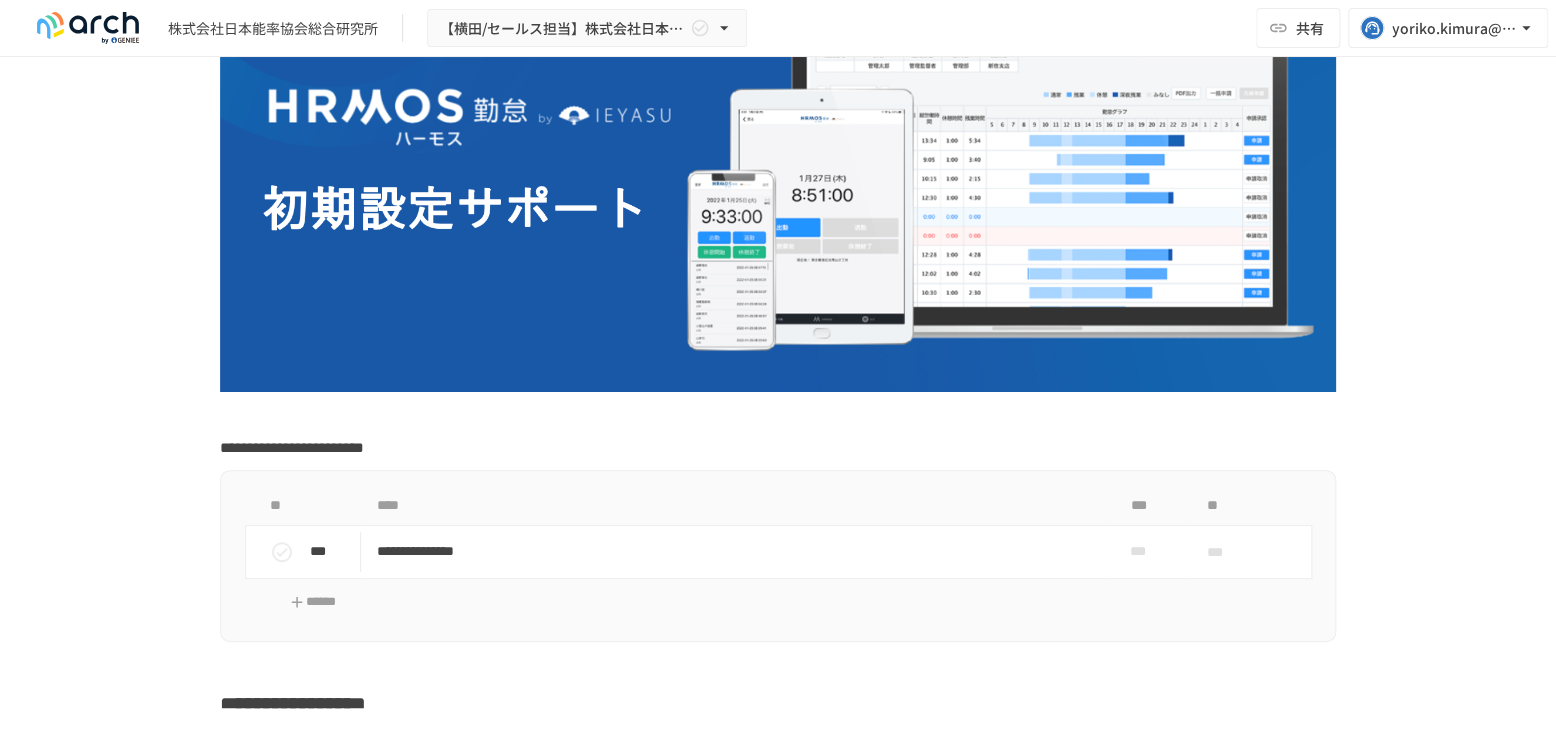 scroll, scrollTop: 333, scrollLeft: 0, axis: vertical 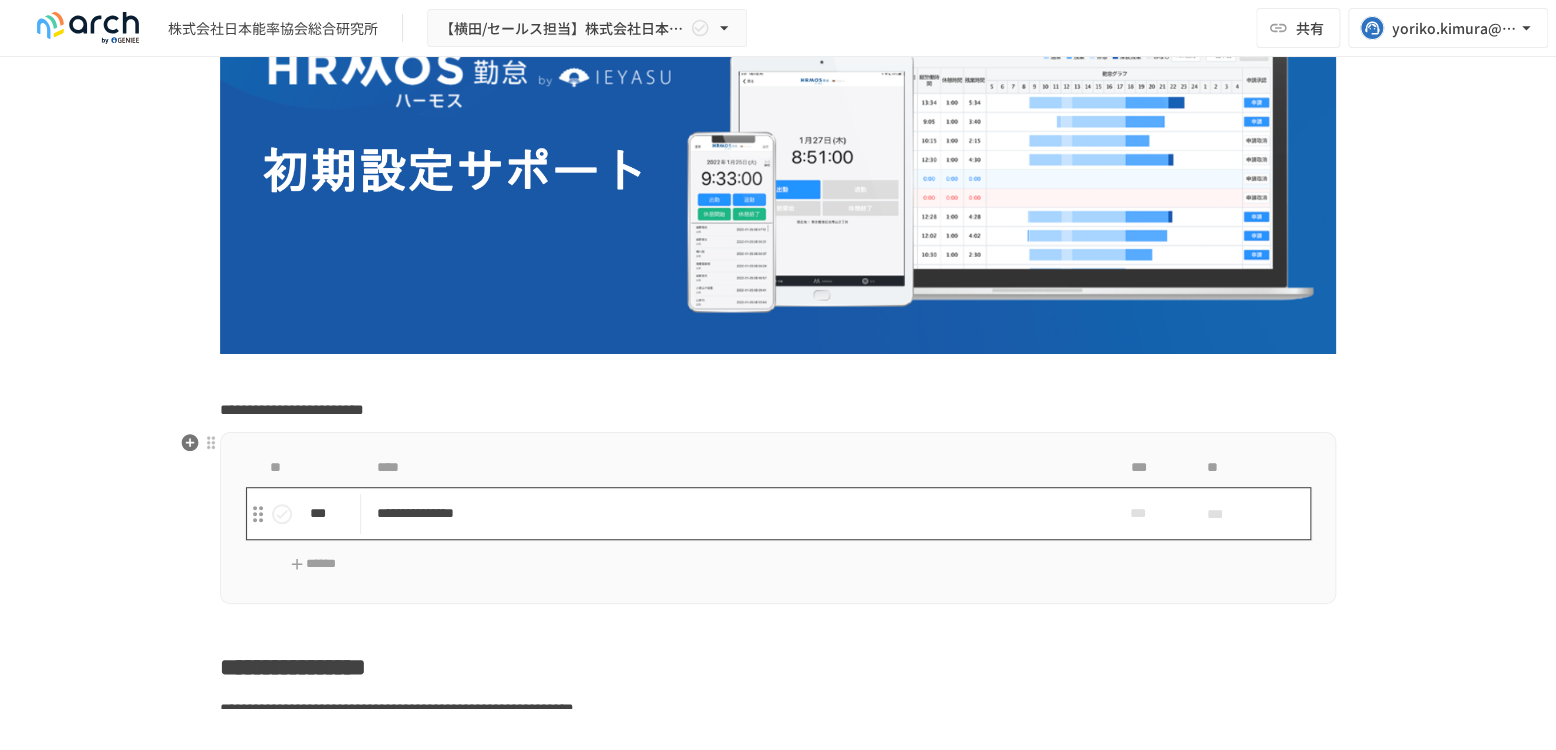 click on "**********" at bounding box center (736, 513) 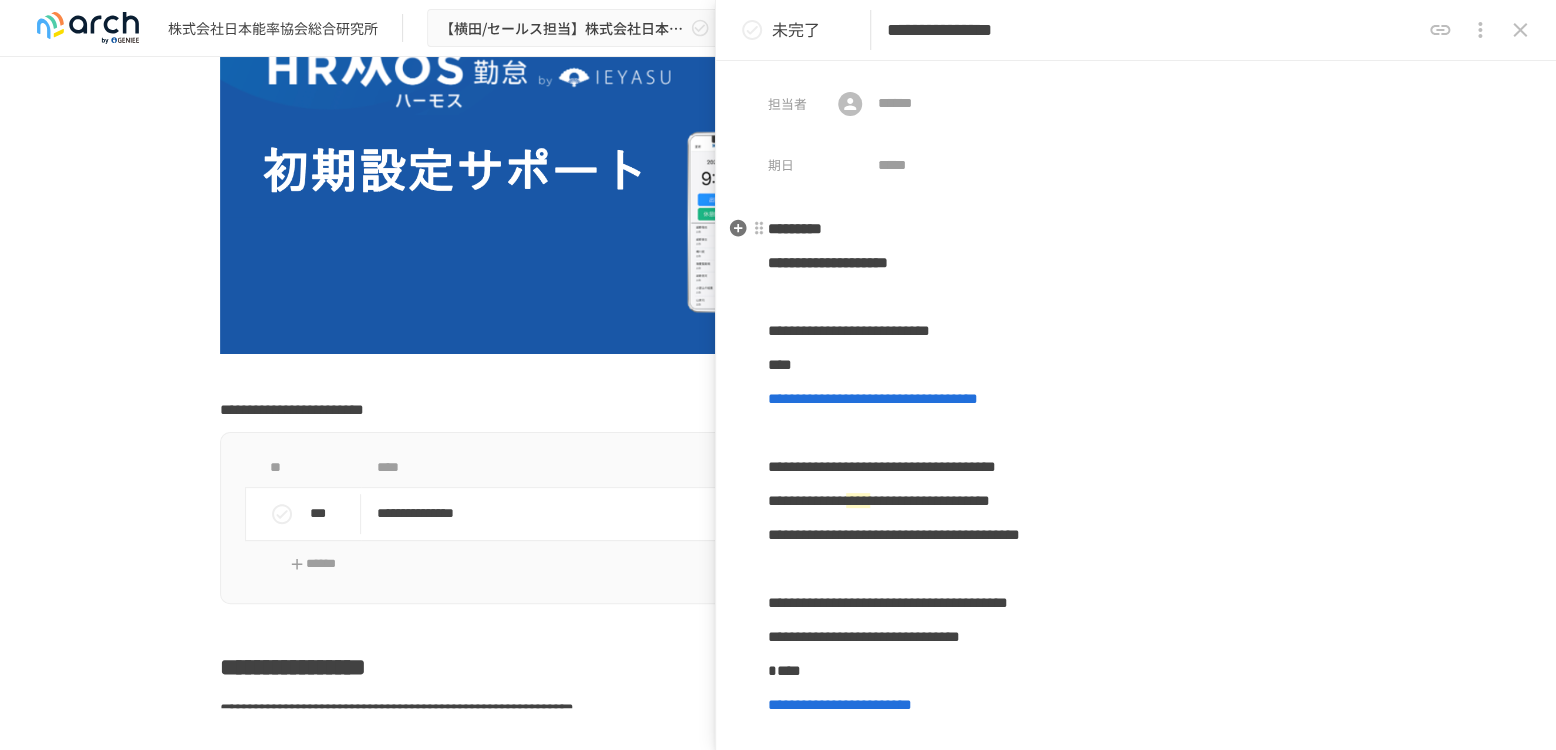 click on "*********" at bounding box center [1136, 229] 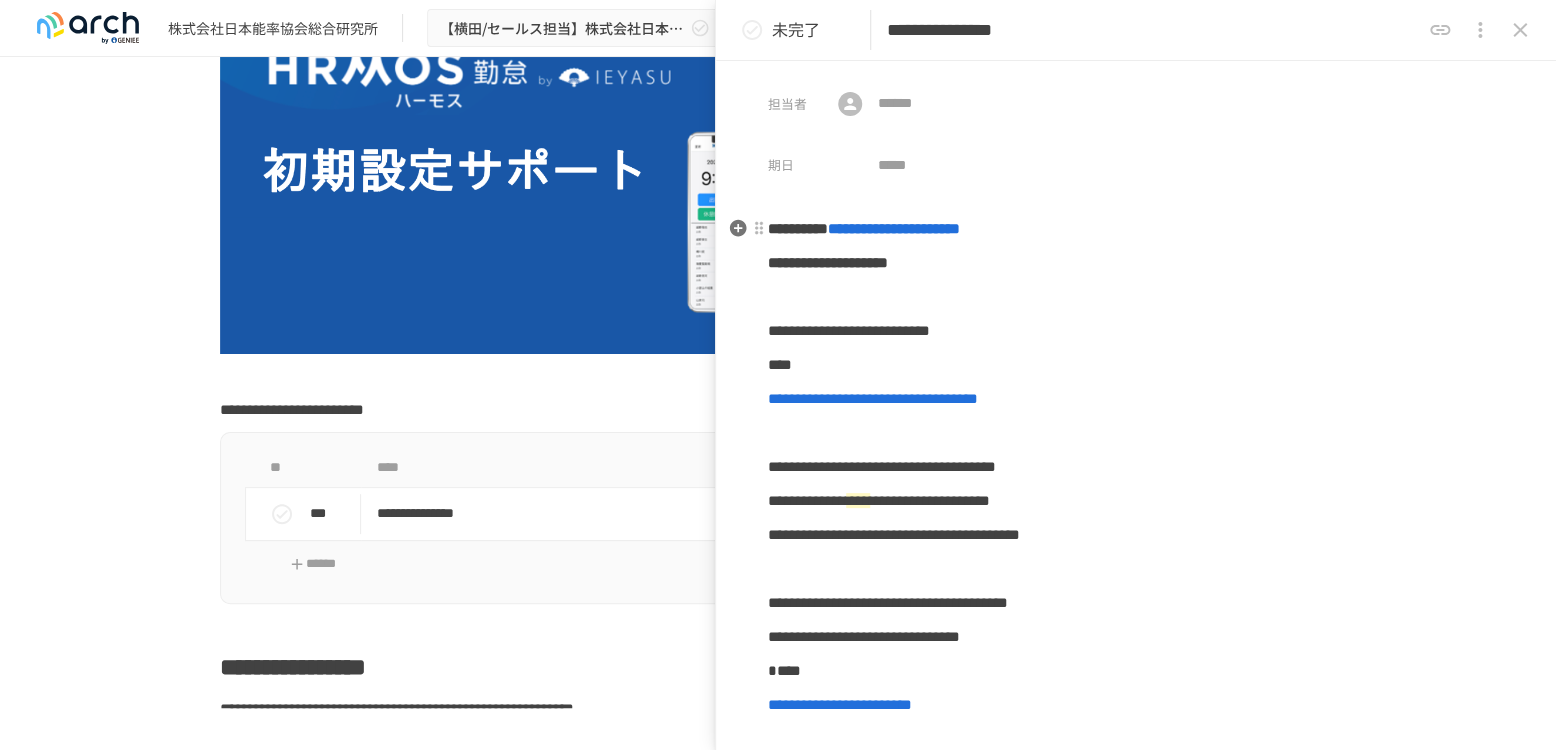 click on "**********" at bounding box center [1136, 552] 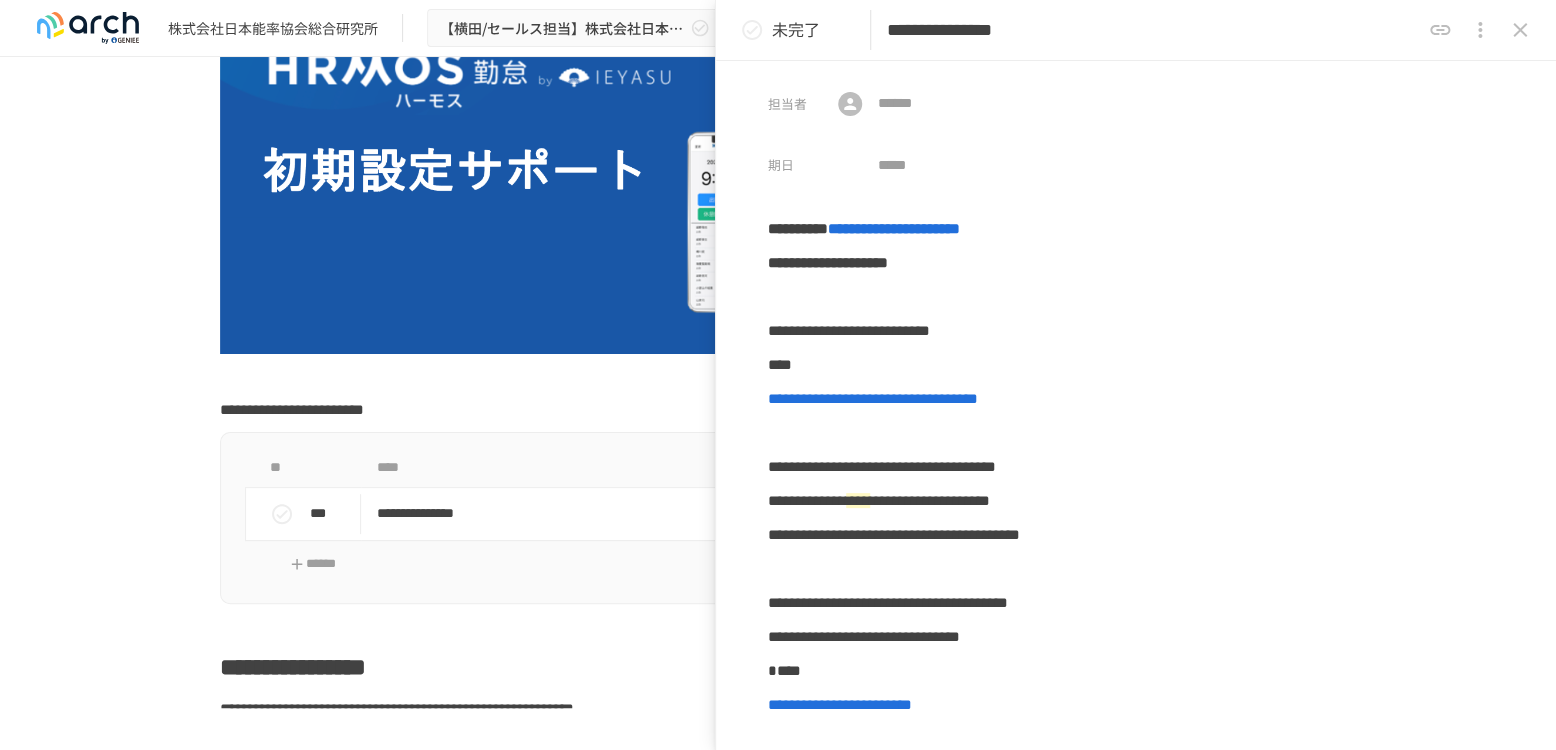 click 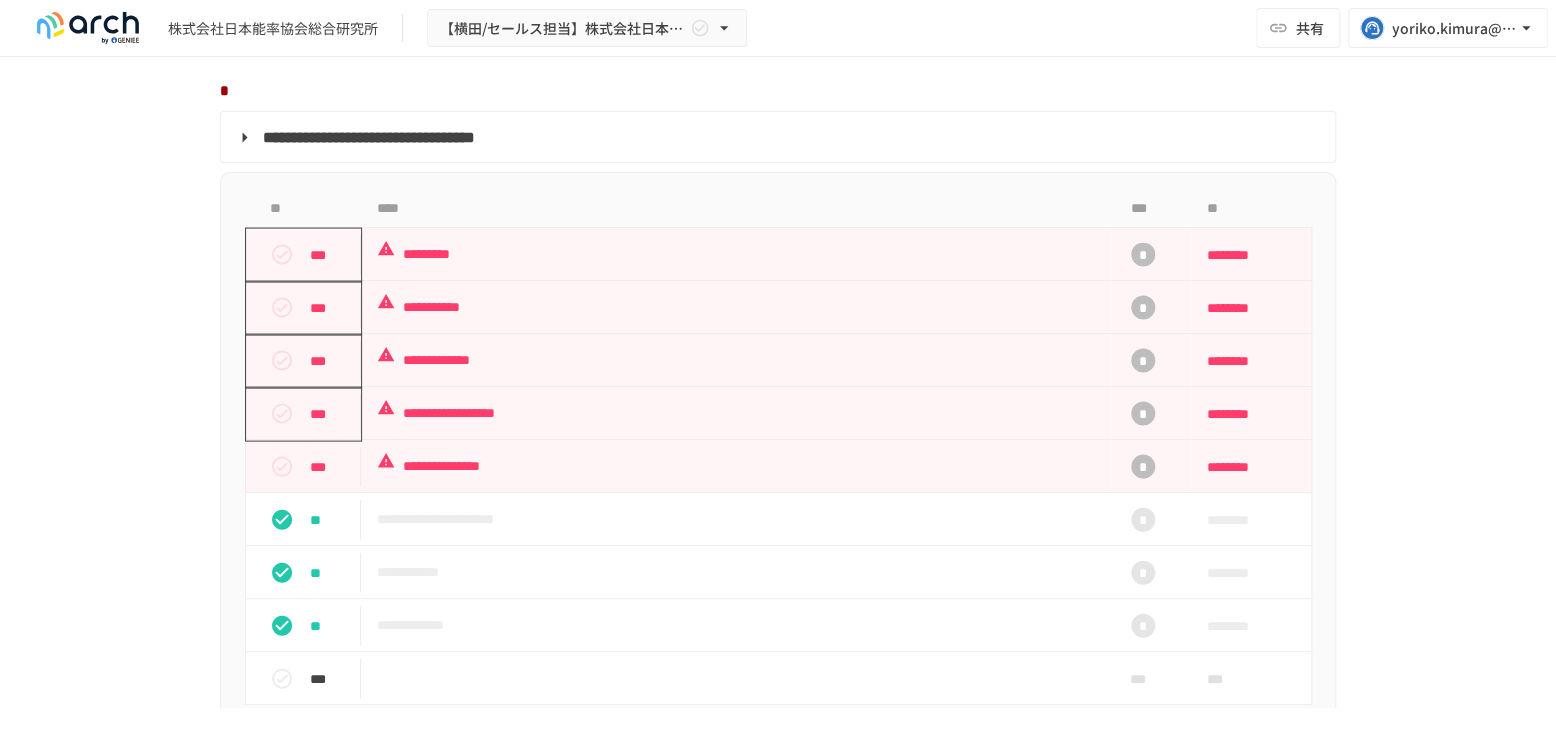 scroll, scrollTop: 1777, scrollLeft: 0, axis: vertical 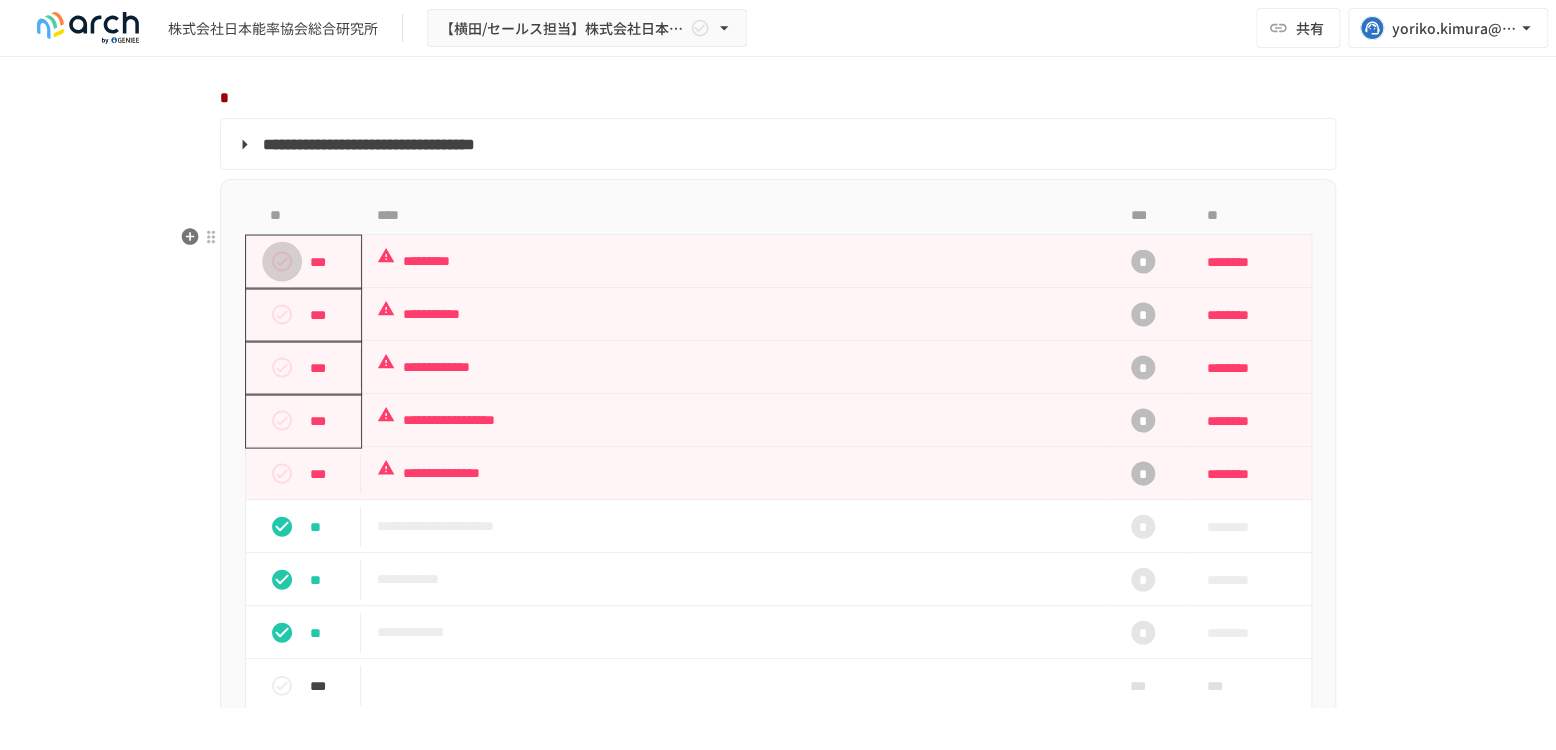 click 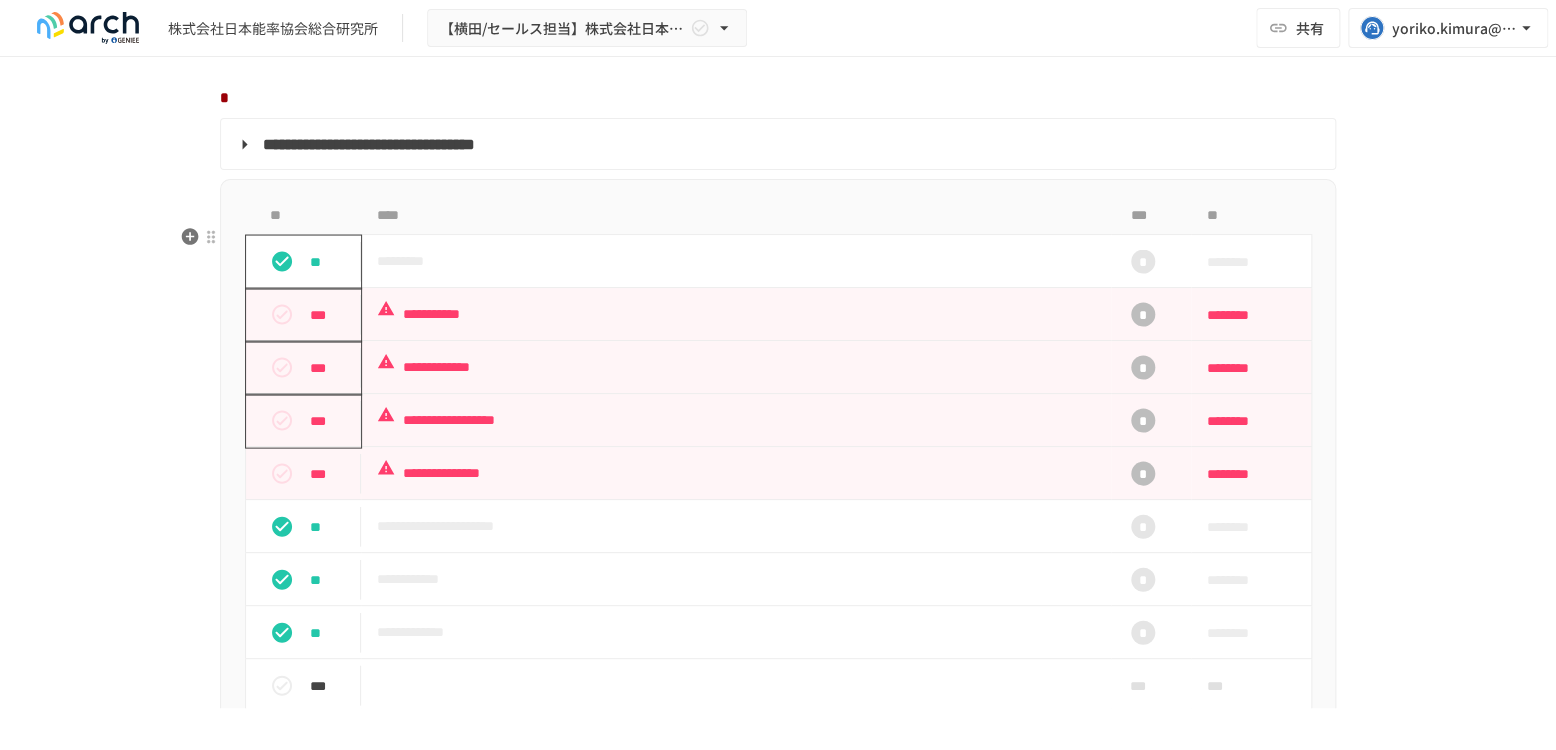click 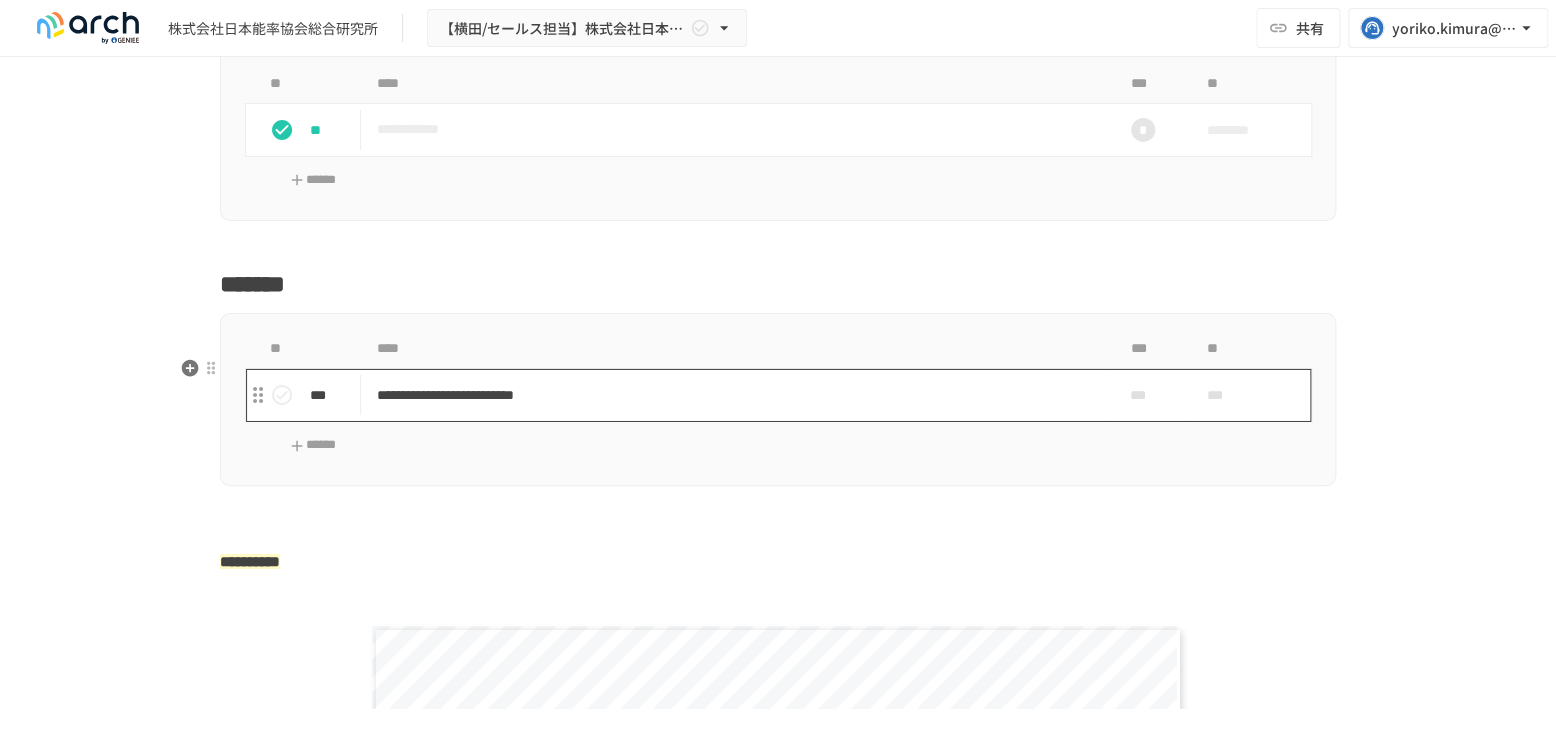 scroll, scrollTop: 2888, scrollLeft: 0, axis: vertical 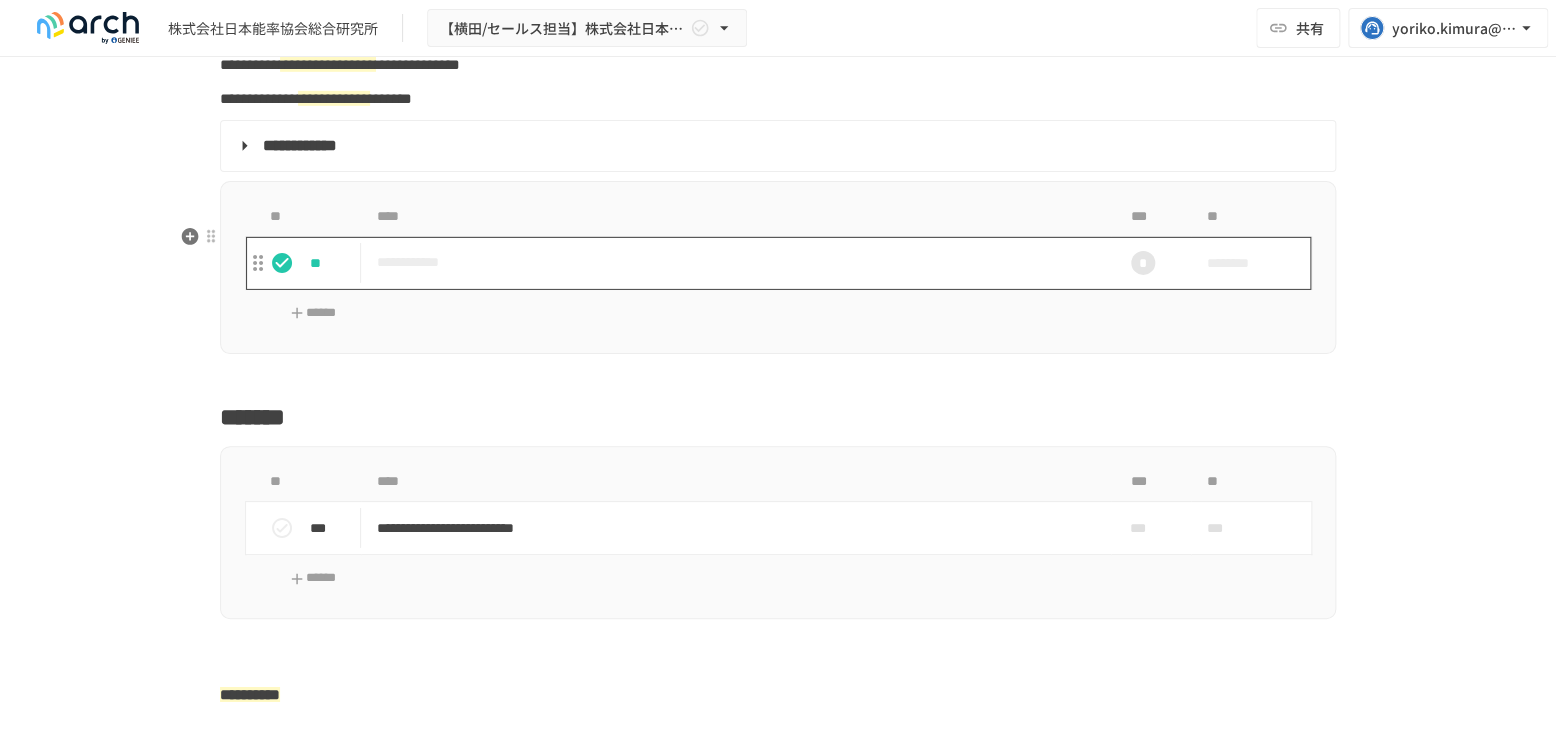 click on "**********" at bounding box center [736, 262] 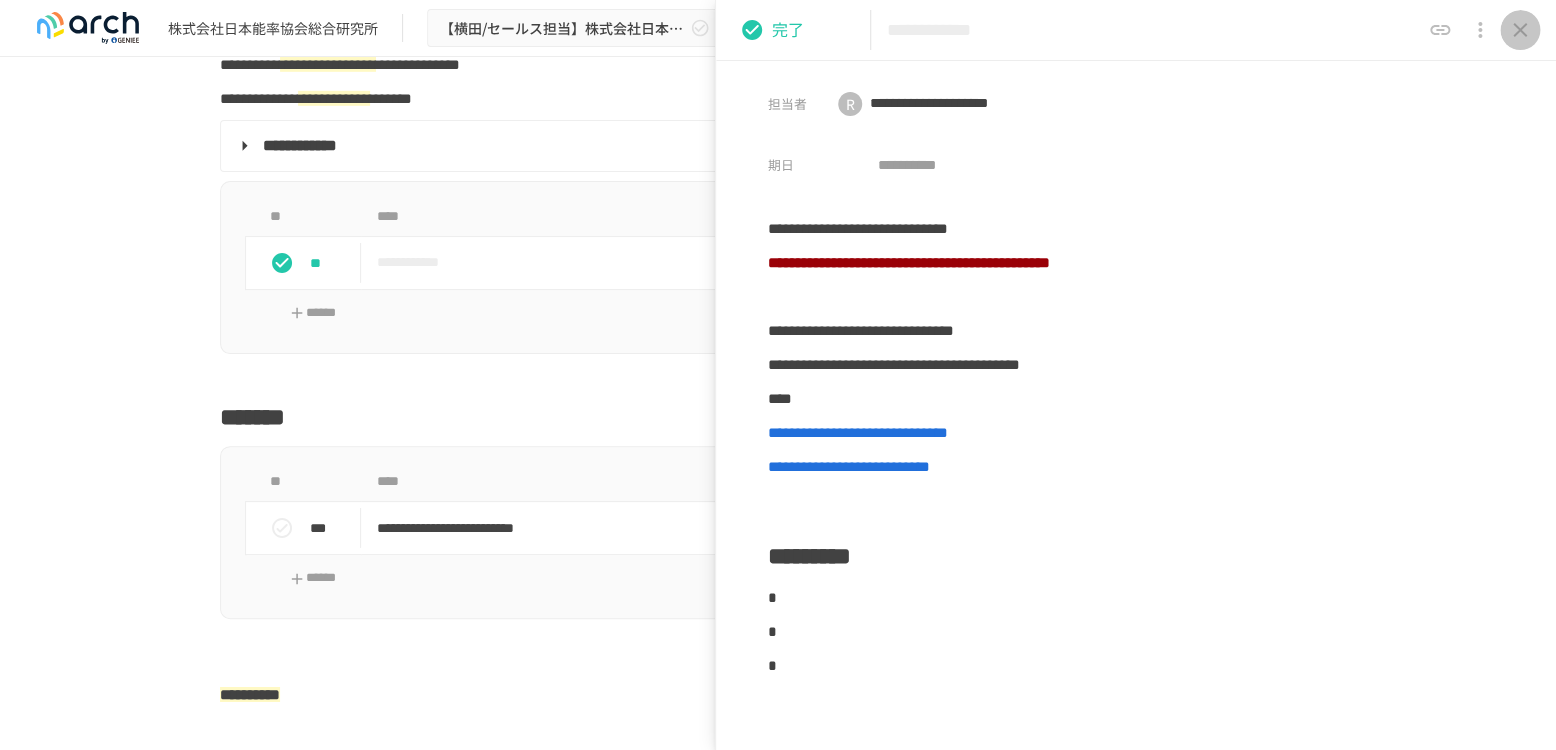 drag, startPoint x: 1522, startPoint y: 30, endPoint x: 1491, endPoint y: 50, distance: 36.891735 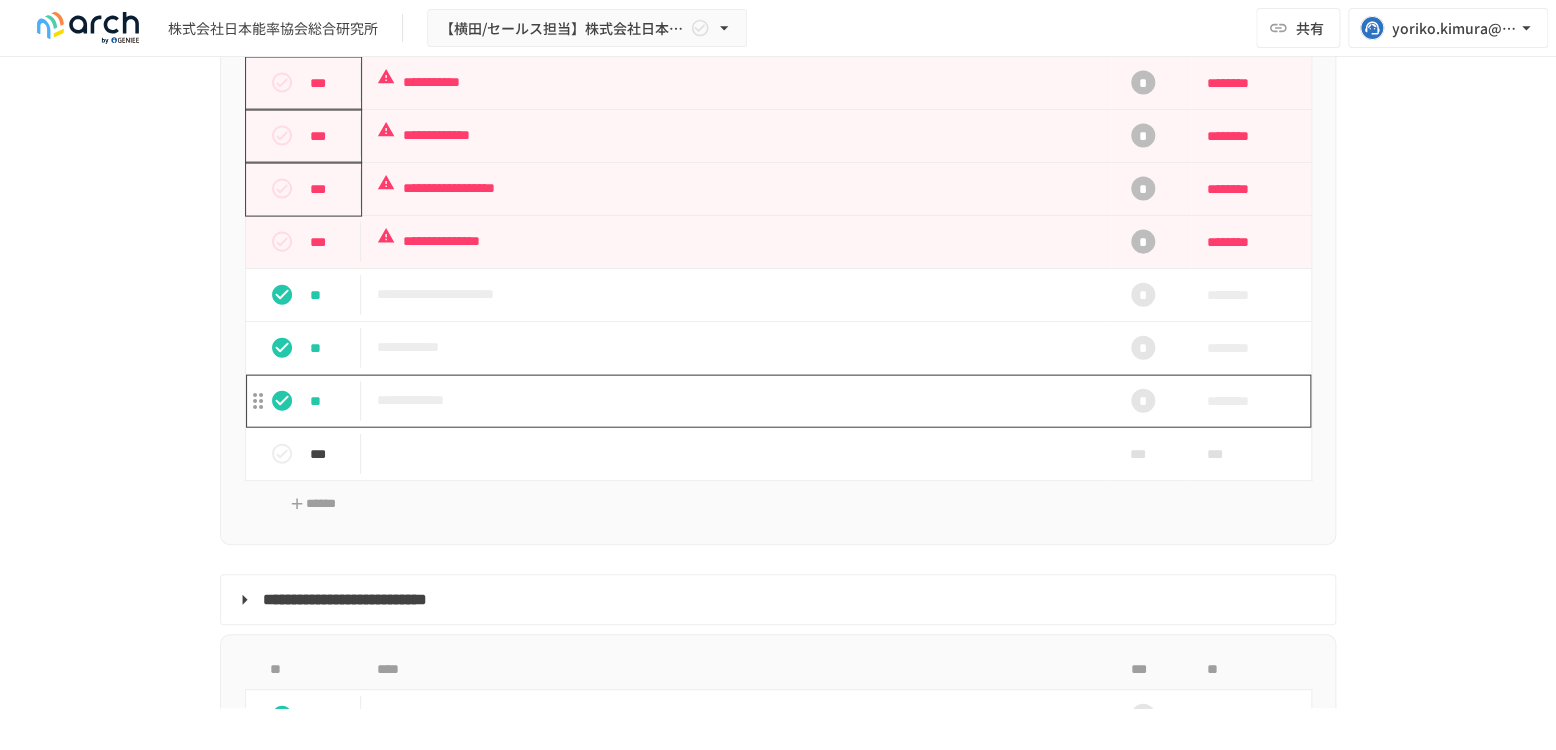 scroll, scrollTop: 2000, scrollLeft: 0, axis: vertical 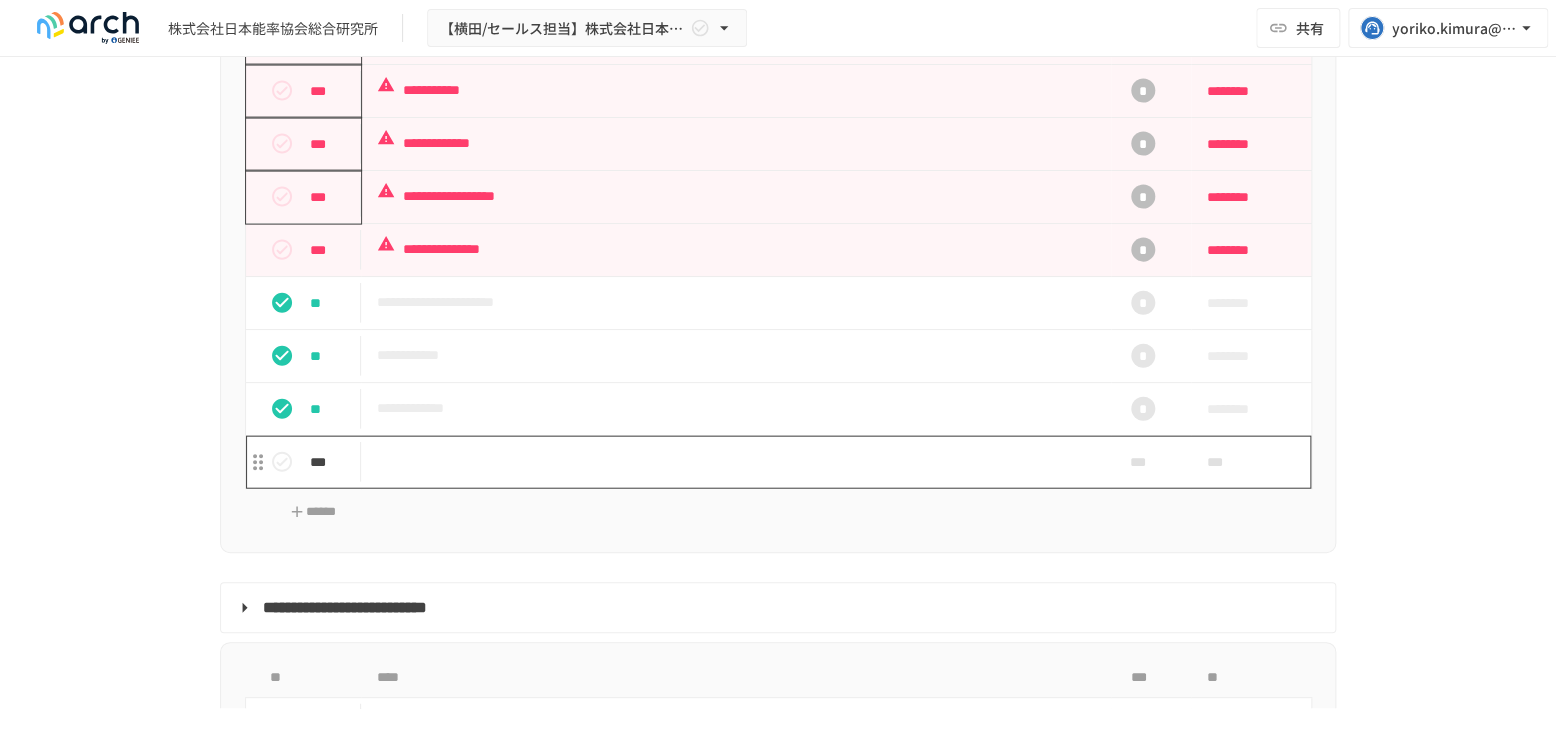 click at bounding box center [736, 462] 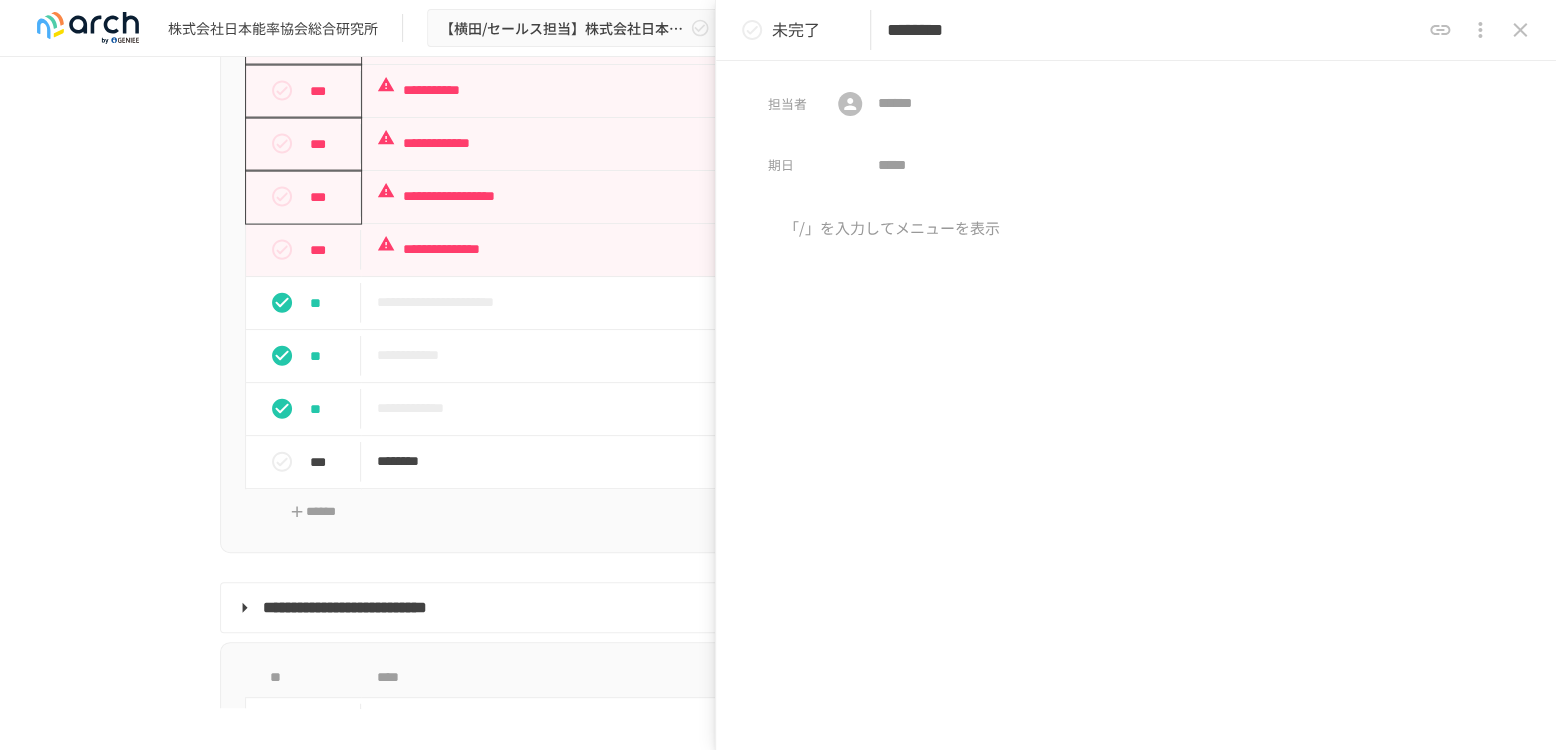 type on "********" 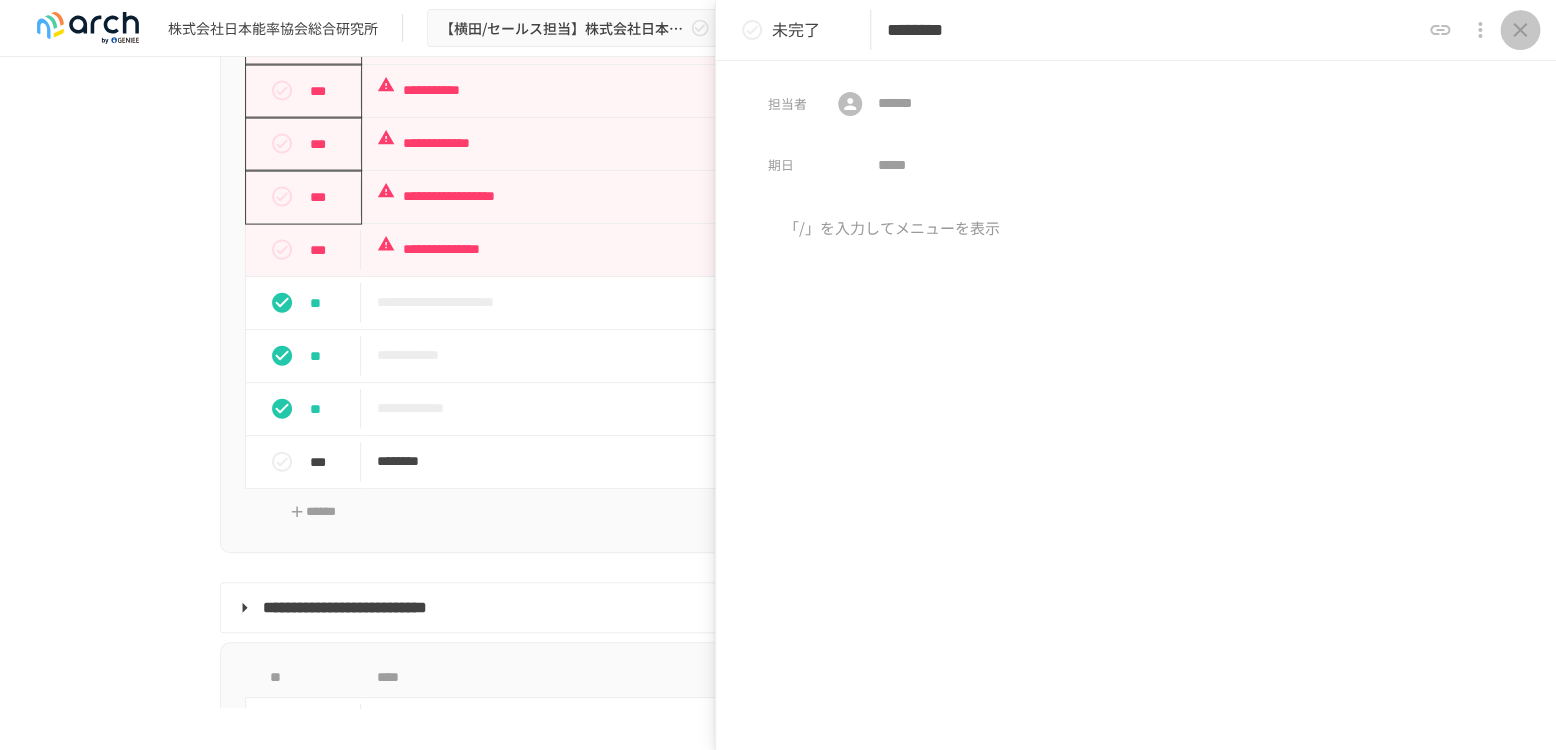 click 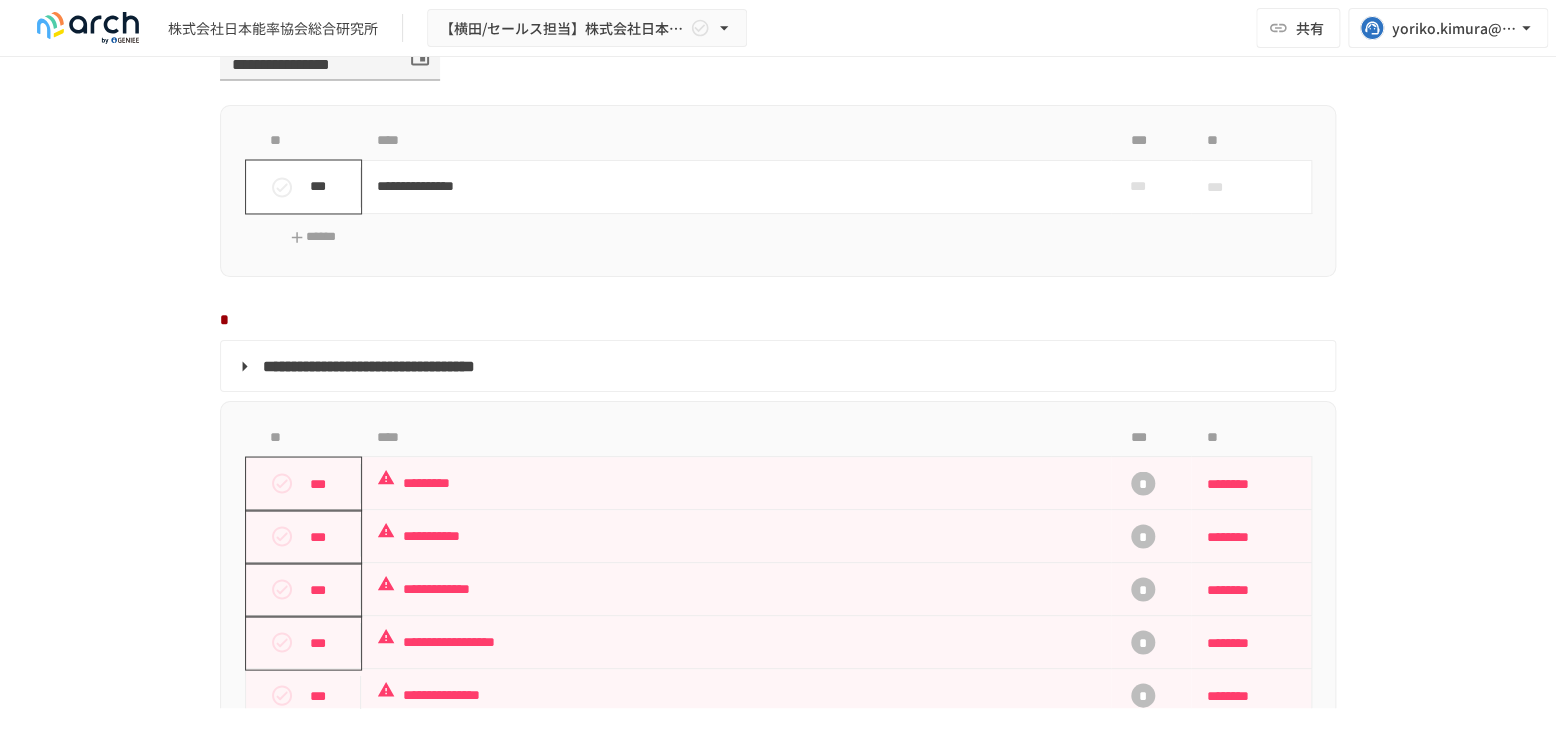 scroll, scrollTop: 1222, scrollLeft: 0, axis: vertical 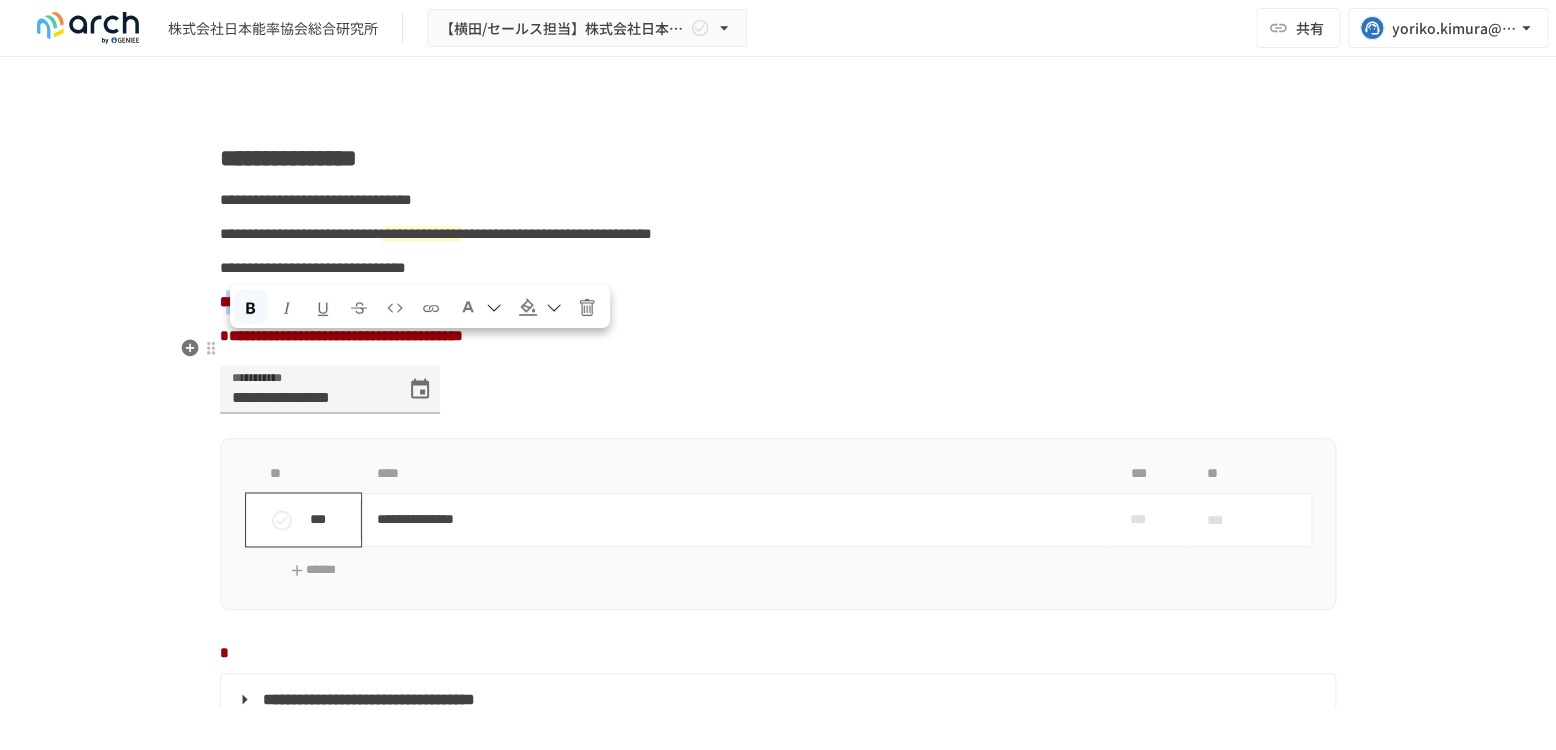 drag, startPoint x: 228, startPoint y: 346, endPoint x: 664, endPoint y: 358, distance: 436.1651 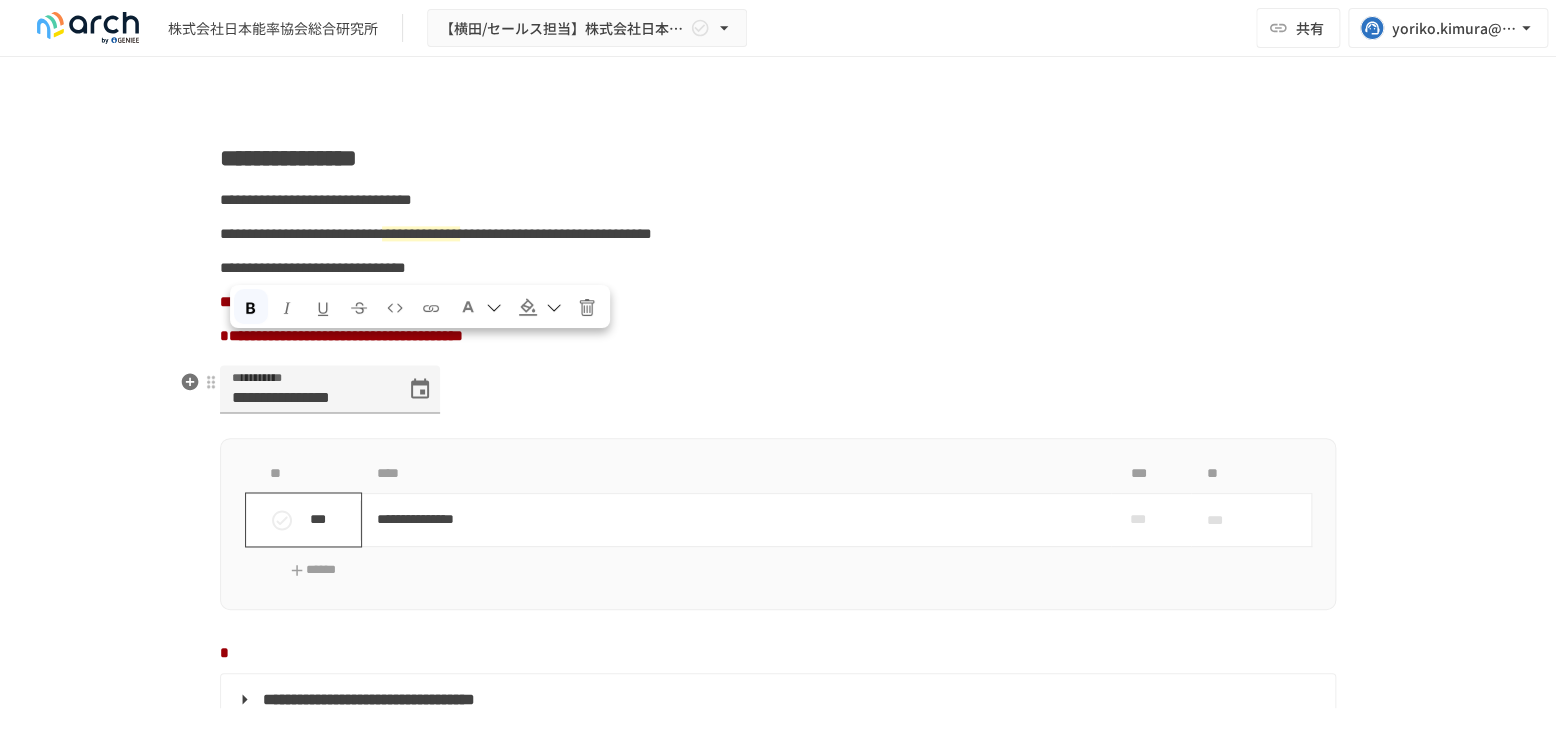 click on "**********" at bounding box center (778, 336) 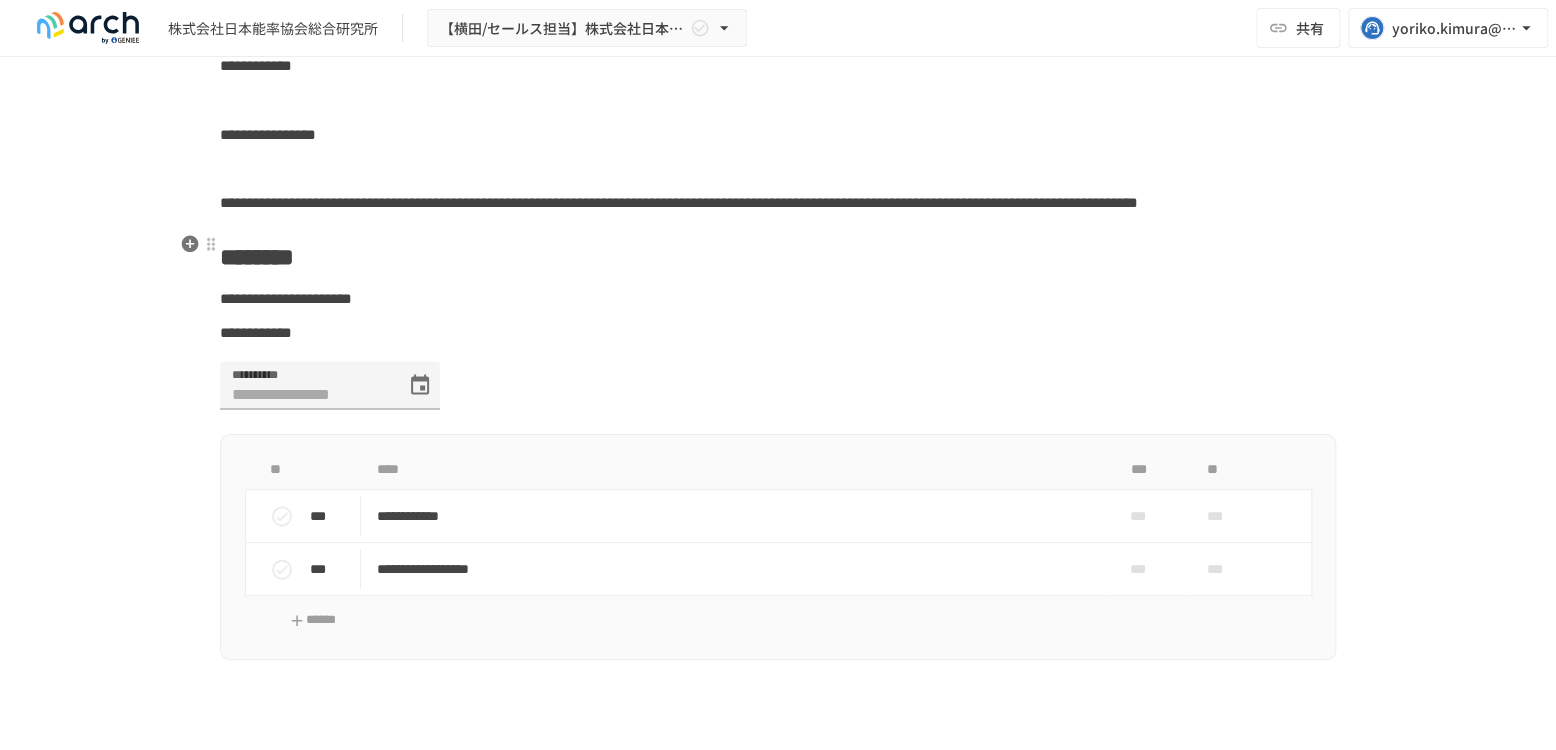 scroll, scrollTop: 5222, scrollLeft: 0, axis: vertical 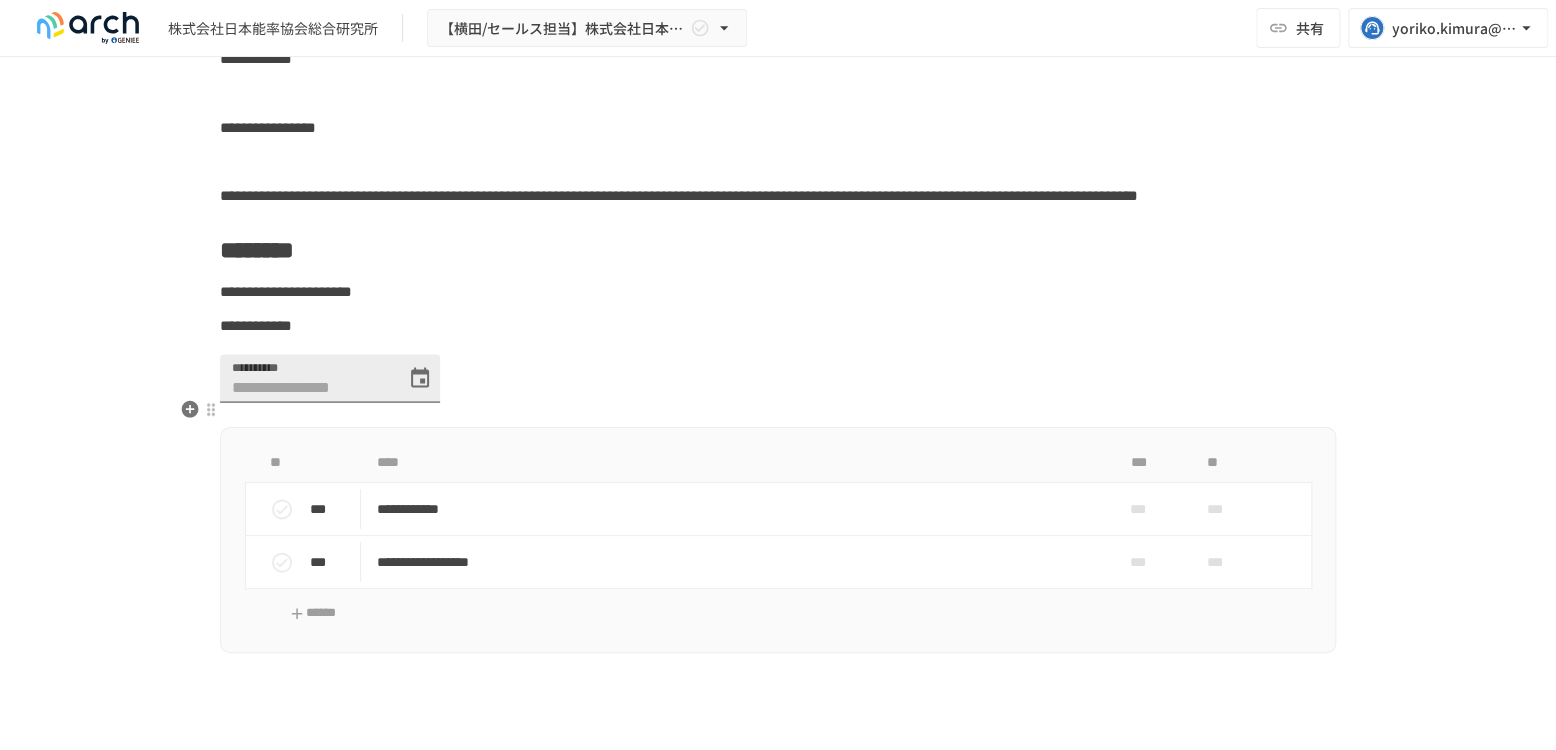 click 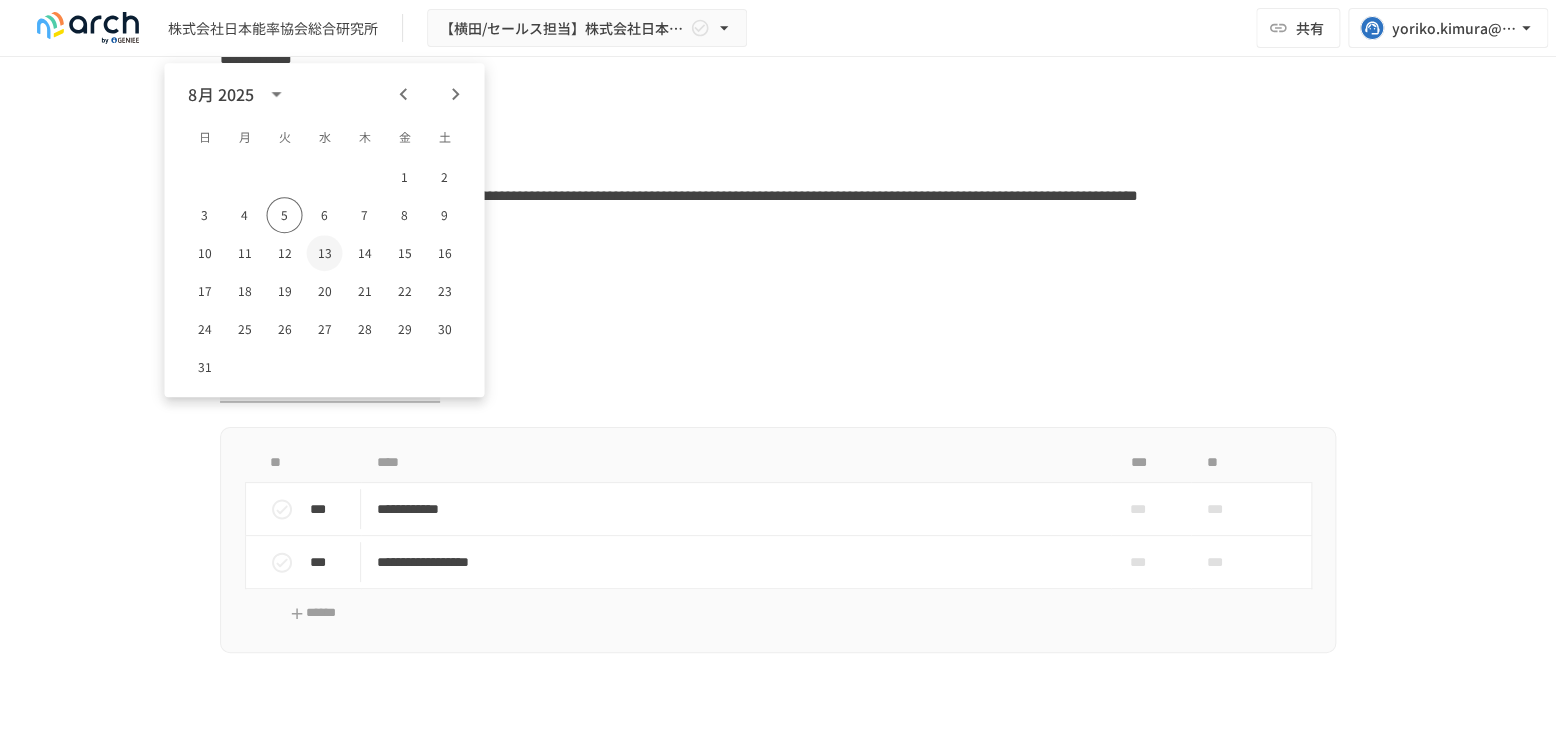 click on "13" at bounding box center [324, 253] 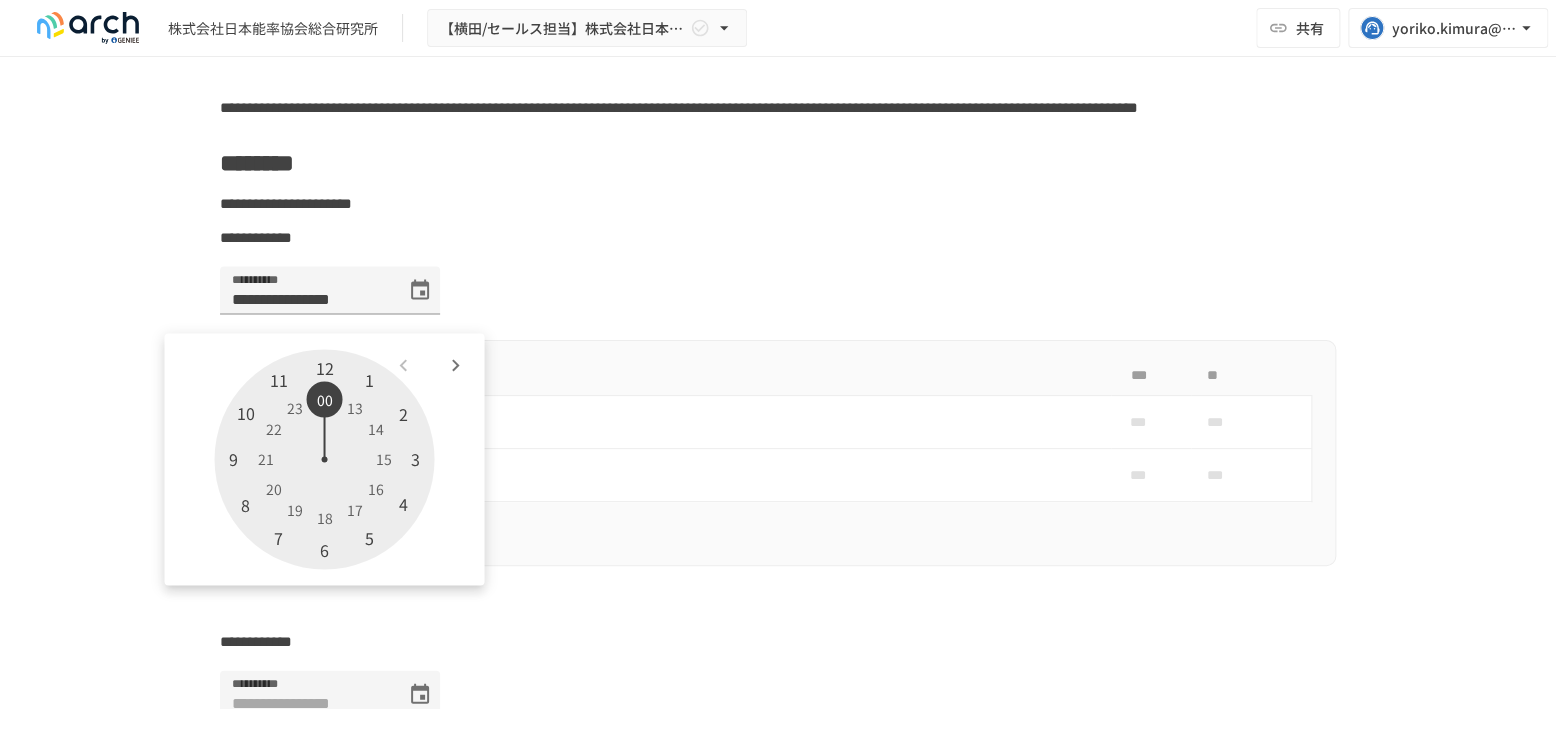 scroll, scrollTop: 5333, scrollLeft: 0, axis: vertical 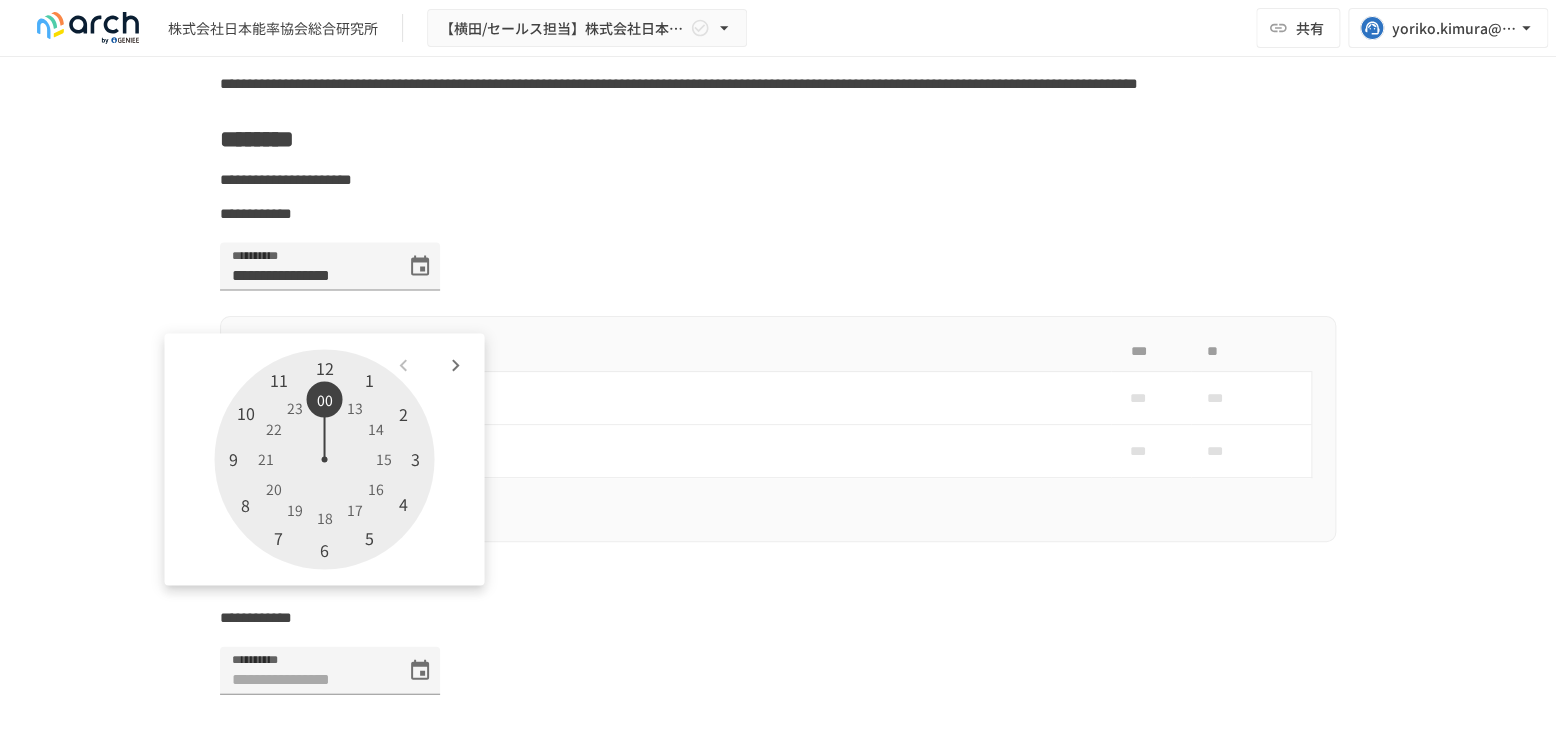 click at bounding box center [324, 459] 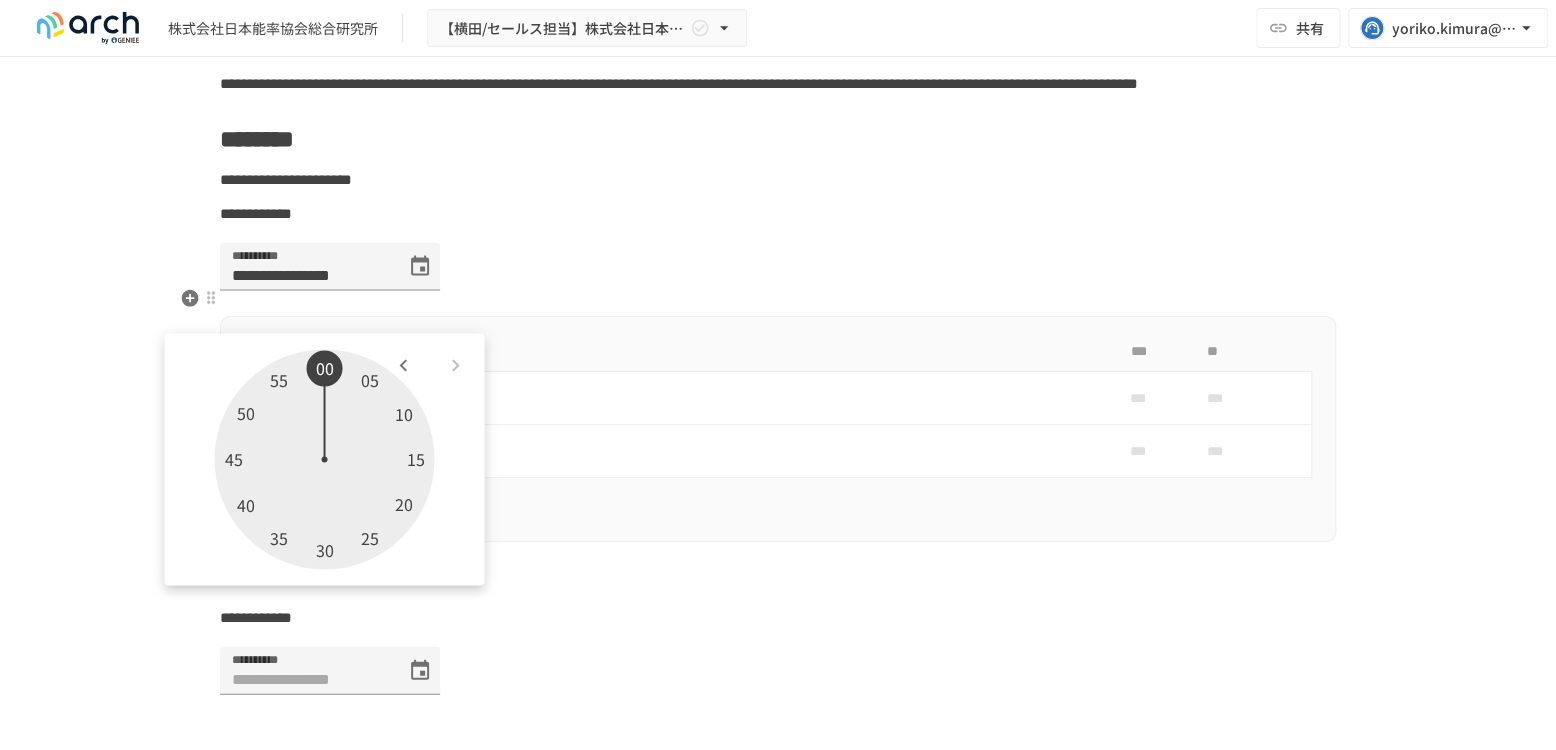 click on "**********" at bounding box center [778, 279] 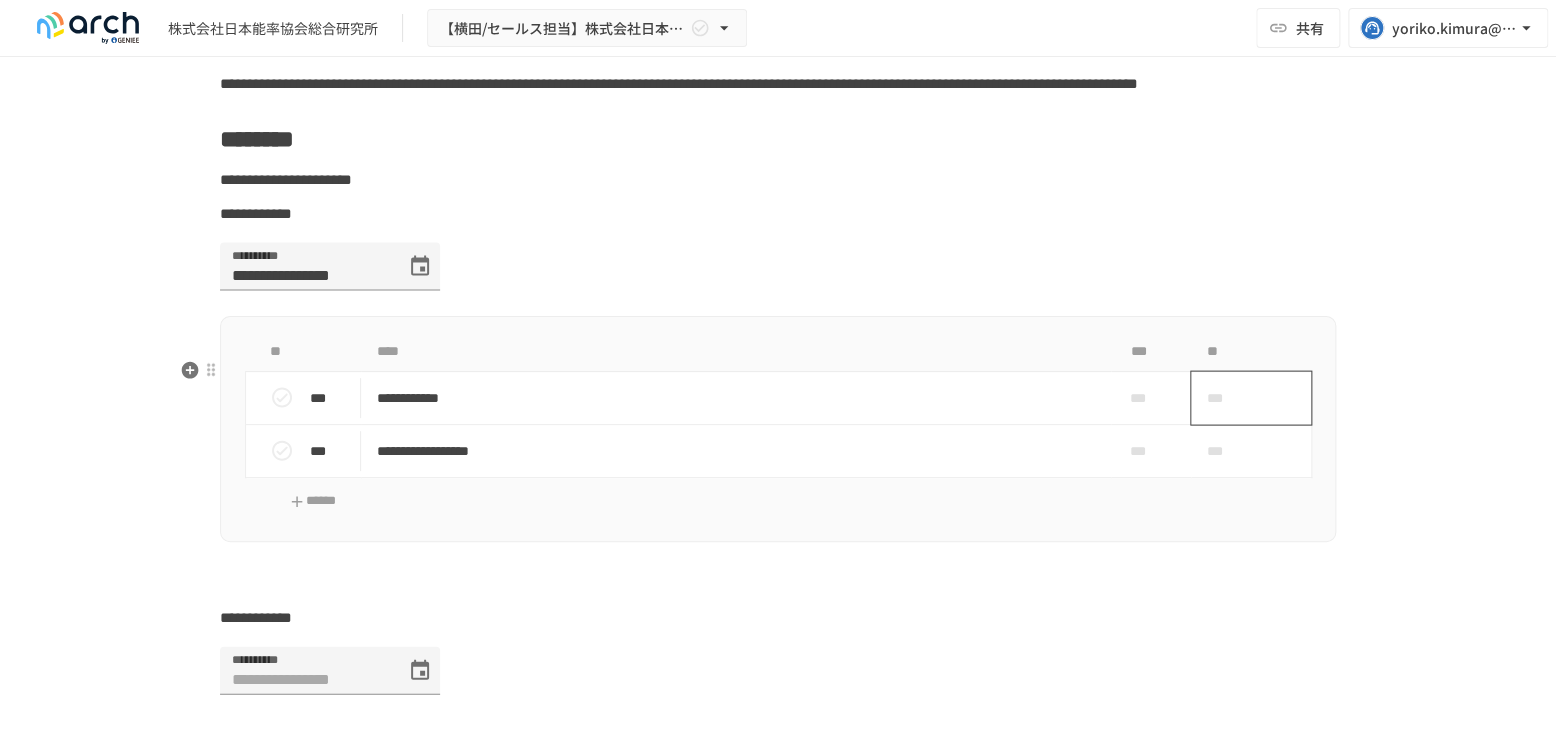 click on "***" at bounding box center [1228, 398] 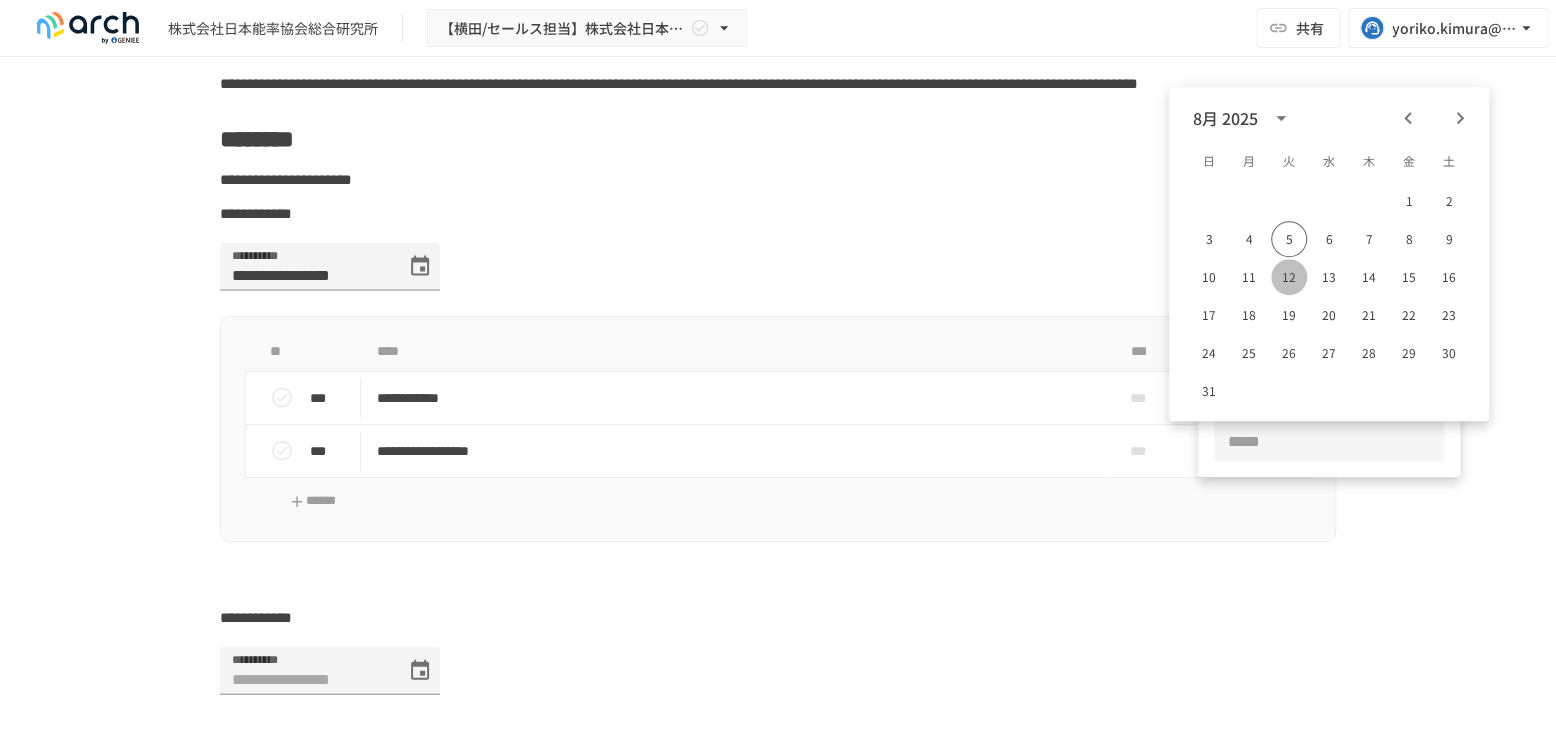 click on "12" at bounding box center (1289, 277) 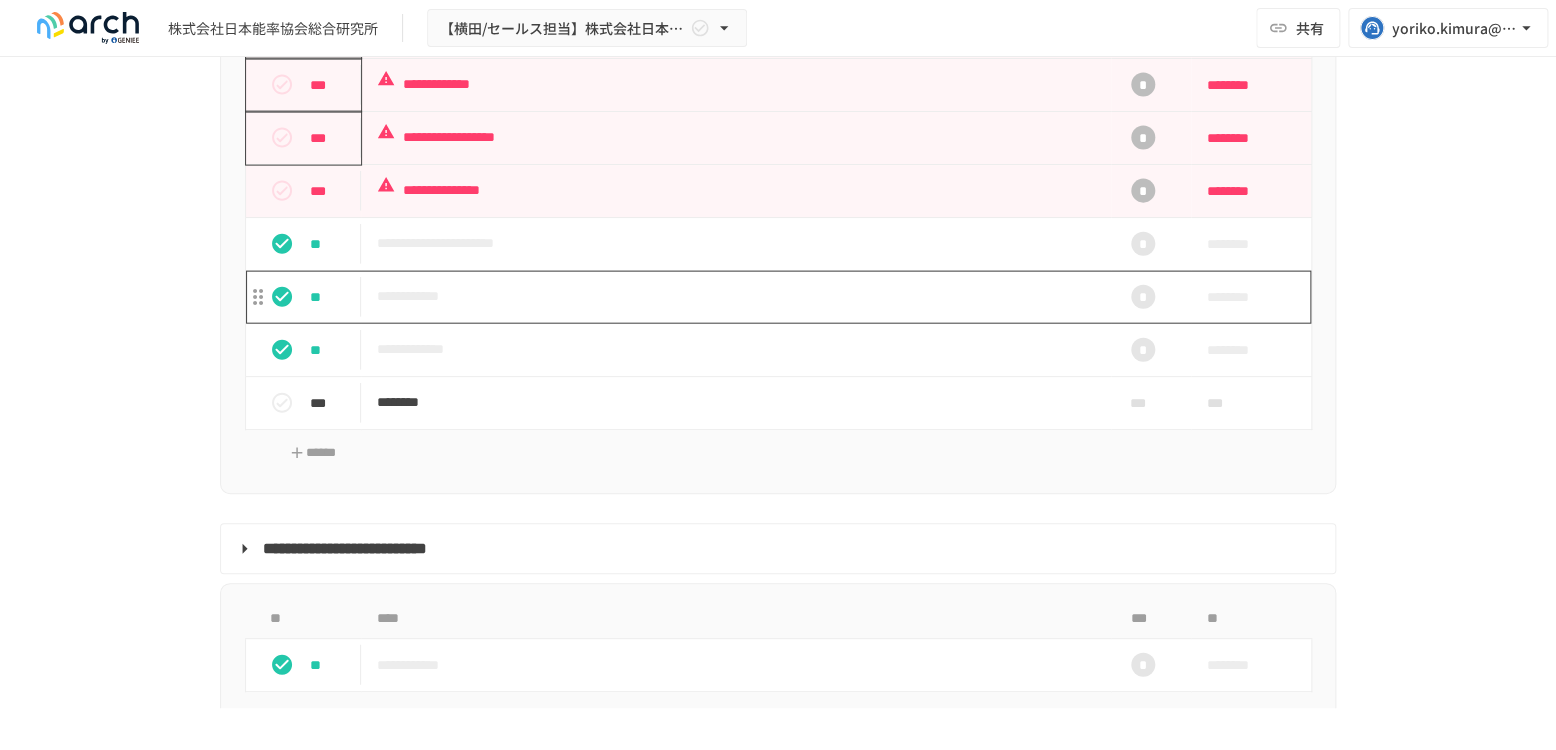 scroll, scrollTop: 2111, scrollLeft: 0, axis: vertical 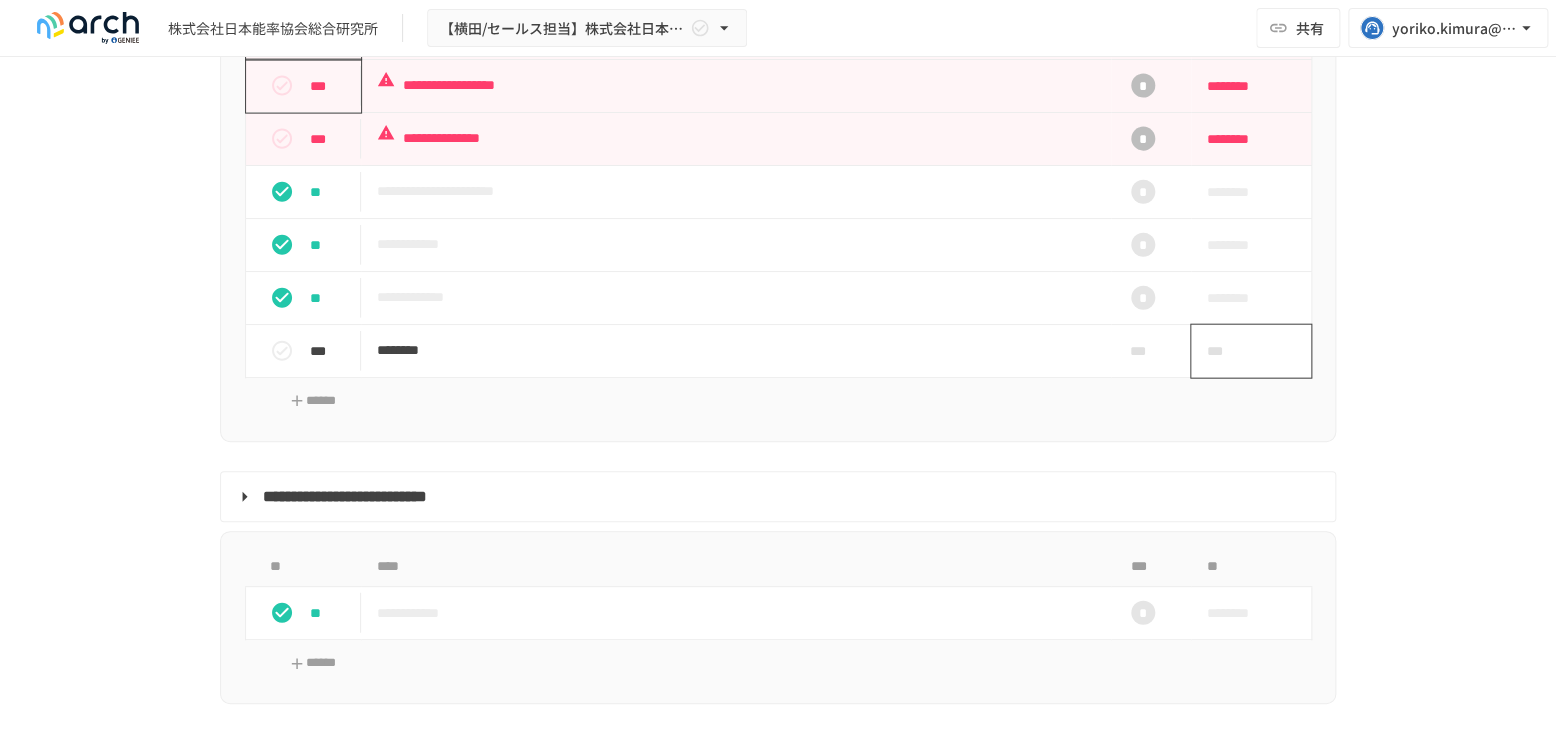 click on "***" at bounding box center [1228, 351] 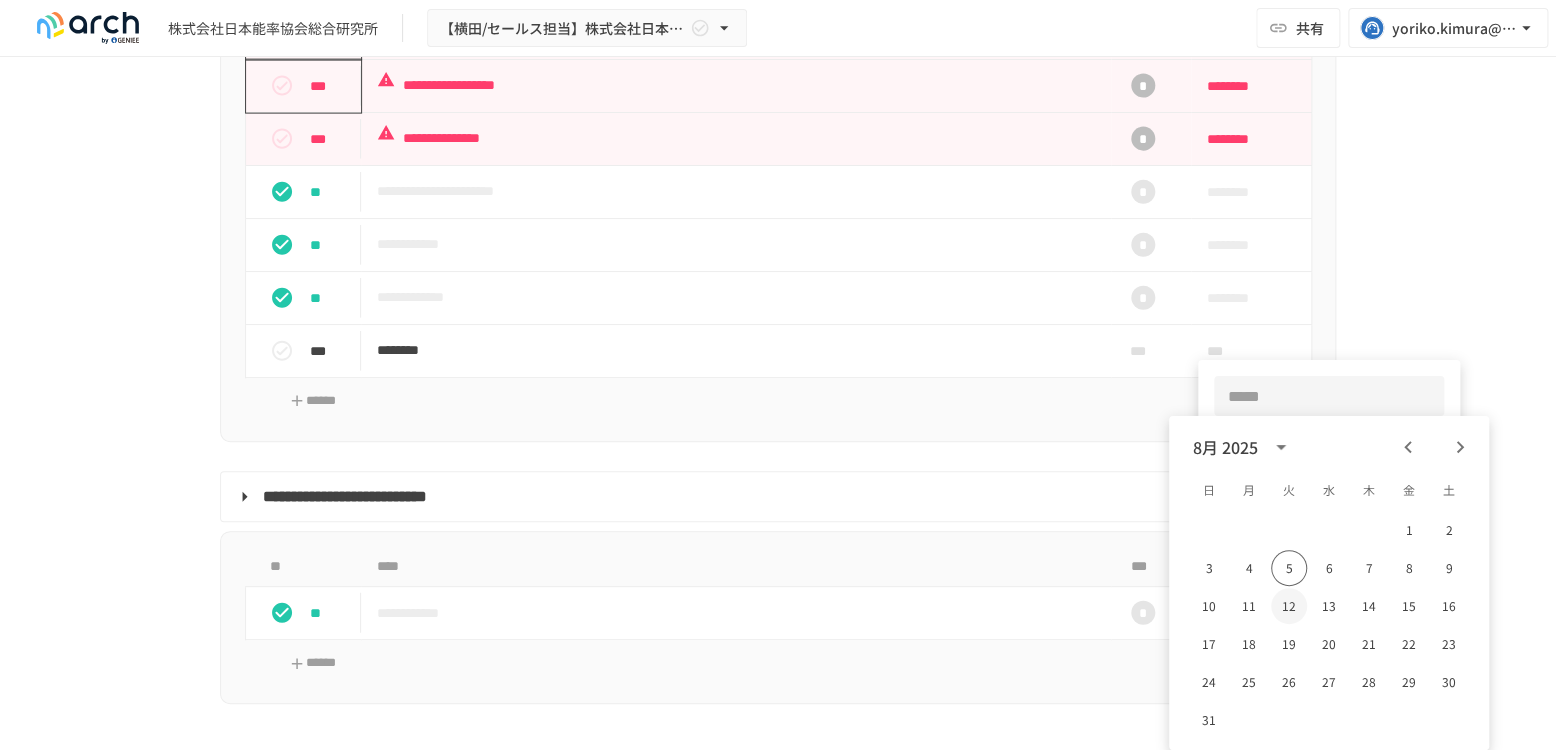 click on "12" at bounding box center [1289, 606] 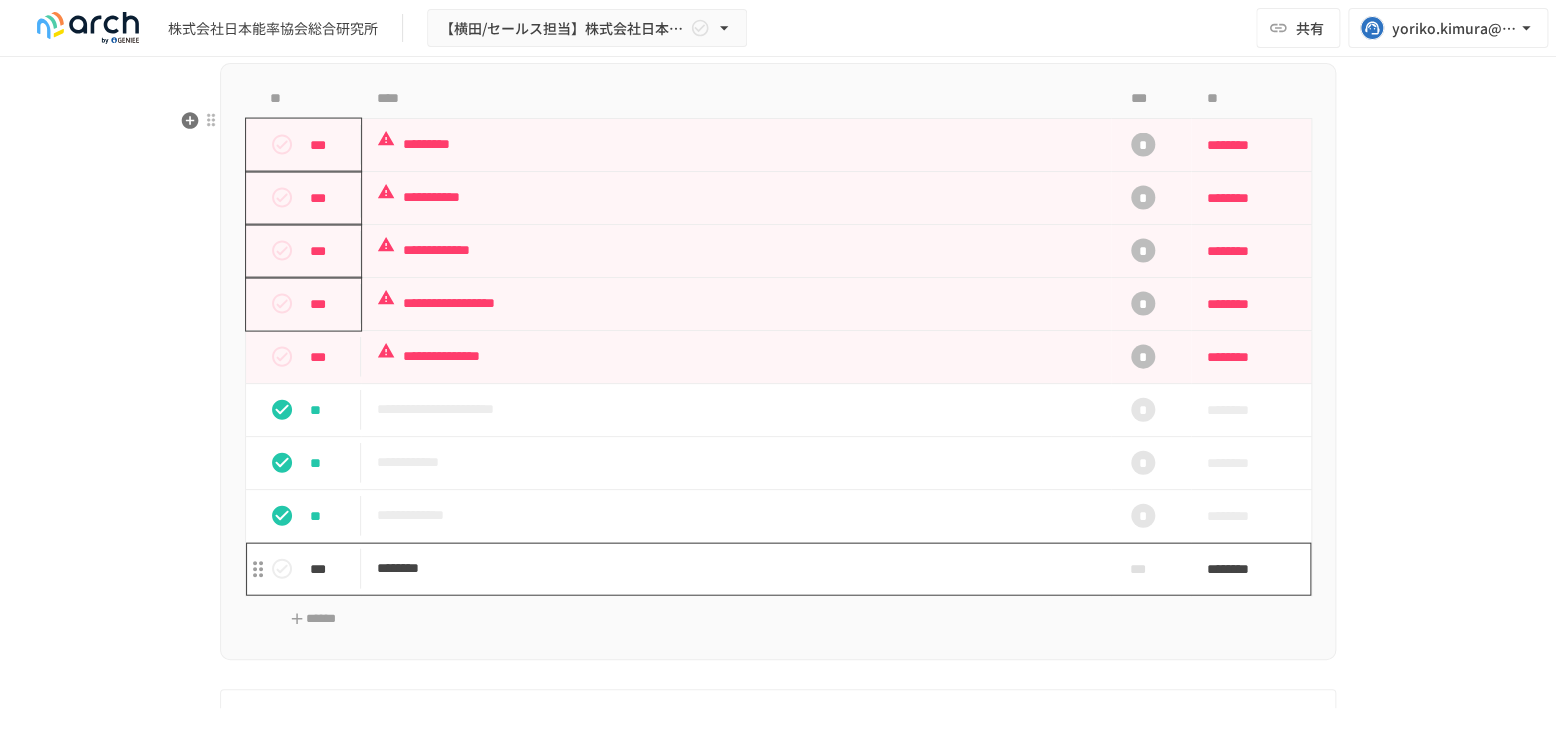 scroll, scrollTop: 1888, scrollLeft: 0, axis: vertical 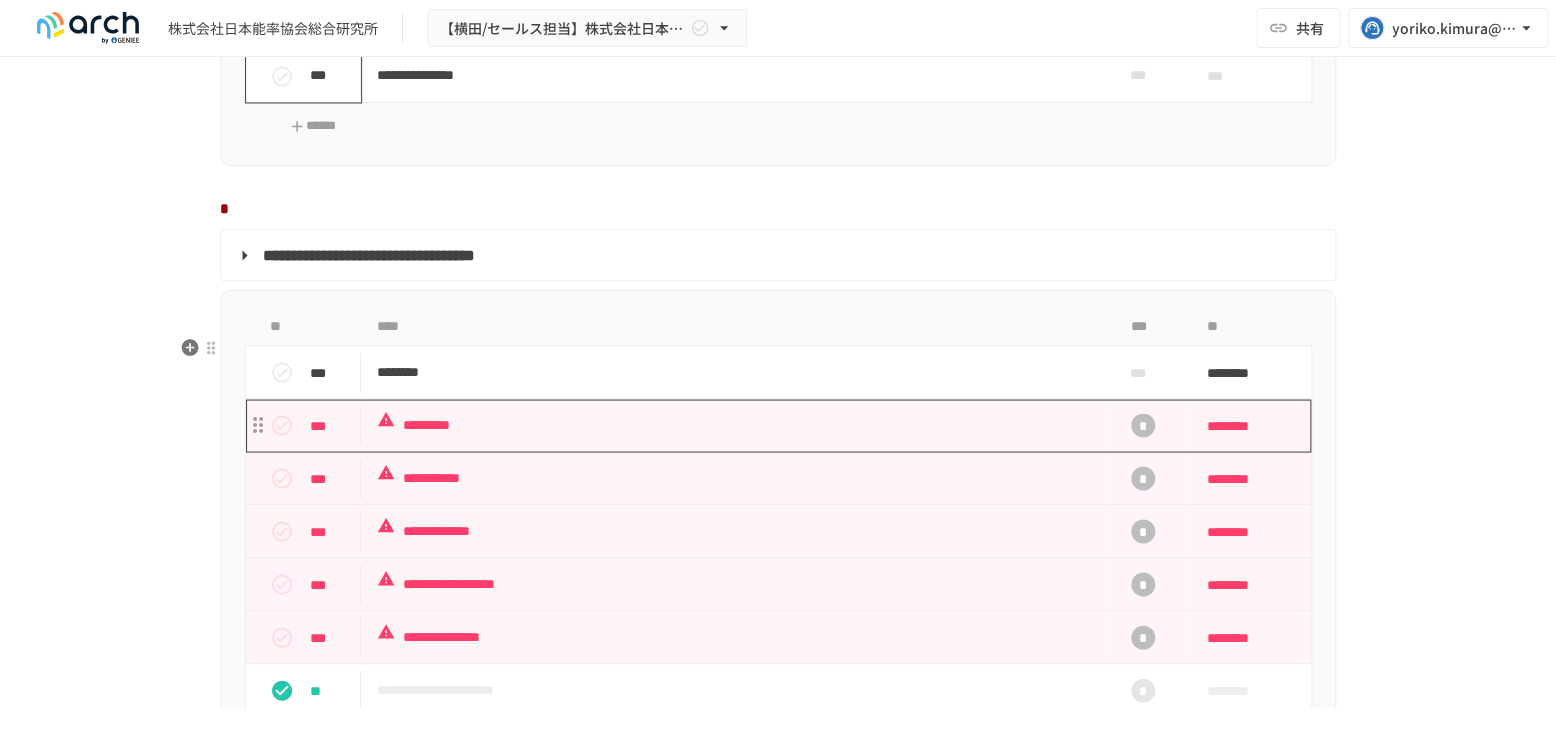 click on "*********" at bounding box center [736, 425] 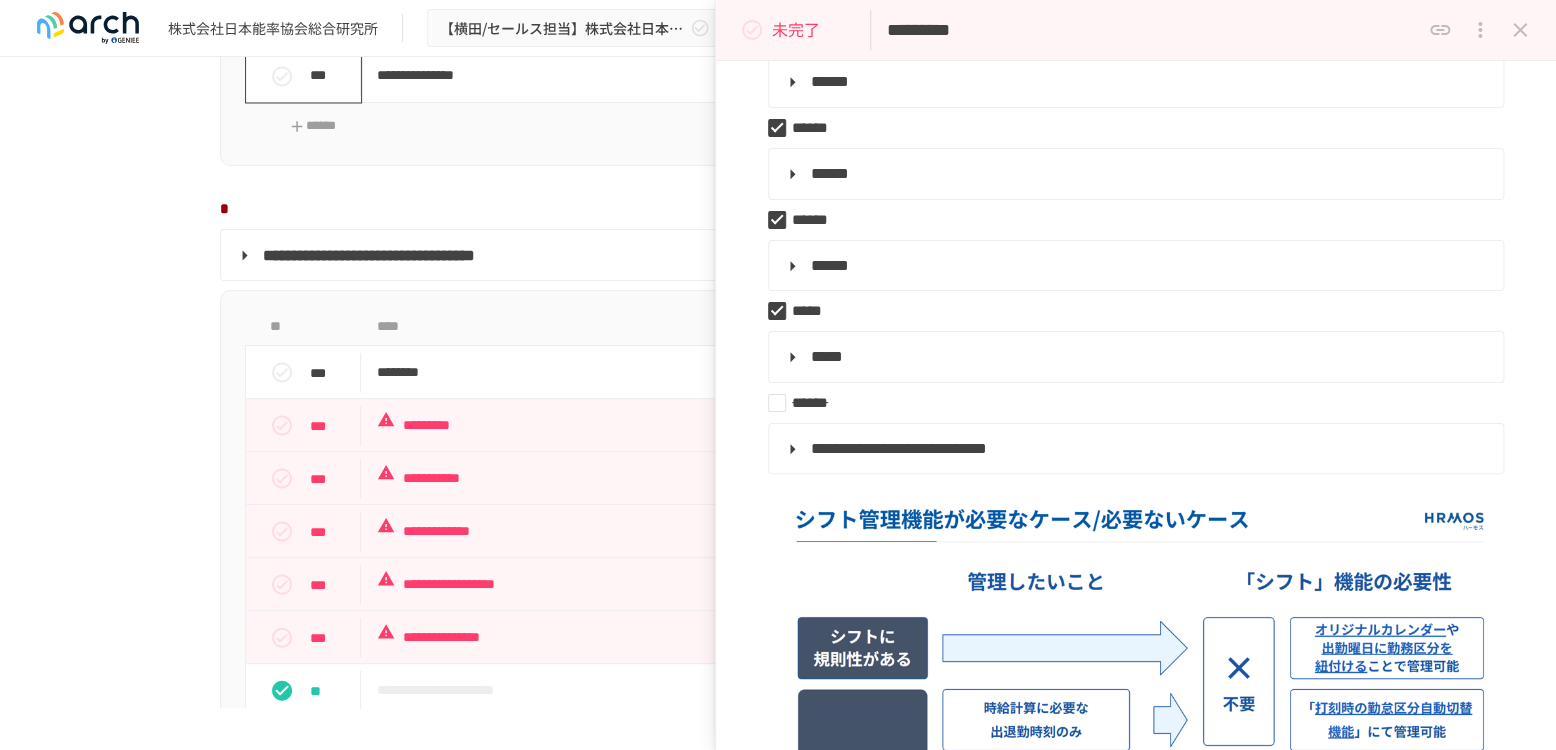 scroll, scrollTop: 222, scrollLeft: 0, axis: vertical 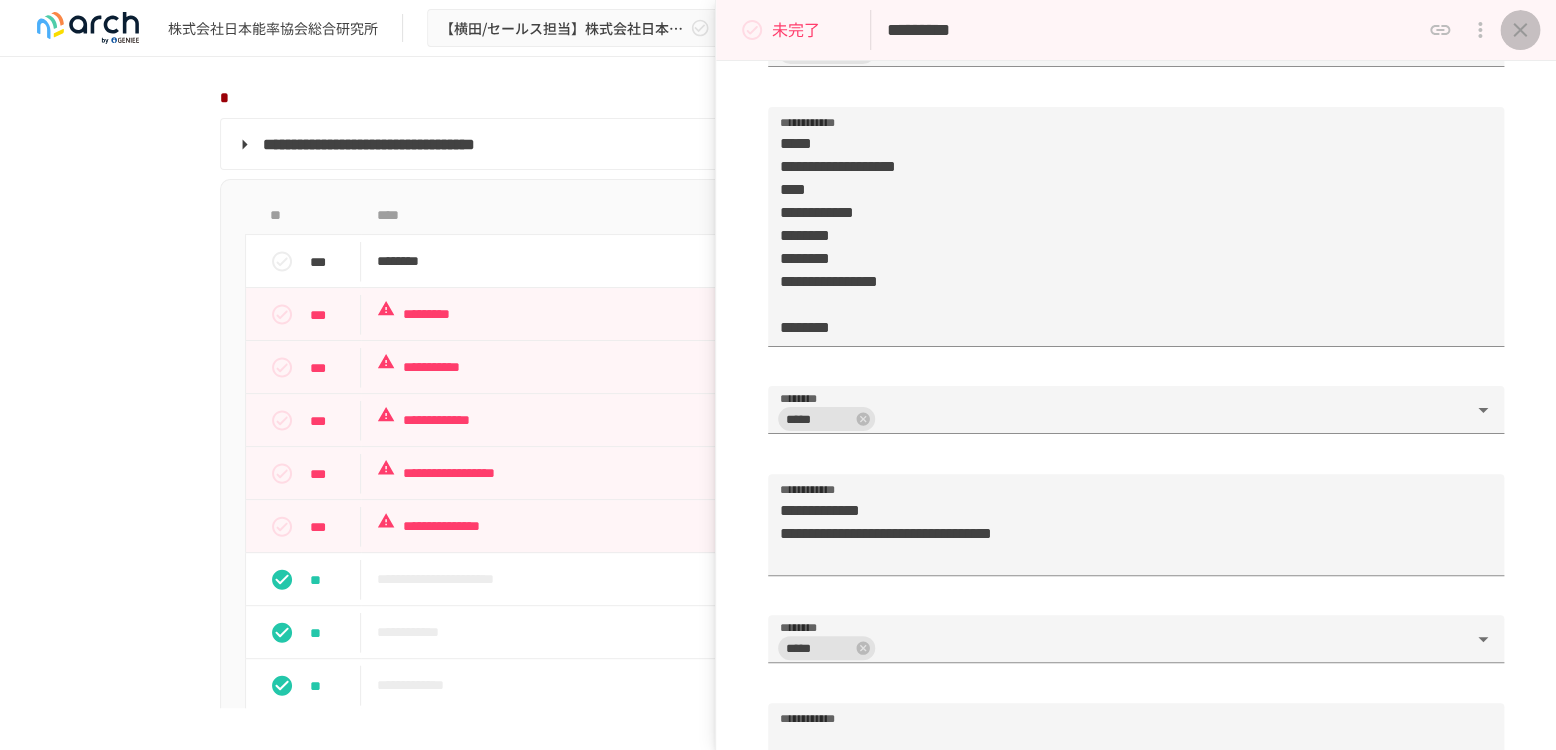 click 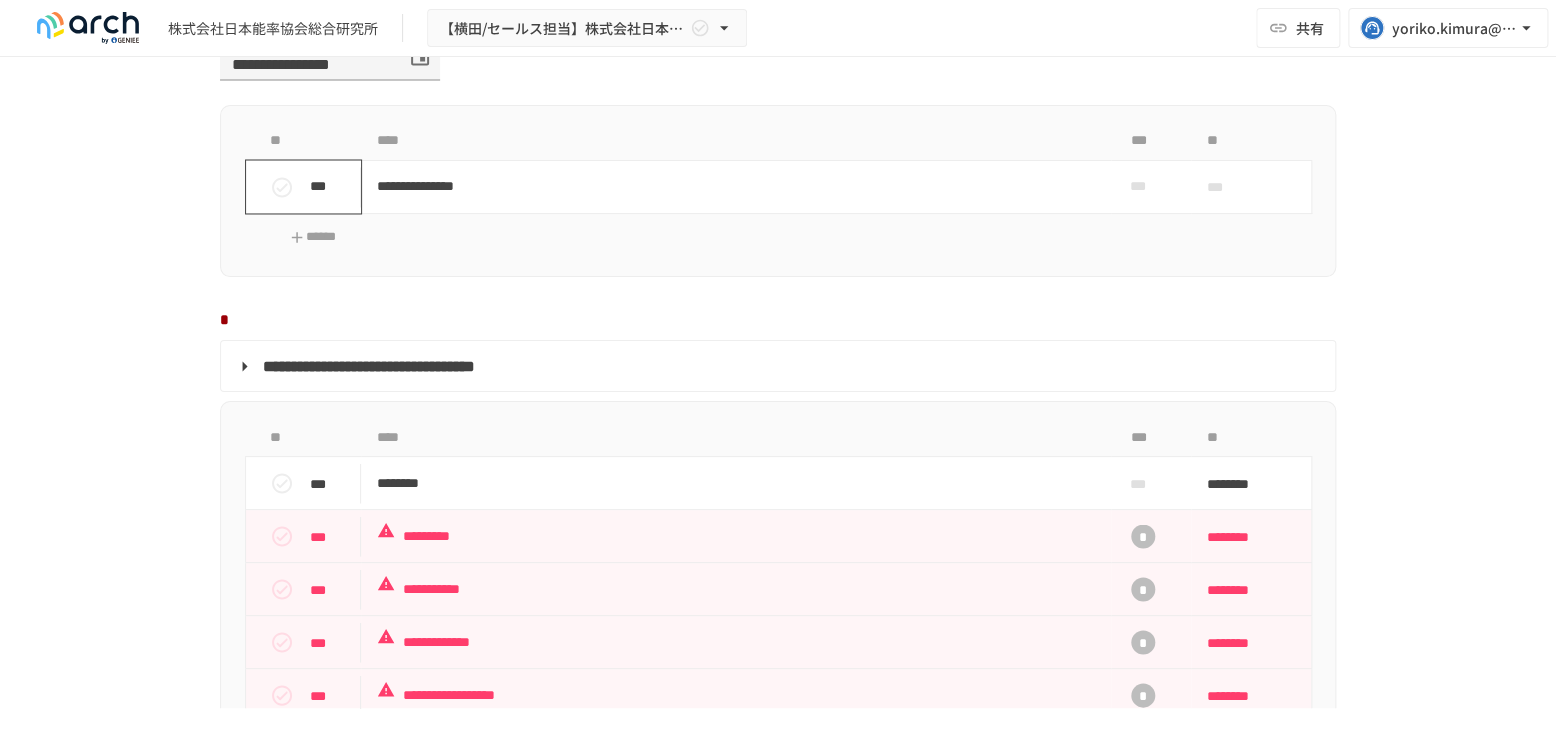 scroll, scrollTop: 1222, scrollLeft: 0, axis: vertical 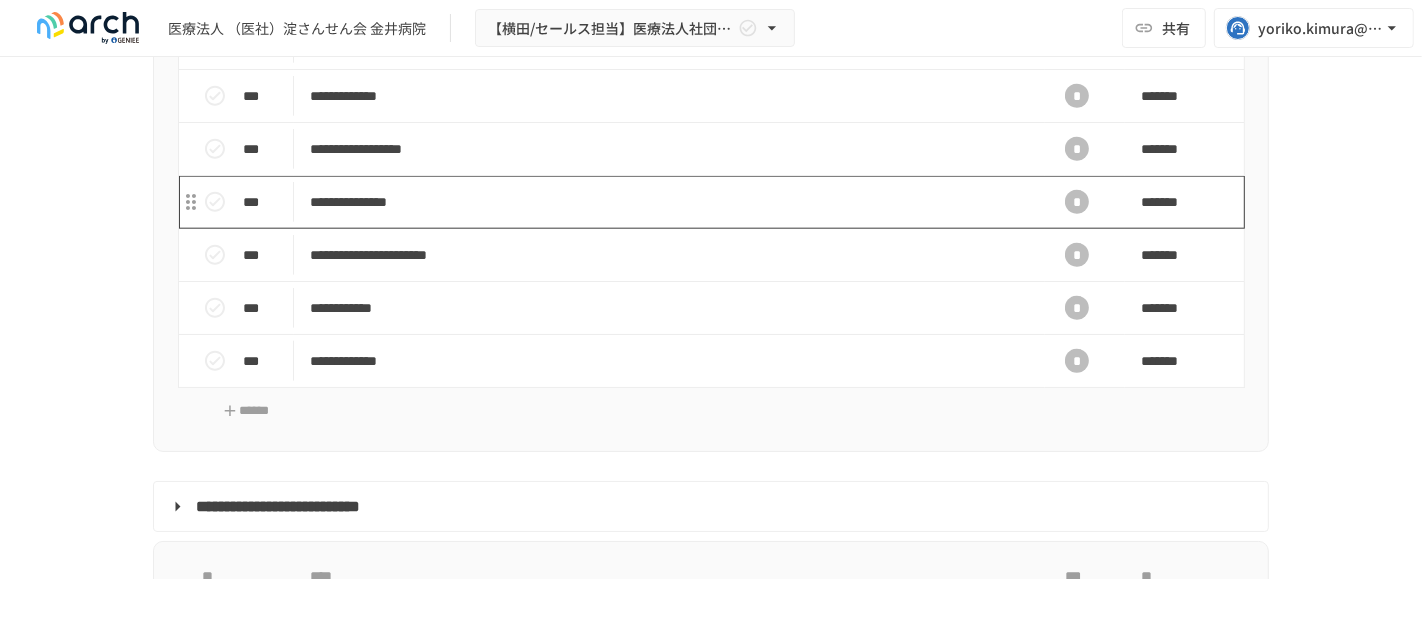 click on "**********" at bounding box center (669, 202) 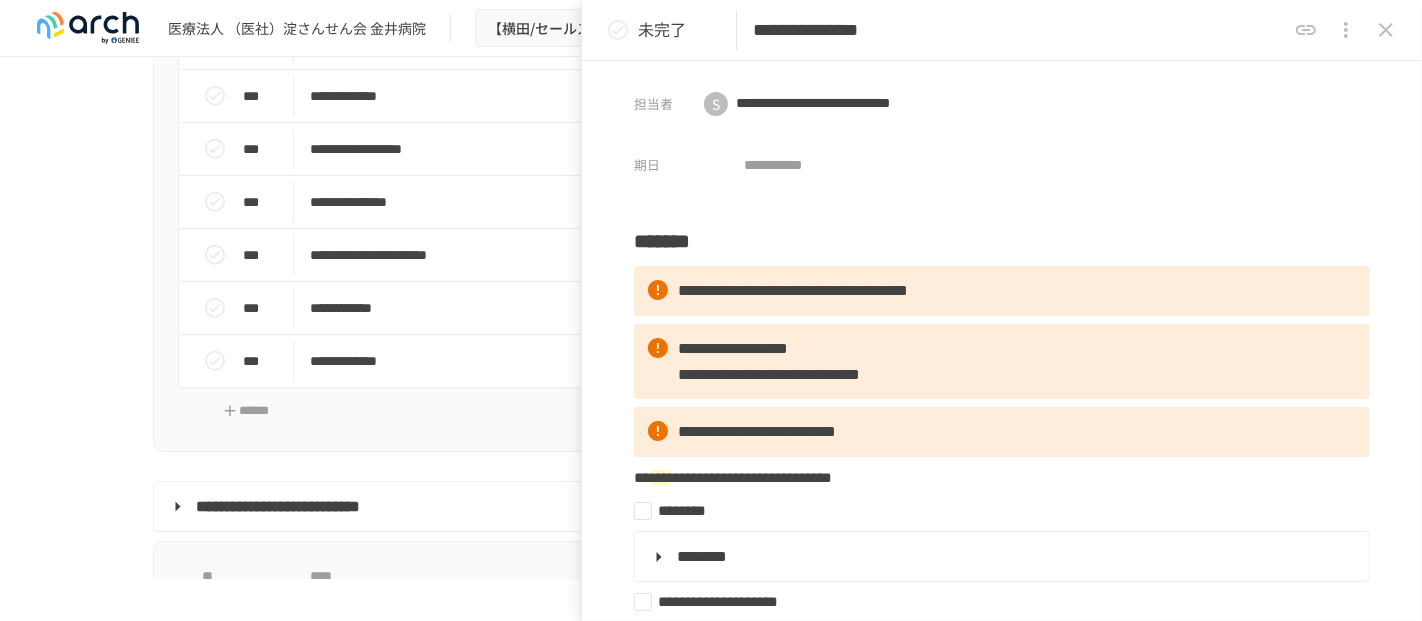 click 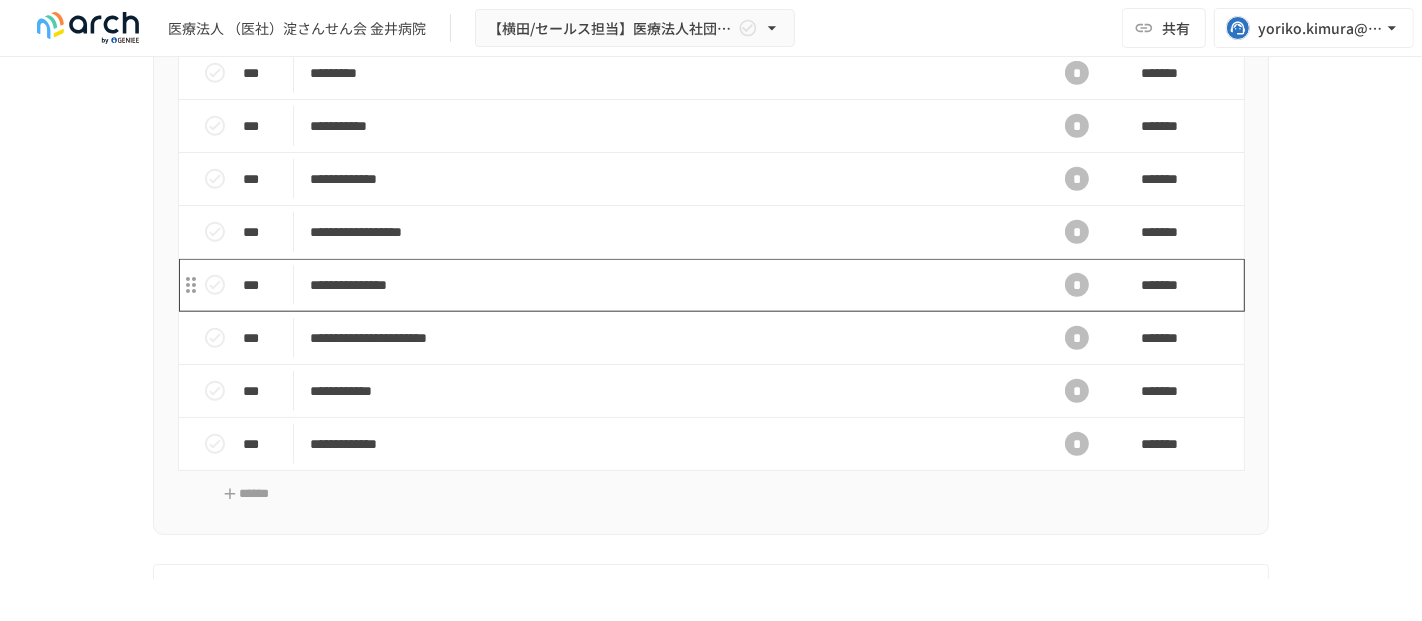 scroll, scrollTop: 1888, scrollLeft: 0, axis: vertical 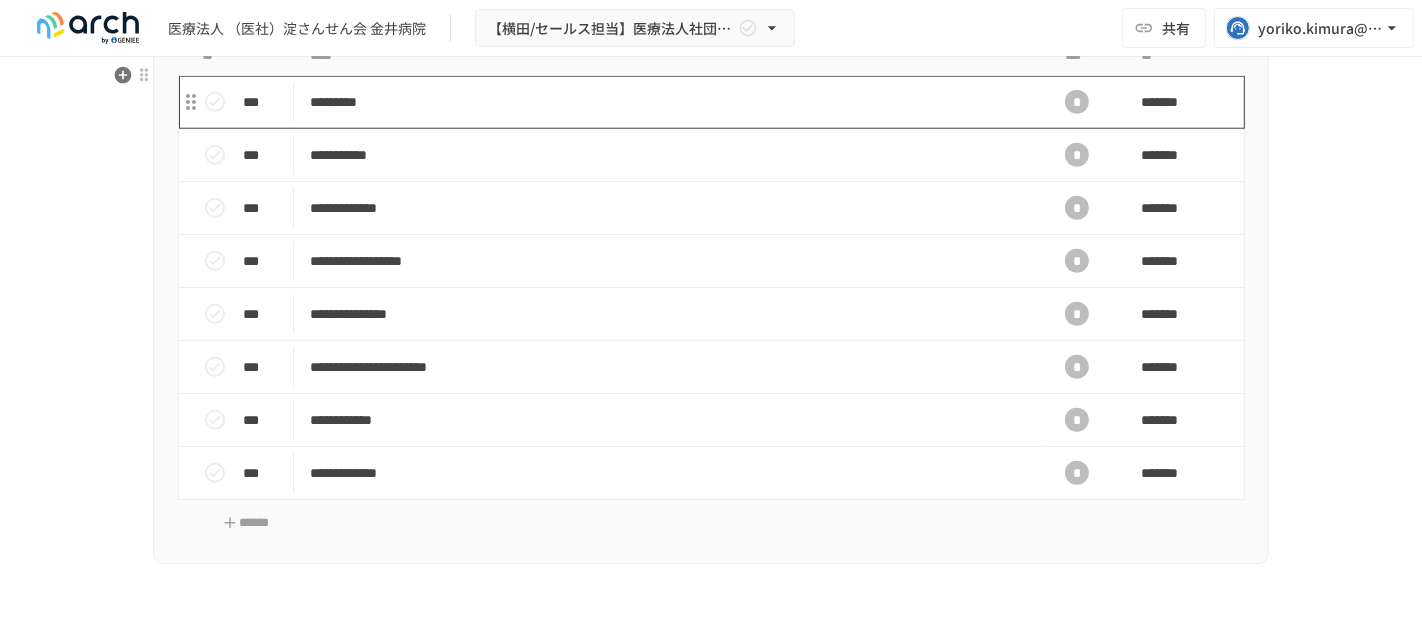 click on "*********" at bounding box center [669, 102] 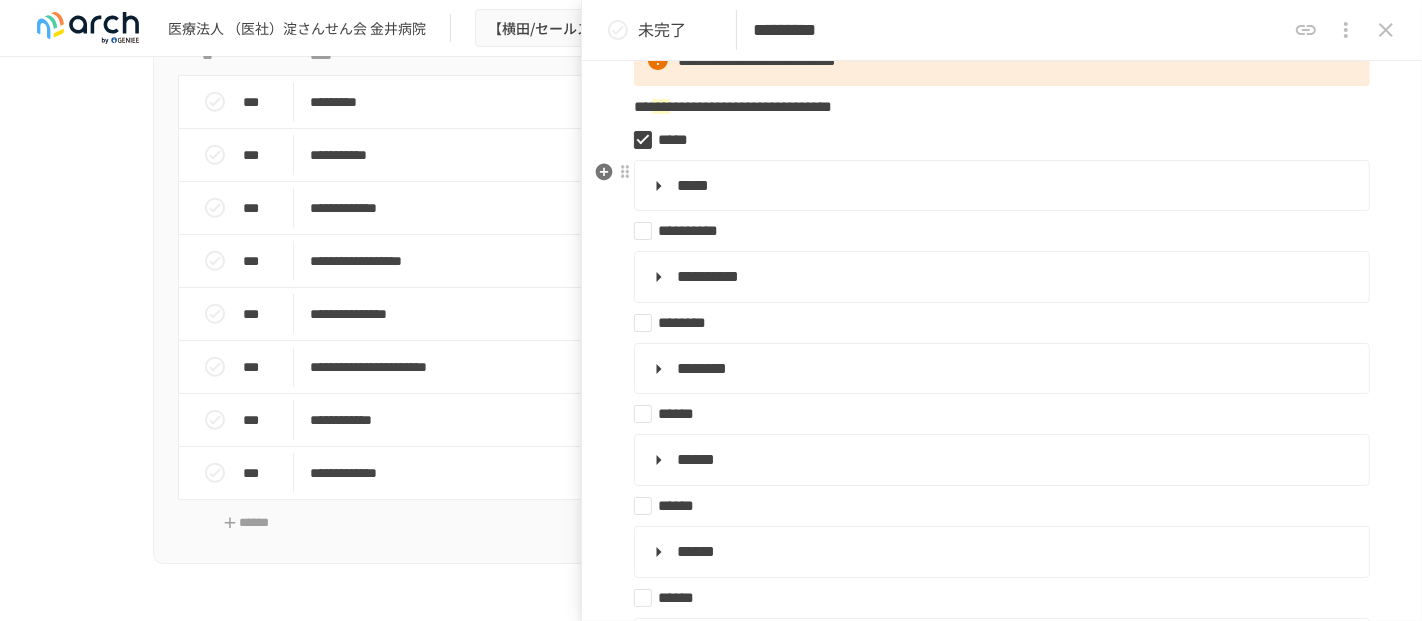 scroll, scrollTop: 444, scrollLeft: 0, axis: vertical 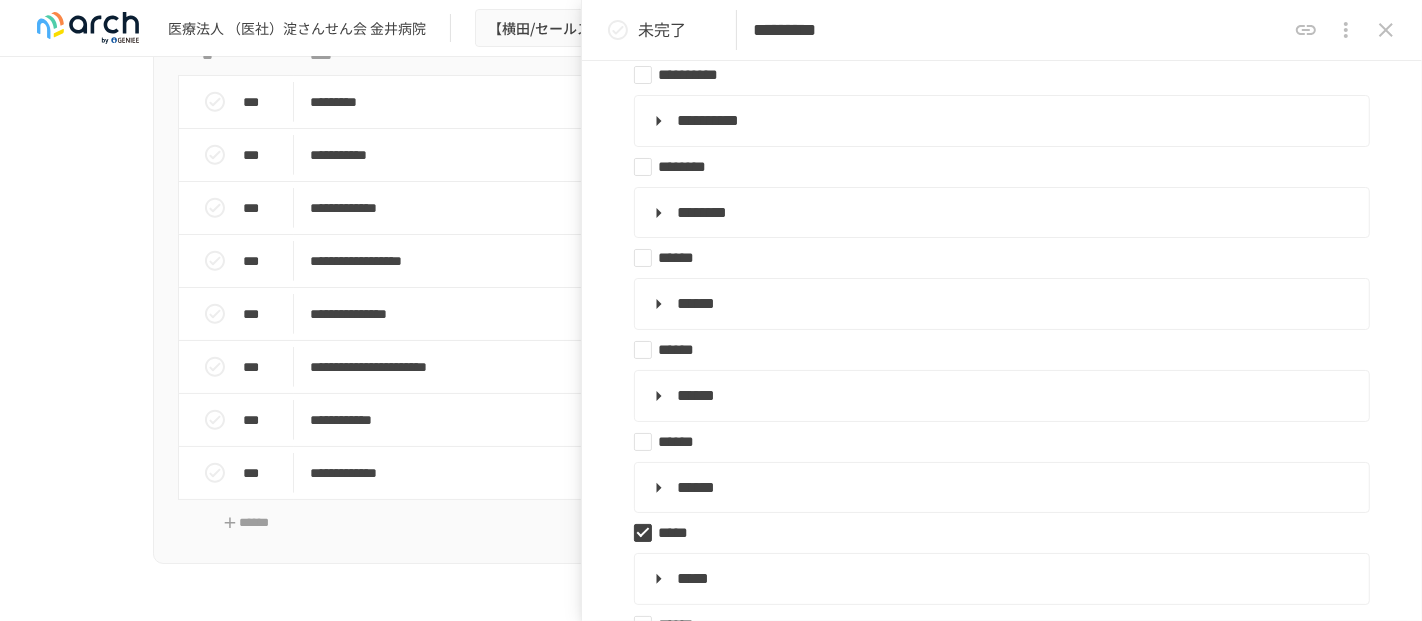 click 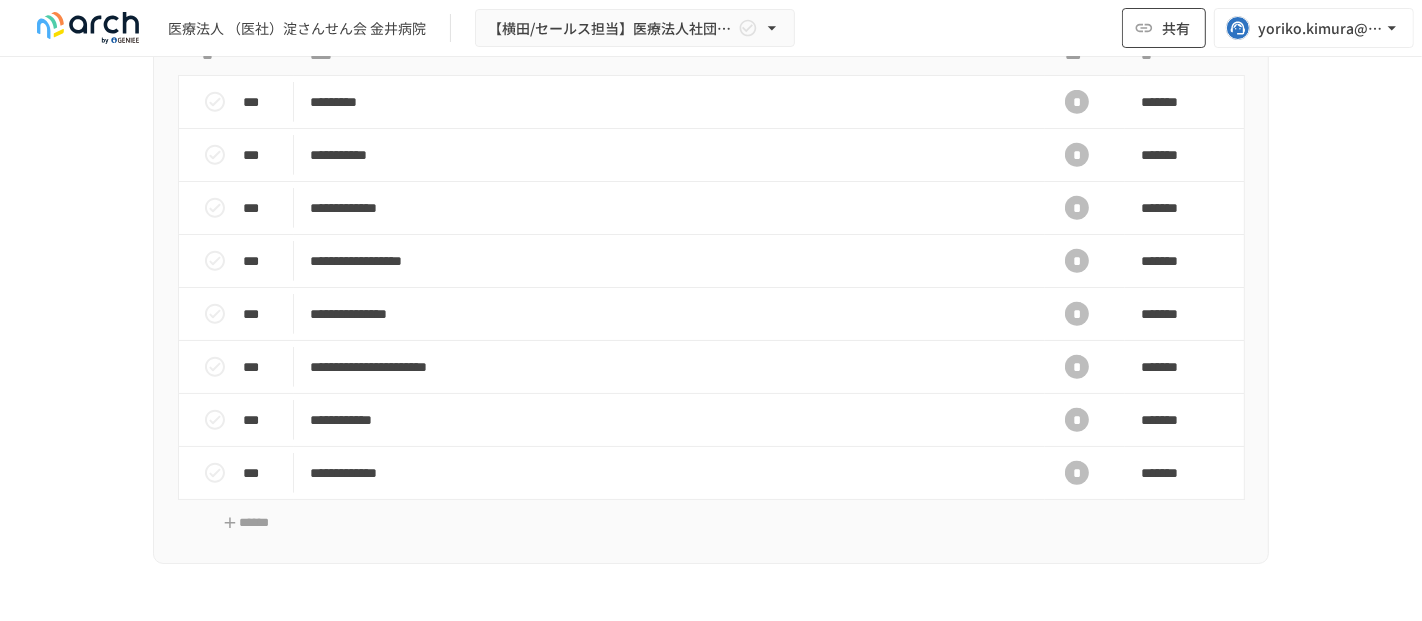 click on "共有" at bounding box center [1164, 28] 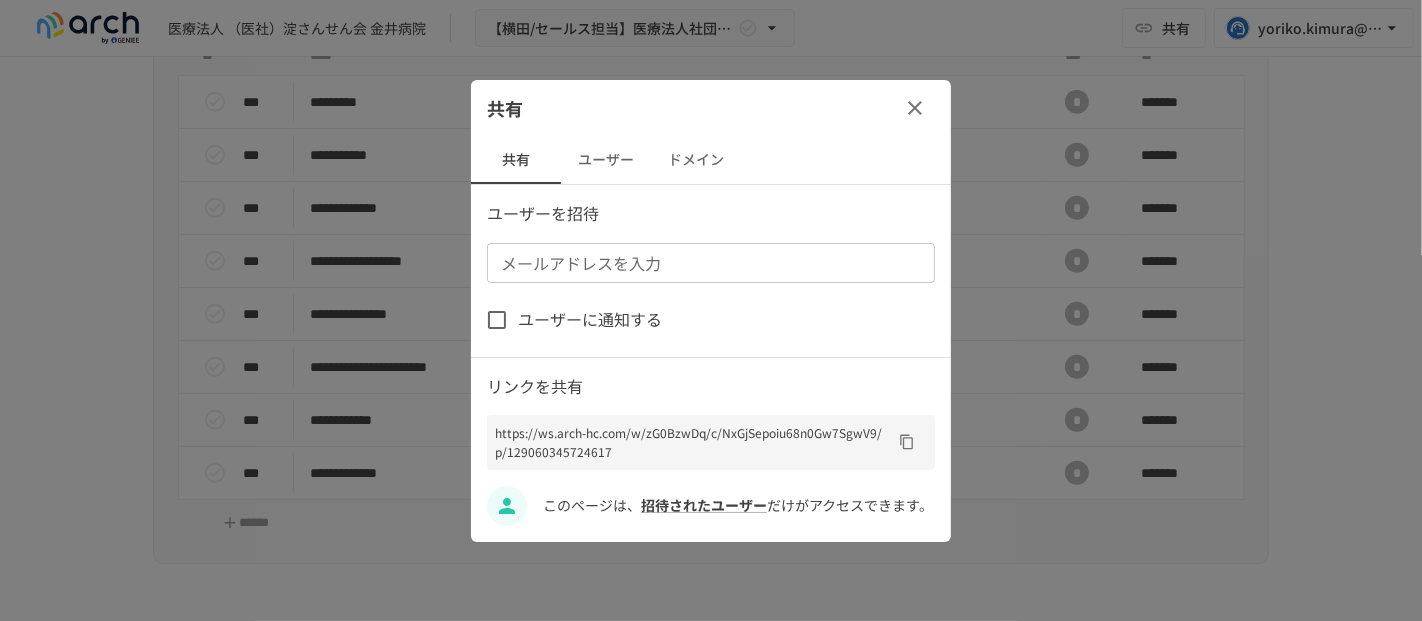 click on "ユーザー" at bounding box center (606, 160) 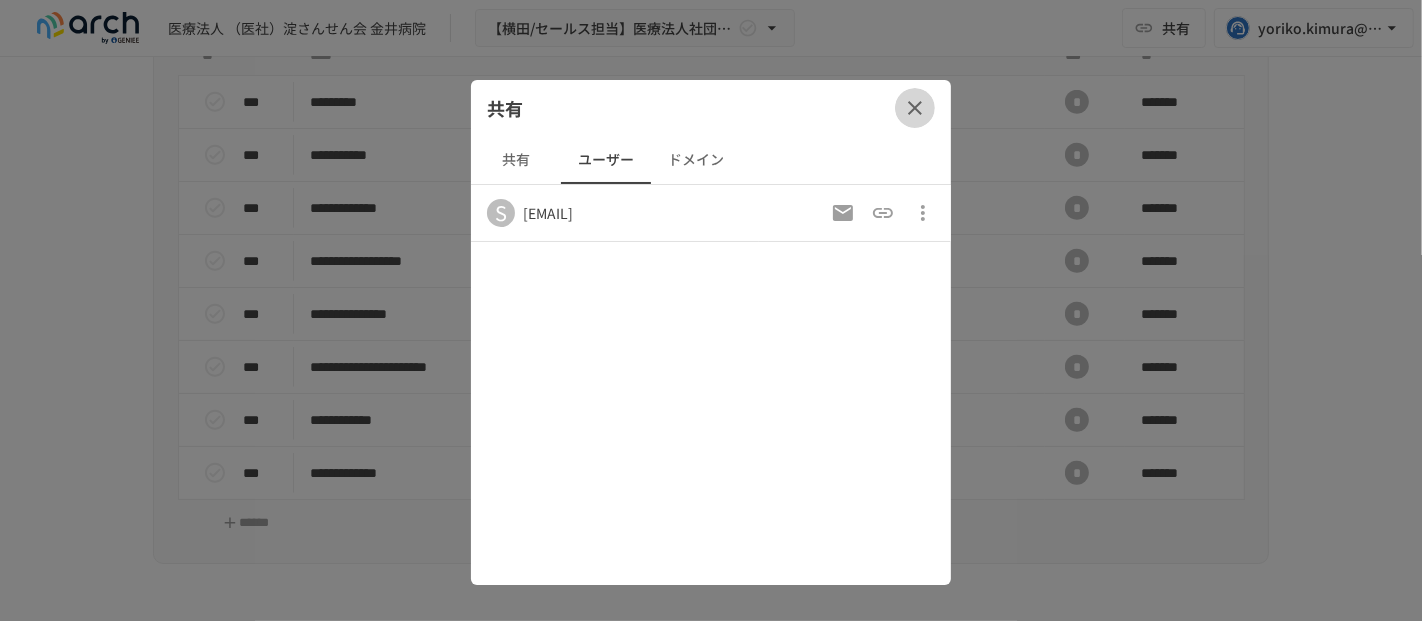 click 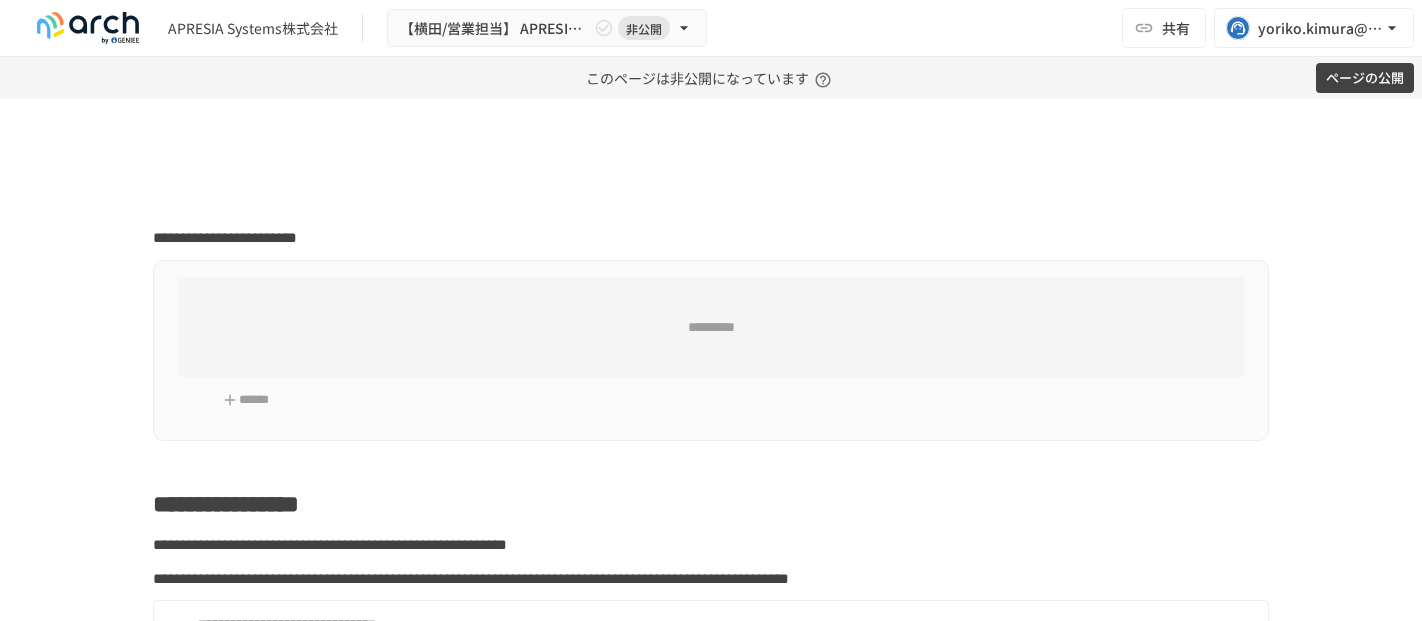 scroll, scrollTop: 0, scrollLeft: 0, axis: both 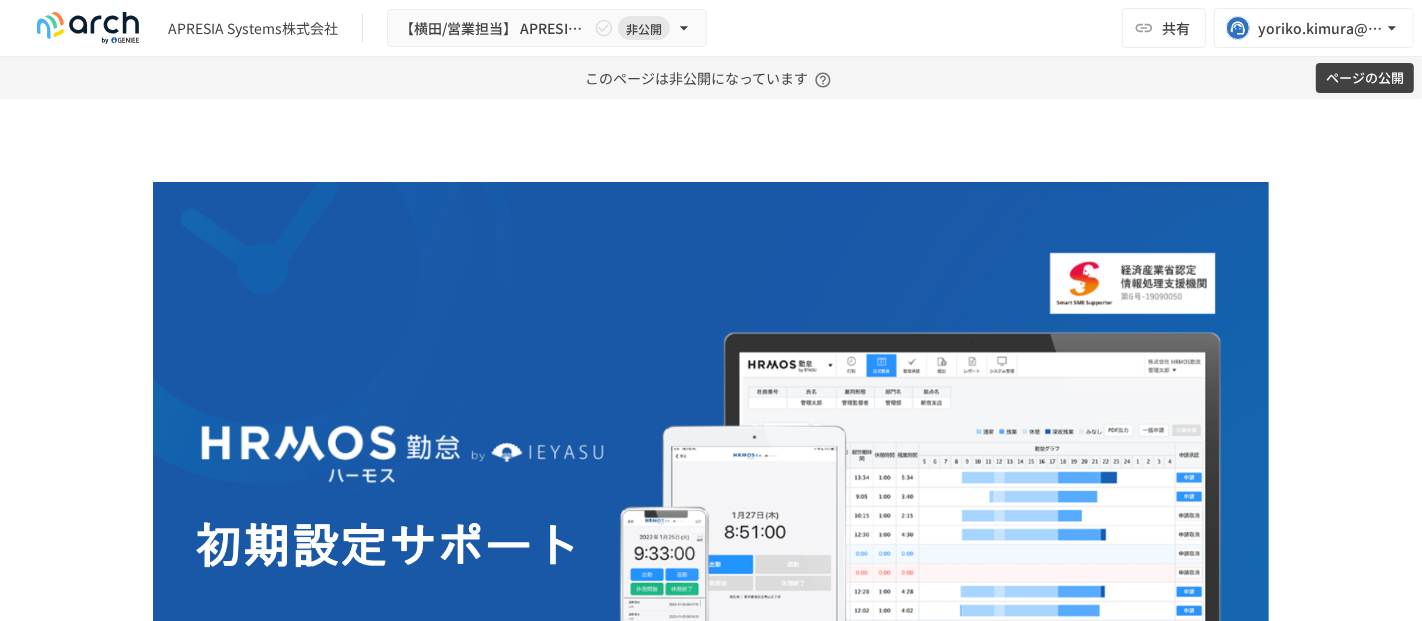 click on "ページの公開" at bounding box center (1365, 78) 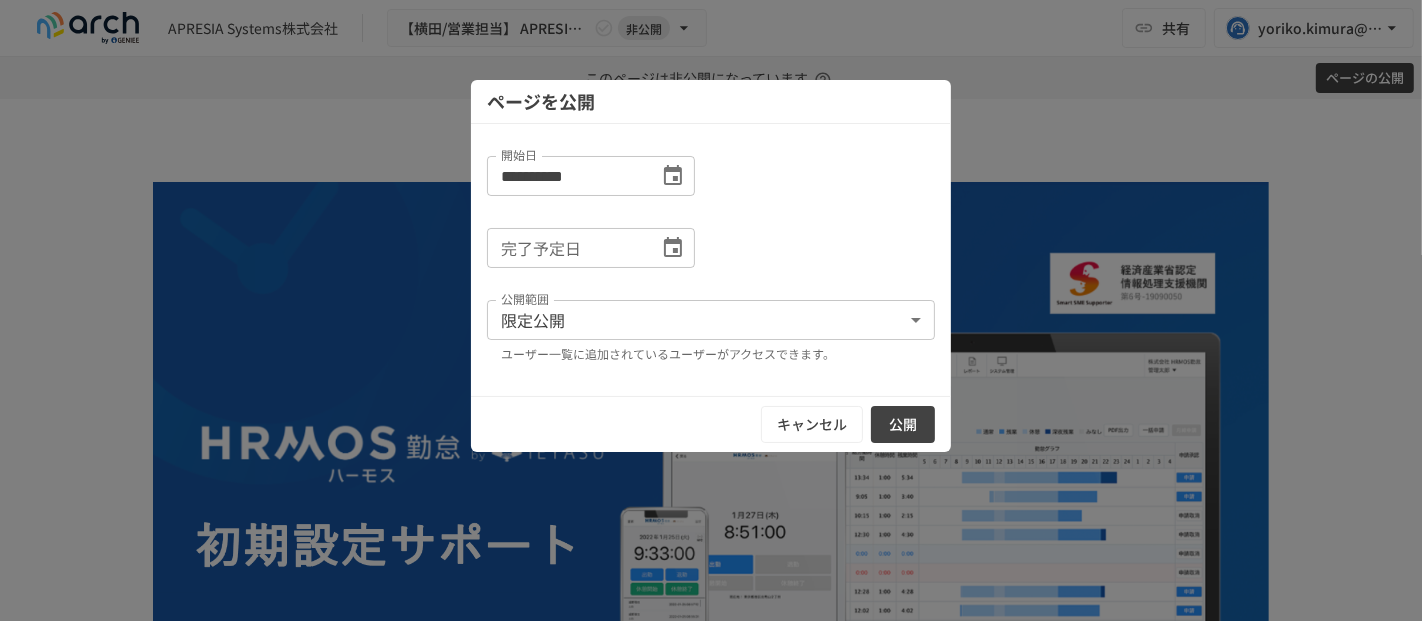 click on "公開" at bounding box center [903, 424] 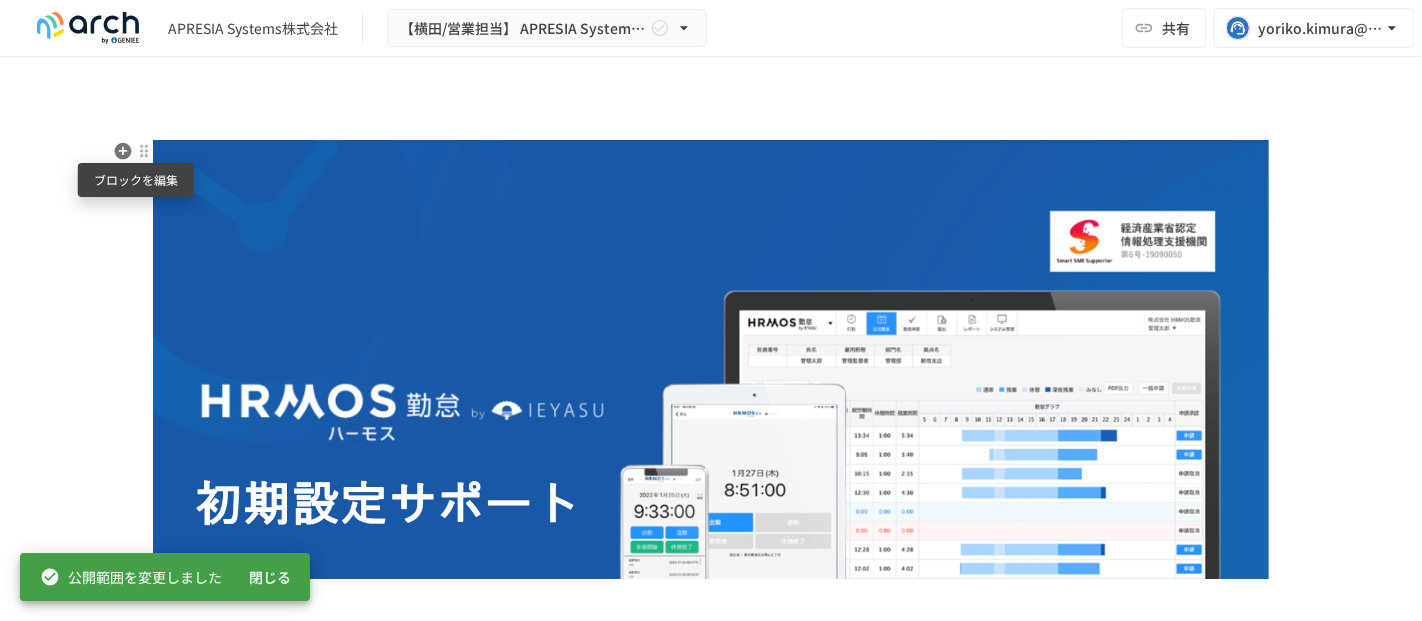 click at bounding box center [144, 151] 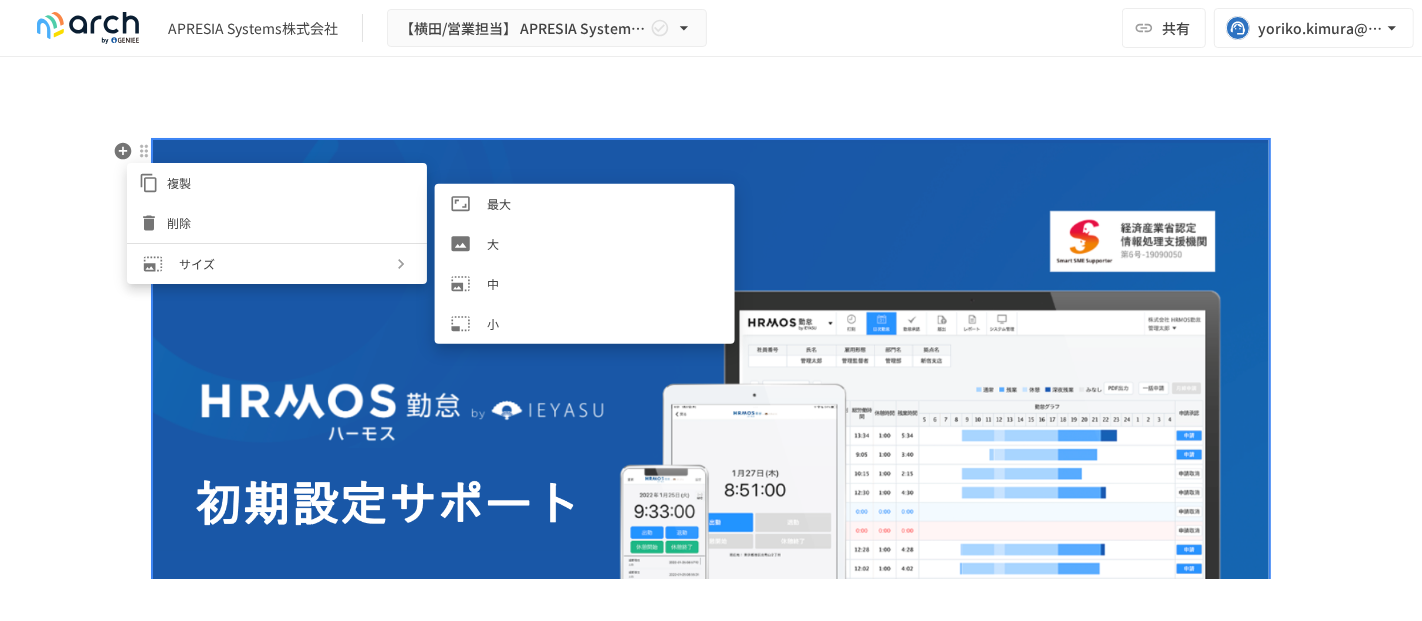 click 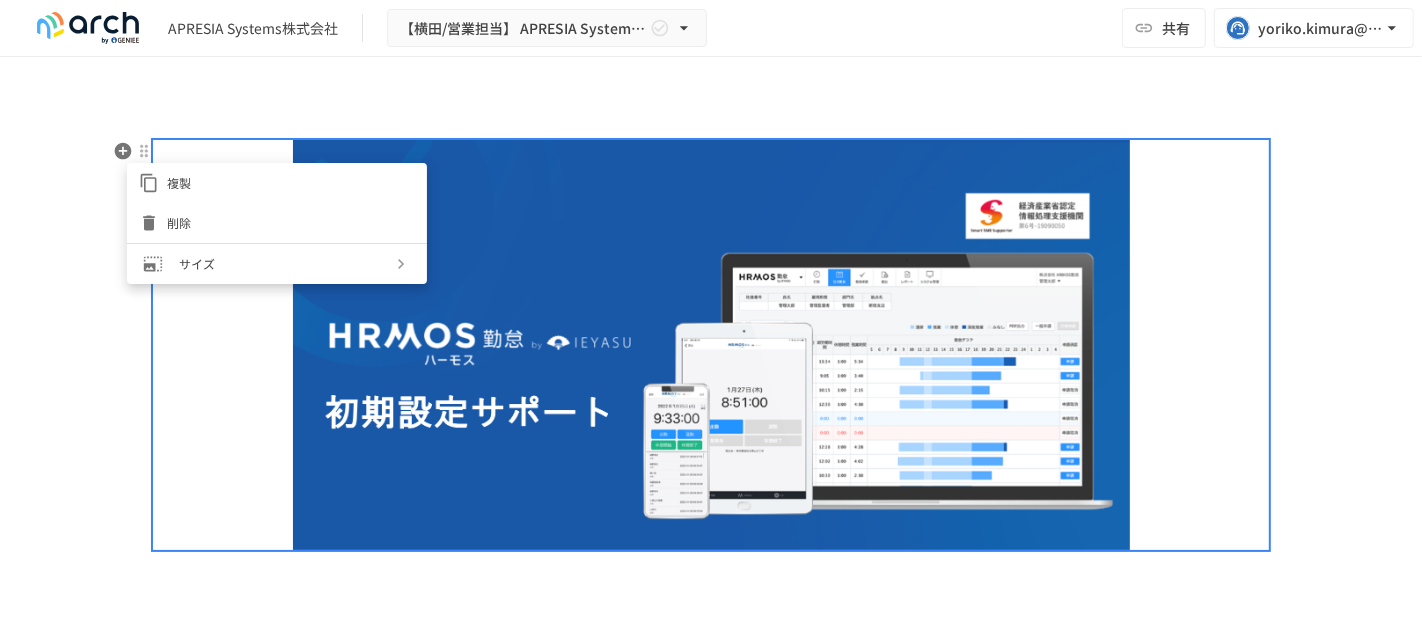 click at bounding box center (711, 310) 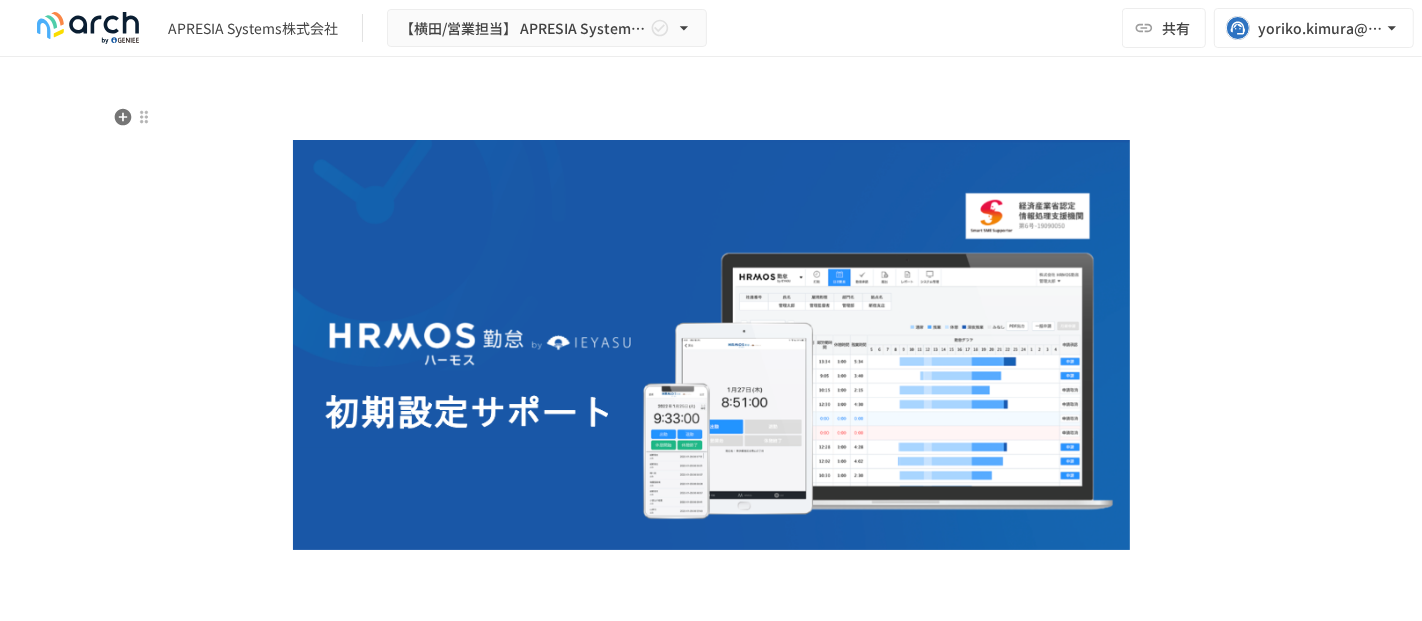 click at bounding box center (711, 118) 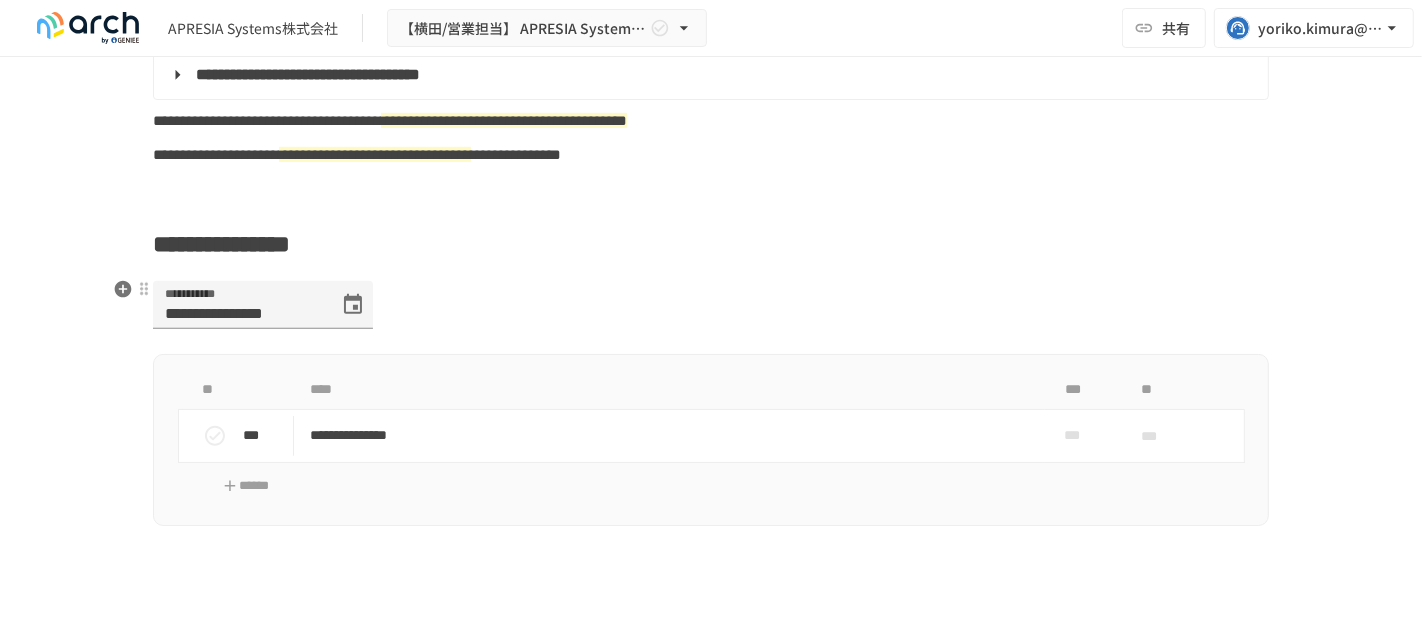 scroll, scrollTop: 1111, scrollLeft: 0, axis: vertical 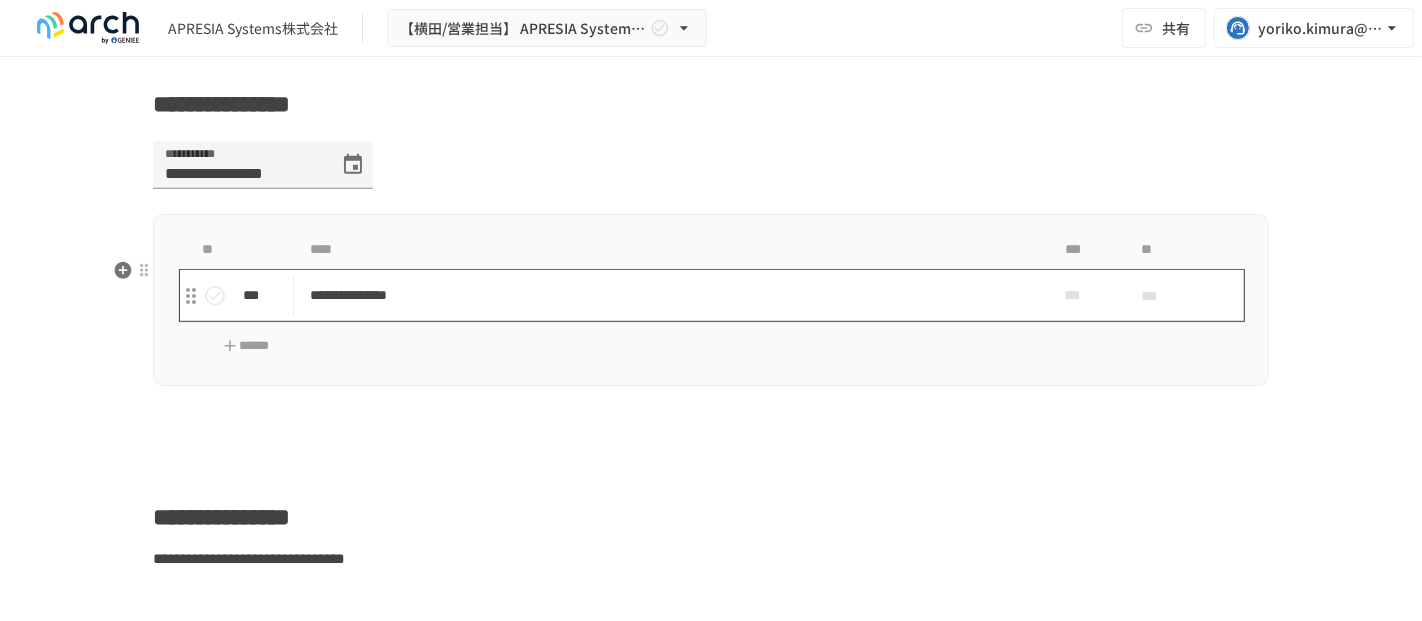 click on "**********" at bounding box center (669, 295) 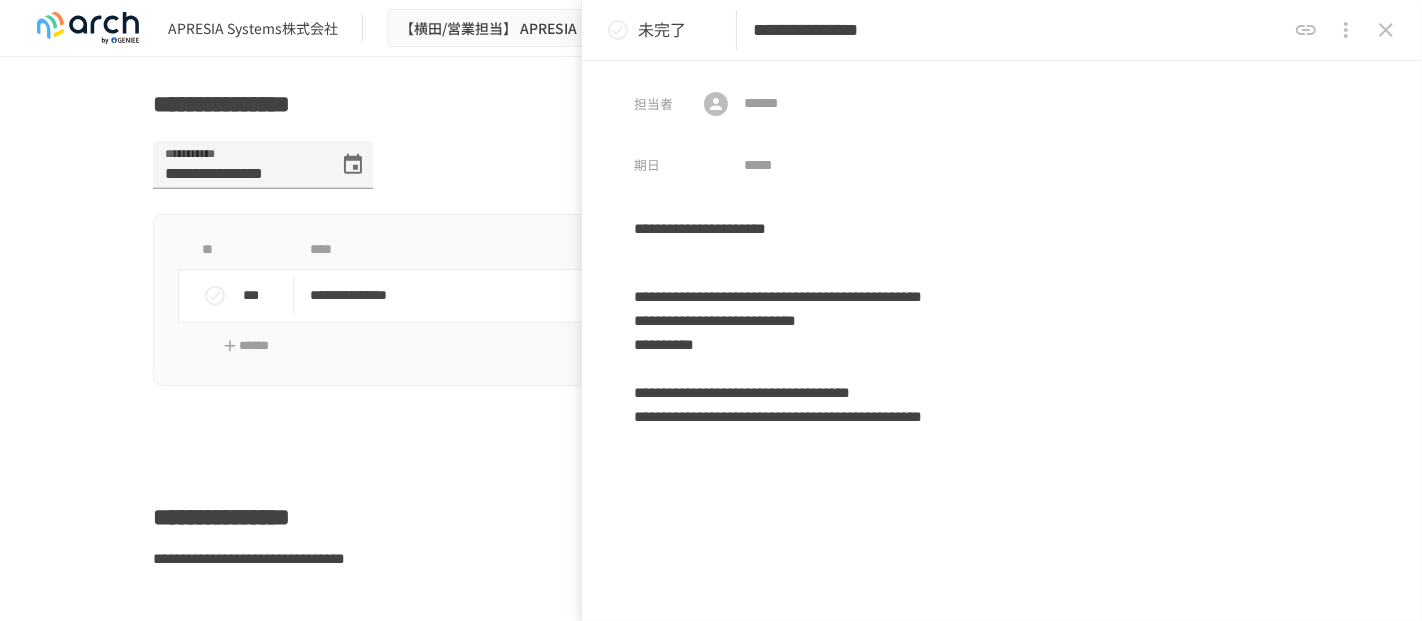 scroll, scrollTop: 49, scrollLeft: 0, axis: vertical 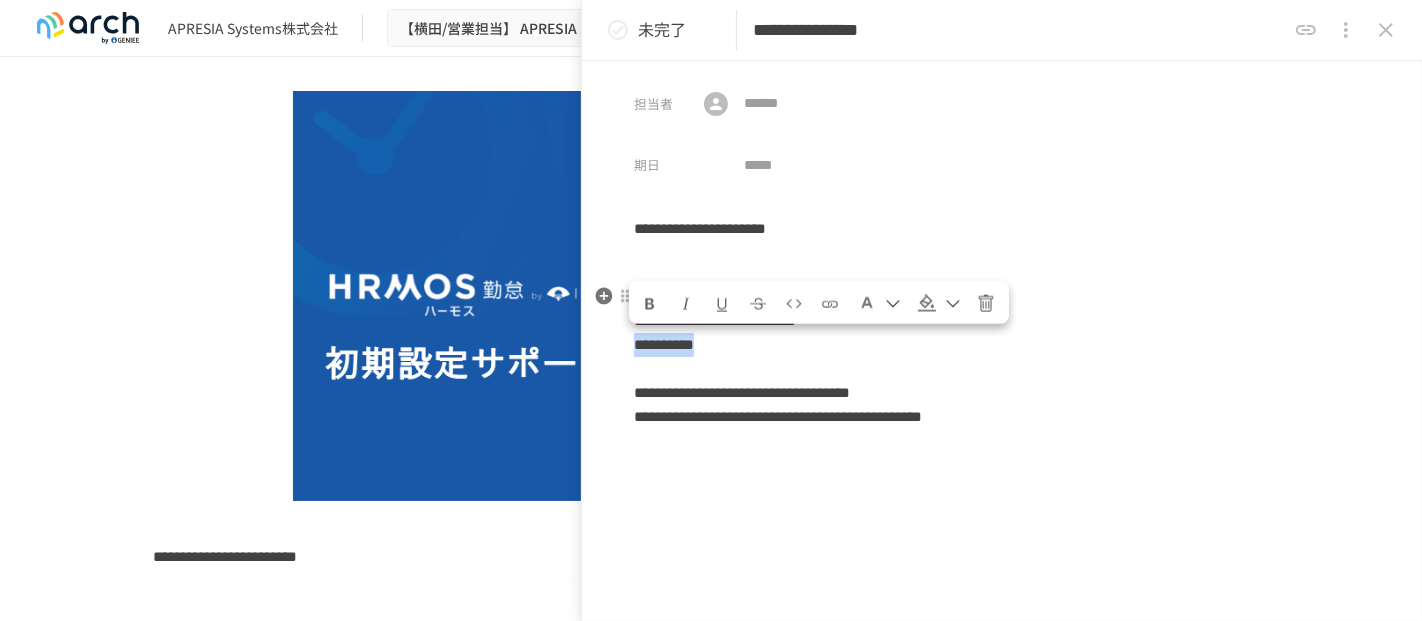 drag, startPoint x: 751, startPoint y: 355, endPoint x: 625, endPoint y: 356, distance: 126.00397 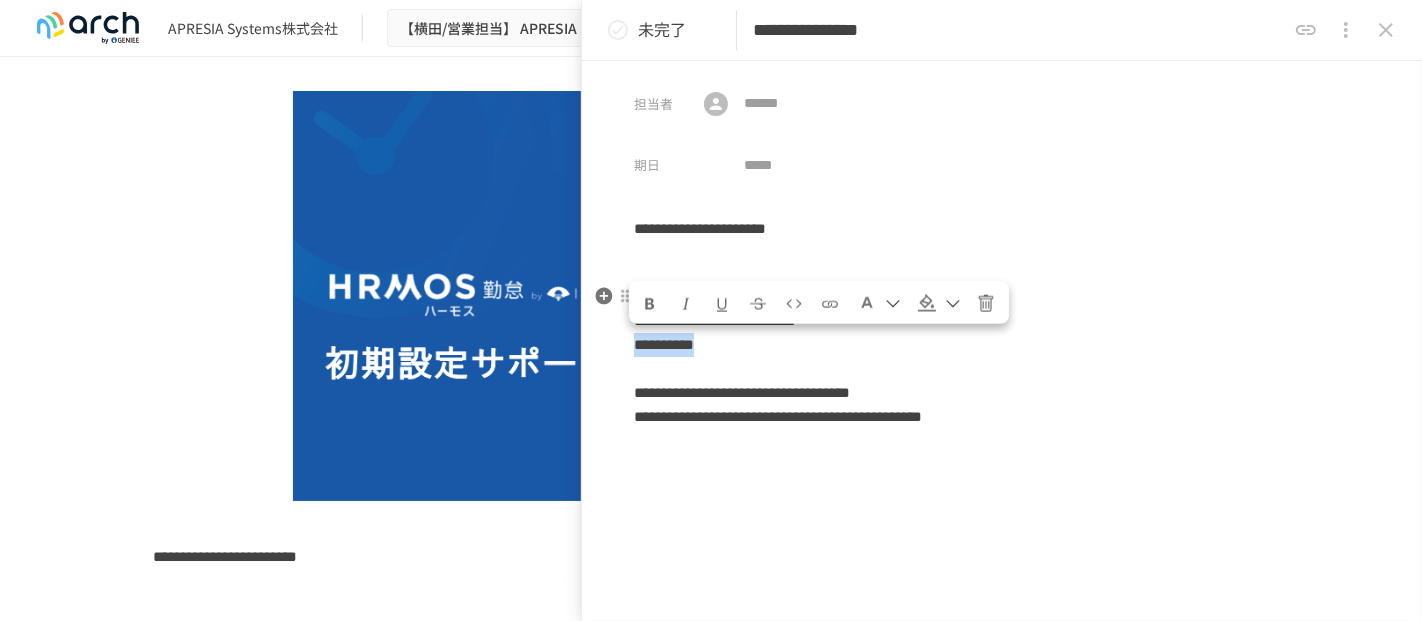 click on "**********" at bounding box center (1002, 340) 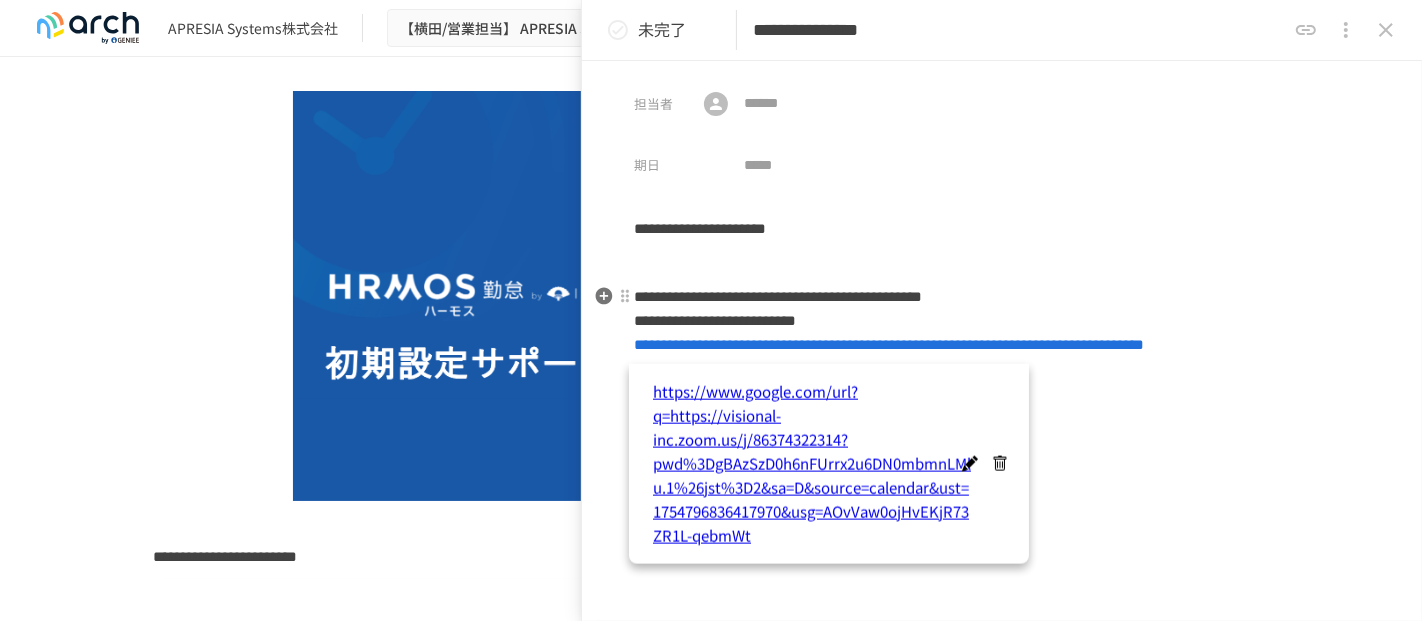 click on "**********" at bounding box center (715, 320) 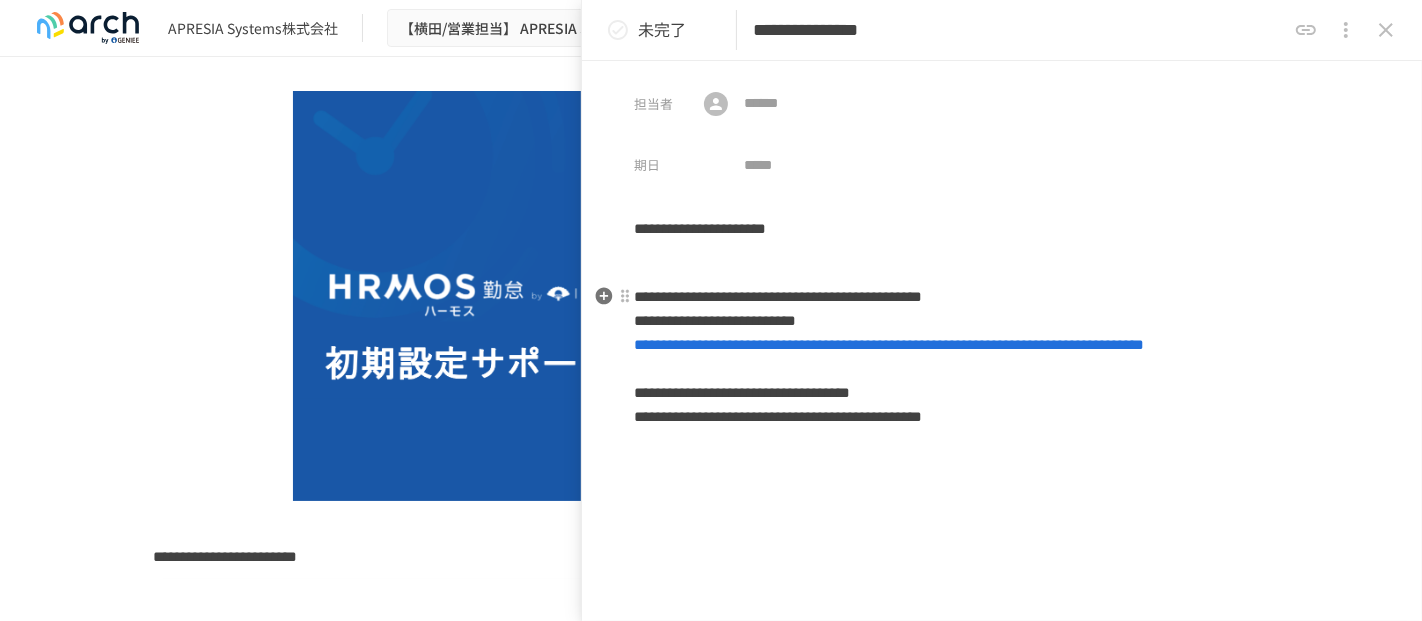 click on "**********" at bounding box center [1002, 357] 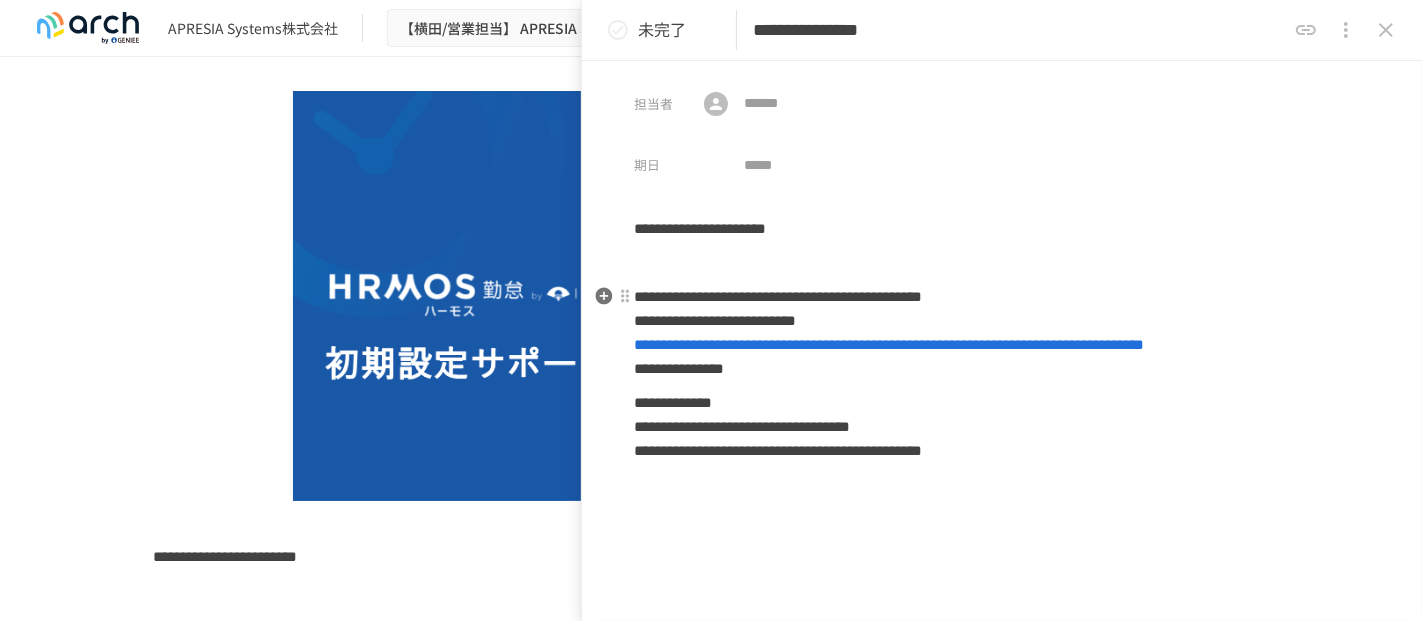click on "**********" at bounding box center (1002, 333) 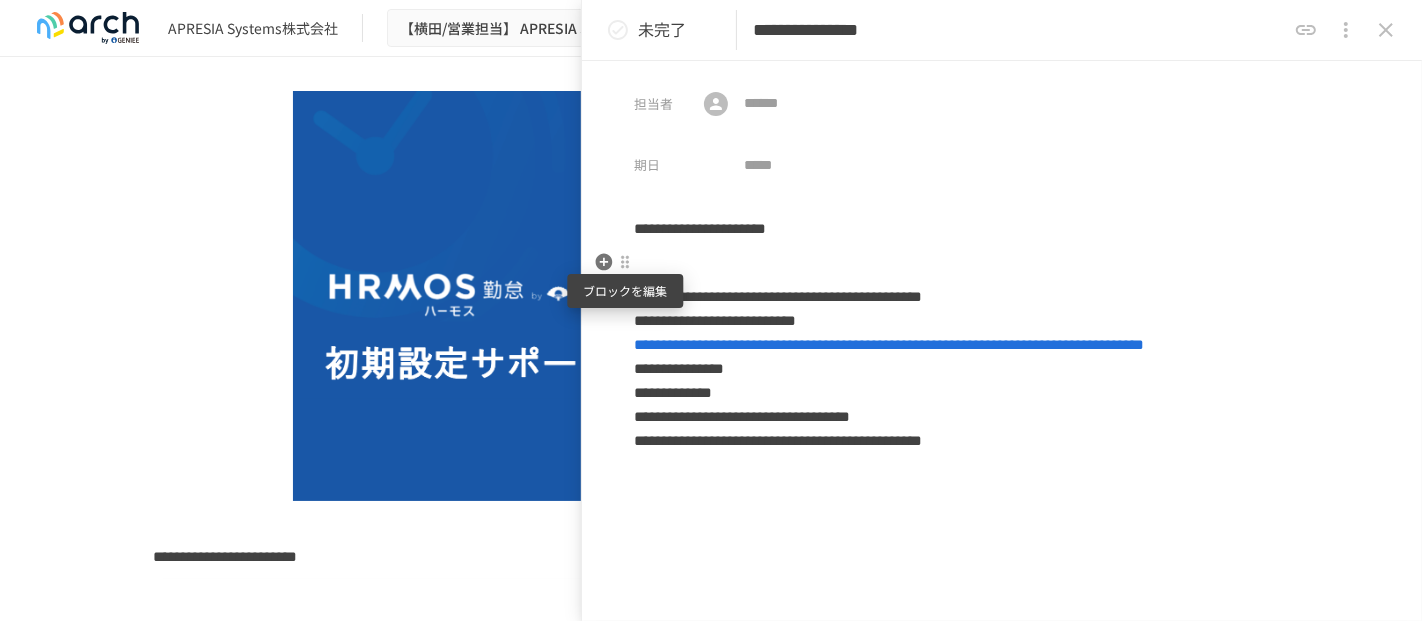 click at bounding box center (625, 262) 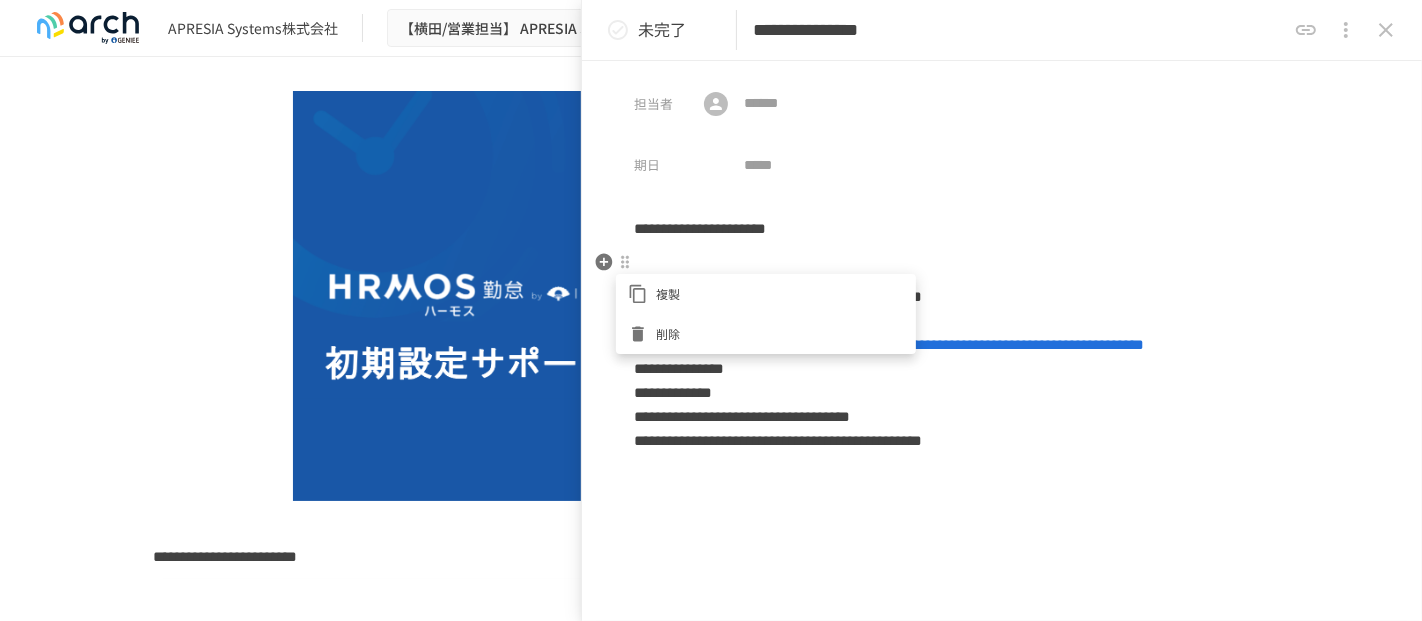 click at bounding box center [642, 334] 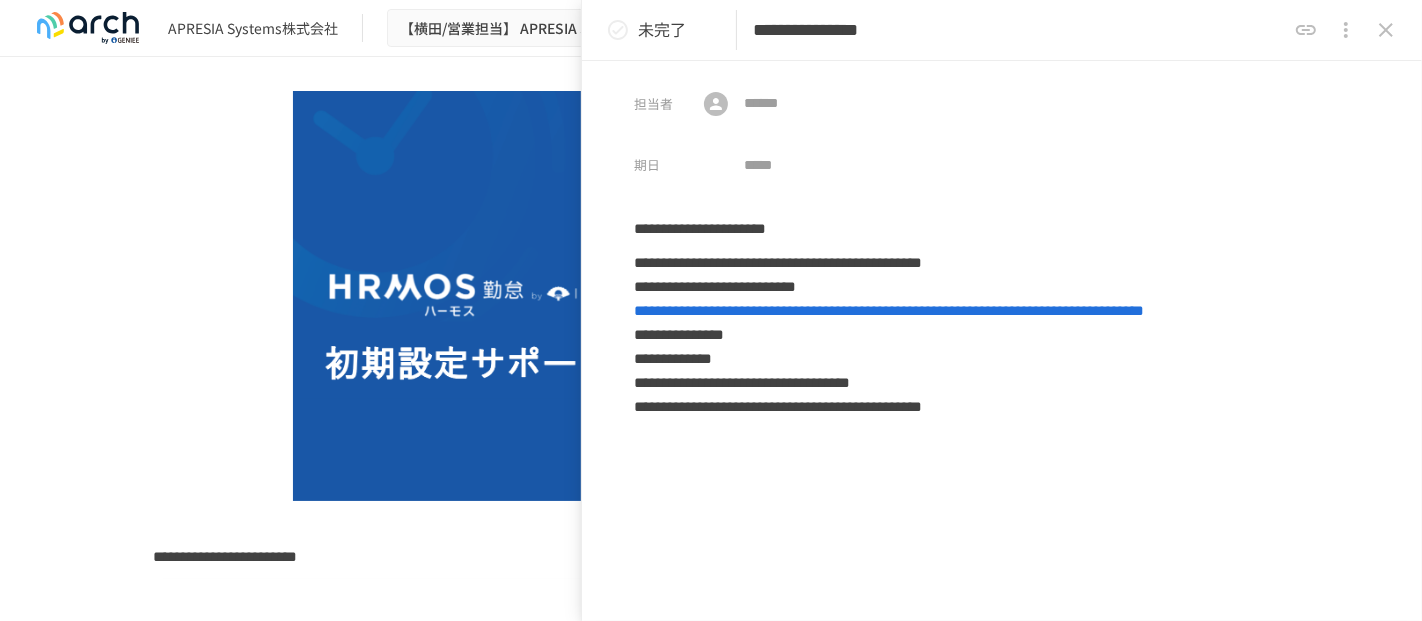 click 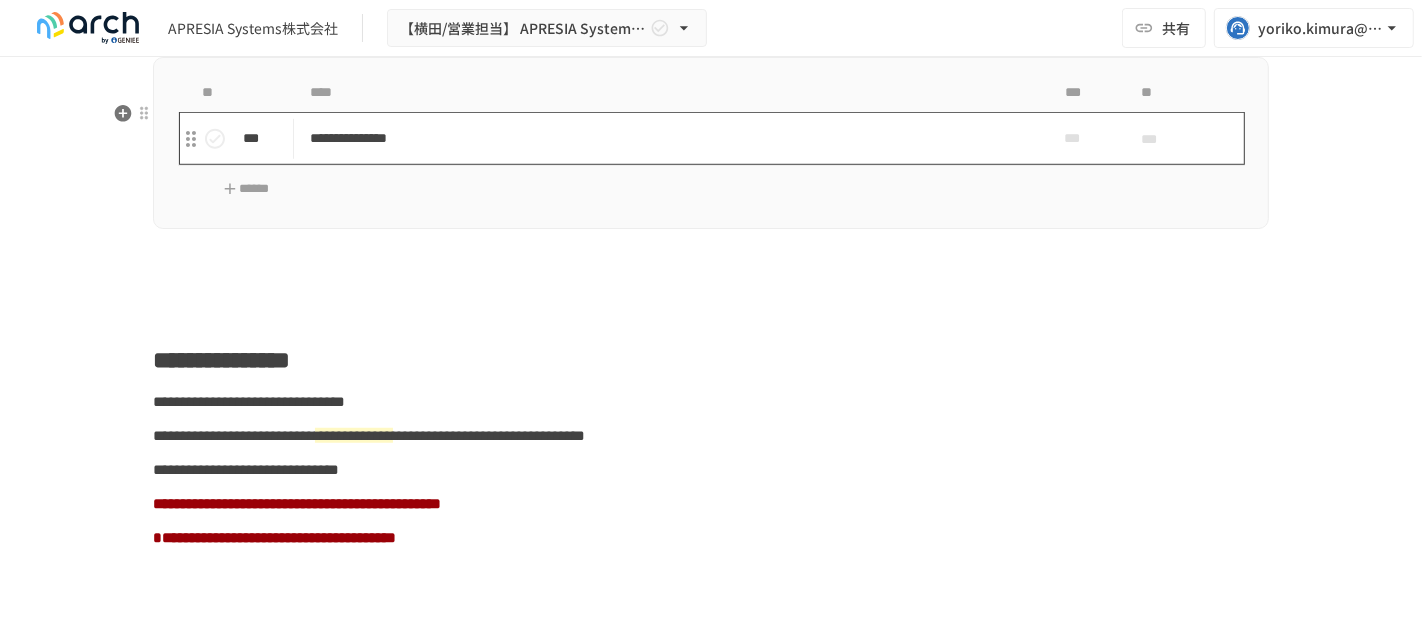 scroll, scrollTop: 1271, scrollLeft: 0, axis: vertical 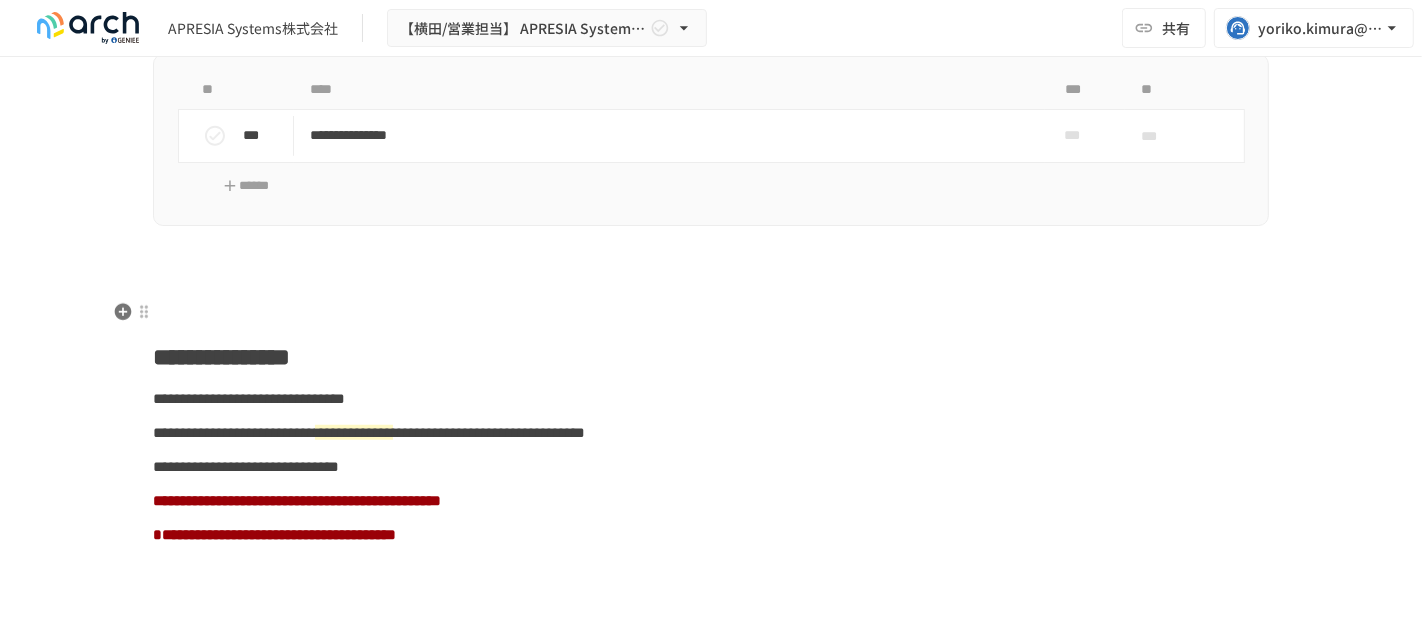 click at bounding box center (711, 268) 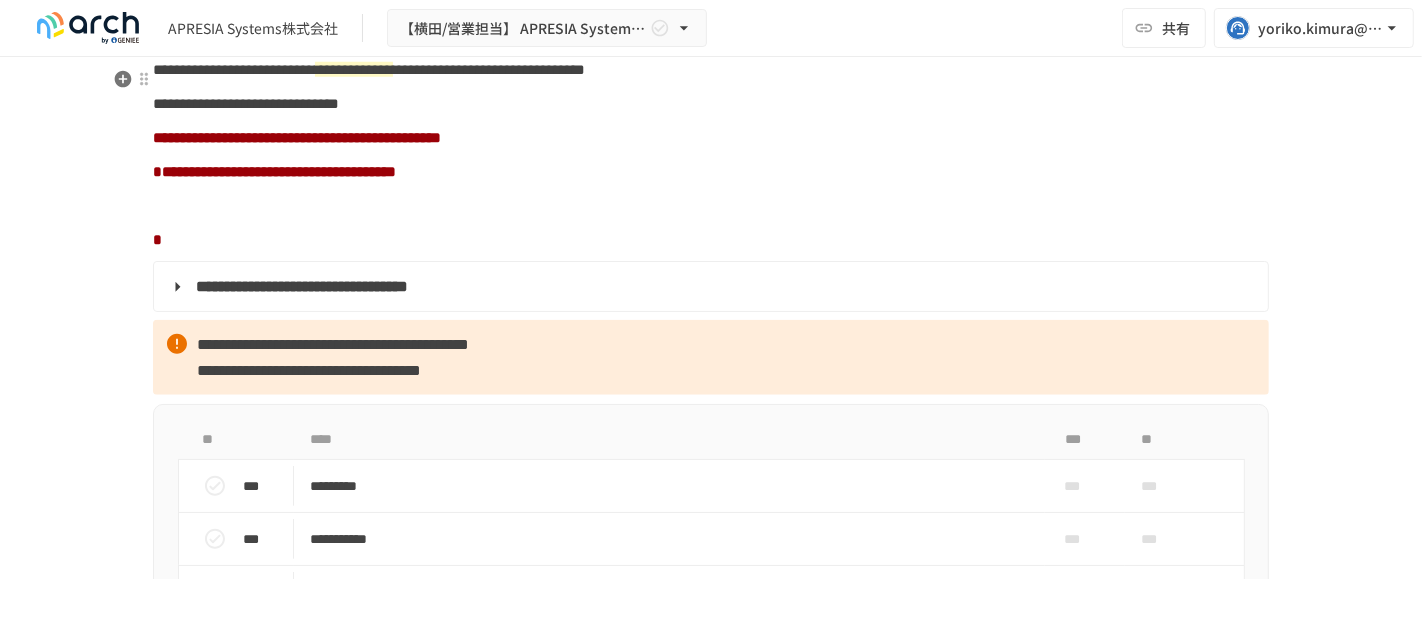 scroll, scrollTop: 1716, scrollLeft: 0, axis: vertical 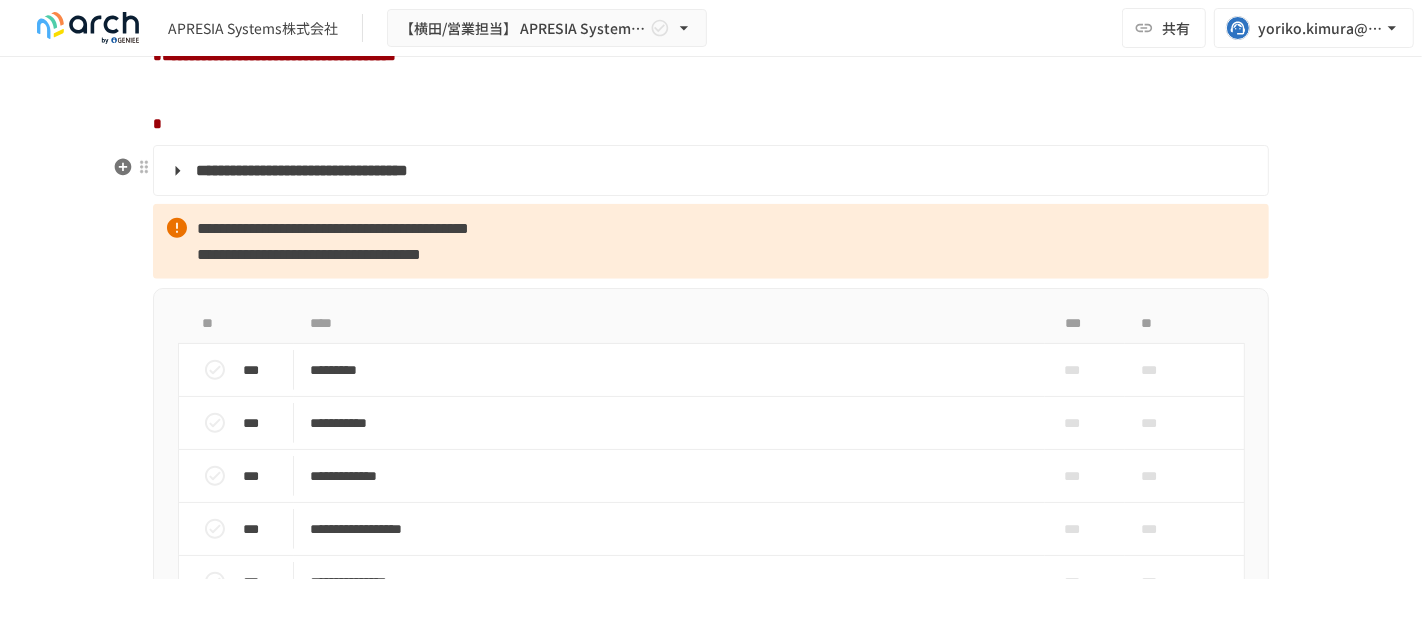 click at bounding box center [711, 124] 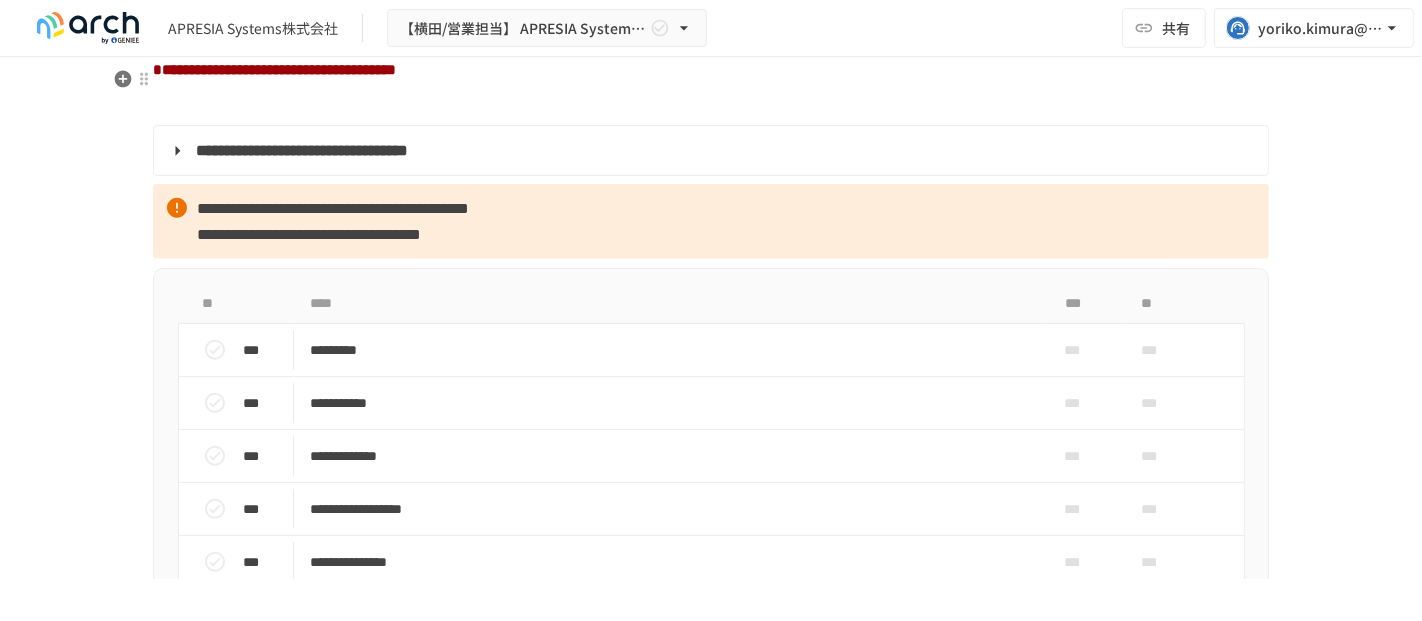 scroll, scrollTop: 1716, scrollLeft: 0, axis: vertical 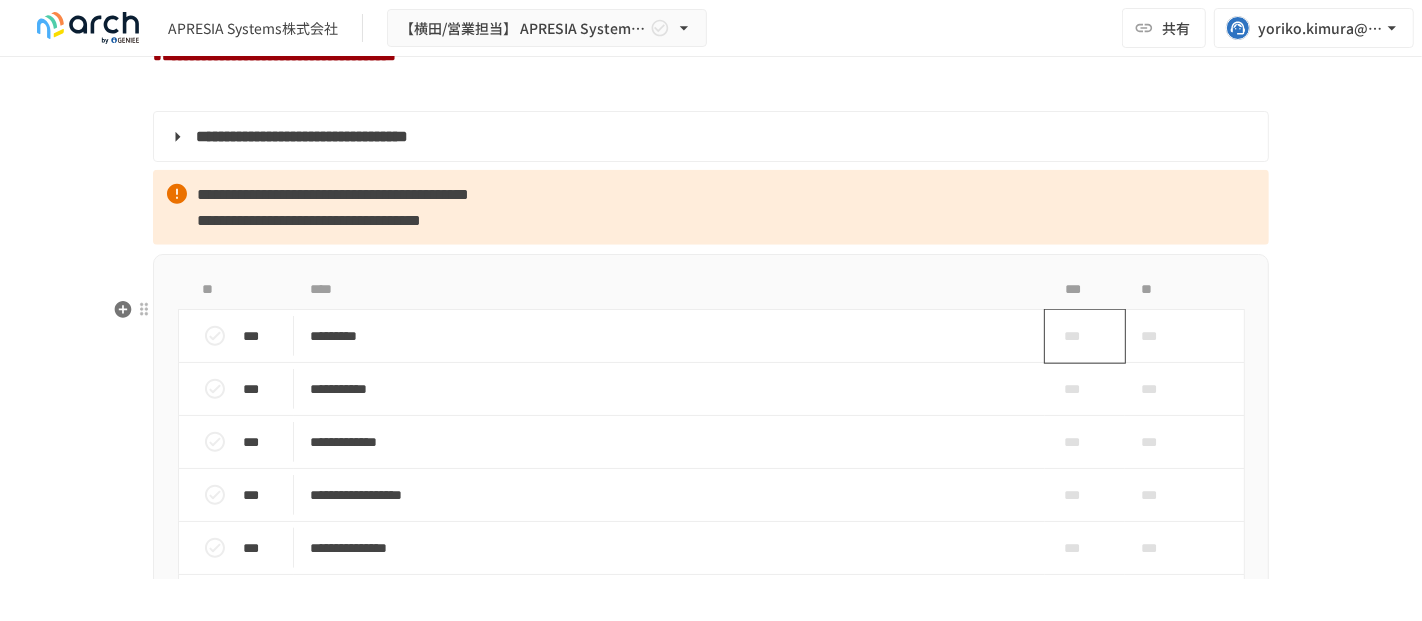 click on "***" at bounding box center (1077, 336) 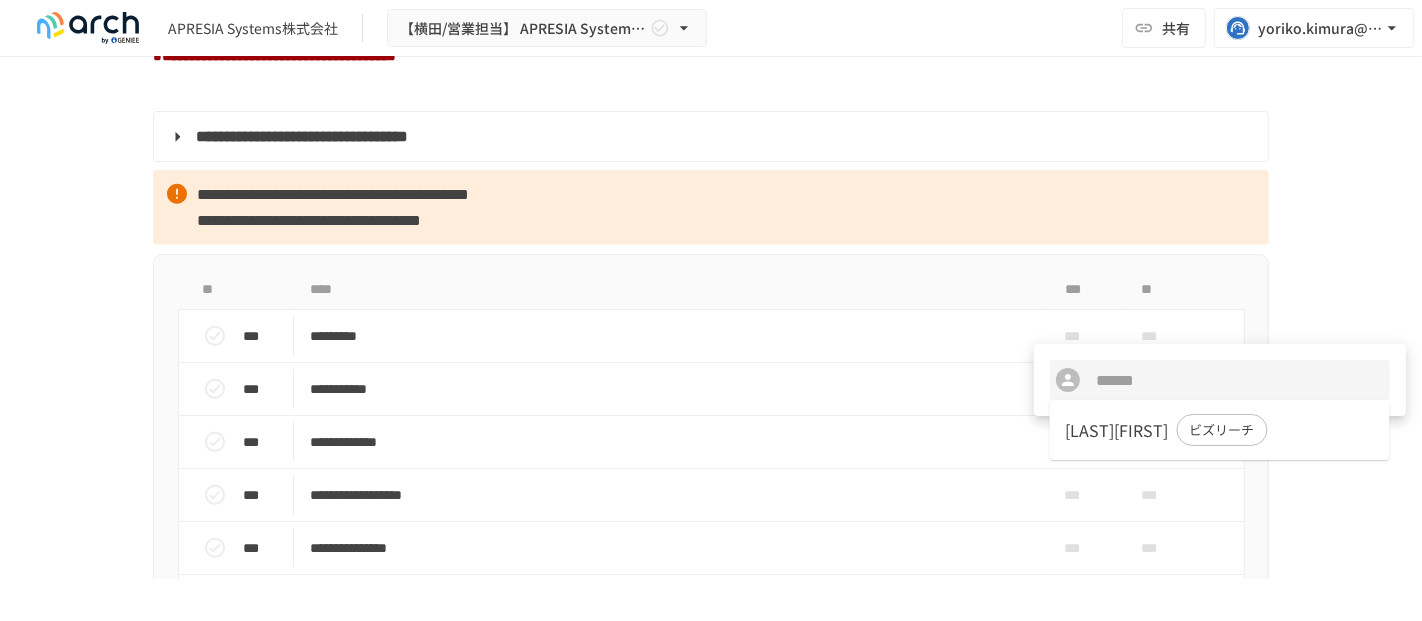 drag, startPoint x: 1082, startPoint y: 375, endPoint x: 1102, endPoint y: 369, distance: 20.880613 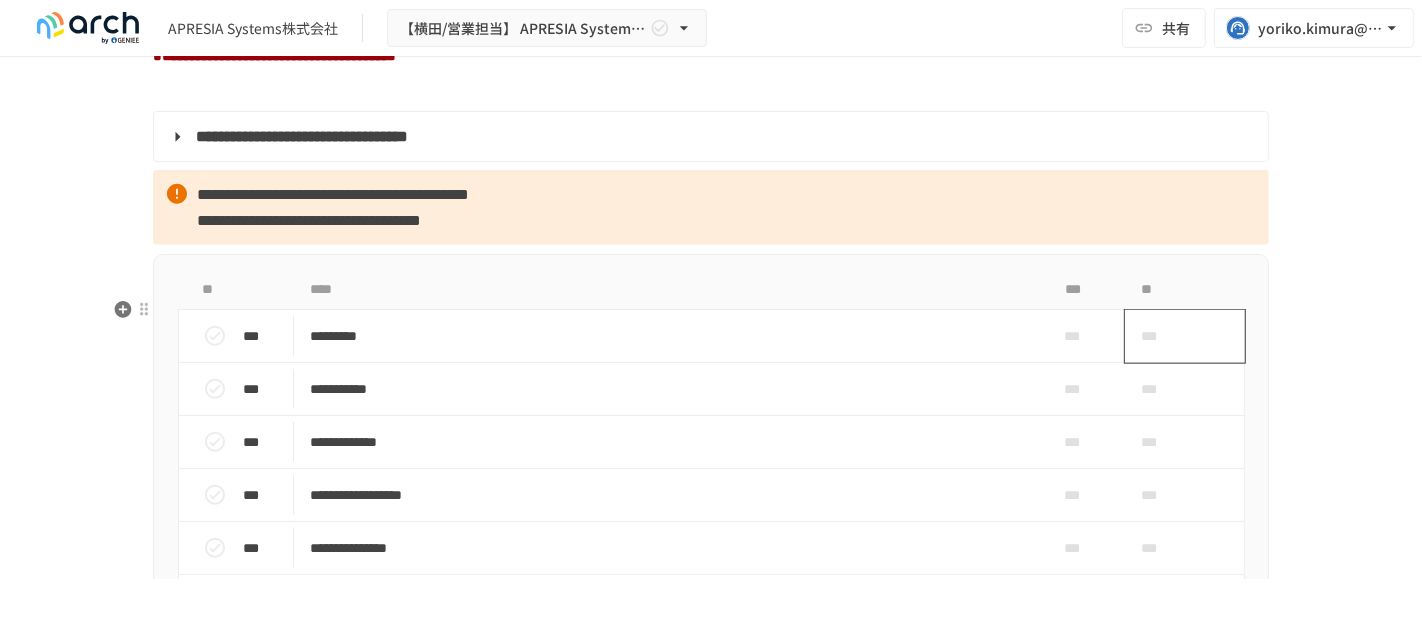 click on "***" at bounding box center (1162, 336) 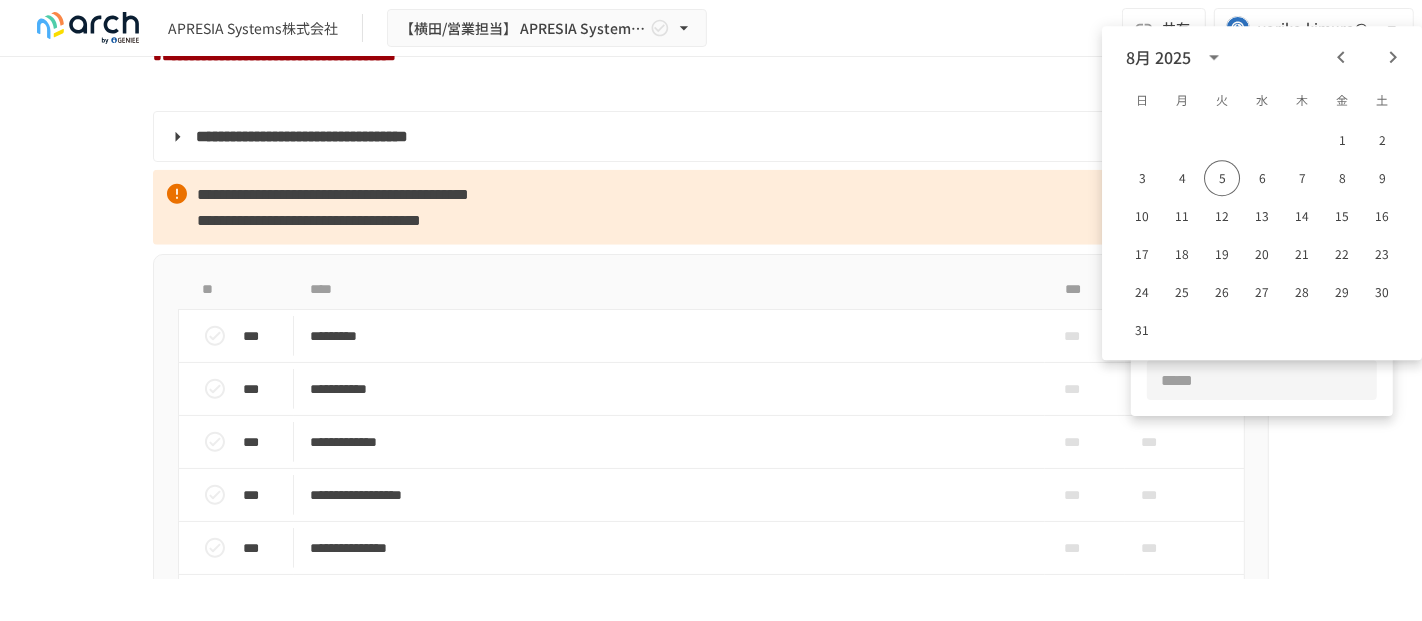 drag, startPoint x: 1227, startPoint y: 175, endPoint x: 1225, endPoint y: 190, distance: 15.132746 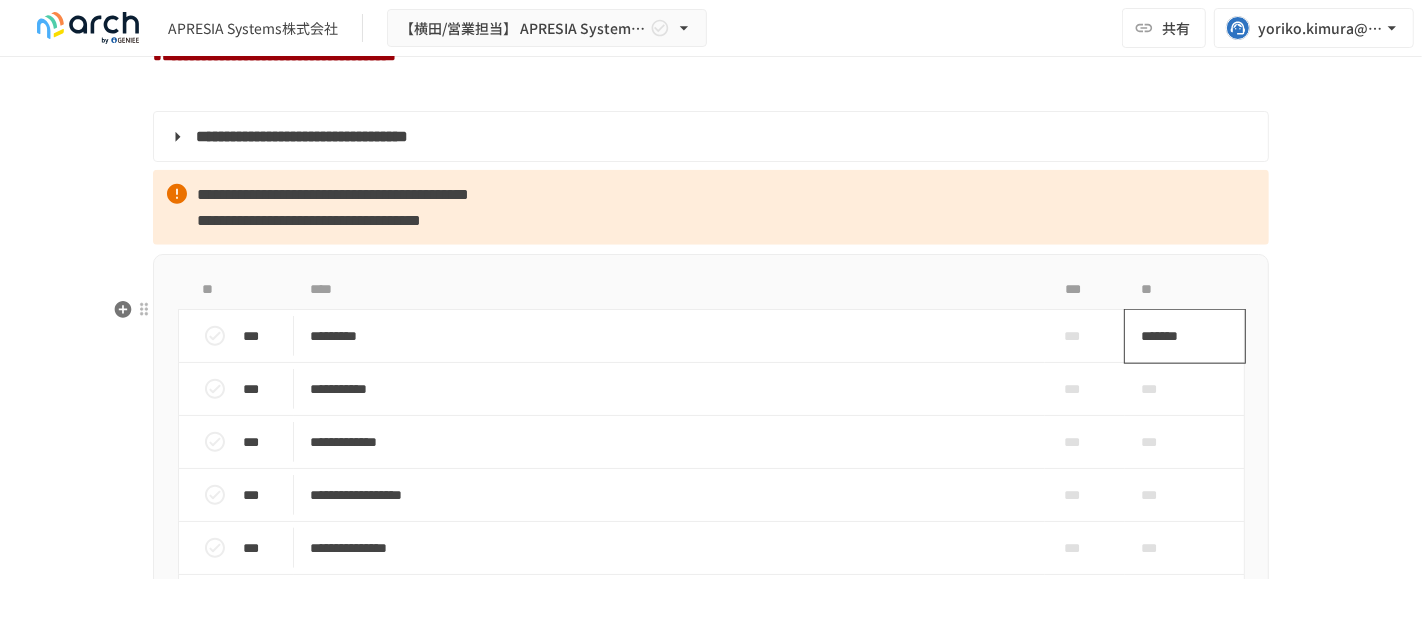 click on "*******" at bounding box center (1174, 336) 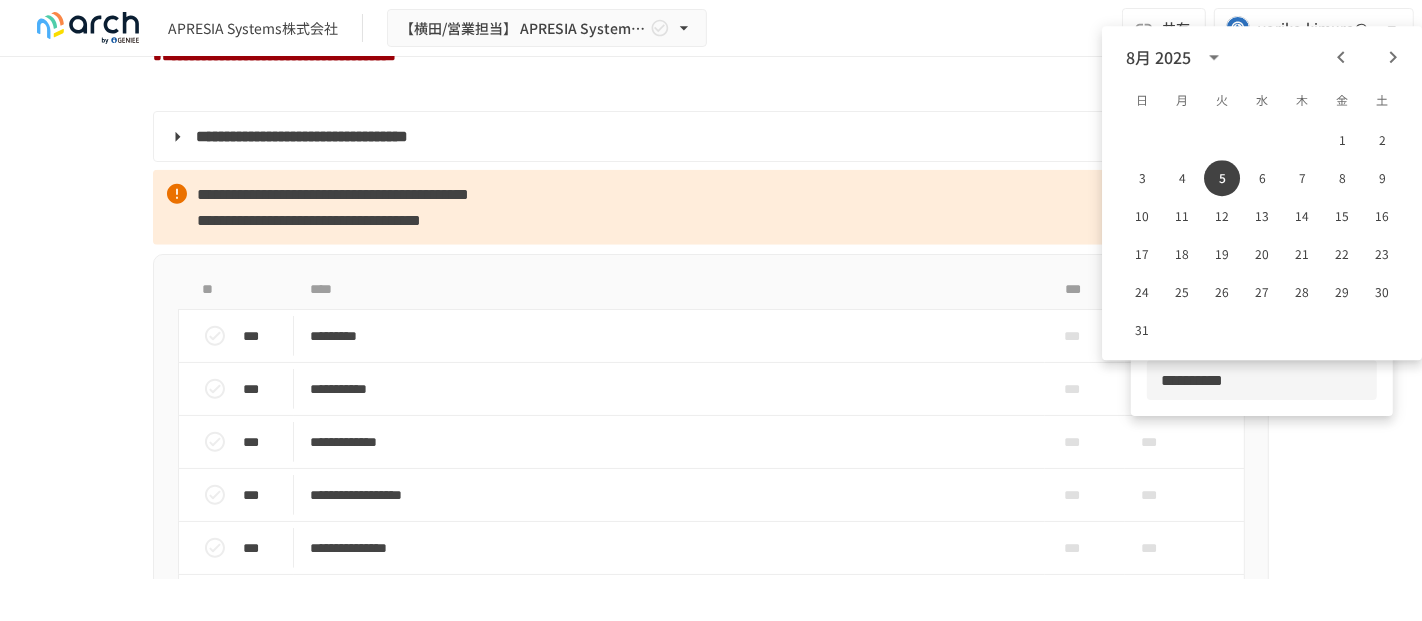 drag, startPoint x: 1246, startPoint y: 386, endPoint x: 1165, endPoint y: 381, distance: 81.154175 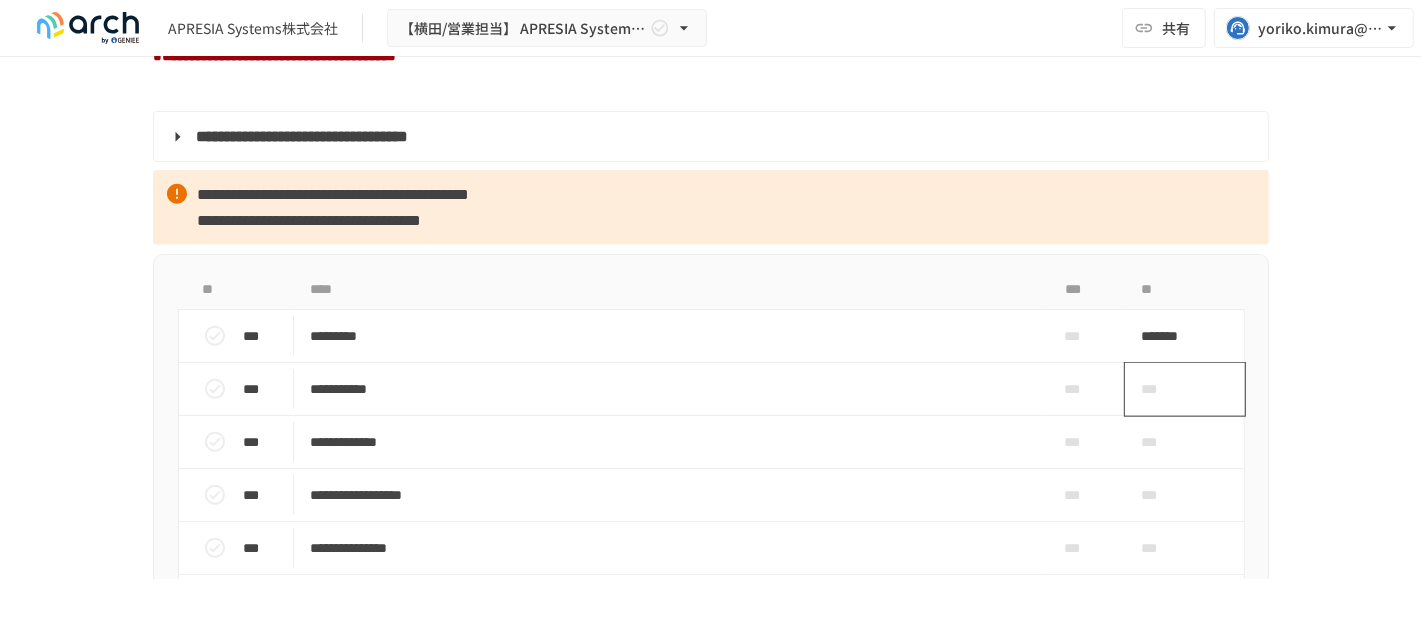 click on "***" at bounding box center (1162, 389) 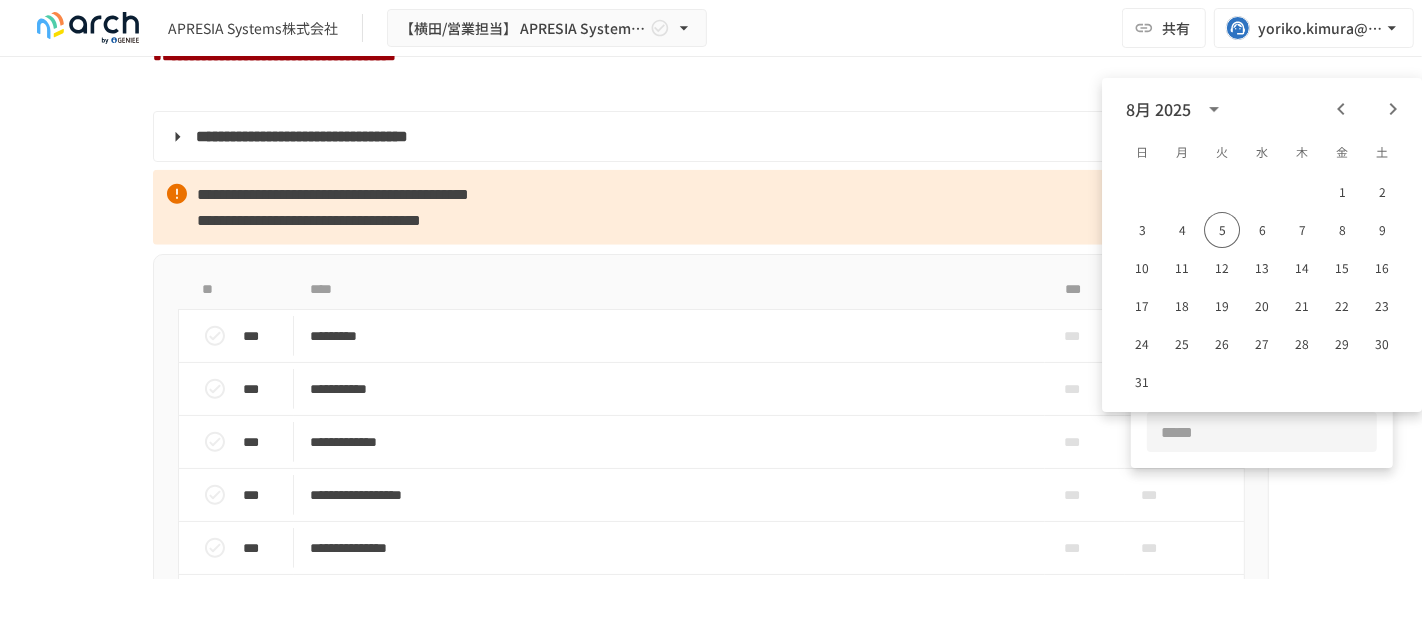 type 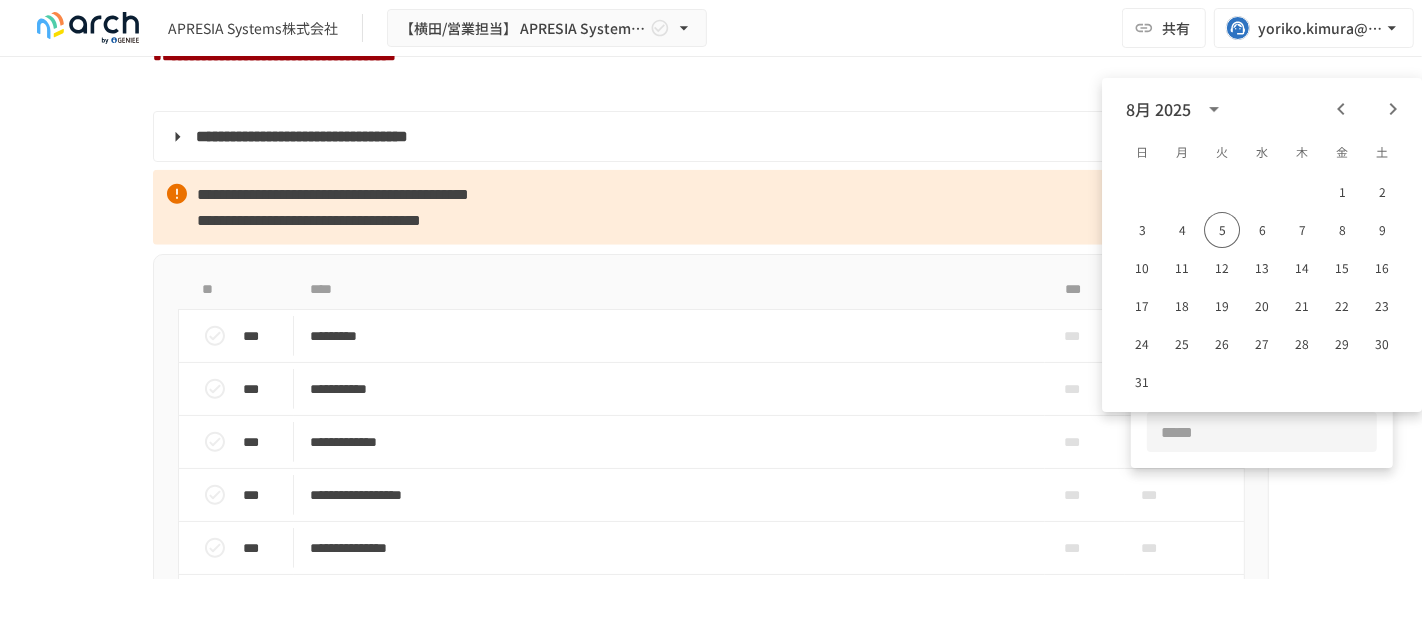 click at bounding box center [1262, 432] 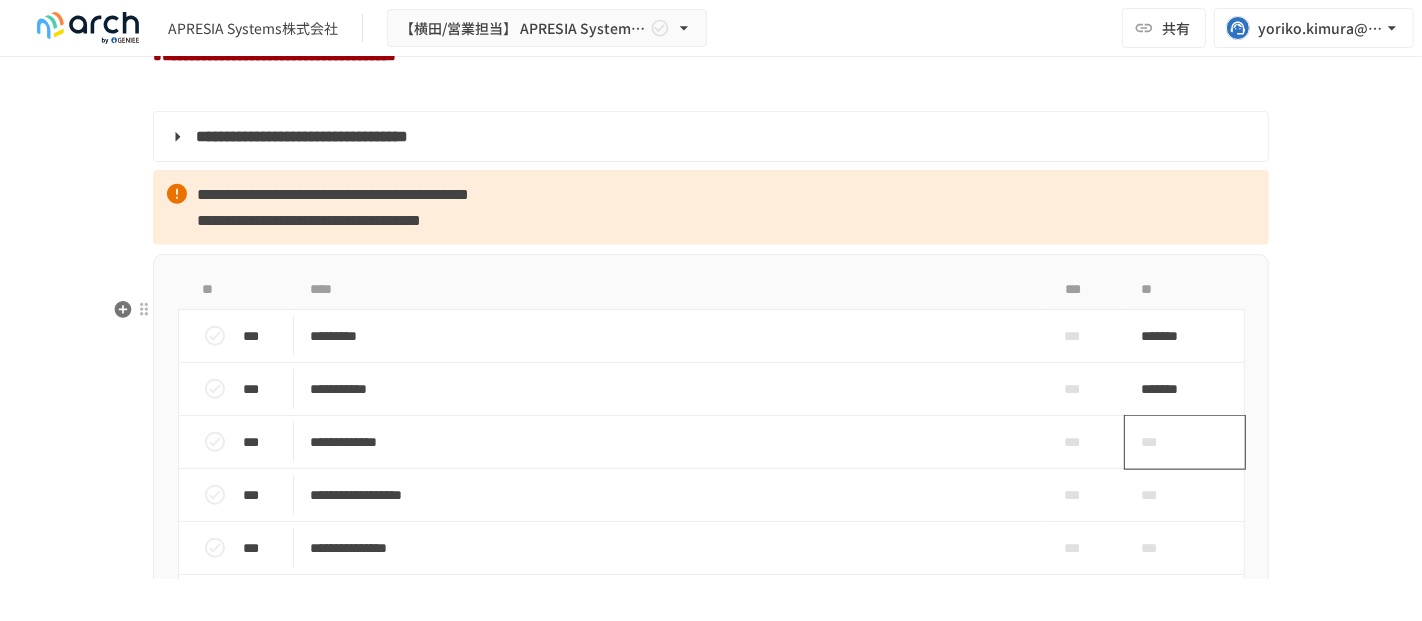 click on "***" at bounding box center (1162, 442) 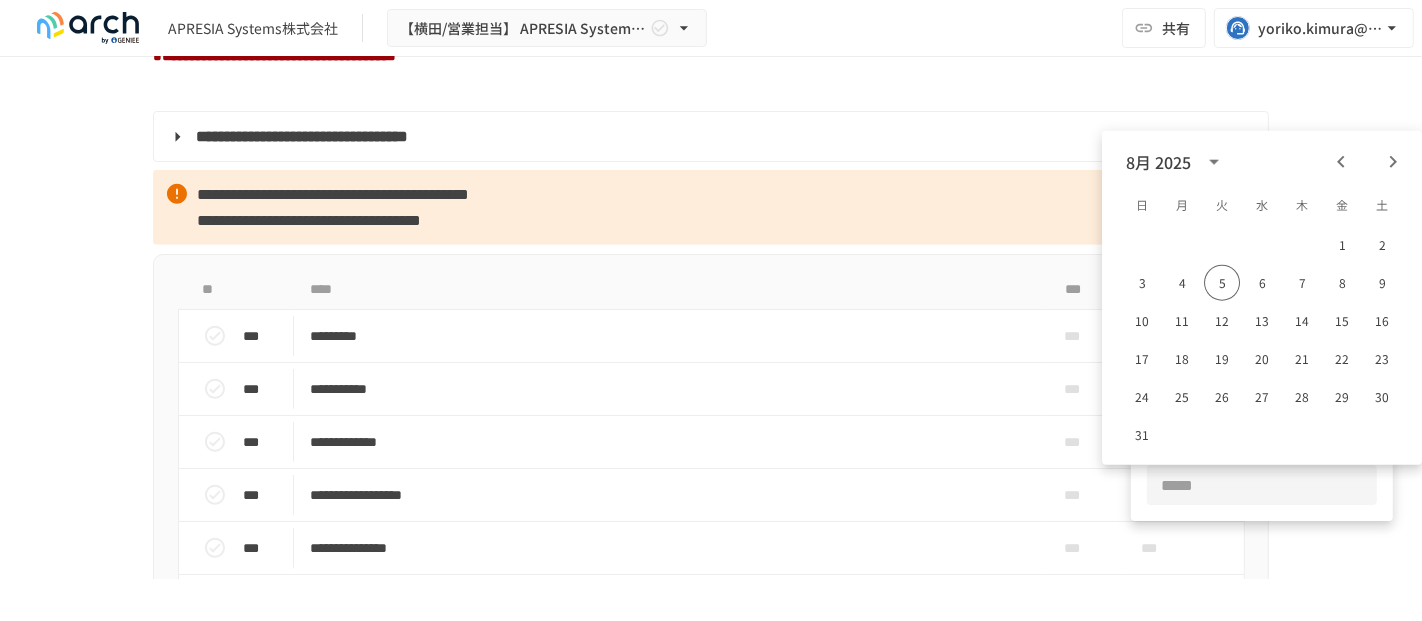 click at bounding box center [1262, 485] 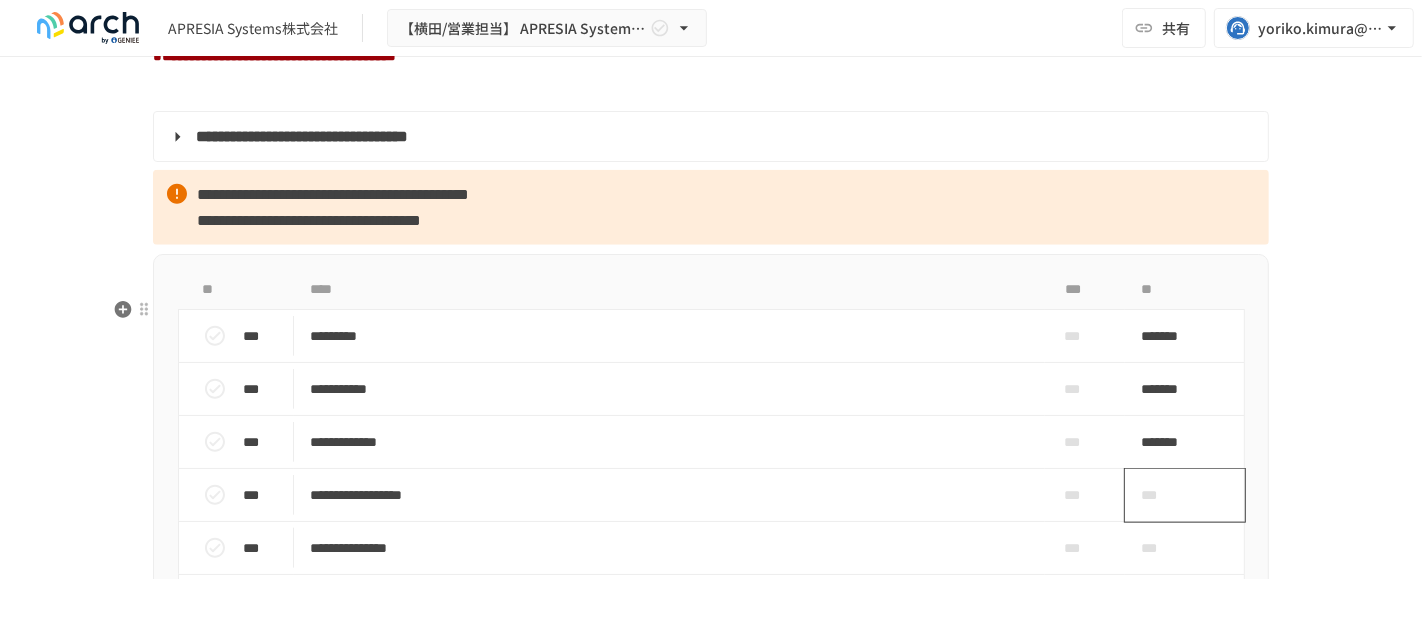 click on "***" at bounding box center [1162, 495] 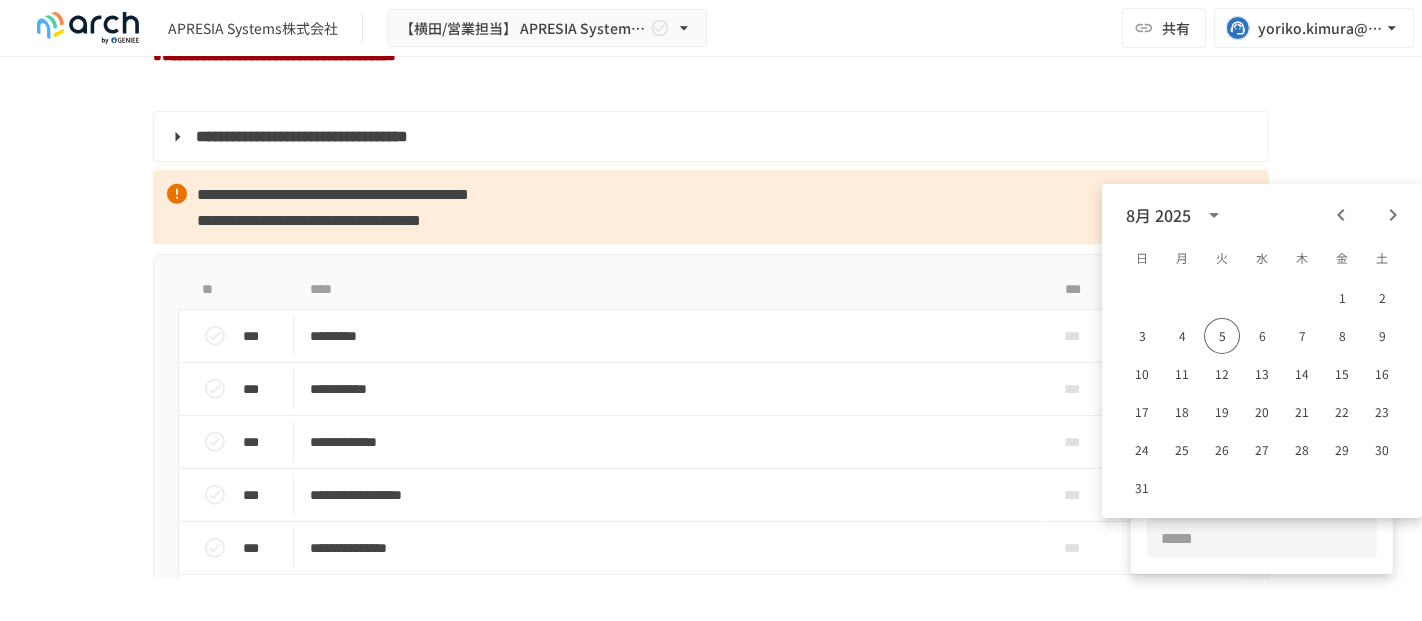 click at bounding box center (1262, 538) 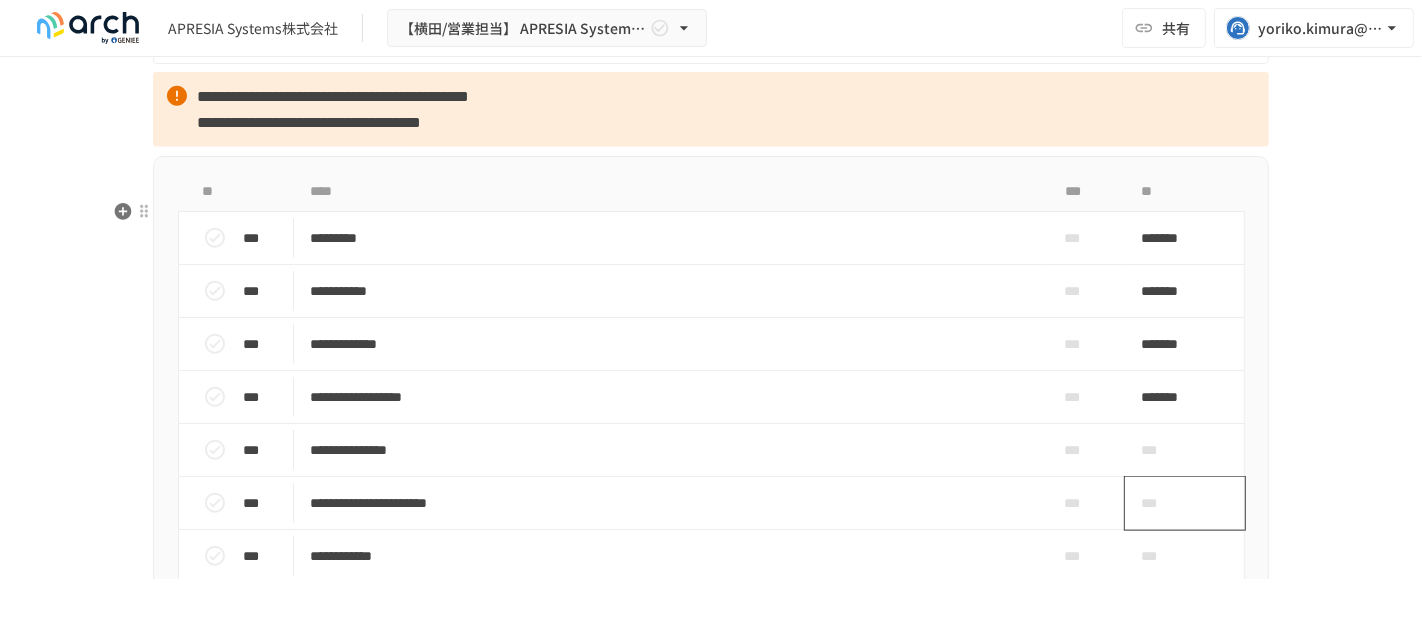 scroll, scrollTop: 1938, scrollLeft: 0, axis: vertical 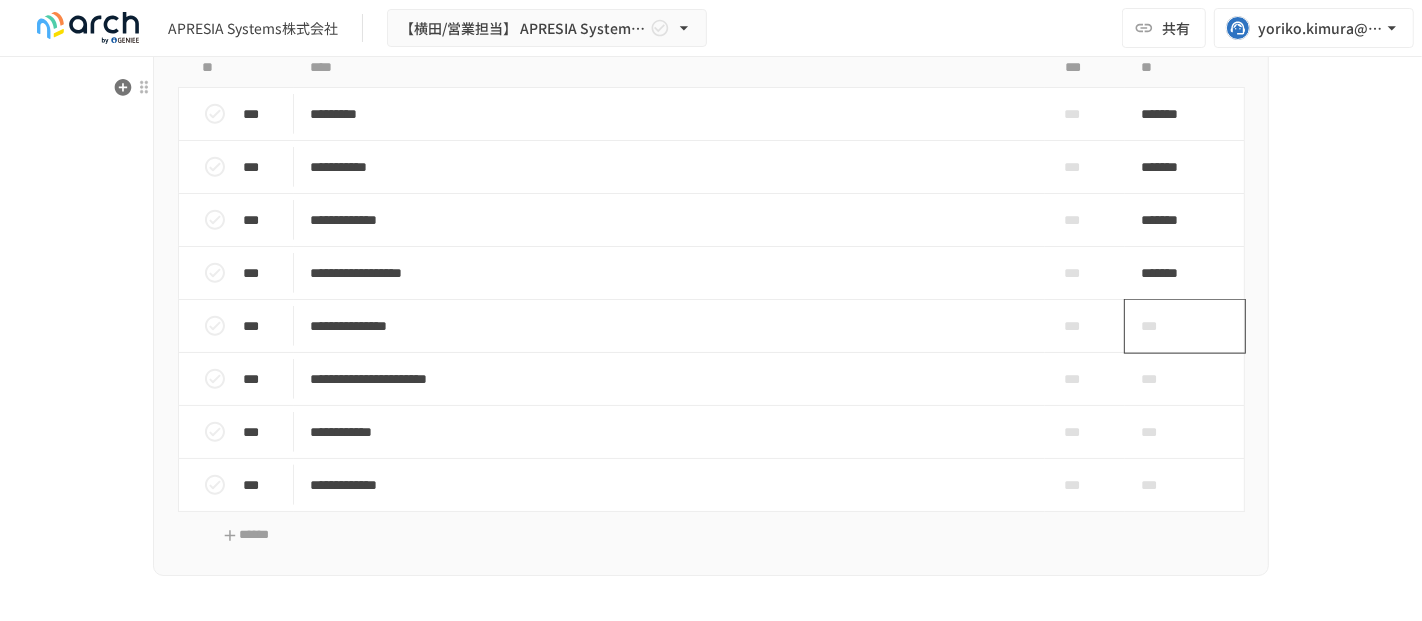click on "***" at bounding box center (1162, 326) 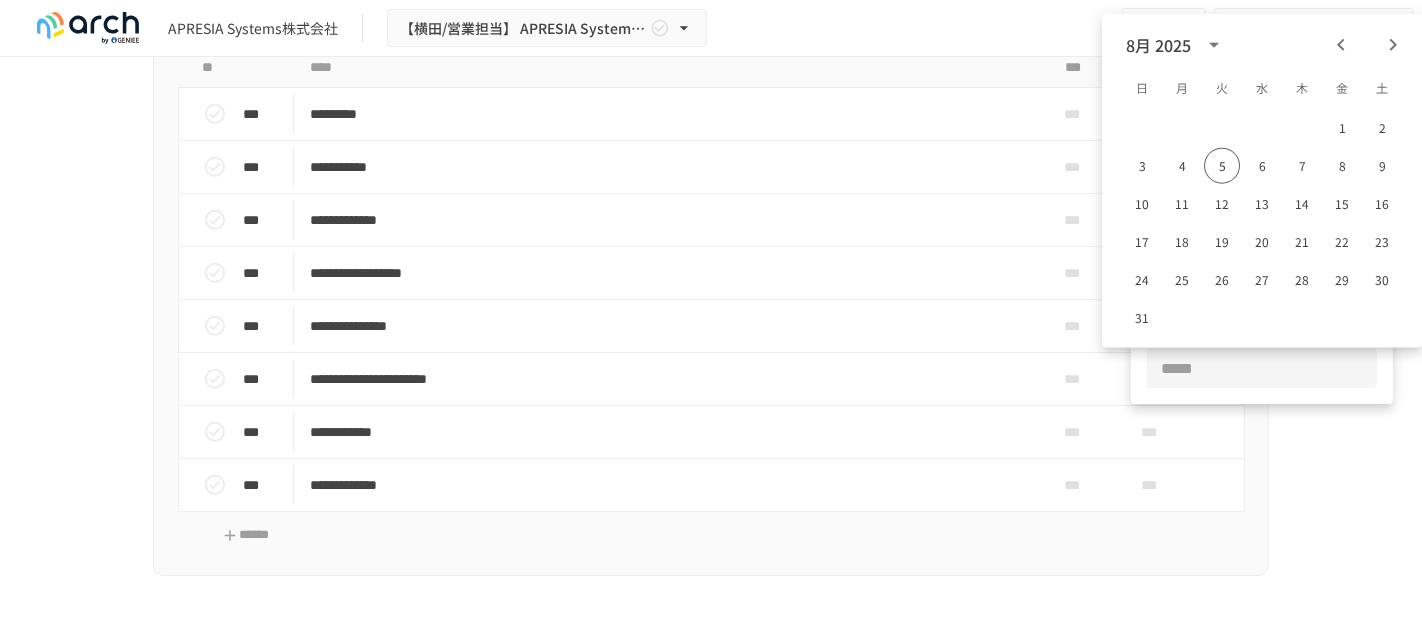 click at bounding box center [1262, 368] 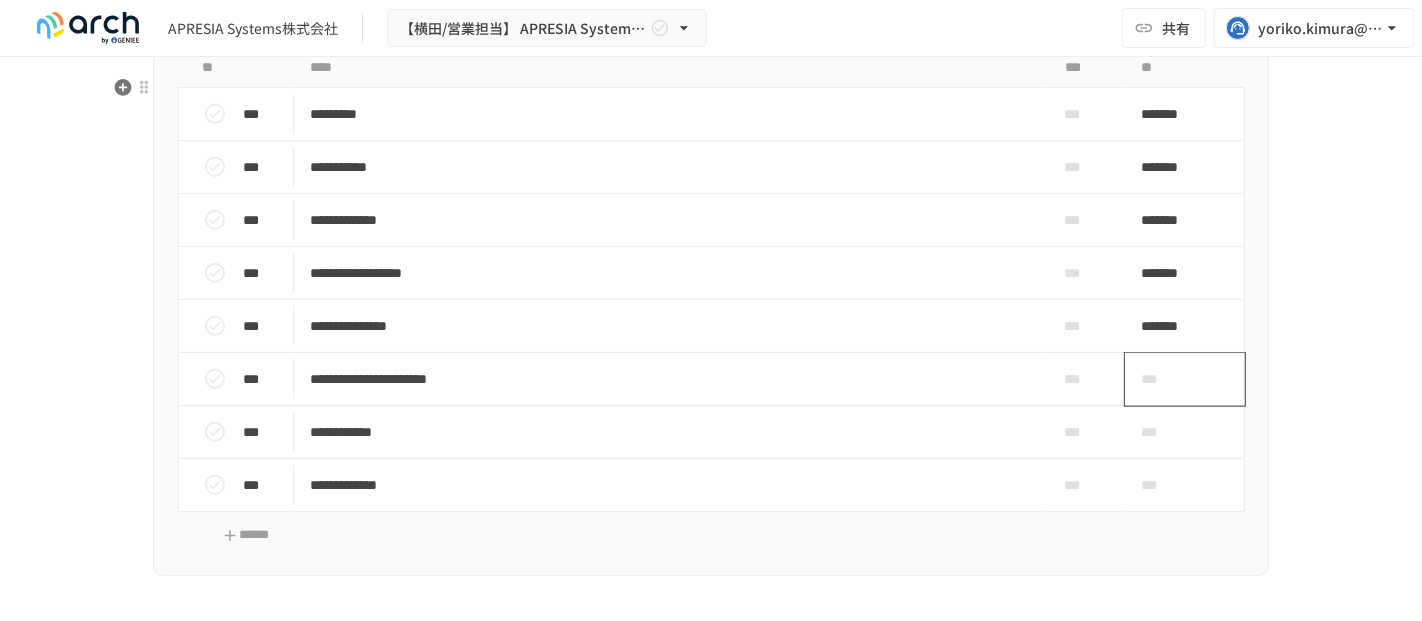 click on "***" at bounding box center [1162, 379] 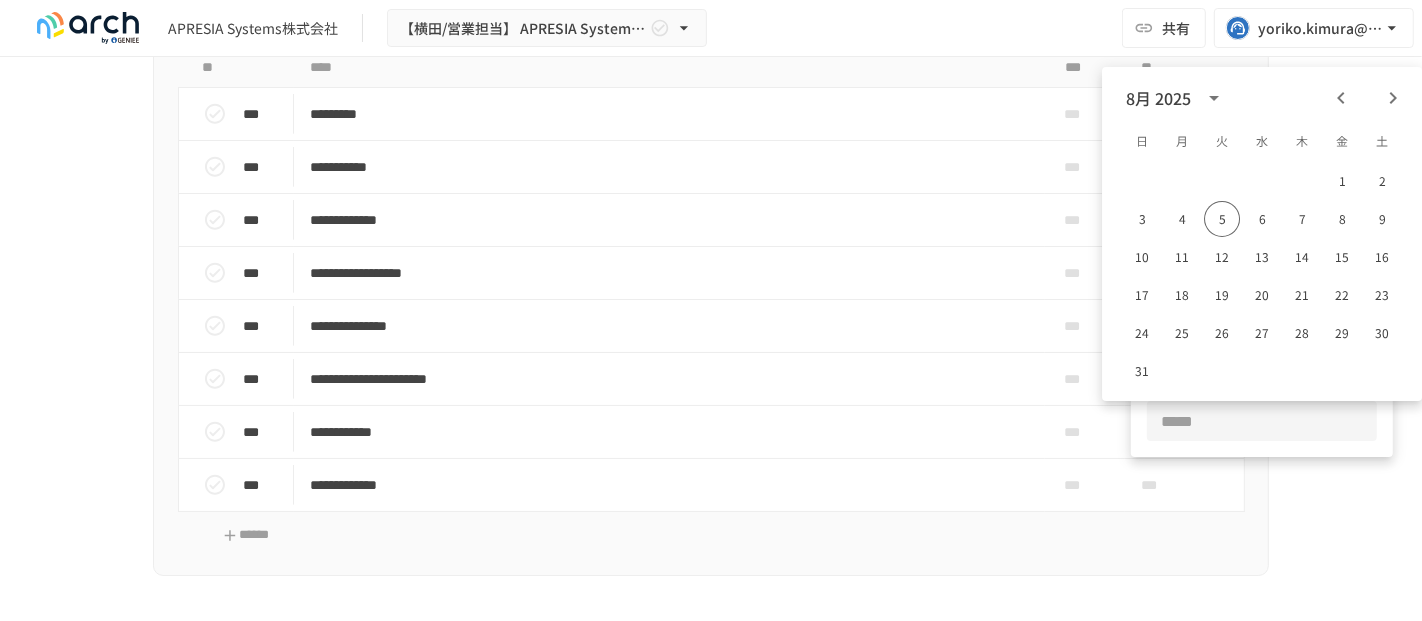 click at bounding box center (1262, 421) 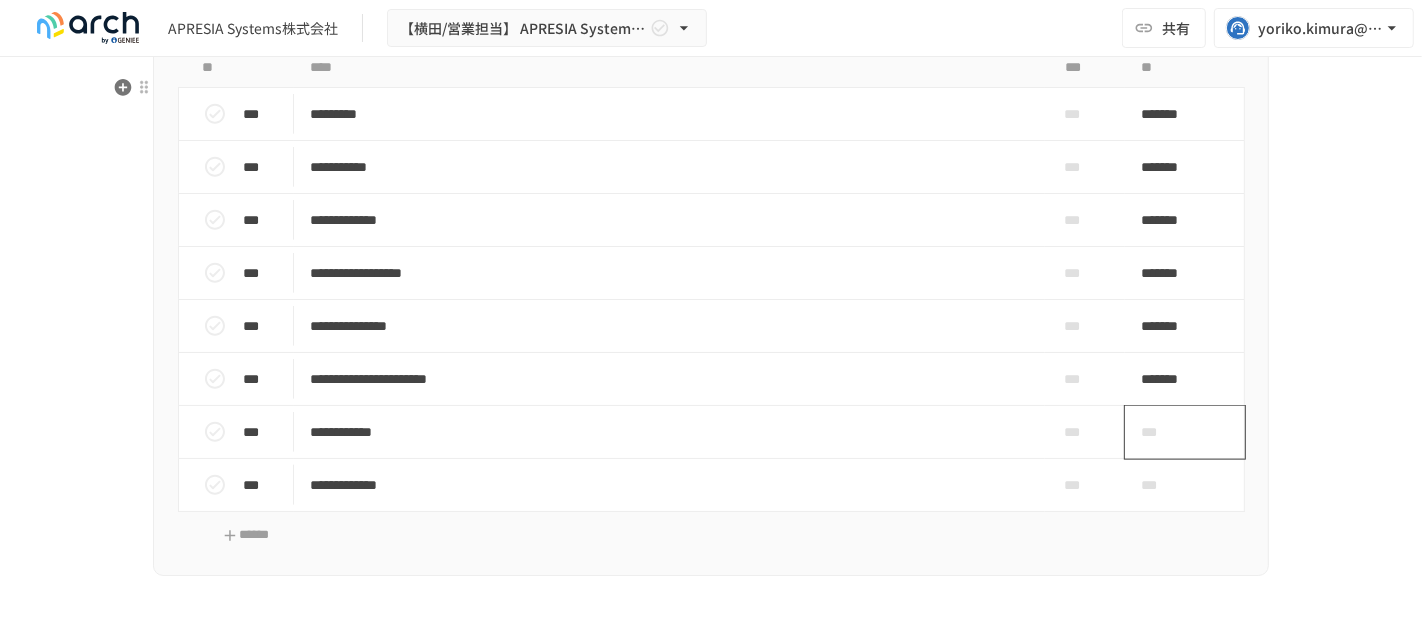 click on "***" at bounding box center [1162, 432] 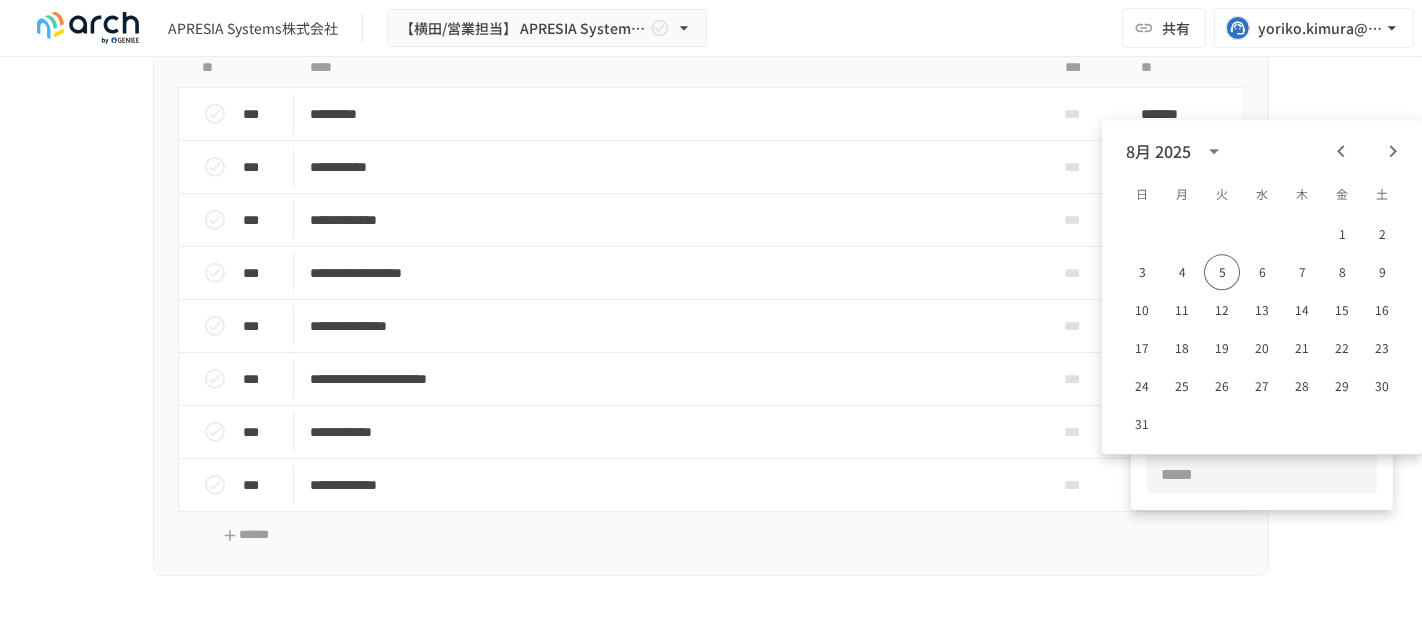 click at bounding box center (1262, 474) 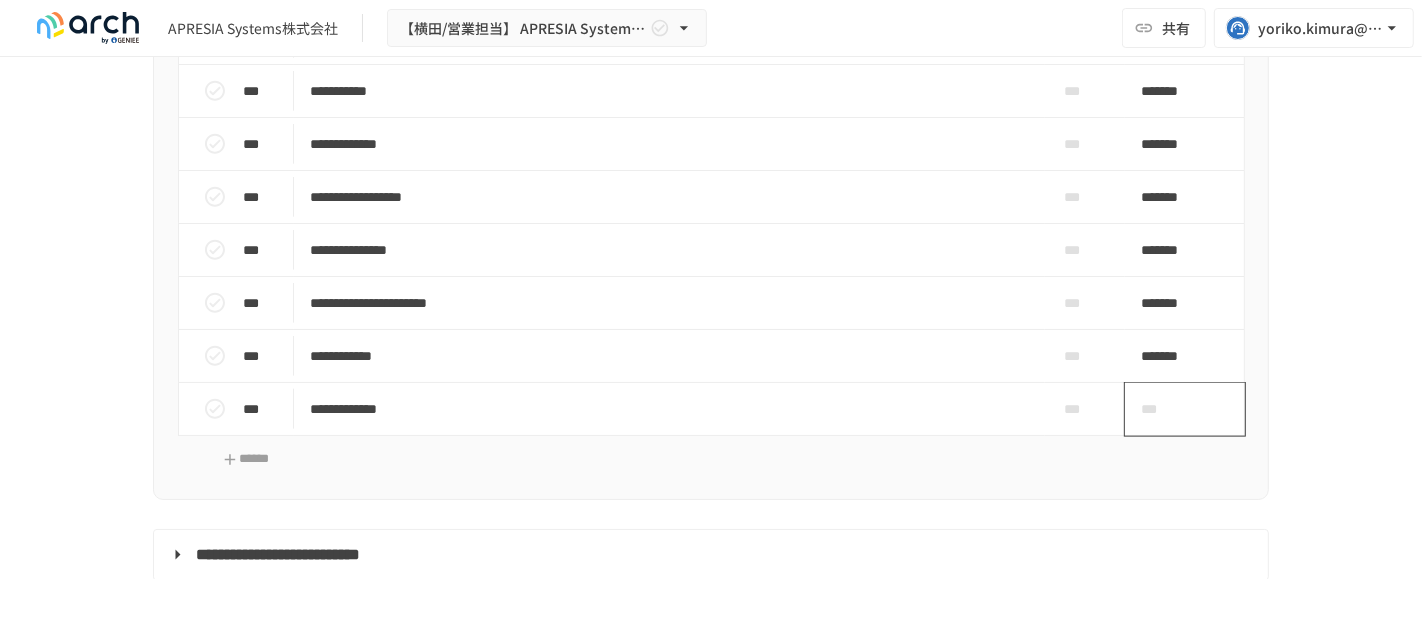 scroll, scrollTop: 2049, scrollLeft: 0, axis: vertical 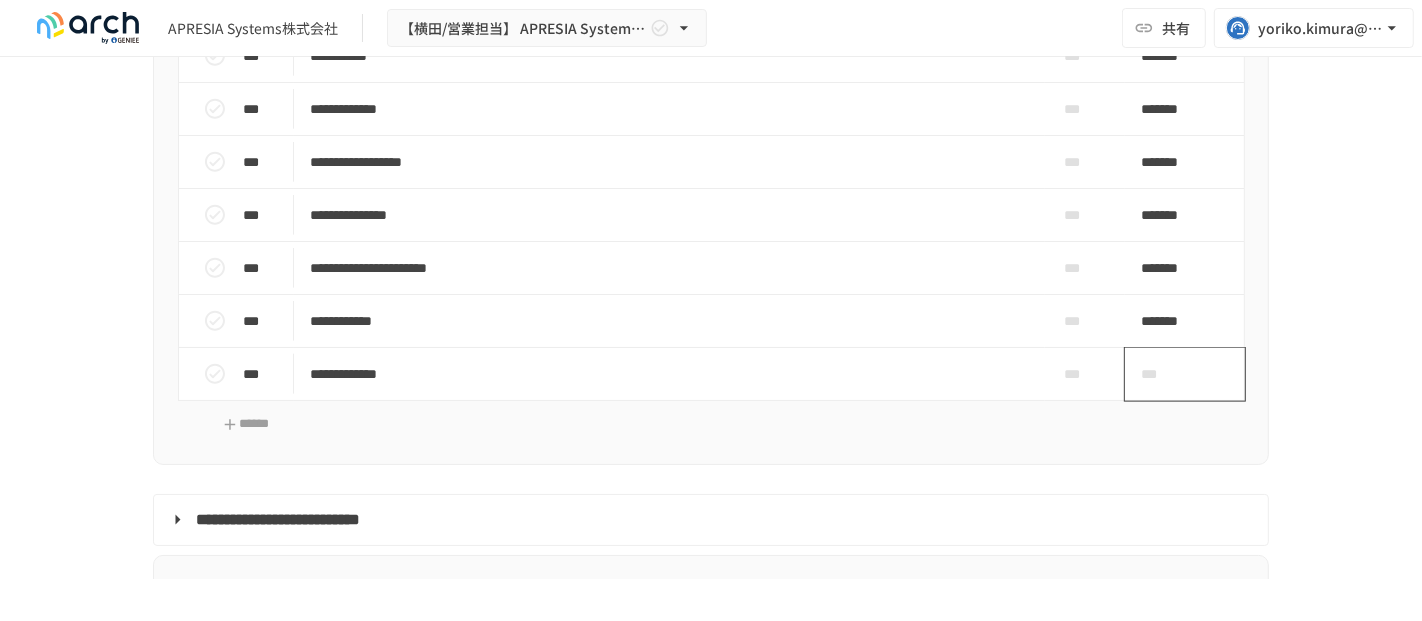 click on "***" at bounding box center [1162, 374] 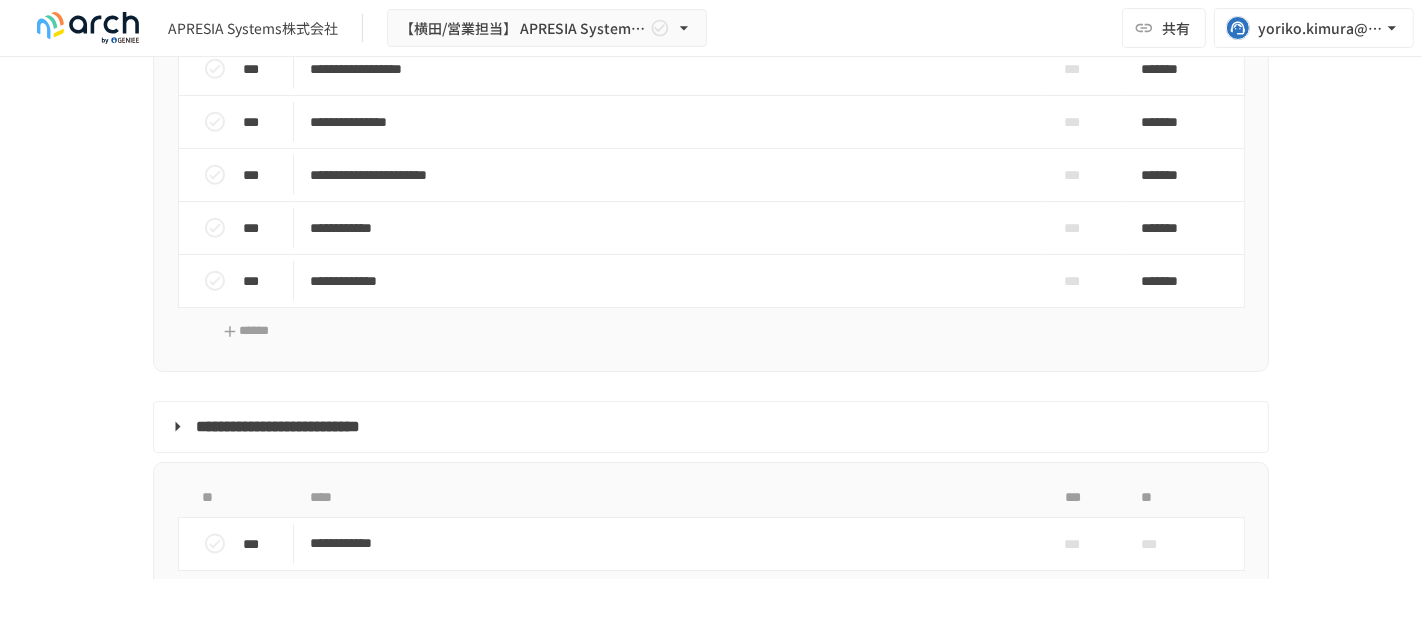 scroll, scrollTop: 2271, scrollLeft: 0, axis: vertical 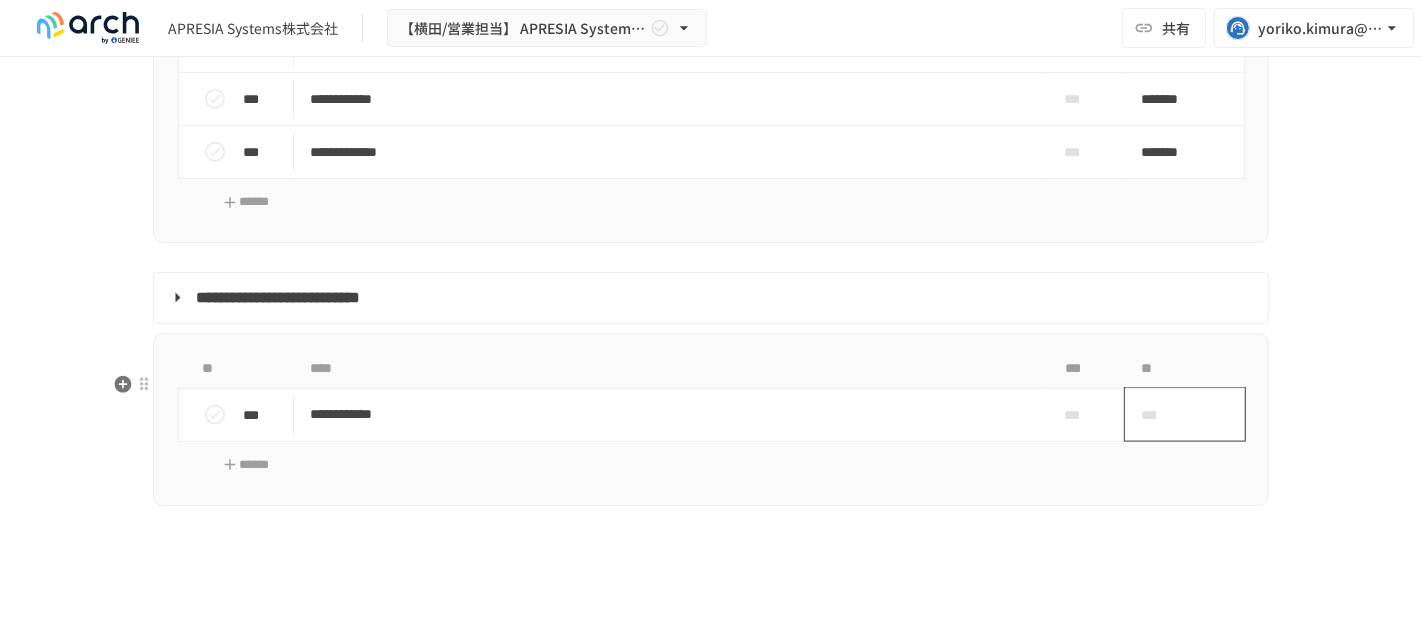 click on "***" at bounding box center [1162, 415] 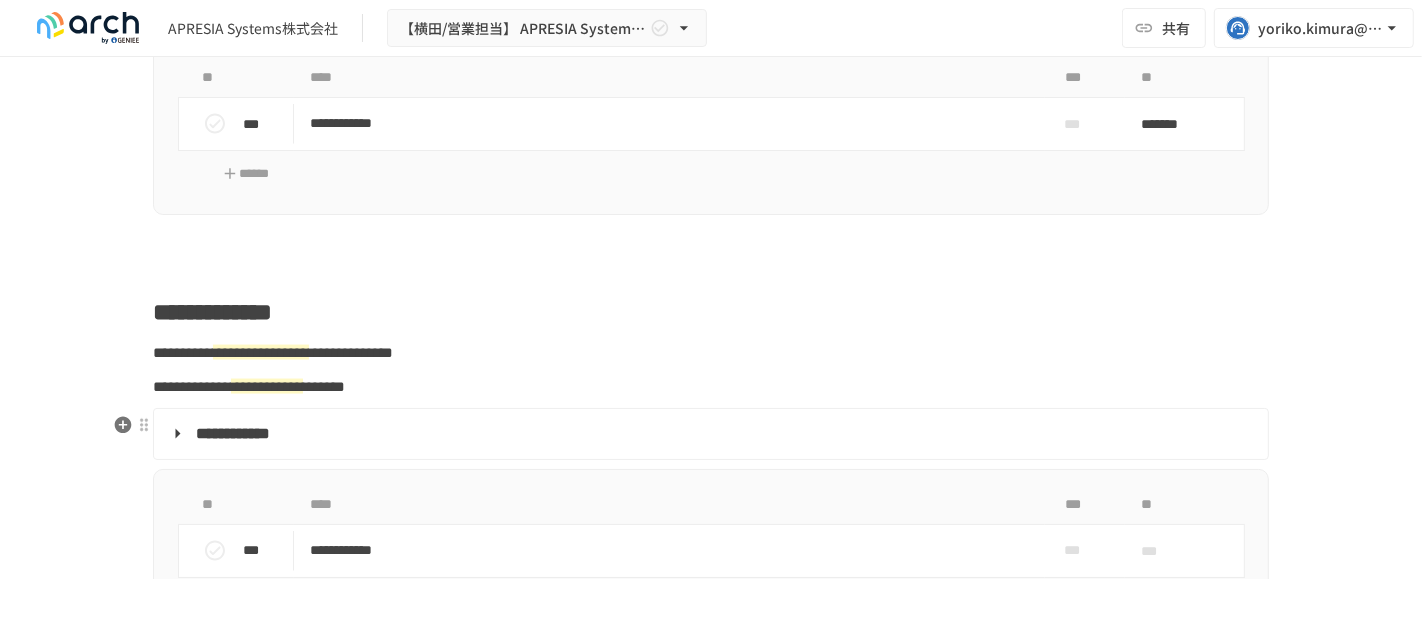 scroll, scrollTop: 2716, scrollLeft: 0, axis: vertical 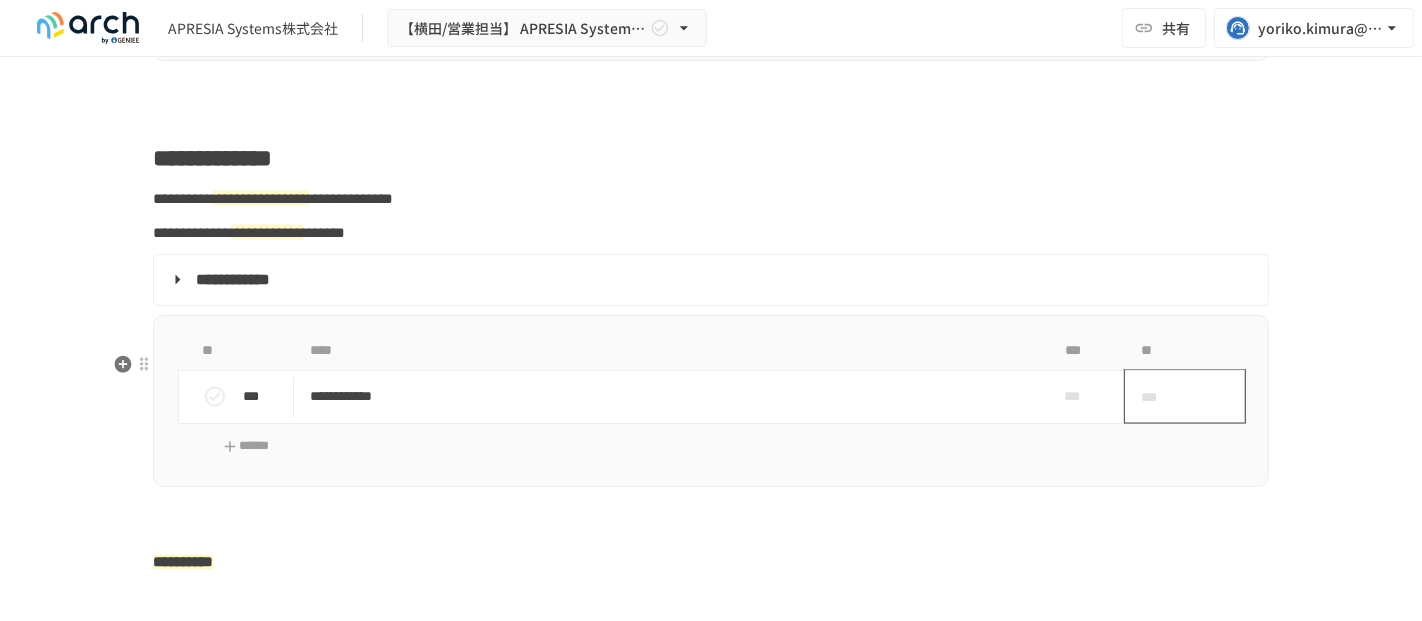 click on "***" at bounding box center [1162, 397] 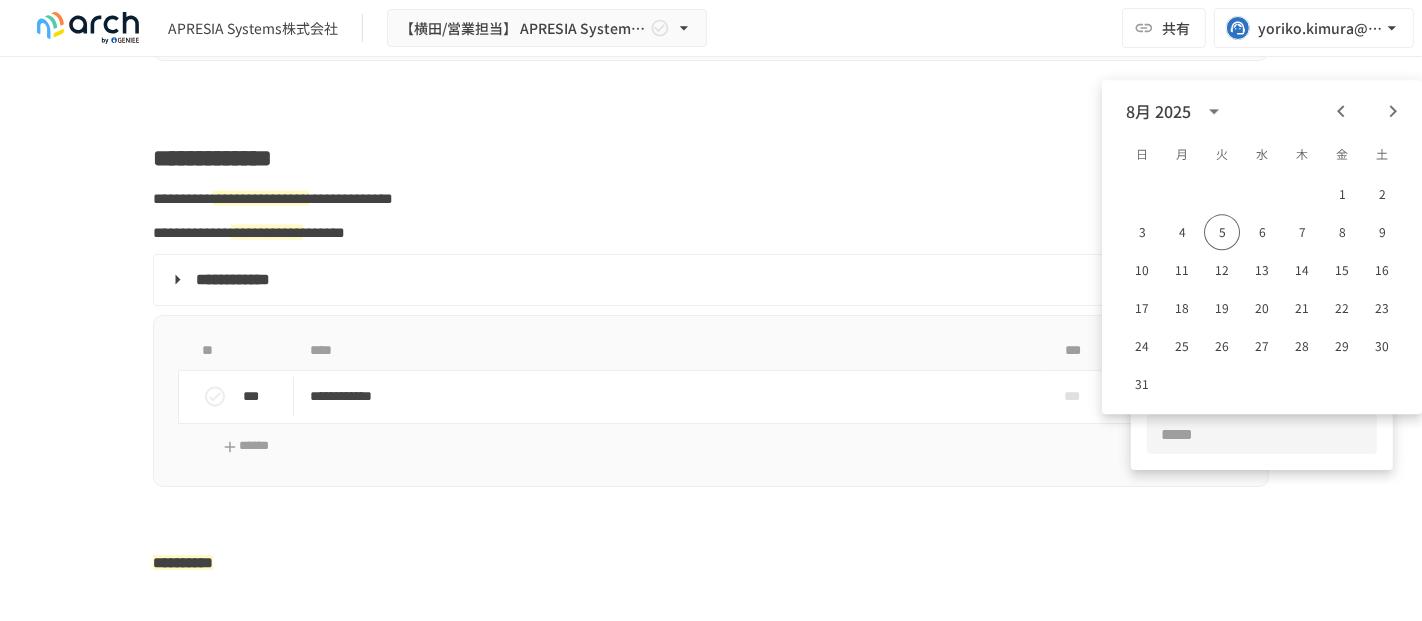 click at bounding box center [1262, 434] 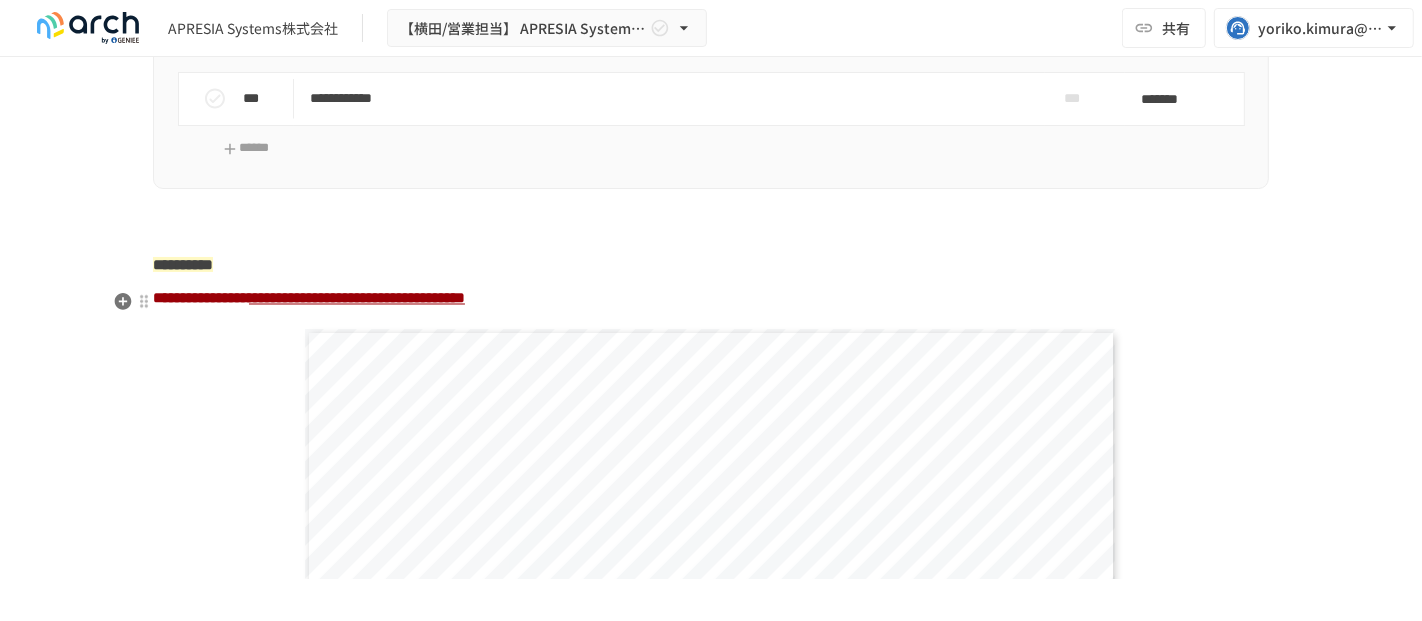 scroll, scrollTop: 3049, scrollLeft: 0, axis: vertical 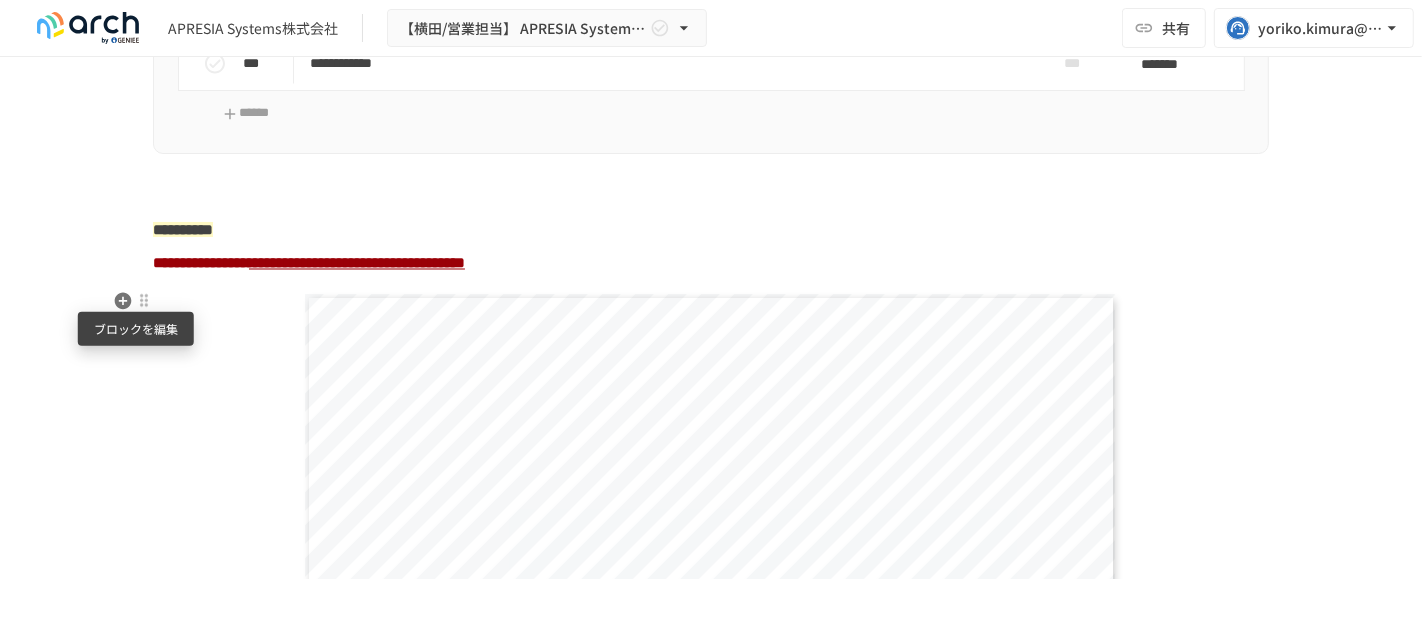 click at bounding box center (144, 301) 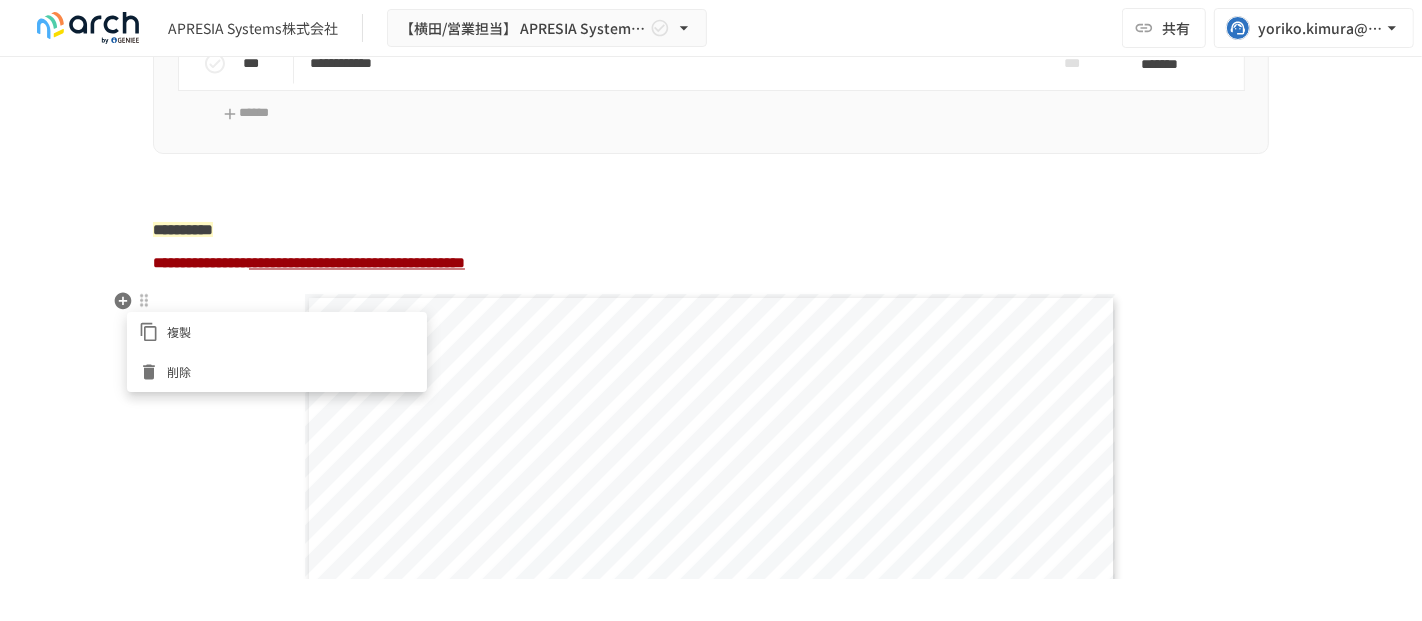 click on "削除" at bounding box center [291, 371] 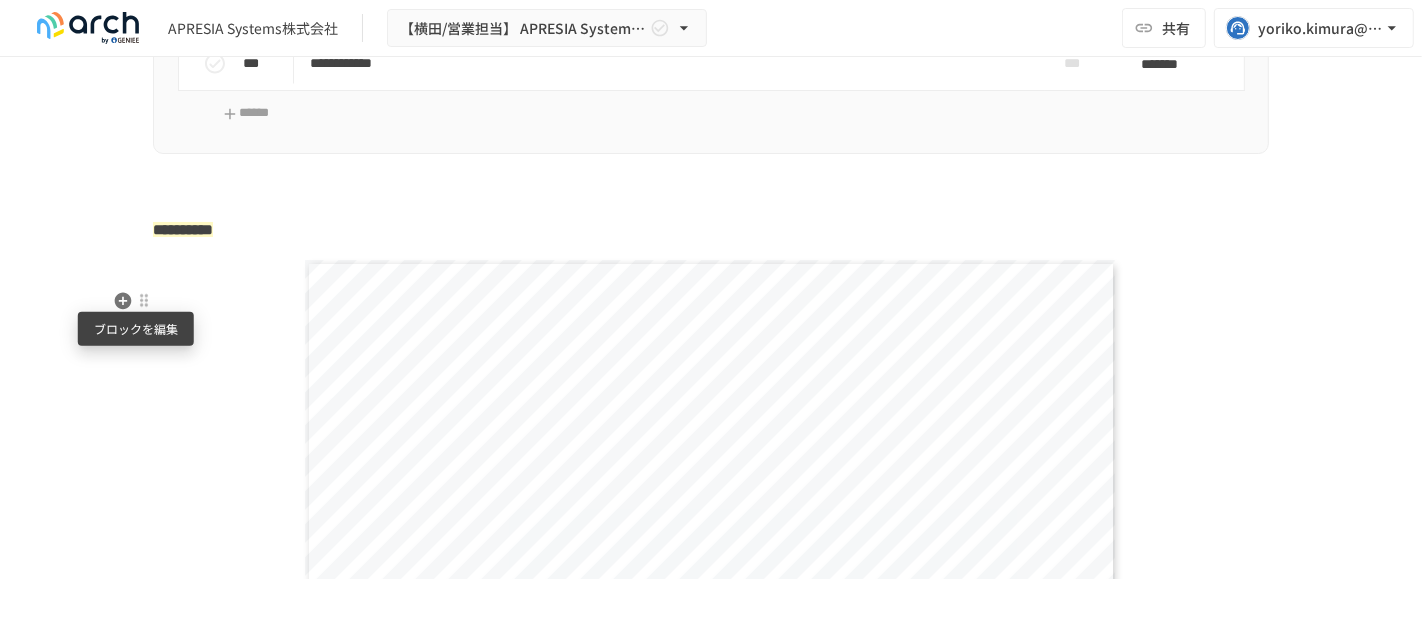 click at bounding box center (144, 301) 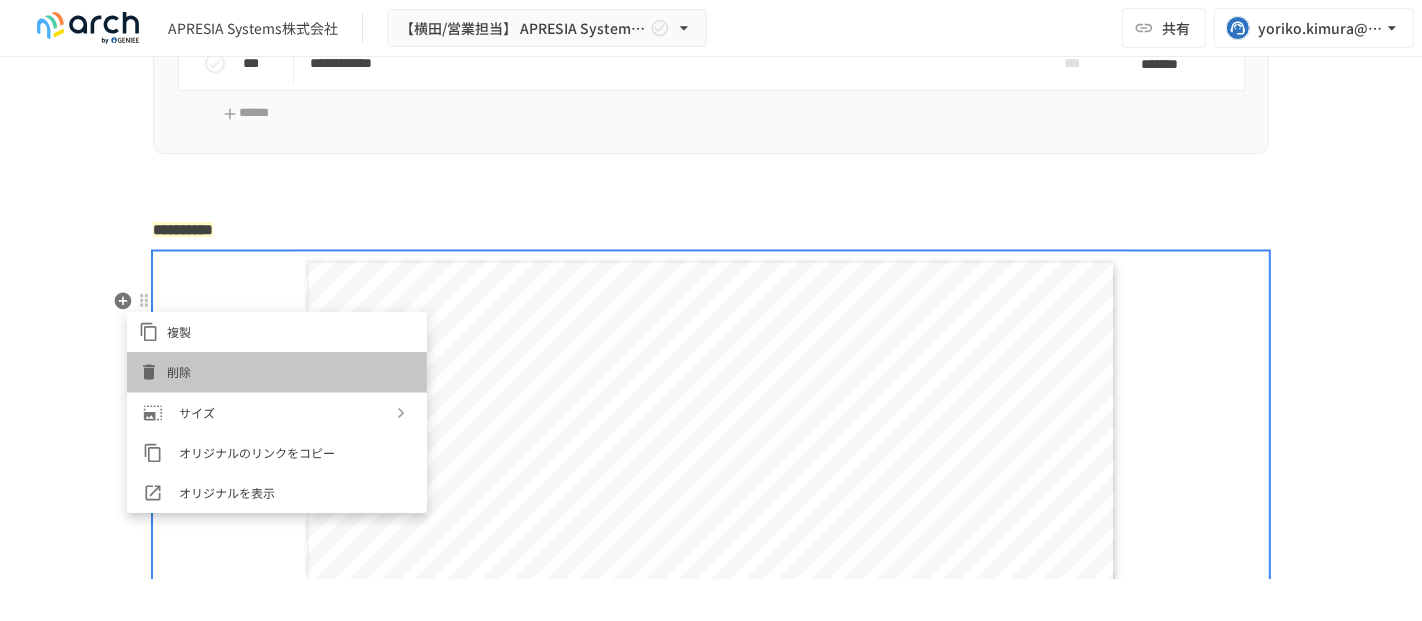 click on "削除" at bounding box center [291, 371] 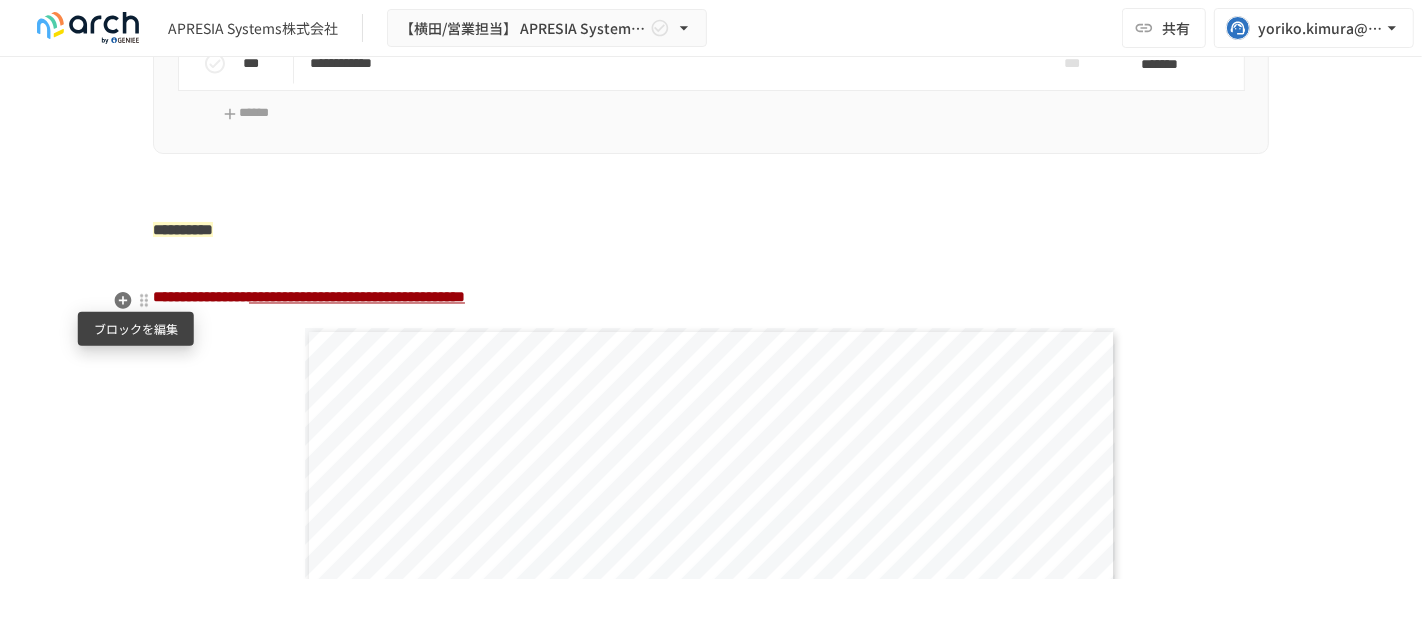 click at bounding box center [144, 301] 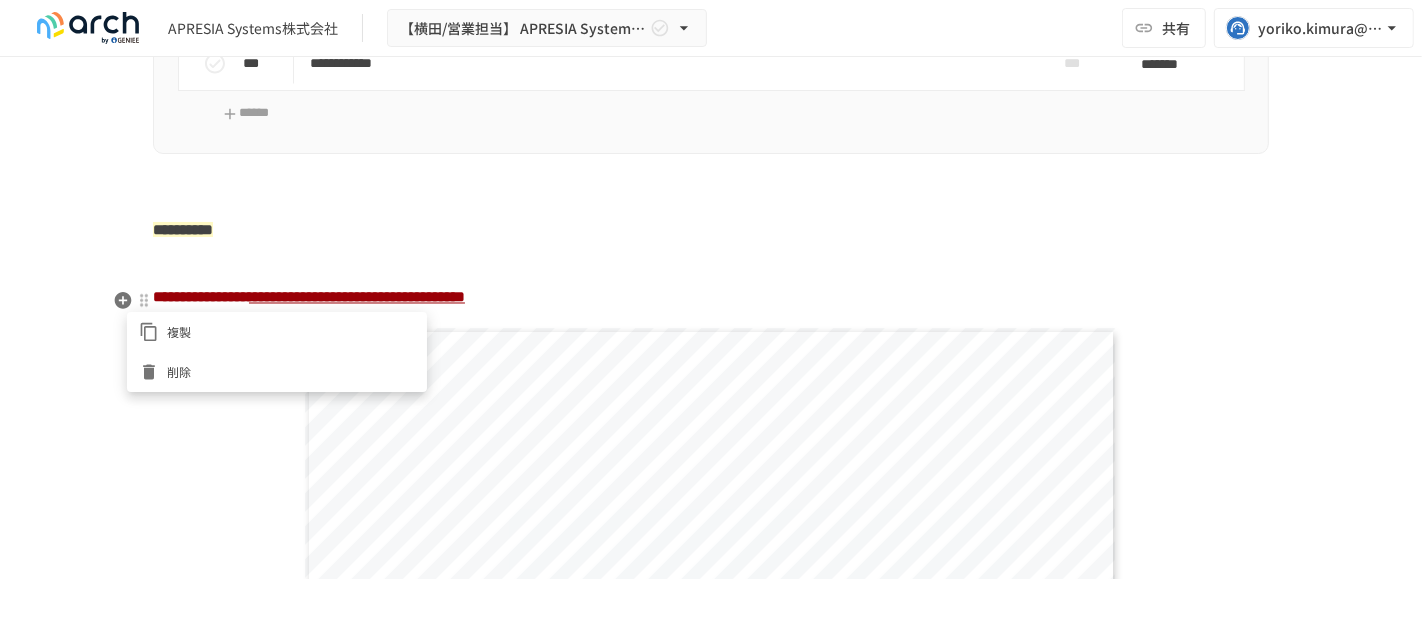click on "削除" at bounding box center [277, 372] 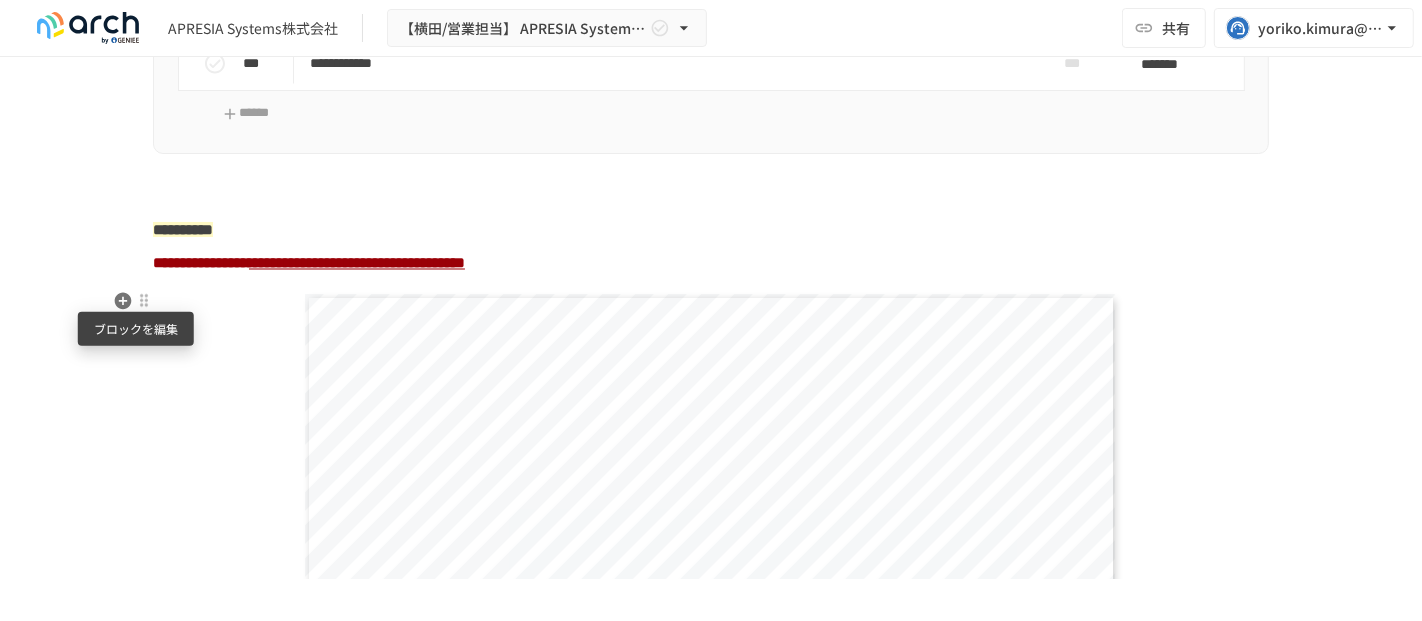 click at bounding box center (144, 301) 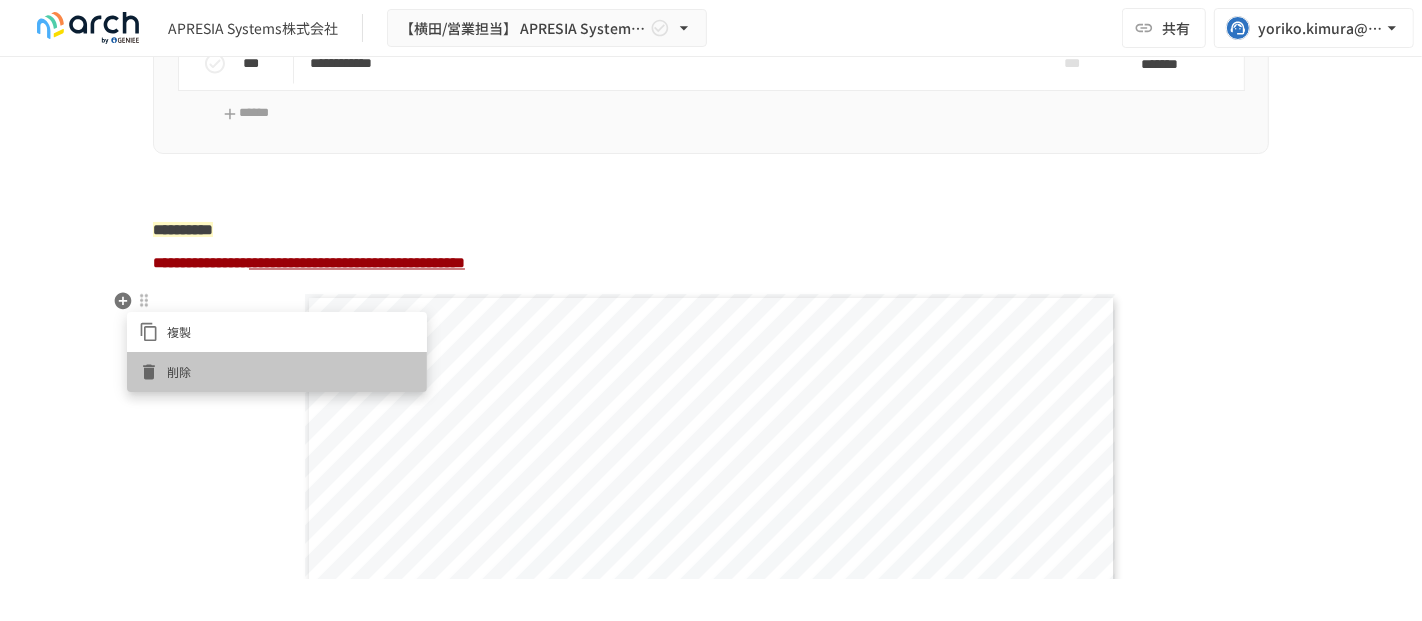 click on "削除" at bounding box center (291, 371) 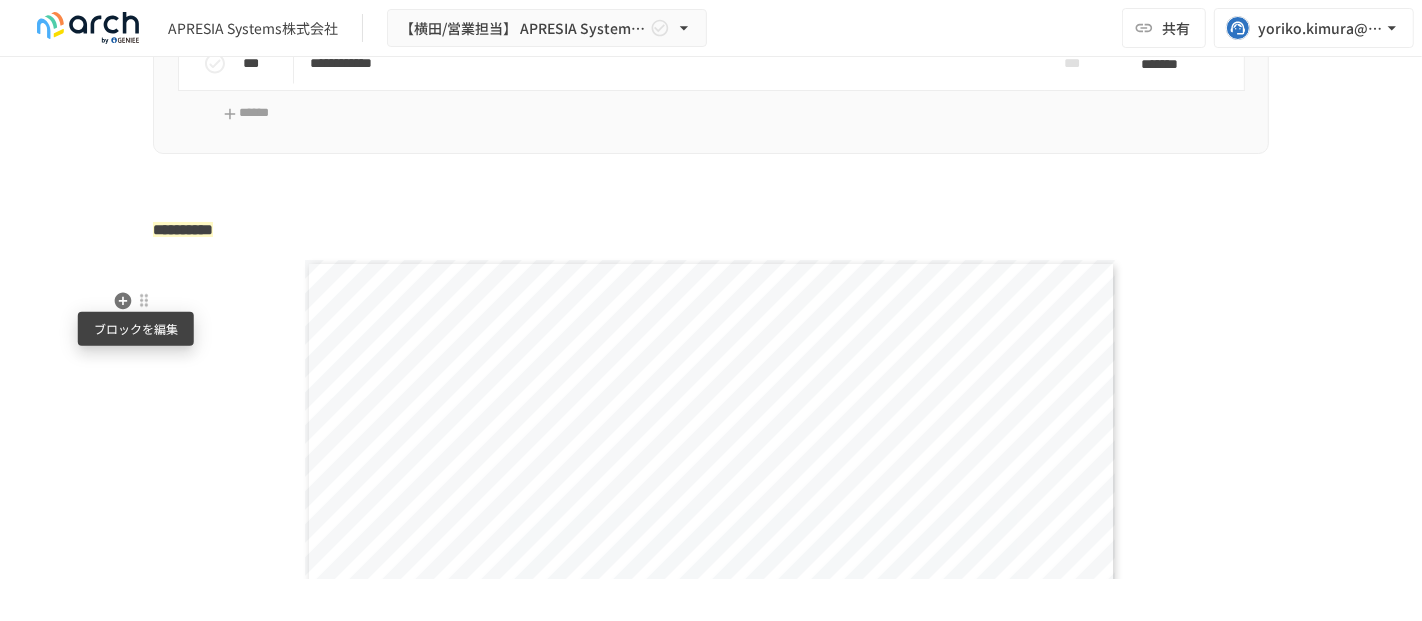 click at bounding box center (144, 301) 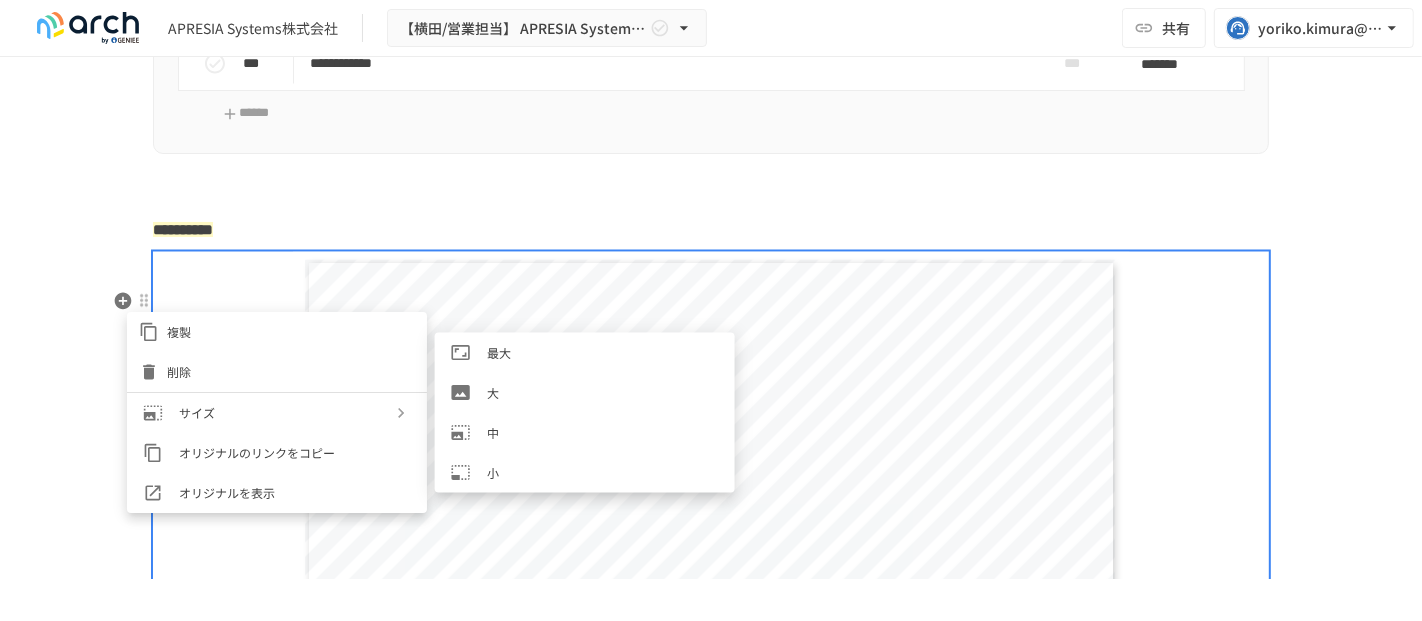 click on "大" at bounding box center (585, 393) 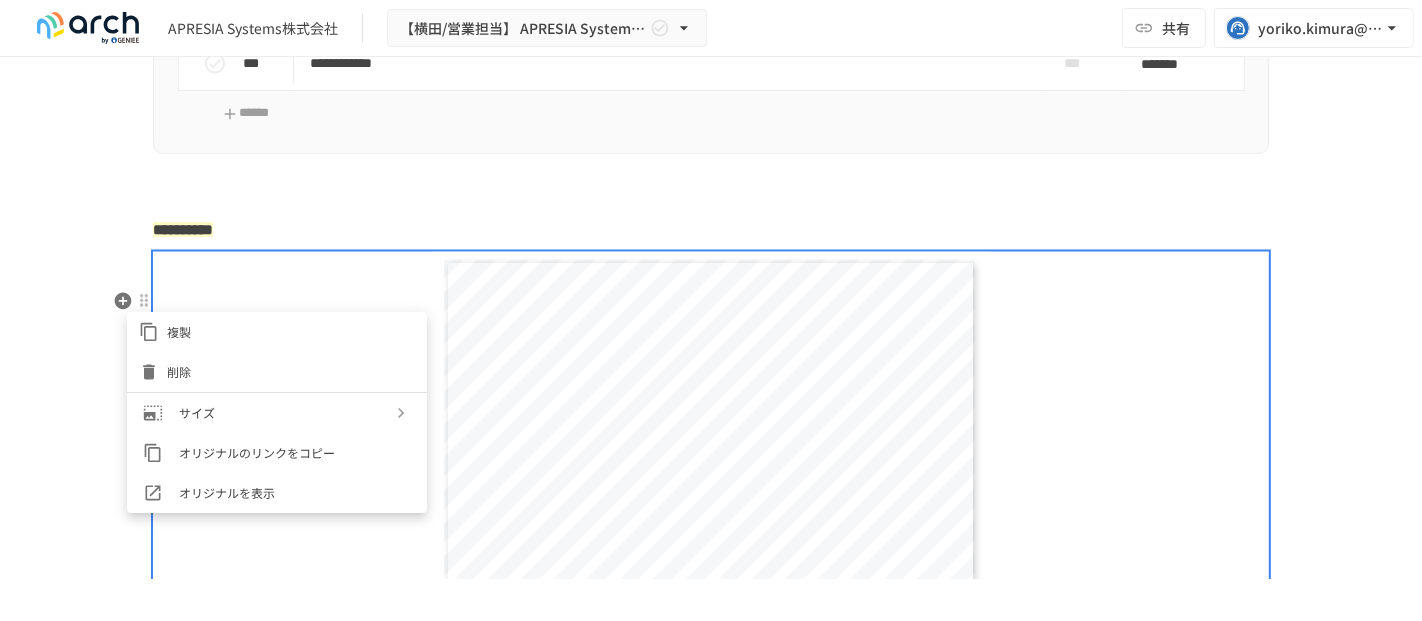 click at bounding box center (711, 310) 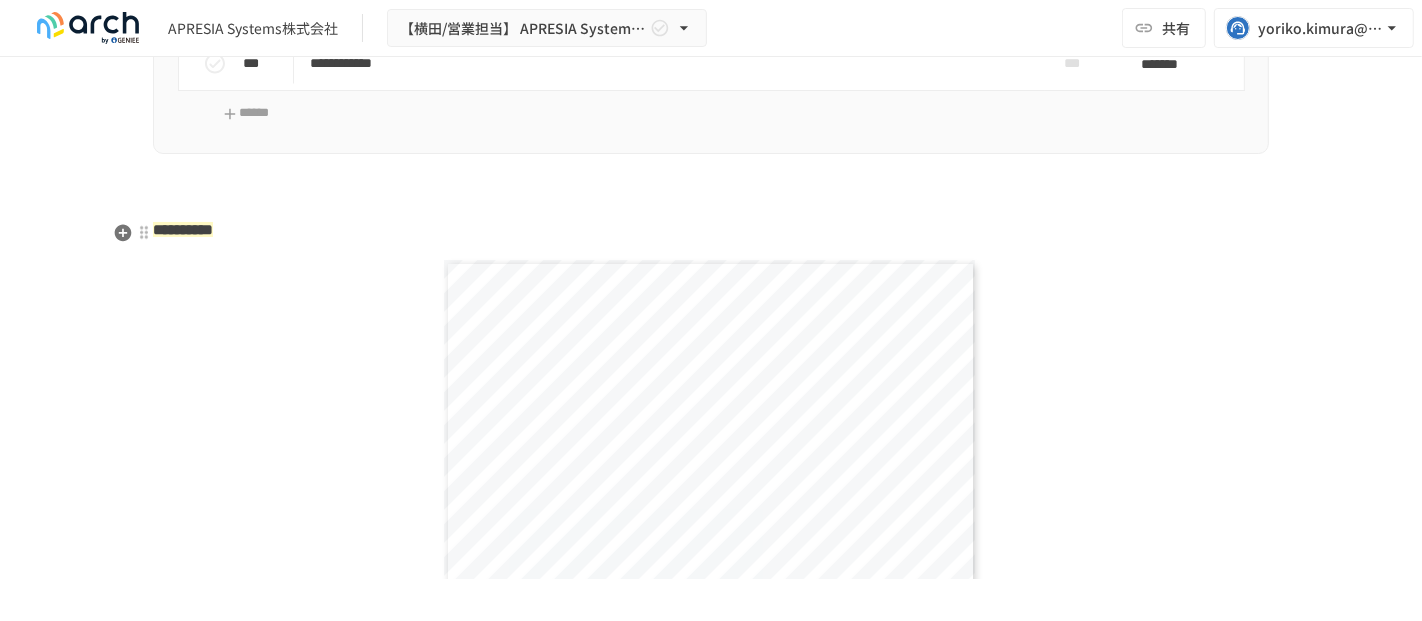 click on "**********" at bounding box center (711, 1139) 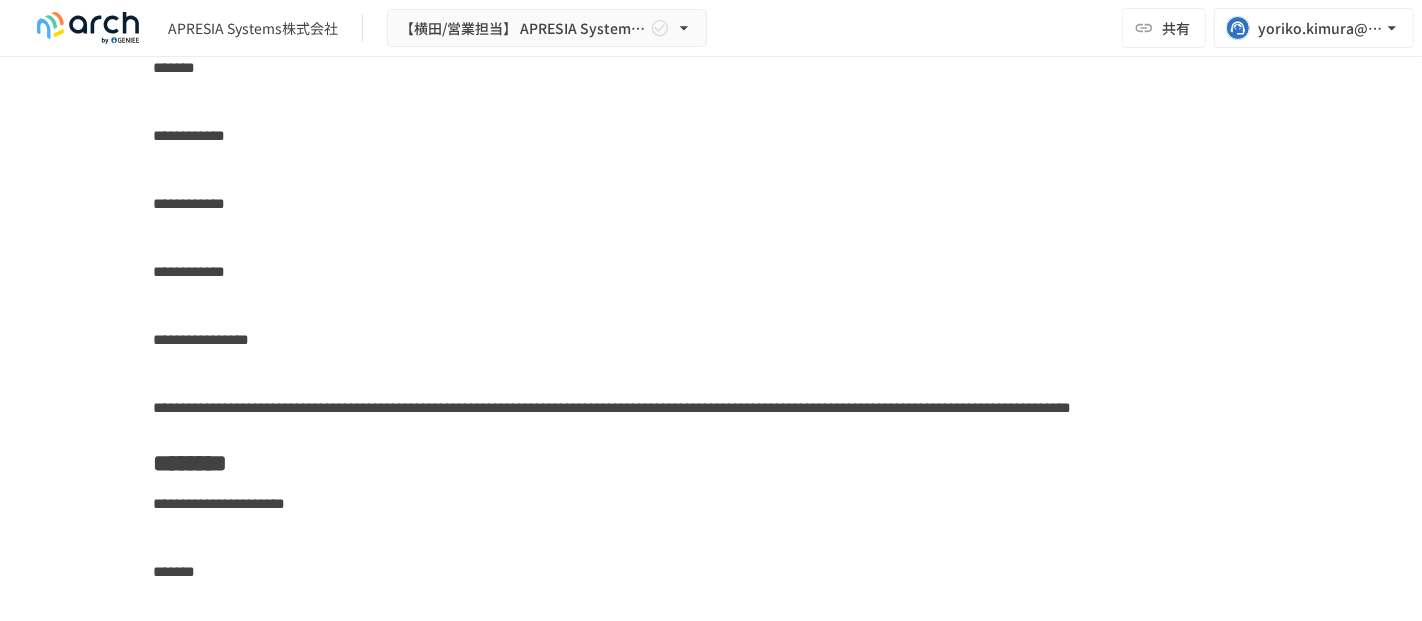 scroll, scrollTop: 4494, scrollLeft: 0, axis: vertical 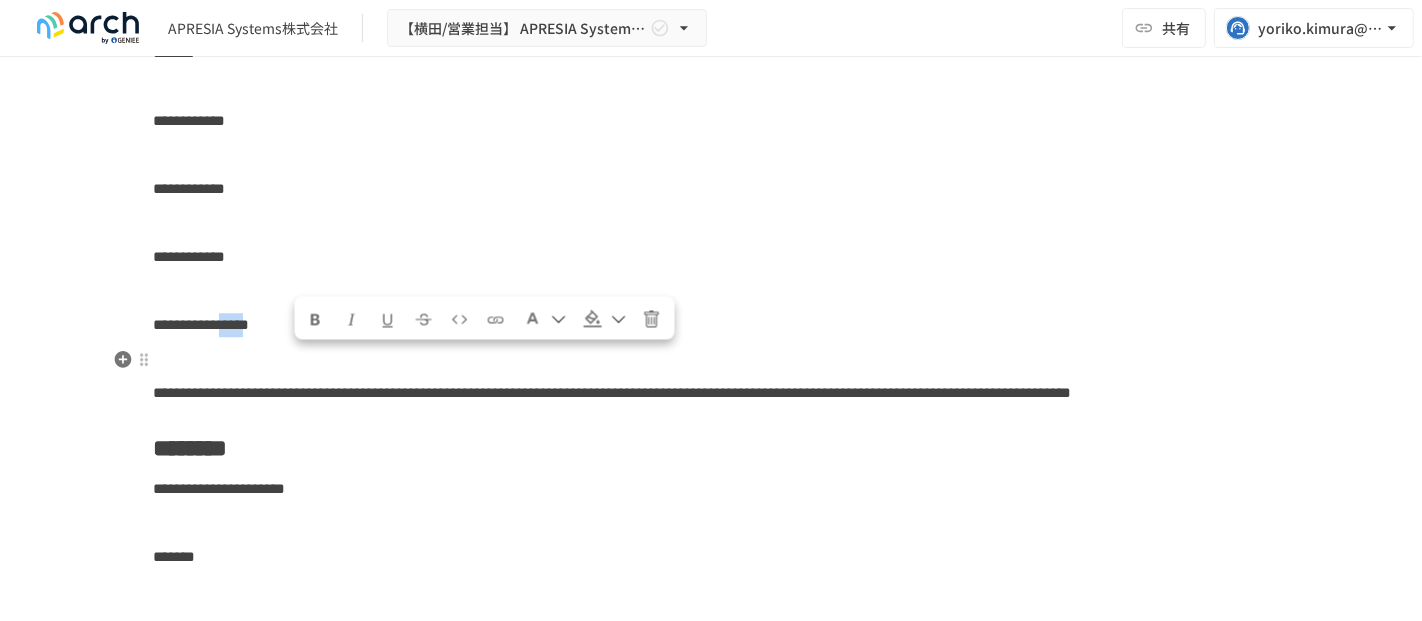 drag, startPoint x: 297, startPoint y: 362, endPoint x: 345, endPoint y: 364, distance: 48.04165 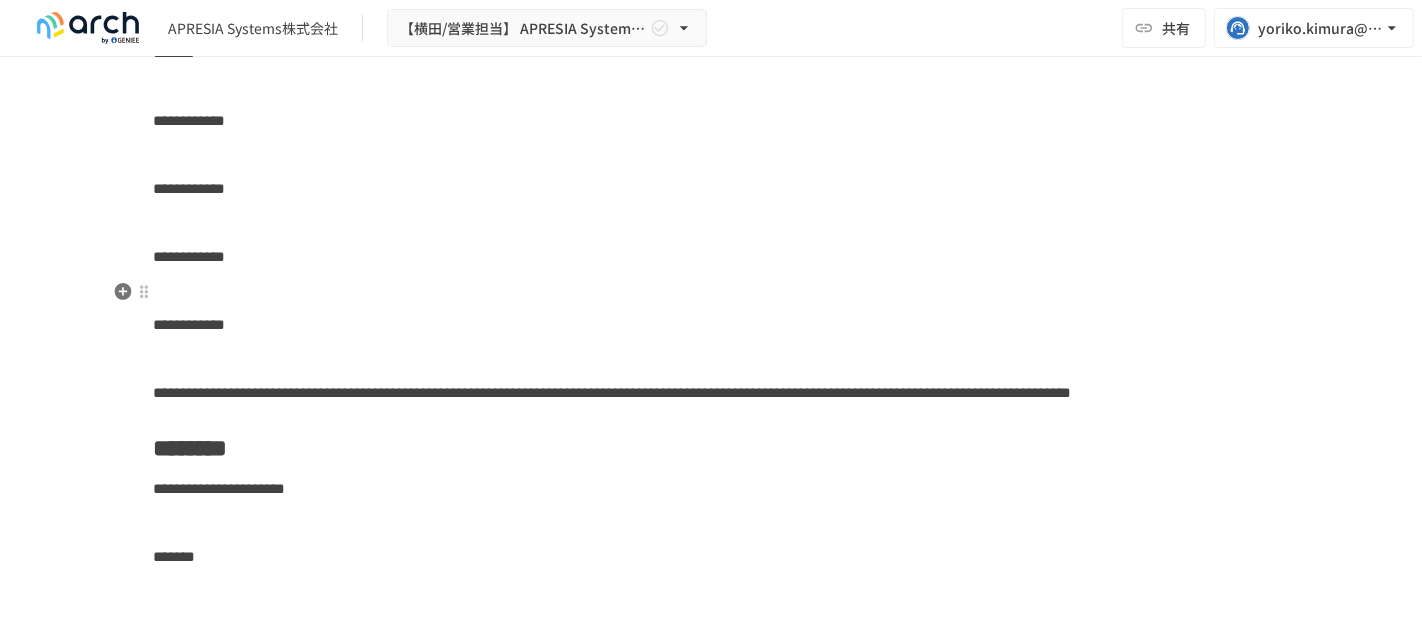 click on "**********" at bounding box center (189, 256) 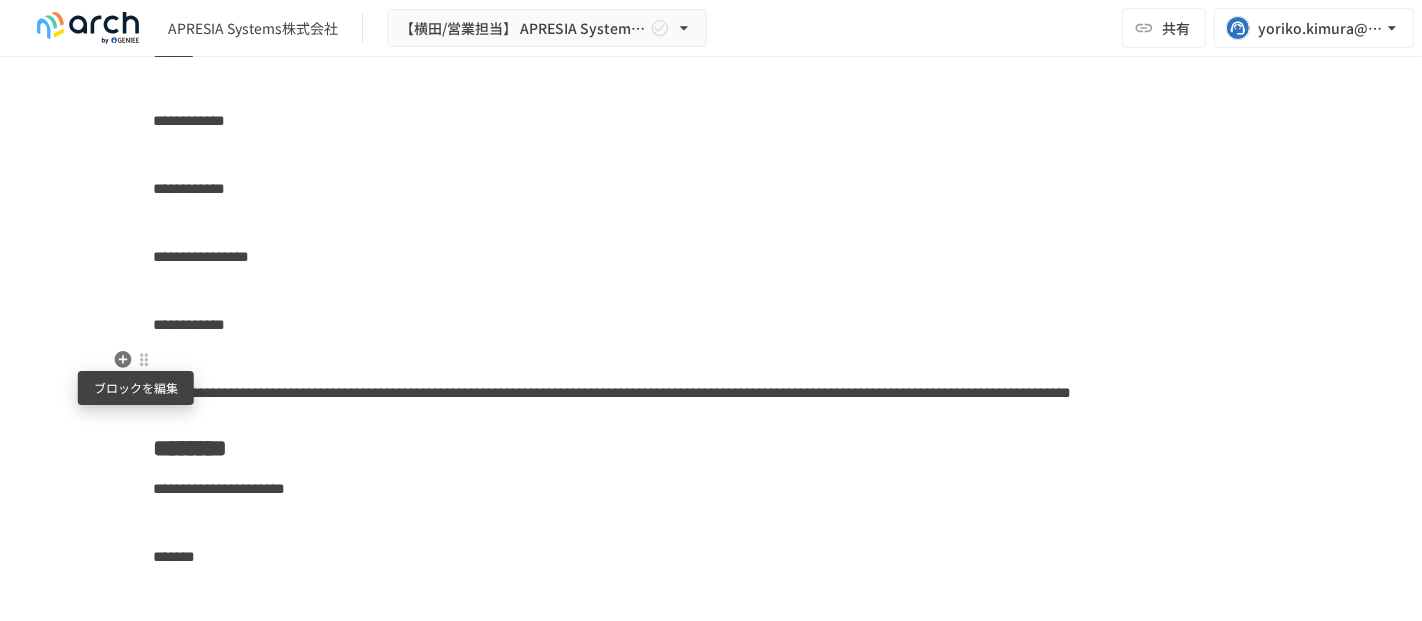 click at bounding box center [144, 359] 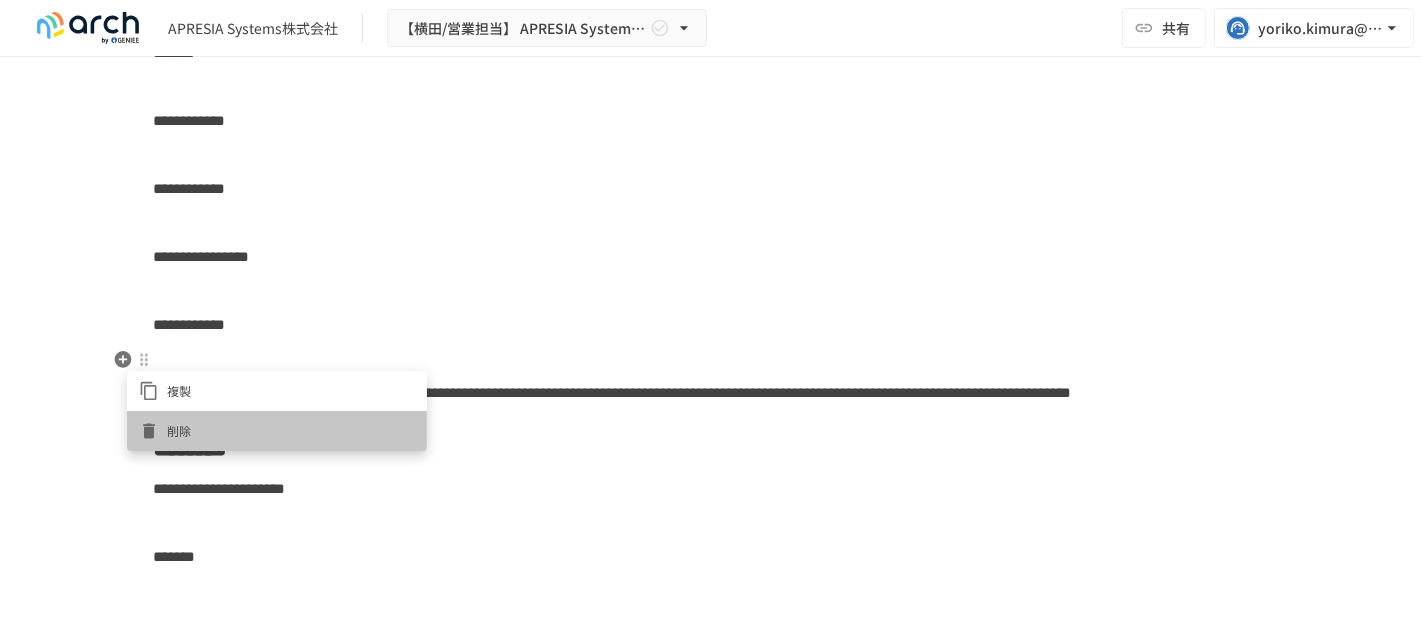 click on "削除" at bounding box center (291, 430) 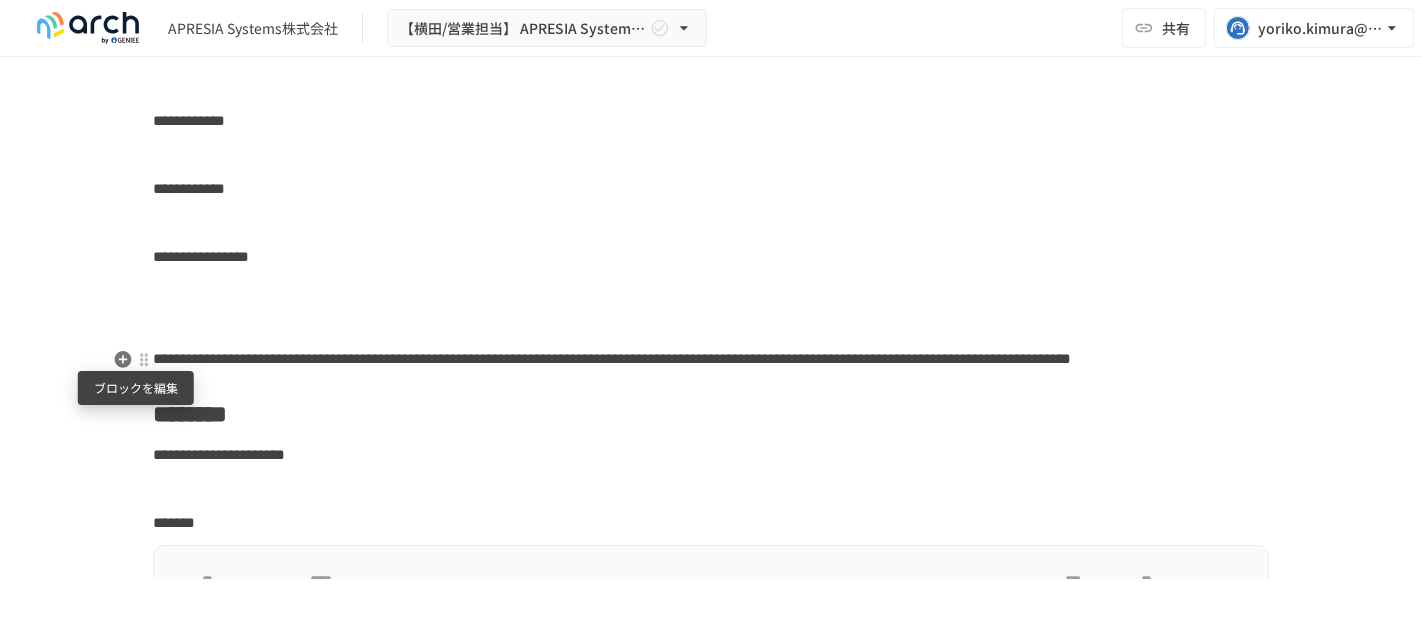 click at bounding box center [144, 359] 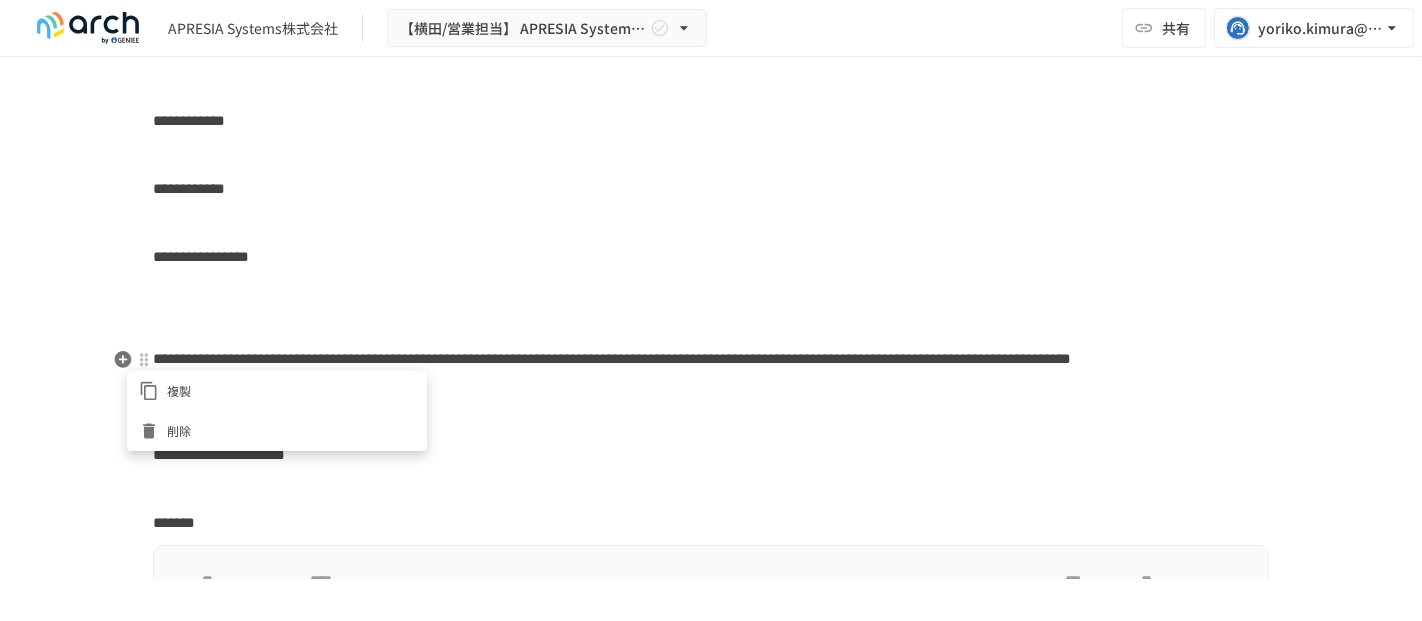 click at bounding box center (153, 431) 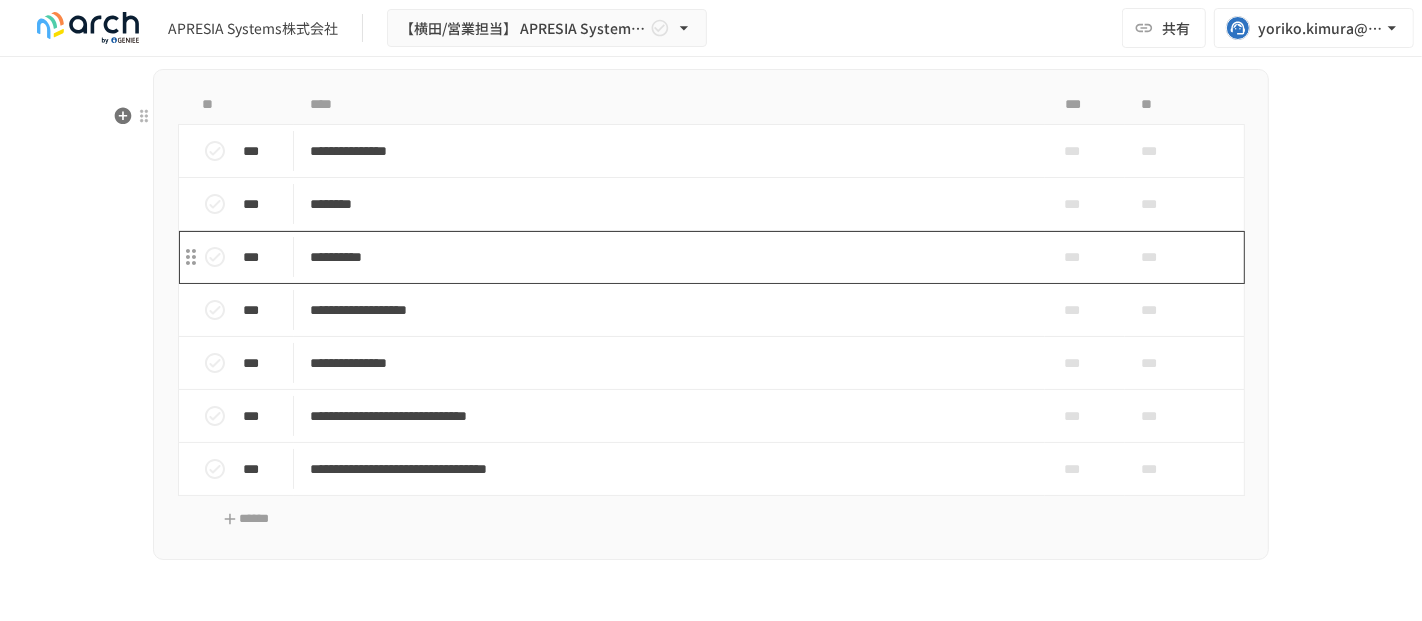 scroll, scrollTop: 4938, scrollLeft: 0, axis: vertical 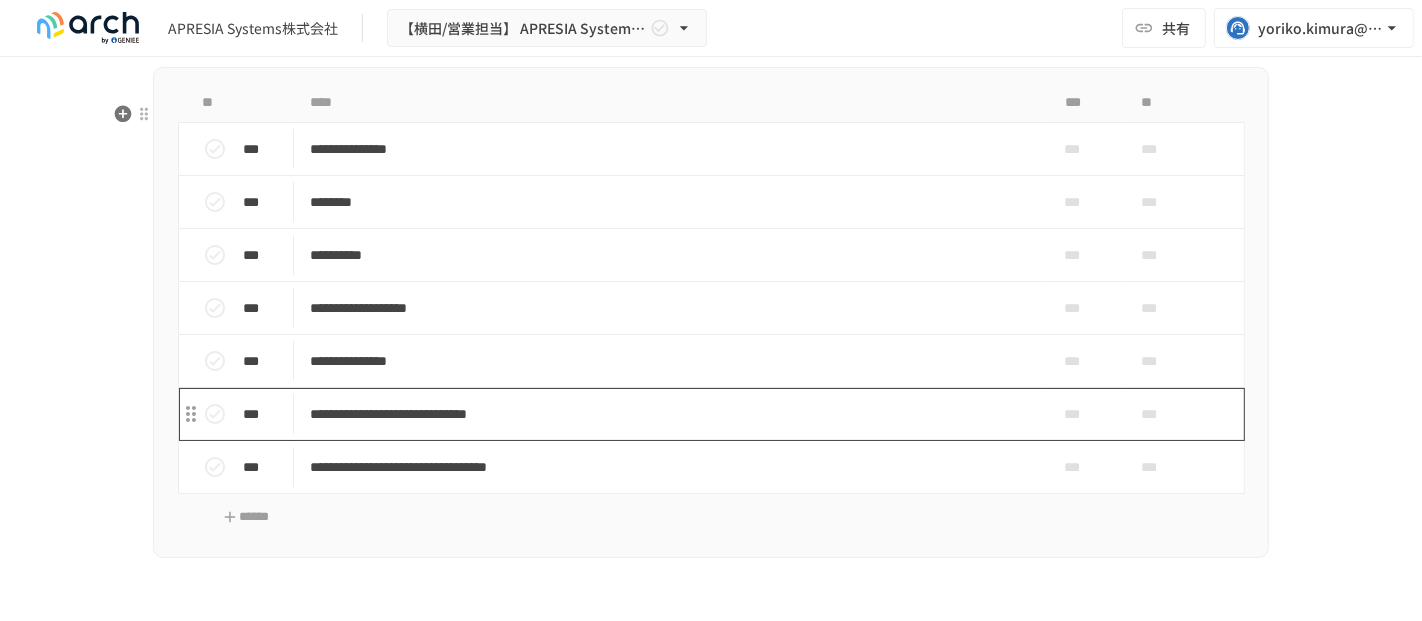 click on "**********" at bounding box center (669, 414) 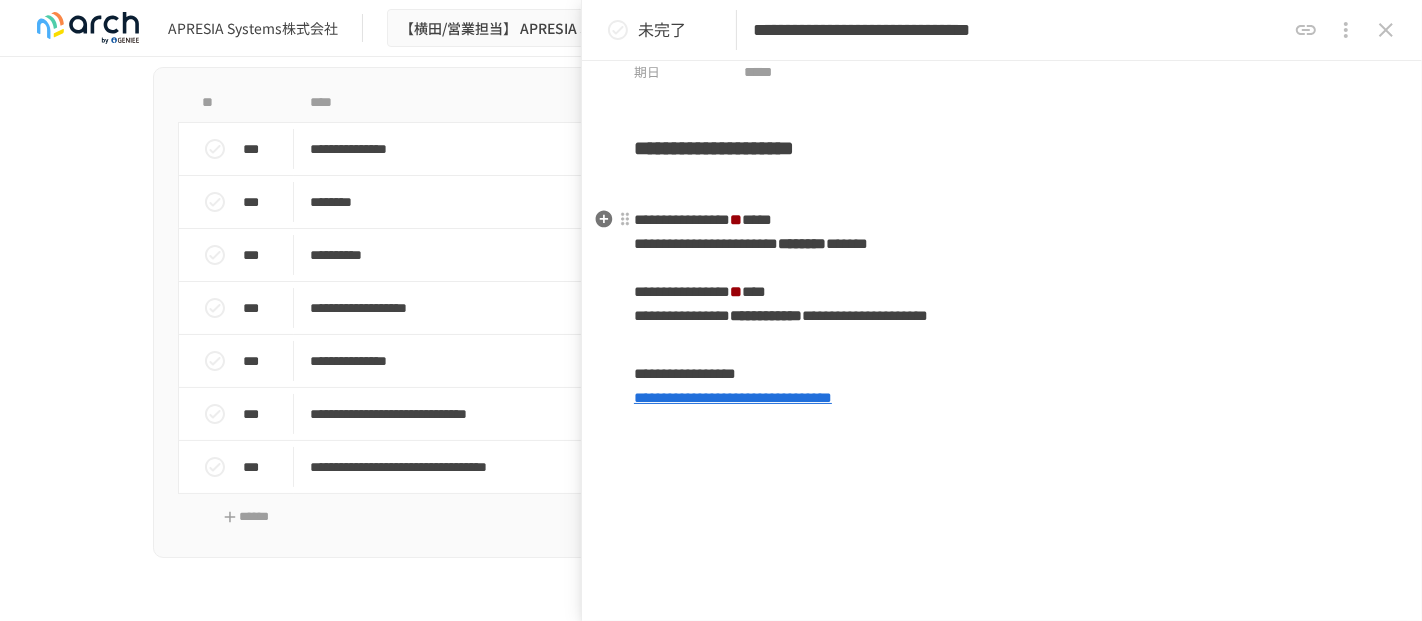 scroll, scrollTop: 222, scrollLeft: 0, axis: vertical 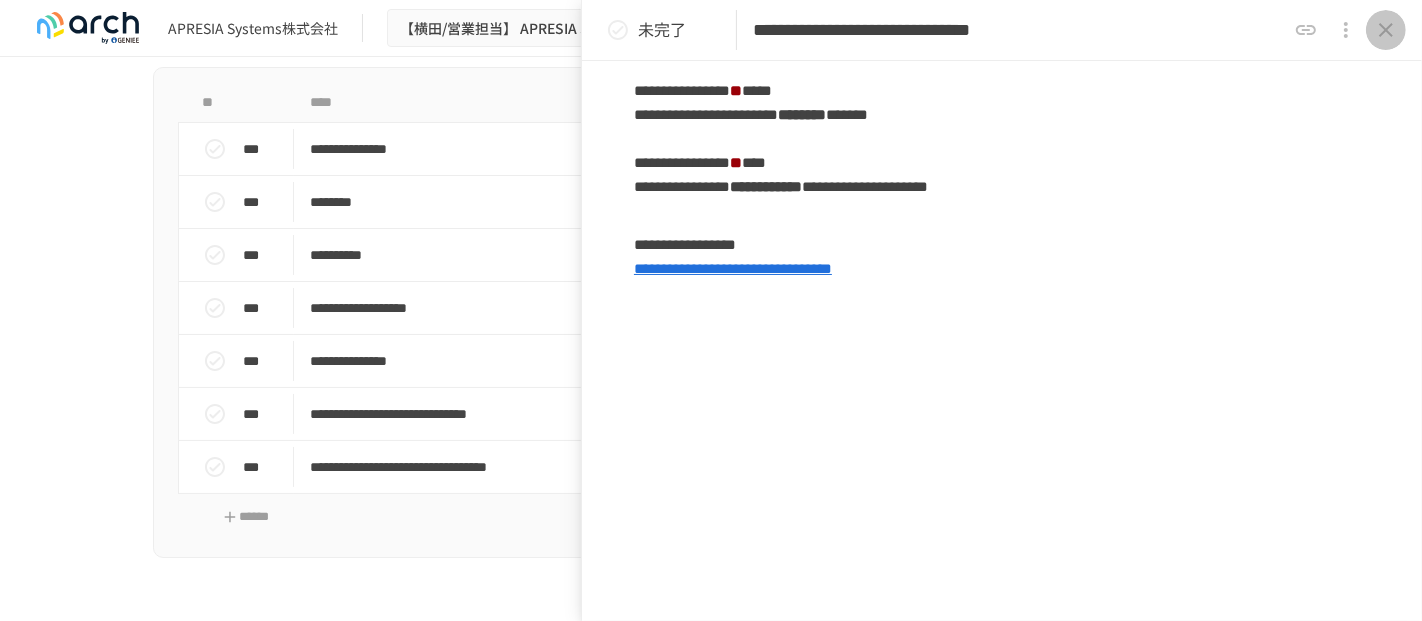click 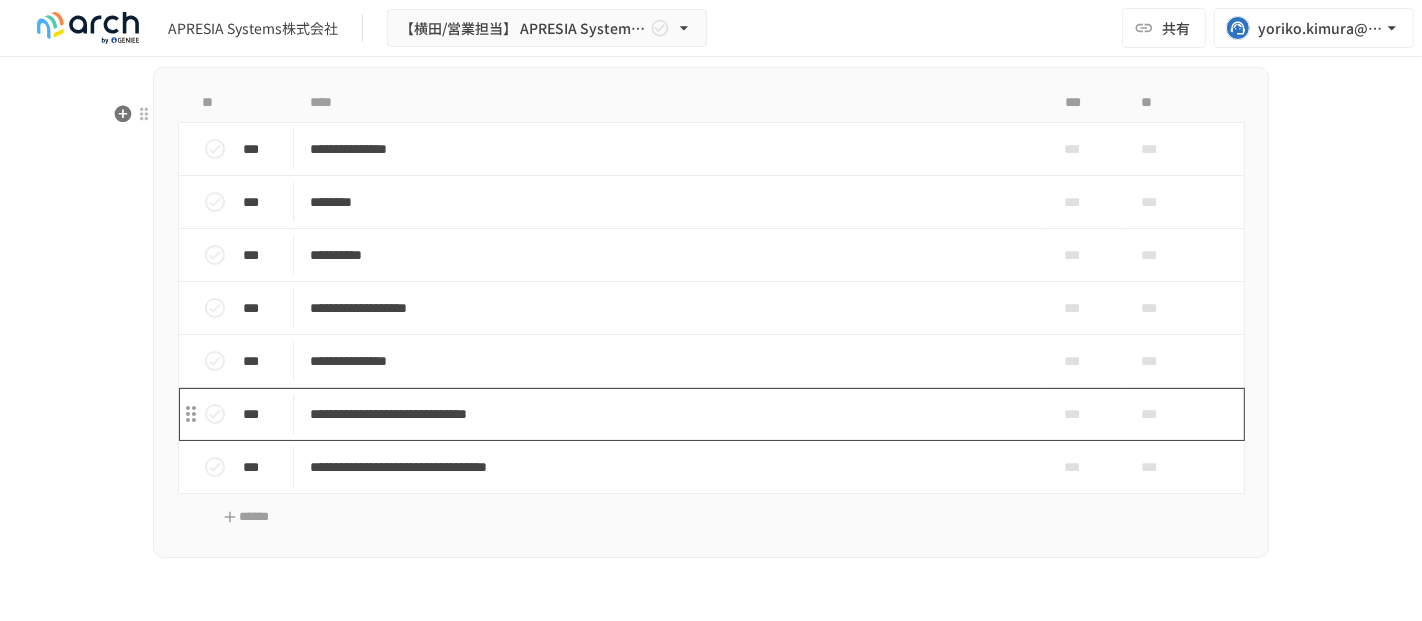 click on "**********" at bounding box center (669, 414) 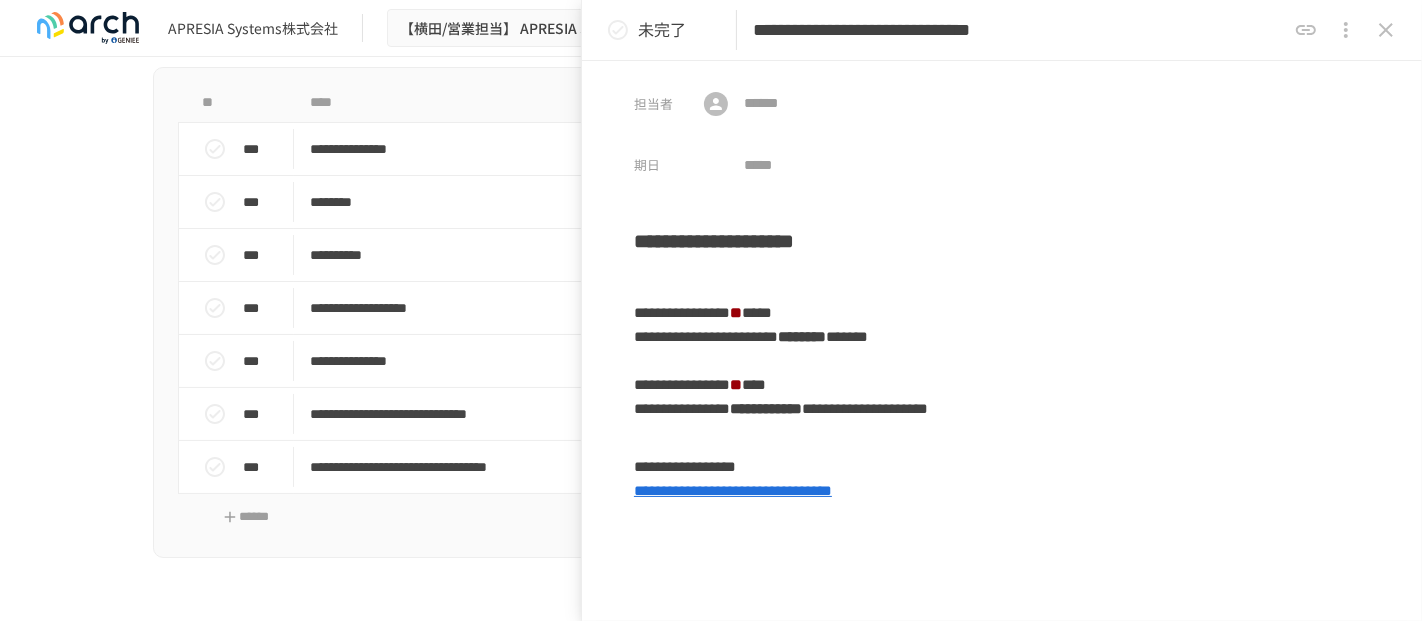 drag, startPoint x: 771, startPoint y: 41, endPoint x: 741, endPoint y: 41, distance: 30 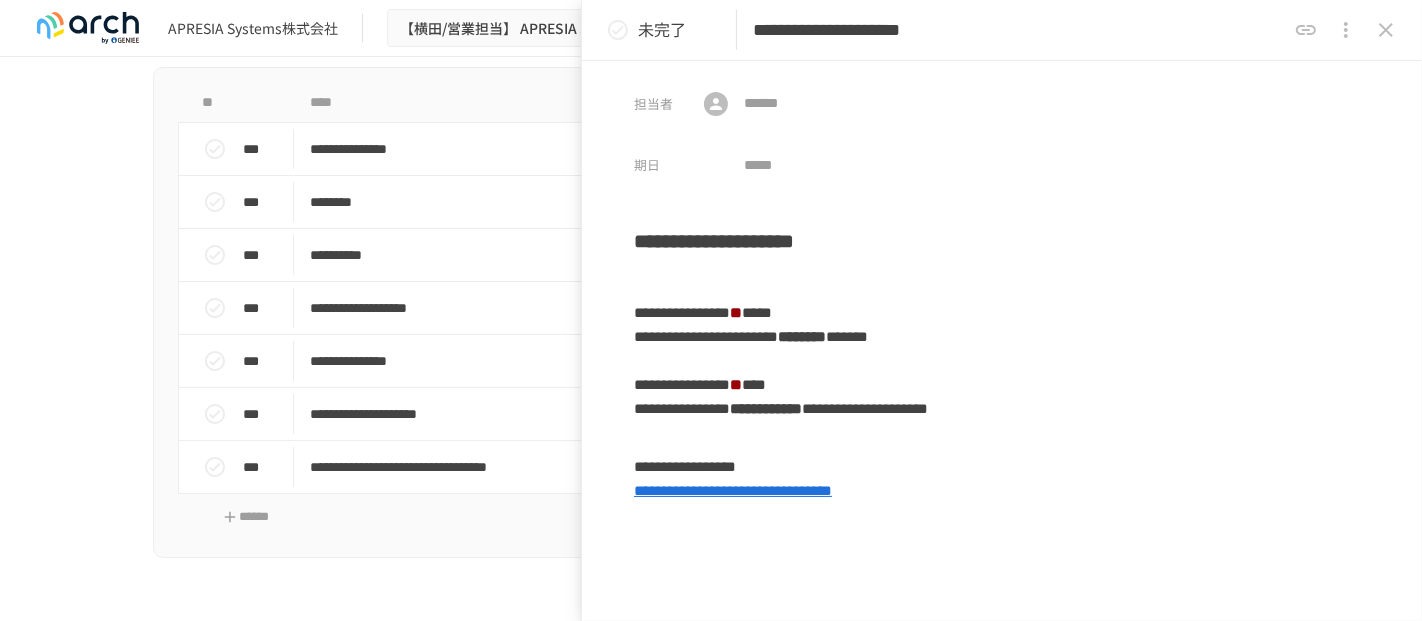 type on "**********" 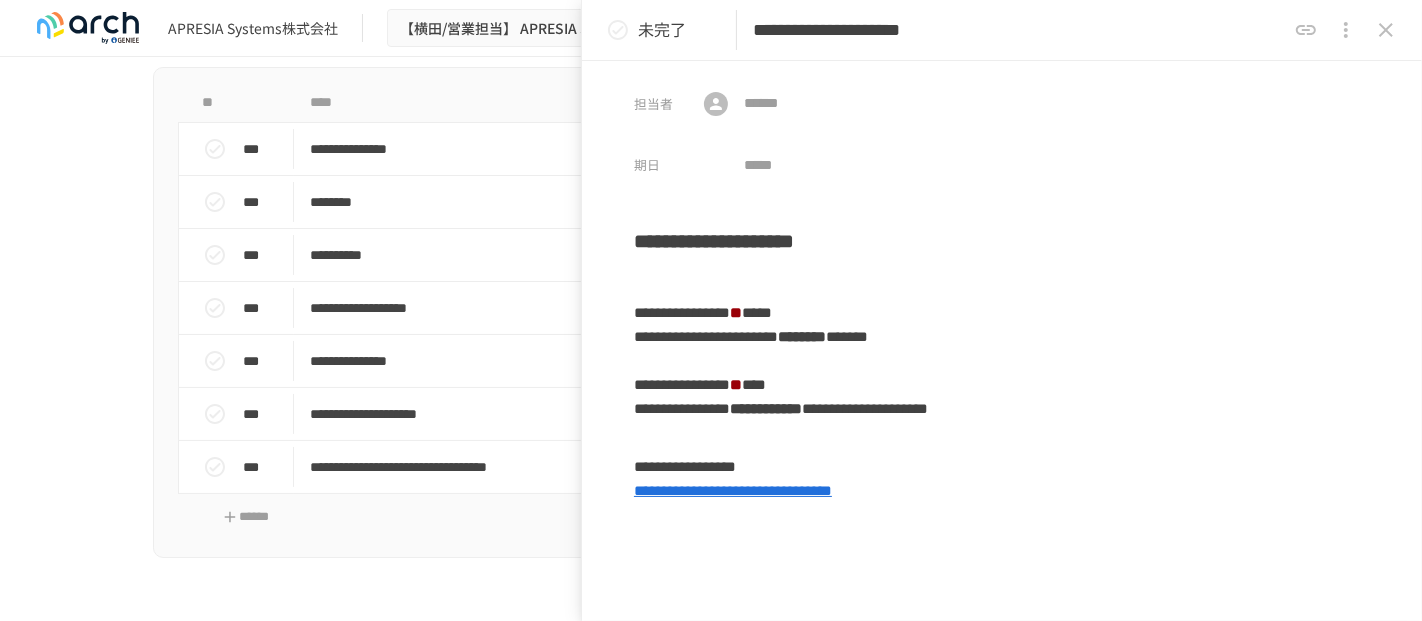 click 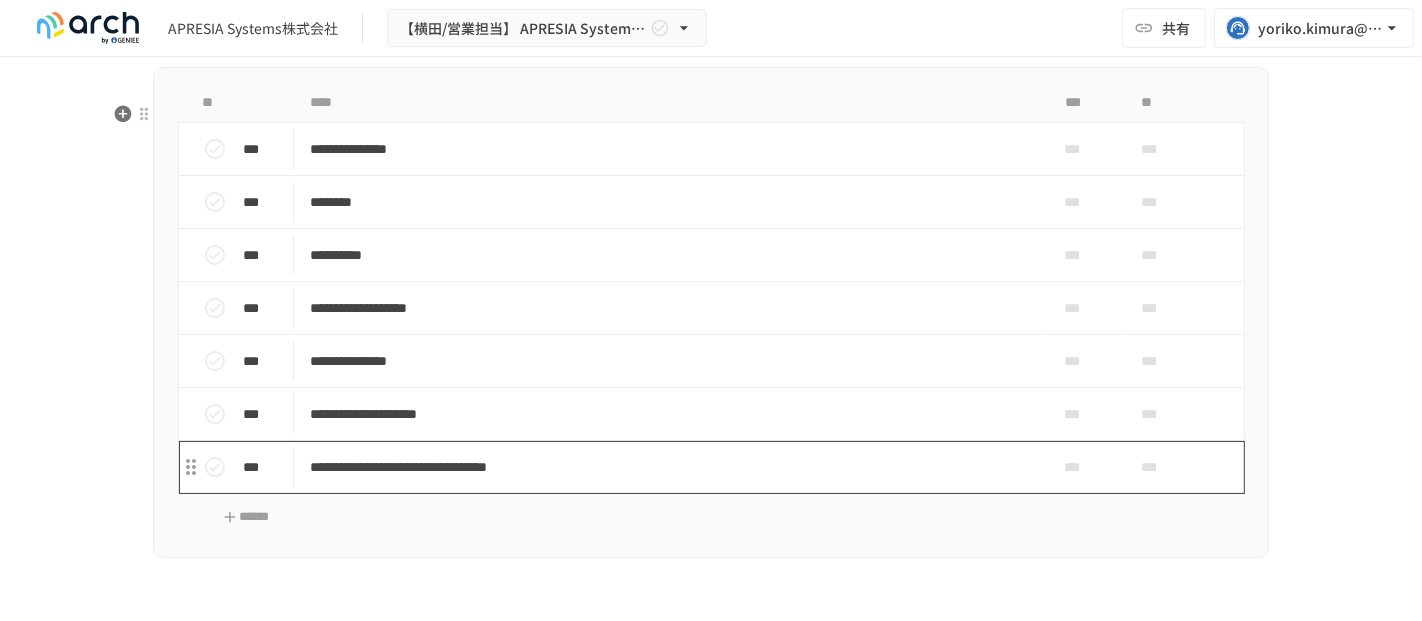 click on "**********" at bounding box center (669, 467) 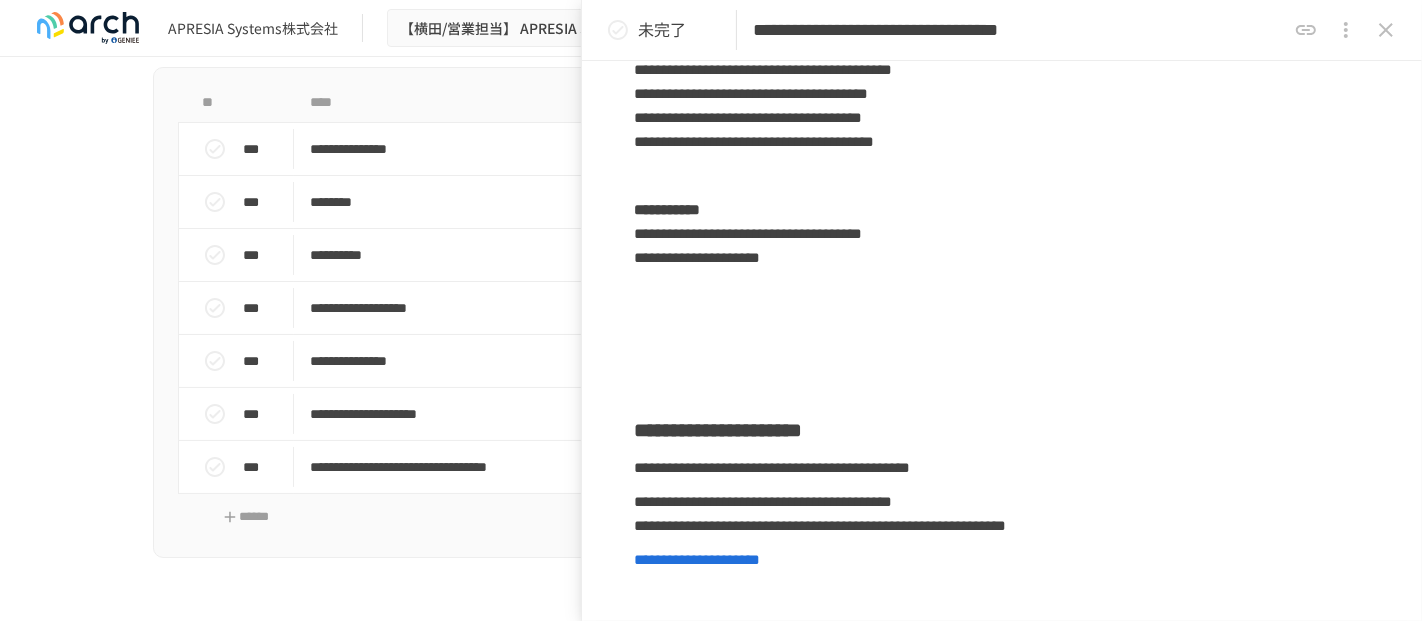 scroll, scrollTop: 666, scrollLeft: 0, axis: vertical 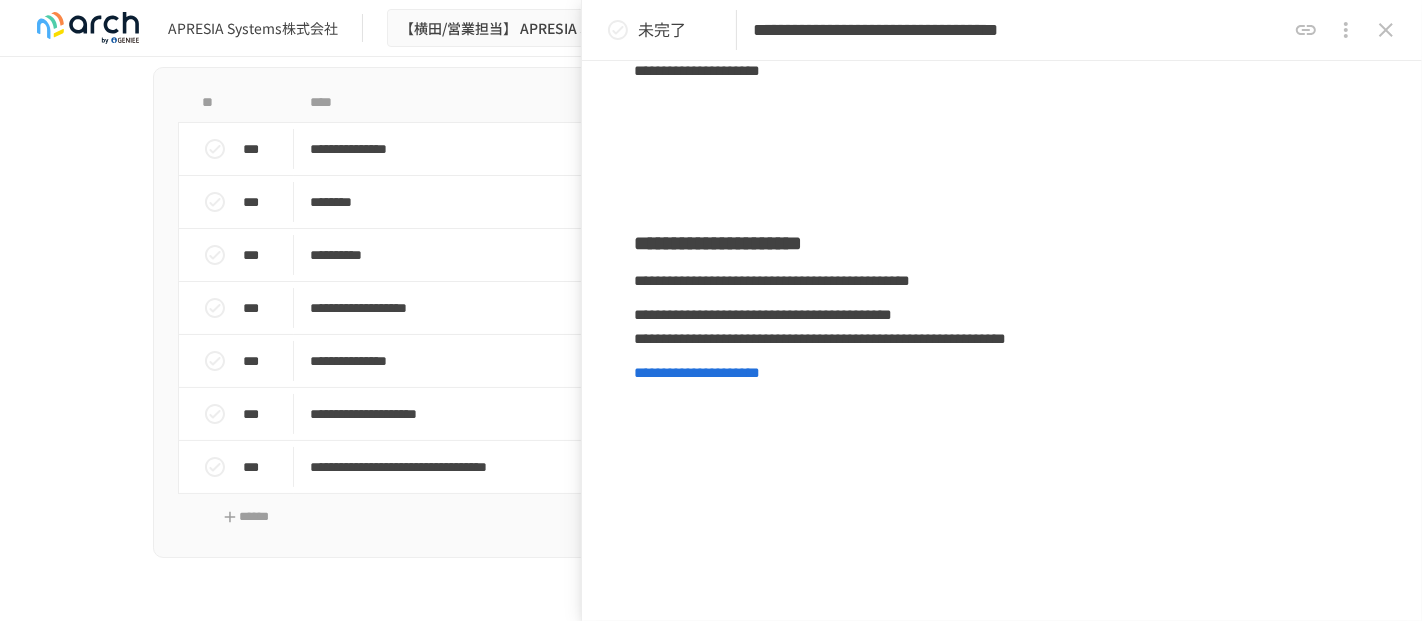 drag, startPoint x: 926, startPoint y: 30, endPoint x: 725, endPoint y: 33, distance: 201.02238 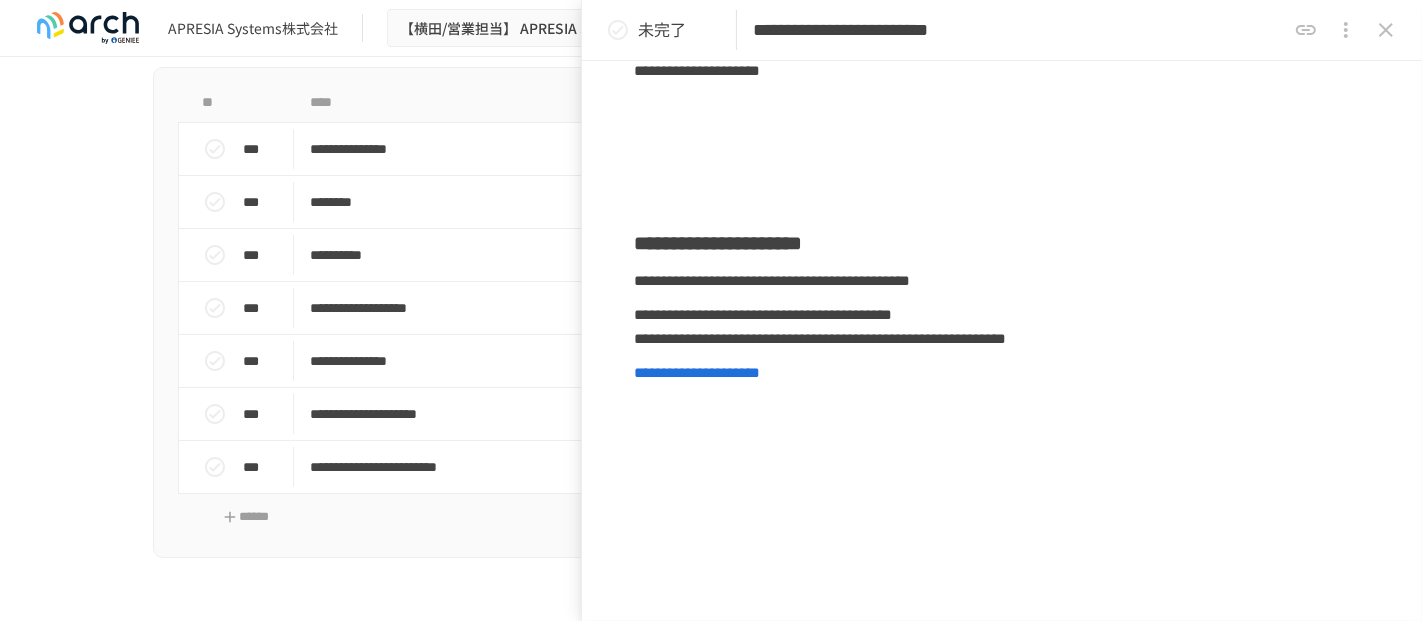 type on "**********" 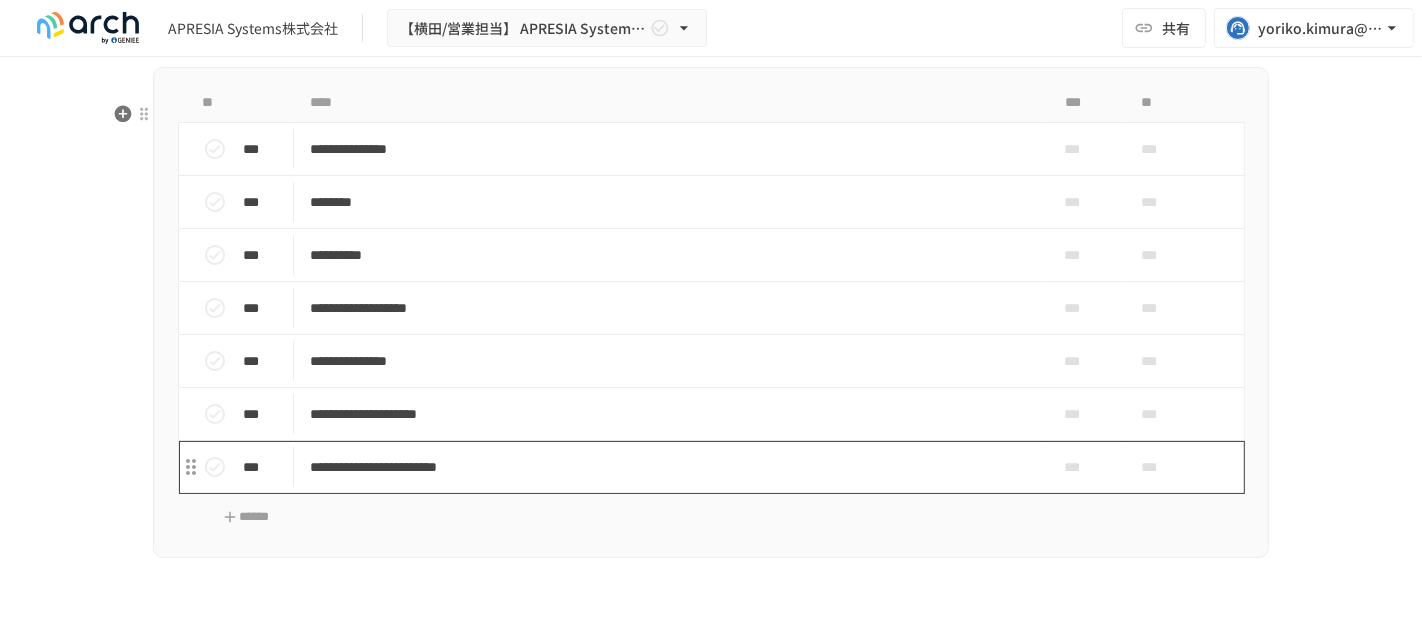 click on "**********" at bounding box center [669, 467] 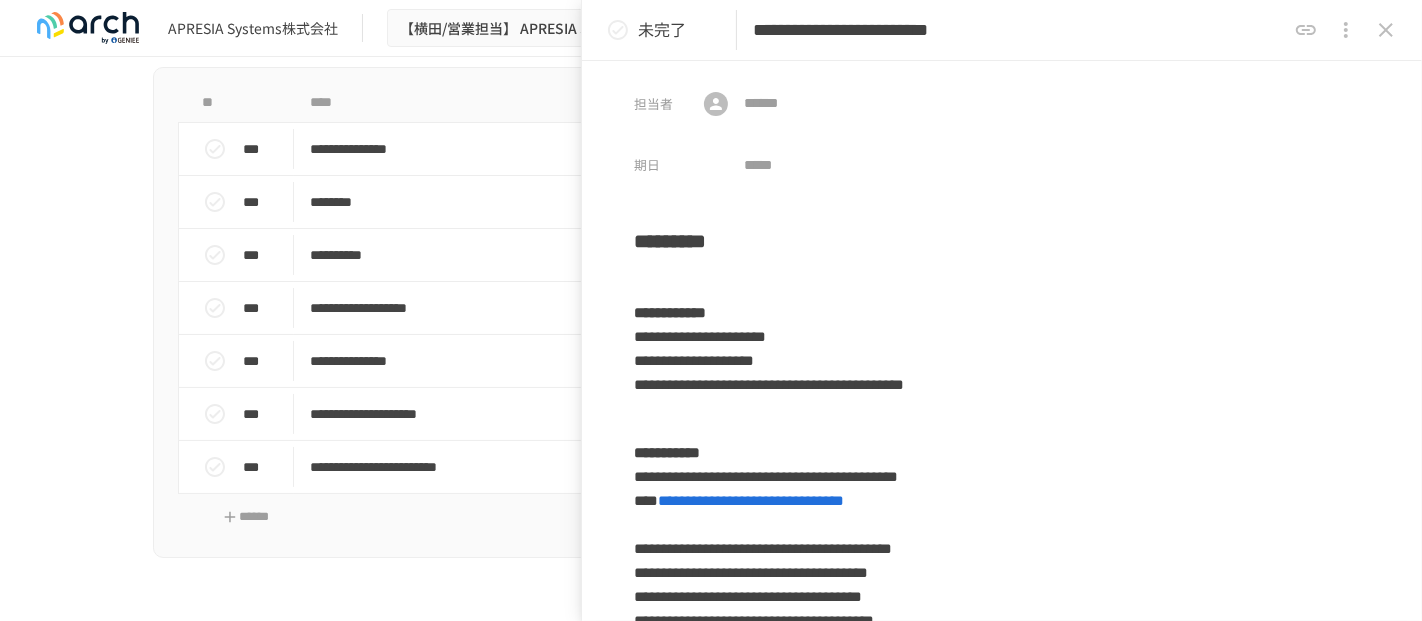 click on "**********" at bounding box center (1019, 30) 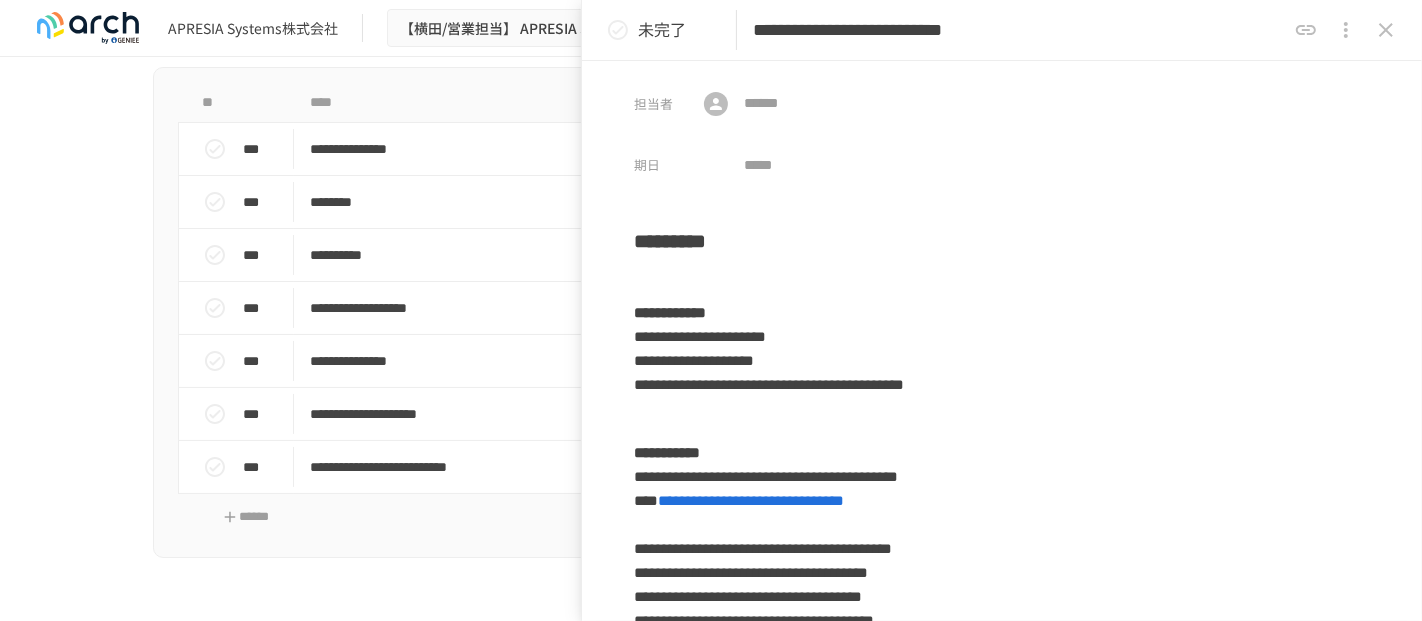 type on "**********" 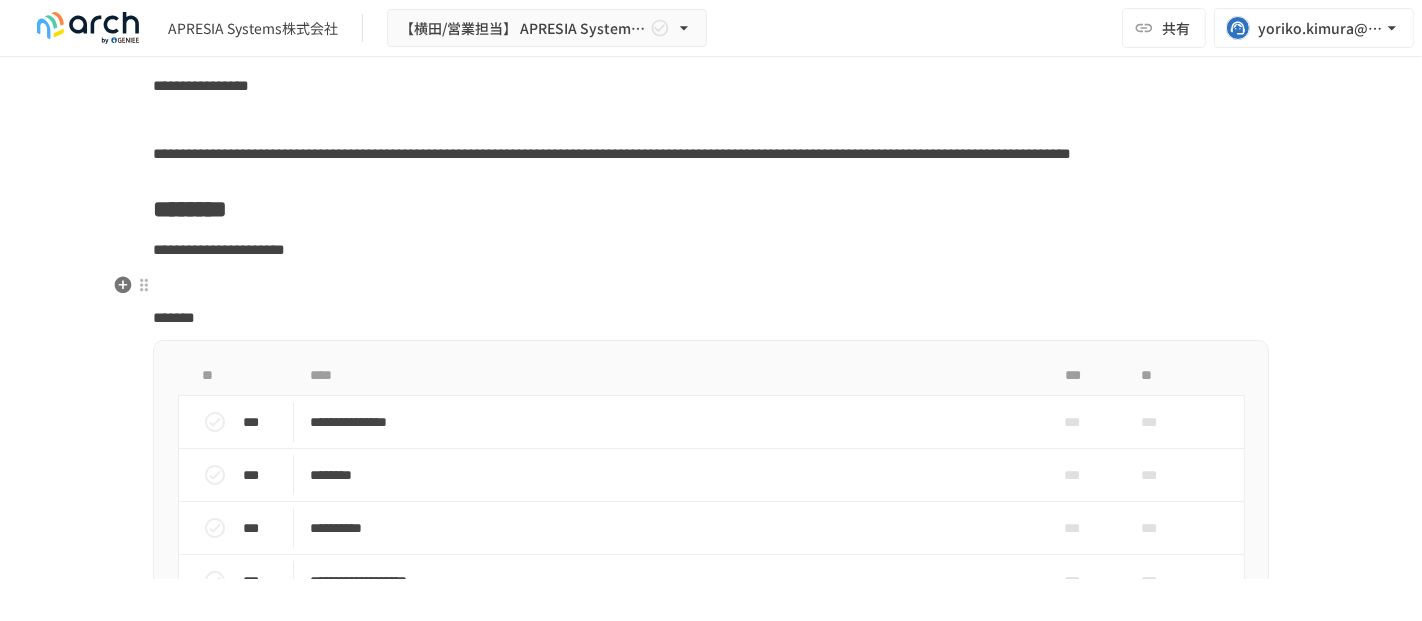 scroll, scrollTop: 4827, scrollLeft: 0, axis: vertical 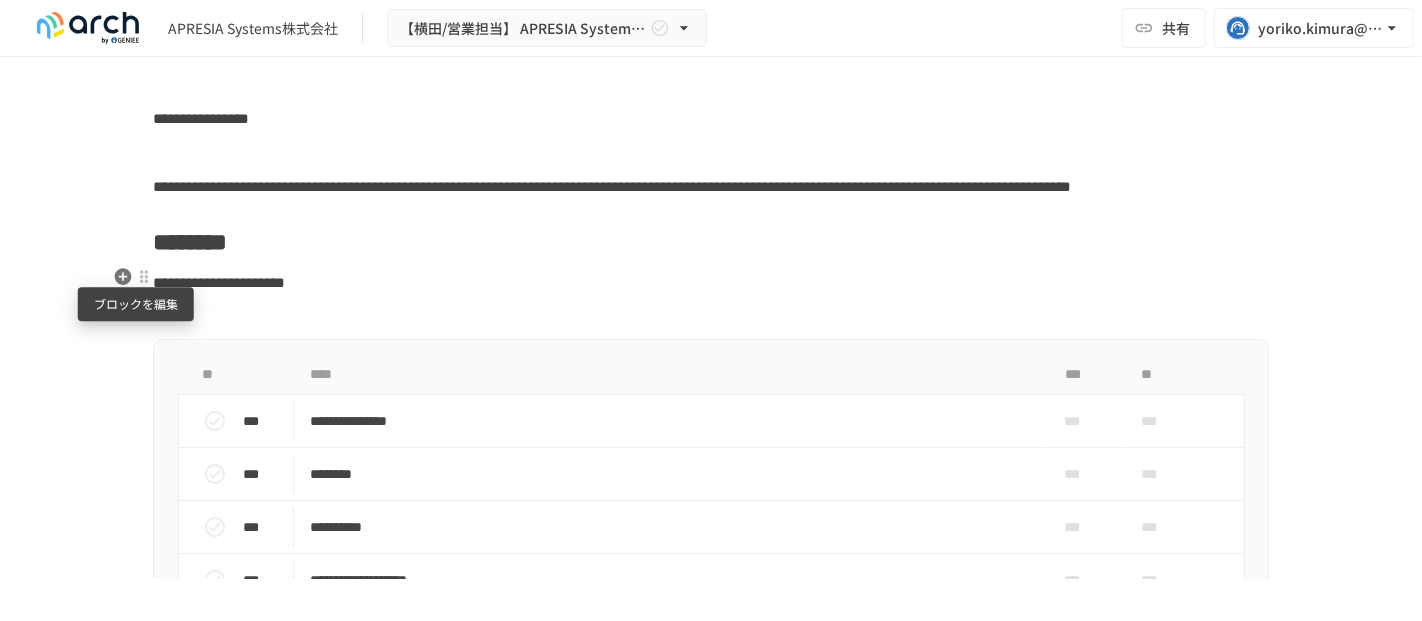 click at bounding box center (144, 276) 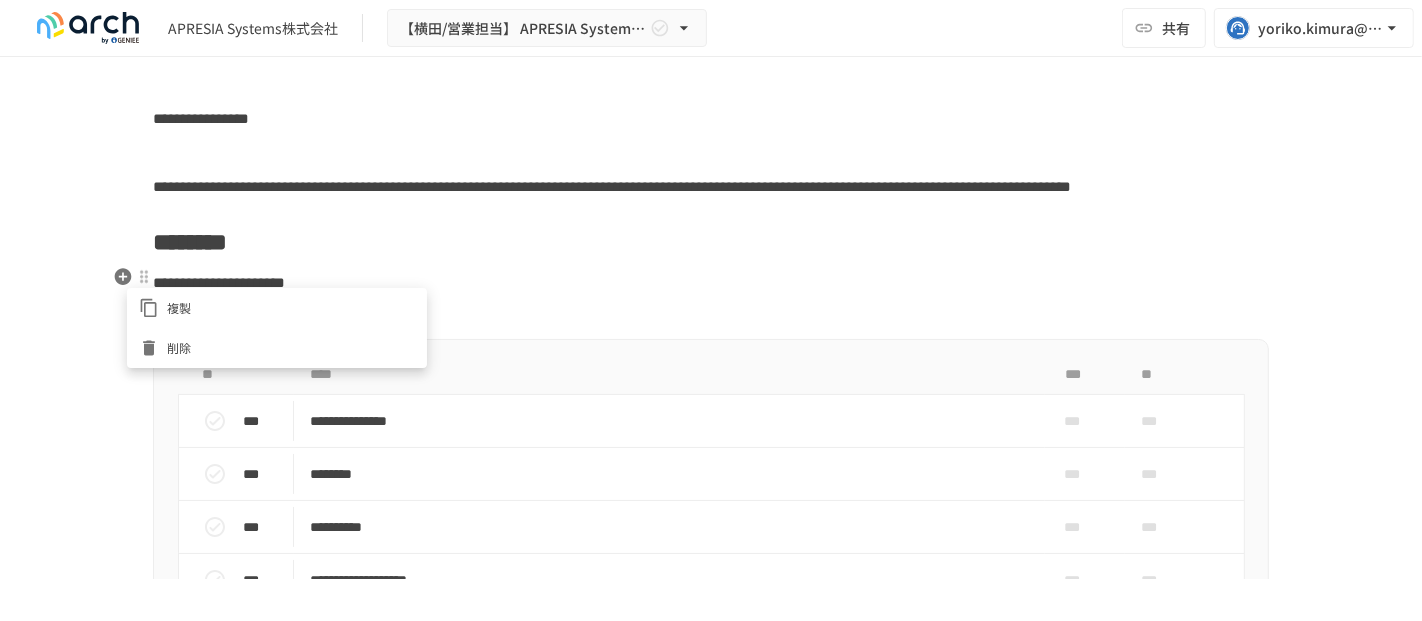 click 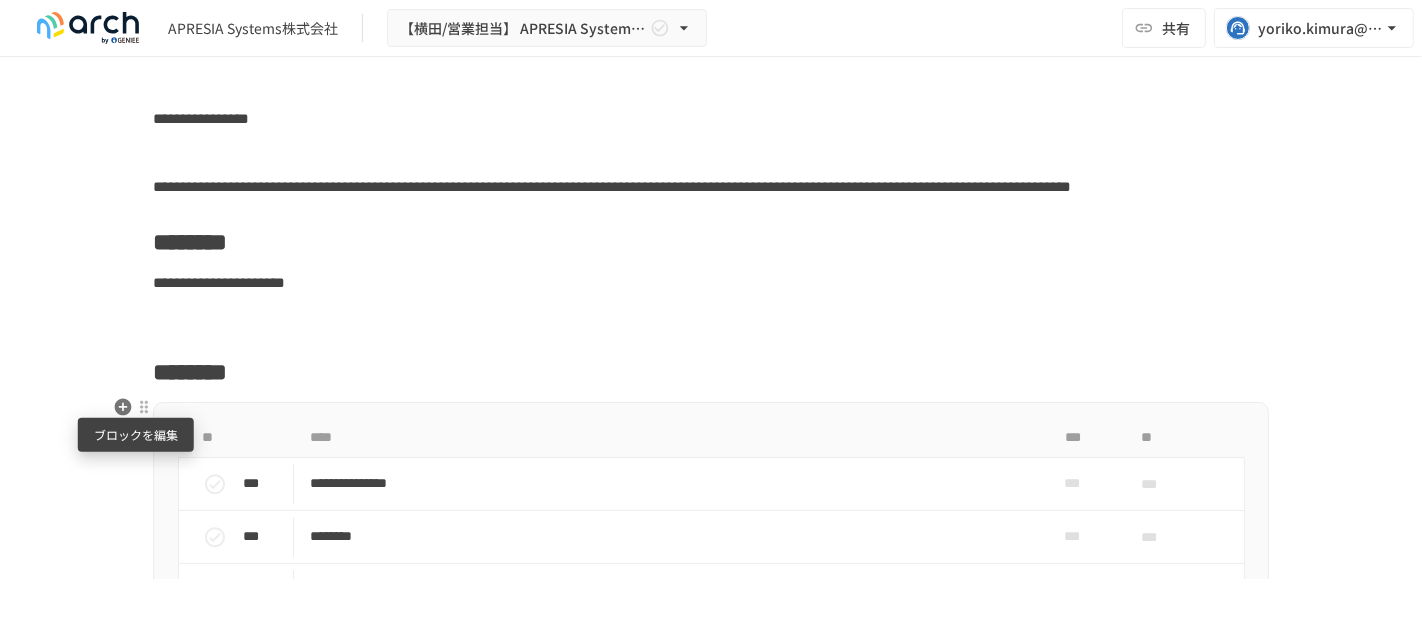 click at bounding box center [144, 407] 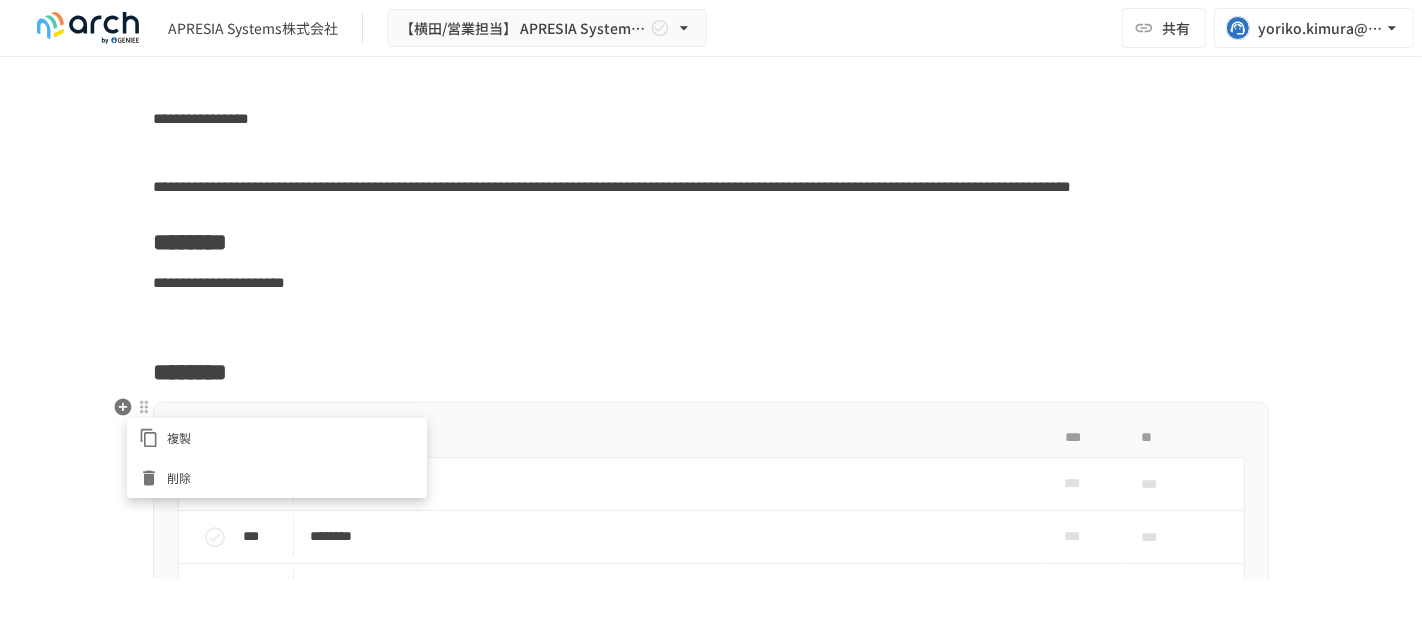 click on "削除" at bounding box center (291, 477) 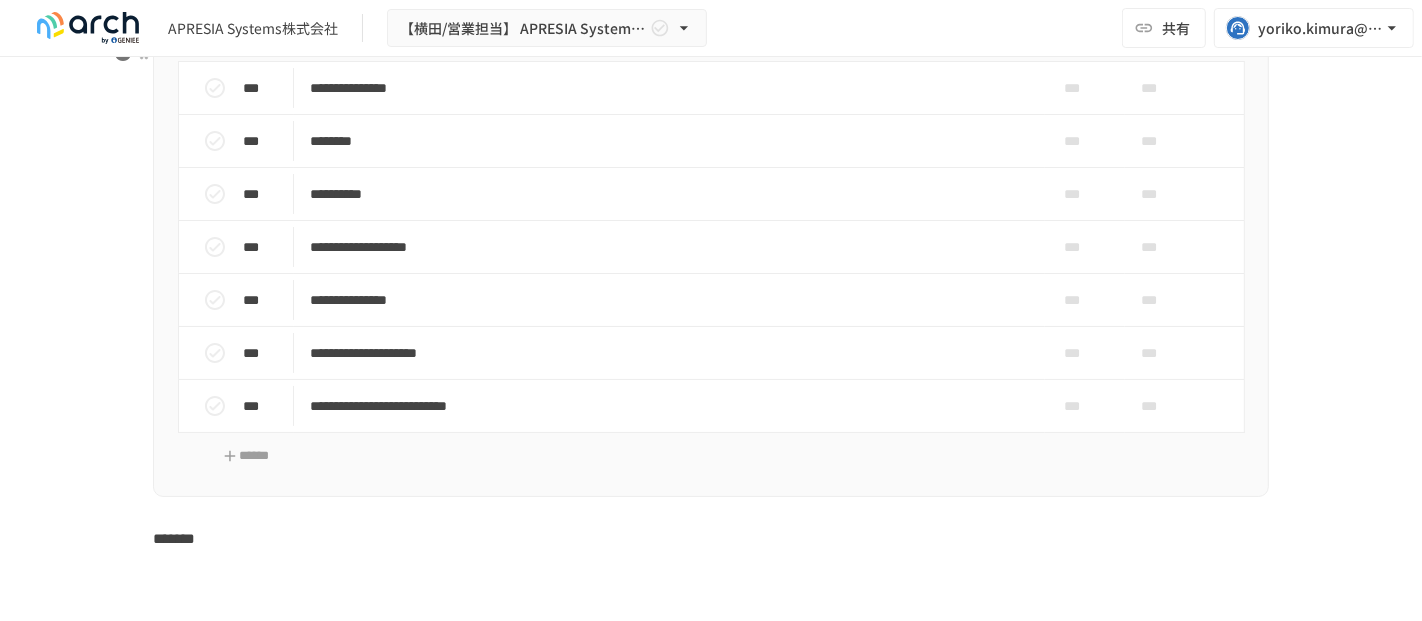 scroll, scrollTop: 5077, scrollLeft: 0, axis: vertical 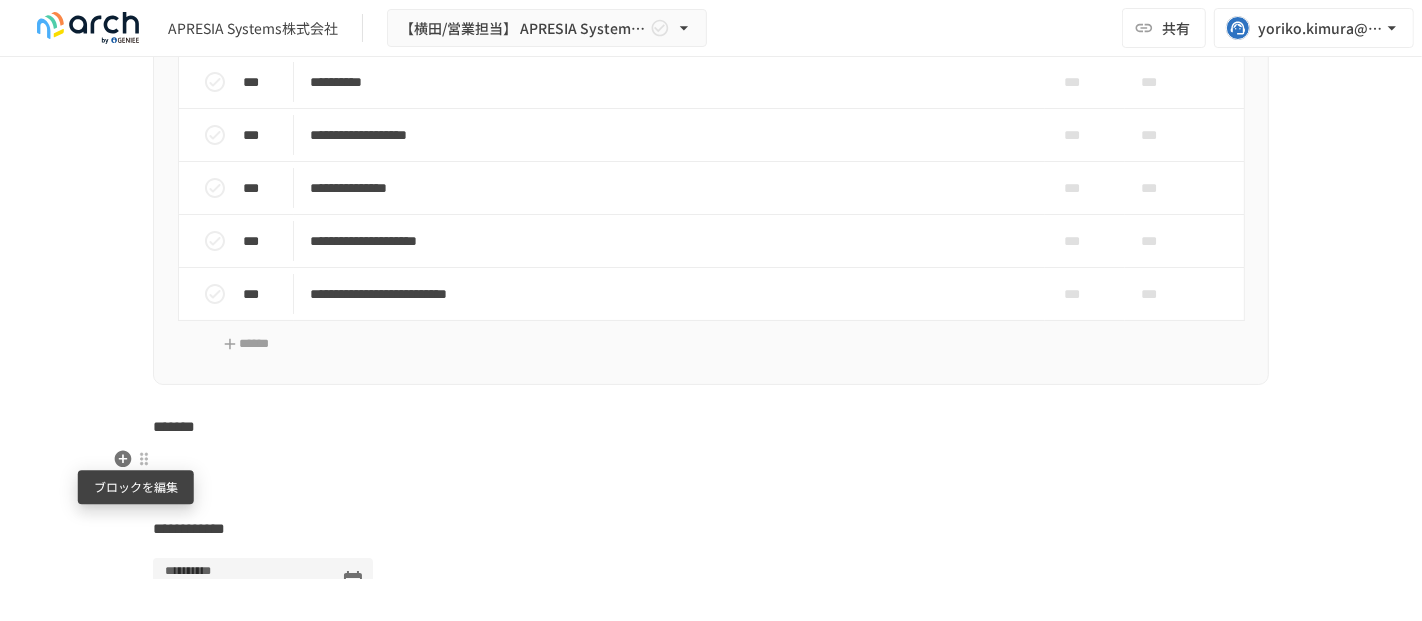 click at bounding box center [144, 459] 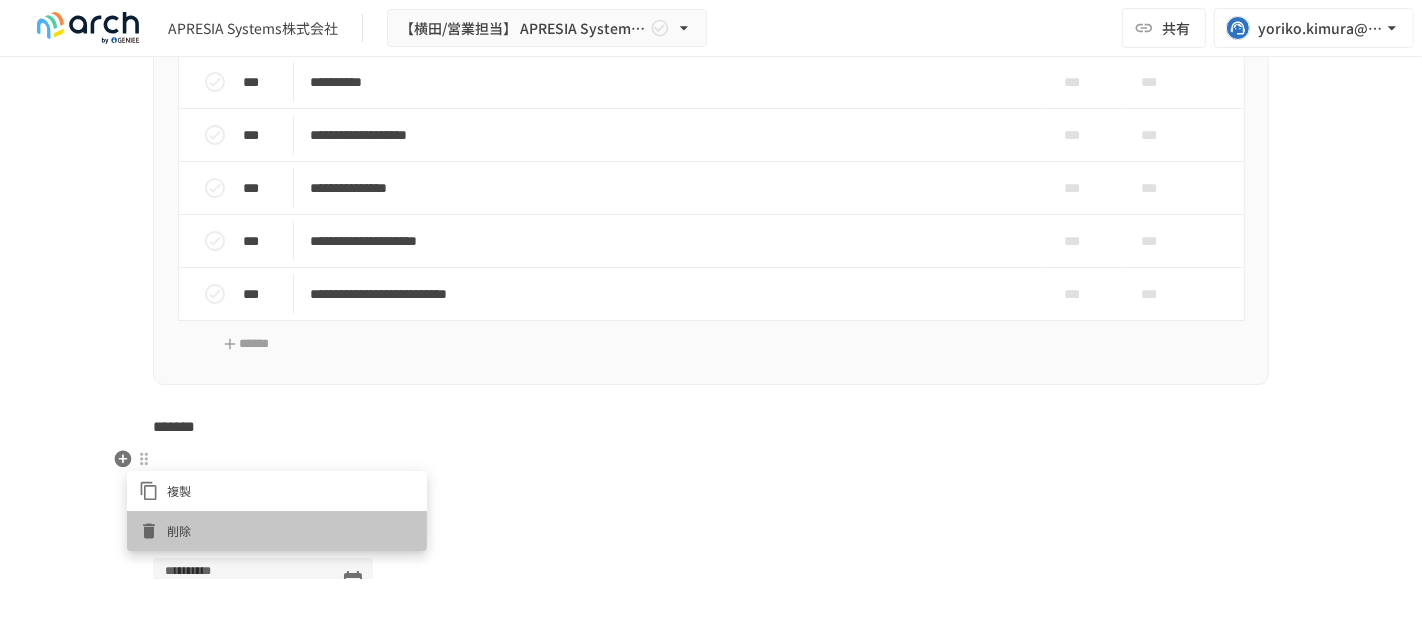 click 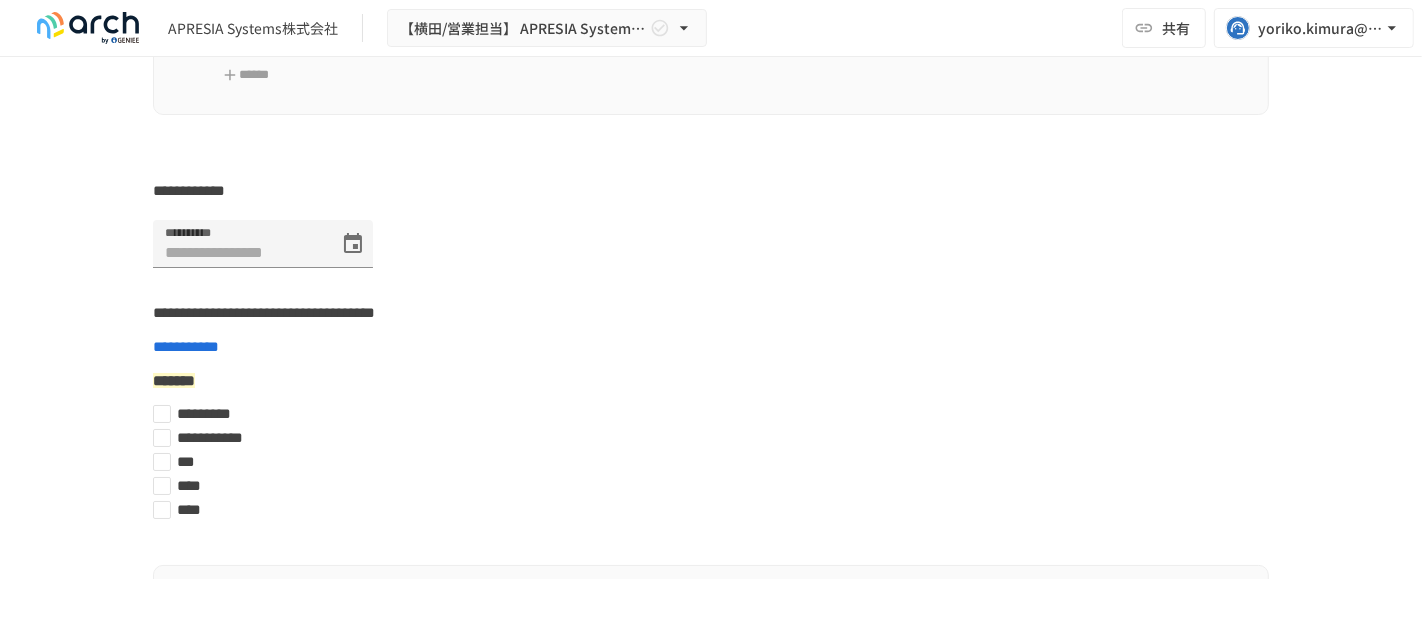 scroll, scrollTop: 6410, scrollLeft: 0, axis: vertical 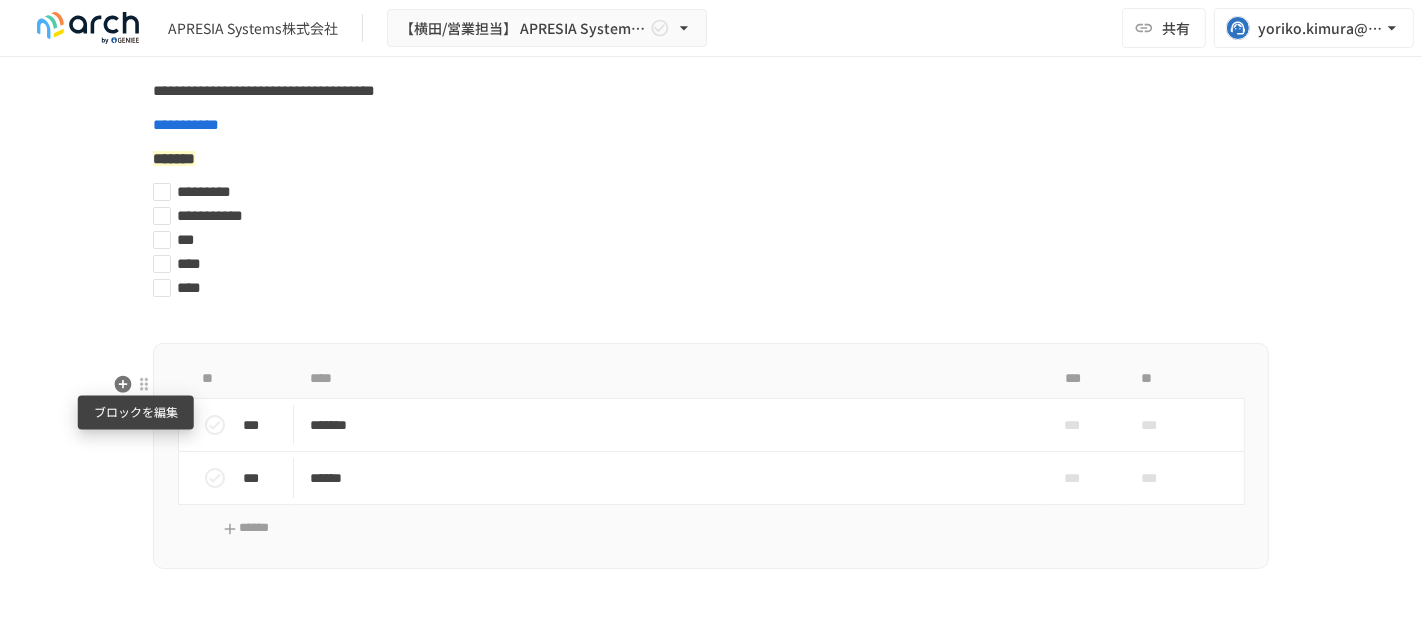 click at bounding box center [144, 384] 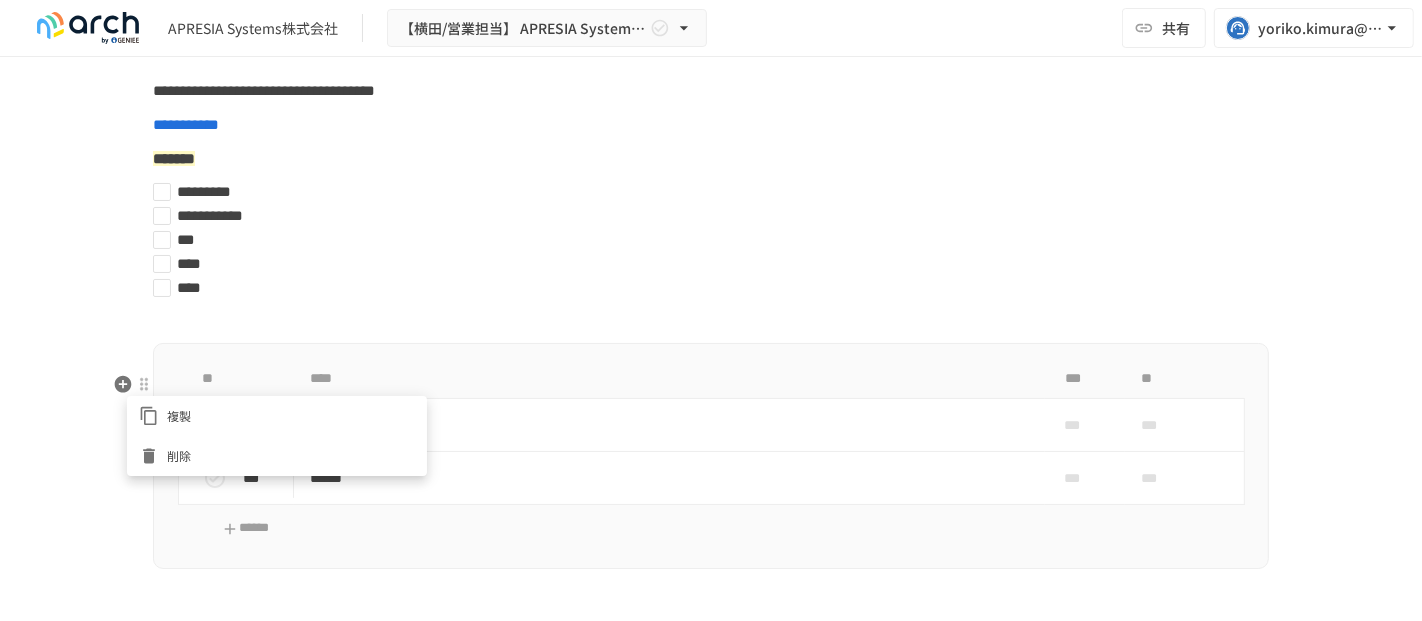 click on "削除" at bounding box center [291, 455] 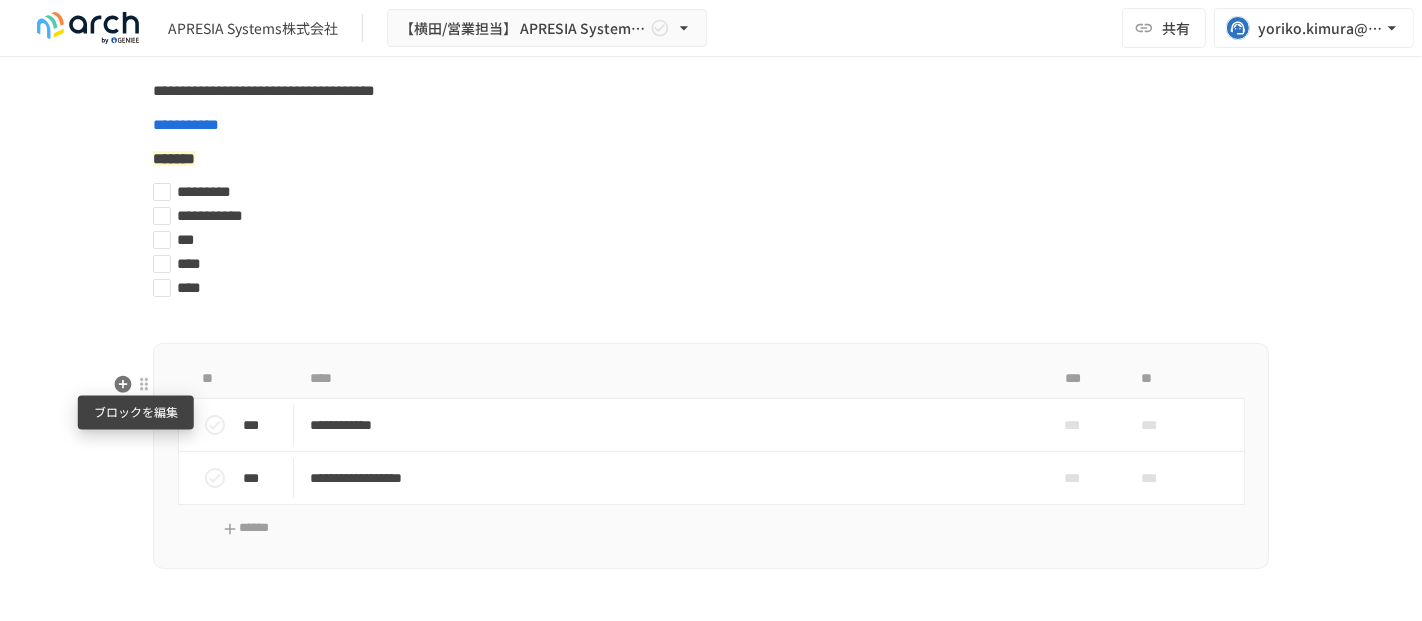 click at bounding box center (144, 384) 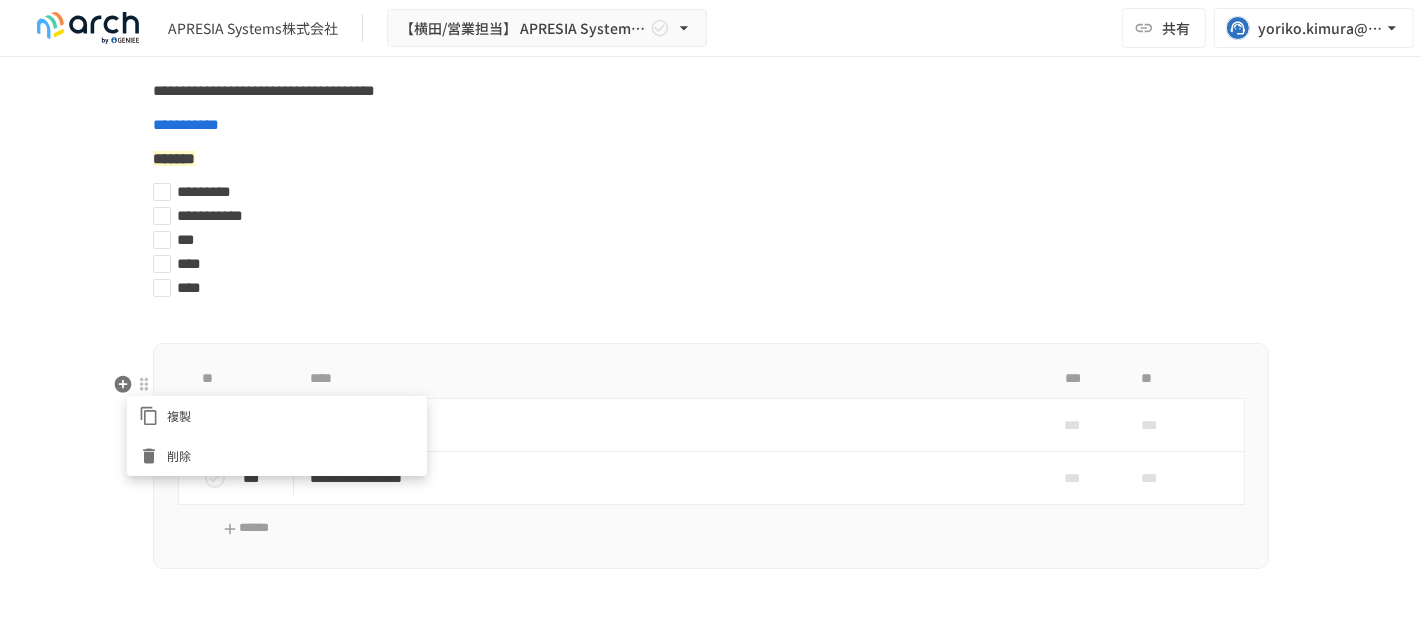 click on "削除" at bounding box center (291, 455) 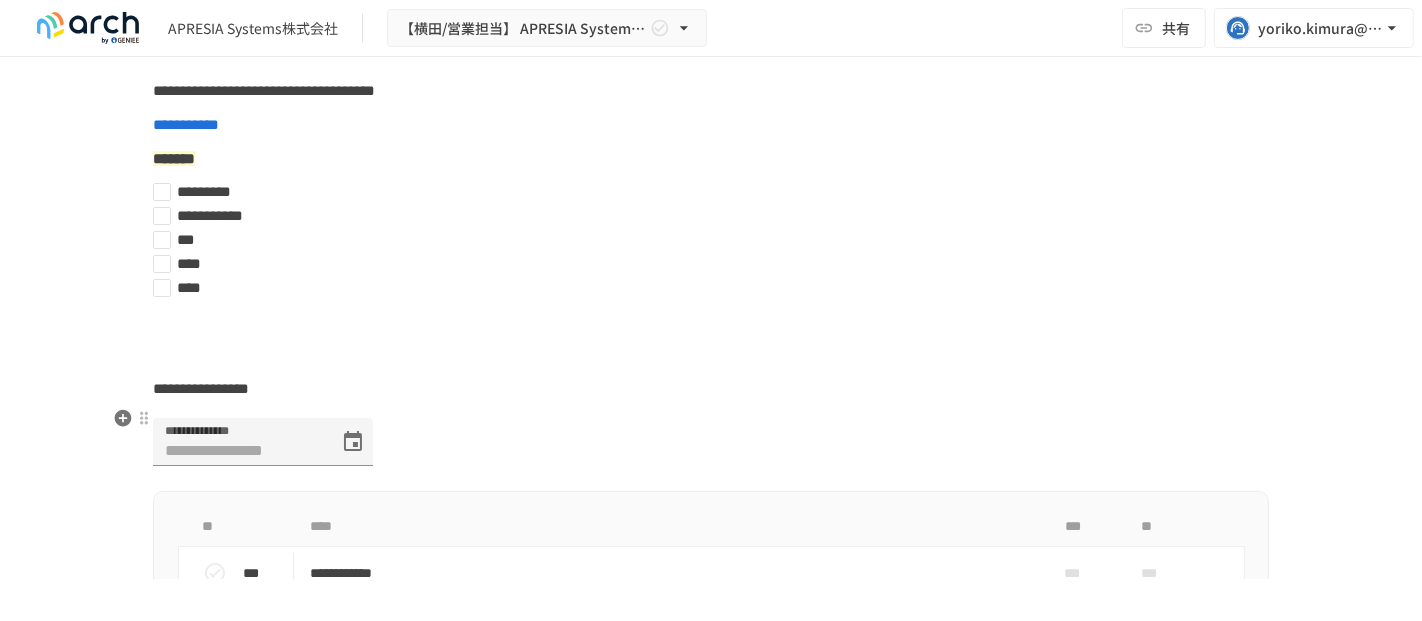 scroll, scrollTop: 6299, scrollLeft: 0, axis: vertical 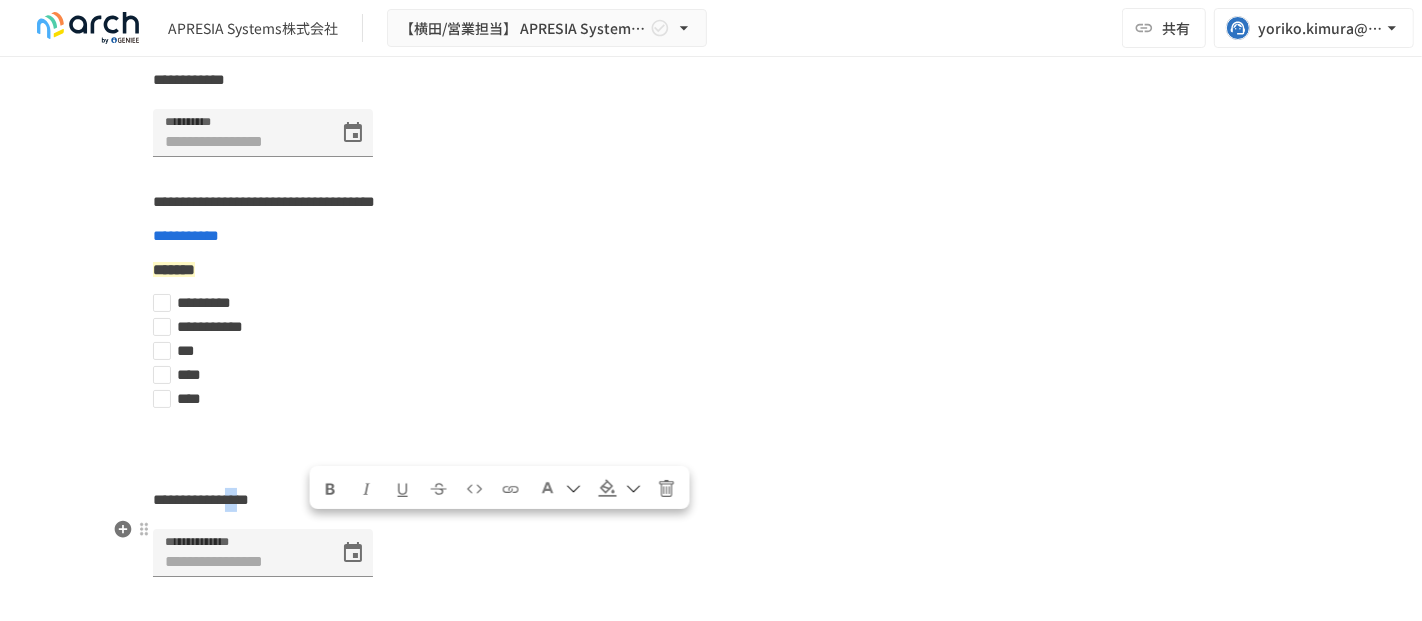 drag, startPoint x: 341, startPoint y: 527, endPoint x: 300, endPoint y: 528, distance: 41.01219 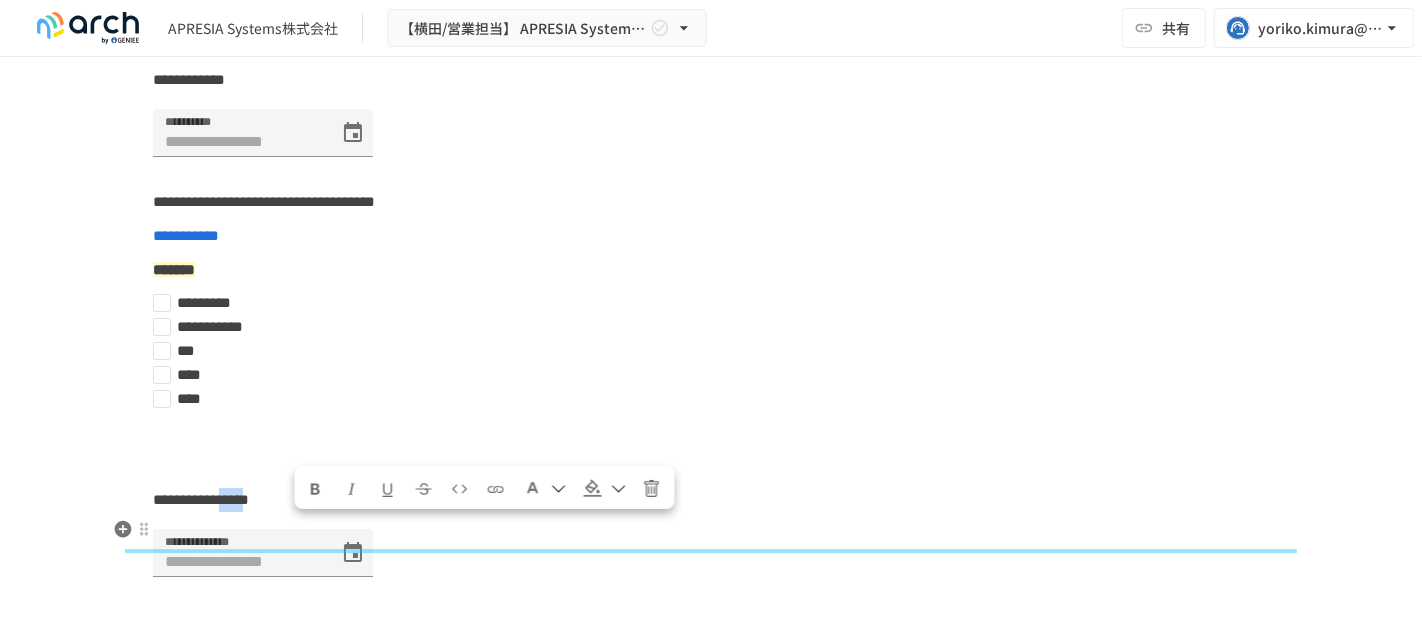 drag, startPoint x: 297, startPoint y: 527, endPoint x: 344, endPoint y: 532, distance: 47.26521 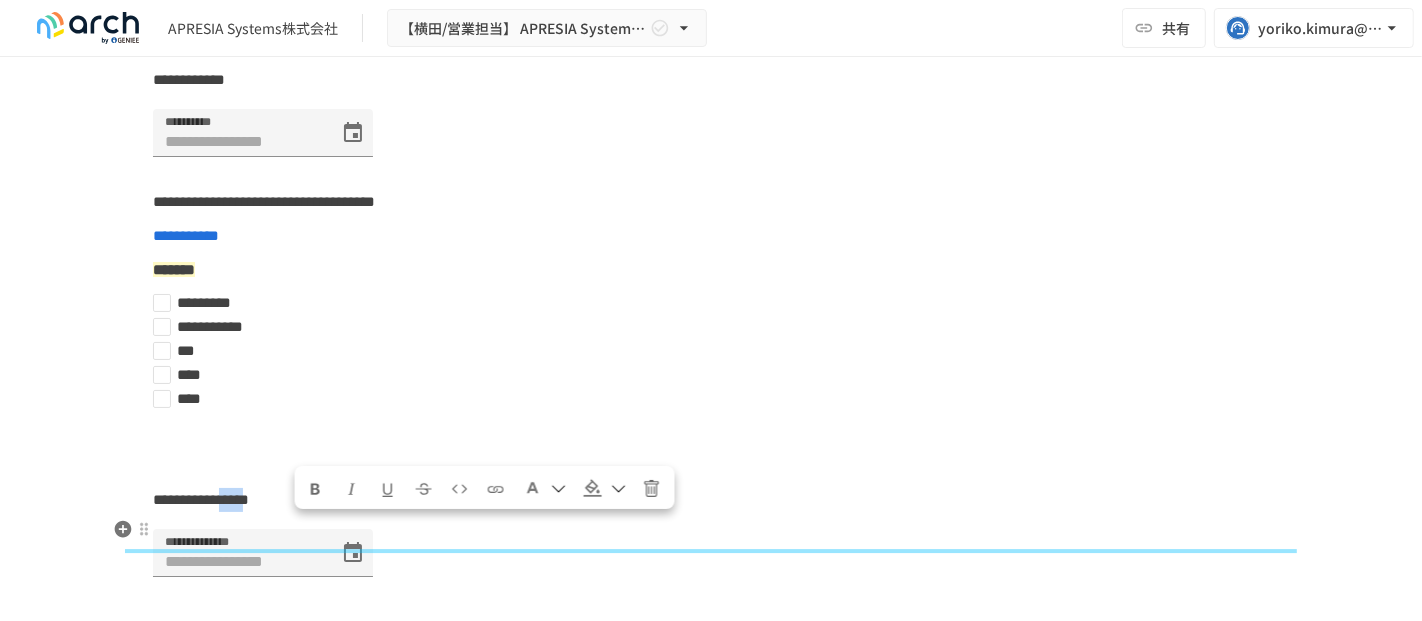 click on "**********" at bounding box center [201, 499] 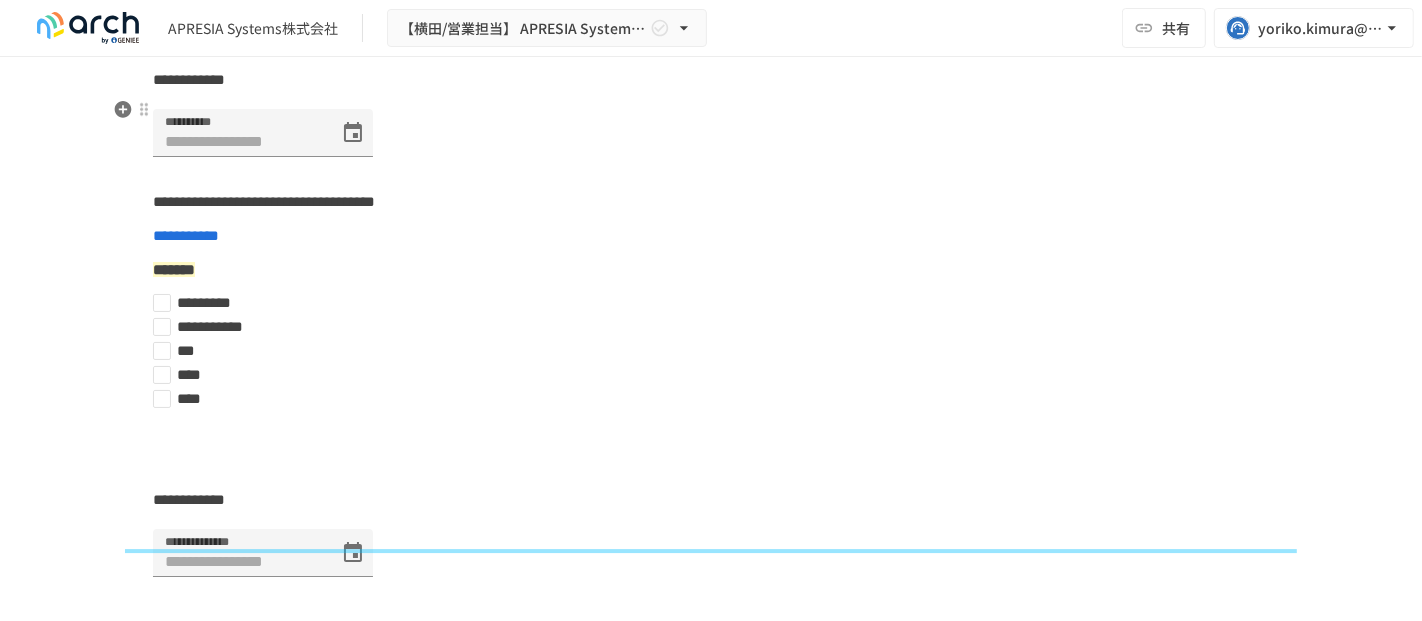 click on "**********" at bounding box center (189, 79) 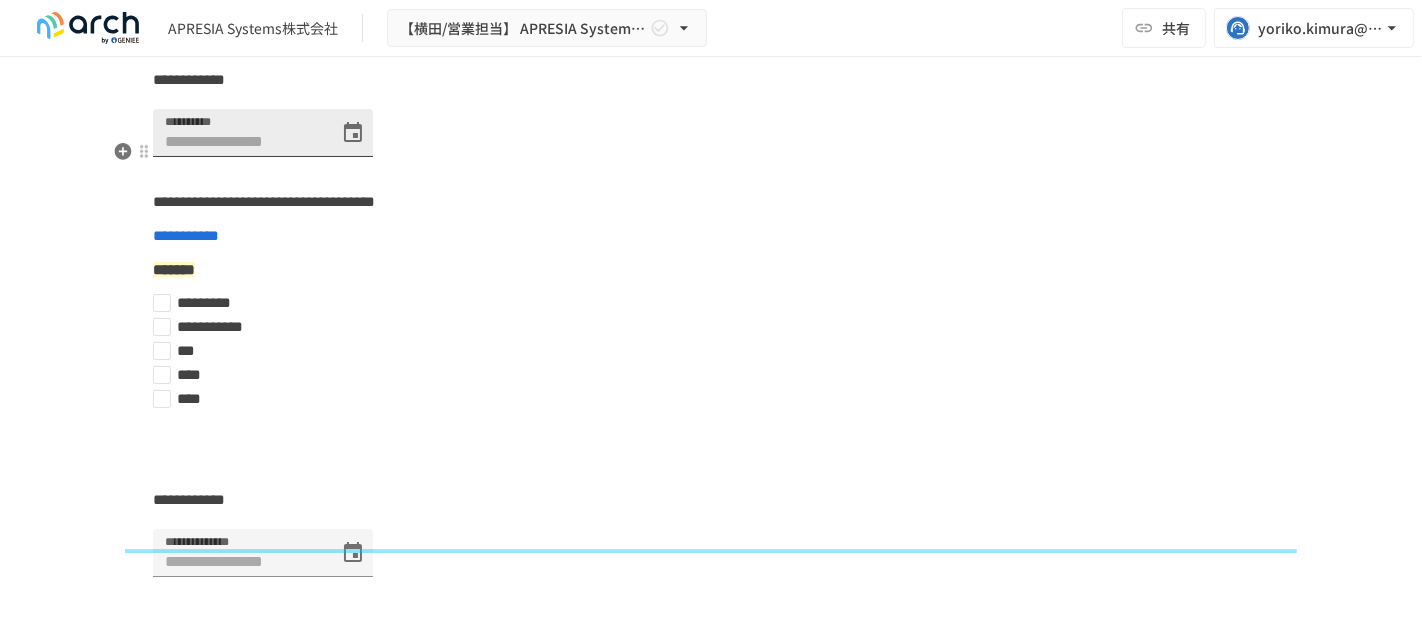 paste 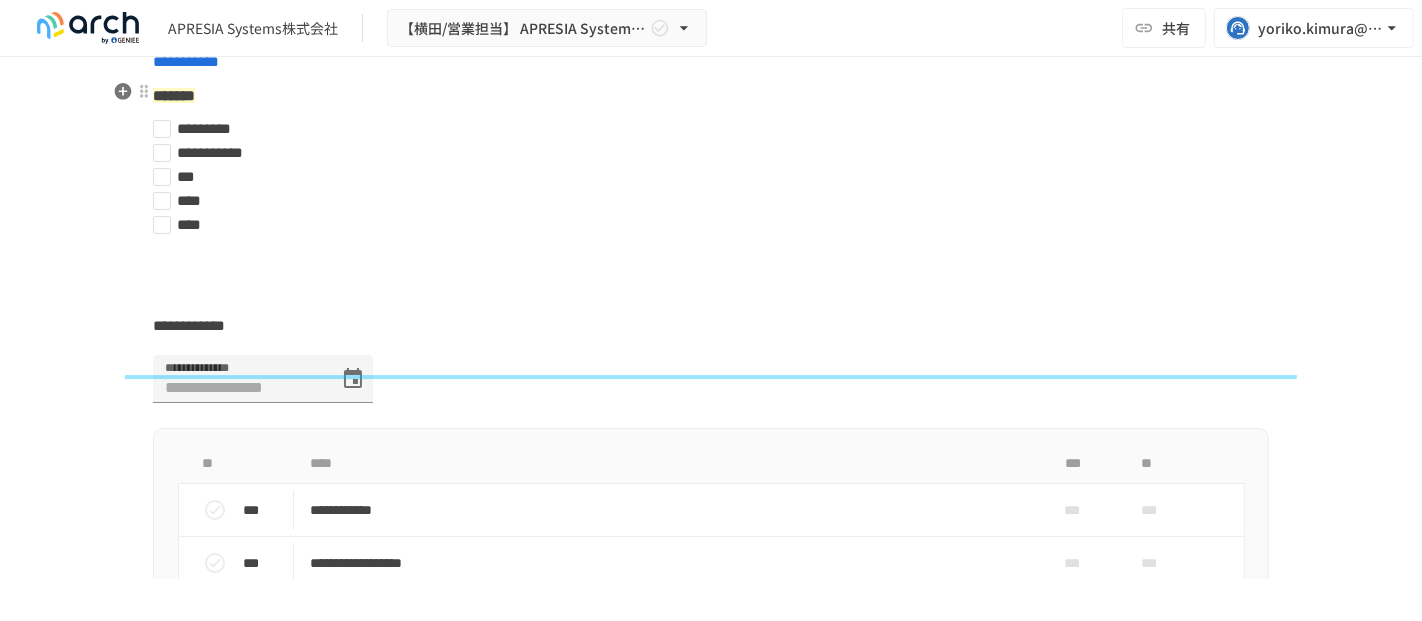 scroll, scrollTop: 6632, scrollLeft: 0, axis: vertical 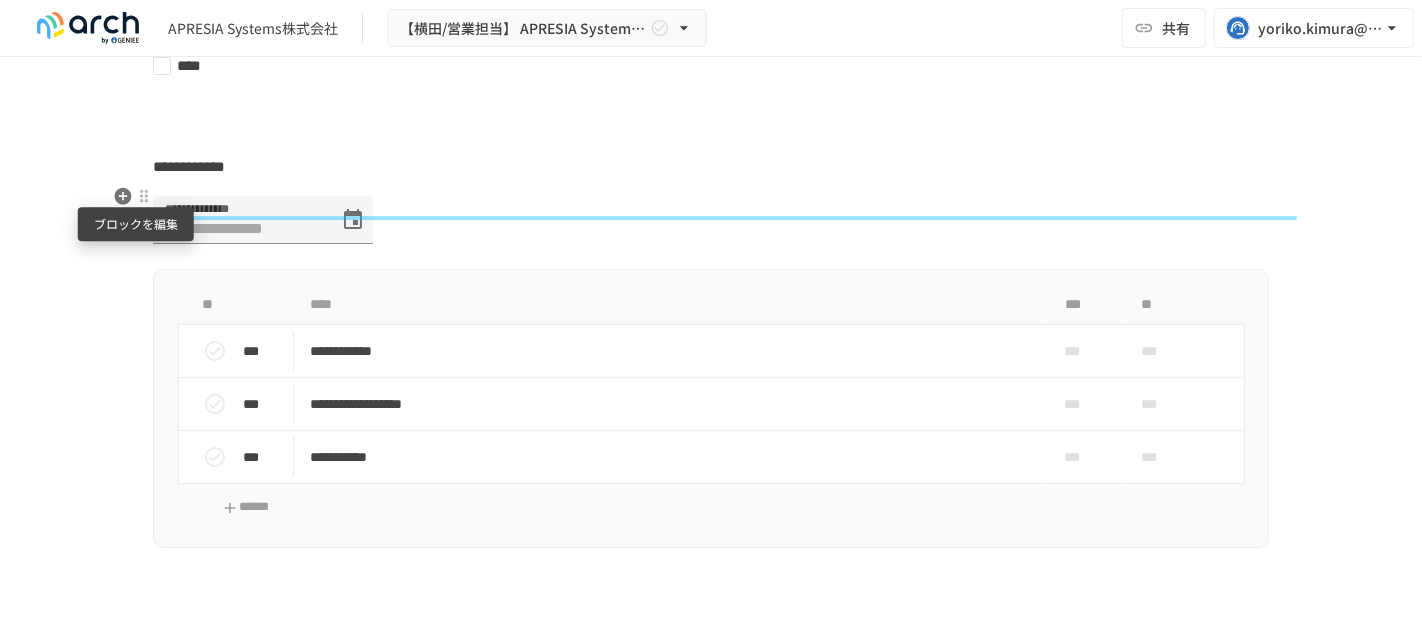 click at bounding box center (144, 196) 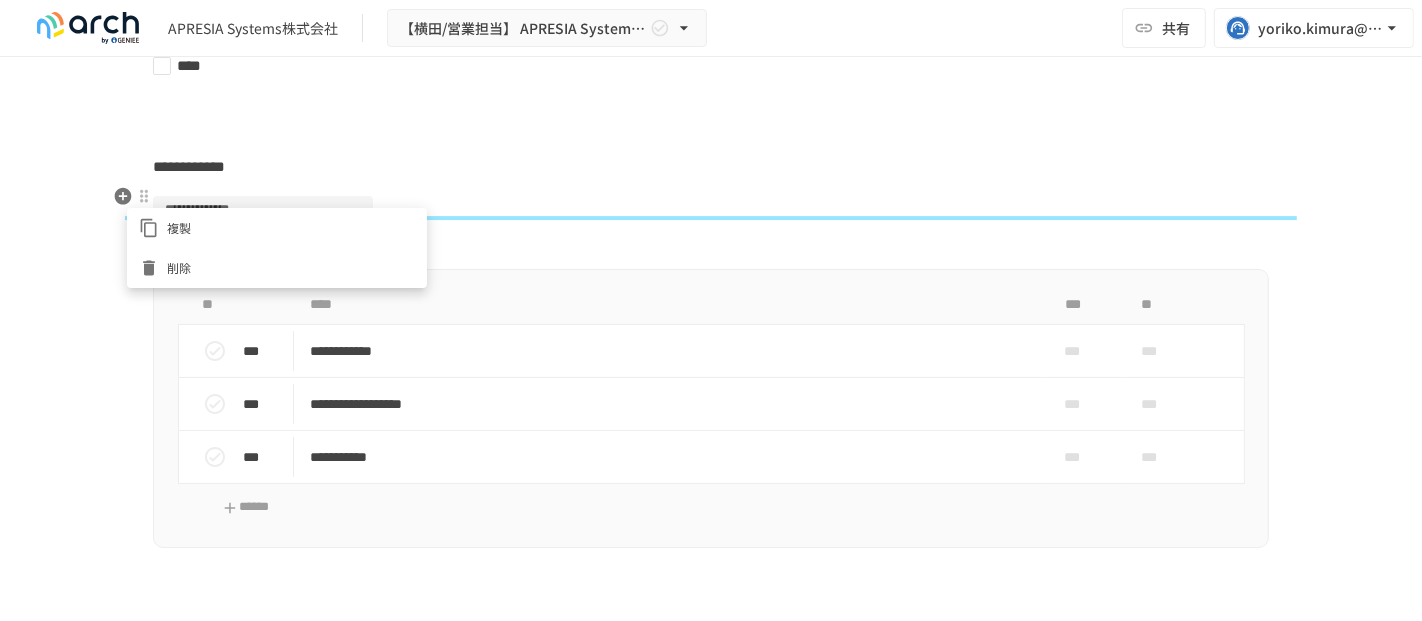 click on "削除" at bounding box center [277, 268] 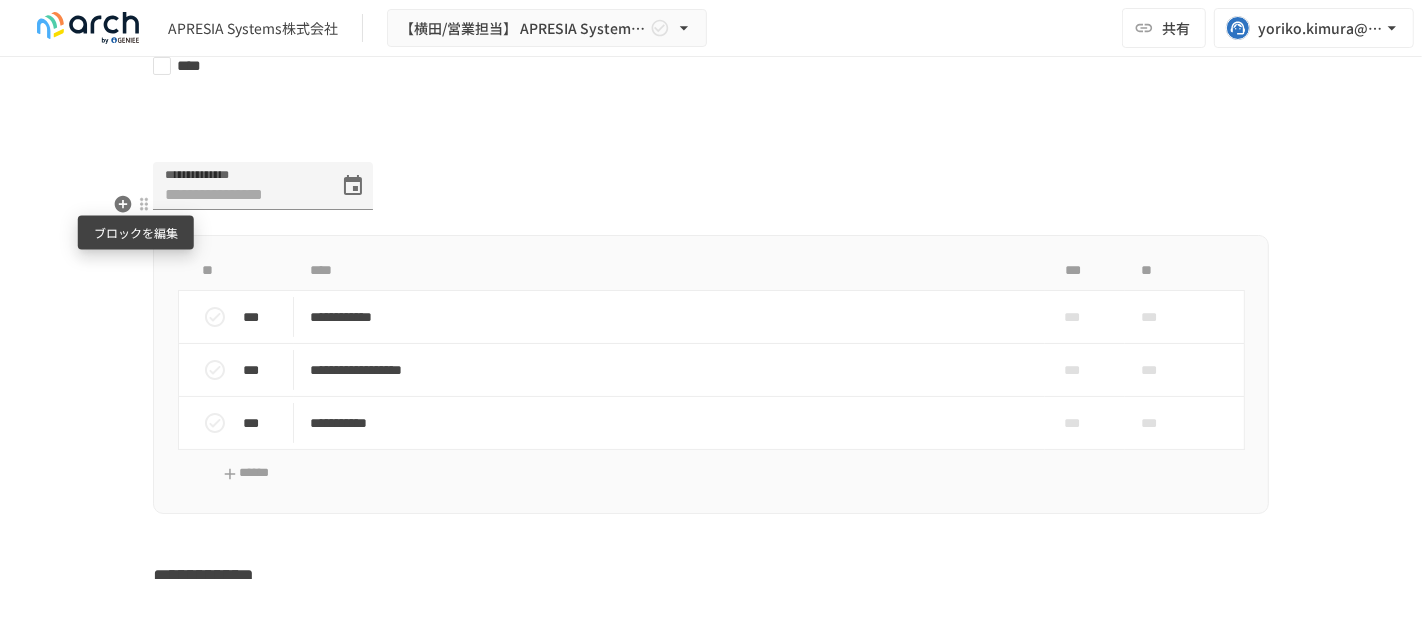click at bounding box center (144, 204) 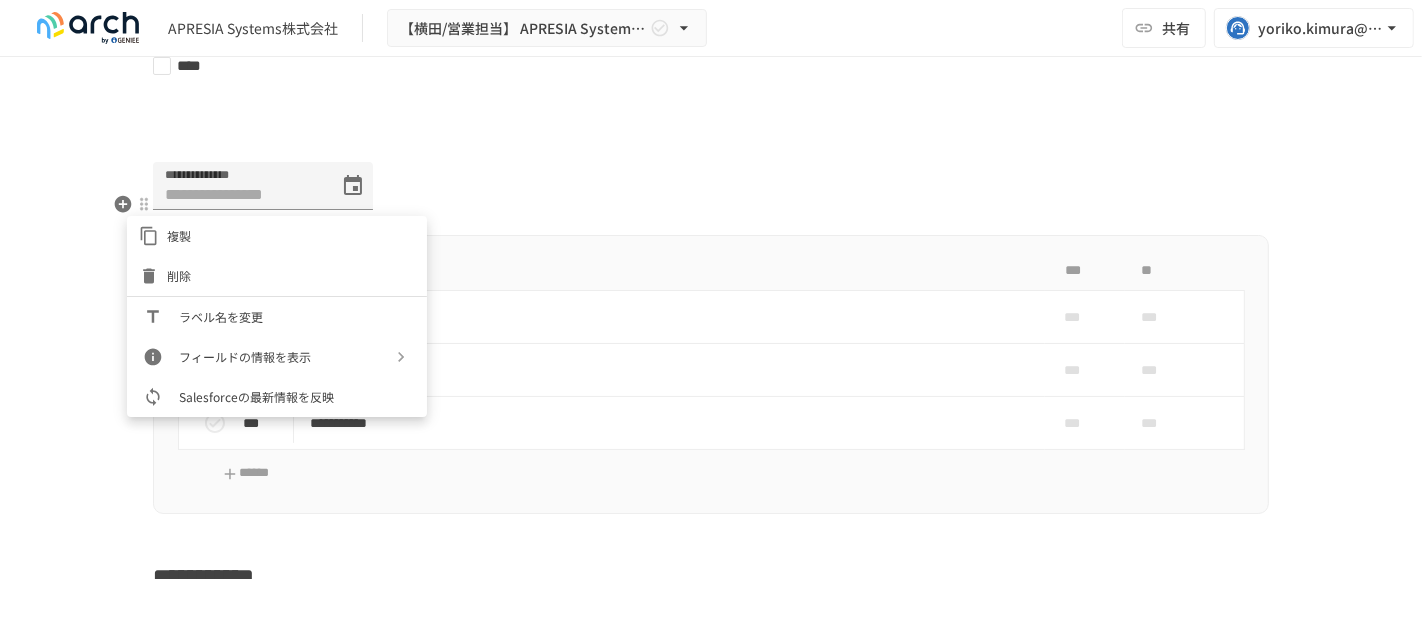 drag, startPoint x: 148, startPoint y: 264, endPoint x: 150, endPoint y: 249, distance: 15.132746 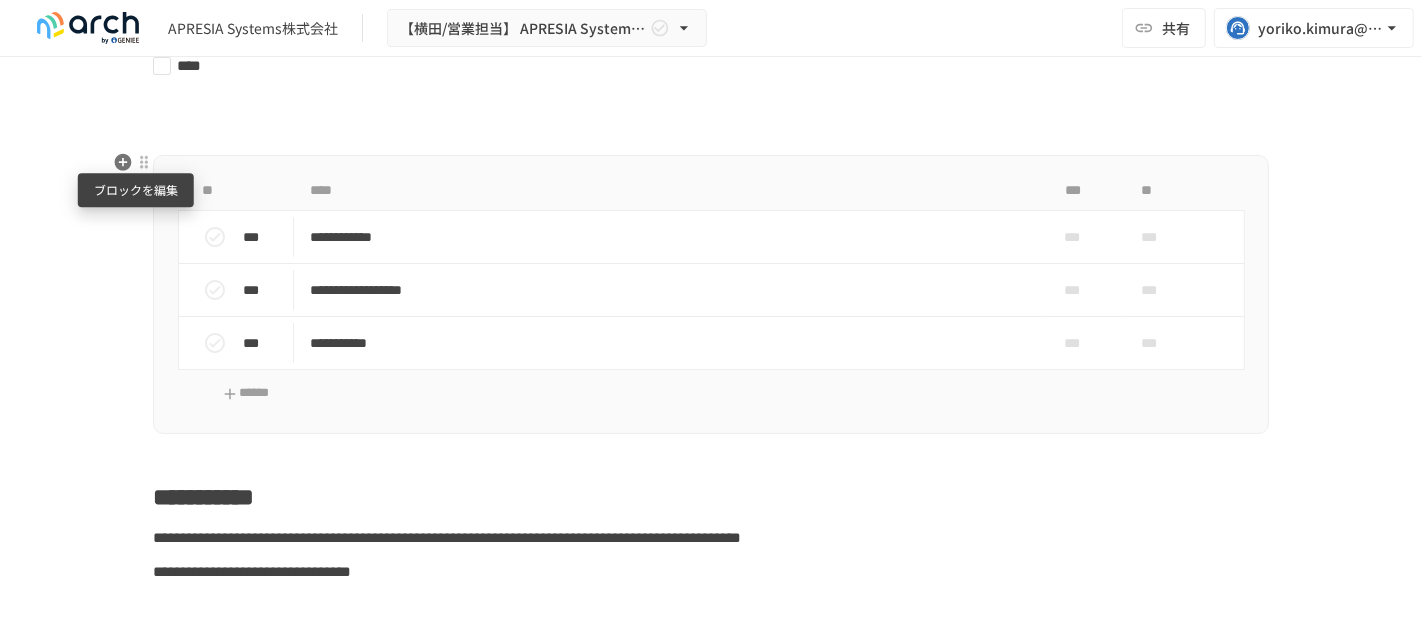 click at bounding box center (144, 162) 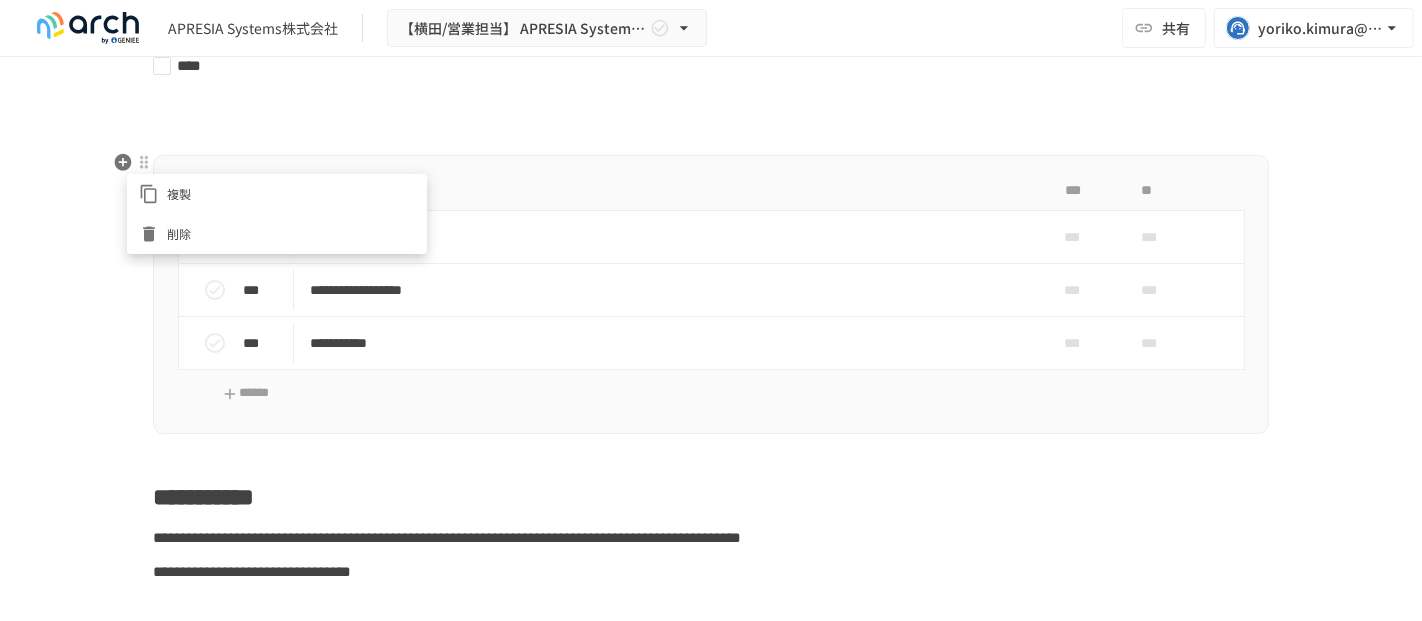 click at bounding box center (153, 234) 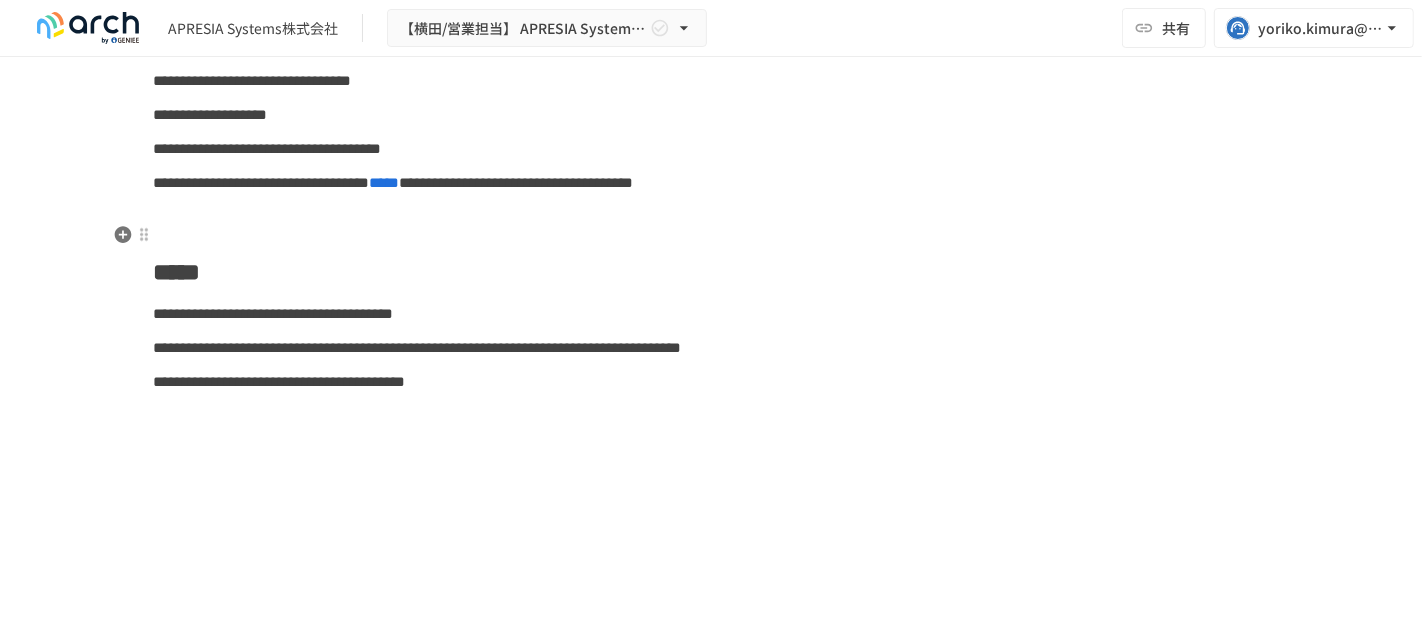 scroll, scrollTop: 6965, scrollLeft: 0, axis: vertical 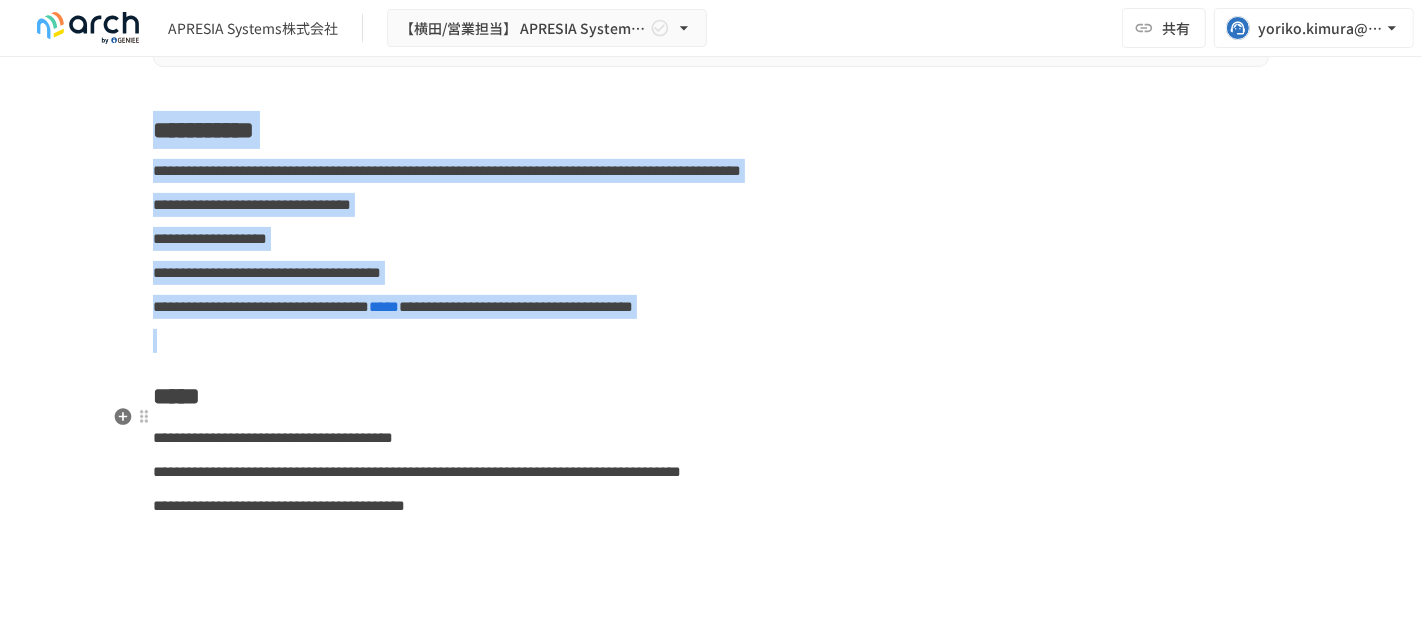 drag, startPoint x: 148, startPoint y: 163, endPoint x: 215, endPoint y: 405, distance: 251.10356 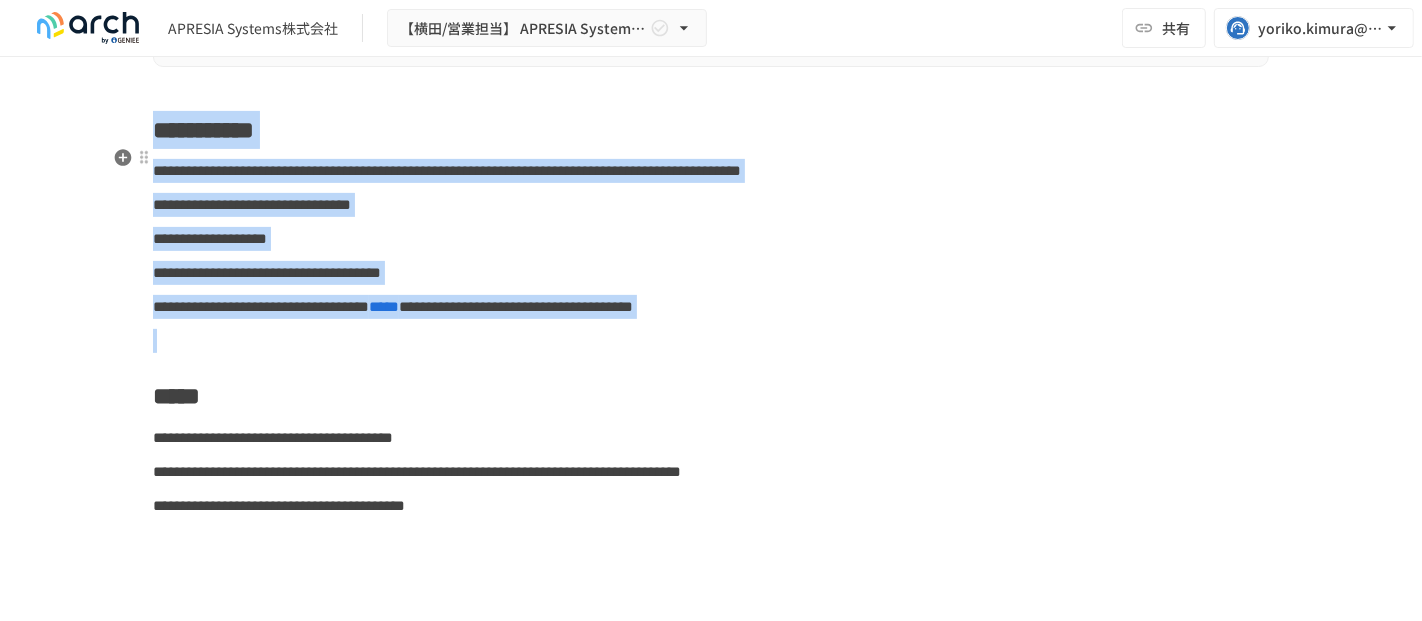 click on "**********" at bounding box center [711, 130] 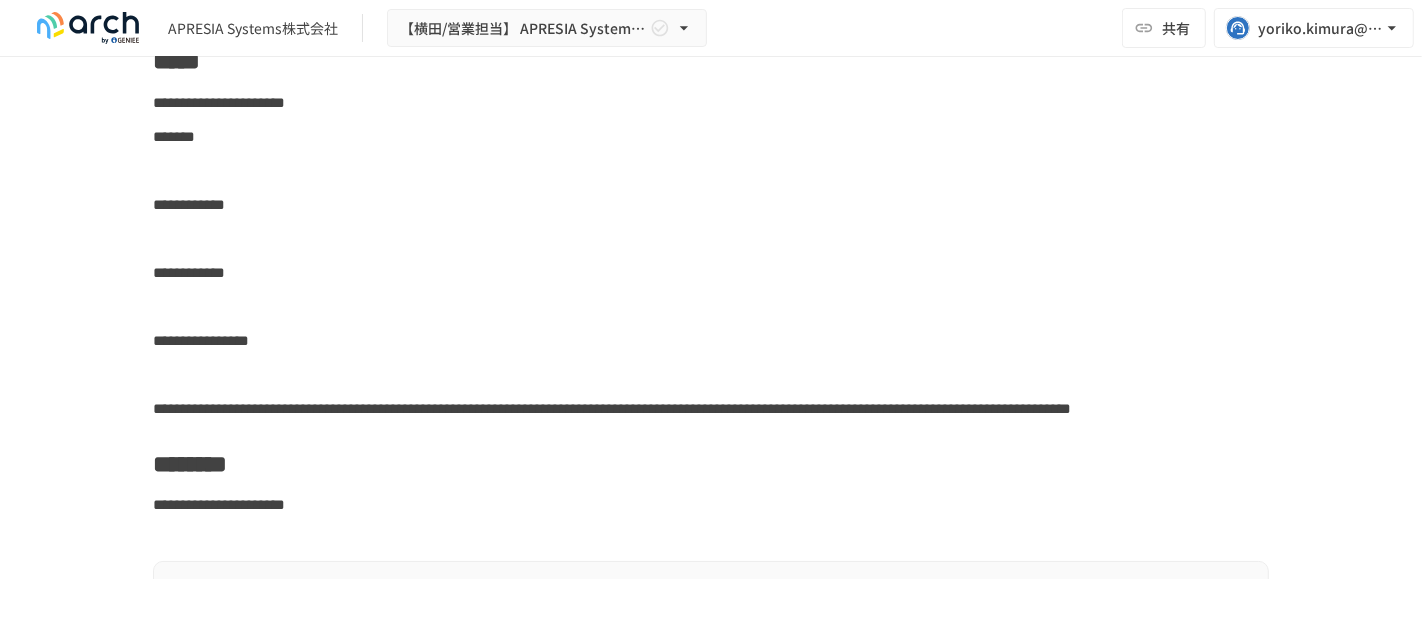 scroll, scrollTop: 4077, scrollLeft: 0, axis: vertical 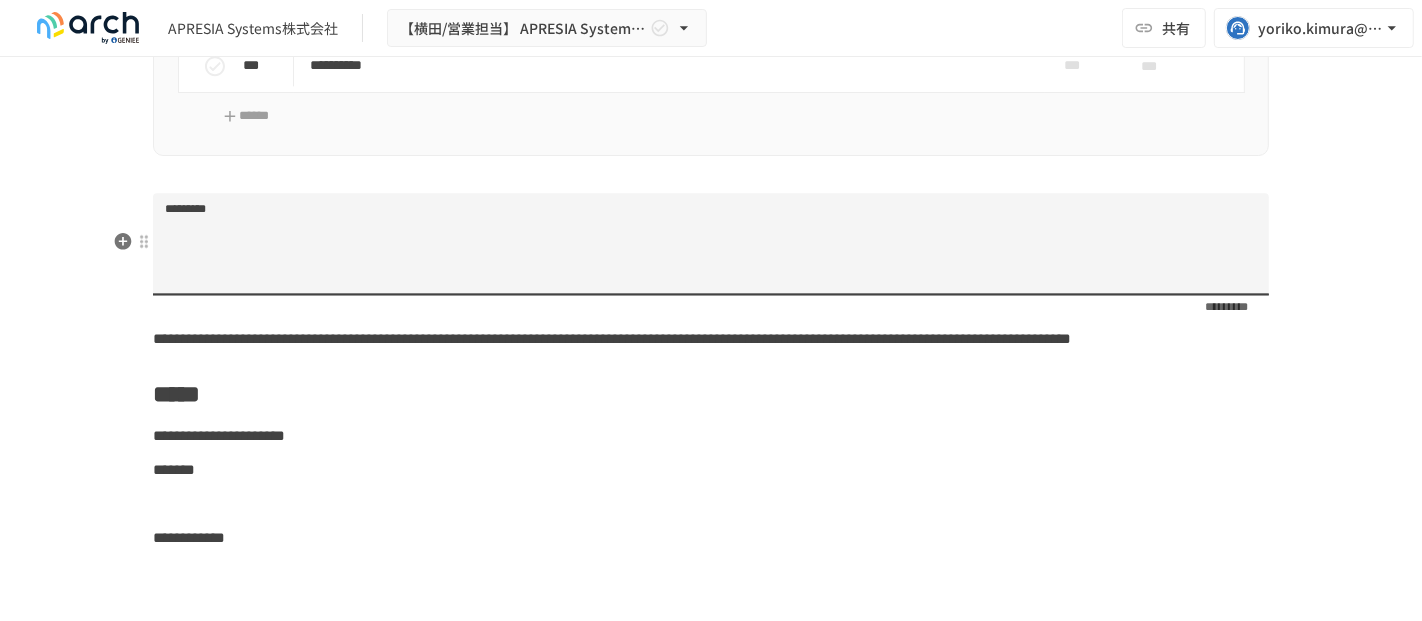 click on "*********" at bounding box center [711, 252] 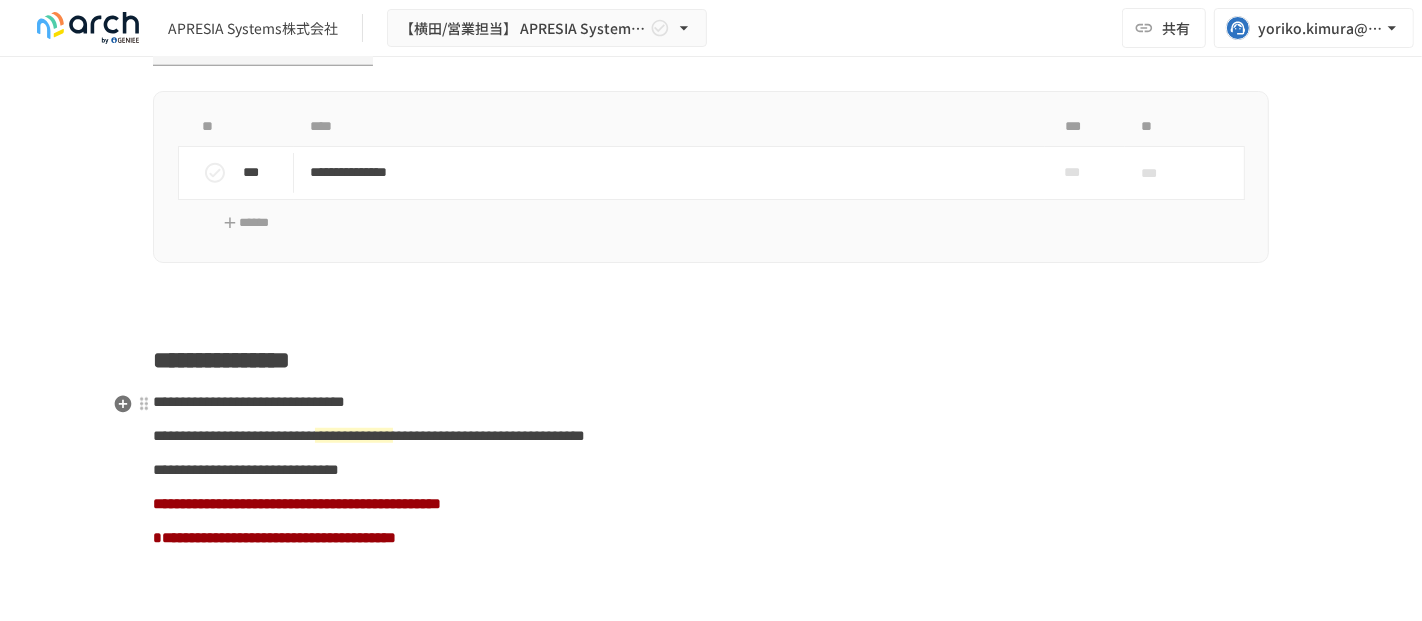 scroll, scrollTop: 1188, scrollLeft: 0, axis: vertical 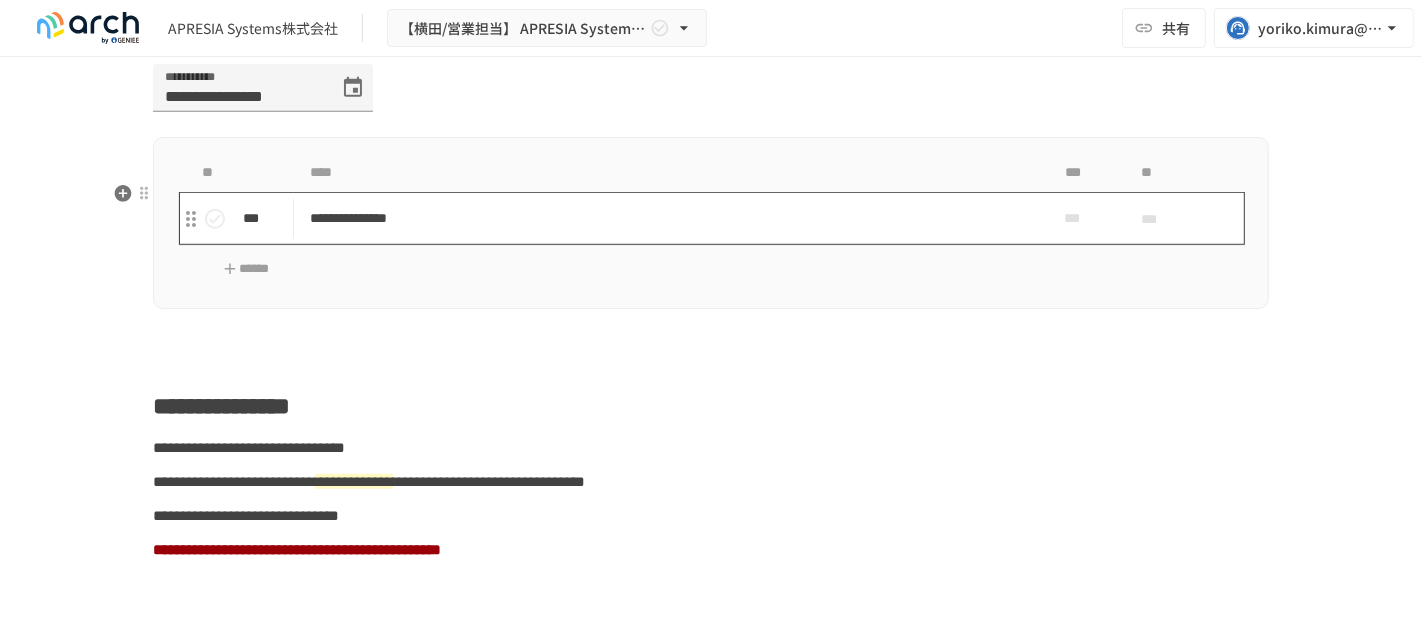 type on "**********" 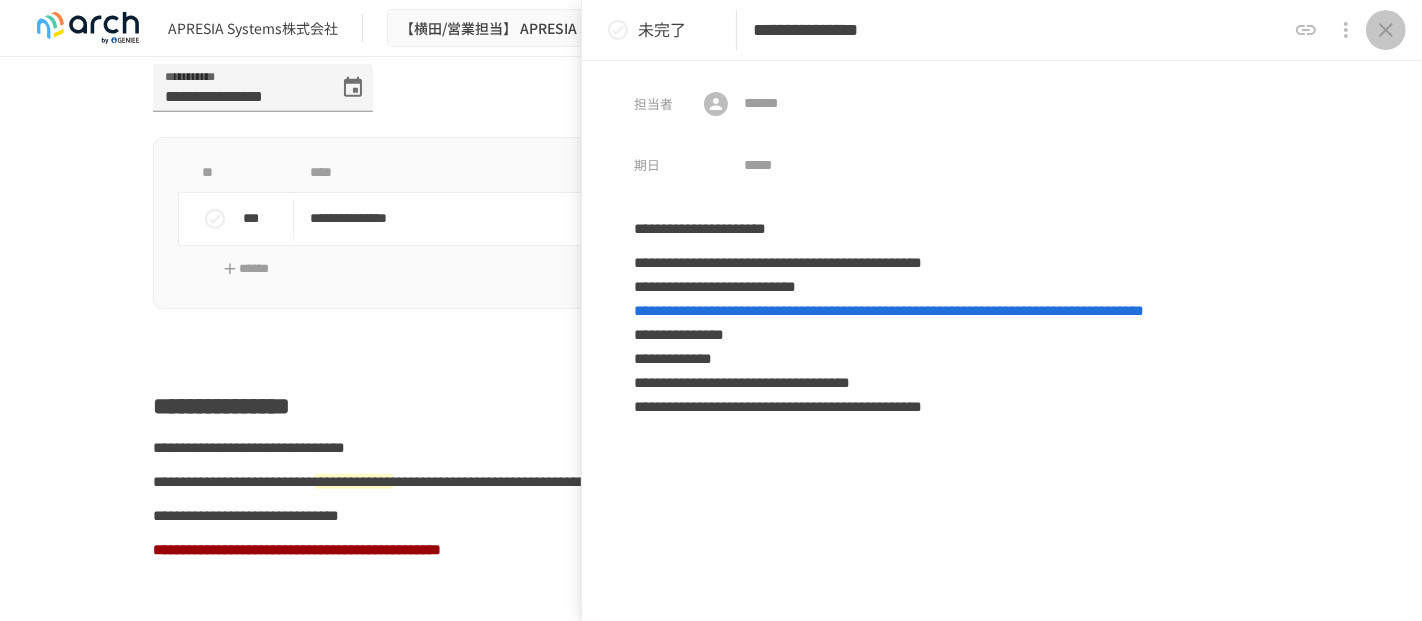 click 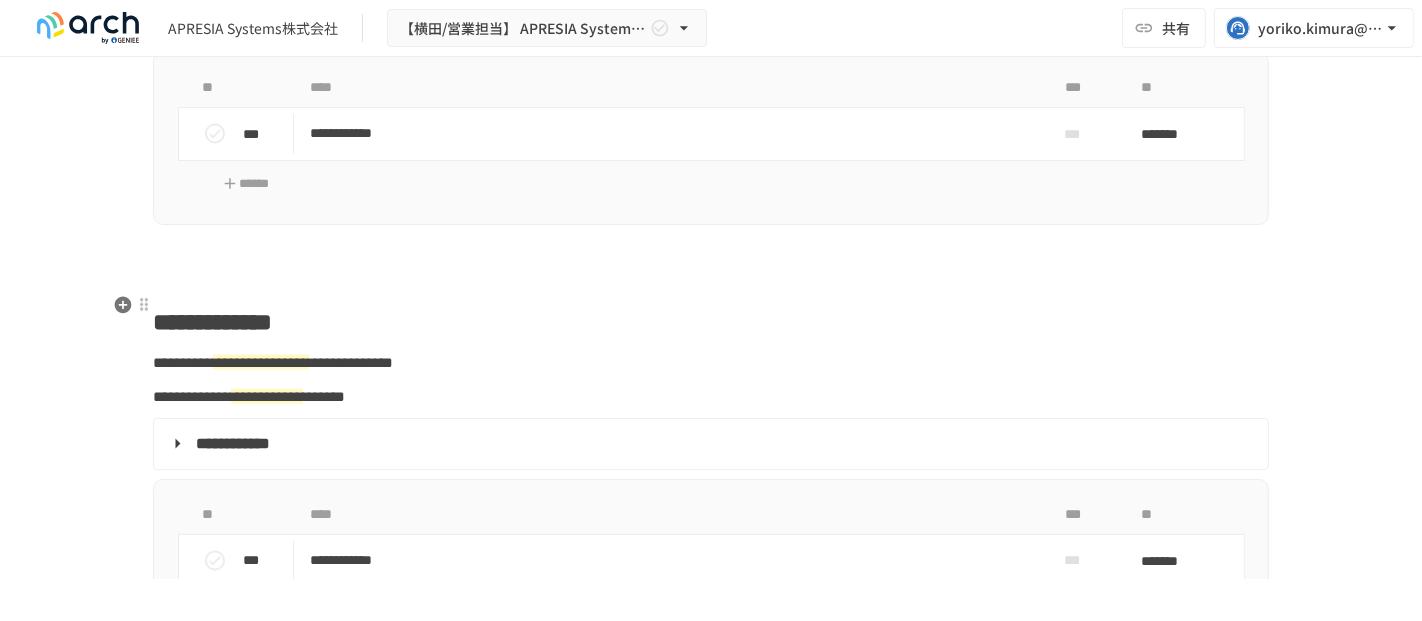 scroll, scrollTop: 2521, scrollLeft: 0, axis: vertical 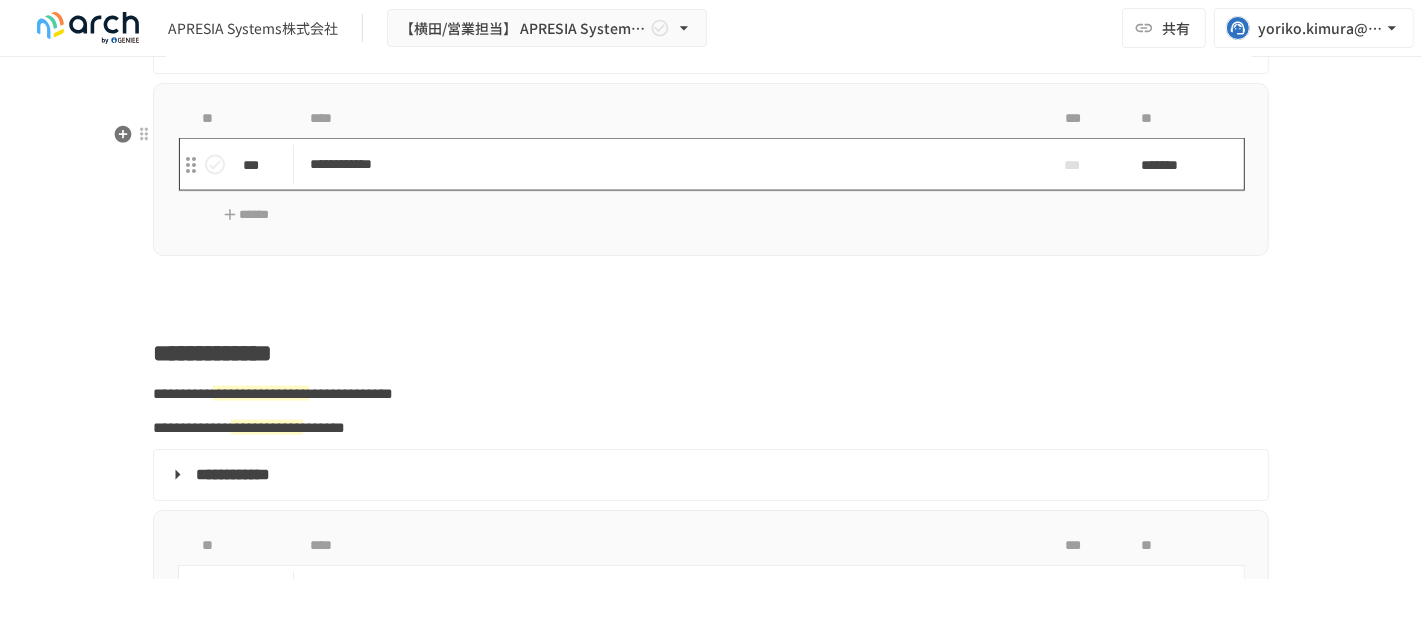click on "**********" at bounding box center (669, 164) 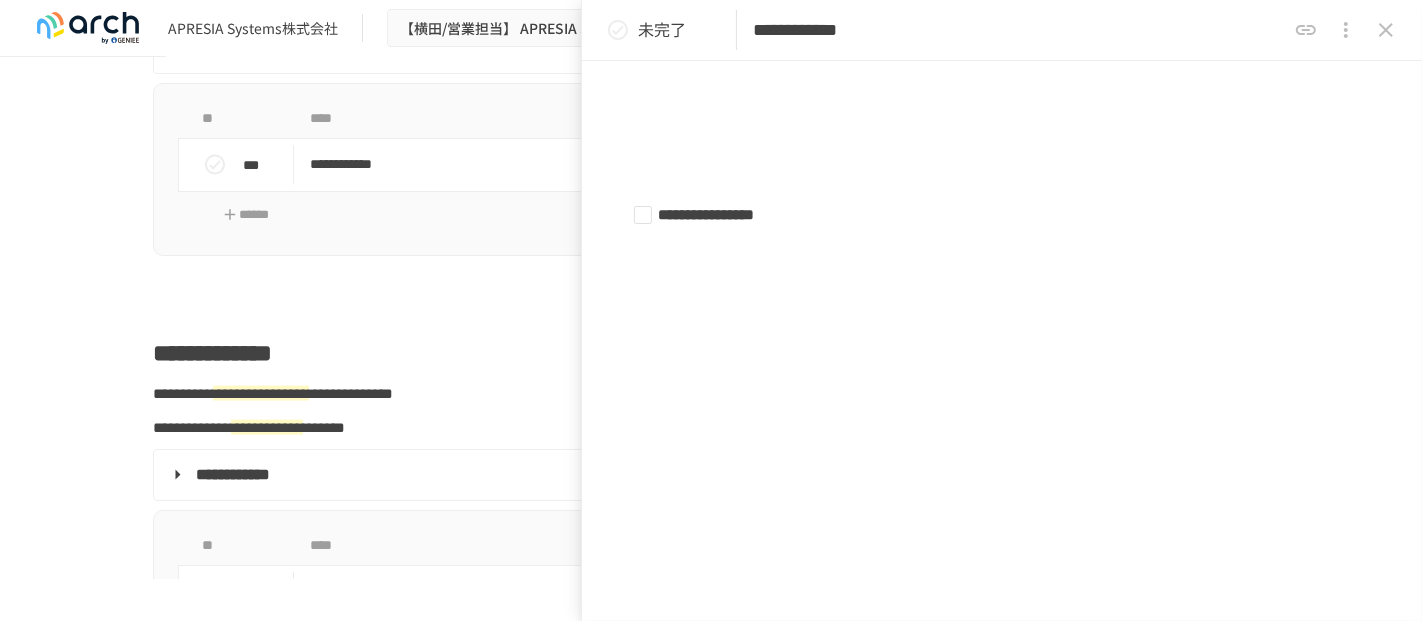 scroll, scrollTop: 666, scrollLeft: 0, axis: vertical 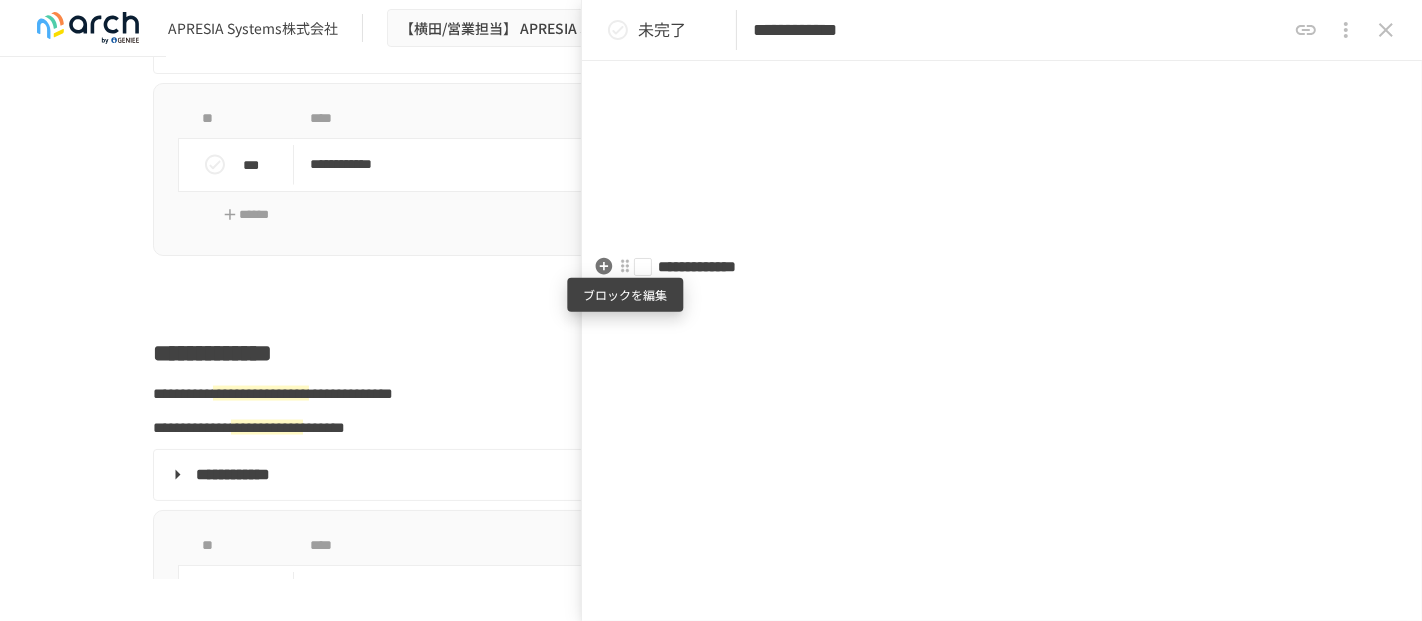 click at bounding box center [625, 266] 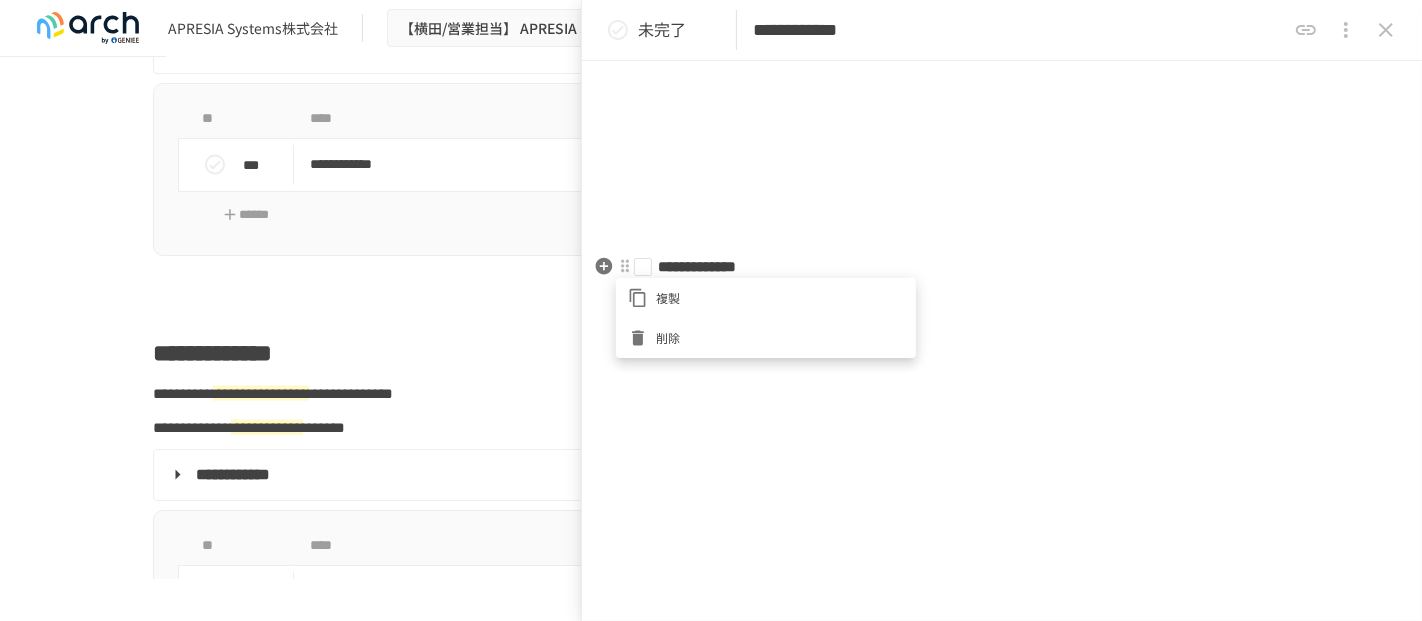 click on "削除" at bounding box center [766, 338] 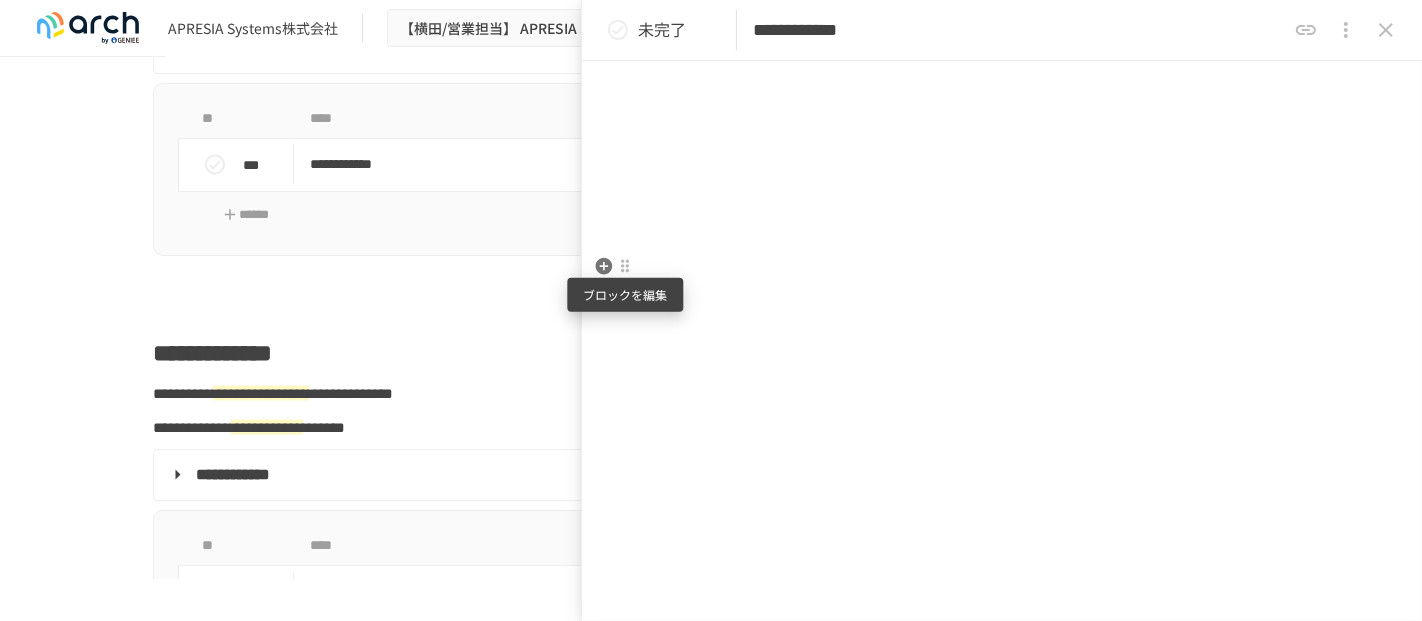 click at bounding box center (625, 266) 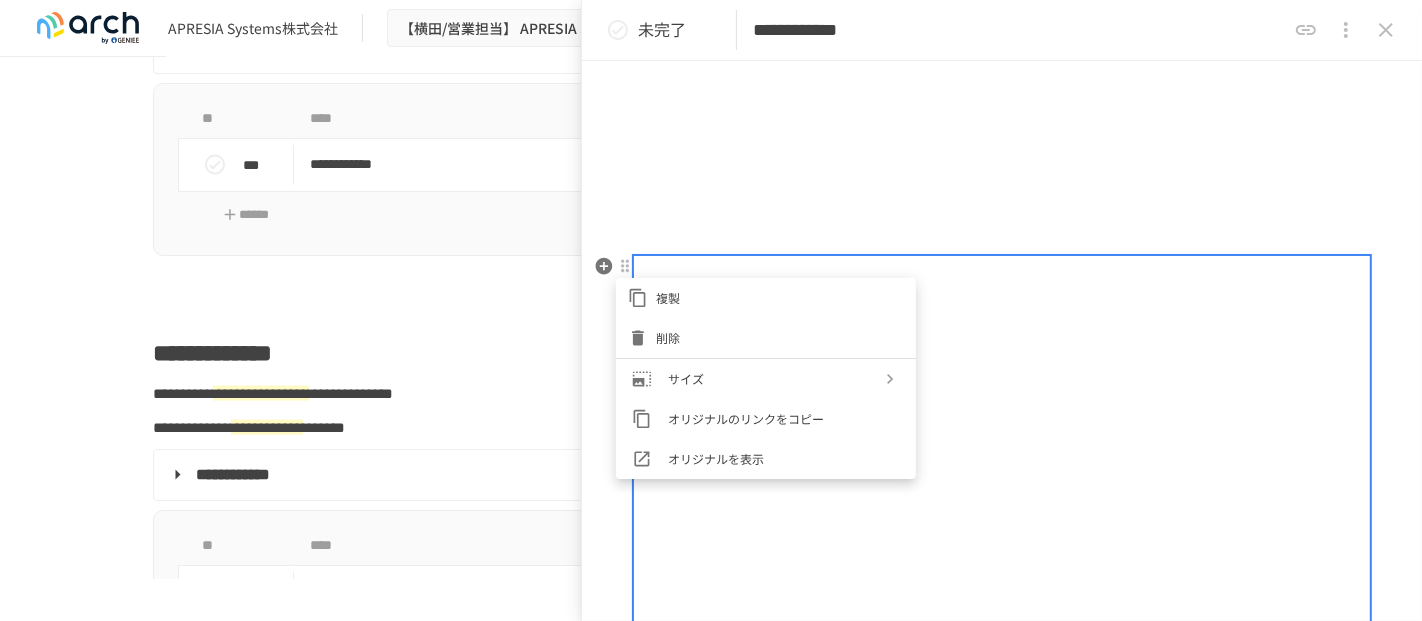 click at bounding box center [642, 338] 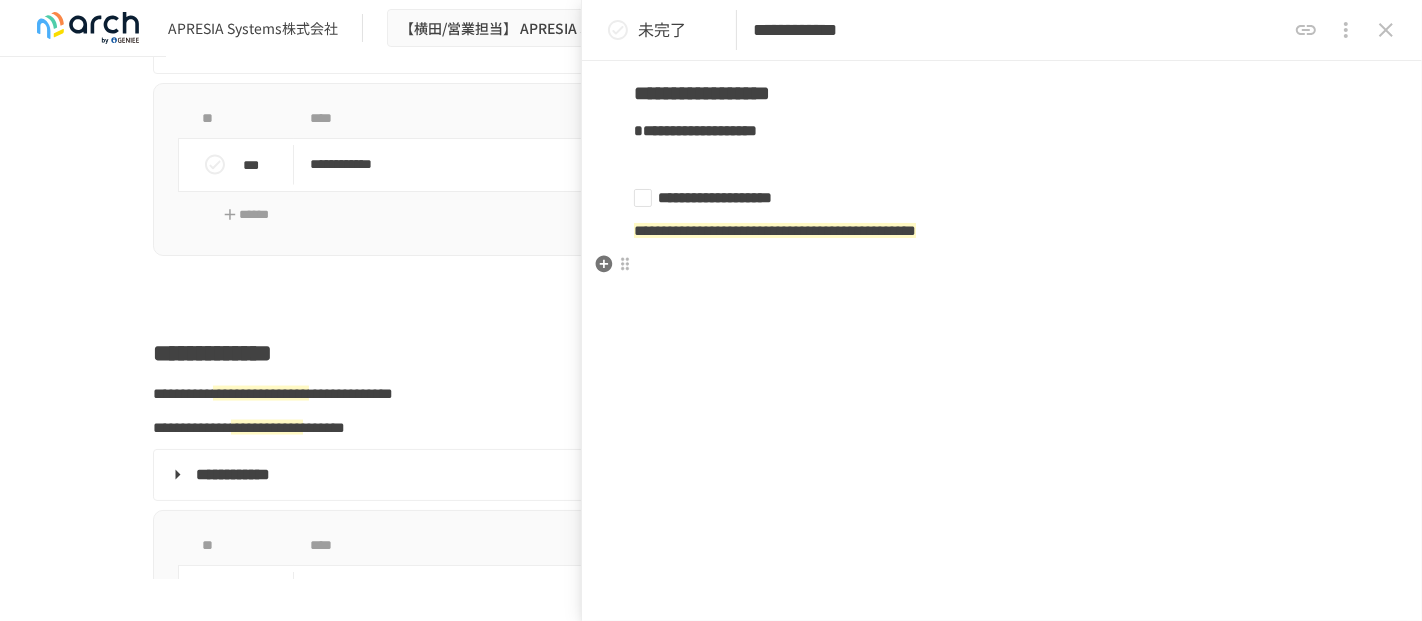 scroll, scrollTop: 0, scrollLeft: 0, axis: both 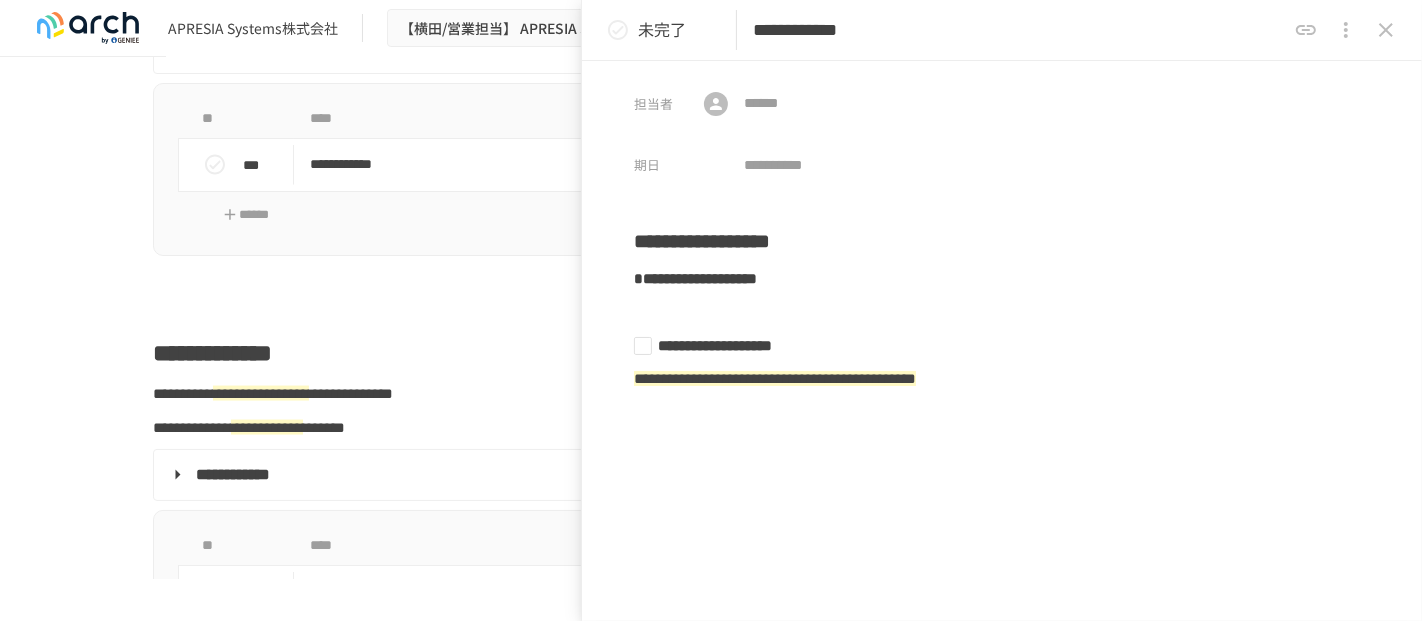 click 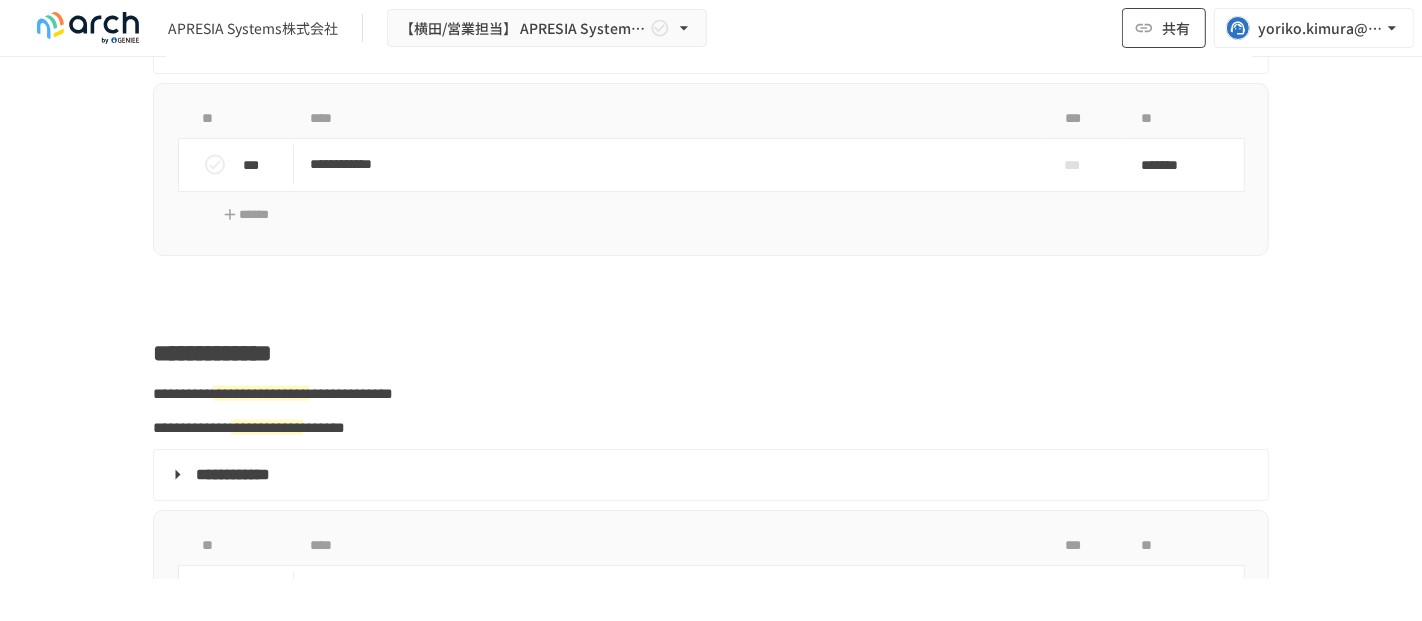 click 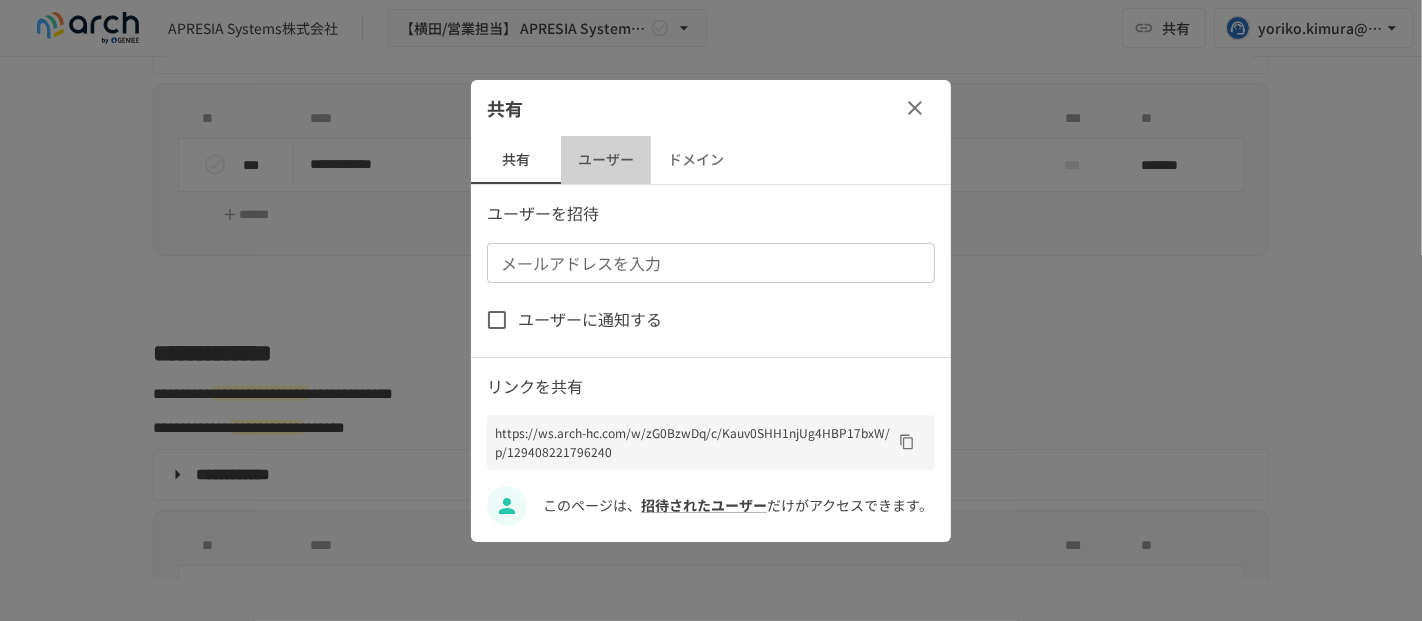 click on "ユーザー" at bounding box center [606, 160] 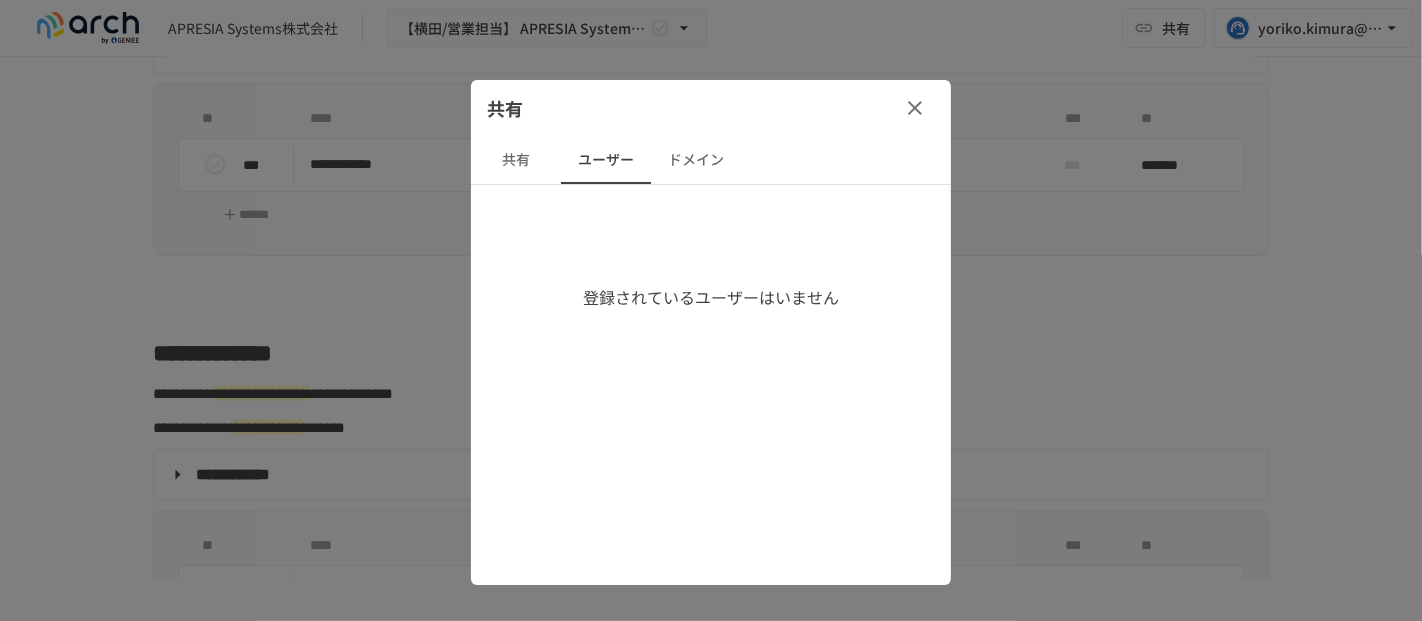 click on "共有" at bounding box center [516, 160] 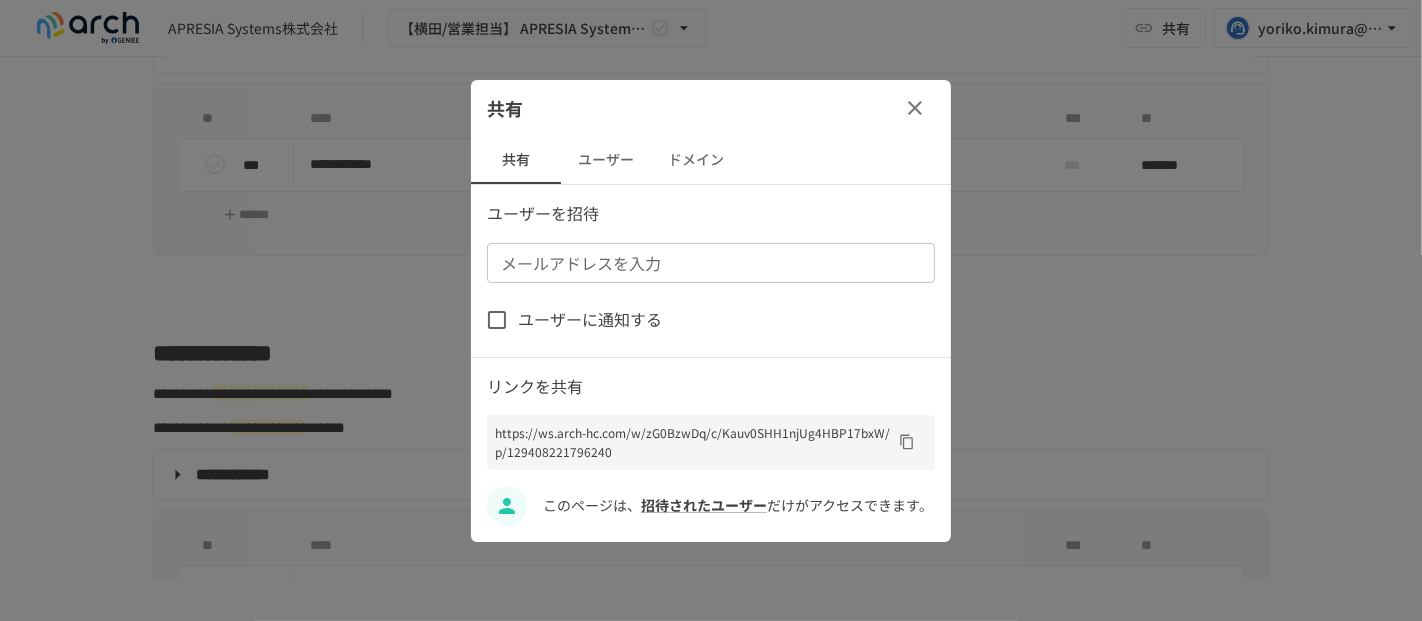 click on "メールアドレスを入力" at bounding box center (709, 263) 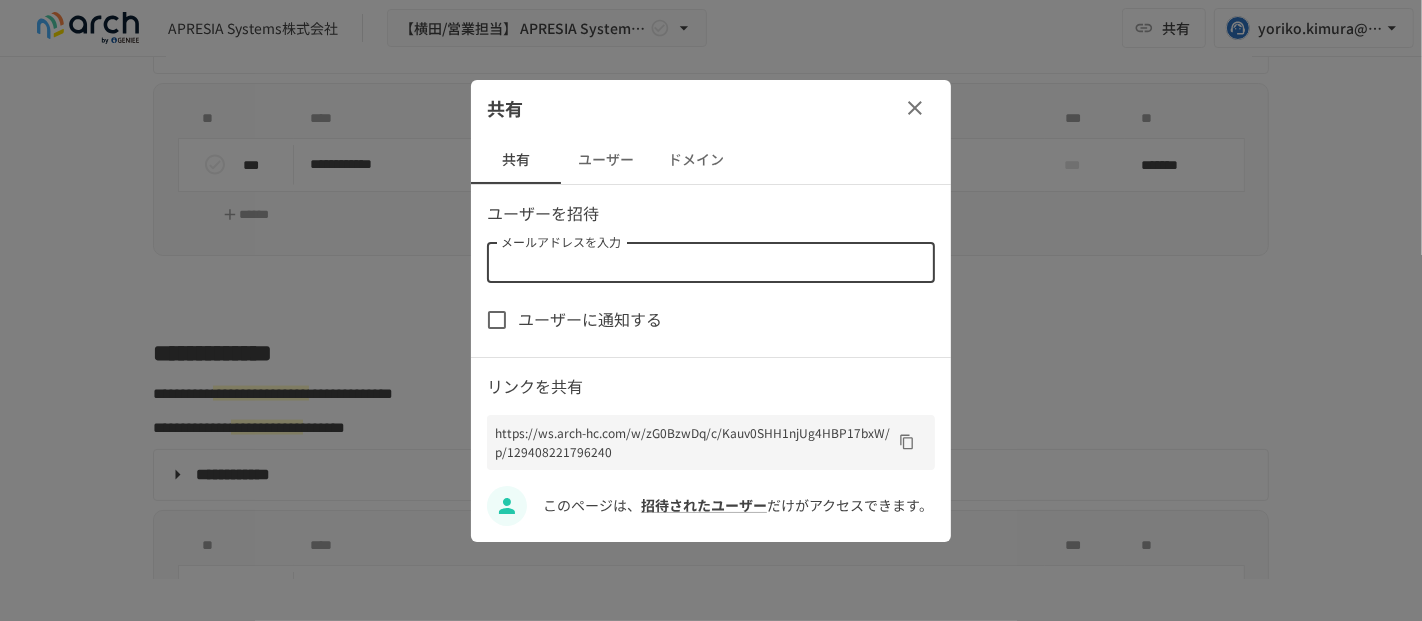 paste on "**********" 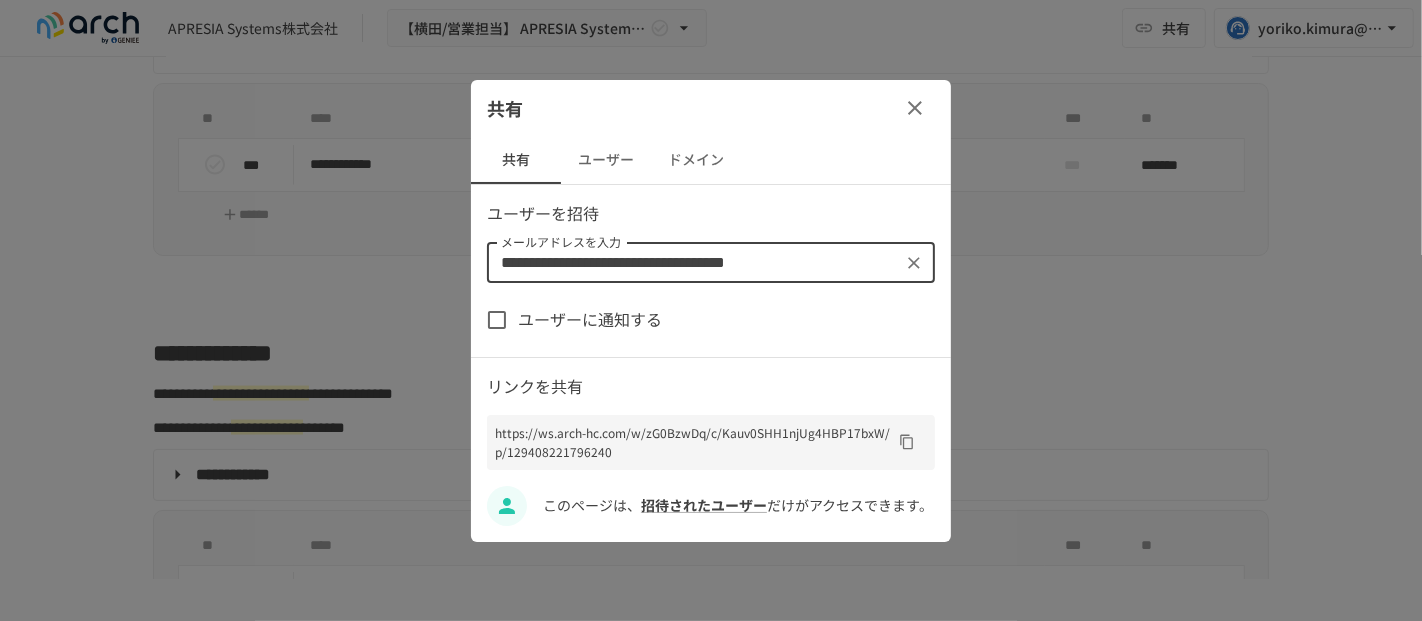 type on "**********" 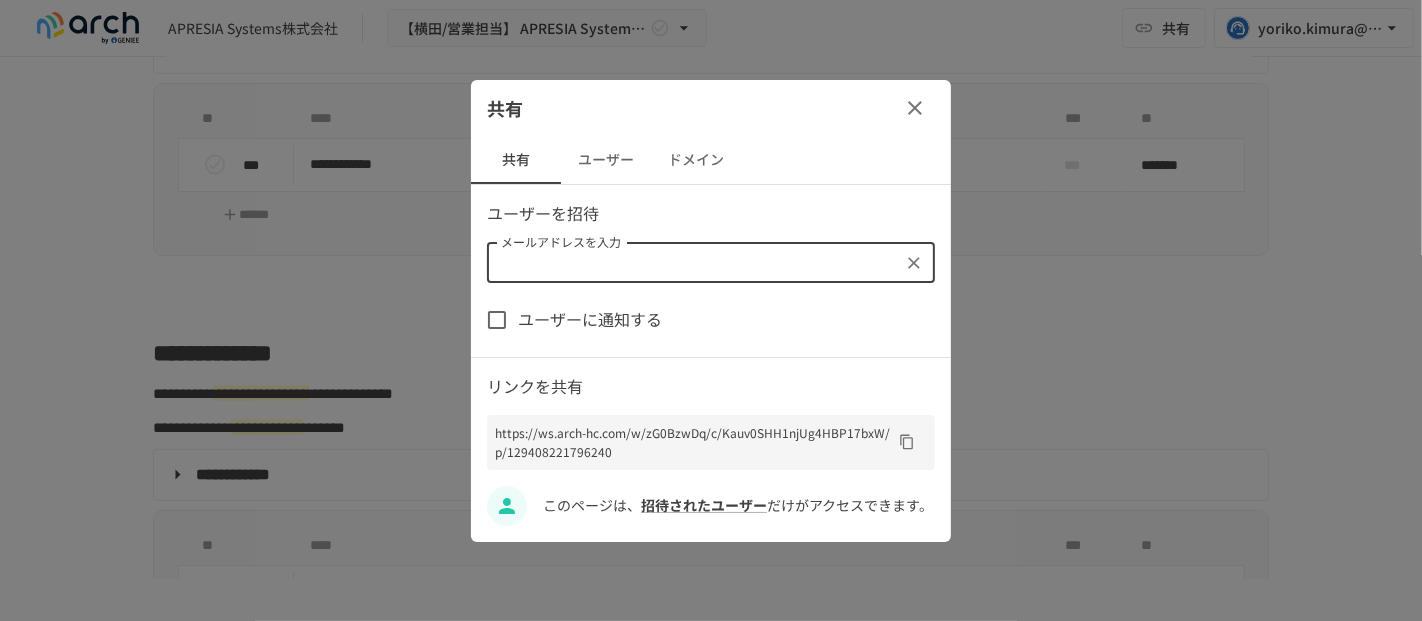 click on "ユーザーに通知する" at bounding box center [590, 320] 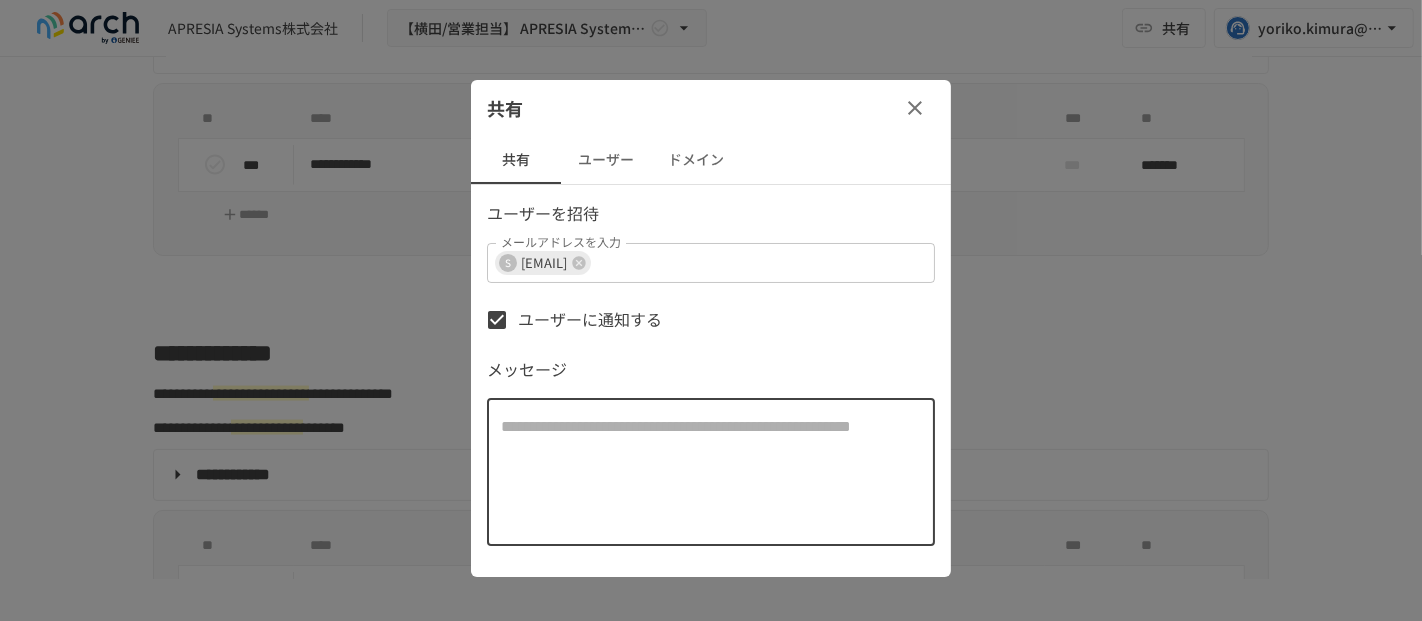 click at bounding box center (711, 472) 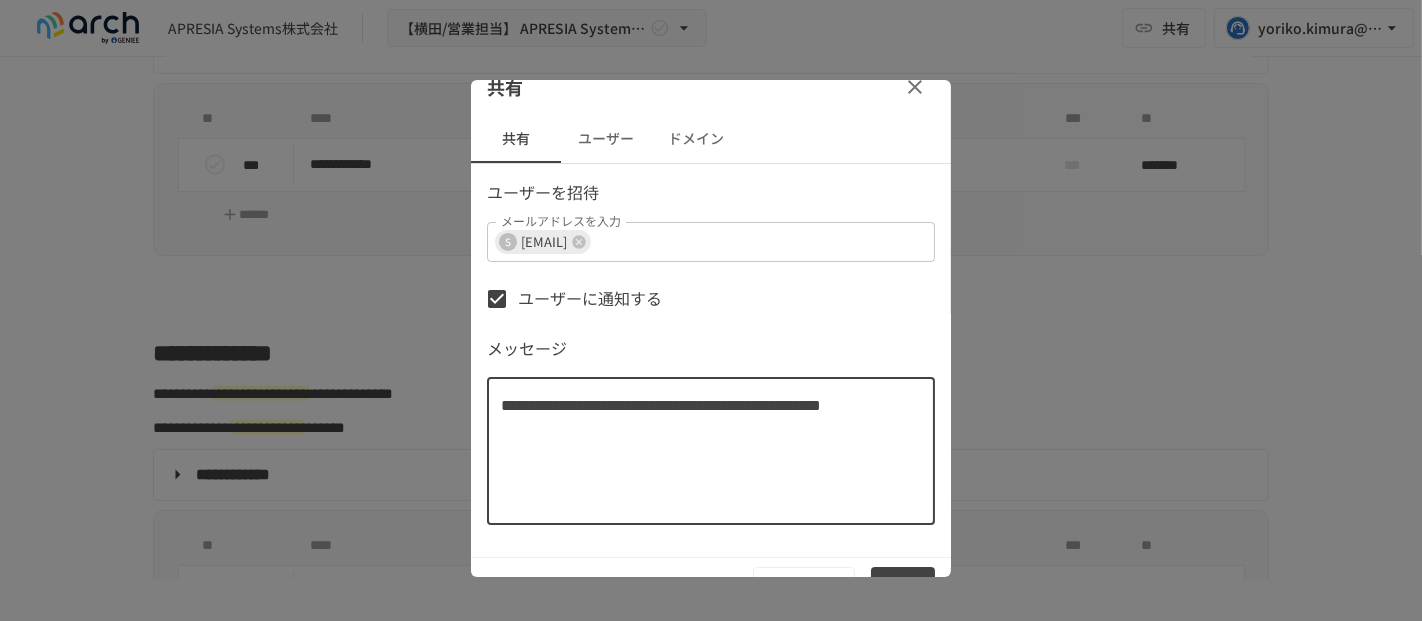 scroll, scrollTop: 57, scrollLeft: 0, axis: vertical 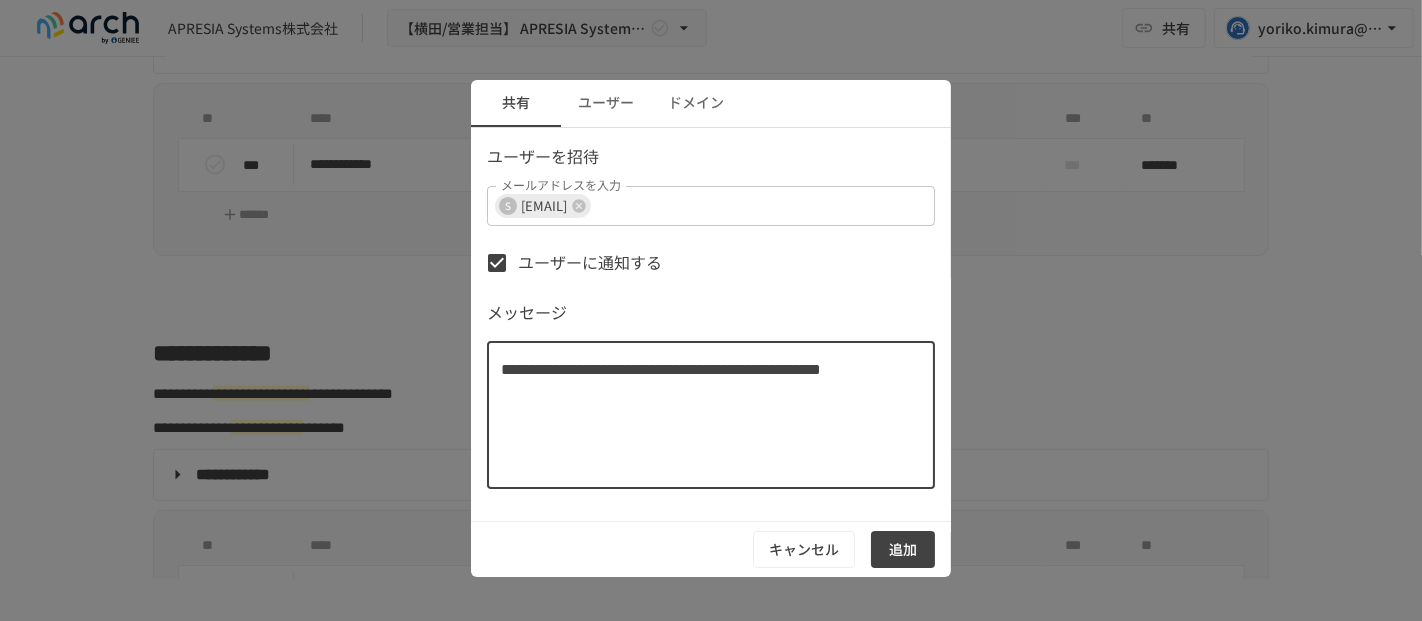 type on "**********" 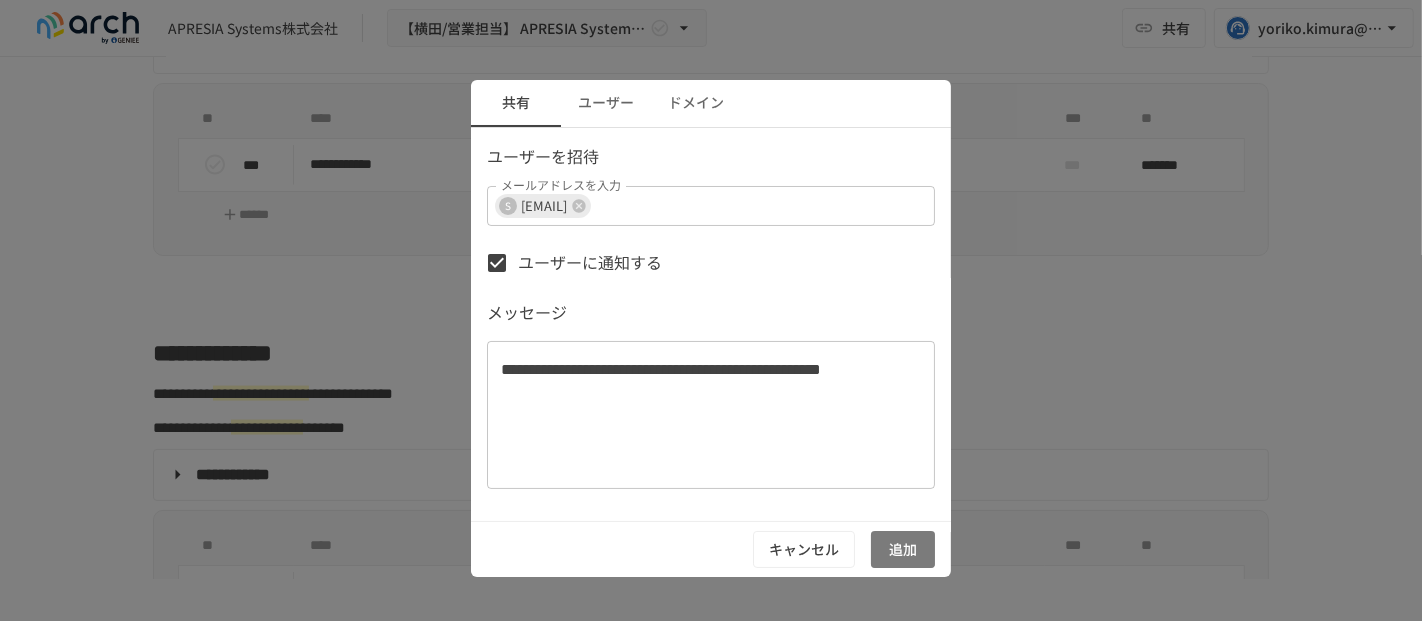 click on "追加" at bounding box center (903, 549) 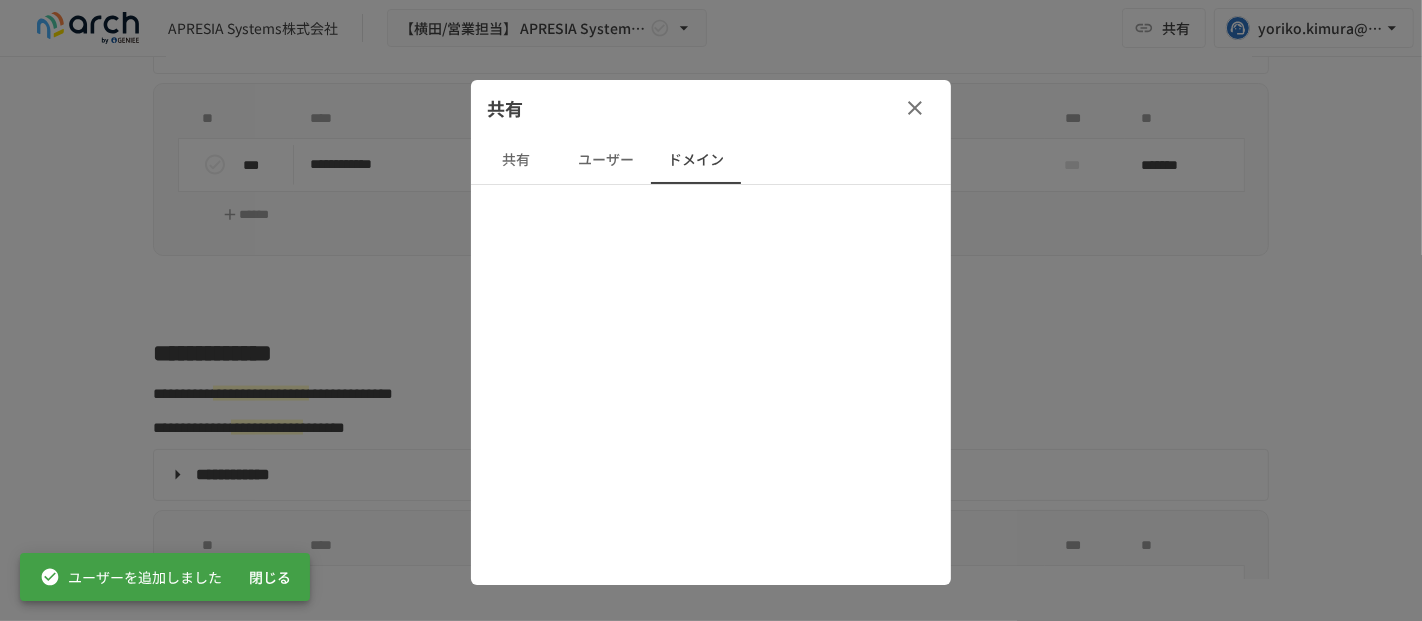 scroll, scrollTop: 0, scrollLeft: 0, axis: both 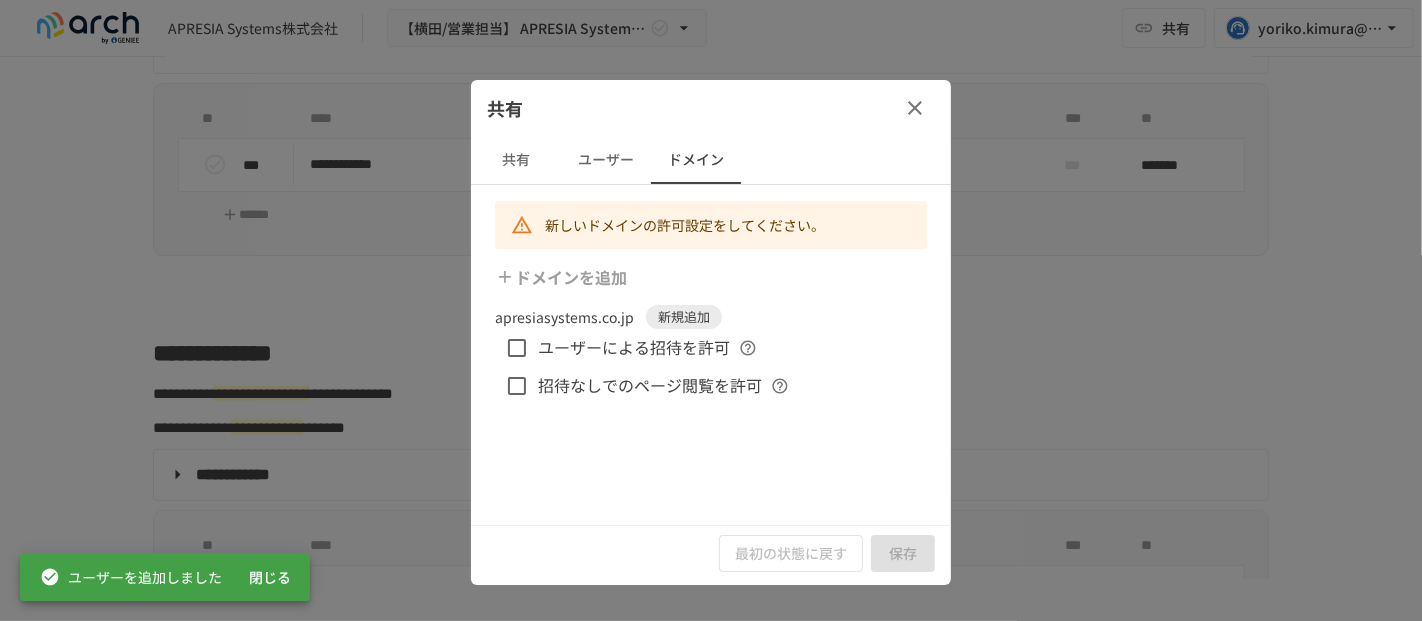 click on "ユーザーによる招待を許可" at bounding box center (634, 348) 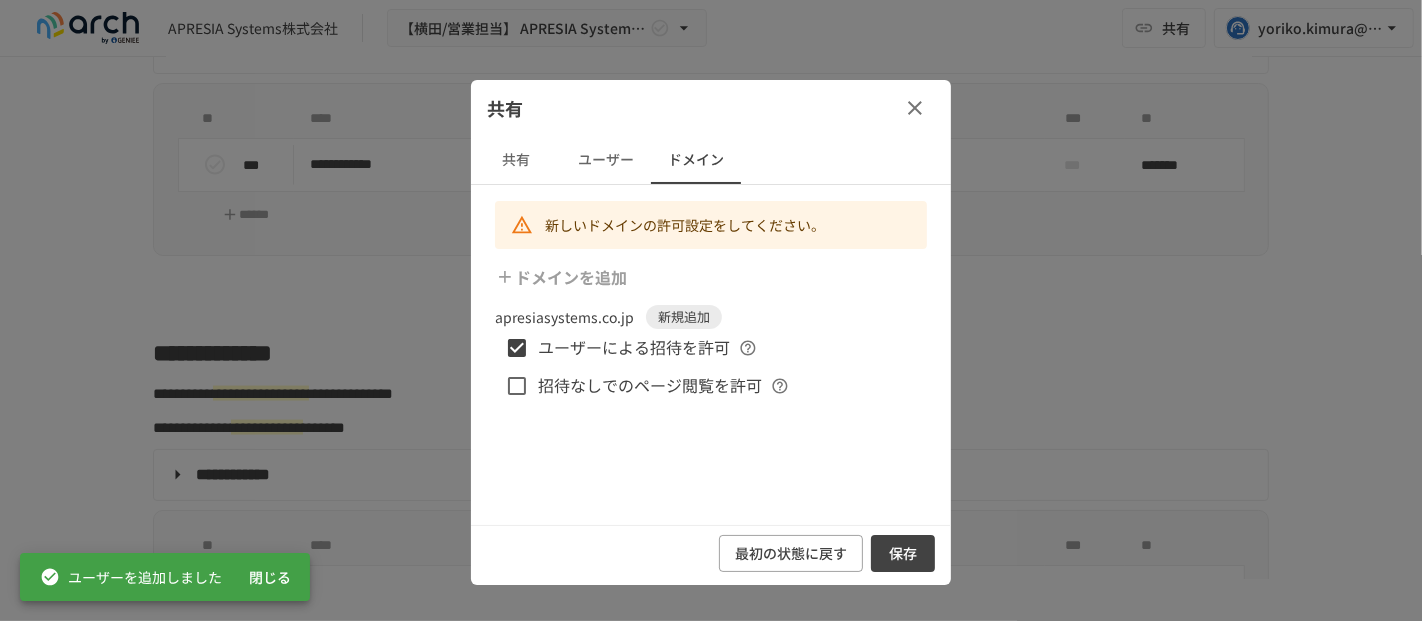 click on "保存" at bounding box center [903, 553] 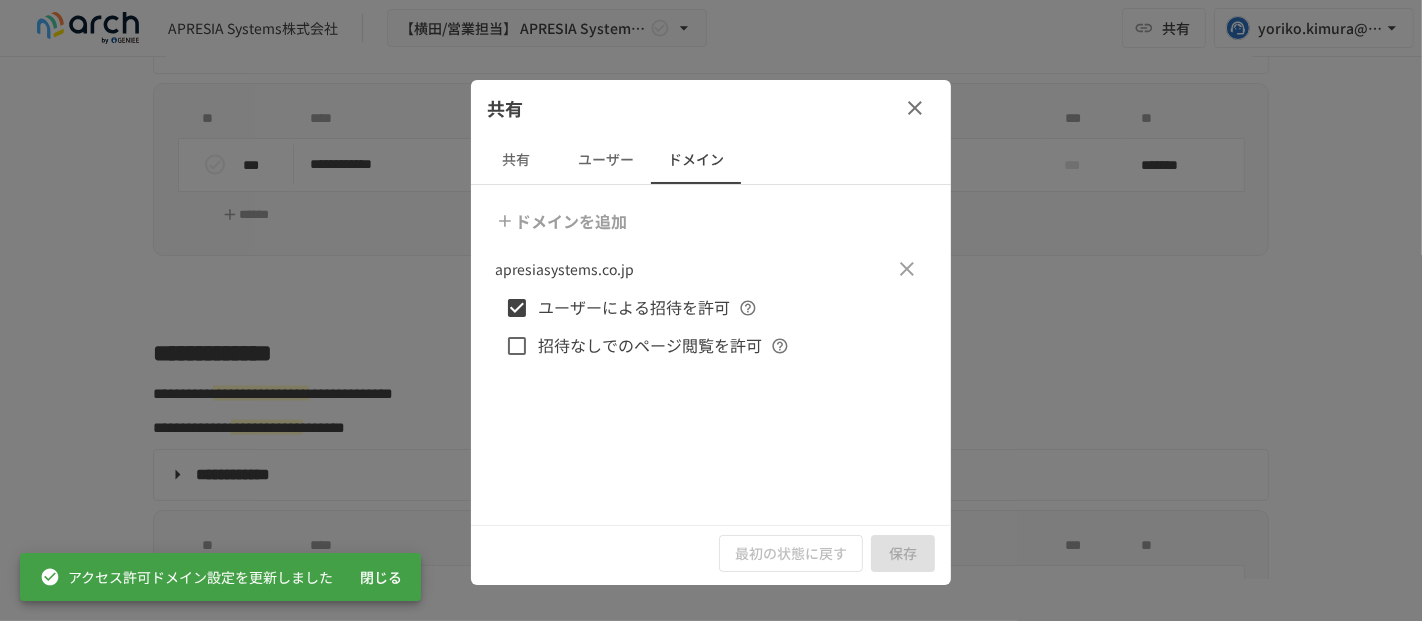 click 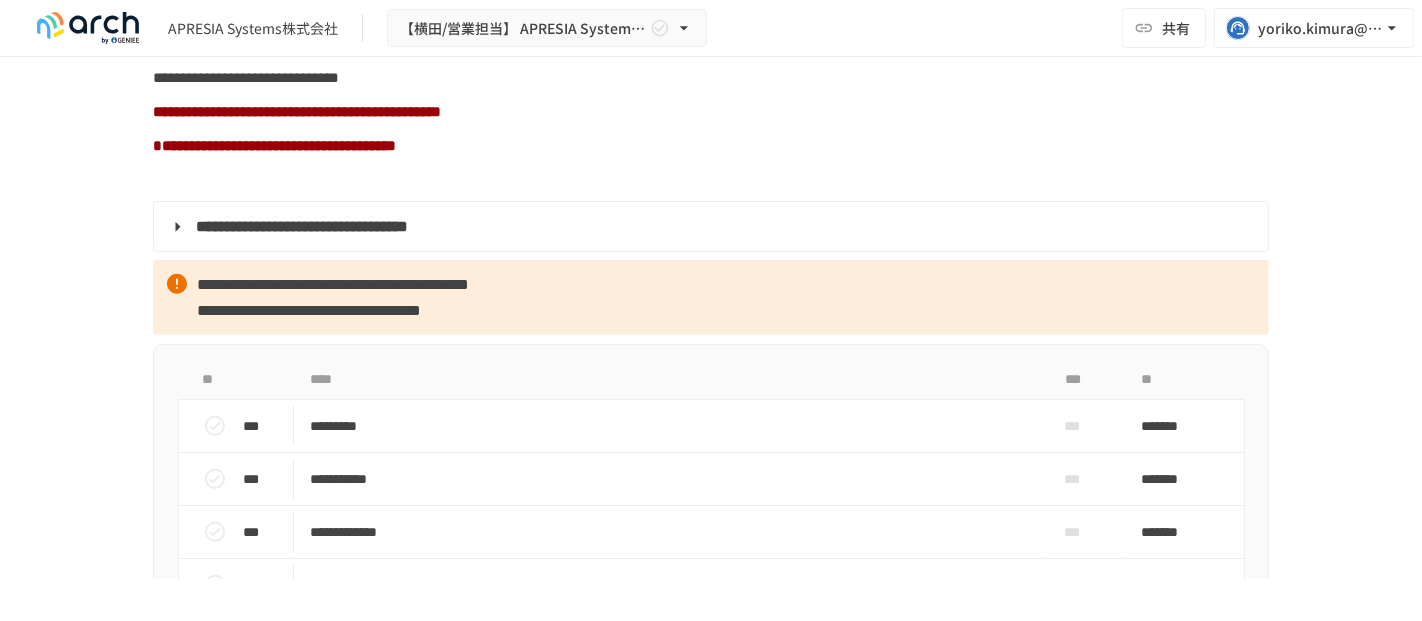 scroll, scrollTop: 1632, scrollLeft: 0, axis: vertical 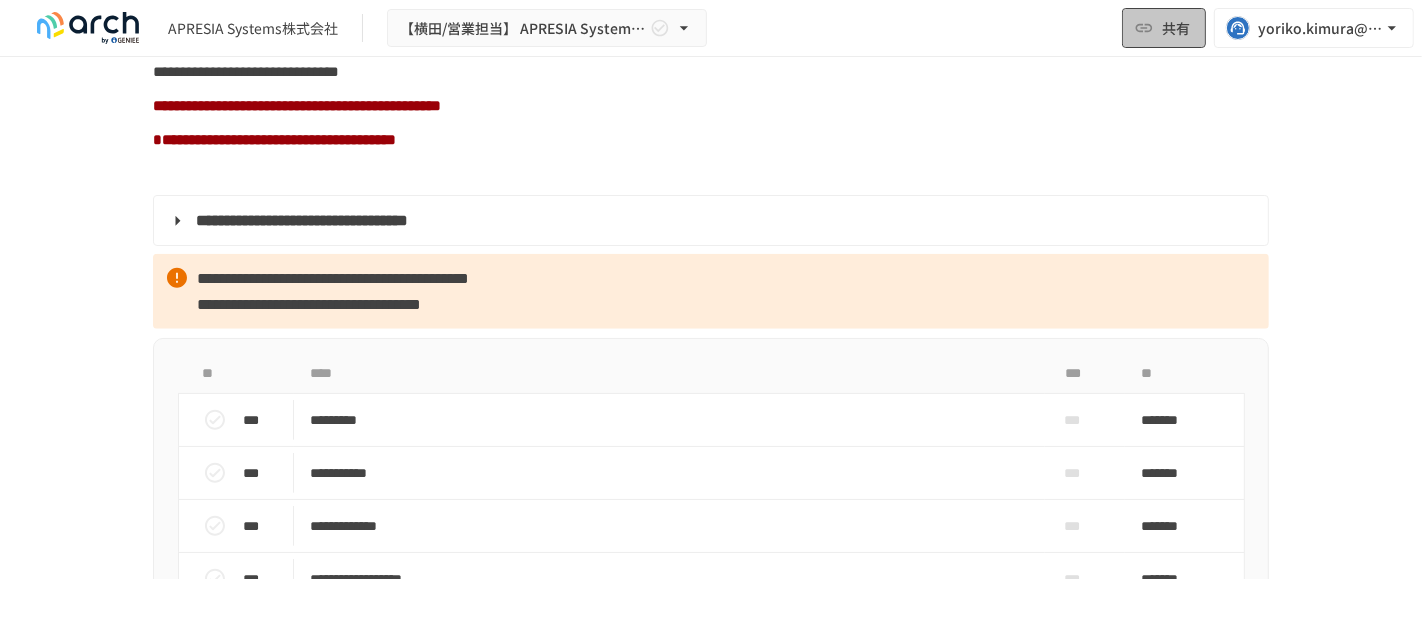 click 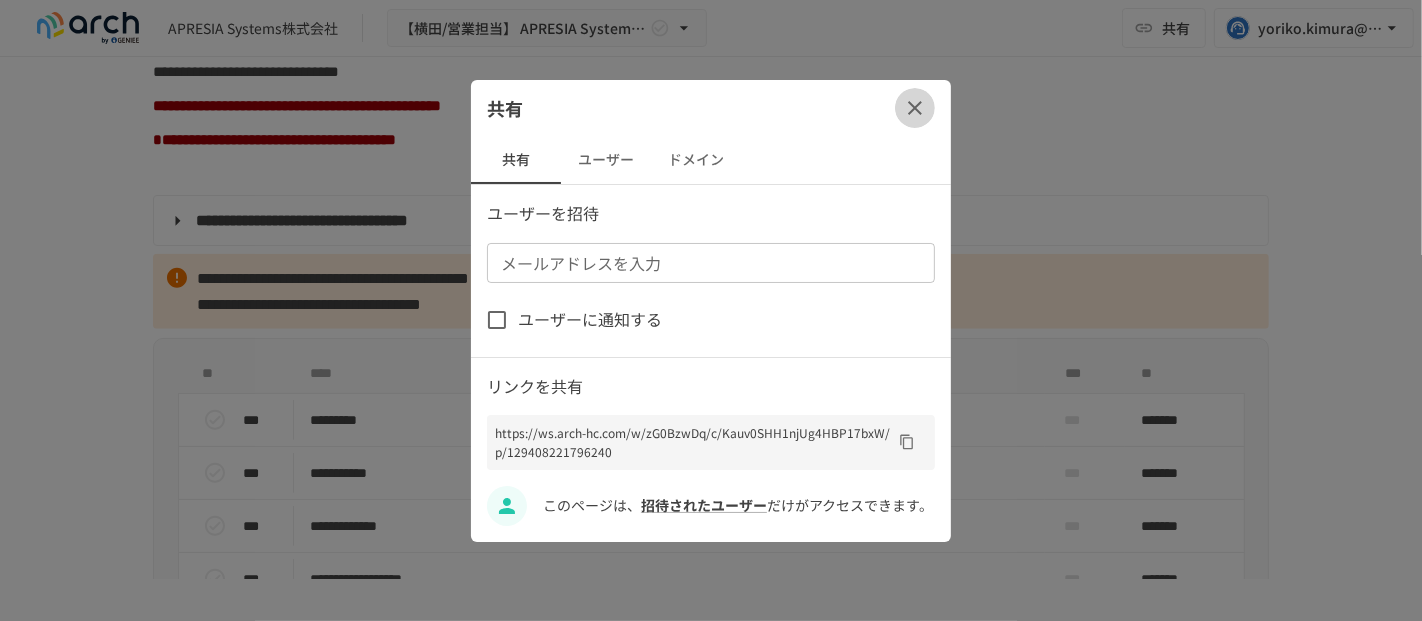 click 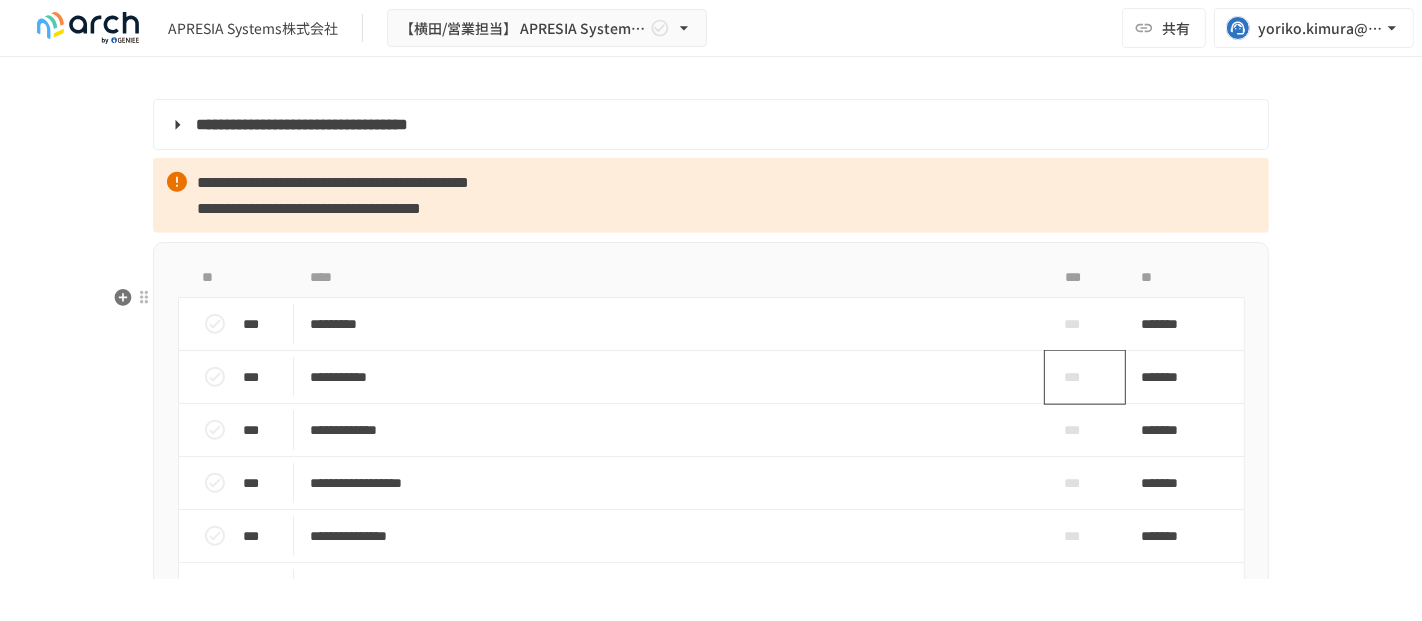scroll, scrollTop: 1854, scrollLeft: 0, axis: vertical 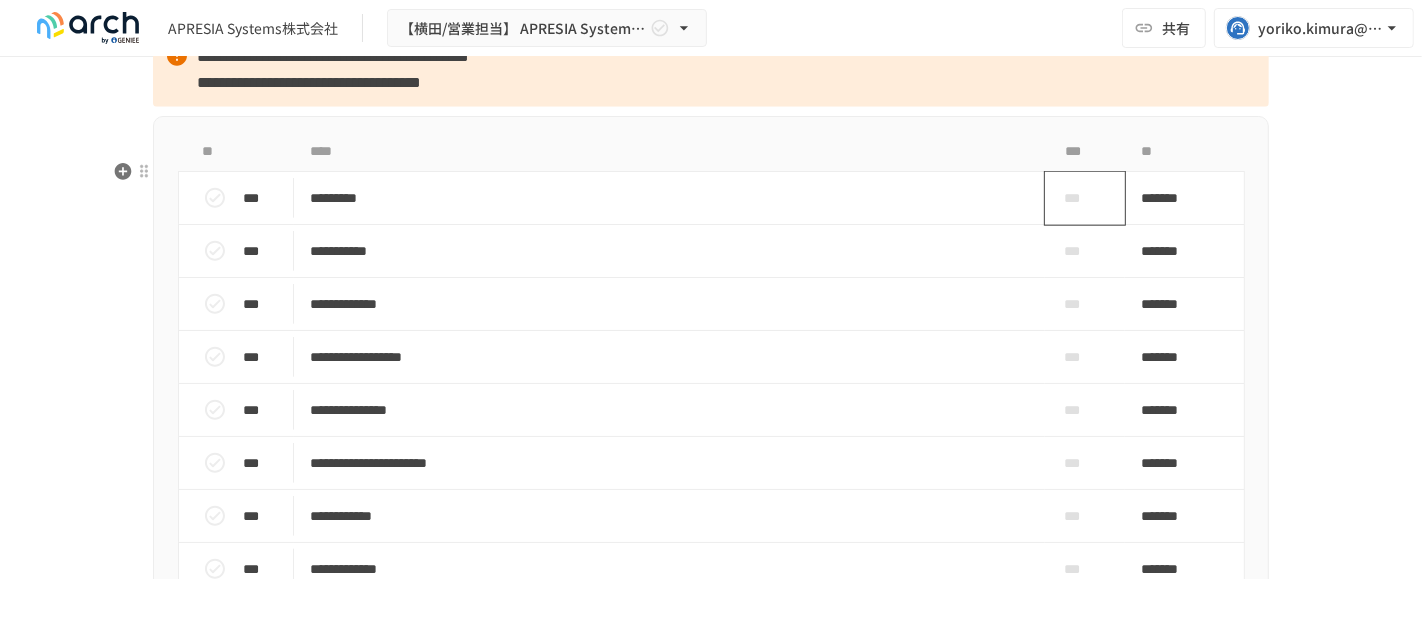 click on "***" at bounding box center (1077, 198) 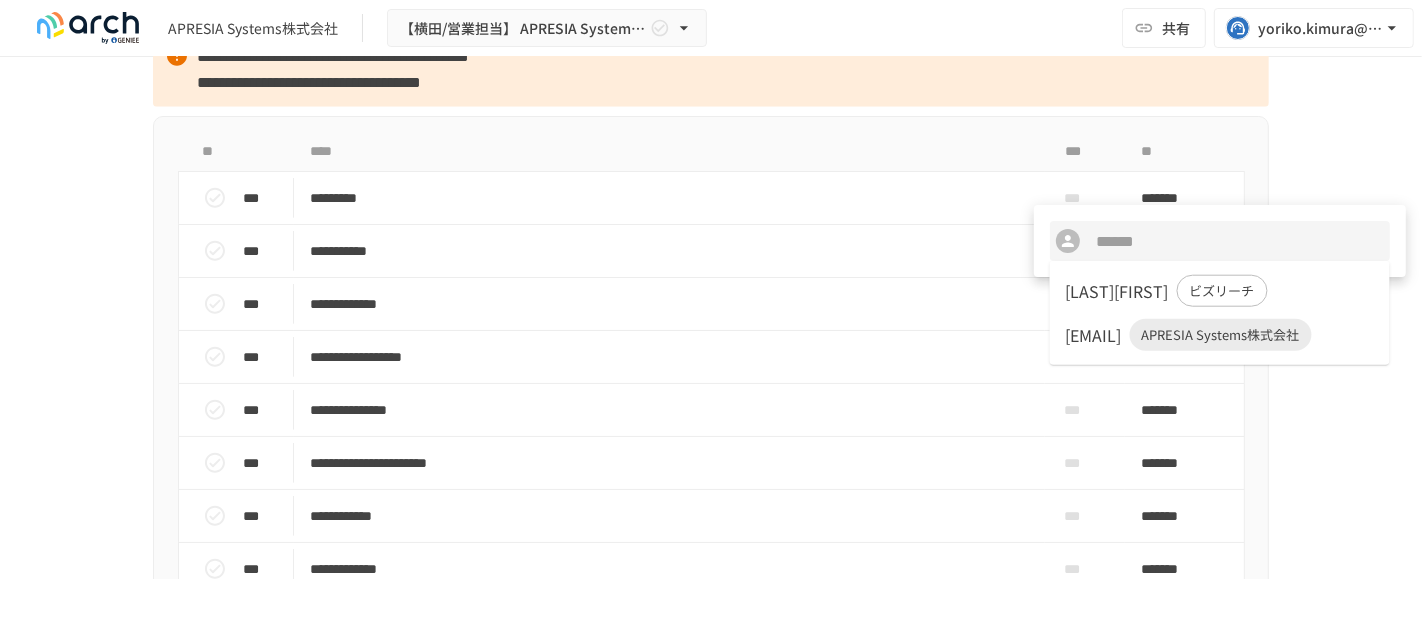 click on "shizuka.miura.jh@apresiasystems.co.jp" at bounding box center (1094, 335) 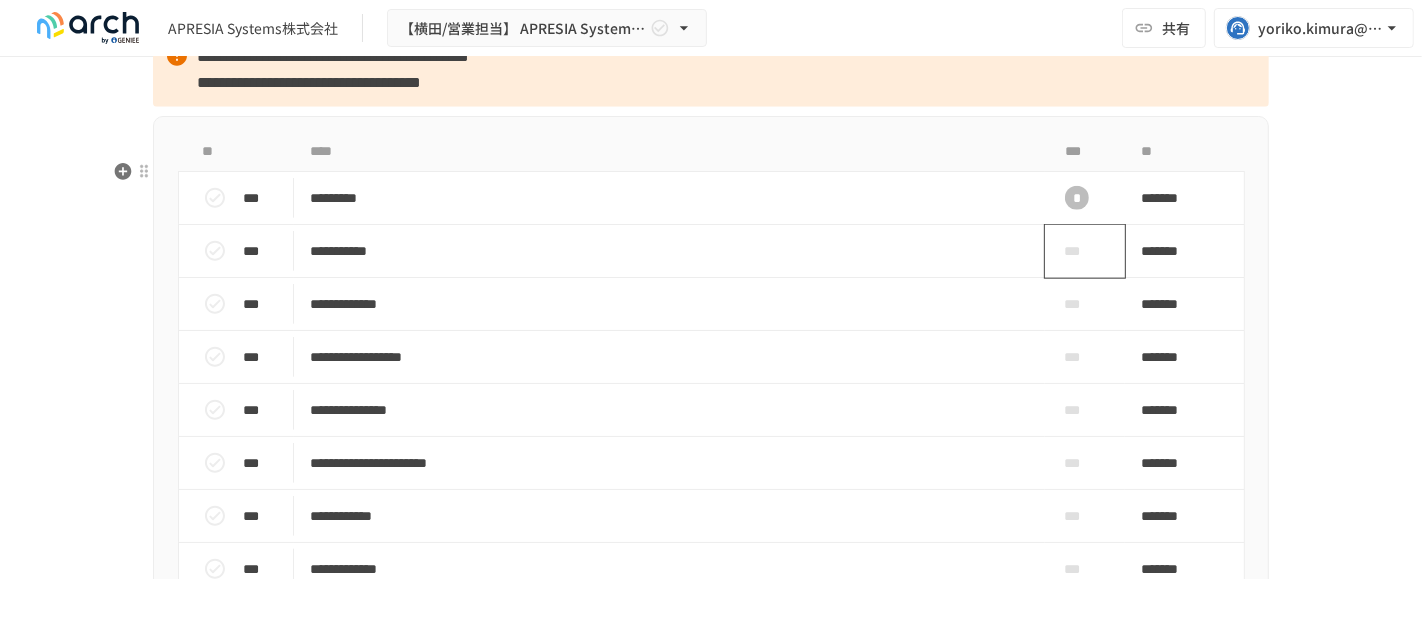 click on "***" at bounding box center [1077, 251] 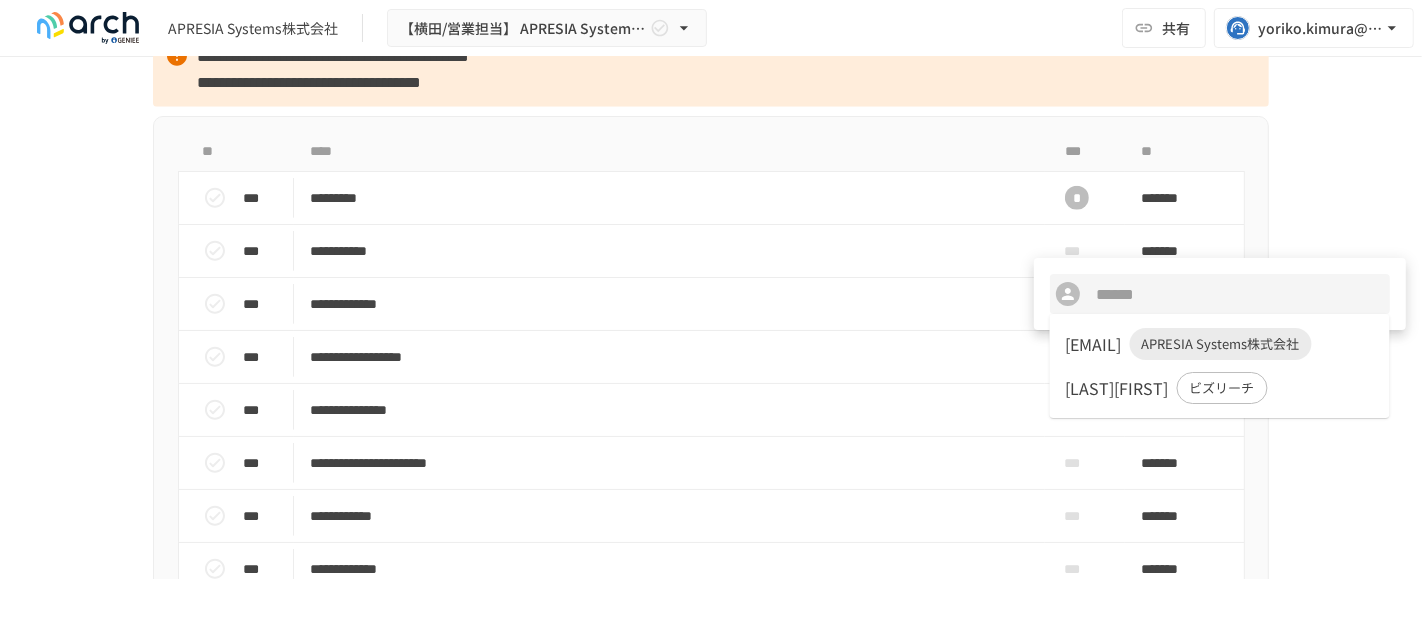 click on "shizuka.miura.jh@apresiasystems.co.jp" at bounding box center [1094, 344] 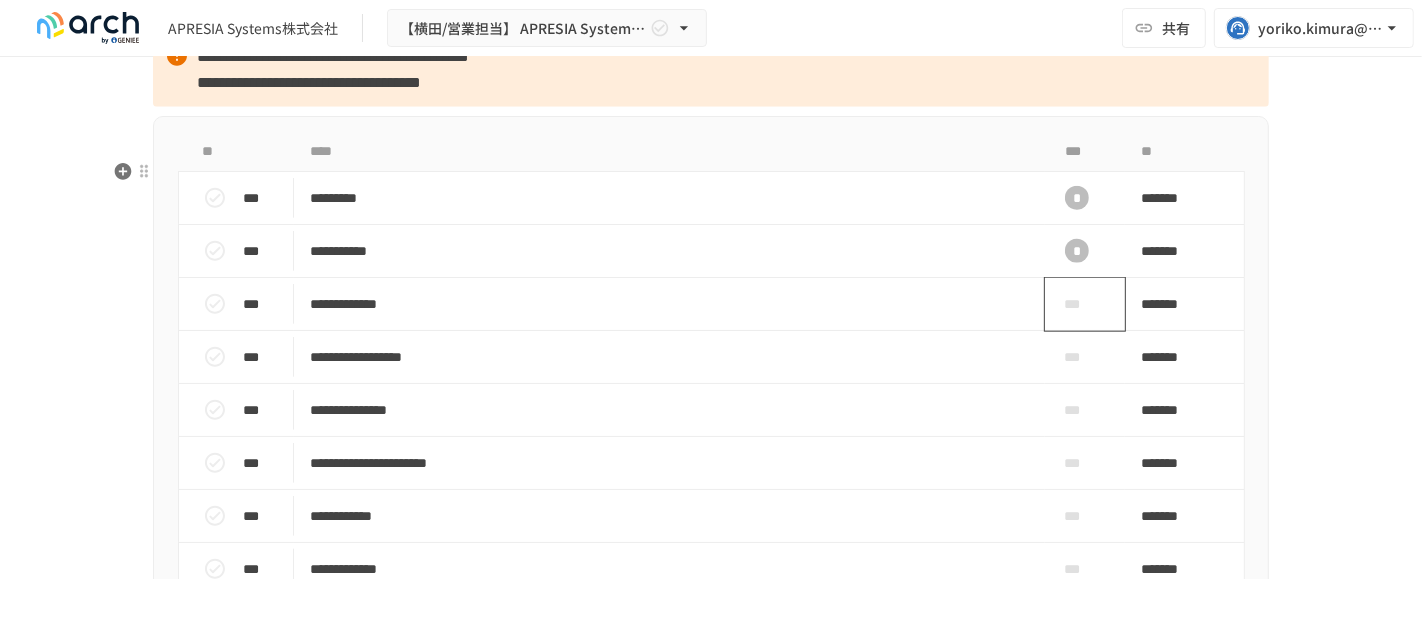 click on "***" at bounding box center (1077, 304) 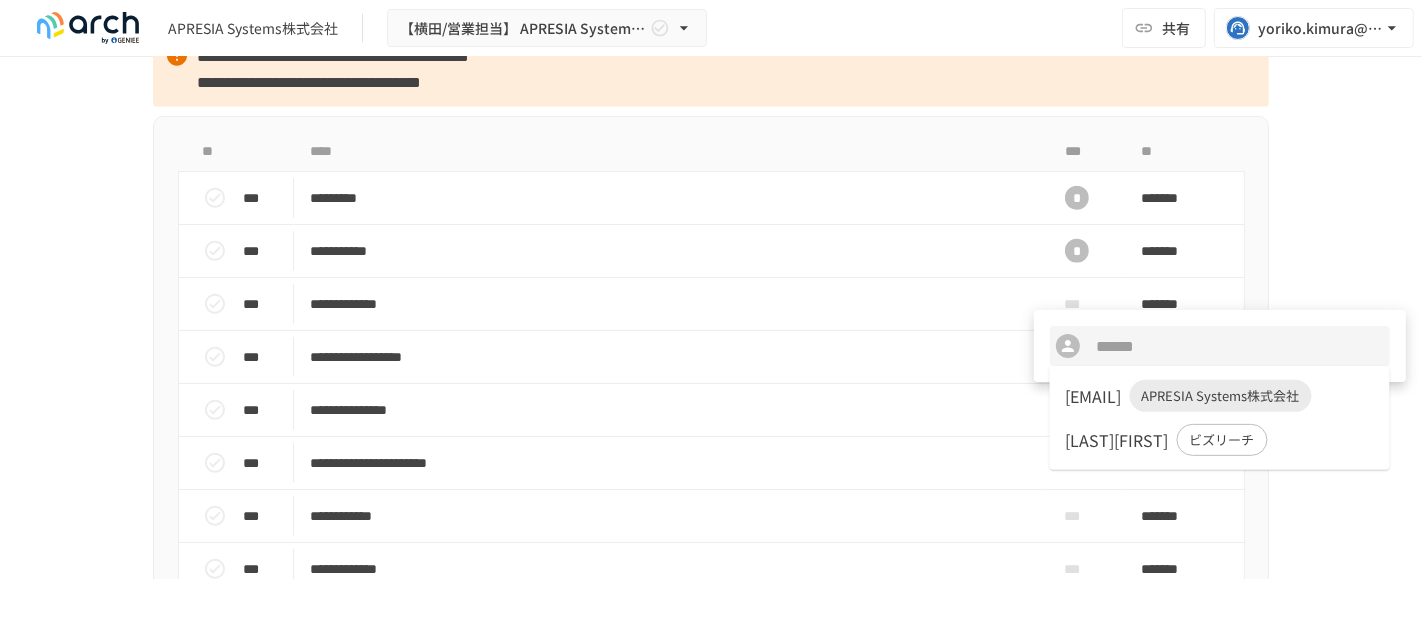 click on "shizuka.miura.jh@apresiasystems.co.jp APRESIA Systems株式会社" at bounding box center [1220, 396] 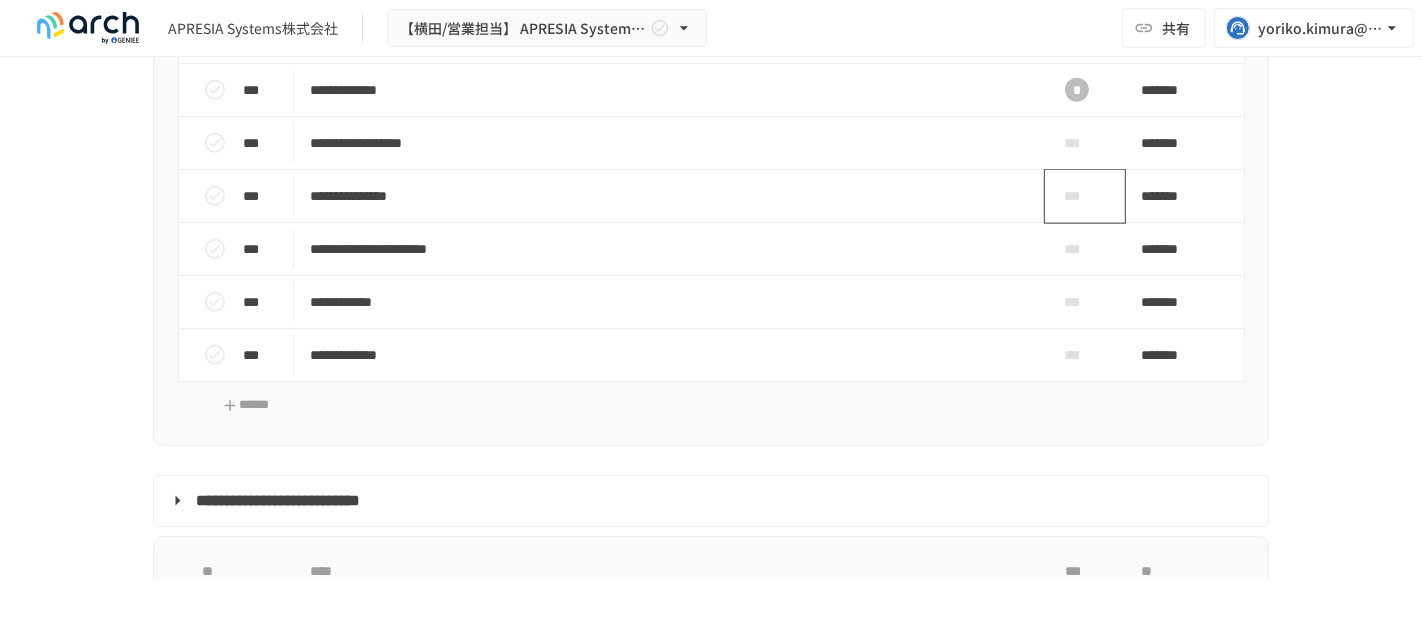 scroll, scrollTop: 2077, scrollLeft: 0, axis: vertical 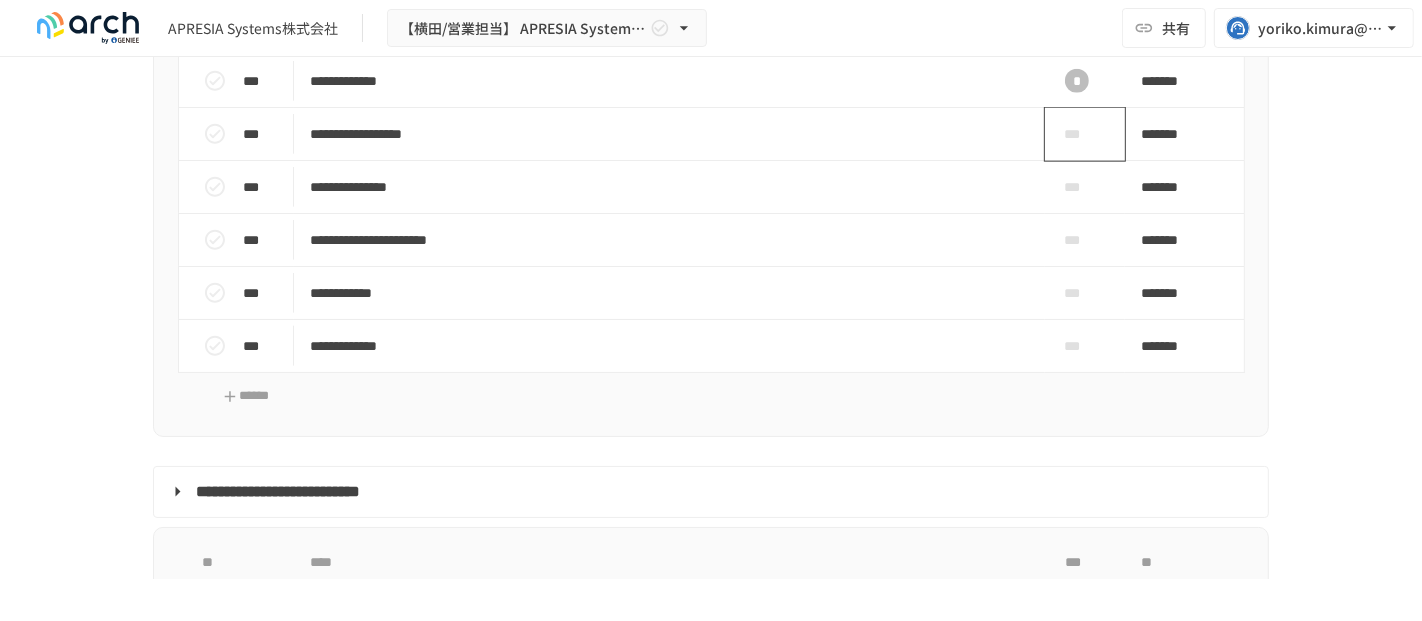 click on "***" at bounding box center (1077, 134) 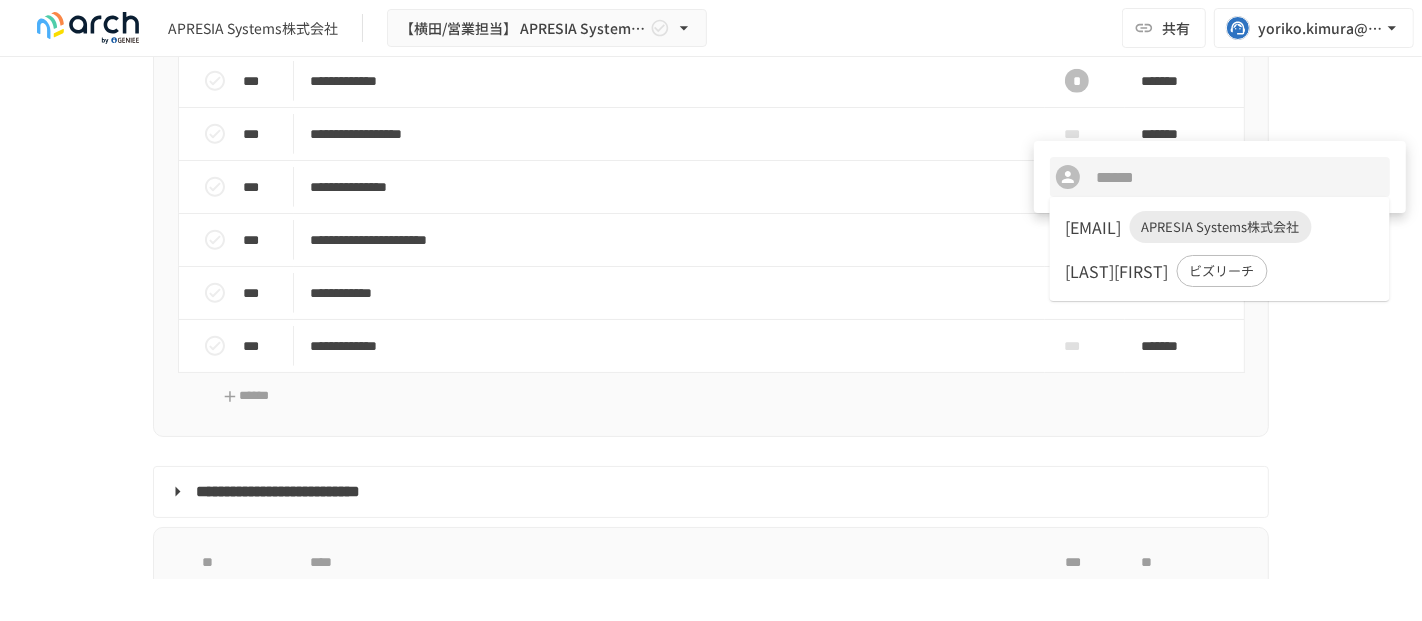 click on "shizuka.miura.jh@apresiasystems.co.jp" at bounding box center [1094, 227] 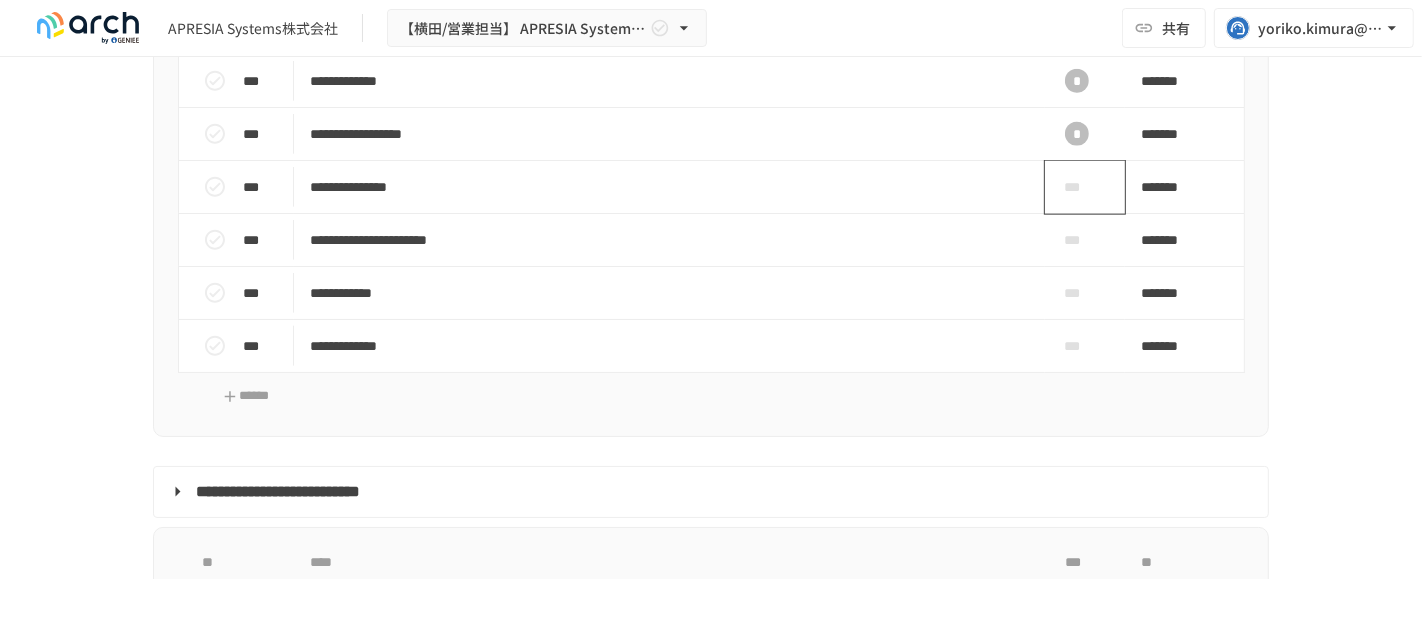 click on "***" at bounding box center [1077, 187] 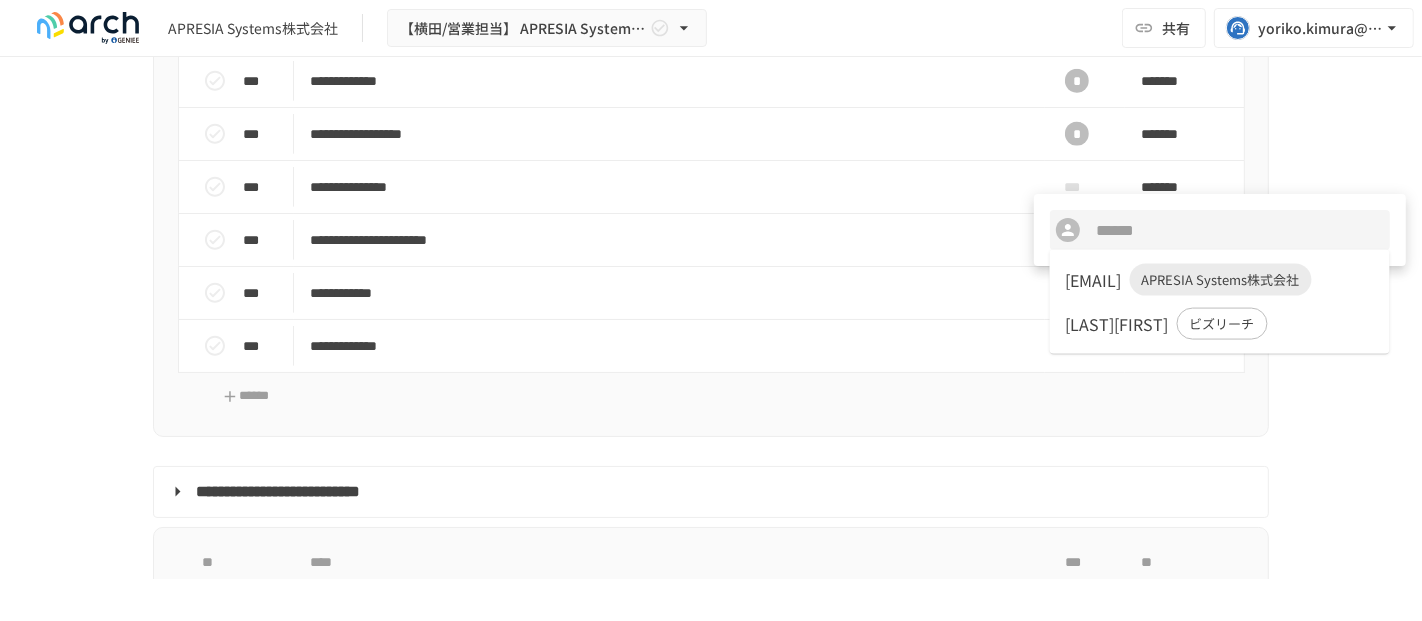 click on "shizuka.miura.jh@apresiasystems.co.jp" at bounding box center (1094, 280) 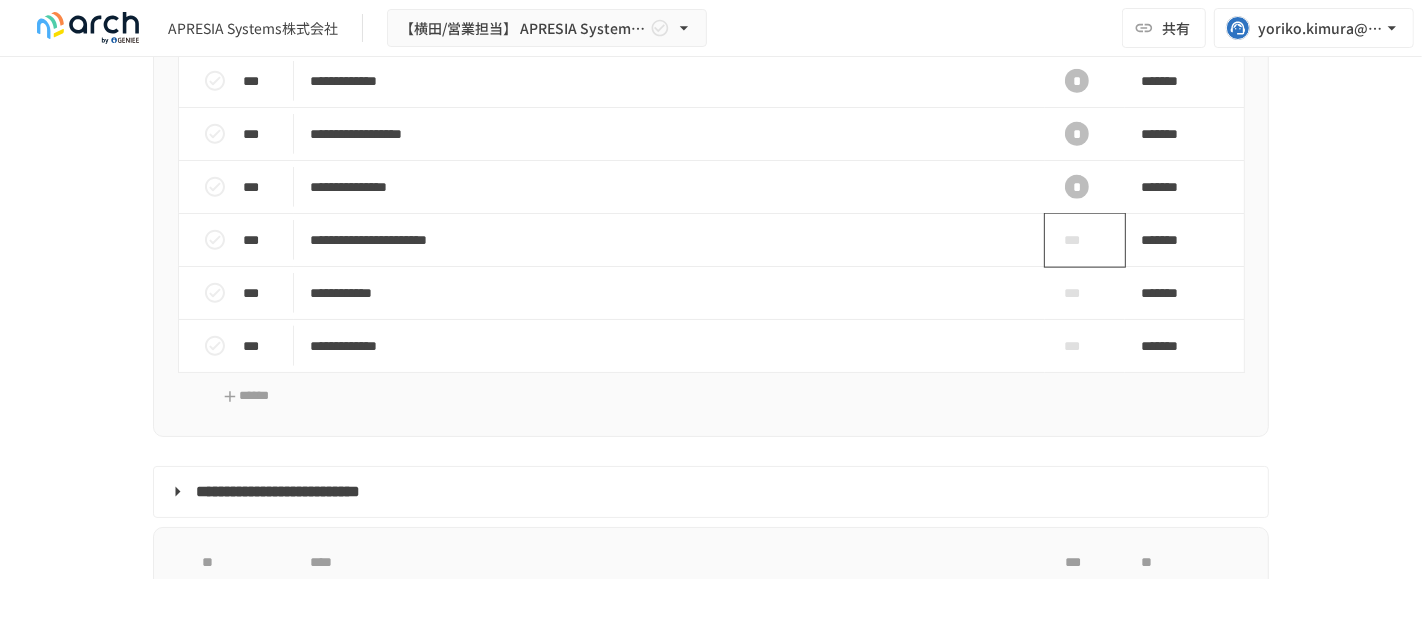 click on "***" at bounding box center (1077, 240) 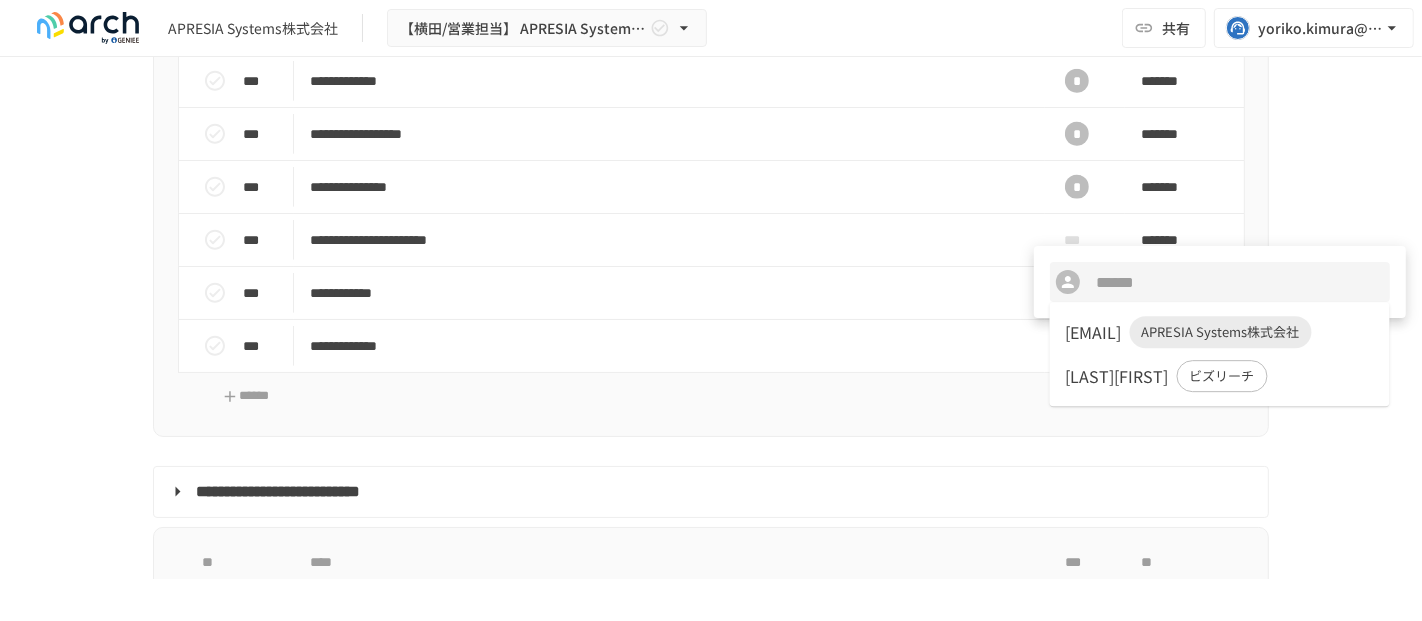 click on "shizuka.miura.jh@apresiasystems.co.jp" at bounding box center (1094, 332) 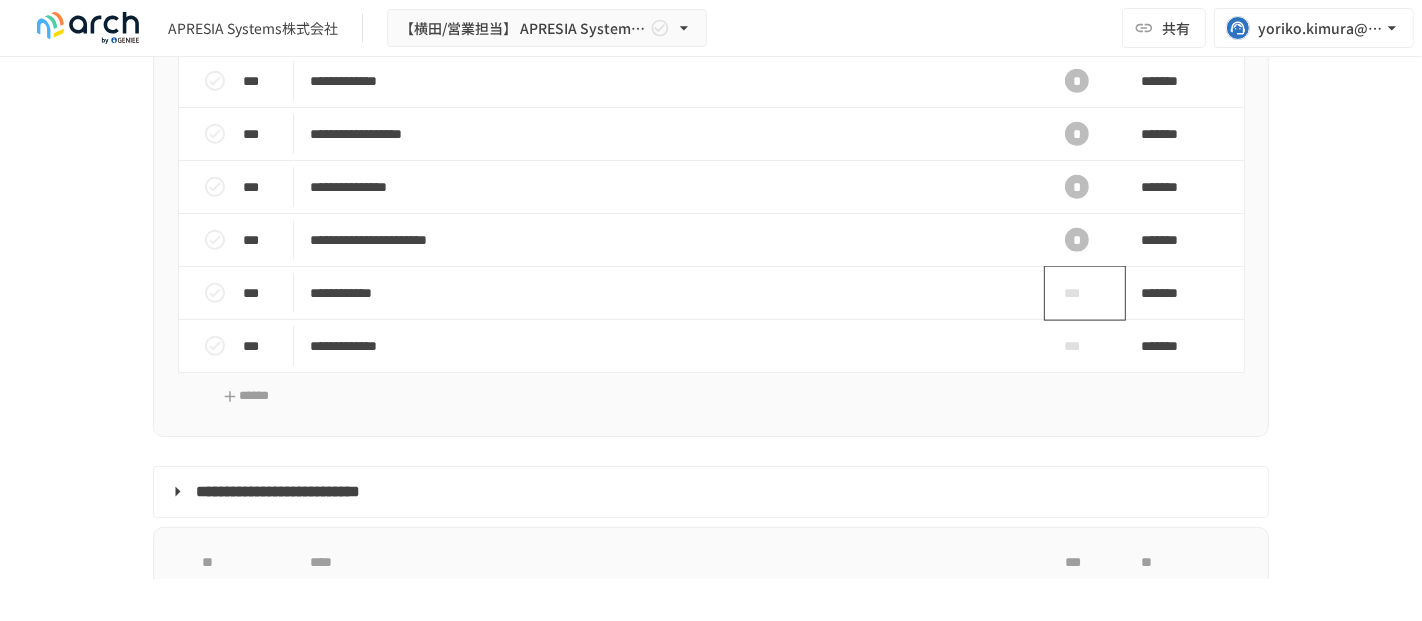 click on "***" at bounding box center [1077, 293] 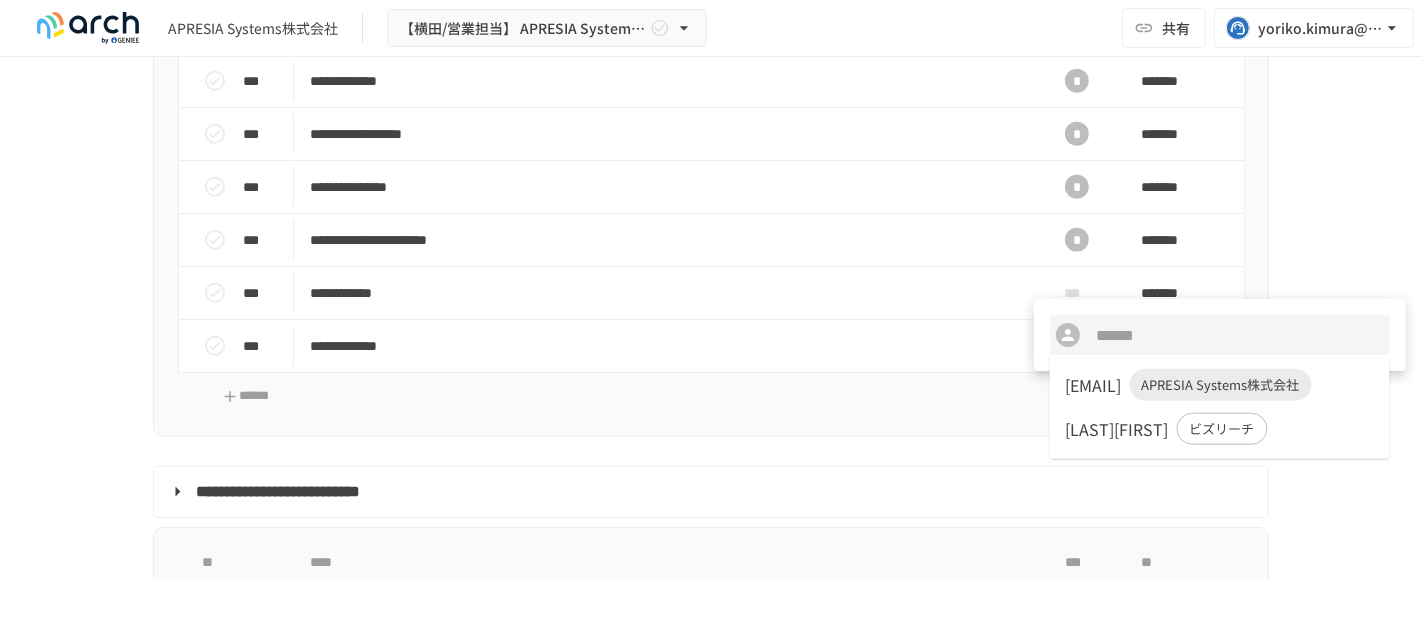 click on "shizuka.miura.jh@apresiasystems.co.jp" at bounding box center [1094, 385] 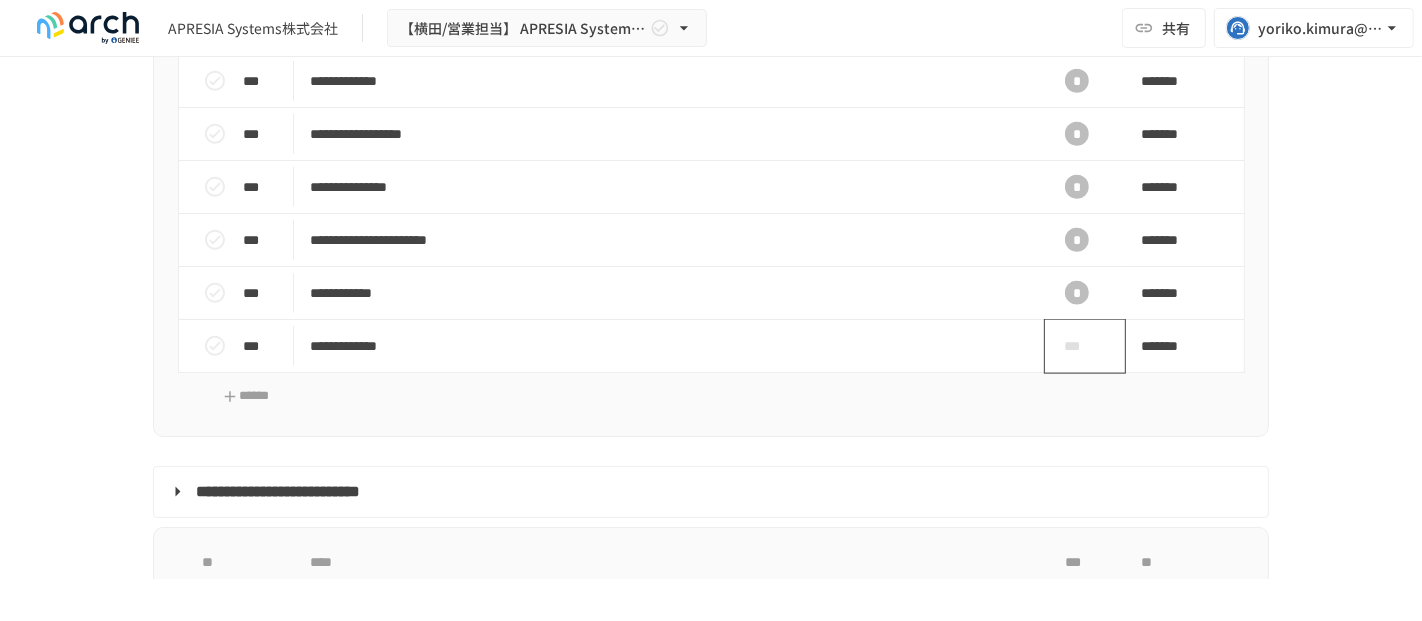 click on "***" at bounding box center (1077, 346) 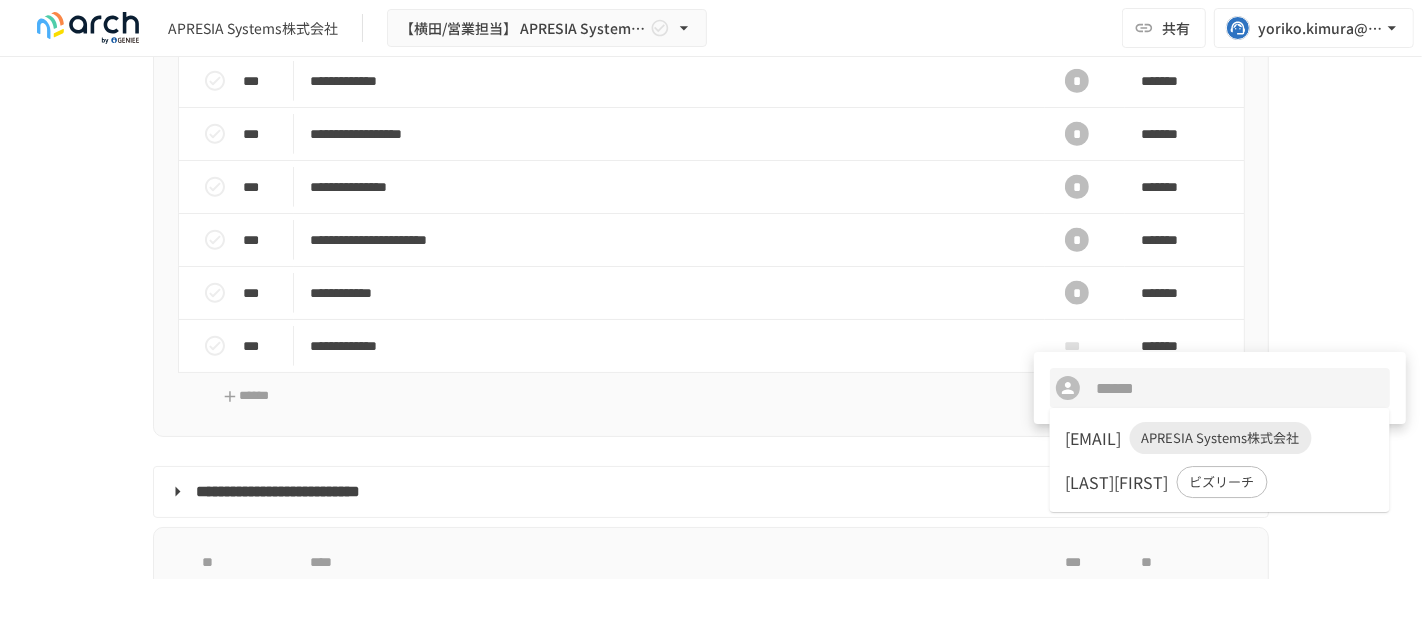 click on "shizuka.miura.jh@apresiasystems.co.jp" at bounding box center [1094, 438] 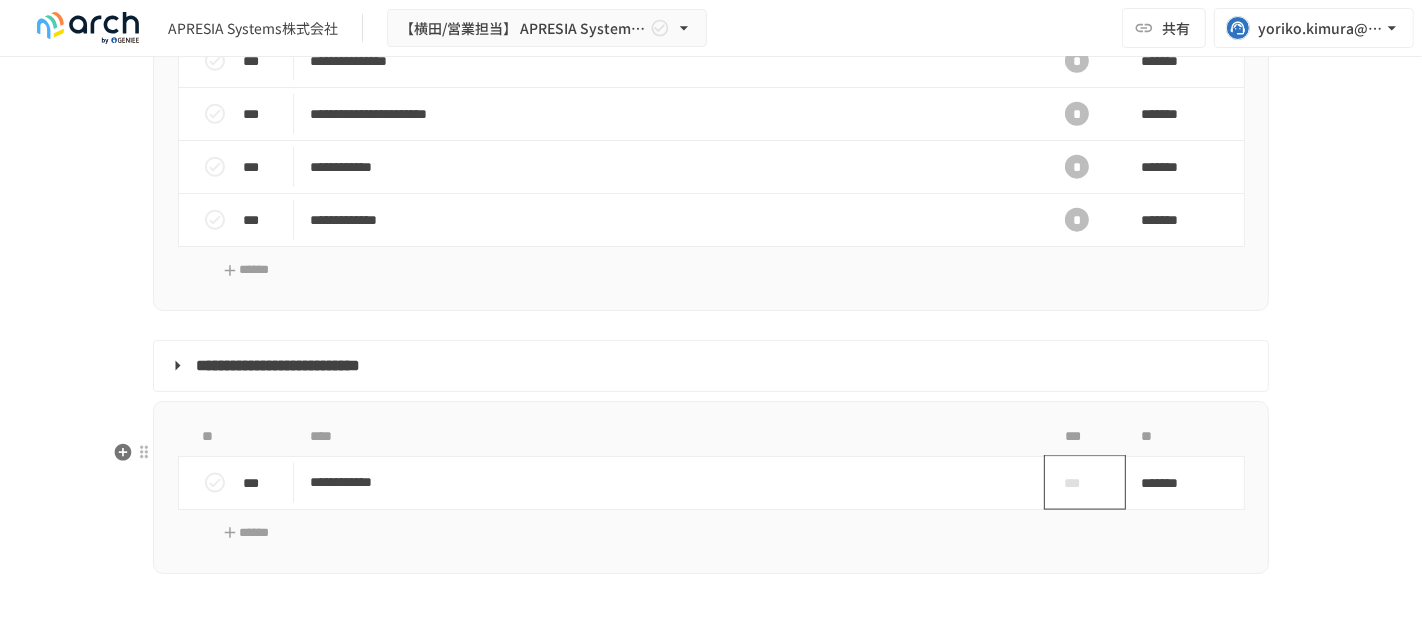 scroll, scrollTop: 2410, scrollLeft: 0, axis: vertical 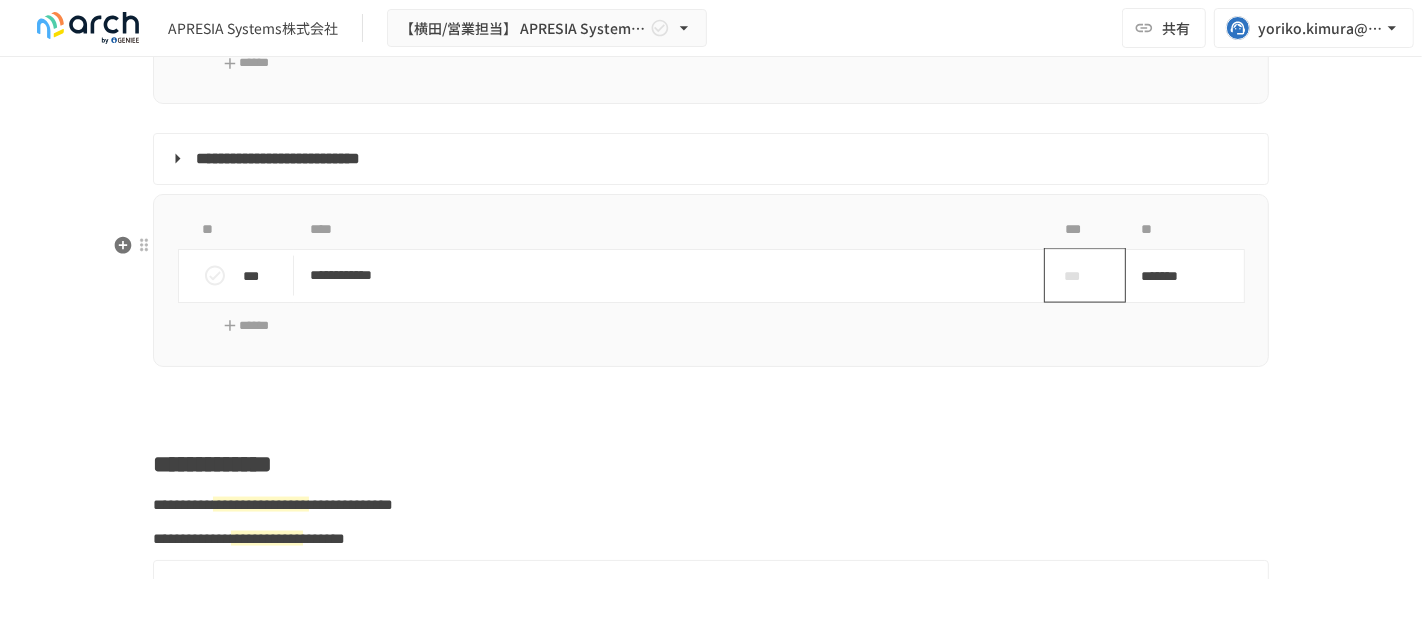 click on "***" at bounding box center (1077, 276) 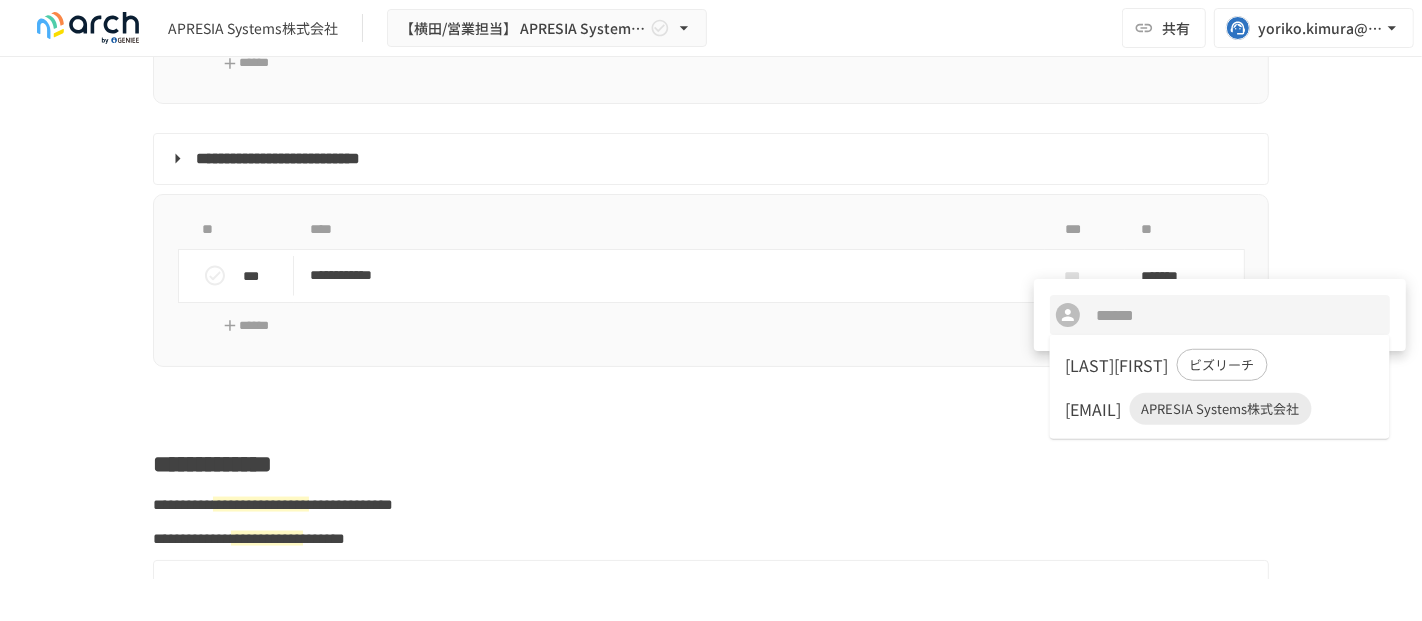 click on "shizuka.miura.jh@apresiasystems.co.jp" at bounding box center [1094, 409] 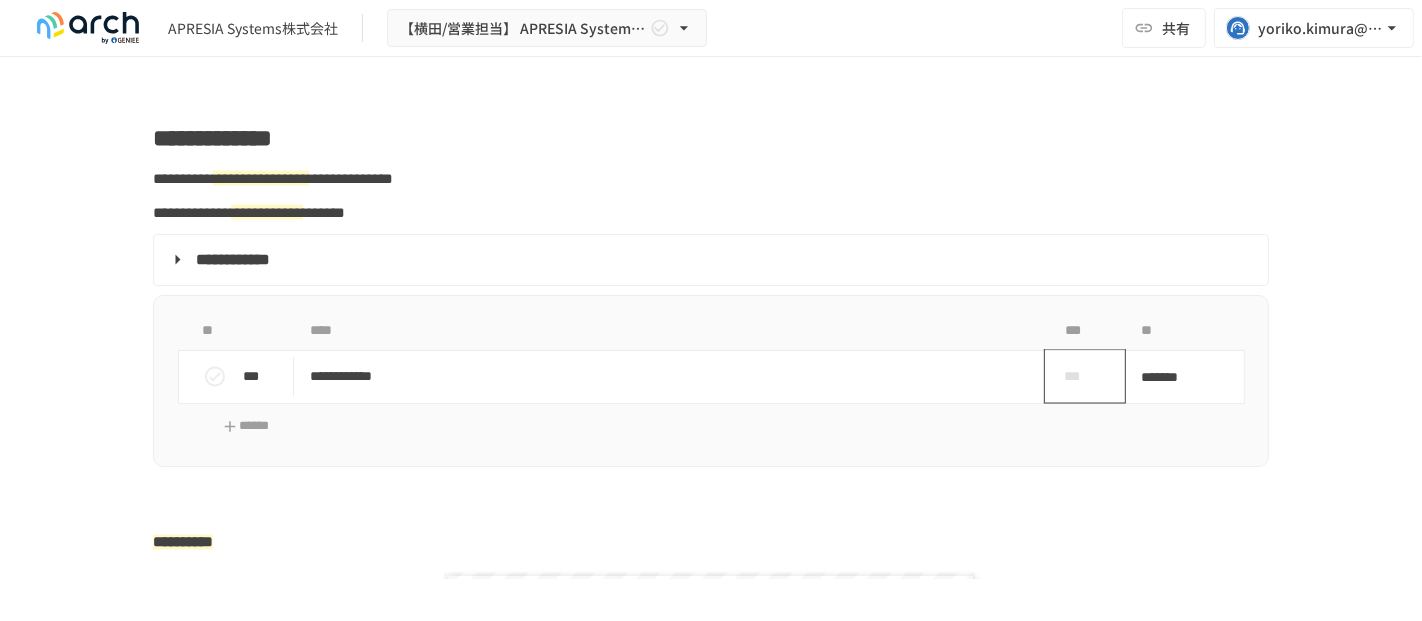 scroll, scrollTop: 2743, scrollLeft: 0, axis: vertical 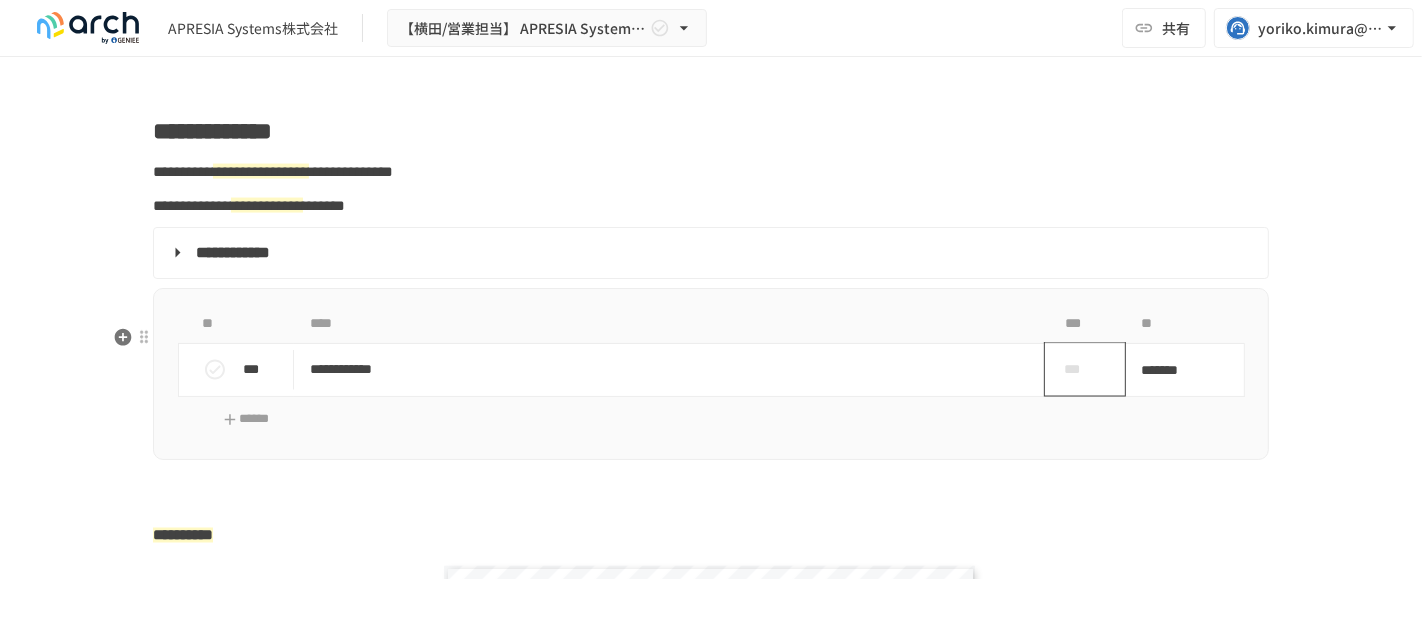 click on "***" at bounding box center [1077, 369] 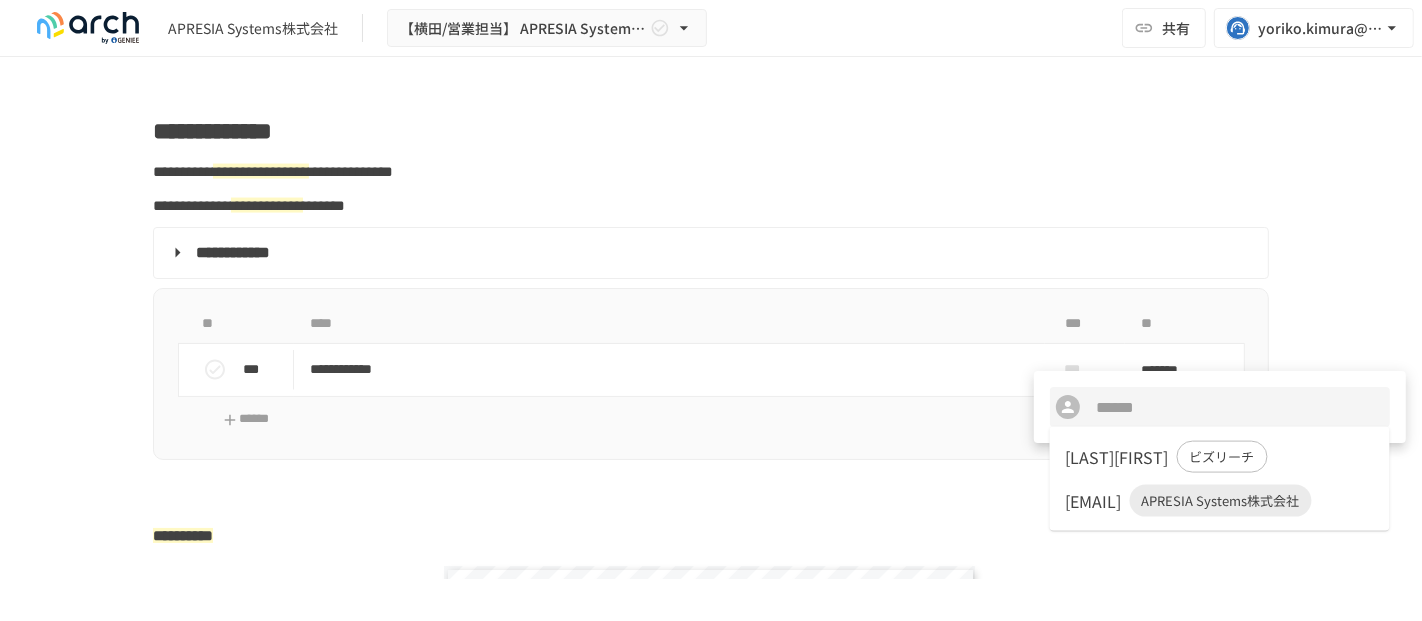 click on "shizuka.miura.jh@apresiasystems.co.jp" at bounding box center (1094, 501) 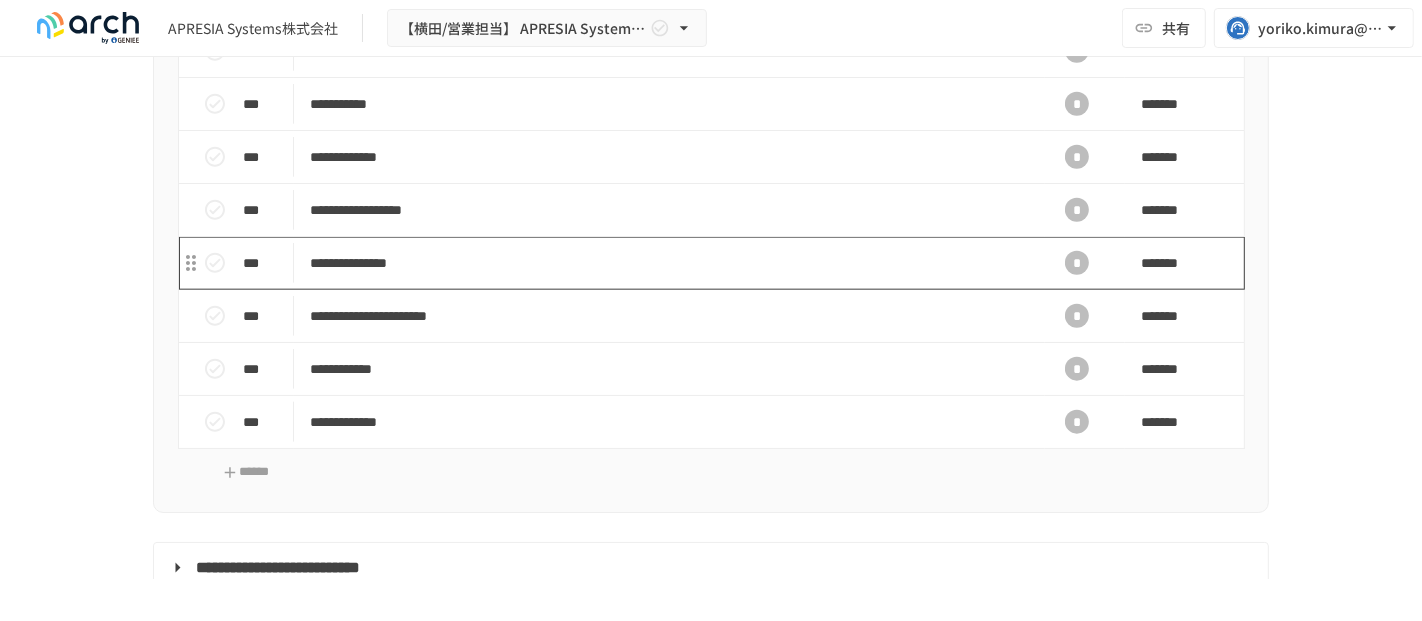 scroll, scrollTop: 1965, scrollLeft: 0, axis: vertical 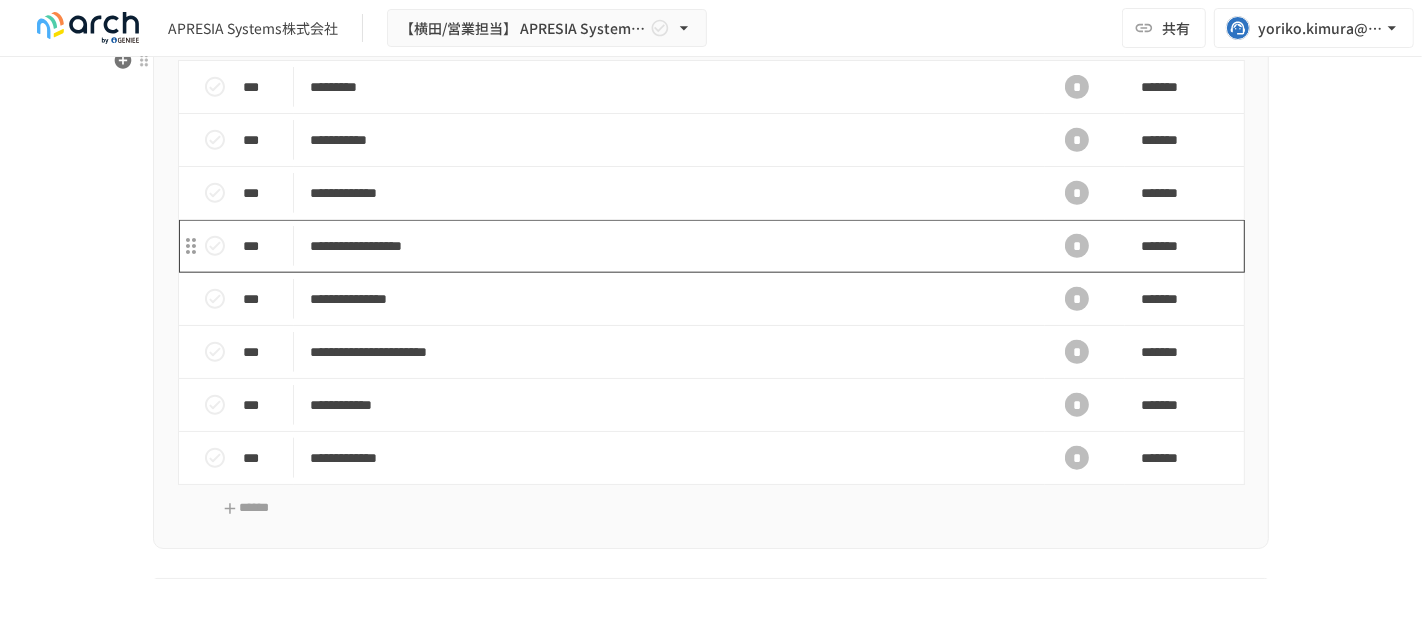 click on "**********" at bounding box center (669, 246) 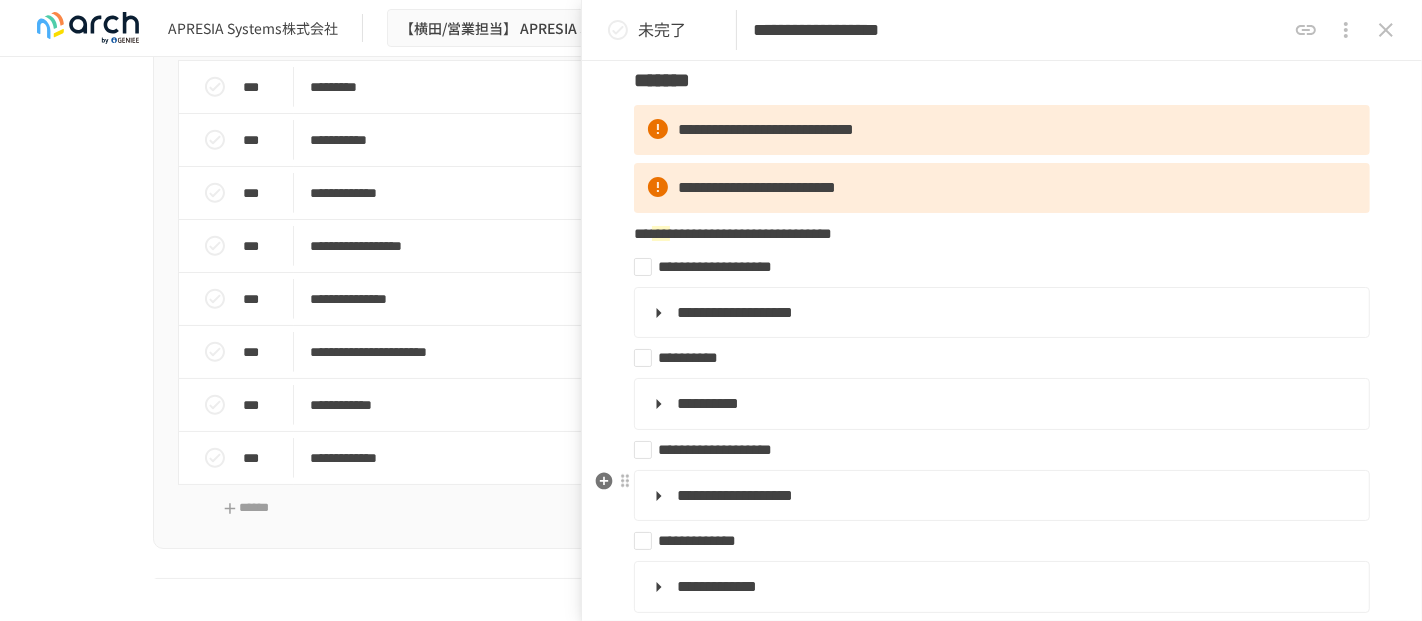 scroll, scrollTop: 444, scrollLeft: 0, axis: vertical 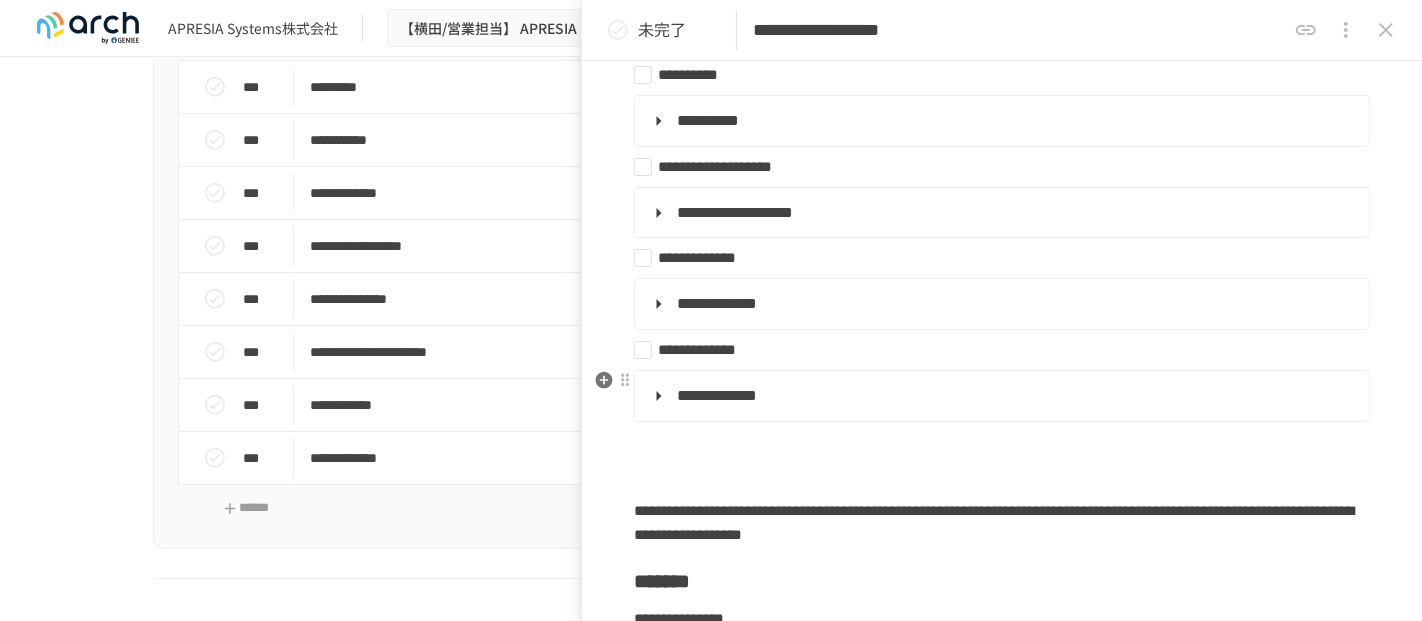 click on "**********" at bounding box center [1000, 396] 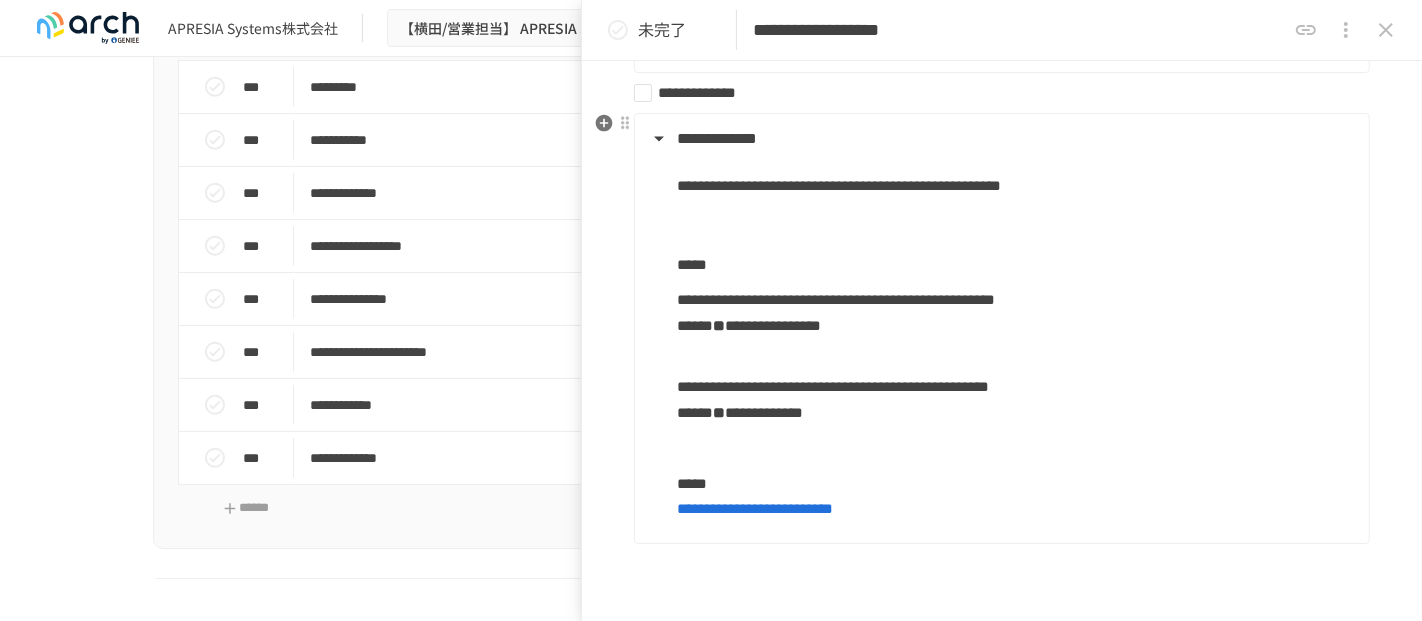 scroll, scrollTop: 666, scrollLeft: 0, axis: vertical 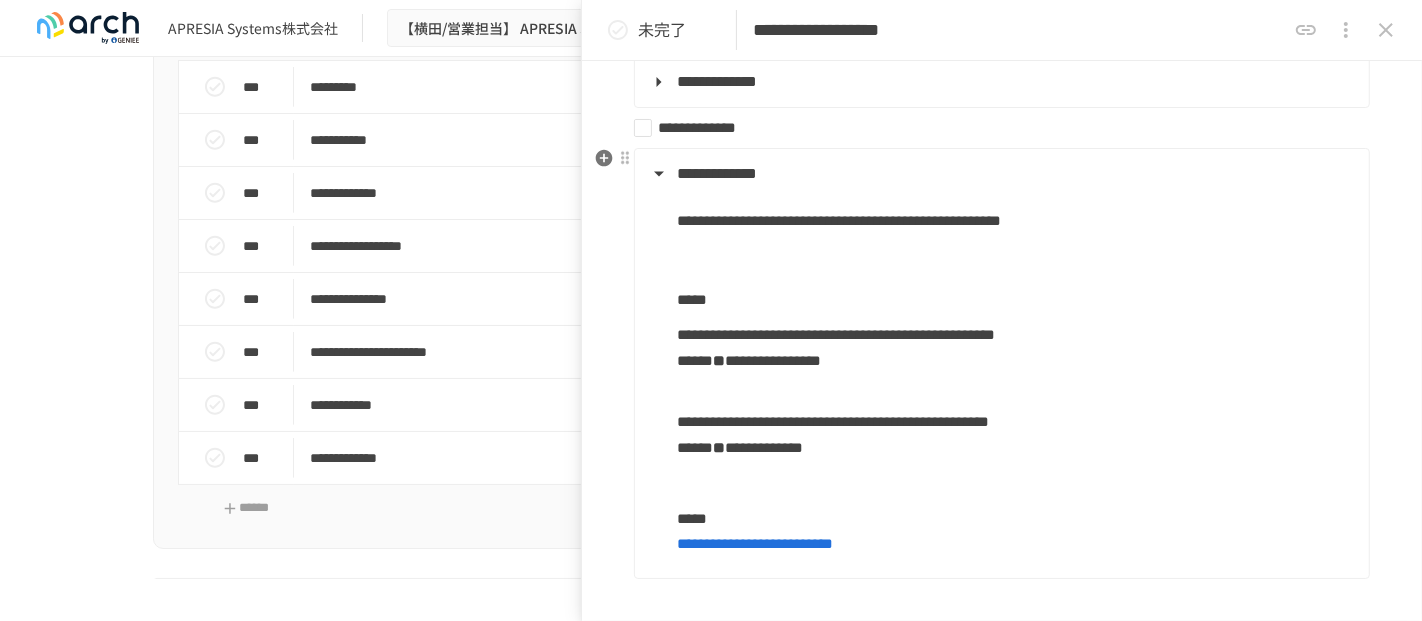 click on "**********" at bounding box center [1000, 174] 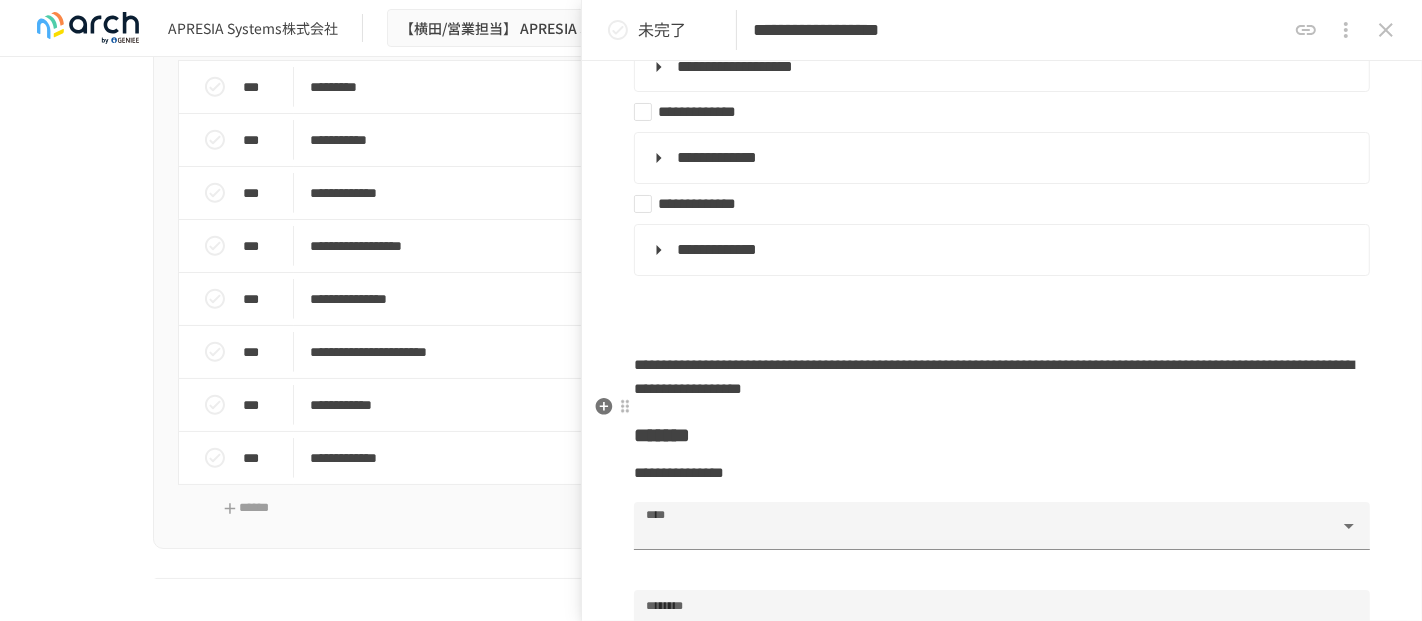 scroll, scrollTop: 555, scrollLeft: 0, axis: vertical 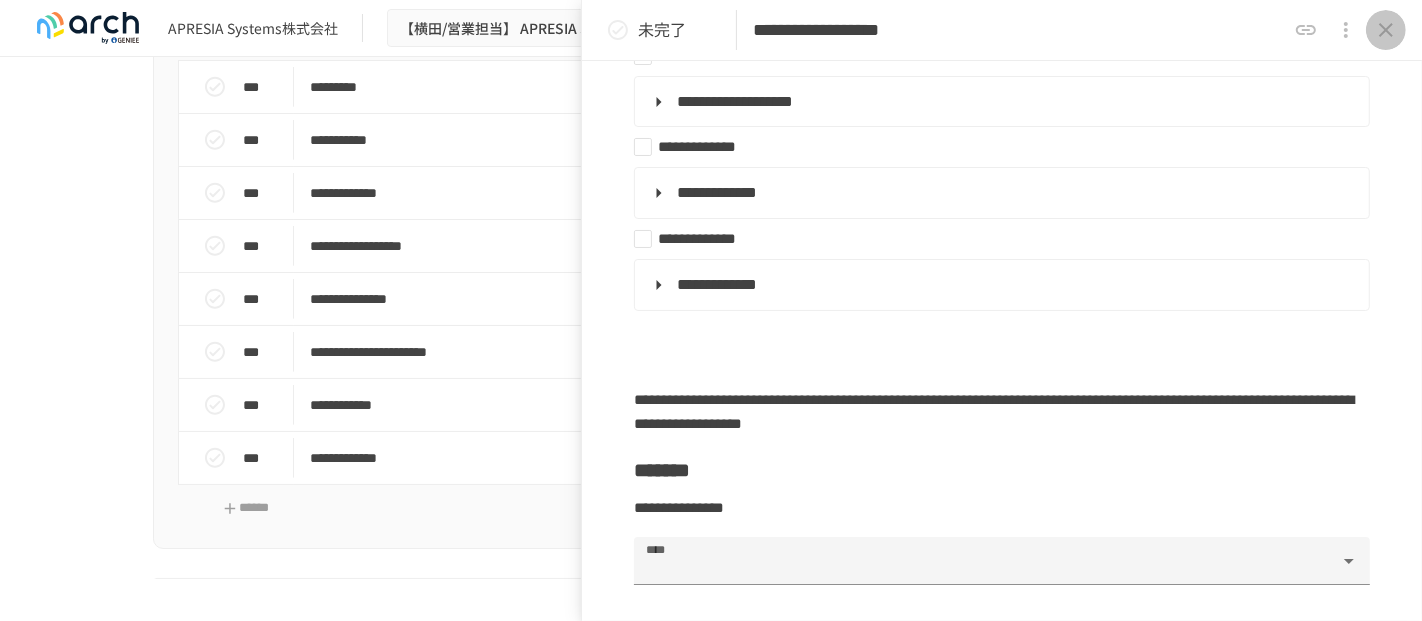 click 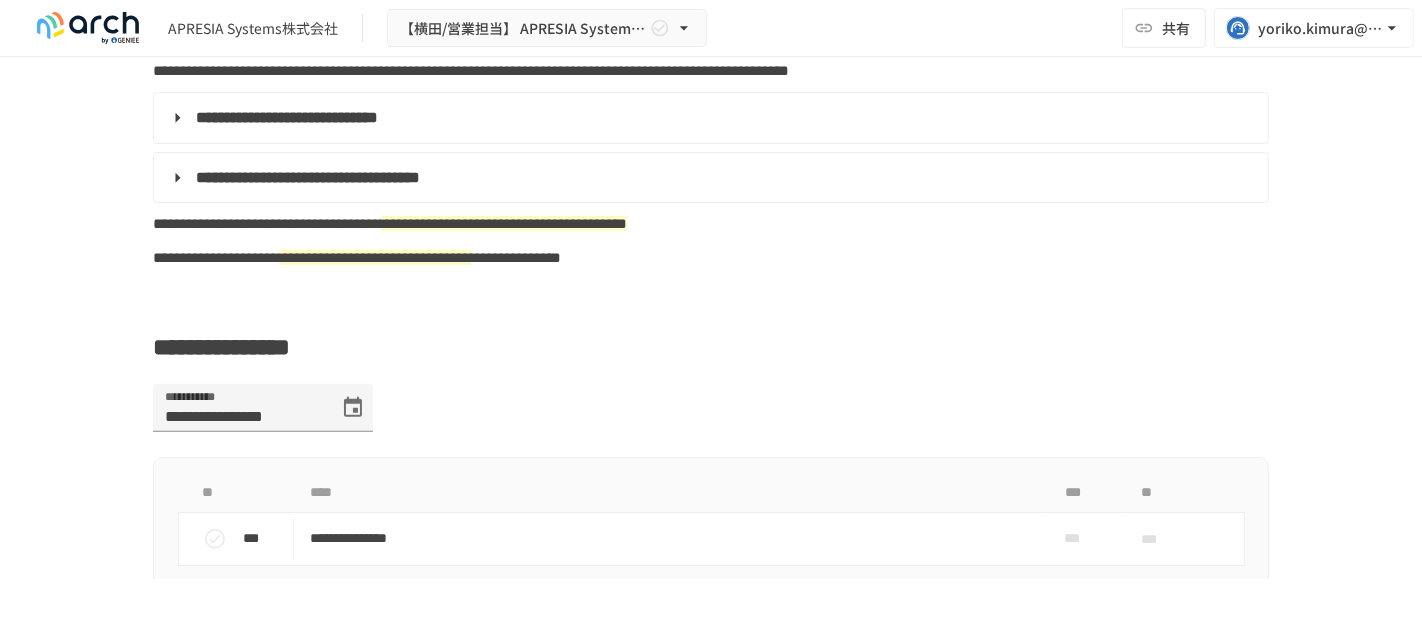 scroll, scrollTop: 854, scrollLeft: 0, axis: vertical 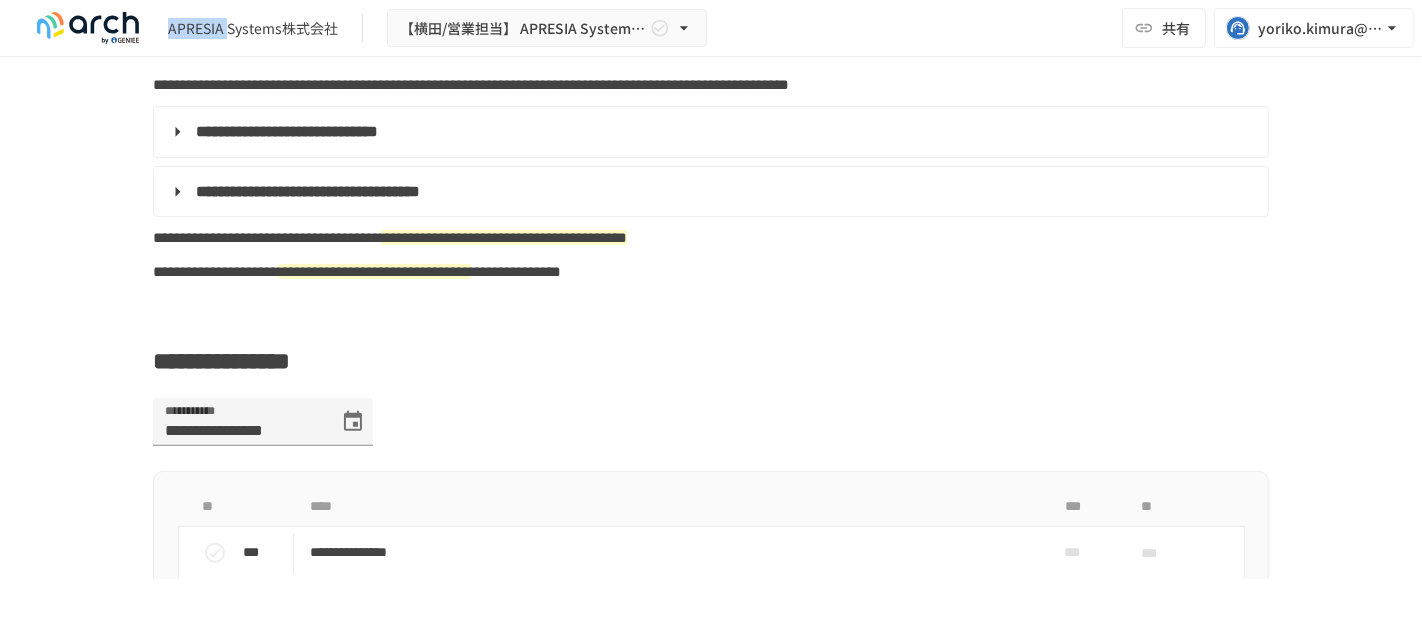 drag, startPoint x: 169, startPoint y: 27, endPoint x: 223, endPoint y: 27, distance: 54 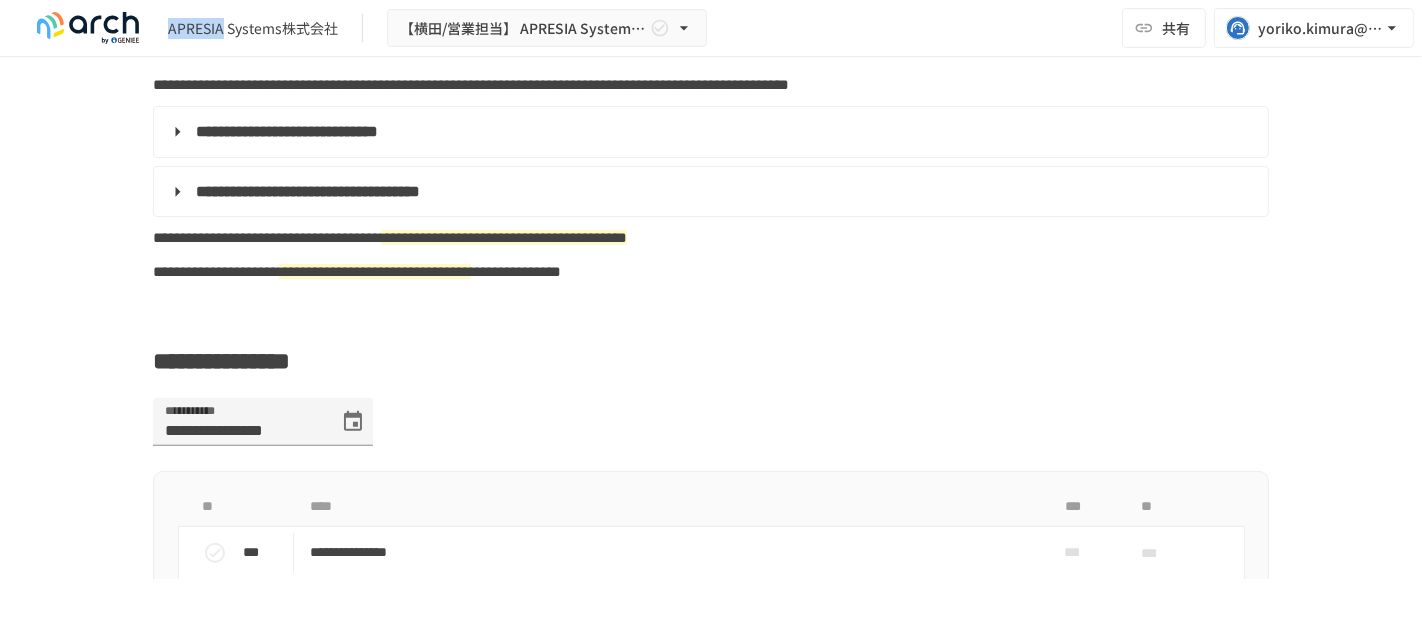 click on "APRESIA Systems株式会社" at bounding box center [253, 28] 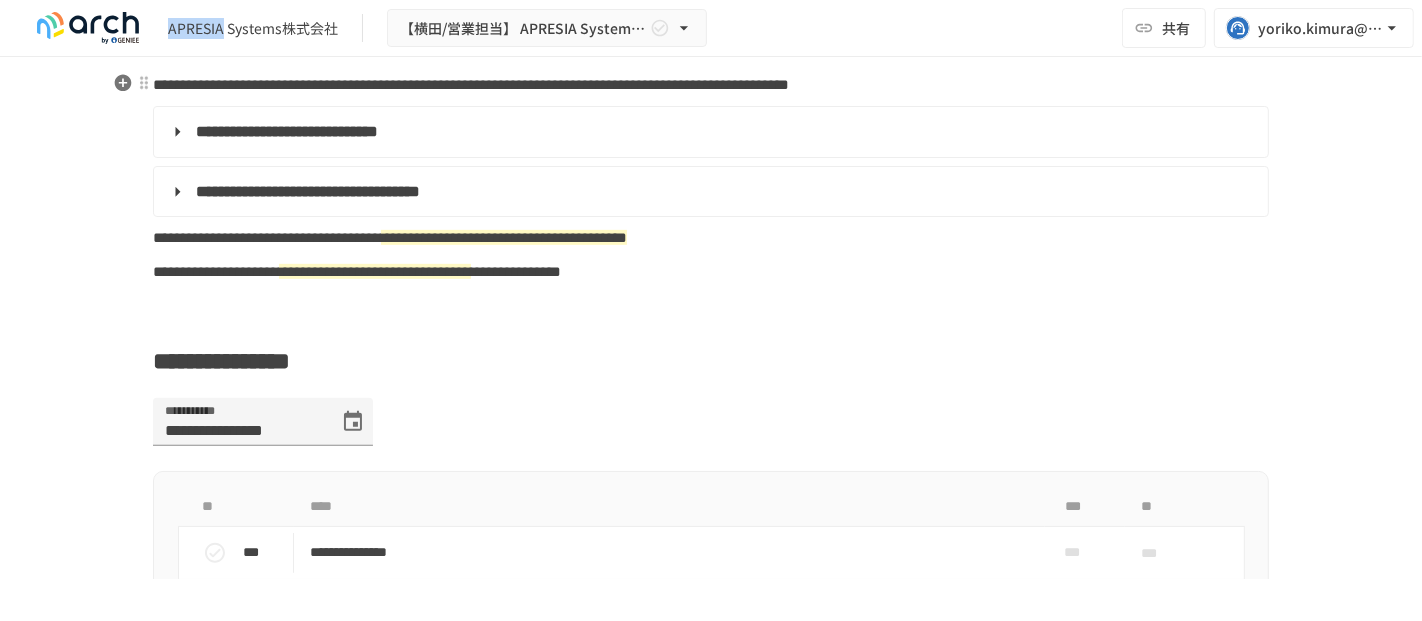 copy on "APRESIA" 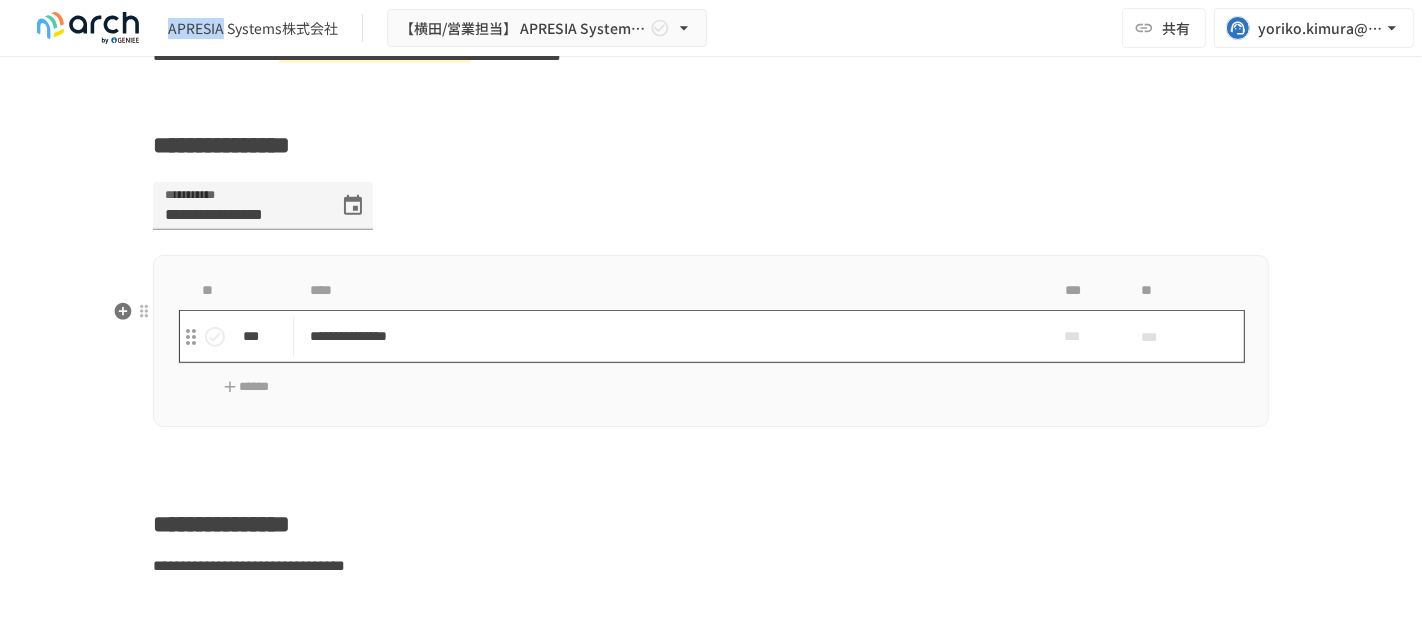 scroll, scrollTop: 1188, scrollLeft: 0, axis: vertical 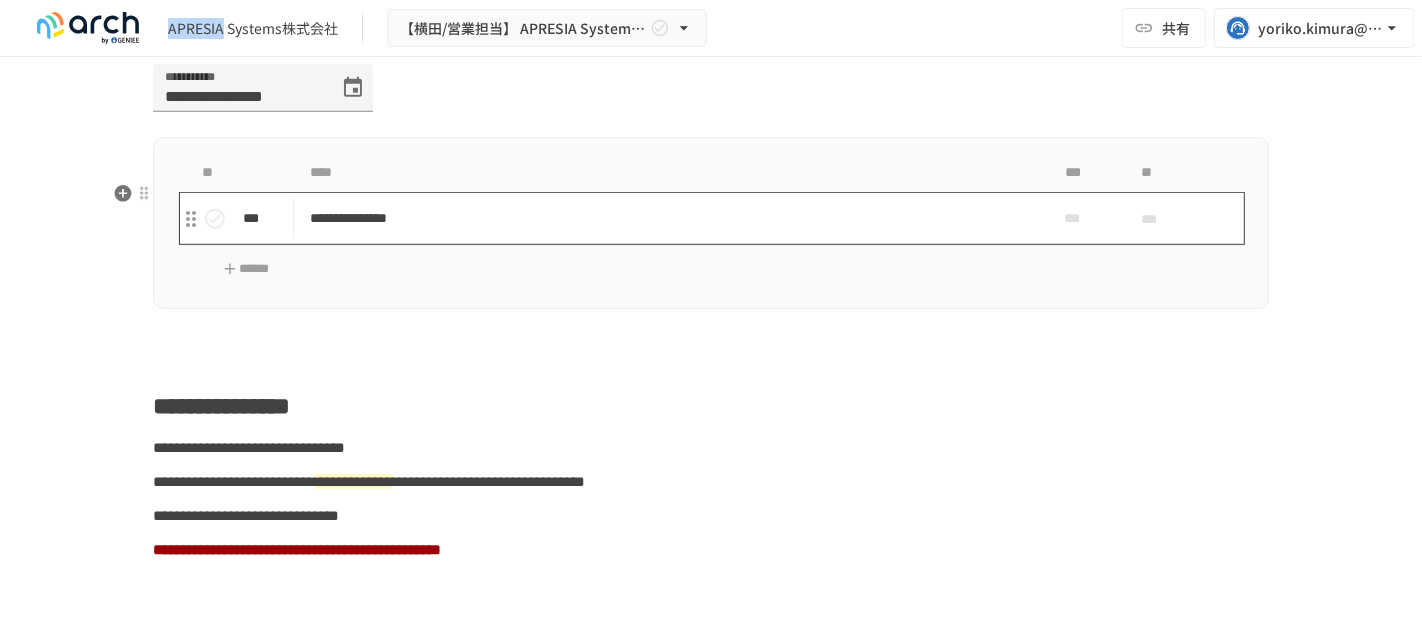 click on "**********" at bounding box center [669, 218] 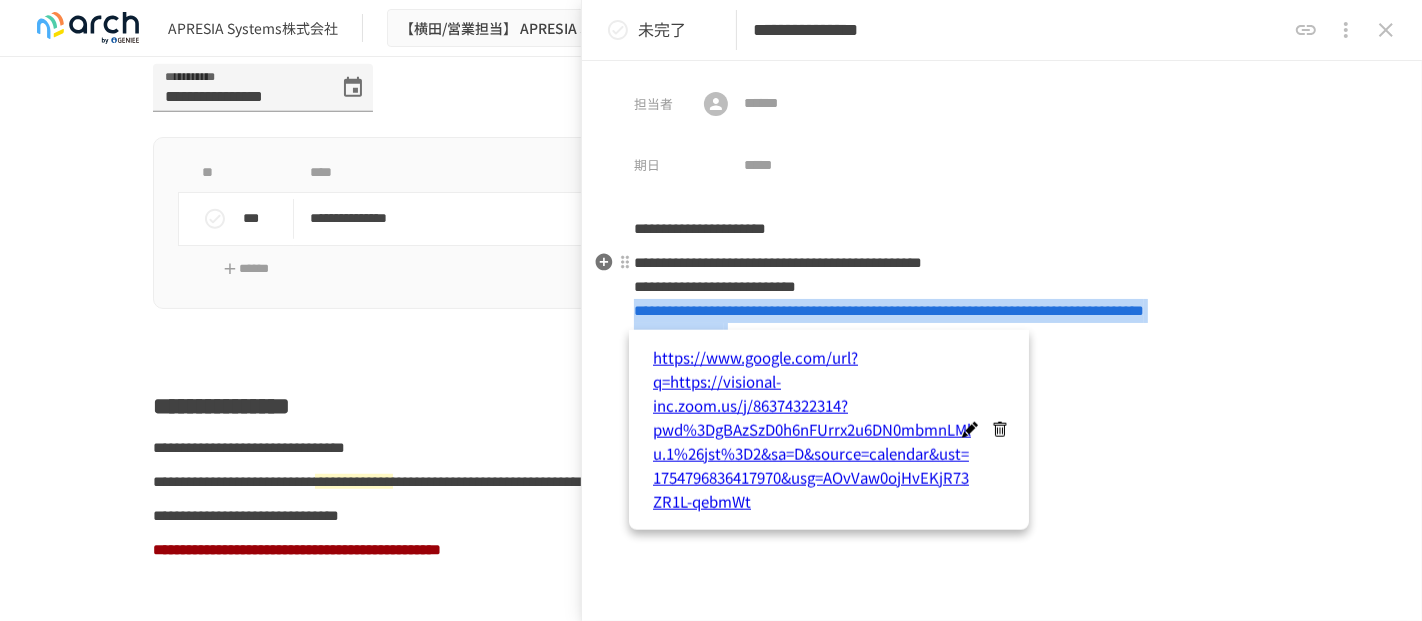 drag, startPoint x: 843, startPoint y: 352, endPoint x: 635, endPoint y: 323, distance: 210.0119 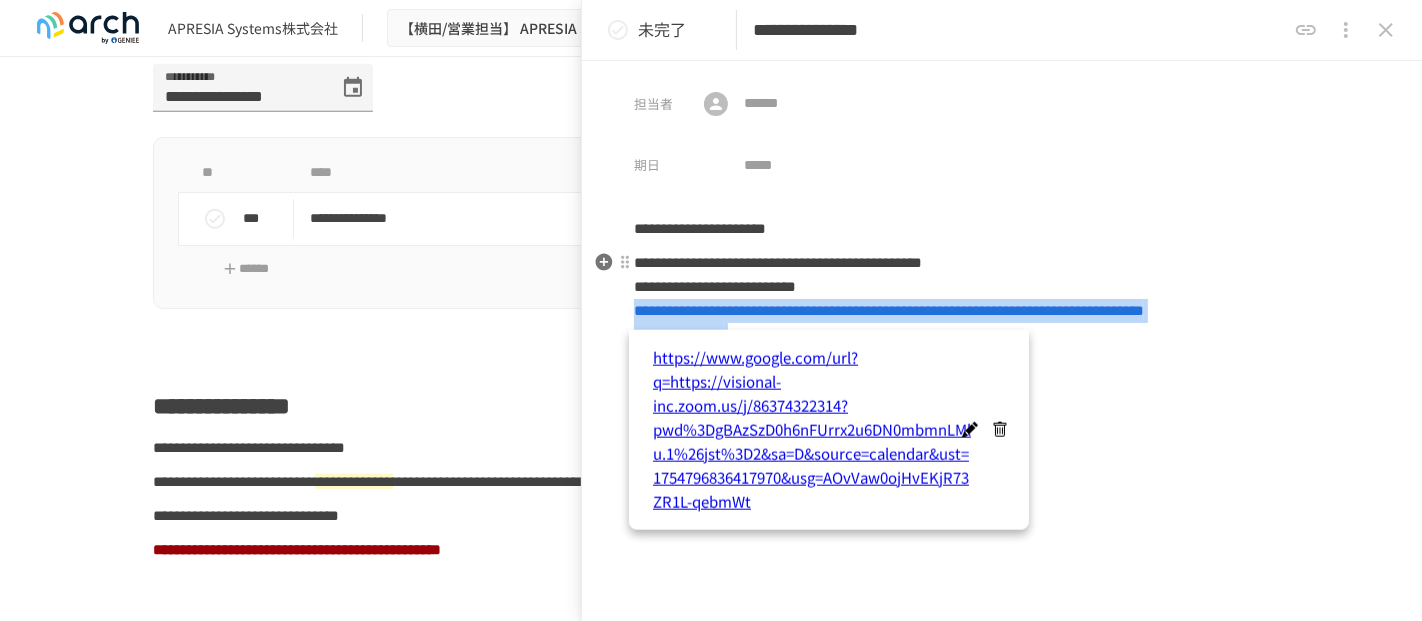 click on "**********" at bounding box center [1002, 335] 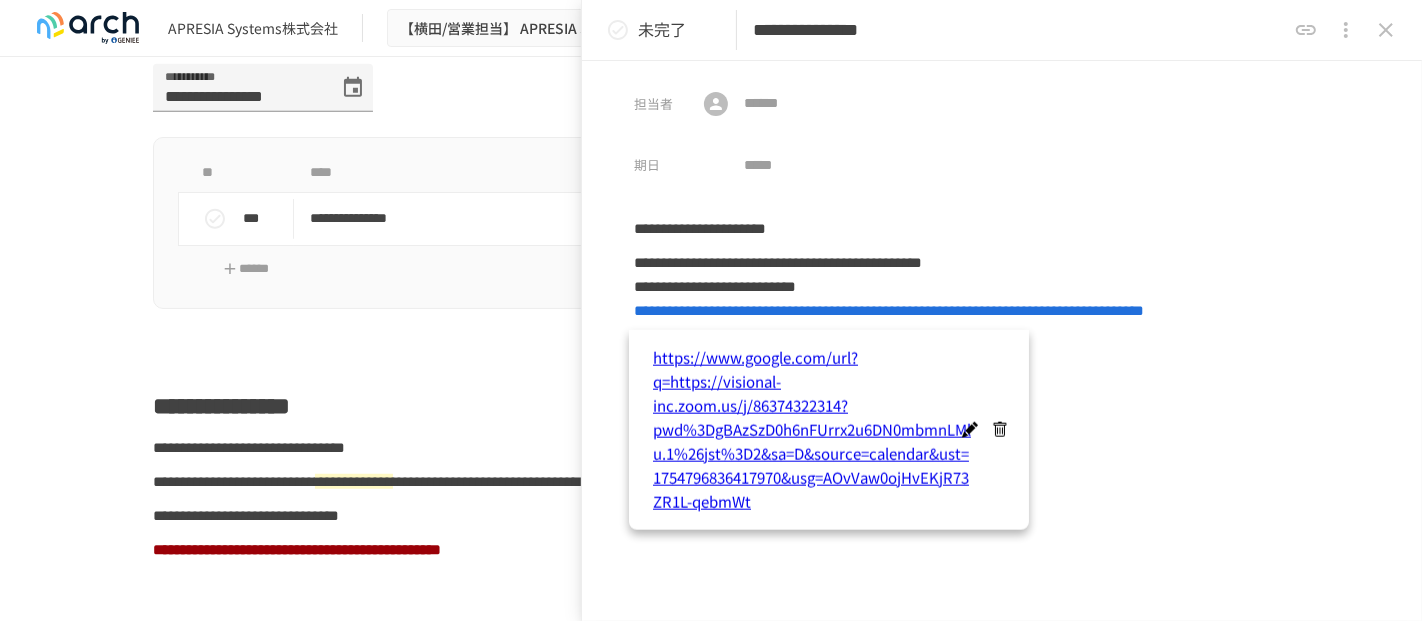 click on "**********" at bounding box center [1002, 341] 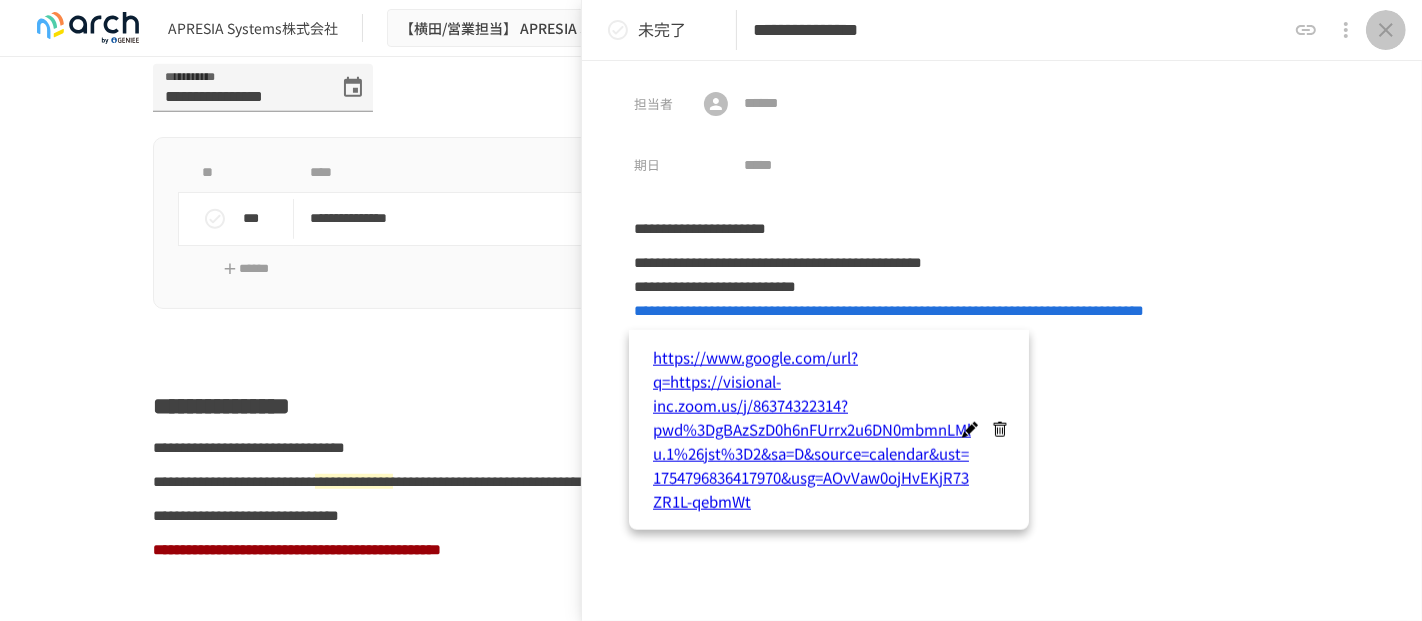 click 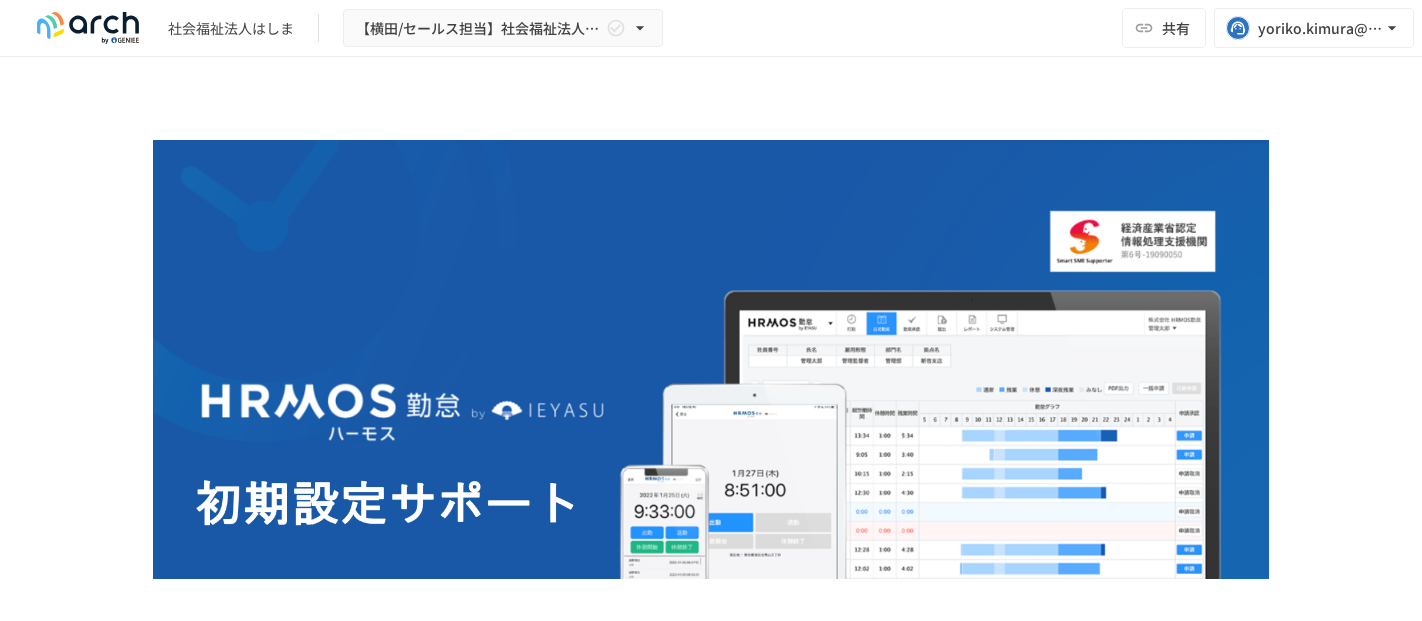 scroll, scrollTop: 0, scrollLeft: 0, axis: both 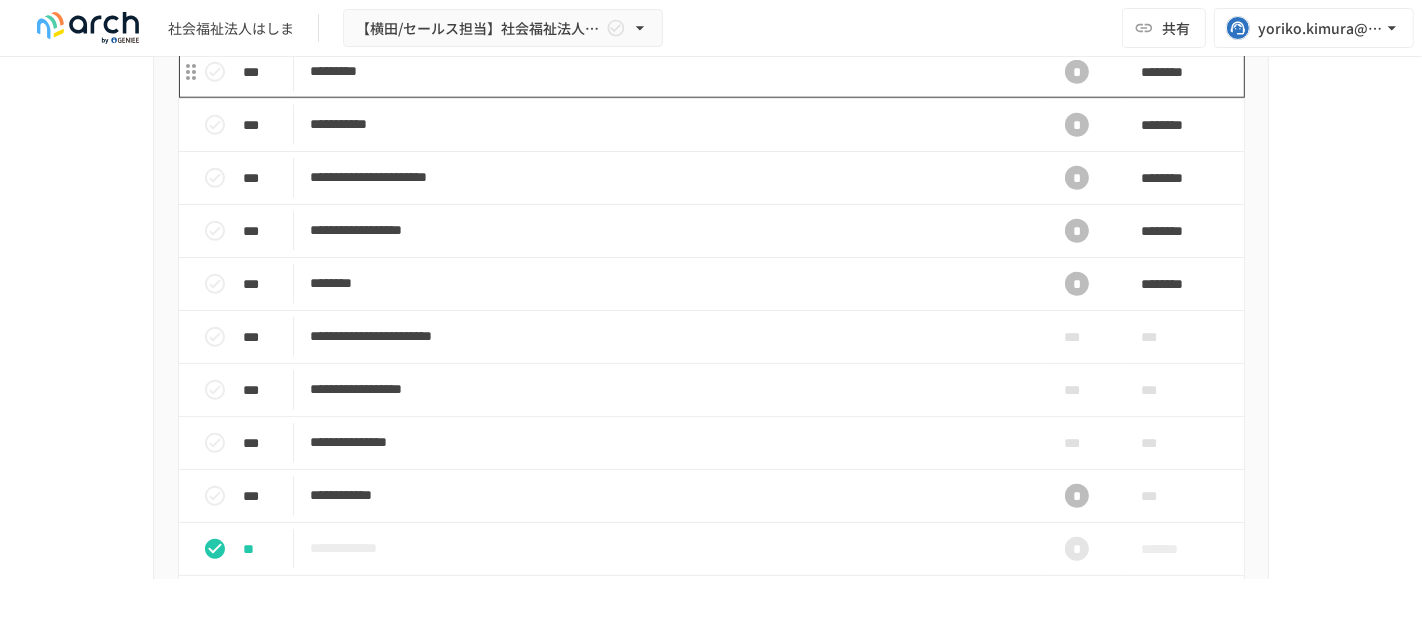 click on "*********" at bounding box center (669, 71) 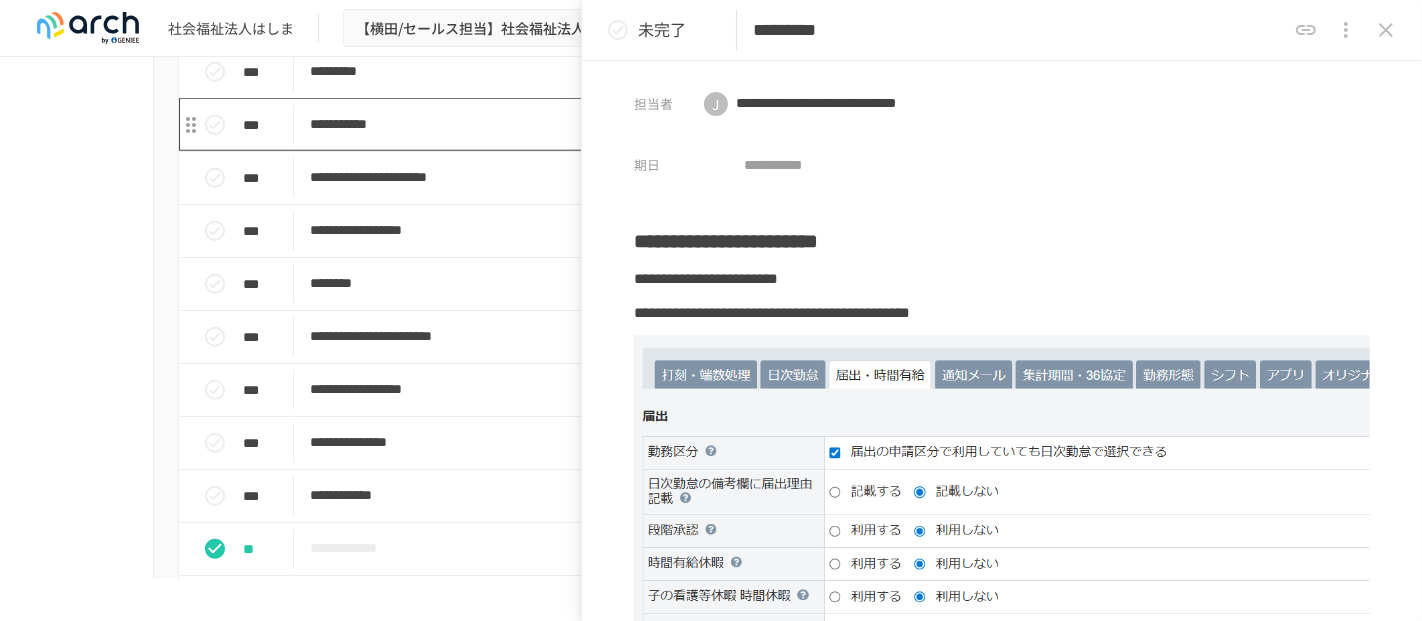 click on "**********" at bounding box center [669, 124] 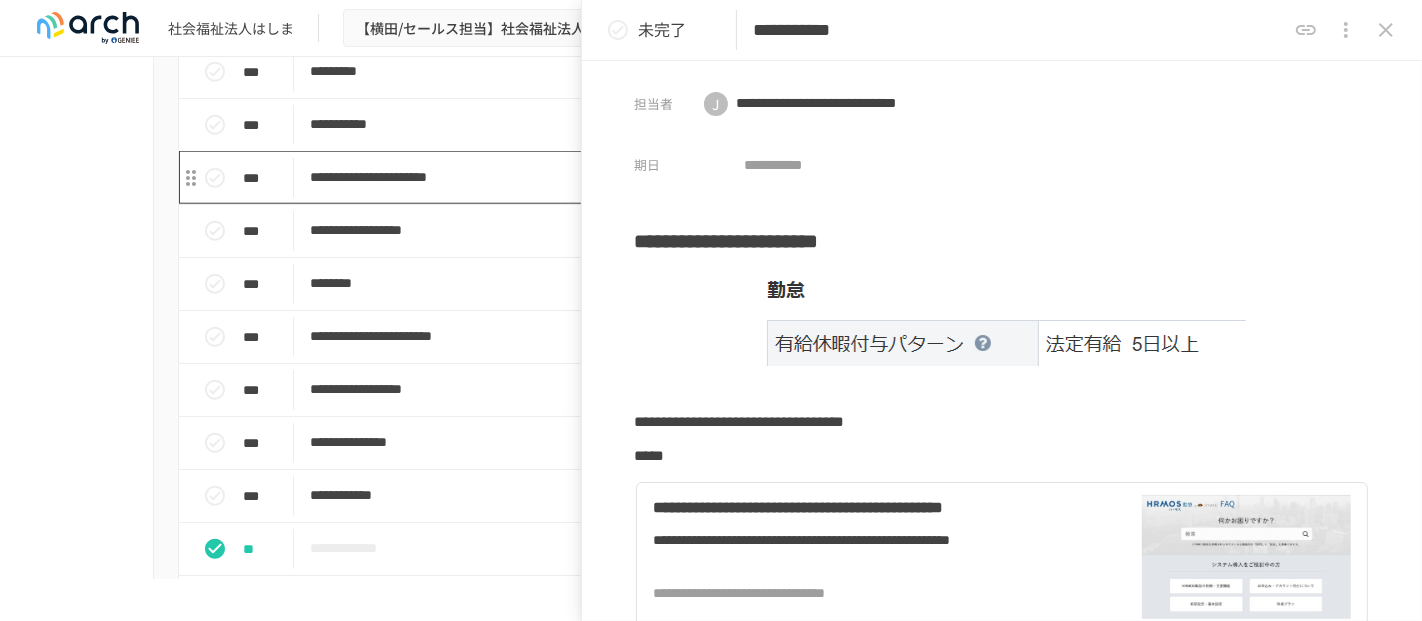 click on "**********" at bounding box center (669, 177) 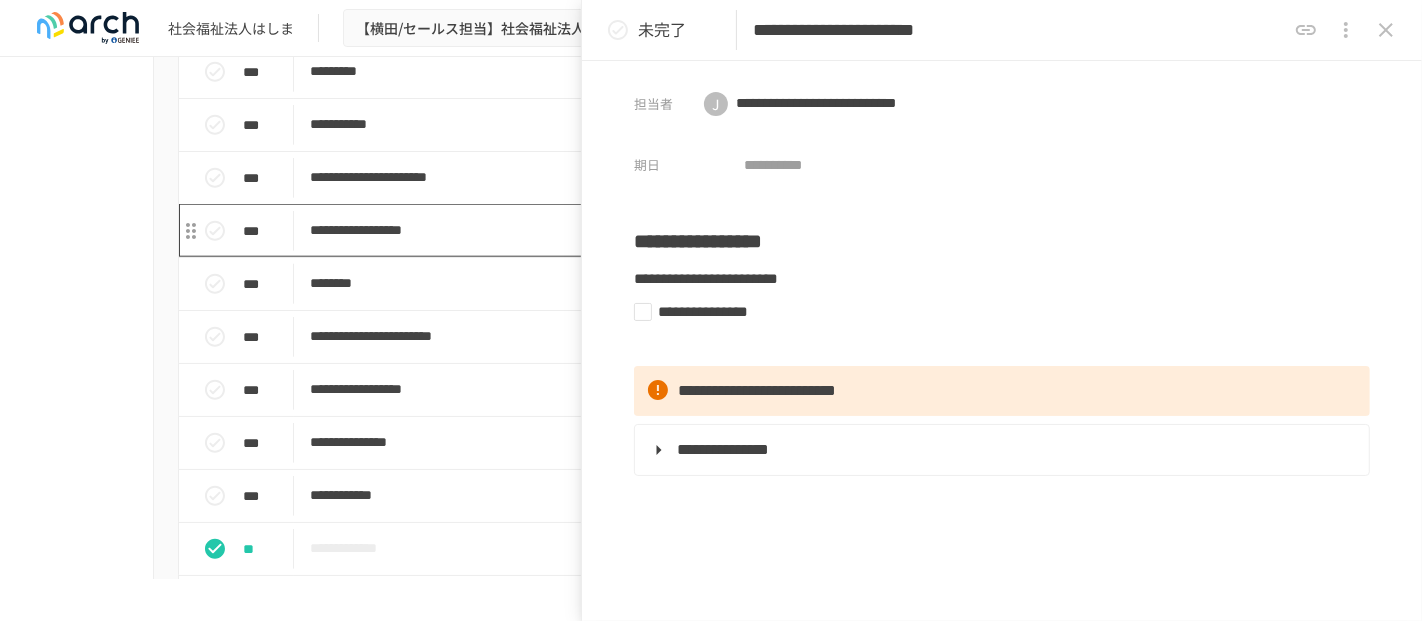 click on "**********" at bounding box center (669, 230) 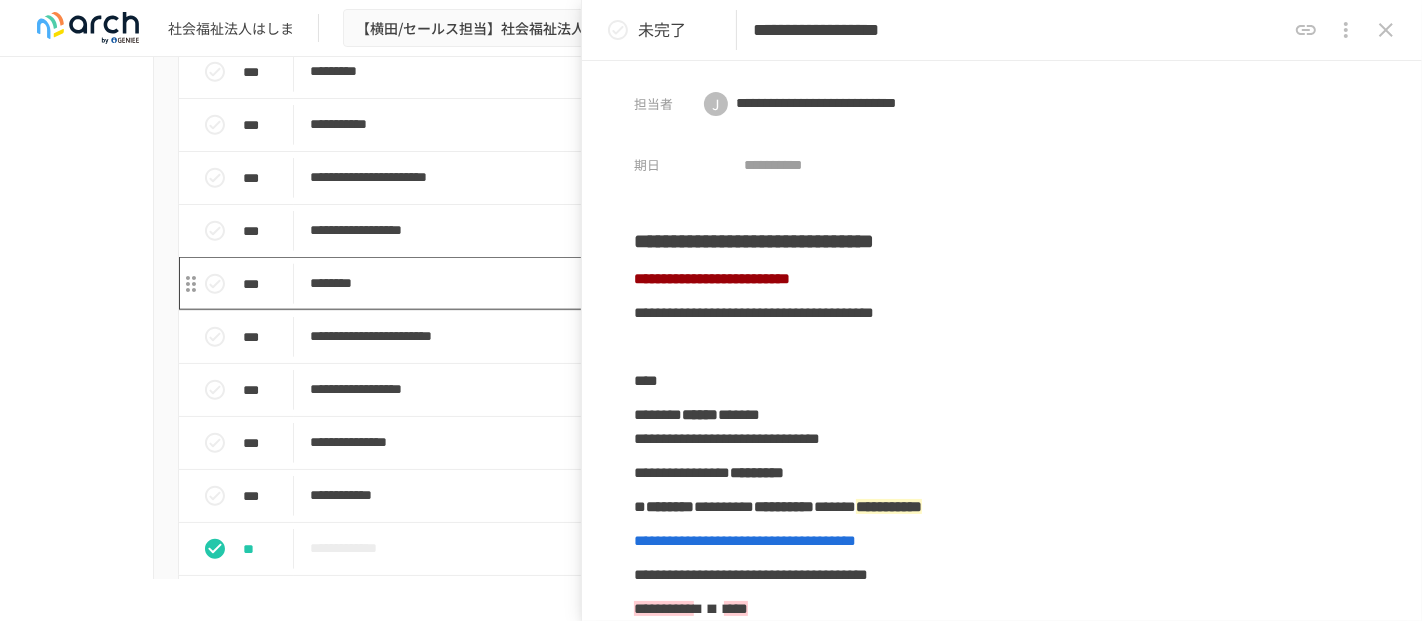 click on "********" at bounding box center [669, 283] 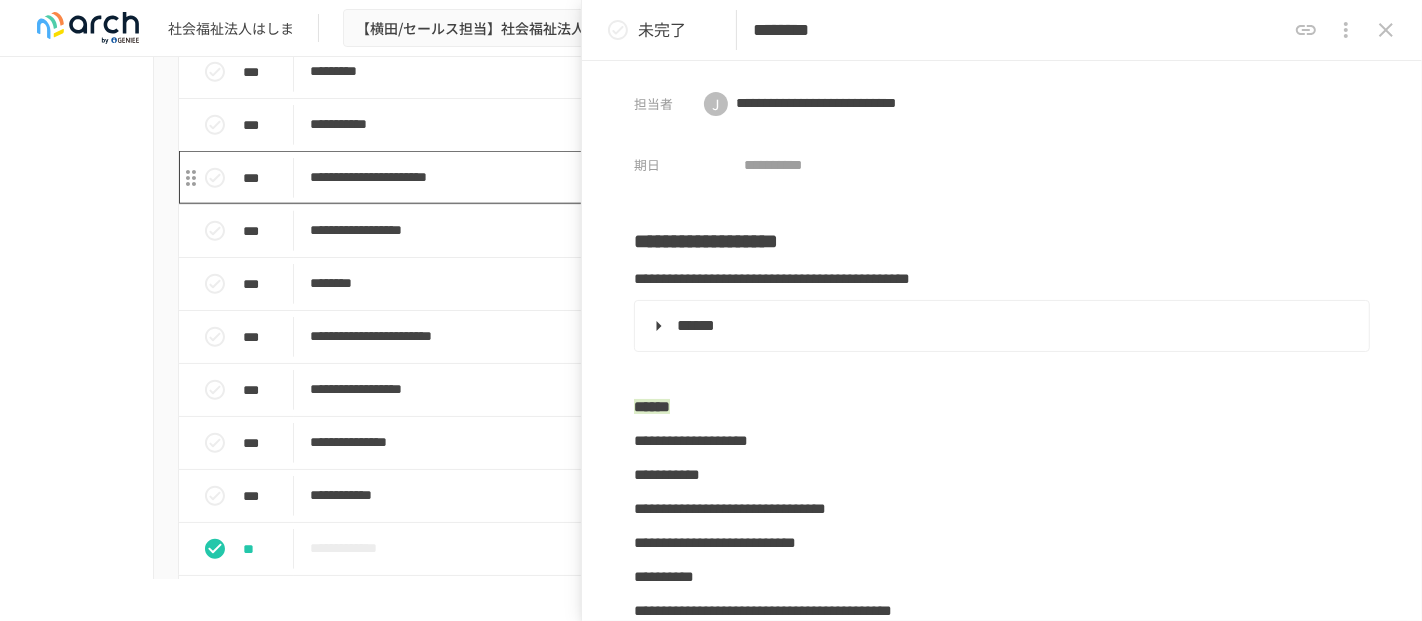 click on "**********" at bounding box center [669, 177] 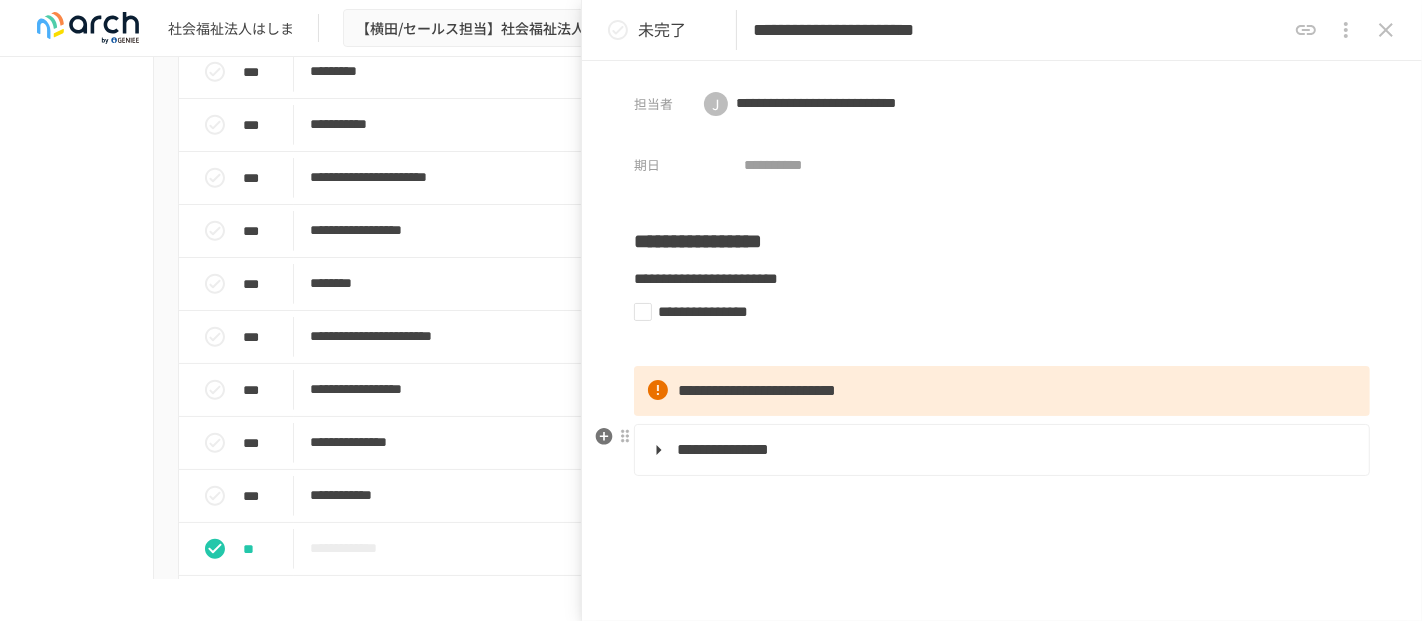 click on "**********" at bounding box center (1000, 450) 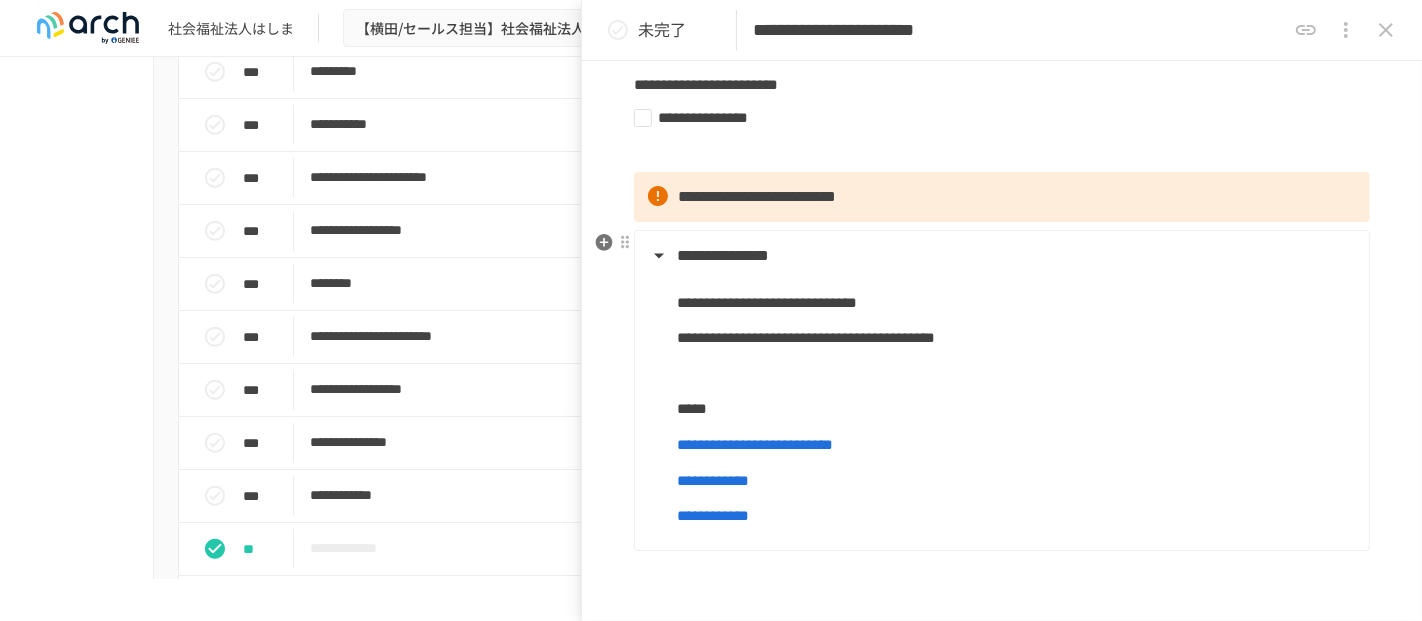 scroll, scrollTop: 222, scrollLeft: 0, axis: vertical 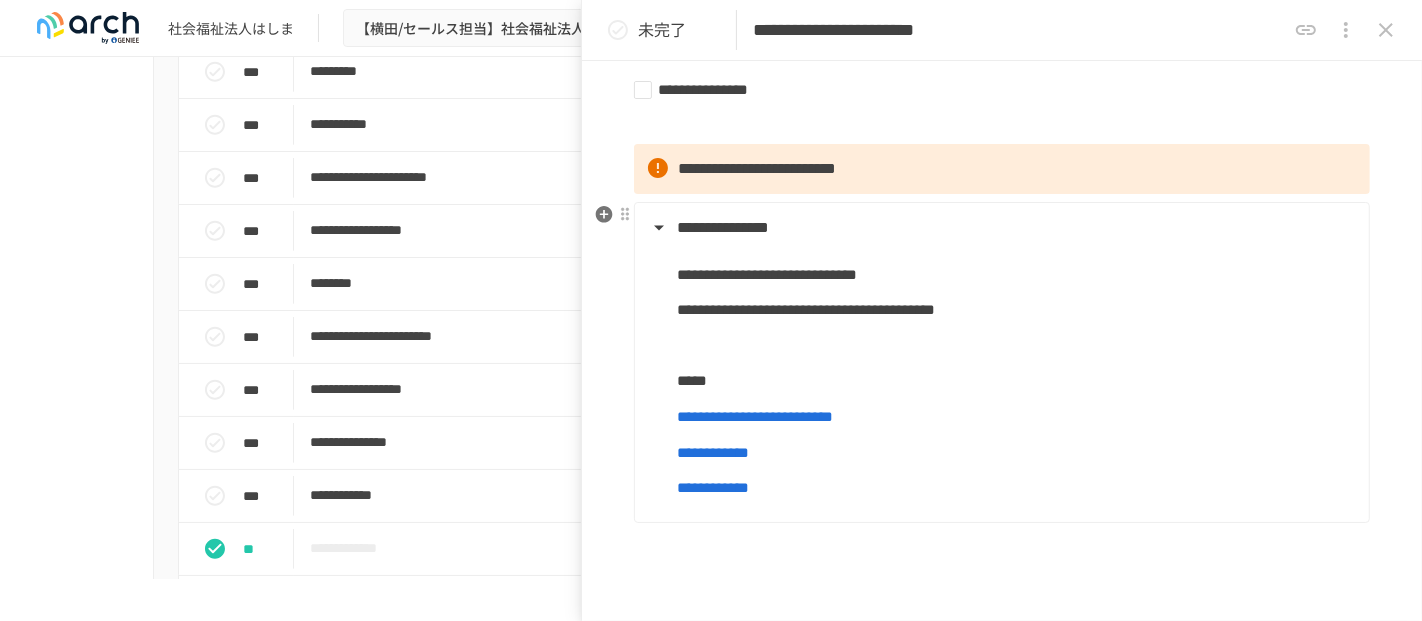 click on "**********" at bounding box center [1015, 310] 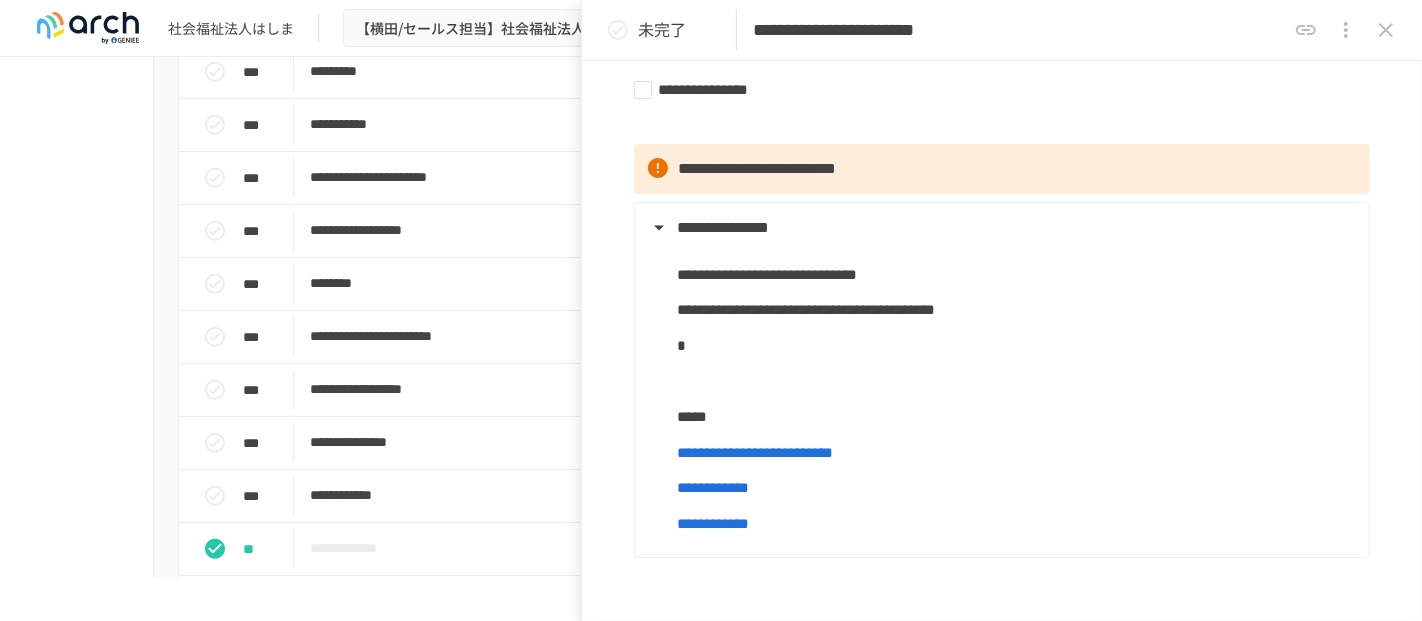 type 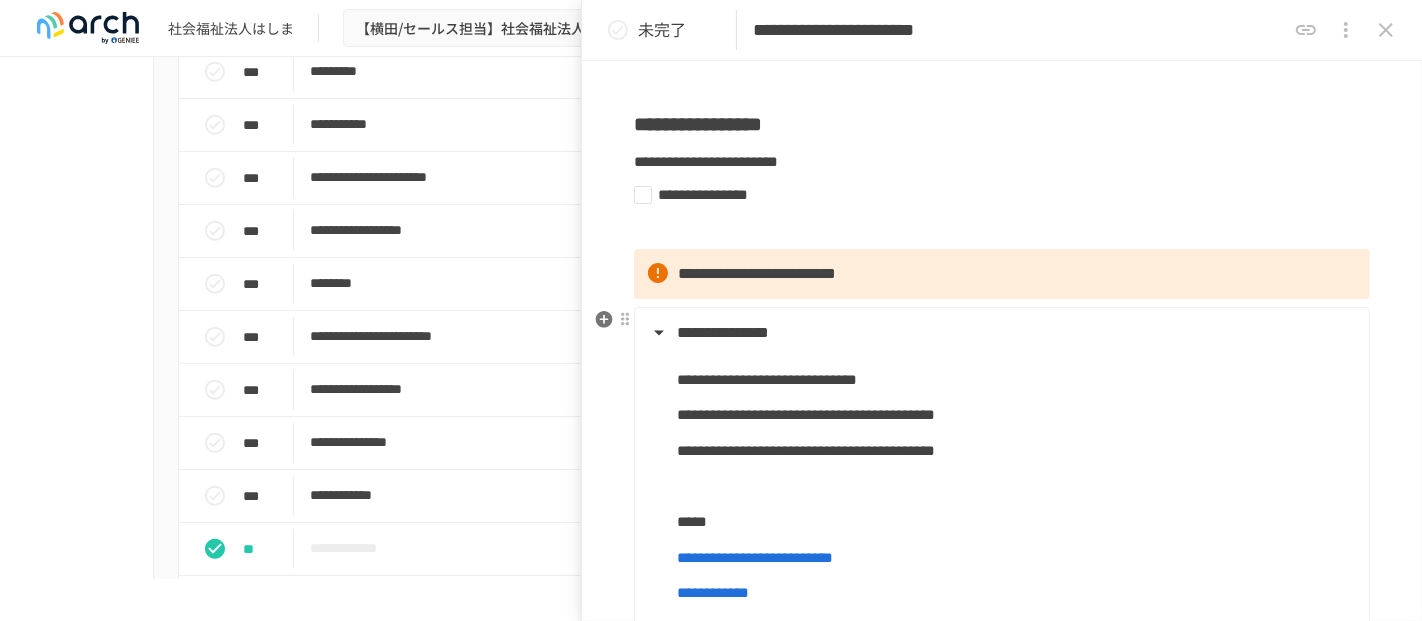 scroll, scrollTop: 0, scrollLeft: 0, axis: both 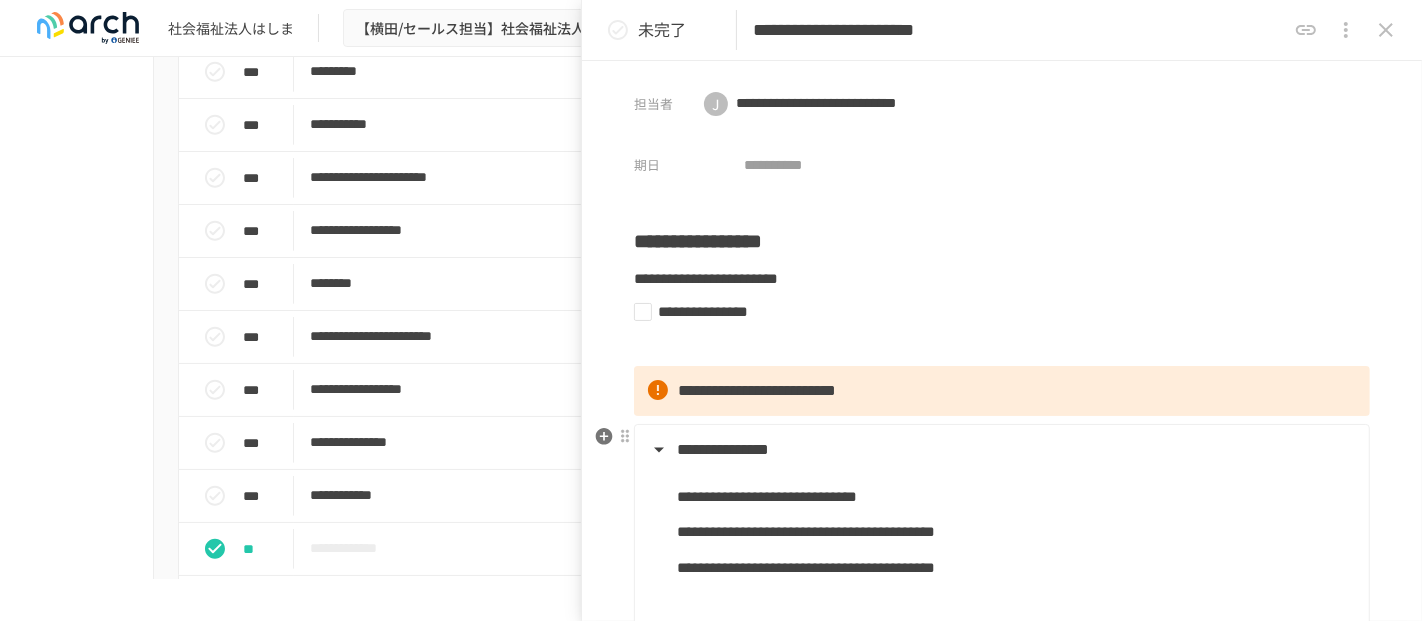click on "**********" at bounding box center [1000, 450] 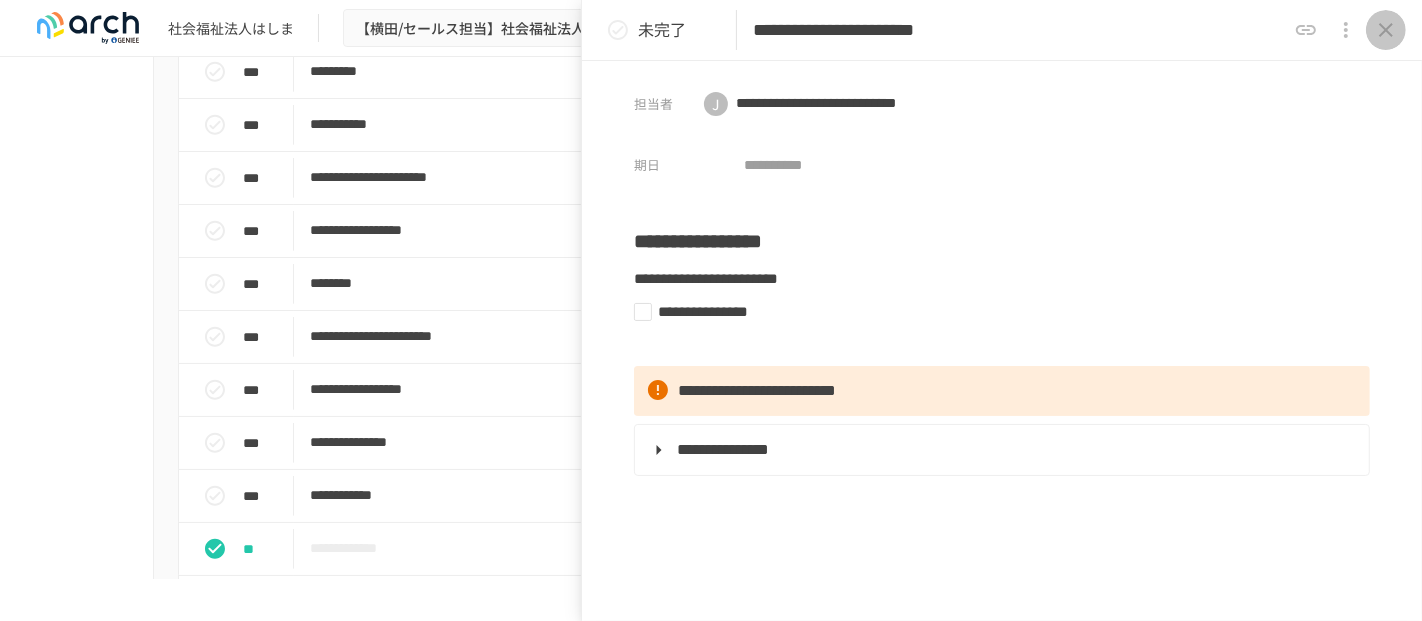 click 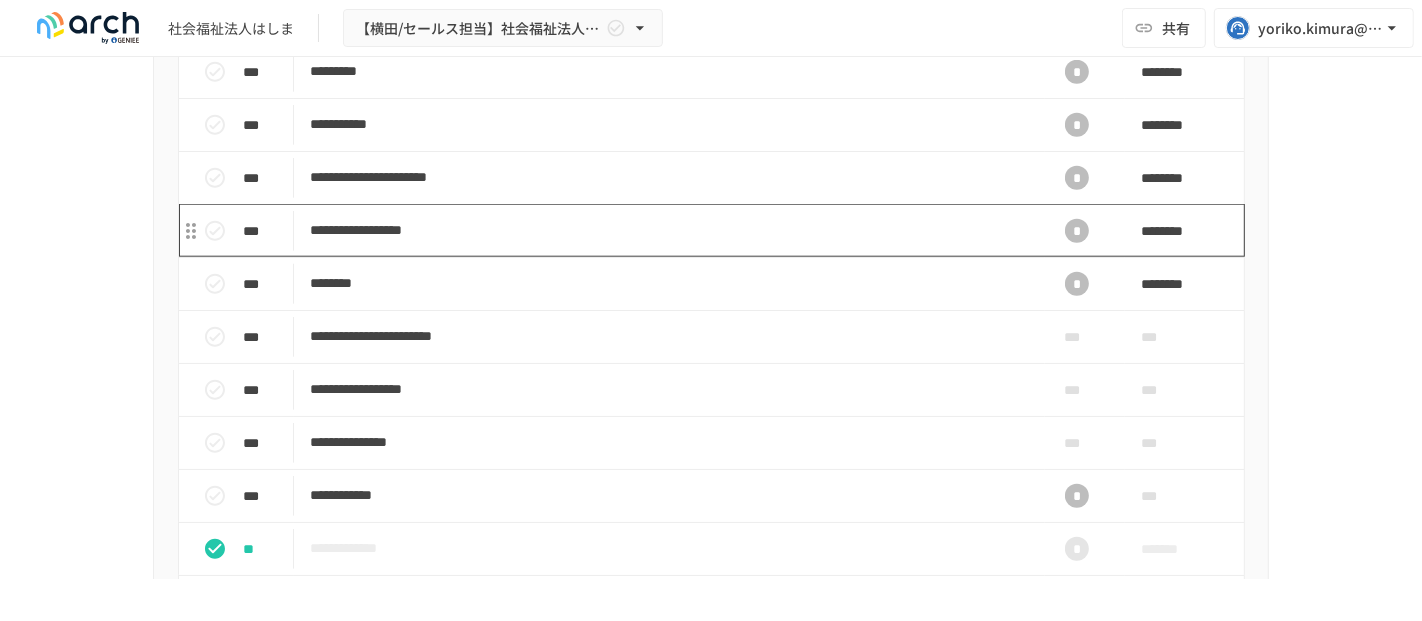 scroll, scrollTop: 1927, scrollLeft: 0, axis: vertical 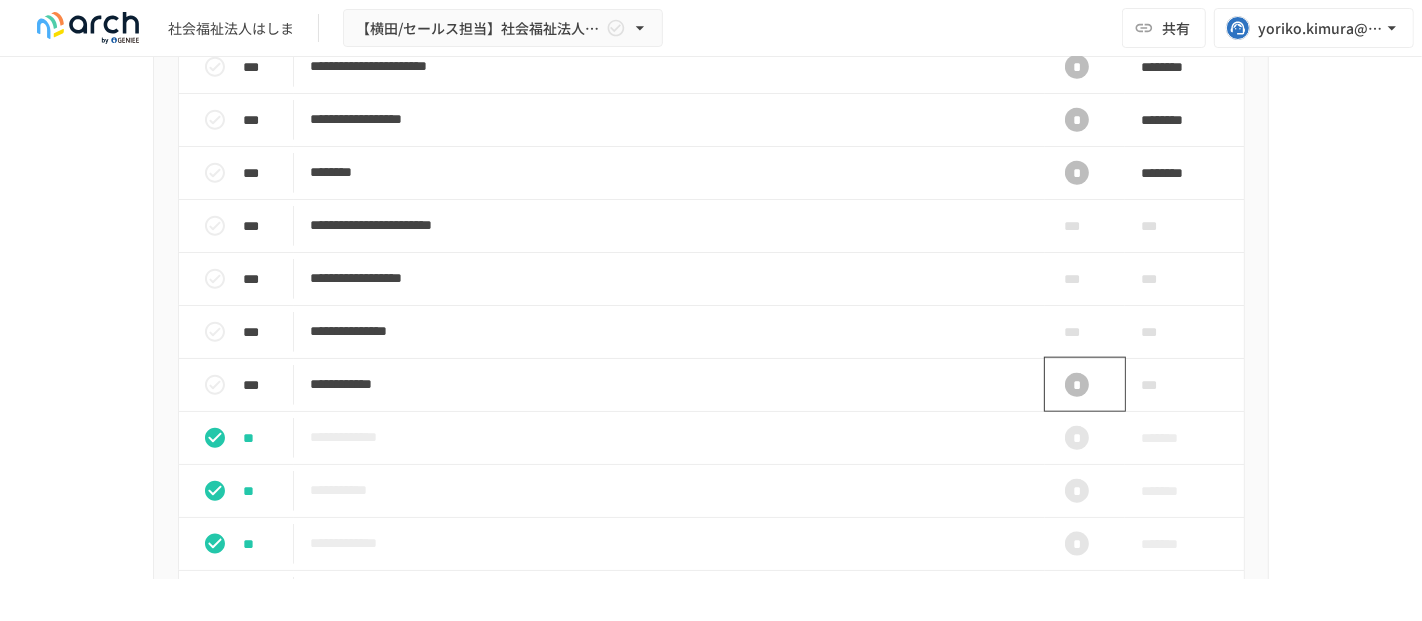 click on "*" at bounding box center (1077, 385) 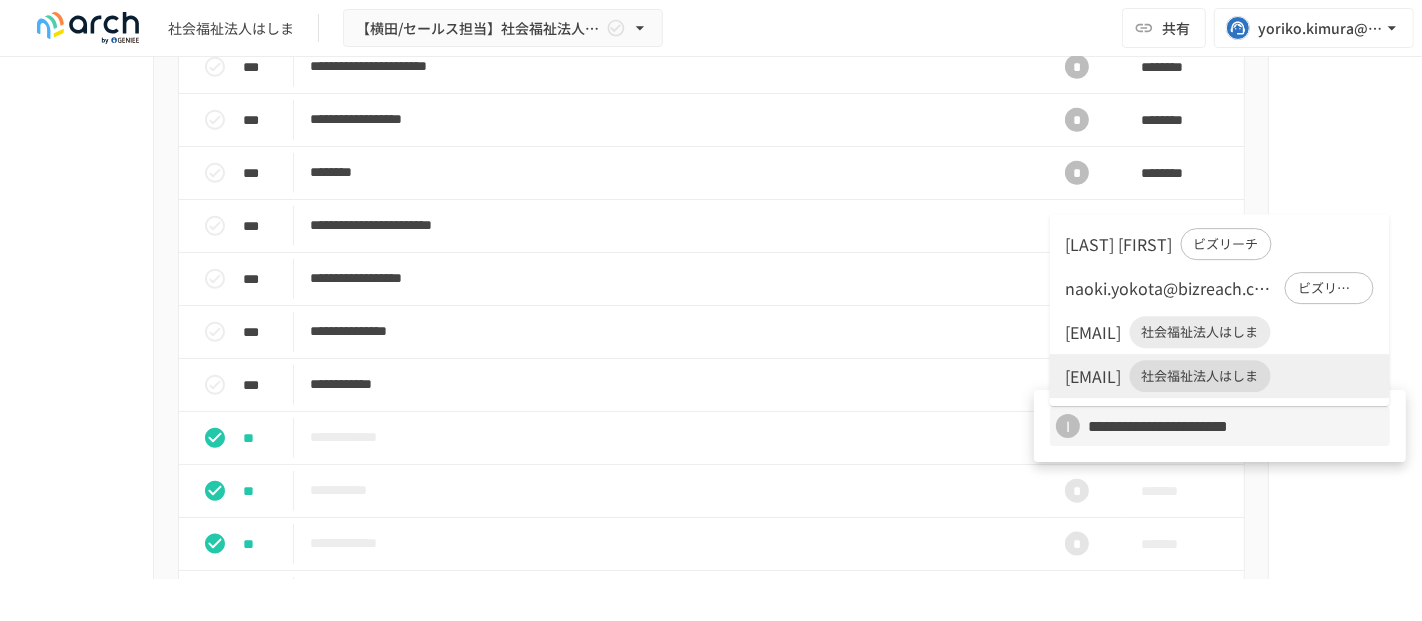 click on "[EMAIL]" at bounding box center [1094, 332] 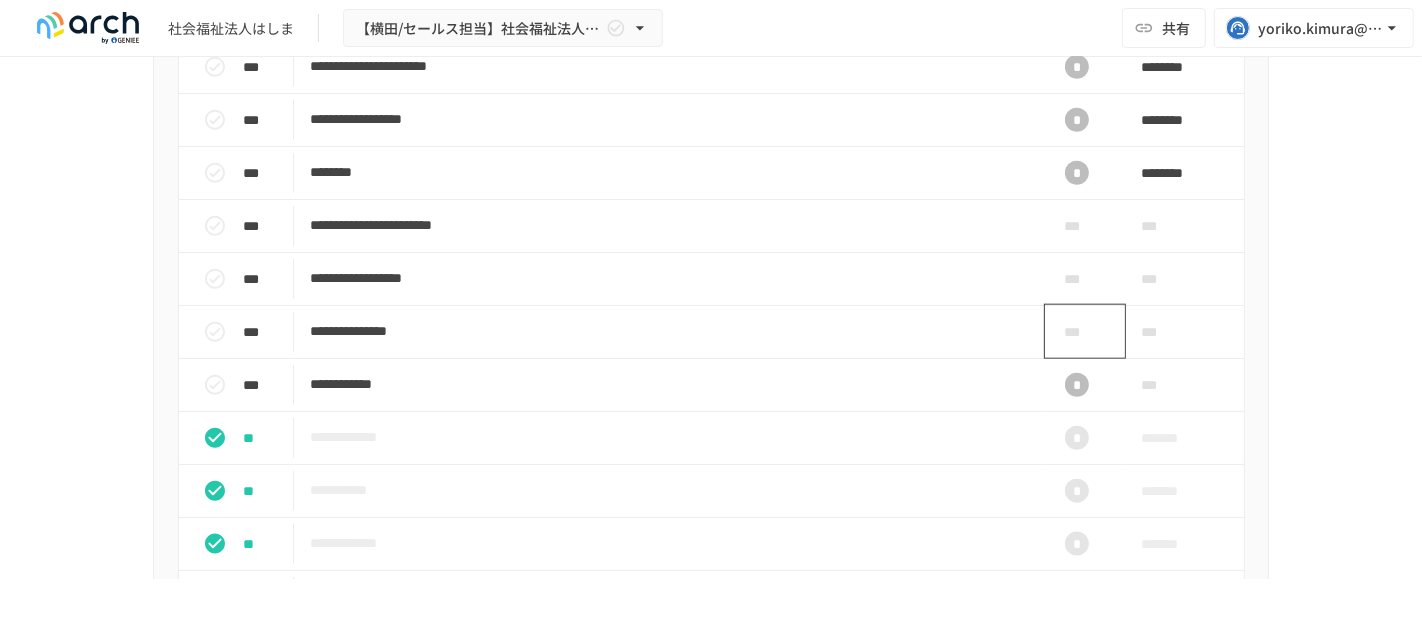 click on "***" at bounding box center (1085, 331) 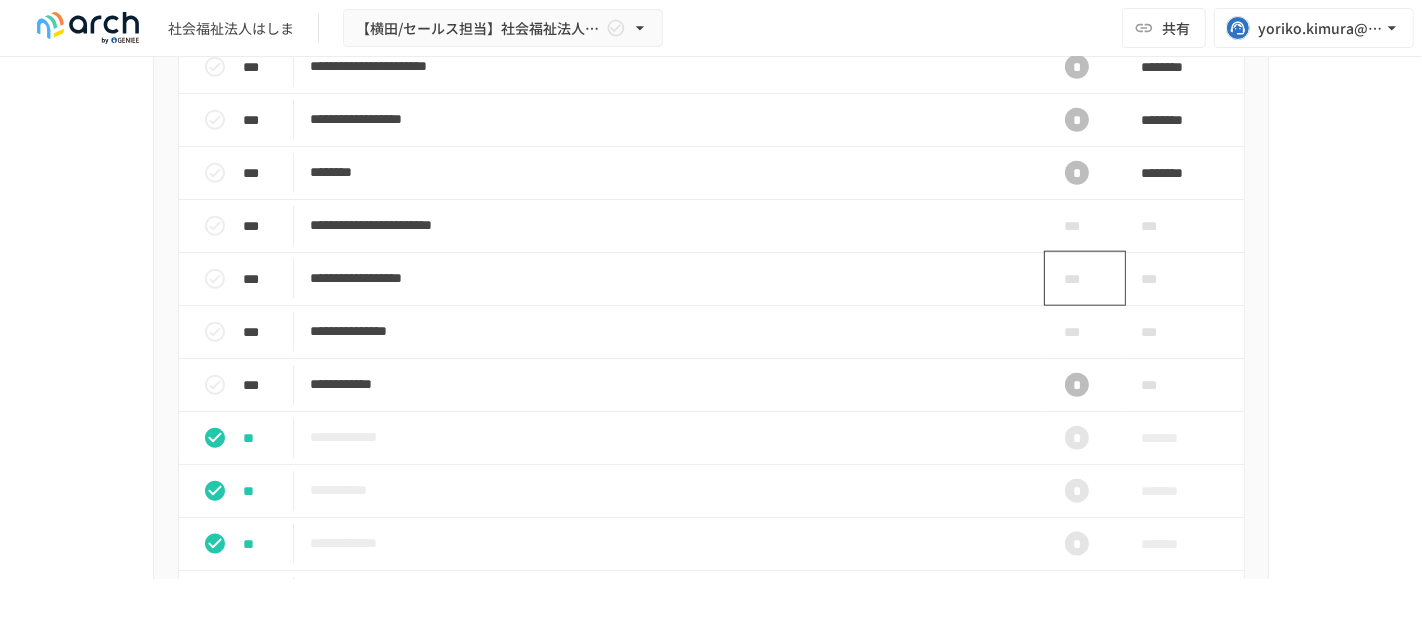 click on "***" at bounding box center [1077, 279] 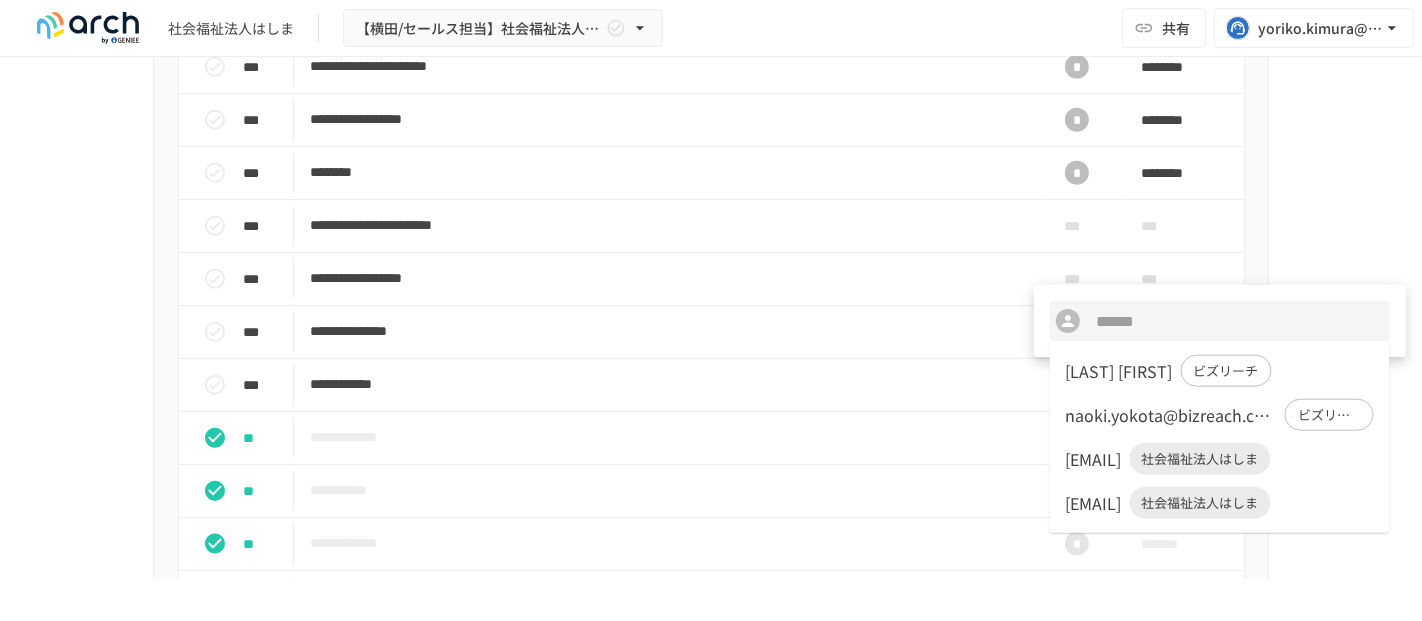 click on "[EMAIL] 社会福祉法人はしま" at bounding box center [1220, 459] 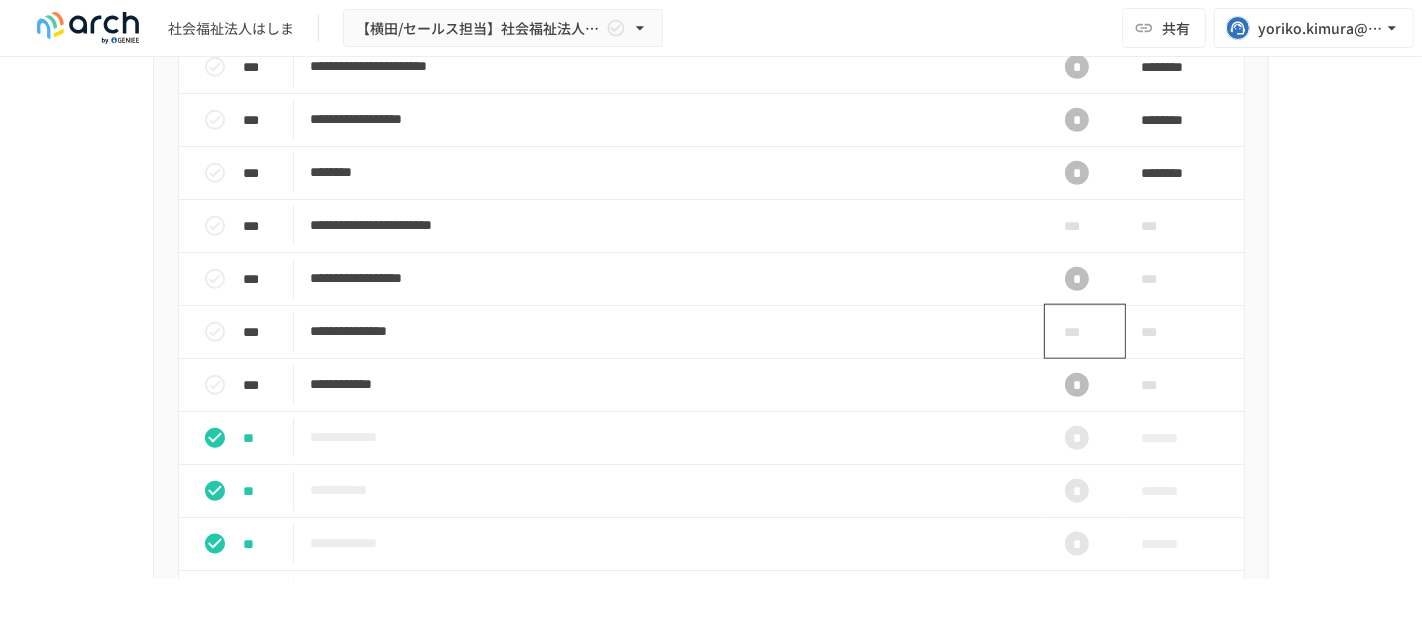 click on "***" at bounding box center (1077, 332) 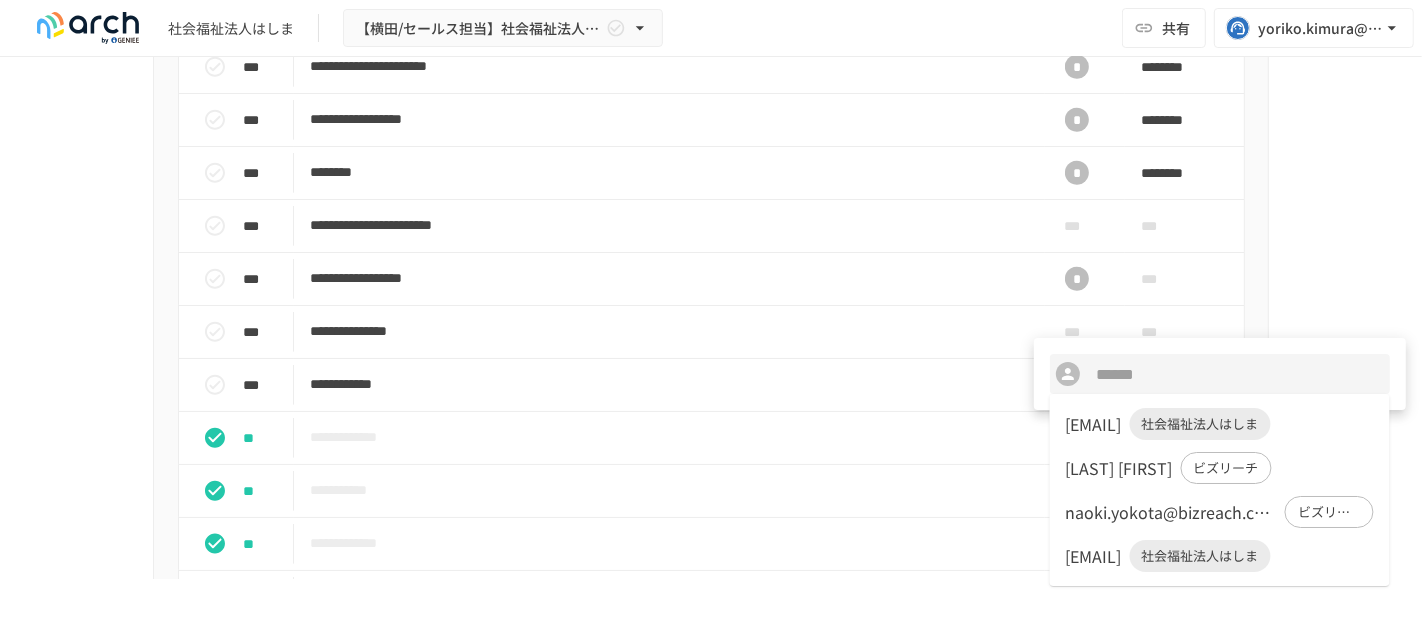 click on "[EMAIL]" at bounding box center (1094, 424) 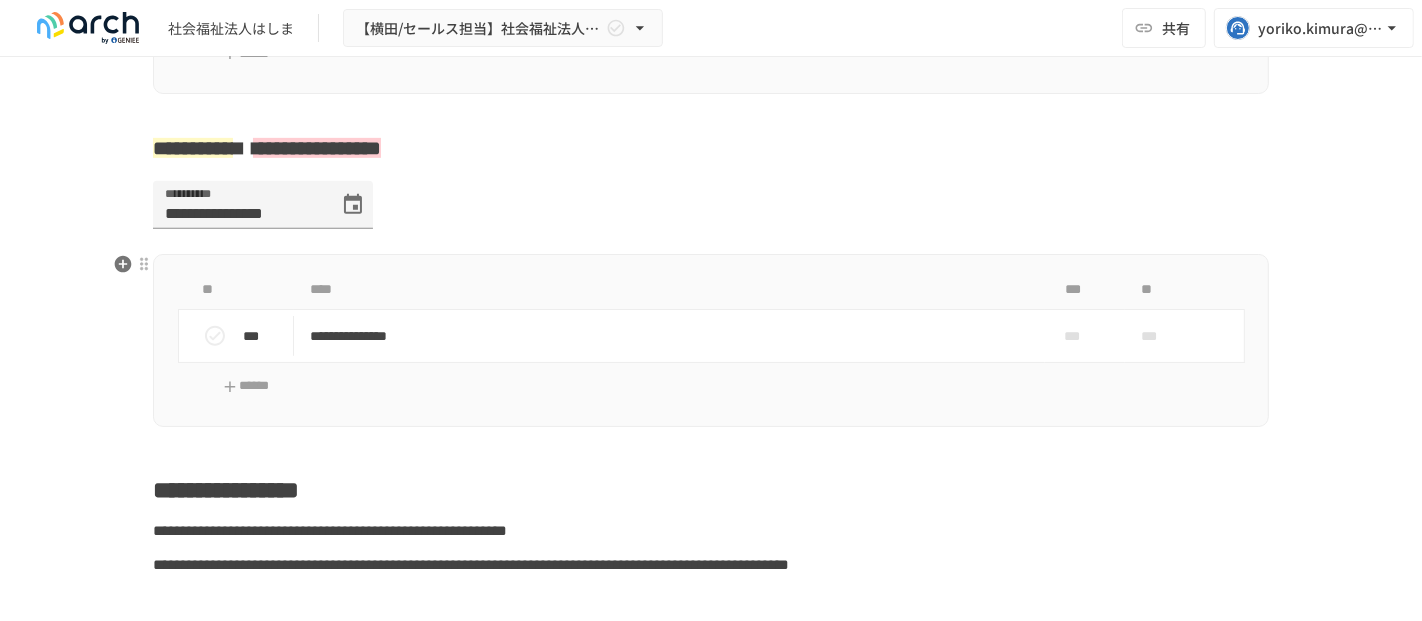scroll, scrollTop: 705, scrollLeft: 0, axis: vertical 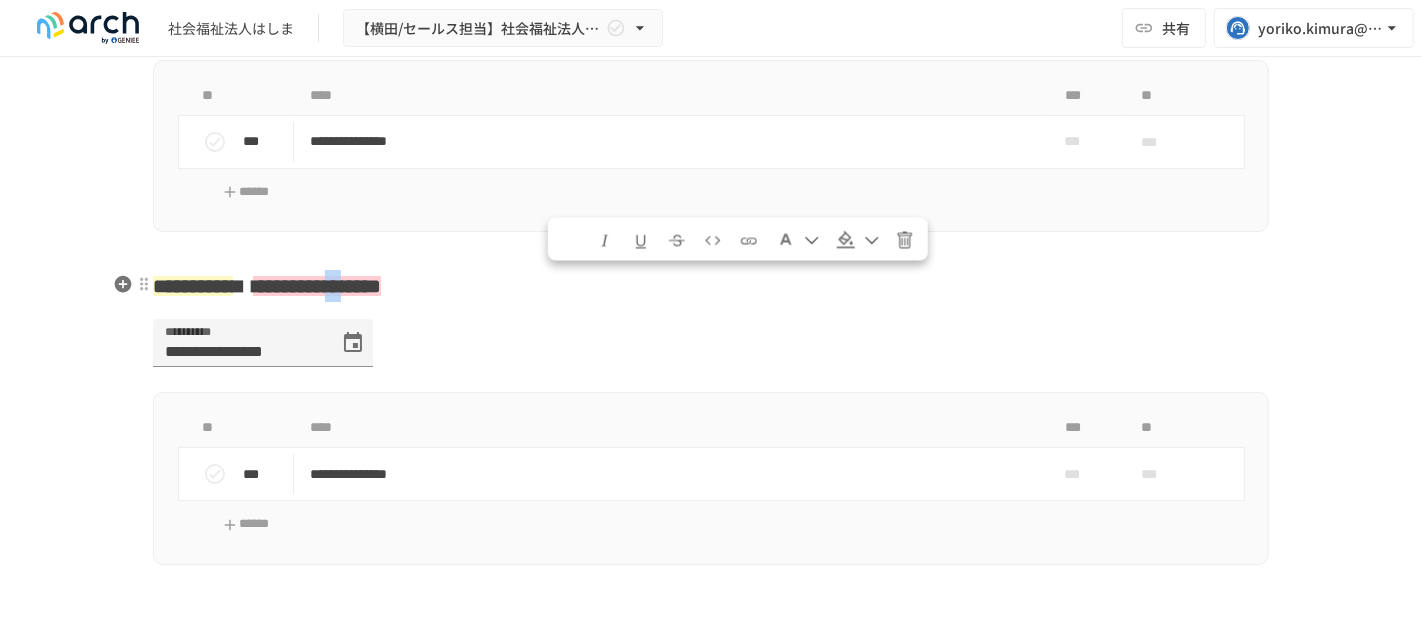drag, startPoint x: 580, startPoint y: 295, endPoint x: 549, endPoint y: 286, distance: 32.280025 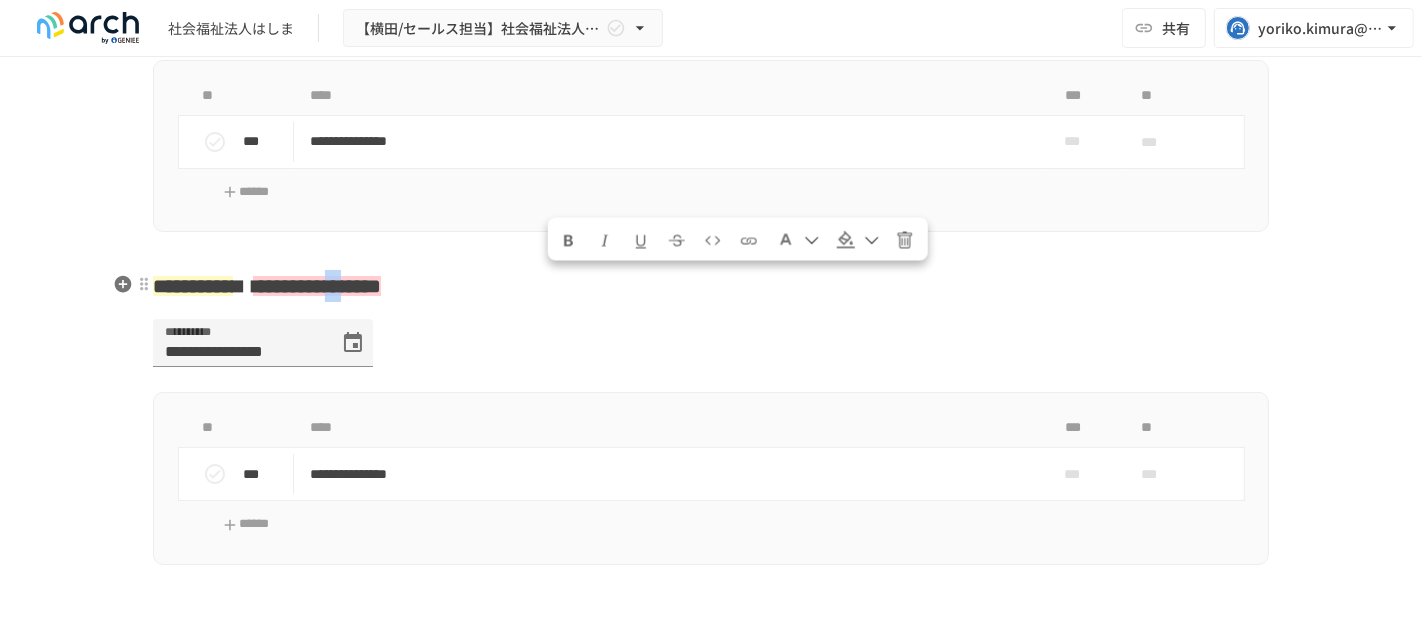 click on "**********" at bounding box center (317, 286) 